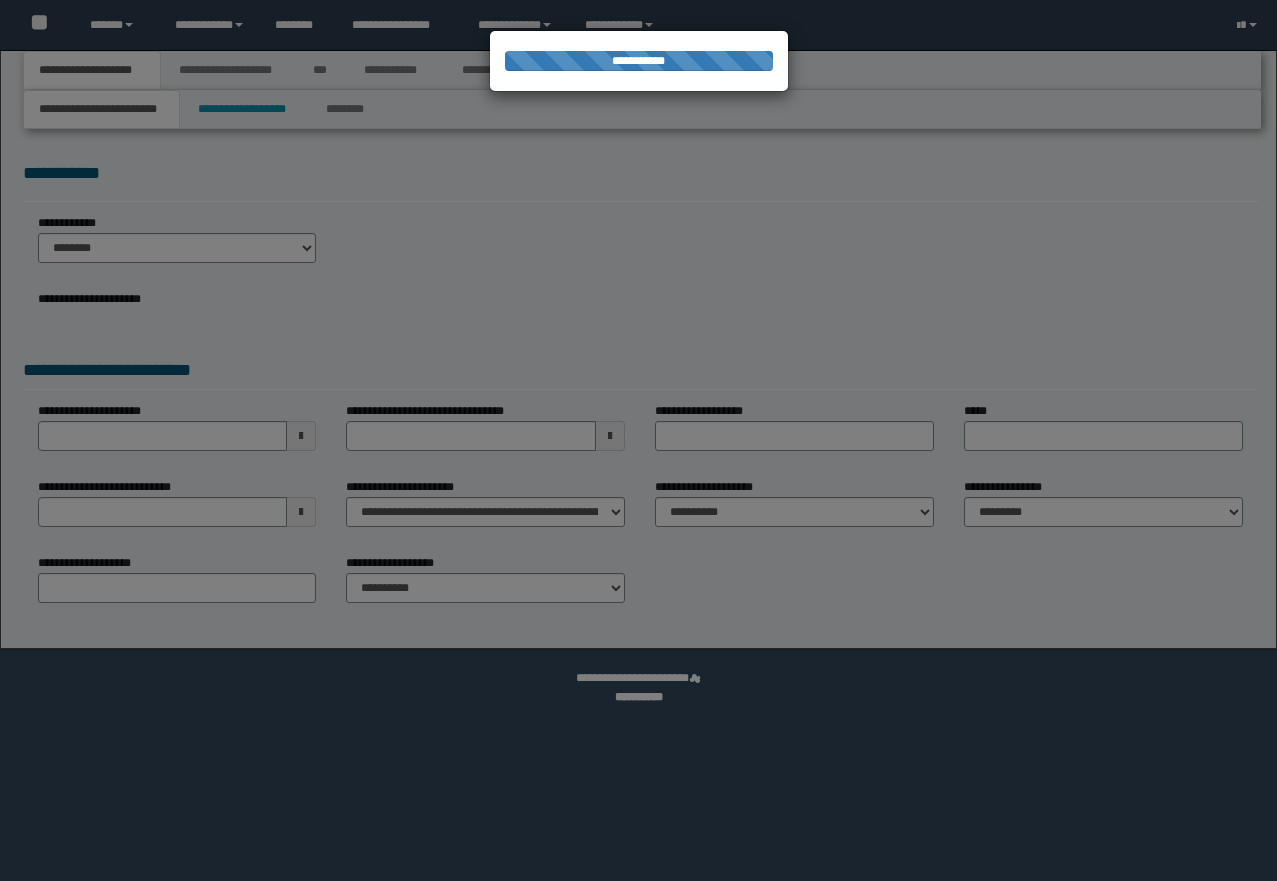 scroll, scrollTop: 0, scrollLeft: 0, axis: both 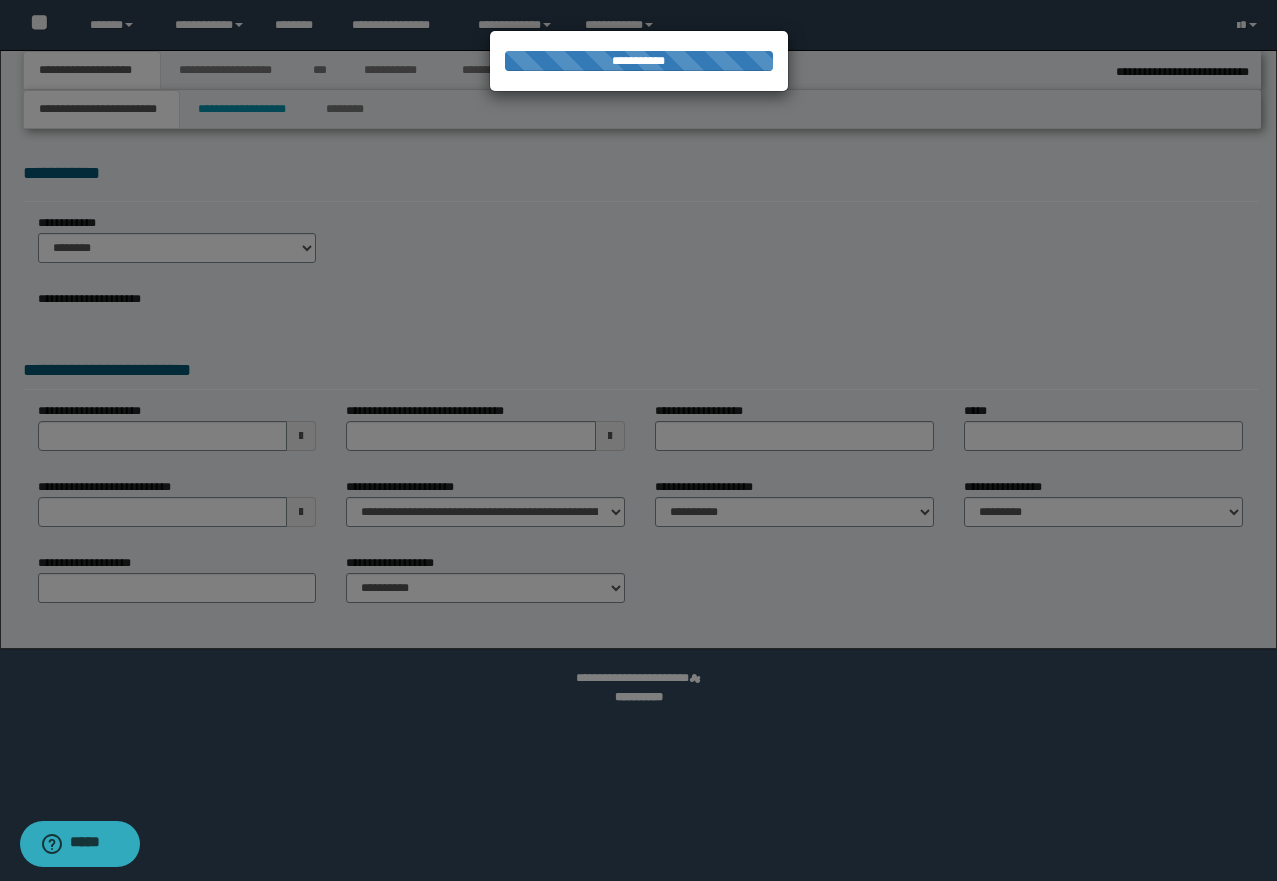 select on "*" 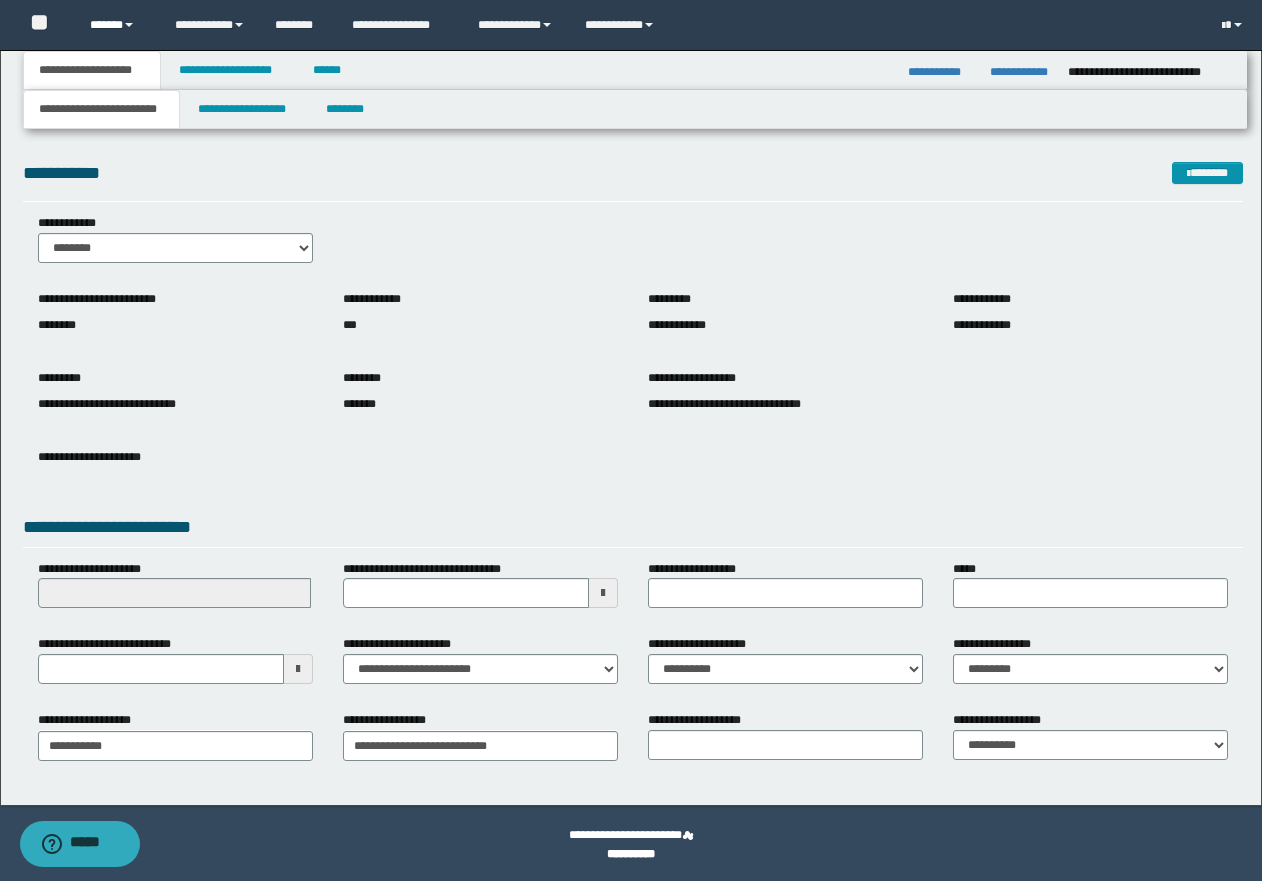 drag, startPoint x: 130, startPoint y: 28, endPoint x: 140, endPoint y: 42, distance: 17.20465 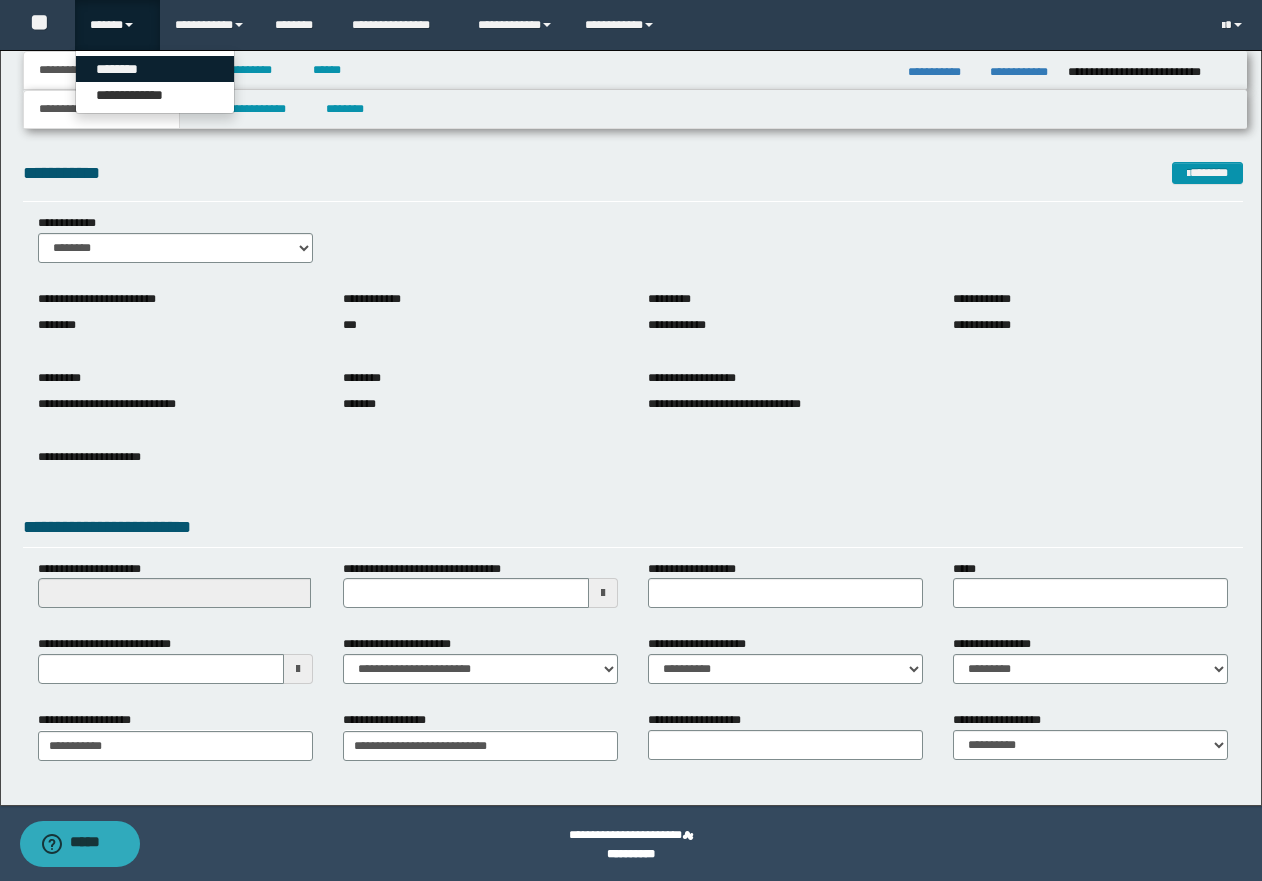 click on "********" at bounding box center [155, 69] 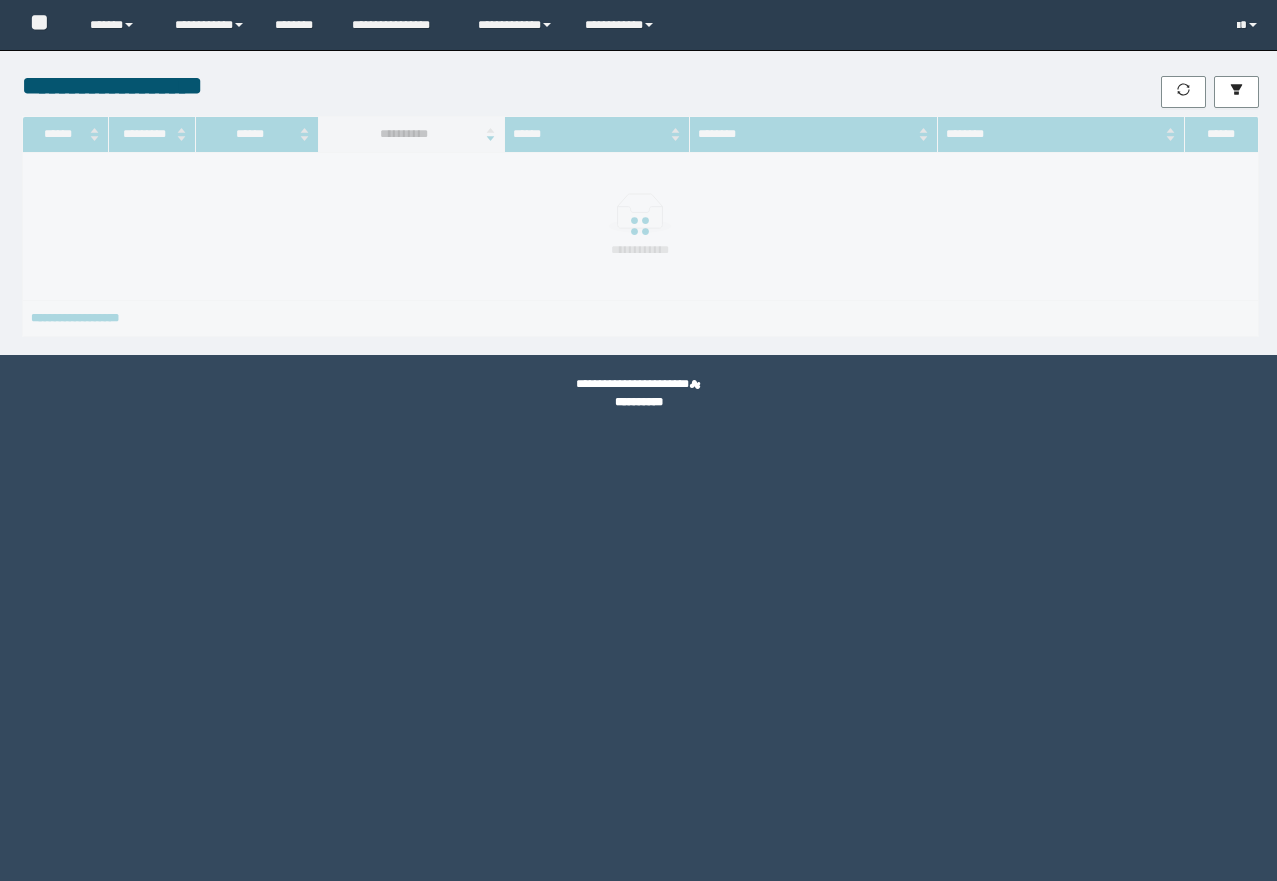 scroll, scrollTop: 0, scrollLeft: 0, axis: both 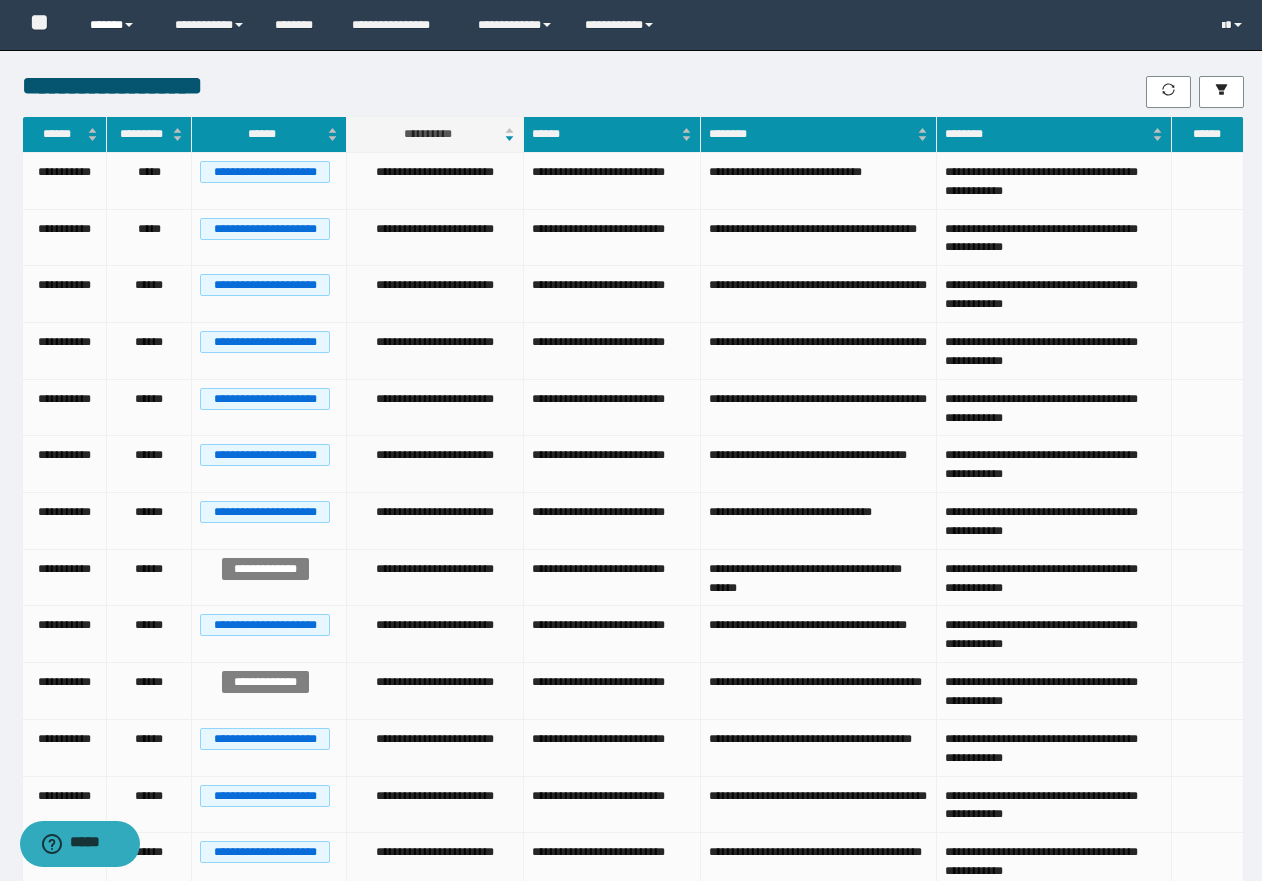 click on "******" at bounding box center [117, 25] 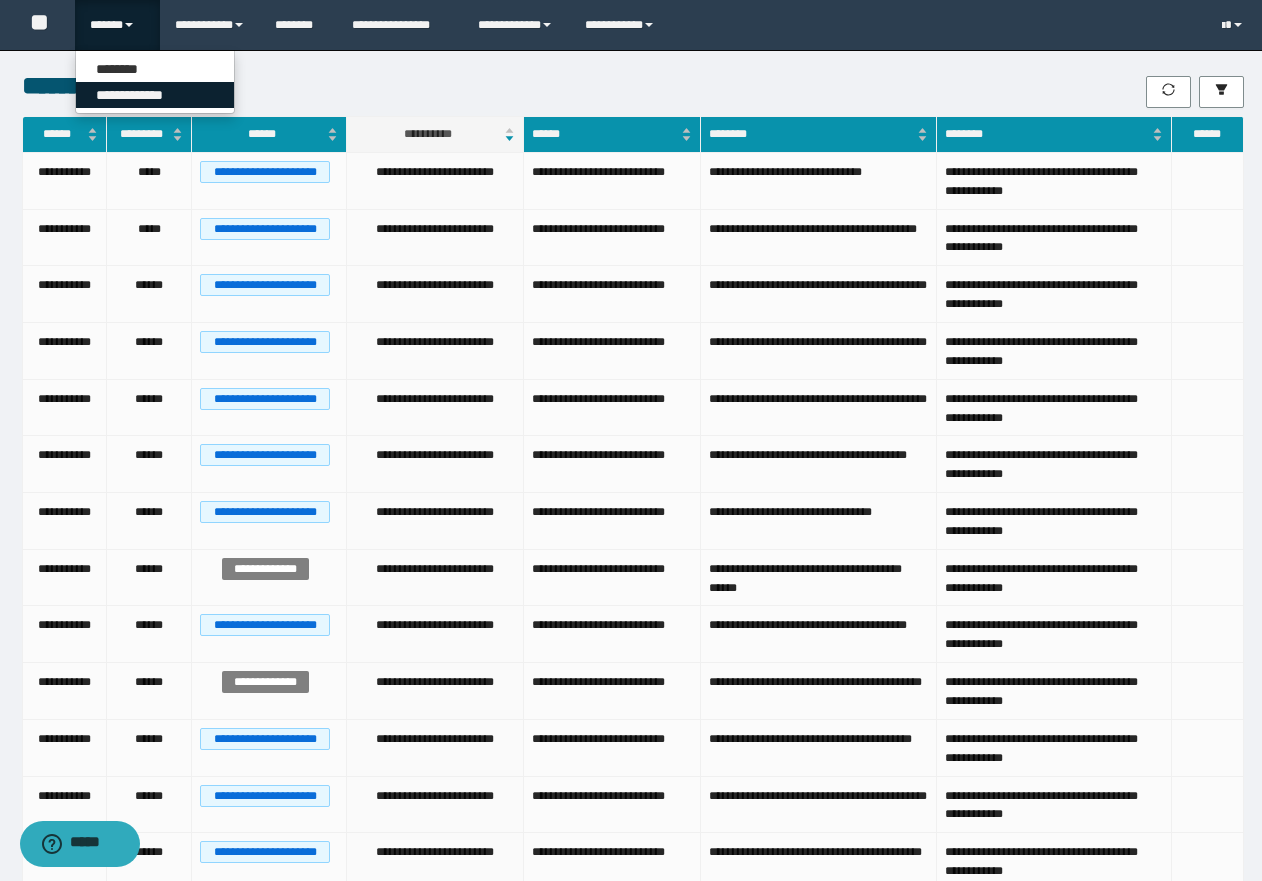 click on "**********" at bounding box center (155, 95) 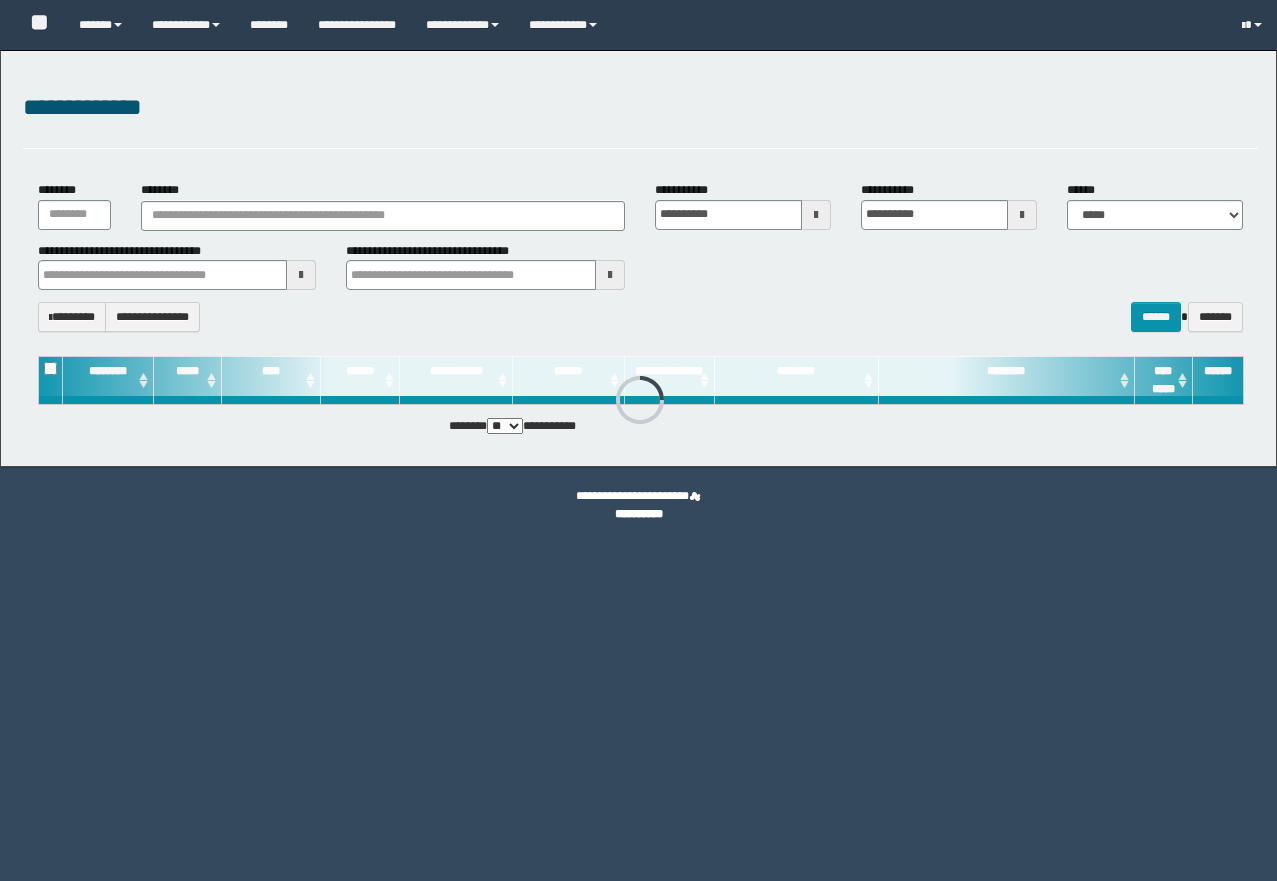 scroll, scrollTop: 0, scrollLeft: 0, axis: both 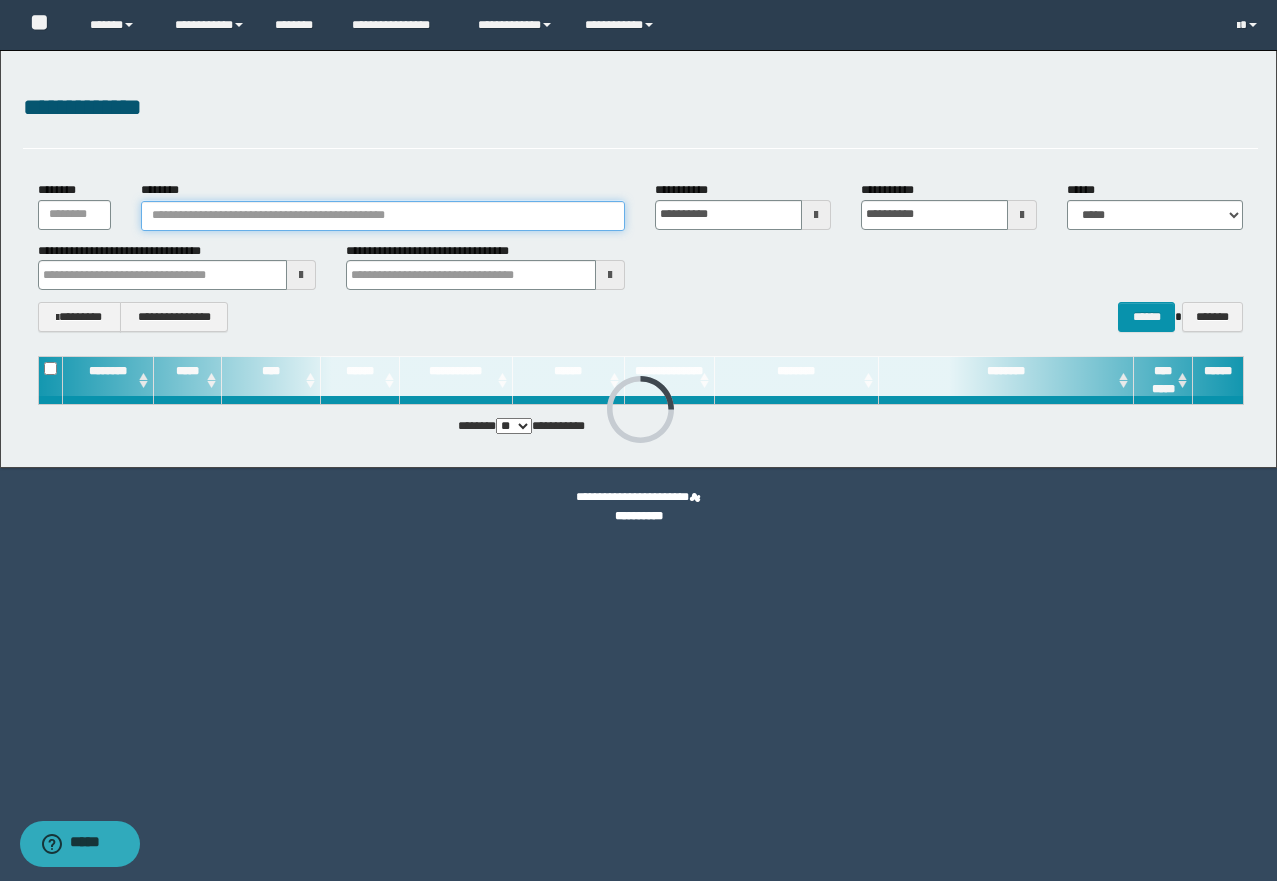 click on "********" at bounding box center (383, 216) 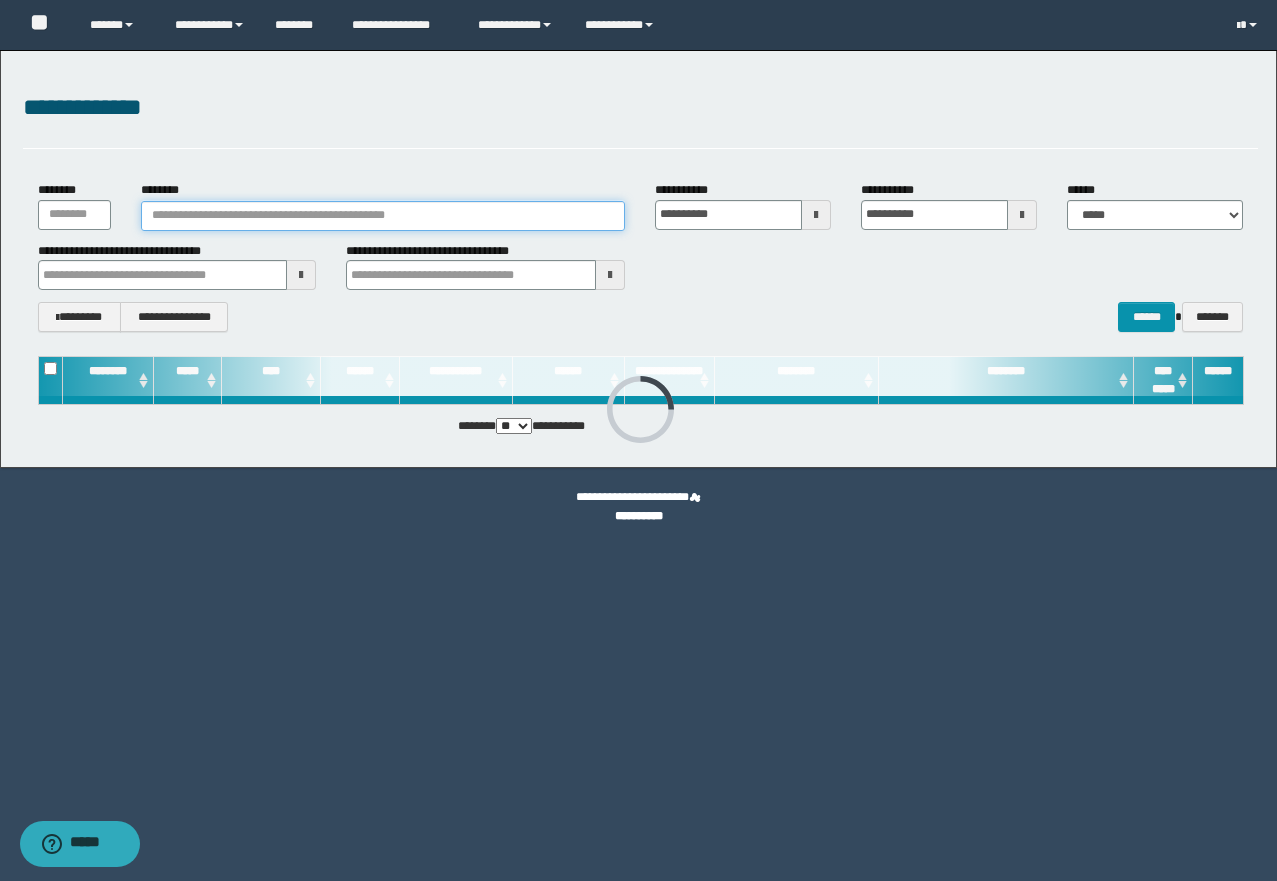 paste on "********" 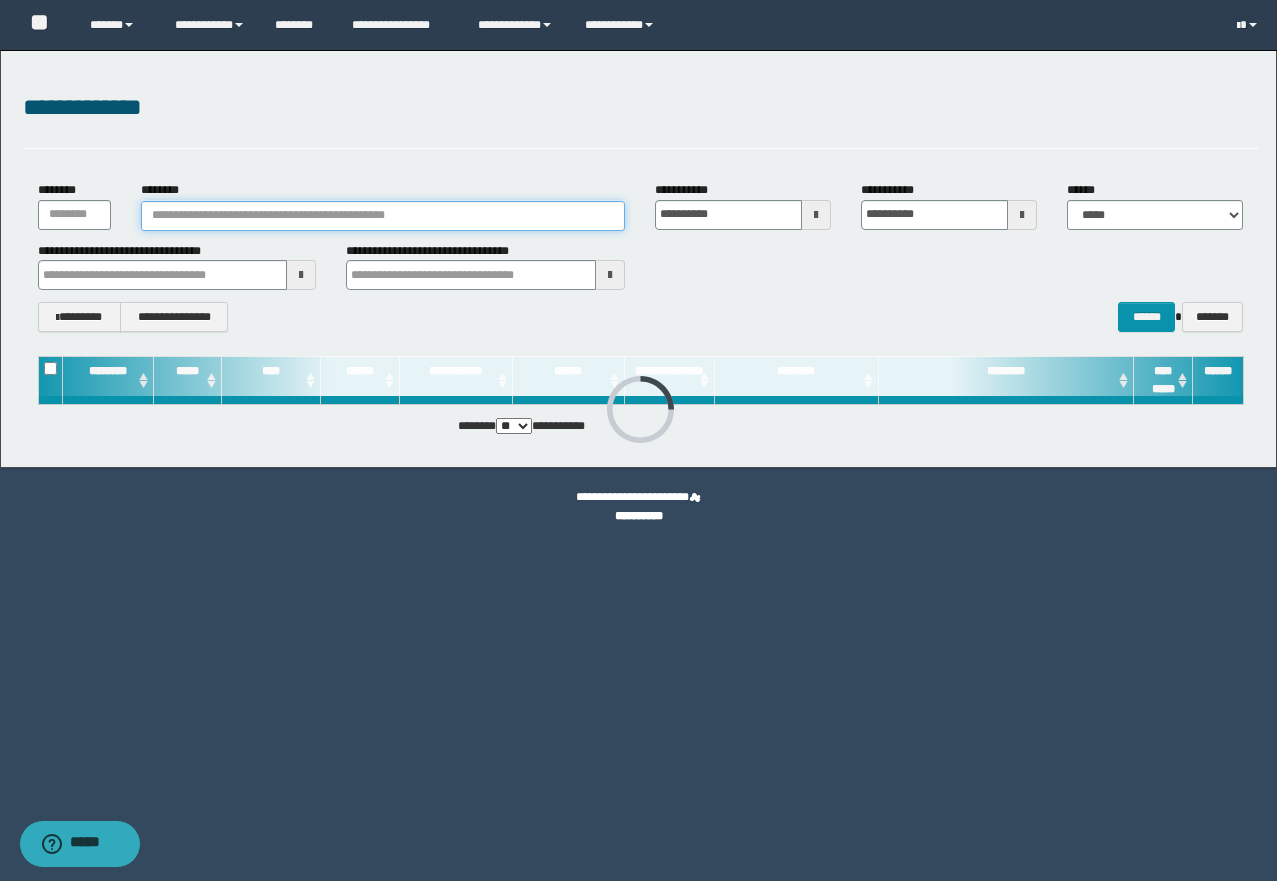 type on "********" 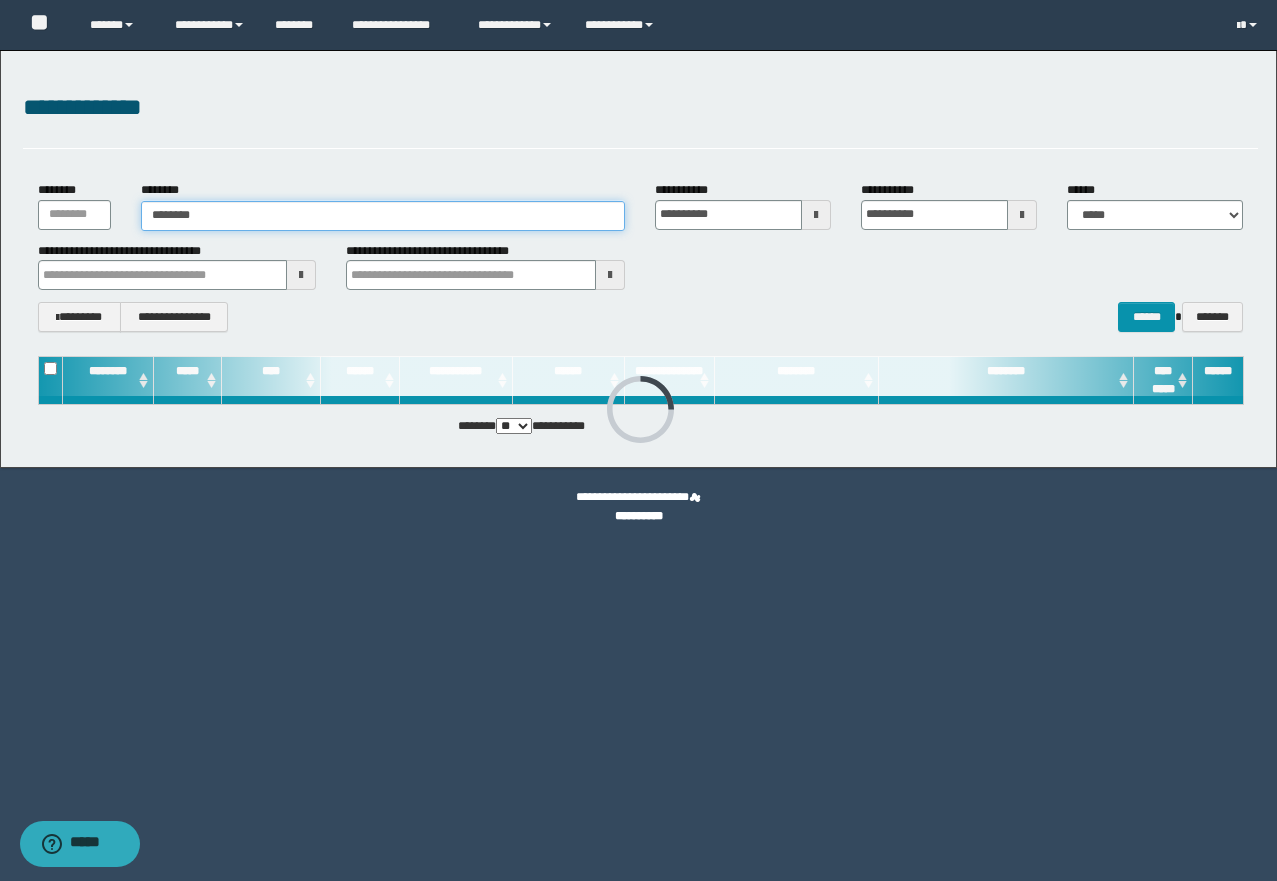 type on "********" 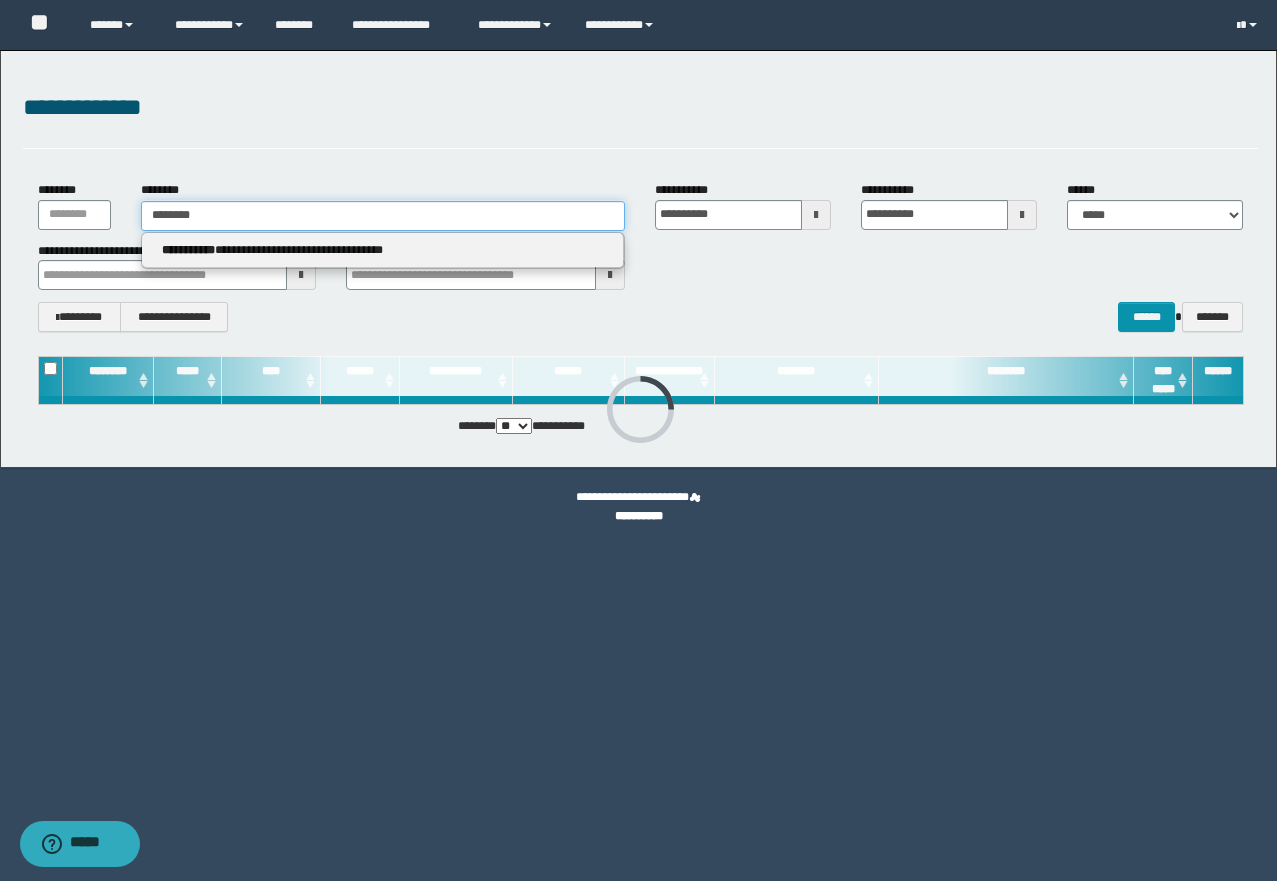 type on "********" 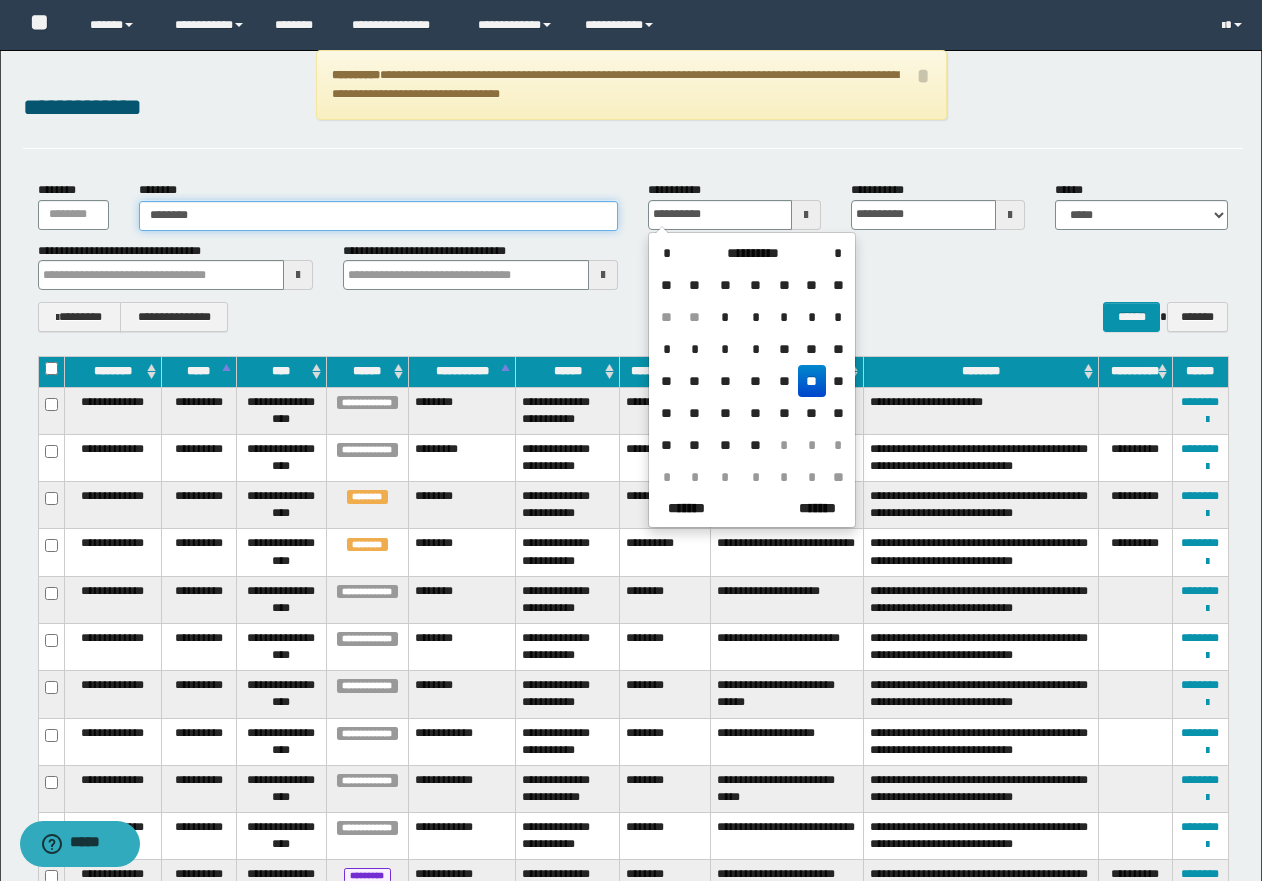 type on "********" 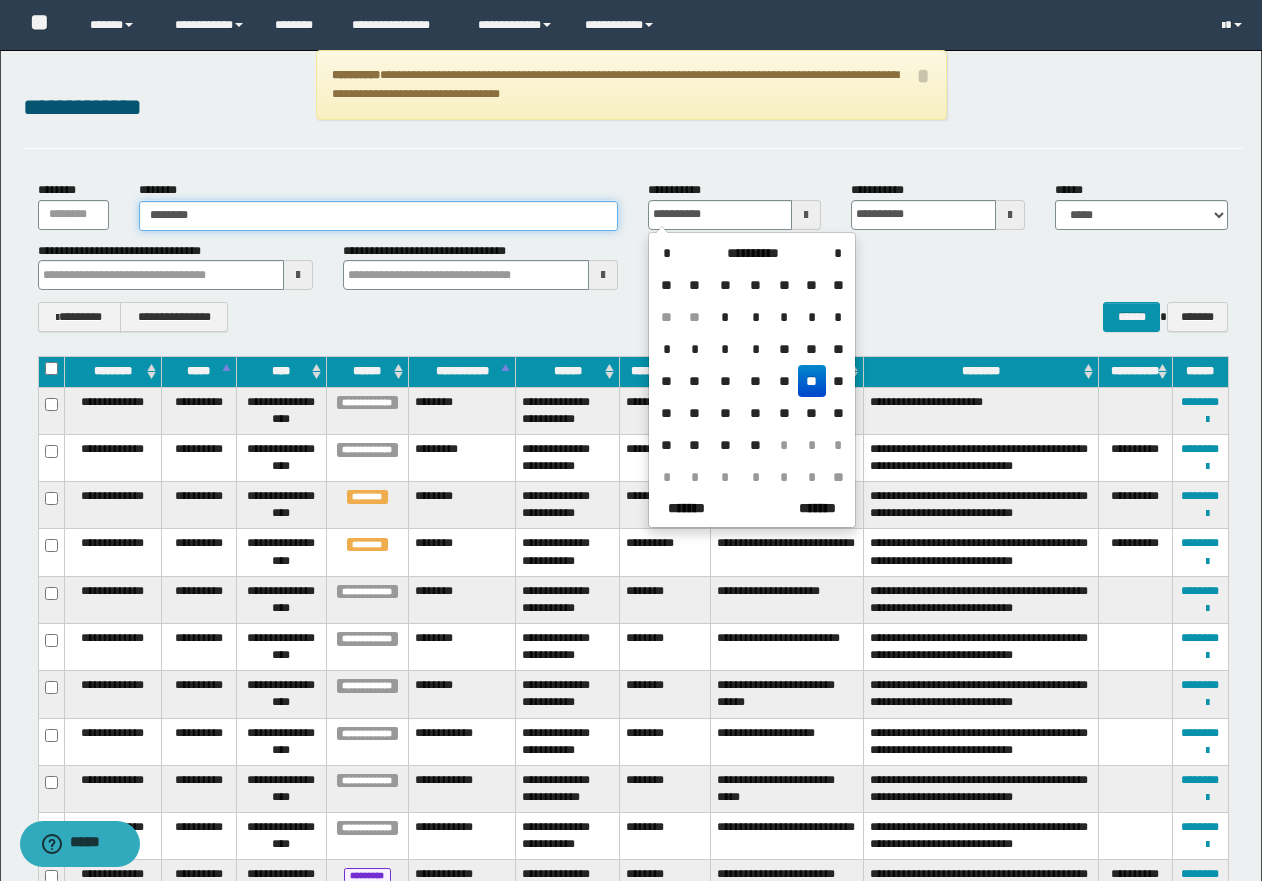 click on "********" at bounding box center (378, 216) 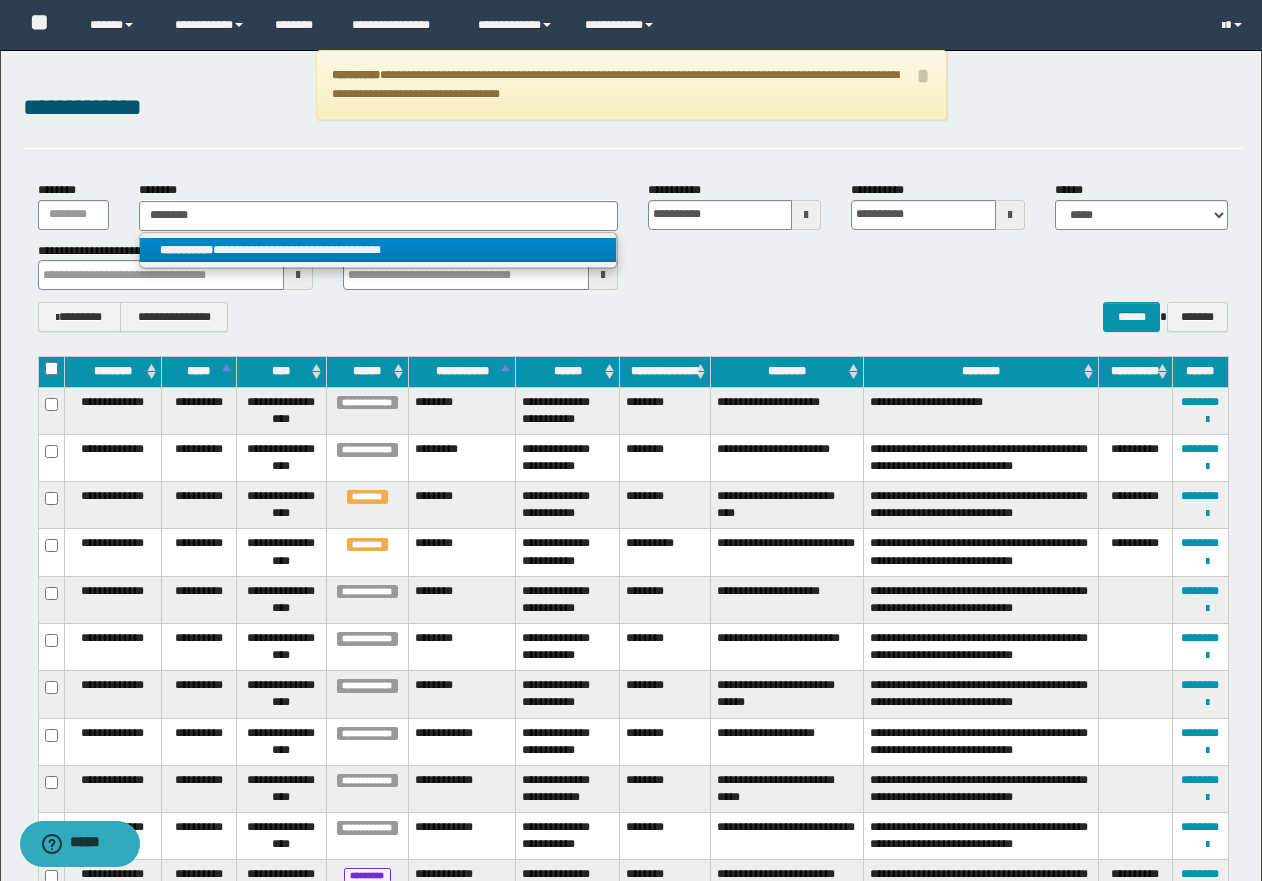 click on "**********" at bounding box center (378, 250) 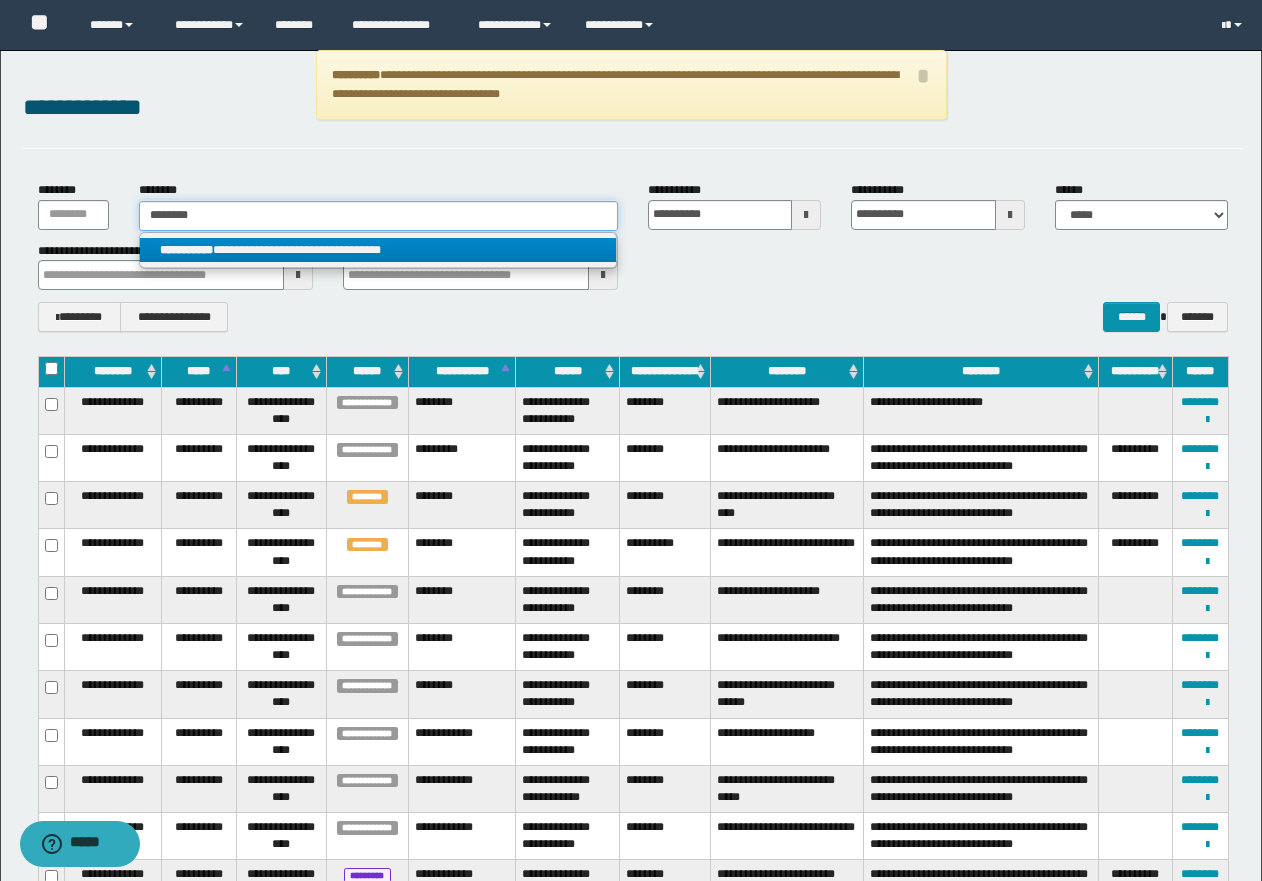 type 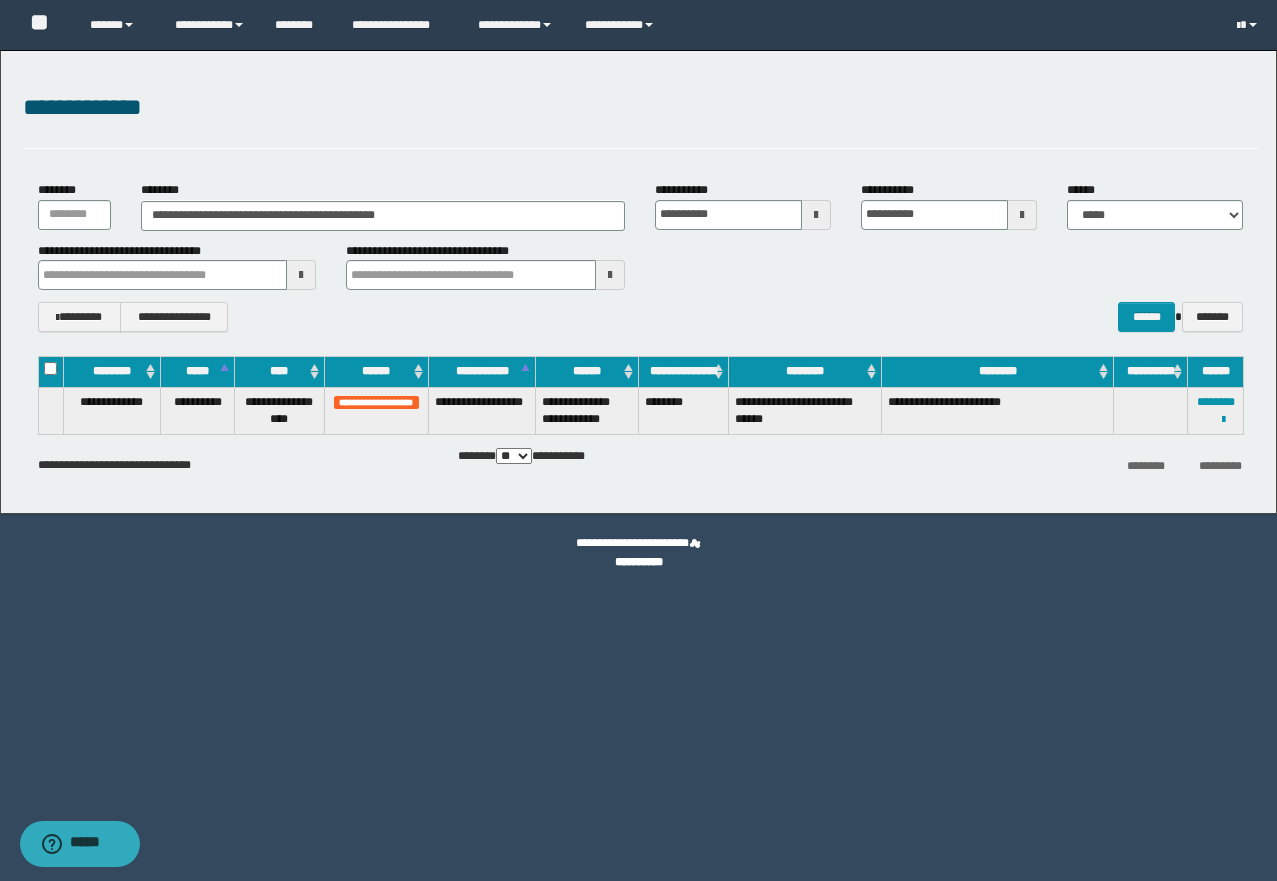 click on "**********" at bounding box center (383, 205) 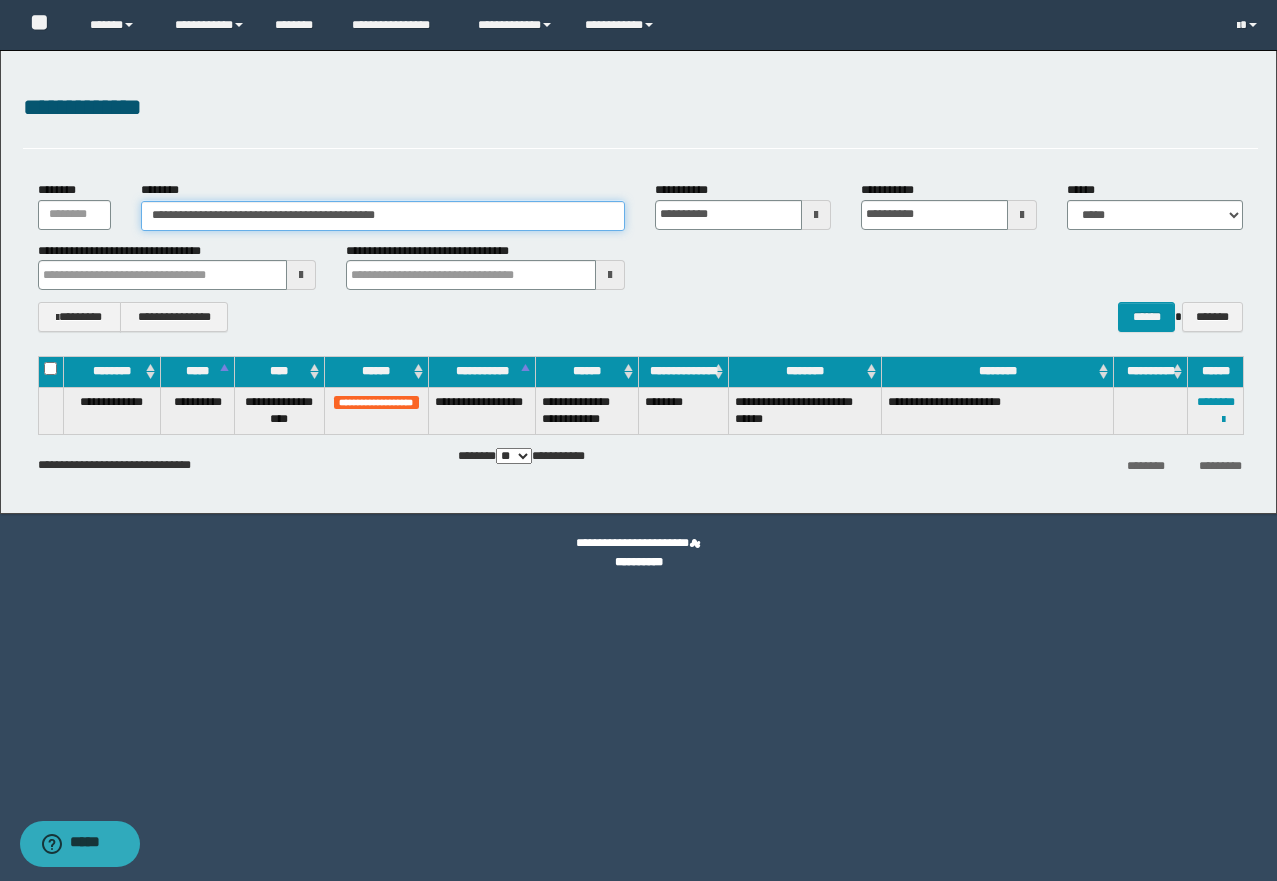 drag, startPoint x: 477, startPoint y: 216, endPoint x: 9, endPoint y: 196, distance: 468.42715 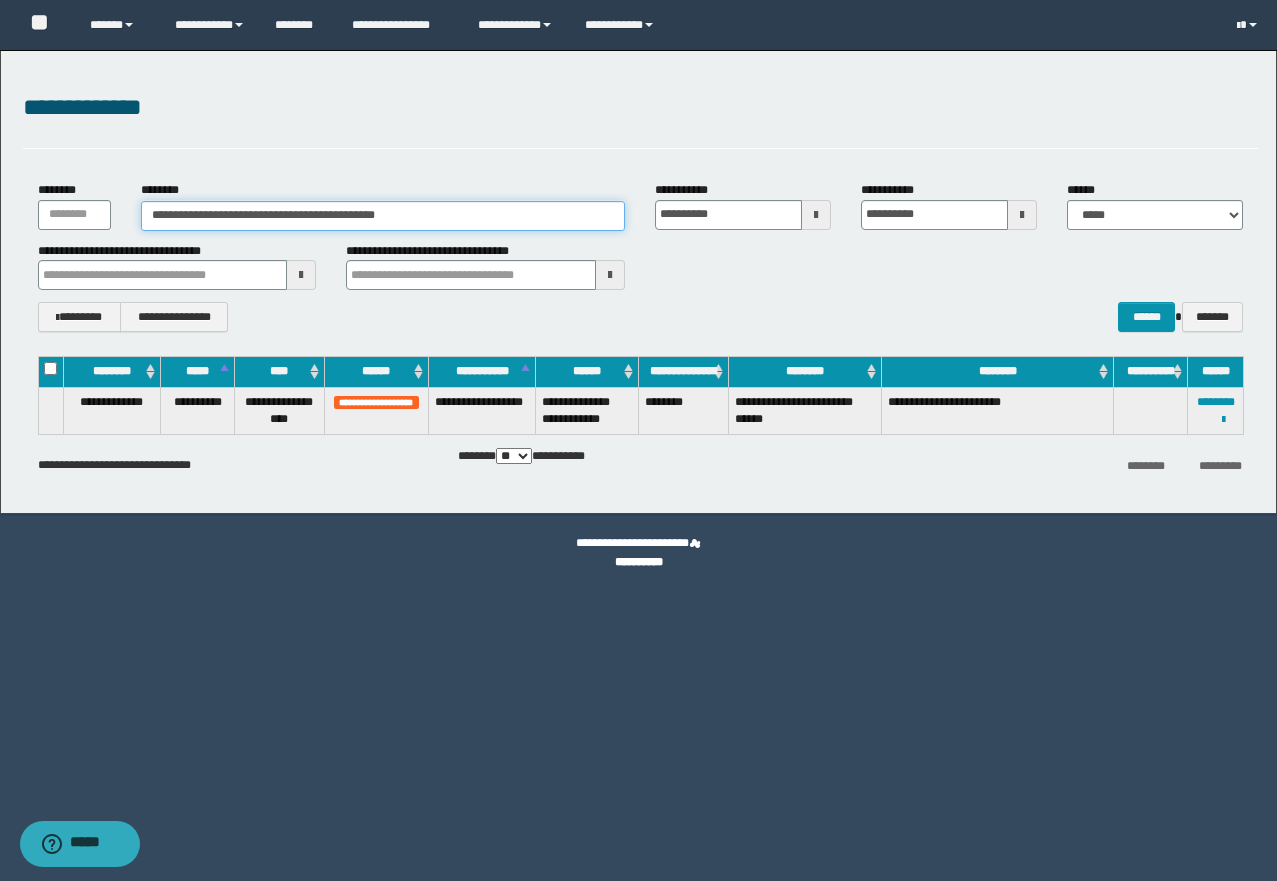 click on "**********" at bounding box center (640, 257) 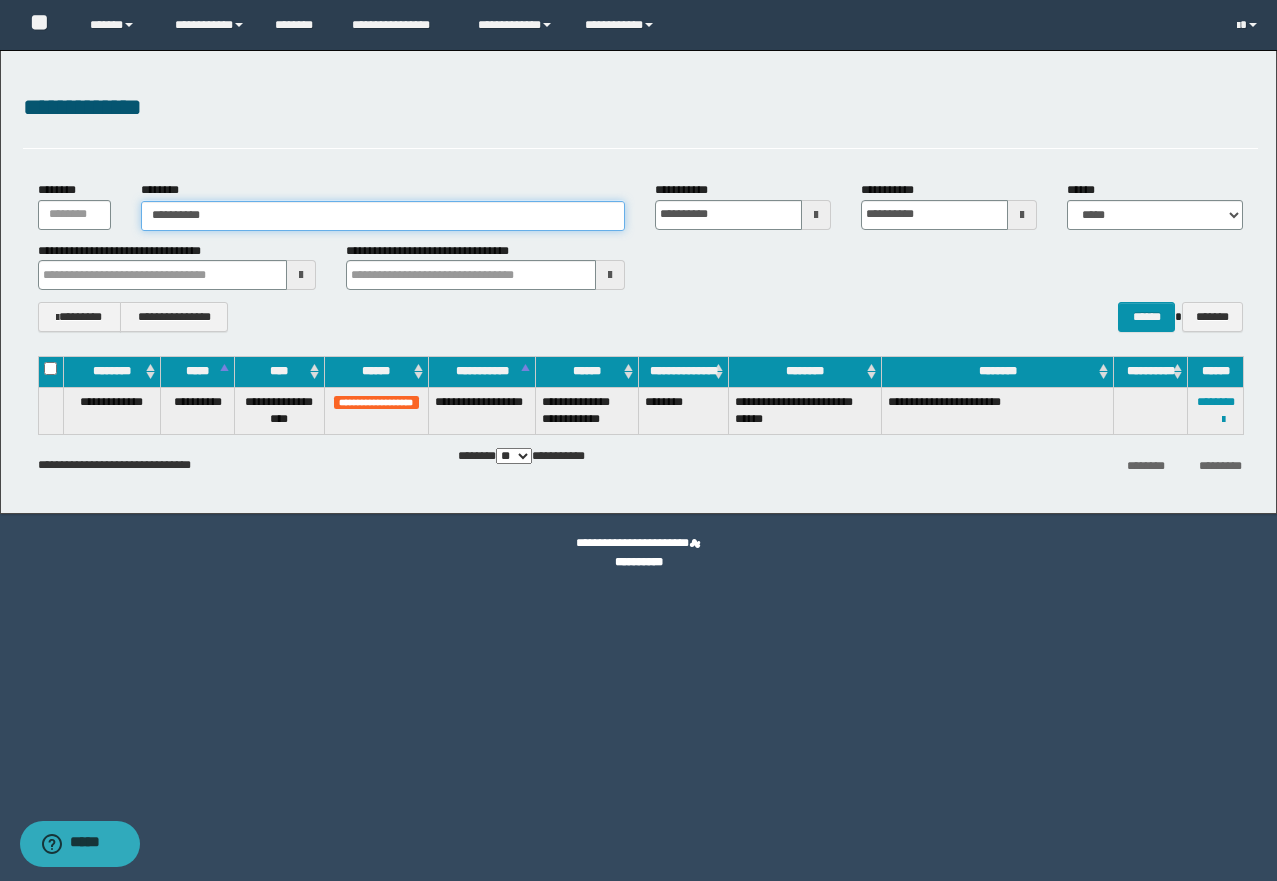 type on "**********" 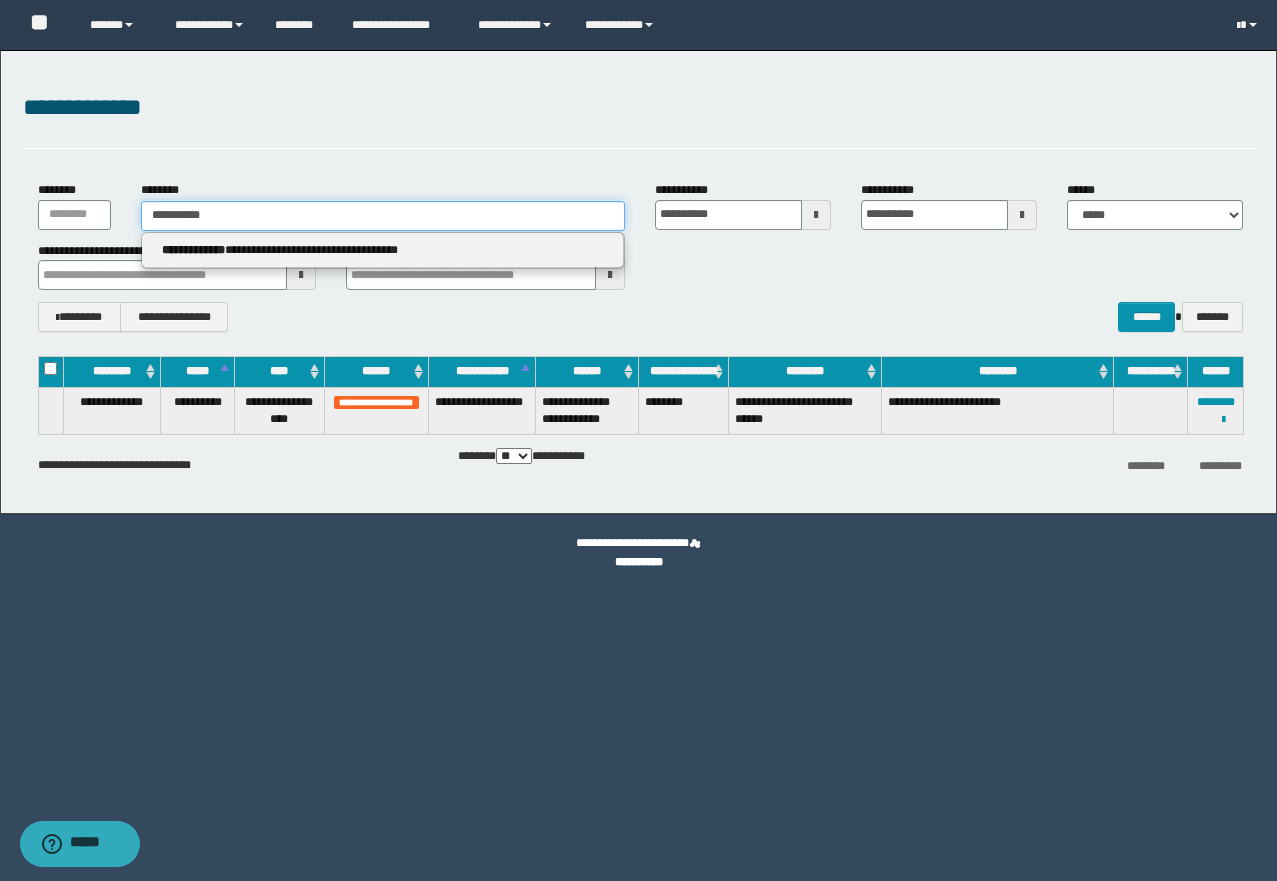 type on "**********" 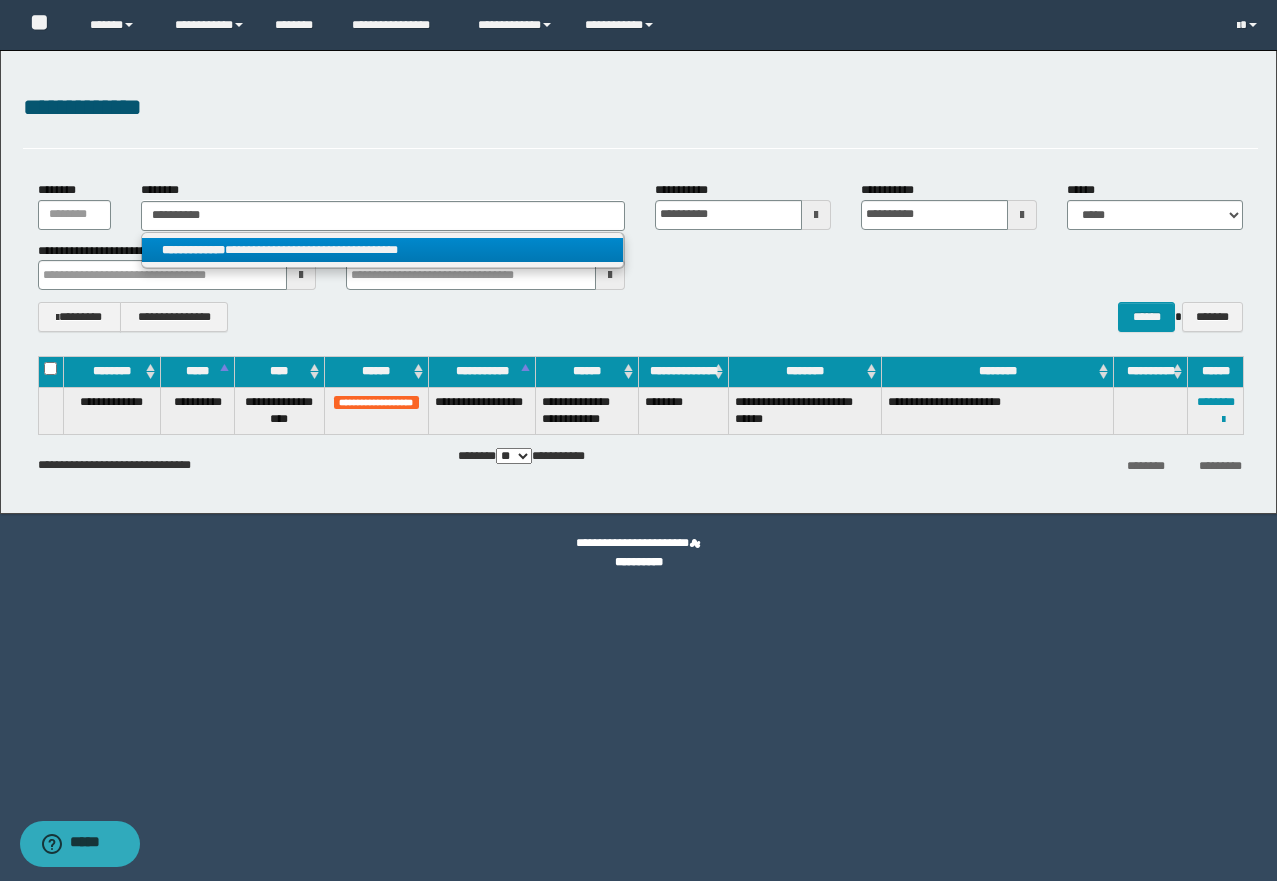 click on "**********" at bounding box center (383, 250) 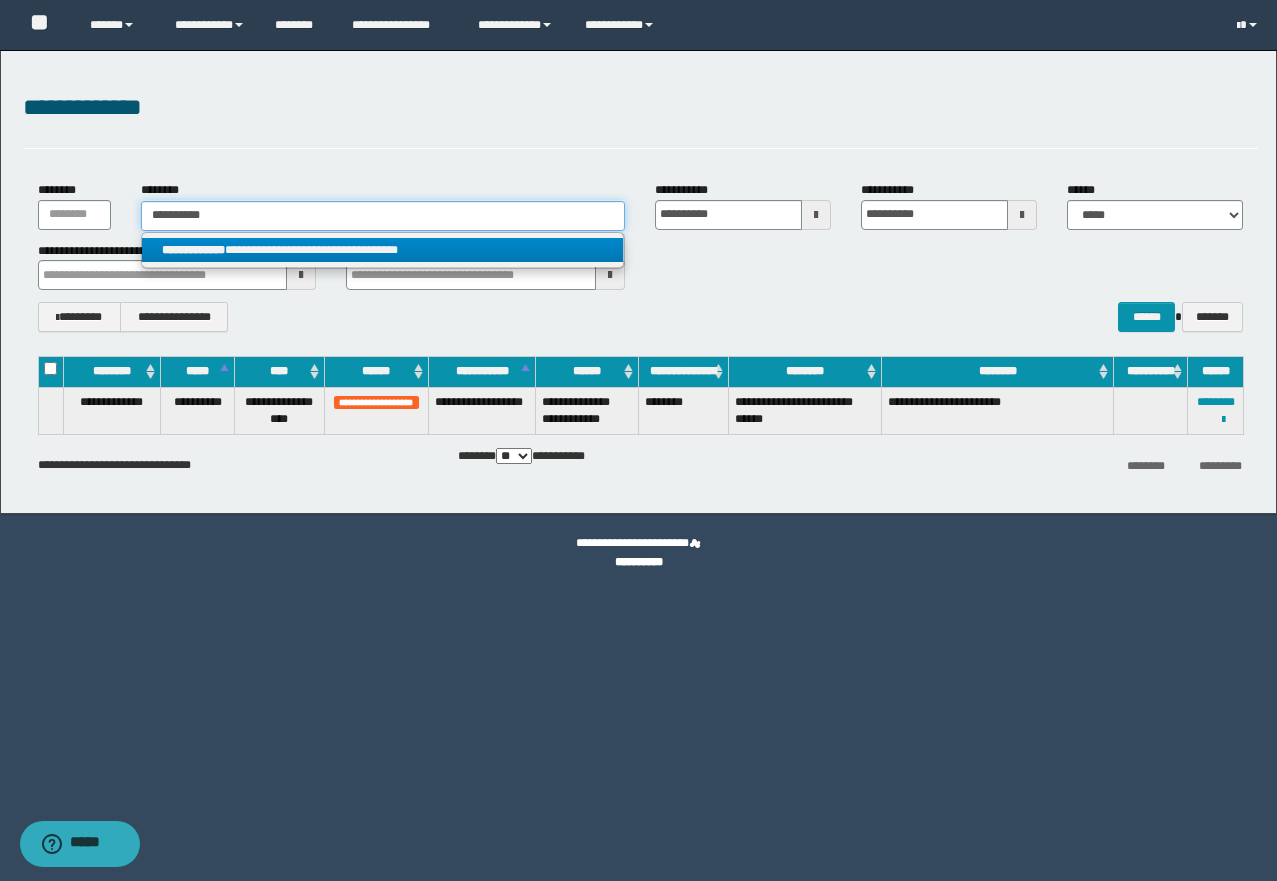 type 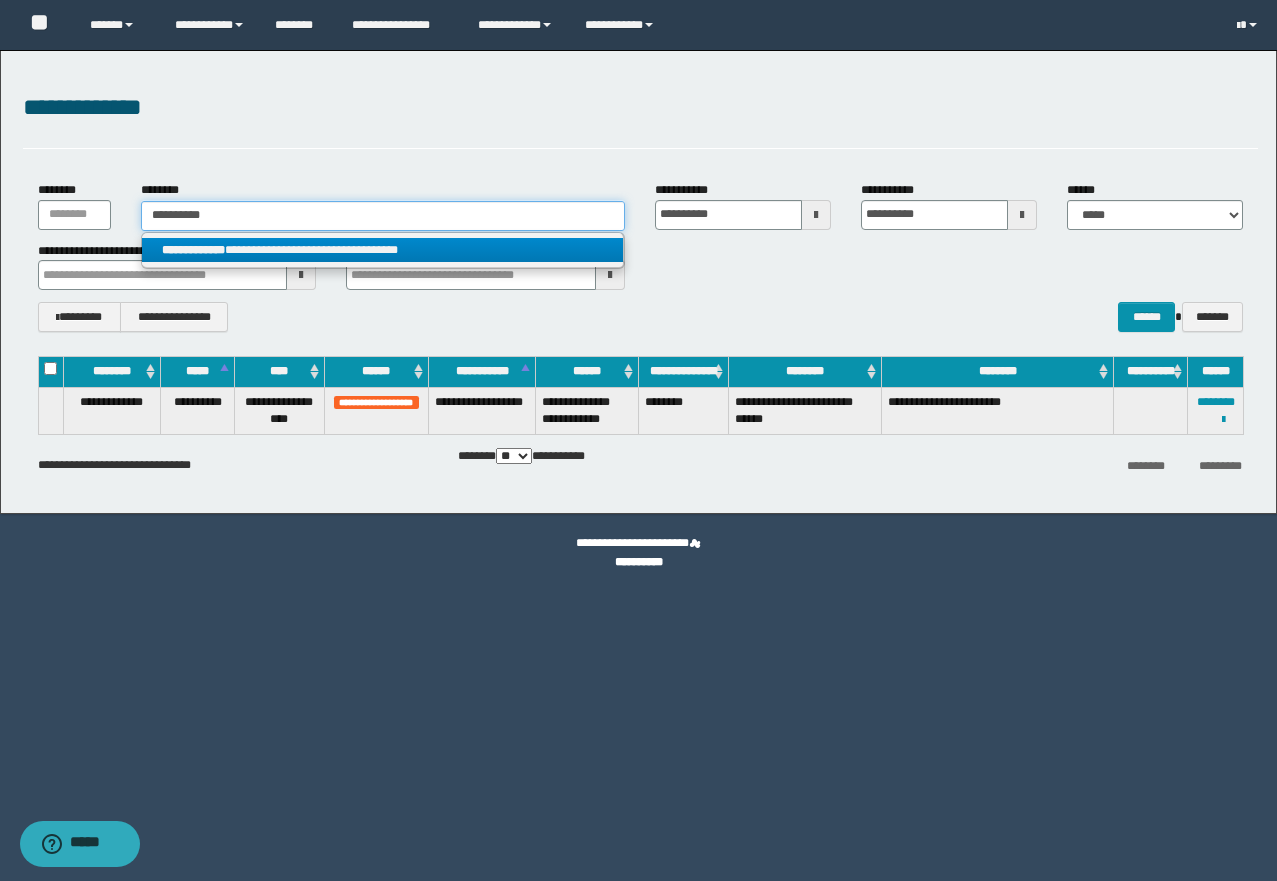 type on "**********" 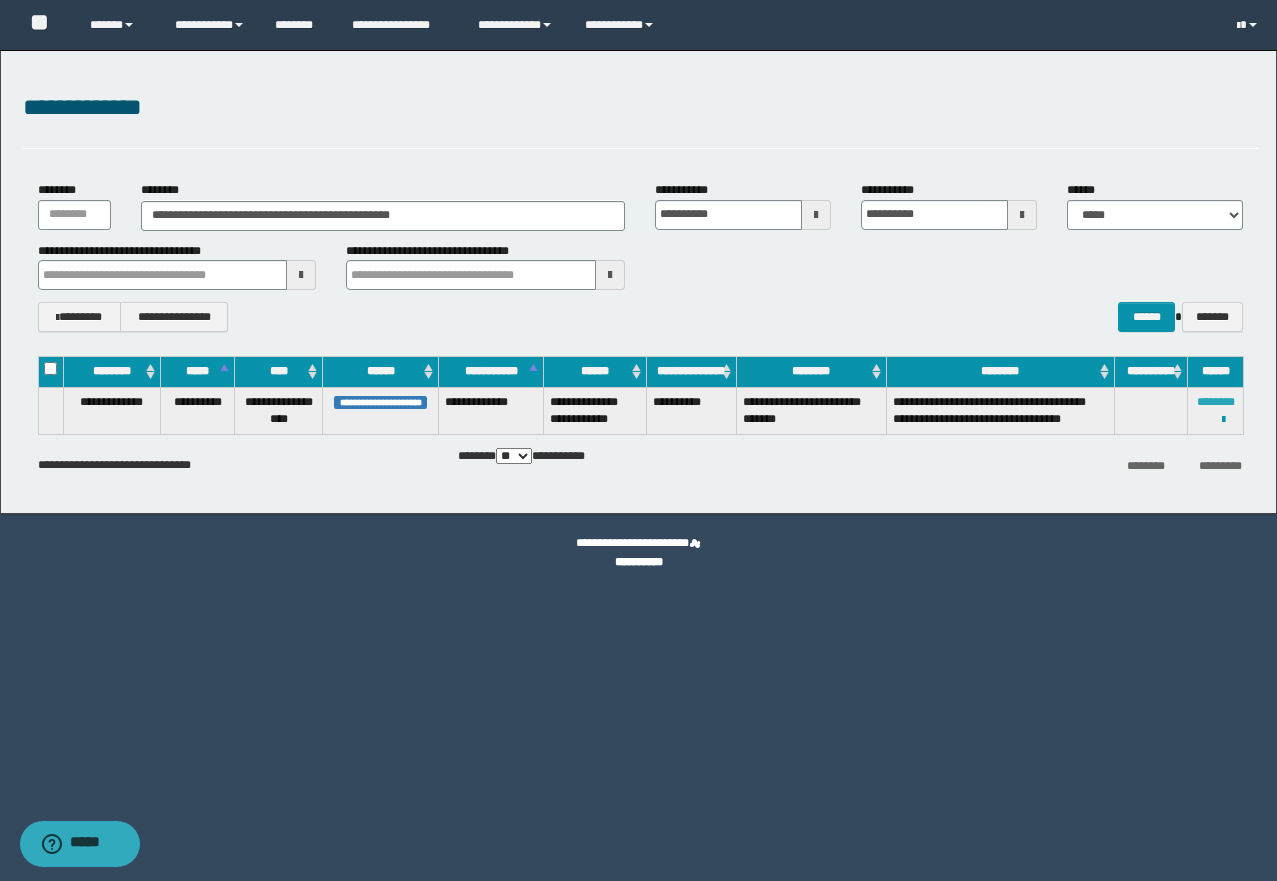 click on "********" at bounding box center [1216, 402] 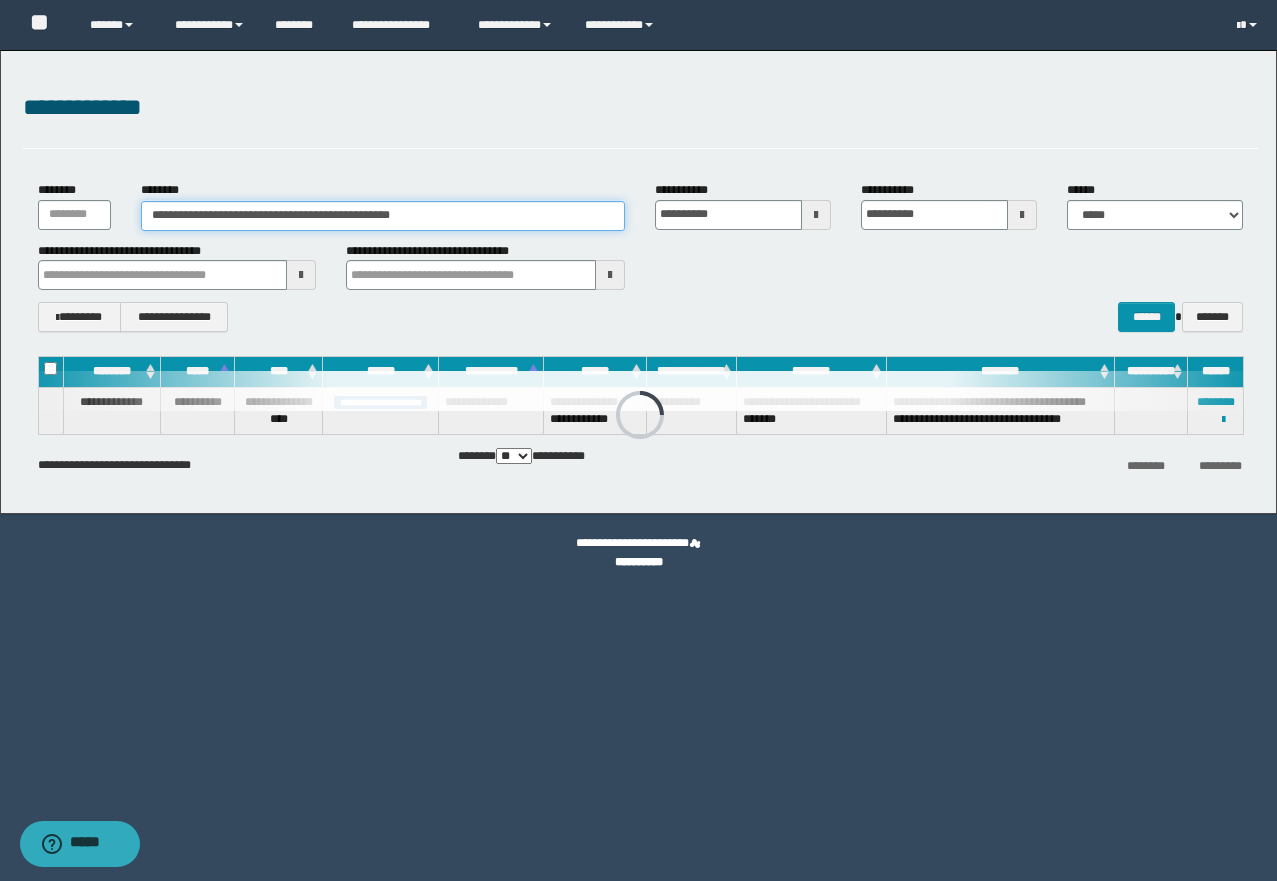 click on "**********" at bounding box center [383, 216] 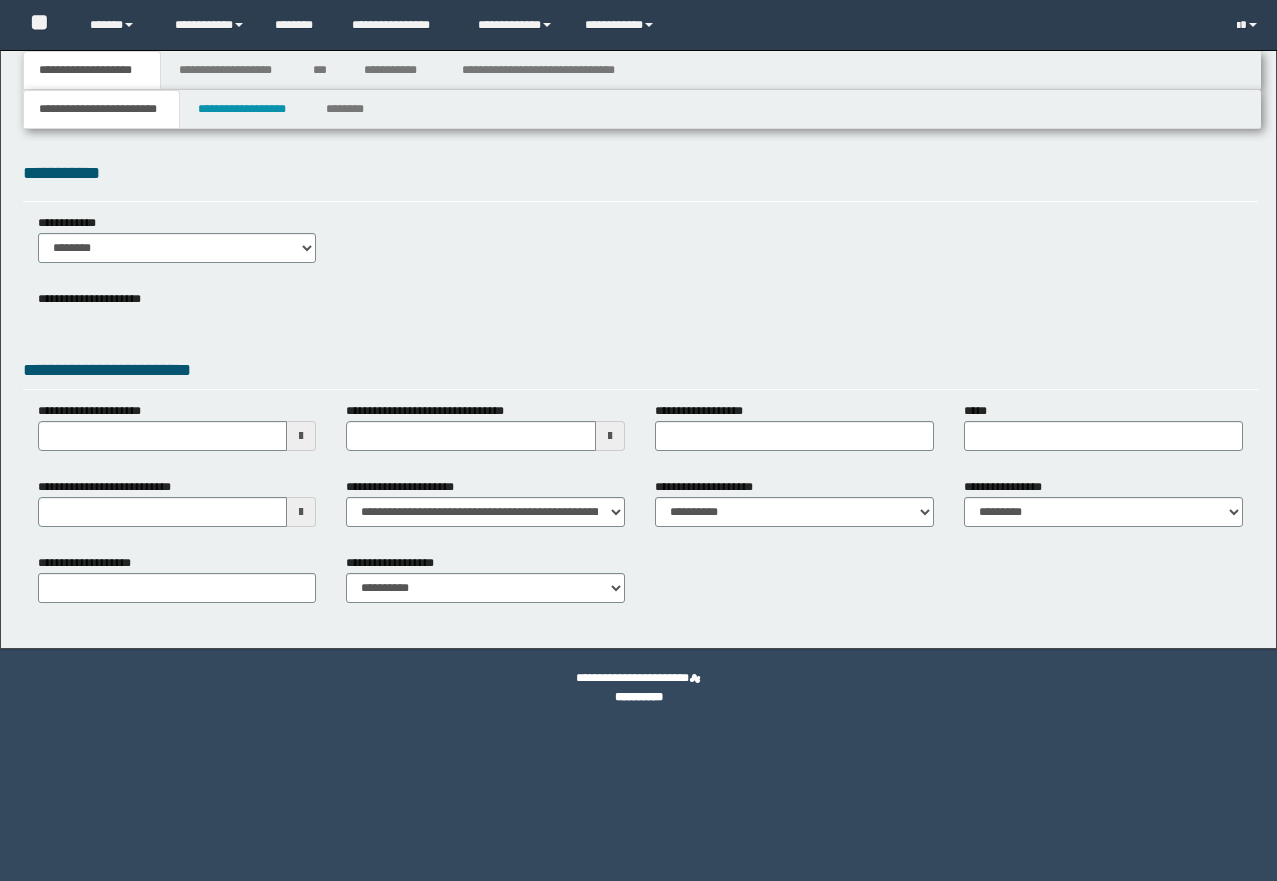 scroll, scrollTop: 0, scrollLeft: 0, axis: both 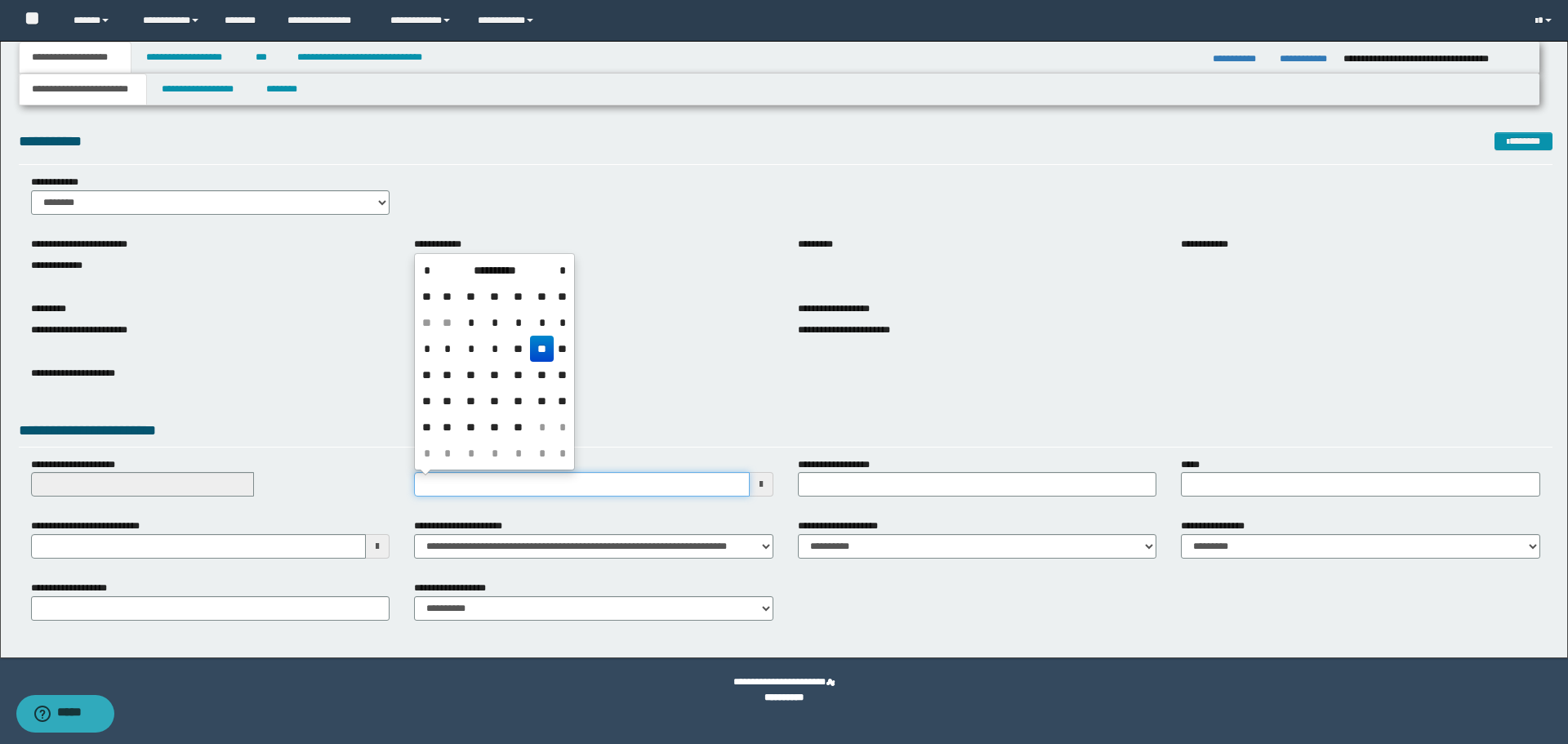 click on "**********" at bounding box center [581, 484] 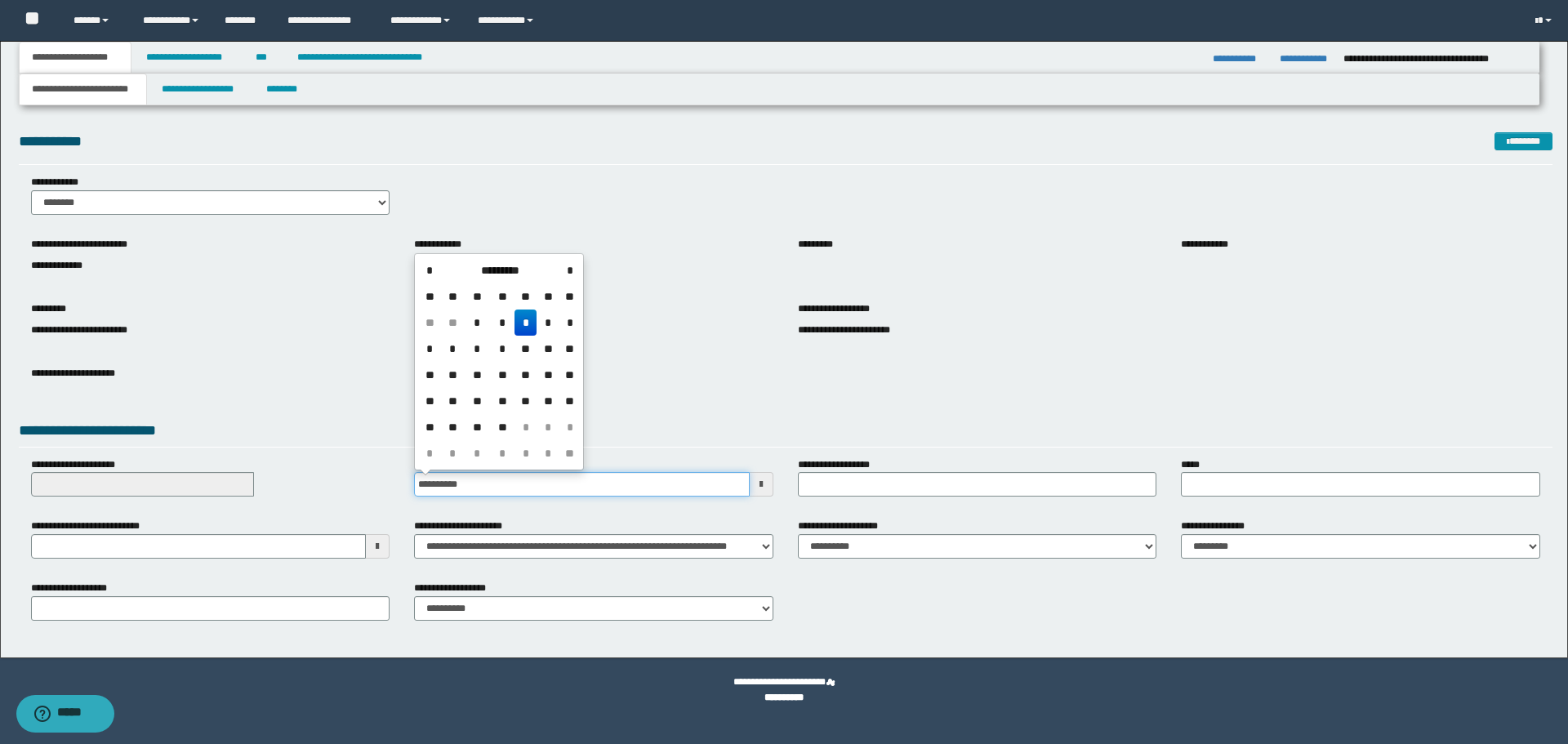 type on "**********" 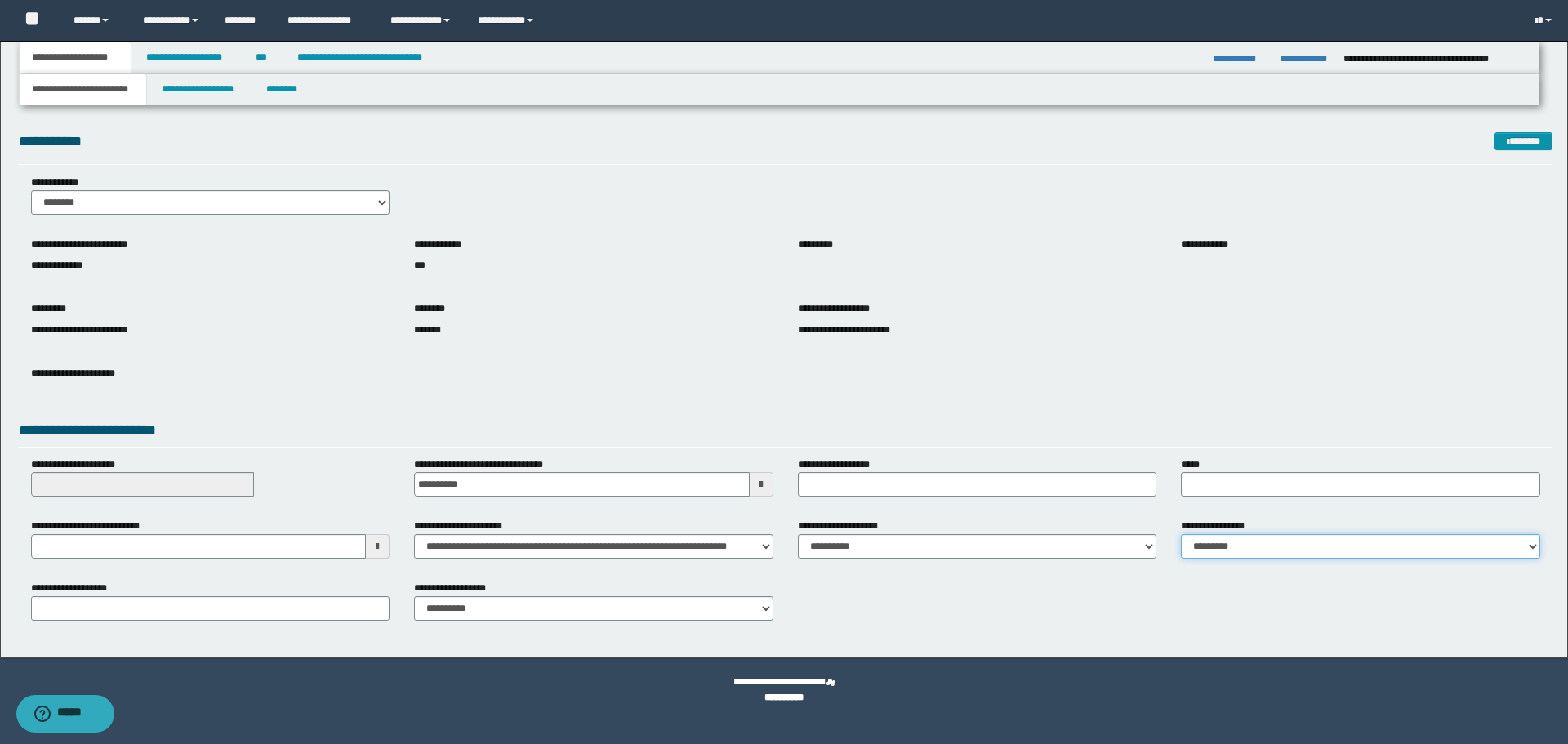 click on "**********" at bounding box center (1361, 546) 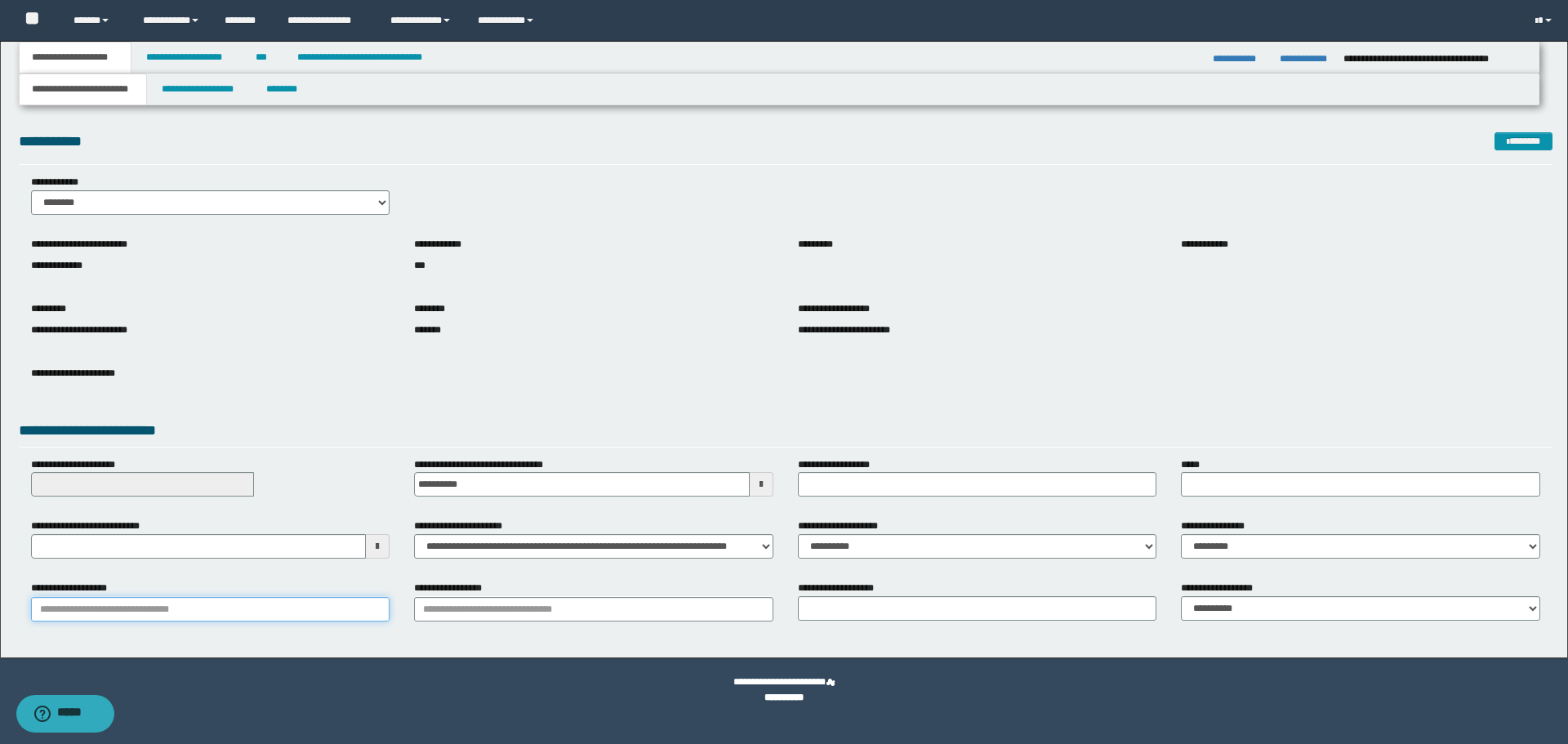 click on "**********" at bounding box center [211, 609] 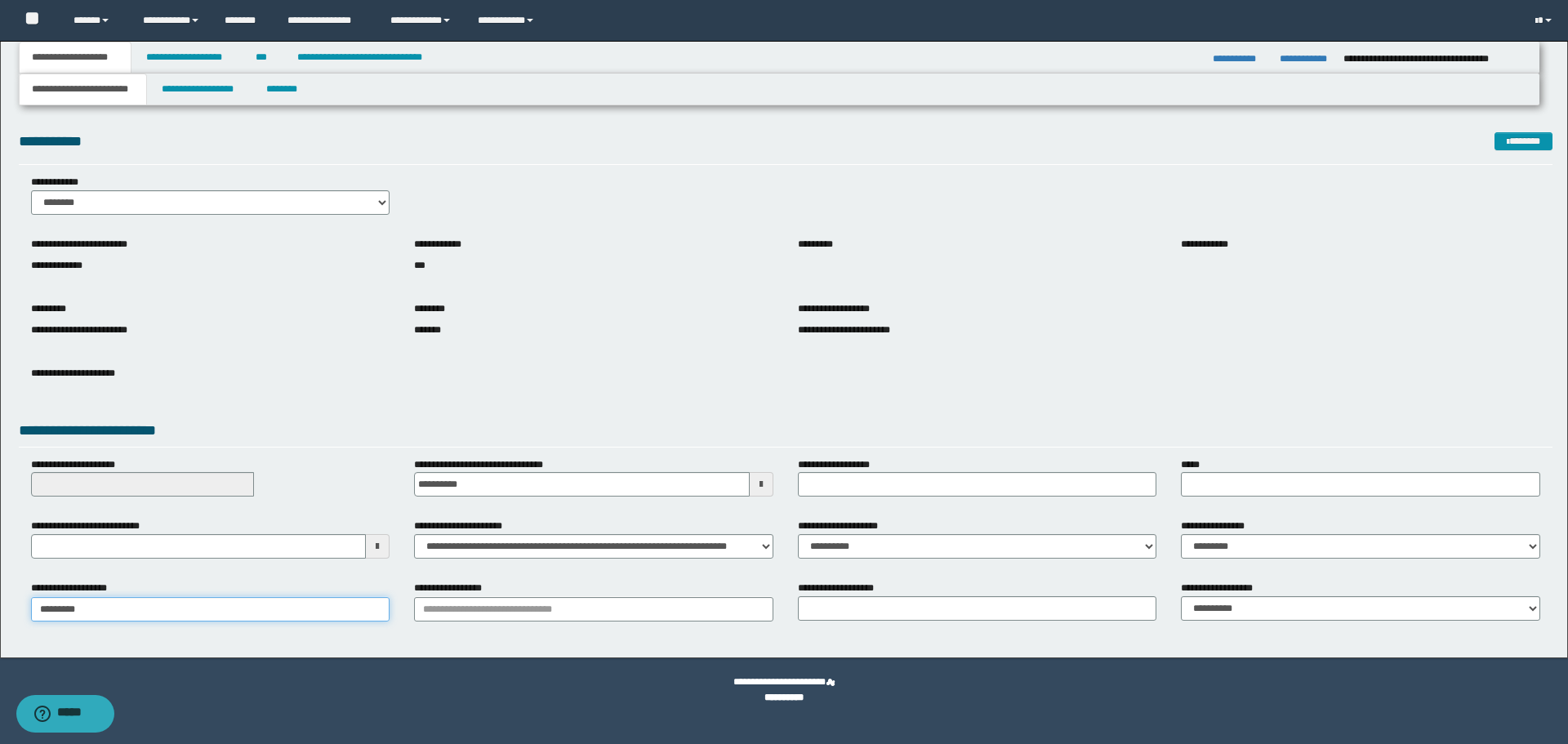type on "**********" 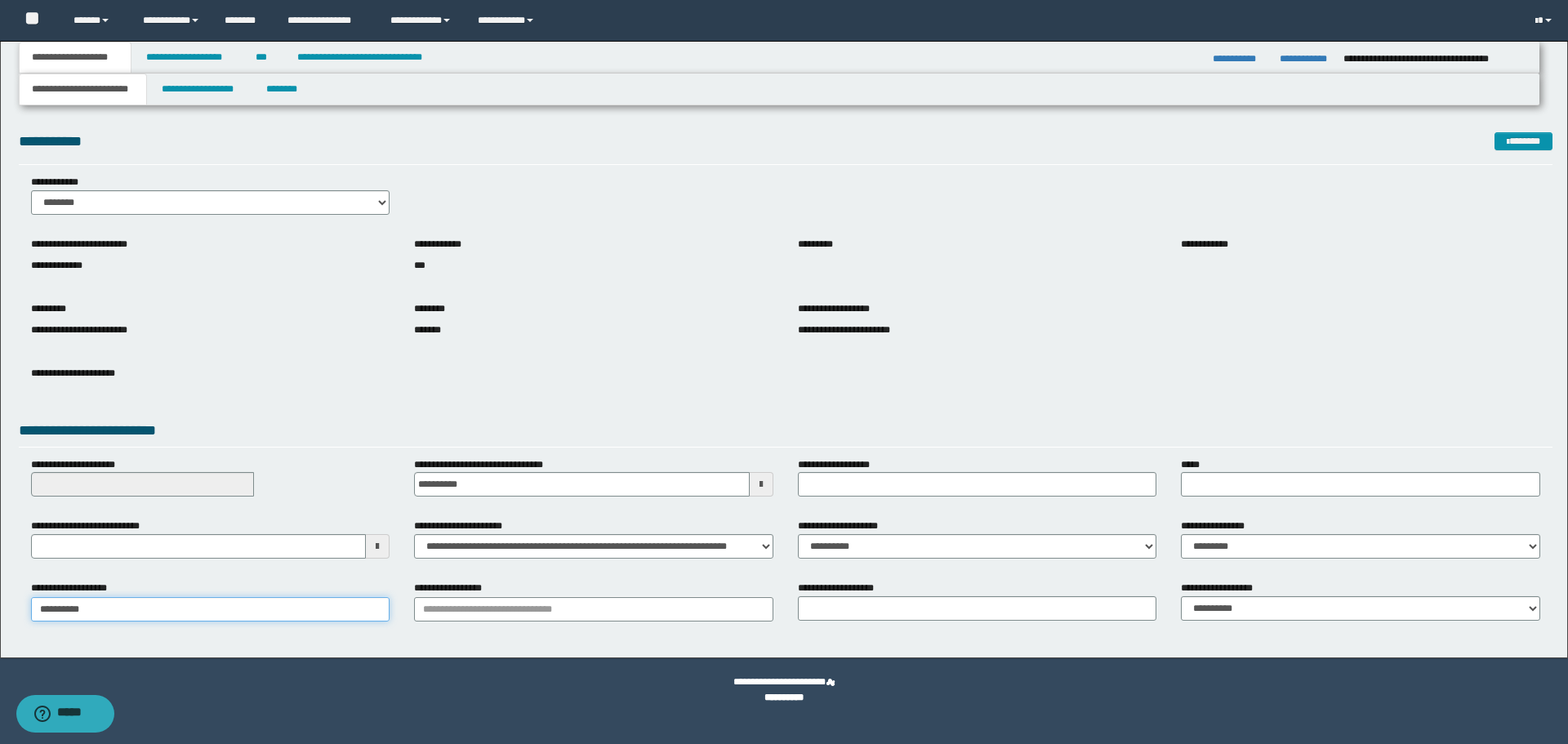 type on "**********" 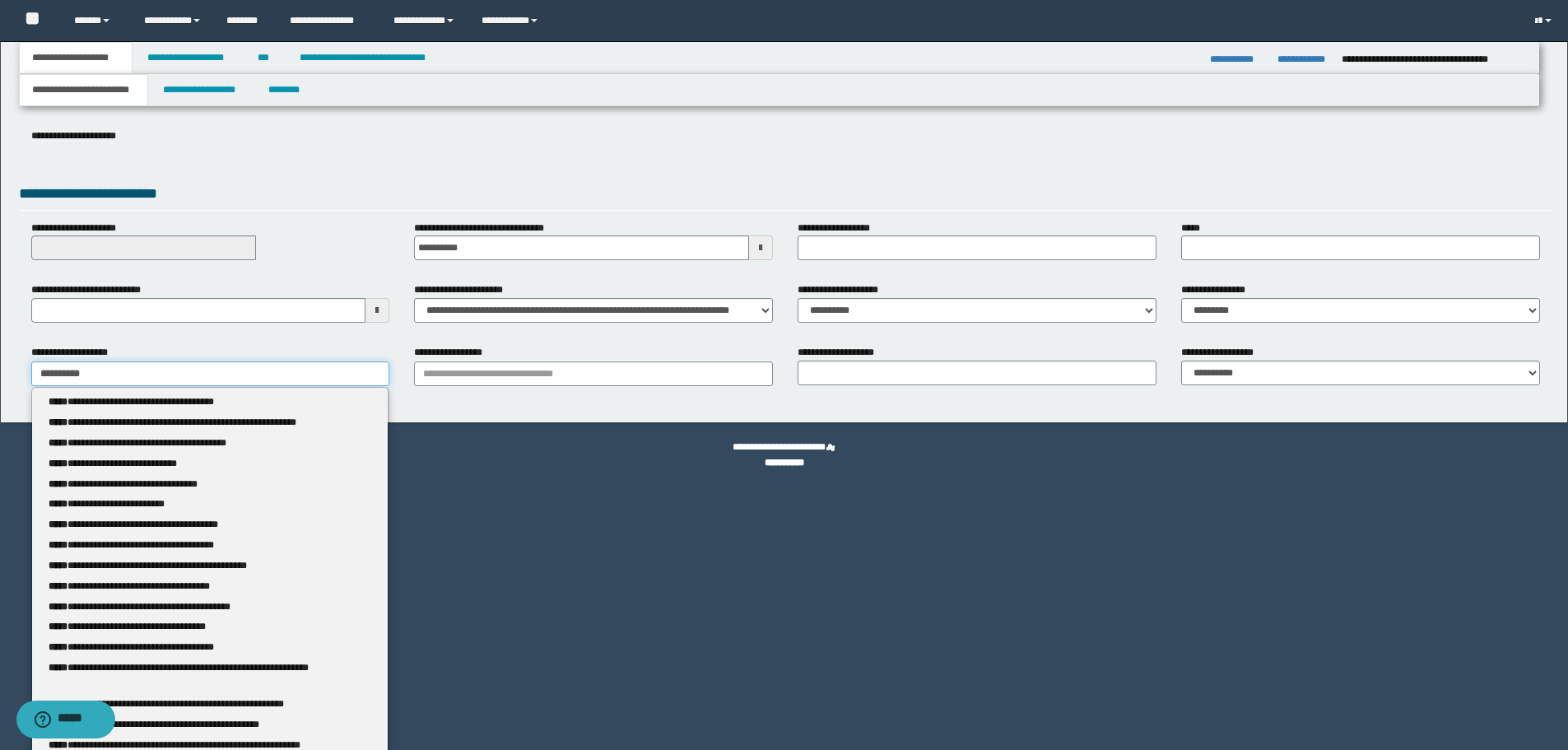 scroll, scrollTop: 247, scrollLeft: 0, axis: vertical 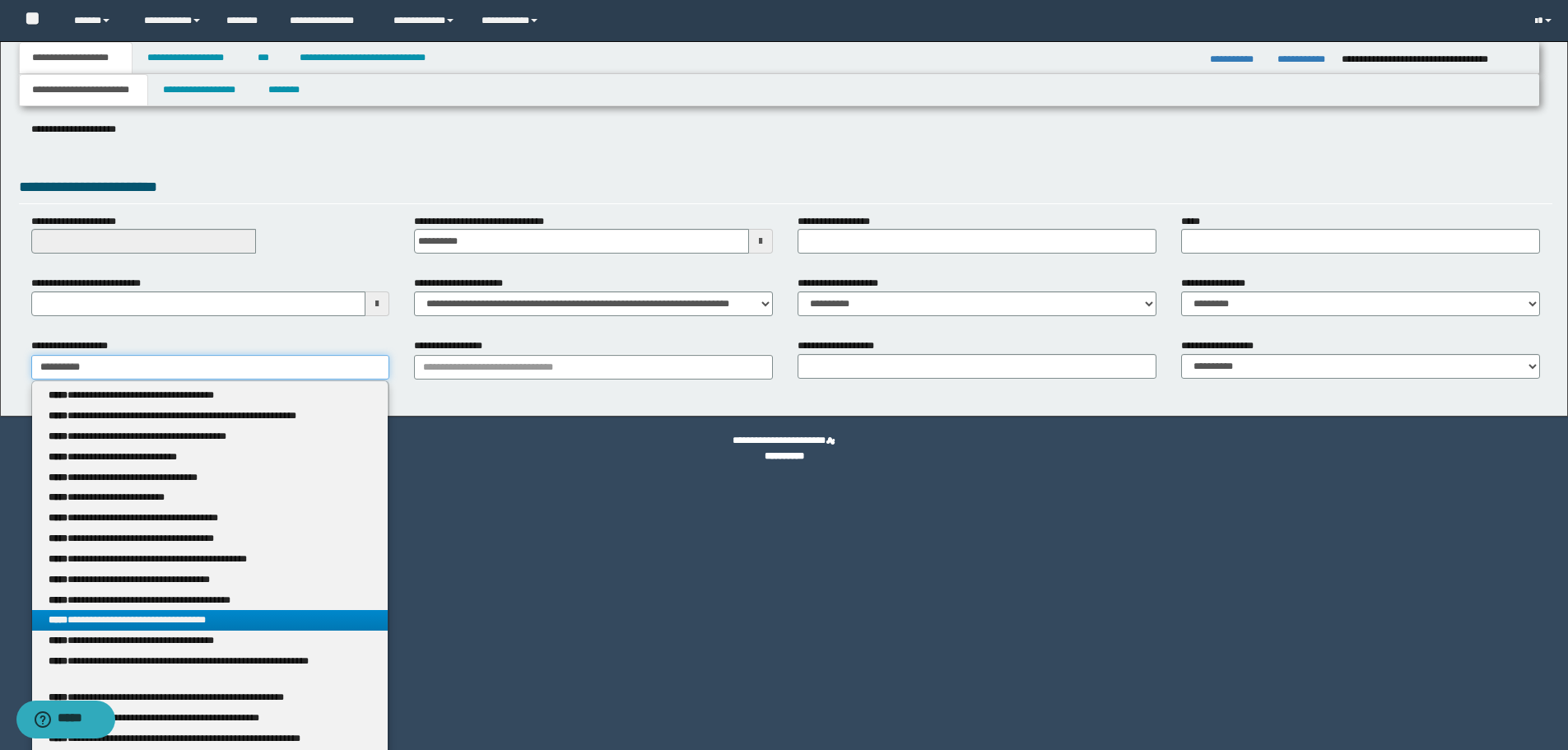 type 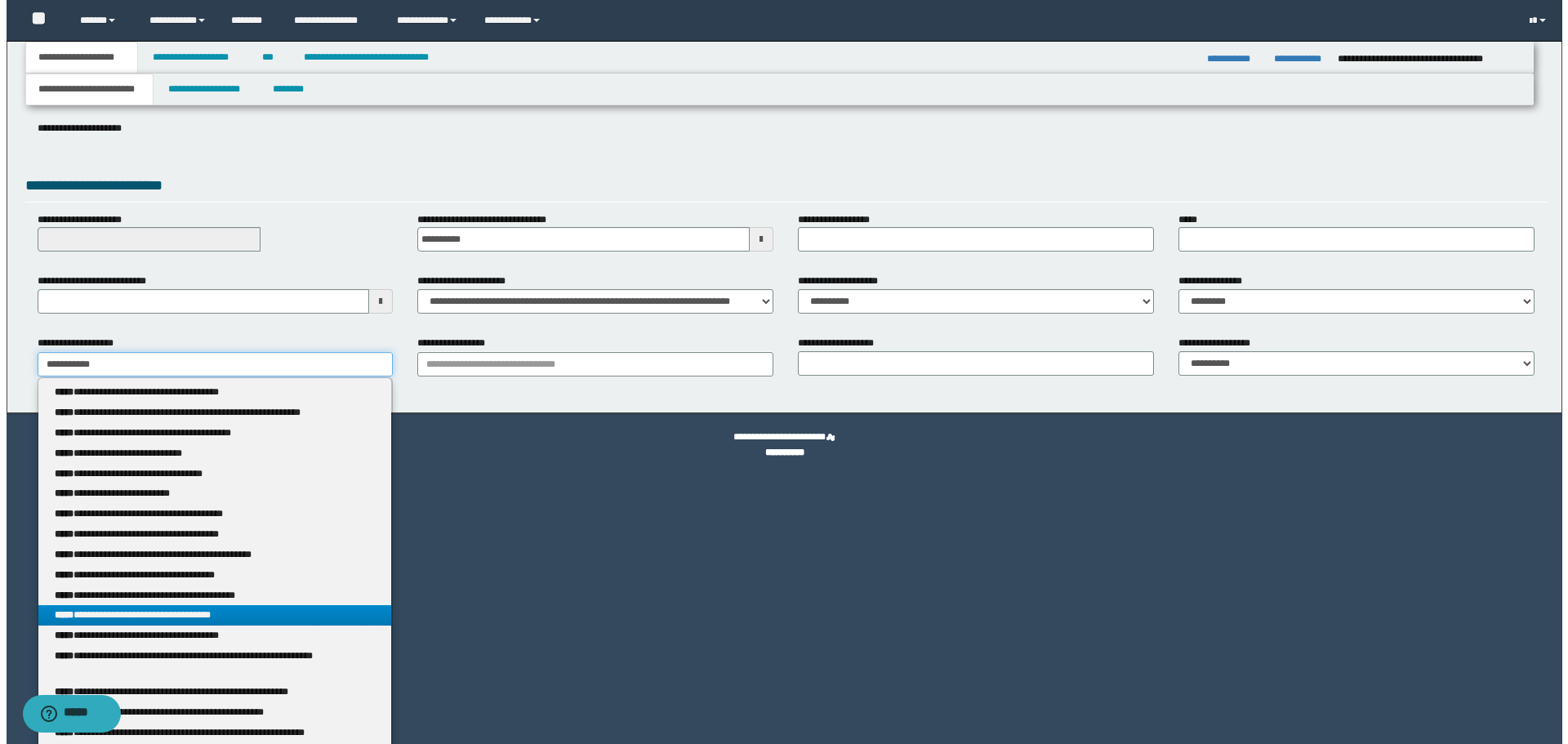 scroll, scrollTop: 0, scrollLeft: 0, axis: both 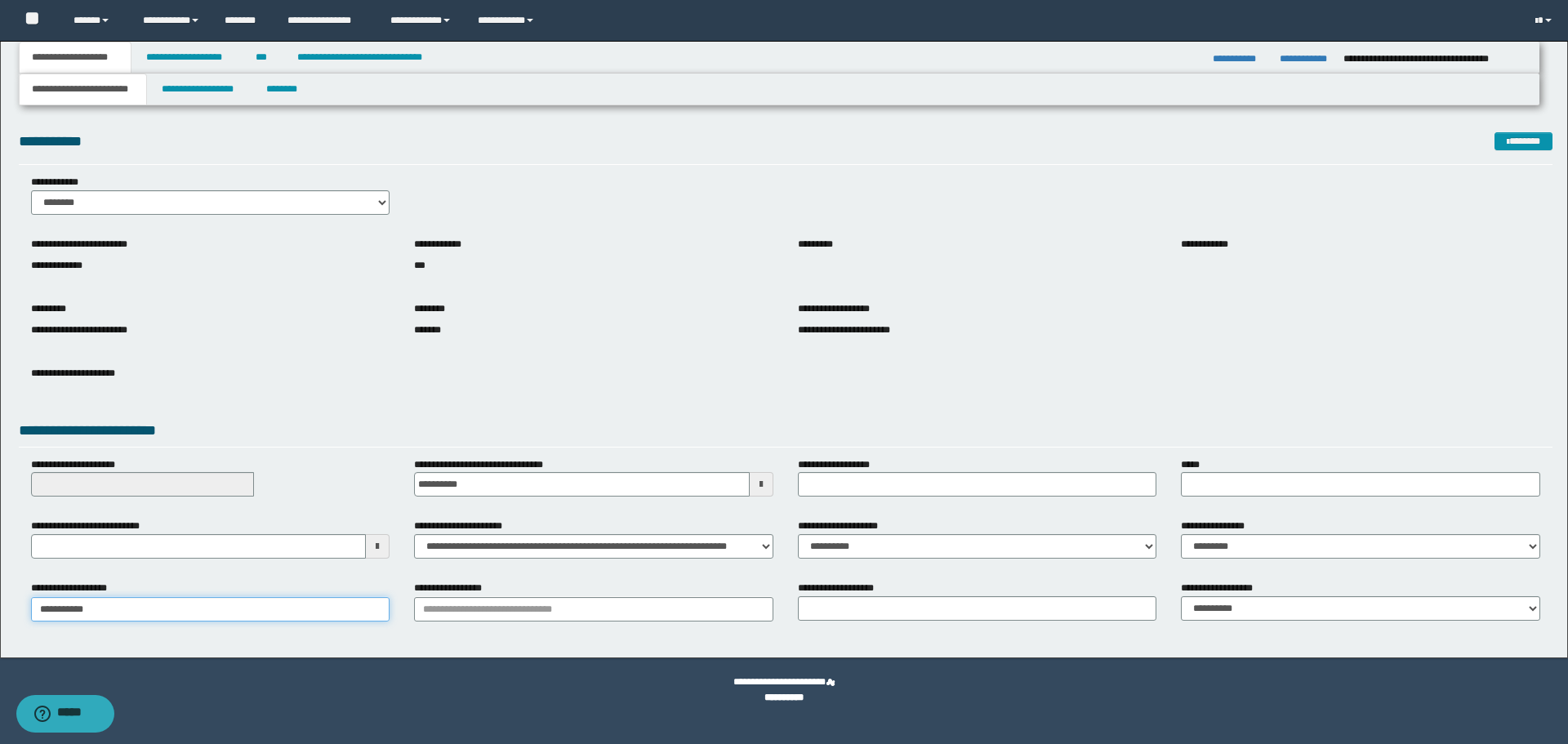 type on "**********" 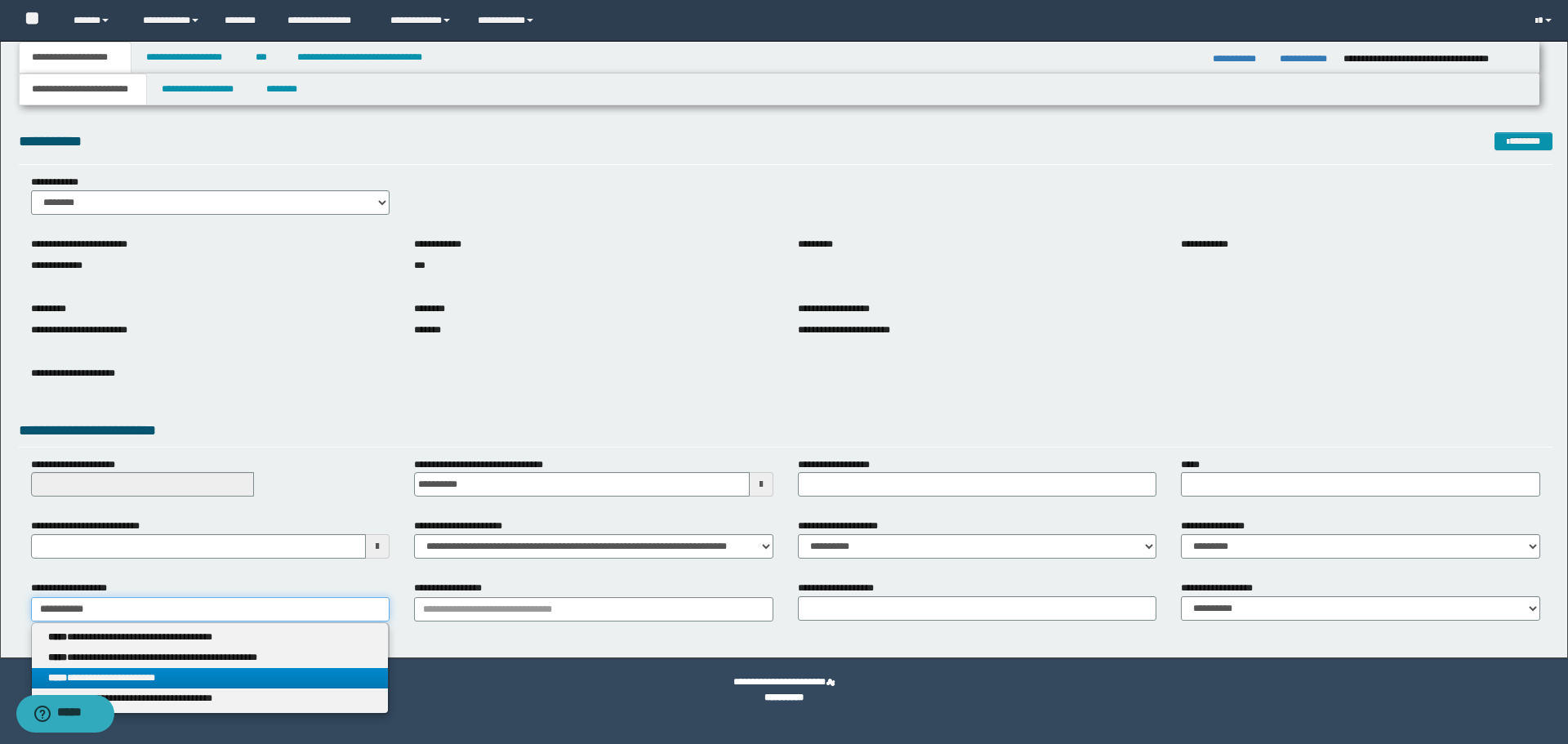 type on "**********" 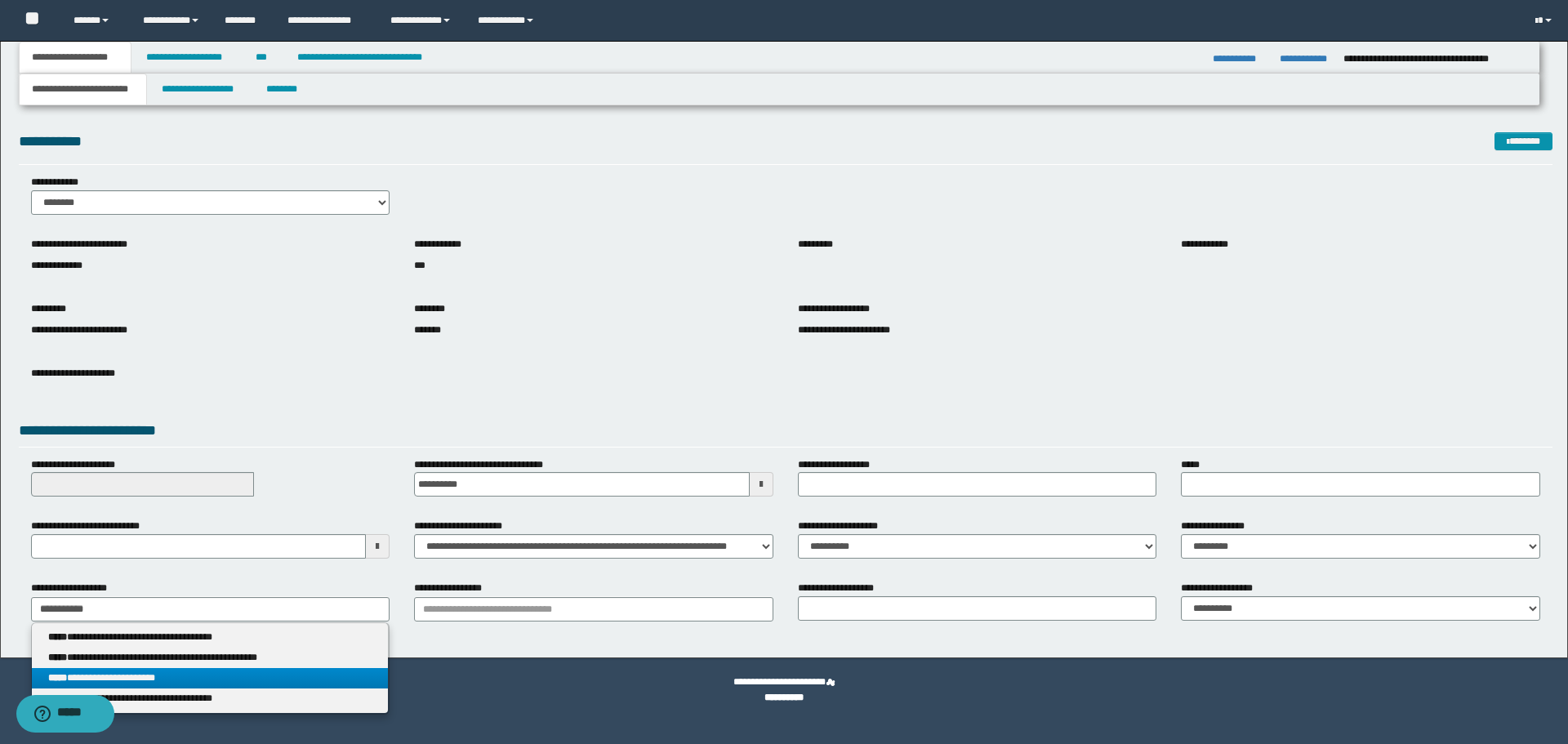 click on "**********" at bounding box center (210, 678) 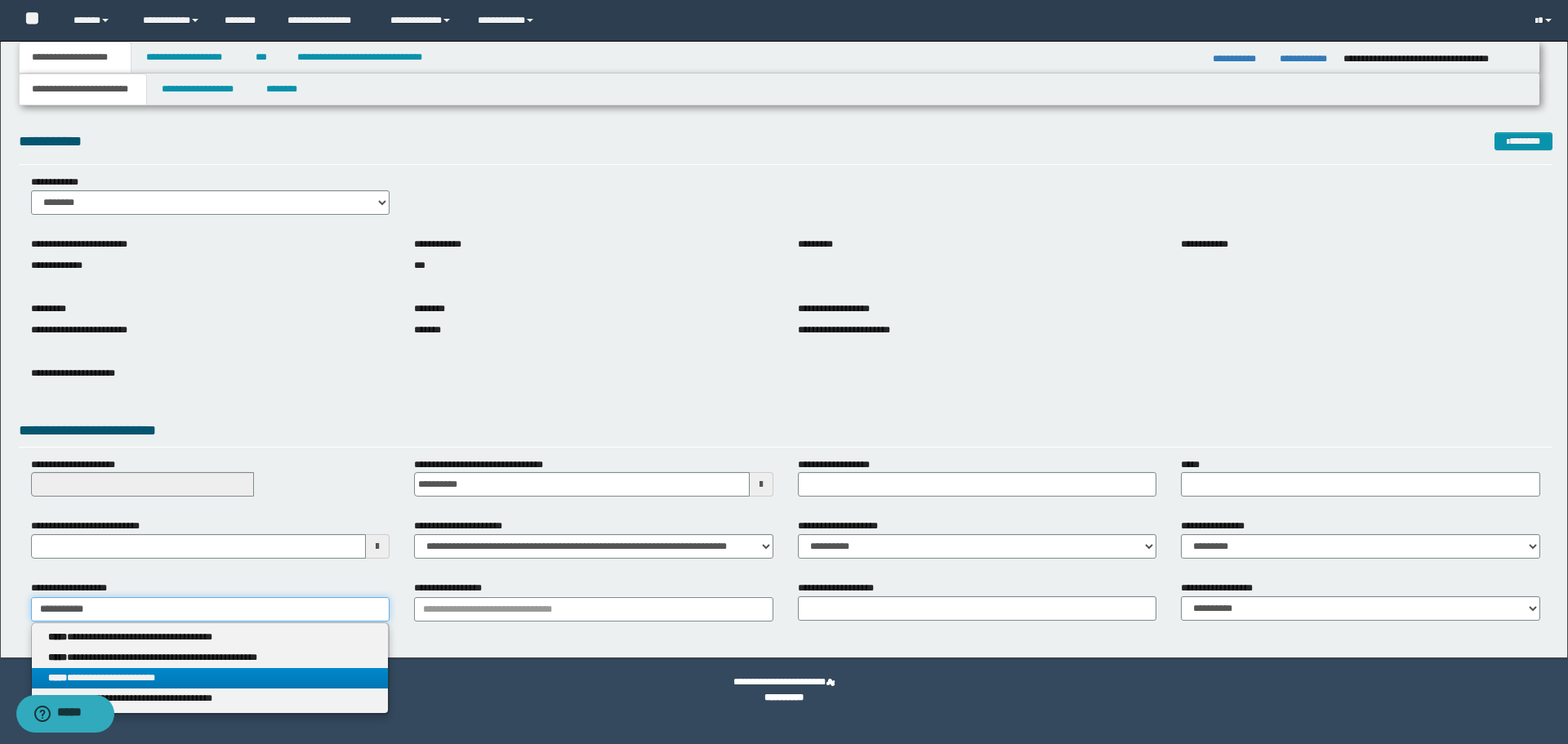 type 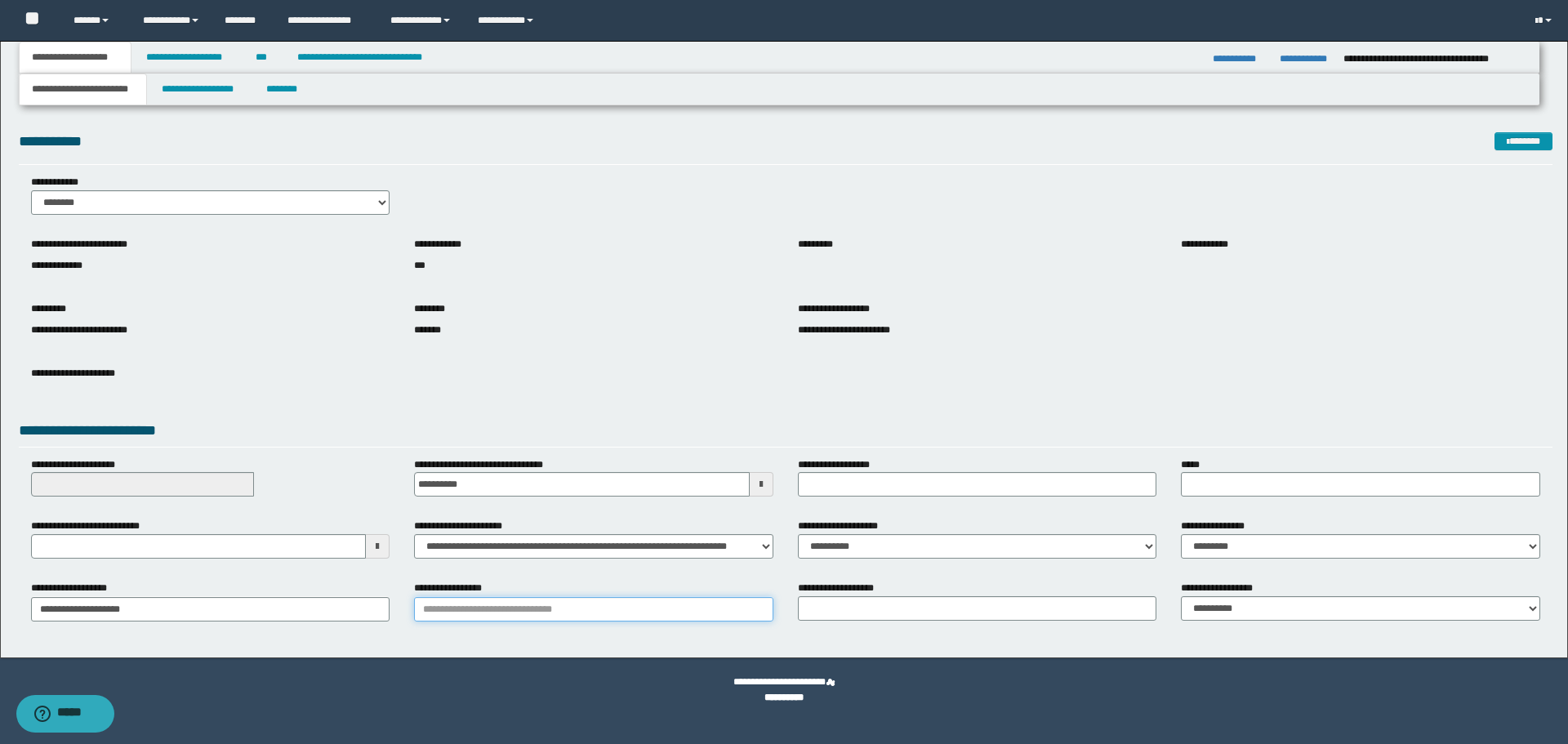 click on "**********" at bounding box center [594, 609] 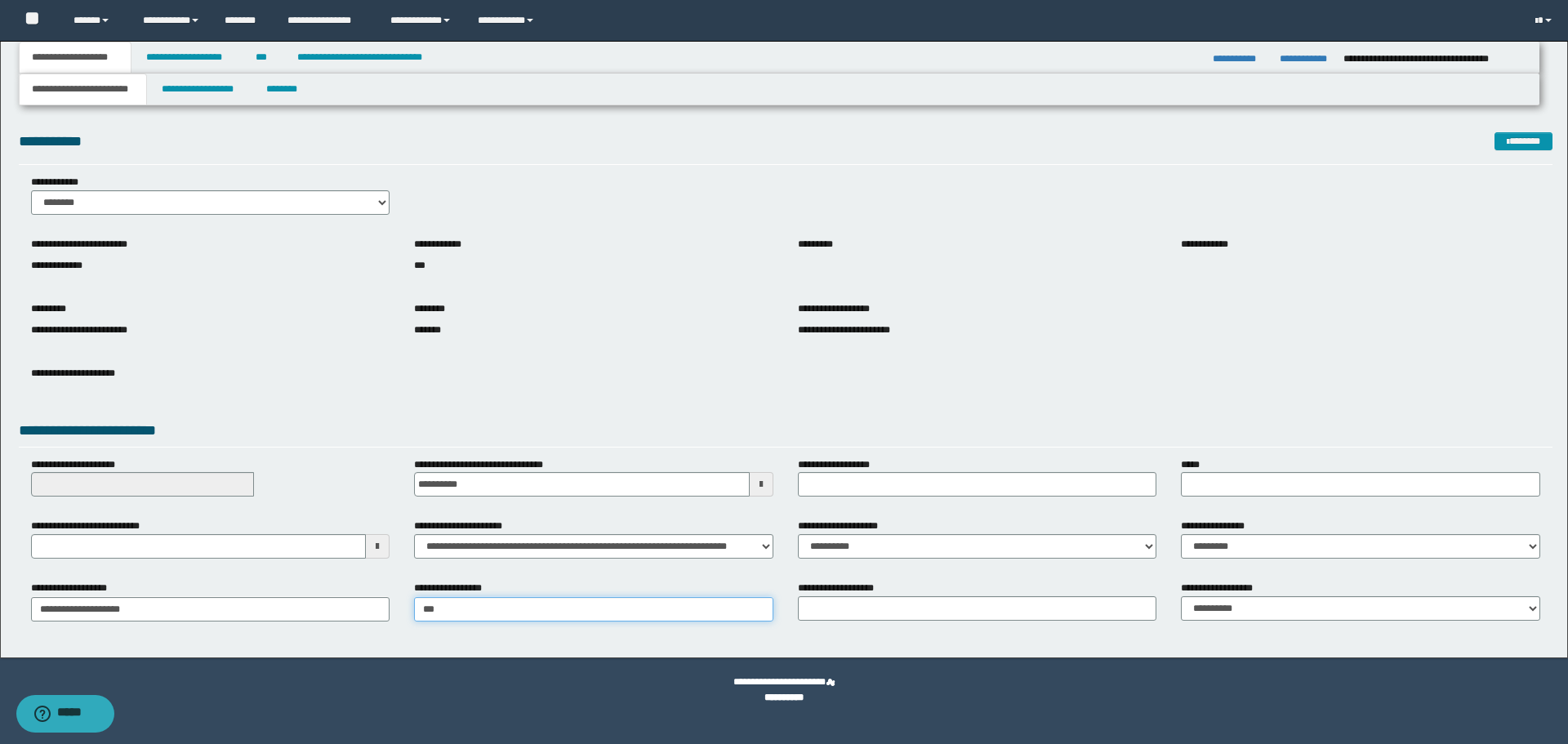type on "****" 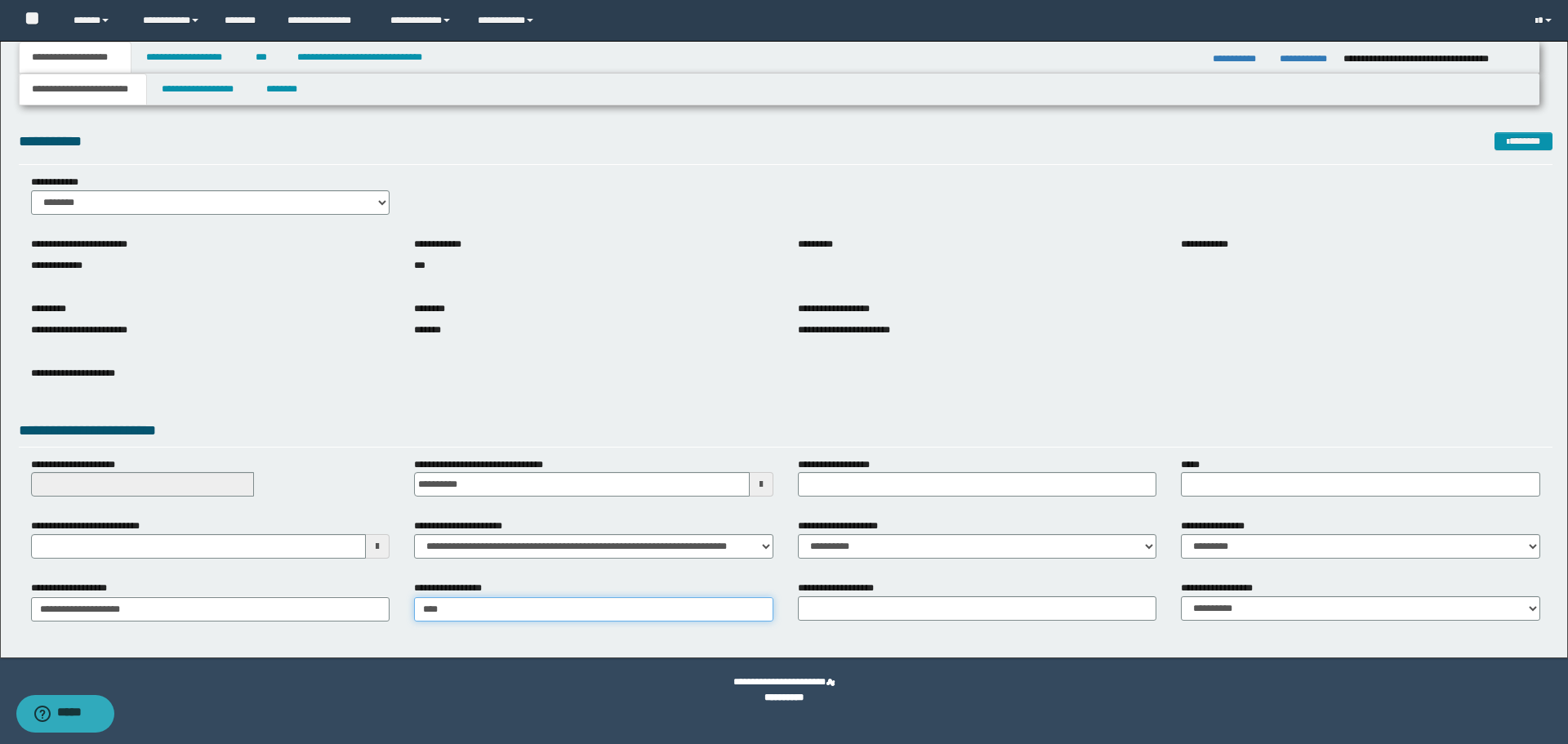 type on "**********" 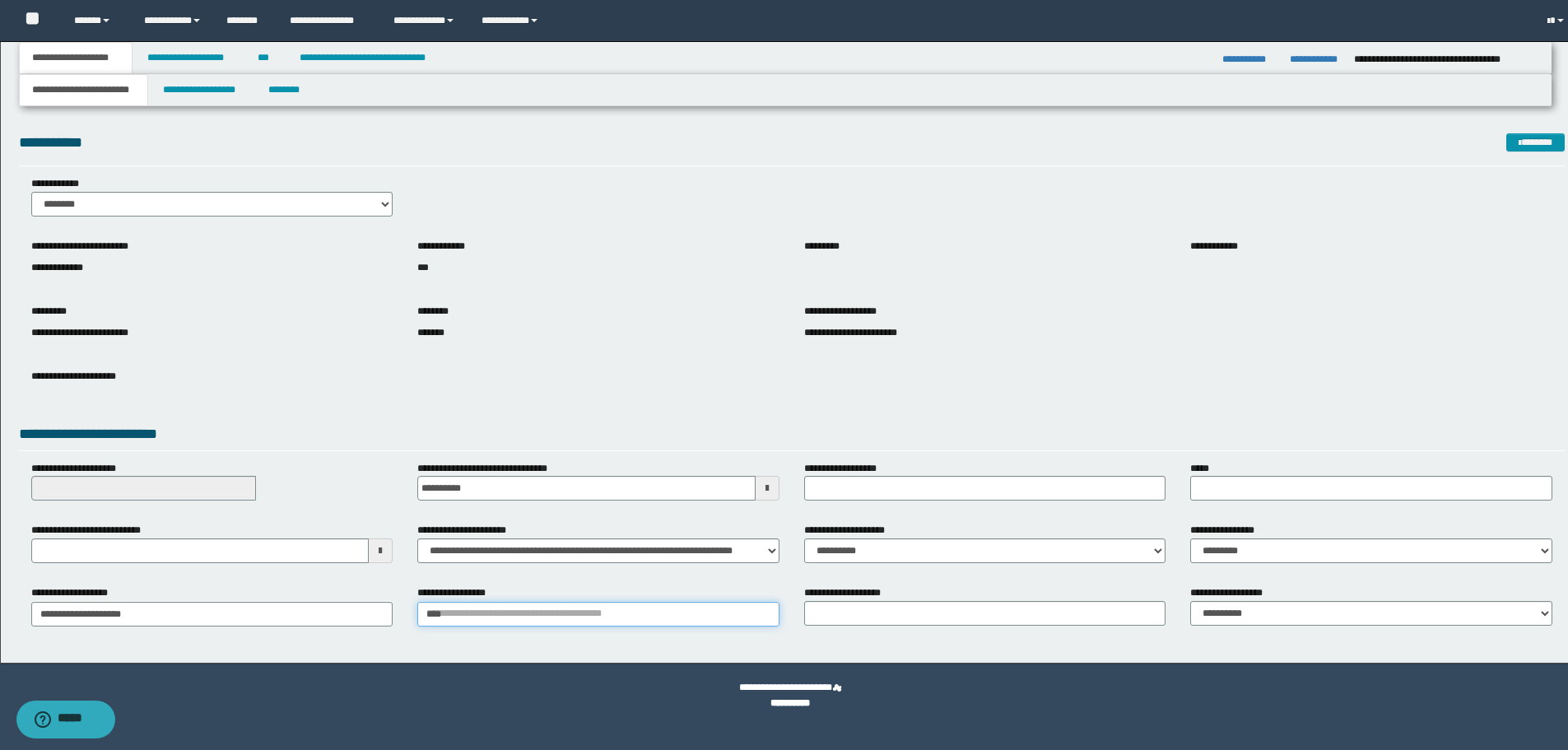 type 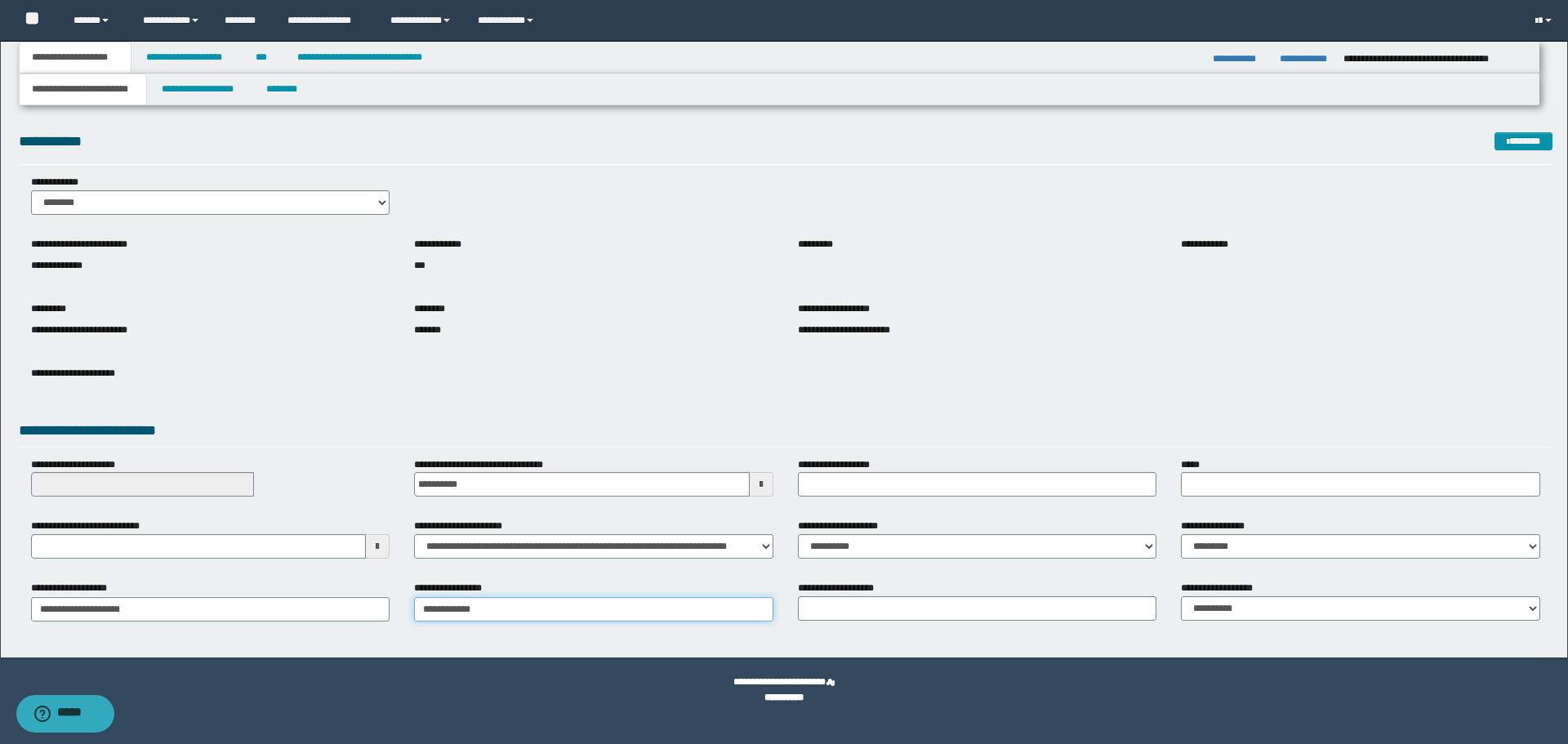 type on "**********" 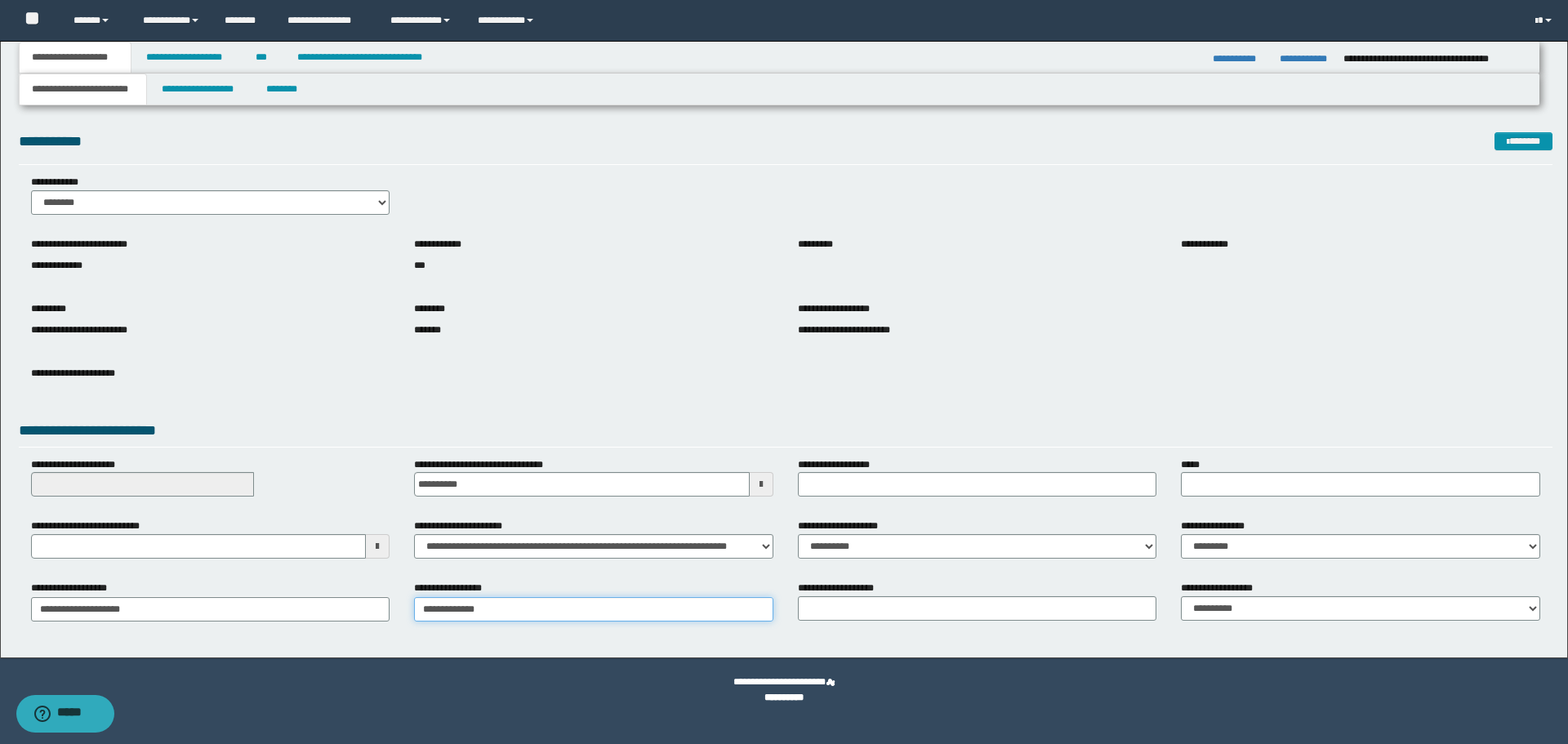 type on "**********" 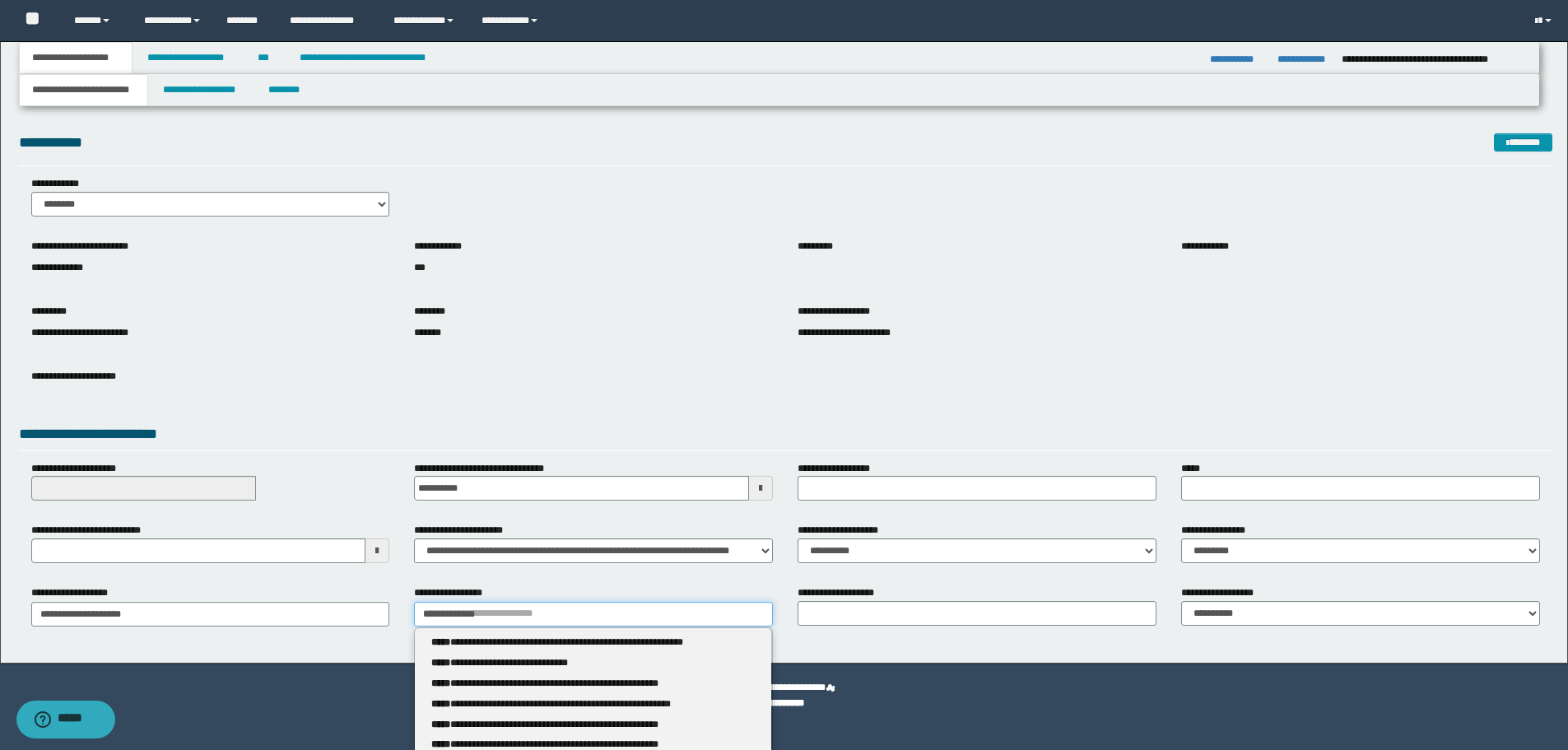 type 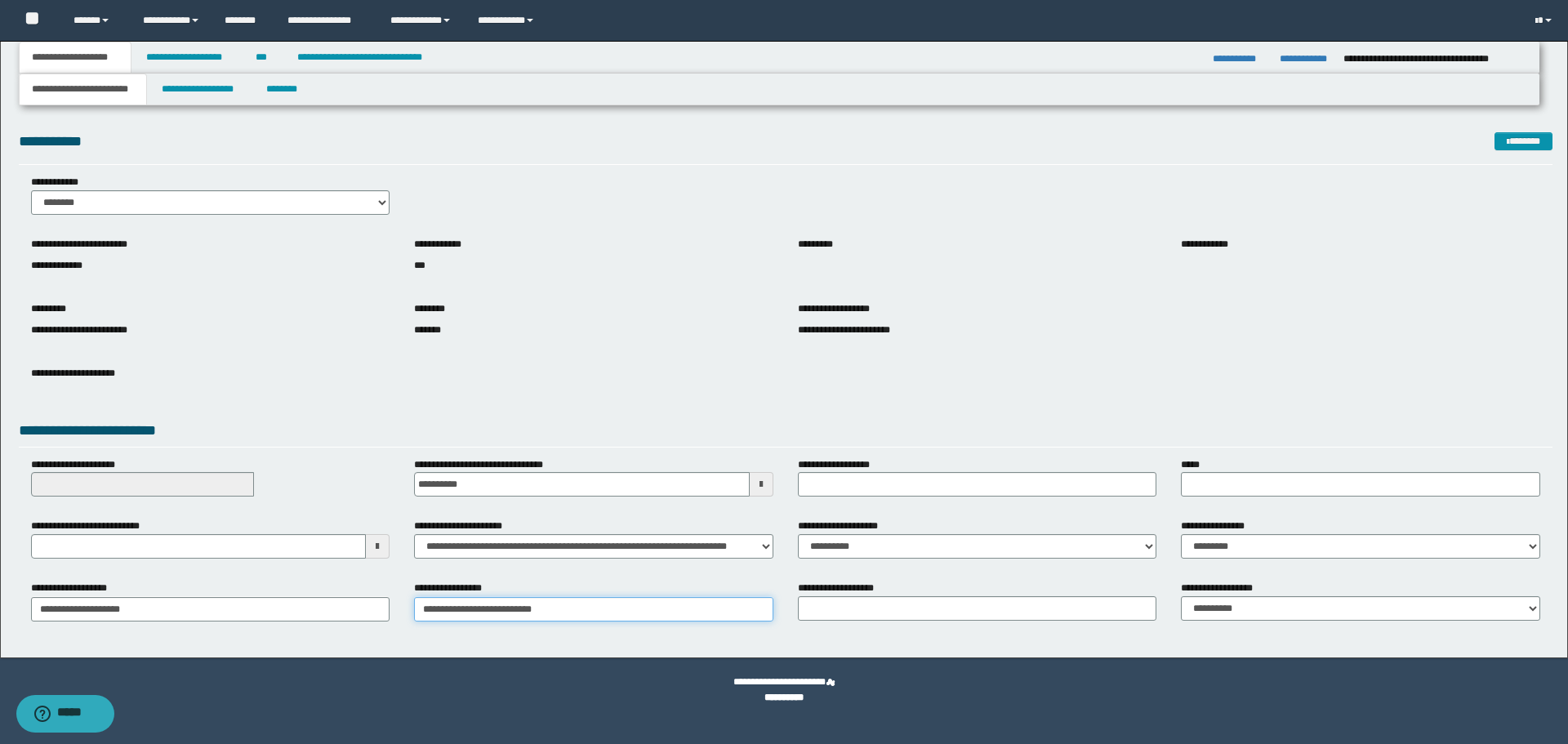 type on "**********" 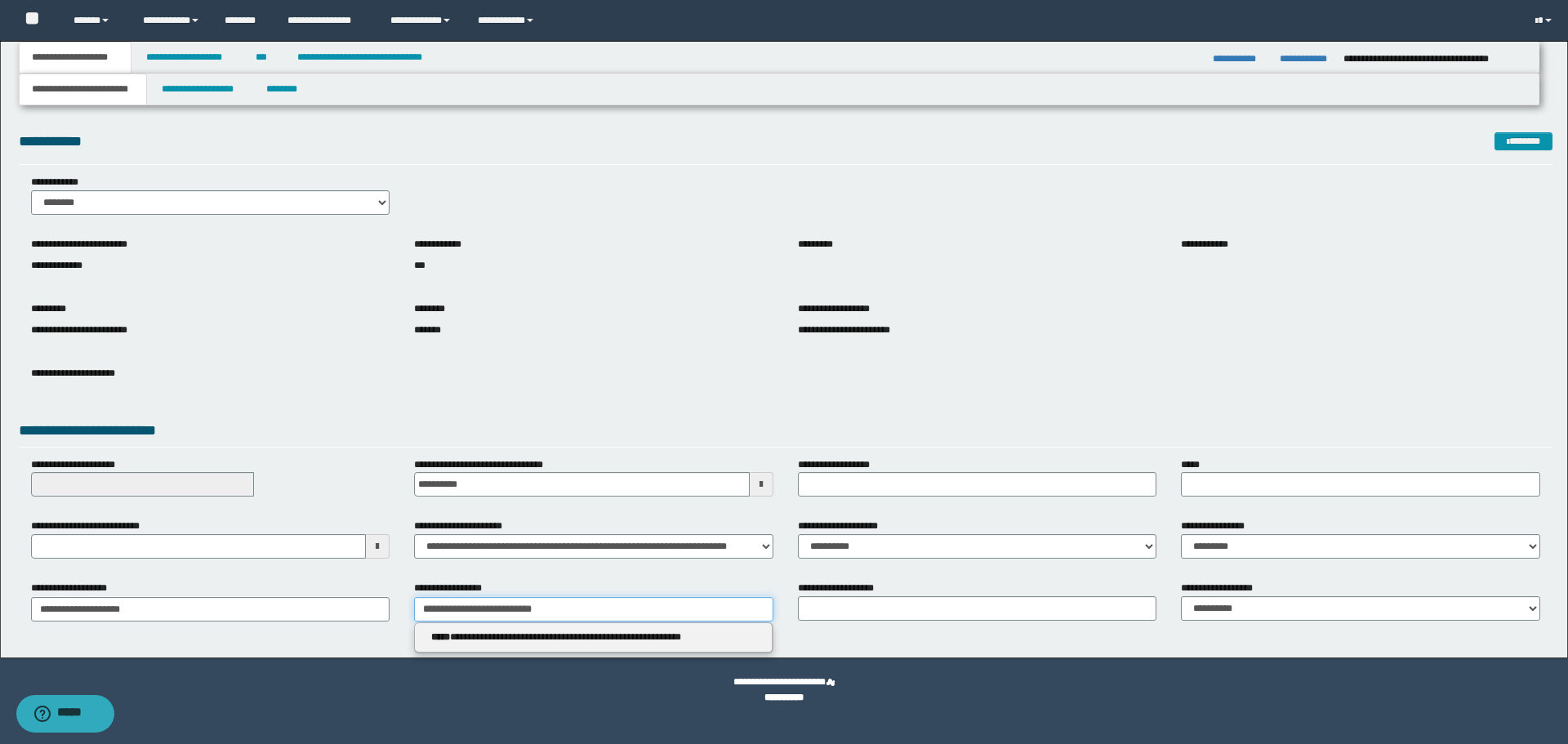 type on "**********" 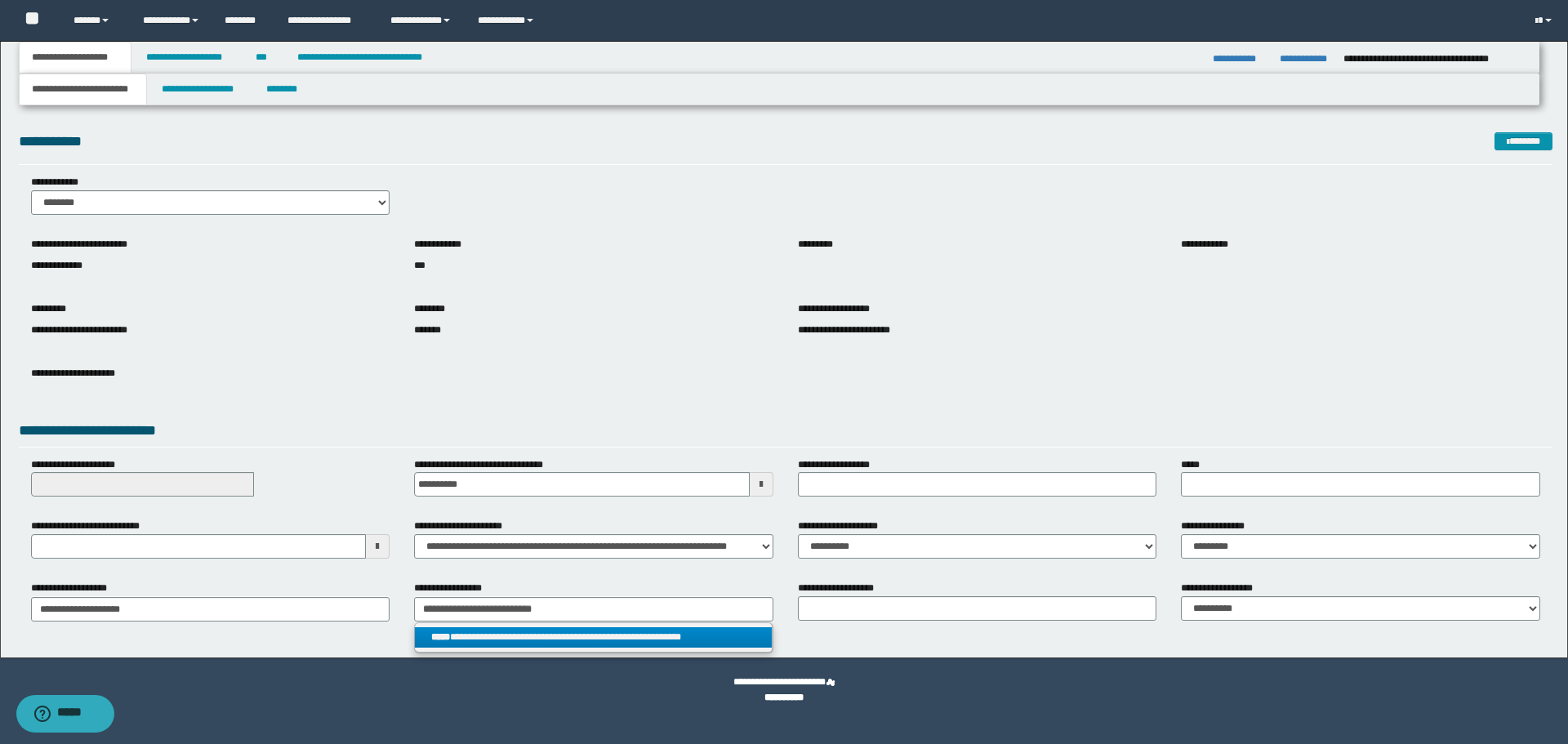 click on "**********" at bounding box center (593, 637) 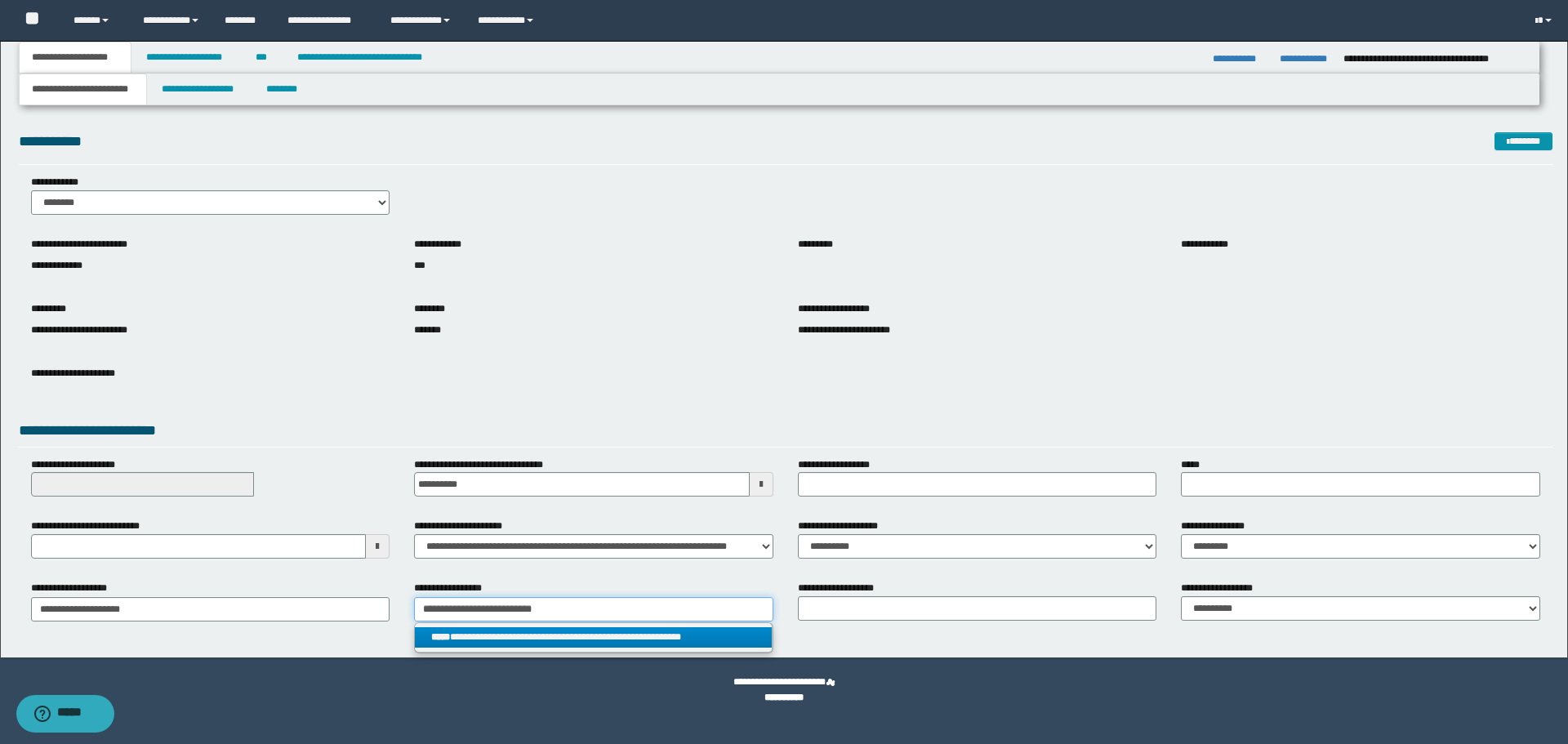 type 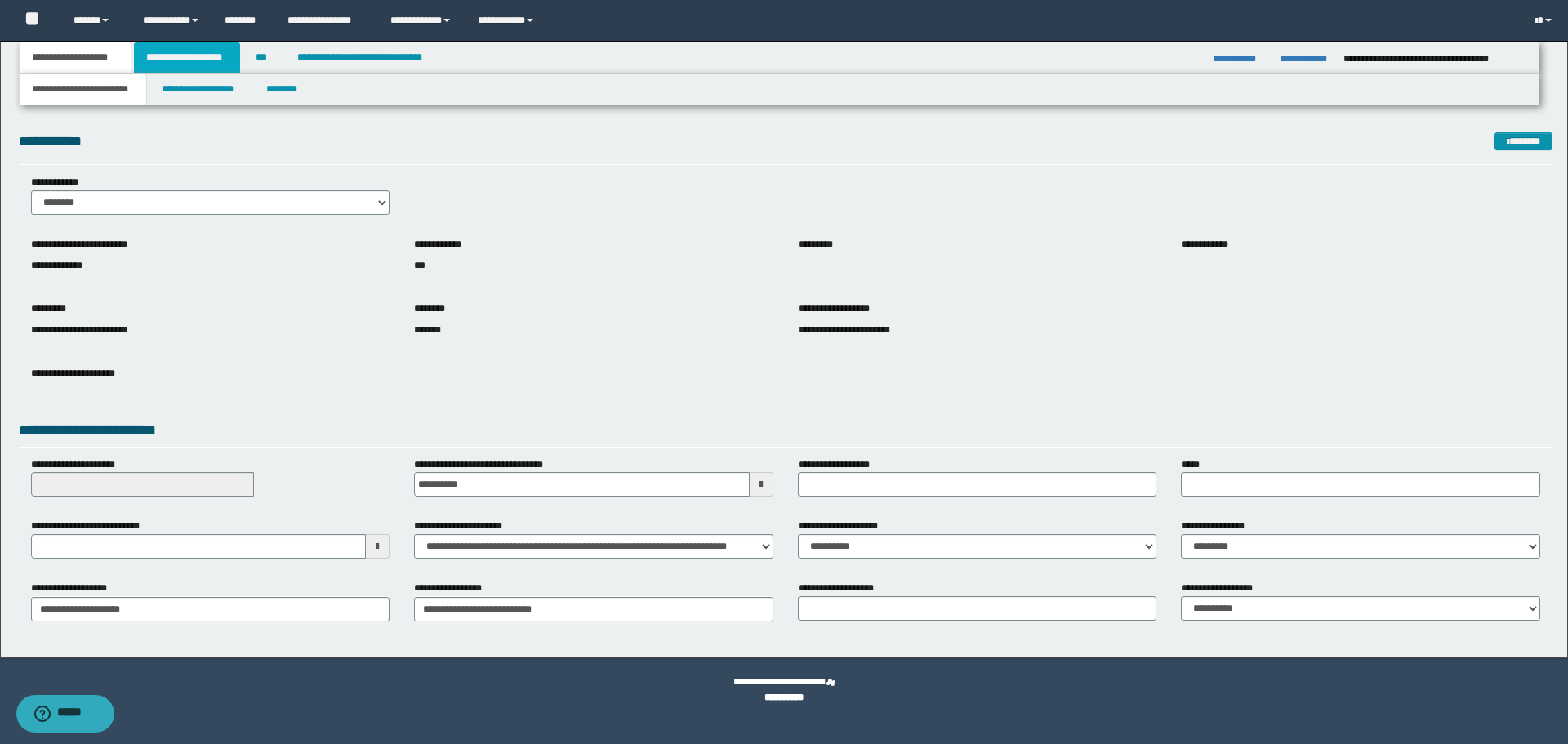 click on "**********" at bounding box center [187, 57] 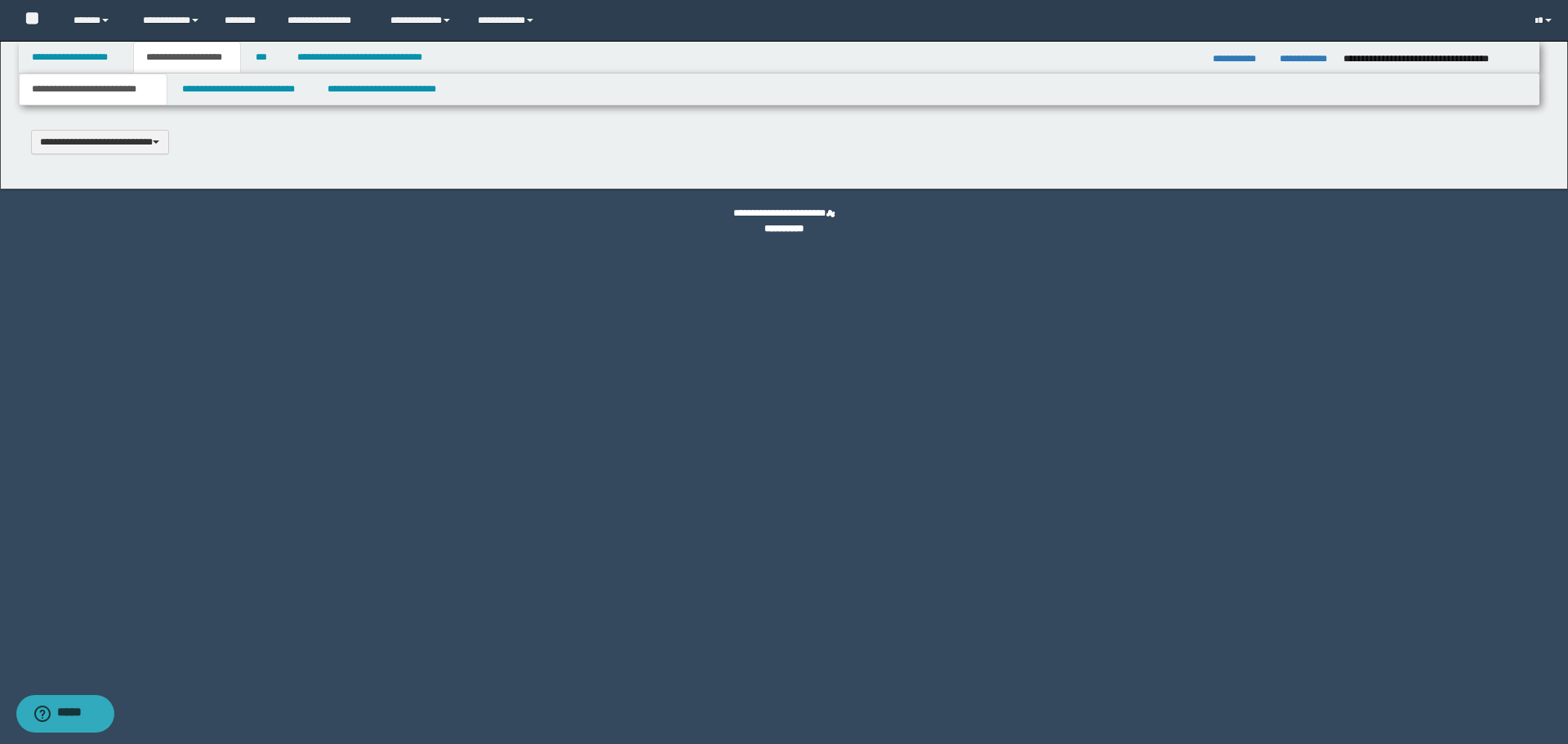 scroll, scrollTop: 0, scrollLeft: 0, axis: both 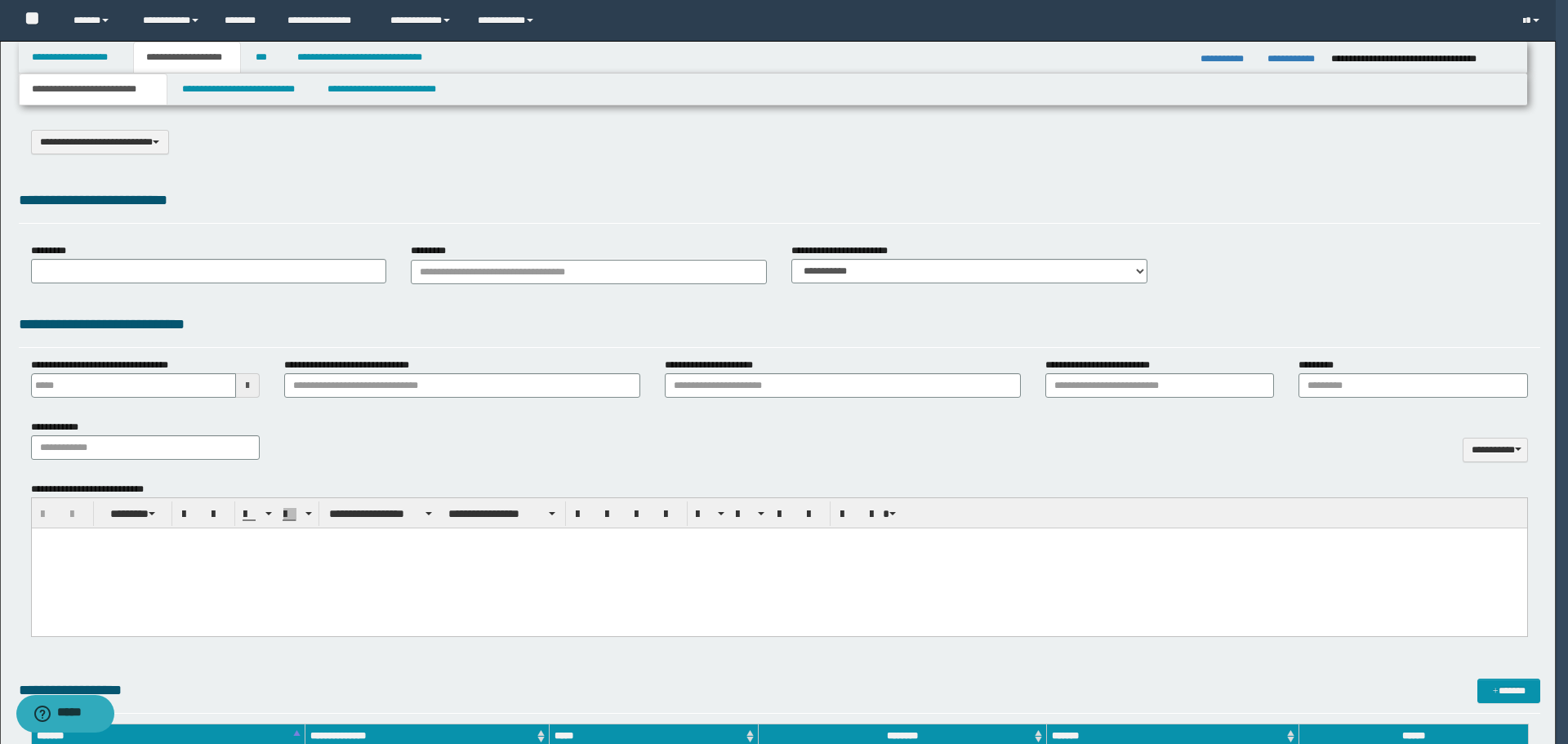 select on "*" 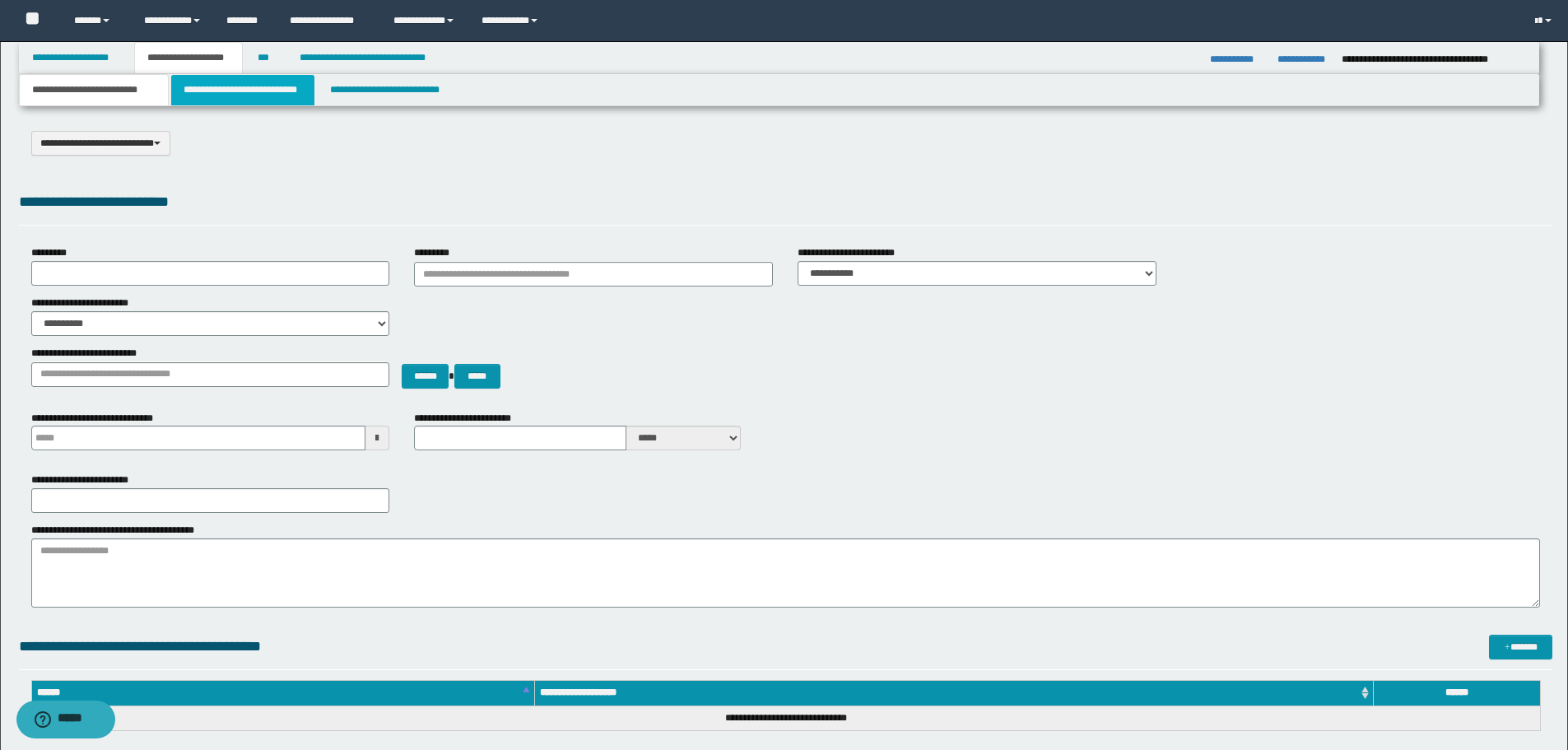 click on "**********" at bounding box center [243, 90] 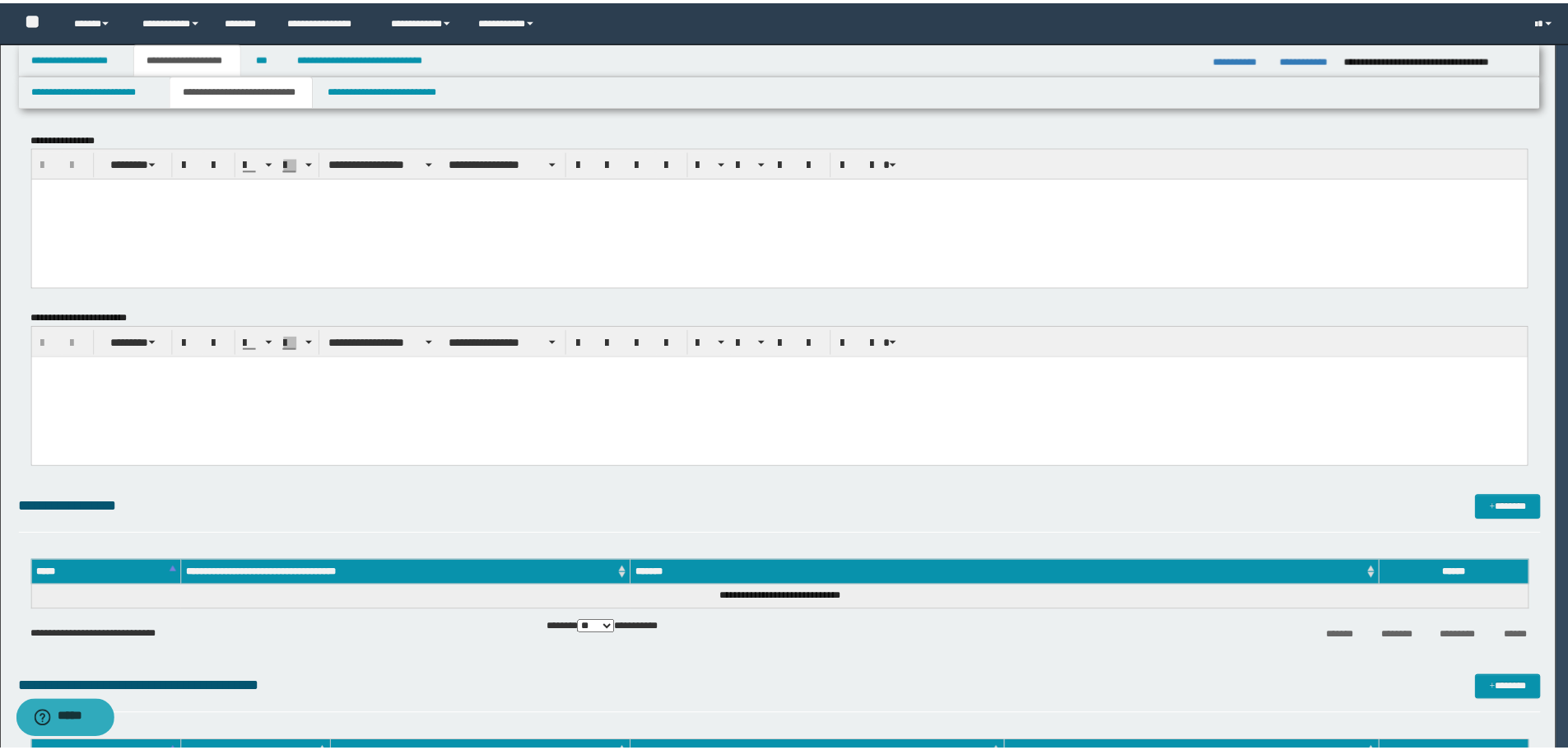 scroll, scrollTop: 0, scrollLeft: 0, axis: both 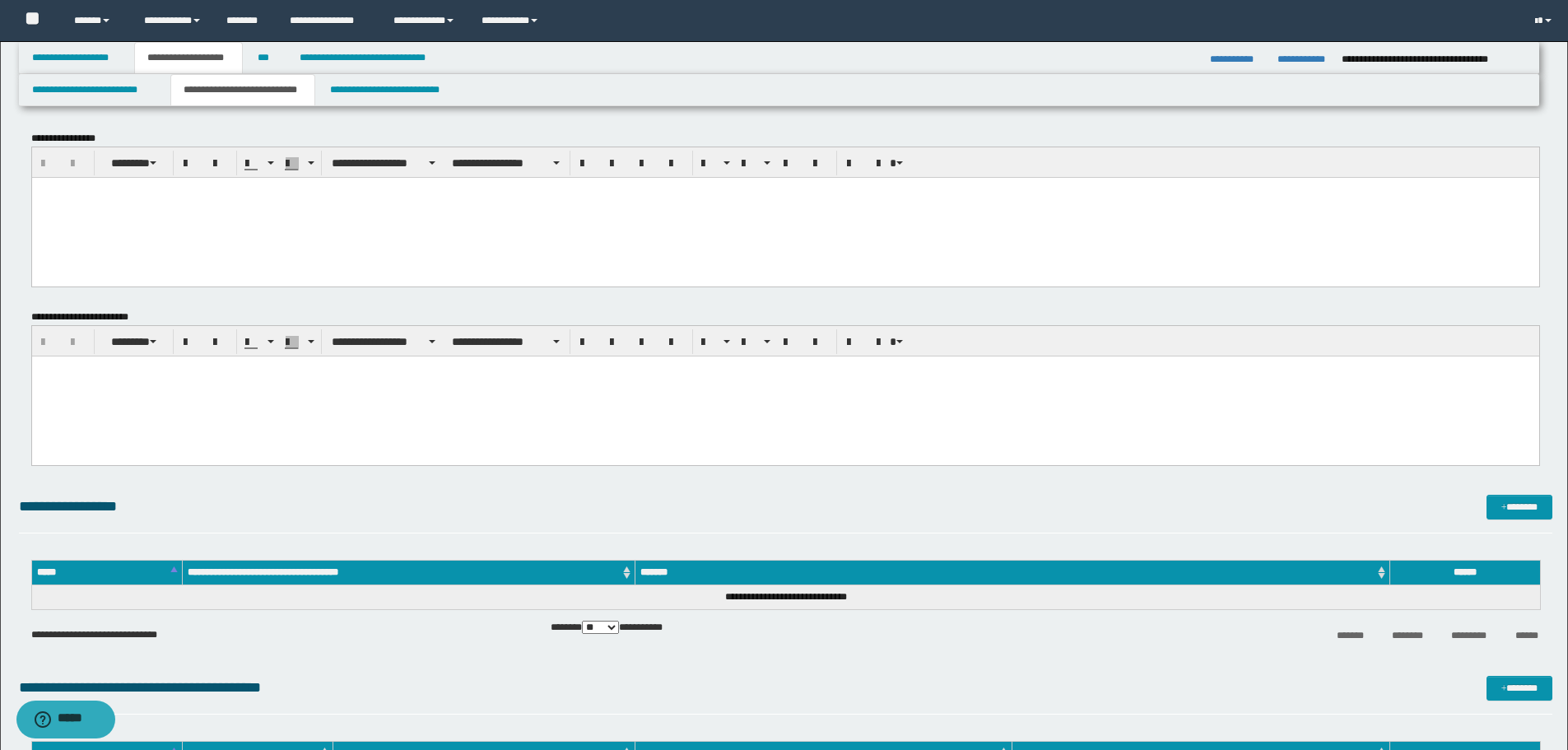 click at bounding box center [784, 210] 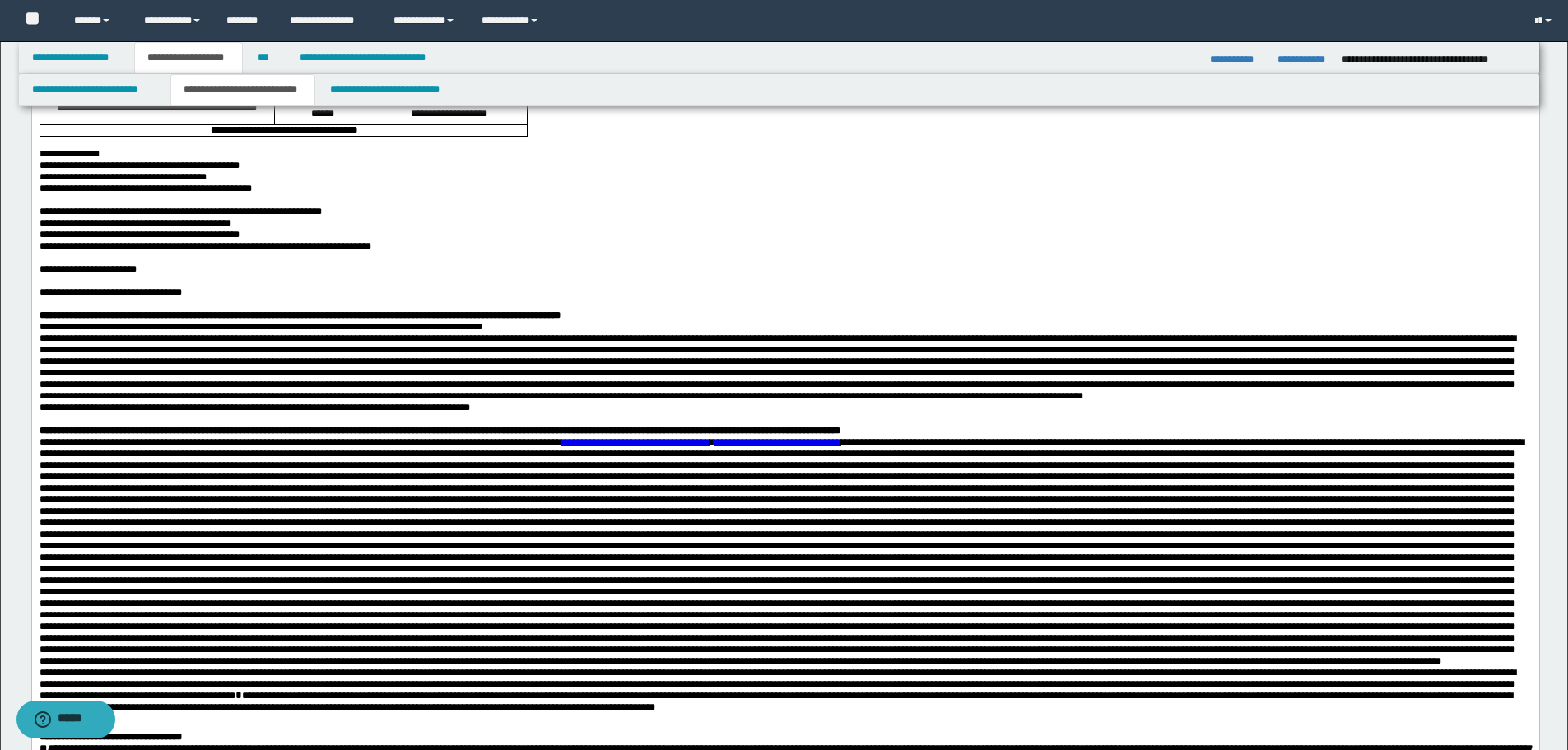 drag, startPoint x: 42, startPoint y: -138, endPoint x: 676, endPoint y: 232, distance: 734.068 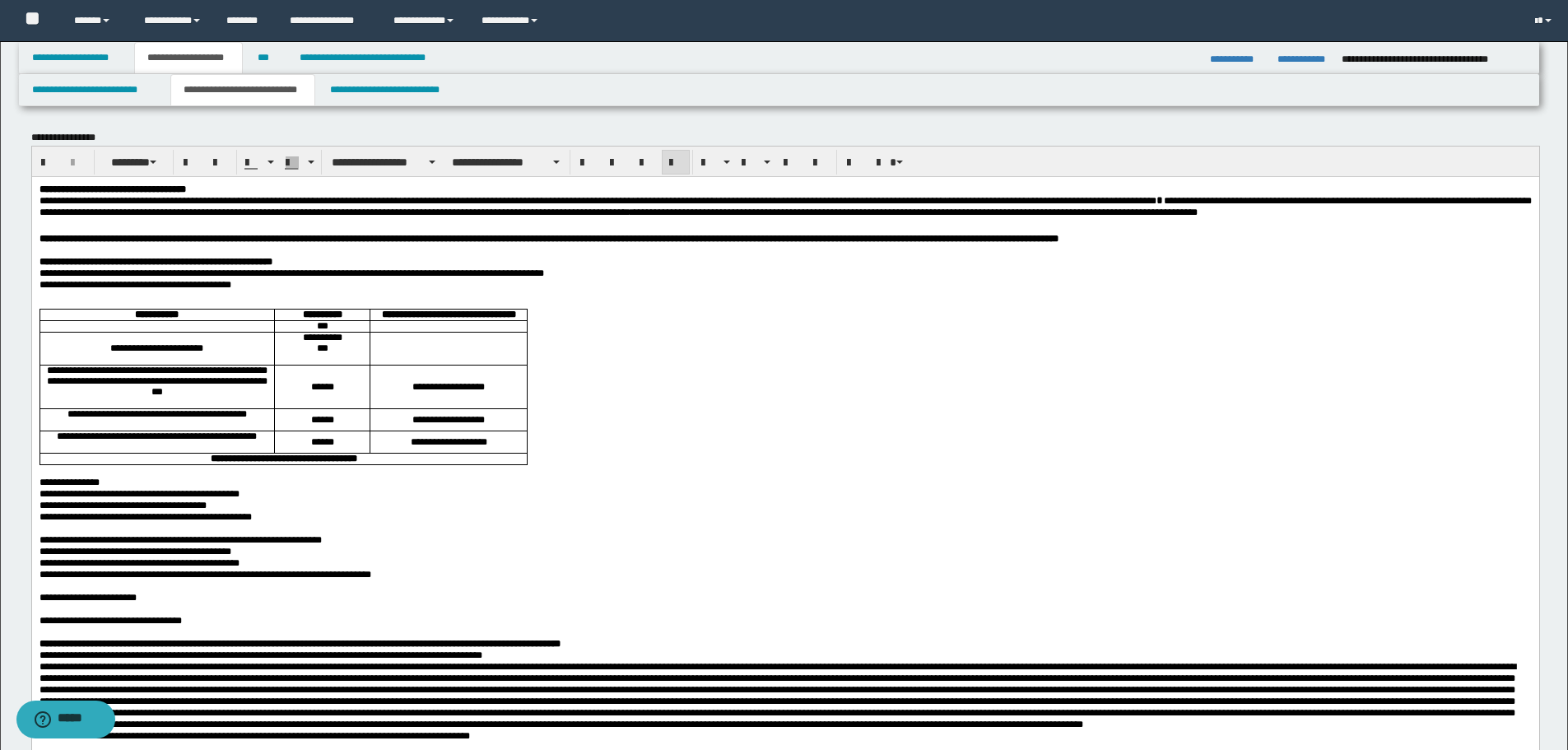 scroll, scrollTop: 0, scrollLeft: 0, axis: both 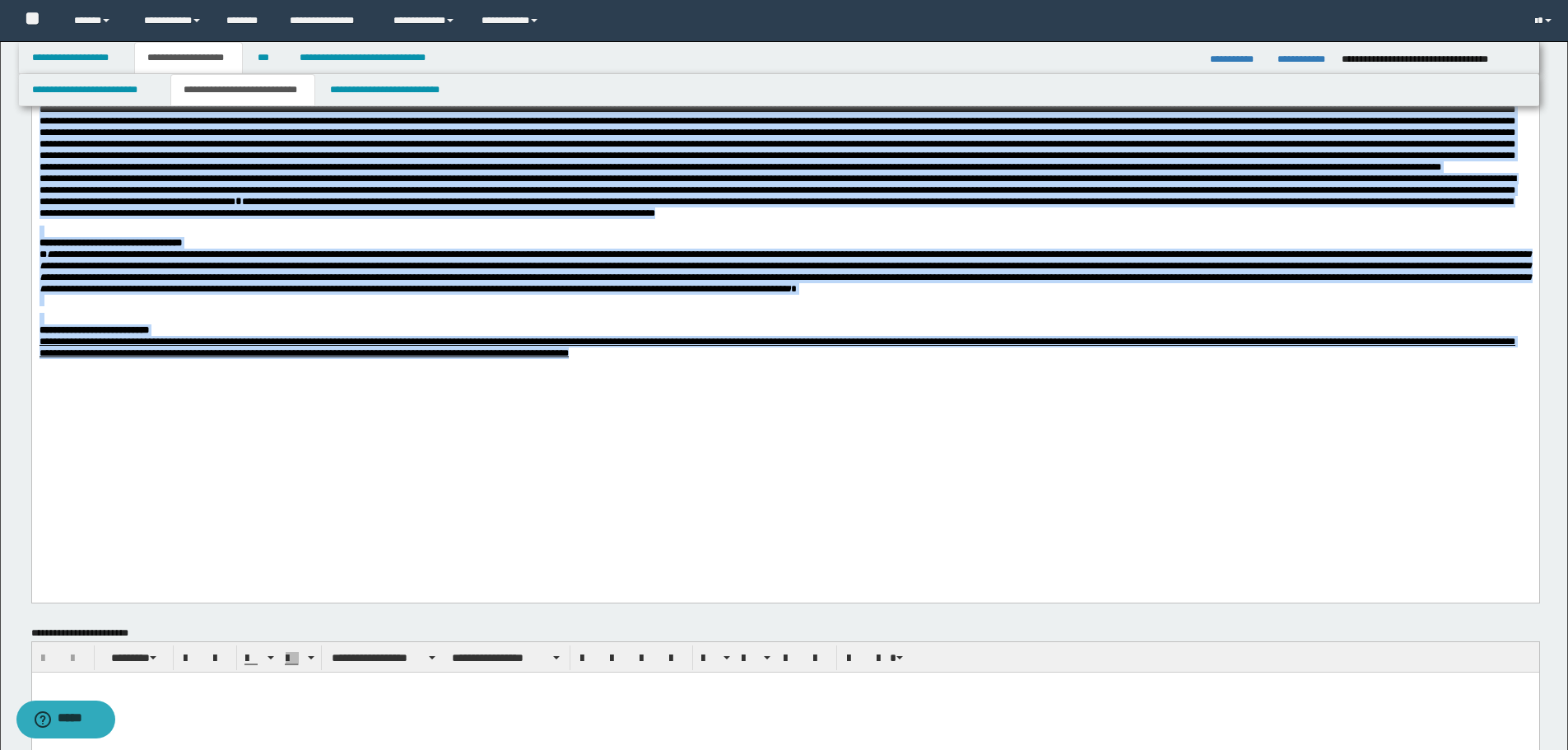drag, startPoint x: 38, startPoint y: -630, endPoint x: 813, endPoint y: 557, distance: 1417.6015 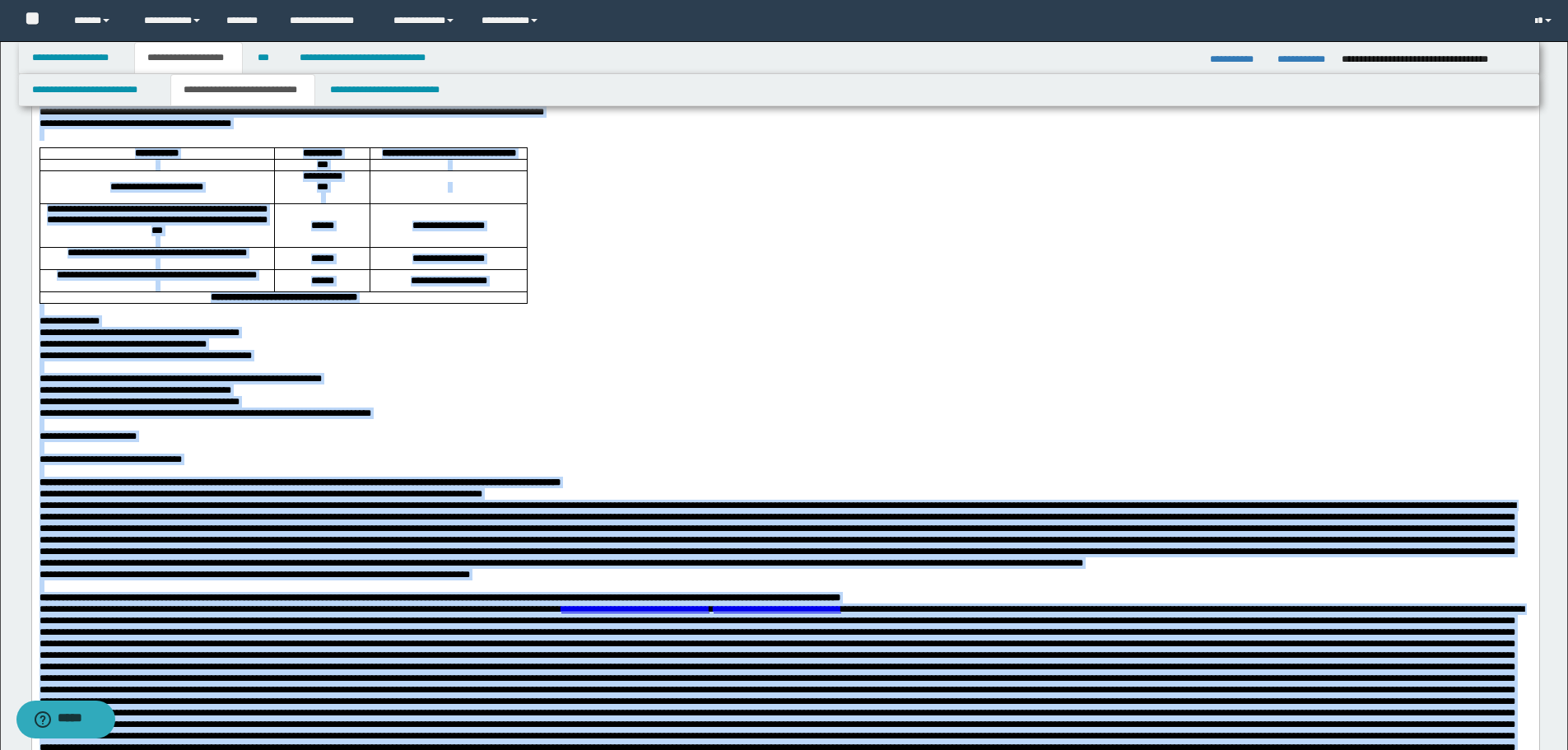 scroll, scrollTop: 0, scrollLeft: 0, axis: both 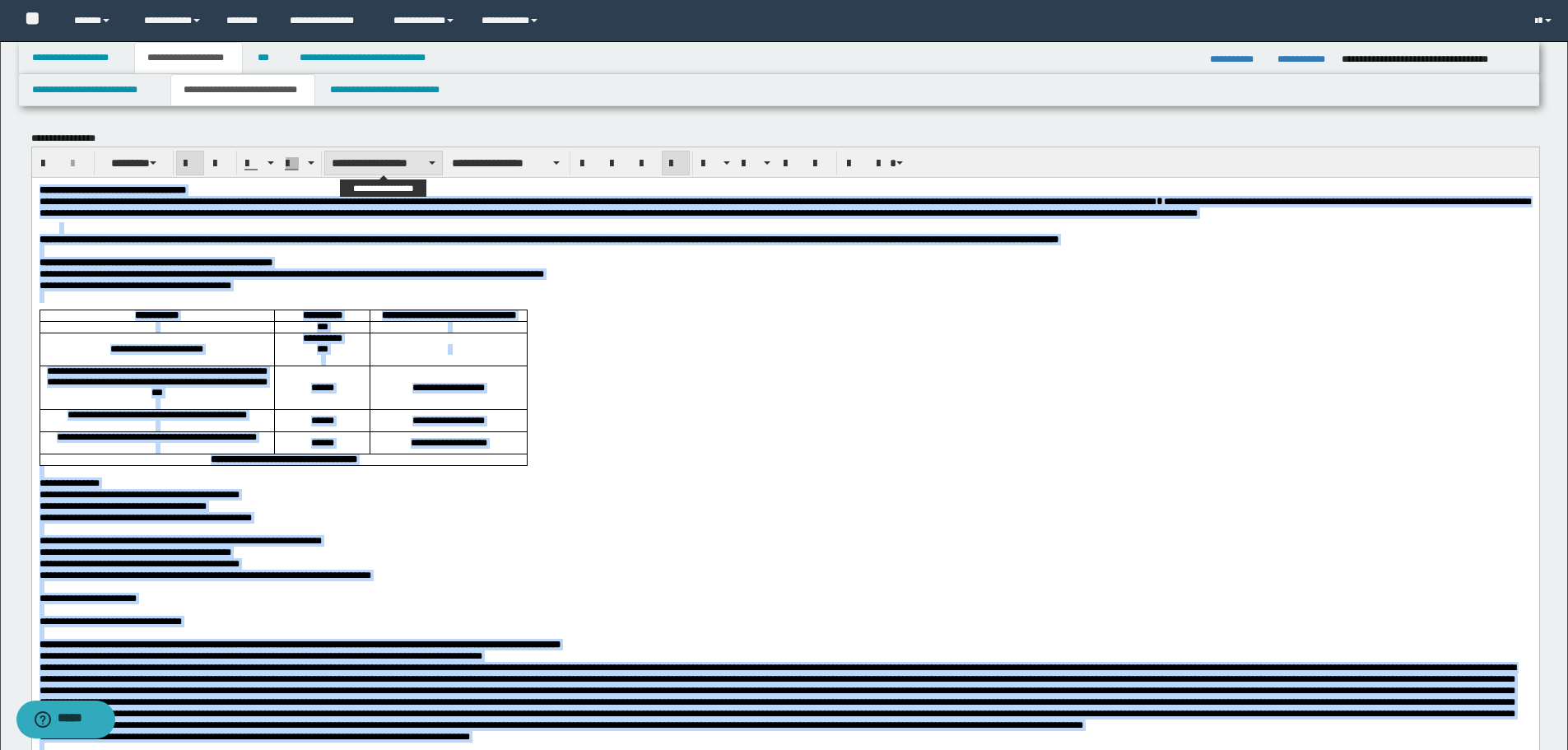 click on "**********" at bounding box center (384, 163) 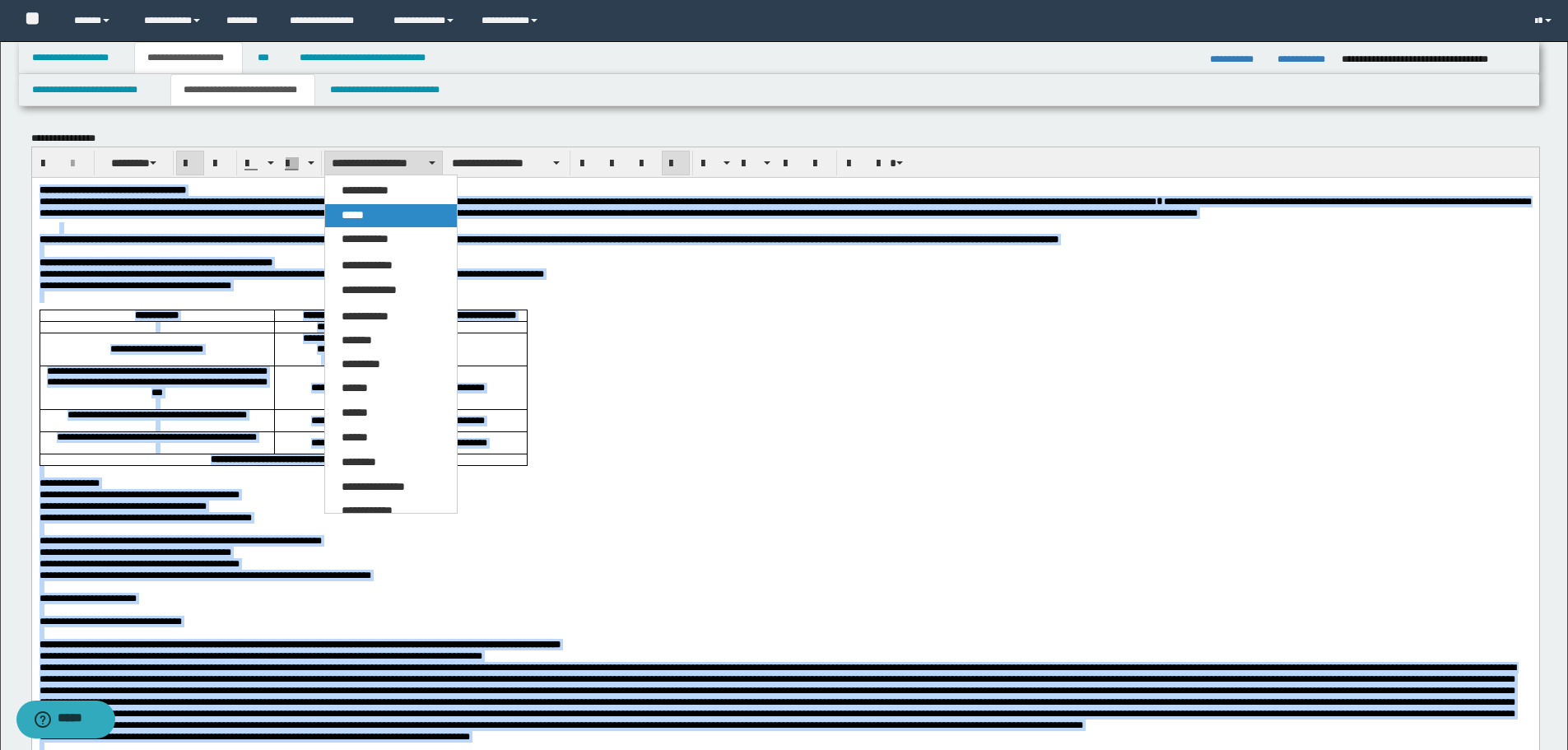 click on "*****" at bounding box center [391, 216] 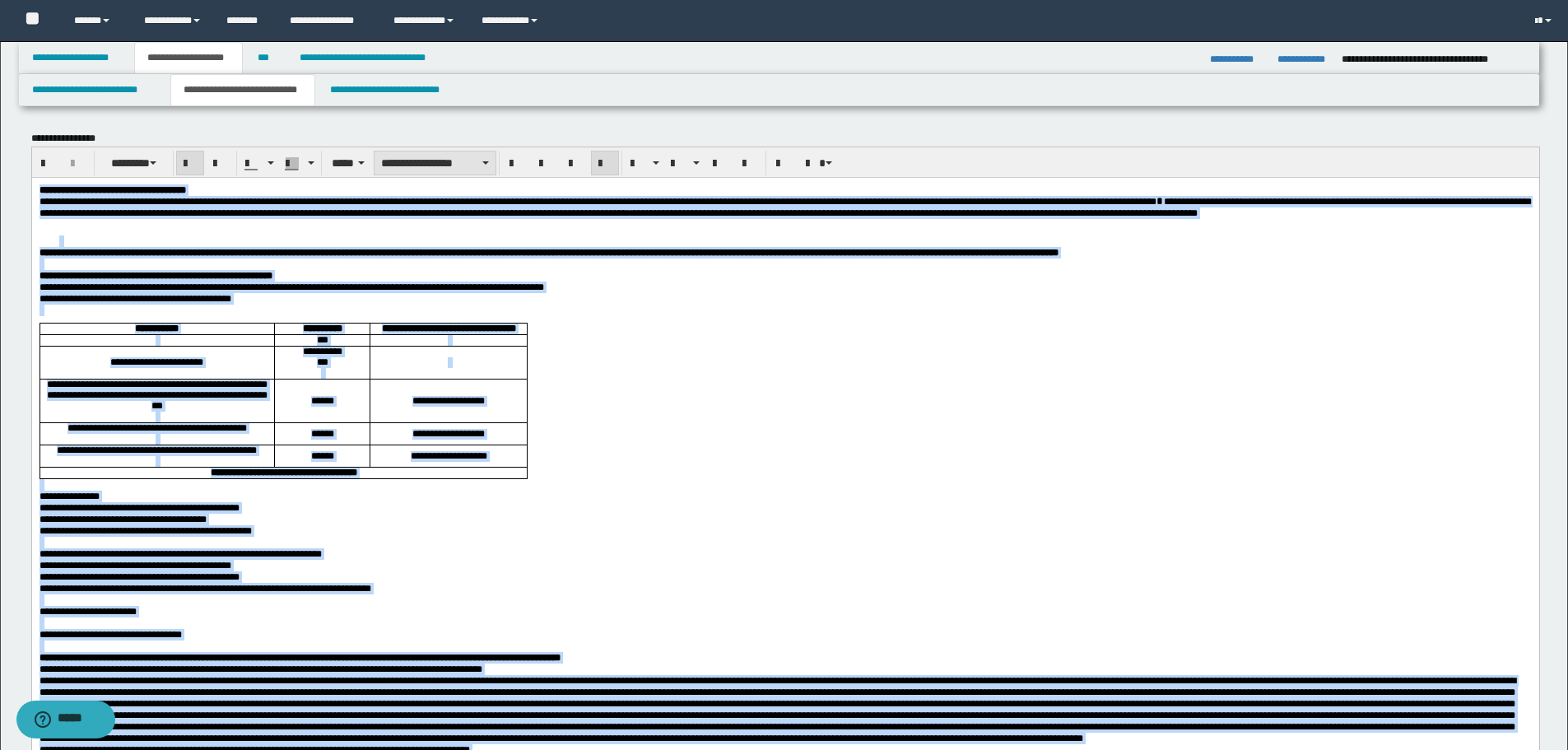 click on "**********" at bounding box center (435, 163) 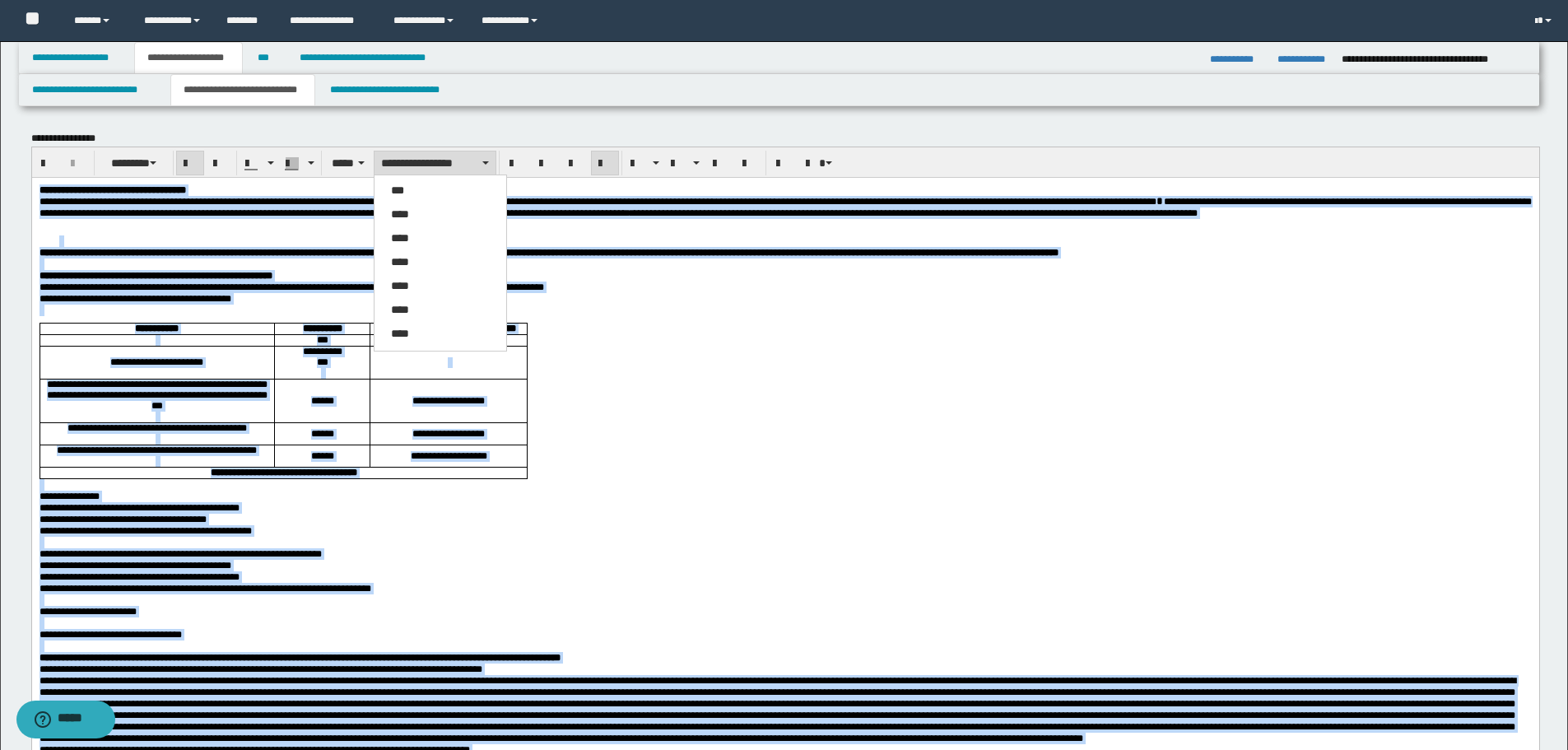 drag, startPoint x: 421, startPoint y: 172, endPoint x: 515, endPoint y: 0, distance: 196.0102 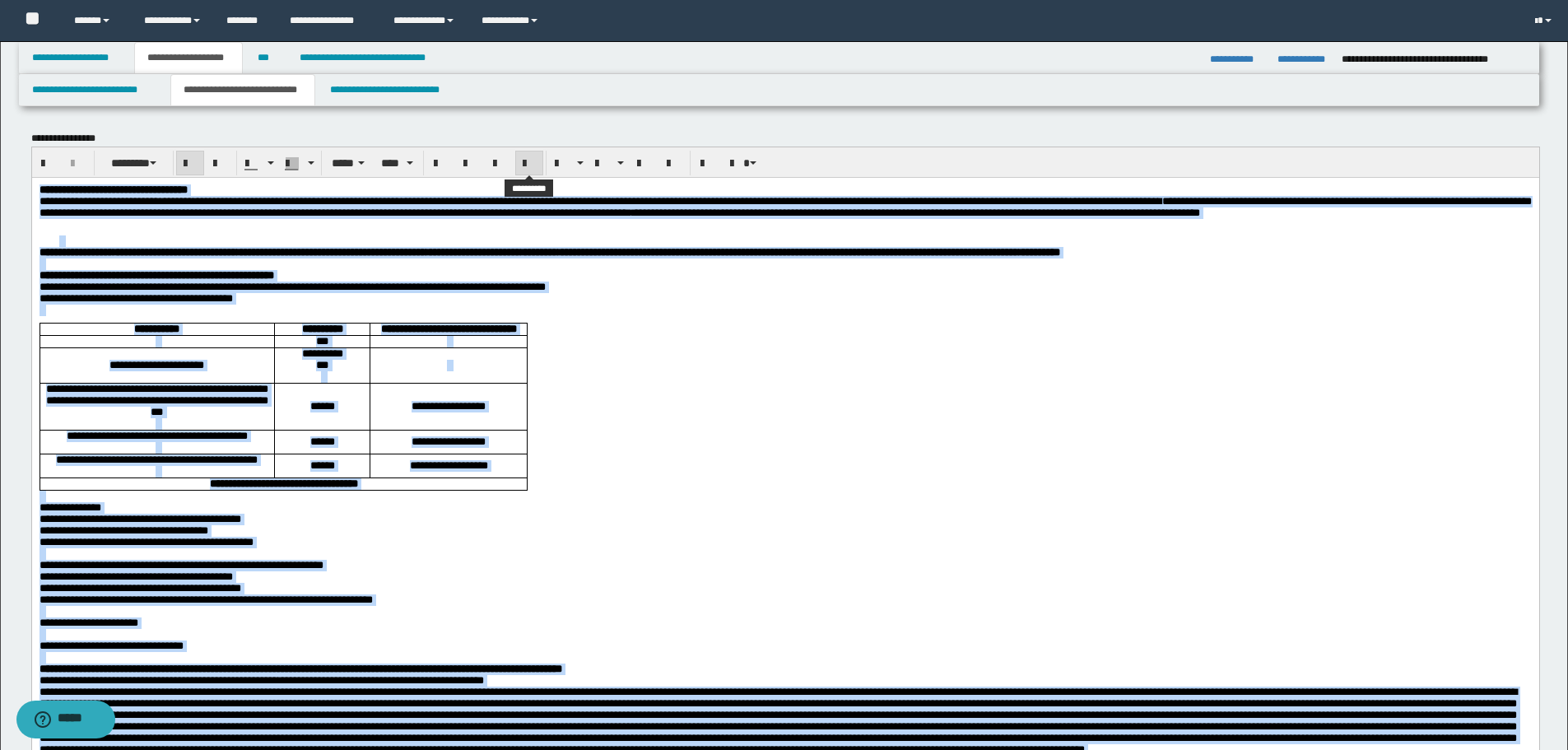 click at bounding box center (529, 163) 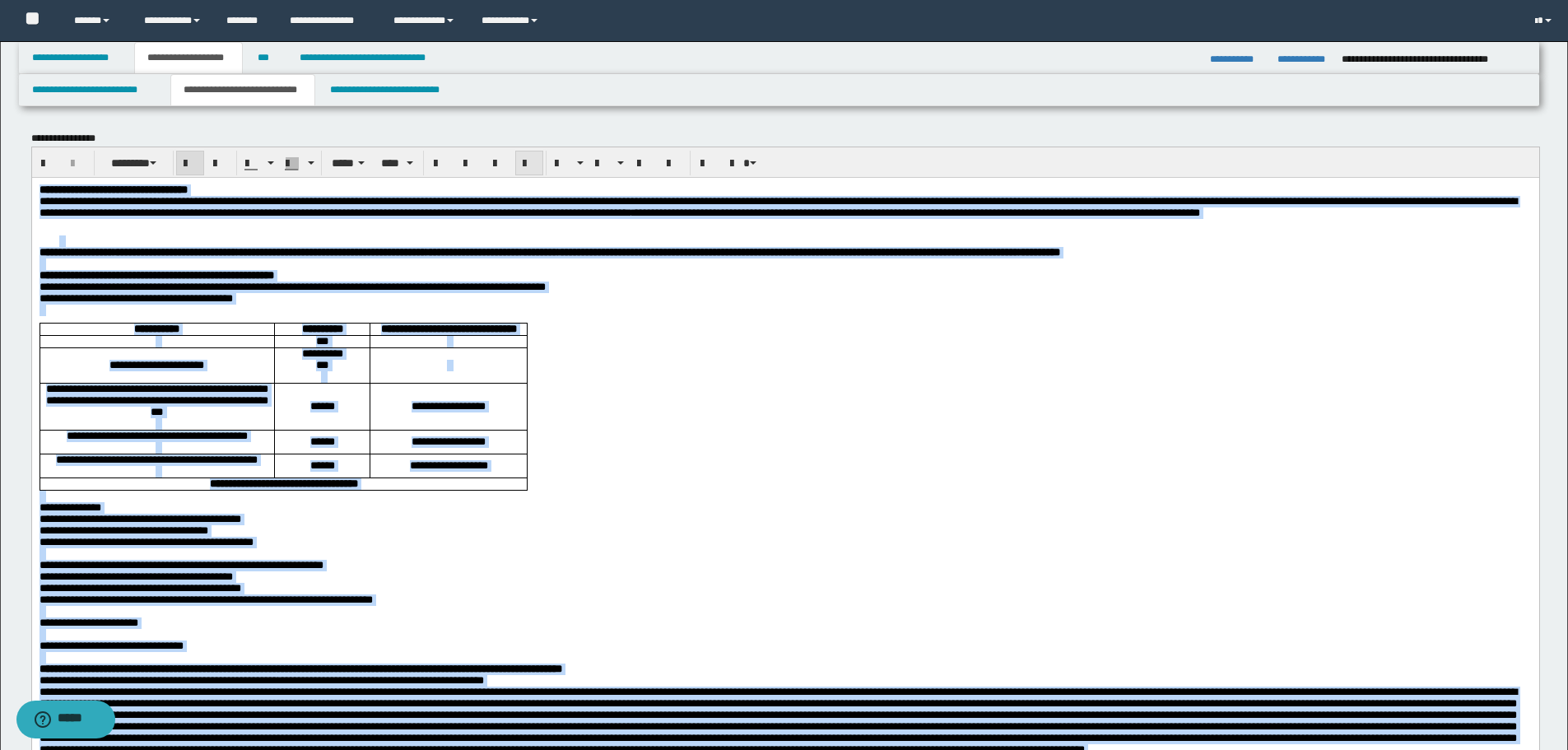 click at bounding box center [529, 163] 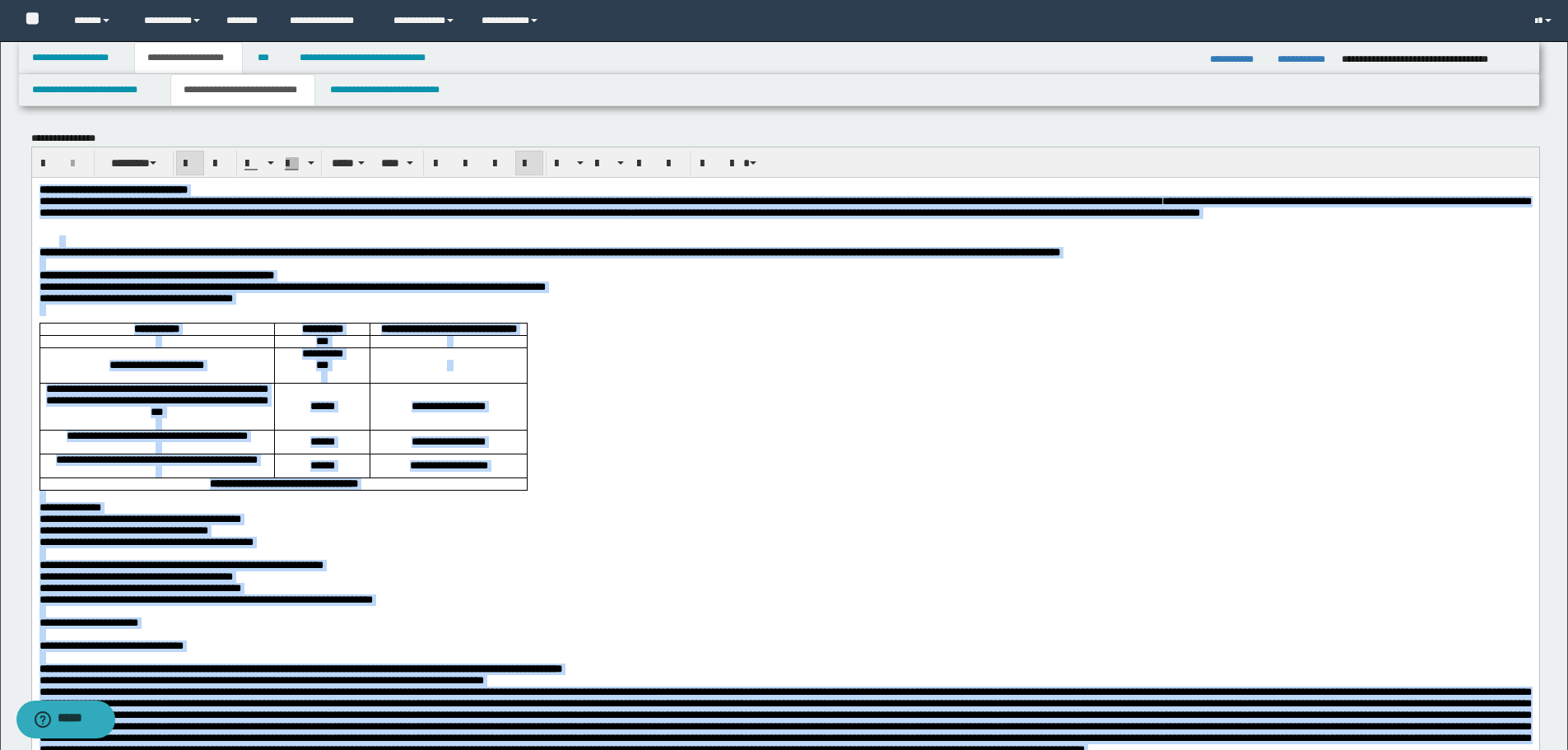 click on "**********" at bounding box center [784, 722] 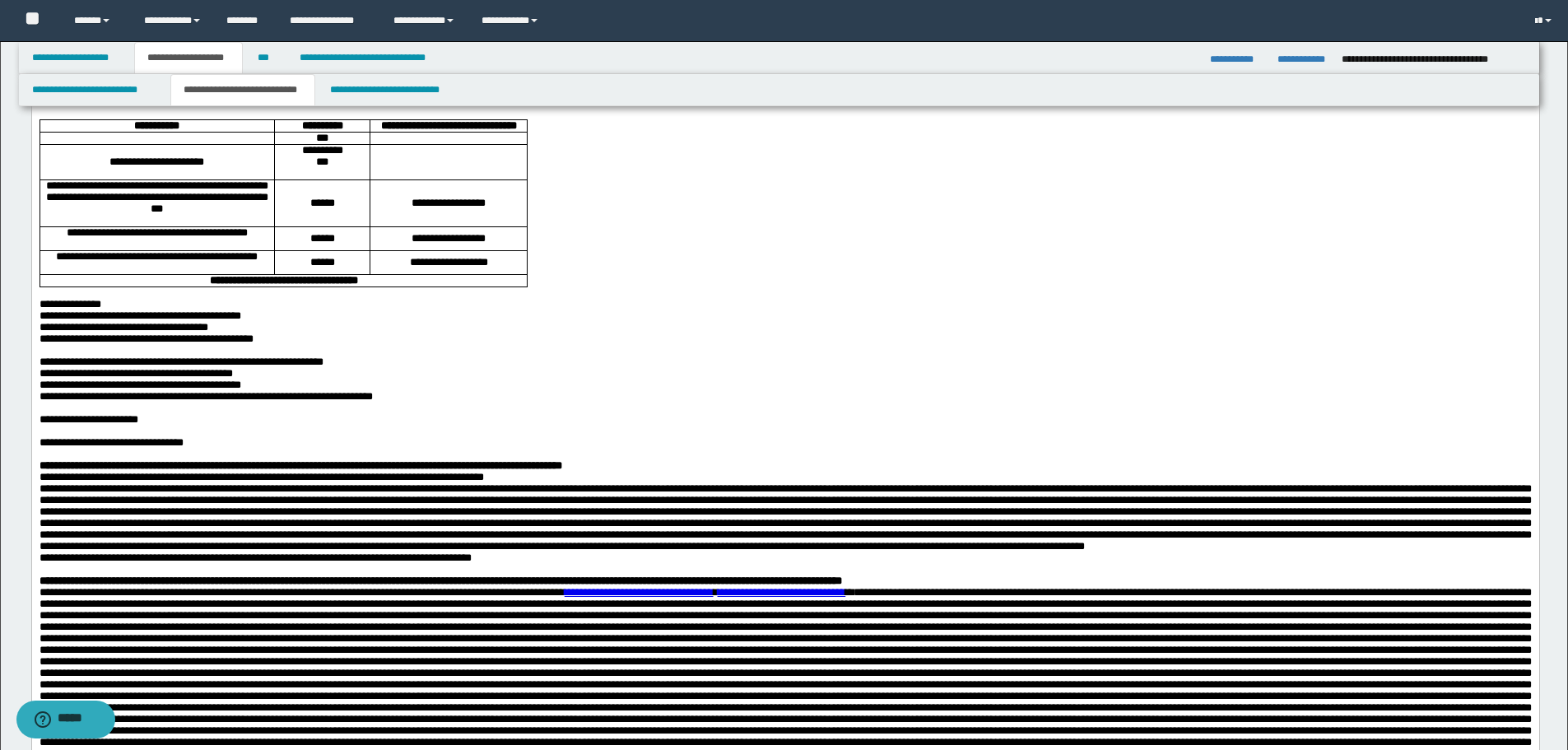 scroll, scrollTop: 329, scrollLeft: 0, axis: vertical 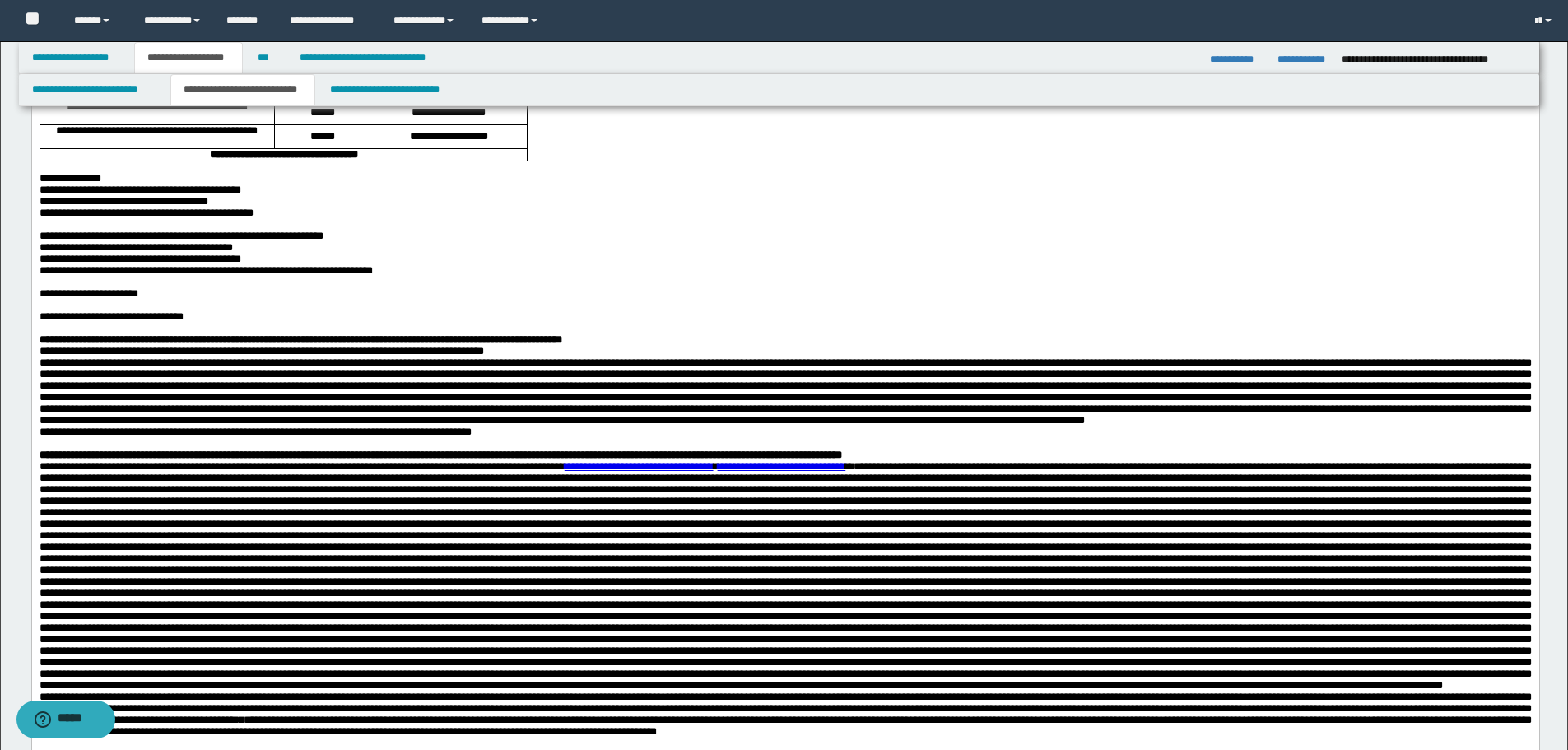 click on "**********" at bounding box center (205, 270) 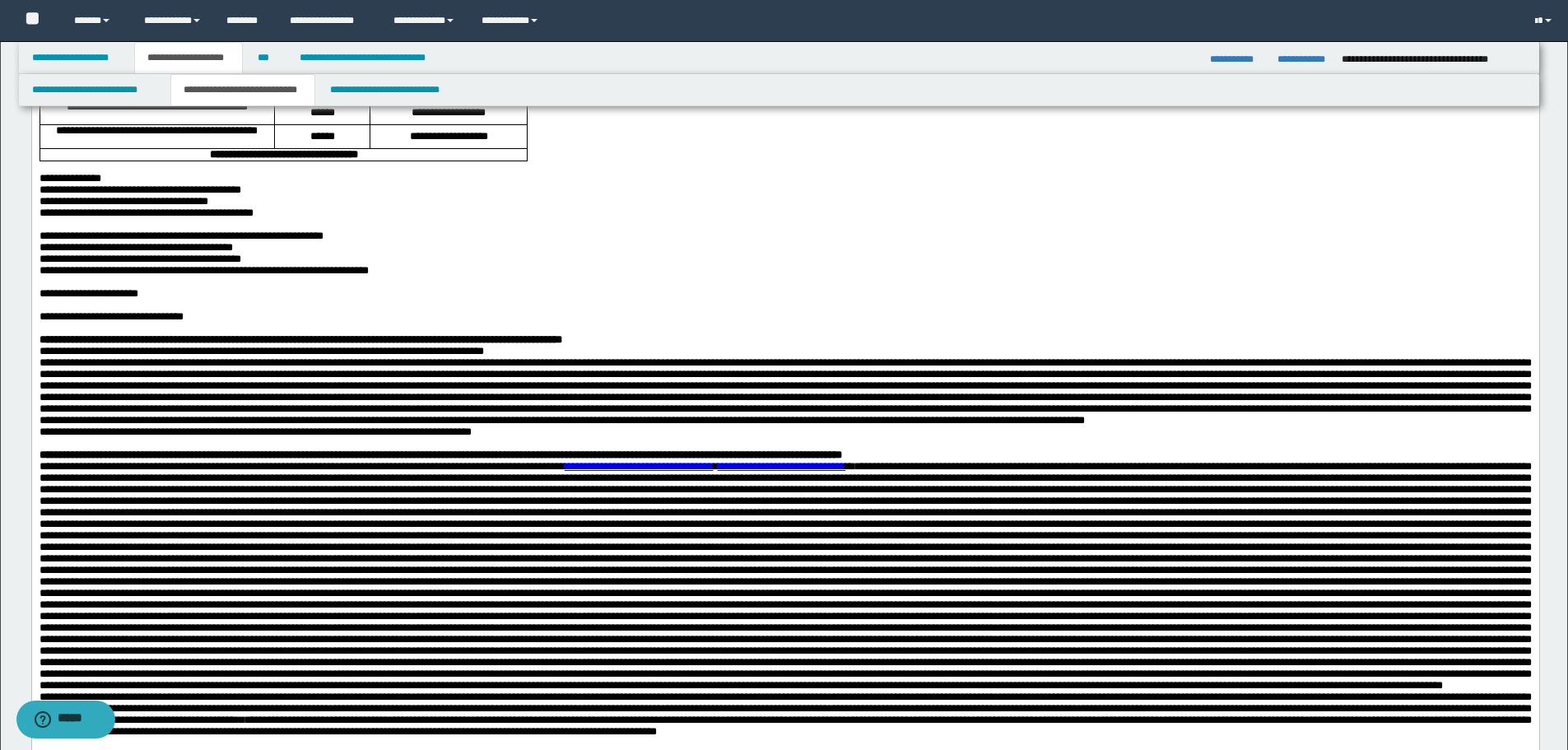 click on "**********" at bounding box center (203, 270) 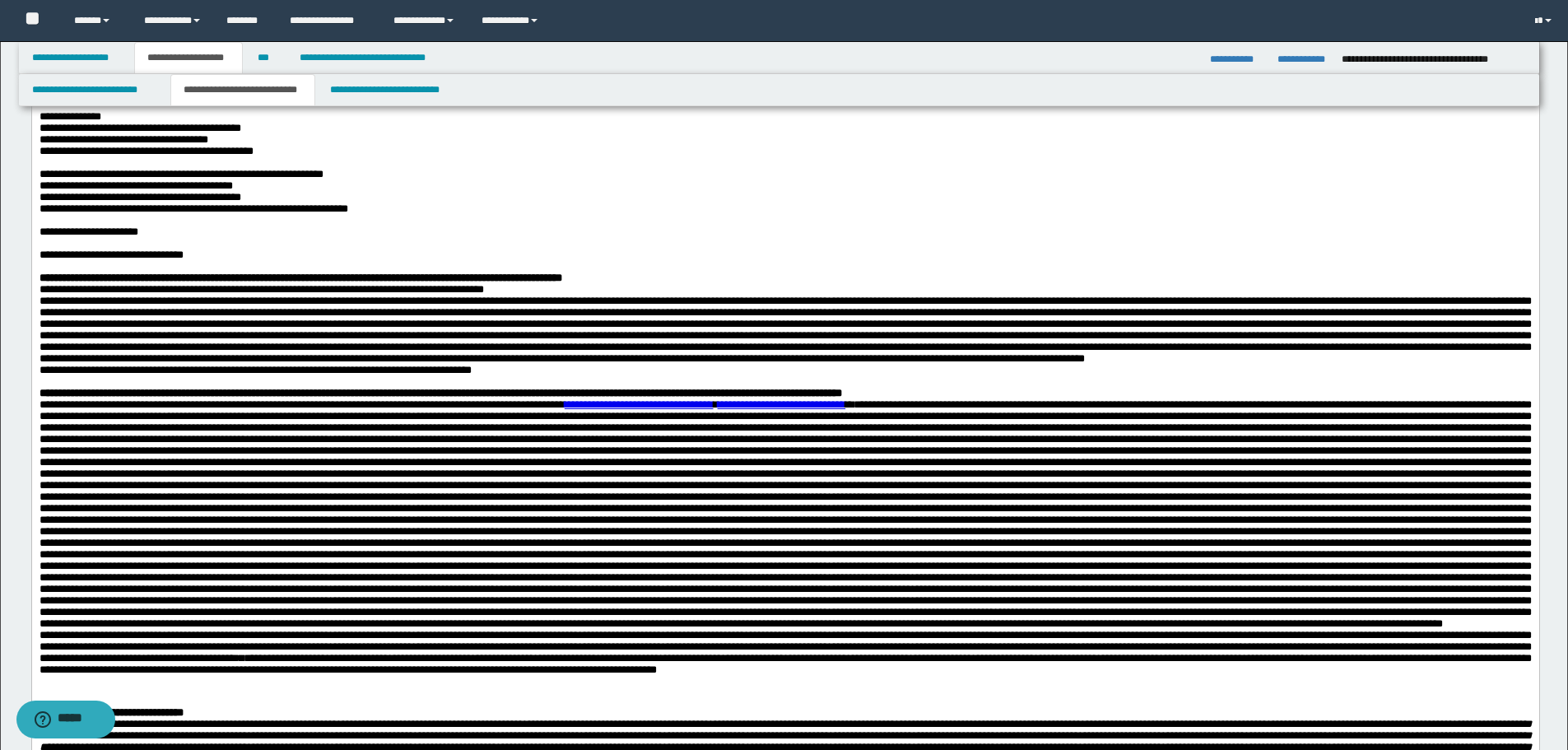 scroll, scrollTop: 494, scrollLeft: 0, axis: vertical 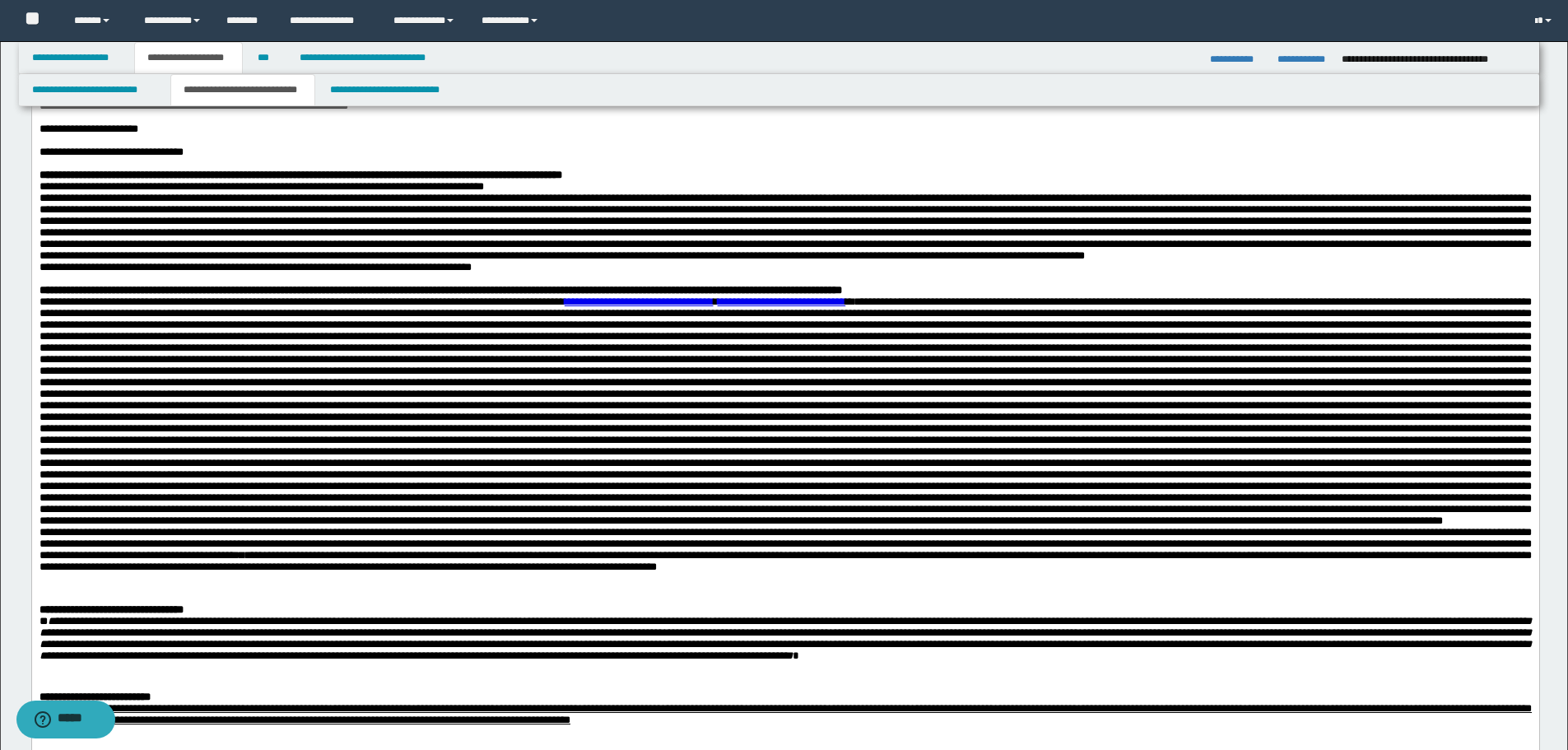 drag, startPoint x: 314, startPoint y: 327, endPoint x: 195, endPoint y: 369, distance: 126.19429 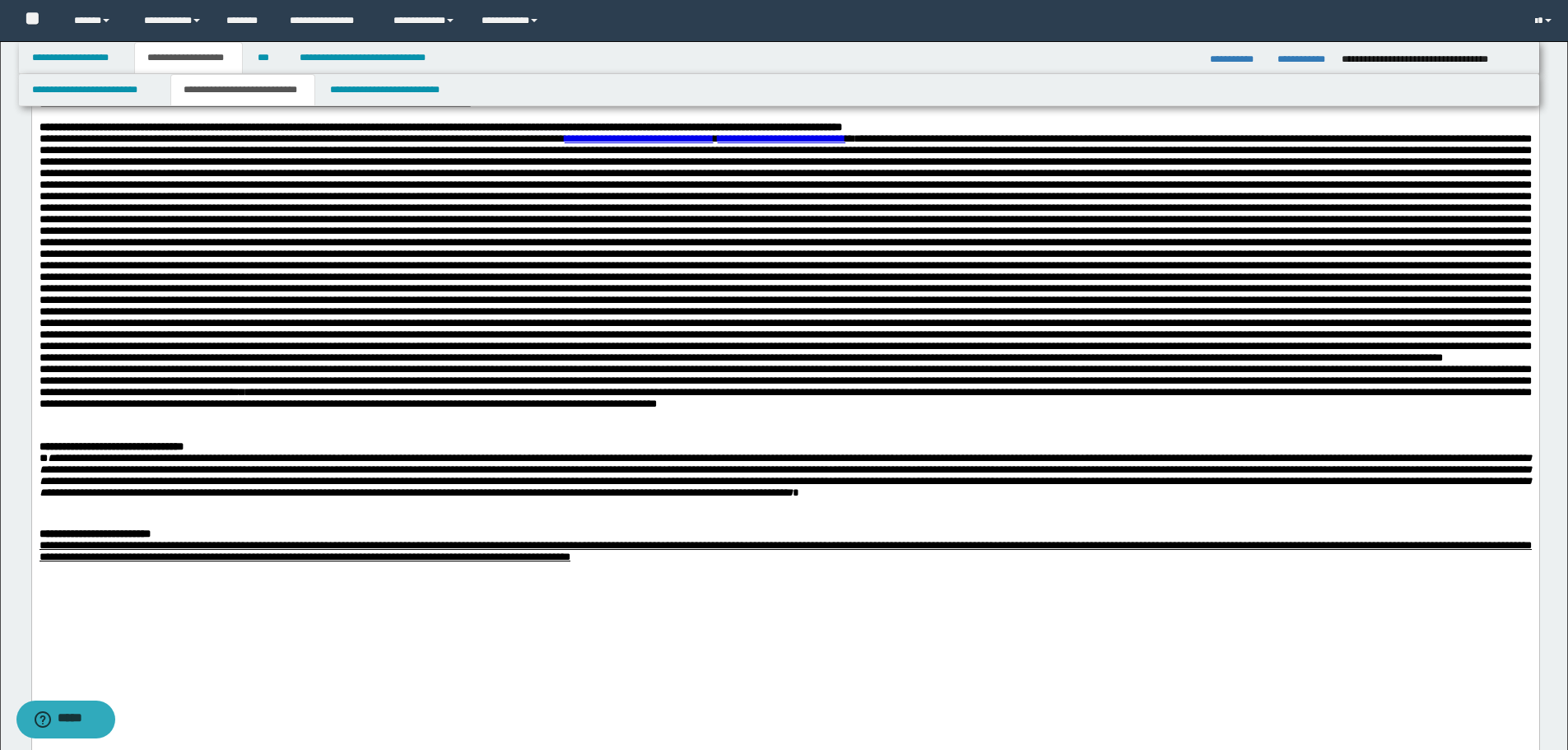 scroll, scrollTop: 659, scrollLeft: 0, axis: vertical 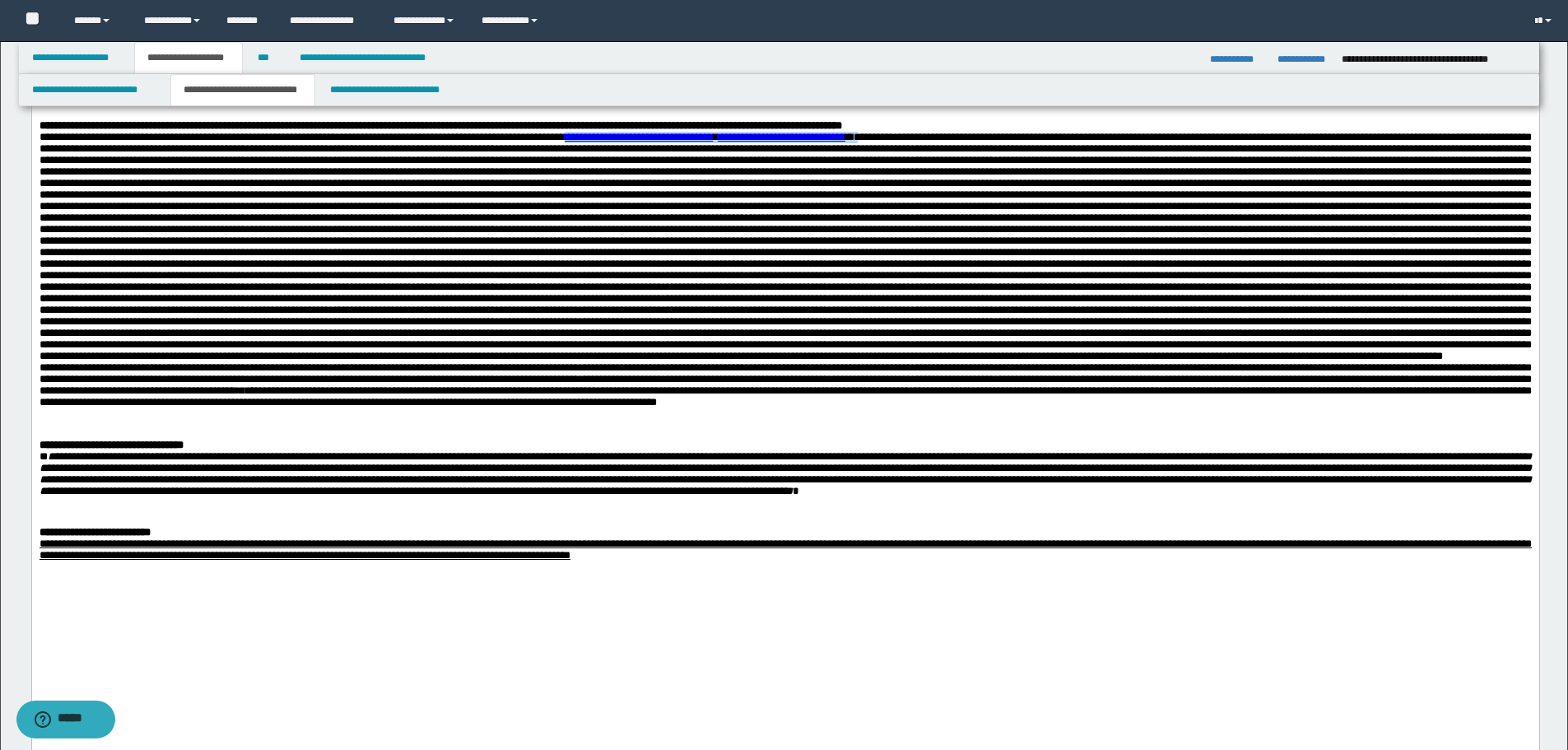 drag, startPoint x: 728, startPoint y: 239, endPoint x: 1086, endPoint y: 236, distance: 358.01257 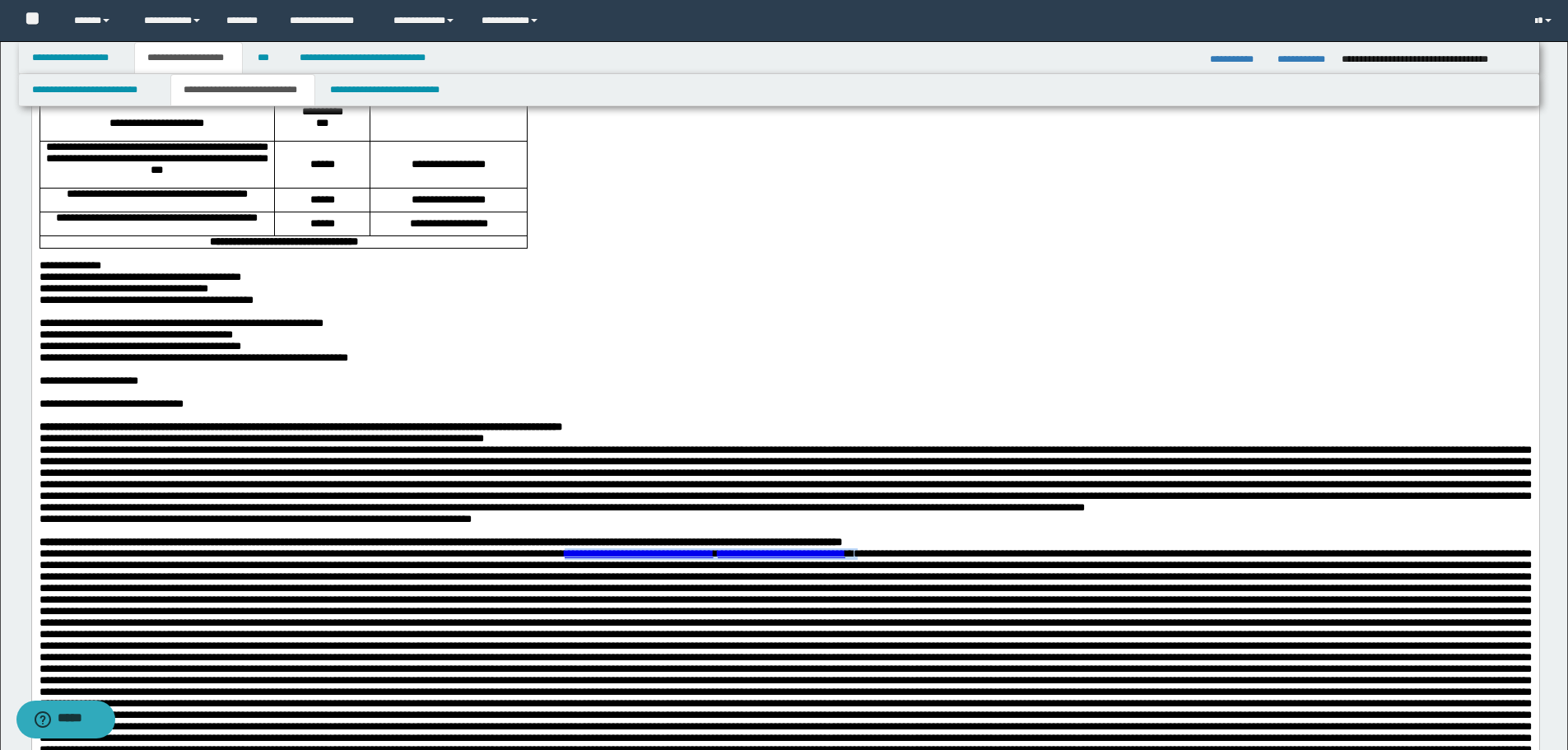 scroll, scrollTop: 0, scrollLeft: 0, axis: both 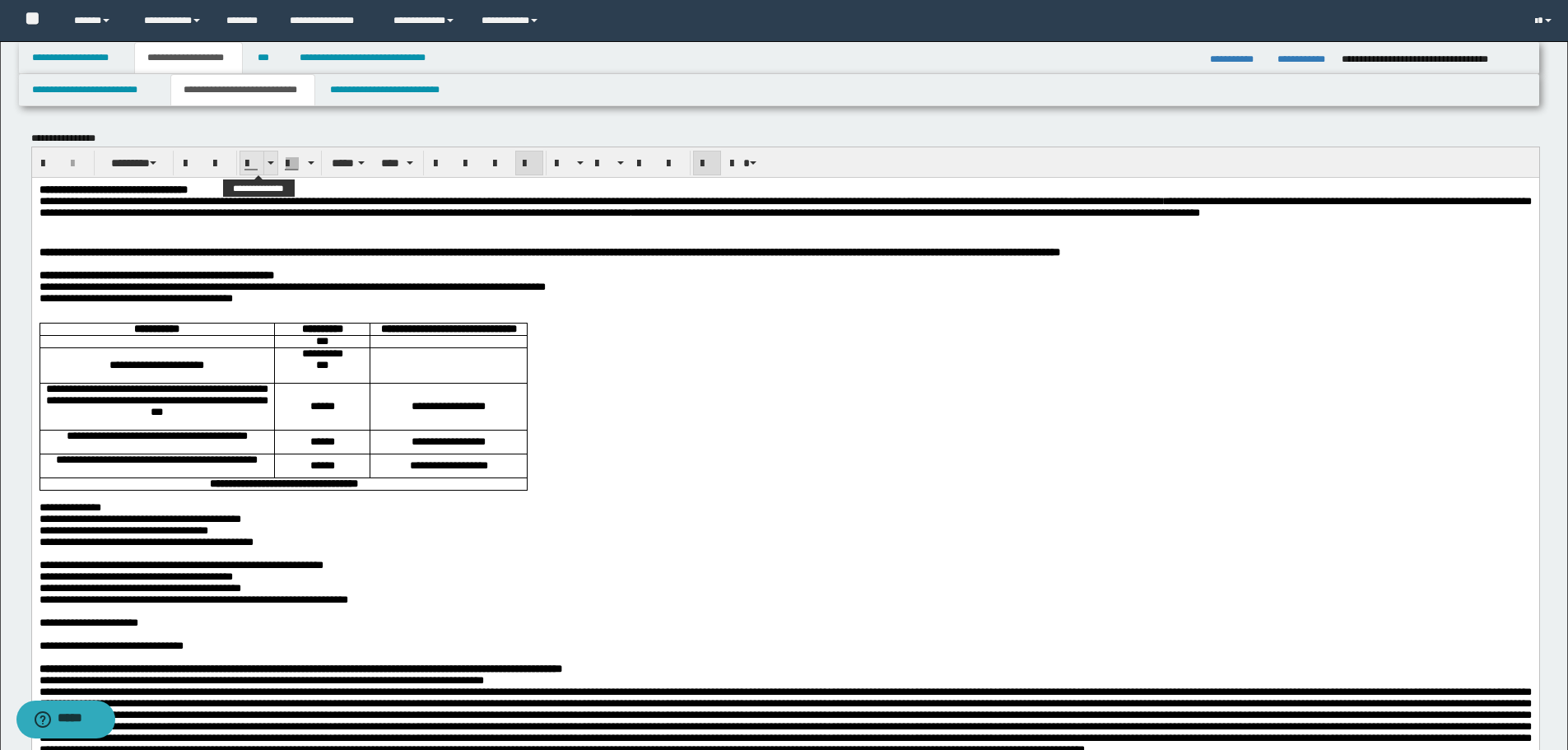 click at bounding box center (270, 163) 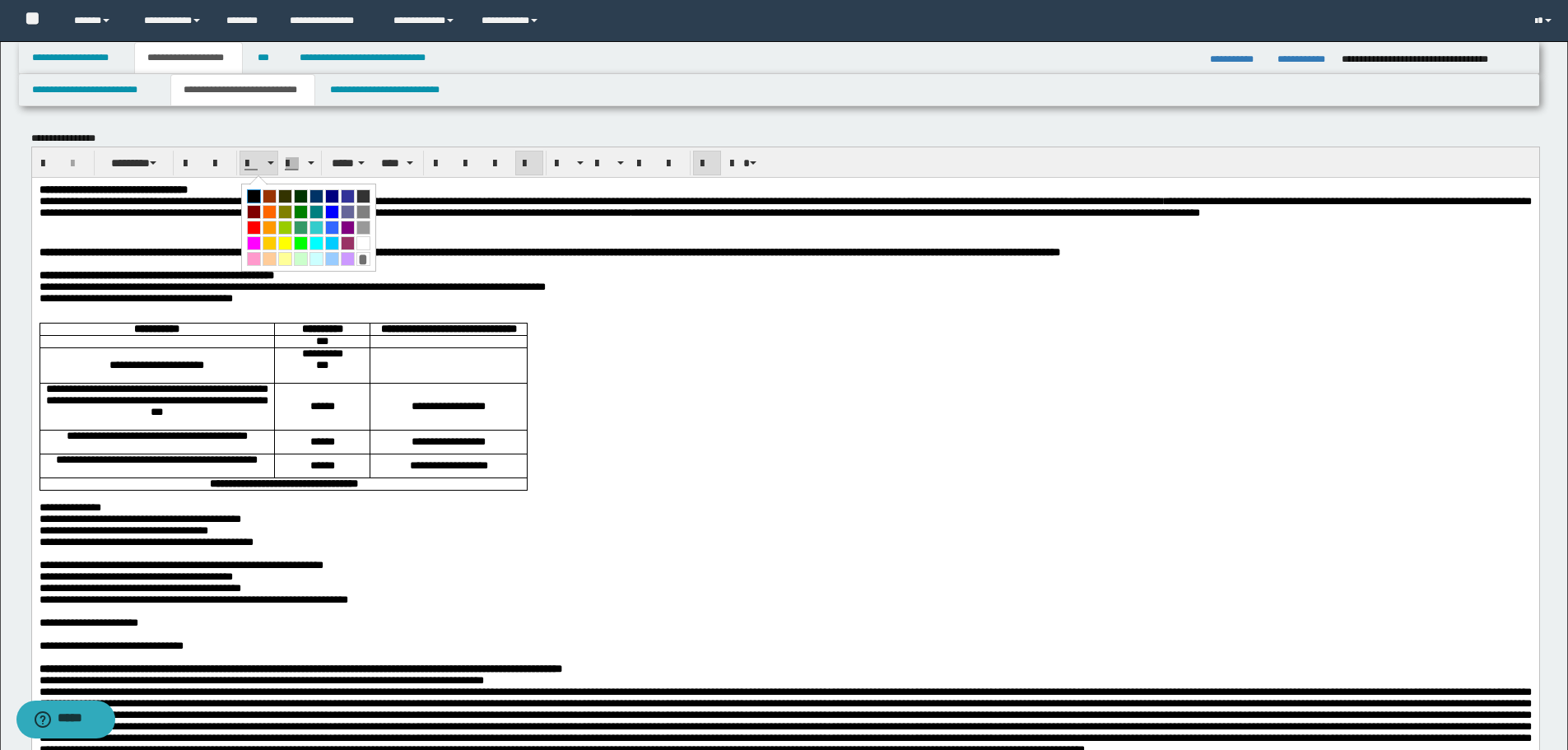 click at bounding box center (254, 196) 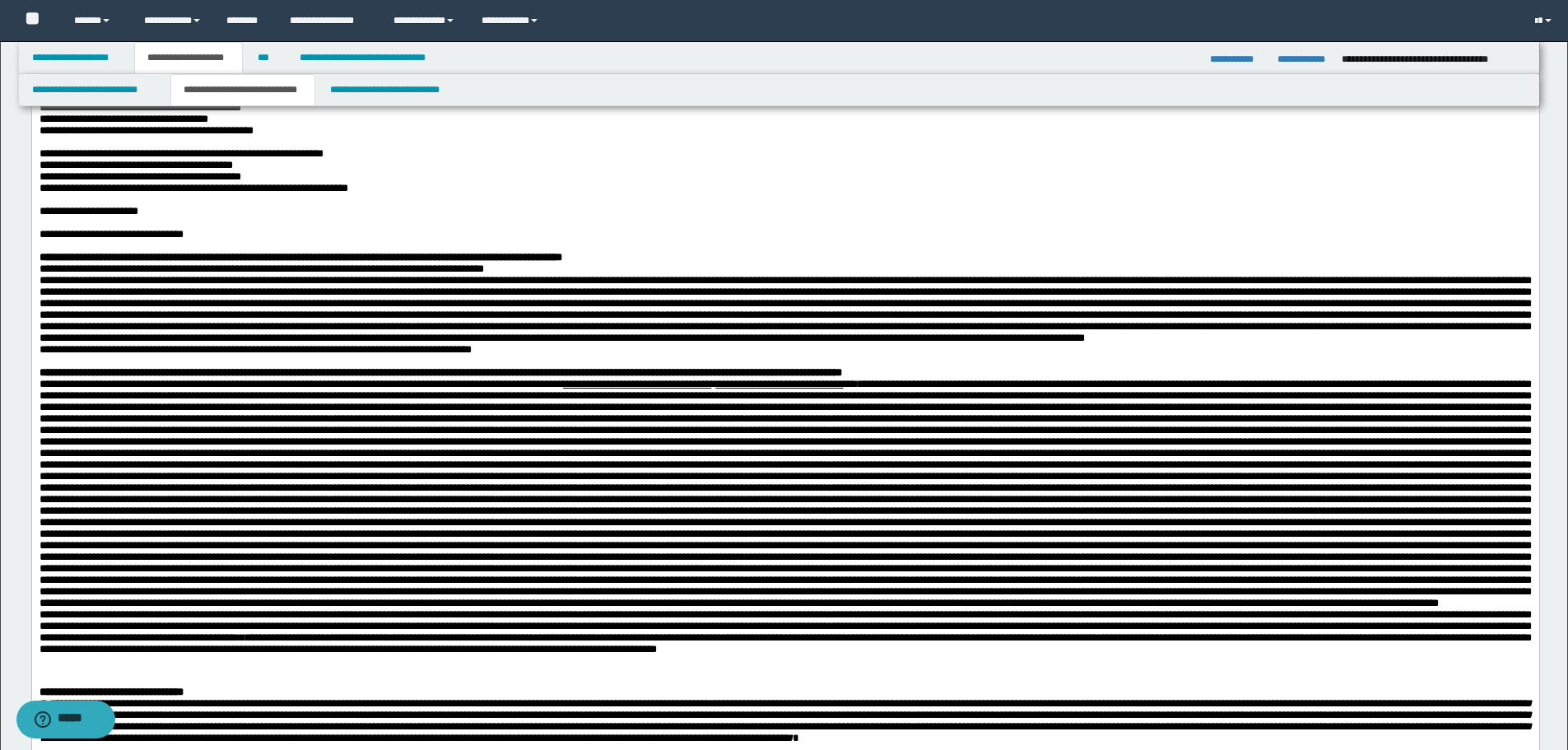 click on "**********" at bounding box center (784, 493) 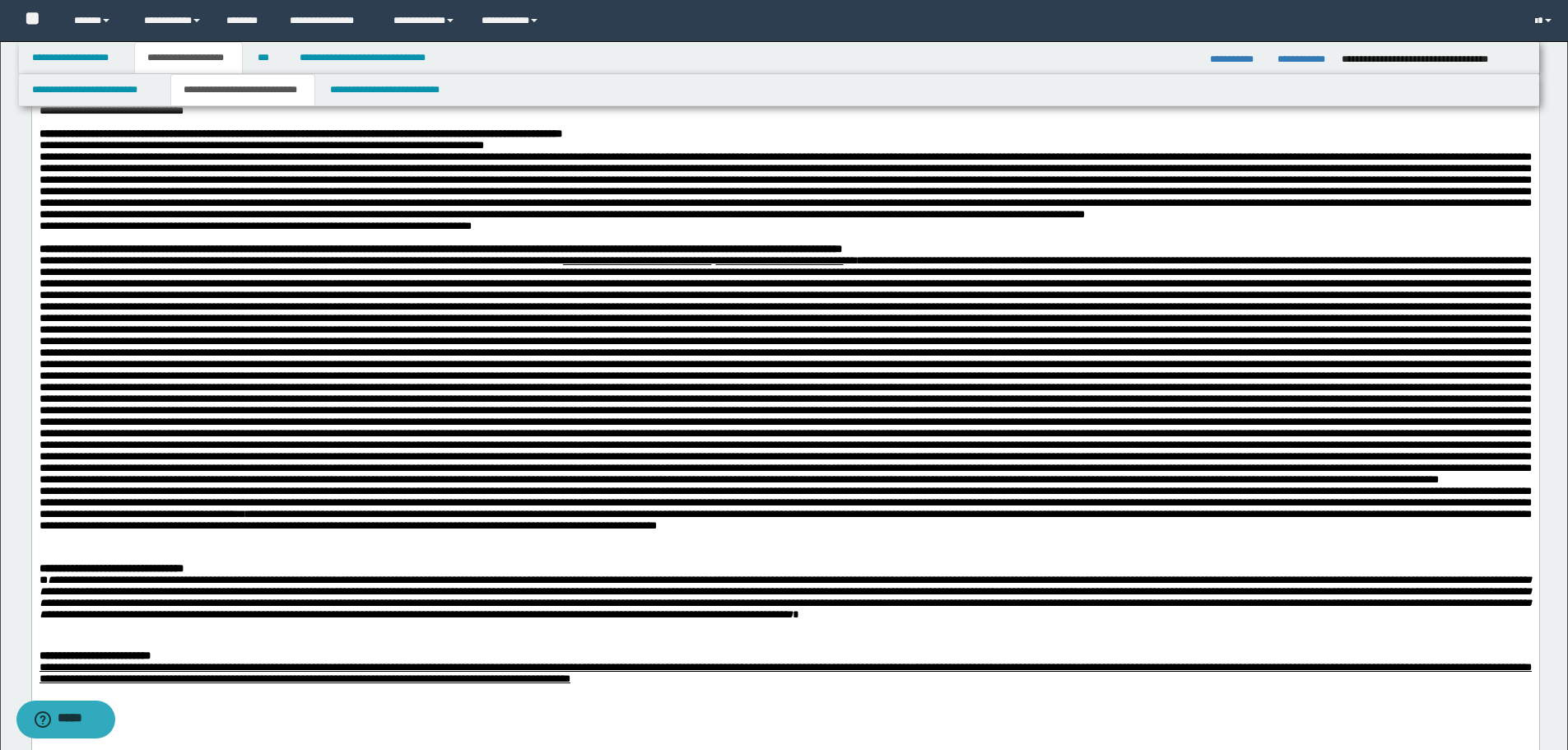 scroll, scrollTop: 659, scrollLeft: 0, axis: vertical 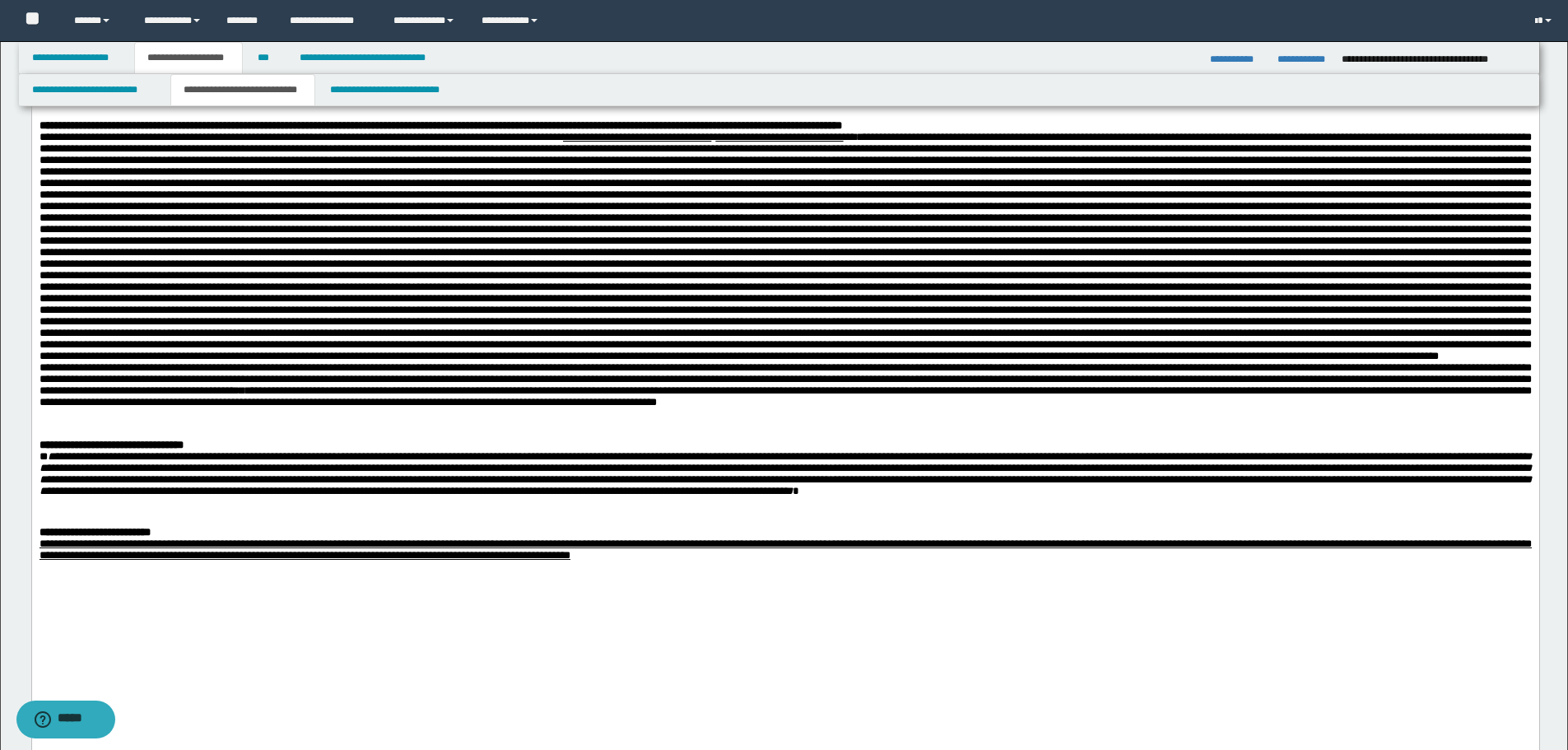 click on "**********" at bounding box center (784, 247) 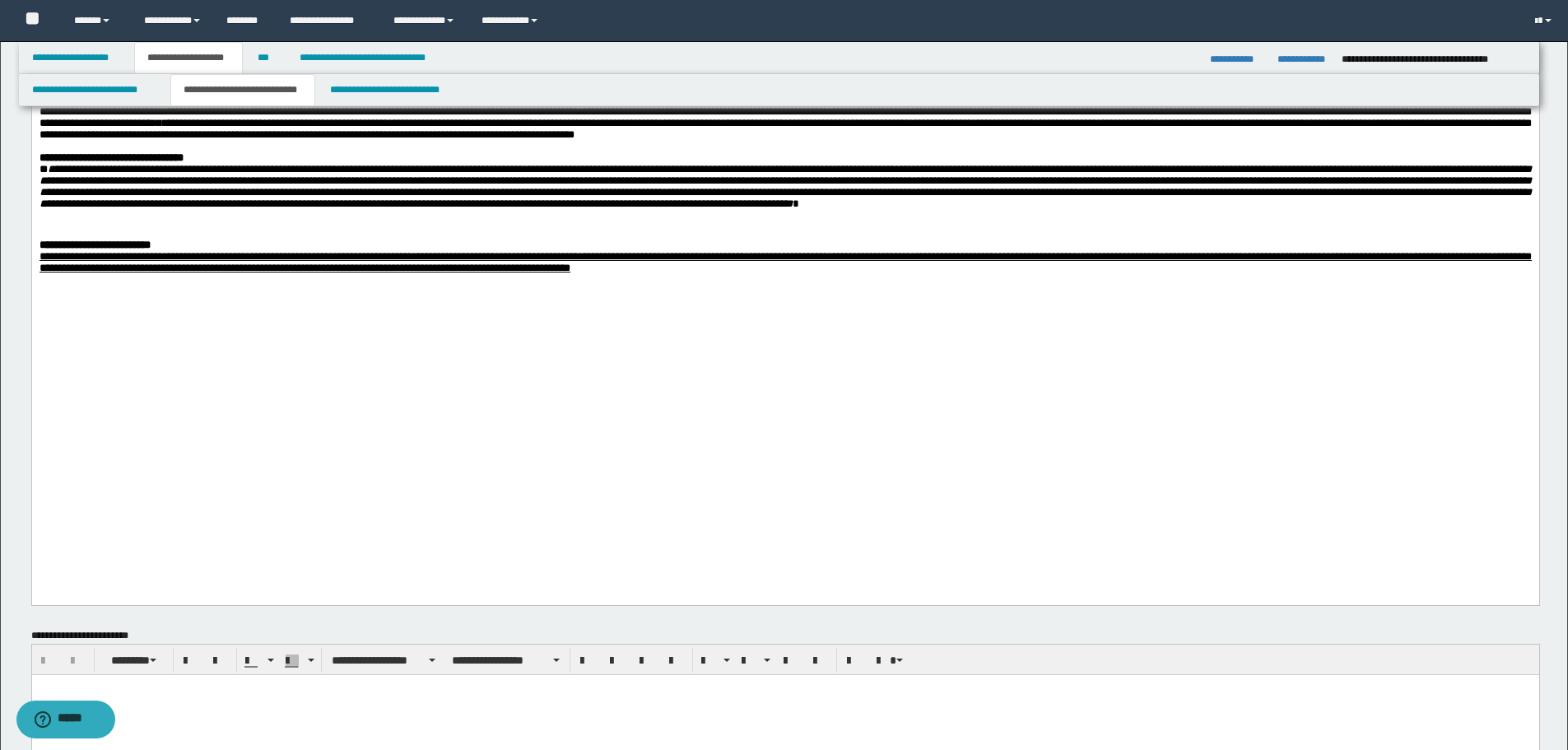 scroll, scrollTop: 1070, scrollLeft: 0, axis: vertical 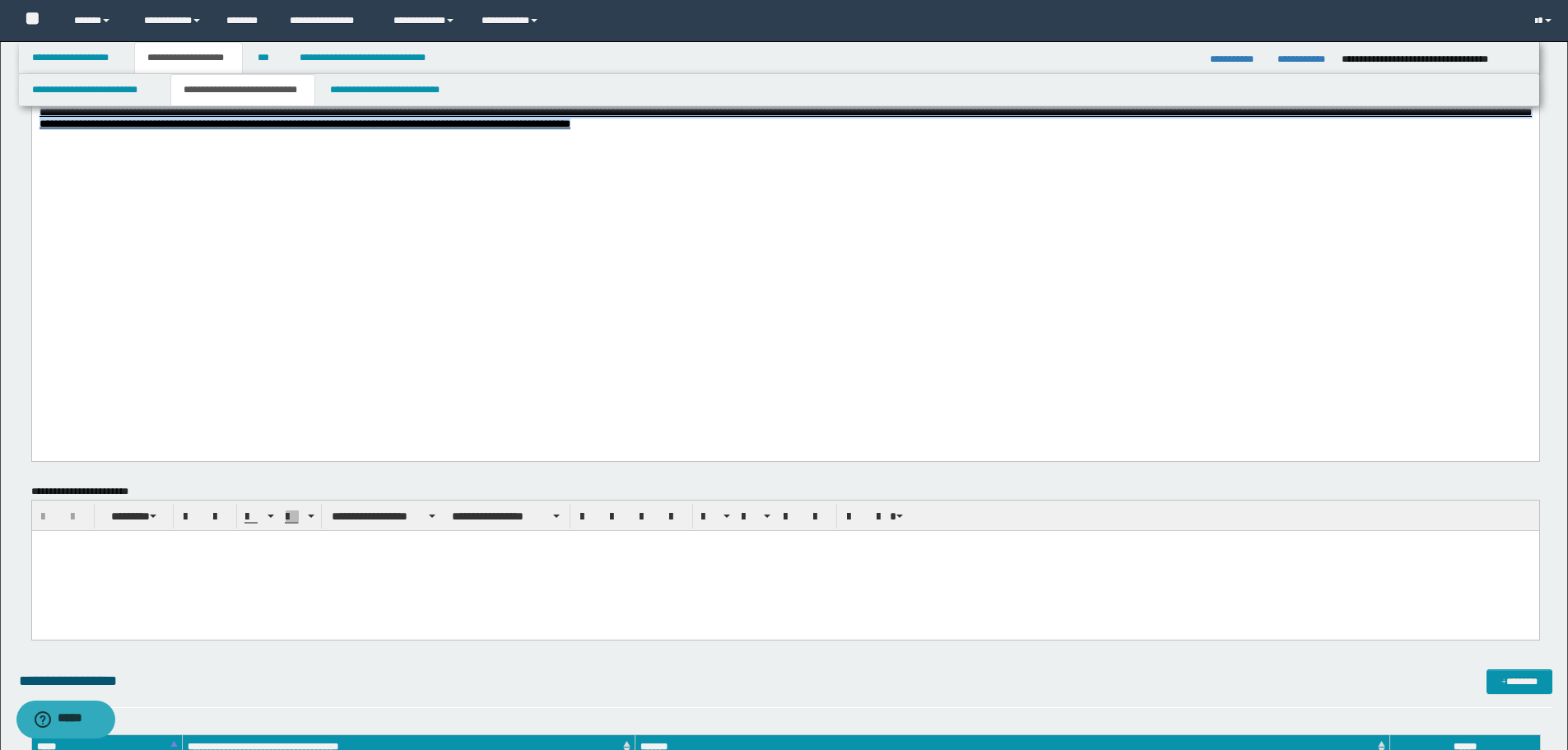 drag, startPoint x: 38, startPoint y: 349, endPoint x: 1048, endPoint y: 361, distance: 1010.0713 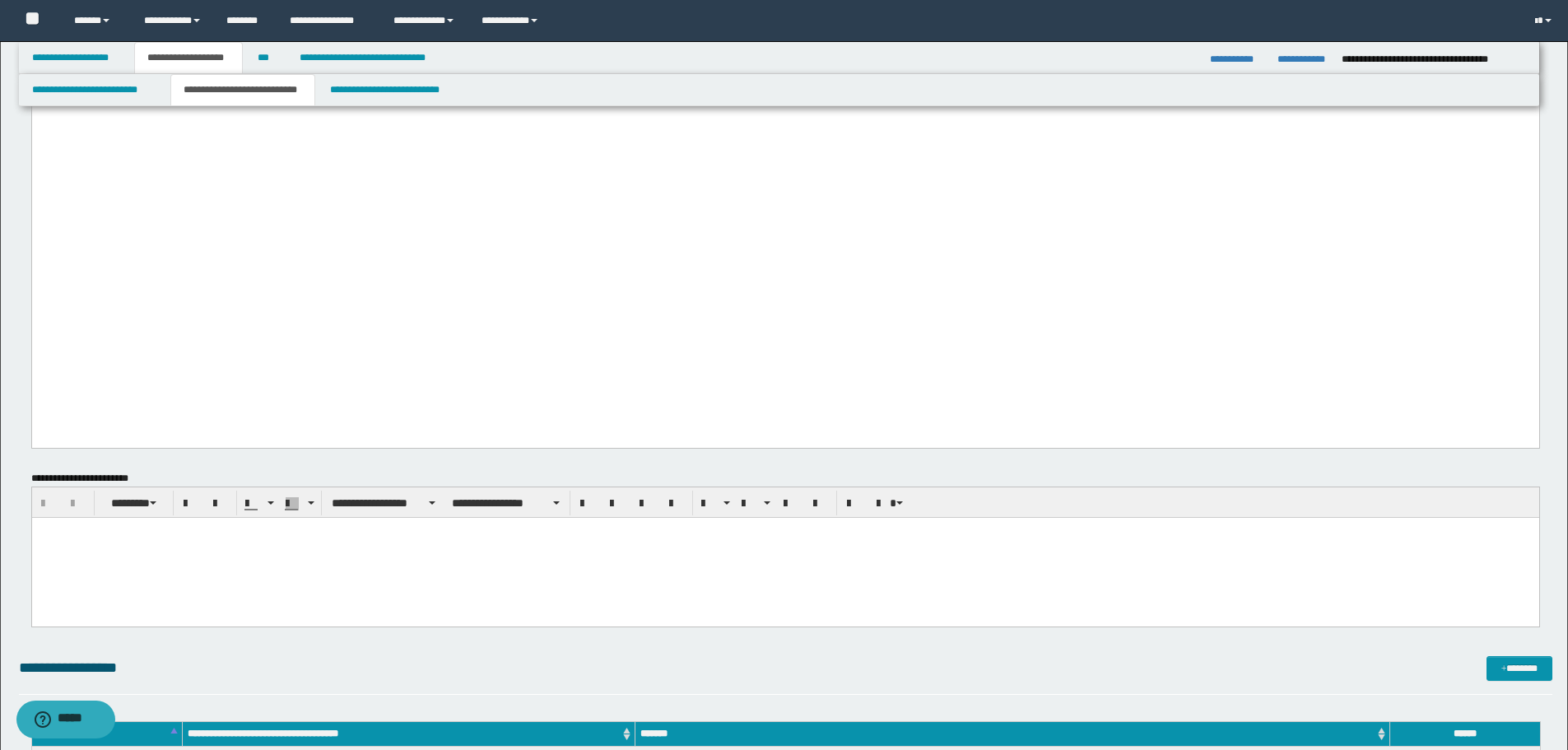 click at bounding box center [784, 529] 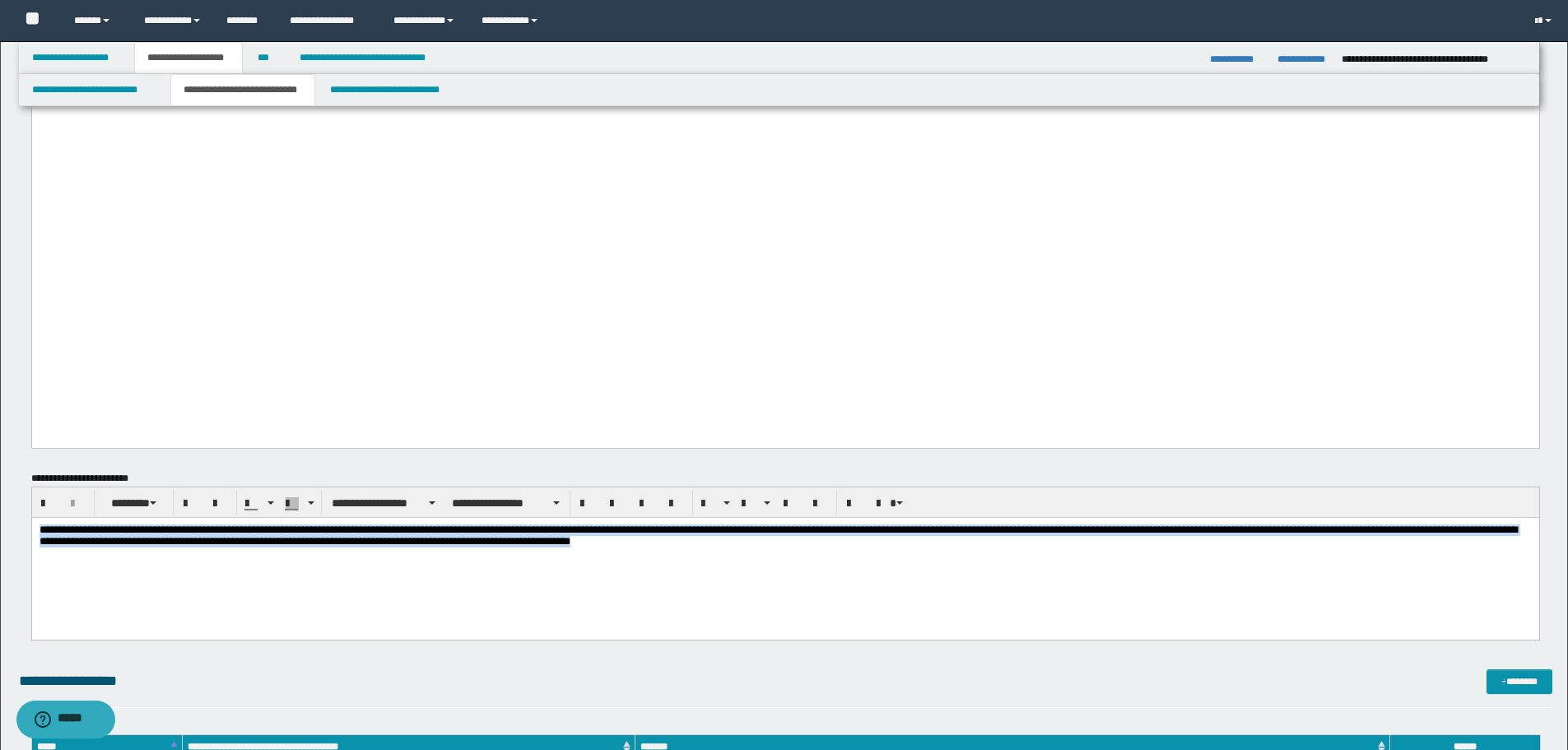 drag, startPoint x: 39, startPoint y: 530, endPoint x: 760, endPoint y: 537, distance: 721.034 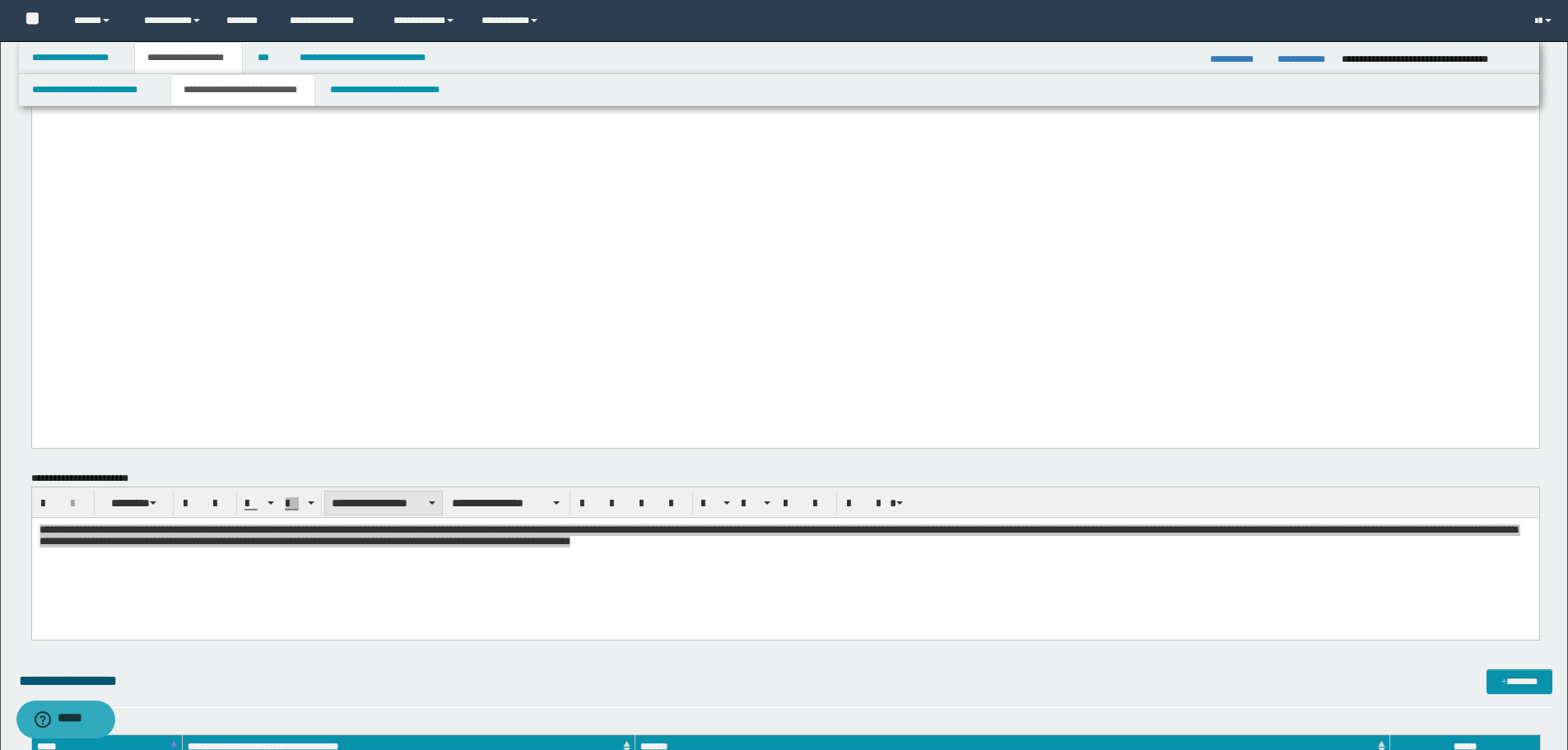 click on "**********" at bounding box center [785, 502] 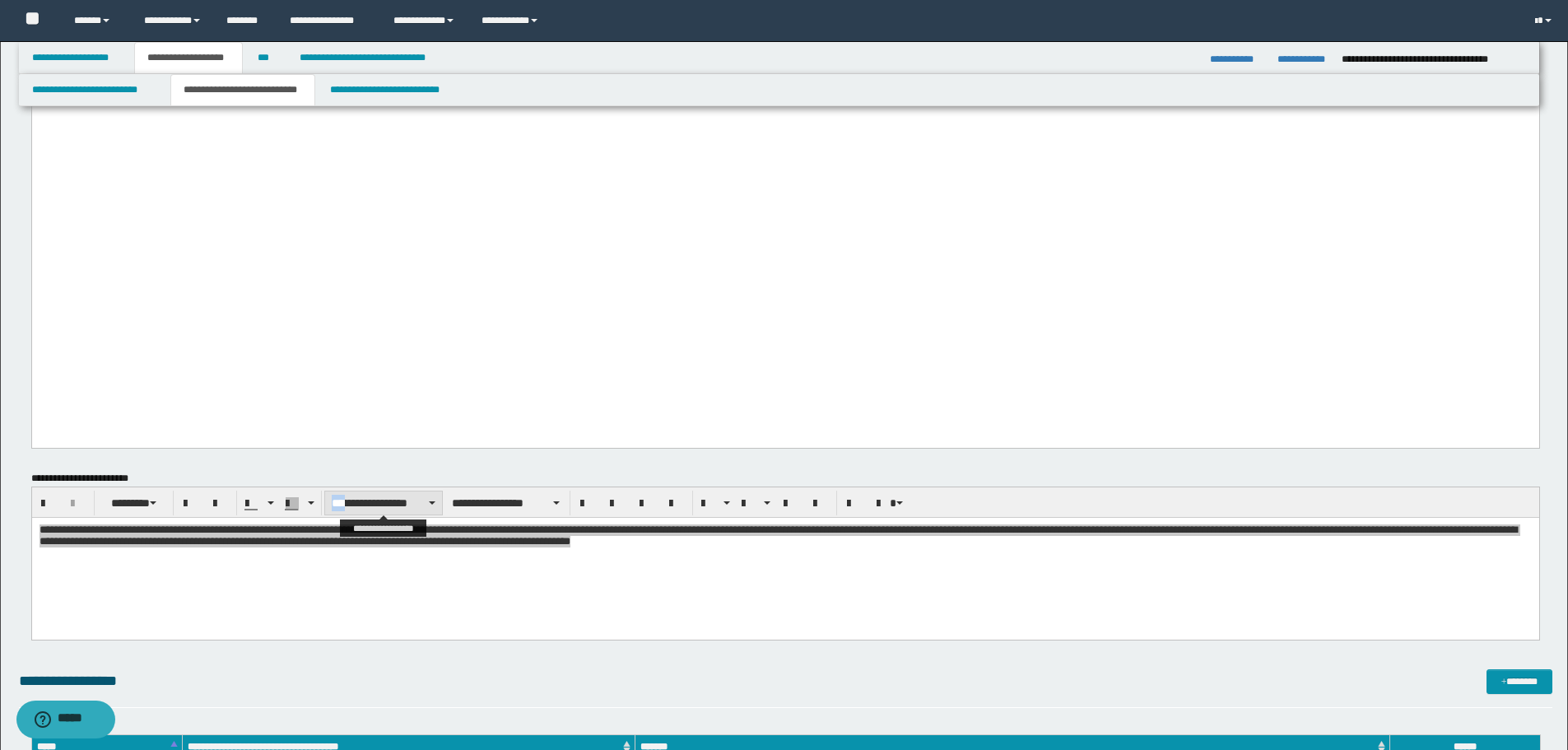 click on "**********" at bounding box center [384, 503] 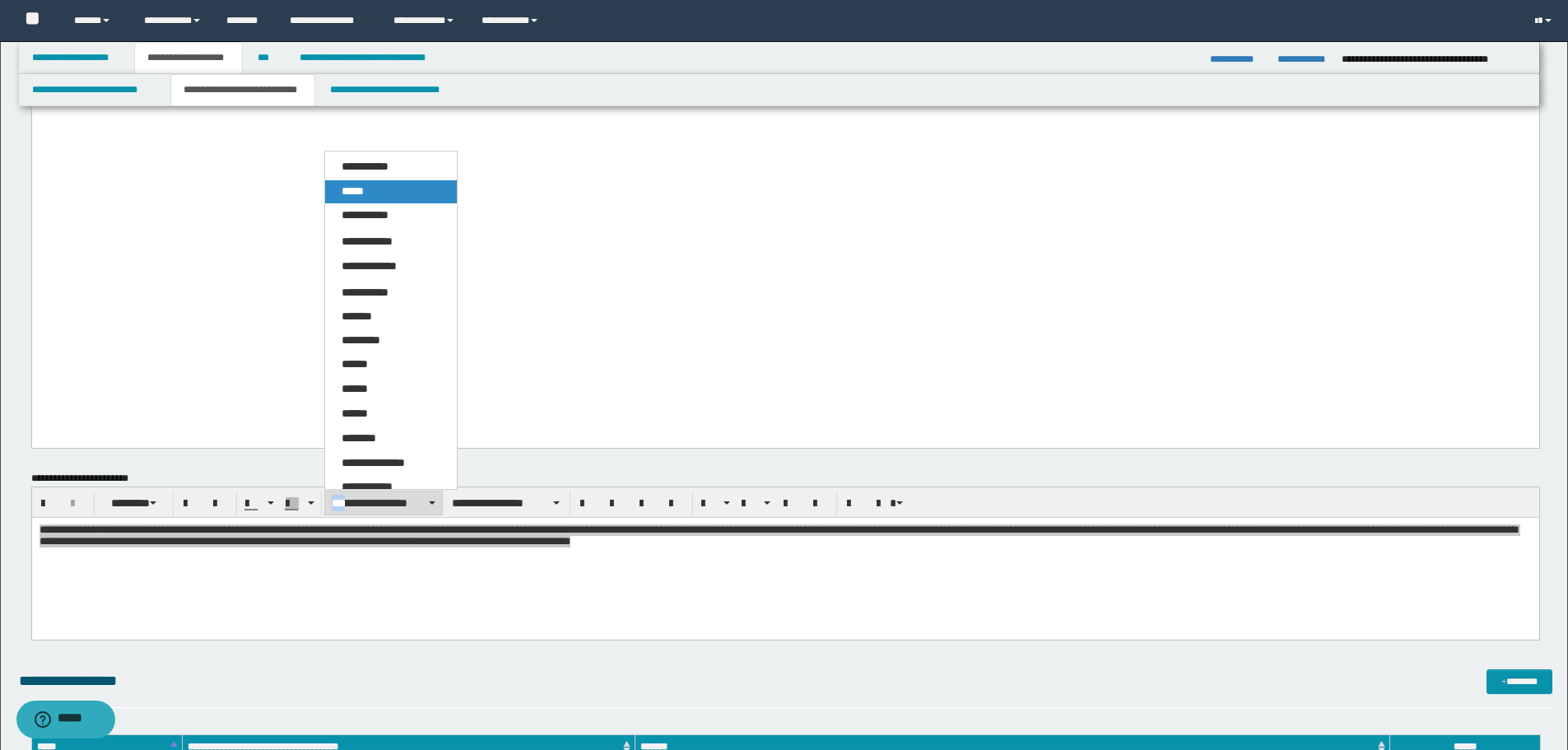 click on "*****" at bounding box center (391, 192) 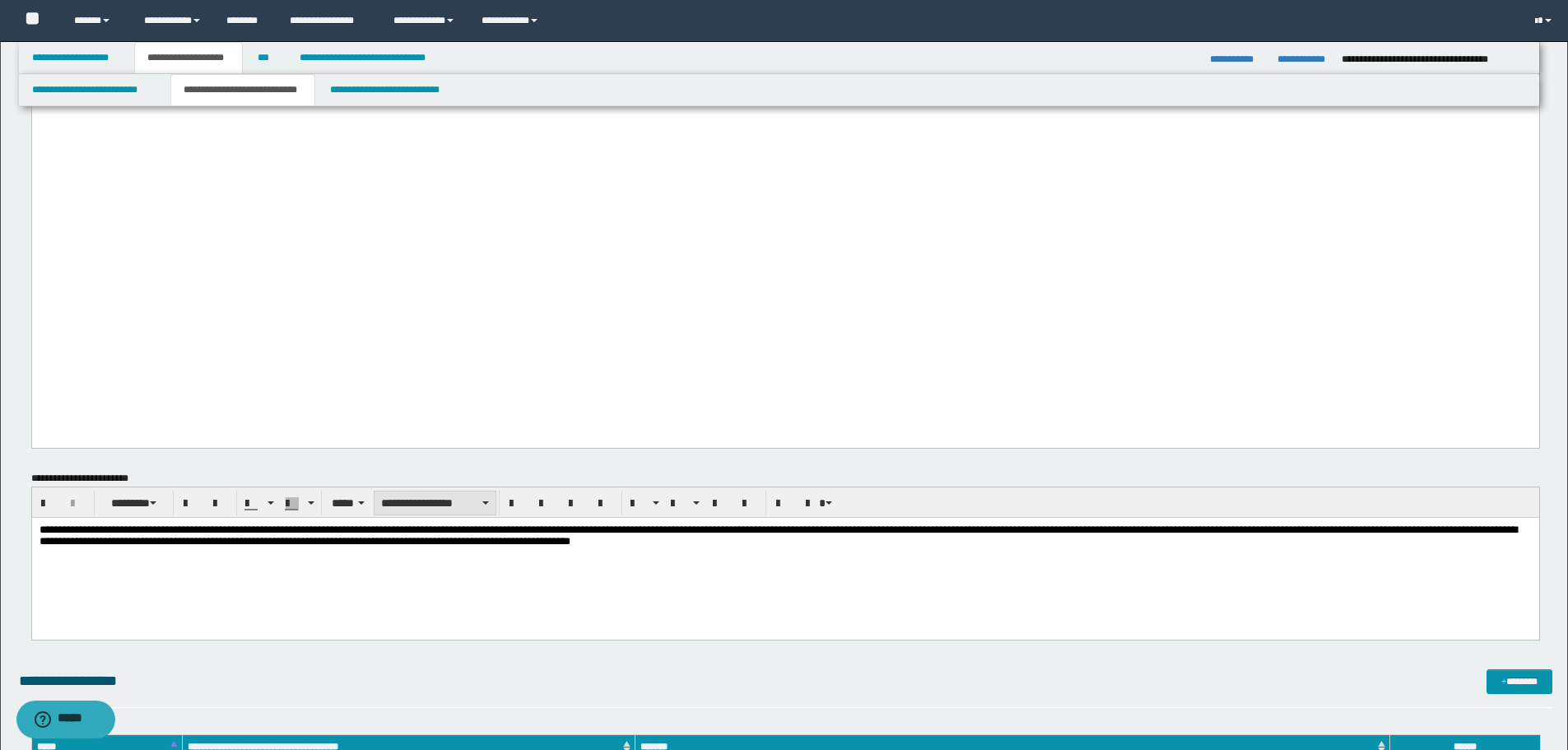 click on "**********" at bounding box center [435, 503] 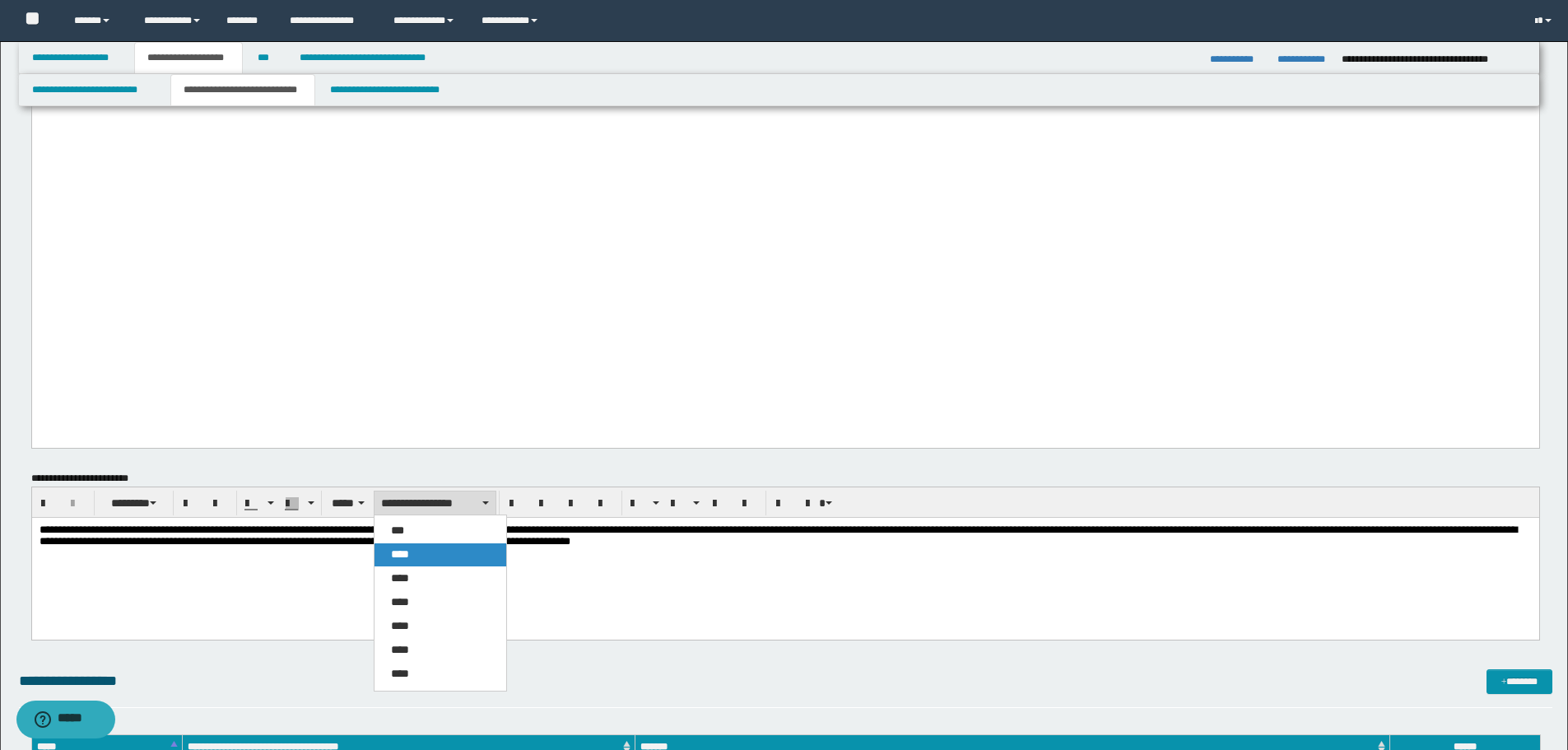click on "****" at bounding box center (440, 555) 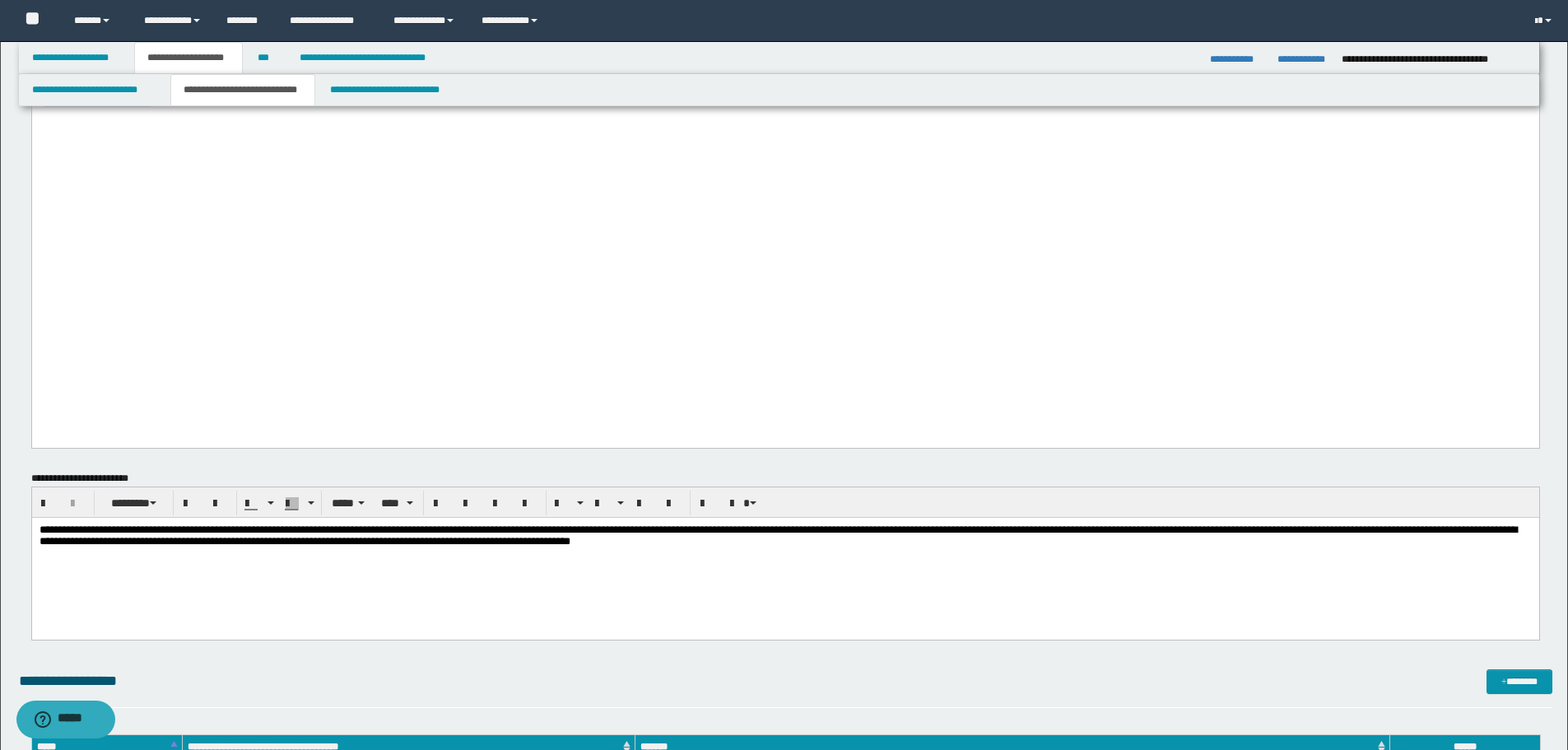 drag, startPoint x: 44, startPoint y: 336, endPoint x: 253, endPoint y: 341, distance: 209.0598 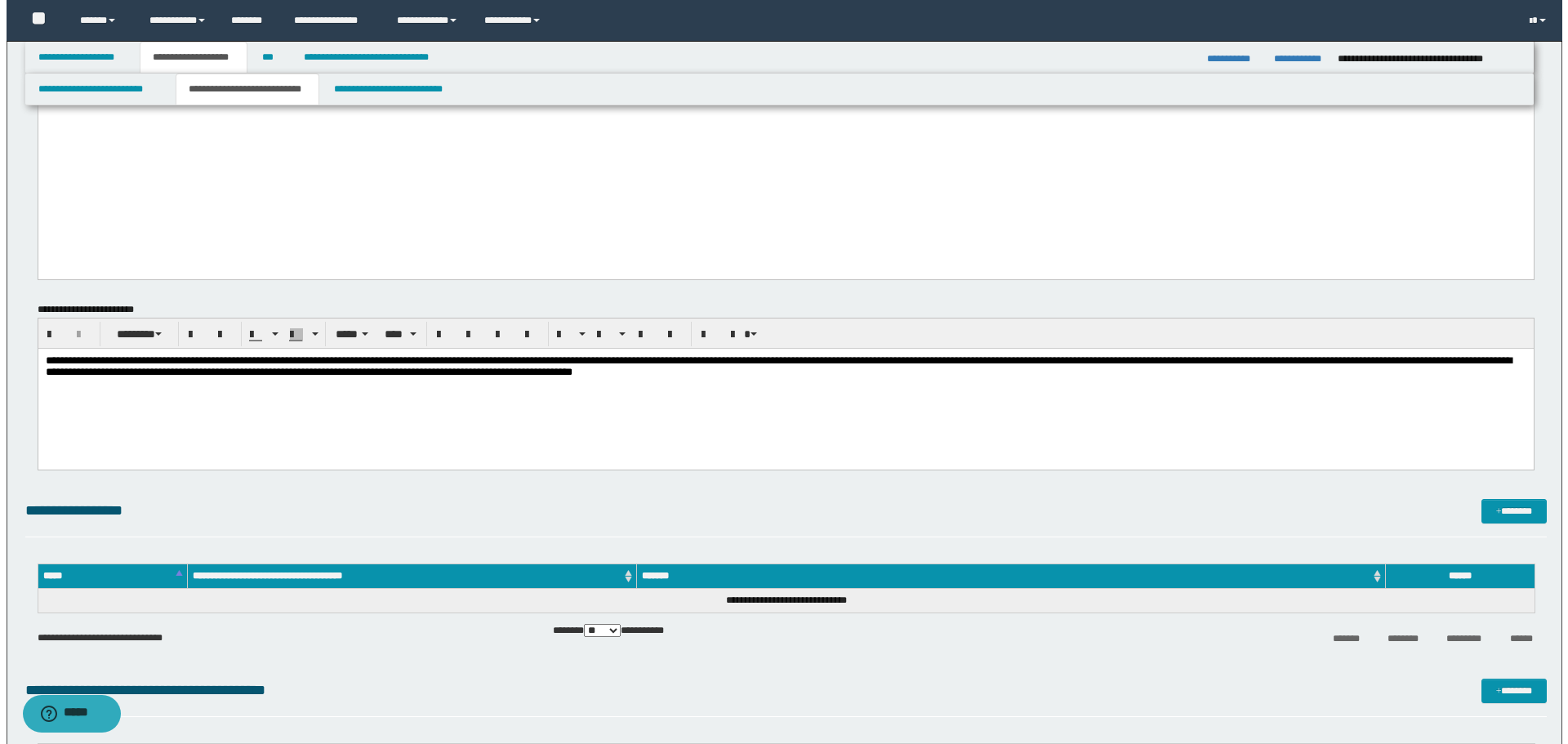 scroll, scrollTop: 1388, scrollLeft: 0, axis: vertical 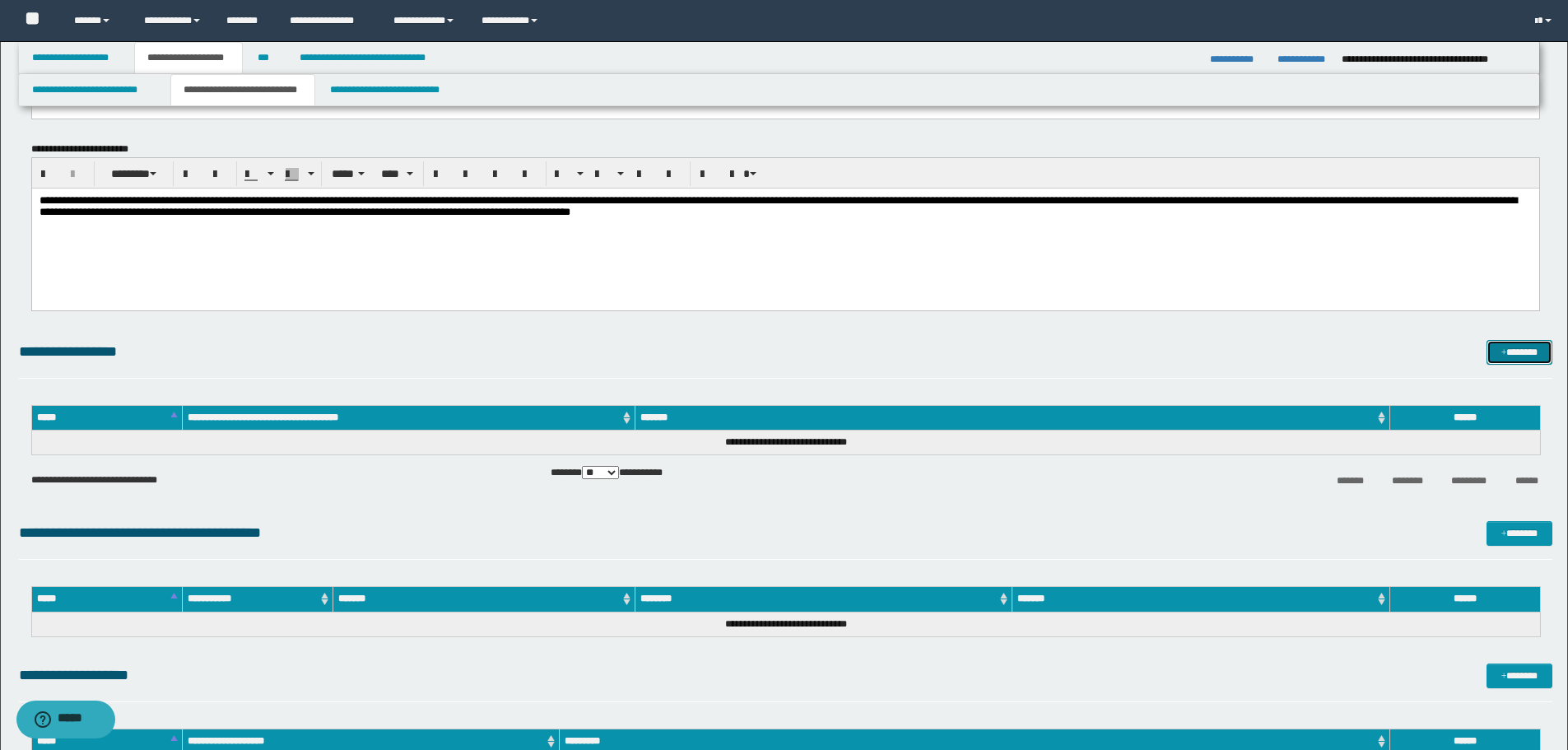 click on "*******" at bounding box center [1519, 352] 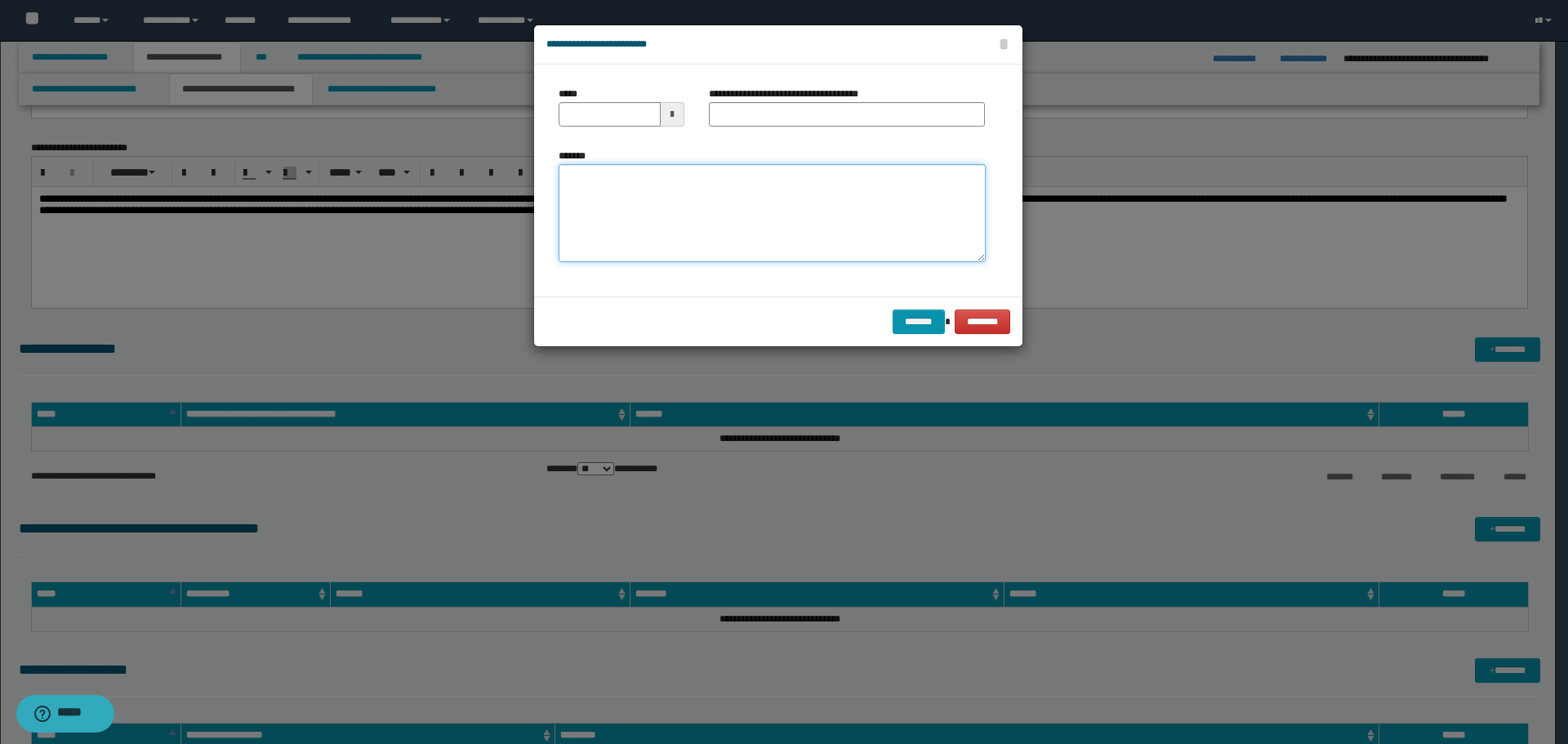 drag, startPoint x: 710, startPoint y: 252, endPoint x: 732, endPoint y: 316, distance: 67.675697 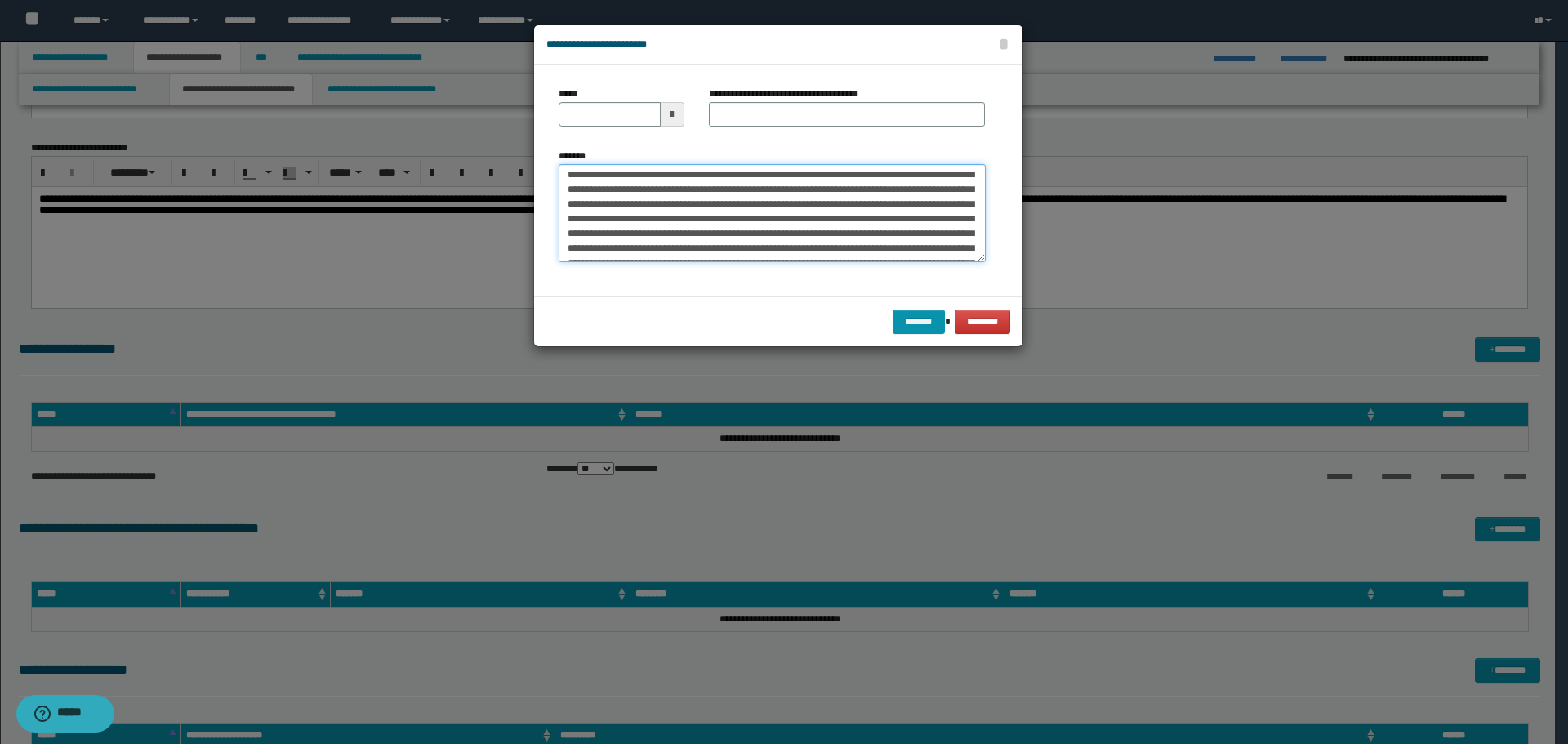 scroll, scrollTop: 0, scrollLeft: 0, axis: both 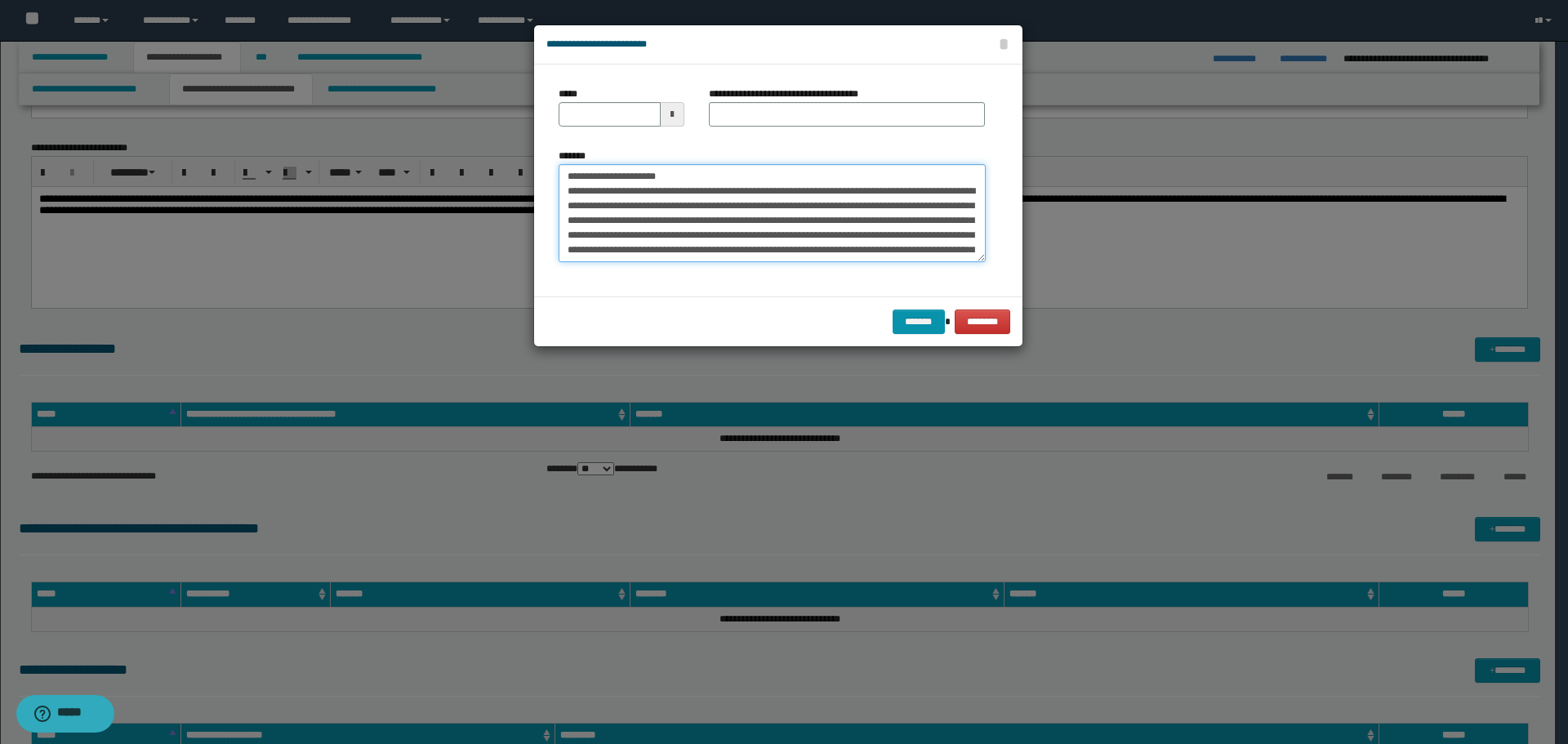 drag, startPoint x: 617, startPoint y: 176, endPoint x: 513, endPoint y: 172, distance: 104.07689 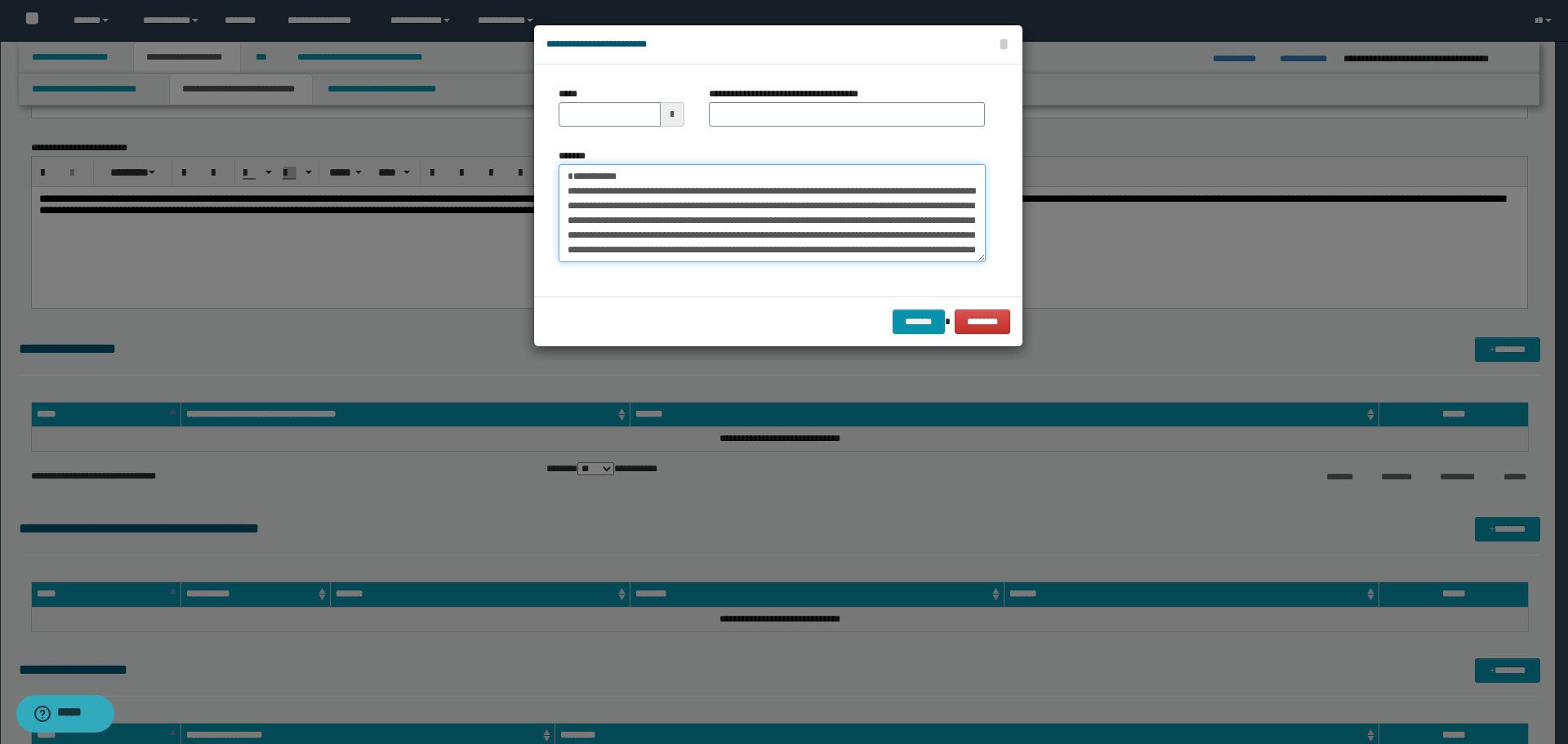 type 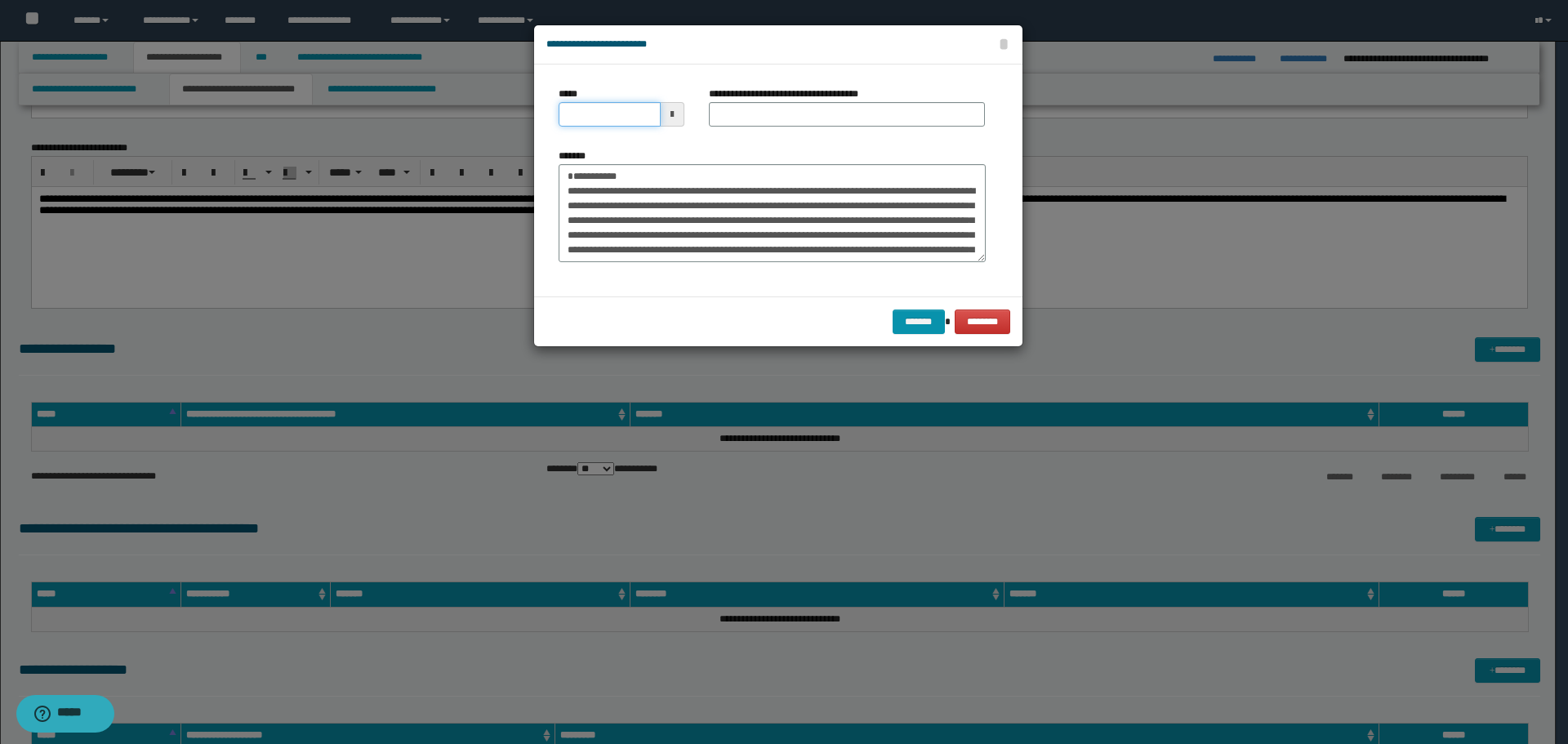 click on "*****" at bounding box center (609, 114) 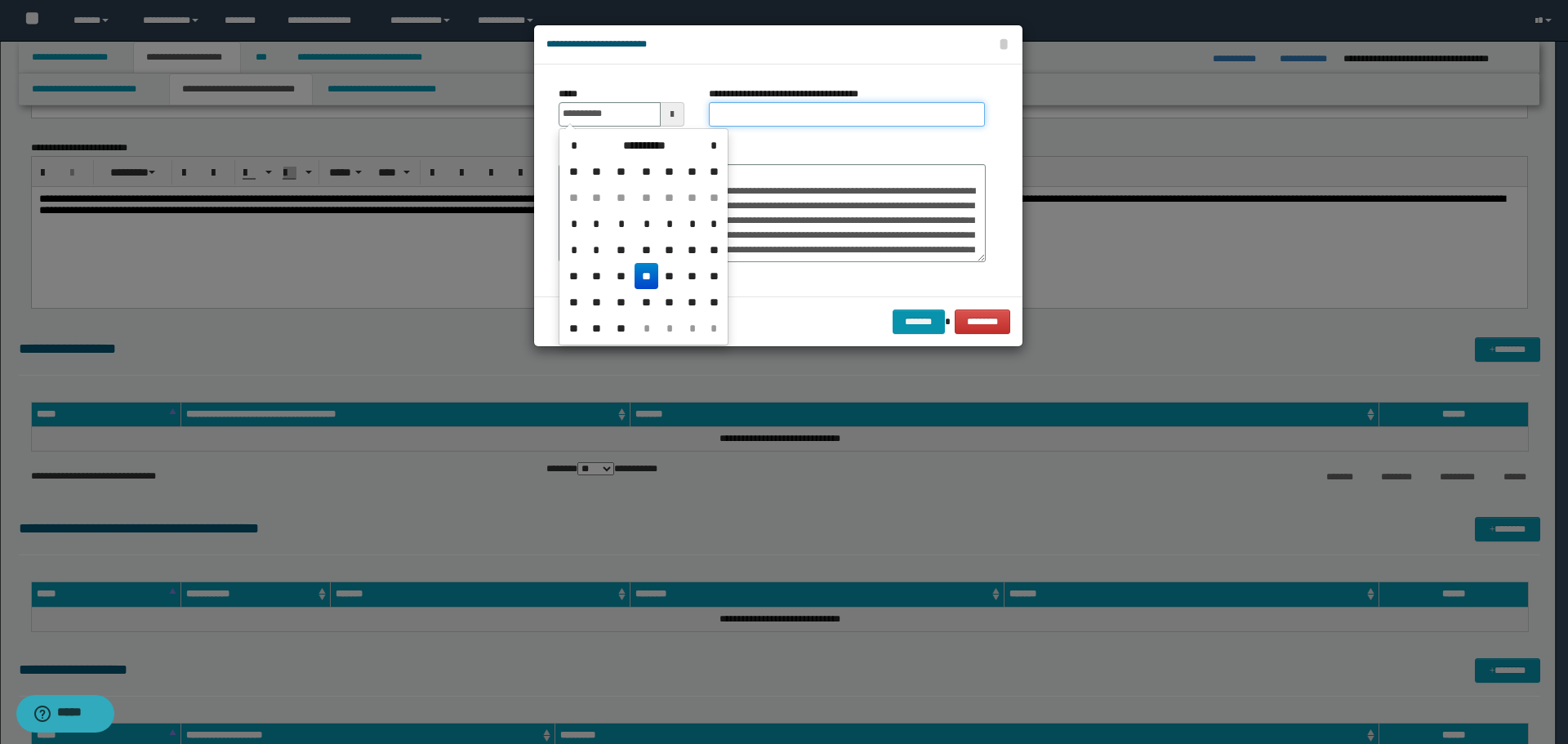 type on "**********" 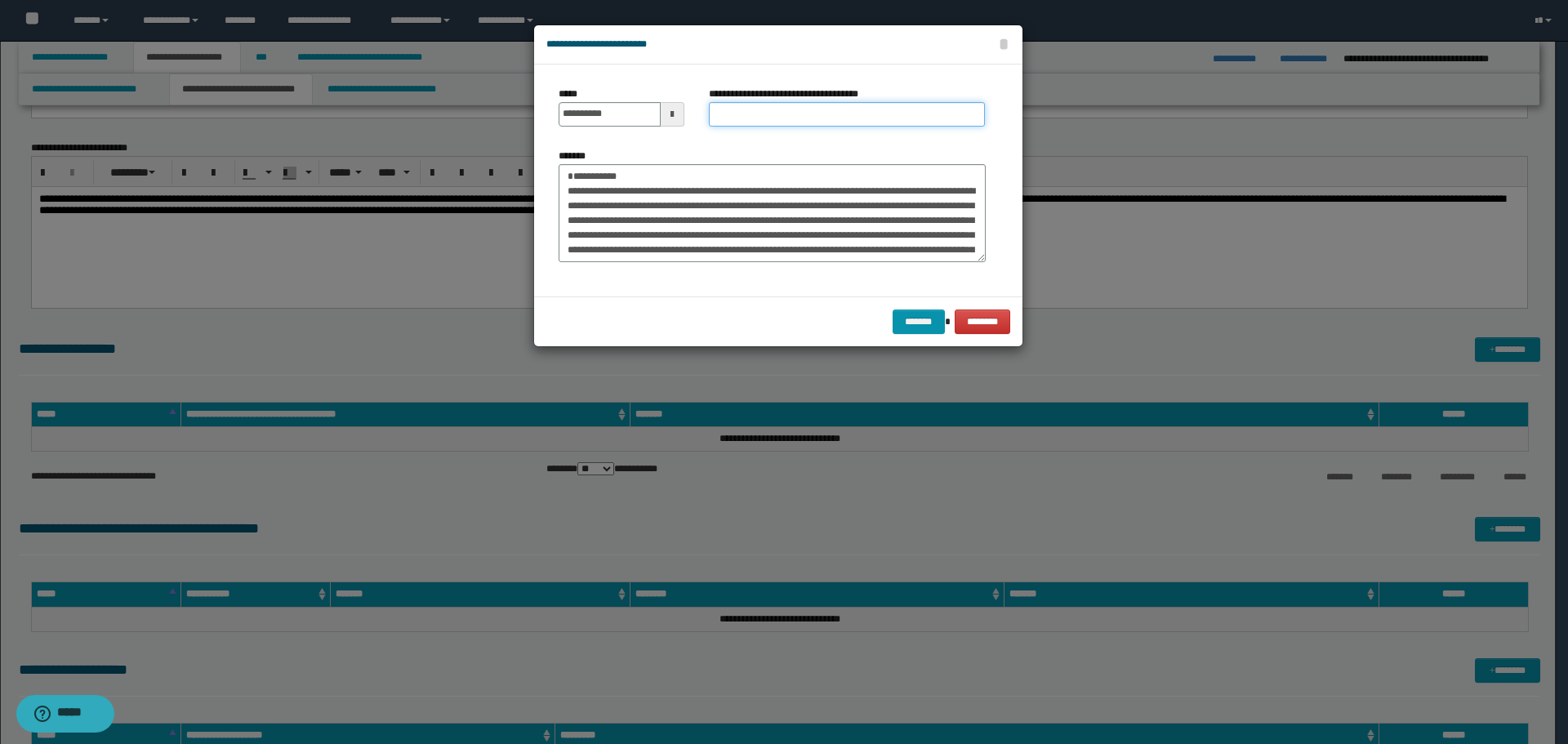 click on "**********" at bounding box center (847, 114) 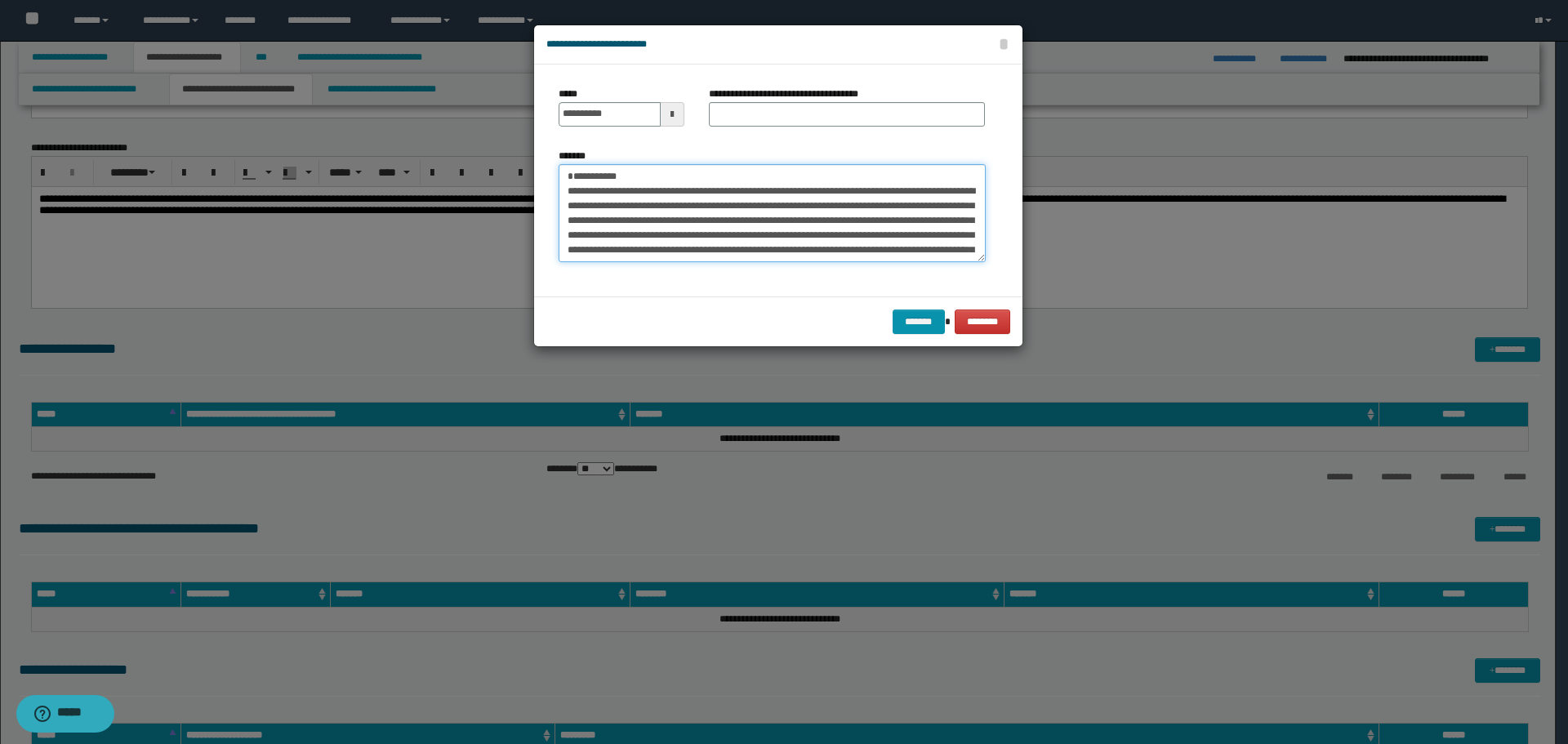 drag, startPoint x: 567, startPoint y: 176, endPoint x: 654, endPoint y: 175, distance: 87.00575 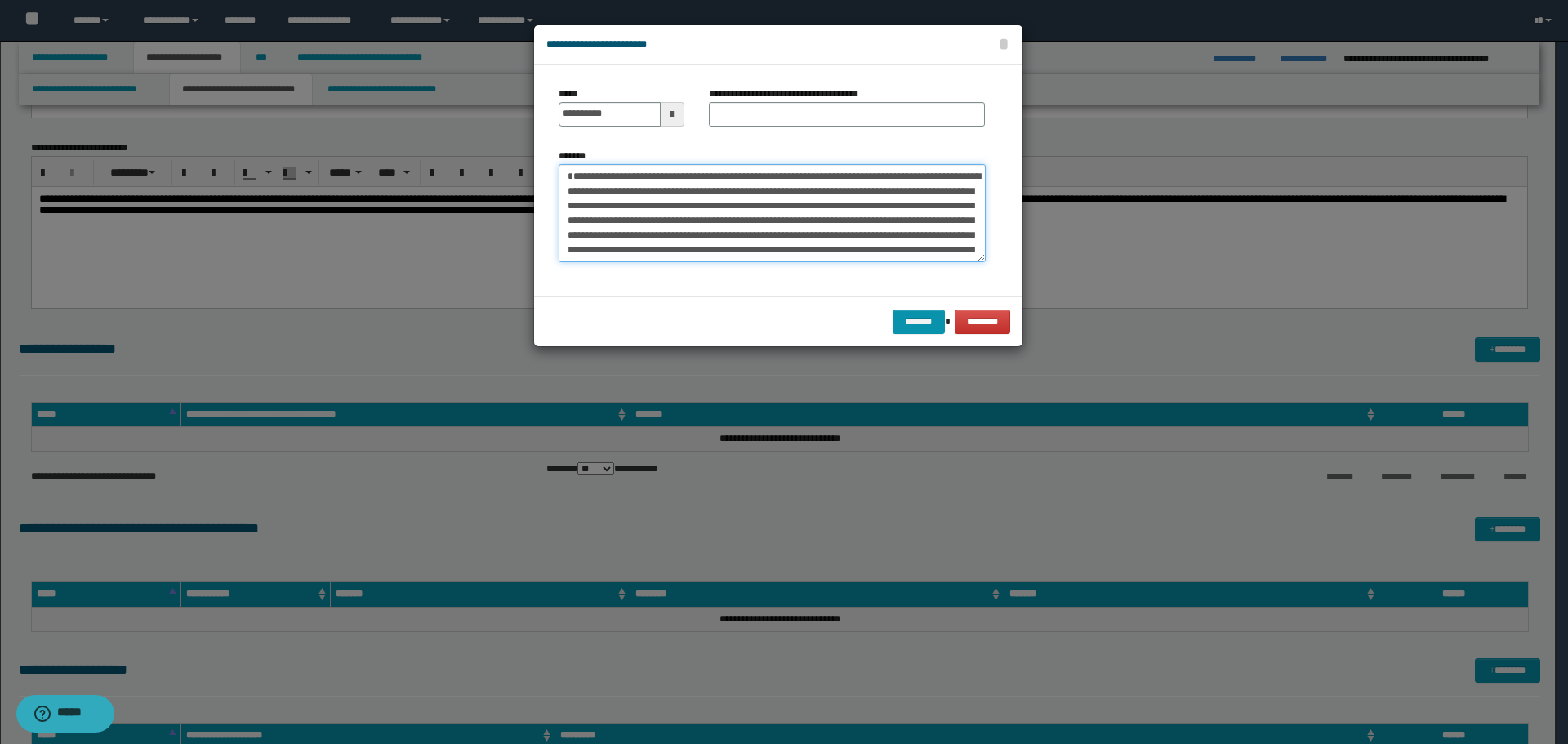type on "**********" 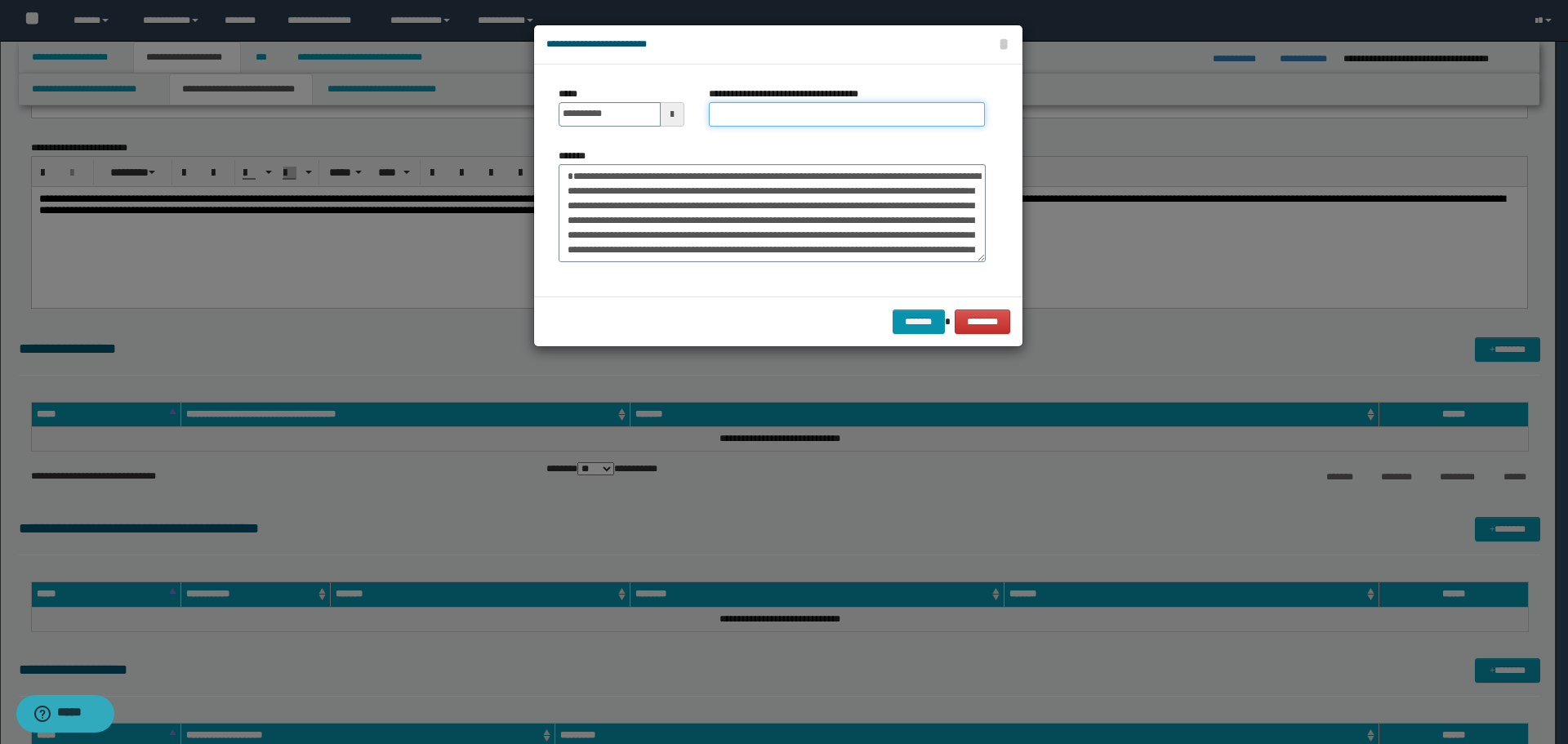 click on "**********" at bounding box center (847, 114) 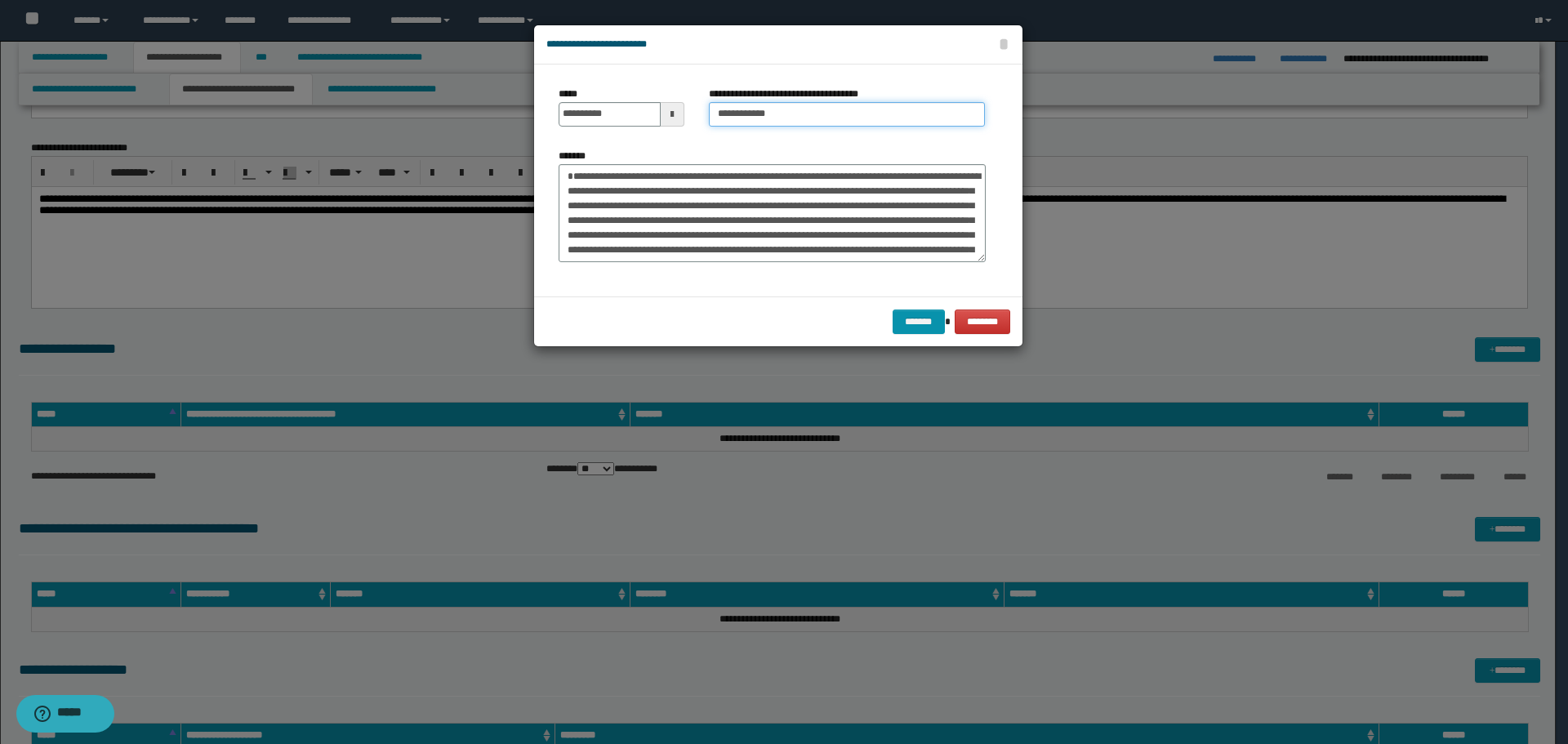 type on "**********" 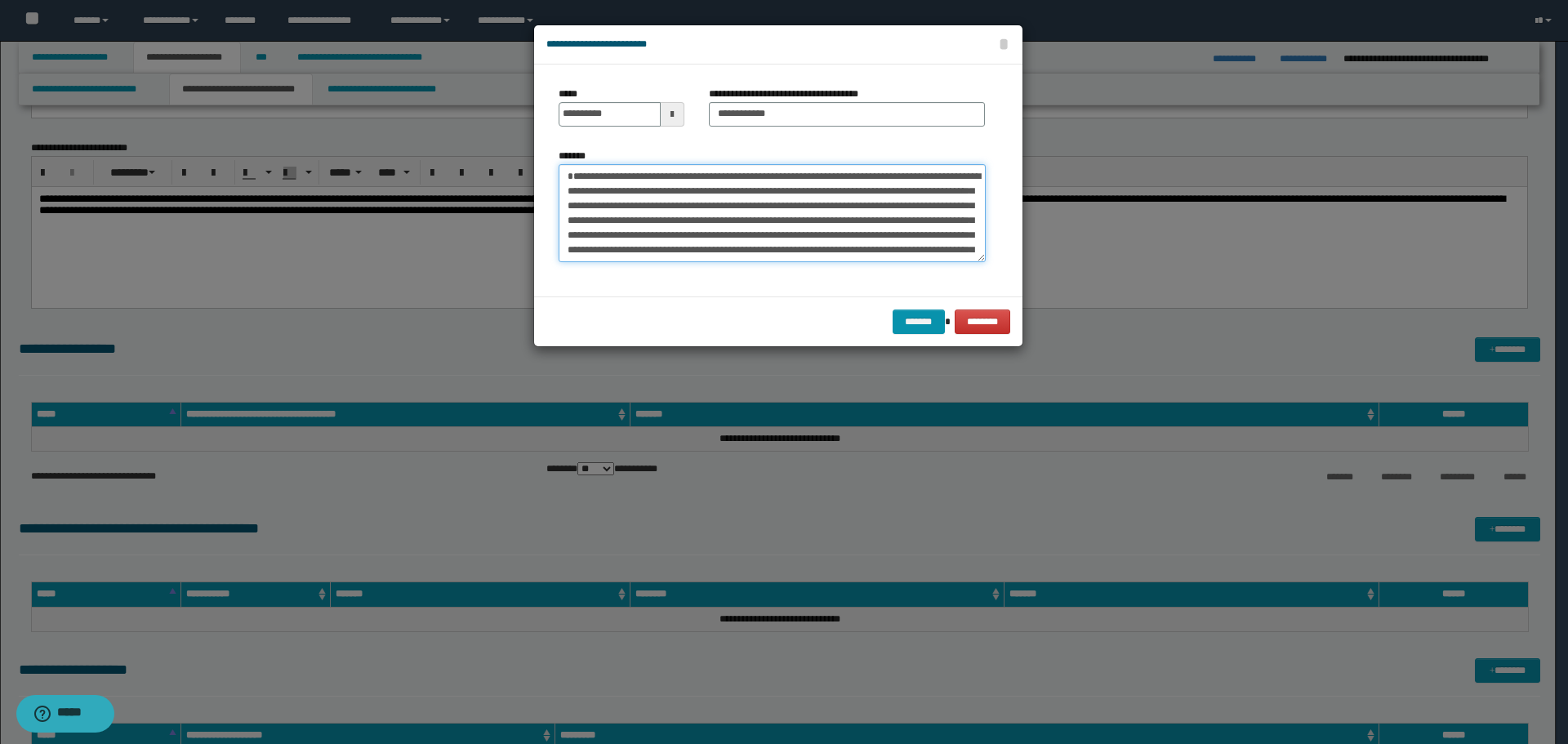 click on "*******" at bounding box center (772, 213) 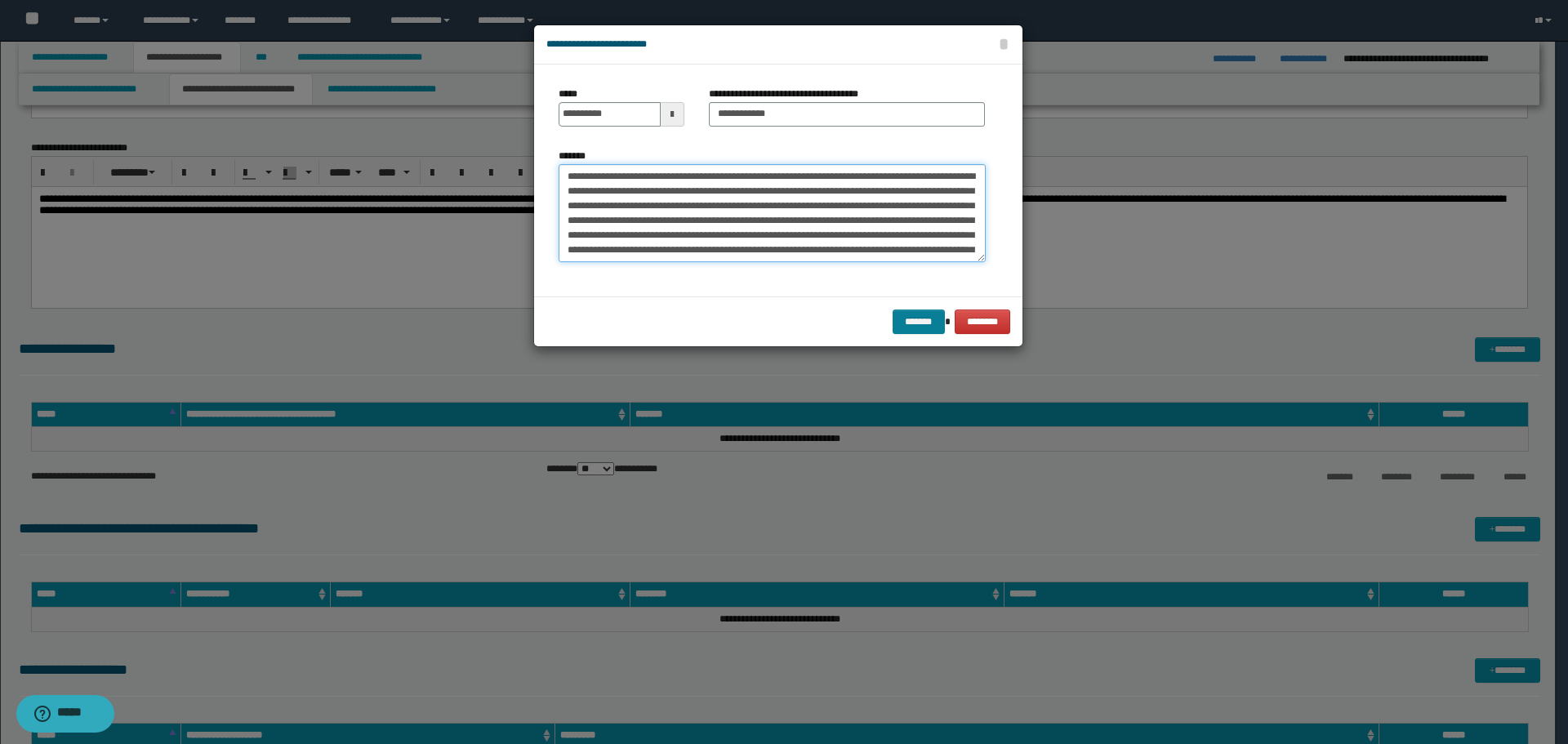 type on "**********" 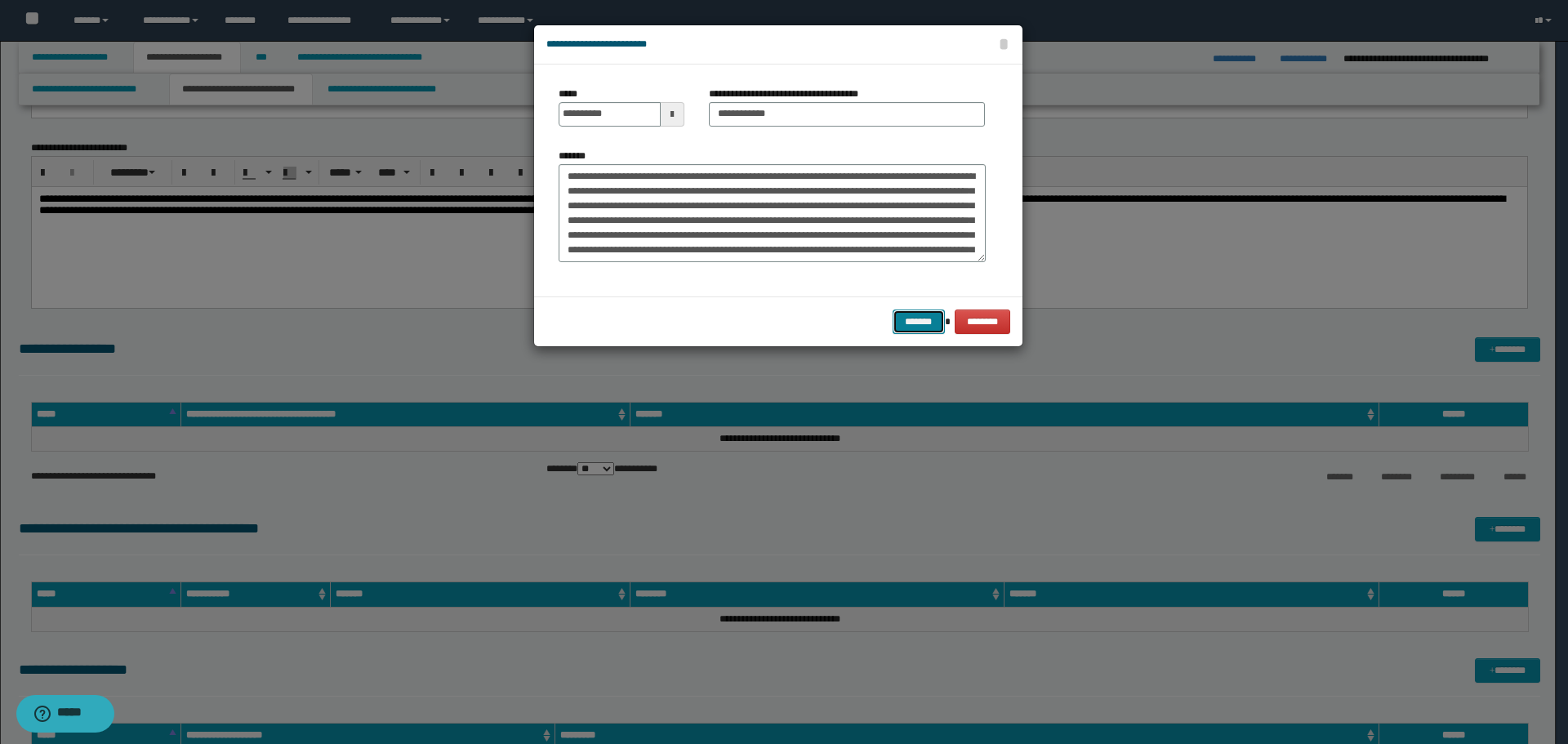 click on "*******" at bounding box center [919, 322] 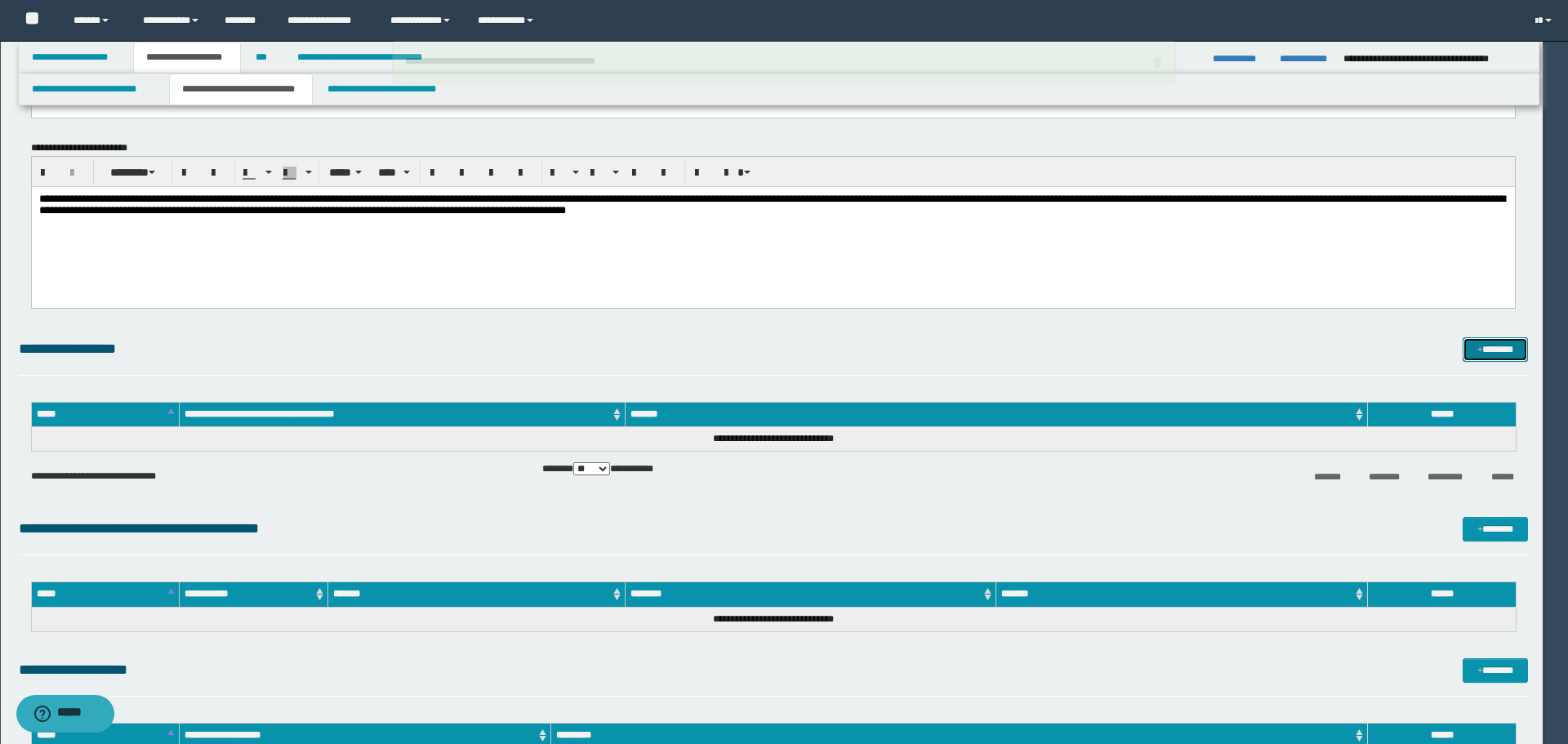 type 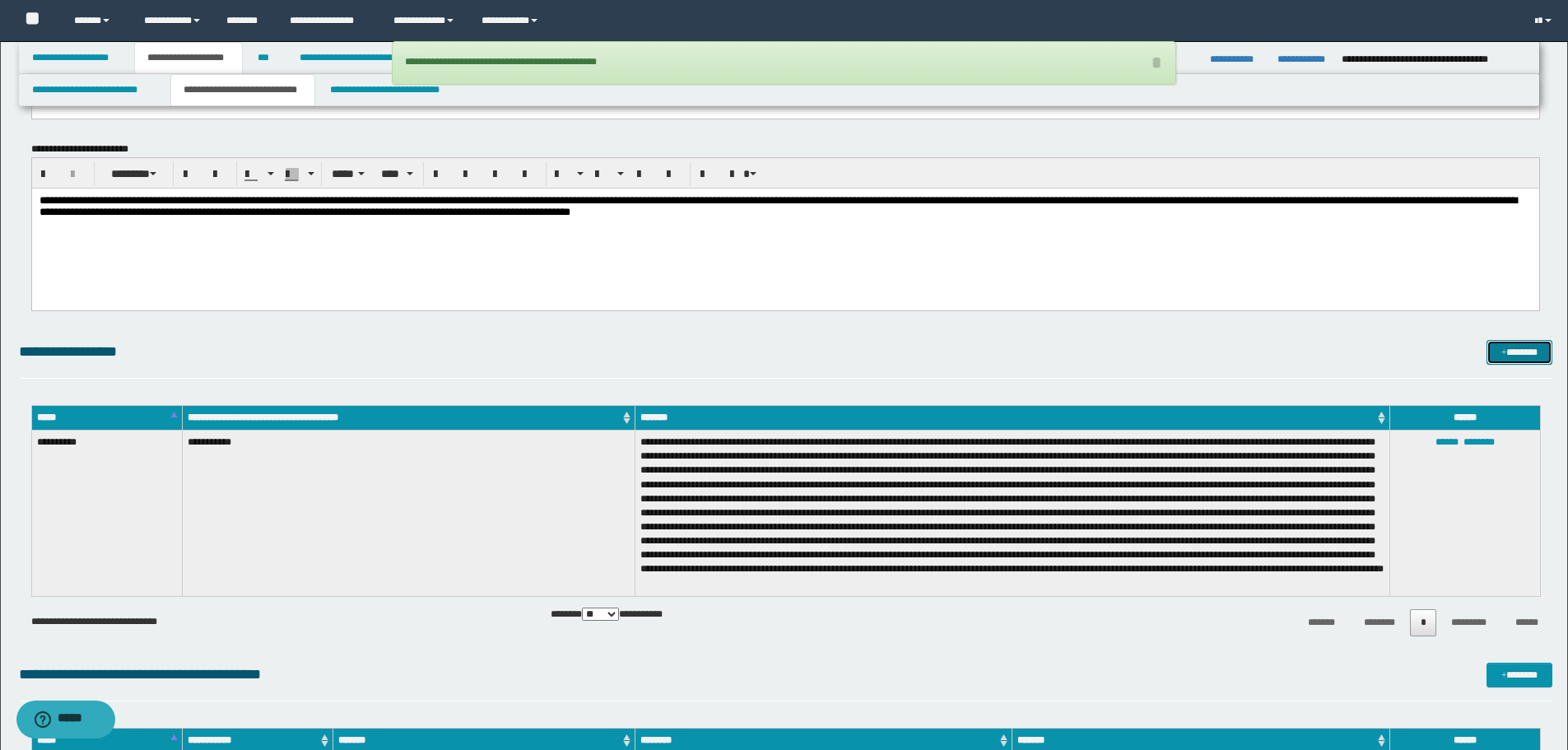 click on "*******" at bounding box center (1519, 352) 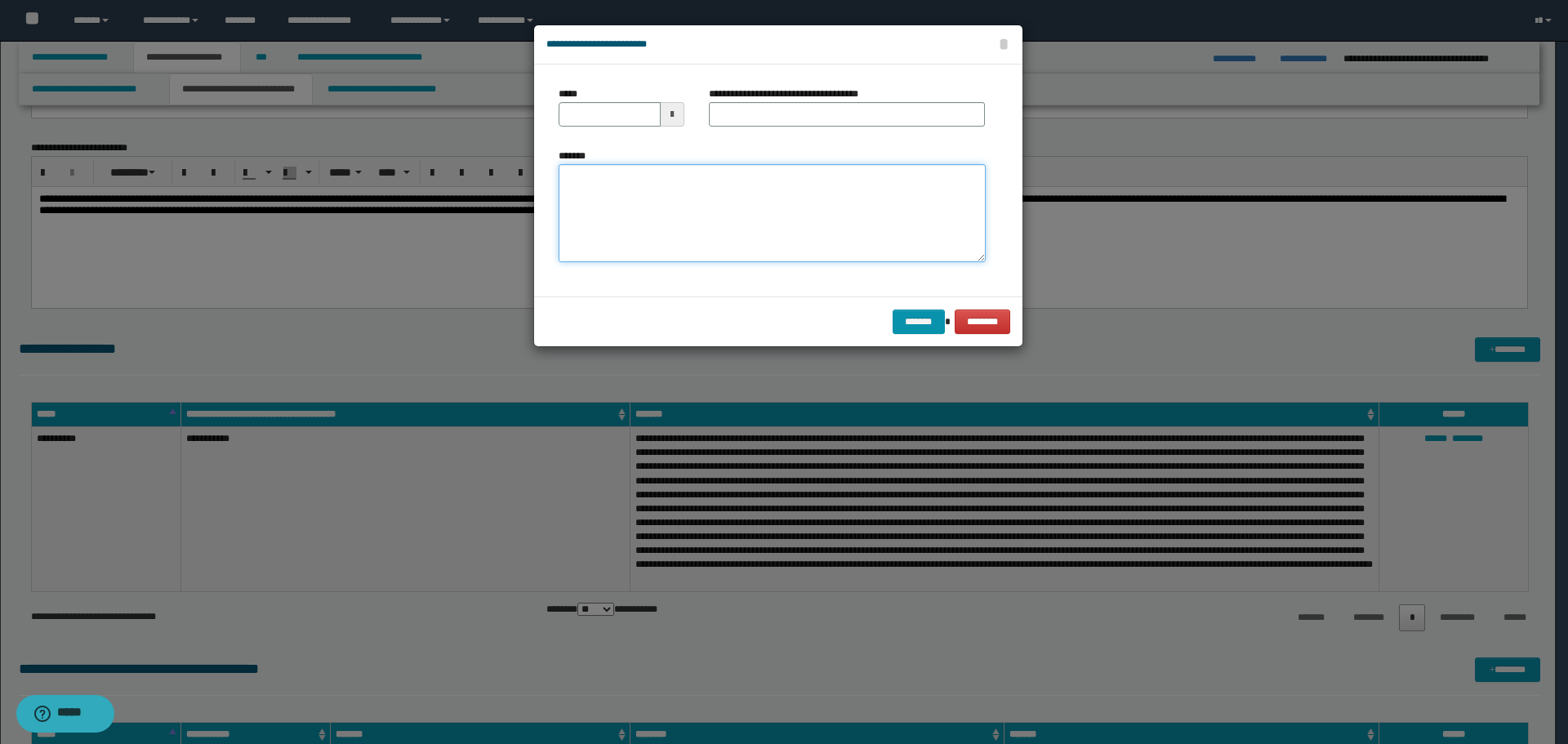 click on "*******" at bounding box center (772, 213) 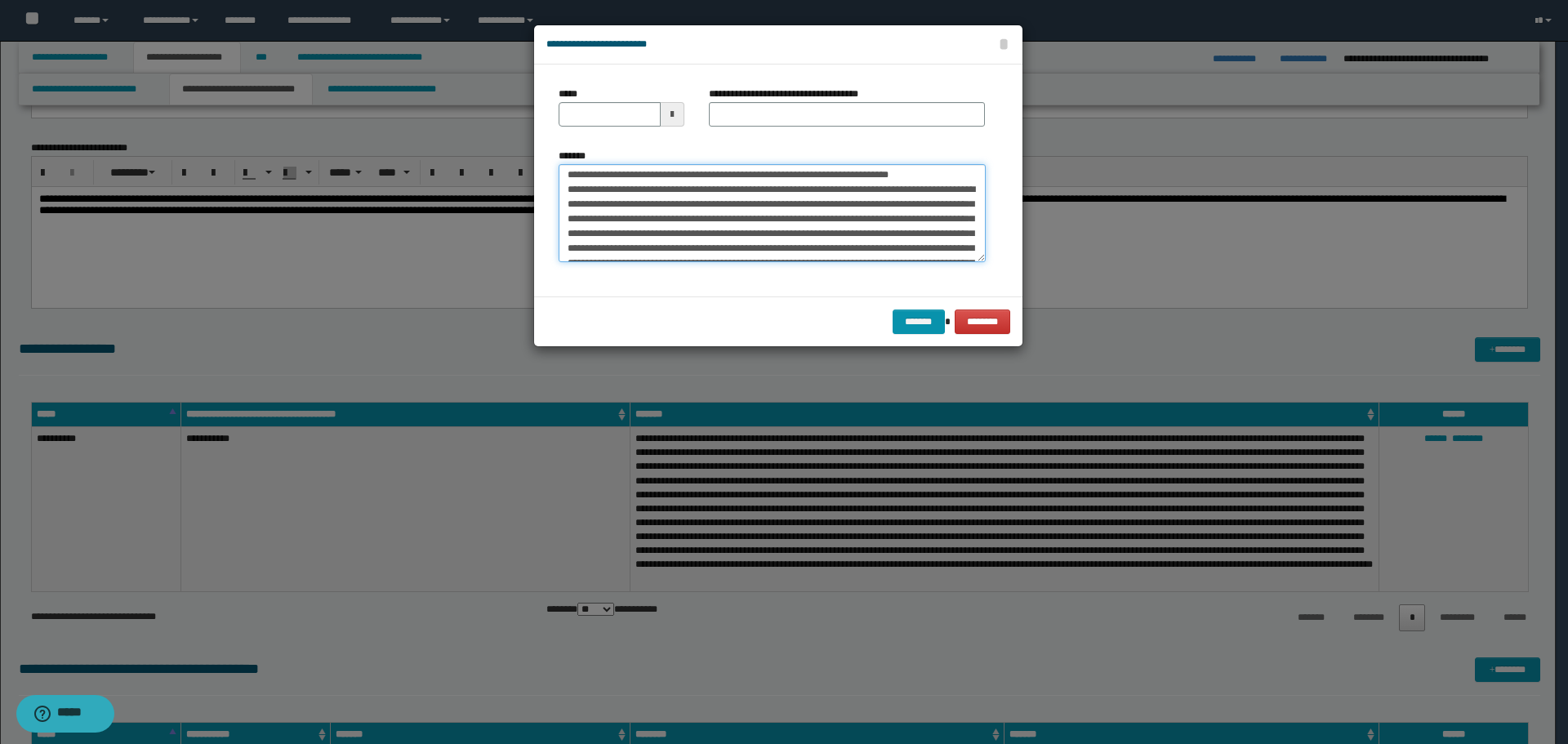 scroll, scrollTop: 0, scrollLeft: 0, axis: both 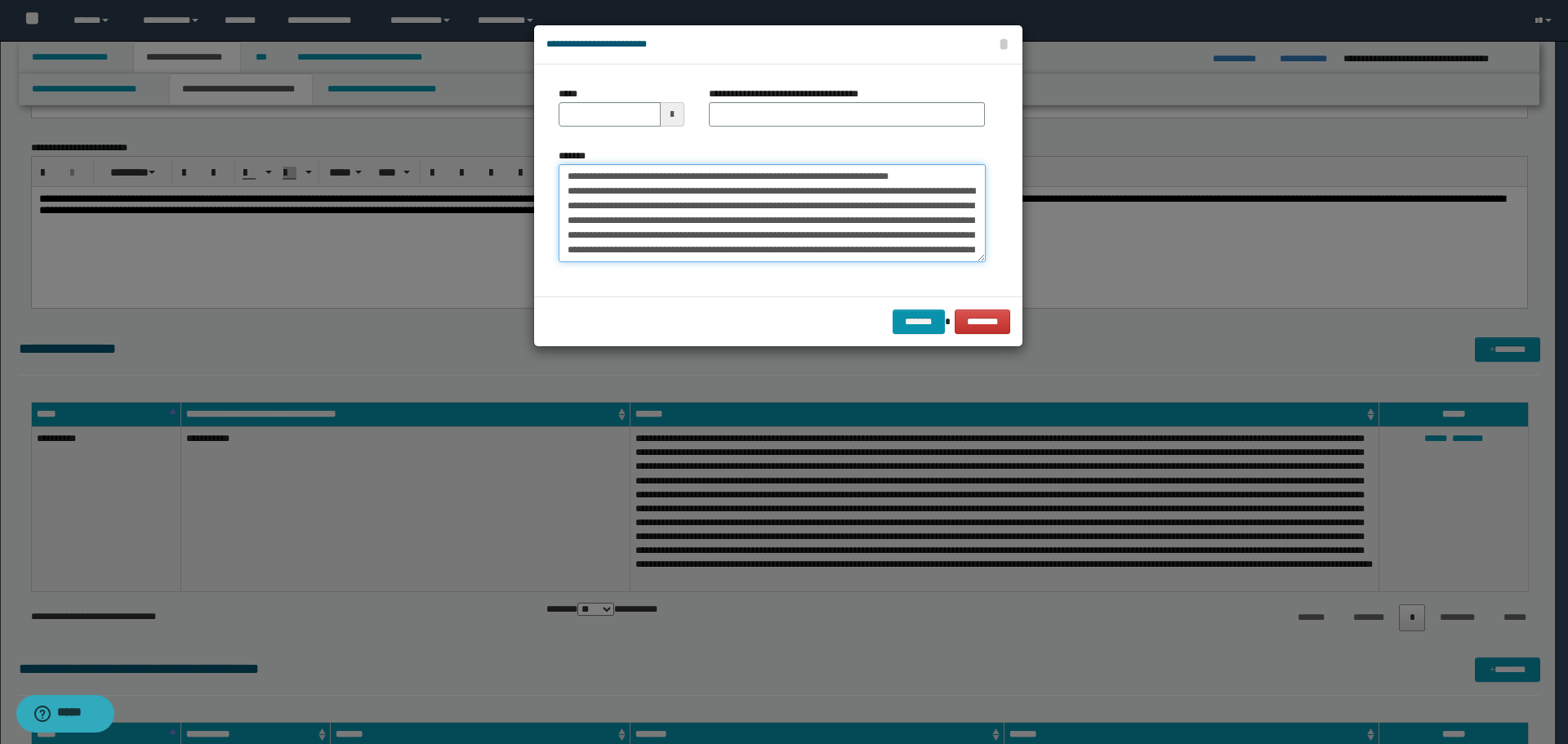 drag, startPoint x: 616, startPoint y: 172, endPoint x: 526, endPoint y: 184, distance: 90.79648 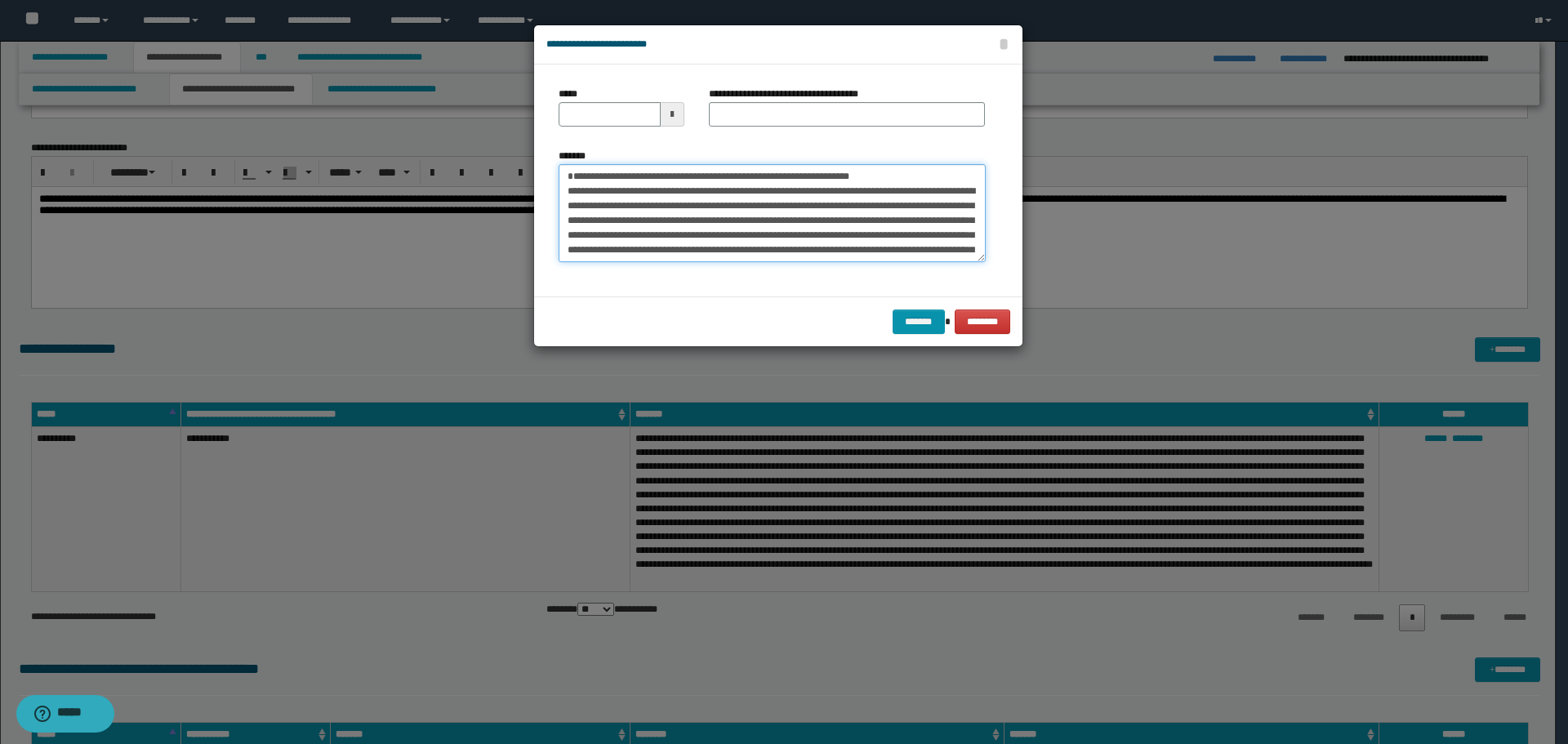 type 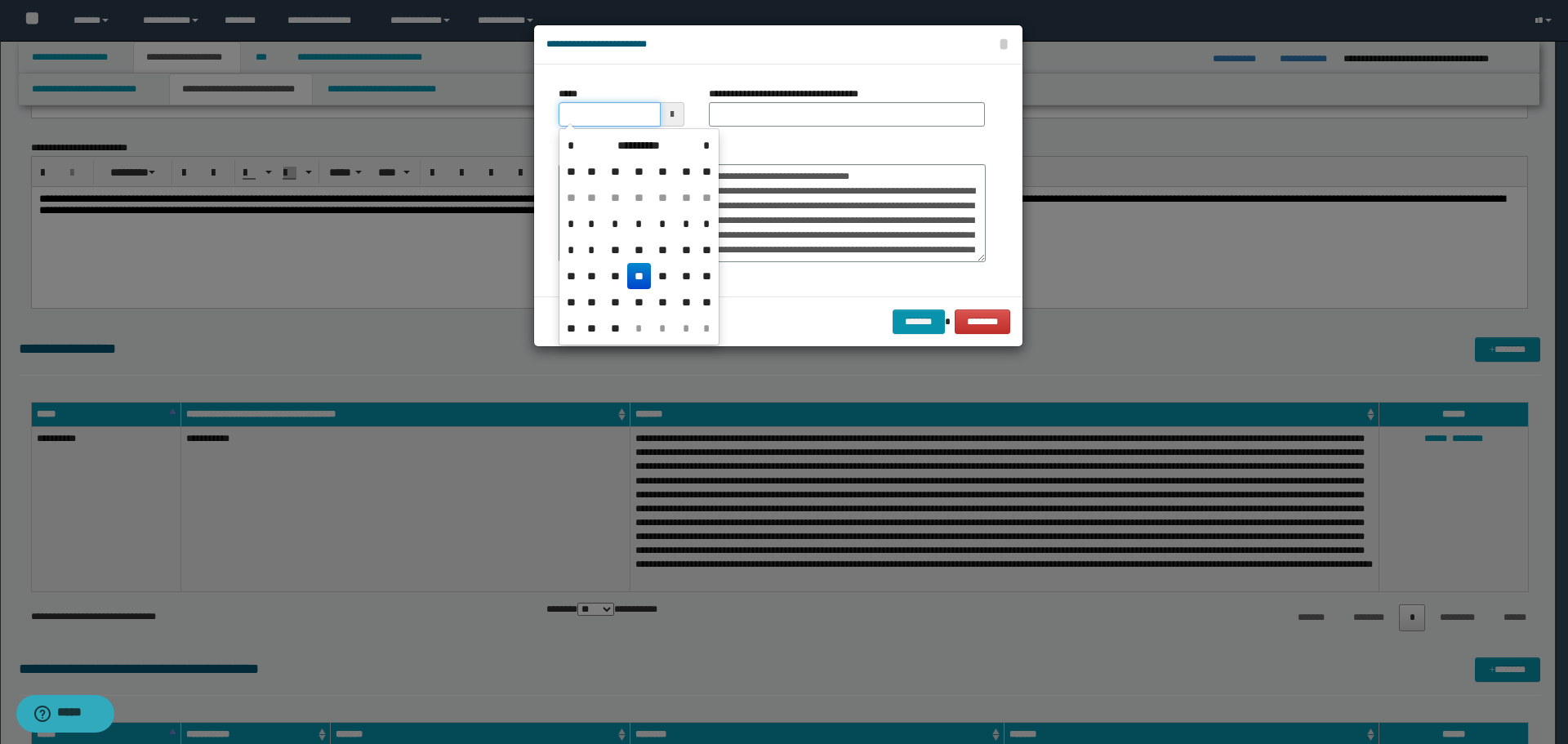 click on "*****" at bounding box center (609, 114) 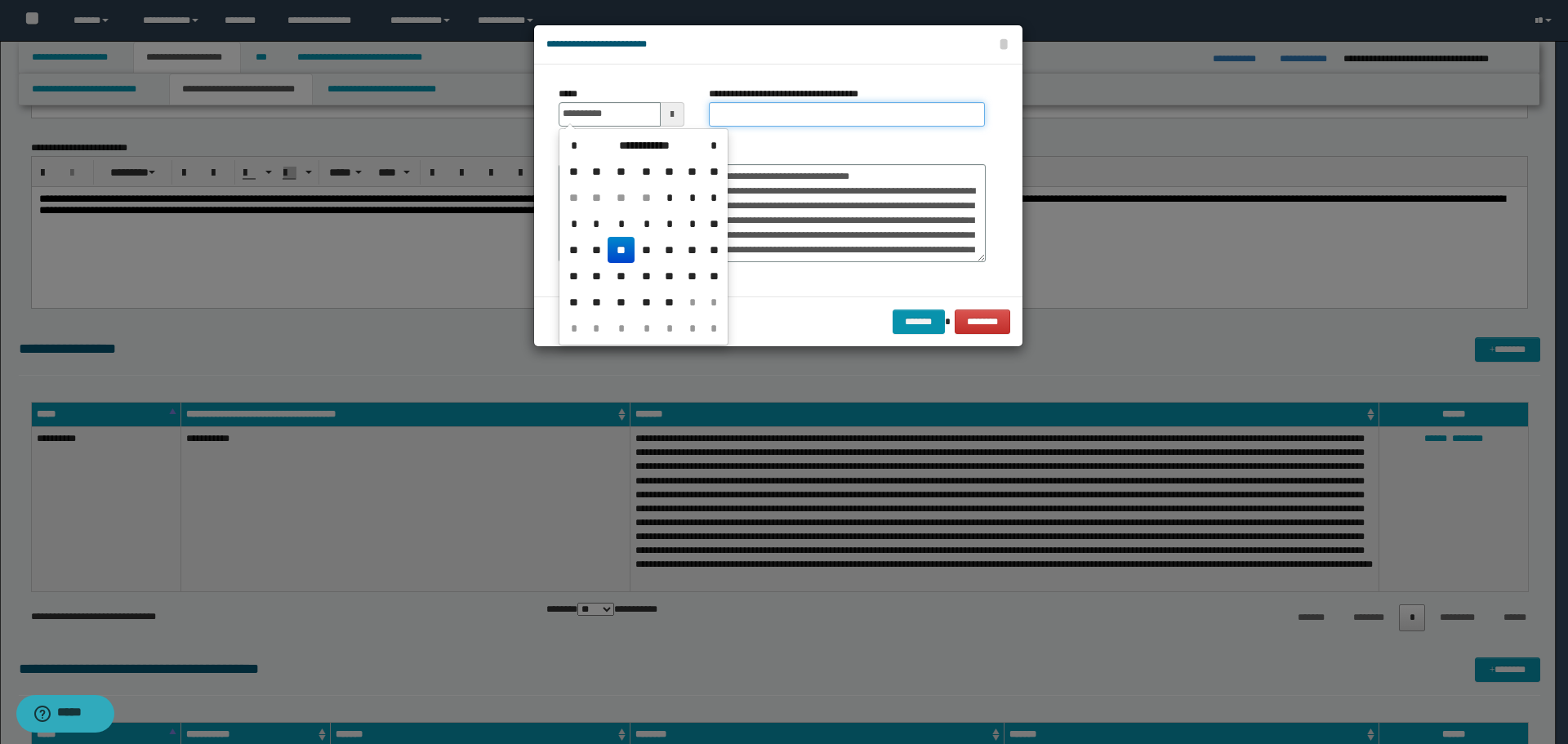 type on "**********" 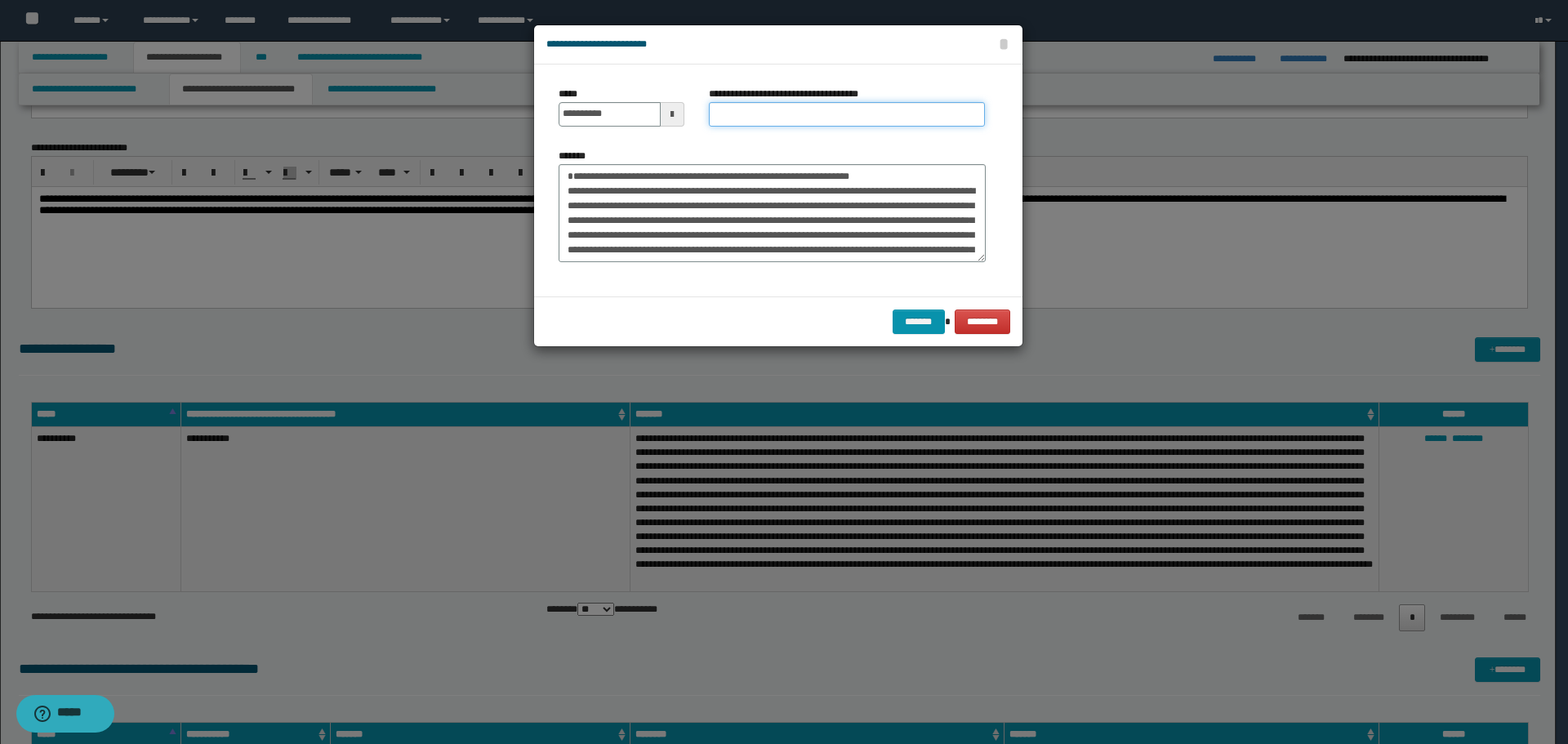 click on "**********" at bounding box center (847, 114) 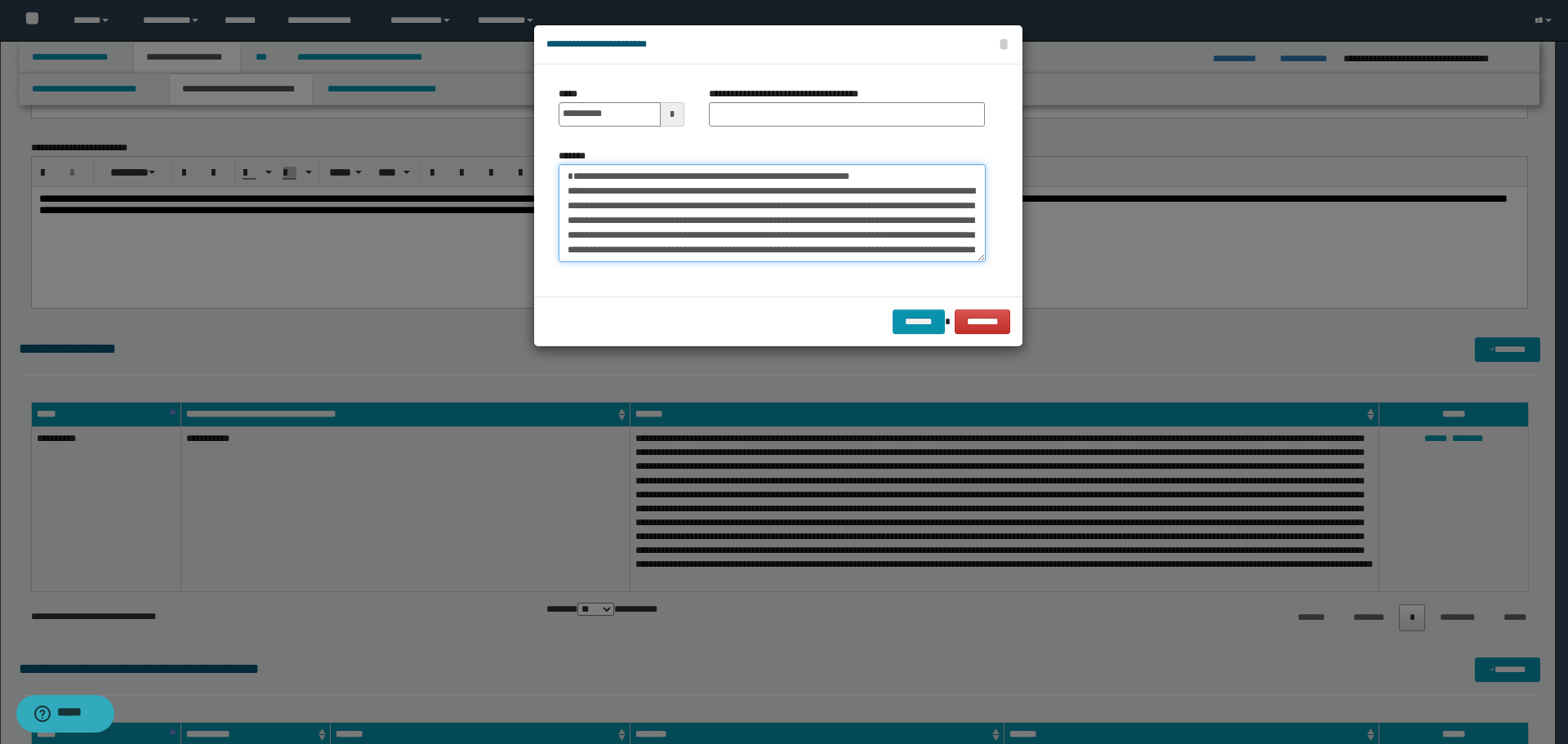 drag, startPoint x: 569, startPoint y: 178, endPoint x: 856, endPoint y: 176, distance: 287.007 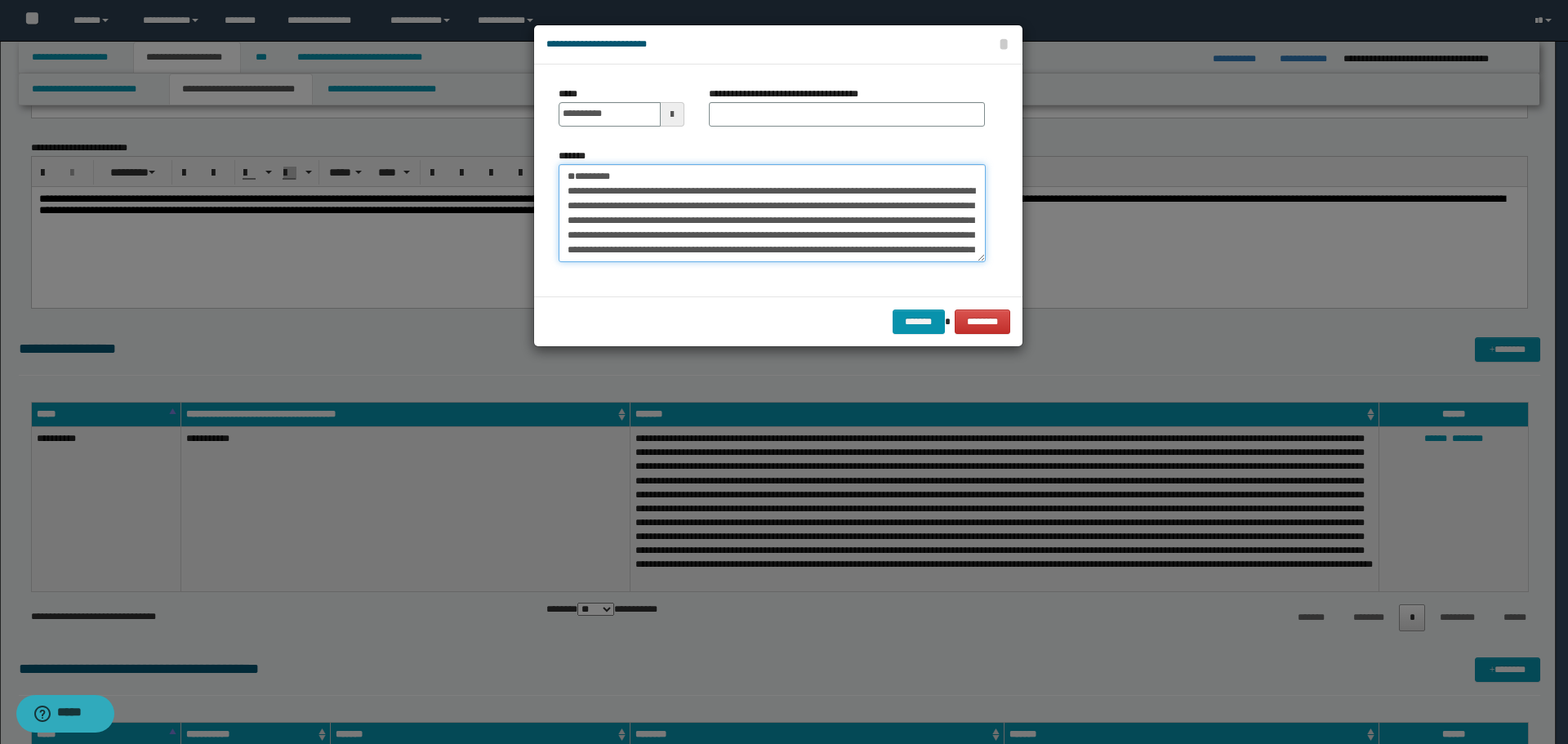 type on "**********" 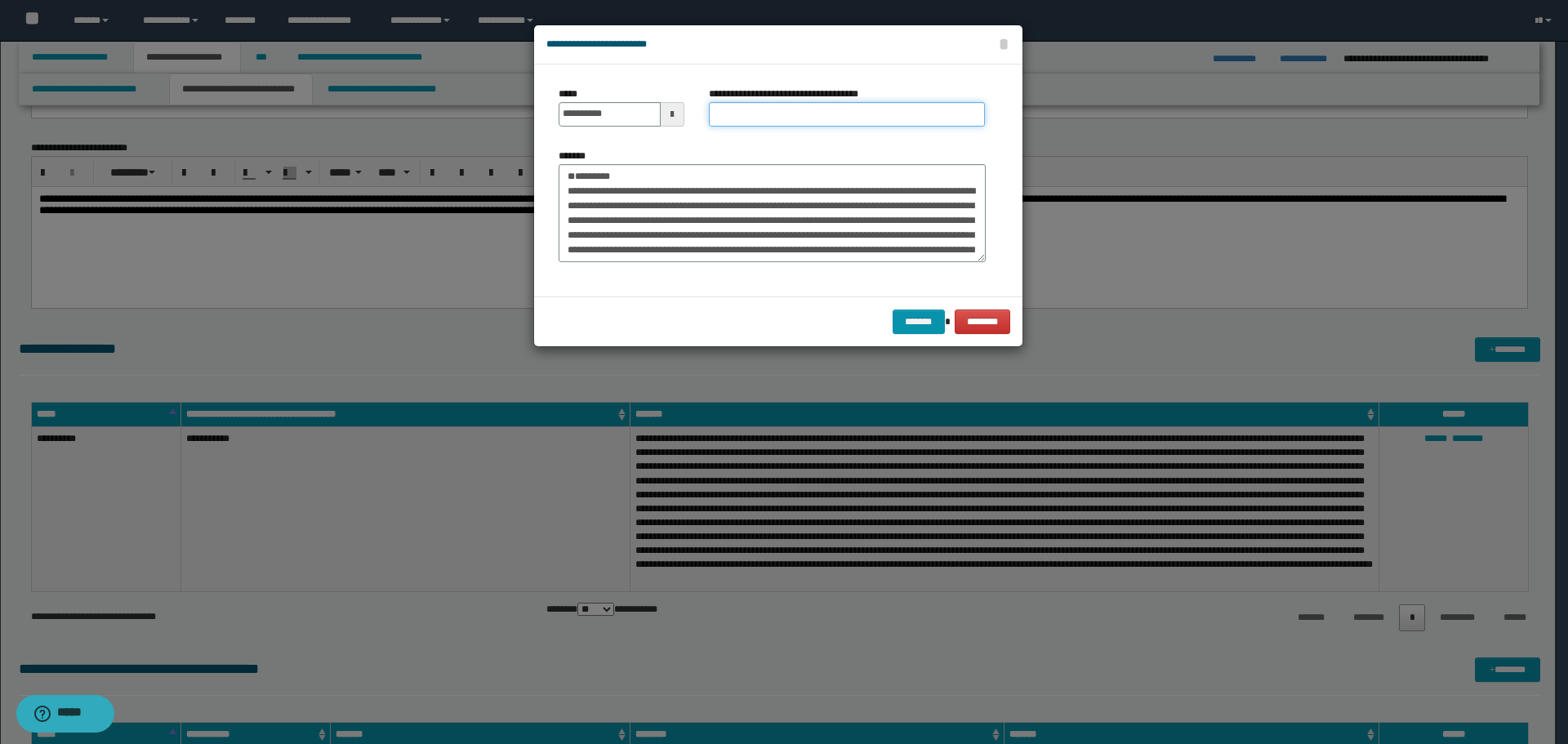 click on "**********" at bounding box center (847, 114) 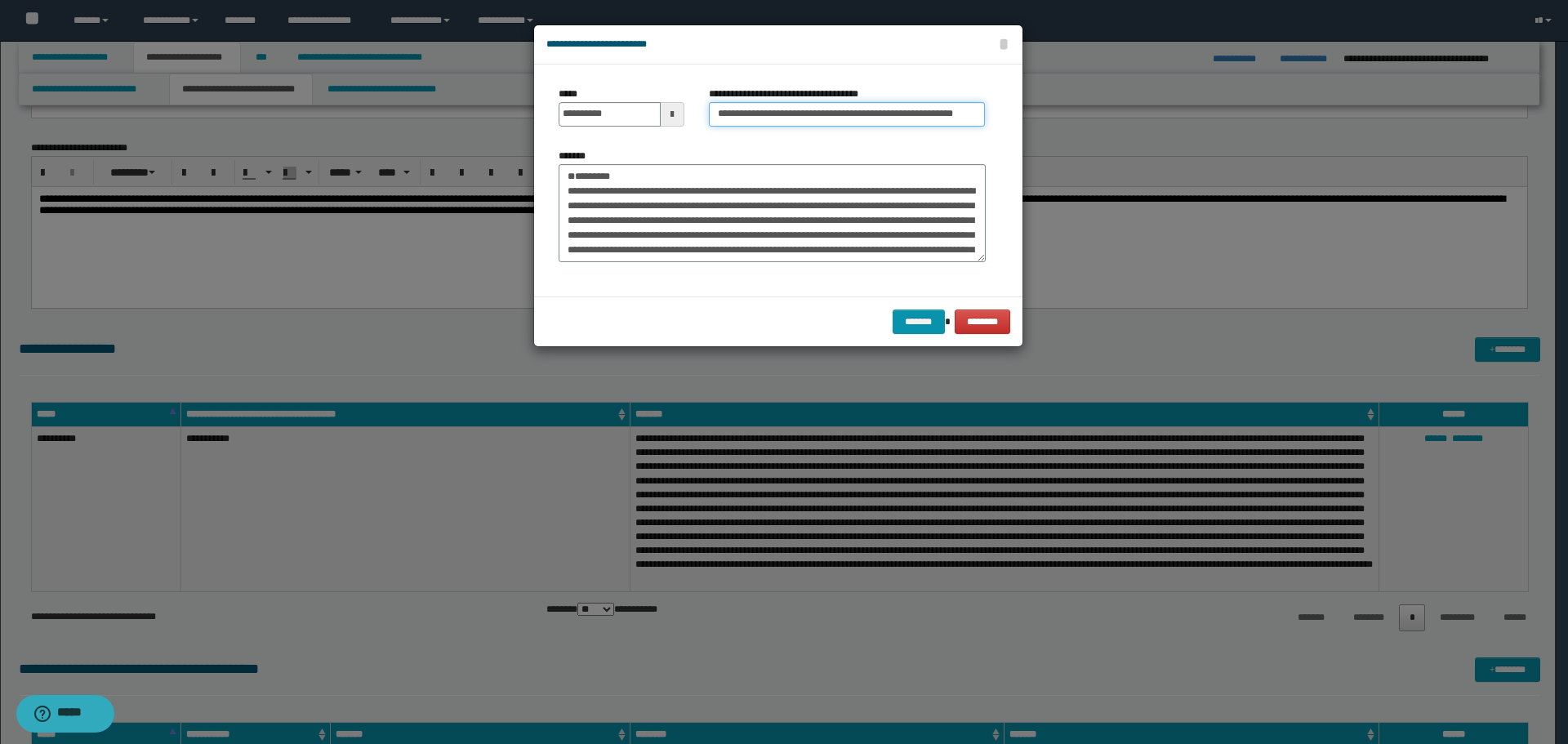 scroll, scrollTop: 0, scrollLeft: 29, axis: horizontal 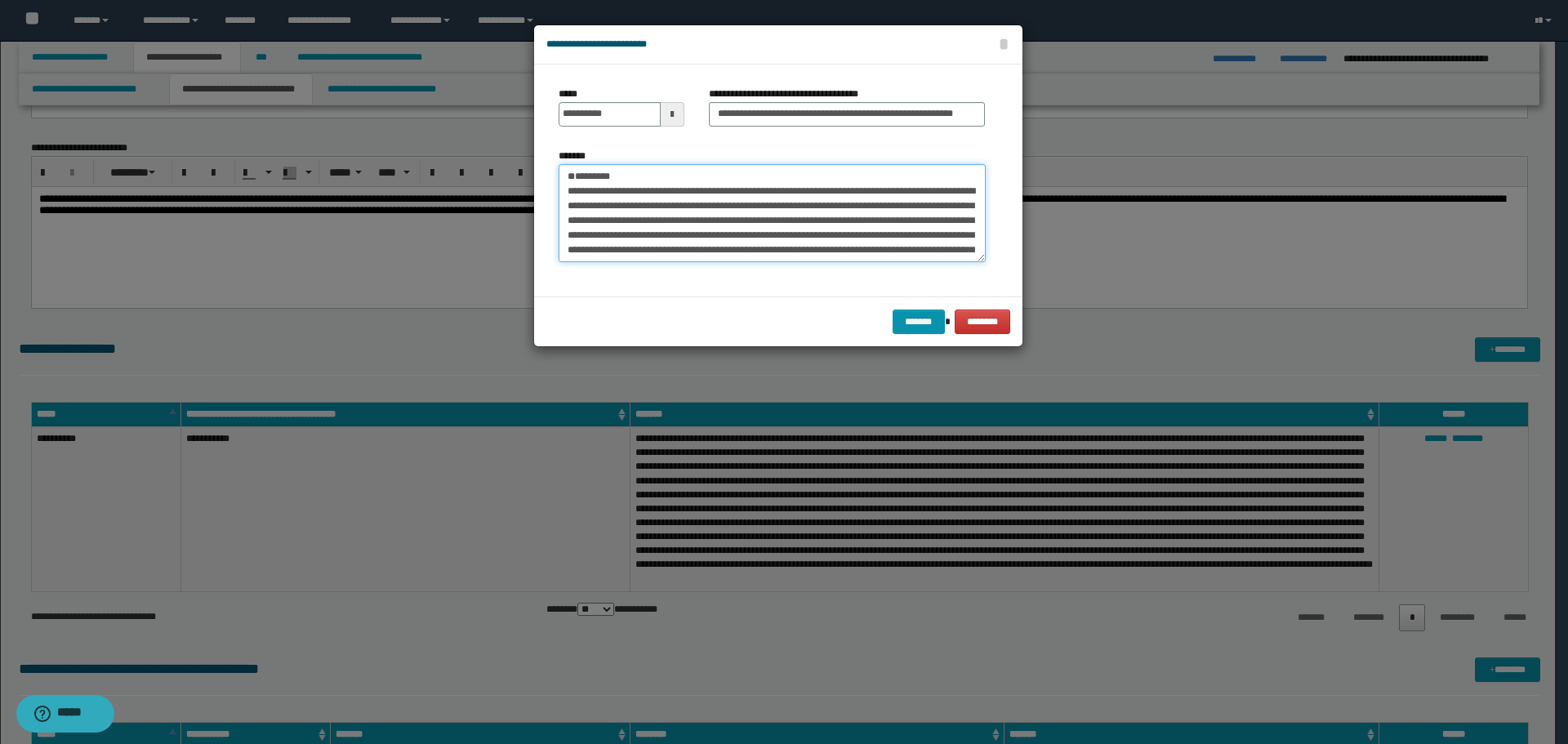 drag, startPoint x: 639, startPoint y: 174, endPoint x: 481, endPoint y: 182, distance: 158.2024 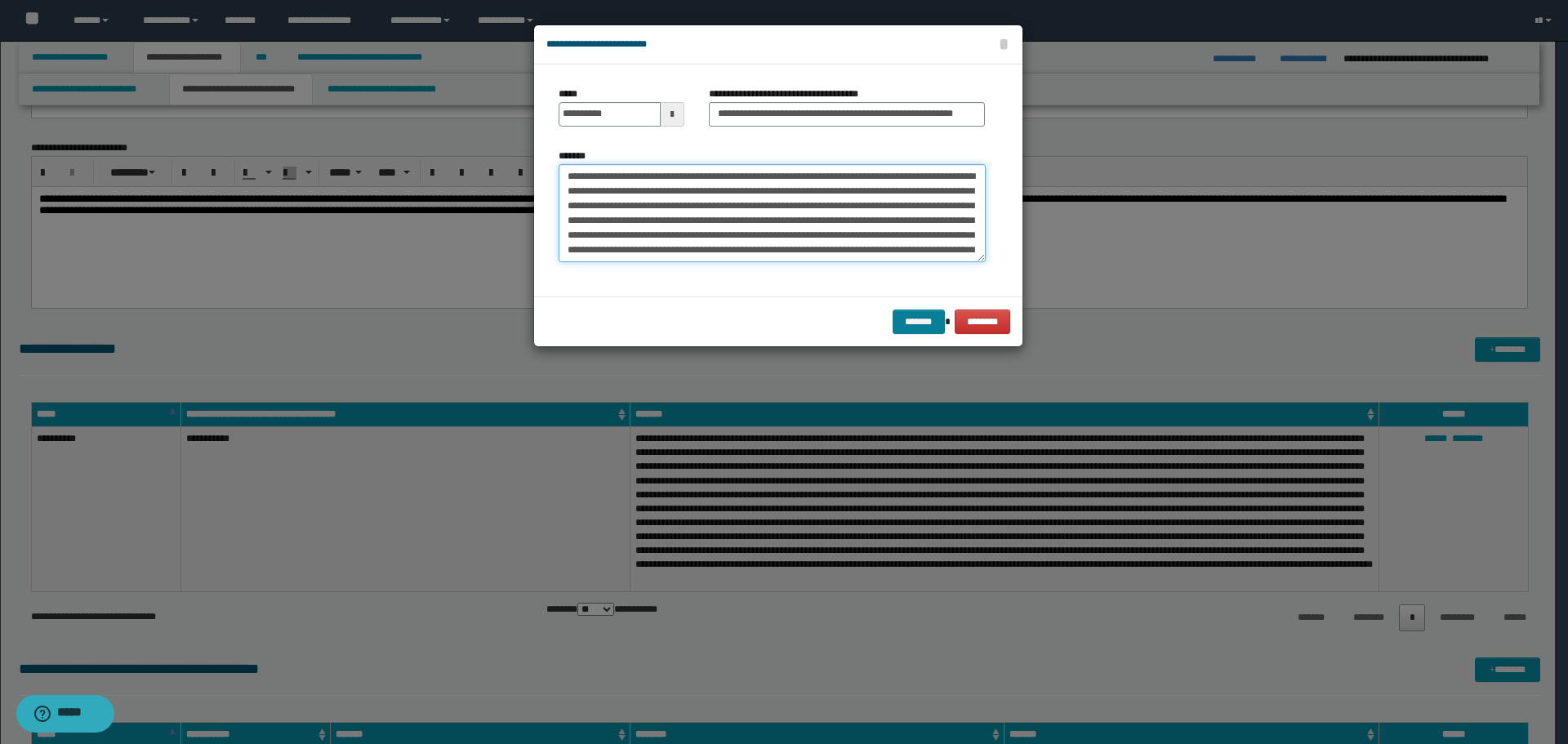 type on "**********" 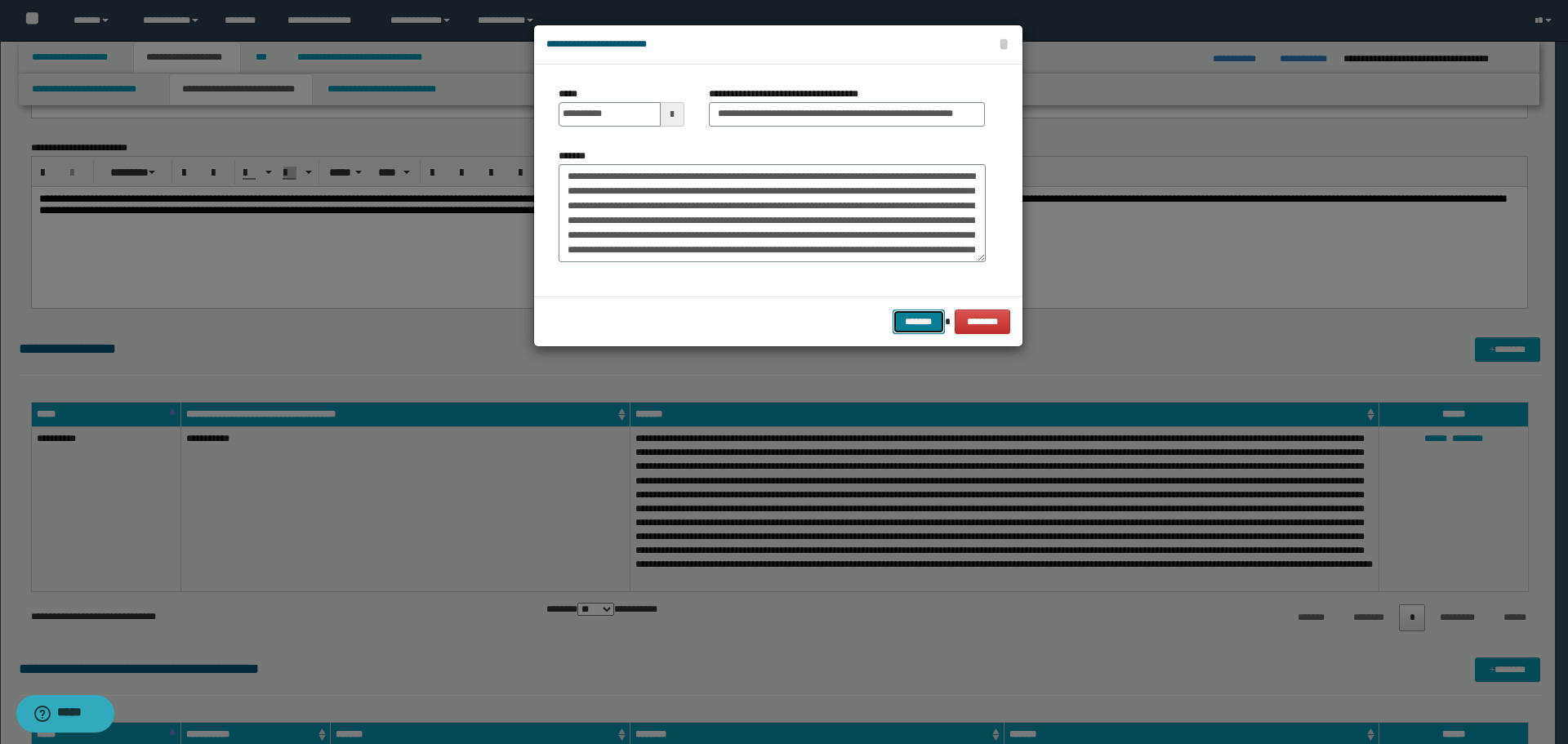 click on "*******" at bounding box center [919, 322] 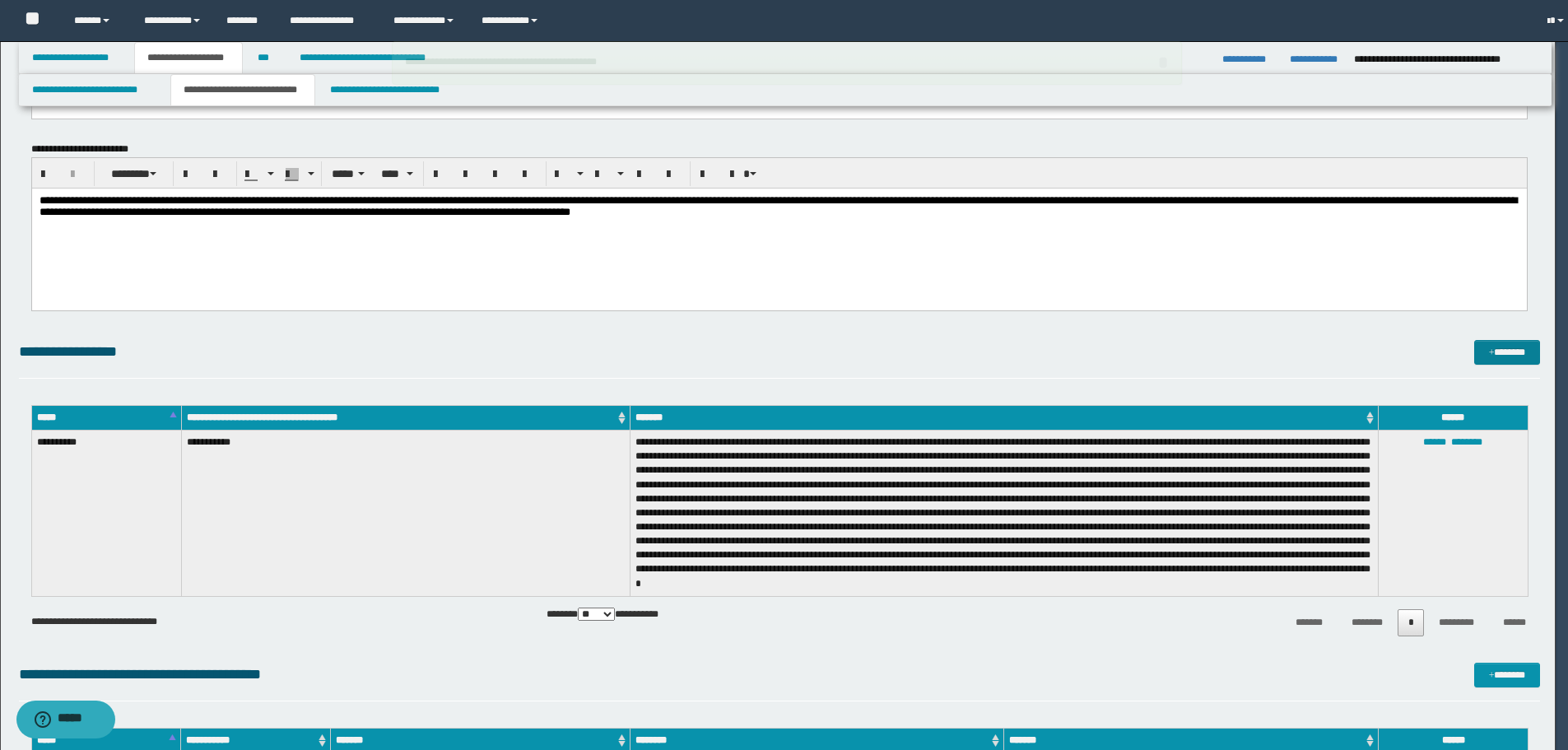 type 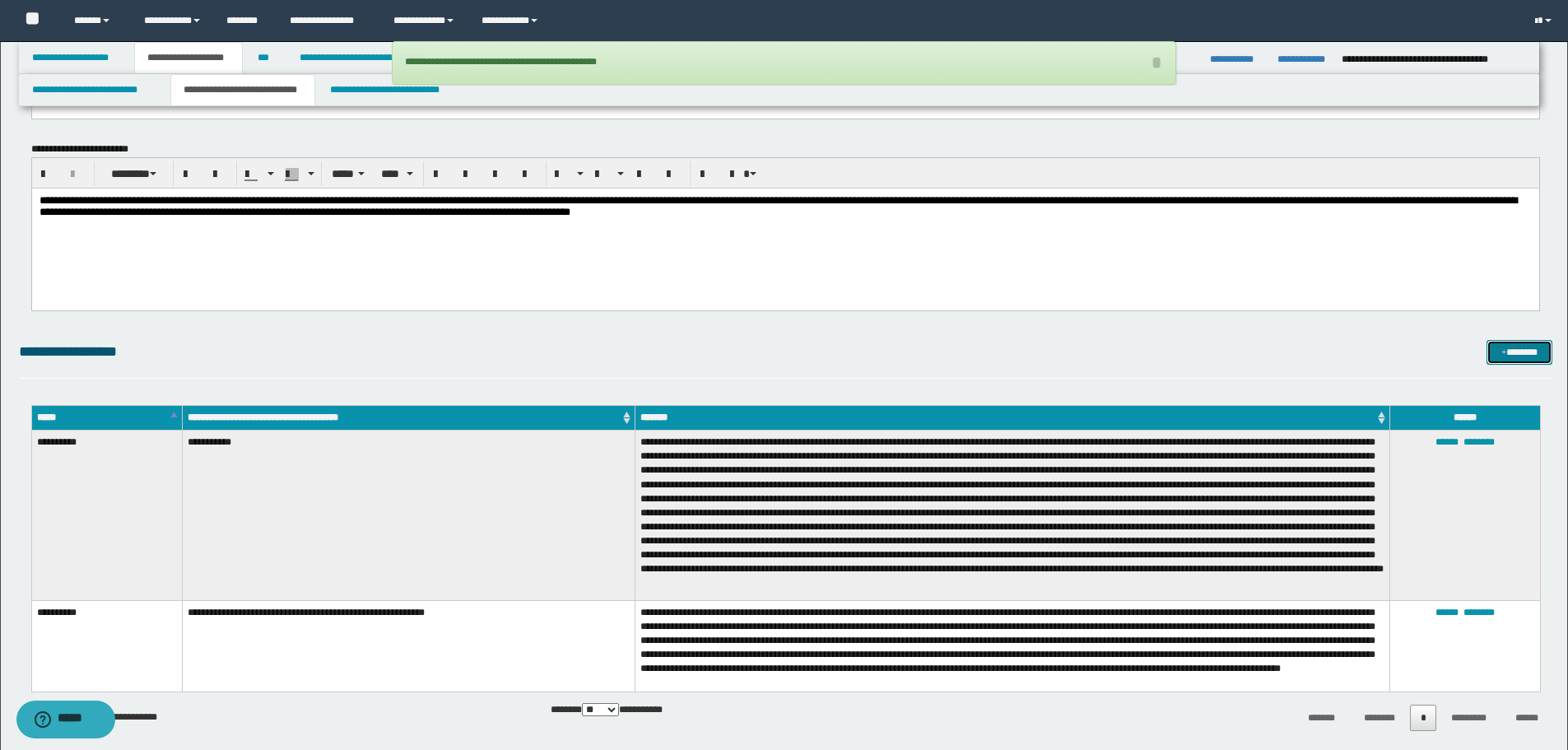 click on "*******" at bounding box center (1519, 352) 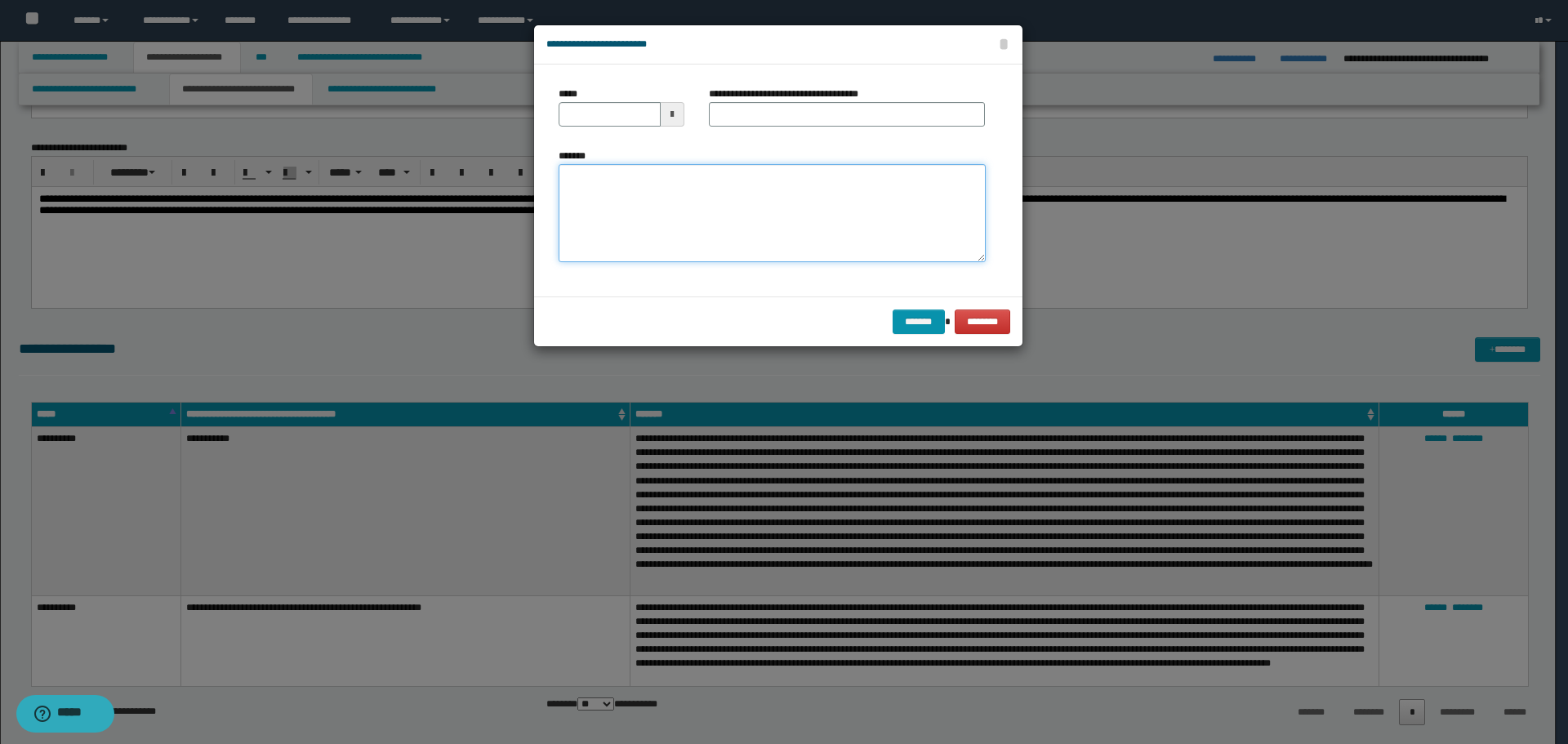 click on "*******" at bounding box center [772, 213] 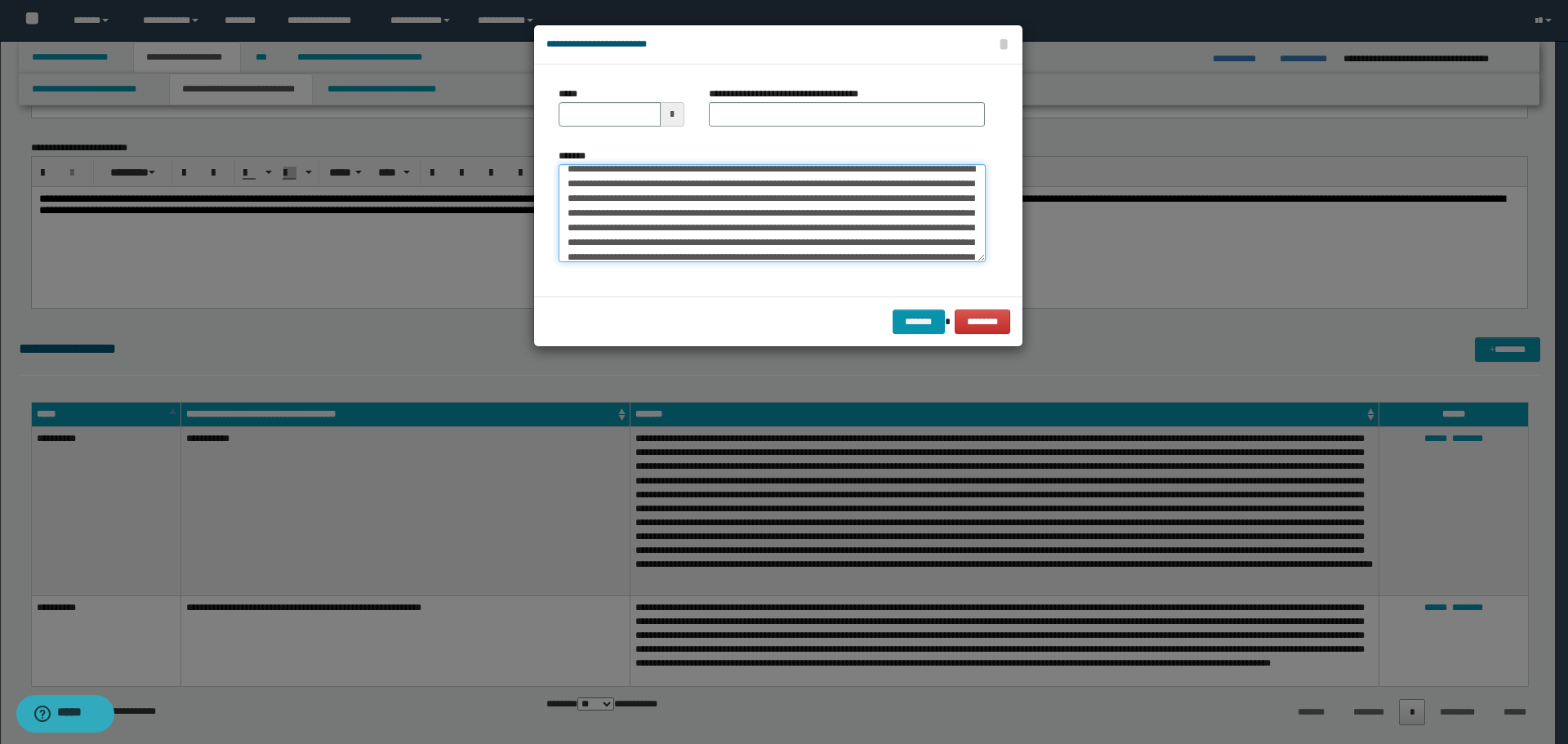 scroll, scrollTop: 0, scrollLeft: 0, axis: both 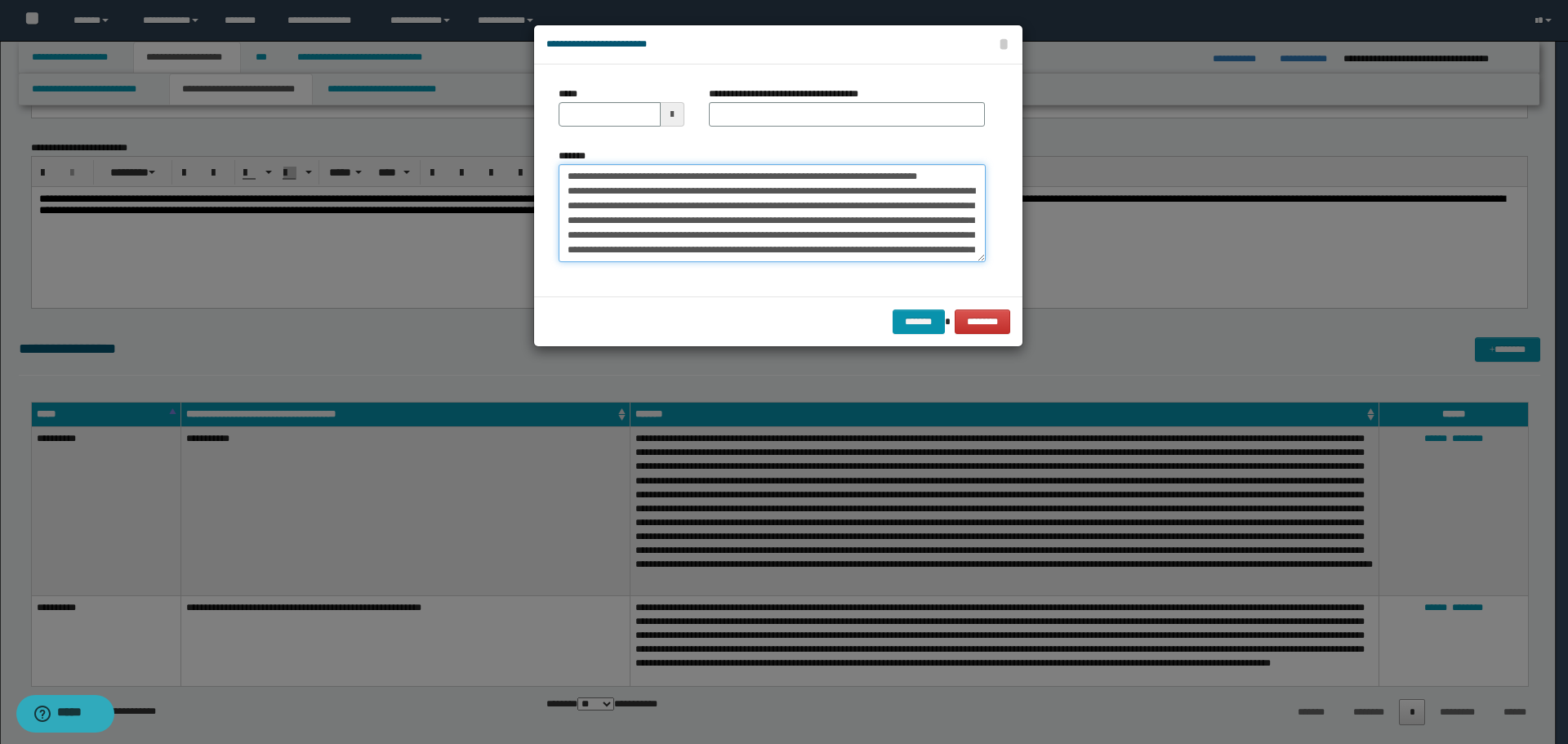 drag, startPoint x: 618, startPoint y: 172, endPoint x: 530, endPoint y: 176, distance: 88.09086 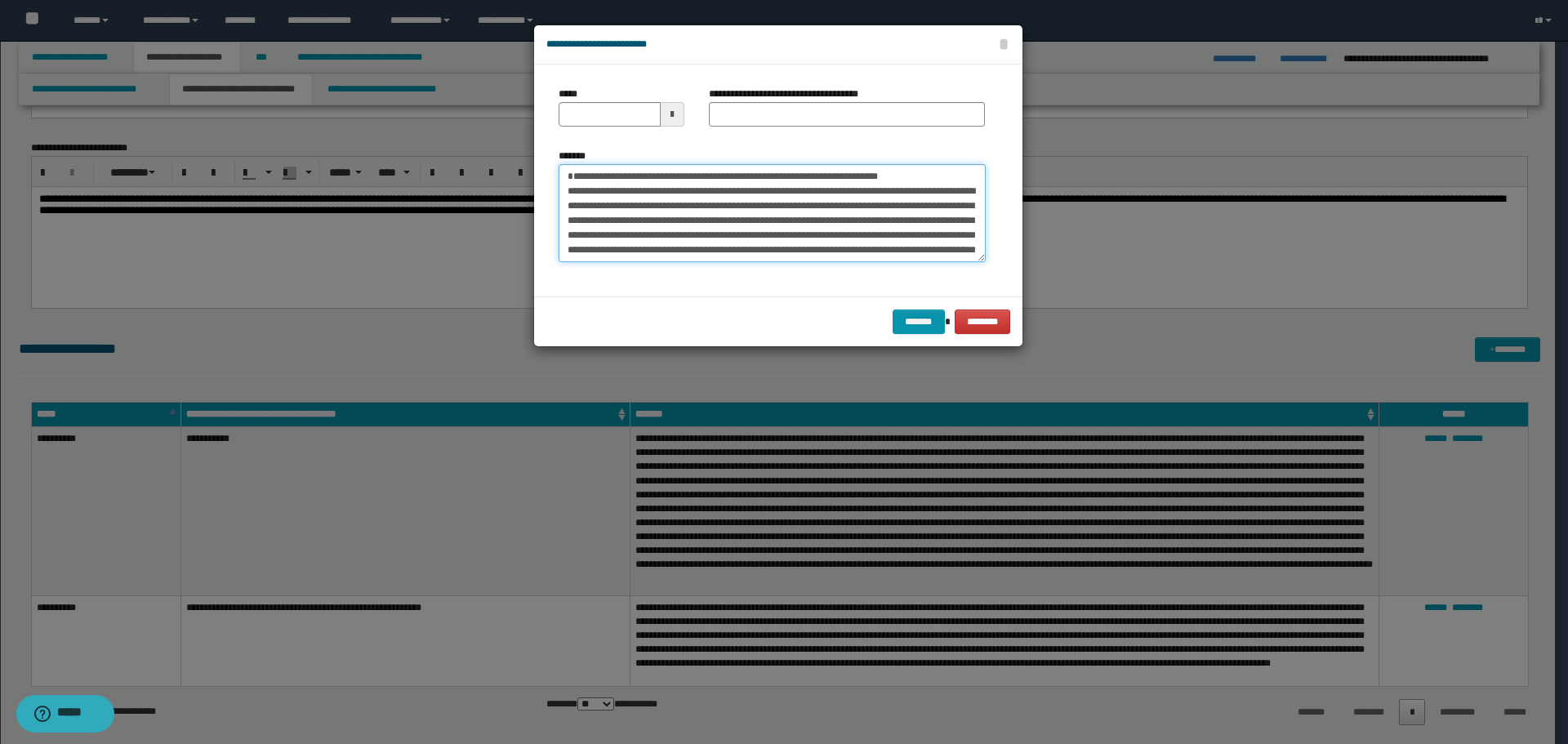 type 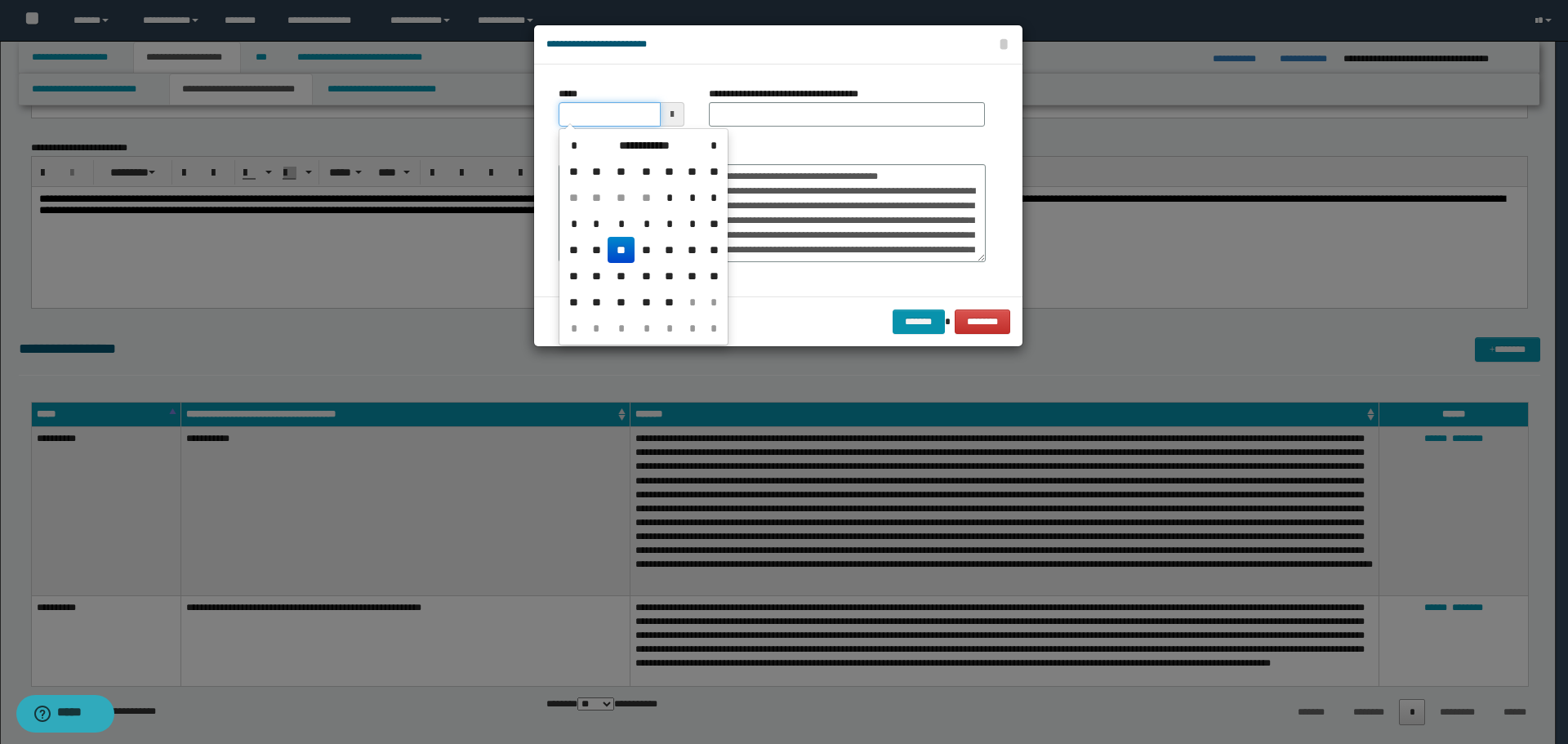 click on "*****" at bounding box center [609, 114] 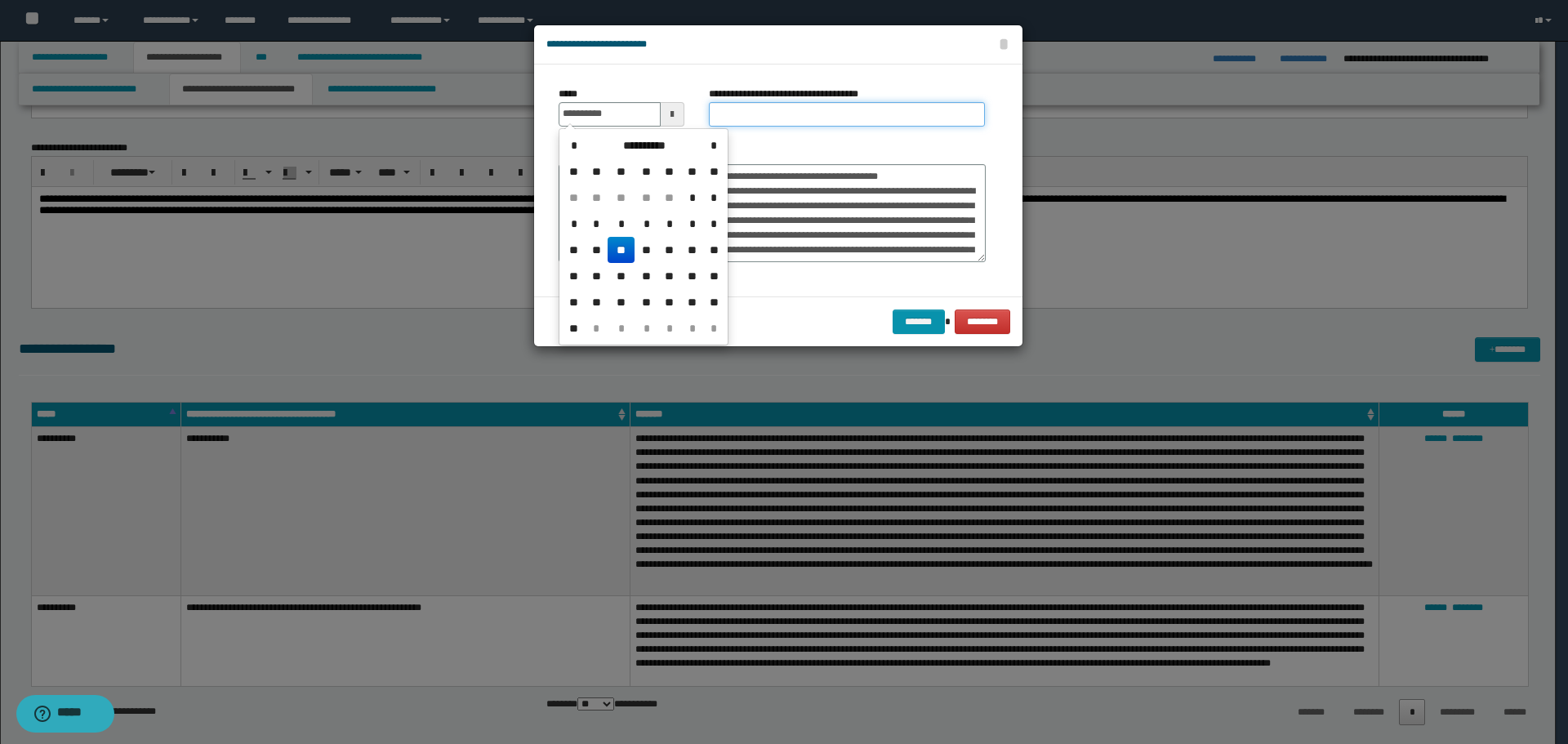 type on "**********" 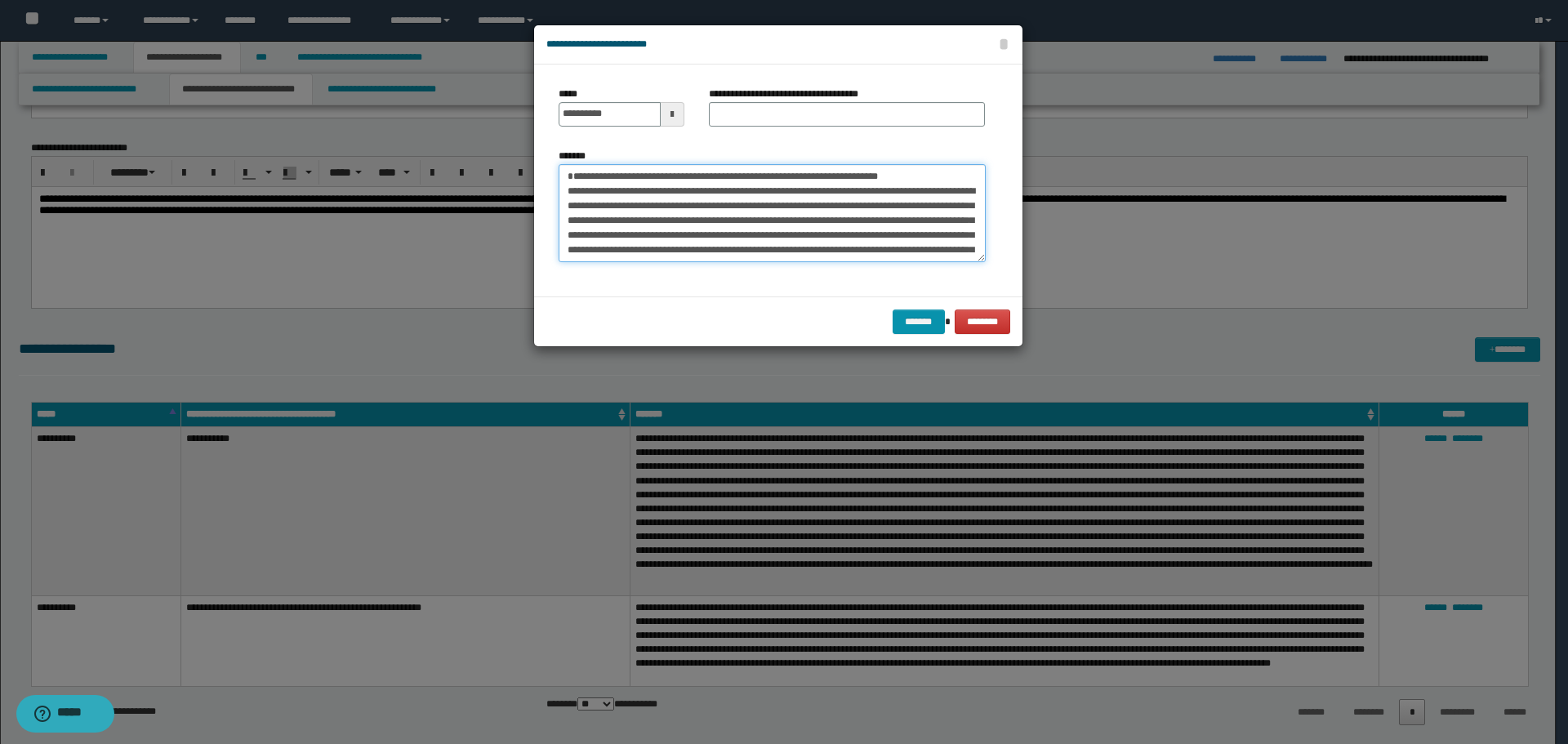drag, startPoint x: 570, startPoint y: 176, endPoint x: 872, endPoint y: 179, distance: 302.0149 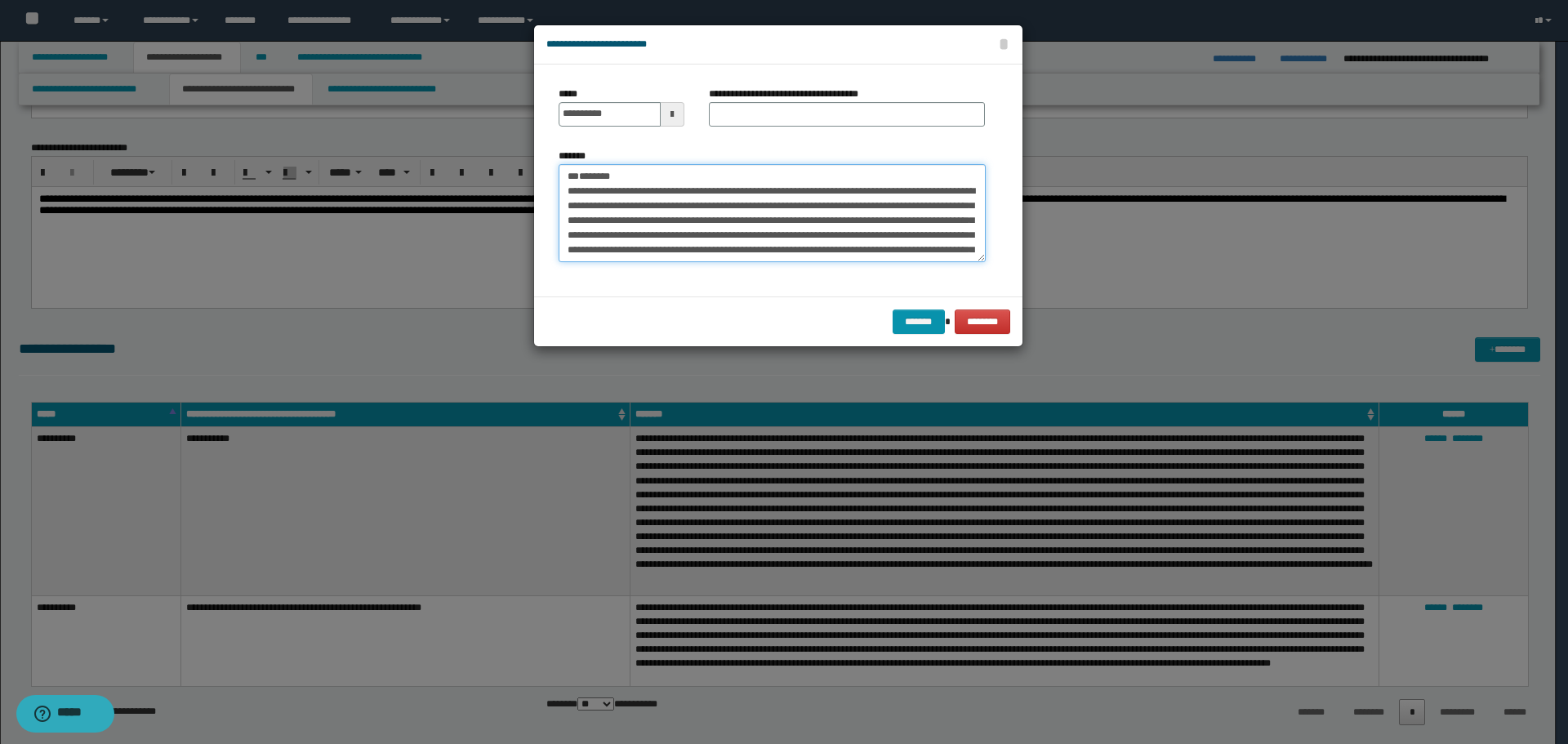type on "**********" 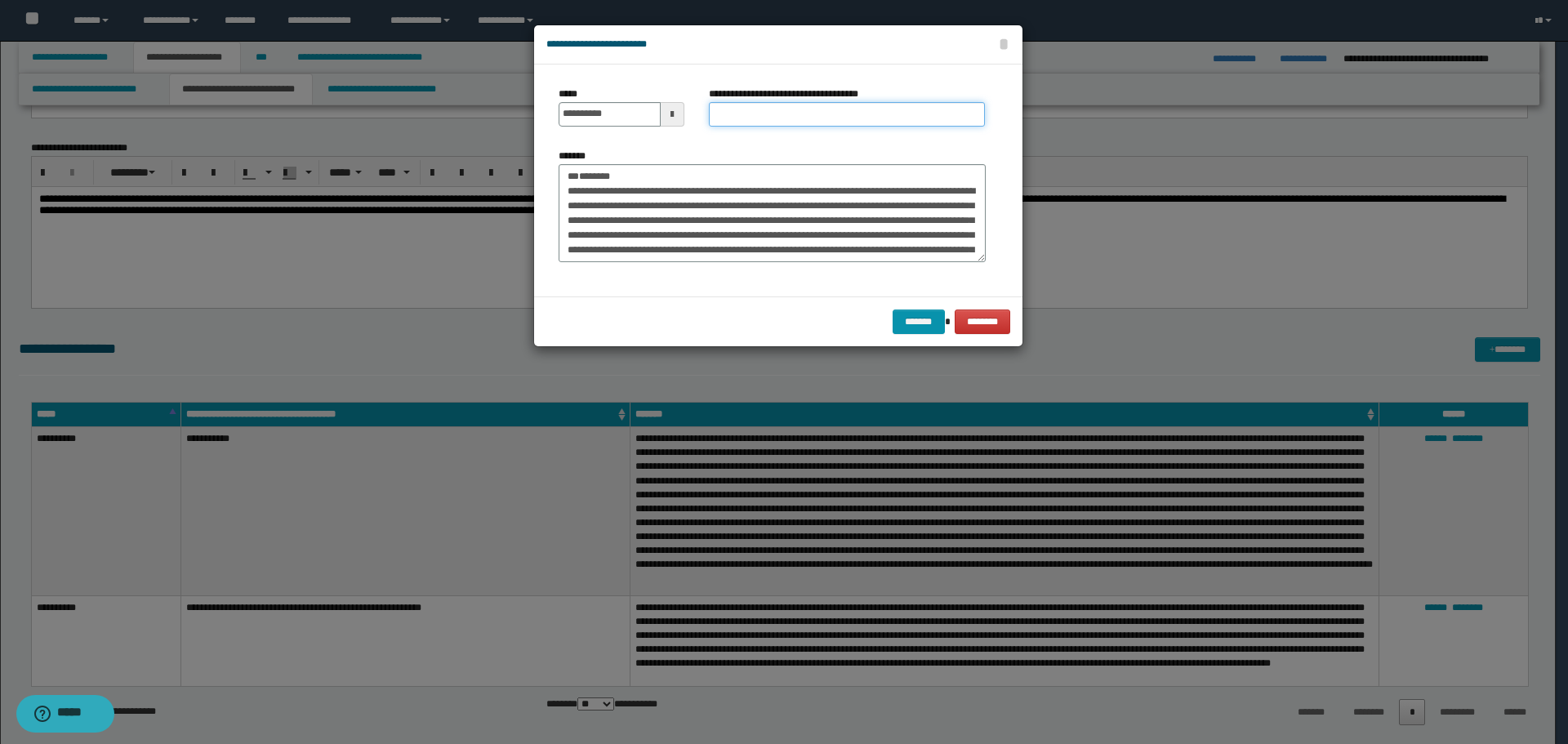 drag, startPoint x: 791, startPoint y: 119, endPoint x: 780, endPoint y: 119, distance: 11 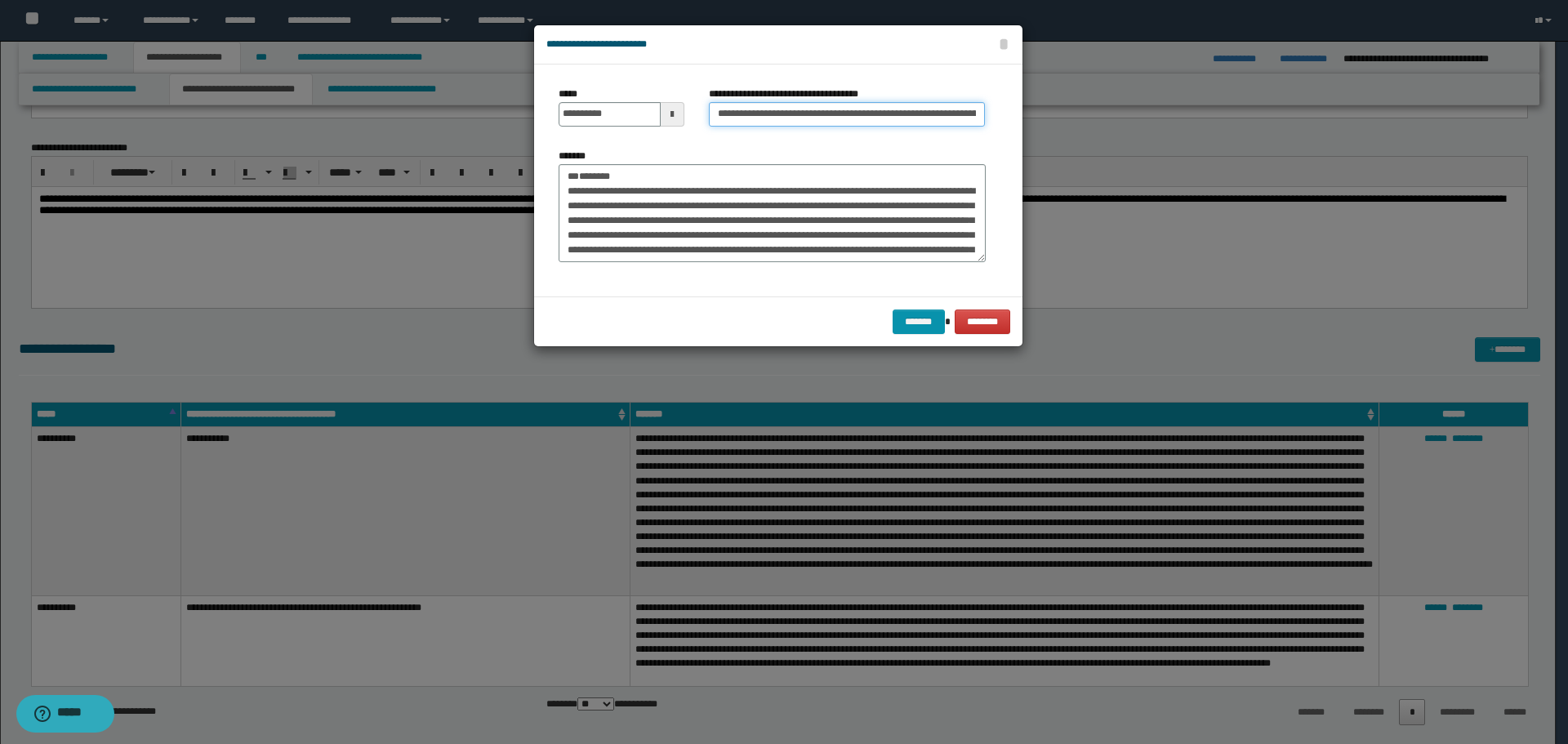 scroll, scrollTop: 0, scrollLeft: 42, axis: horizontal 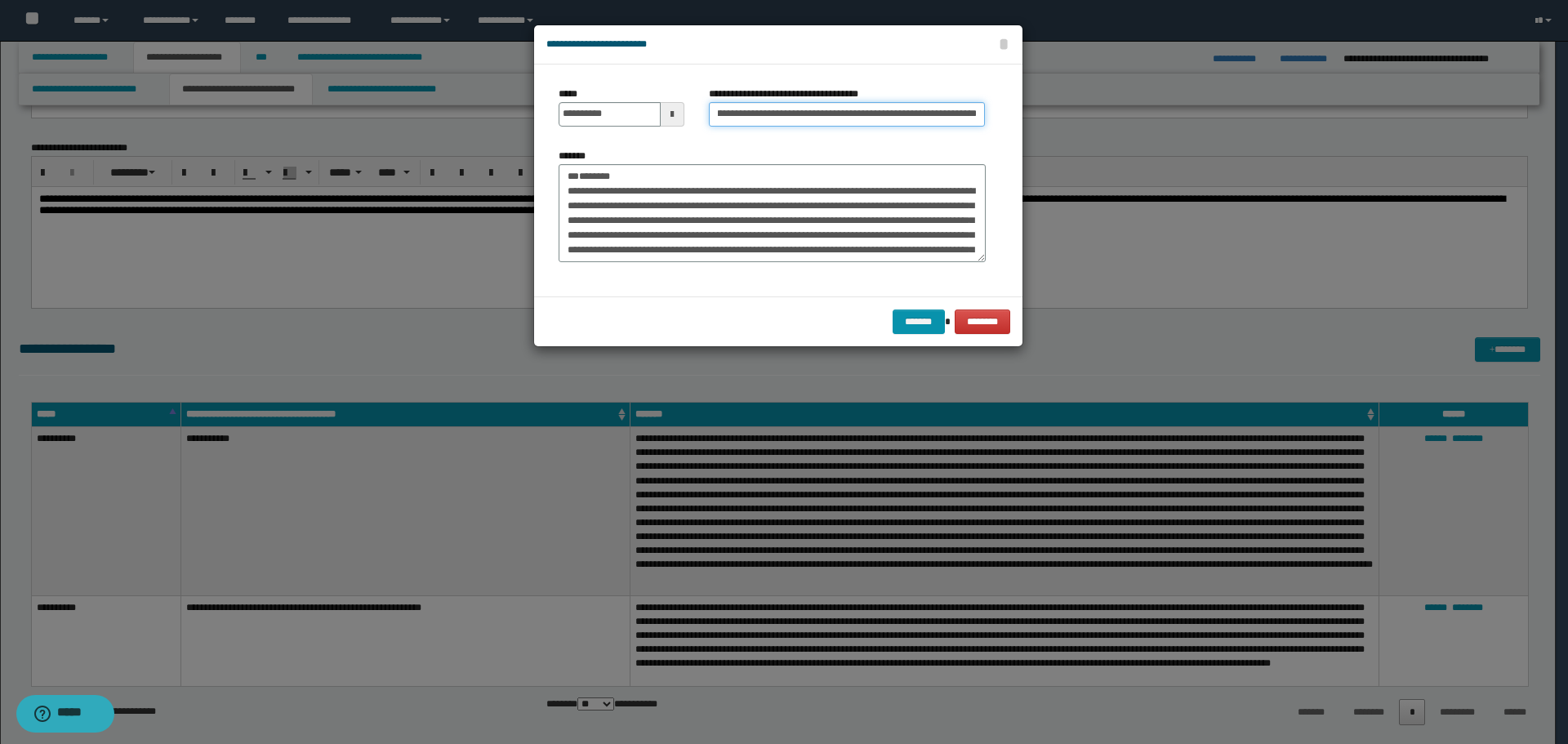 type on "**********" 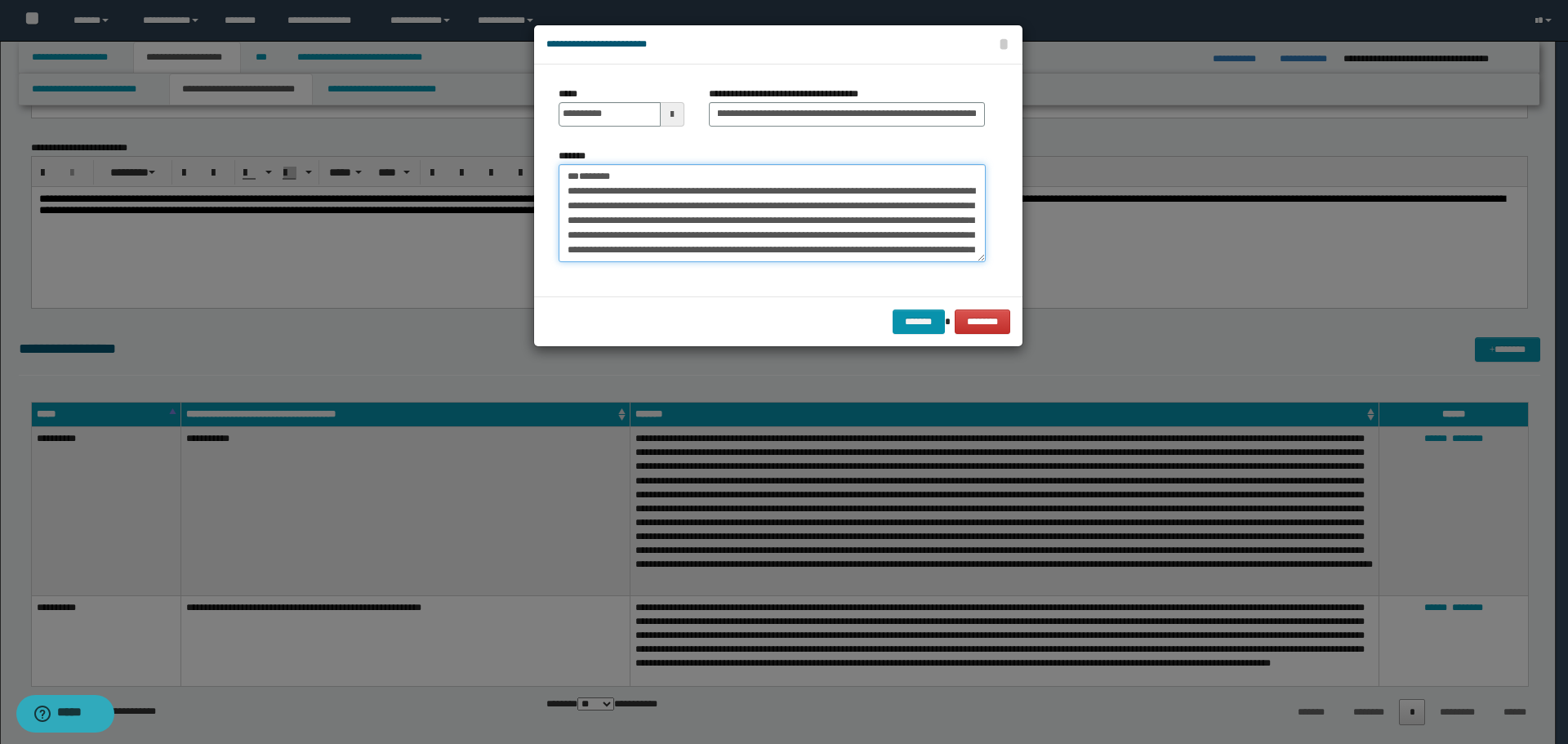 scroll, scrollTop: 0, scrollLeft: 0, axis: both 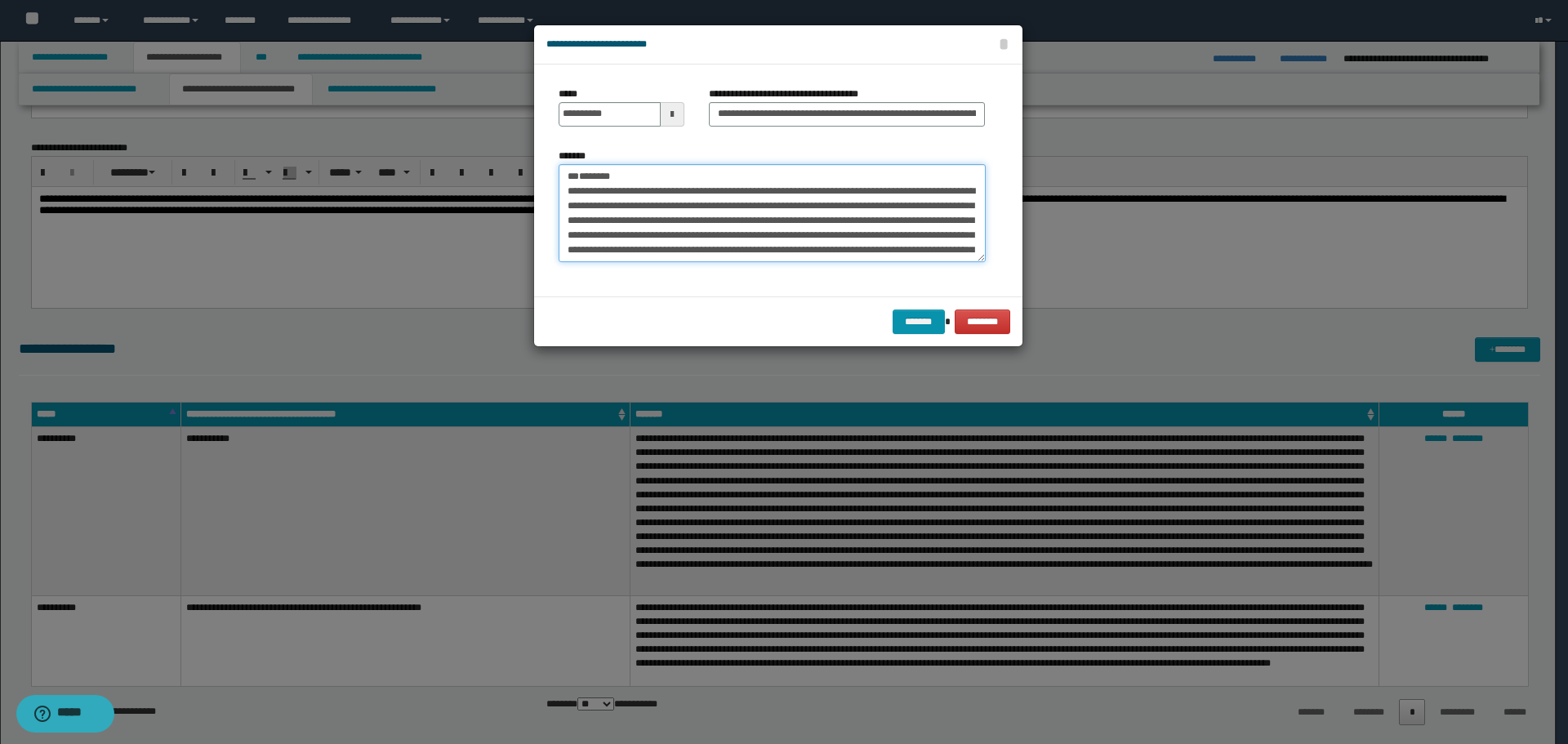 drag, startPoint x: 635, startPoint y: 180, endPoint x: 502, endPoint y: 178, distance: 133.01504 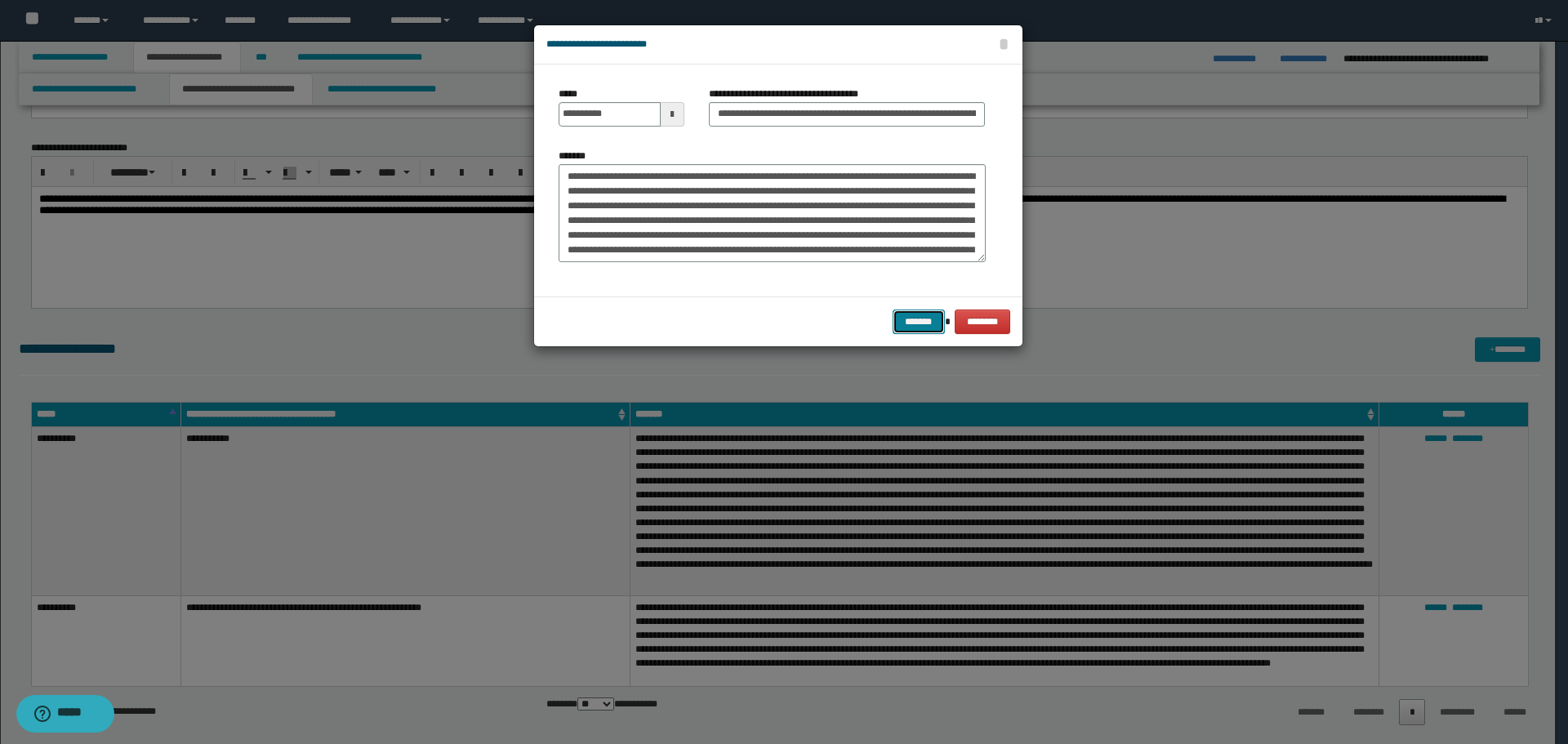 click on "*******" at bounding box center (919, 322) 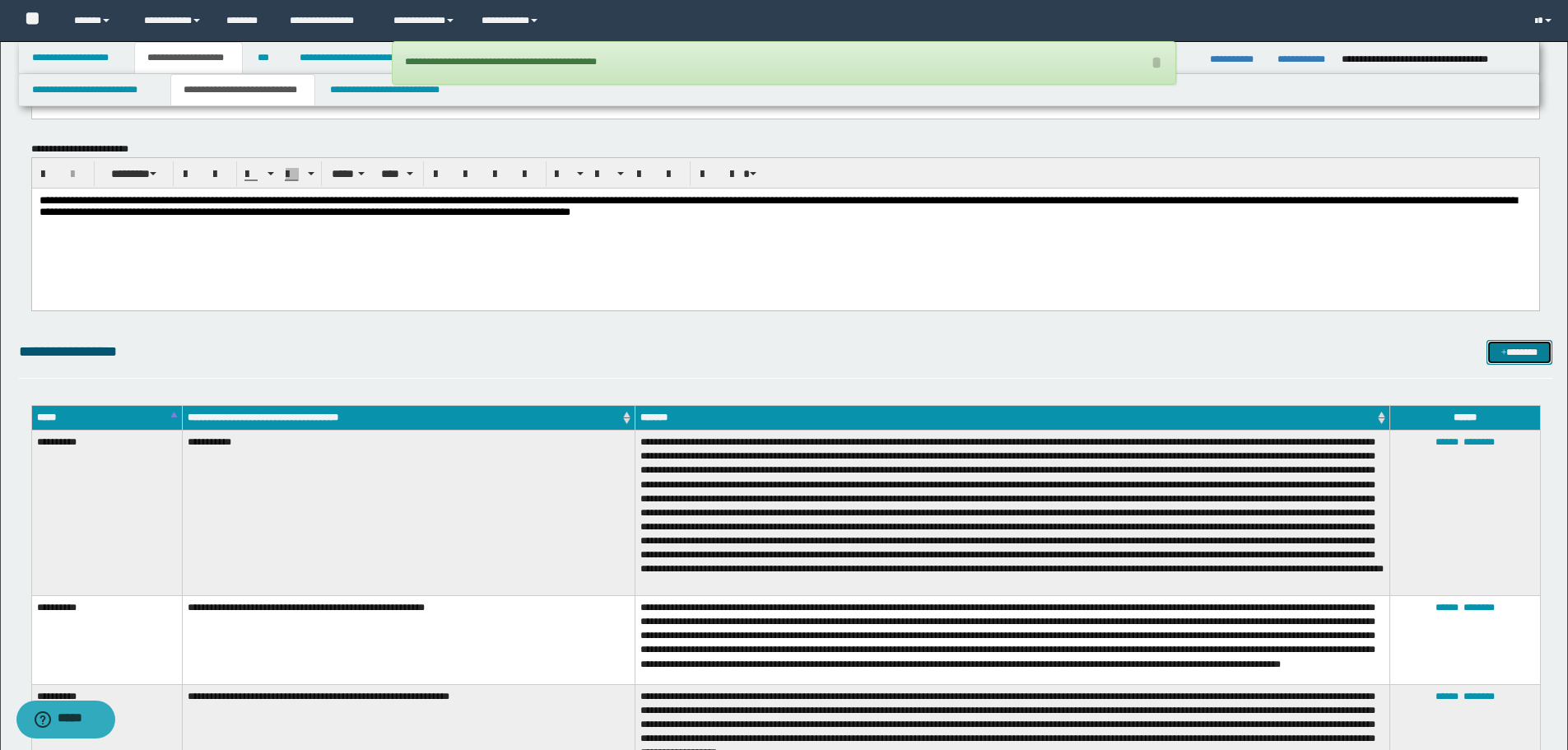drag, startPoint x: 1492, startPoint y: 356, endPoint x: 1483, endPoint y: 368, distance: 15 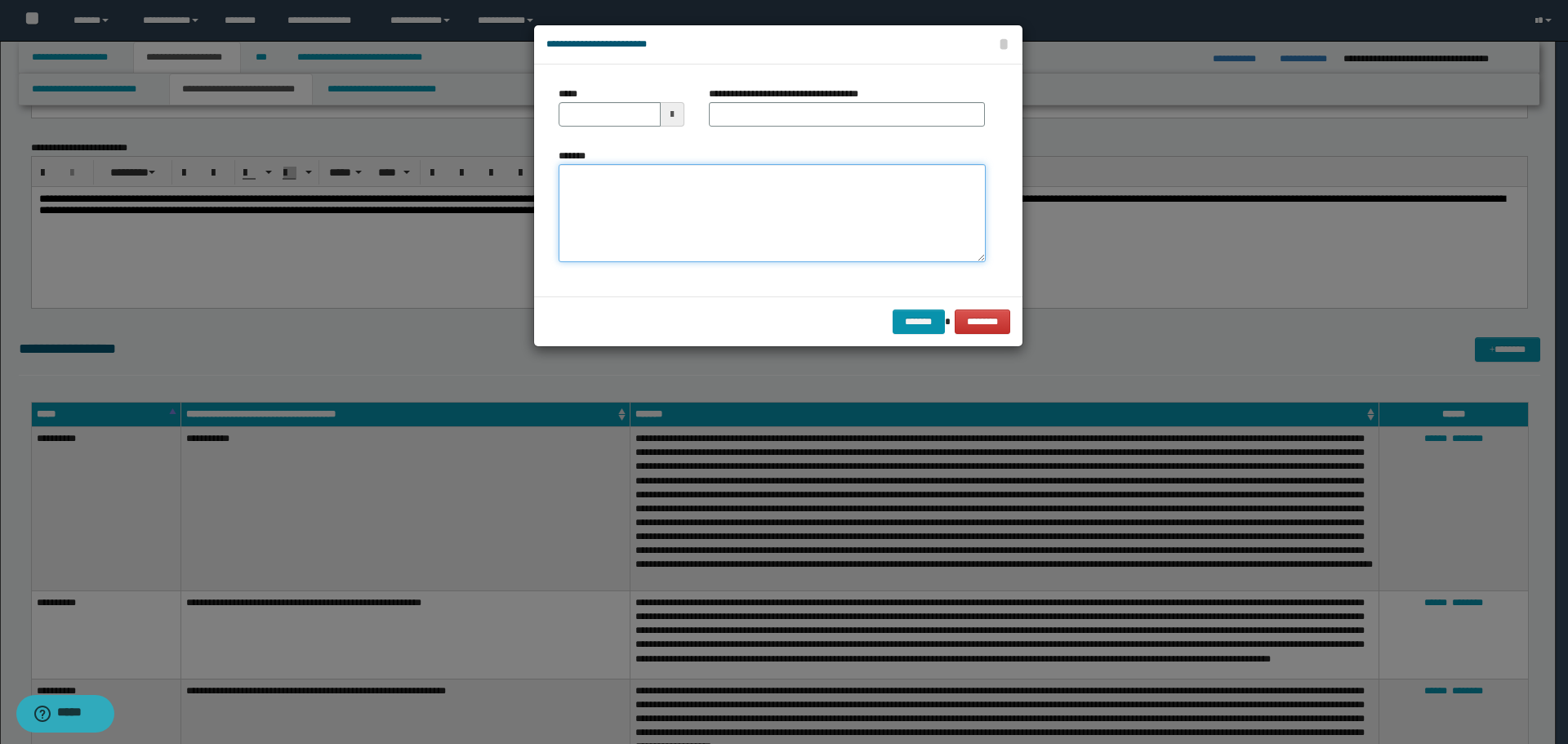 drag, startPoint x: 858, startPoint y: 178, endPoint x: 724, endPoint y: 184, distance: 134.13426 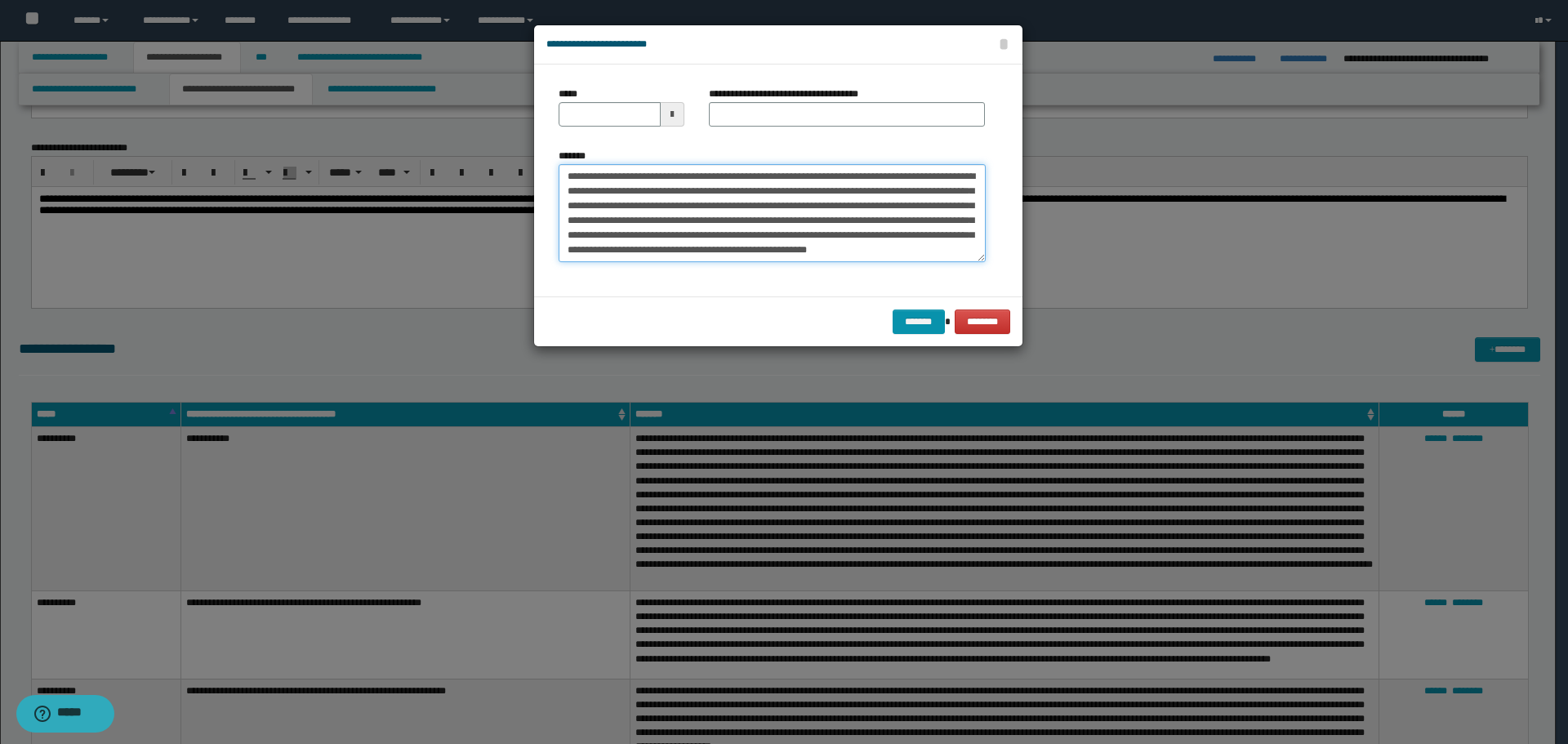 scroll, scrollTop: 0, scrollLeft: 0, axis: both 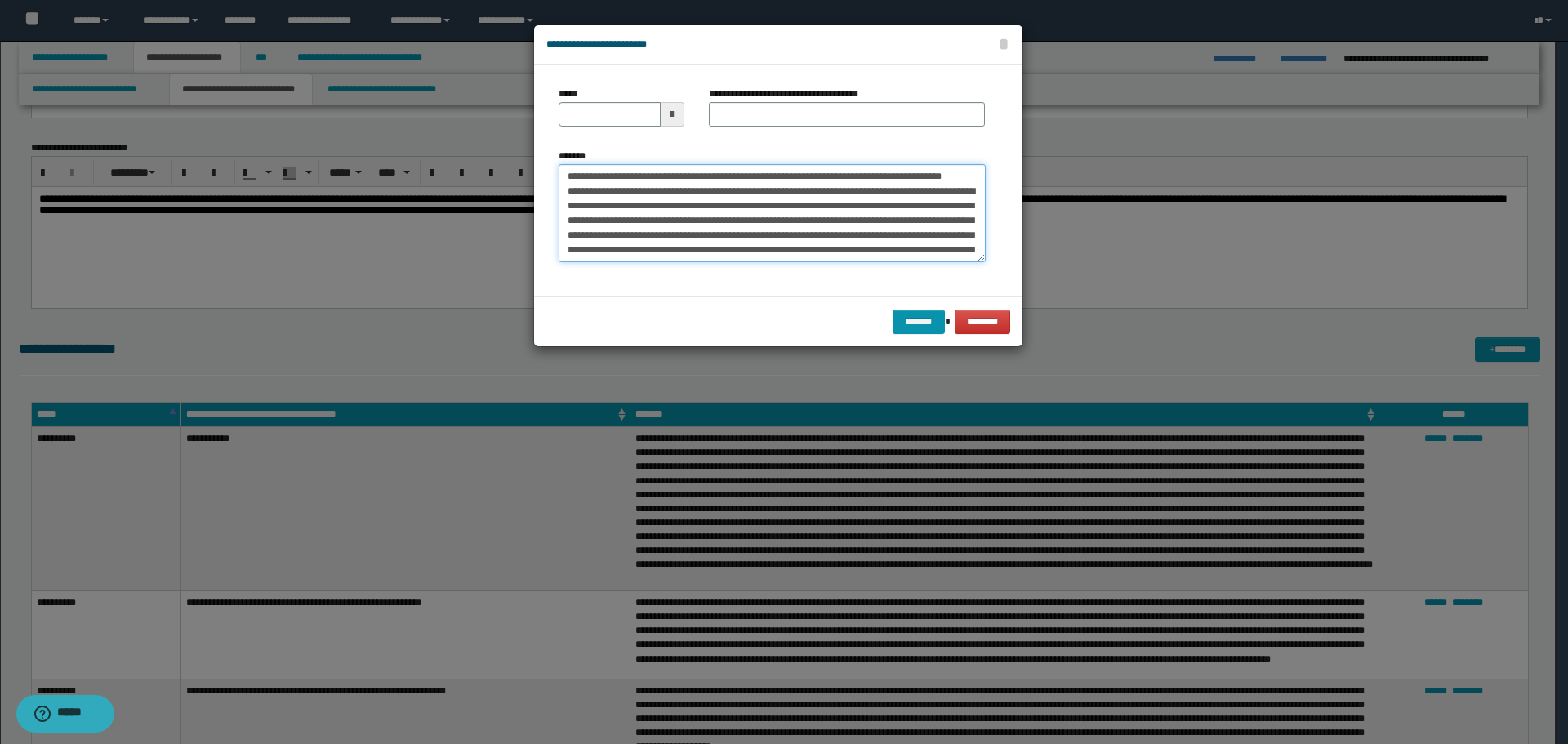 drag, startPoint x: 618, startPoint y: 176, endPoint x: 527, endPoint y: 173, distance: 91.0494 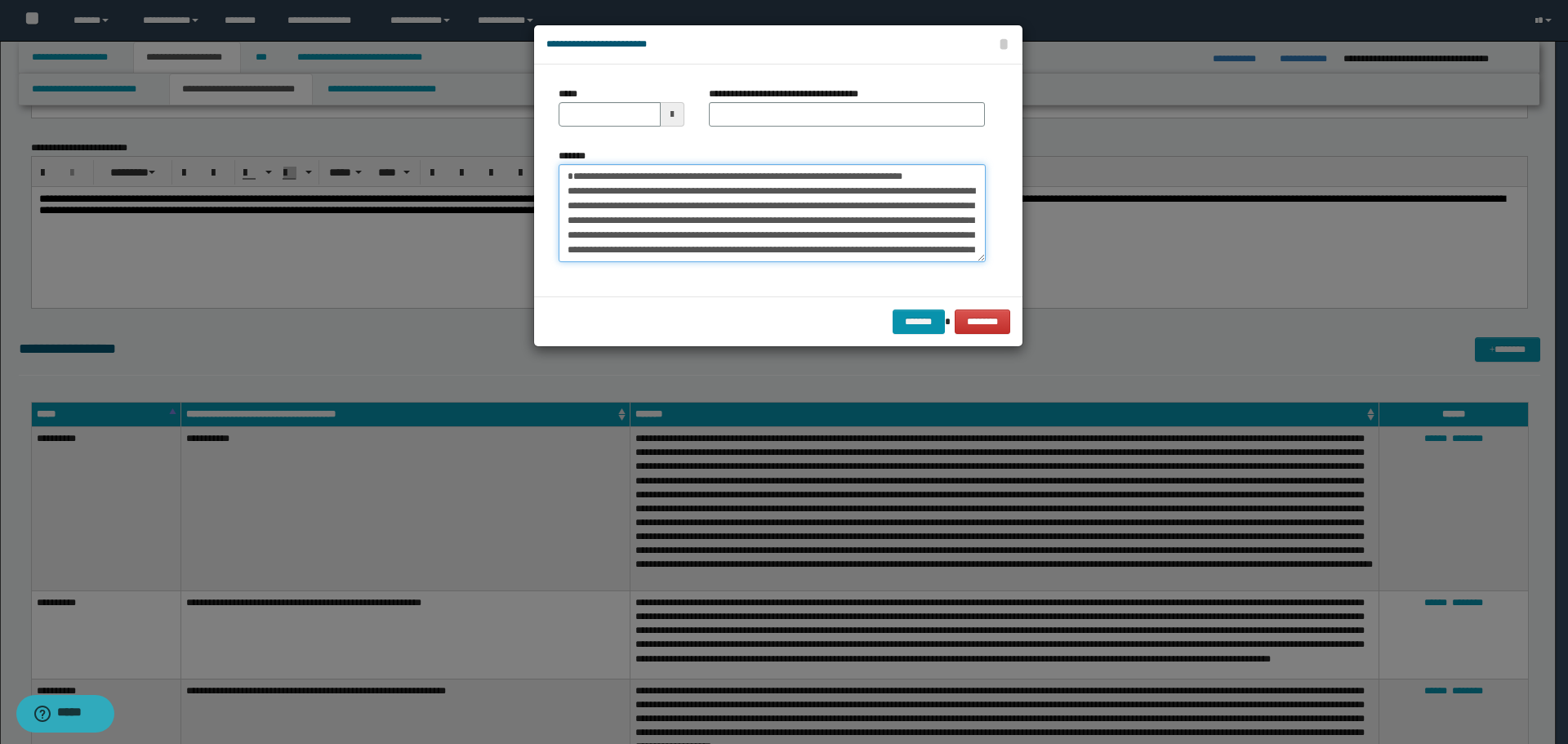 type 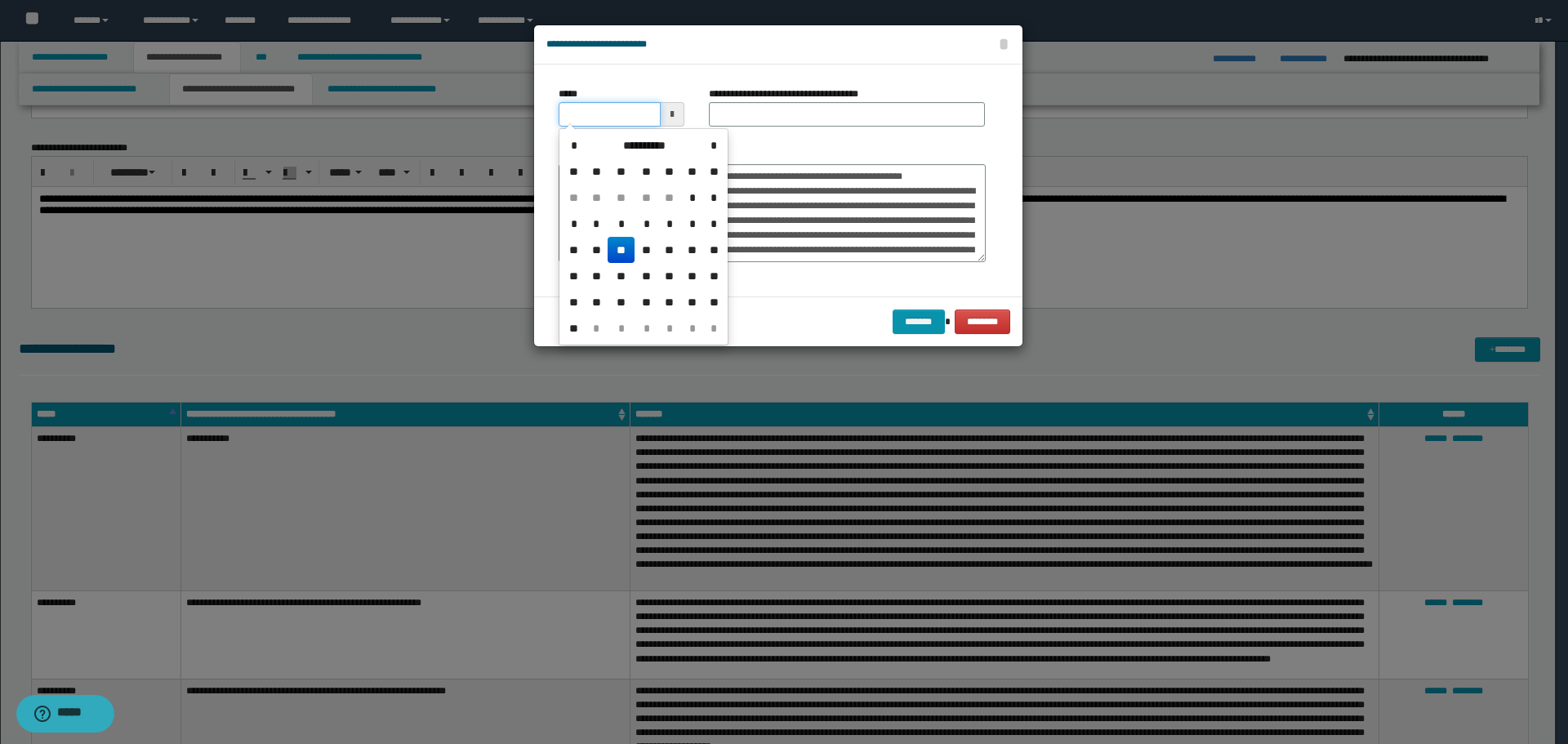click on "*****" at bounding box center [609, 114] 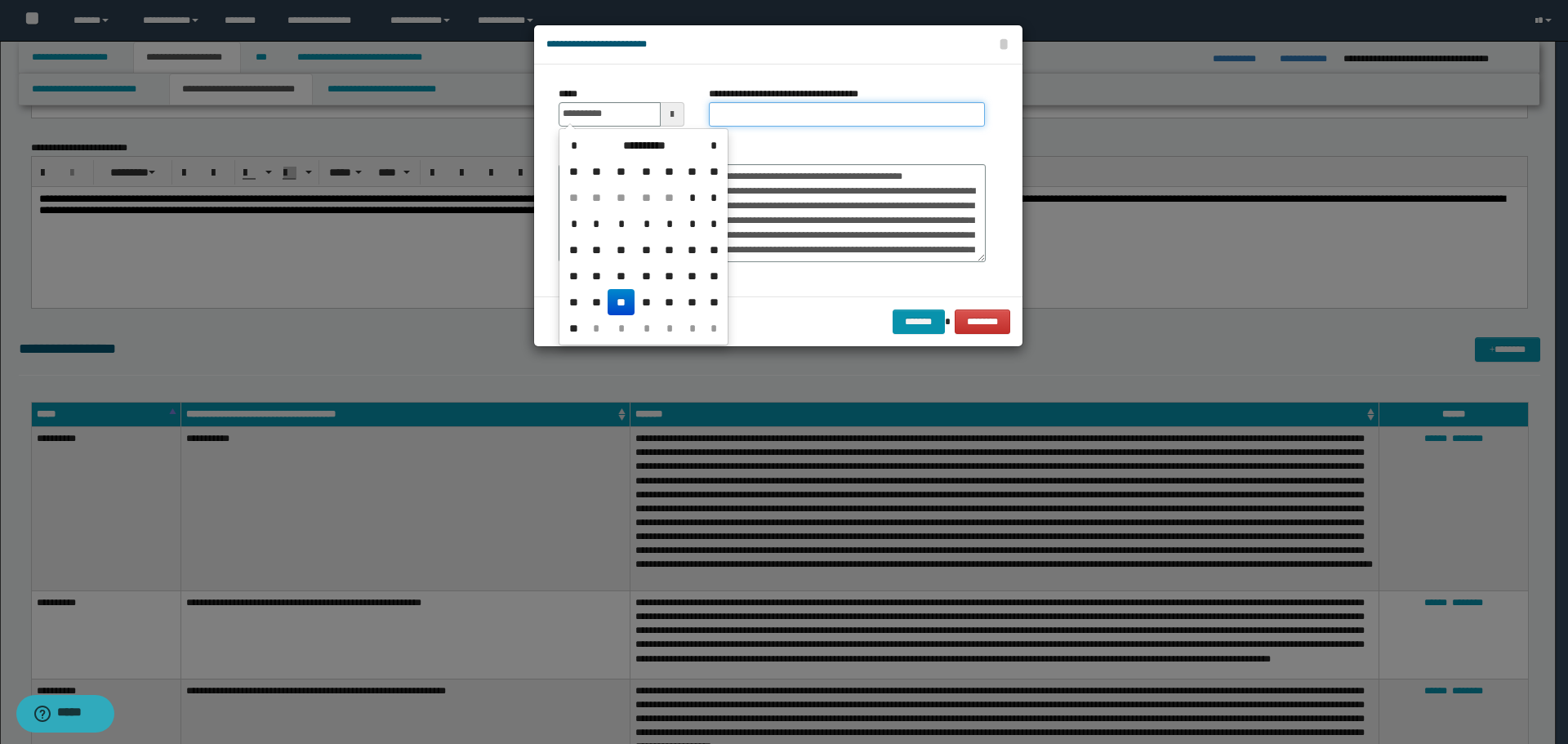 type on "**********" 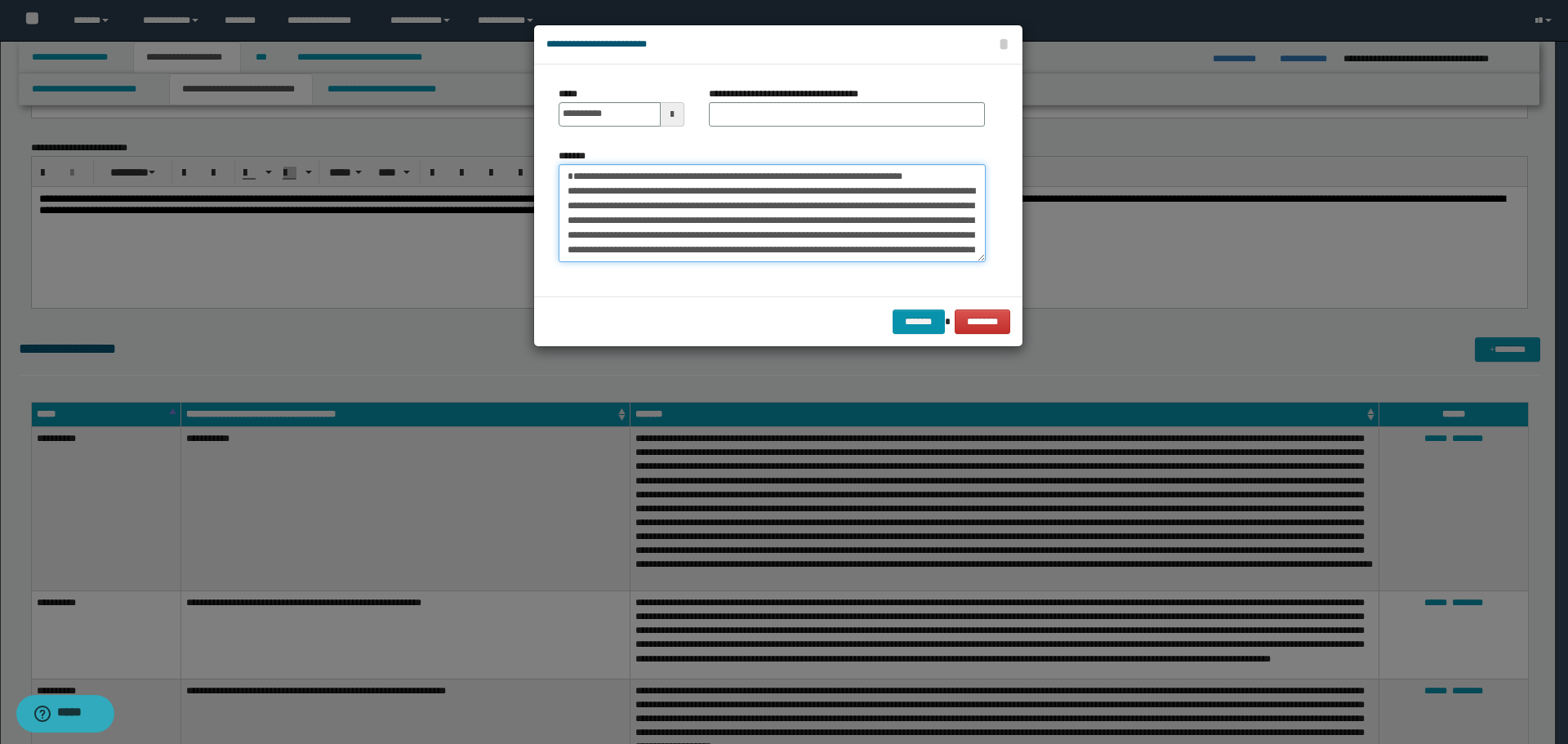 drag, startPoint x: 570, startPoint y: 177, endPoint x: 890, endPoint y: 169, distance: 320.09998 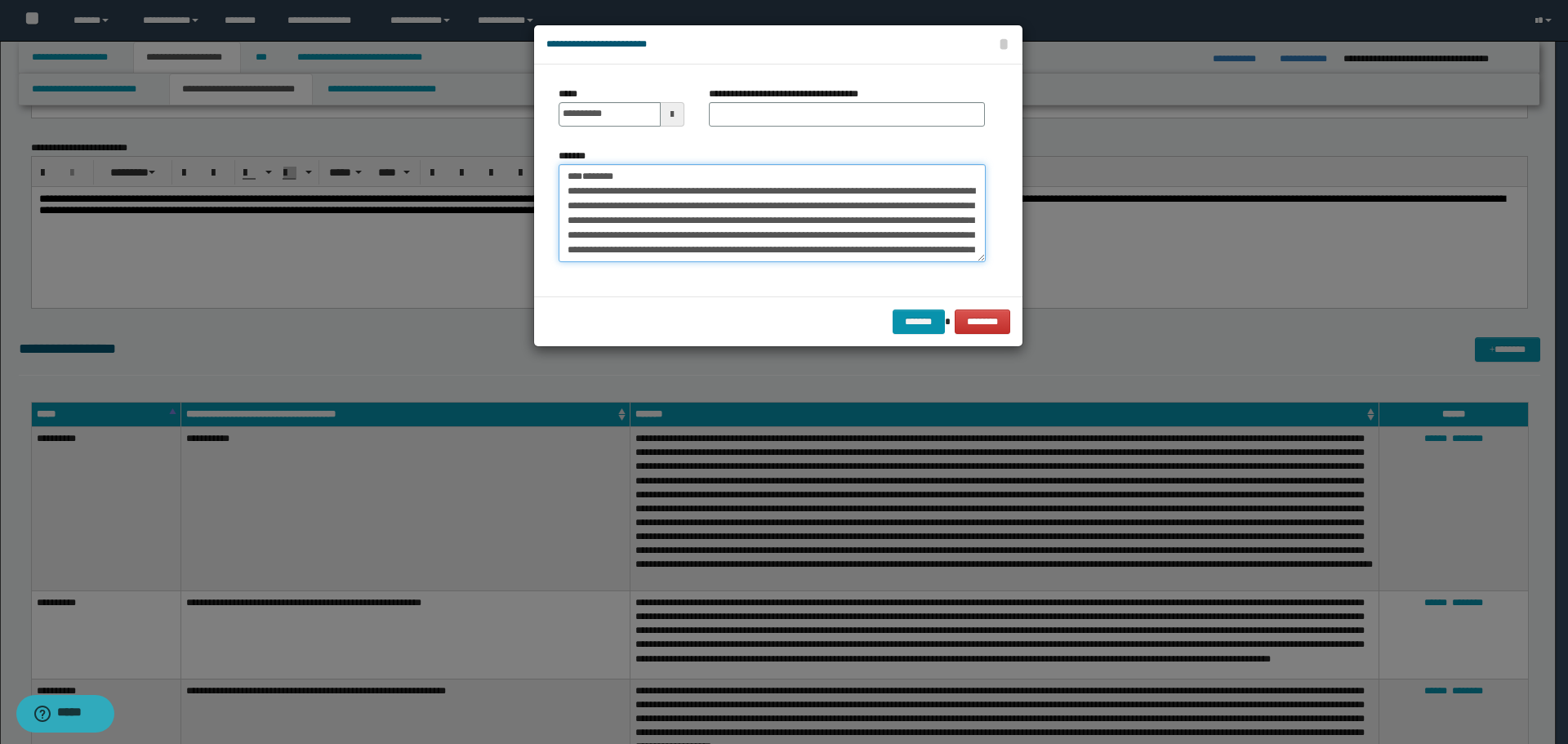 type on "**********" 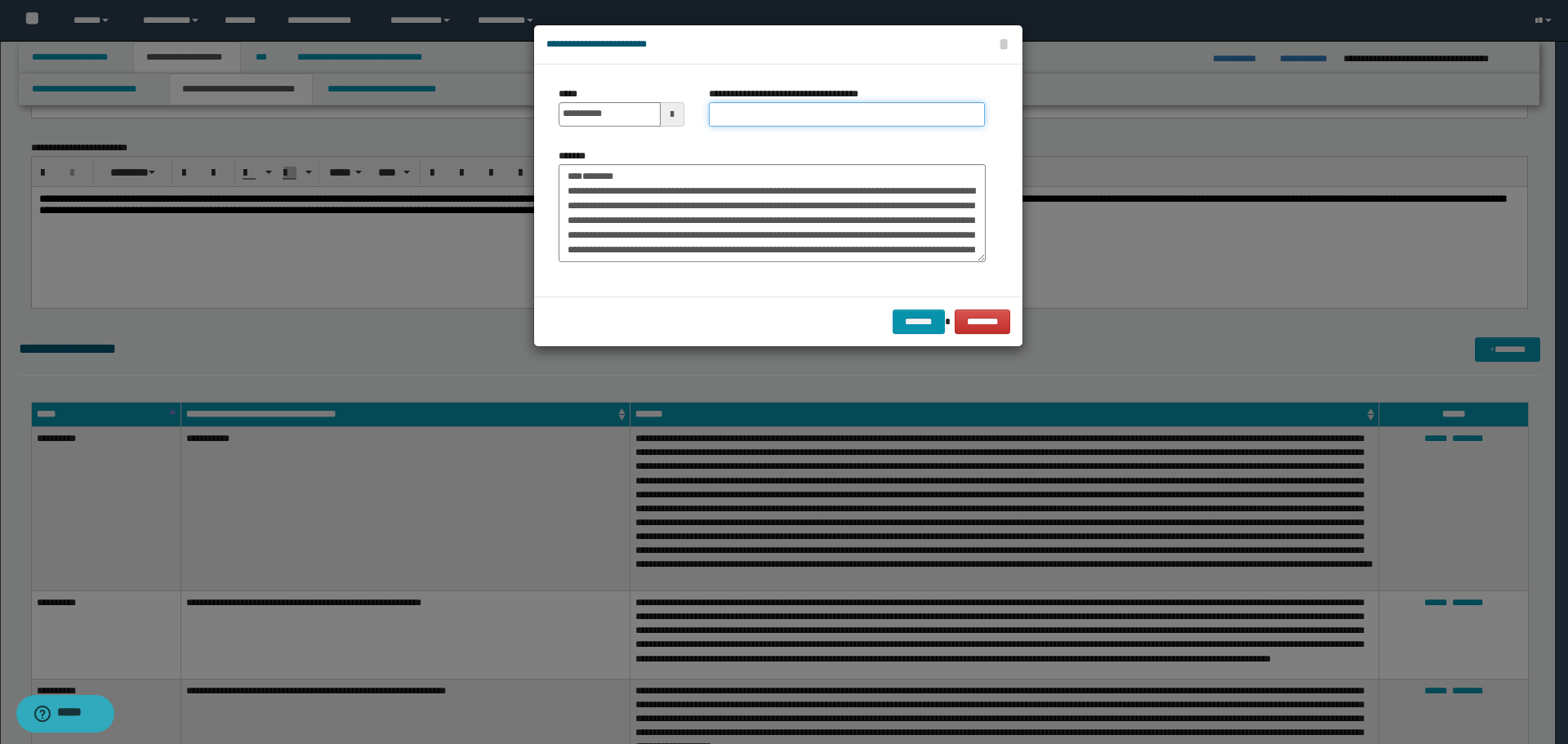 drag, startPoint x: 840, startPoint y: 121, endPoint x: 771, endPoint y: 118, distance: 69.06519 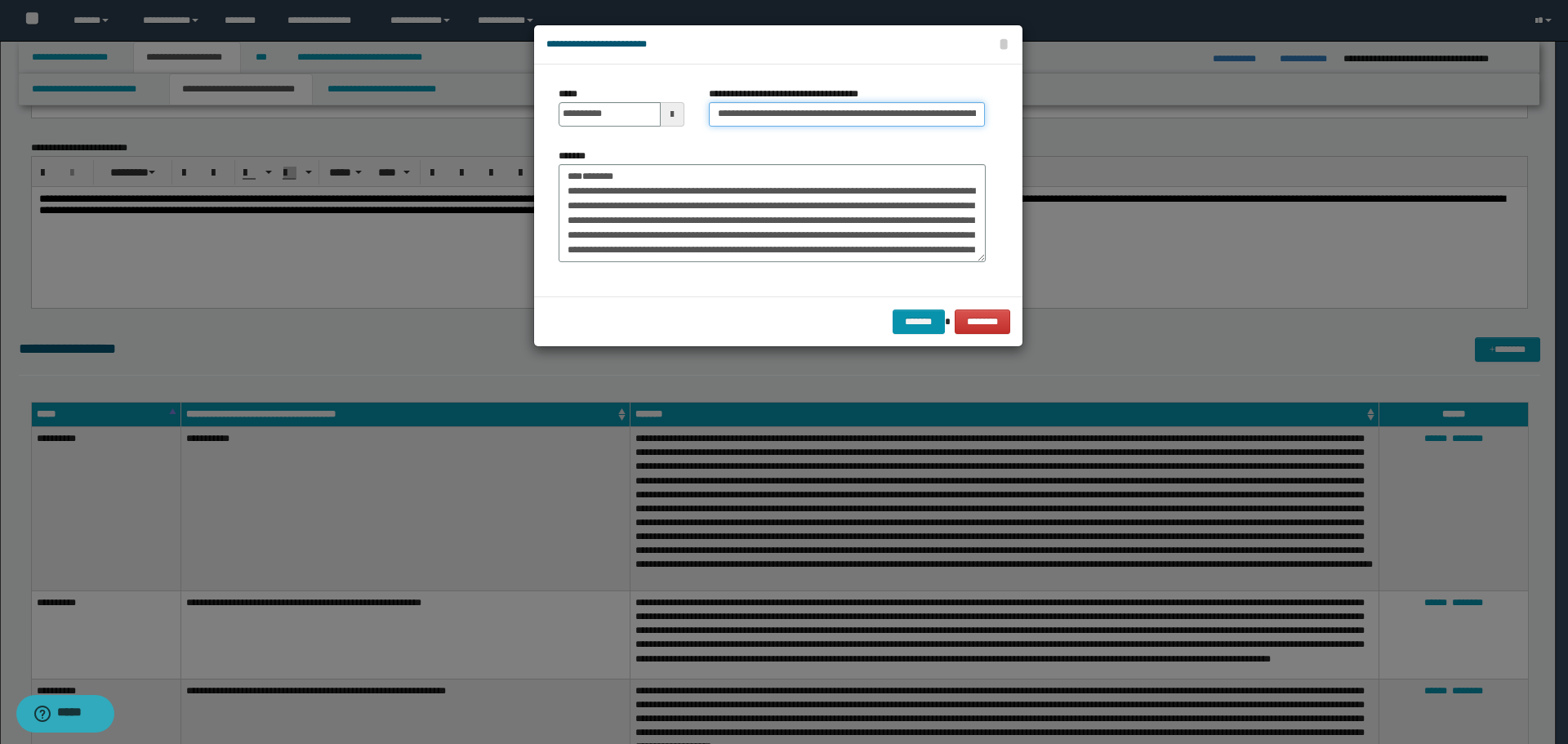 scroll, scrollTop: 0, scrollLeft: 60, axis: horizontal 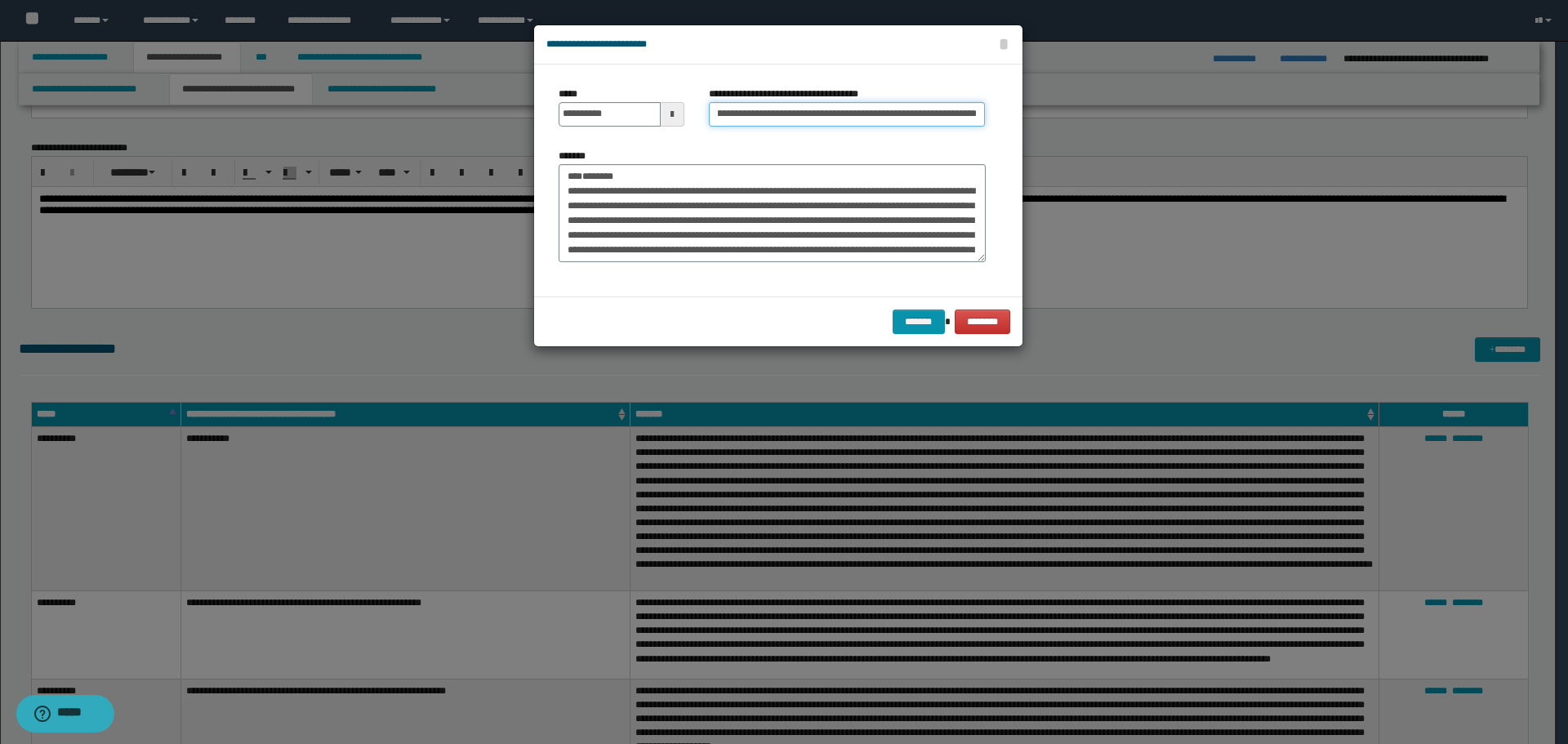 type on "**********" 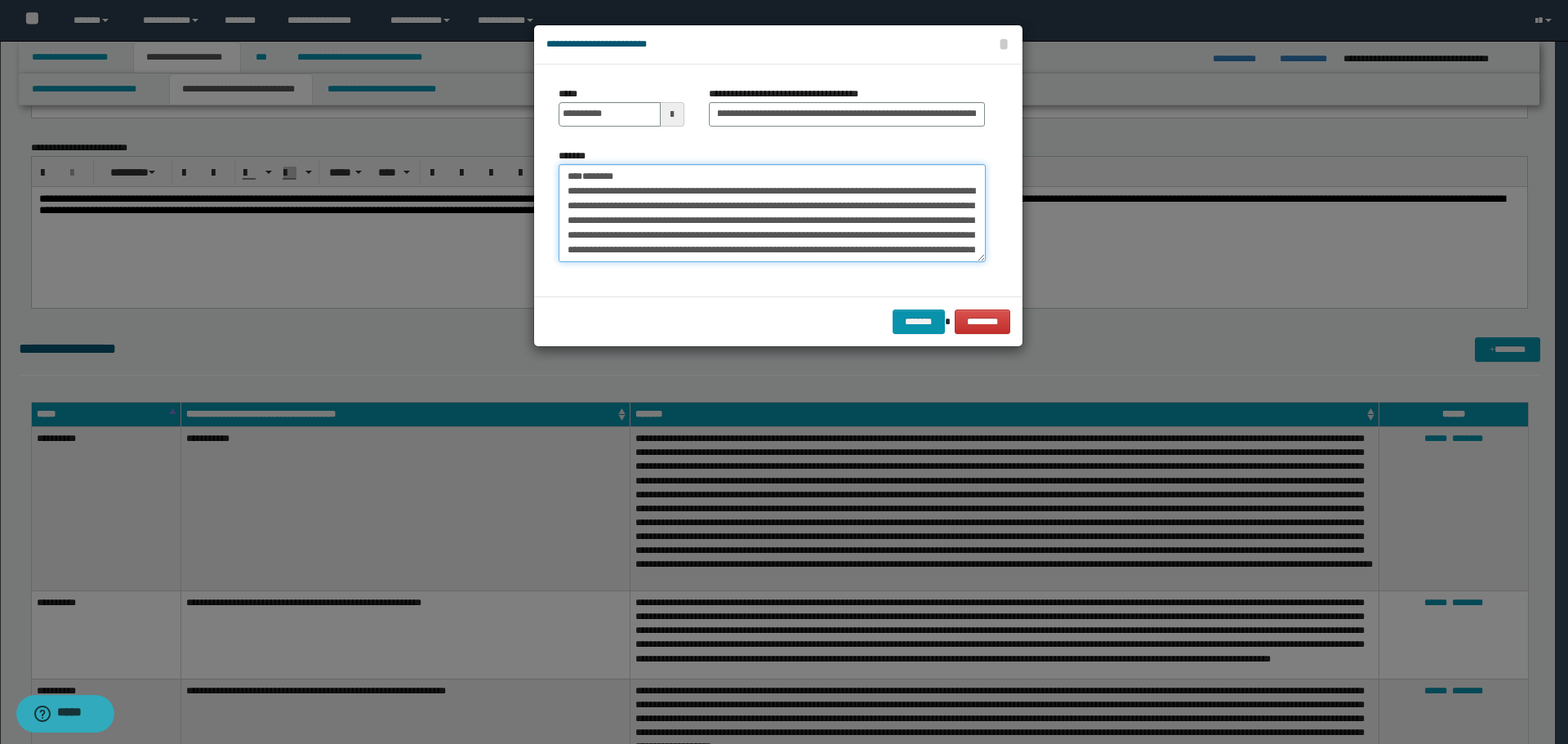 scroll, scrollTop: 0, scrollLeft: 0, axis: both 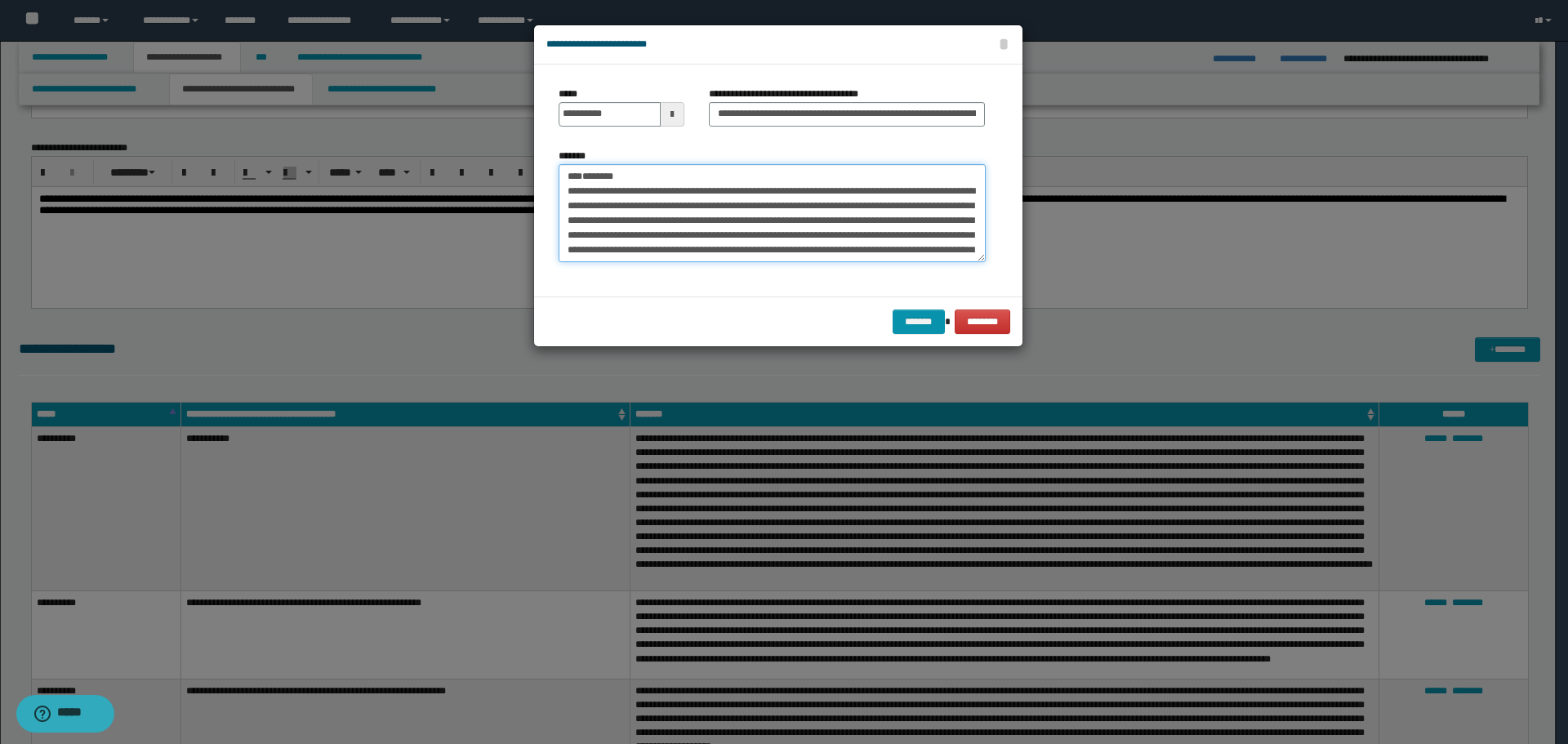 drag, startPoint x: 614, startPoint y: 180, endPoint x: 441, endPoint y: 186, distance: 173.104 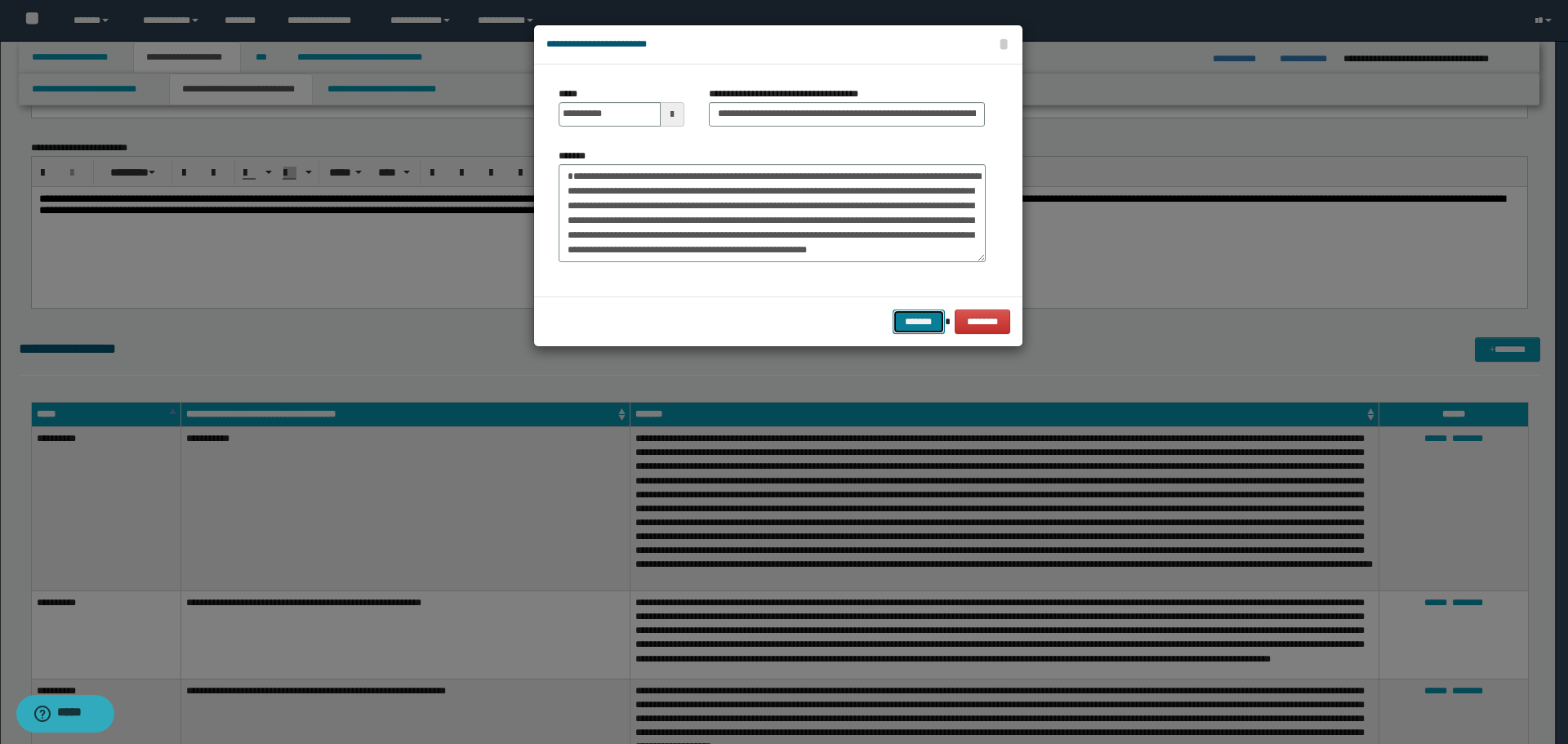 drag, startPoint x: 915, startPoint y: 317, endPoint x: 965, endPoint y: 323, distance: 50.358713 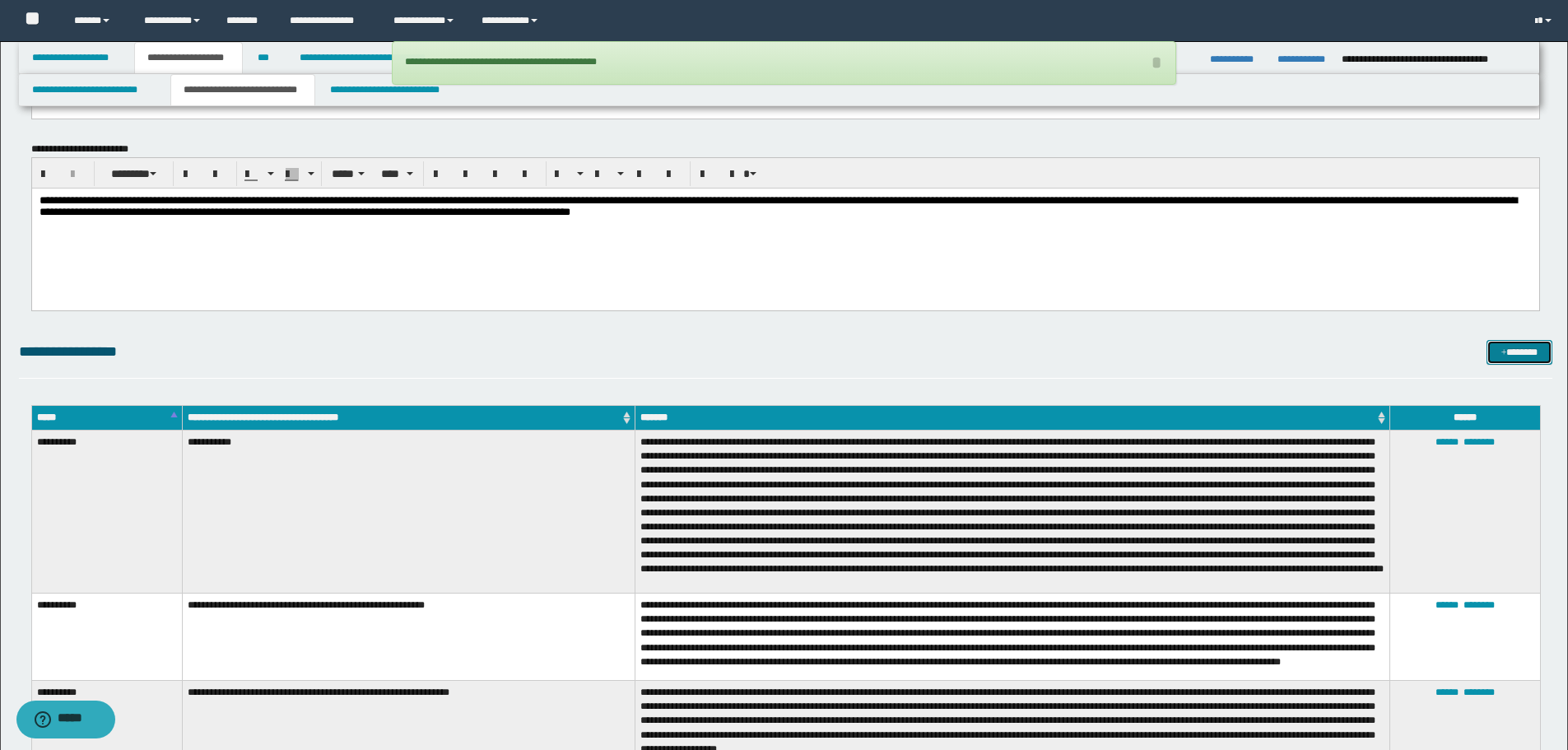 click on "*******" at bounding box center [1519, 352] 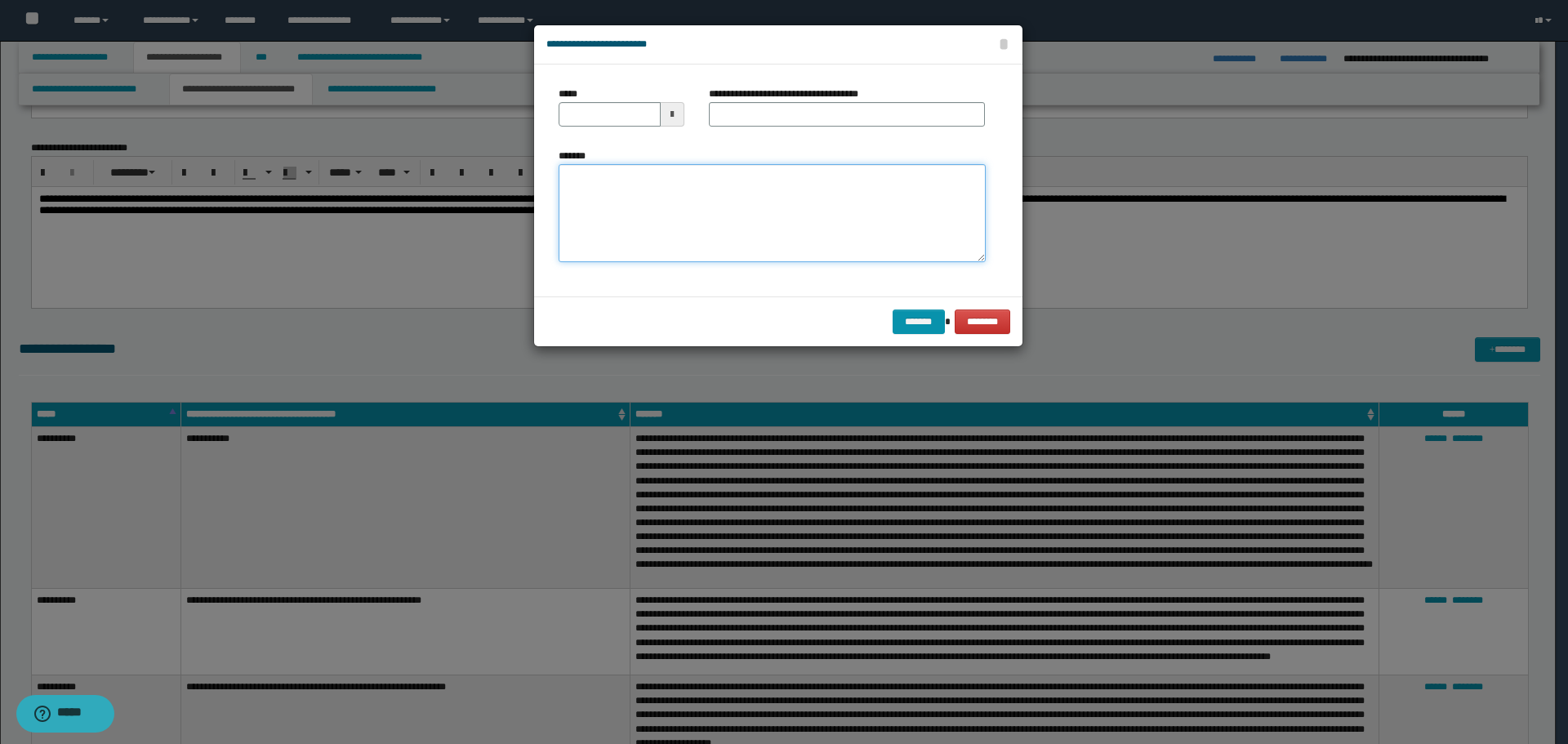 click on "*******" at bounding box center (772, 213) 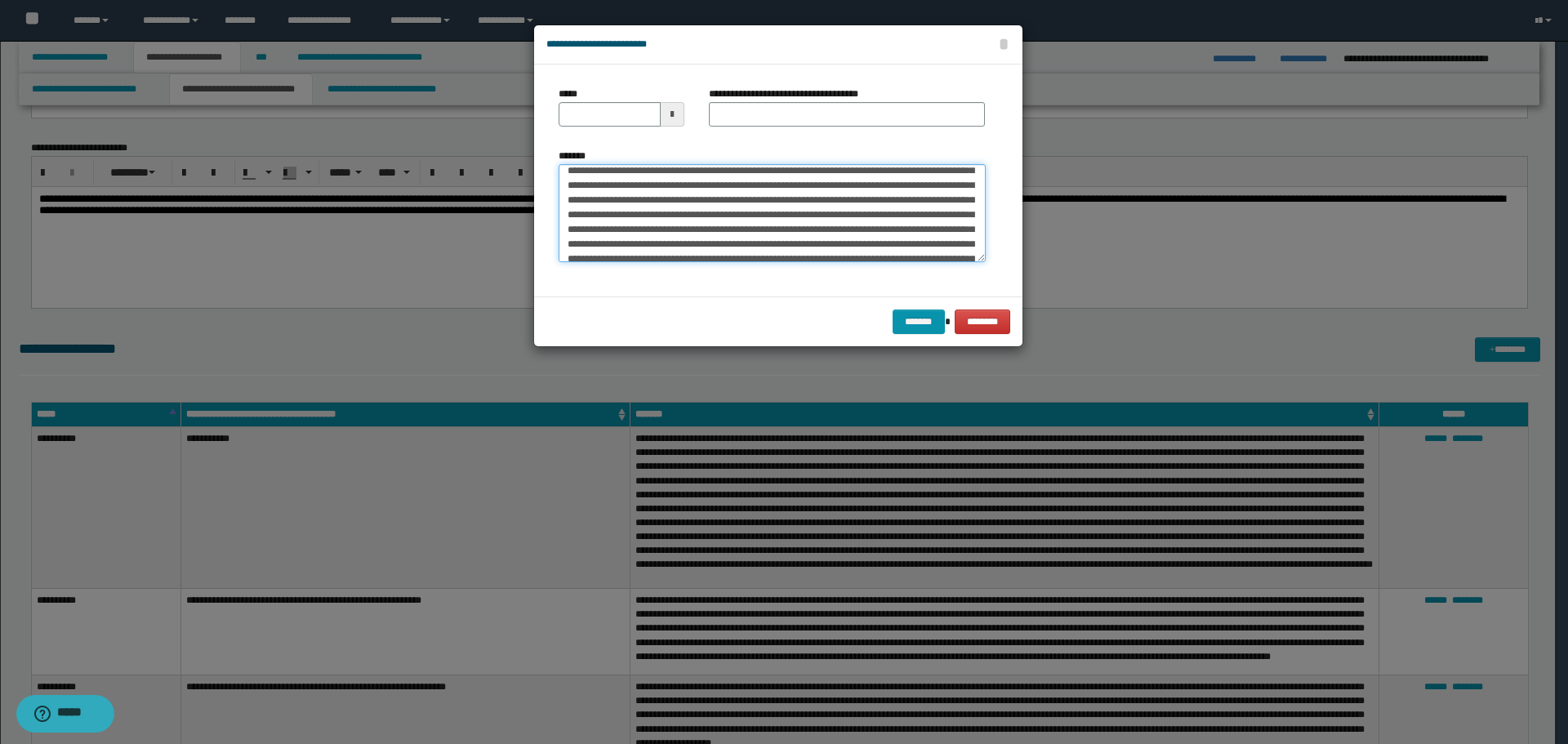 scroll, scrollTop: 0, scrollLeft: 0, axis: both 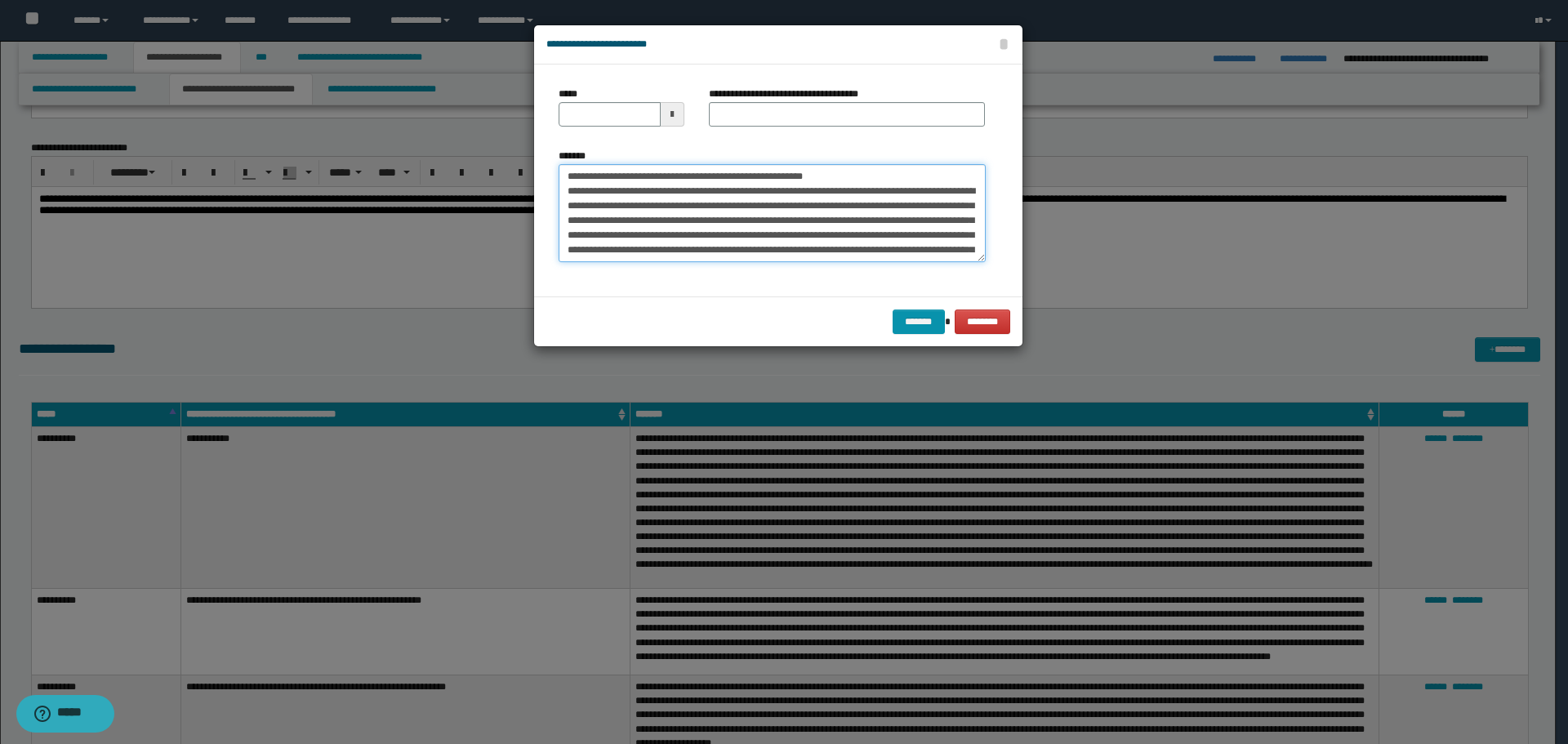 drag, startPoint x: 599, startPoint y: 173, endPoint x: 499, endPoint y: 165, distance: 100.31949 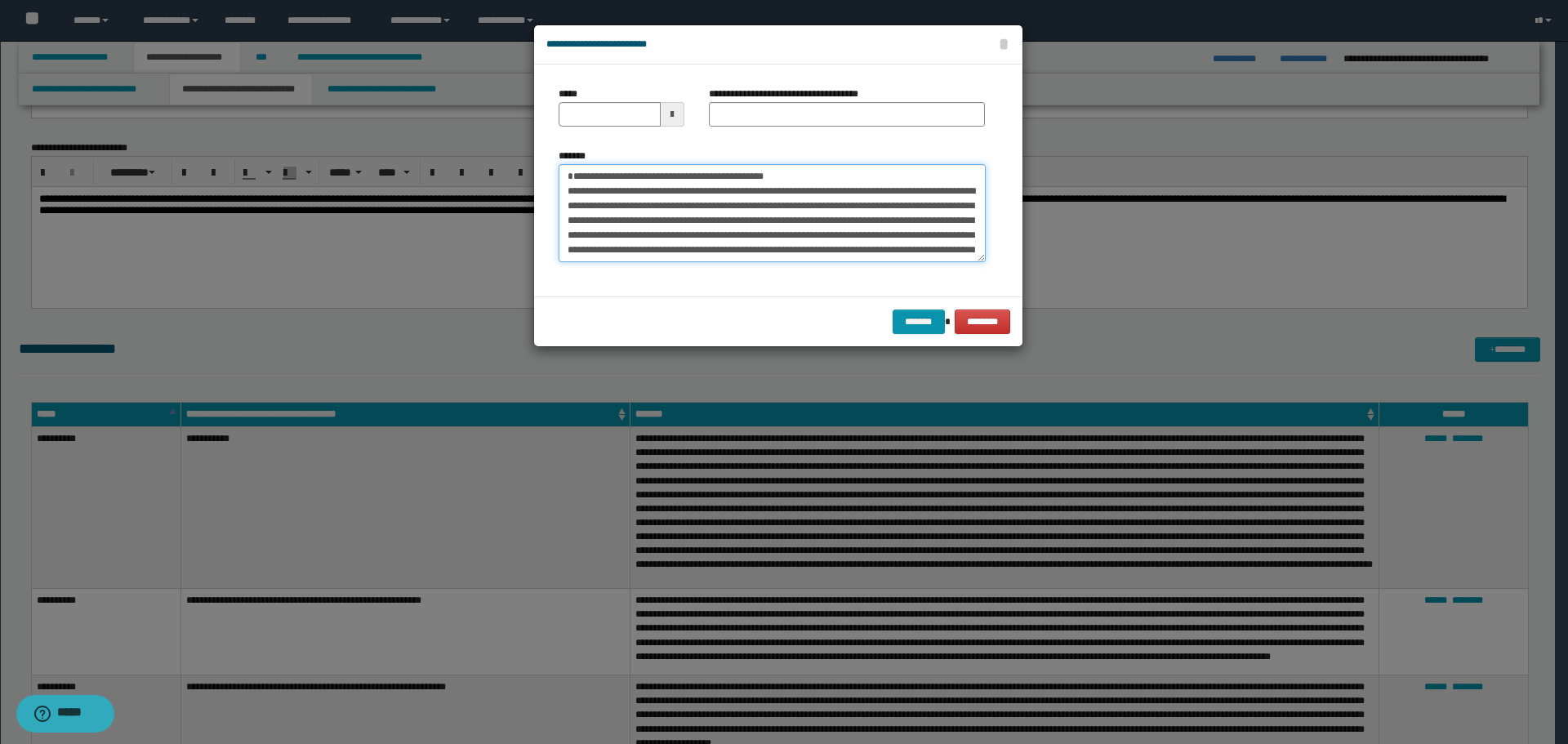 type 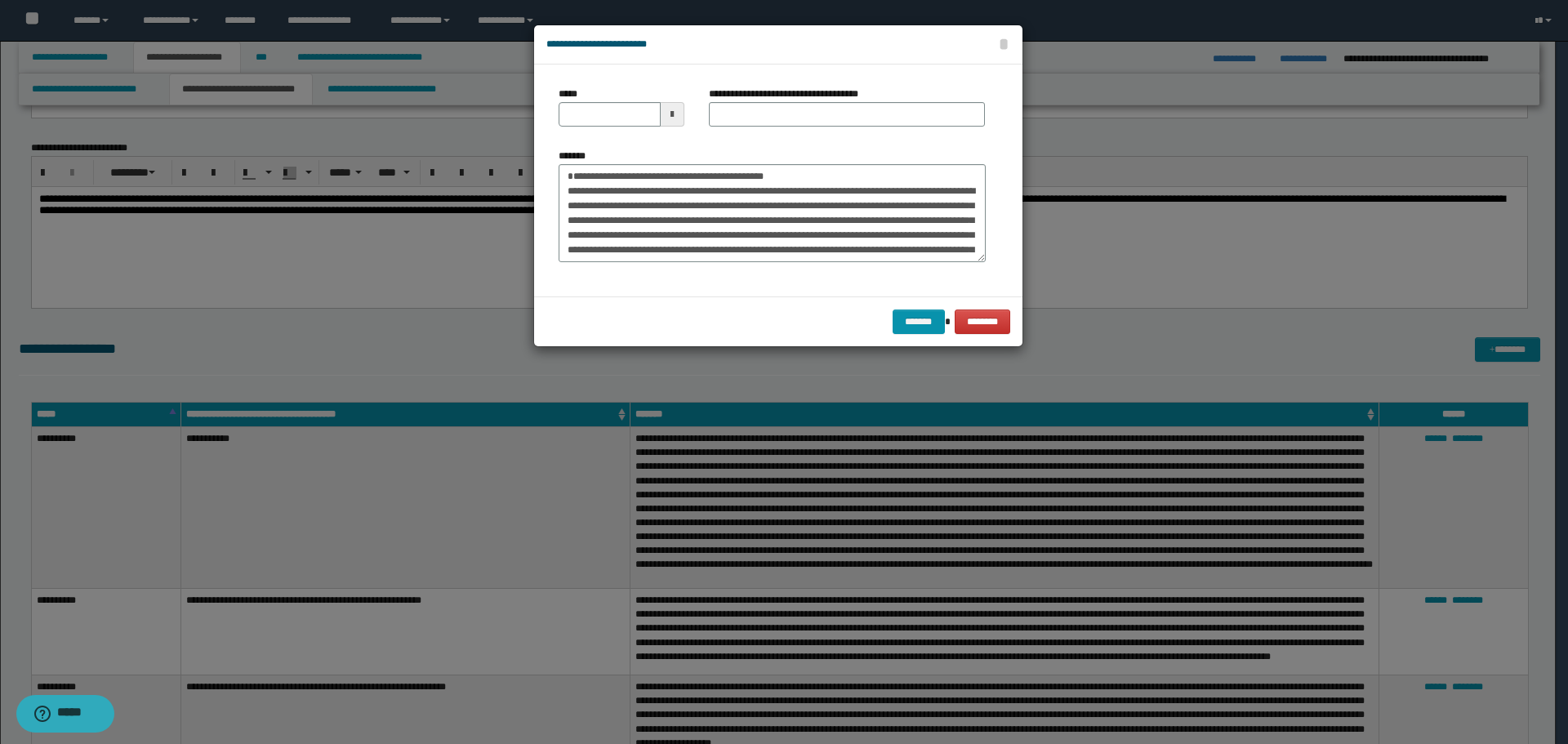 click on "*****" at bounding box center (621, 113) 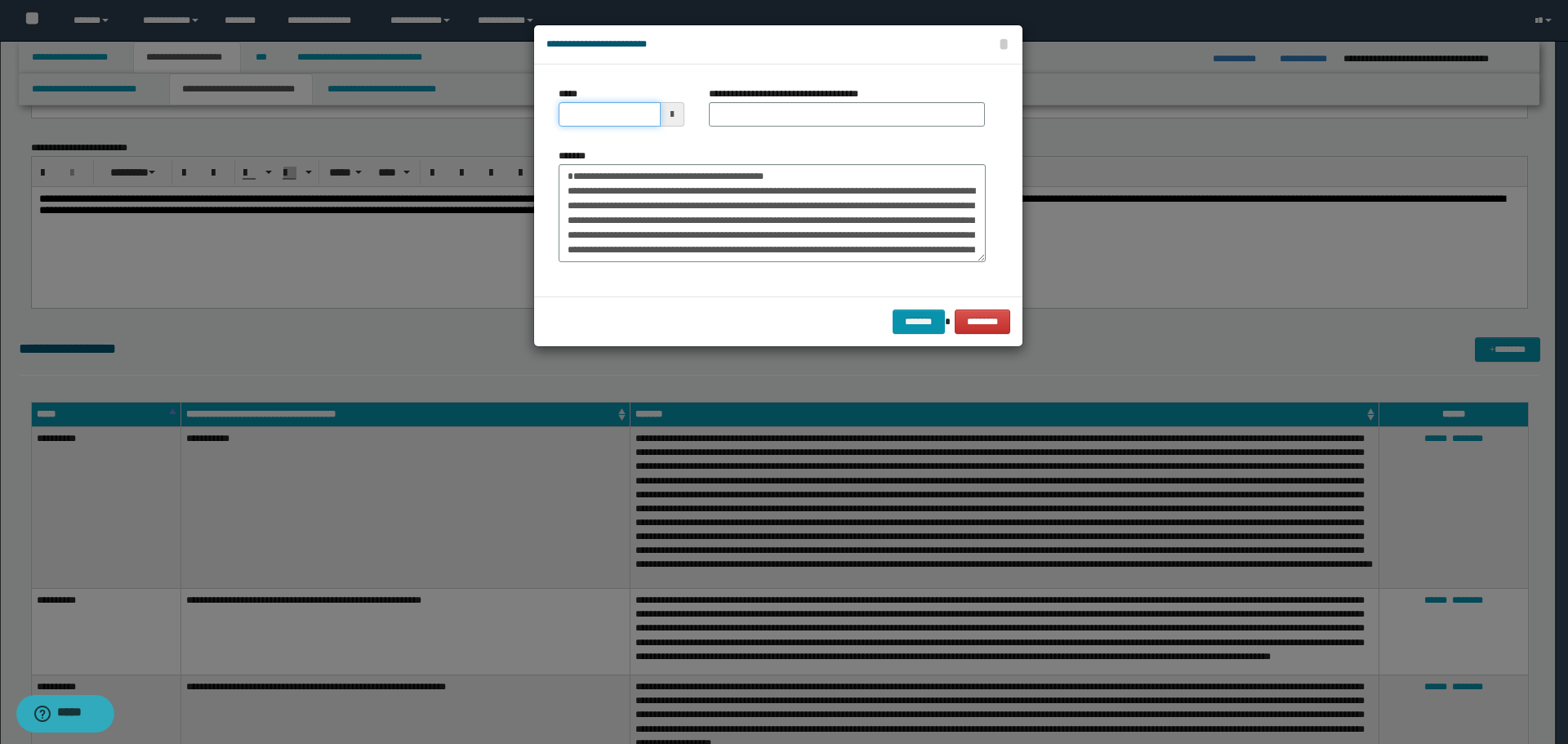 click on "*****" at bounding box center [609, 114] 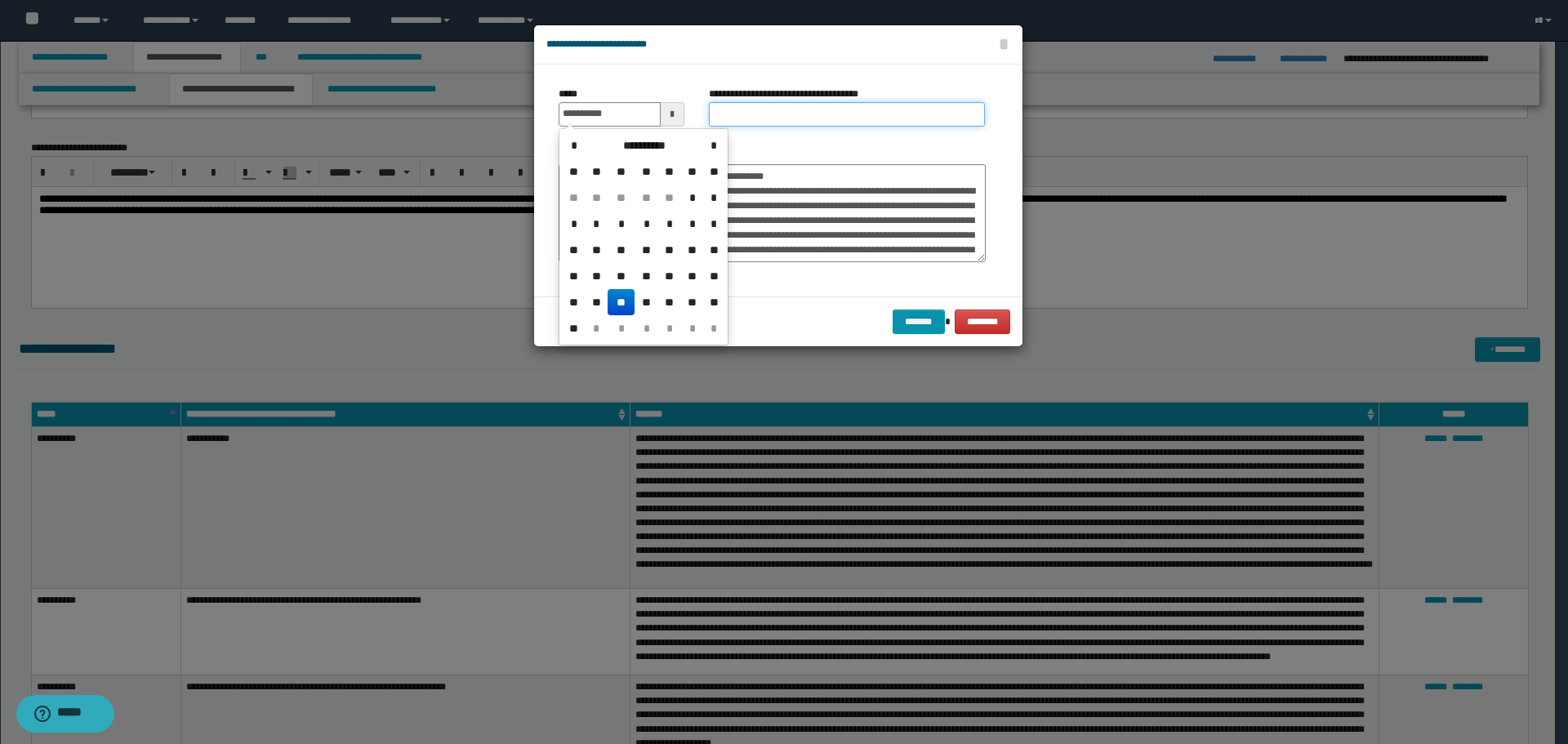 type on "**********" 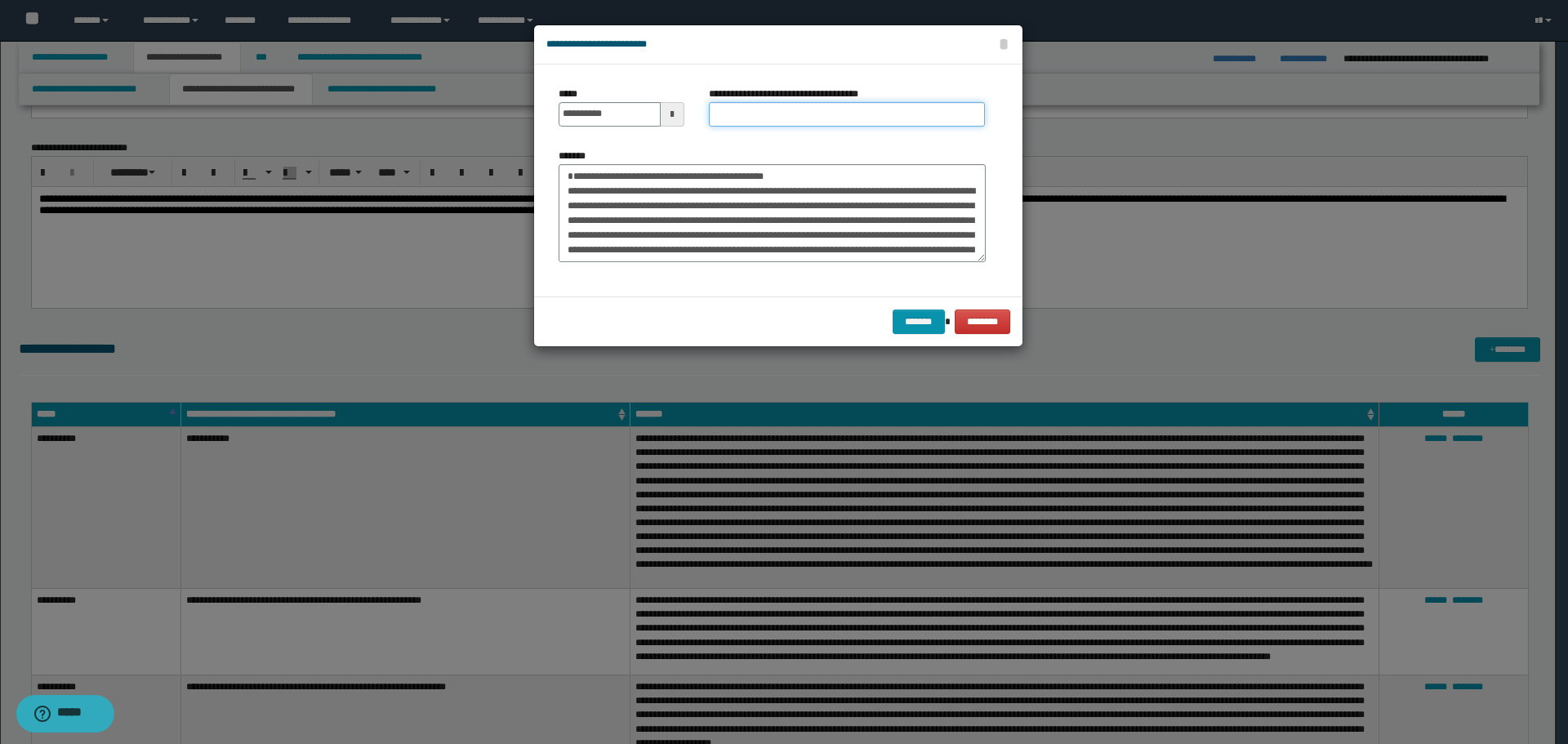 drag, startPoint x: 728, startPoint y: 118, endPoint x: 694, endPoint y: 137, distance: 38.948684 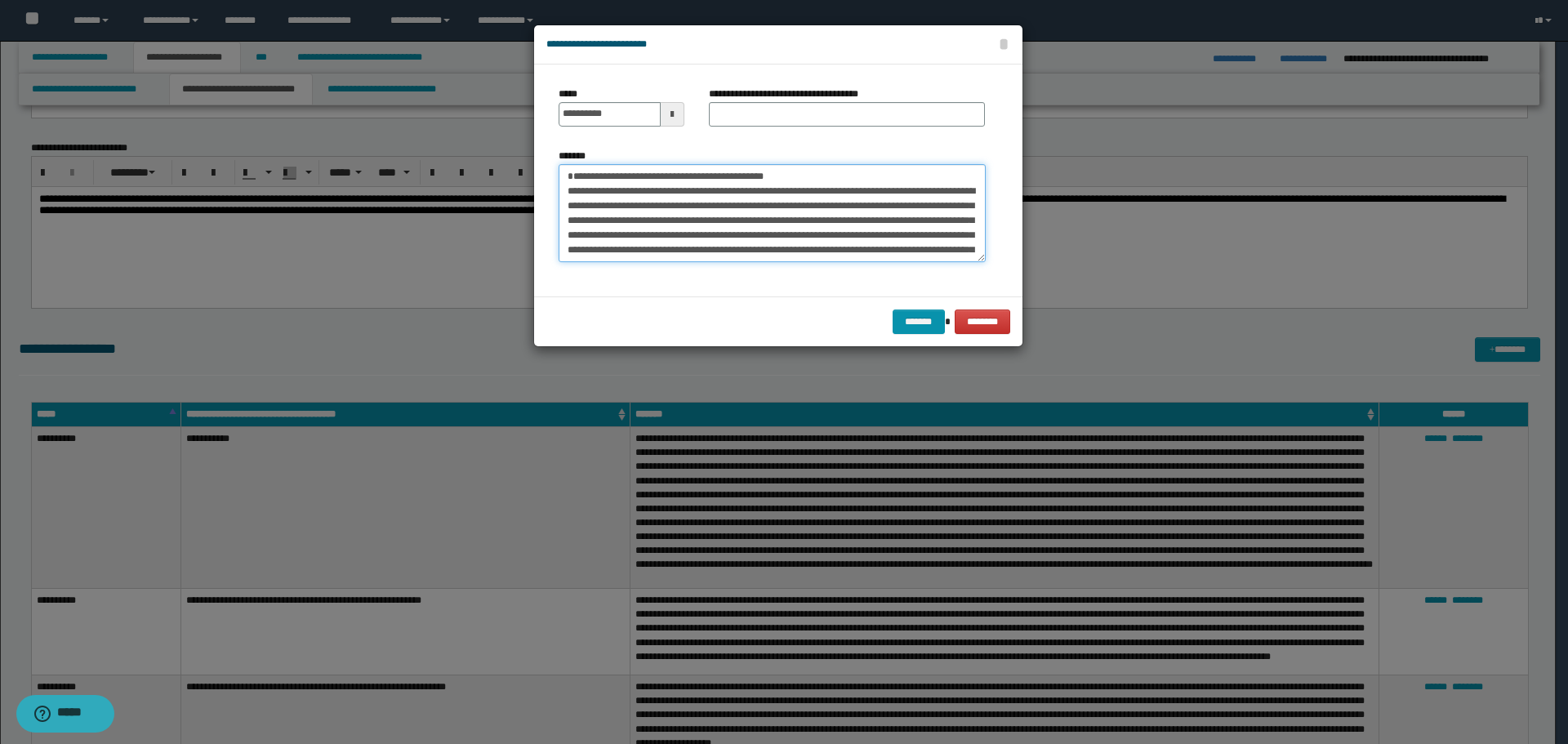 drag, startPoint x: 568, startPoint y: 173, endPoint x: 734, endPoint y: 178, distance: 166.07528 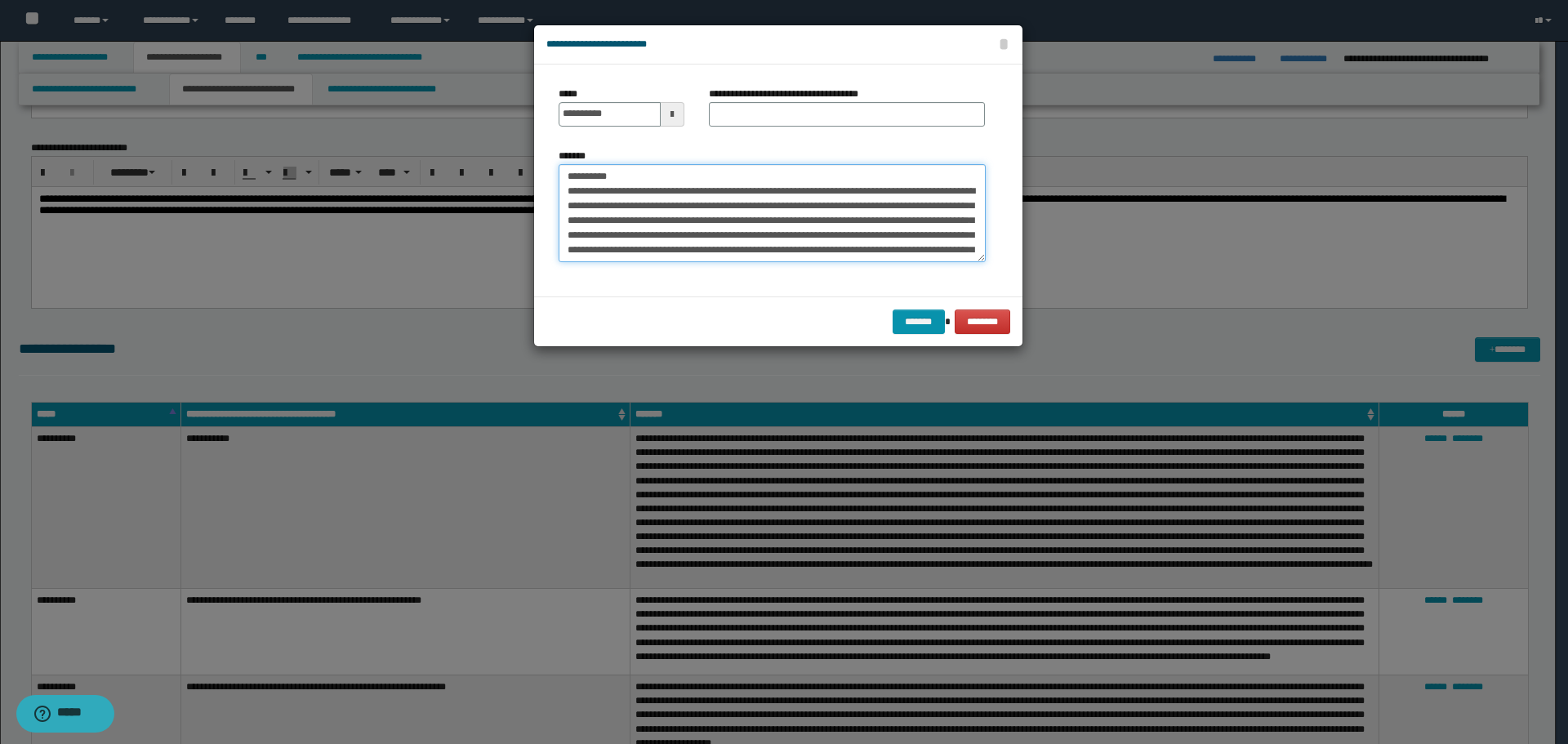 type on "**********" 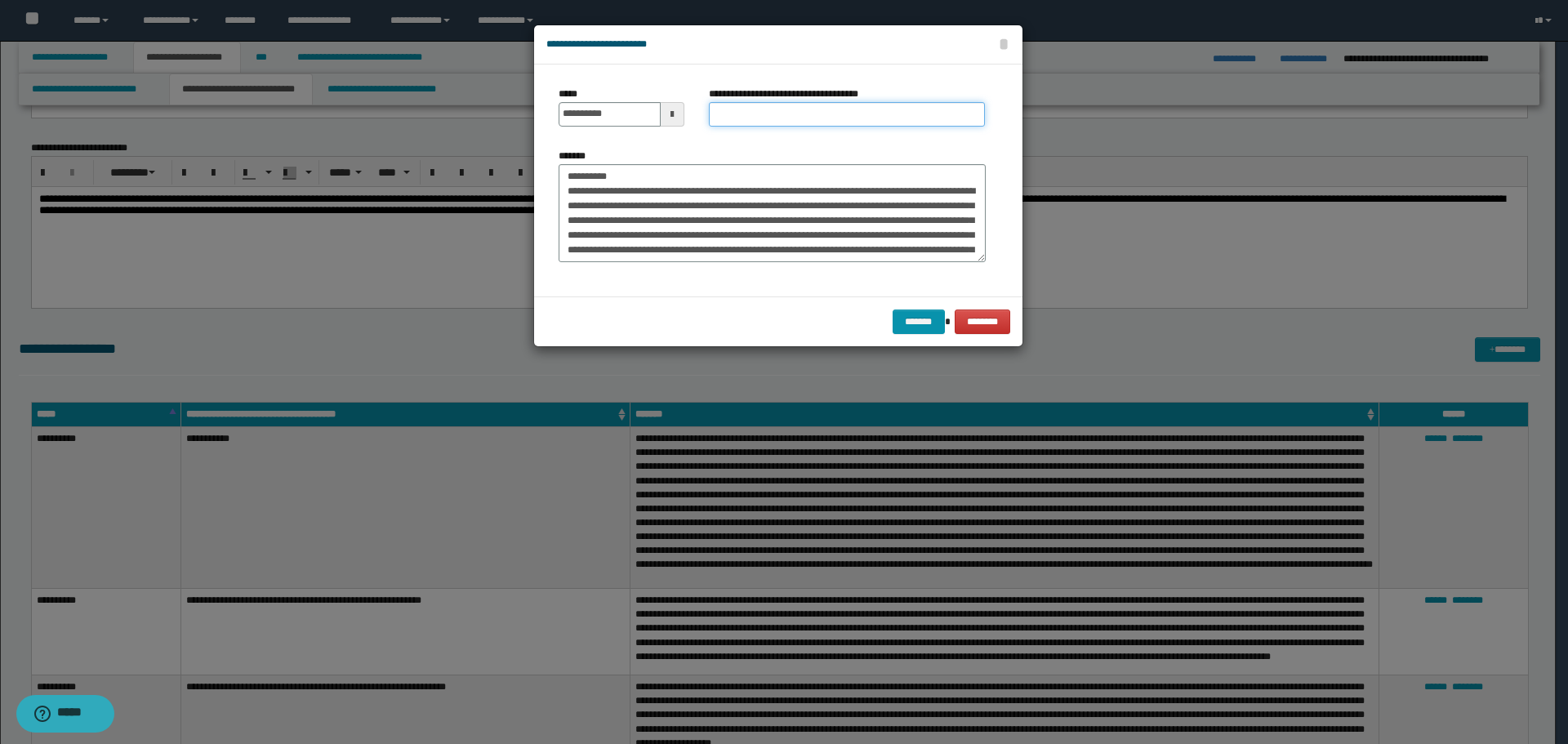 drag, startPoint x: 744, startPoint y: 110, endPoint x: 734, endPoint y: 118, distance: 13 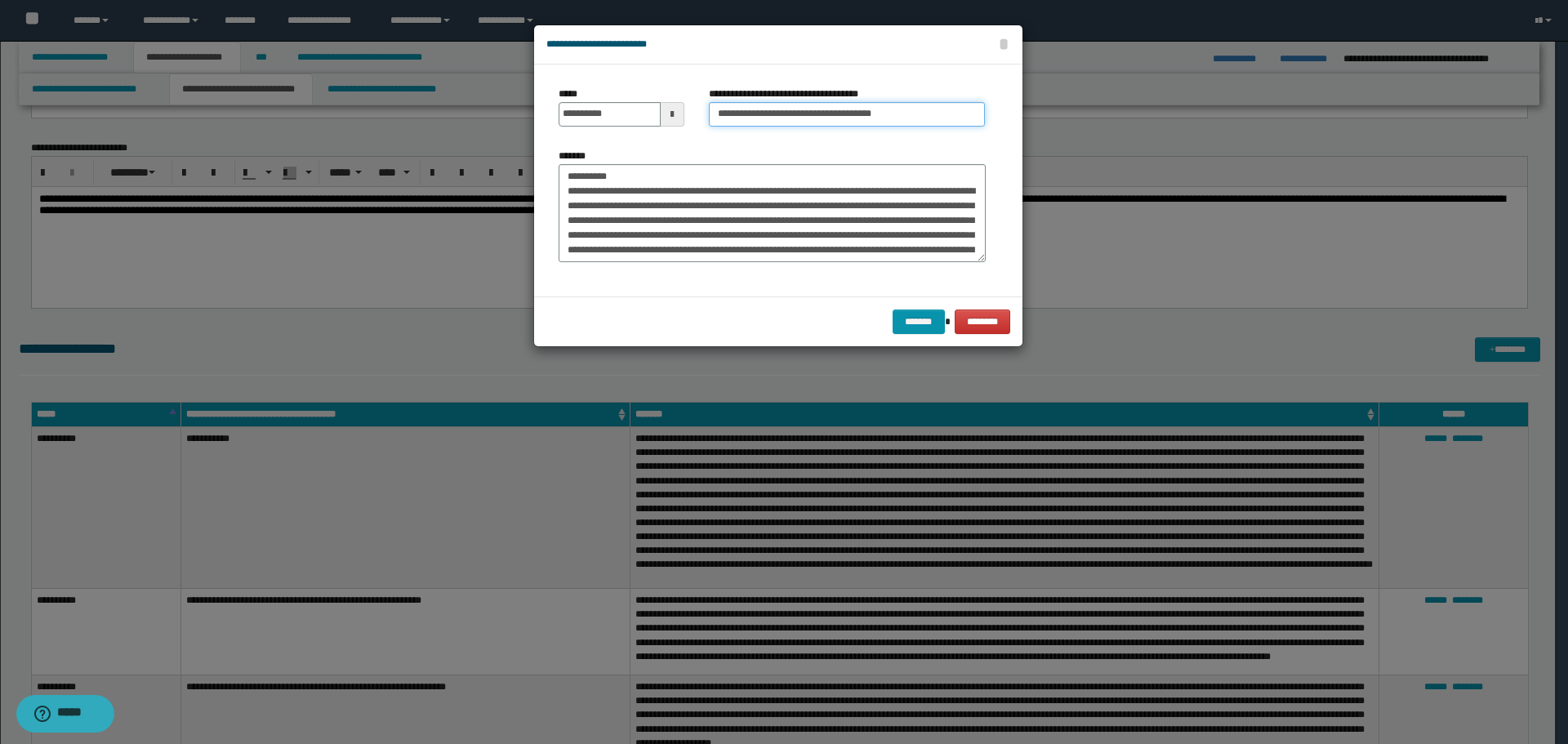 type on "**********" 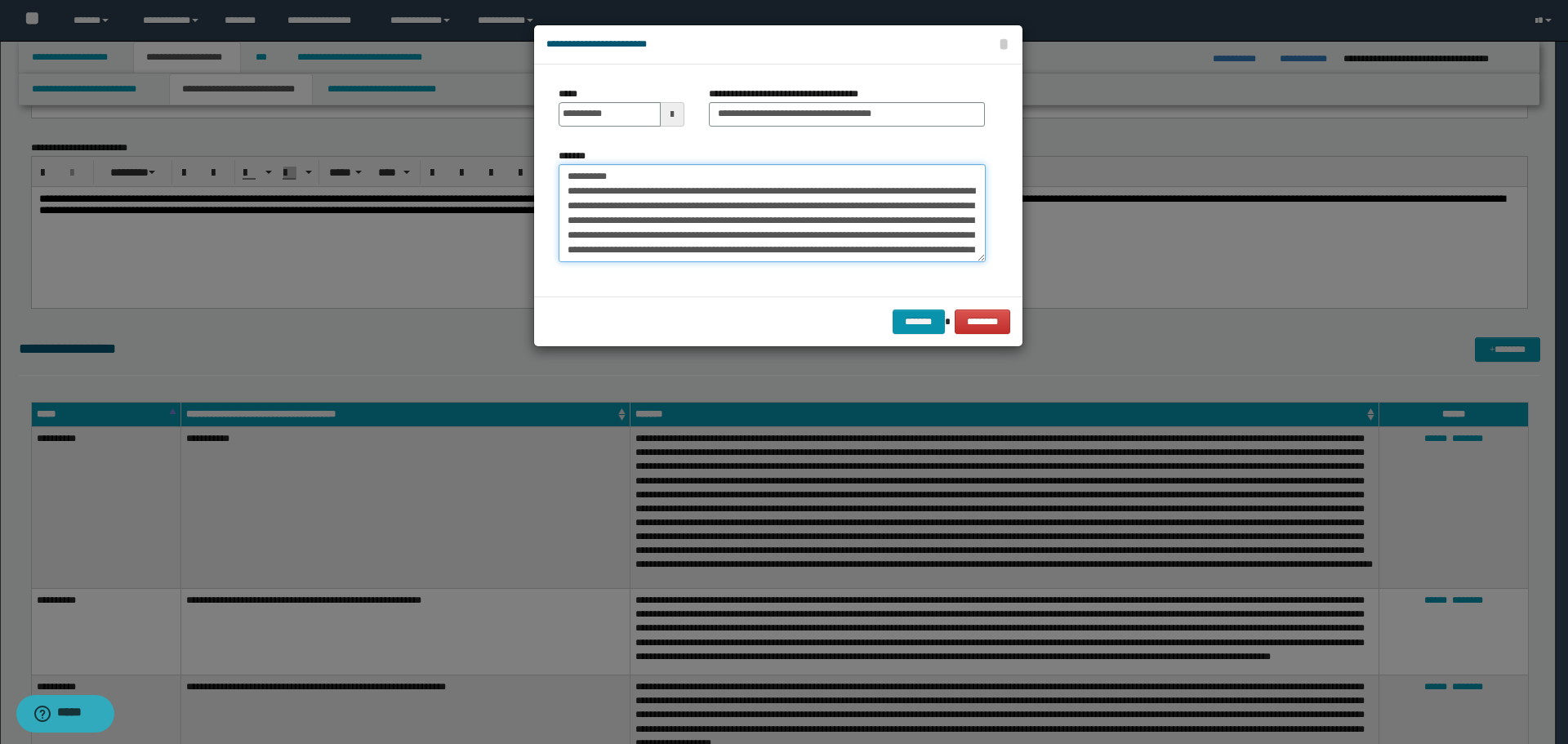 drag, startPoint x: 626, startPoint y: 169, endPoint x: 499, endPoint y: 172, distance: 127.03543 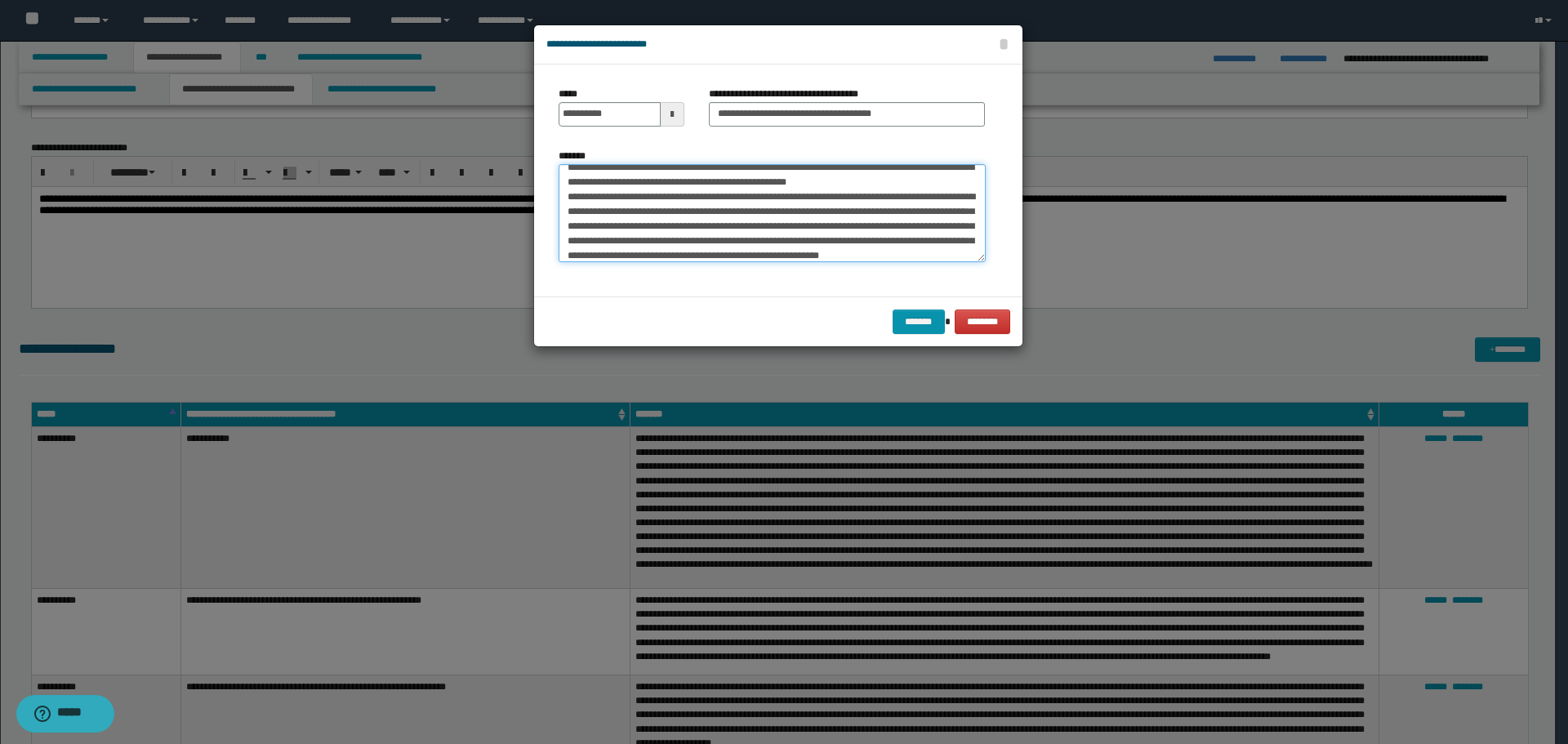 scroll, scrollTop: 245, scrollLeft: 0, axis: vertical 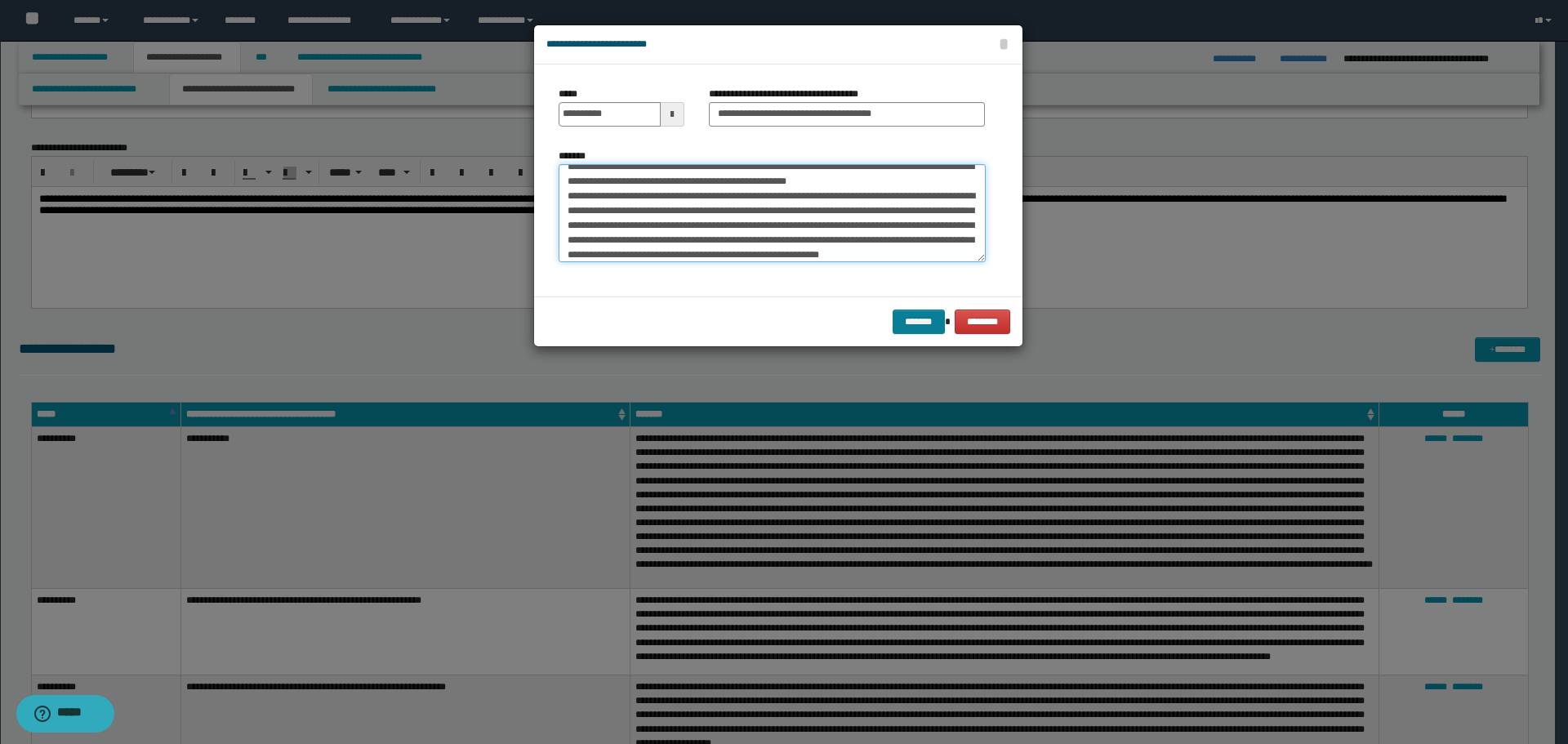 type on "**********" 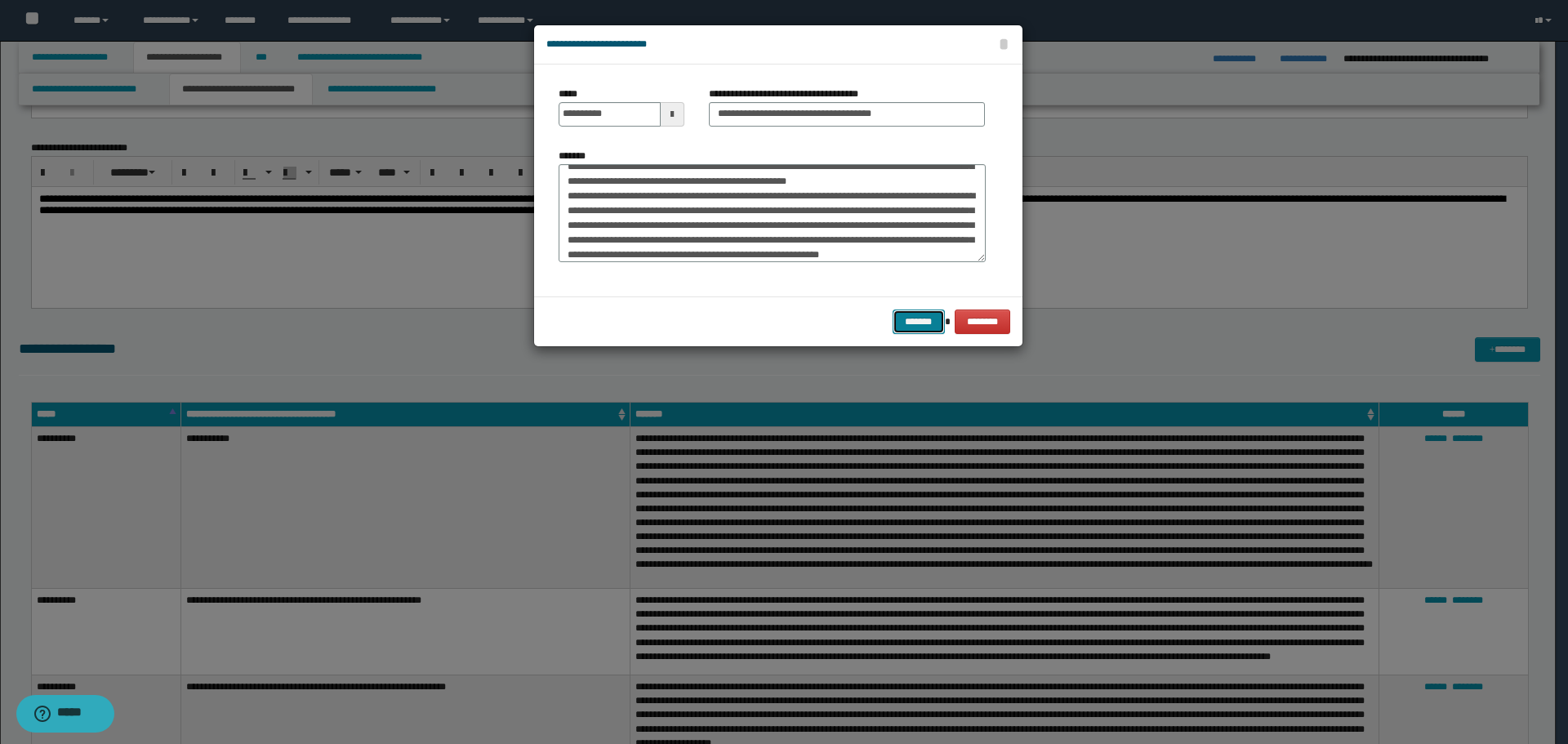 click on "*******" at bounding box center [919, 322] 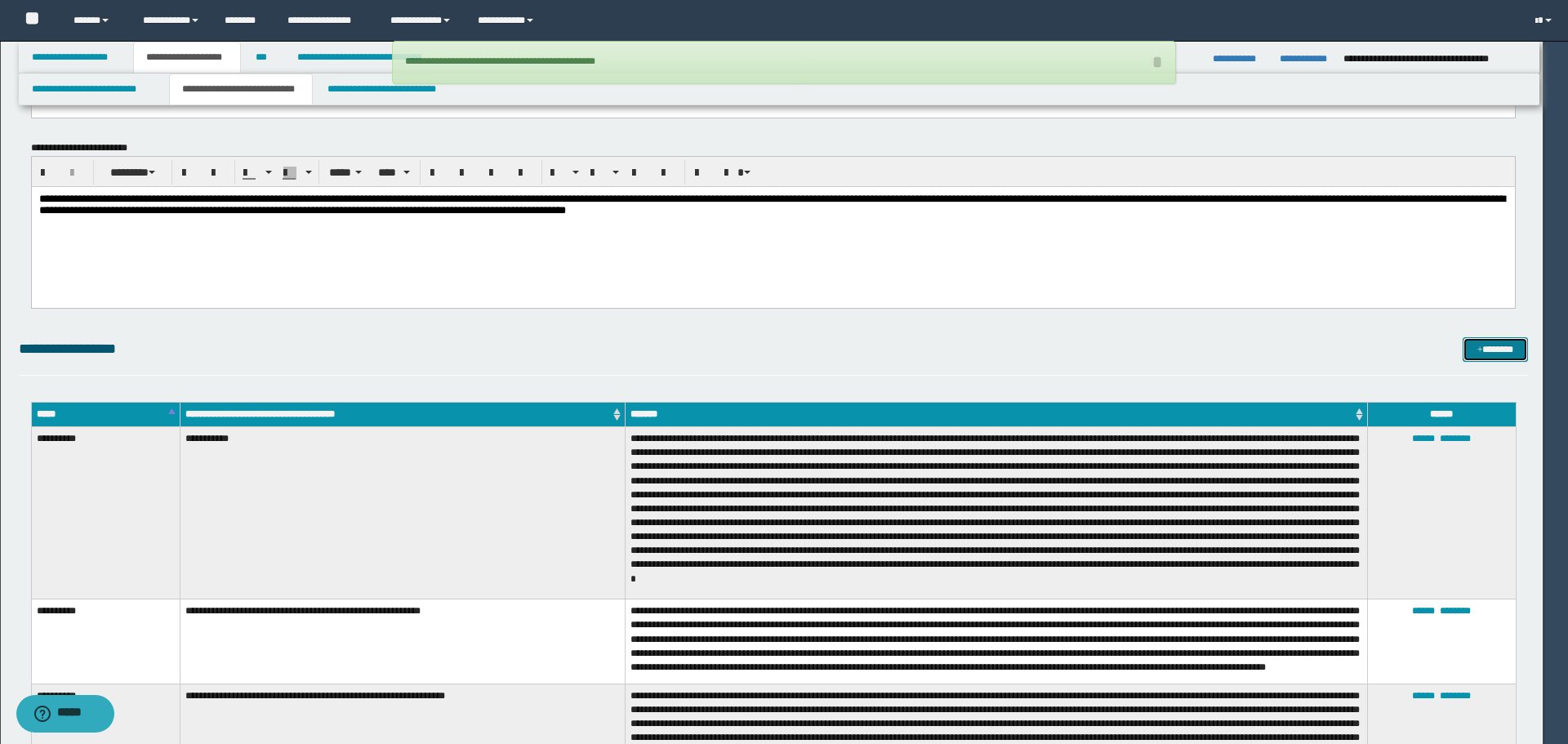 type 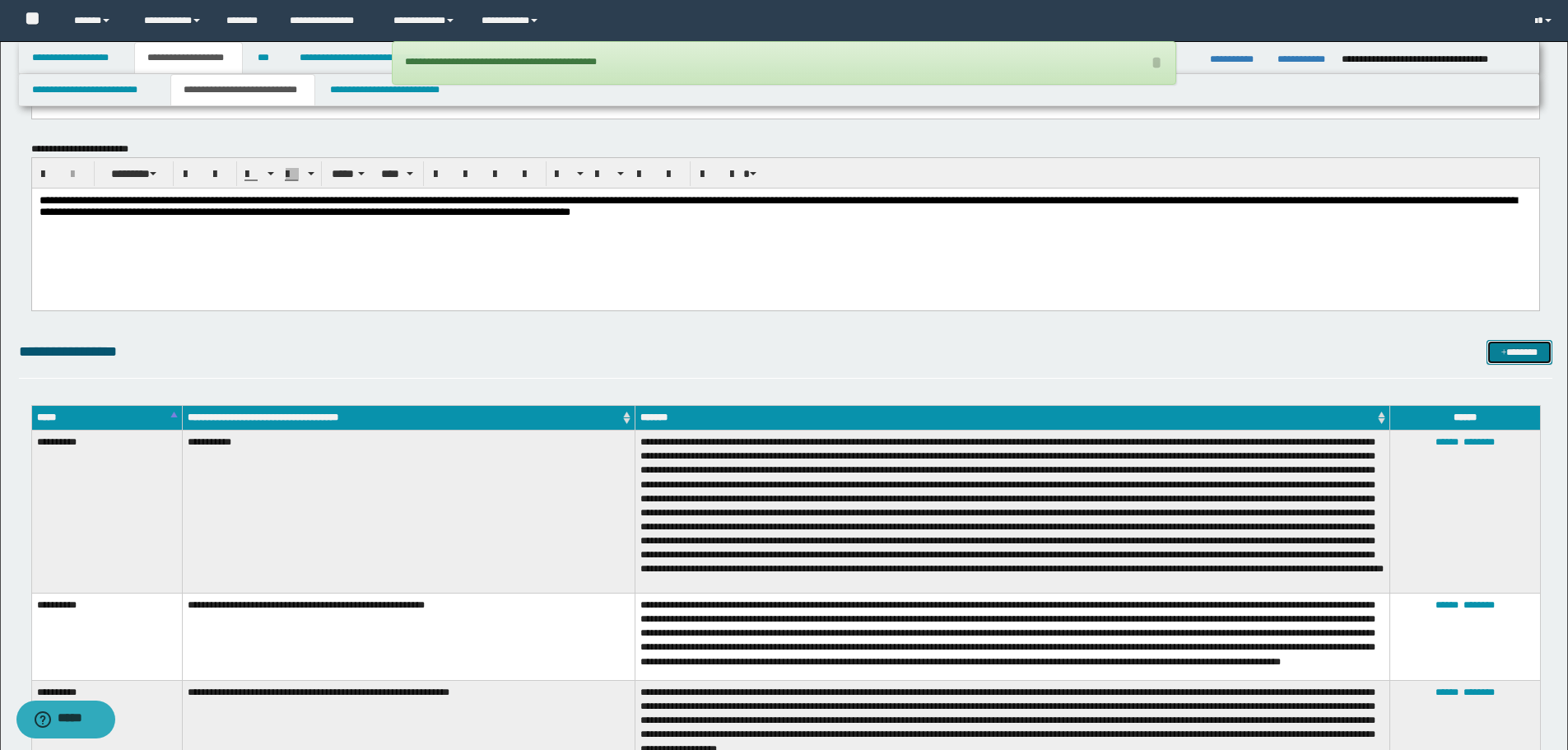 click on "*******" at bounding box center [1519, 352] 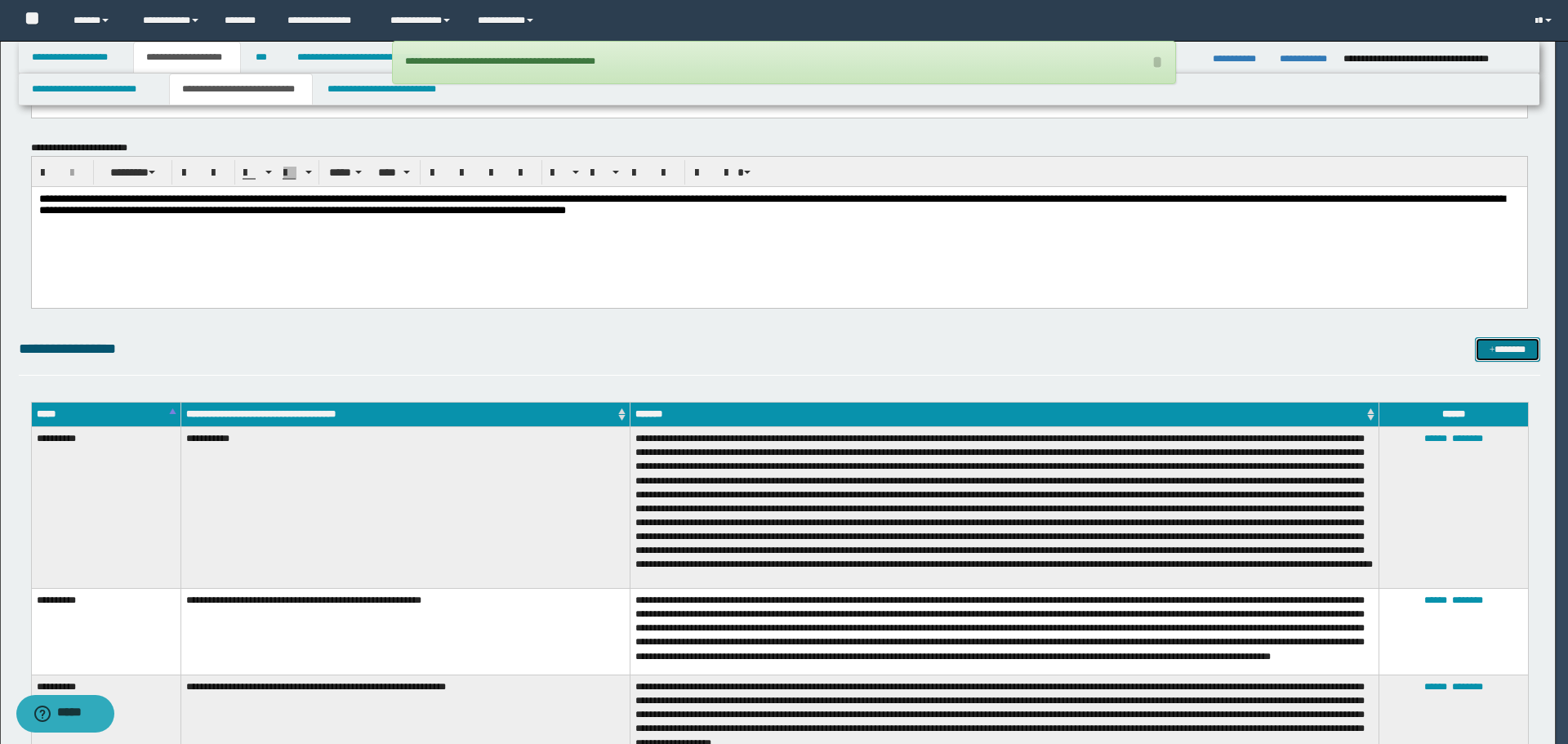 scroll, scrollTop: 0, scrollLeft: 0, axis: both 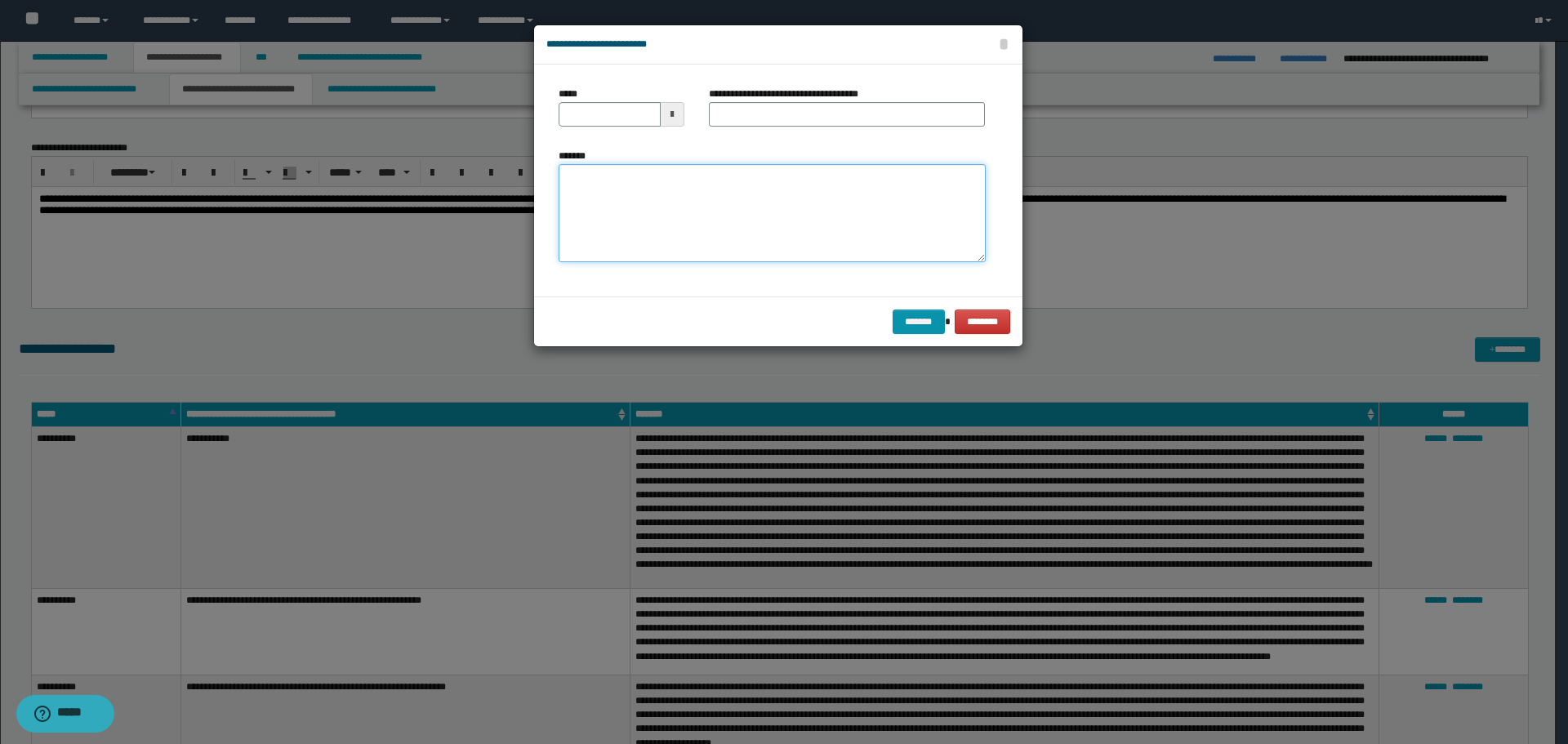 click on "*******" at bounding box center (772, 213) 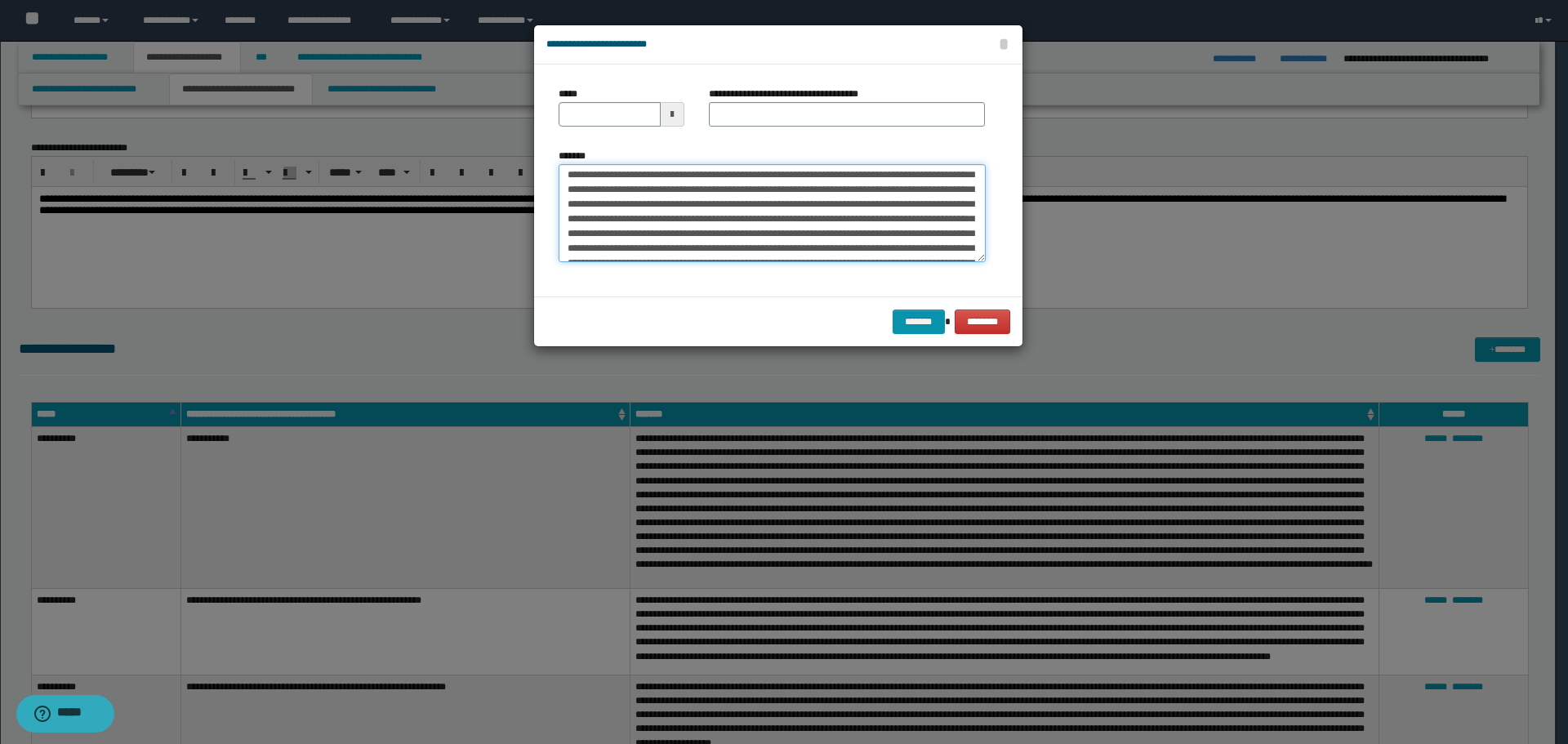 scroll, scrollTop: 0, scrollLeft: 0, axis: both 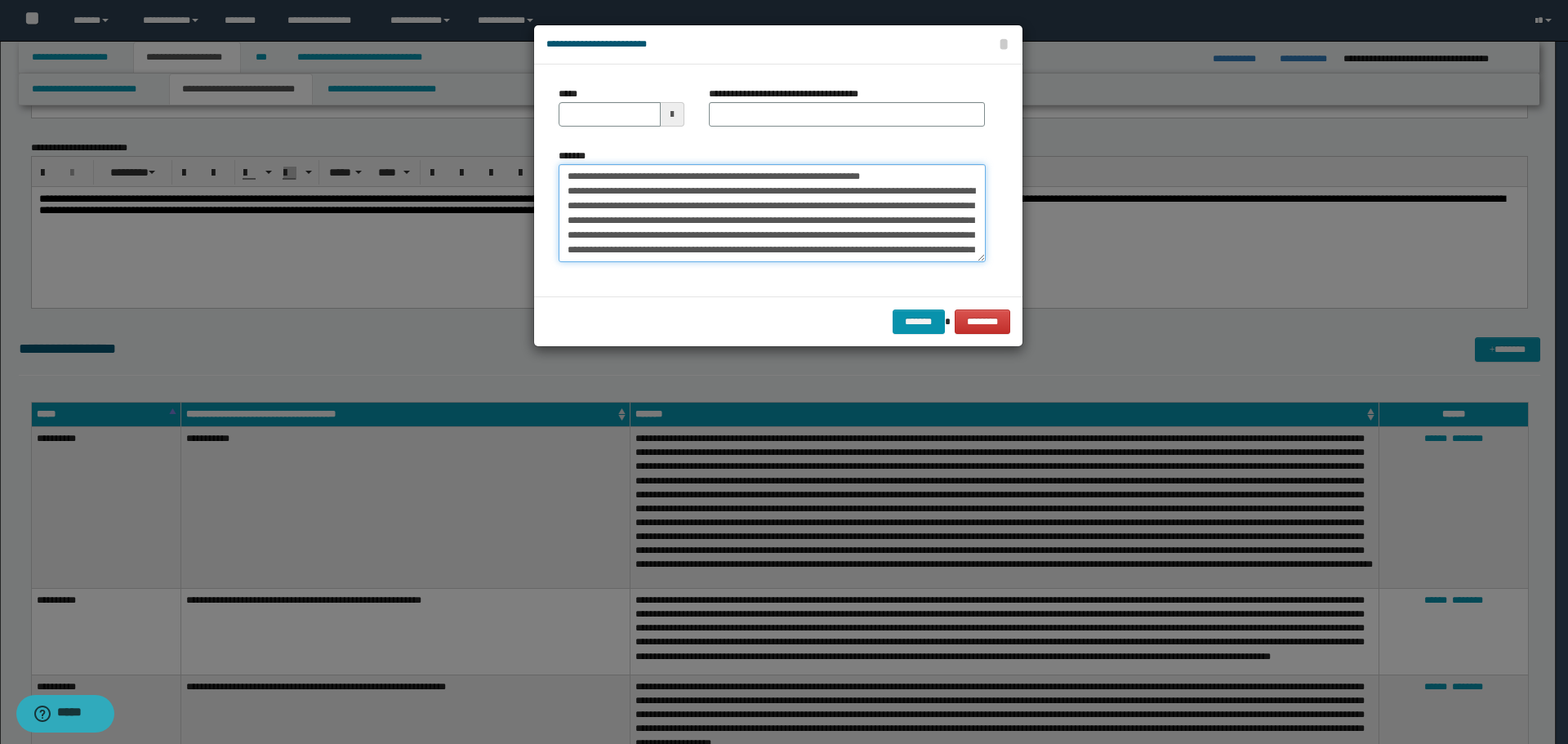 drag, startPoint x: 616, startPoint y: 180, endPoint x: 544, endPoint y: 175, distance: 72.1734 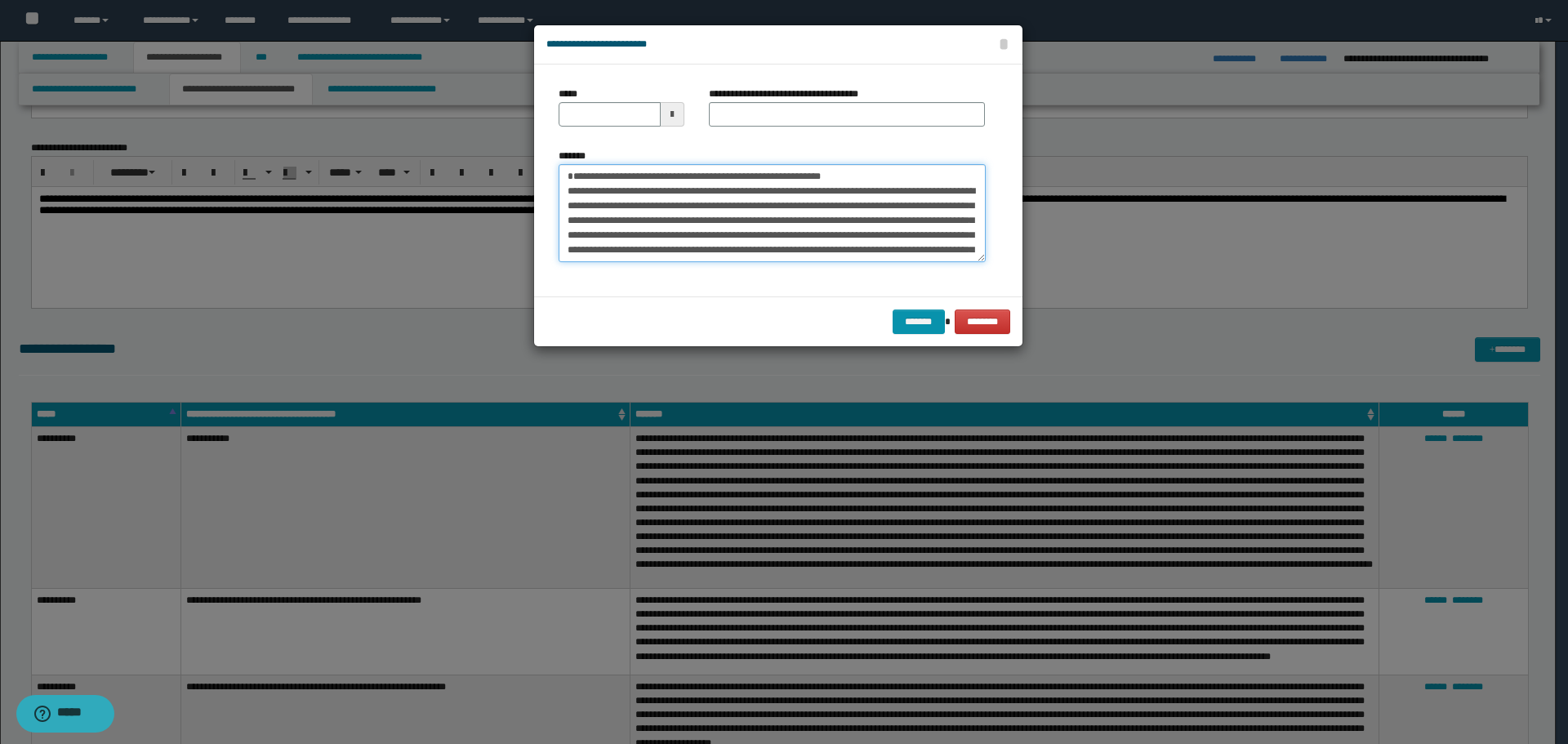 type 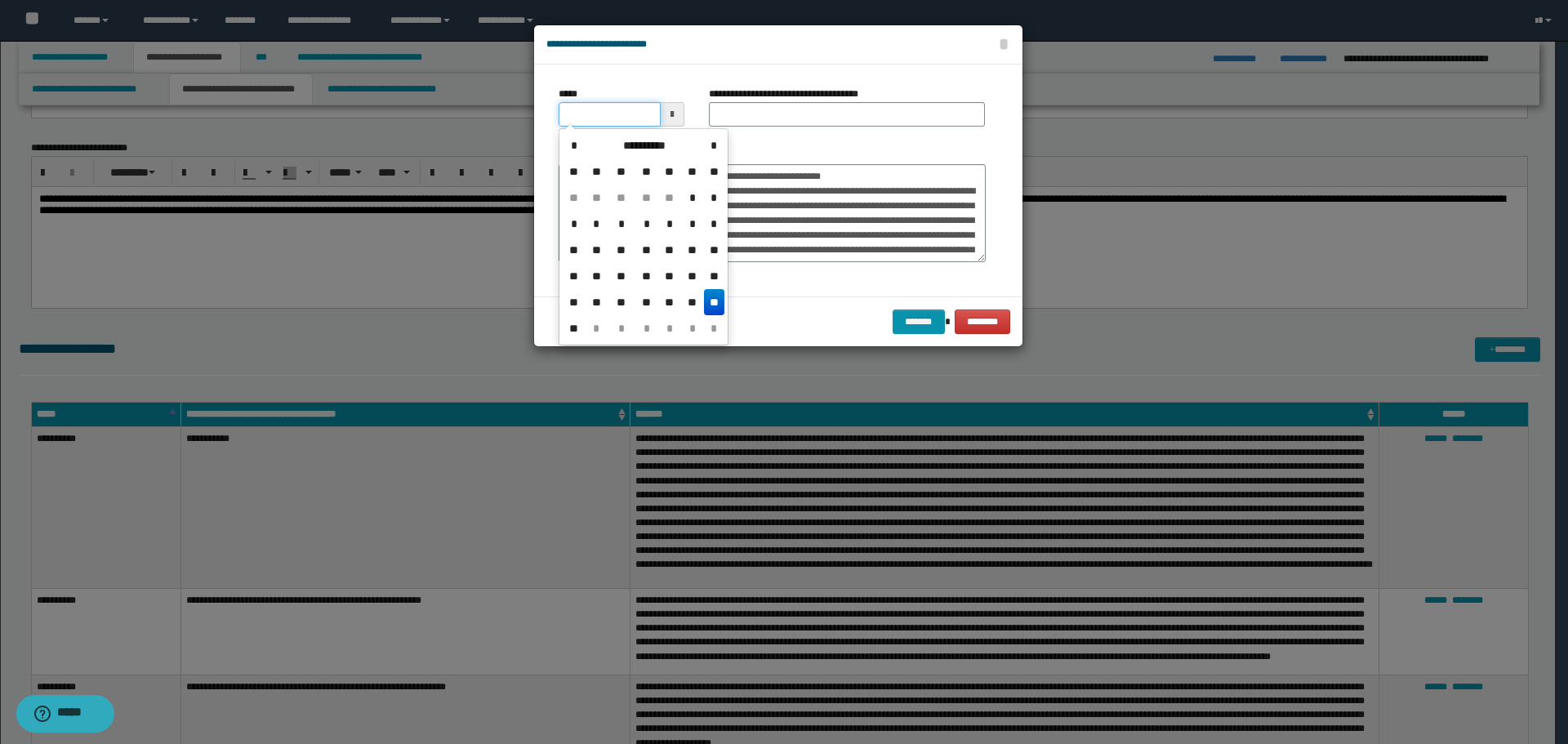 click on "*****" at bounding box center [609, 114] 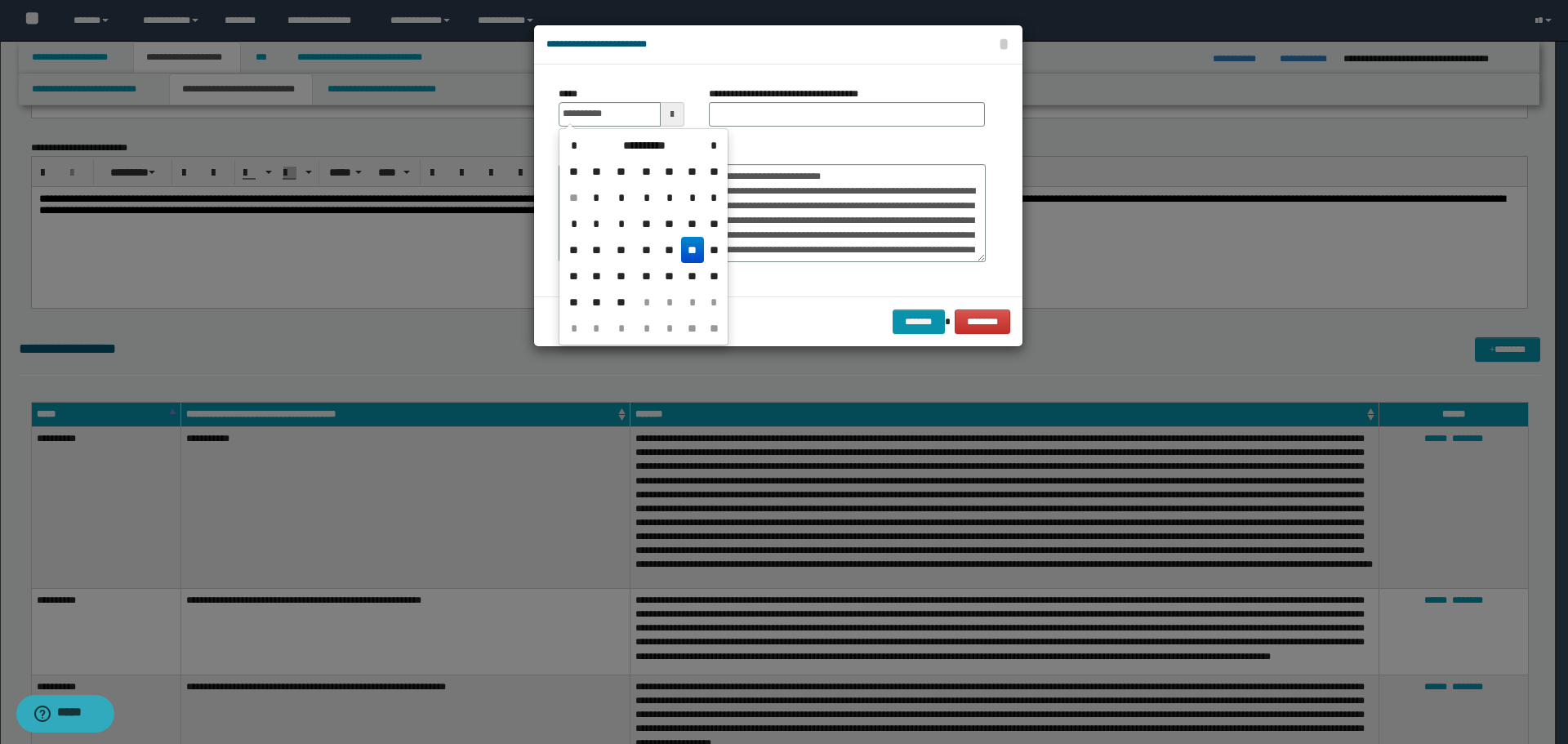 type on "**********" 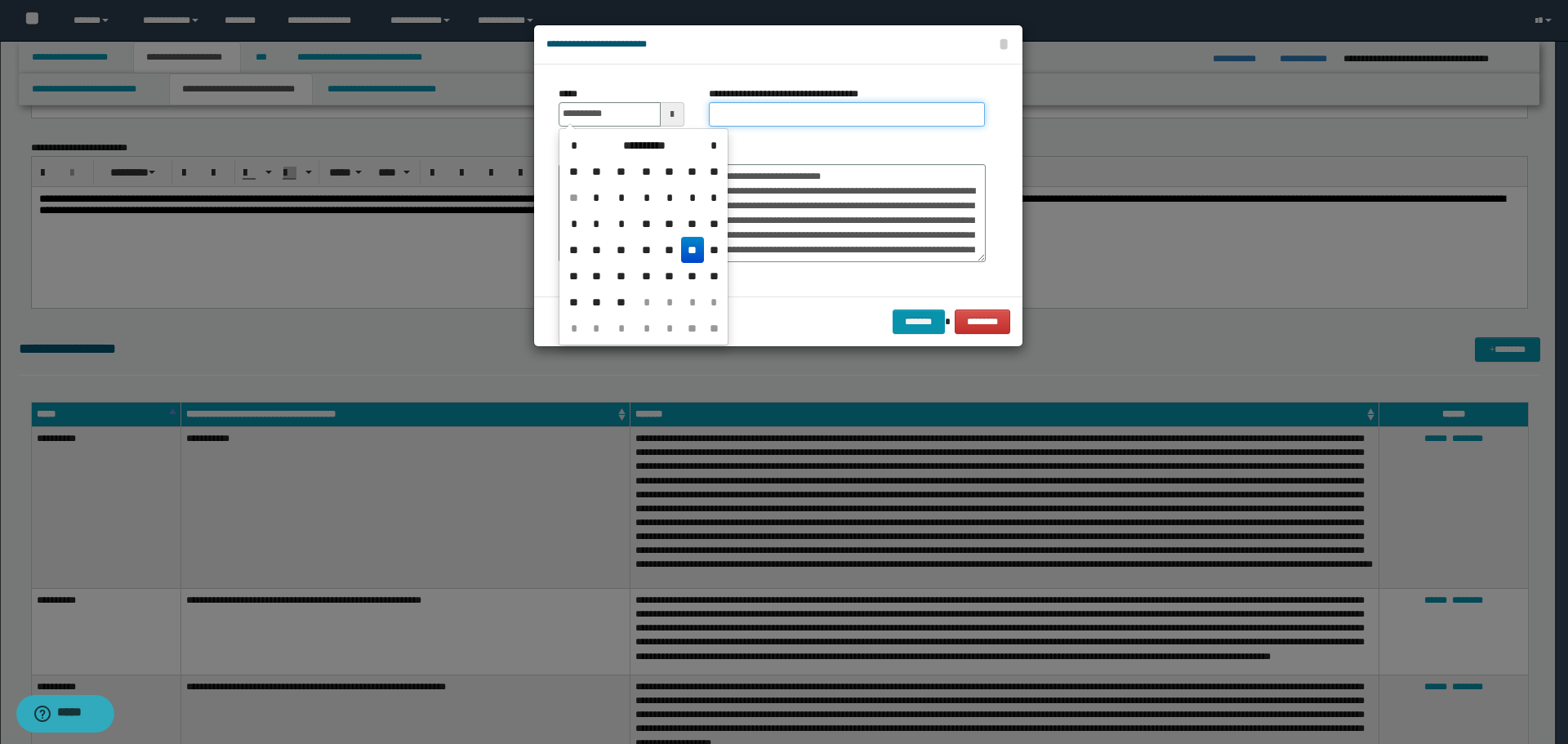 click on "**********" at bounding box center (847, 114) 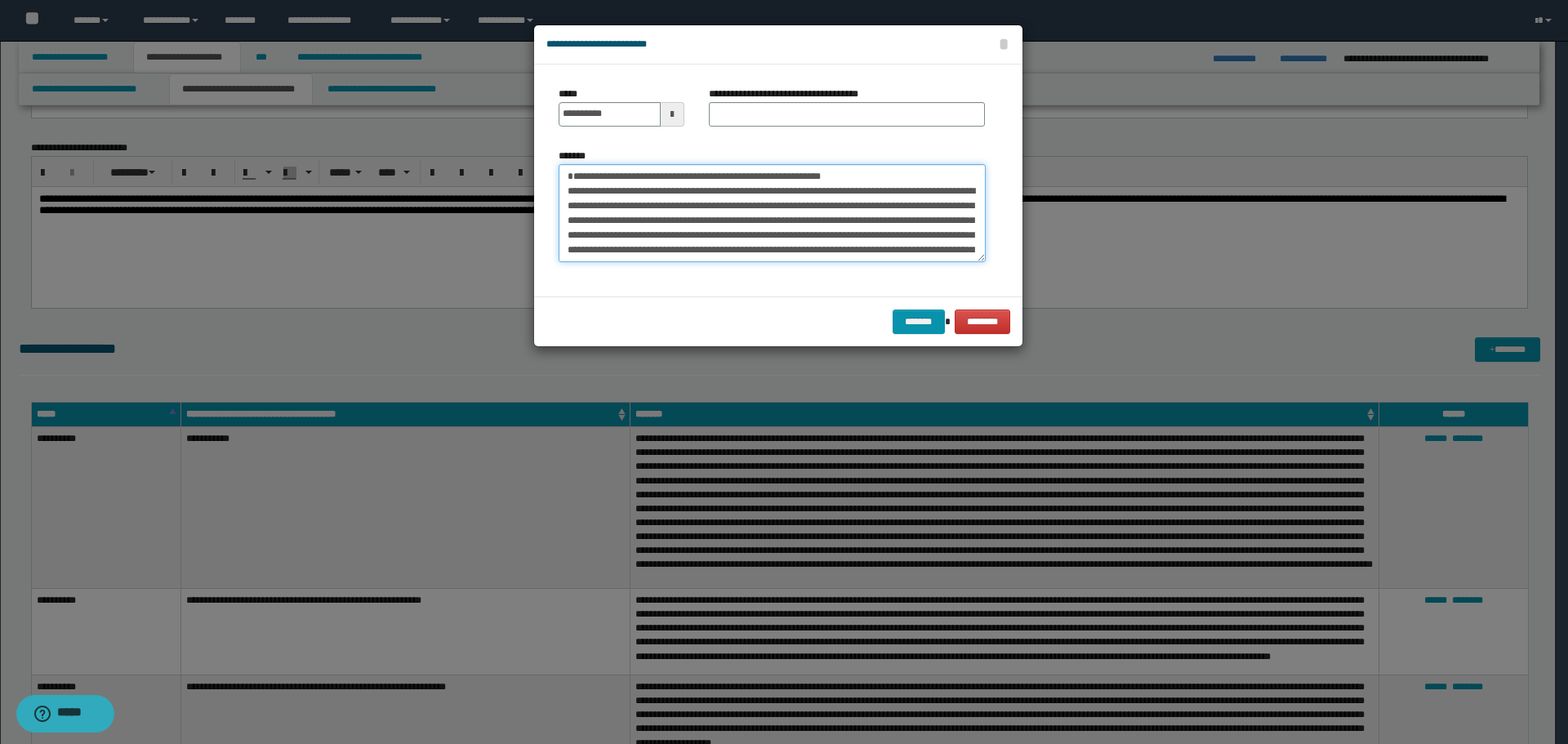 drag, startPoint x: 570, startPoint y: 174, endPoint x: 814, endPoint y: 176, distance: 244.0082 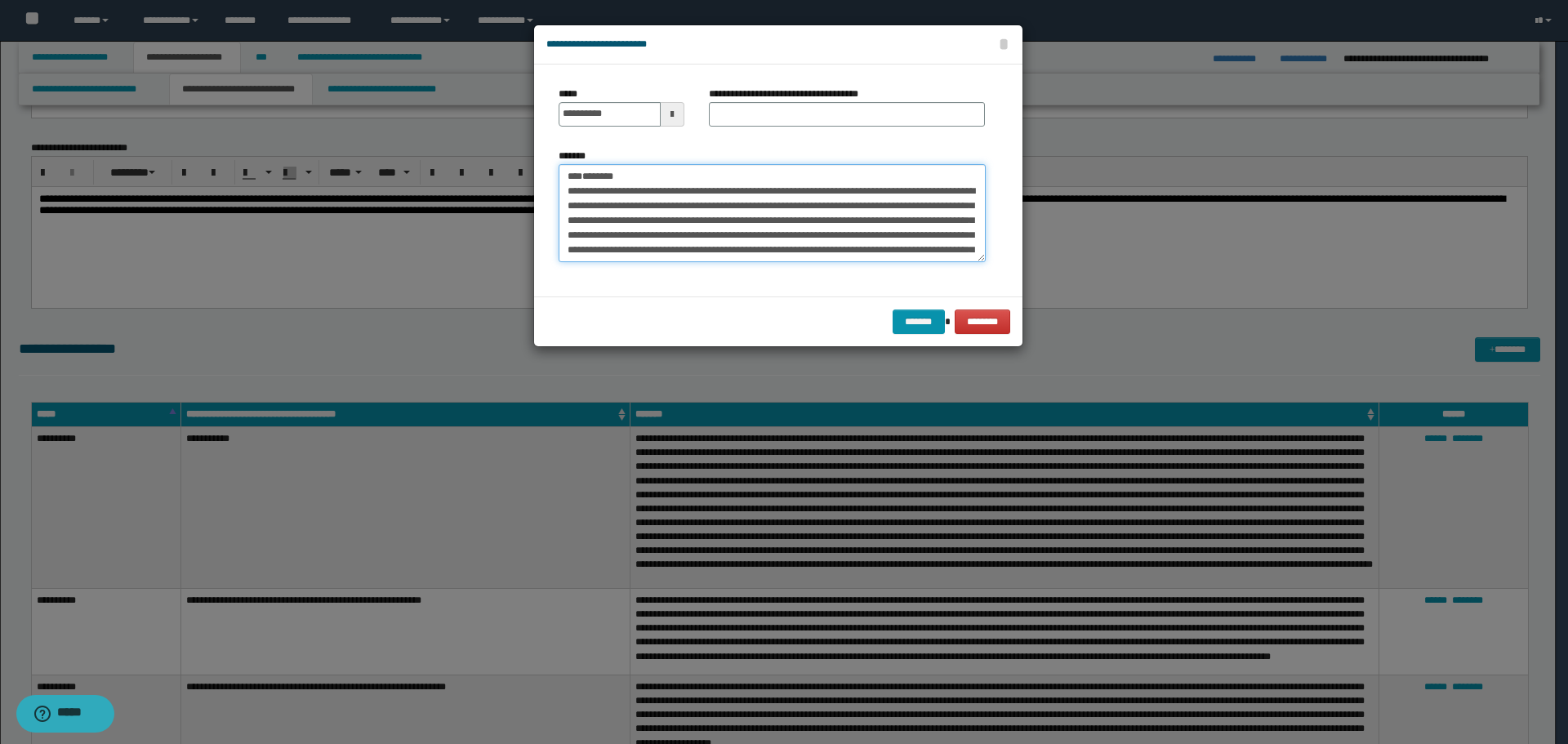 type on "**********" 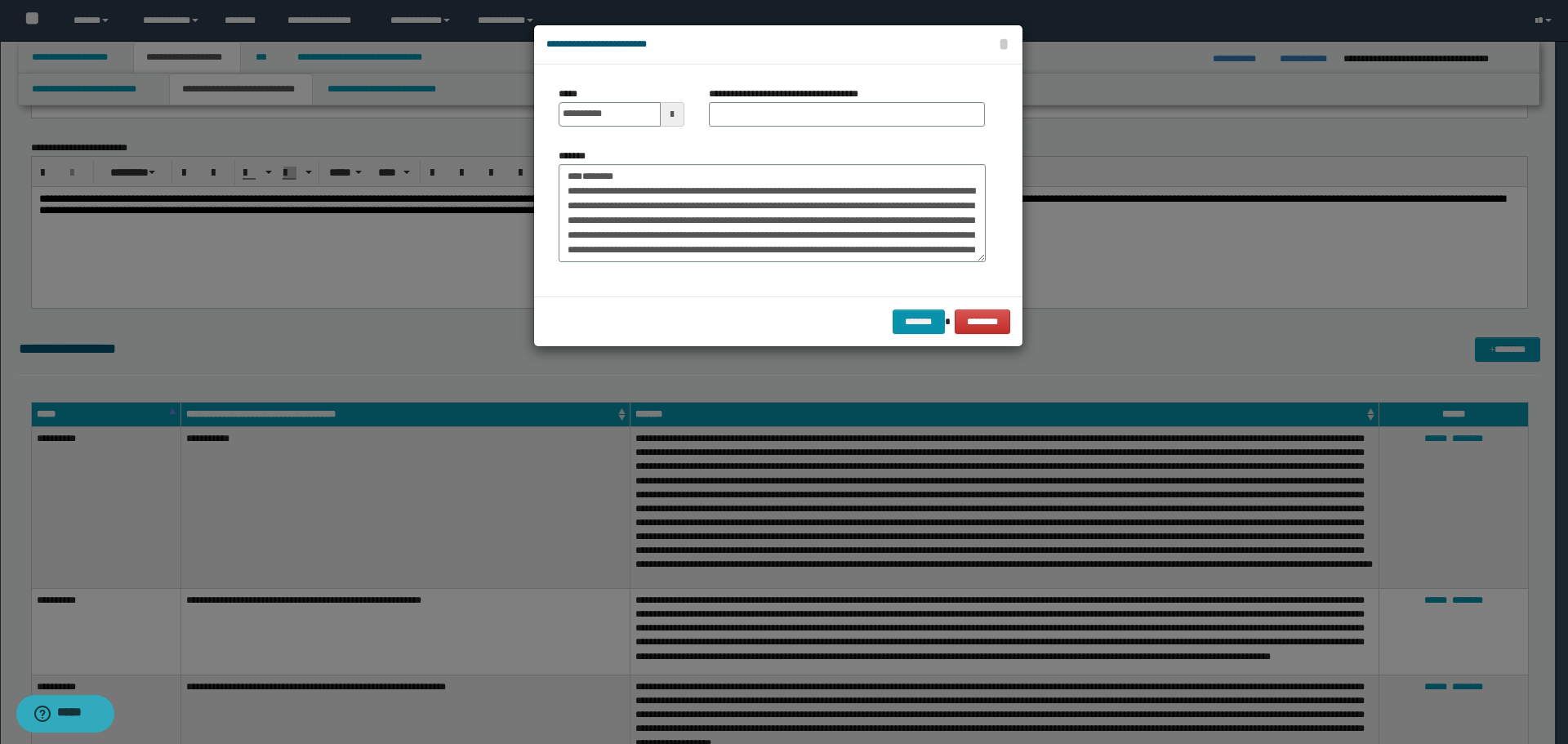 click on "**********" at bounding box center (790, 94) 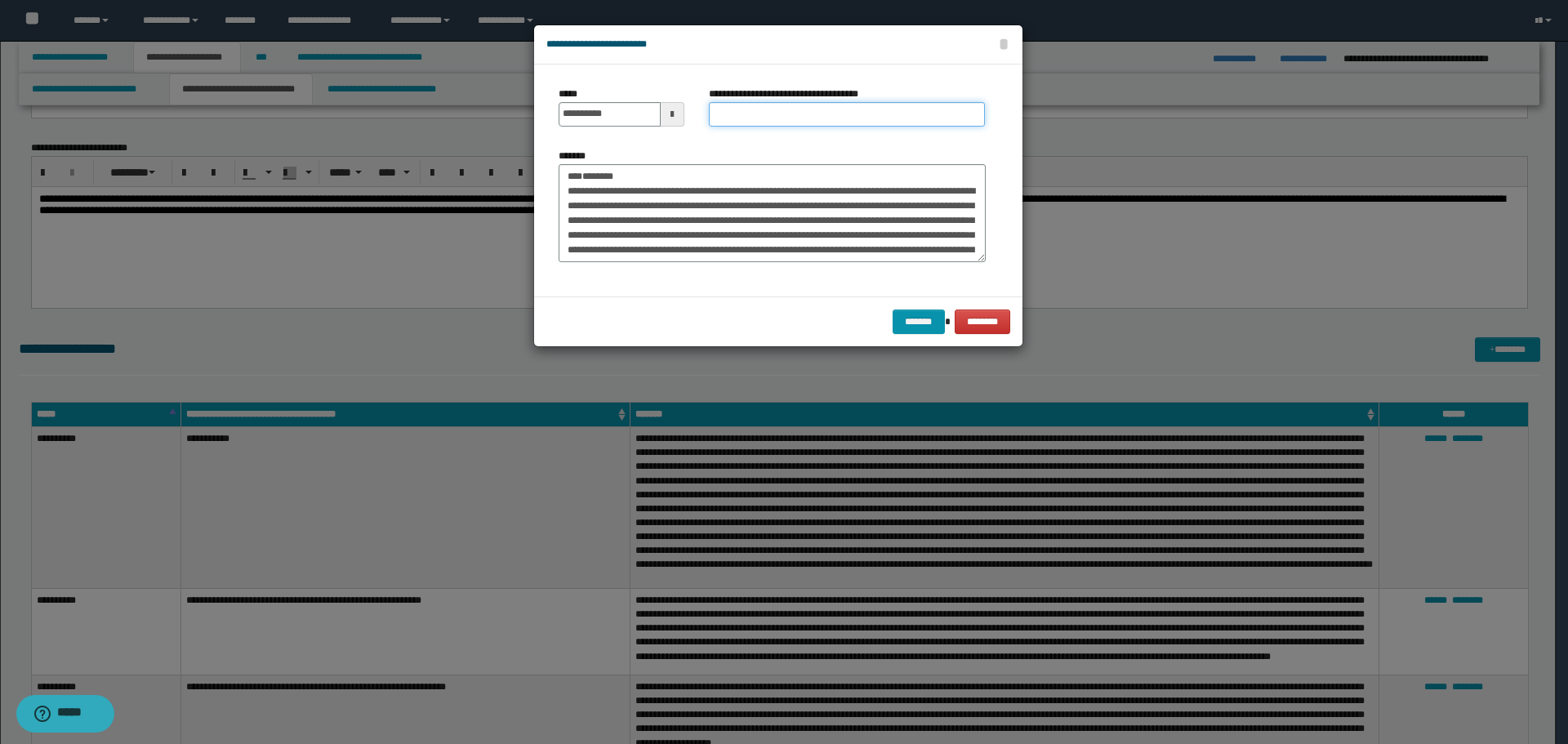 click on "**********" at bounding box center (847, 114) 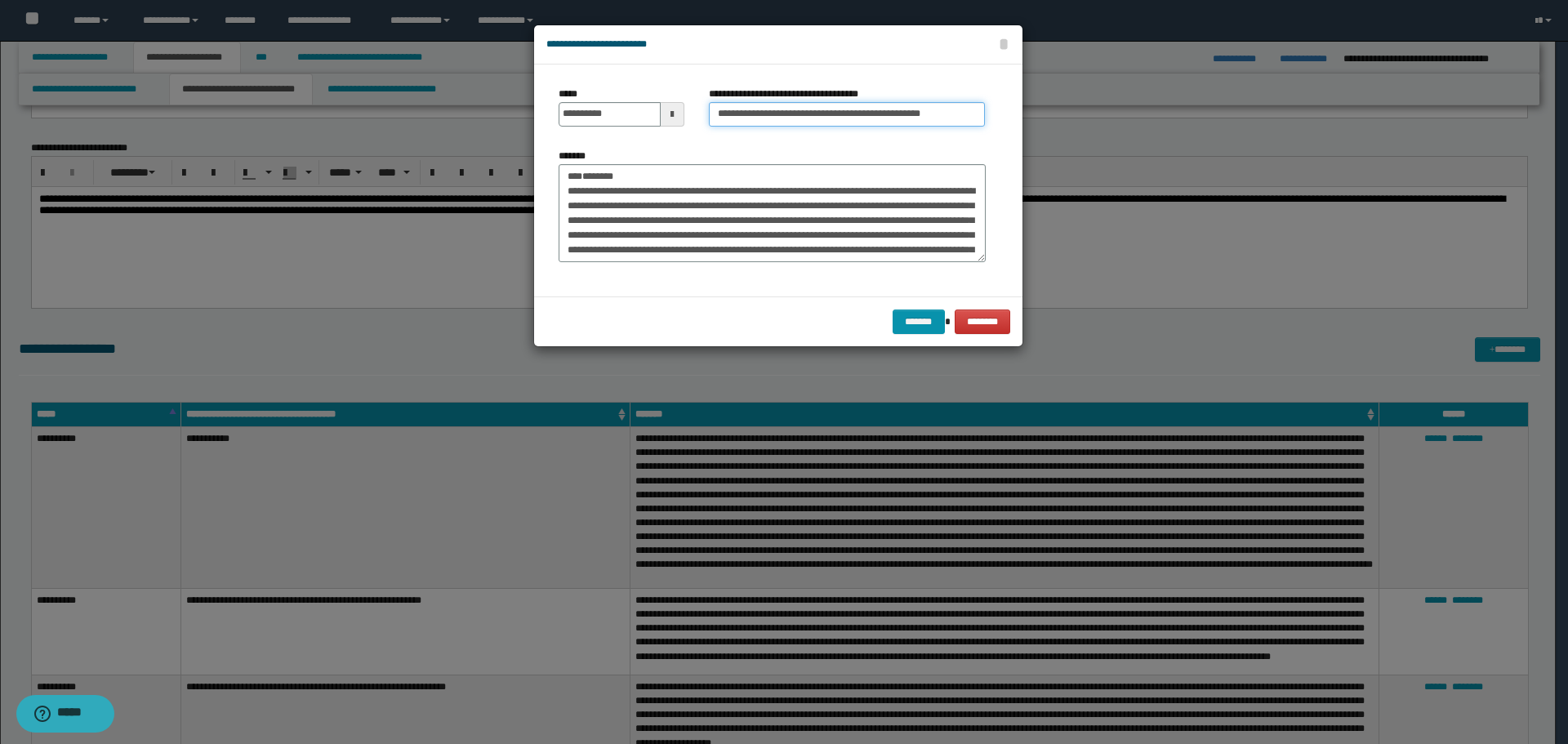 type on "**********" 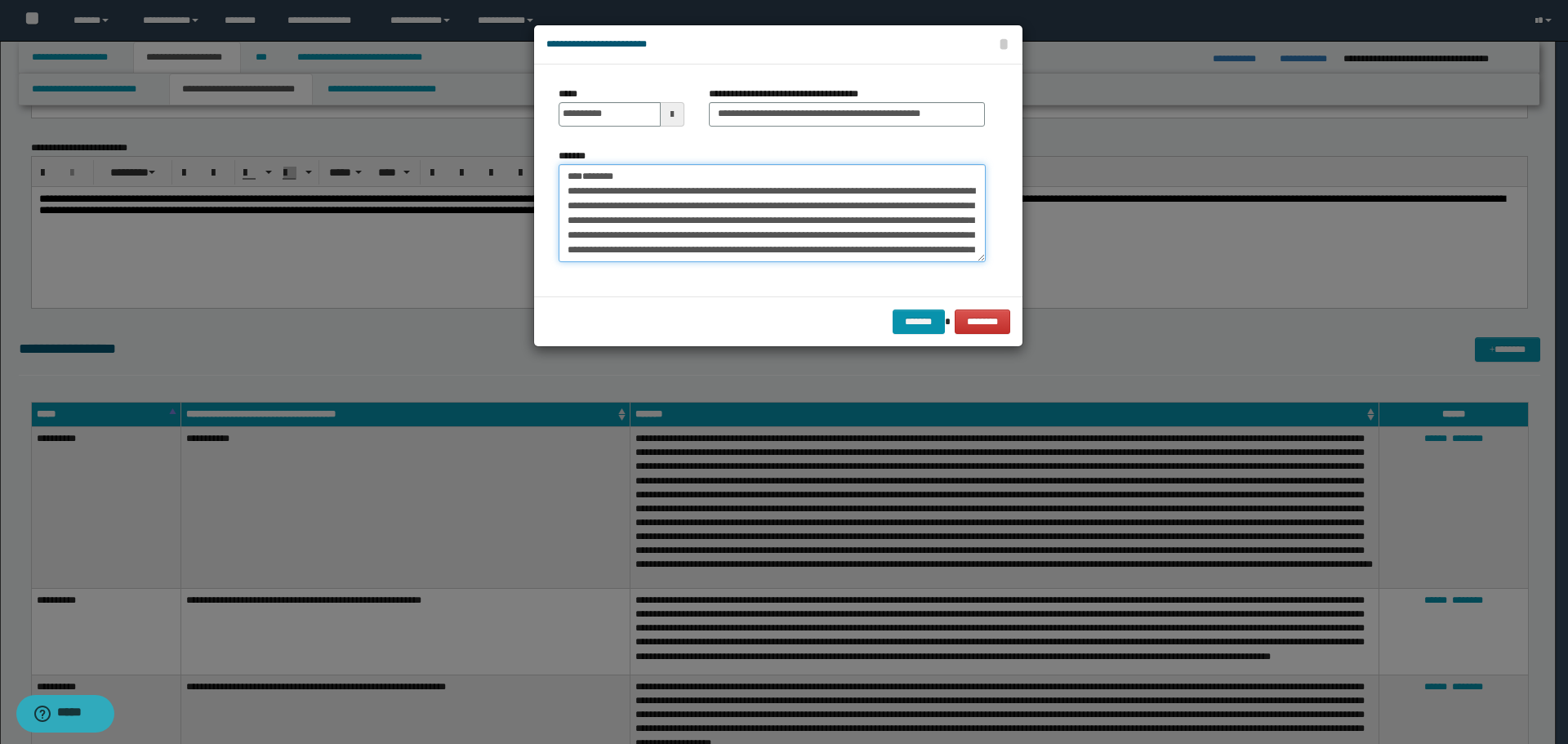 drag, startPoint x: 622, startPoint y: 170, endPoint x: 484, endPoint y: 173, distance: 138.0326 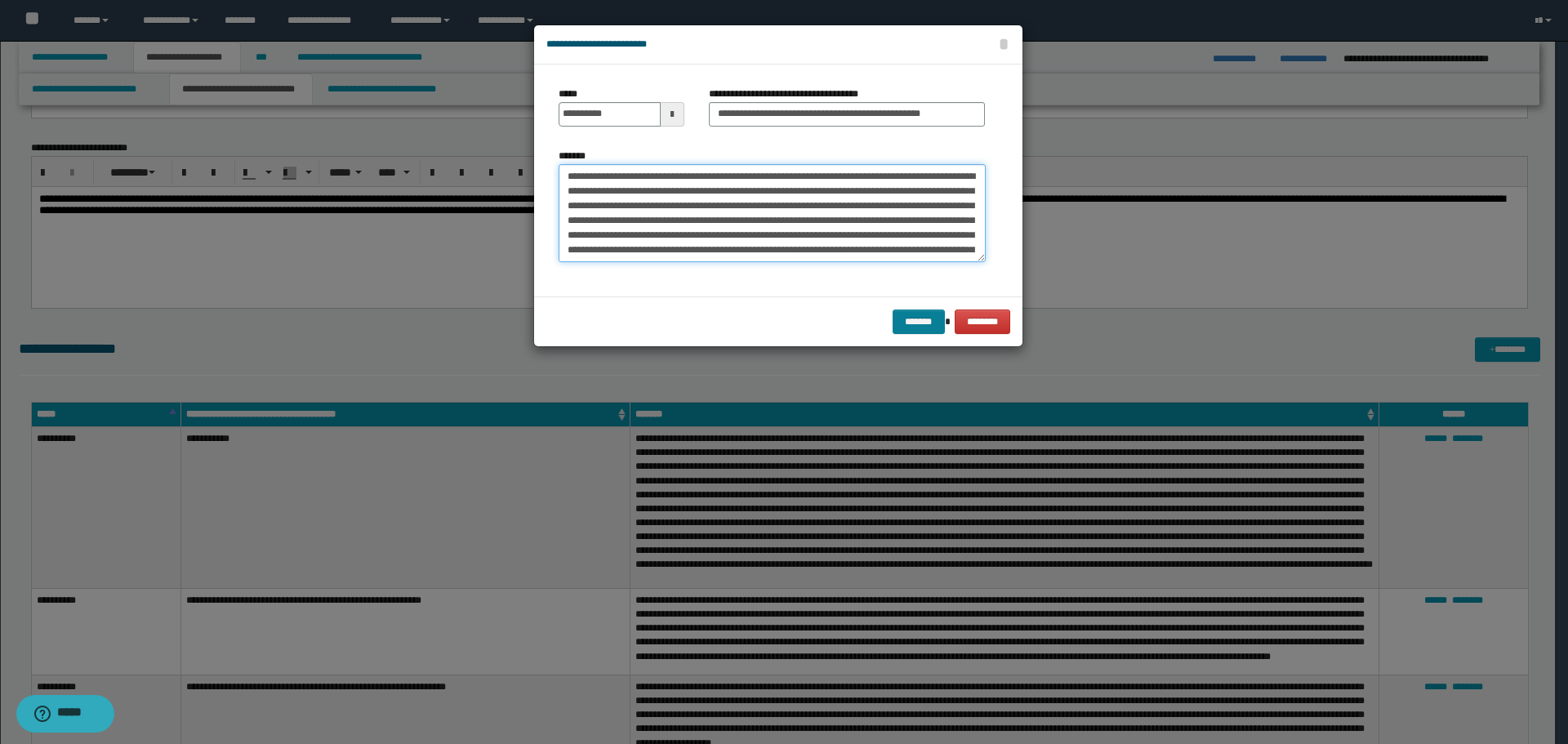 type on "**********" 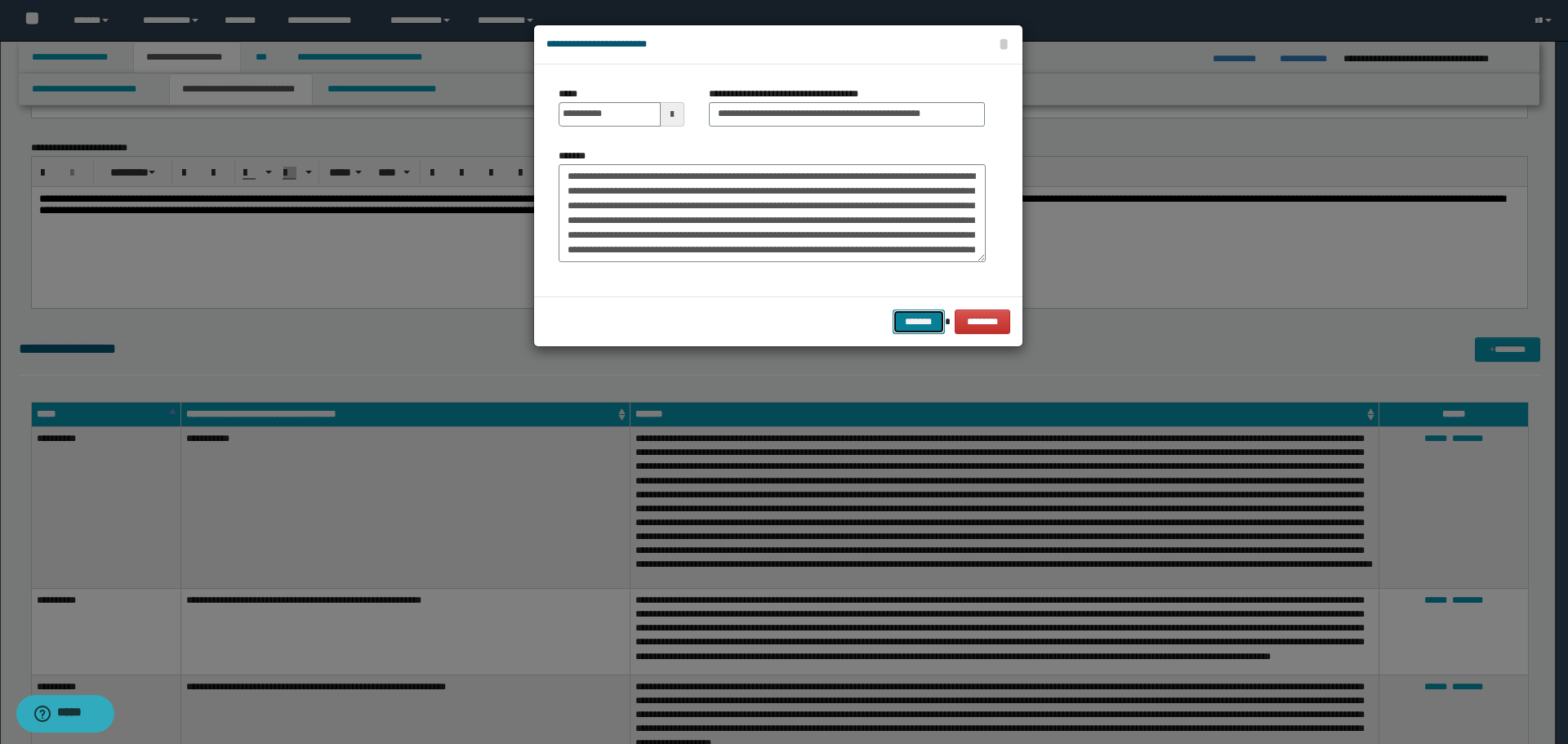 drag, startPoint x: 931, startPoint y: 326, endPoint x: 951, endPoint y: 327, distance: 20.024984 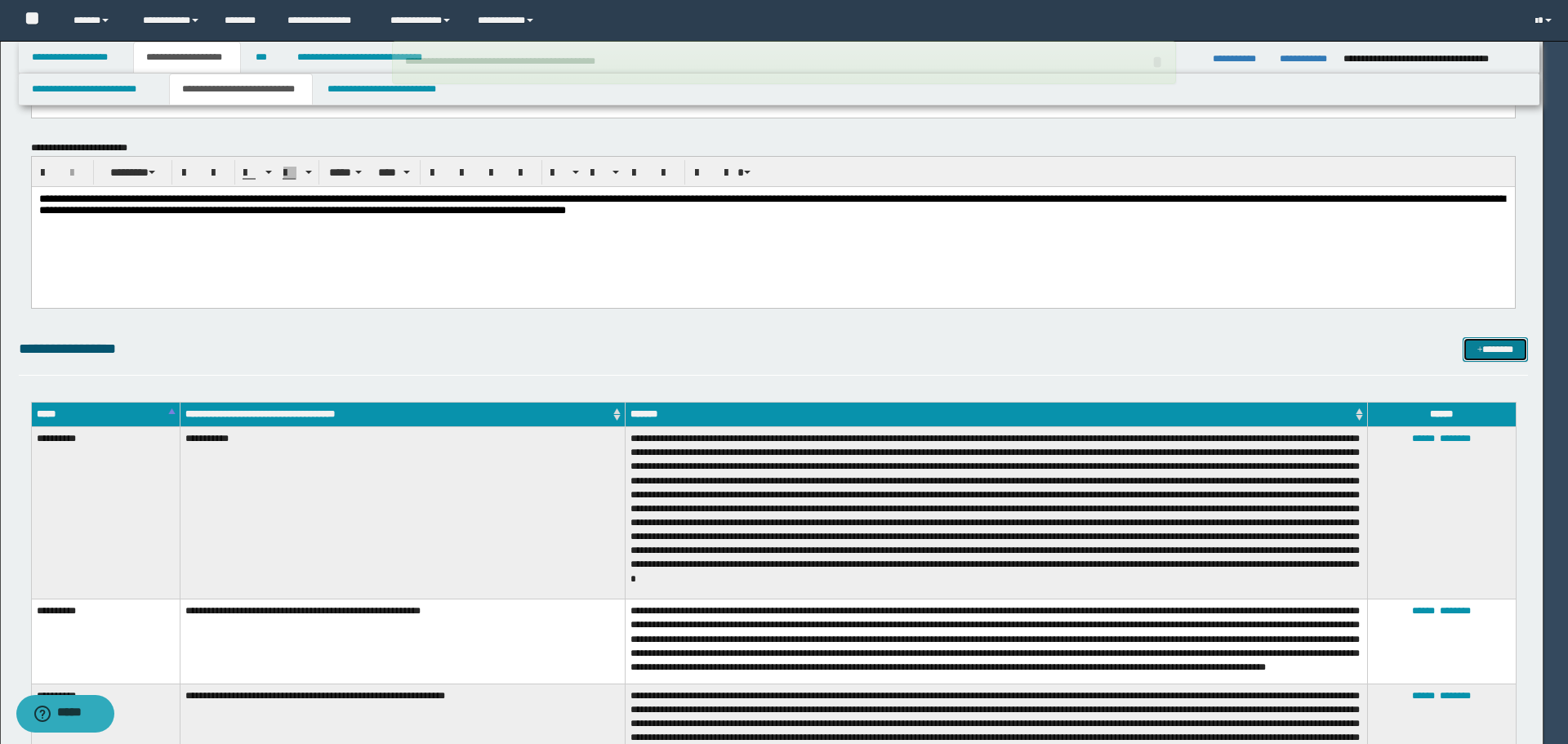 type 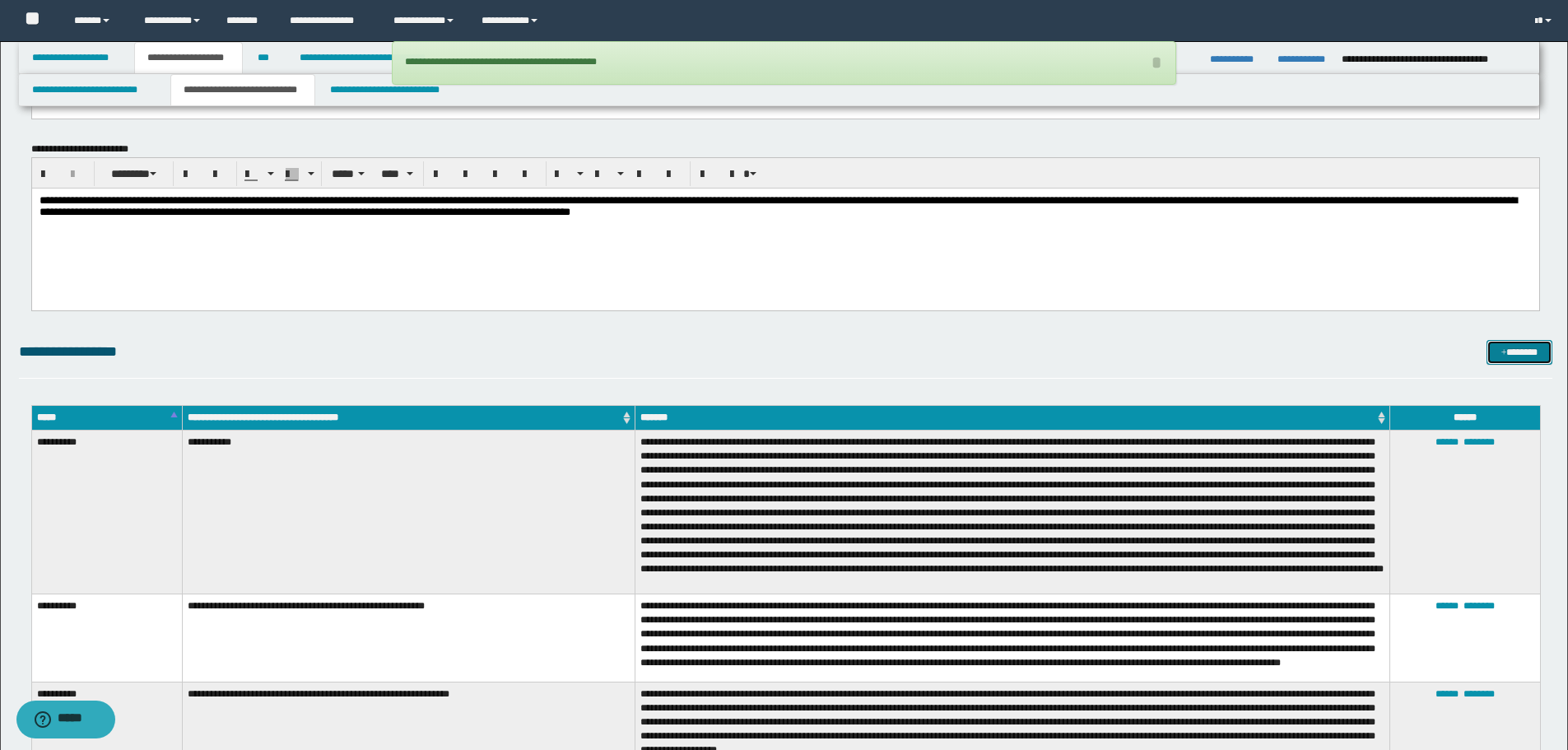 click on "*******" at bounding box center [1519, 352] 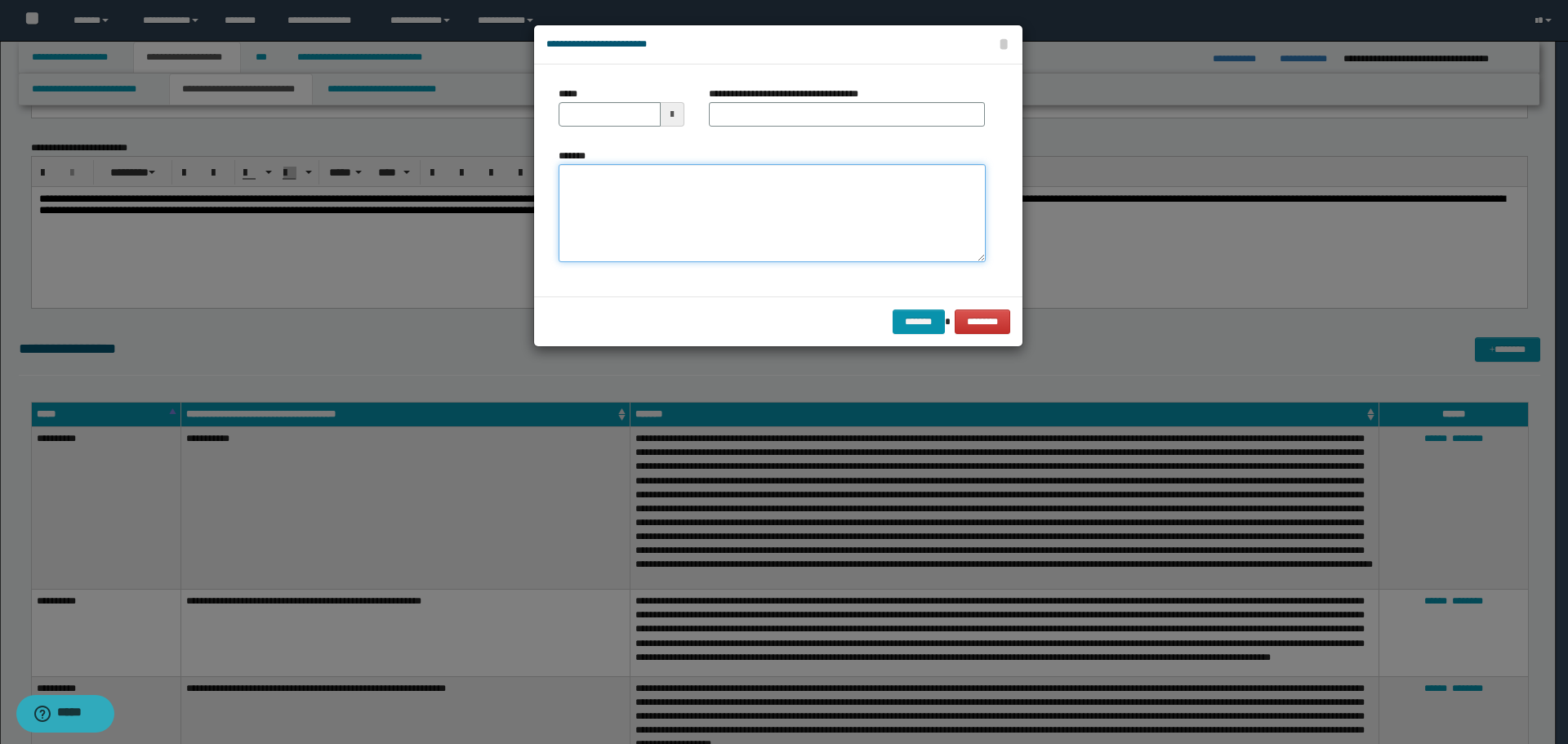 click on "*******" at bounding box center (772, 213) 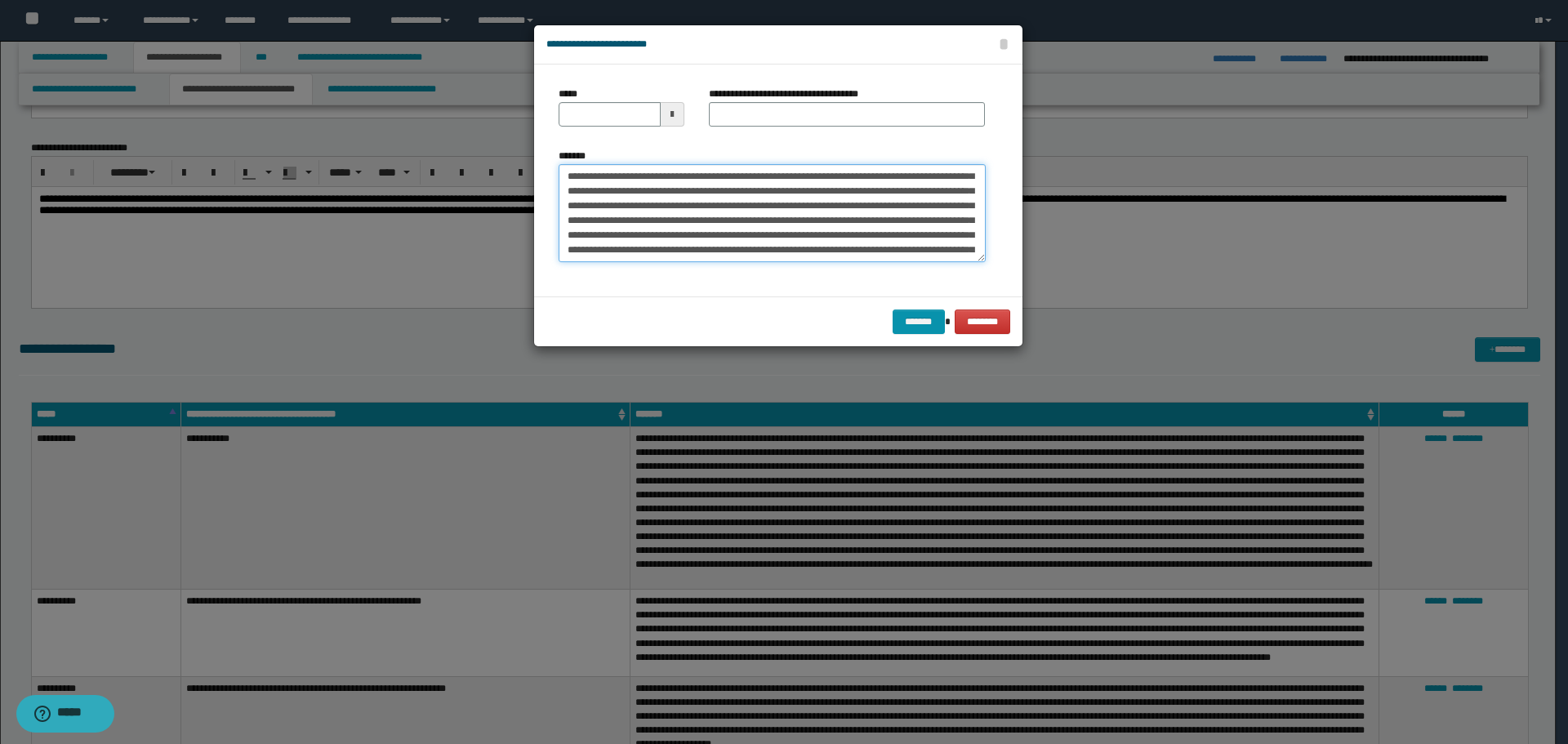 scroll, scrollTop: 0, scrollLeft: 0, axis: both 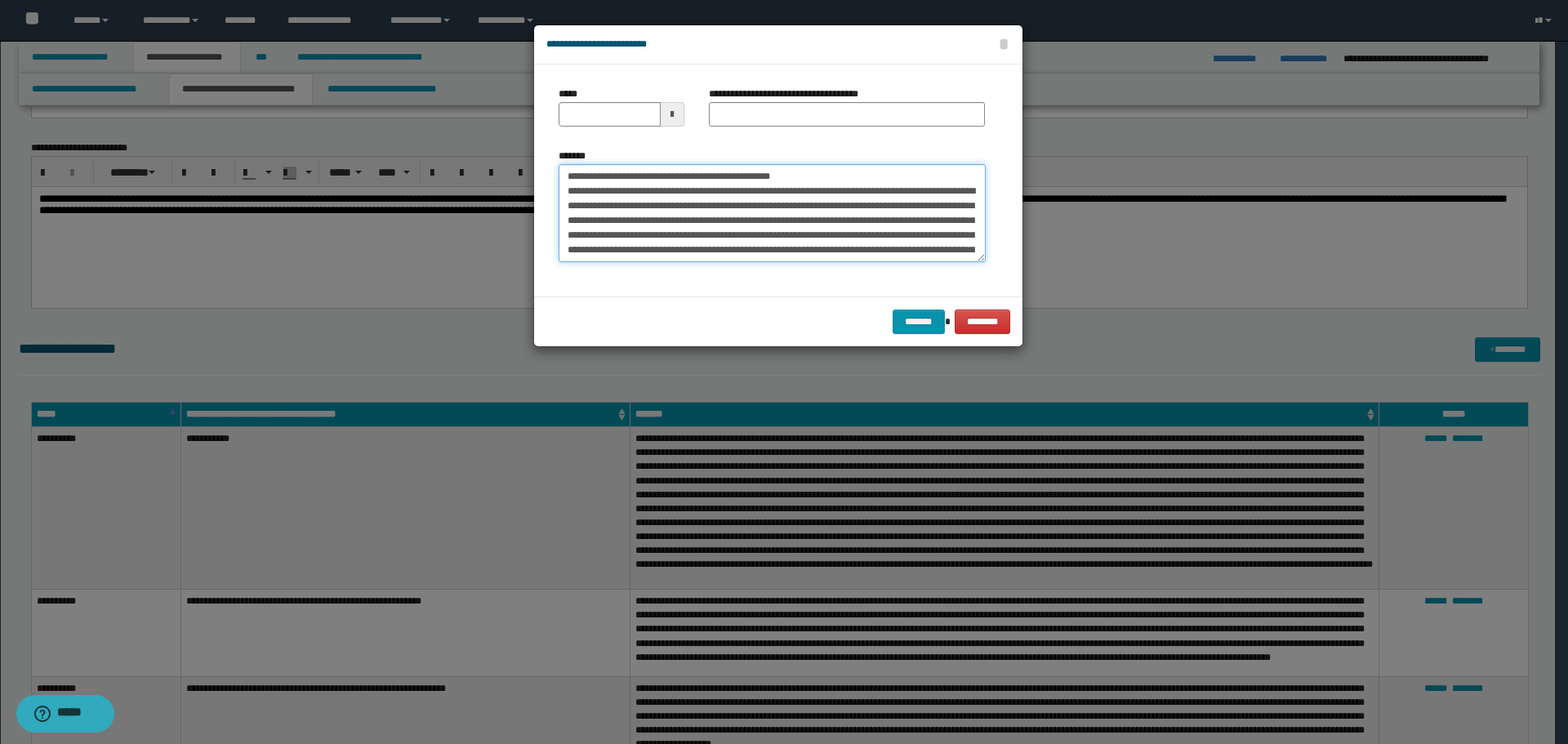 type 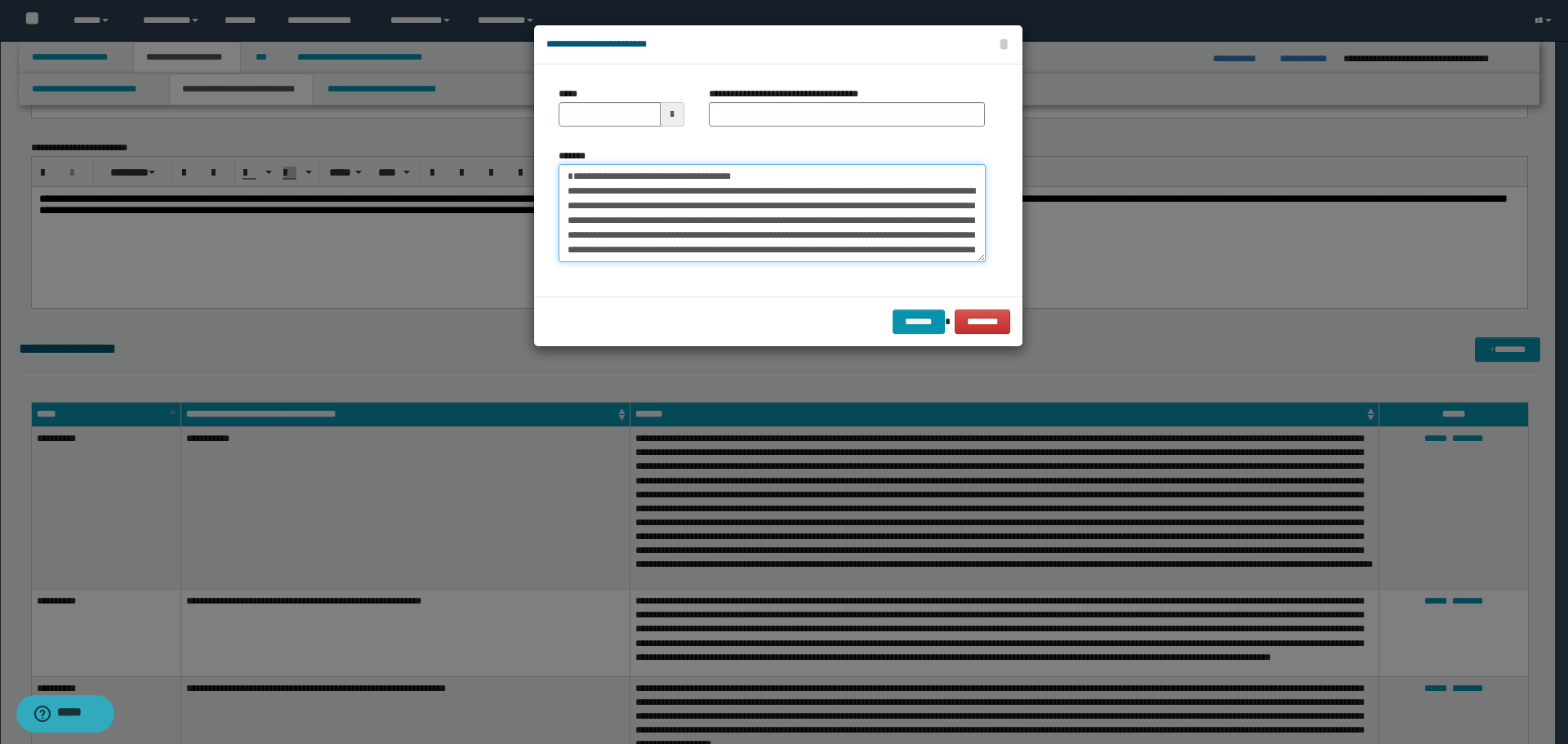 type 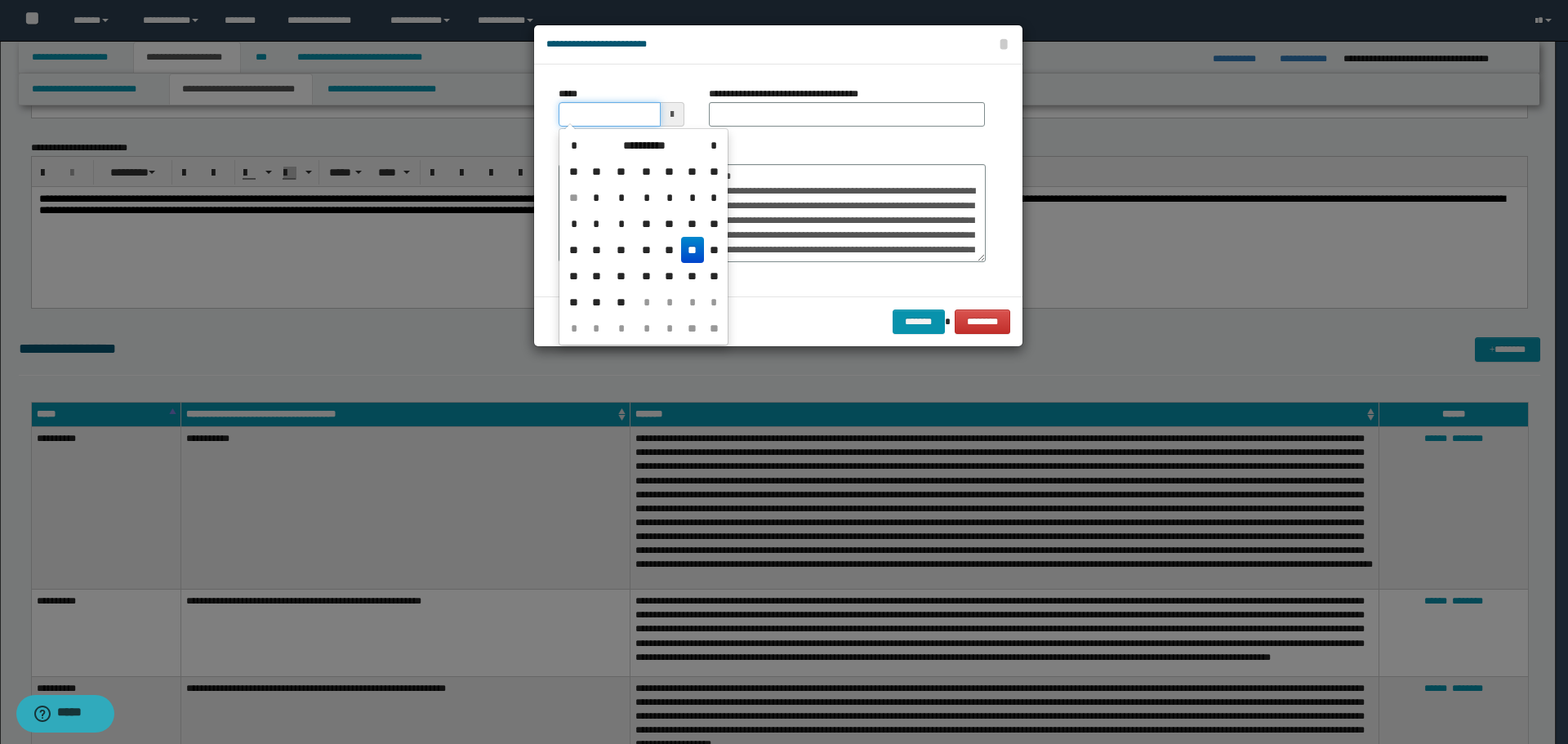 click on "*****" at bounding box center (609, 114) 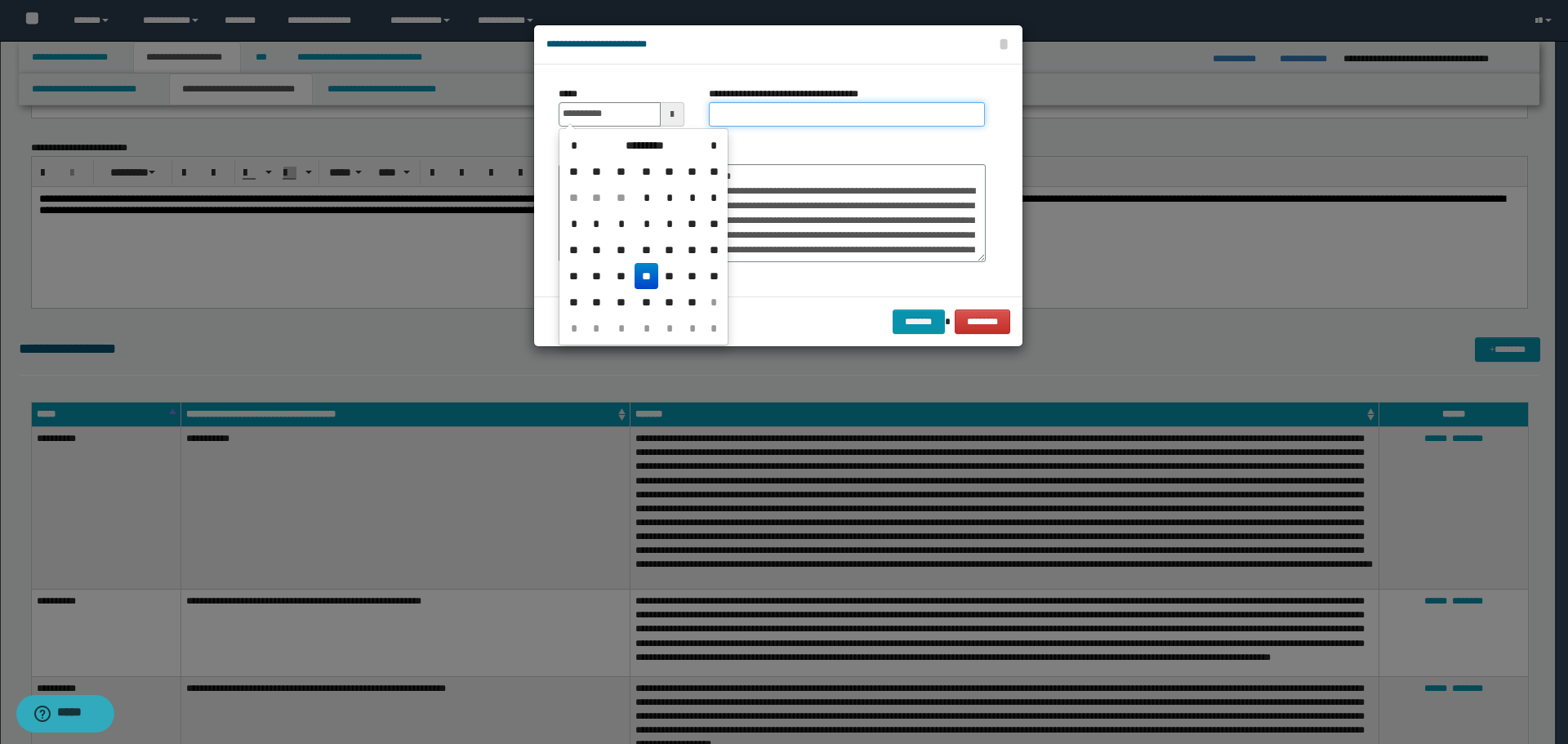 type on "**********" 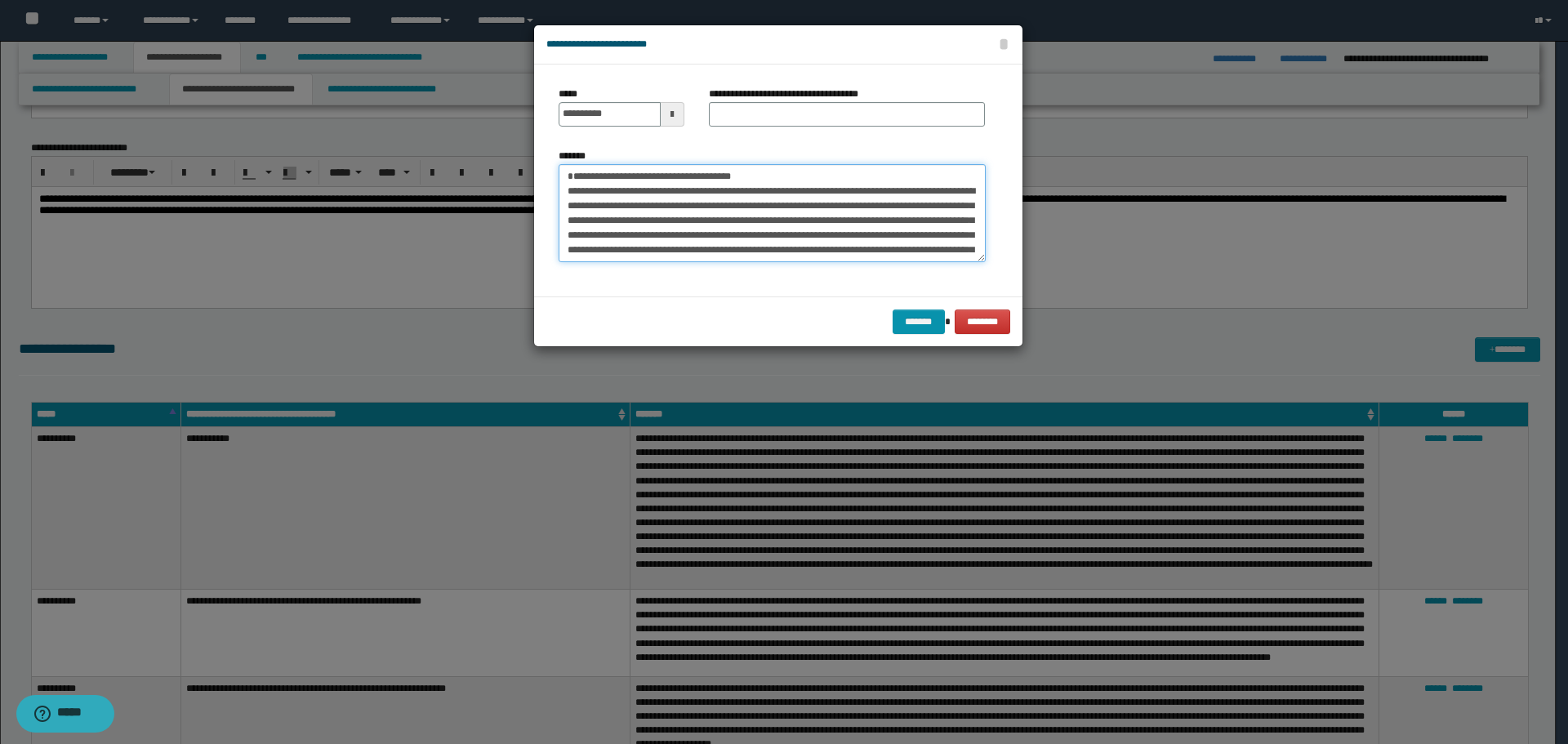 drag, startPoint x: 566, startPoint y: 176, endPoint x: 703, endPoint y: 177, distance: 137.00365 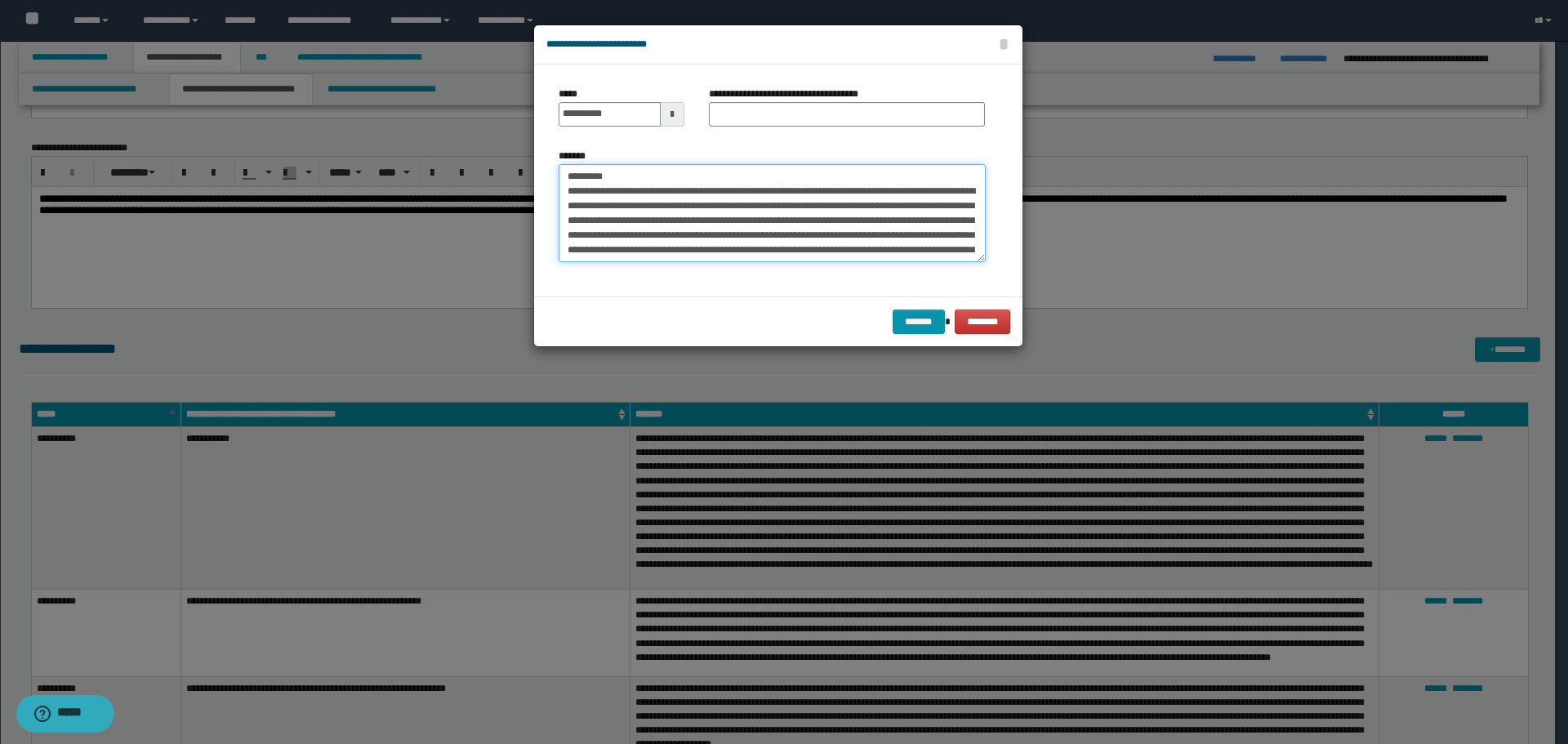 type on "**********" 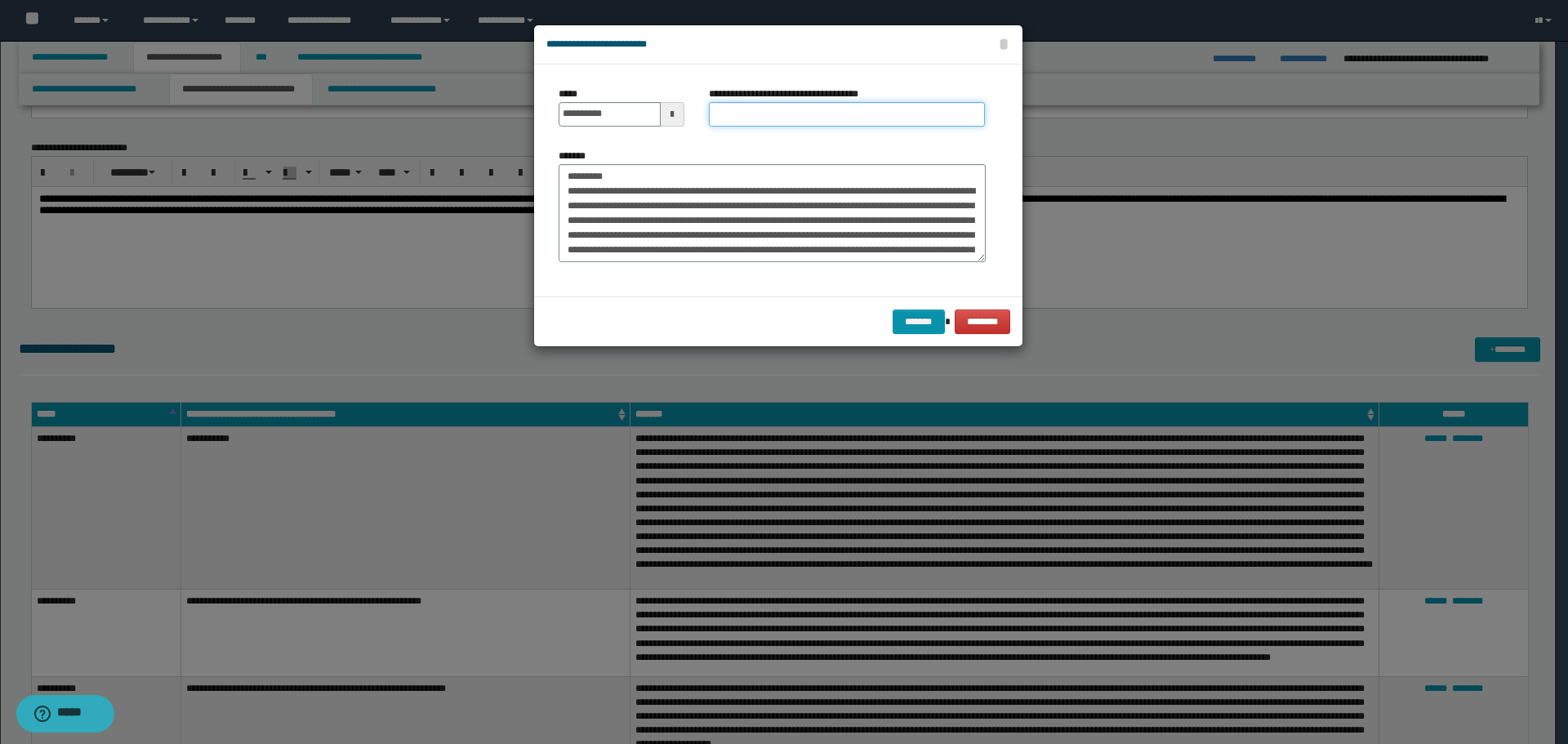 click on "**********" at bounding box center [847, 114] 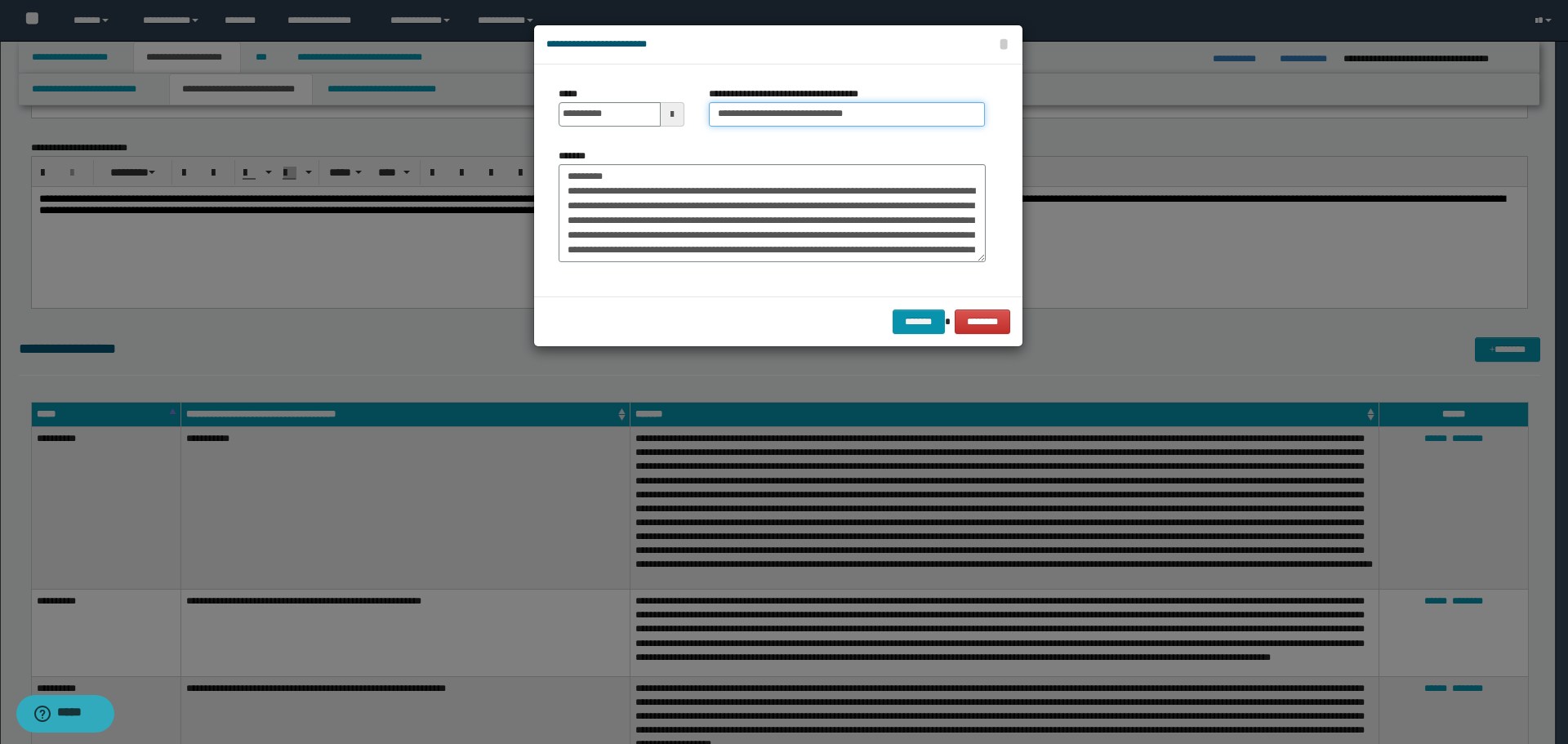 type on "**********" 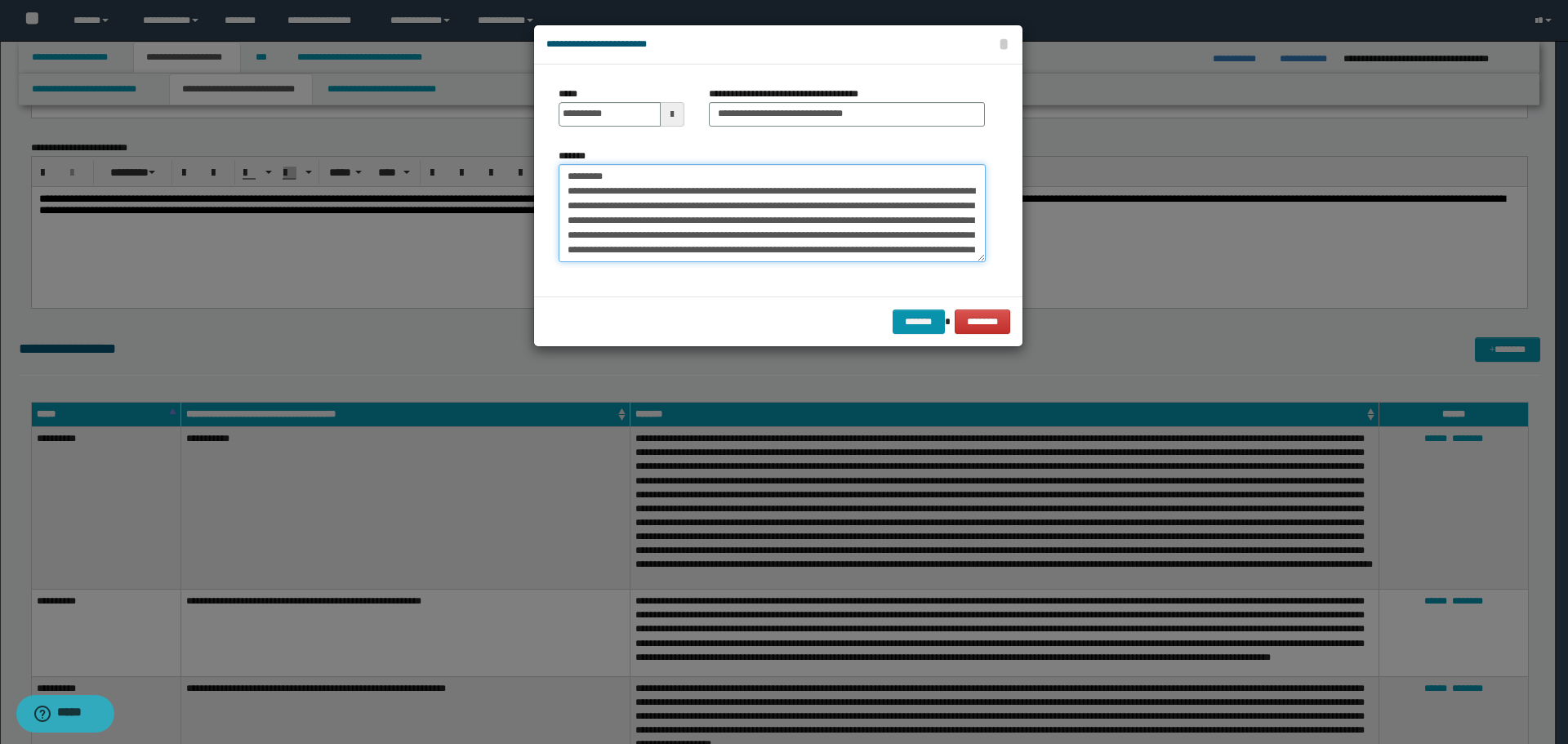 drag, startPoint x: 624, startPoint y: 166, endPoint x: 516, endPoint y: 181, distance: 109.03669 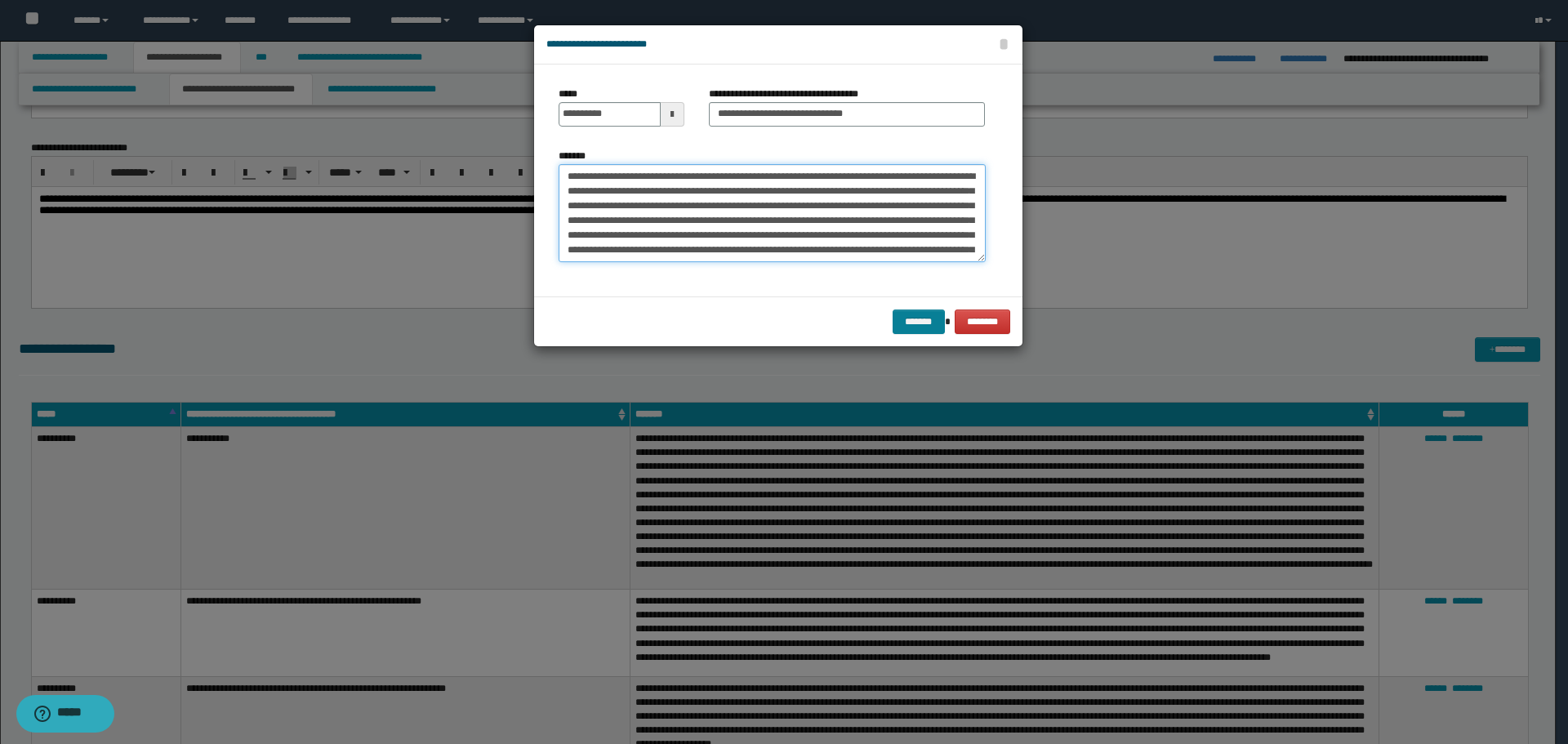 type on "**********" 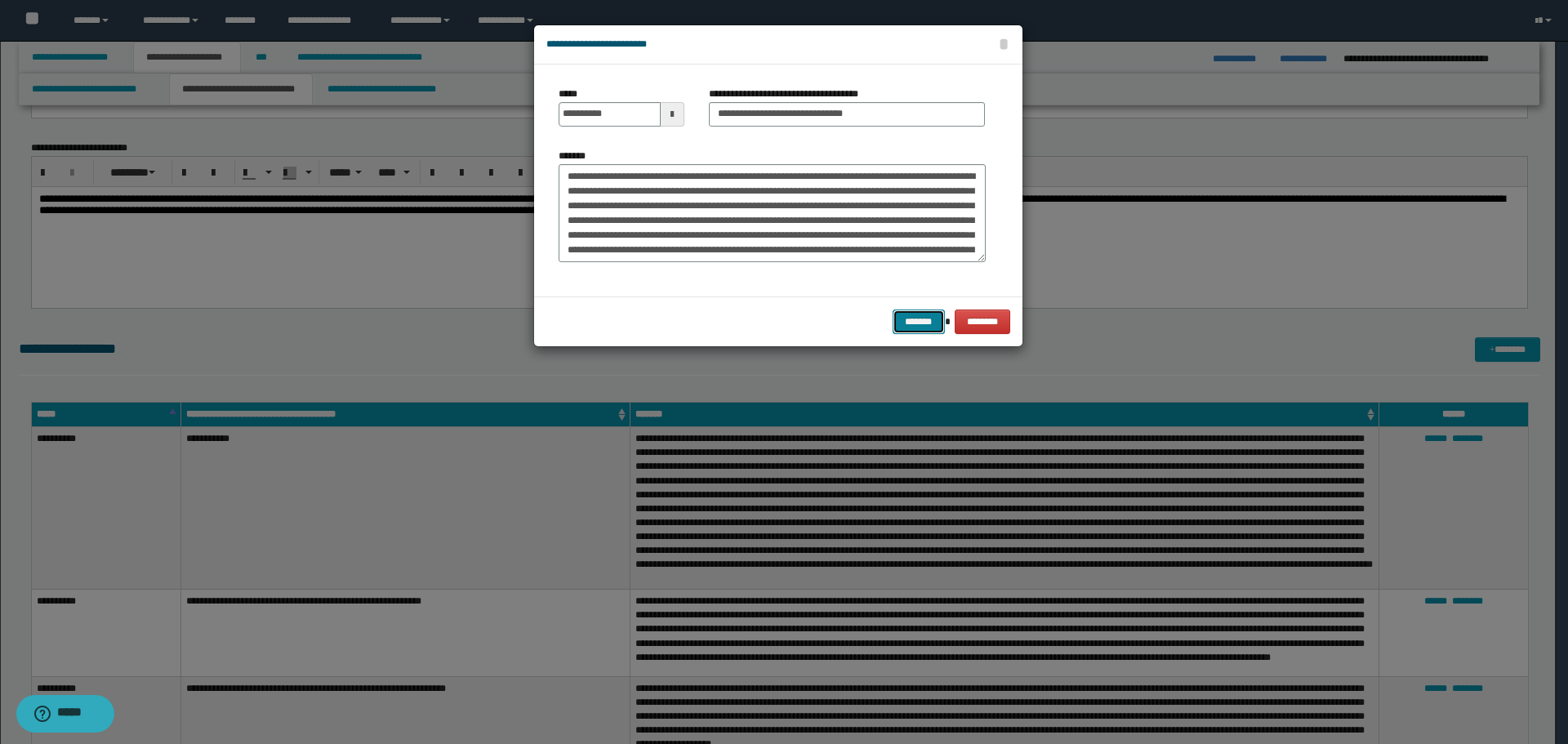 click on "*******" at bounding box center [919, 322] 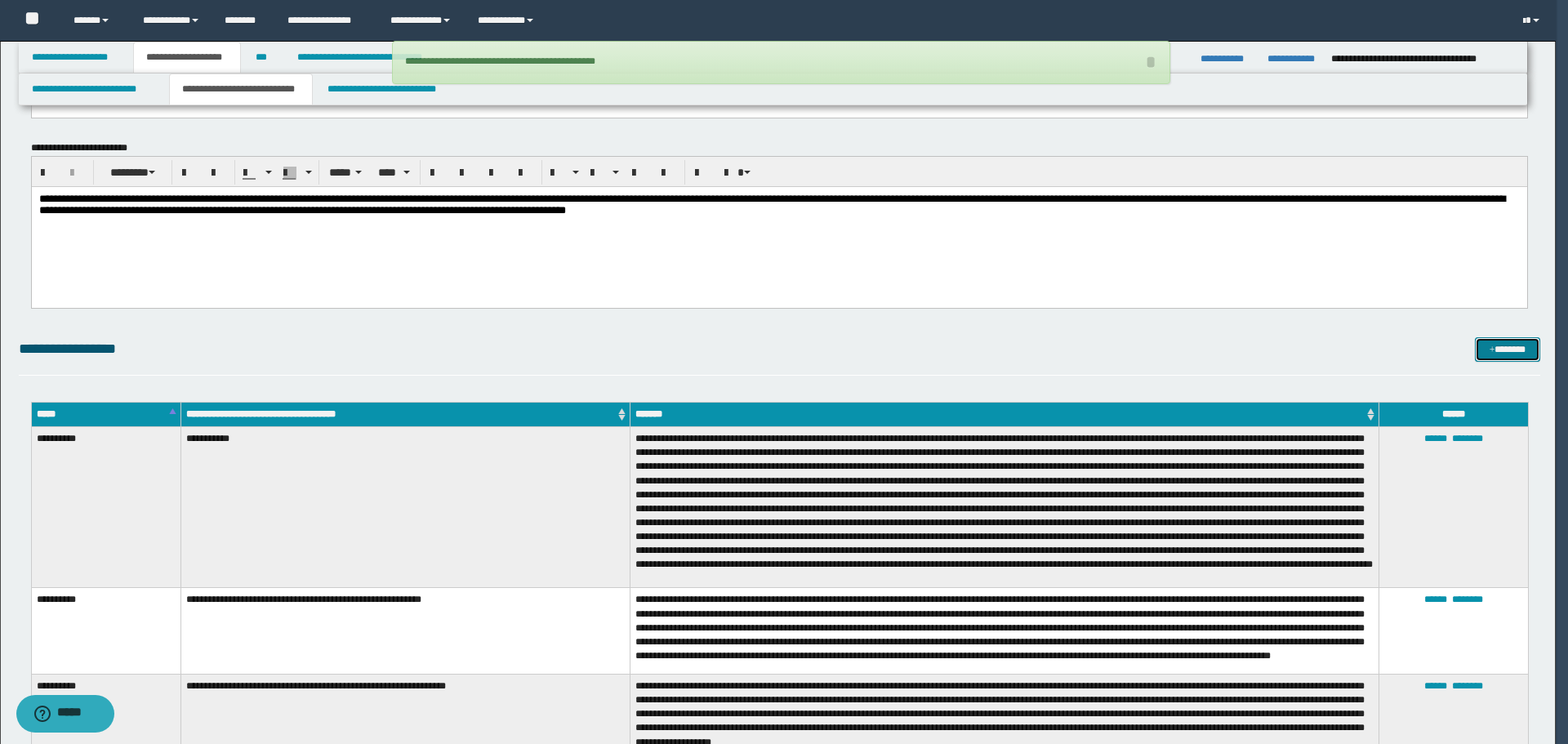type 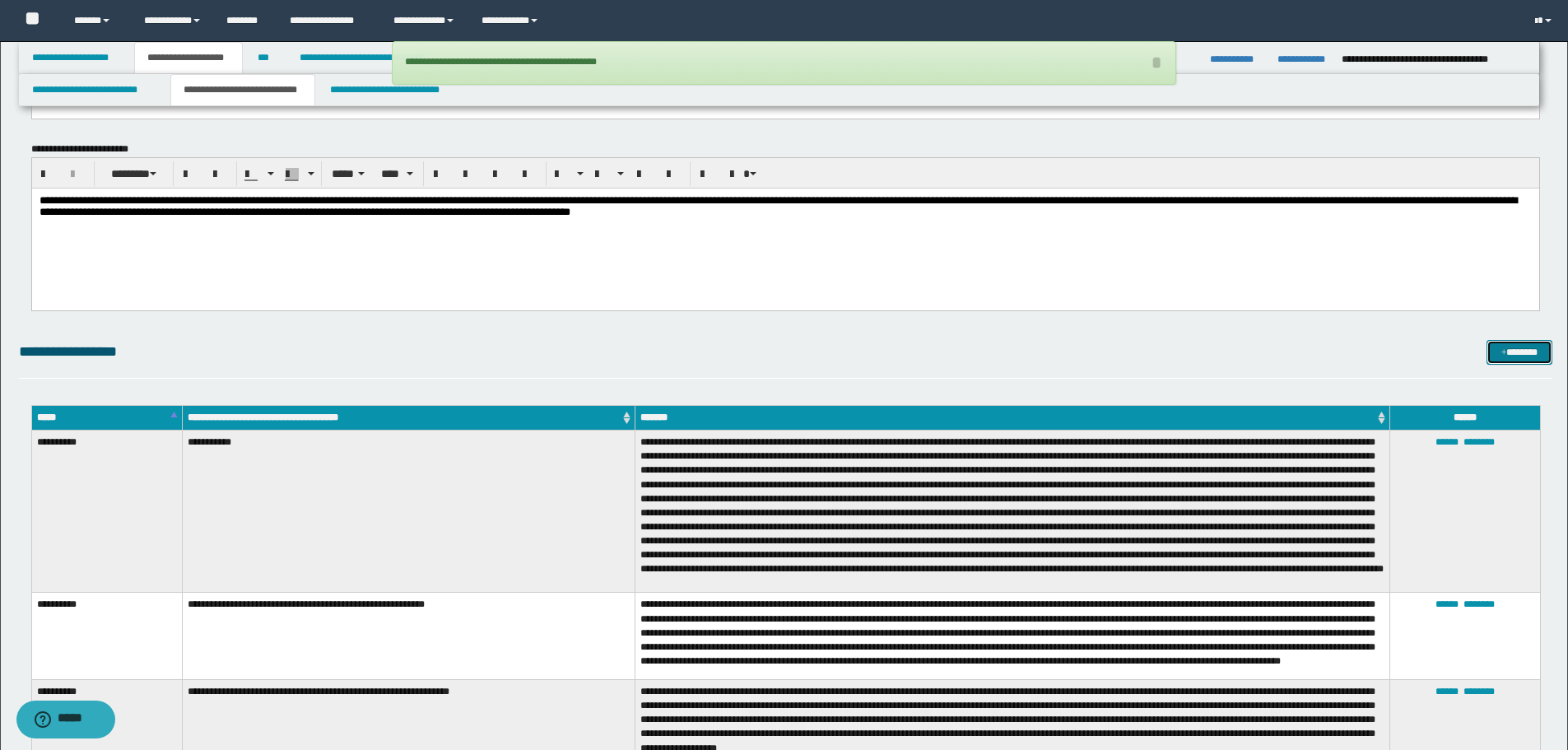 click on "*******" at bounding box center [1519, 352] 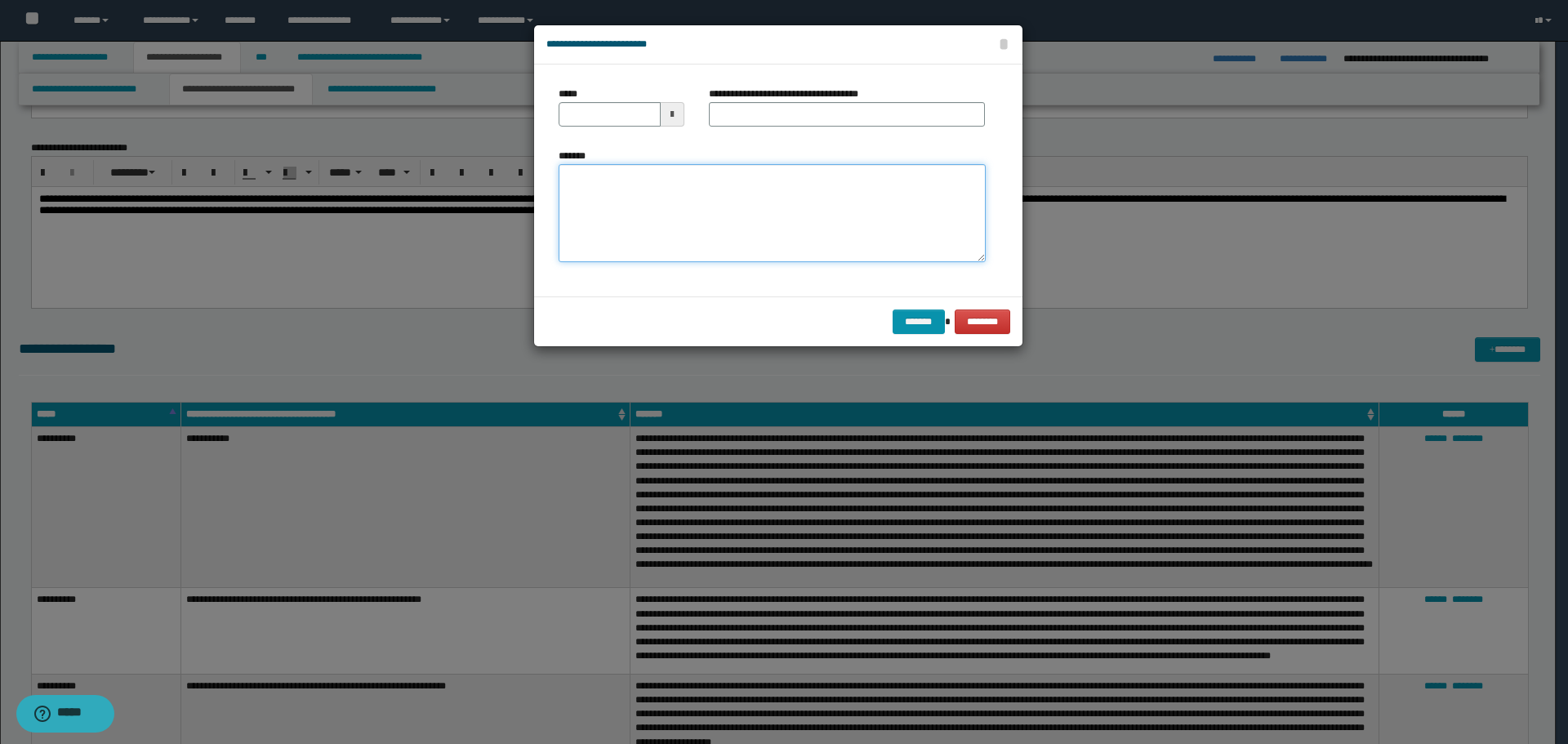 click on "*******" at bounding box center [772, 213] 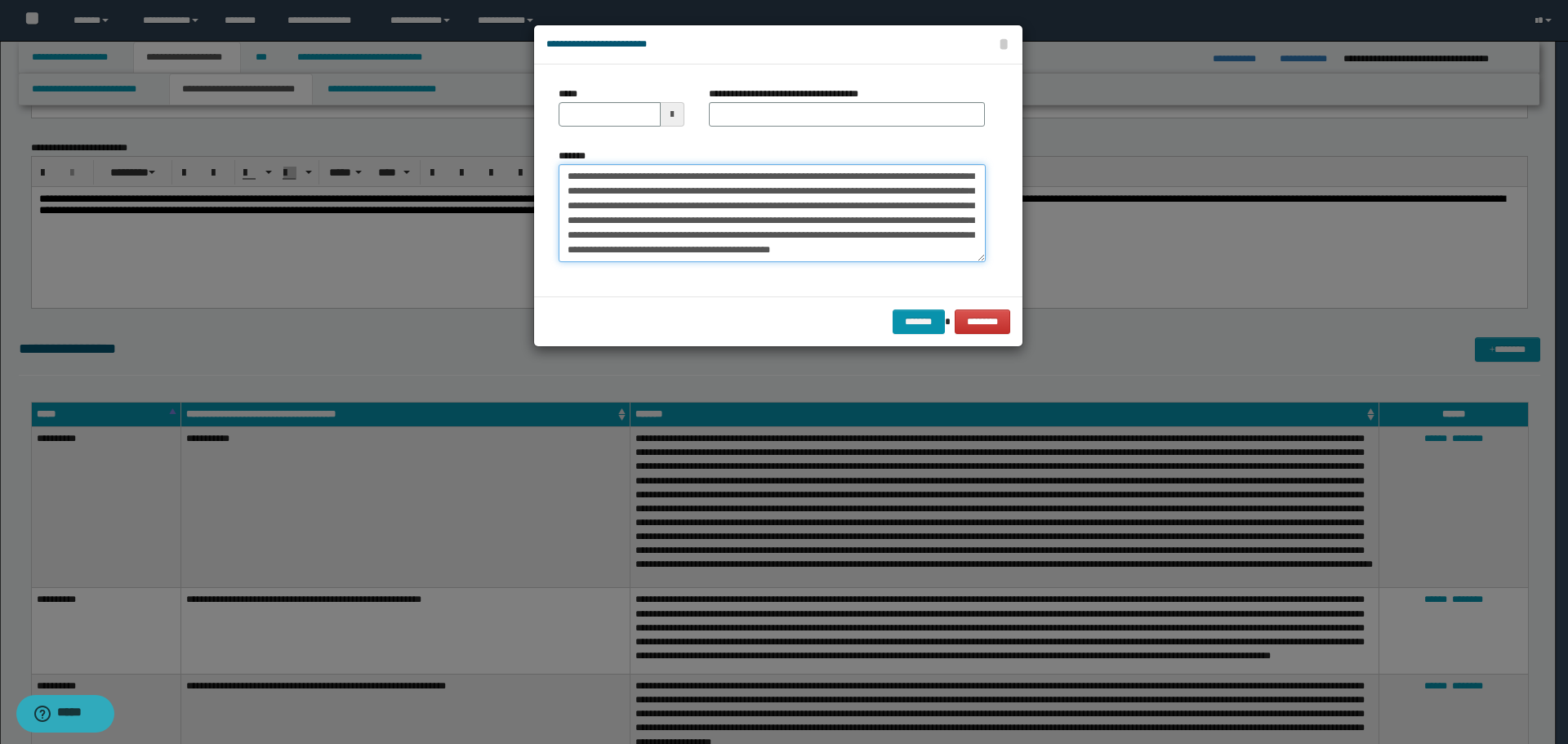 scroll, scrollTop: 0, scrollLeft: 0, axis: both 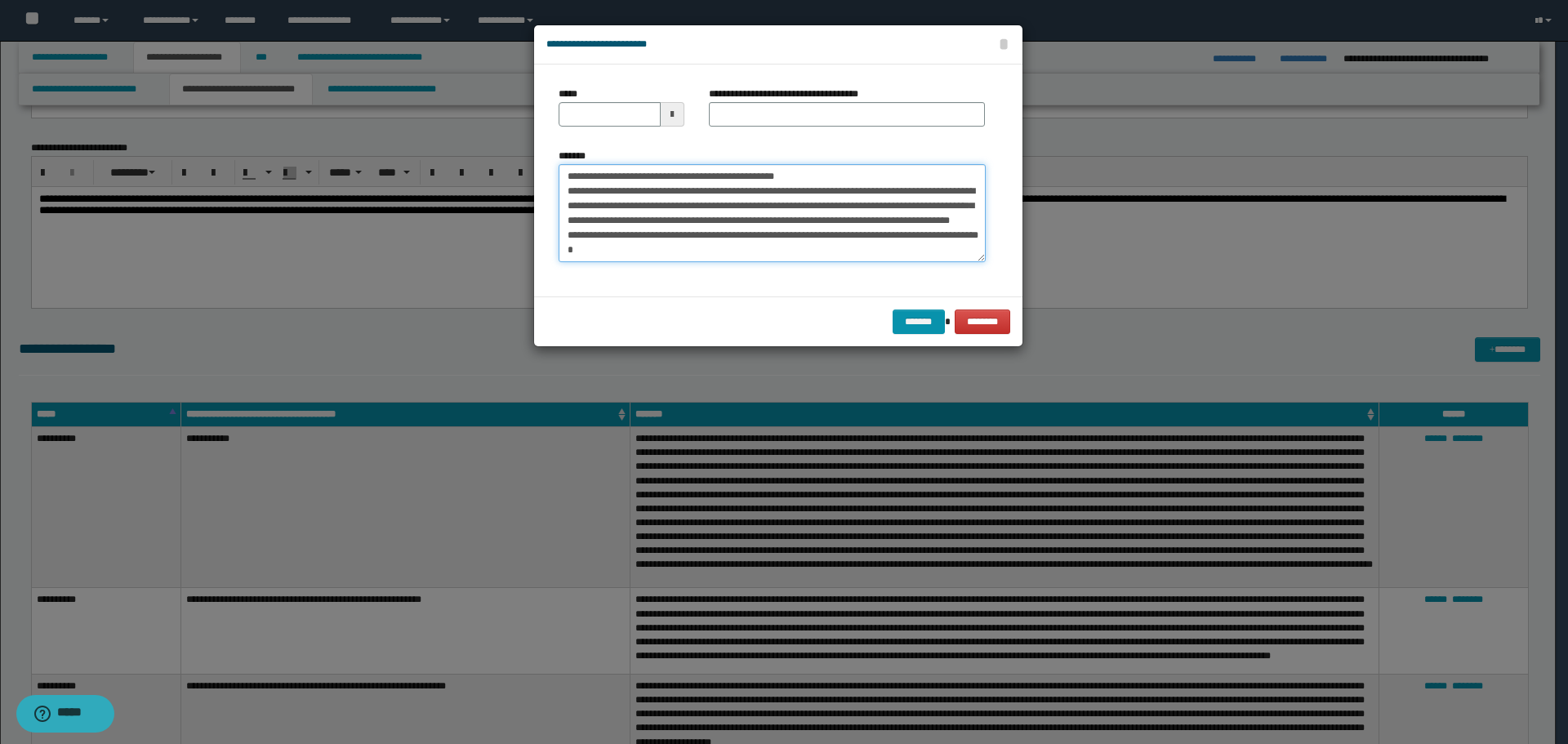 drag, startPoint x: 617, startPoint y: 174, endPoint x: 519, endPoint y: 176, distance: 98.02041 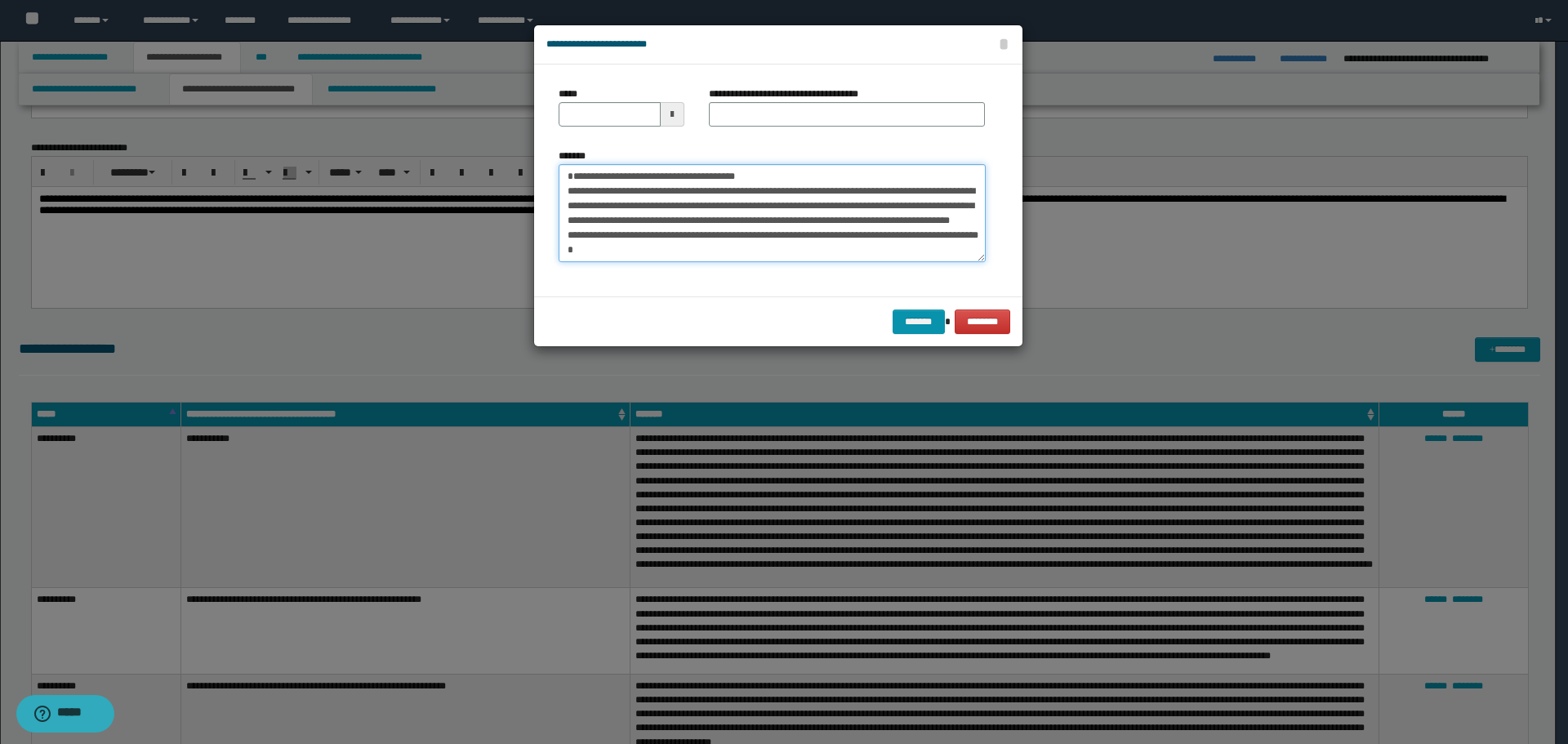 type 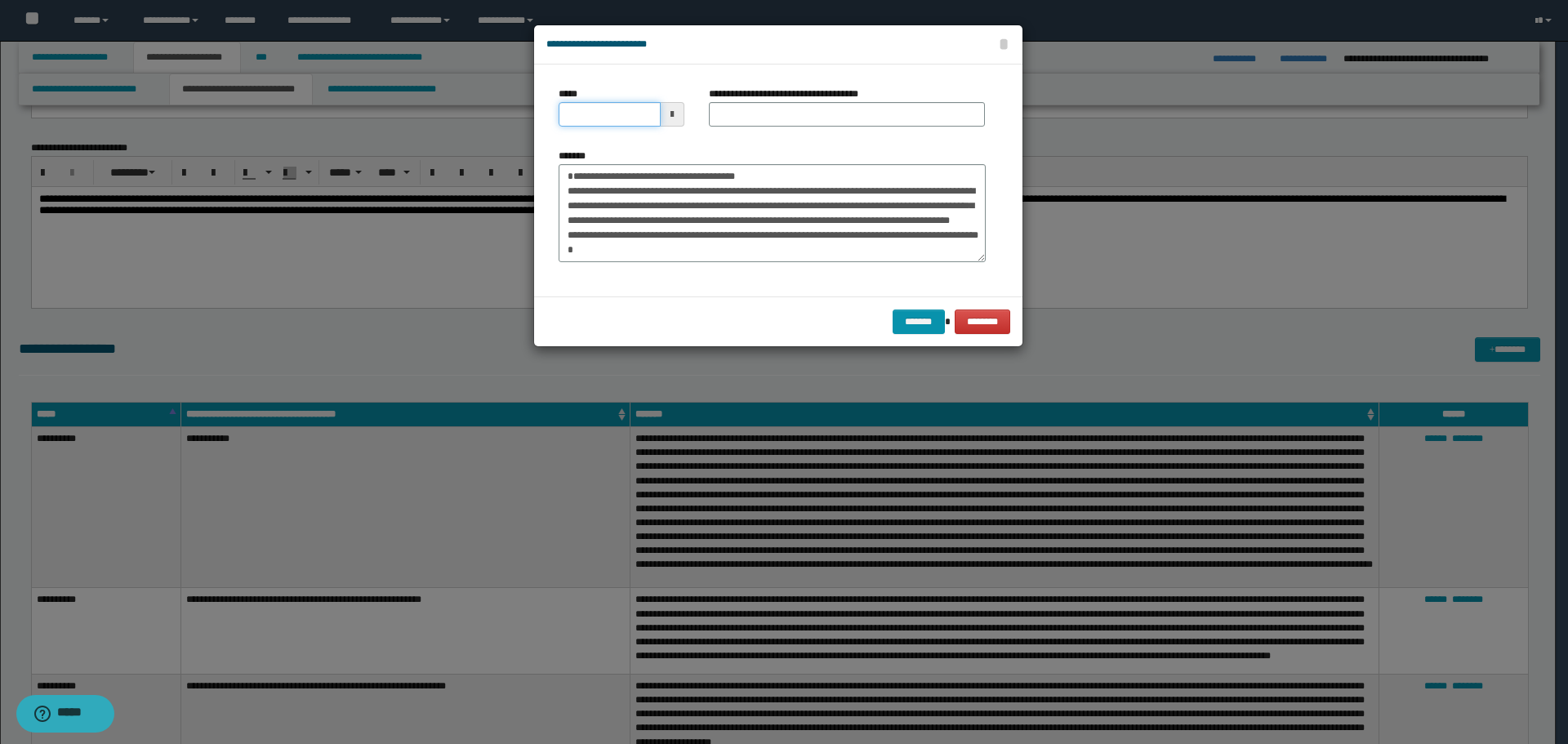 click on "*****" at bounding box center (609, 114) 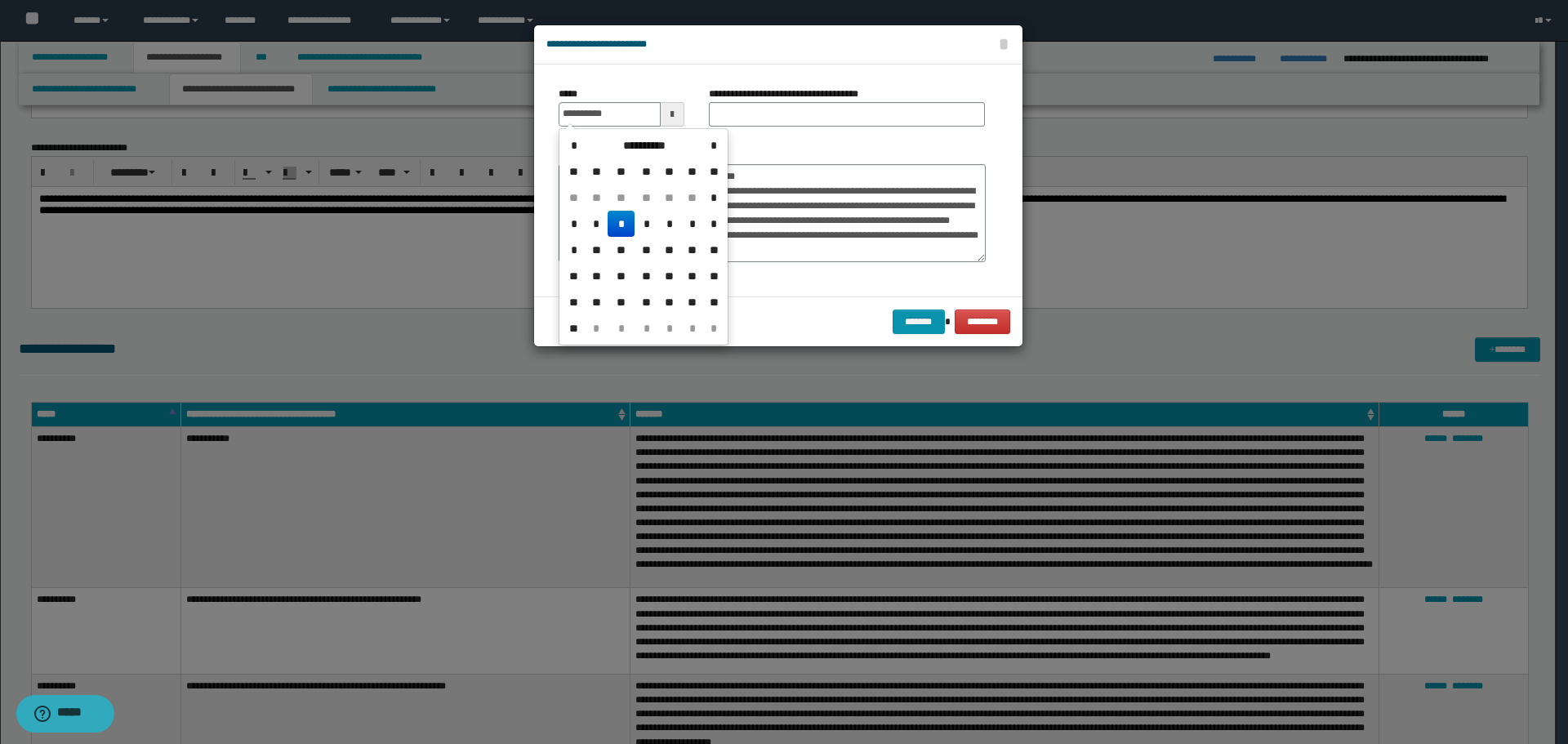 type on "**********" 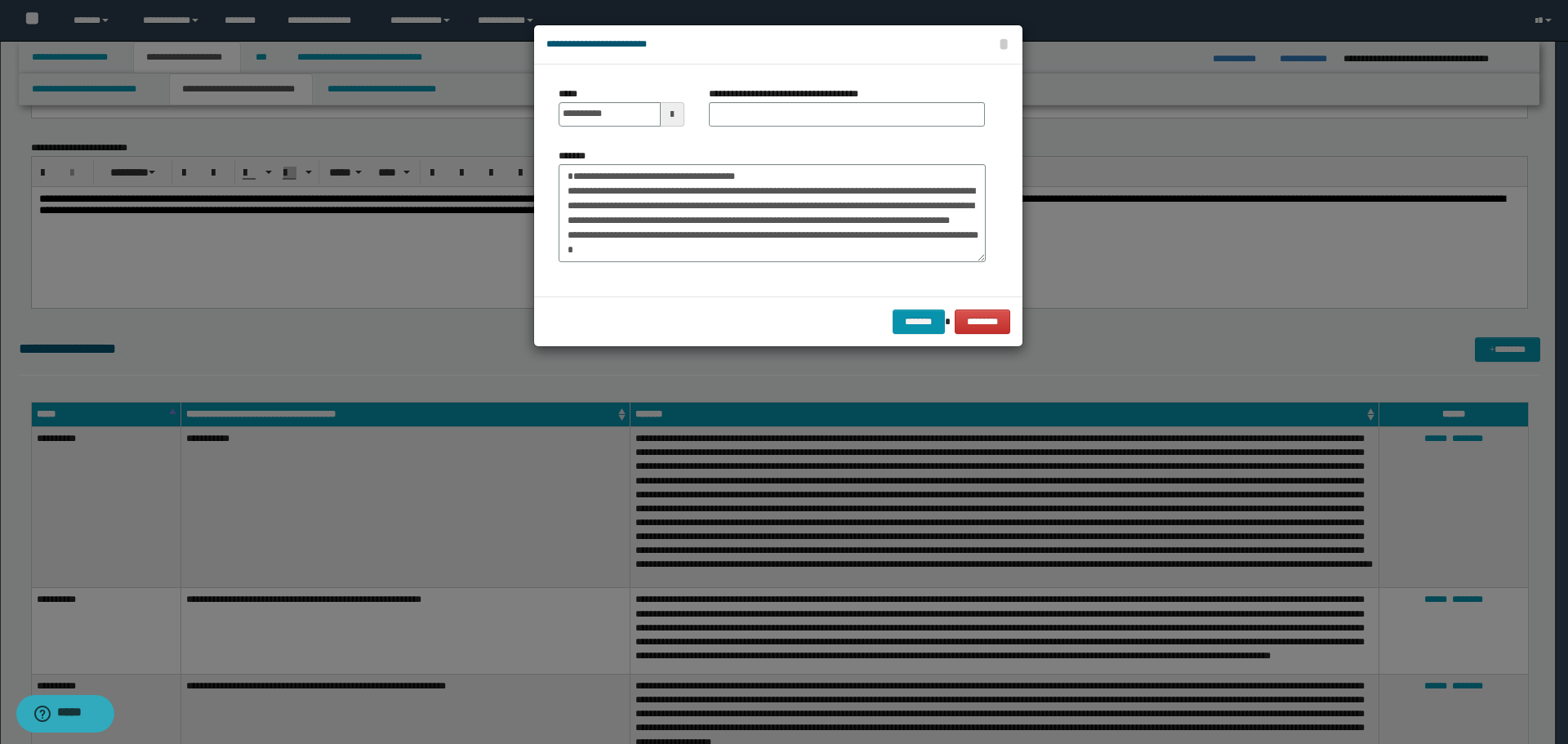 drag, startPoint x: 767, startPoint y: 93, endPoint x: 684, endPoint y: 144, distance: 97.41663 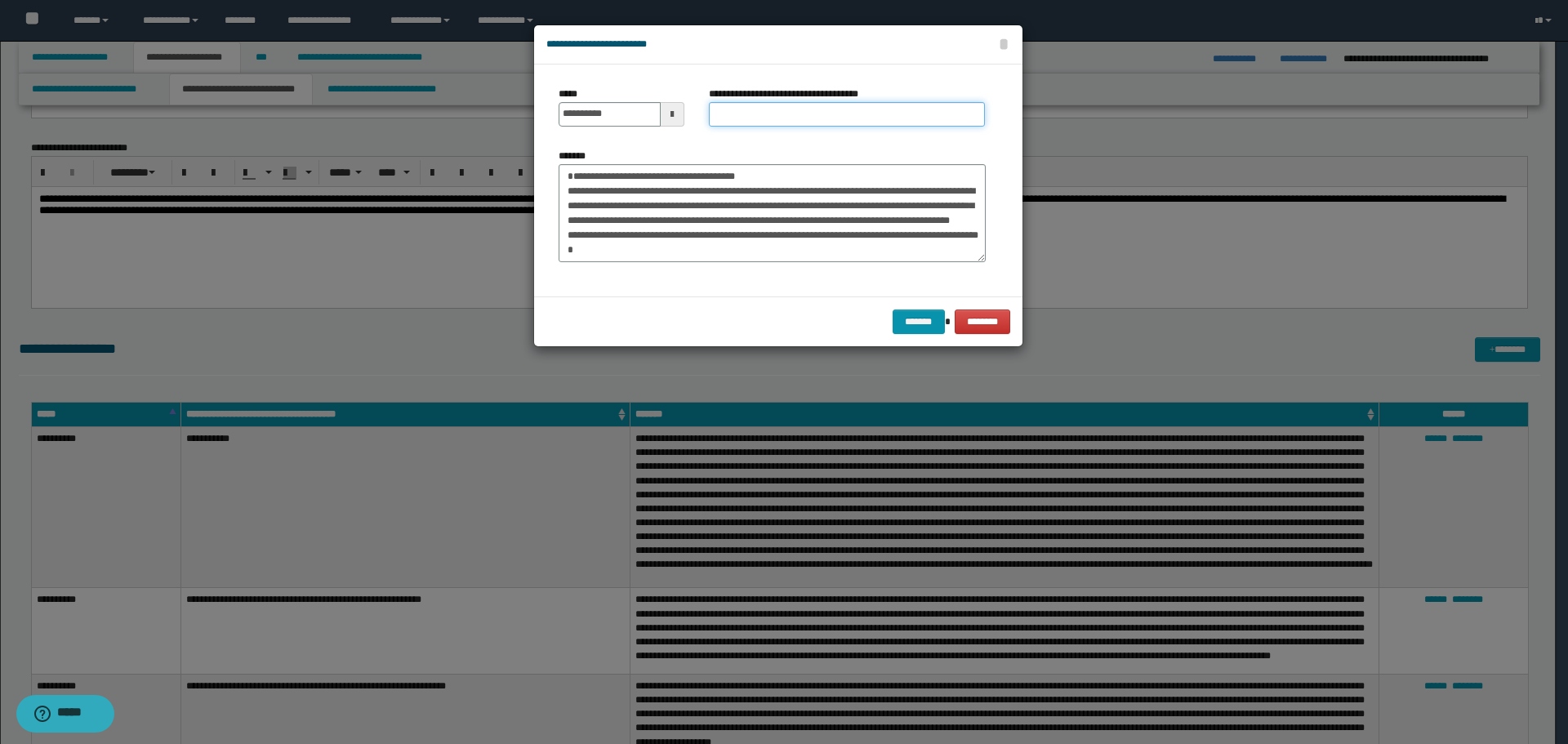 click on "**********" at bounding box center [847, 114] 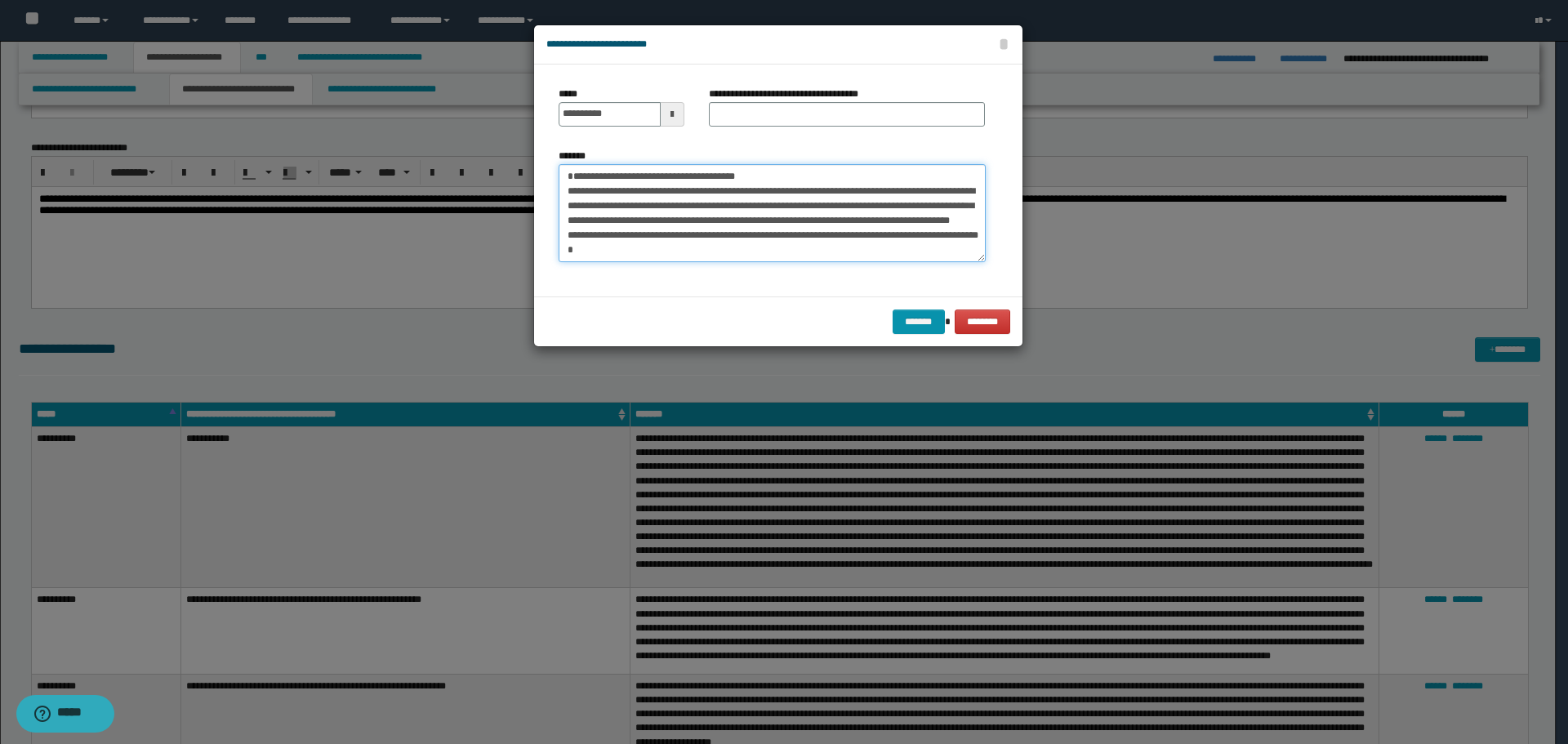 drag, startPoint x: 568, startPoint y: 179, endPoint x: 717, endPoint y: 174, distance: 149.08387 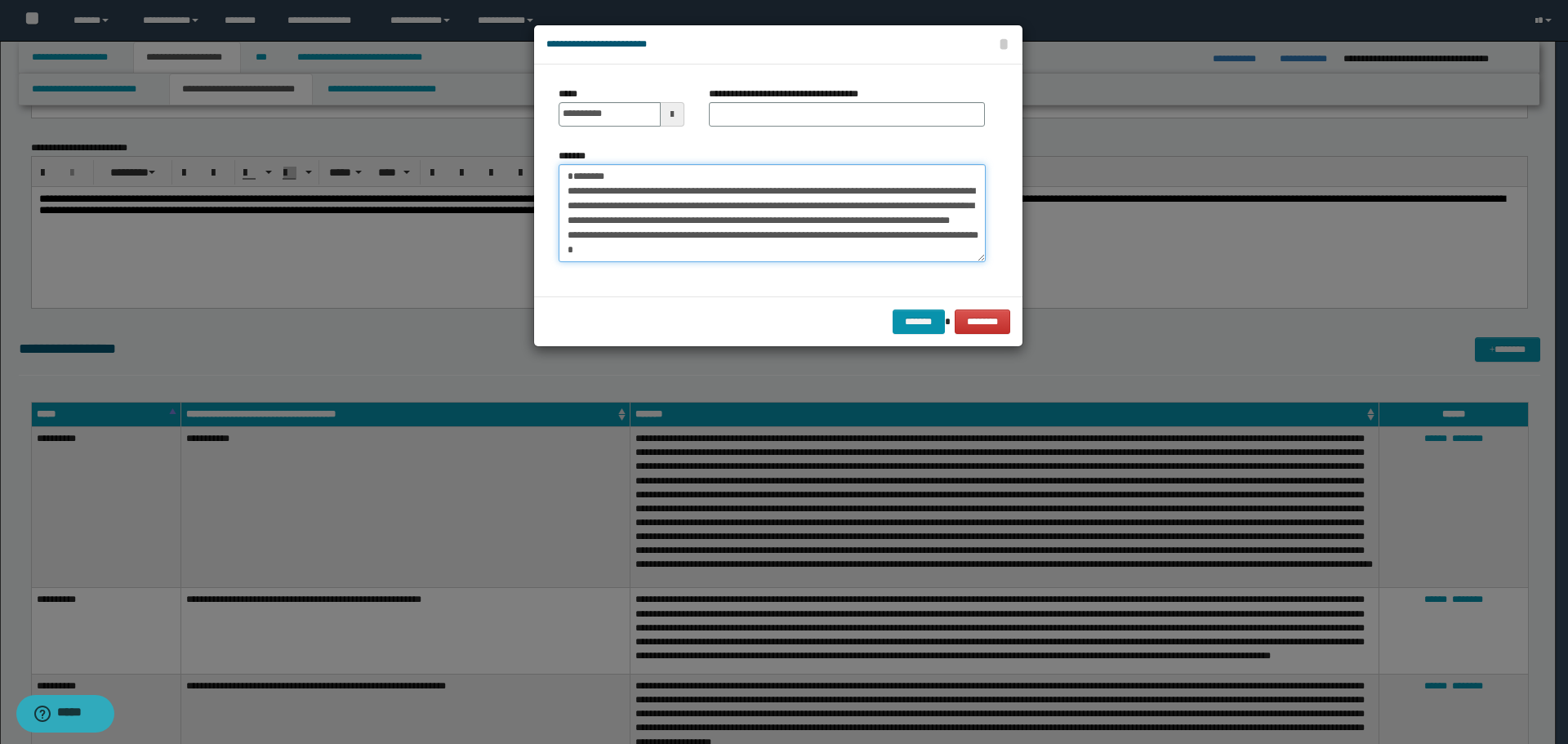 type on "**********" 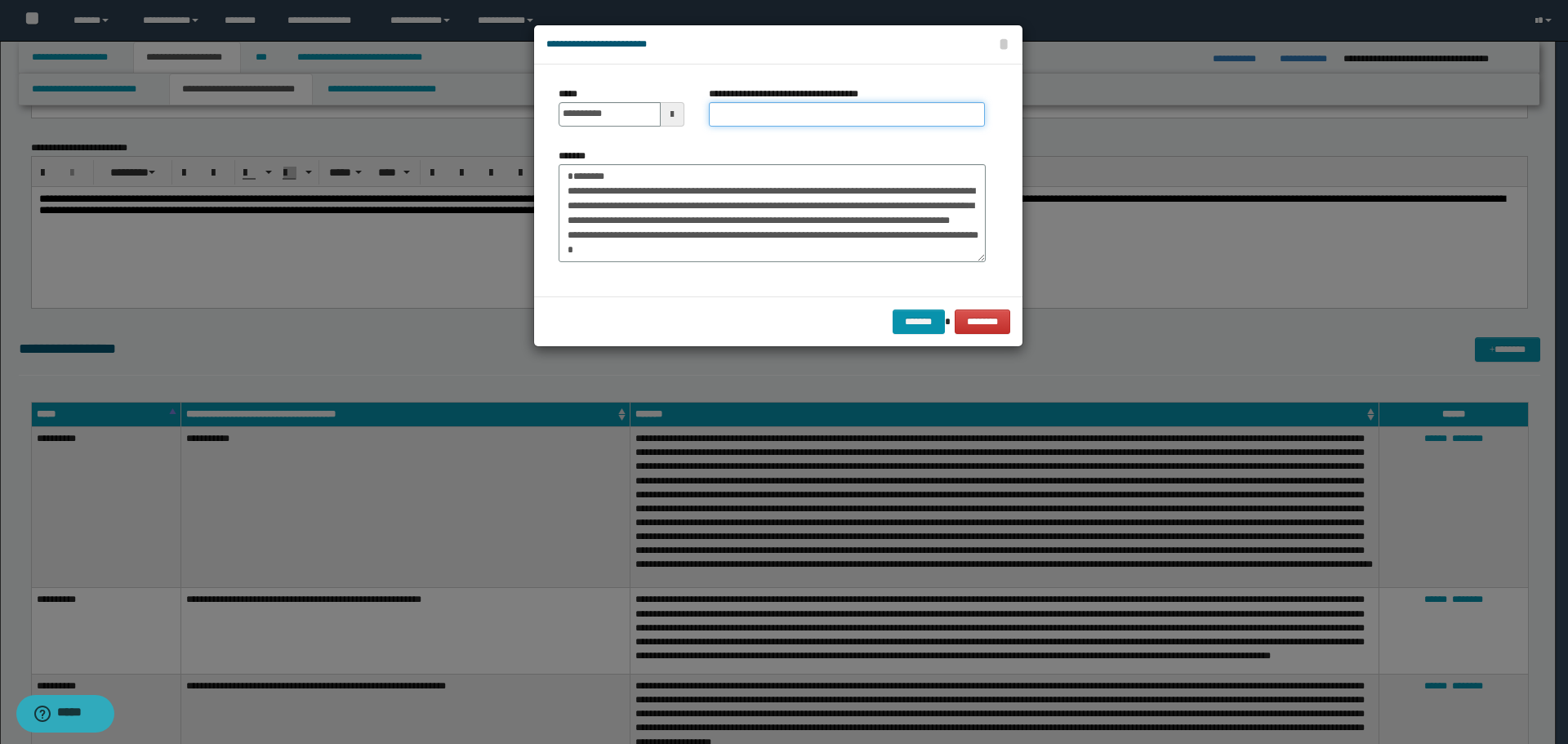 click on "**********" at bounding box center [847, 114] 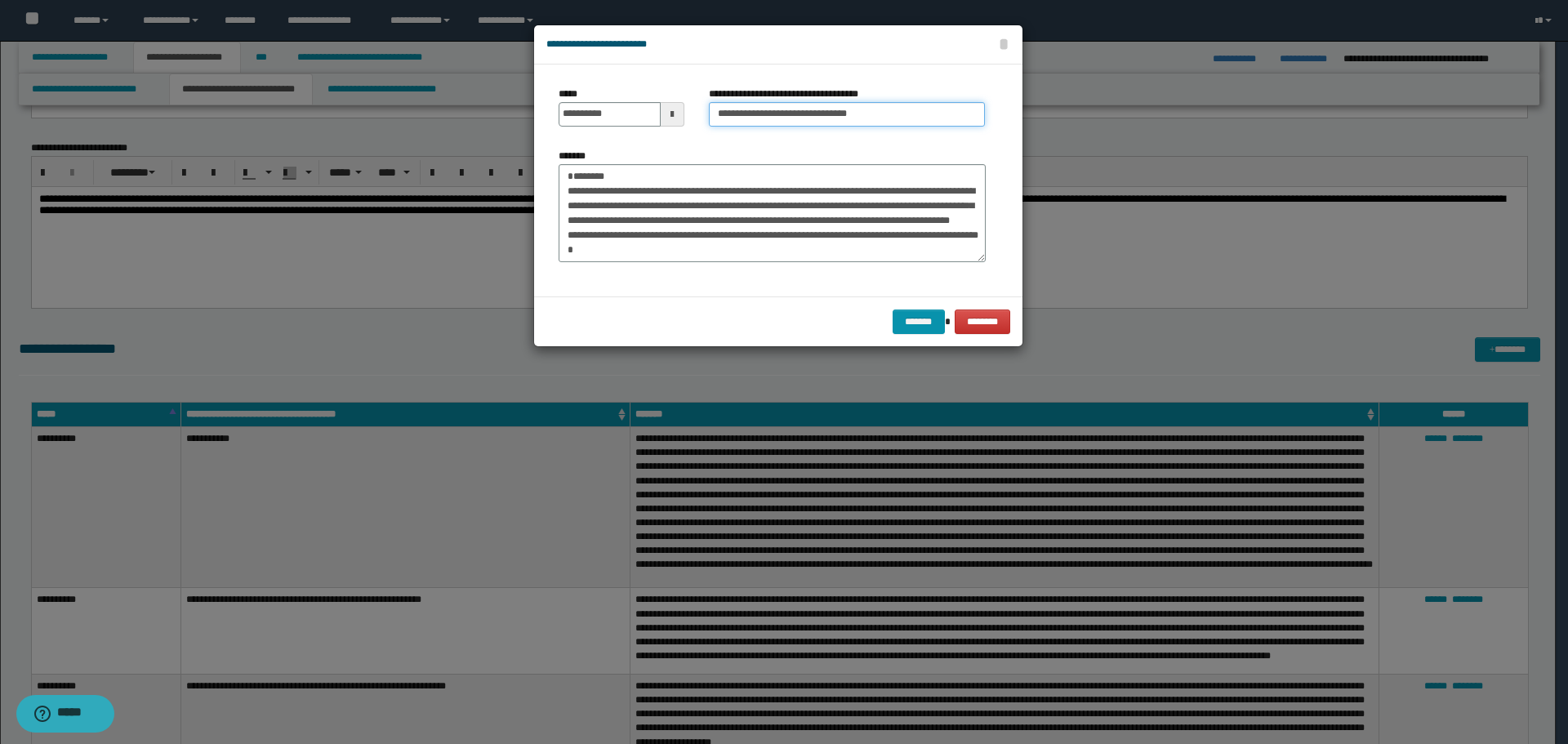 type on "**********" 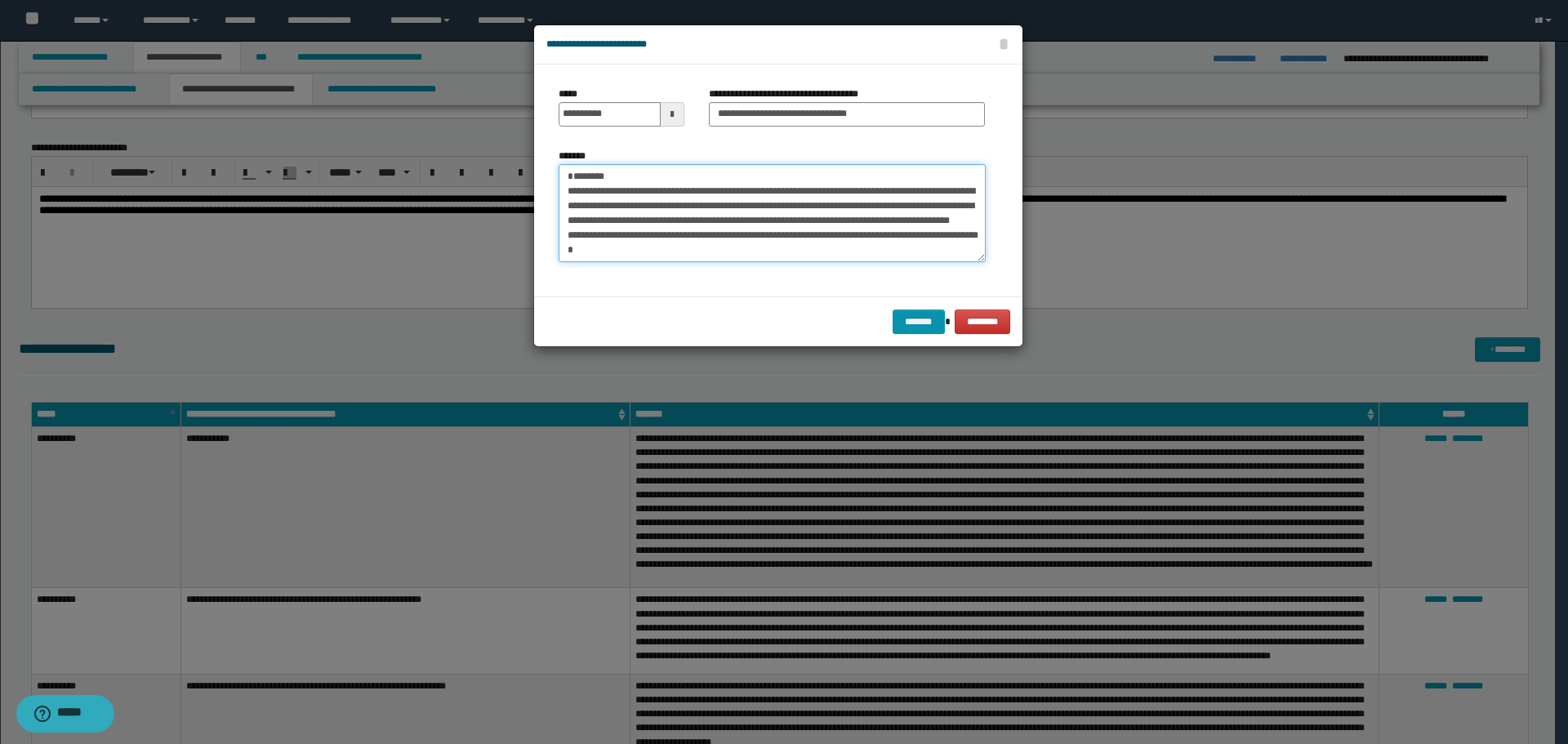 drag, startPoint x: 571, startPoint y: 186, endPoint x: 491, endPoint y: 196, distance: 80.622577 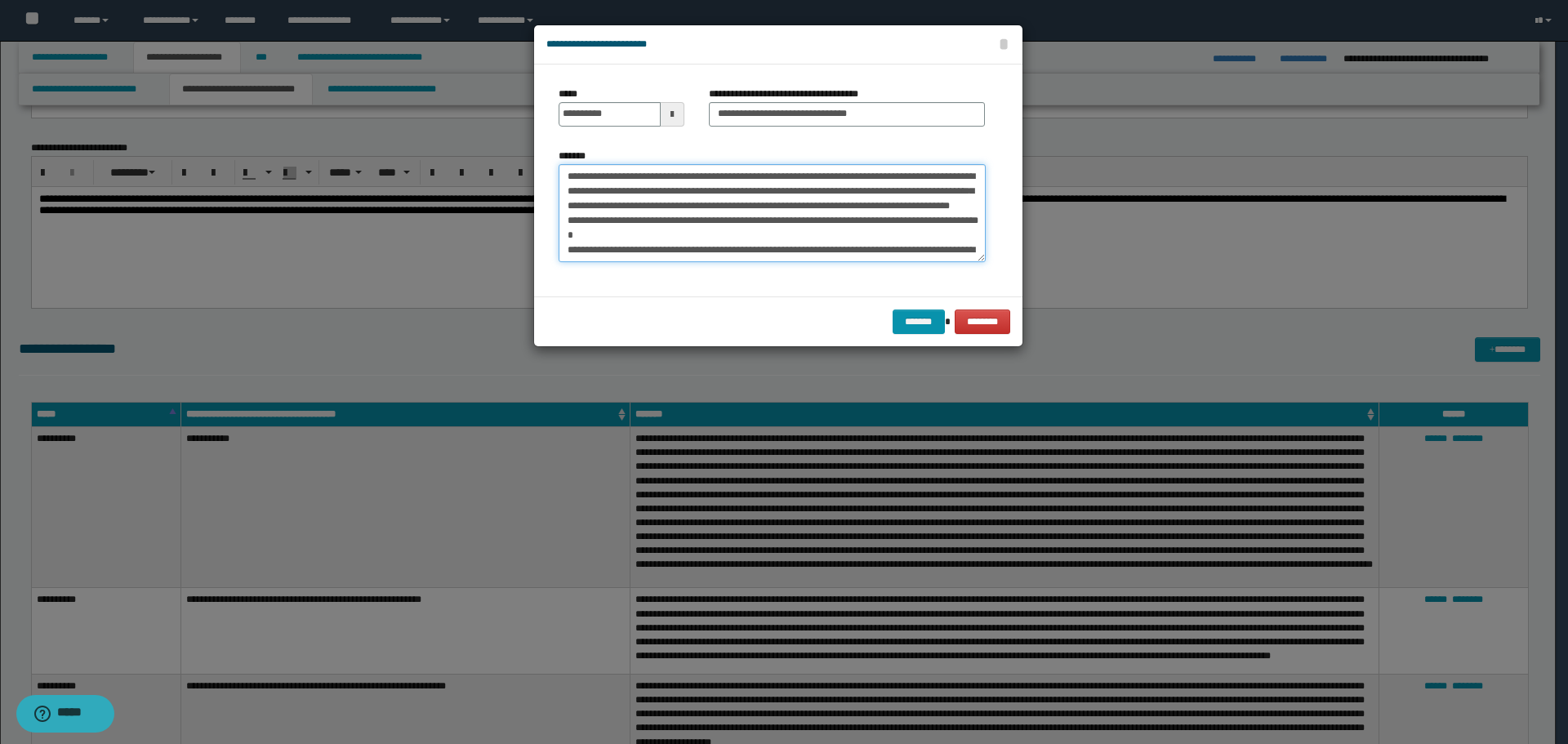 click on "*******" at bounding box center (772, 213) 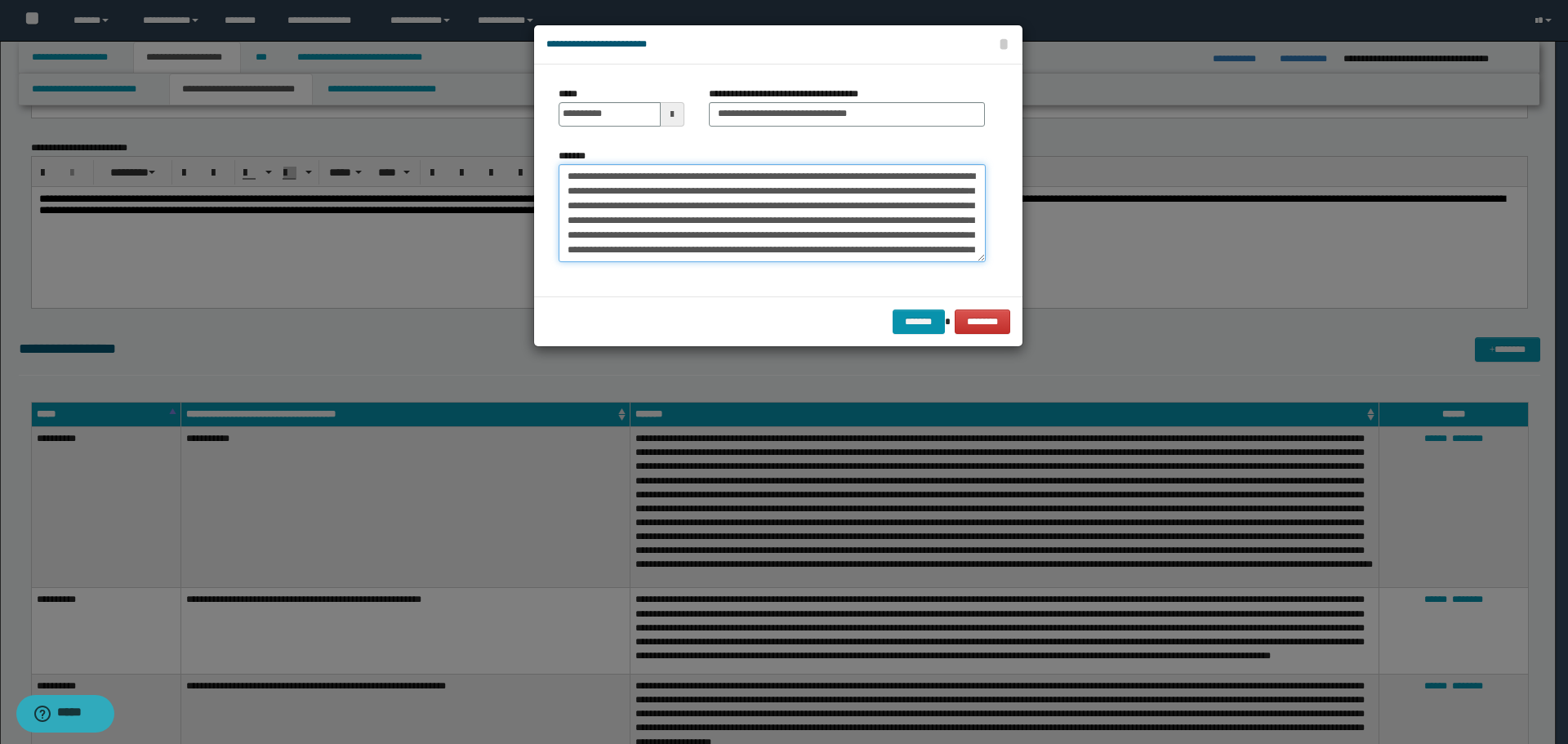 type on "**********" 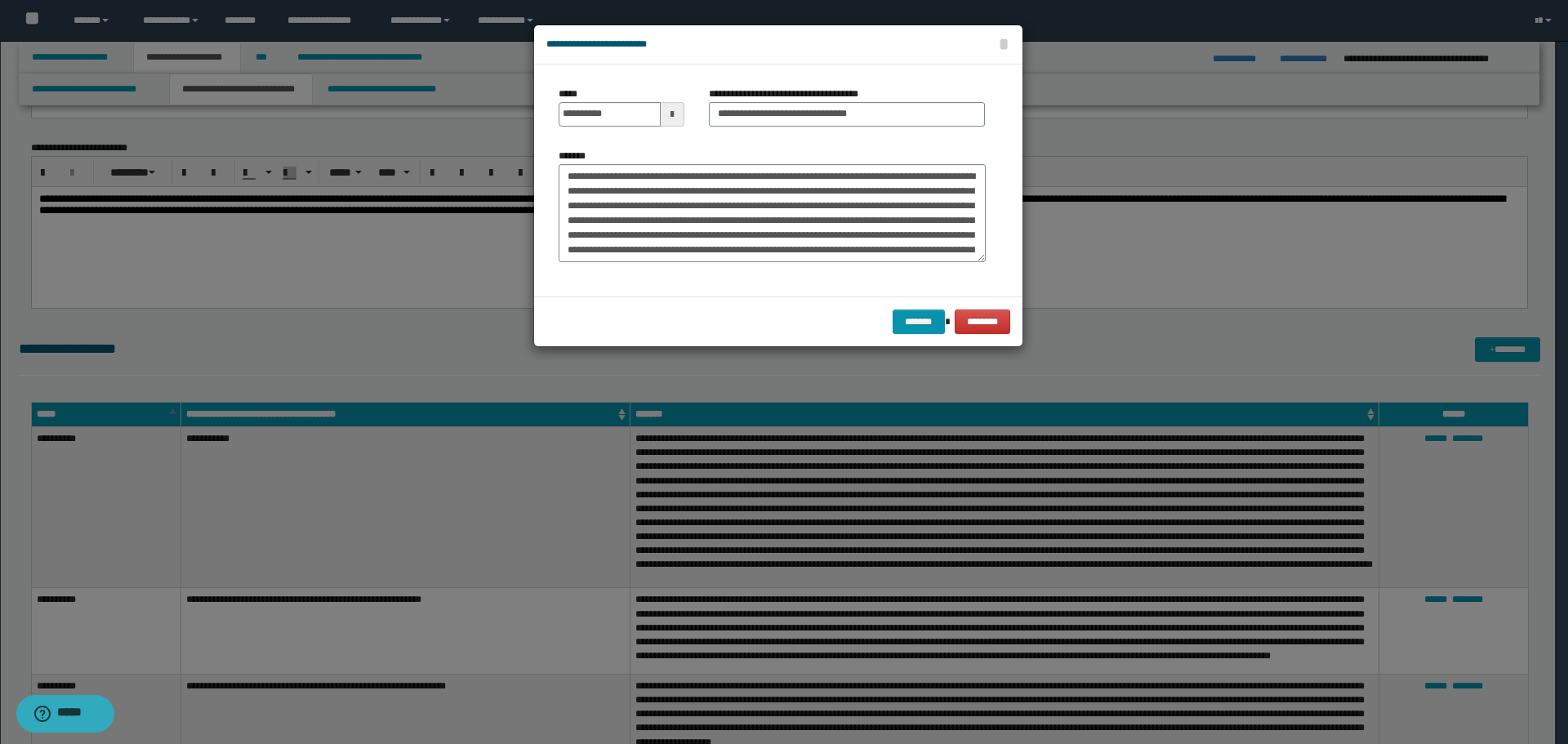 click on "*******
********" at bounding box center [778, 321] 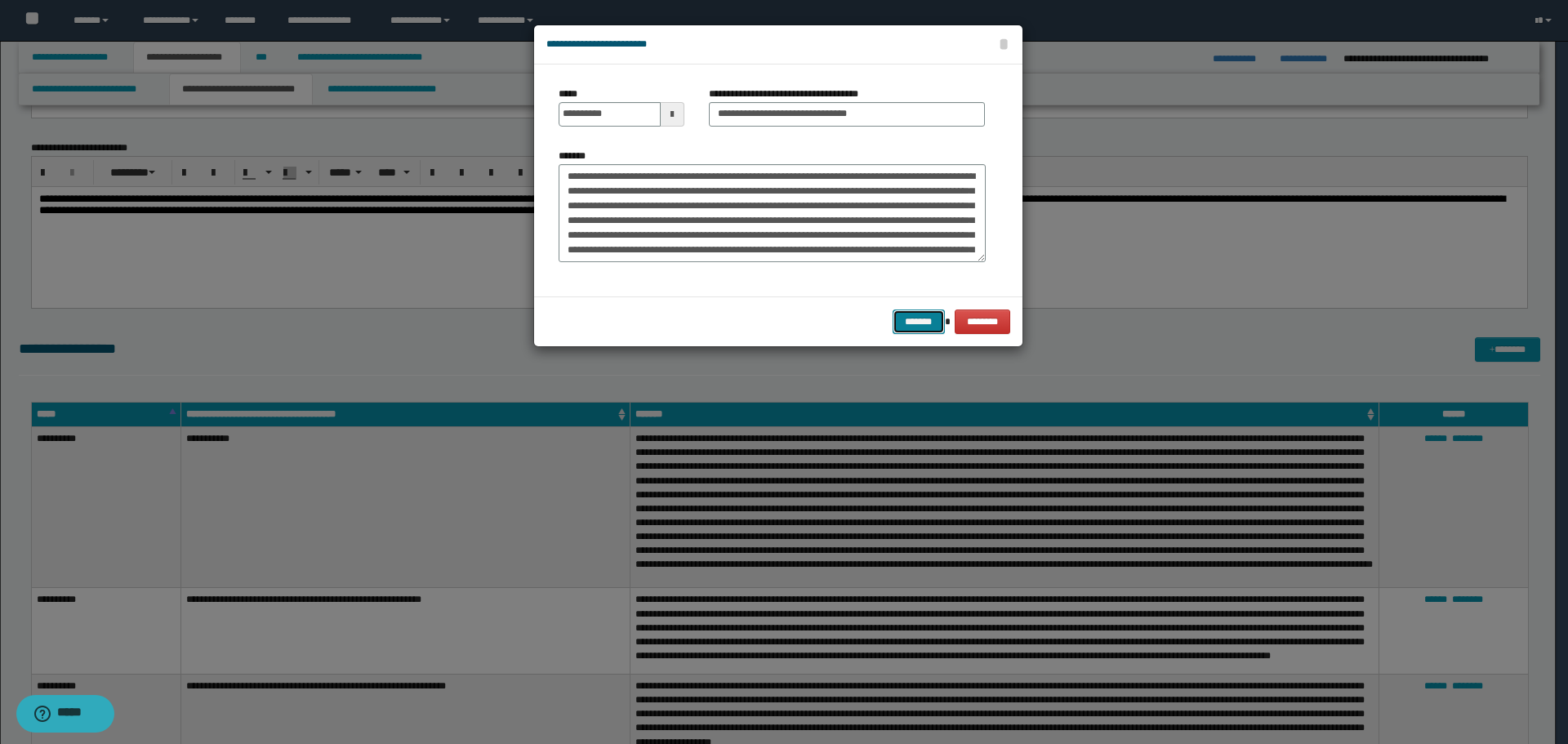 click on "*******" at bounding box center (919, 322) 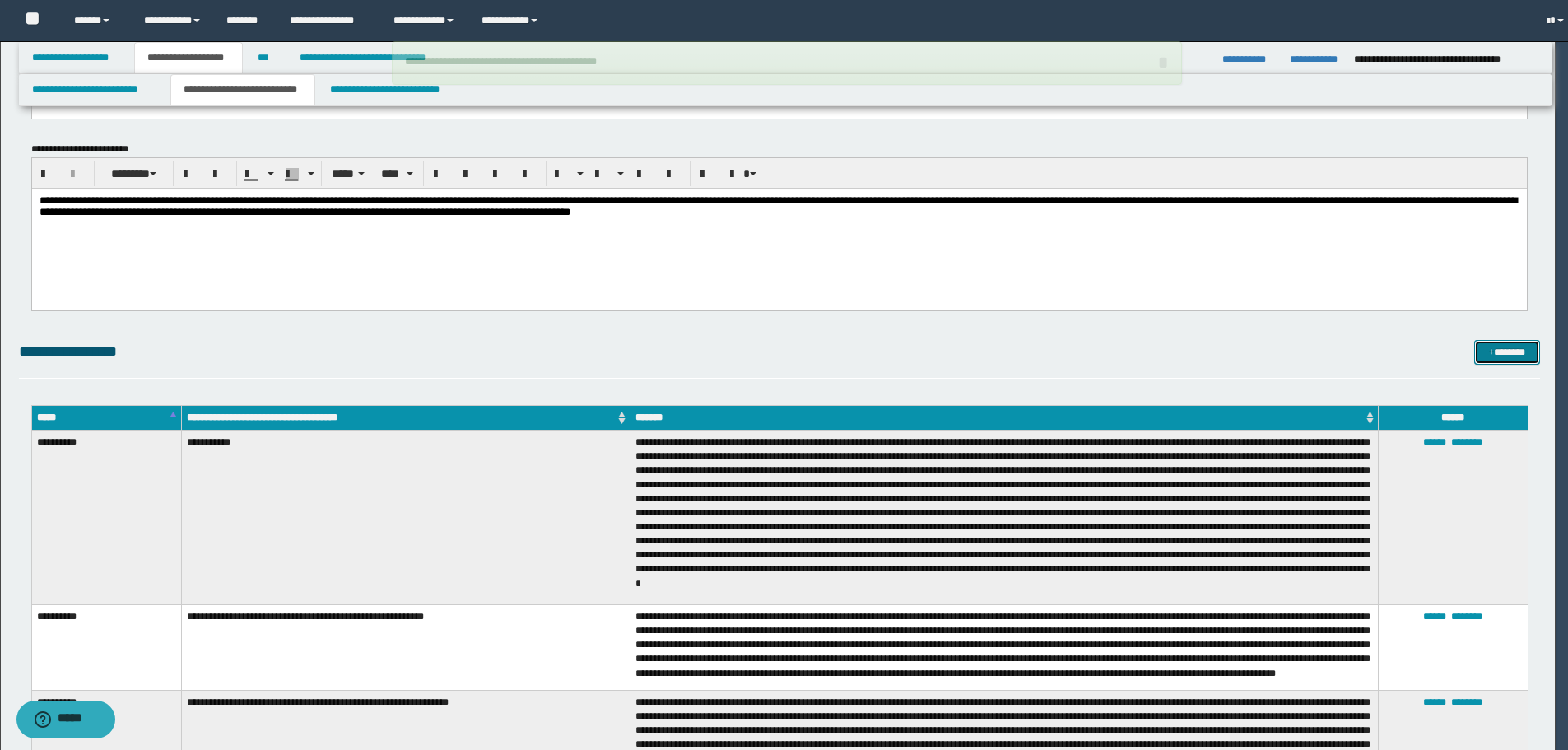 type 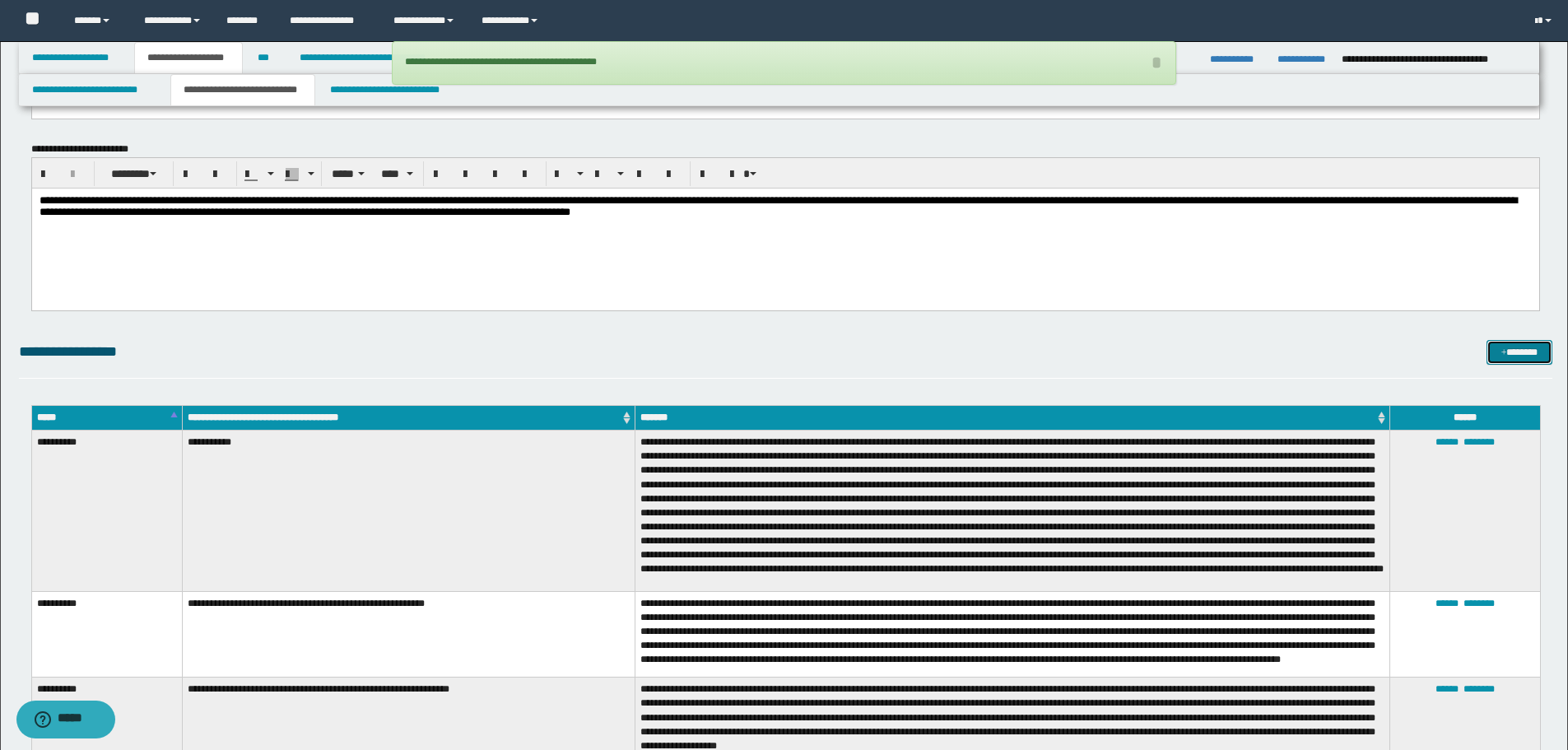 click on "*******" at bounding box center [1519, 352] 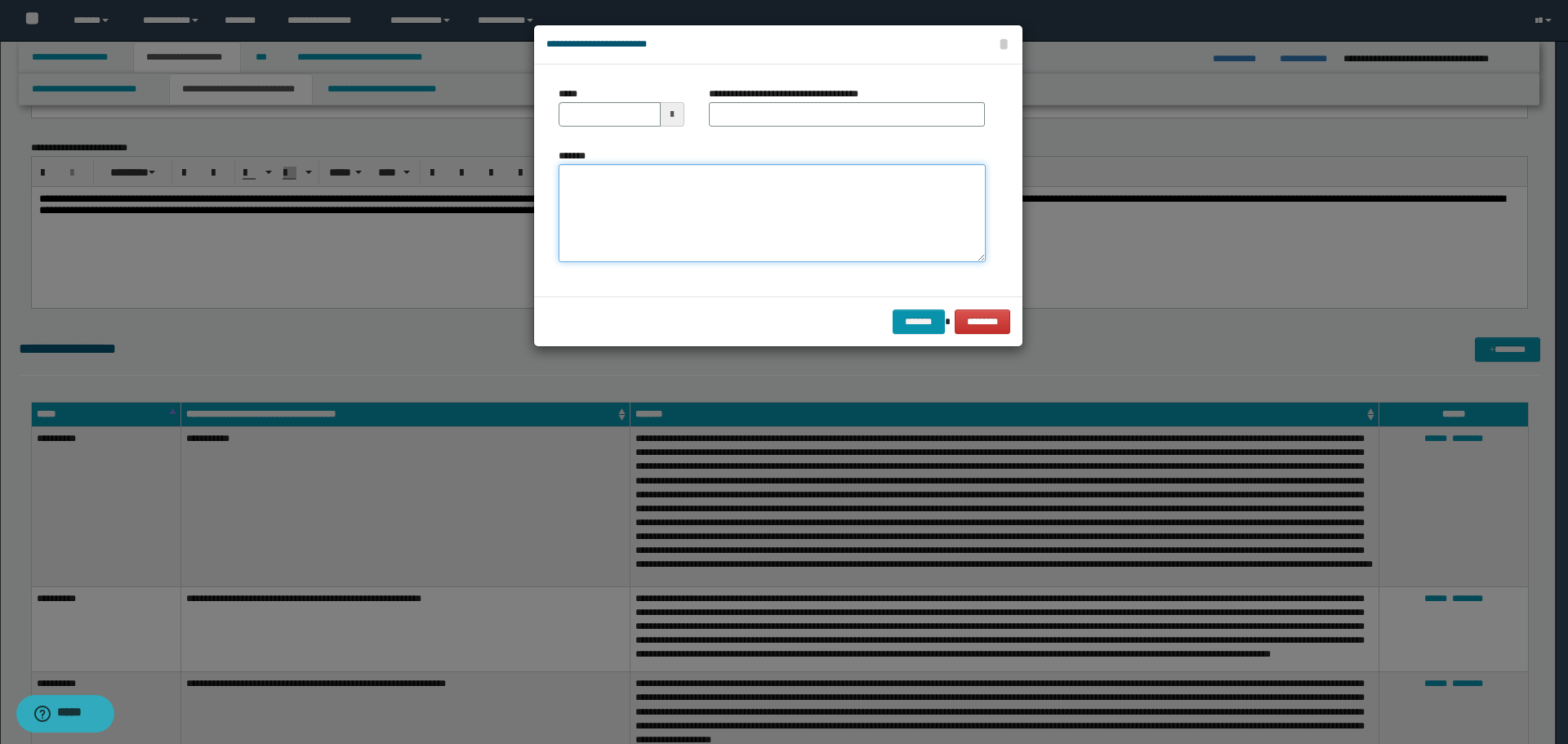 click on "*******" at bounding box center [772, 213] 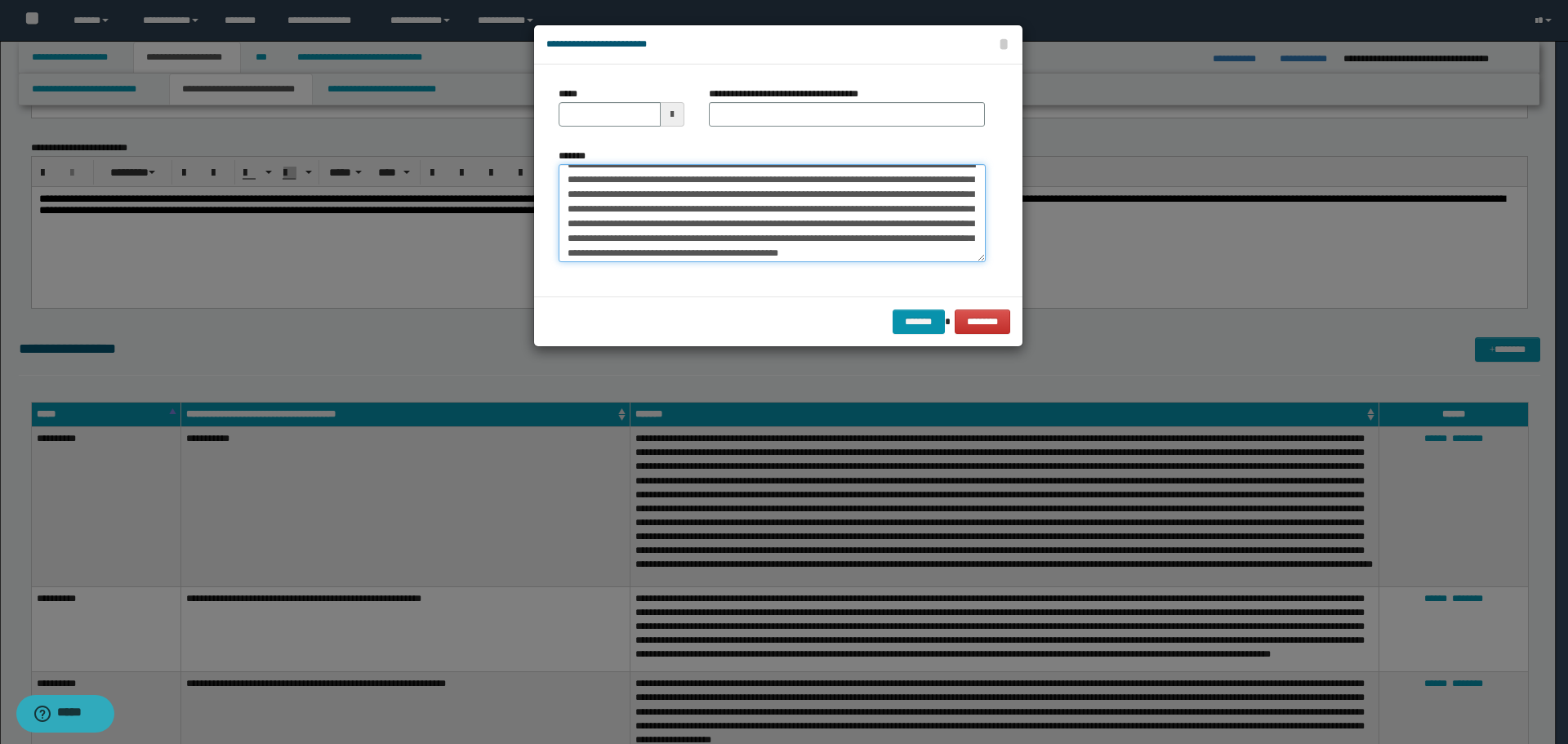 scroll, scrollTop: 0, scrollLeft: 0, axis: both 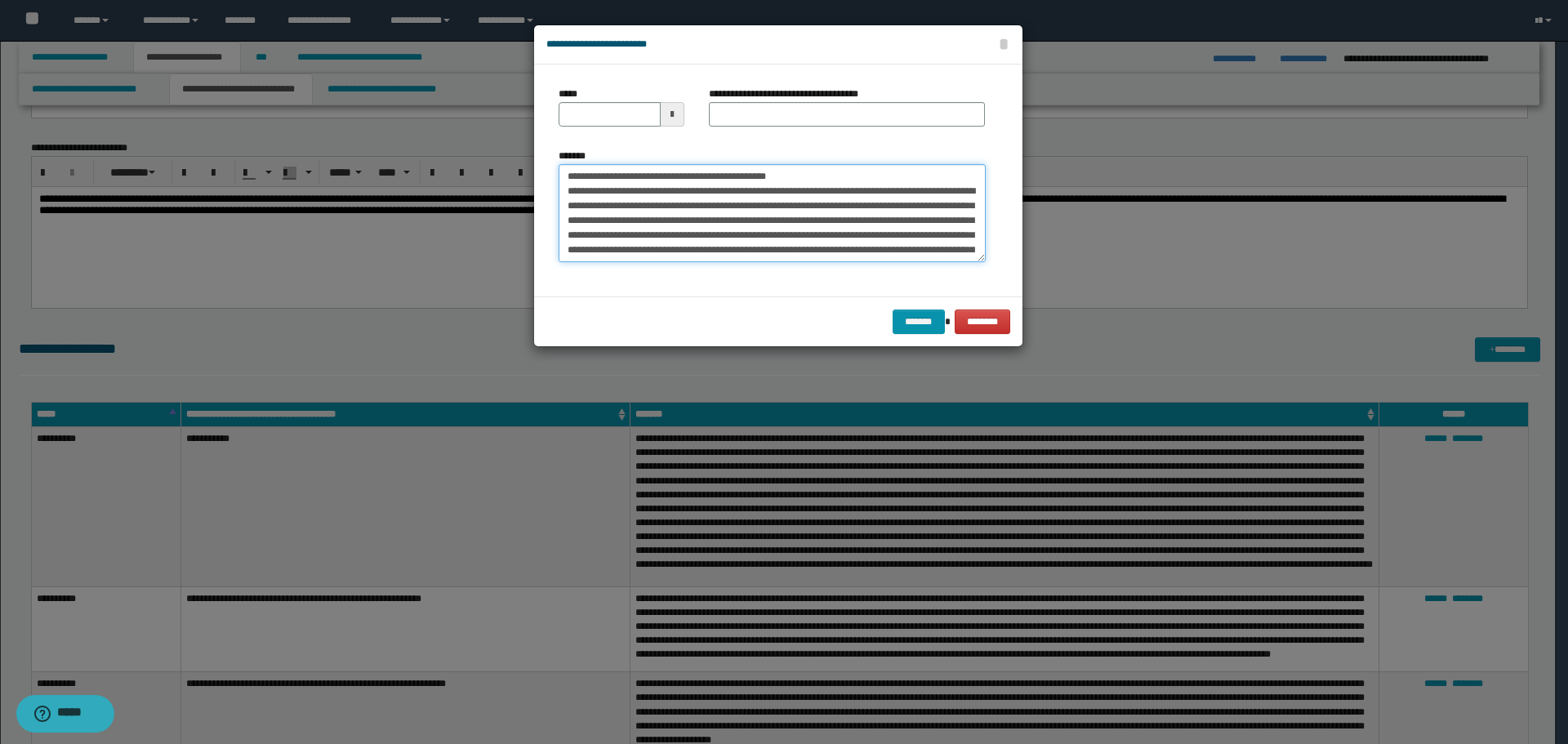 drag, startPoint x: 621, startPoint y: 176, endPoint x: 551, endPoint y: 176, distance: 70 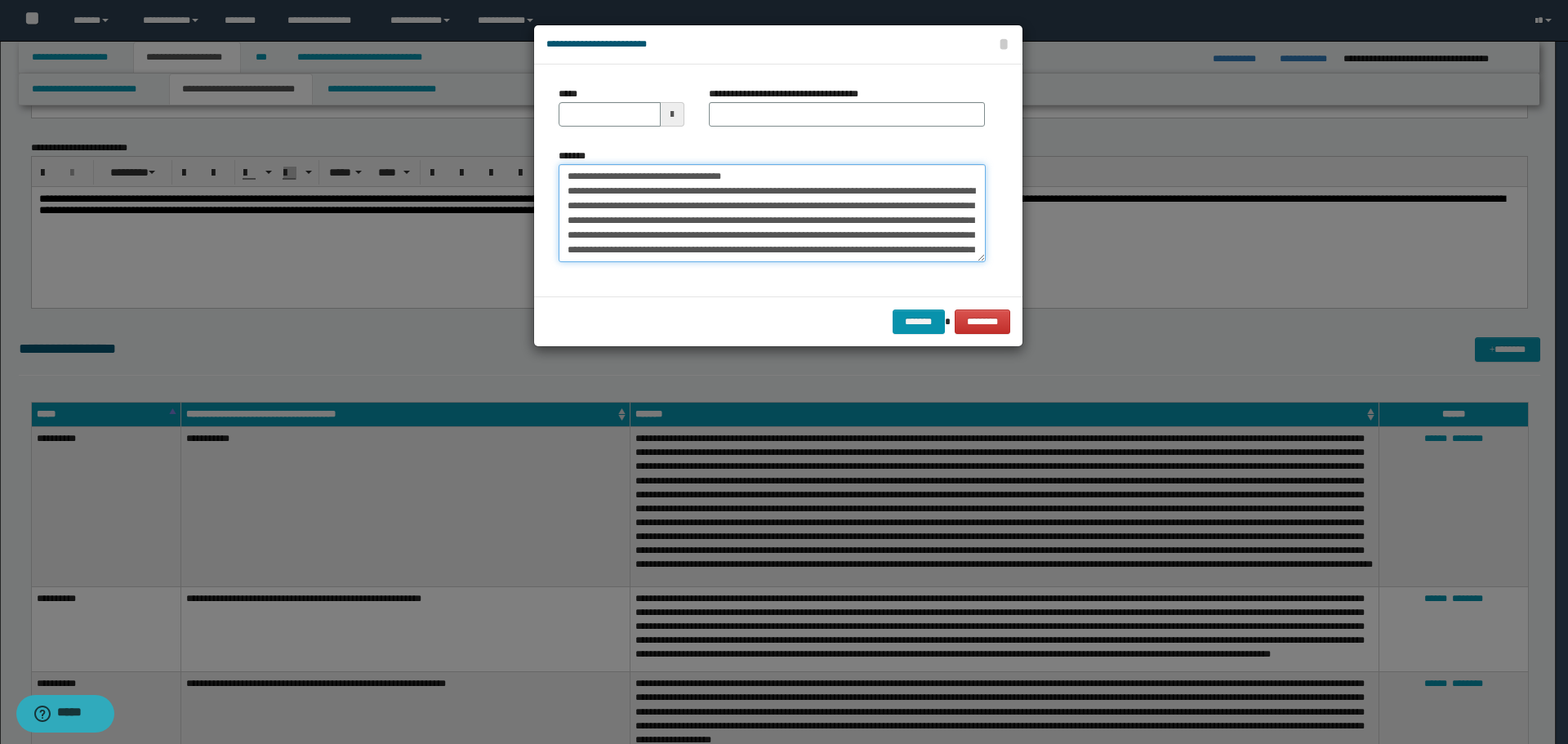 type 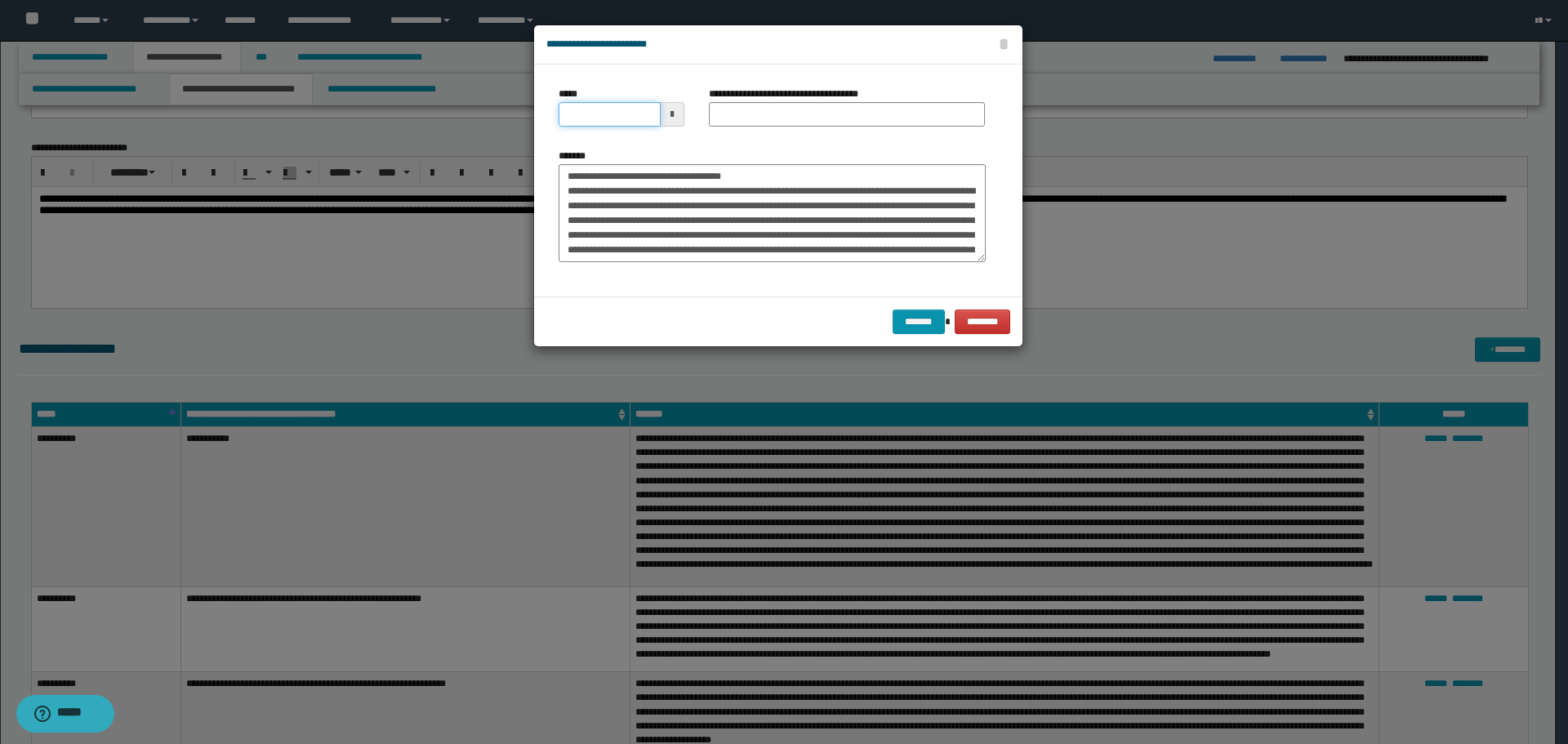 click on "*****" at bounding box center (609, 114) 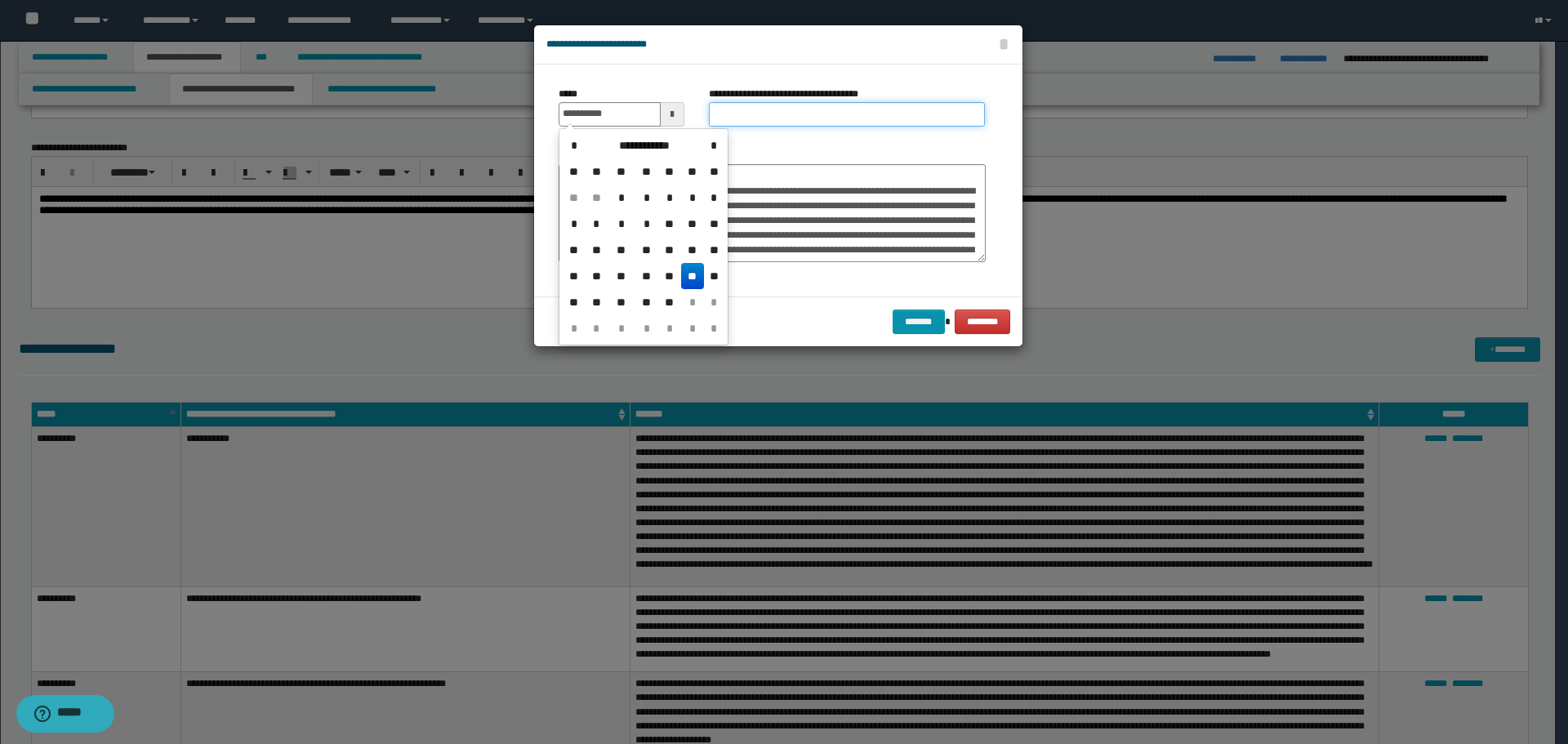 type on "**********" 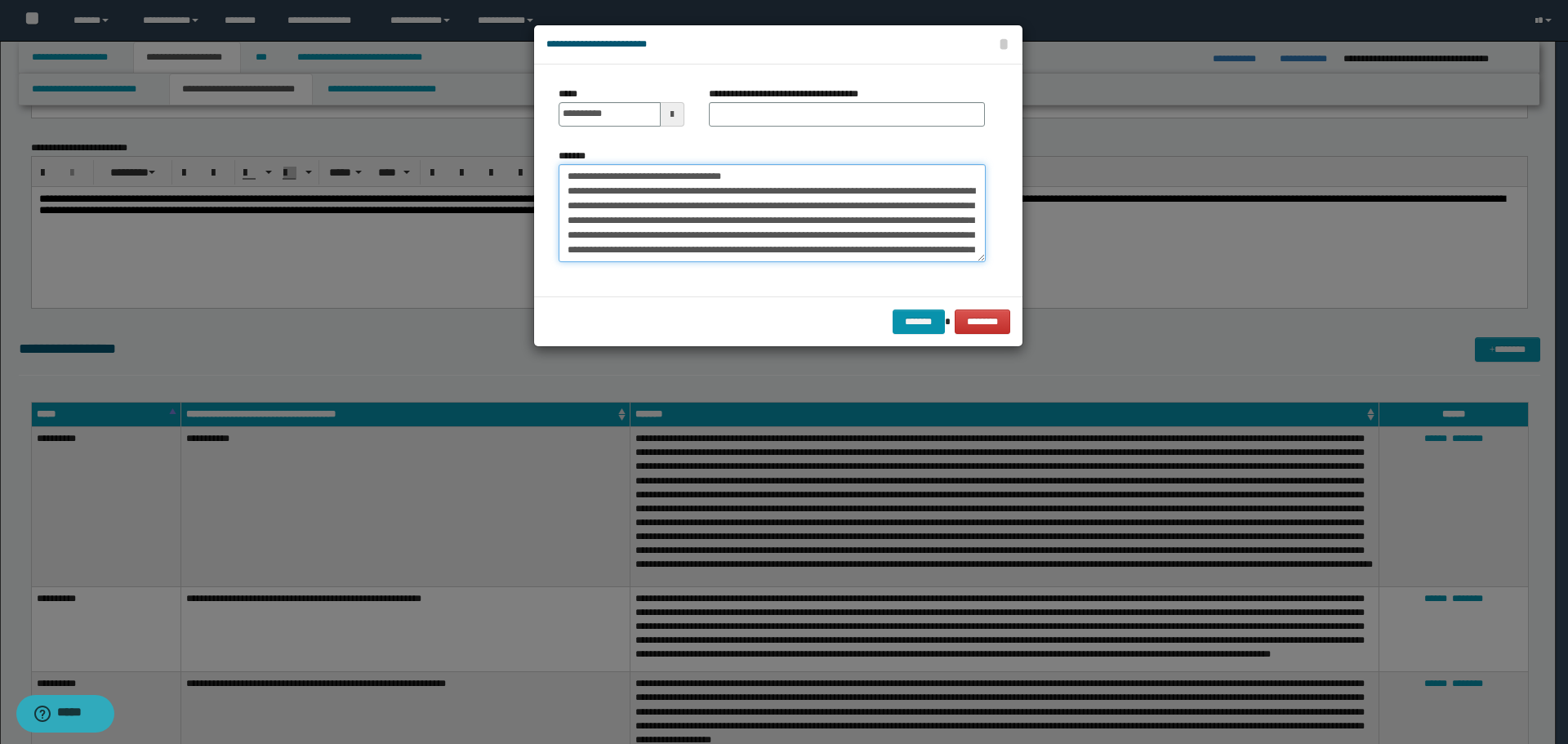 drag, startPoint x: 564, startPoint y: 174, endPoint x: 697, endPoint y: 172, distance: 133.01504 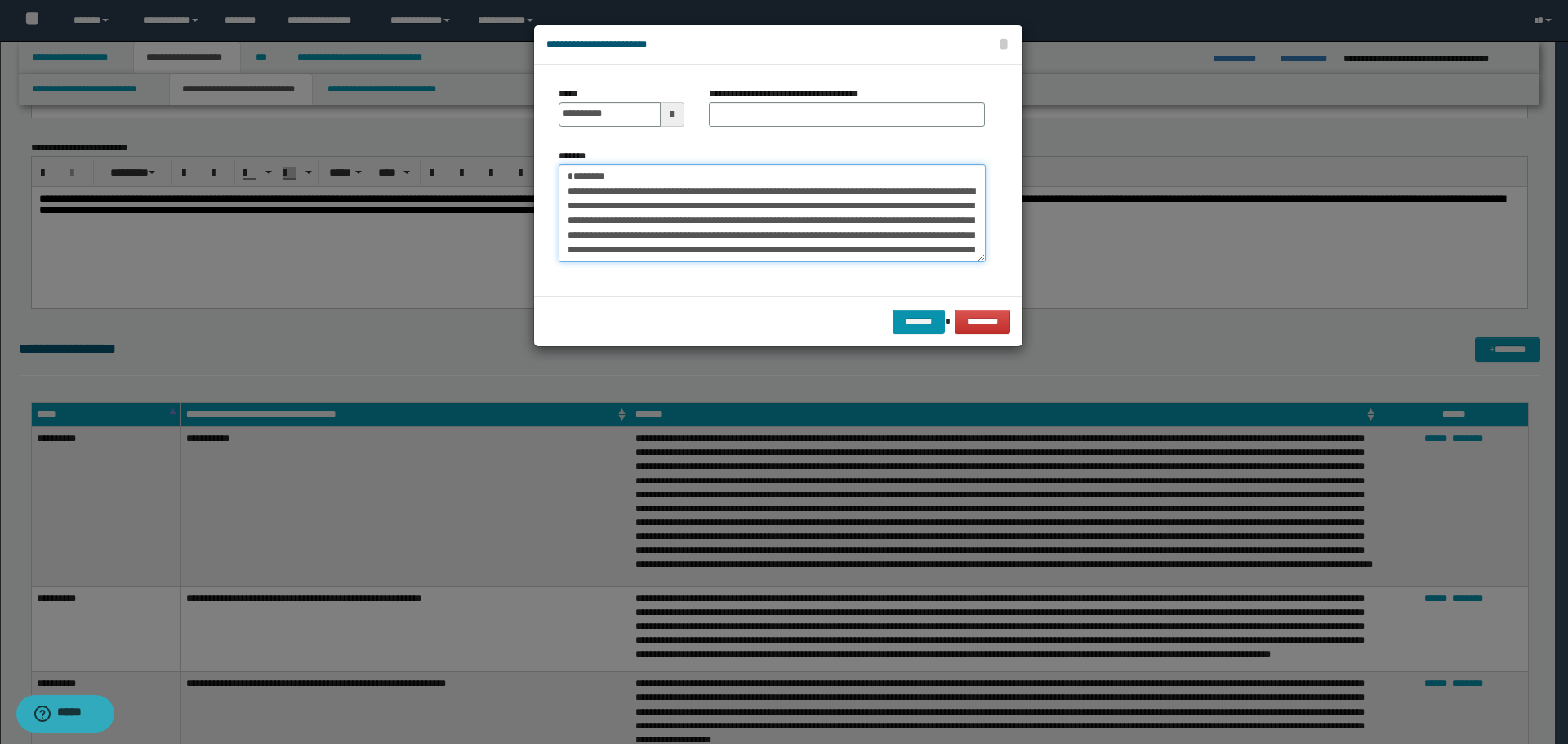 type on "**********" 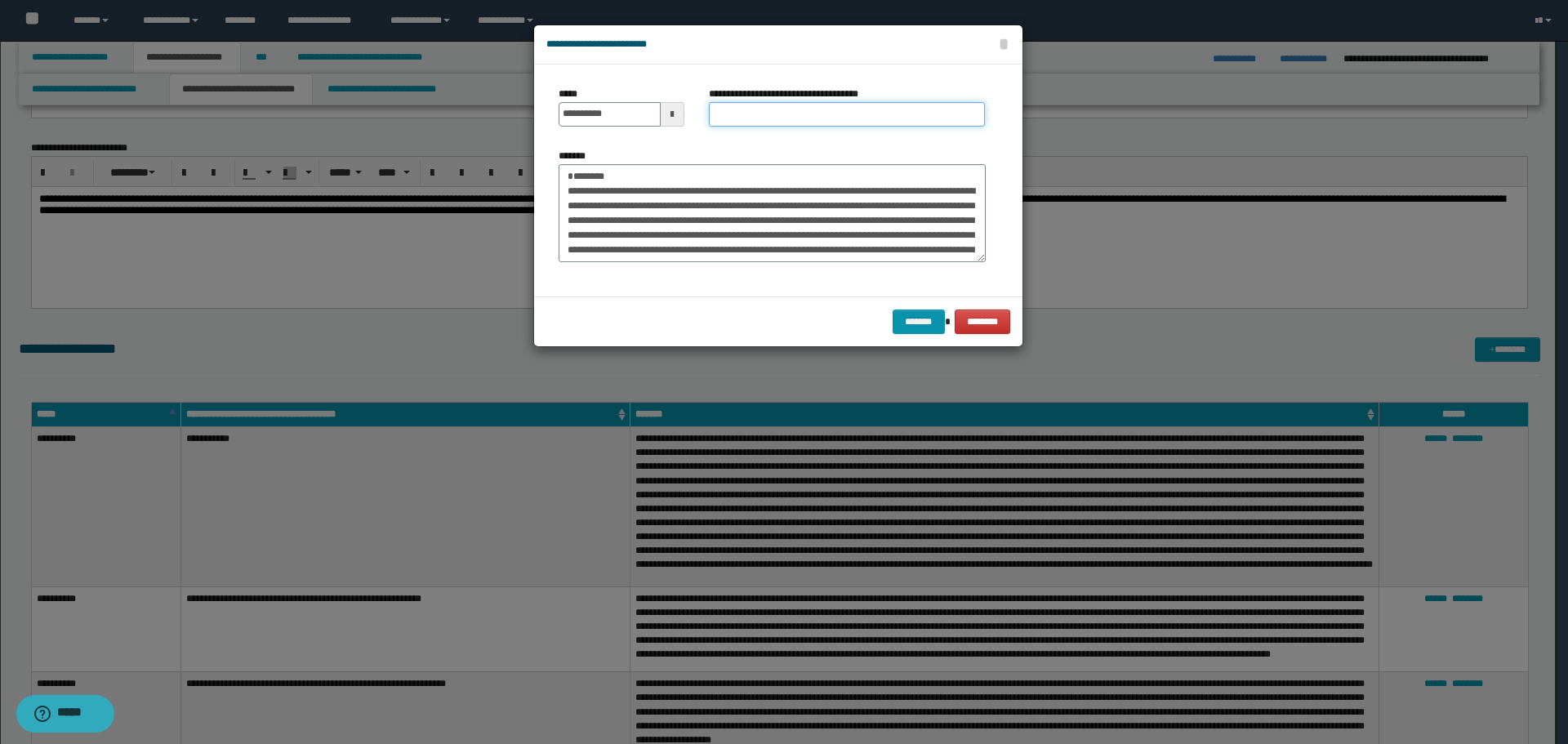 click on "**********" at bounding box center [847, 114] 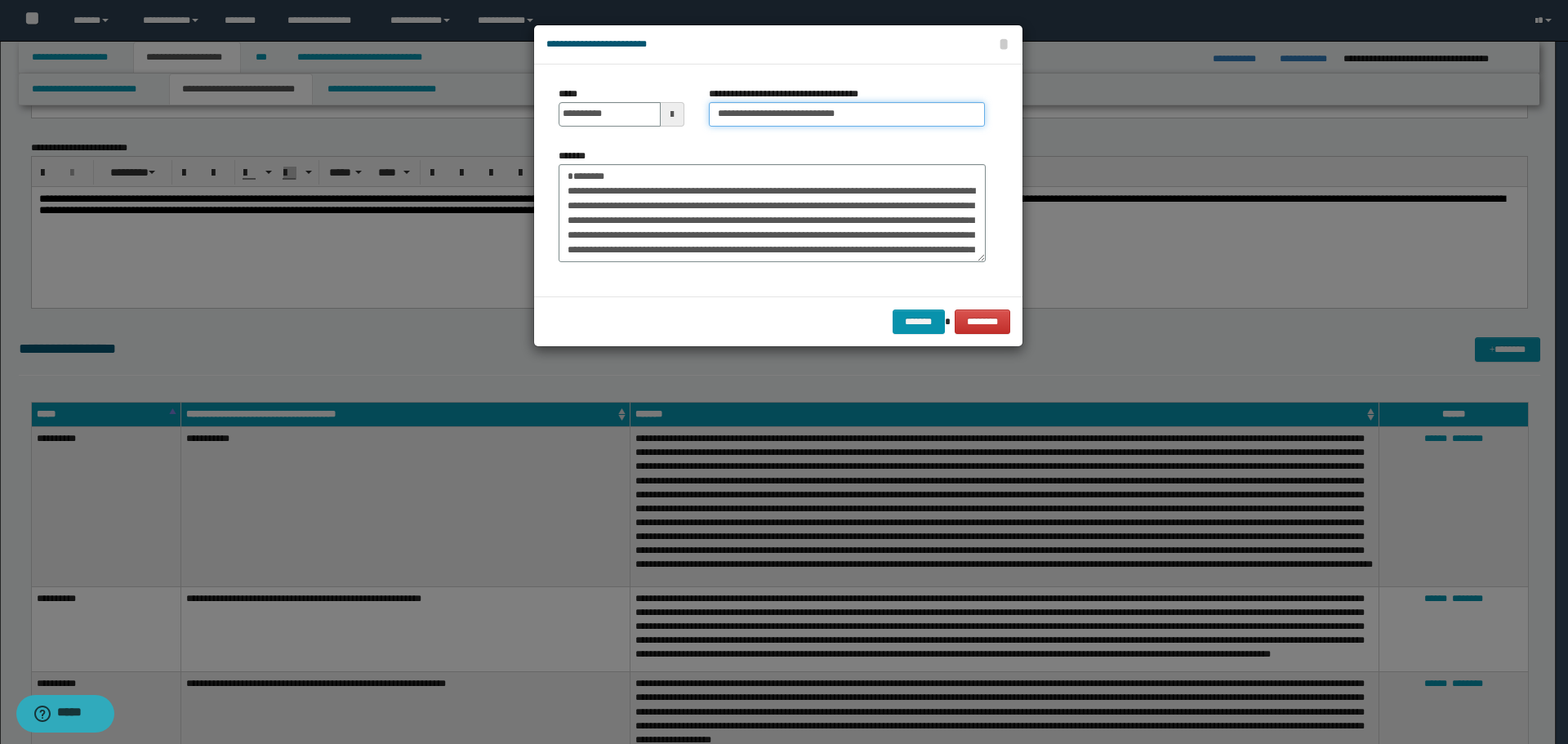 type on "**********" 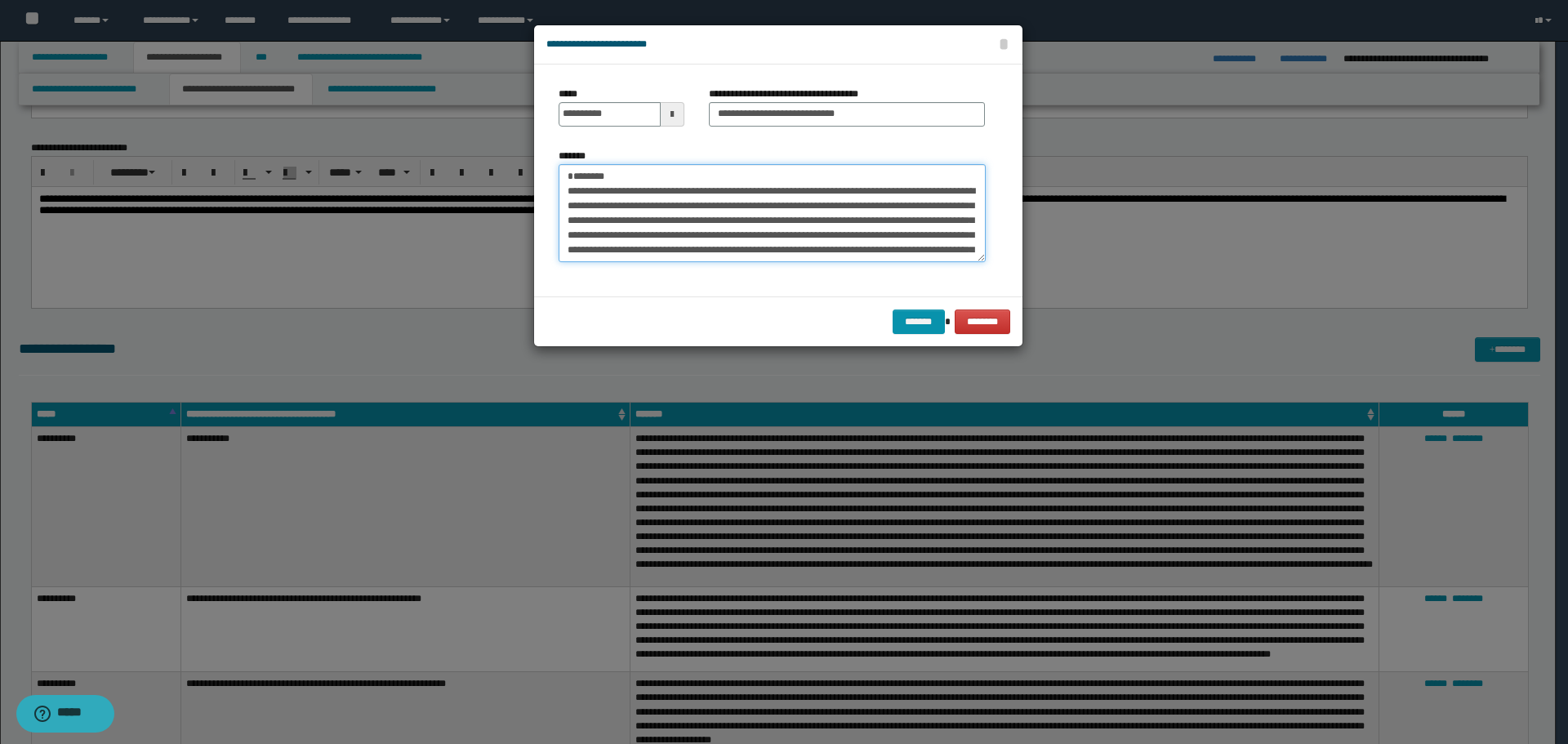 drag, startPoint x: 617, startPoint y: 175, endPoint x: 490, endPoint y: 181, distance: 127.14165 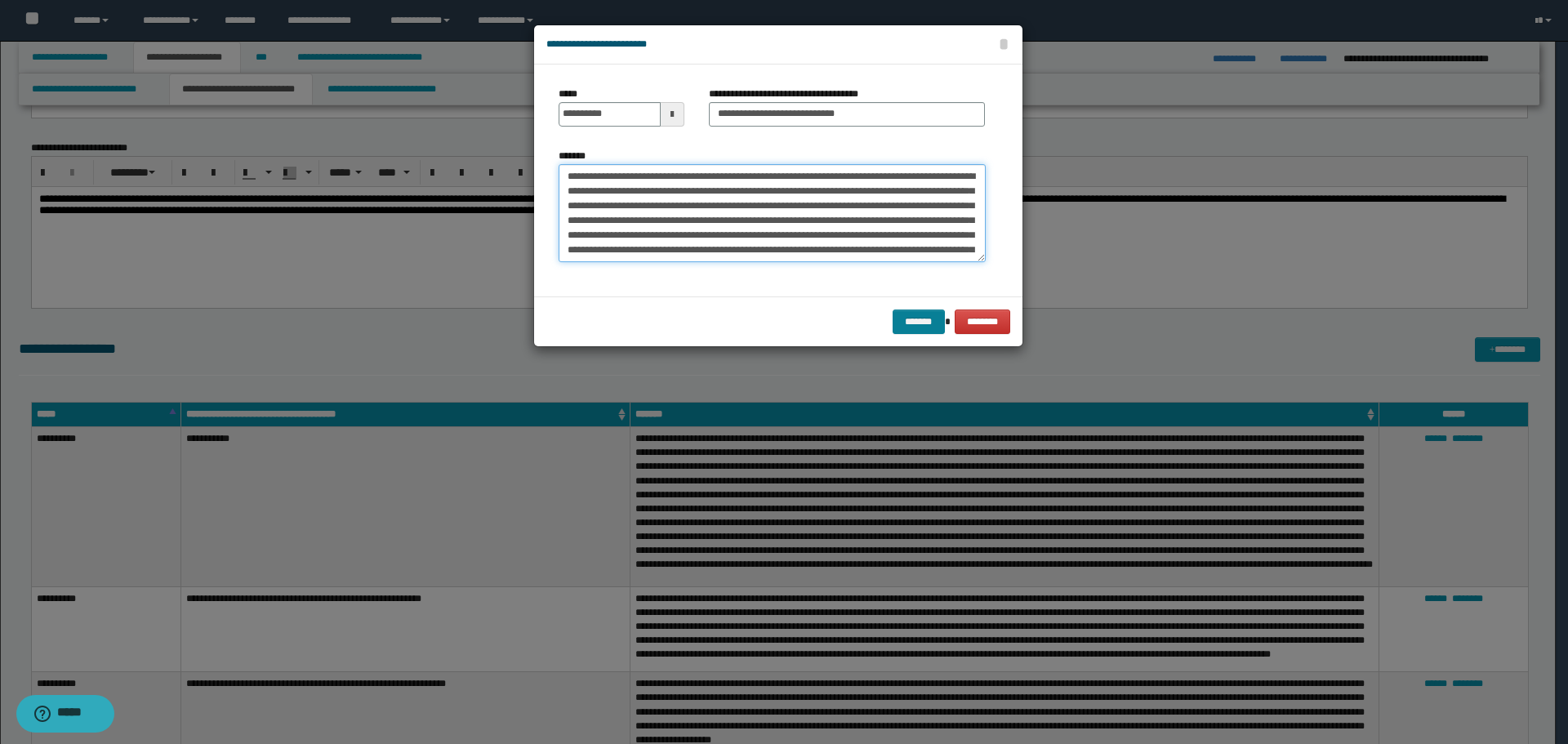type on "**********" 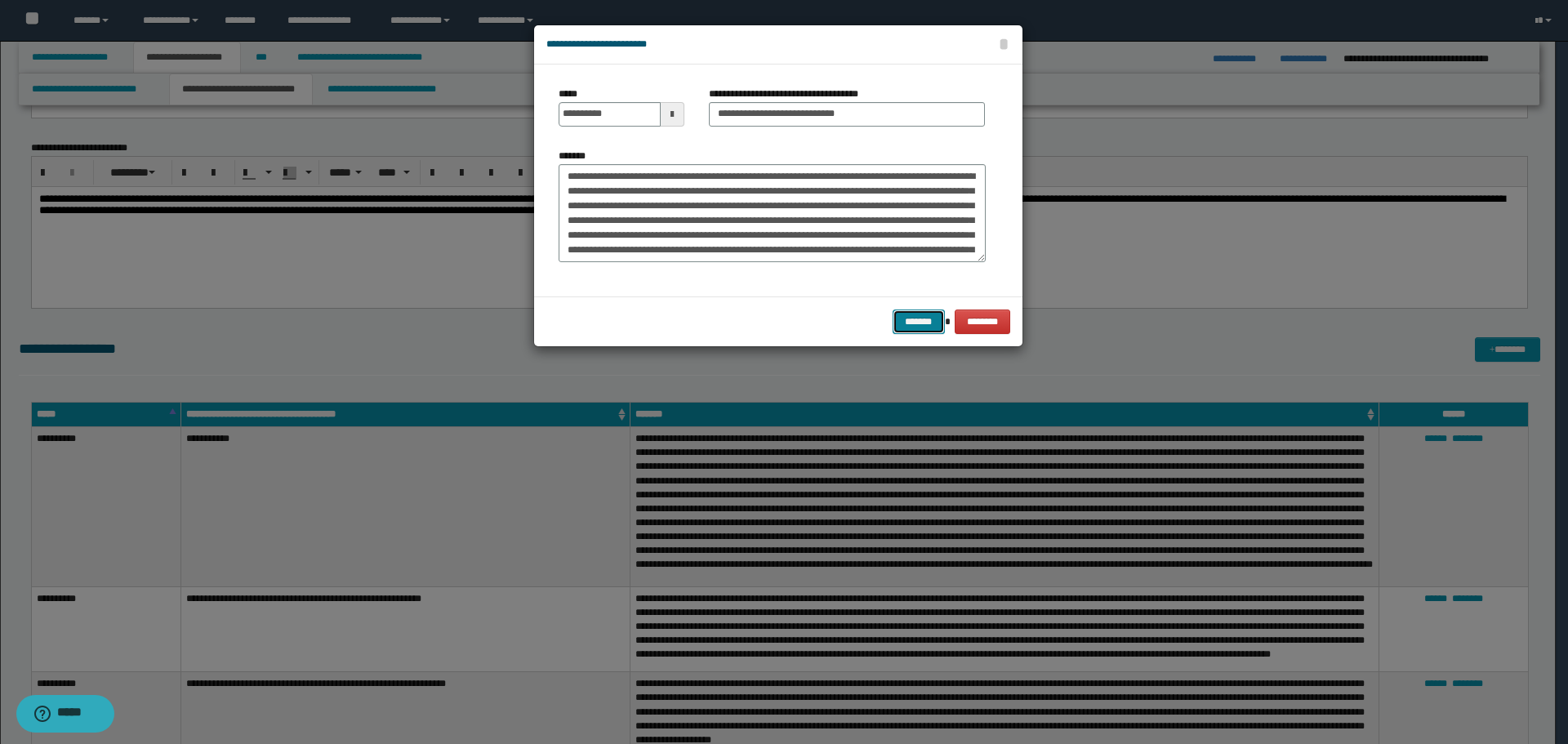 click on "*******" at bounding box center (919, 322) 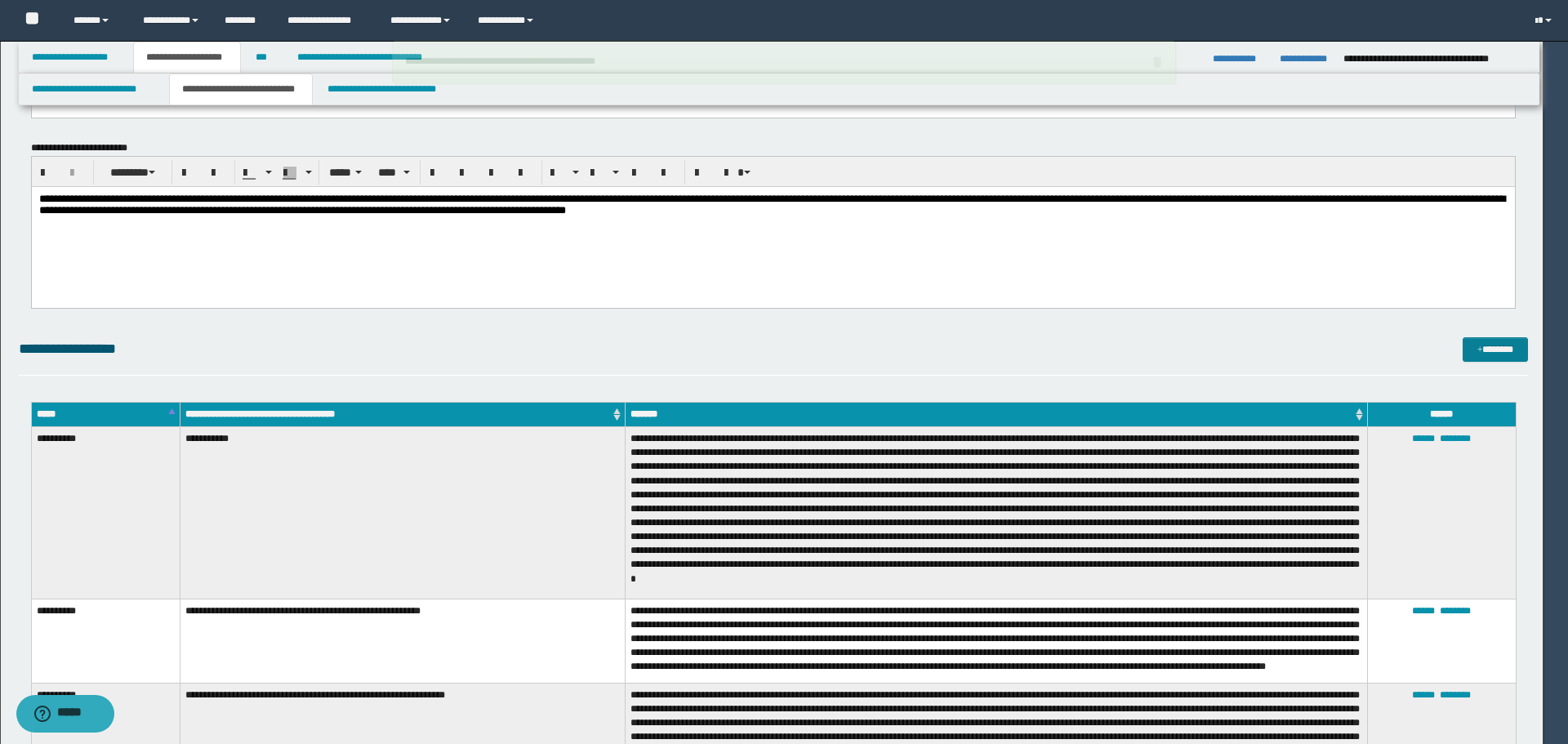 type 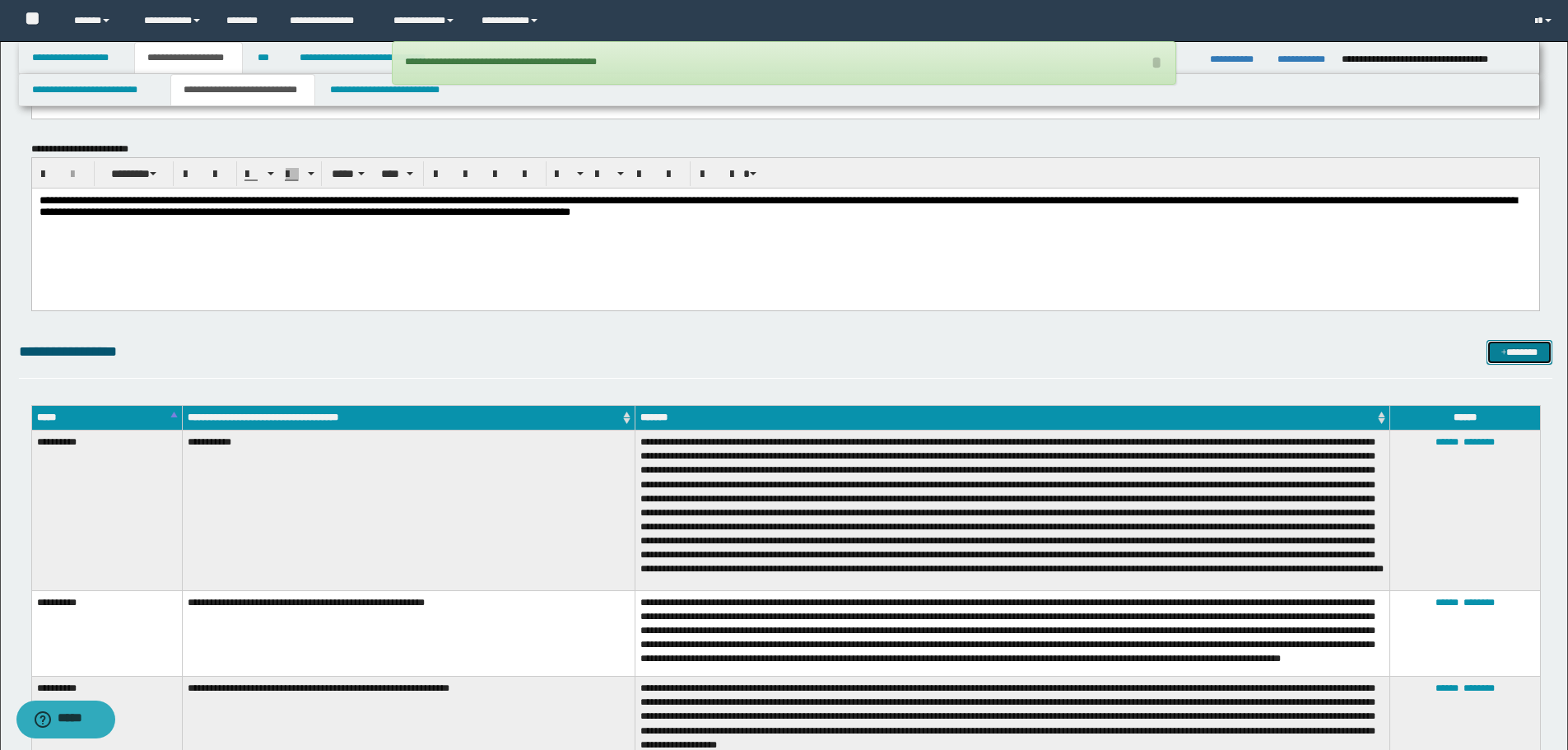 click at bounding box center (1504, 353) 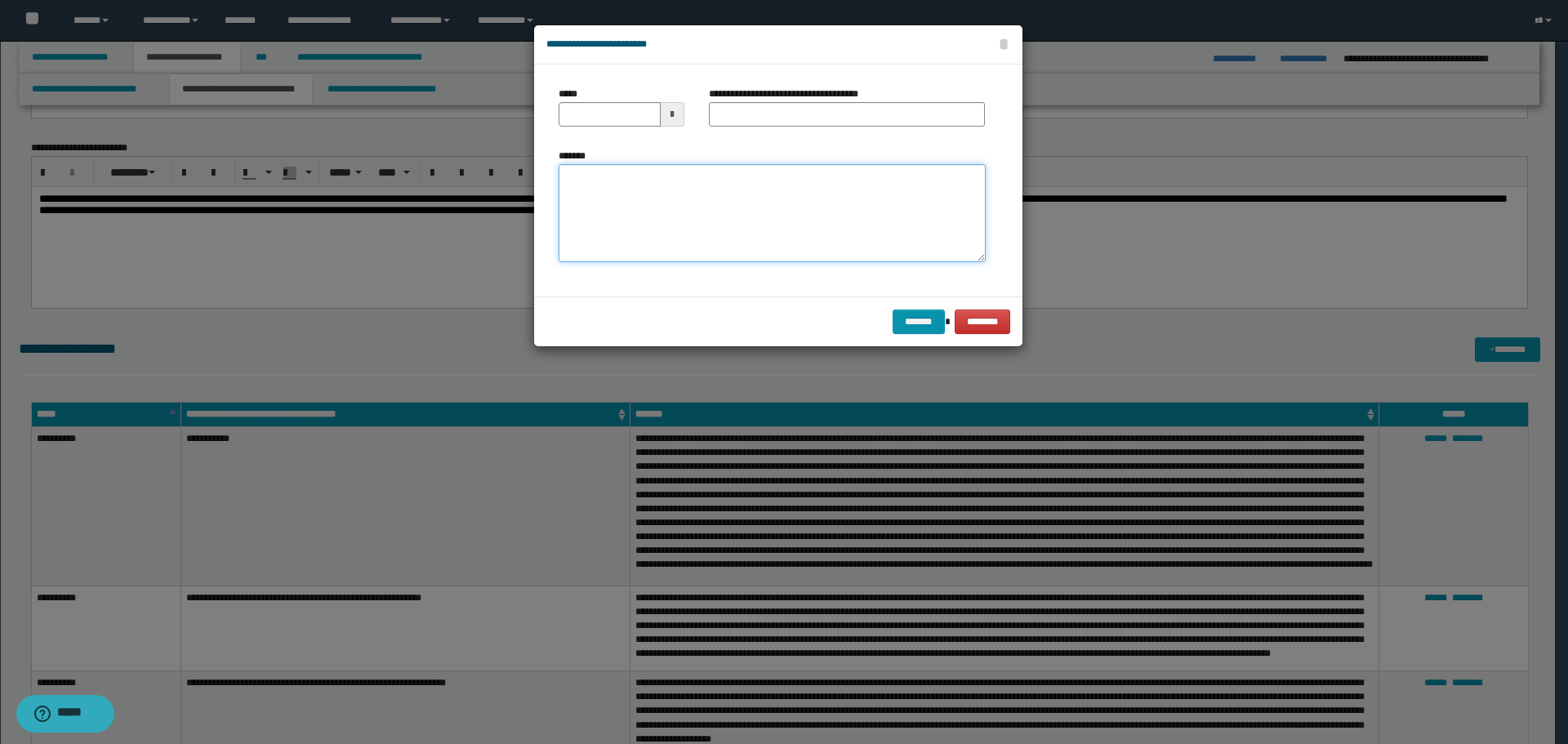 click on "*******" at bounding box center [772, 213] 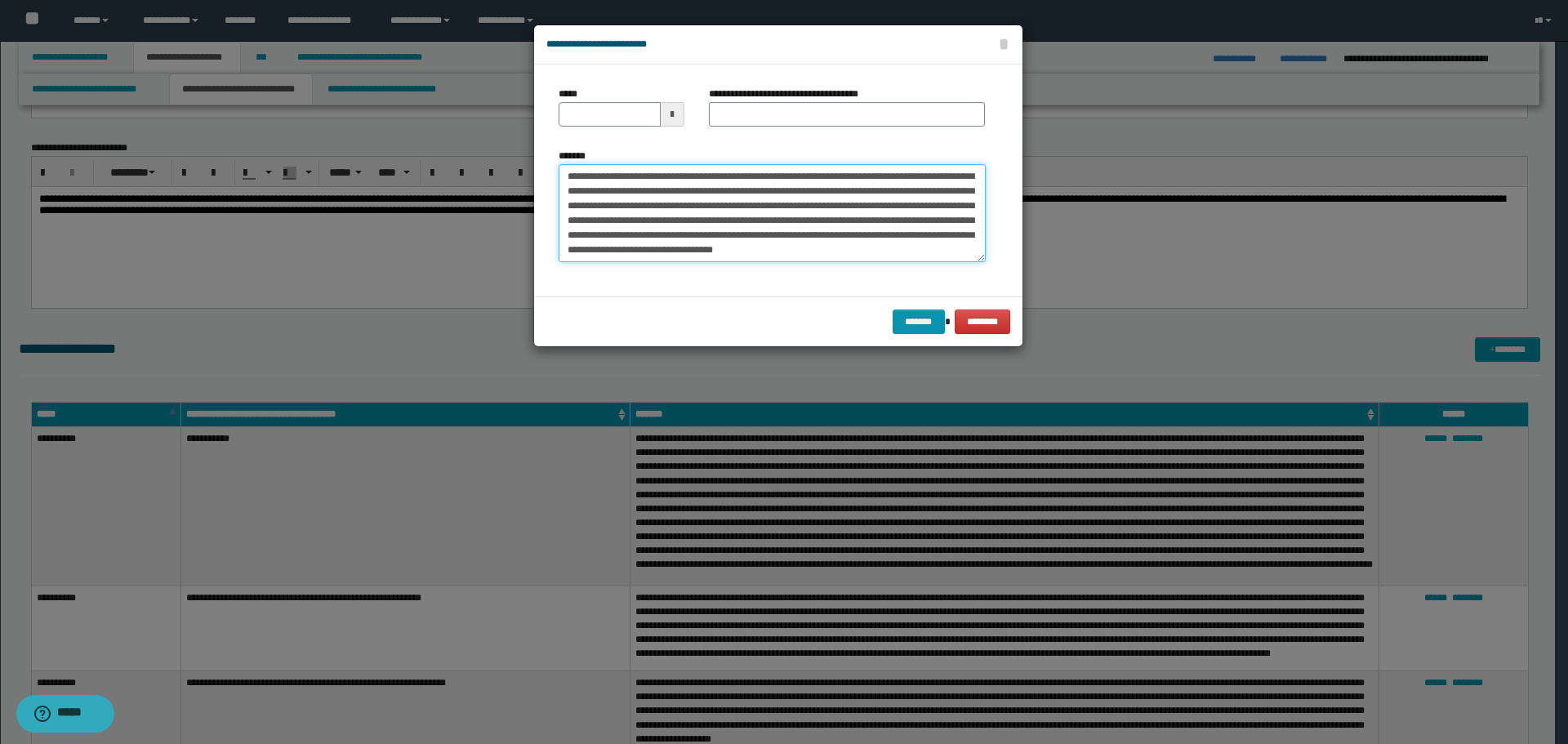 scroll, scrollTop: 0, scrollLeft: 0, axis: both 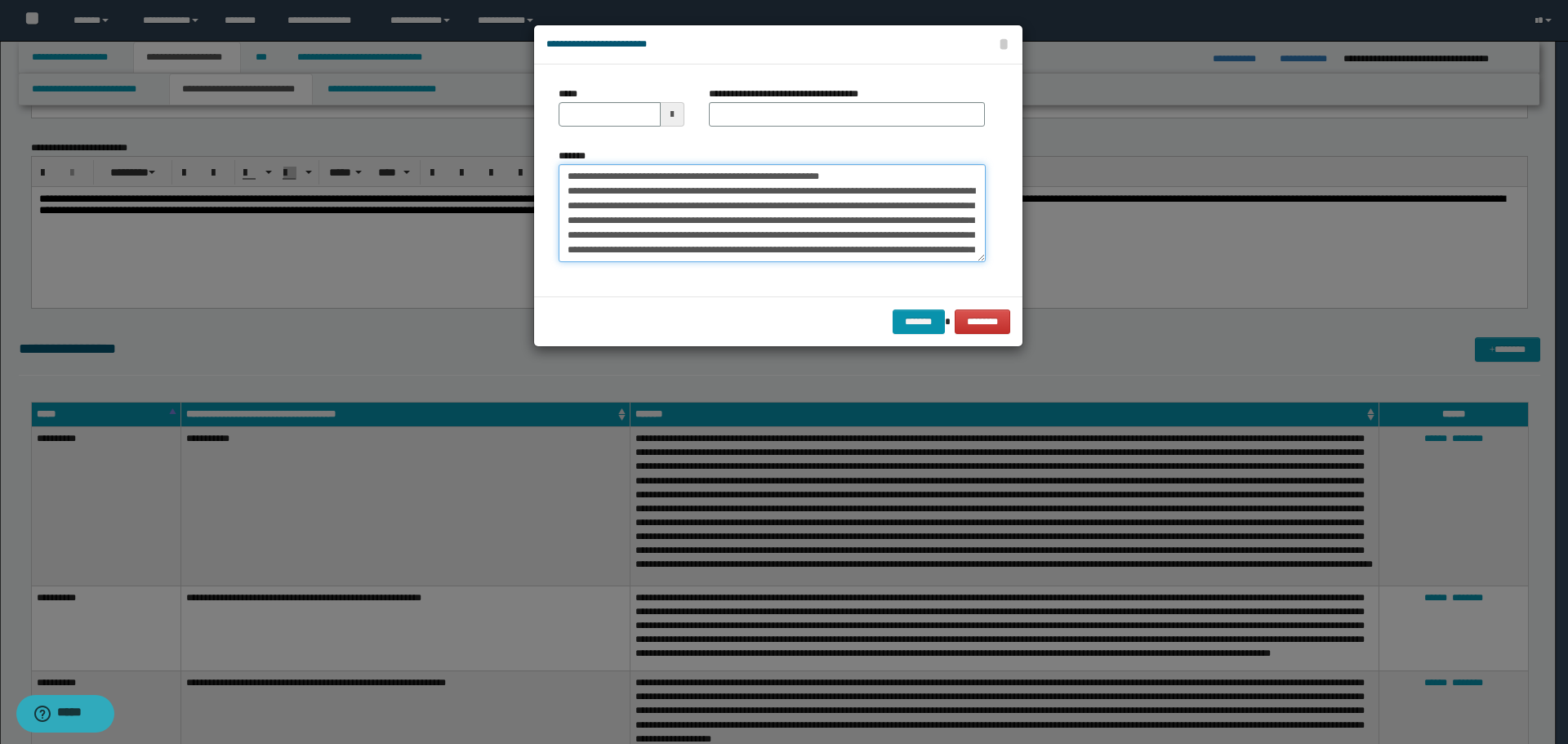 drag, startPoint x: 617, startPoint y: 176, endPoint x: 412, endPoint y: 162, distance: 205.47749 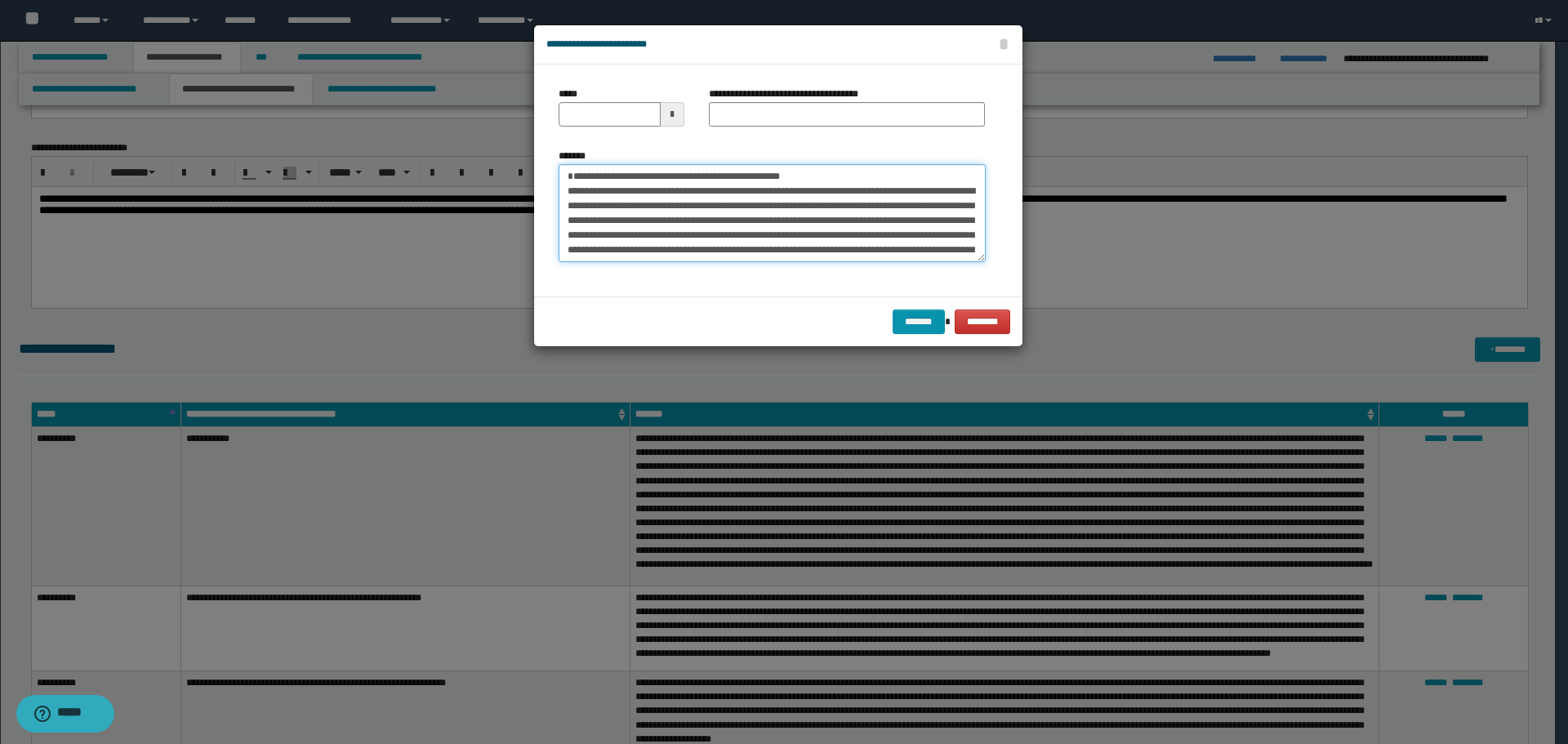 type 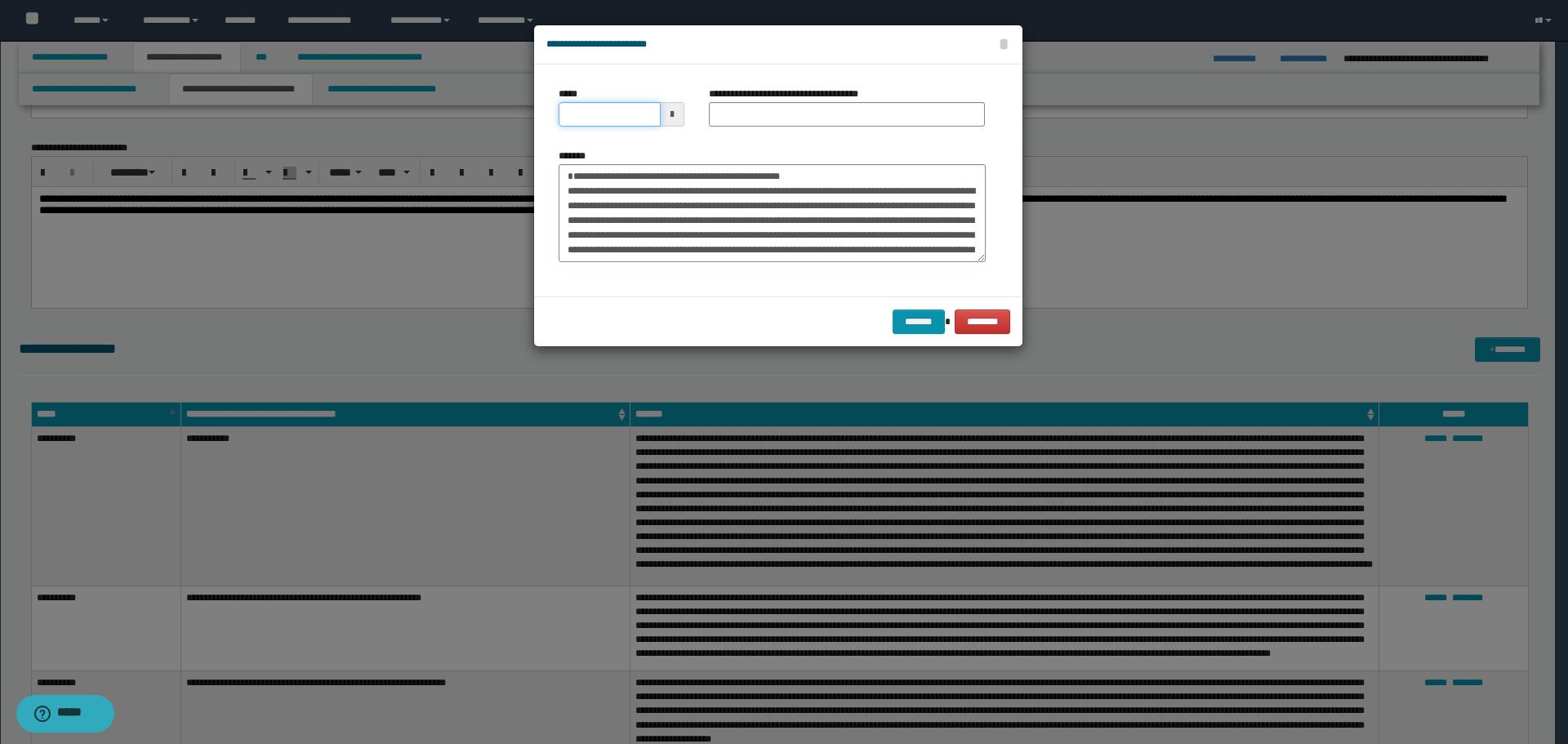 click on "*****" at bounding box center [609, 114] 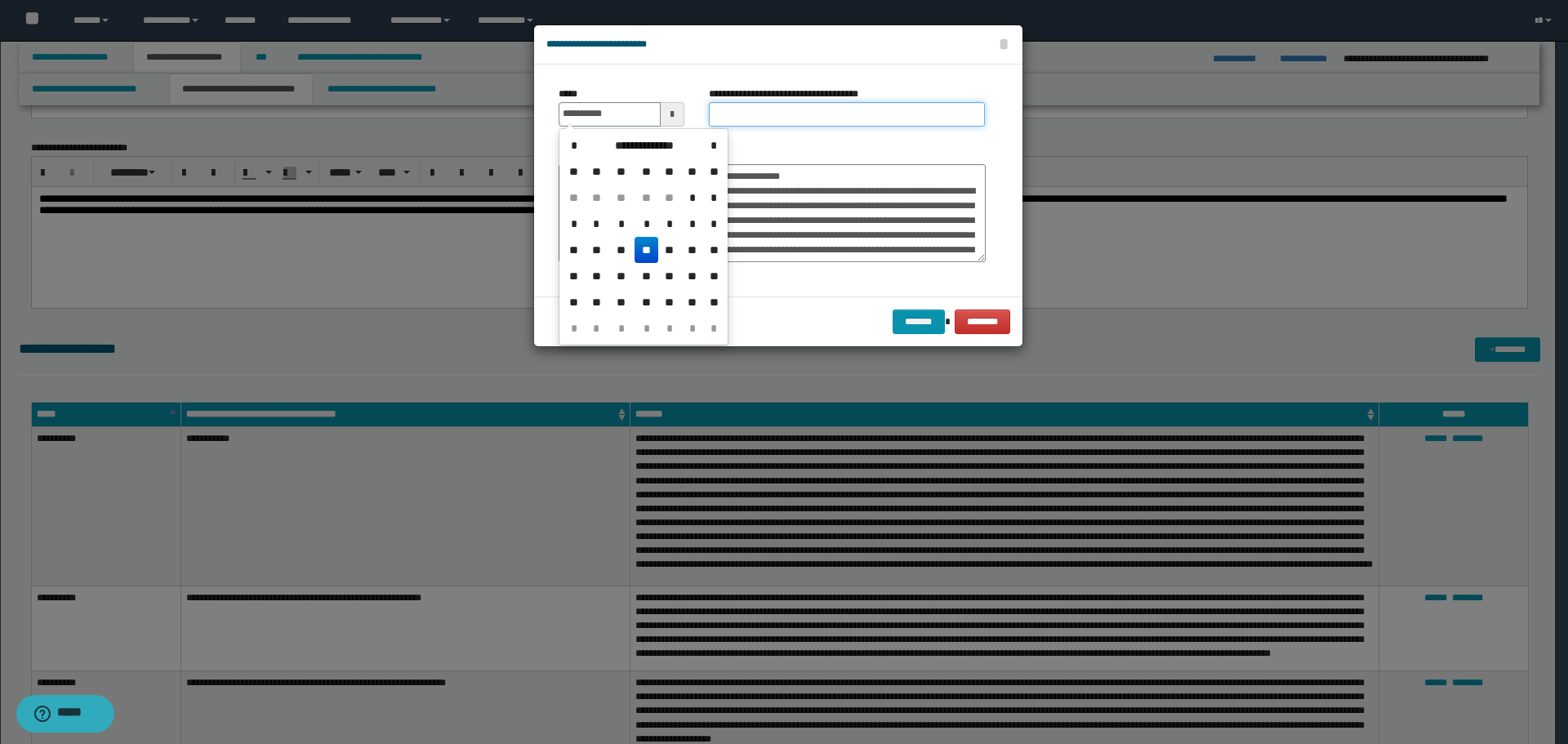 type on "**********" 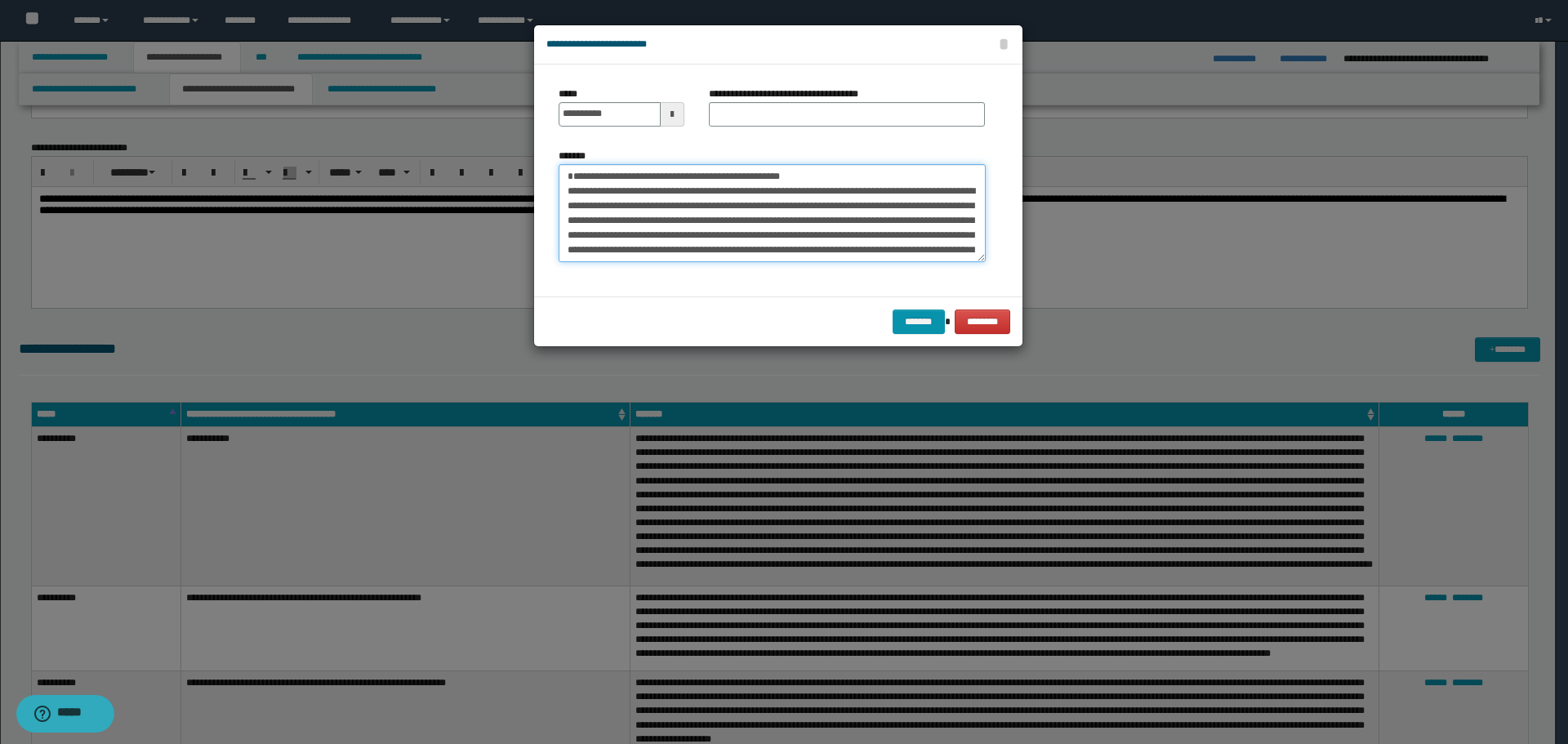 drag, startPoint x: 566, startPoint y: 179, endPoint x: 777, endPoint y: 174, distance: 211.05923 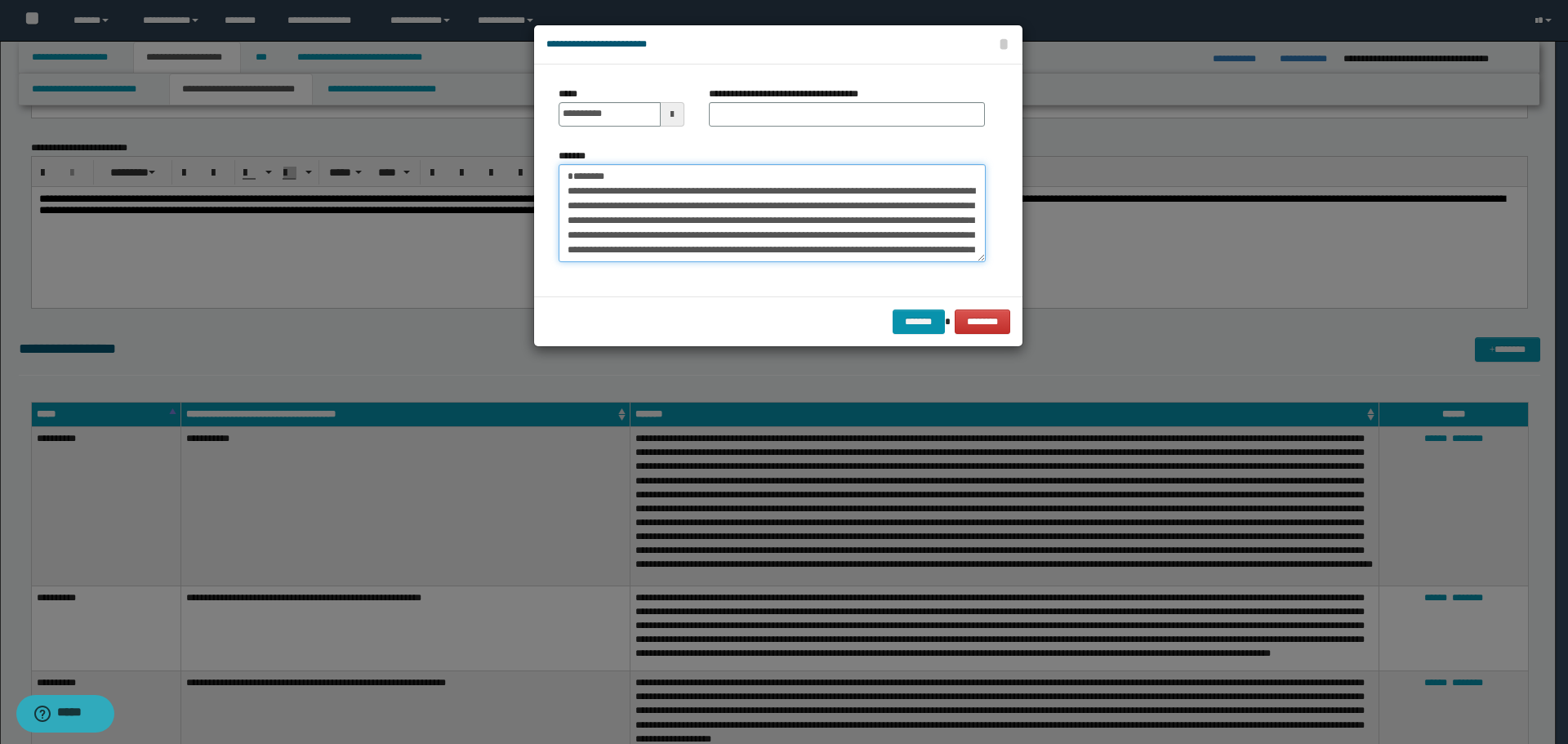 type on "**********" 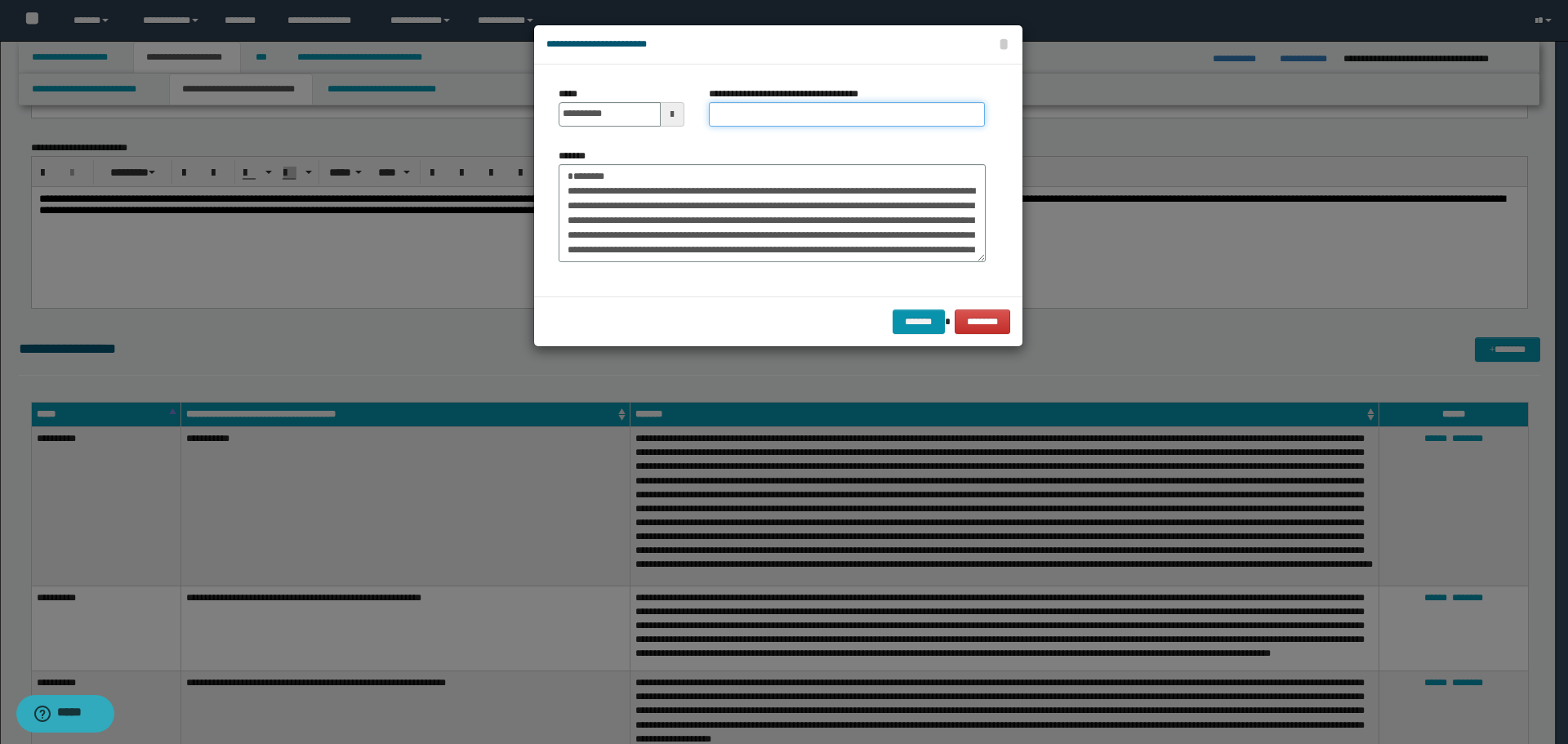 click on "**********" at bounding box center [847, 114] 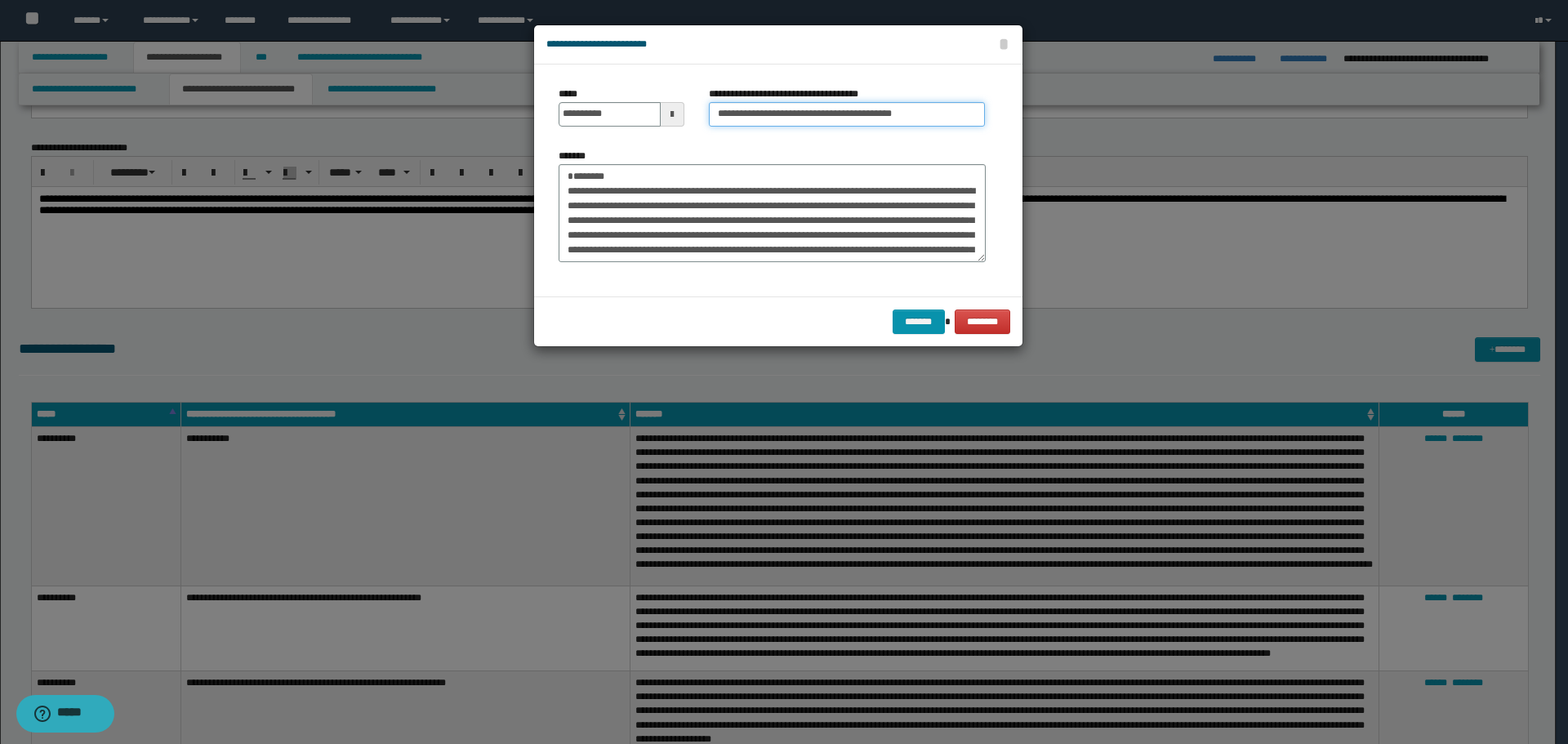 type on "**********" 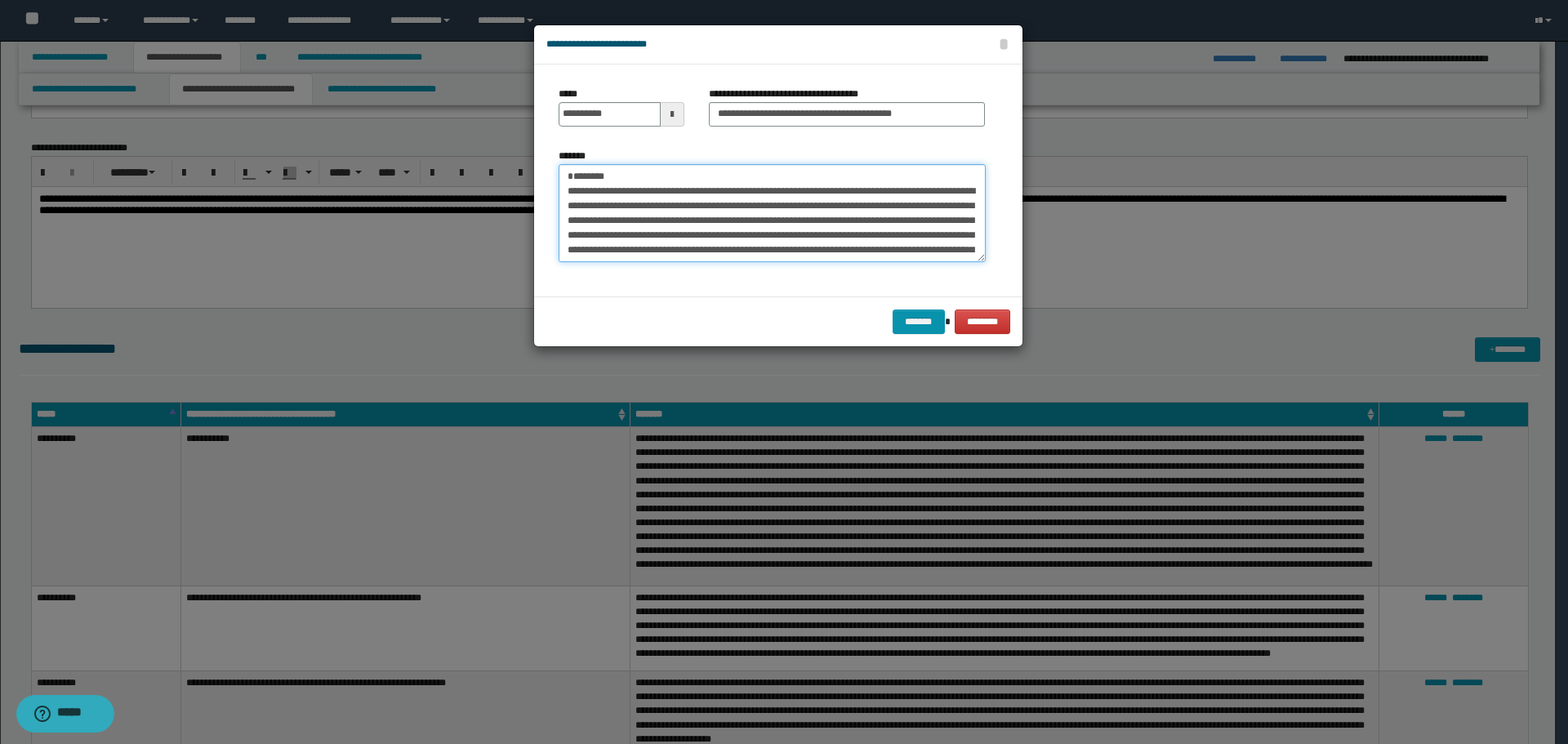 drag, startPoint x: 612, startPoint y: 171, endPoint x: 476, endPoint y: 168, distance: 136.0331 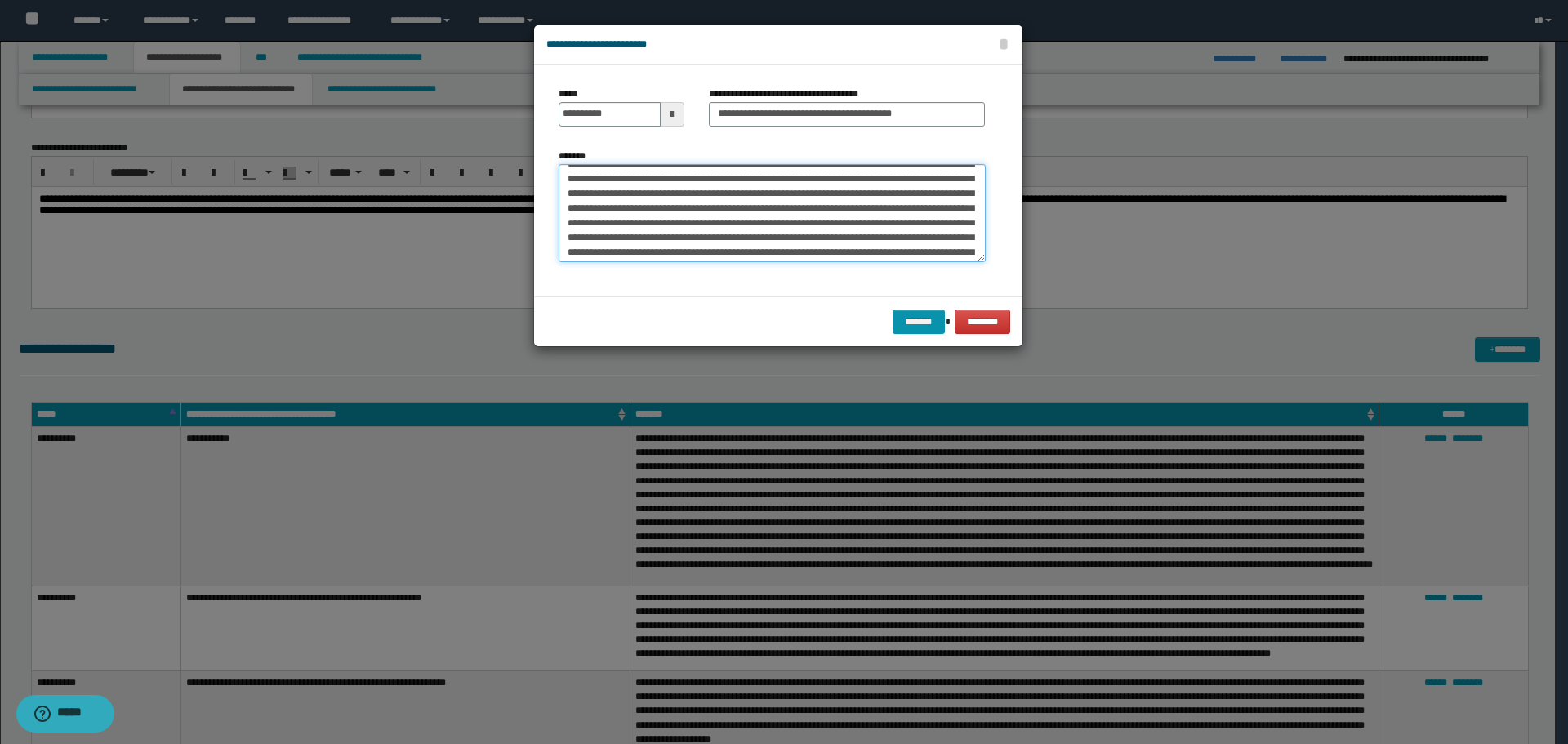 scroll, scrollTop: 103, scrollLeft: 0, axis: vertical 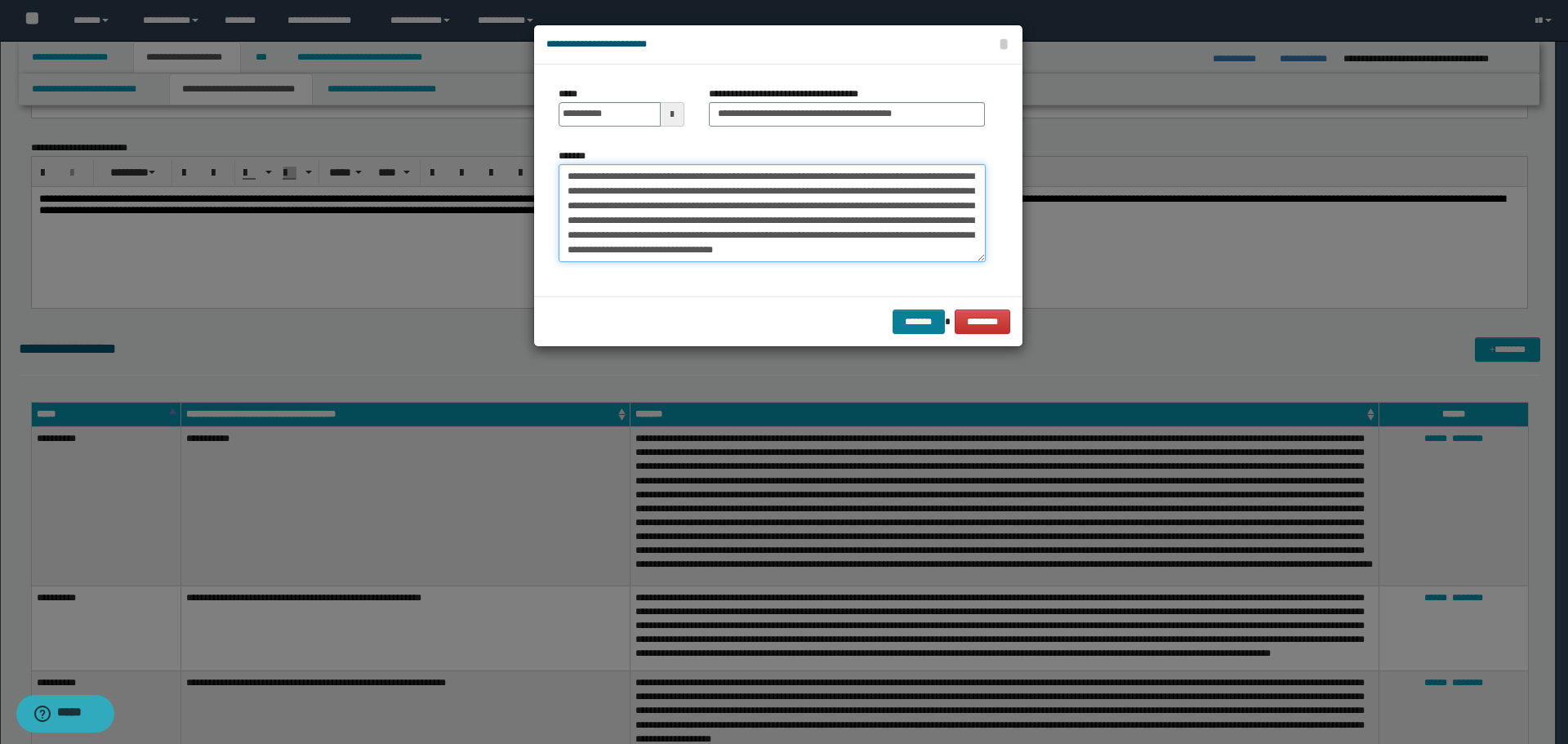 type on "**********" 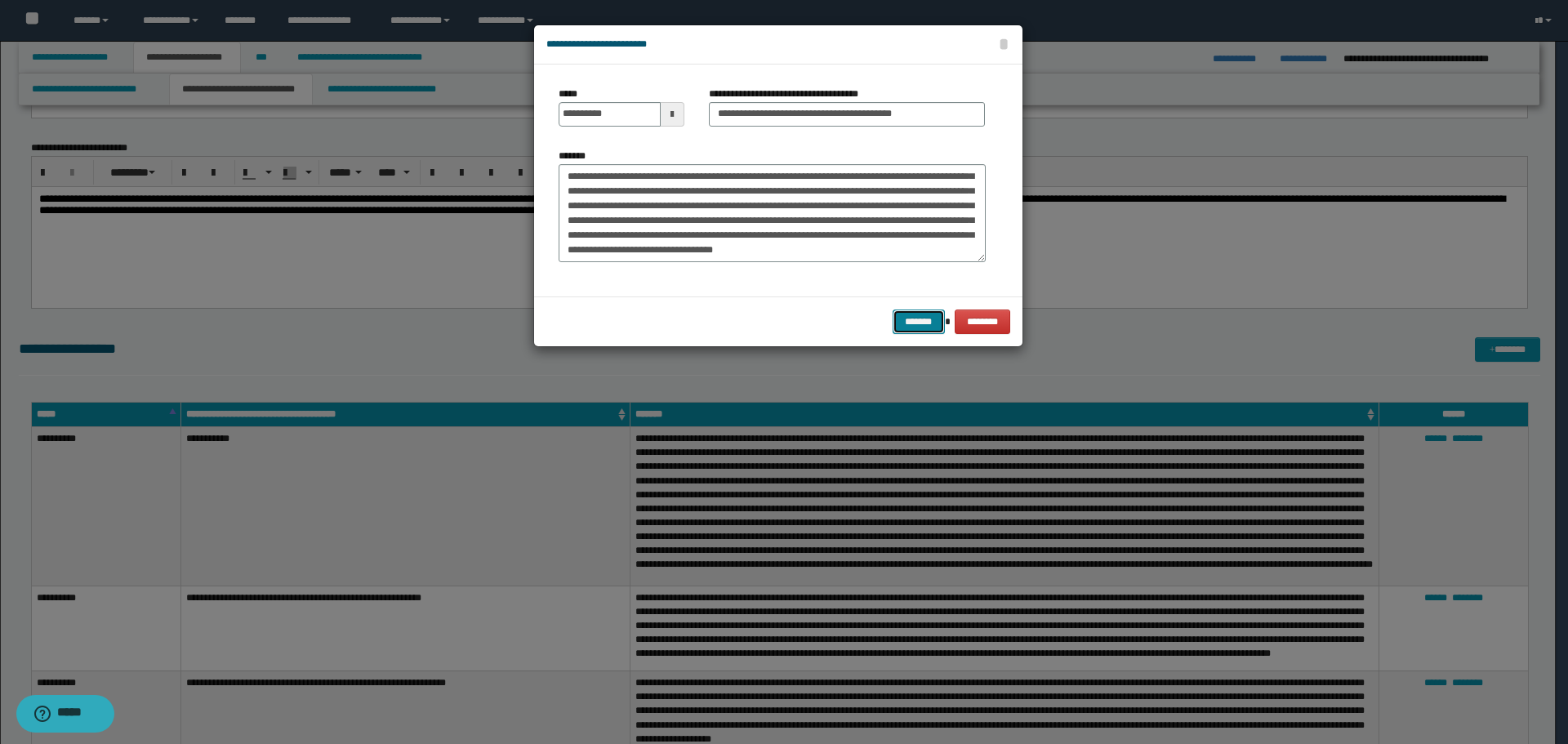 click on "*******" at bounding box center [919, 322] 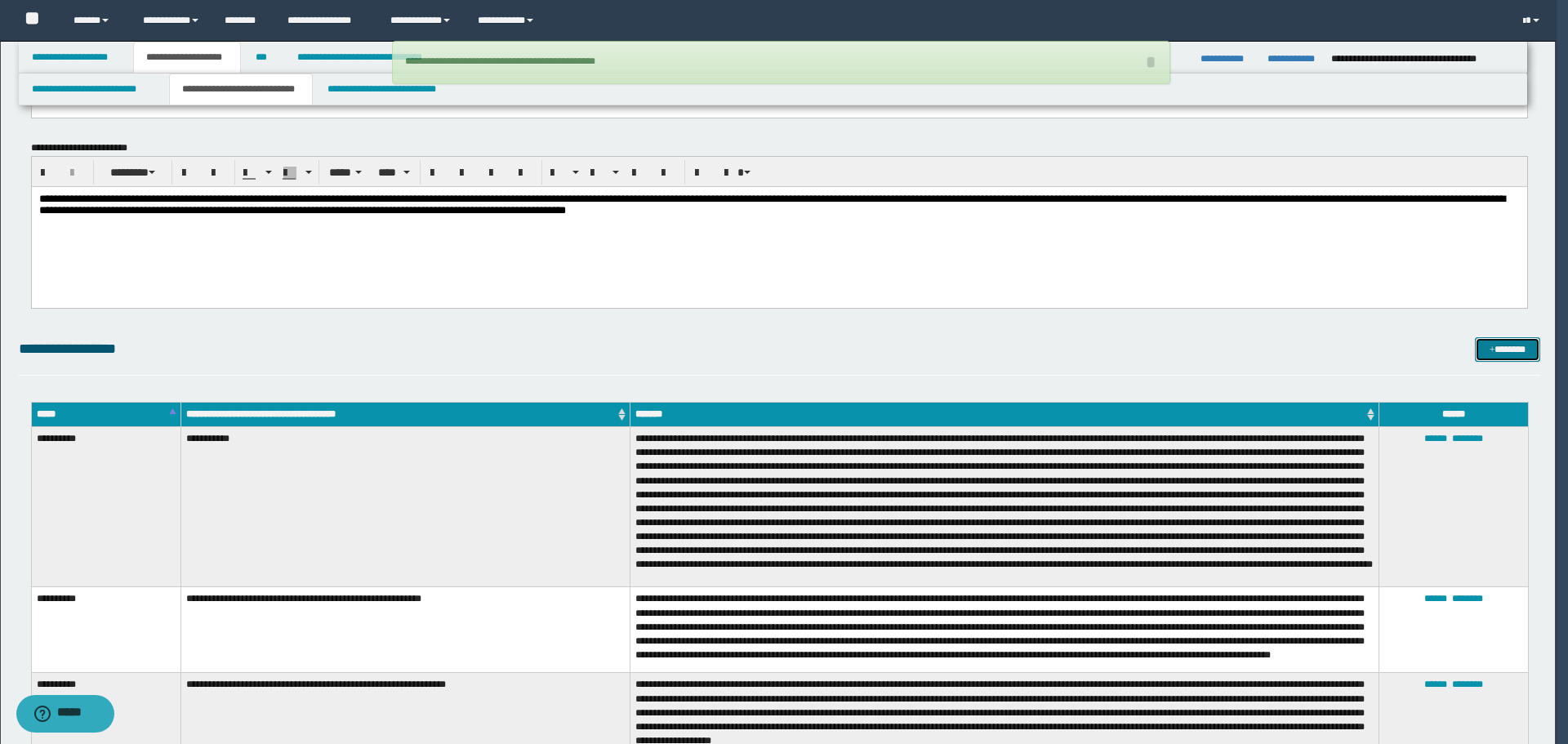 type 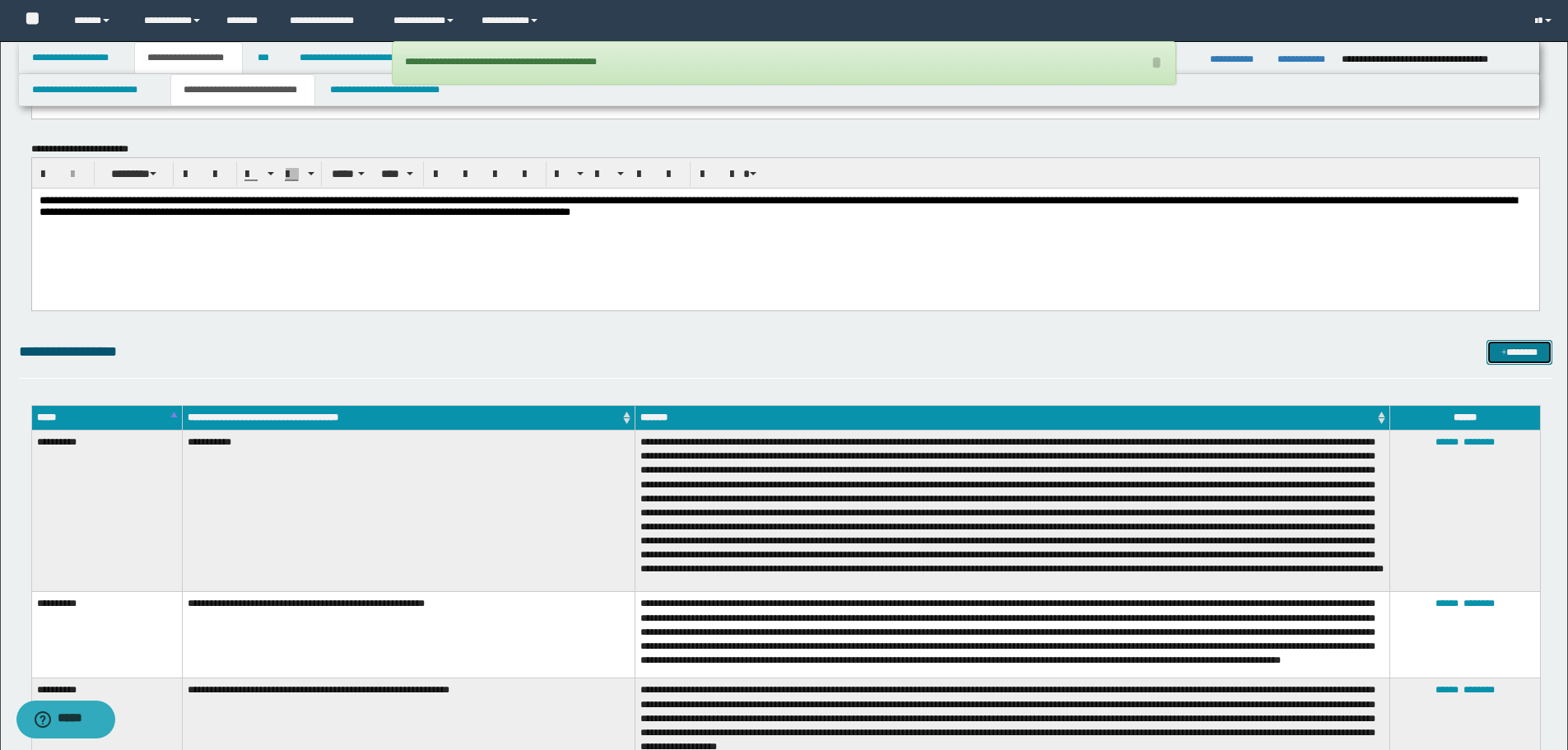 click on "*******" at bounding box center [1519, 352] 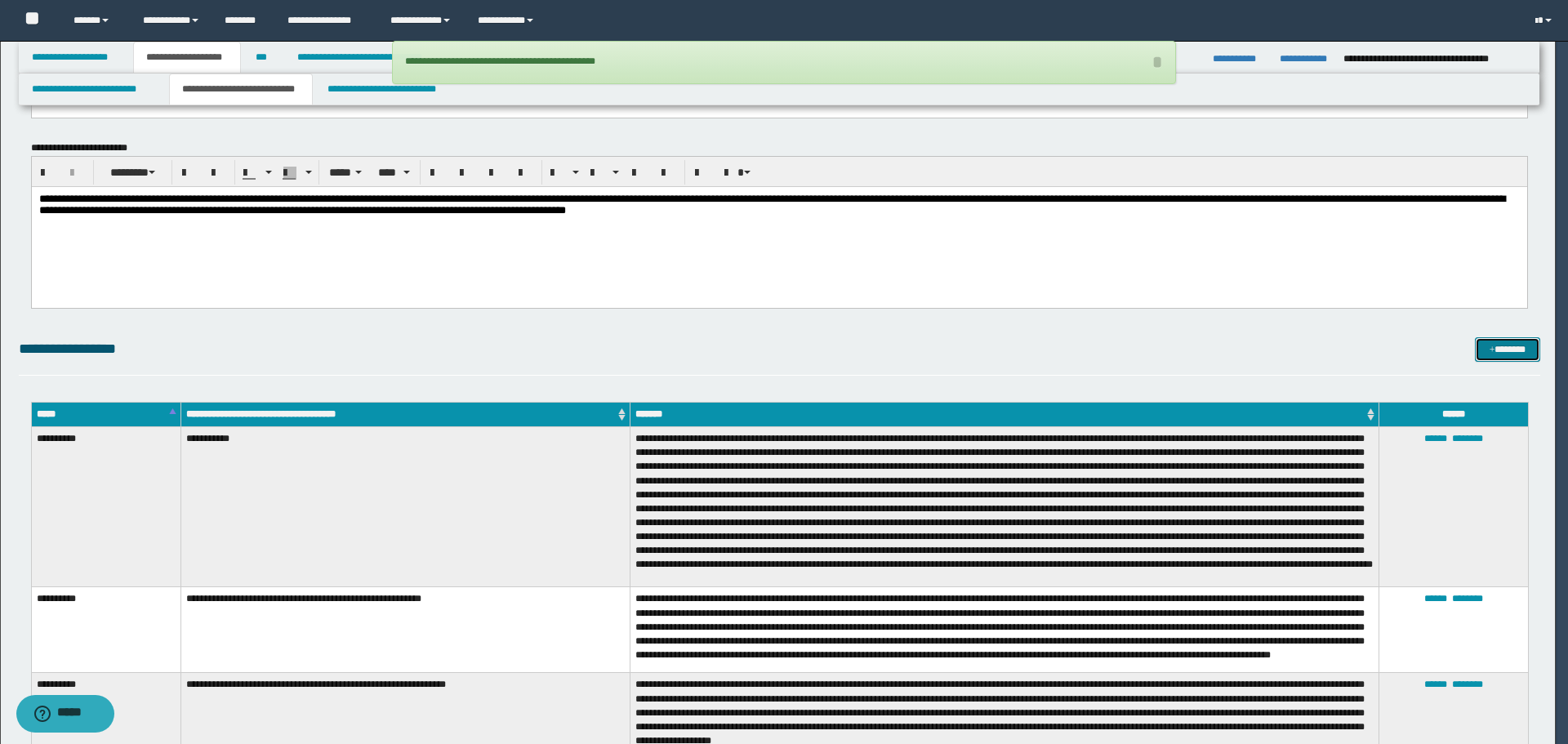 scroll, scrollTop: 0, scrollLeft: 0, axis: both 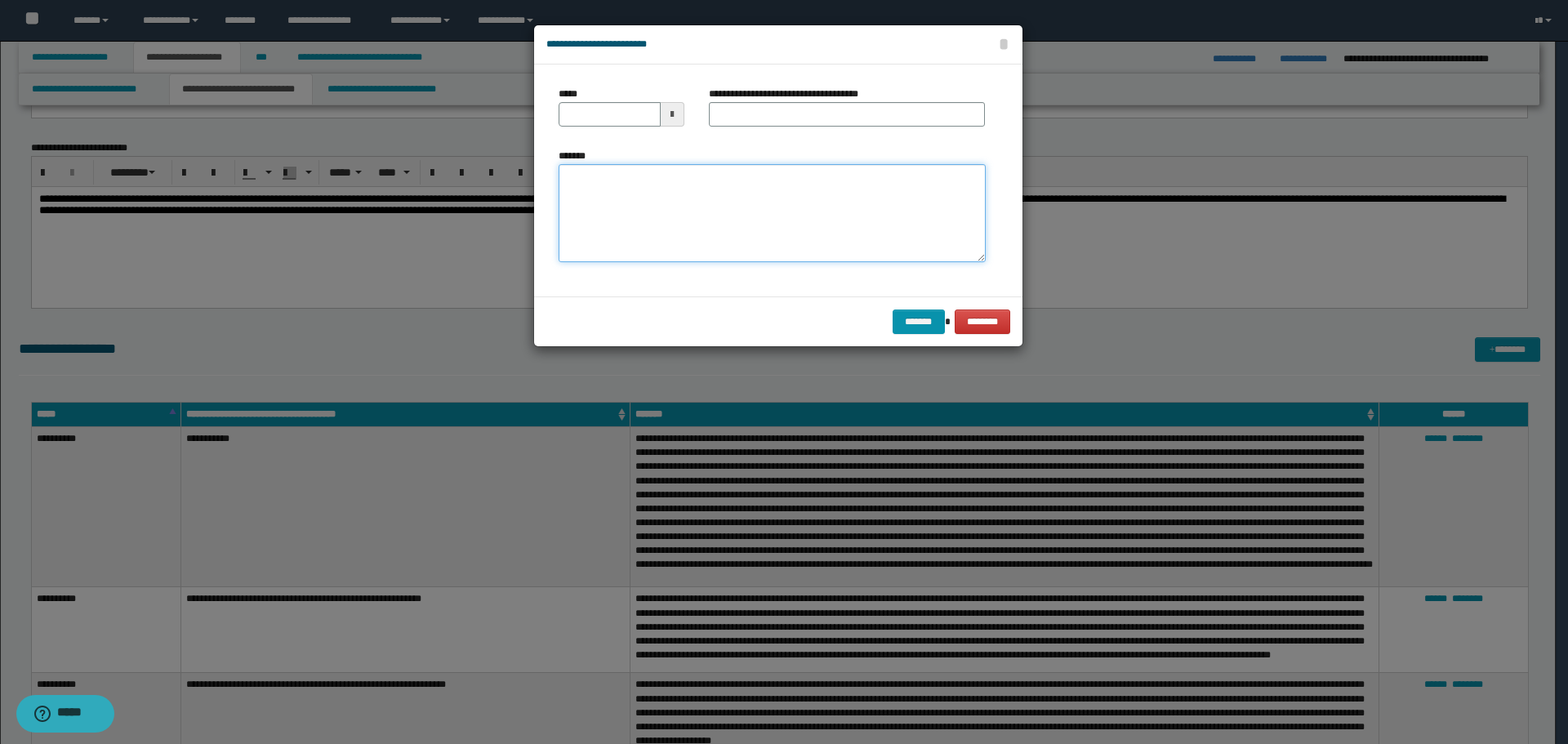 click on "*******" at bounding box center (772, 213) 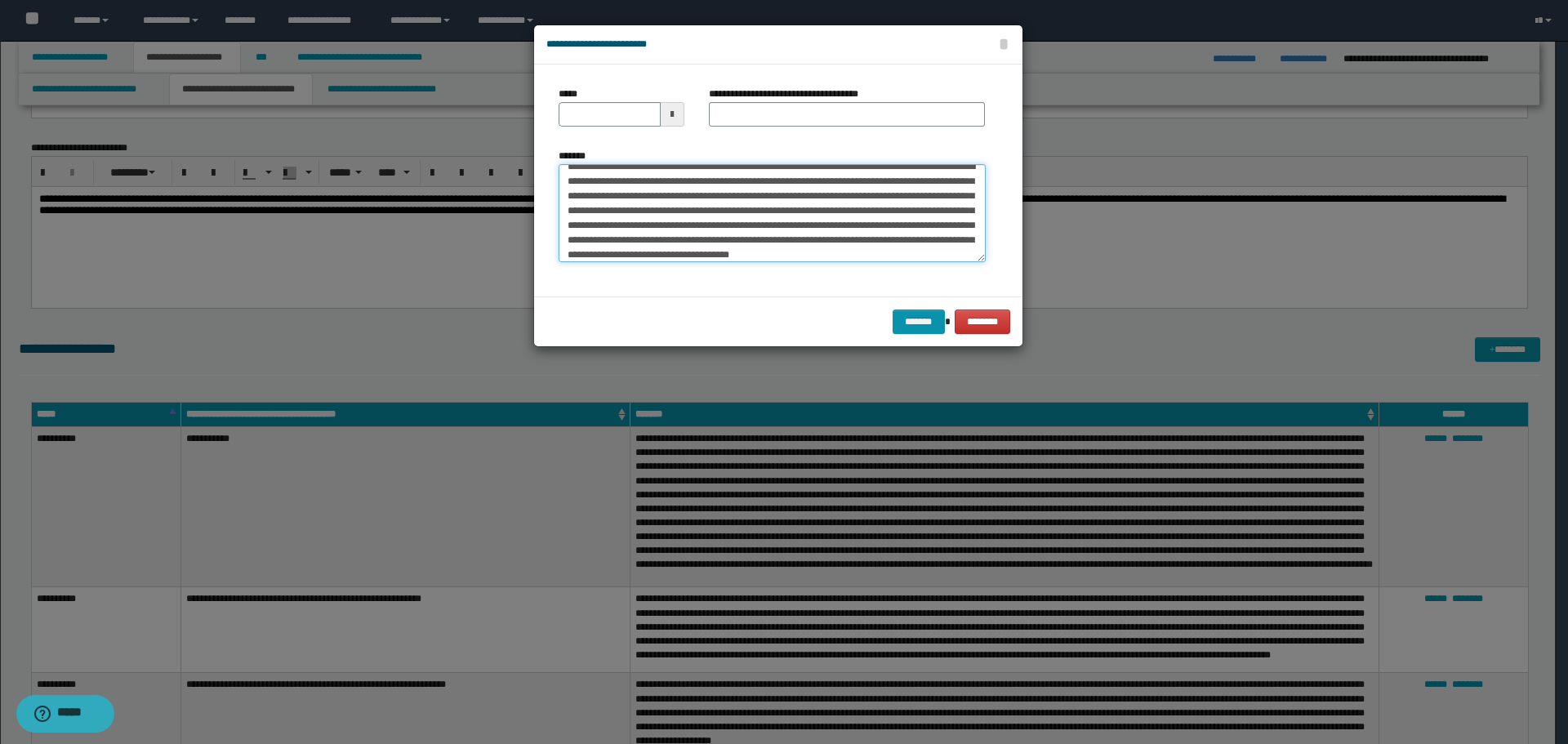 scroll, scrollTop: 0, scrollLeft: 0, axis: both 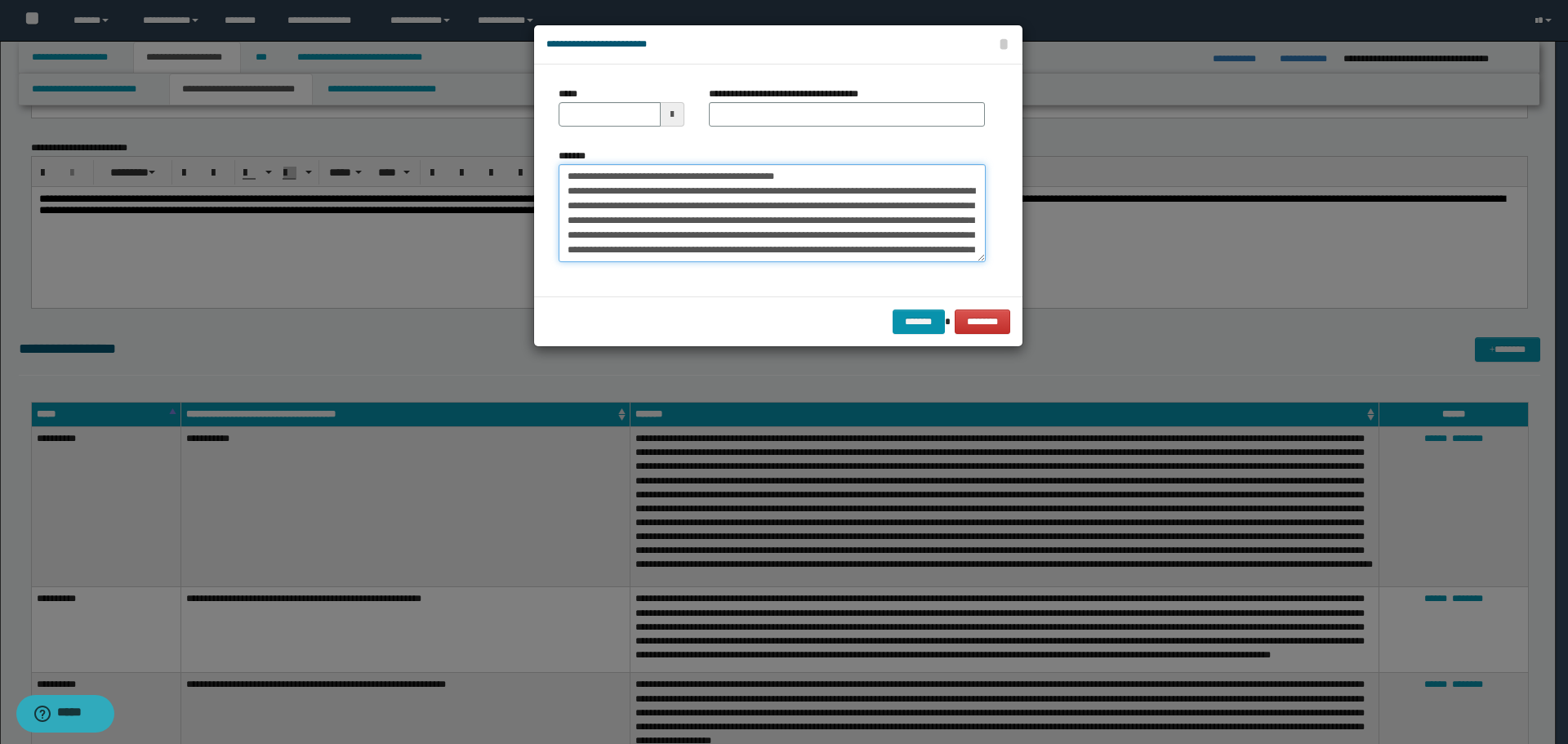 drag, startPoint x: 617, startPoint y: 175, endPoint x: 466, endPoint y: 167, distance: 151.21177 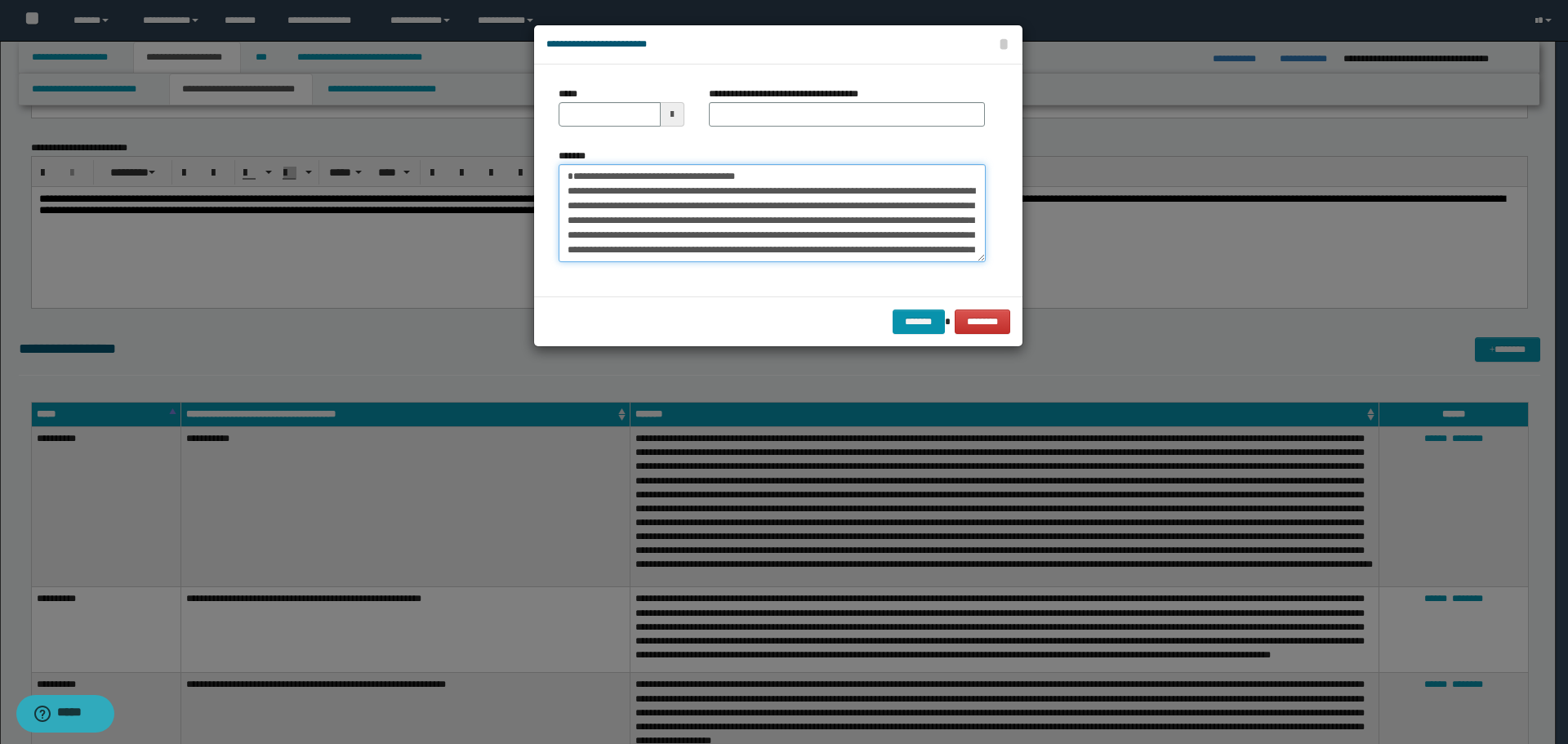 type 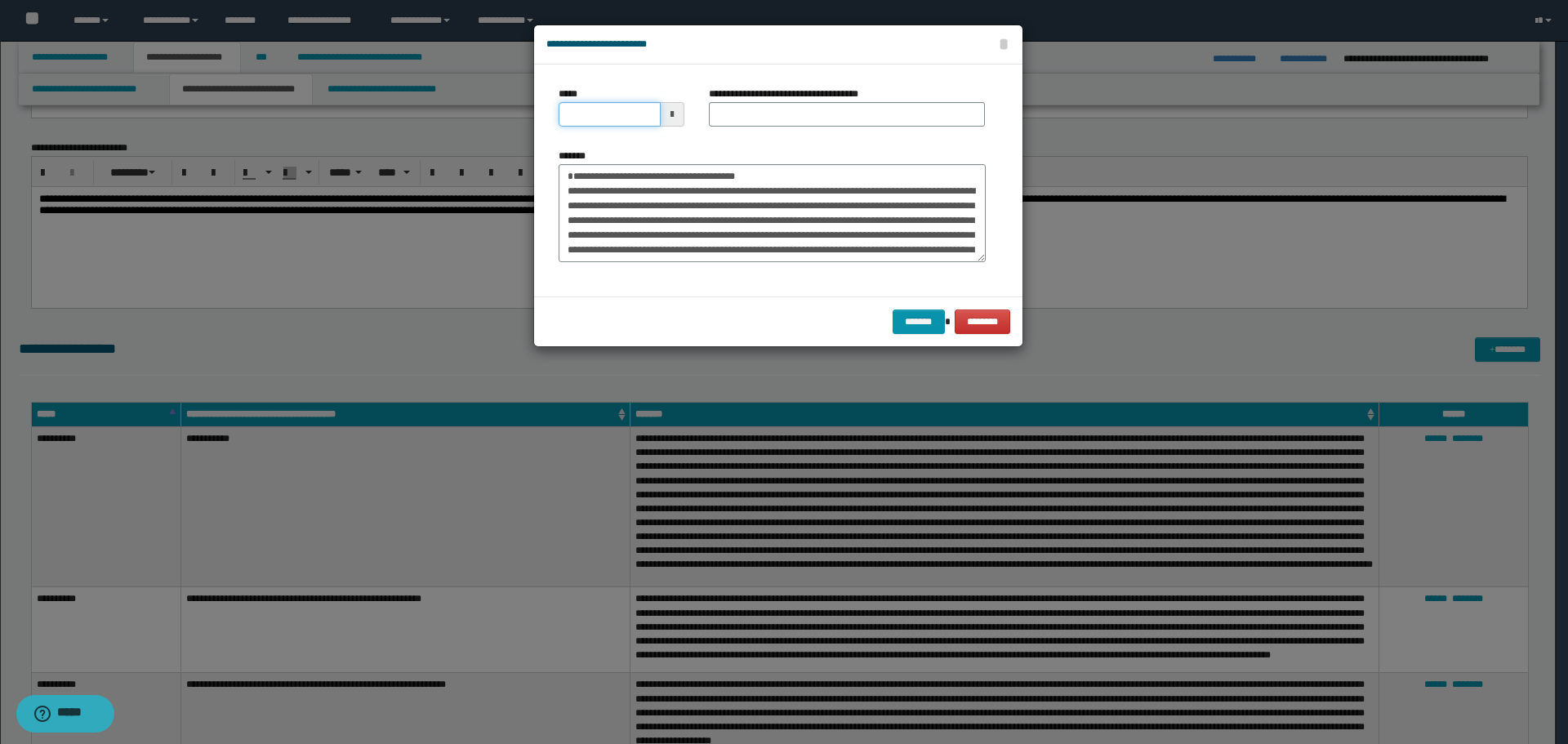 click on "*****" at bounding box center [609, 114] 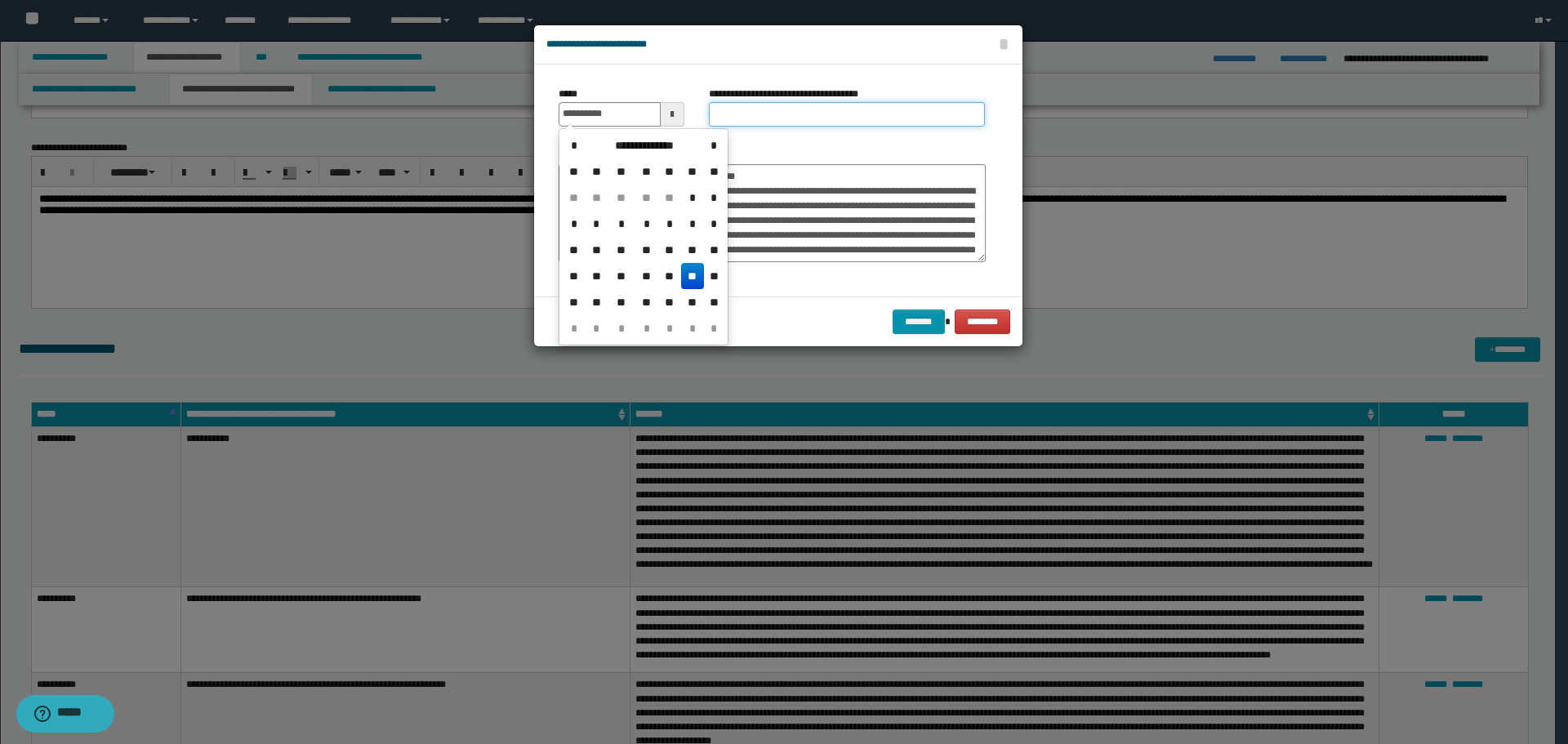 type on "**********" 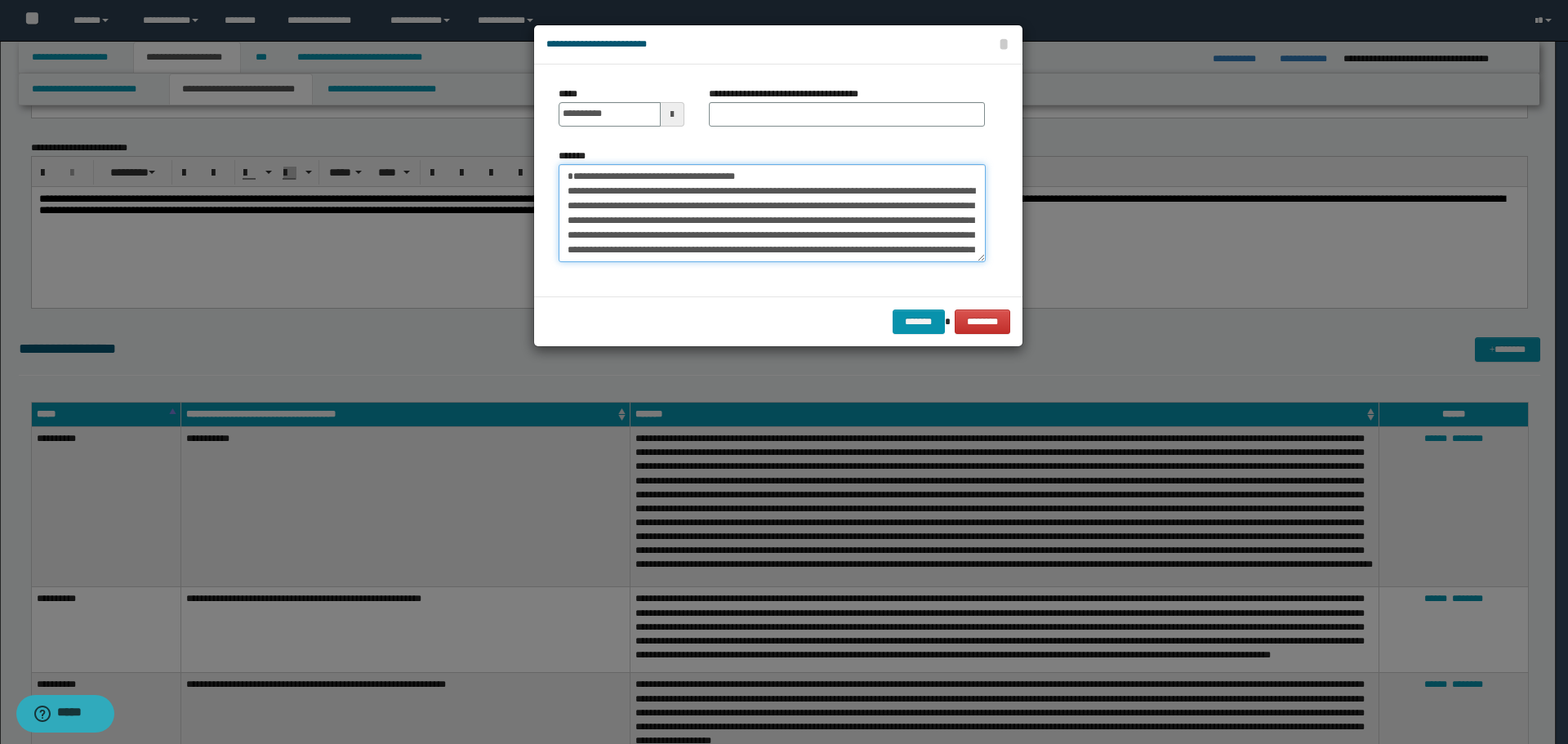 drag, startPoint x: 570, startPoint y: 176, endPoint x: 719, endPoint y: 176, distance: 149 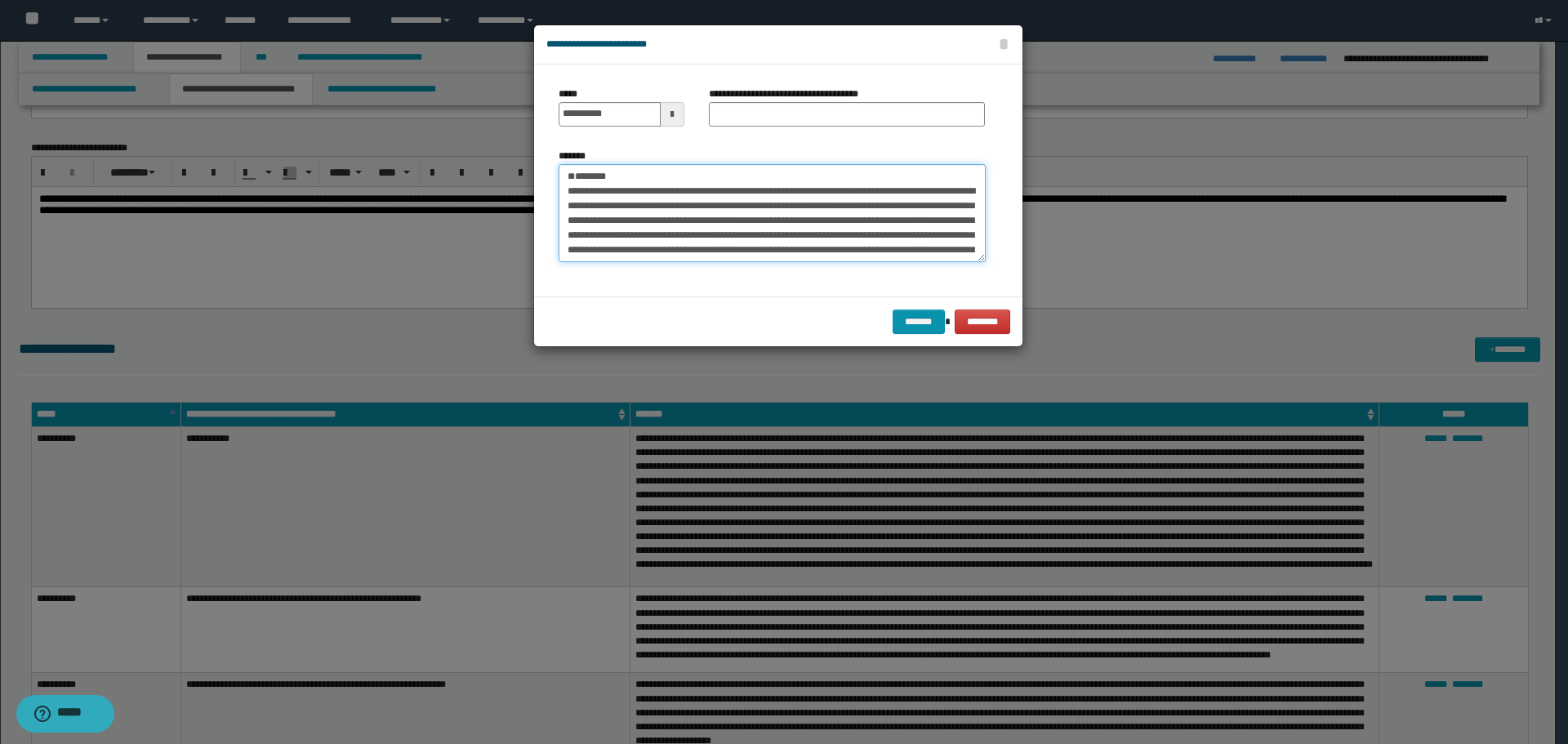 type on "**********" 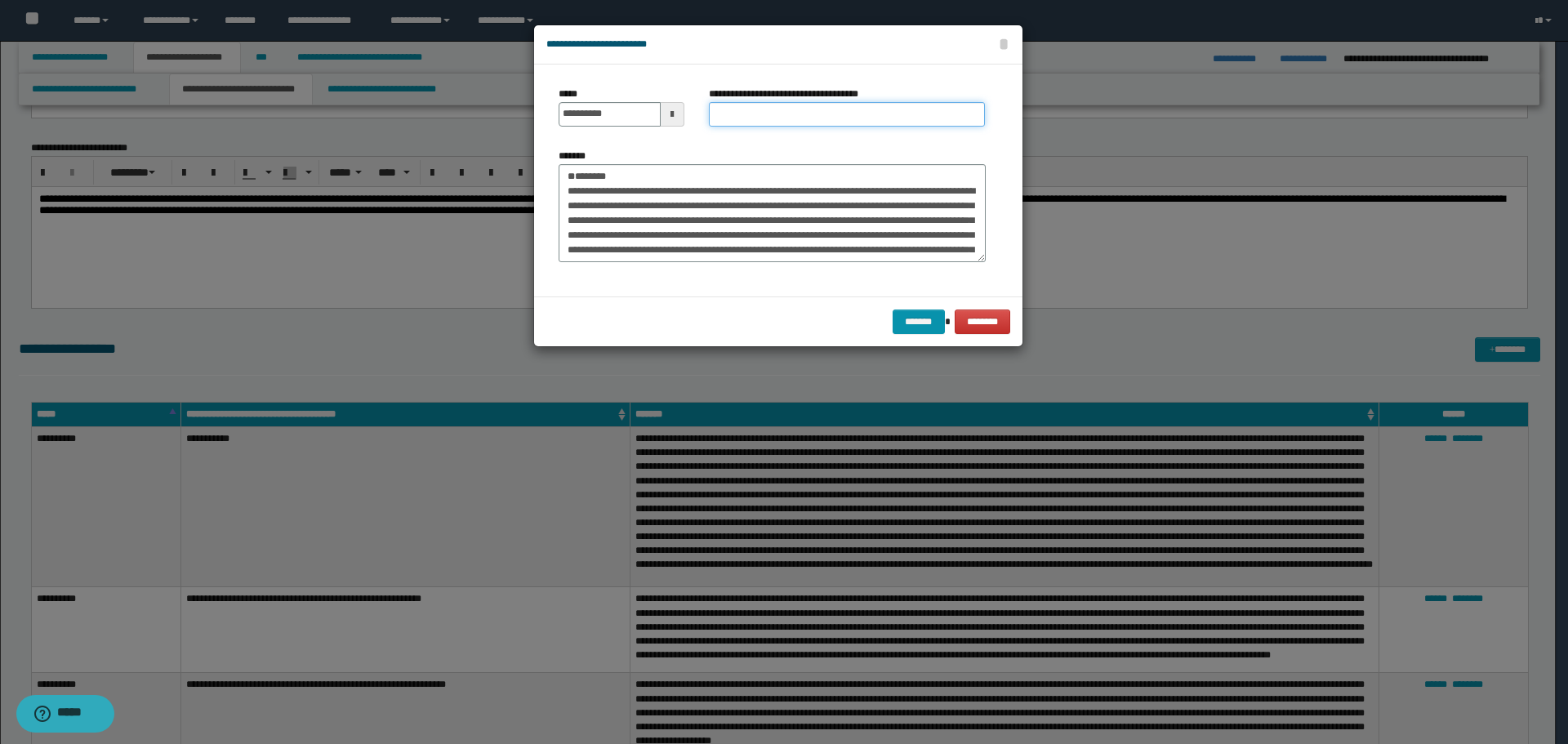 drag, startPoint x: 733, startPoint y: 115, endPoint x: 696, endPoint y: 133, distance: 41.14608 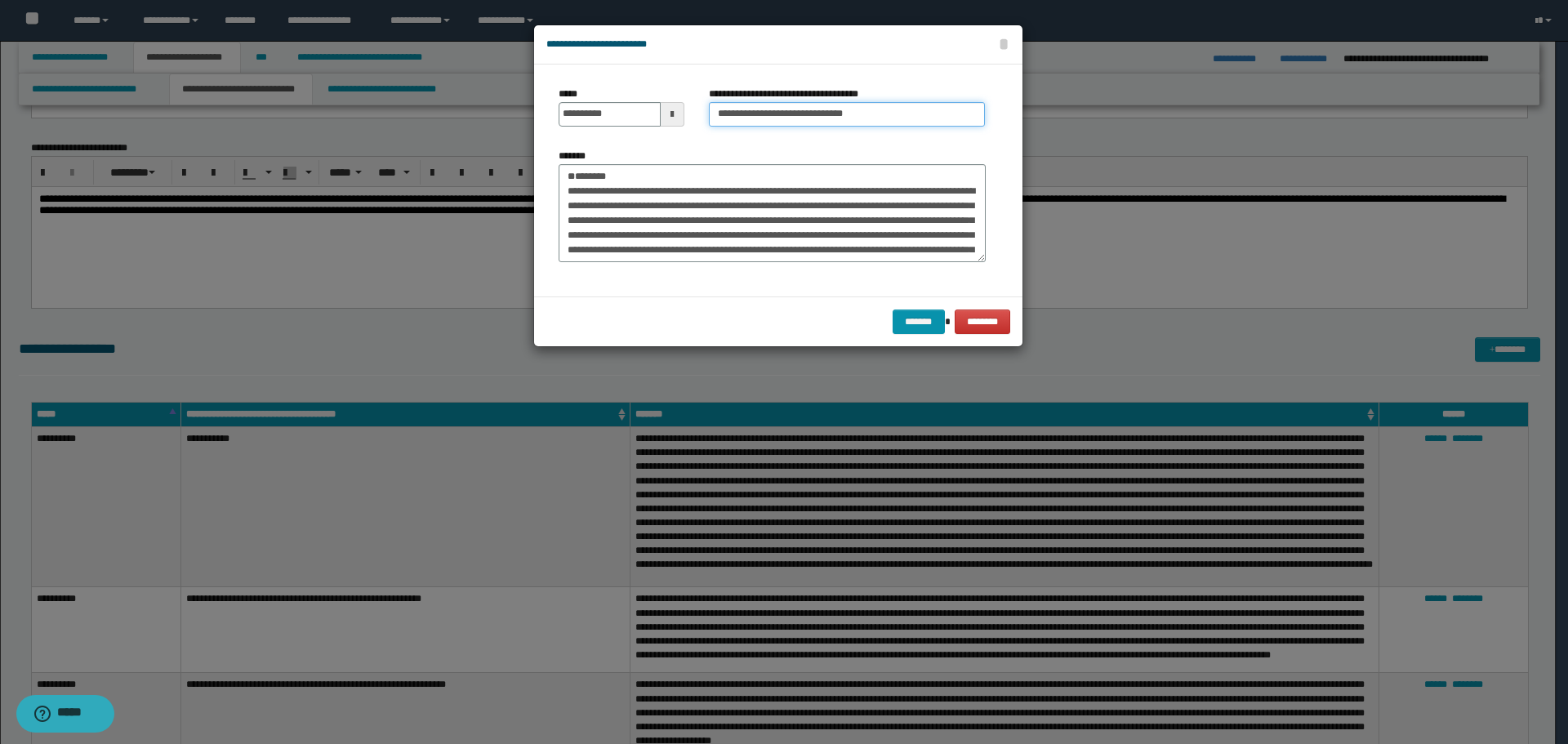 type on "**********" 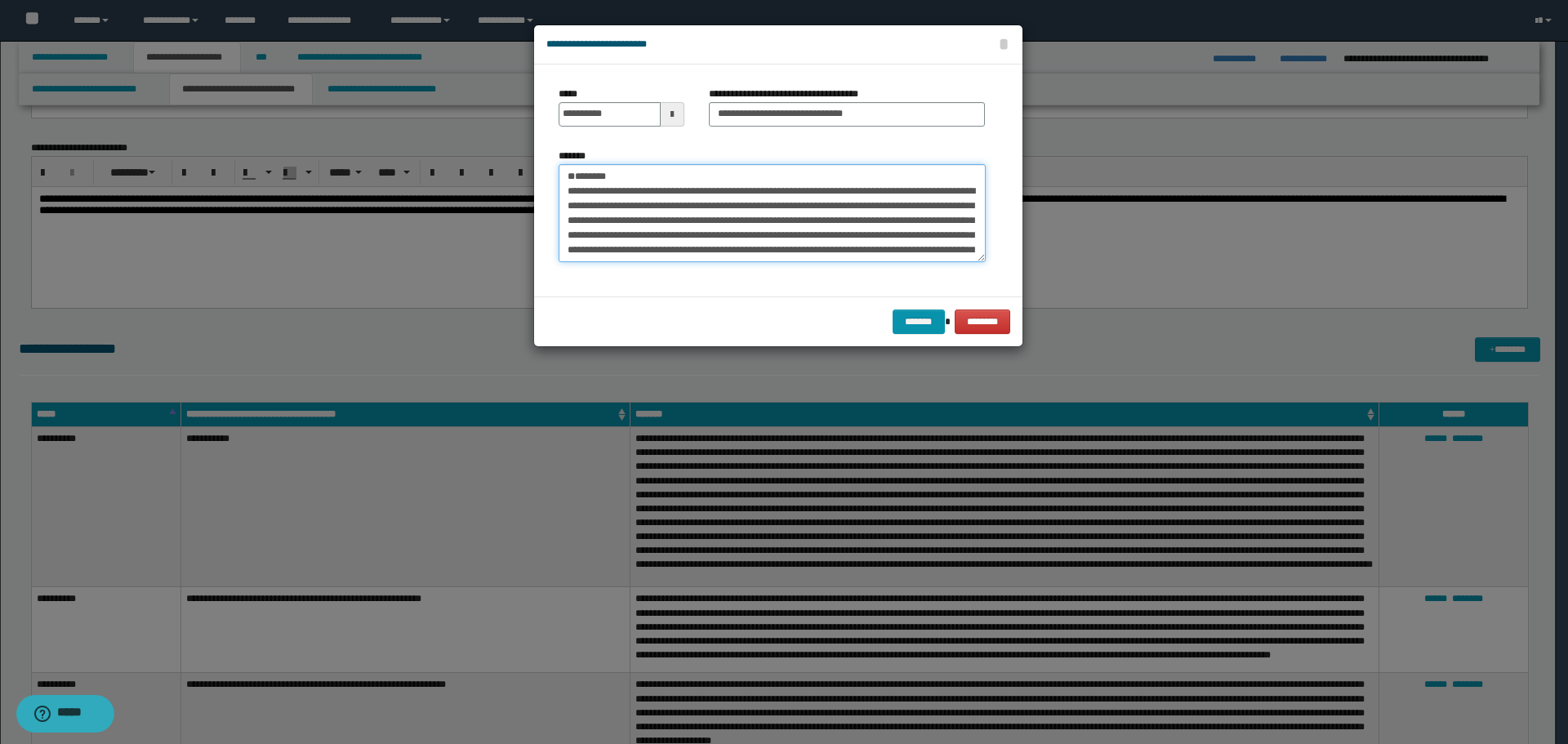 drag, startPoint x: 646, startPoint y: 167, endPoint x: 470, endPoint y: 170, distance: 176.02557 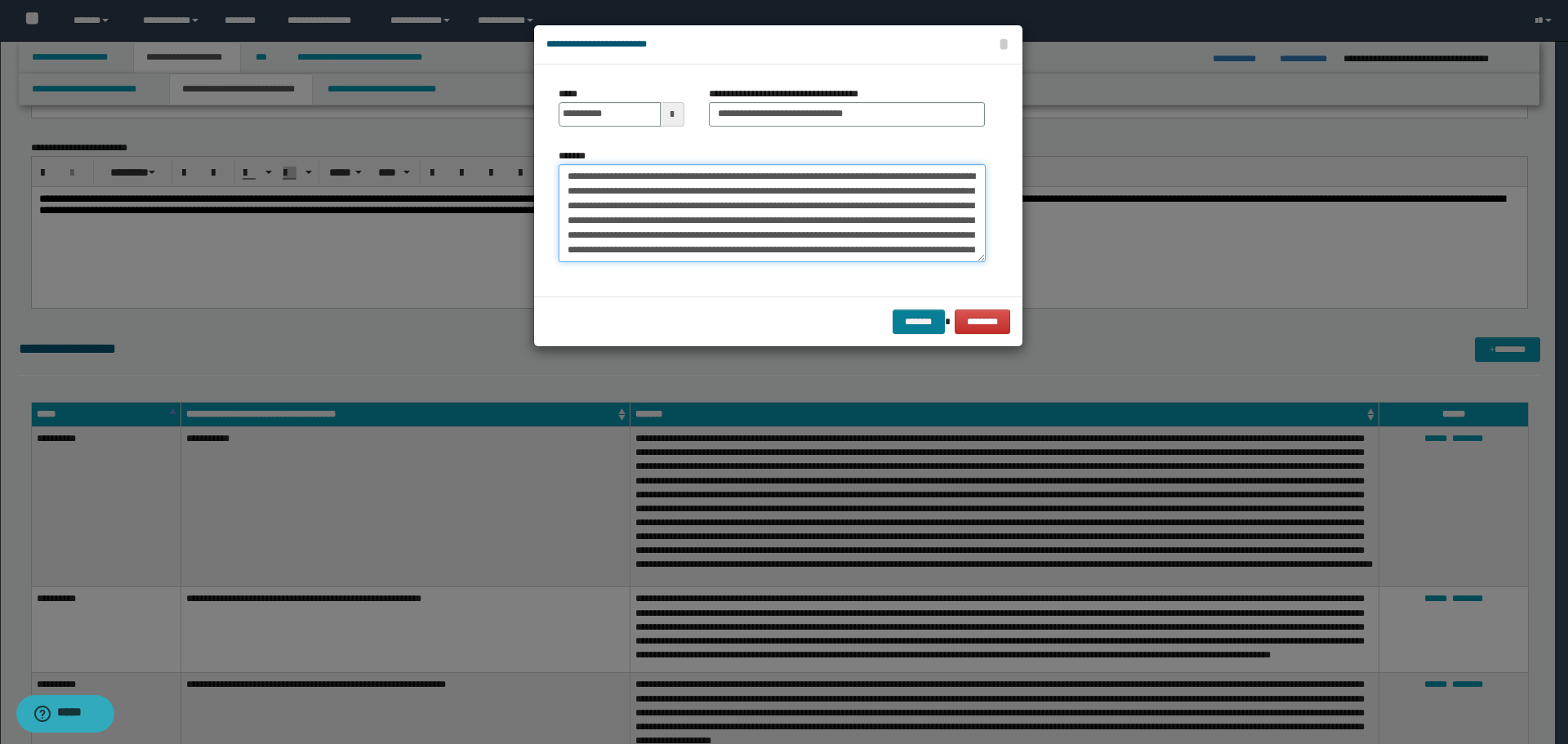 type on "**********" 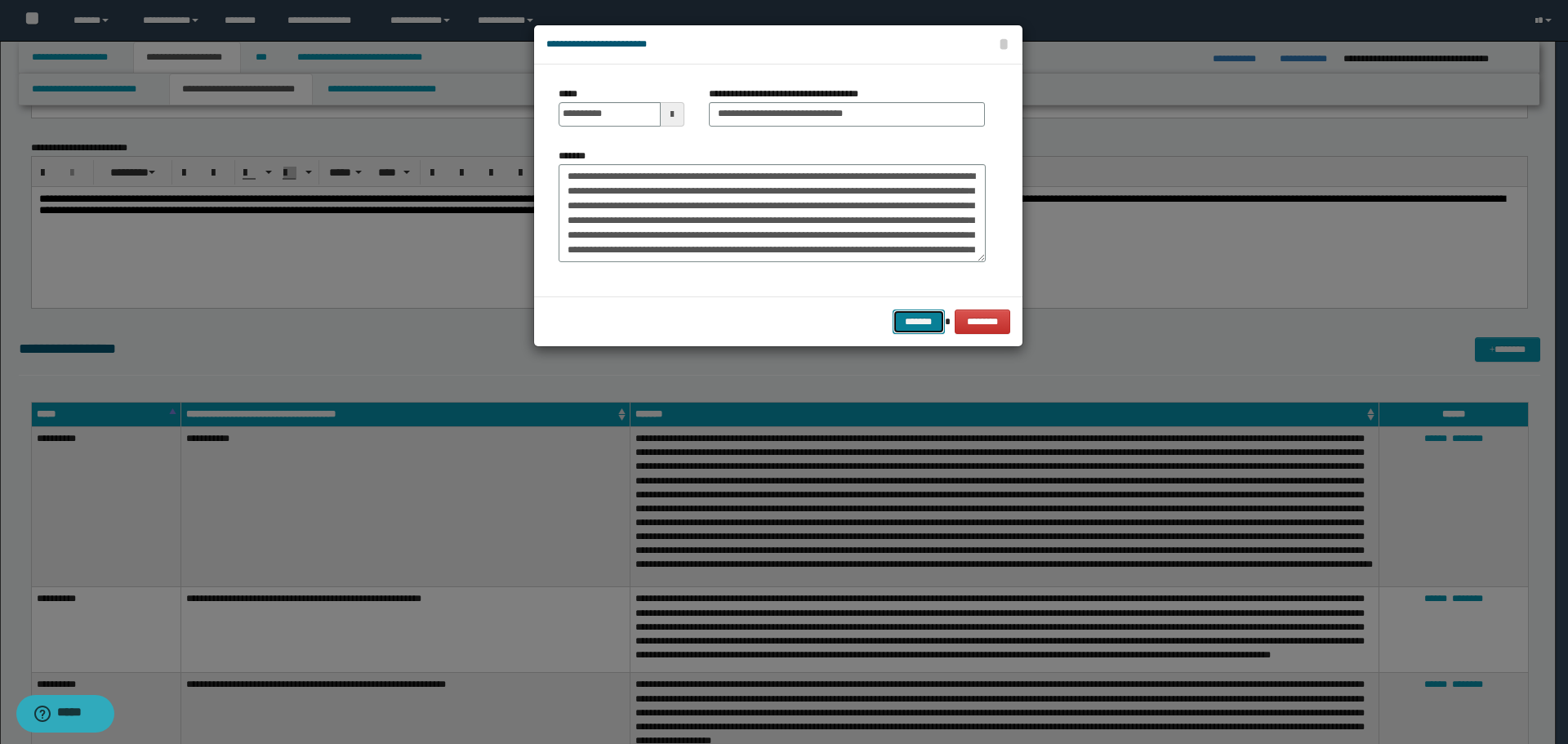 click on "*******" at bounding box center (919, 322) 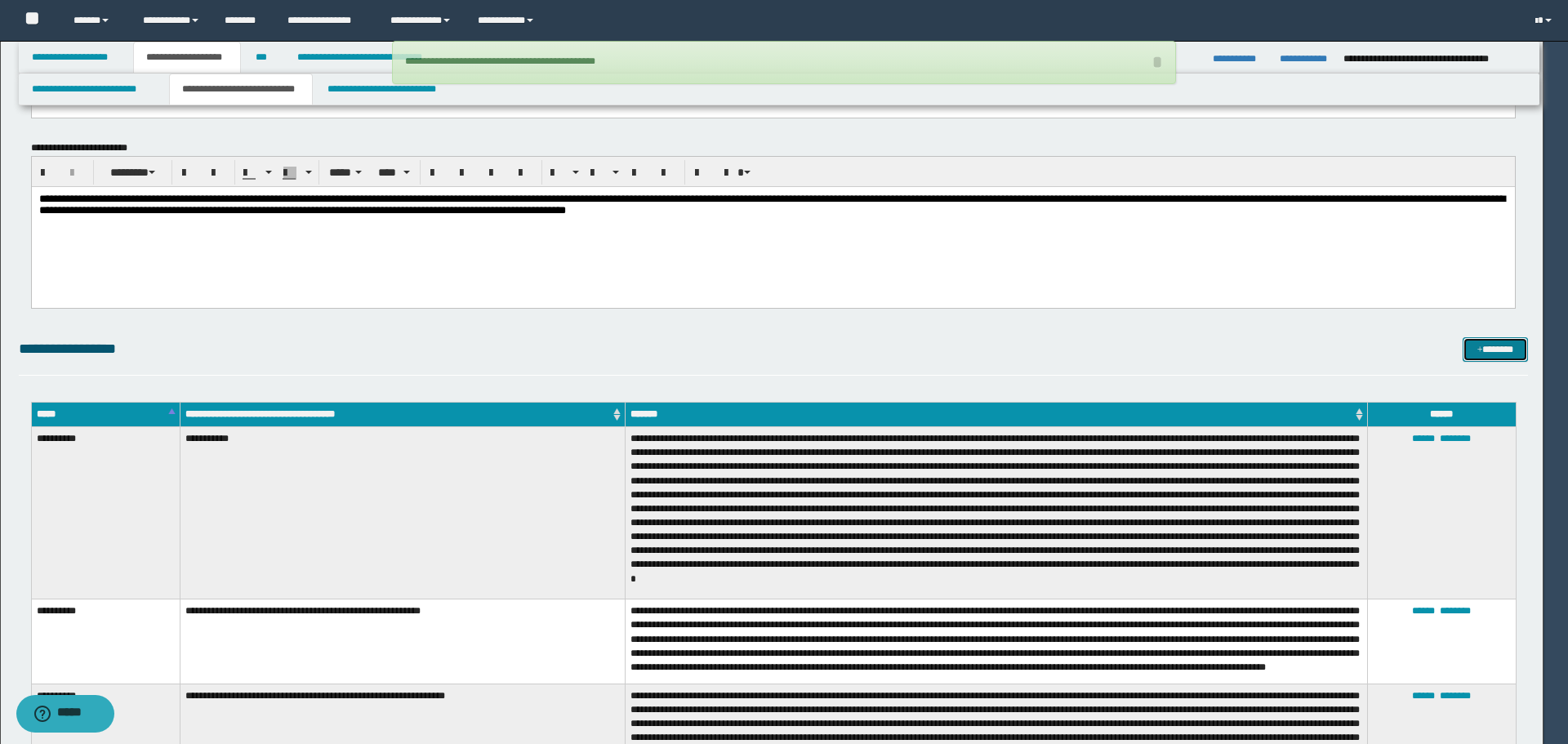 type 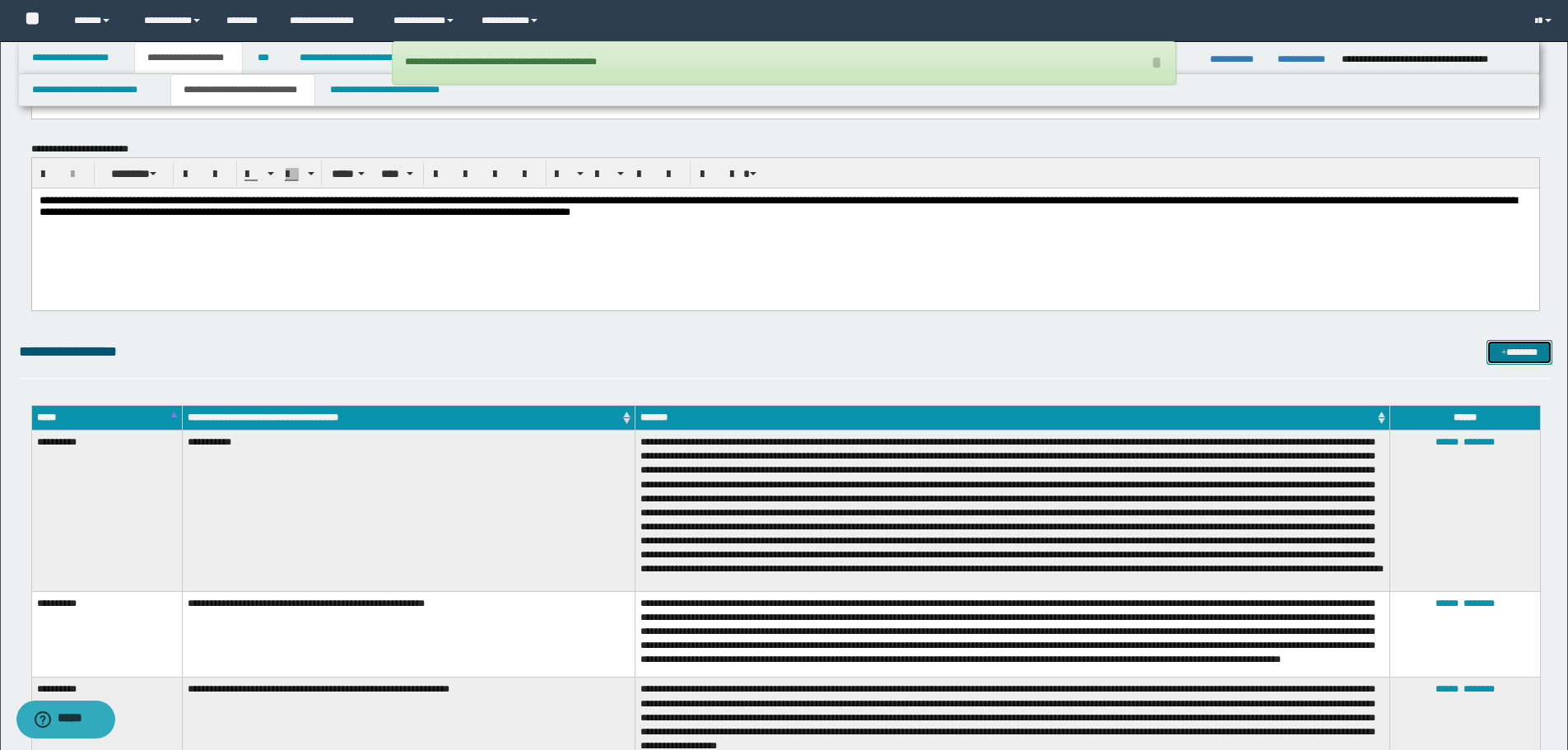 click on "*******" at bounding box center (1519, 352) 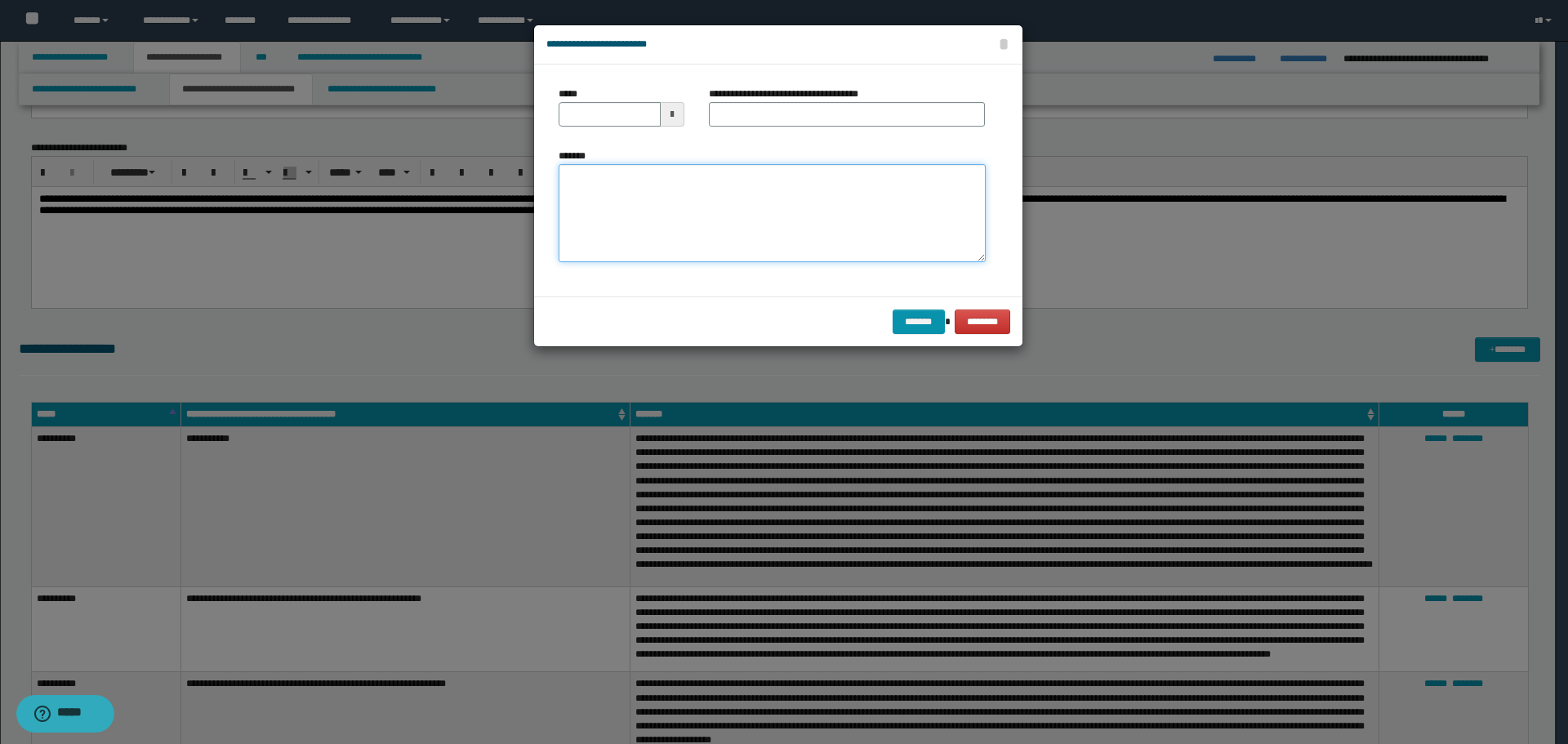 click on "*******" at bounding box center (772, 213) 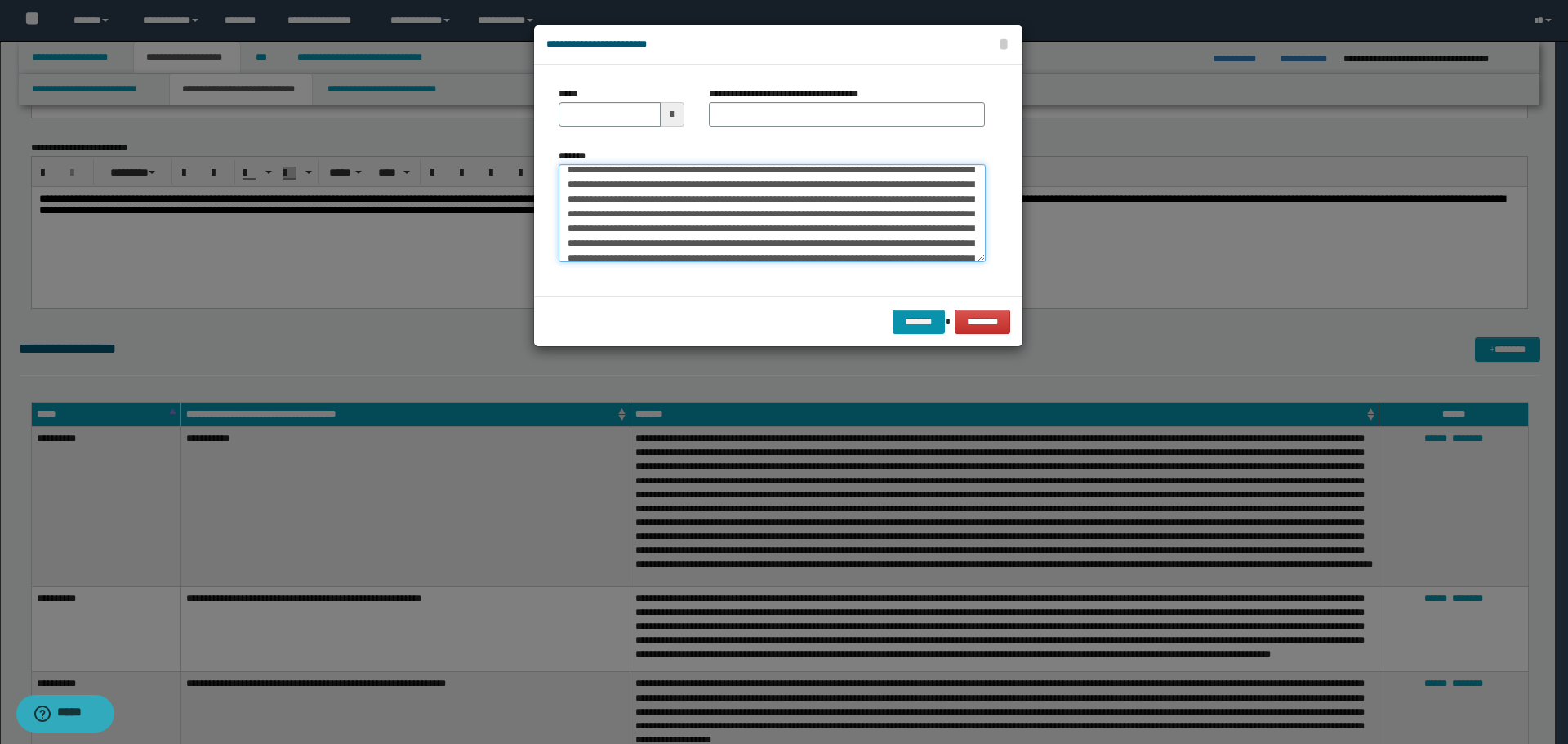 scroll, scrollTop: 0, scrollLeft: 0, axis: both 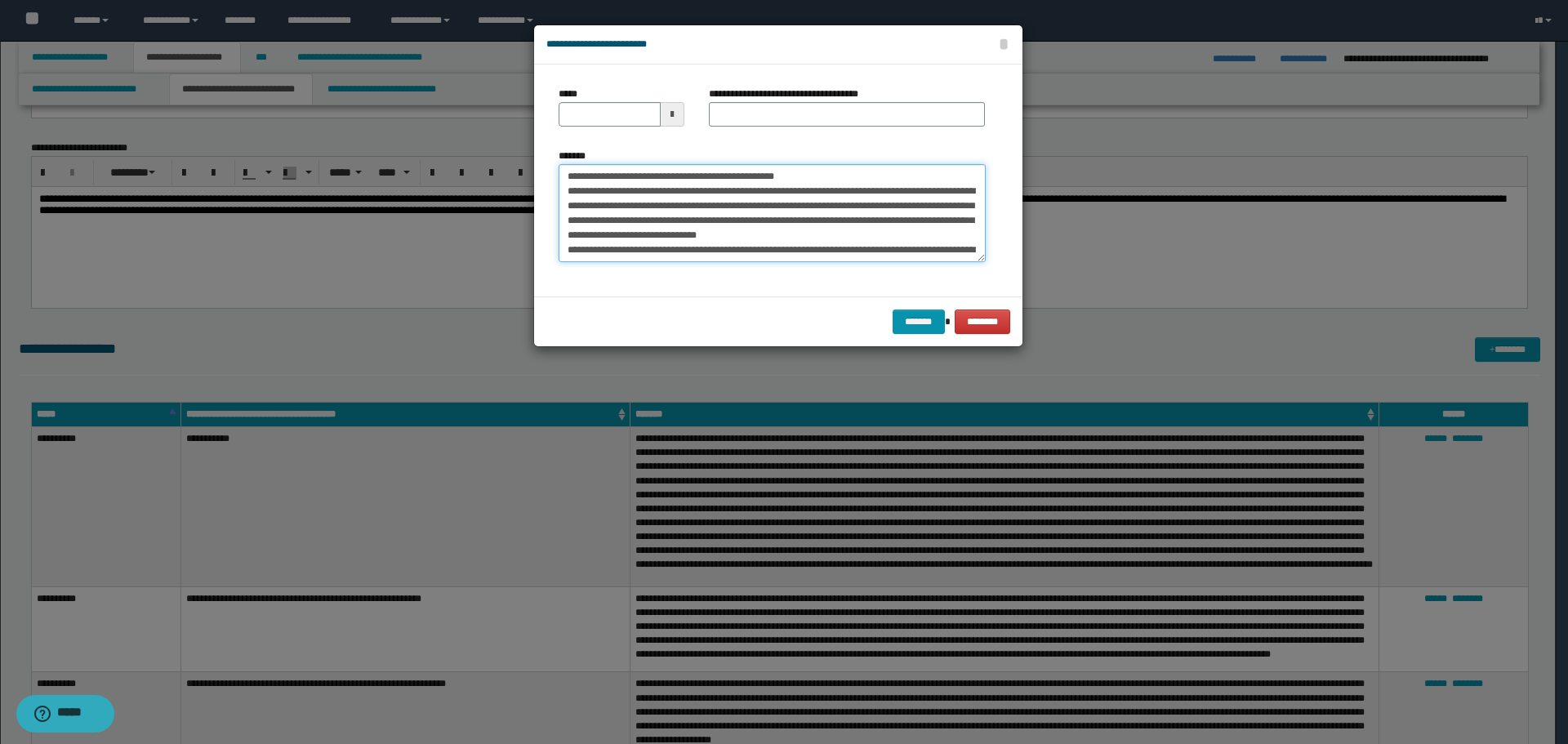 drag, startPoint x: 619, startPoint y: 177, endPoint x: 419, endPoint y: 172, distance: 200.06249 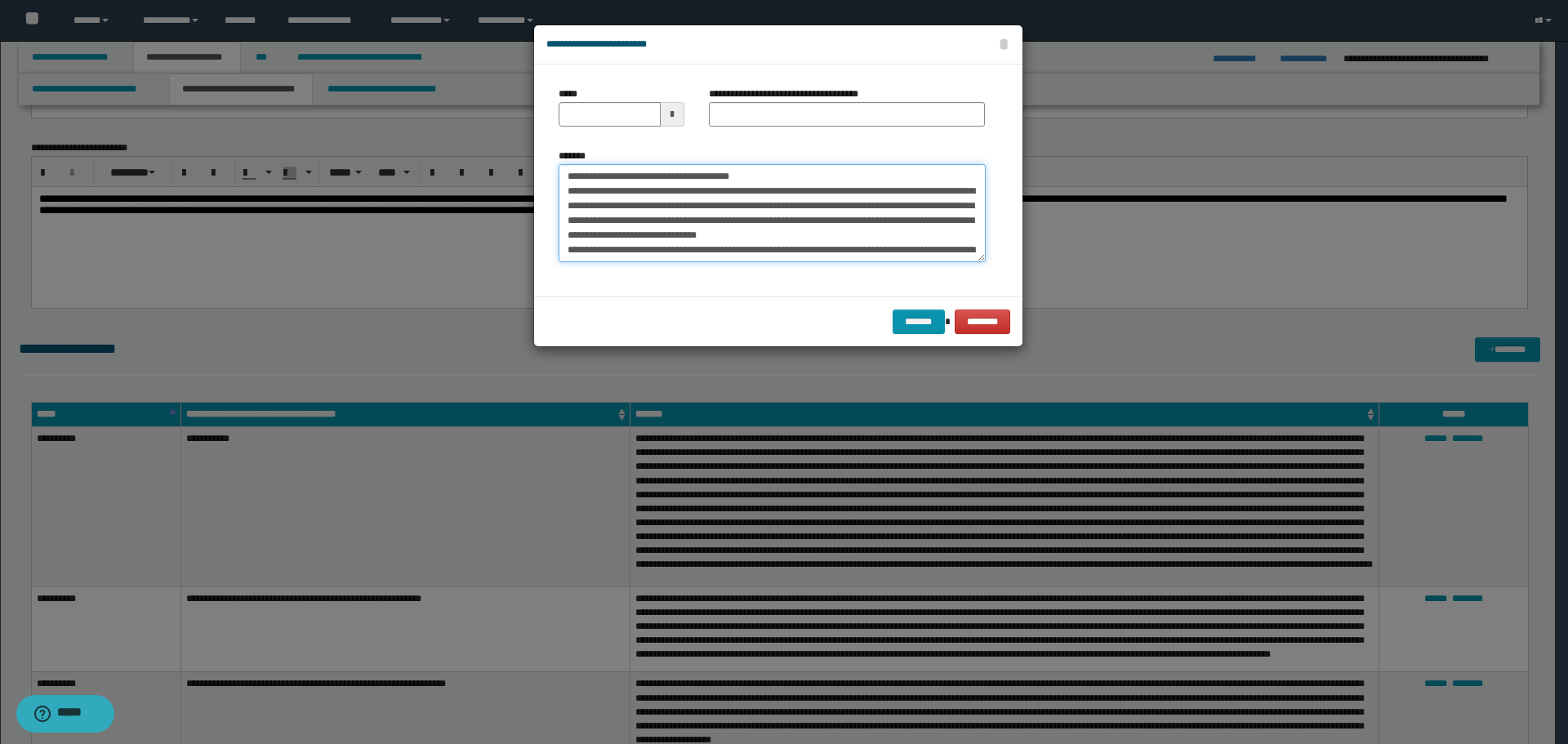 type 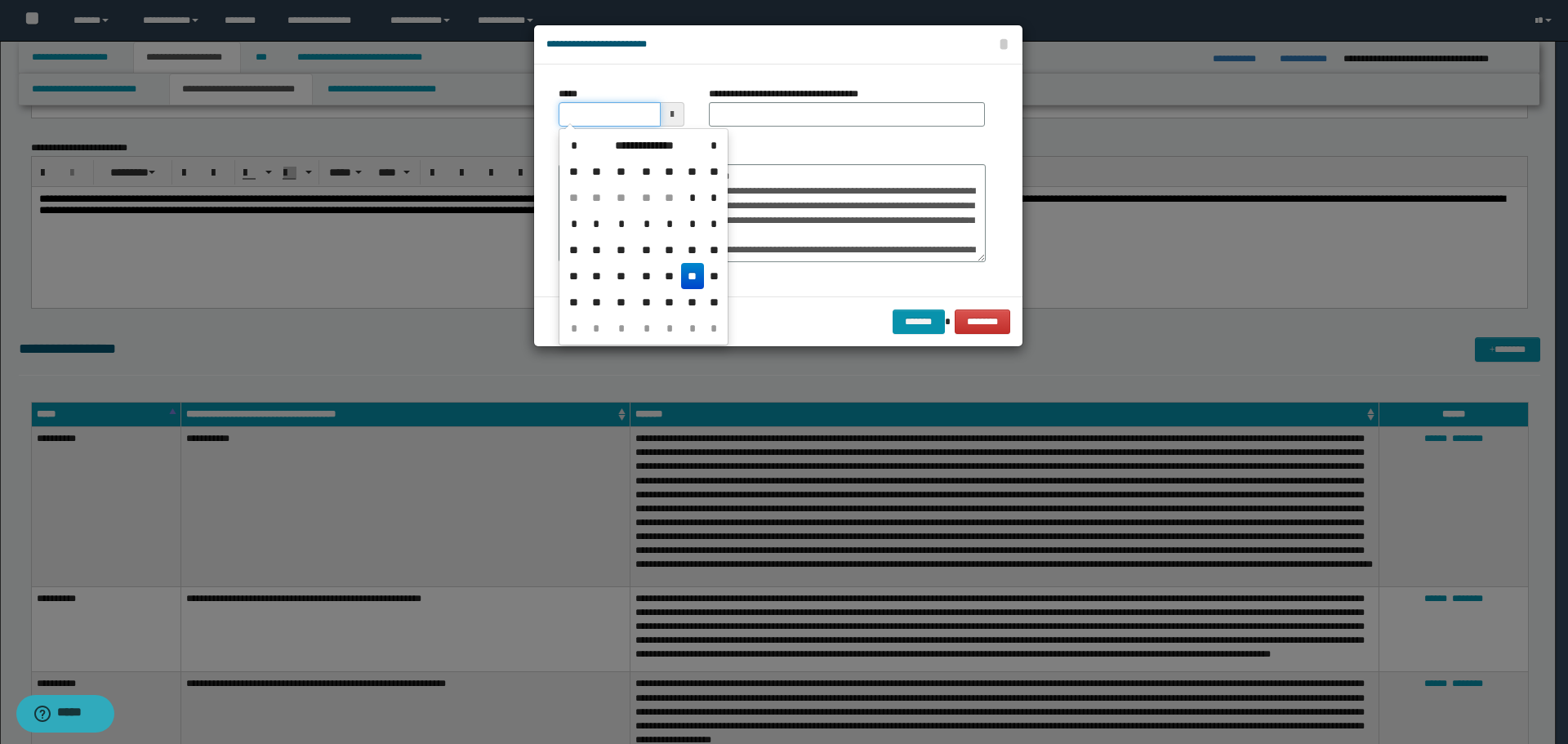click on "*****" at bounding box center (609, 114) 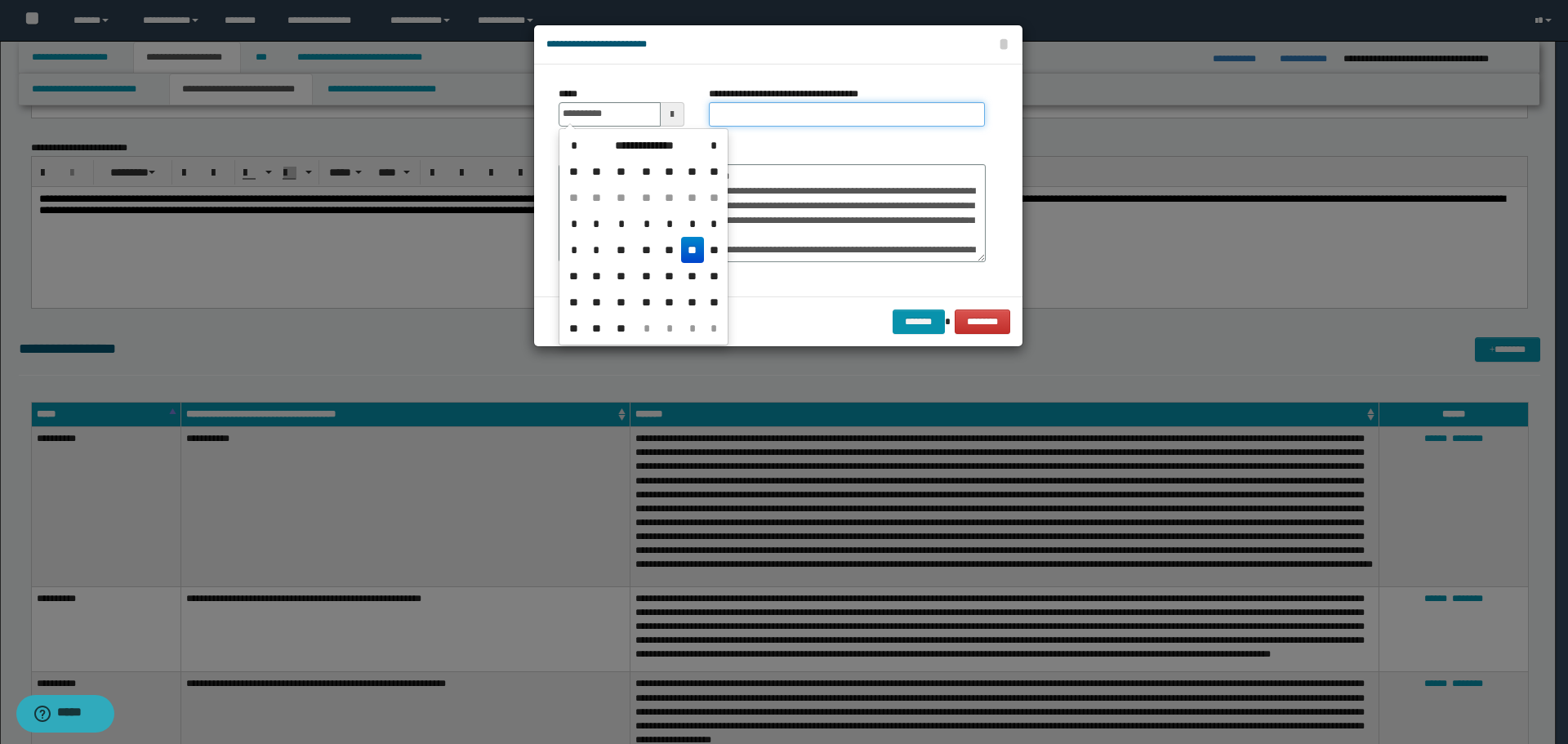 type on "**********" 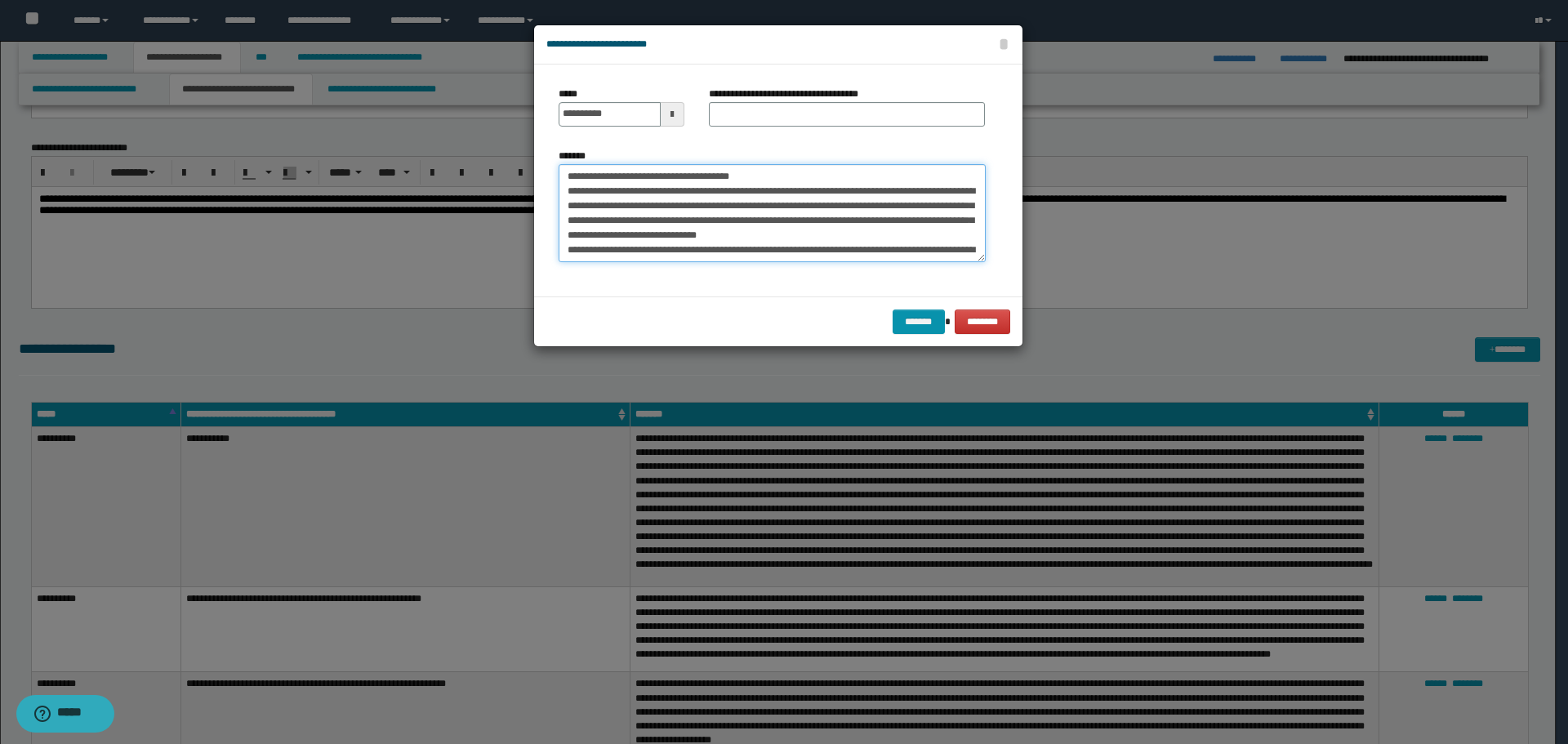 drag, startPoint x: 567, startPoint y: 177, endPoint x: 697, endPoint y: 176, distance: 130.00385 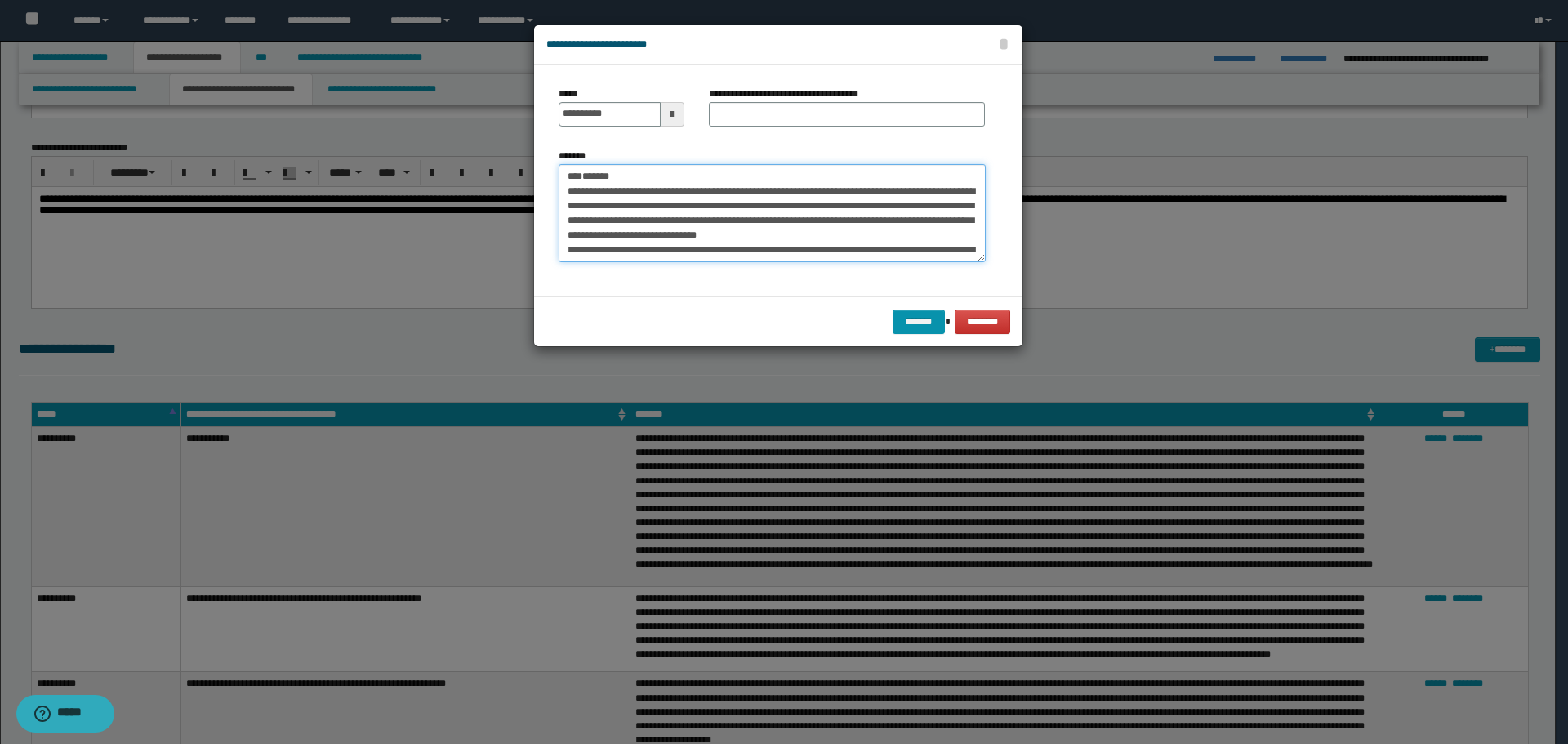 type on "**********" 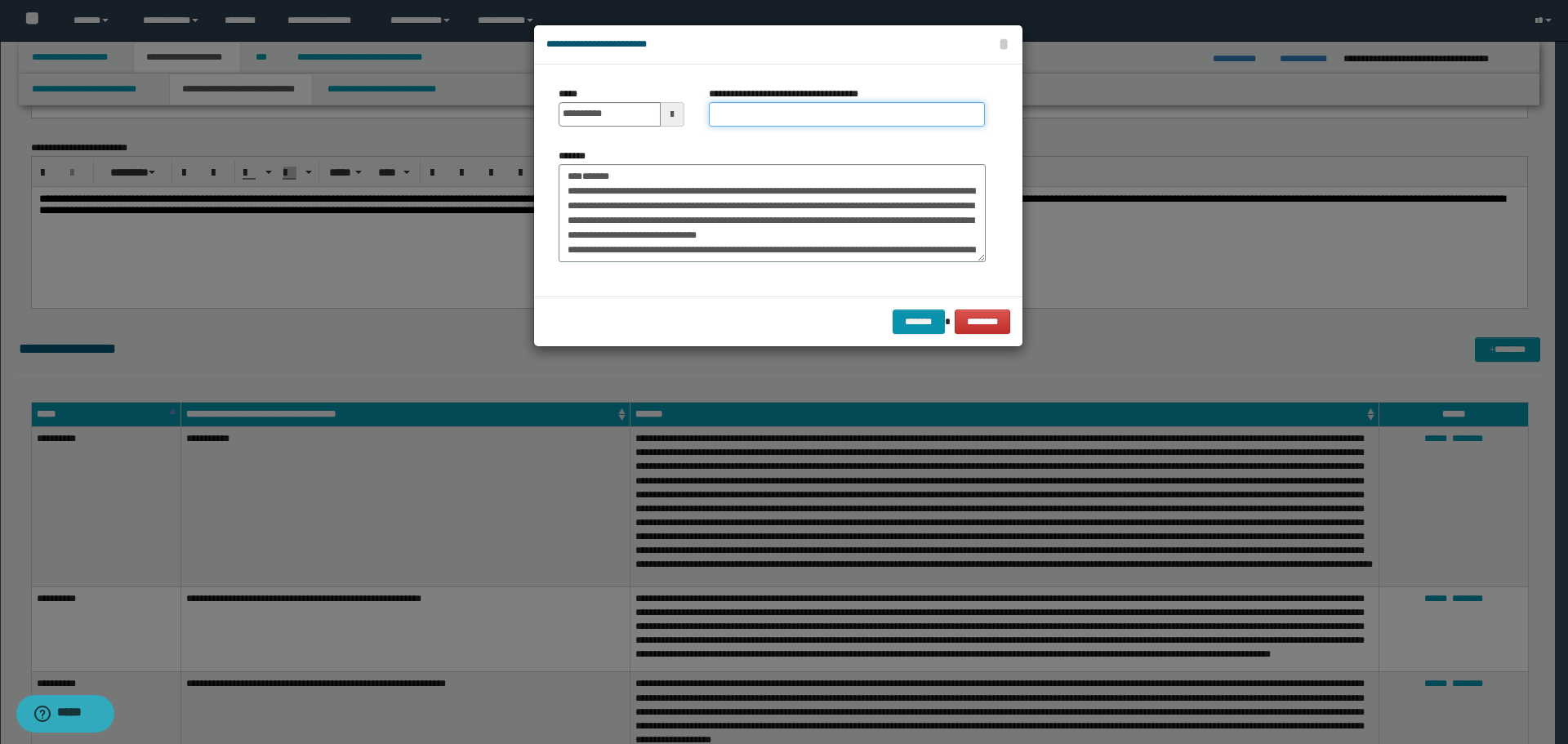click on "**********" at bounding box center (847, 114) 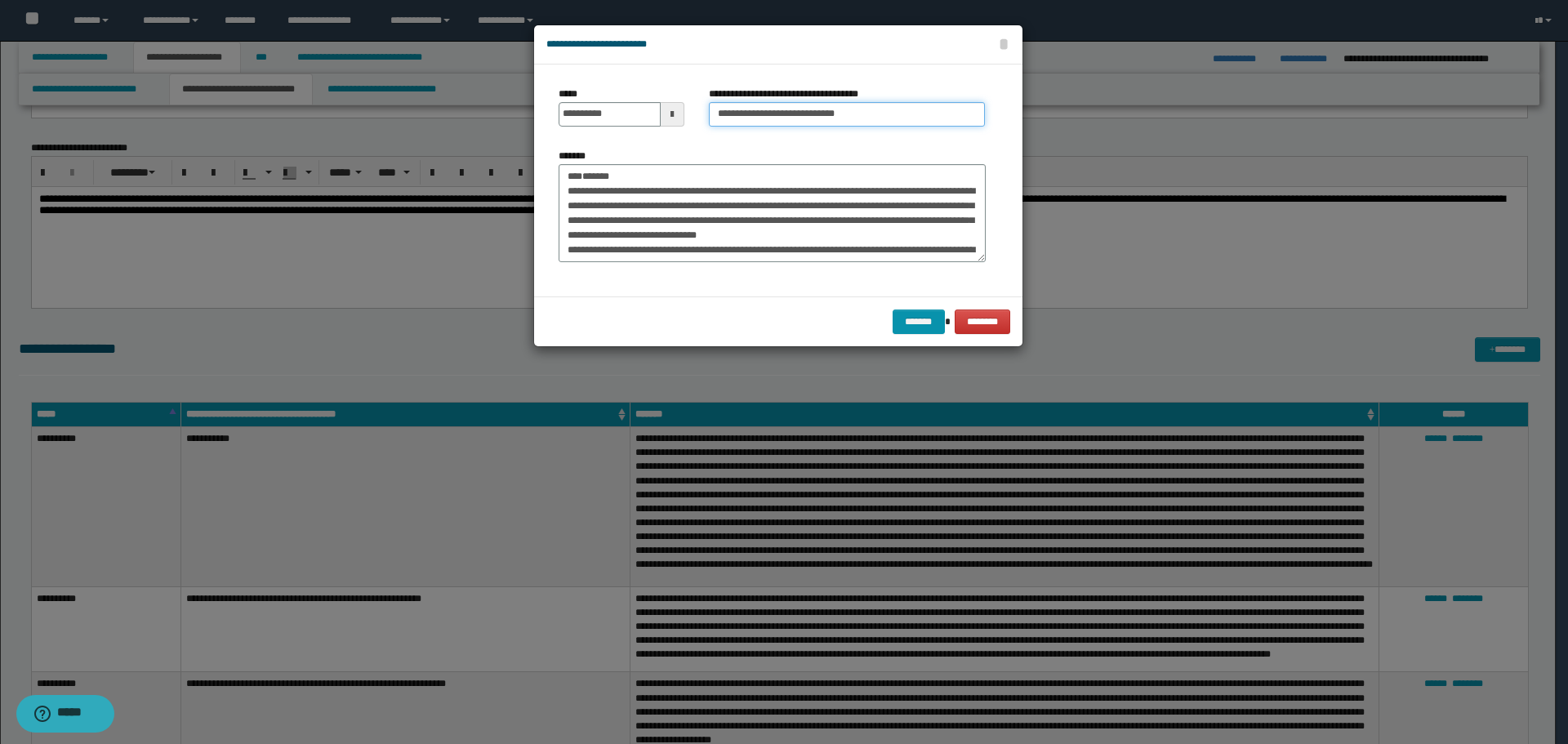 type on "**********" 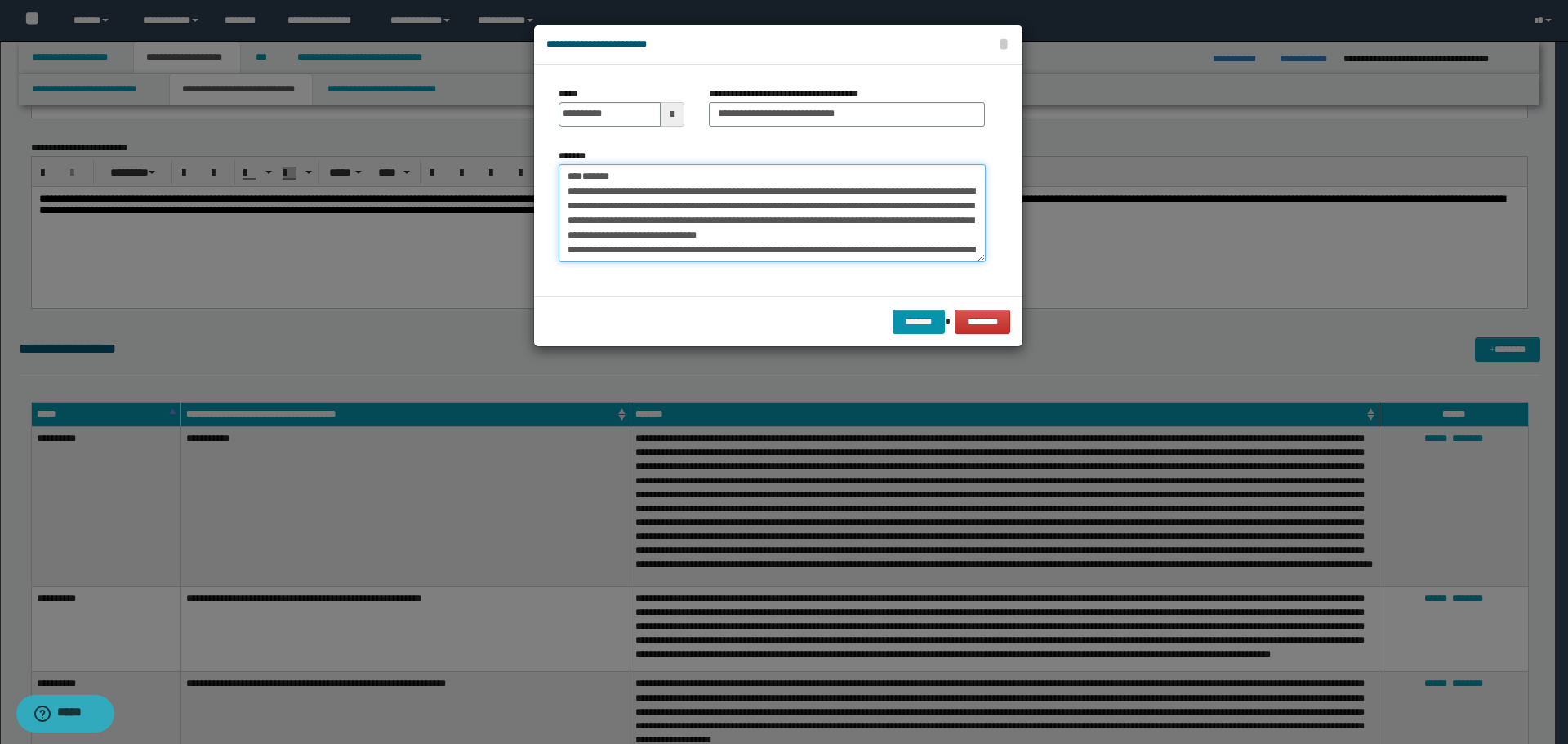 drag, startPoint x: 648, startPoint y: 176, endPoint x: 398, endPoint y: 201, distance: 251.2469 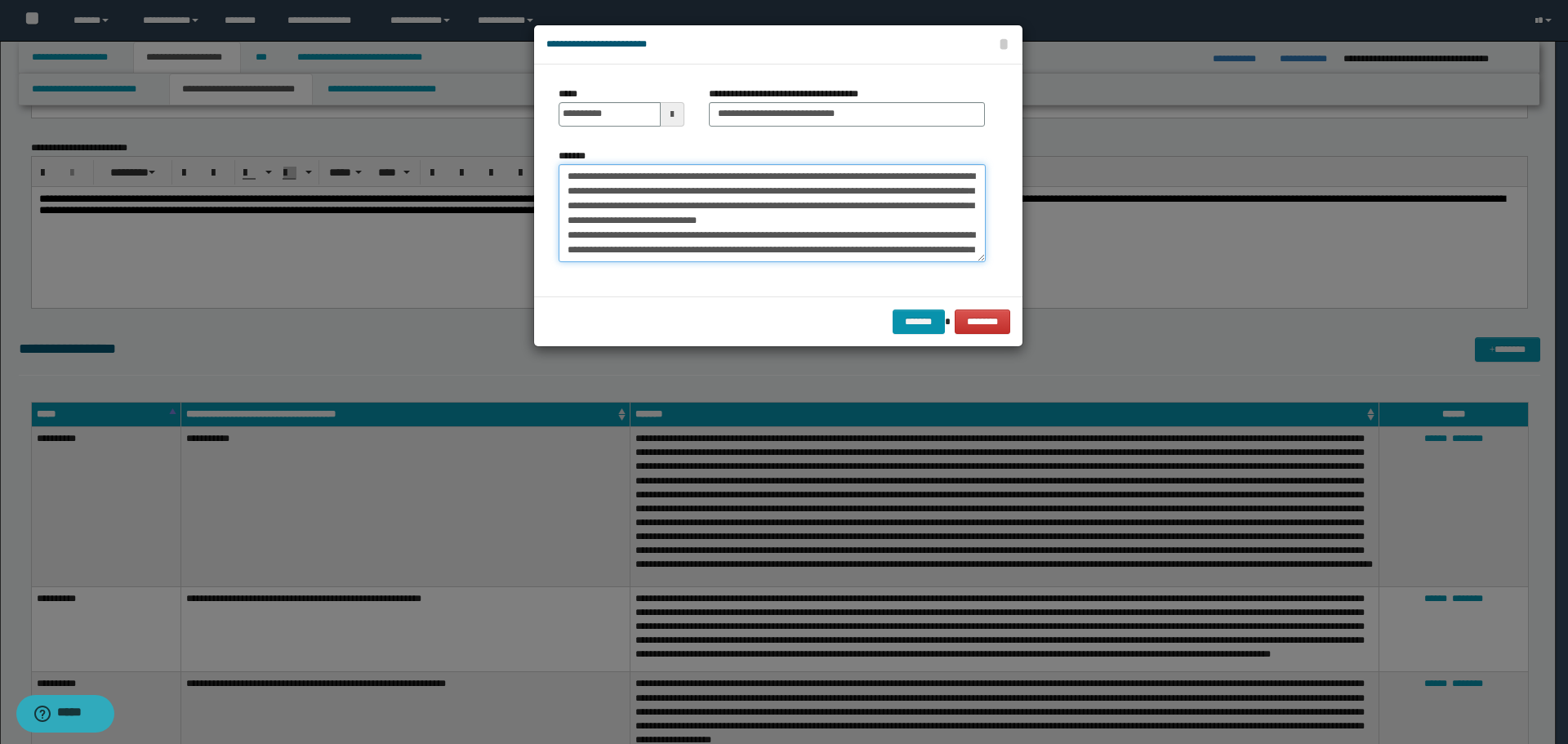 click on "*******" at bounding box center (772, 213) 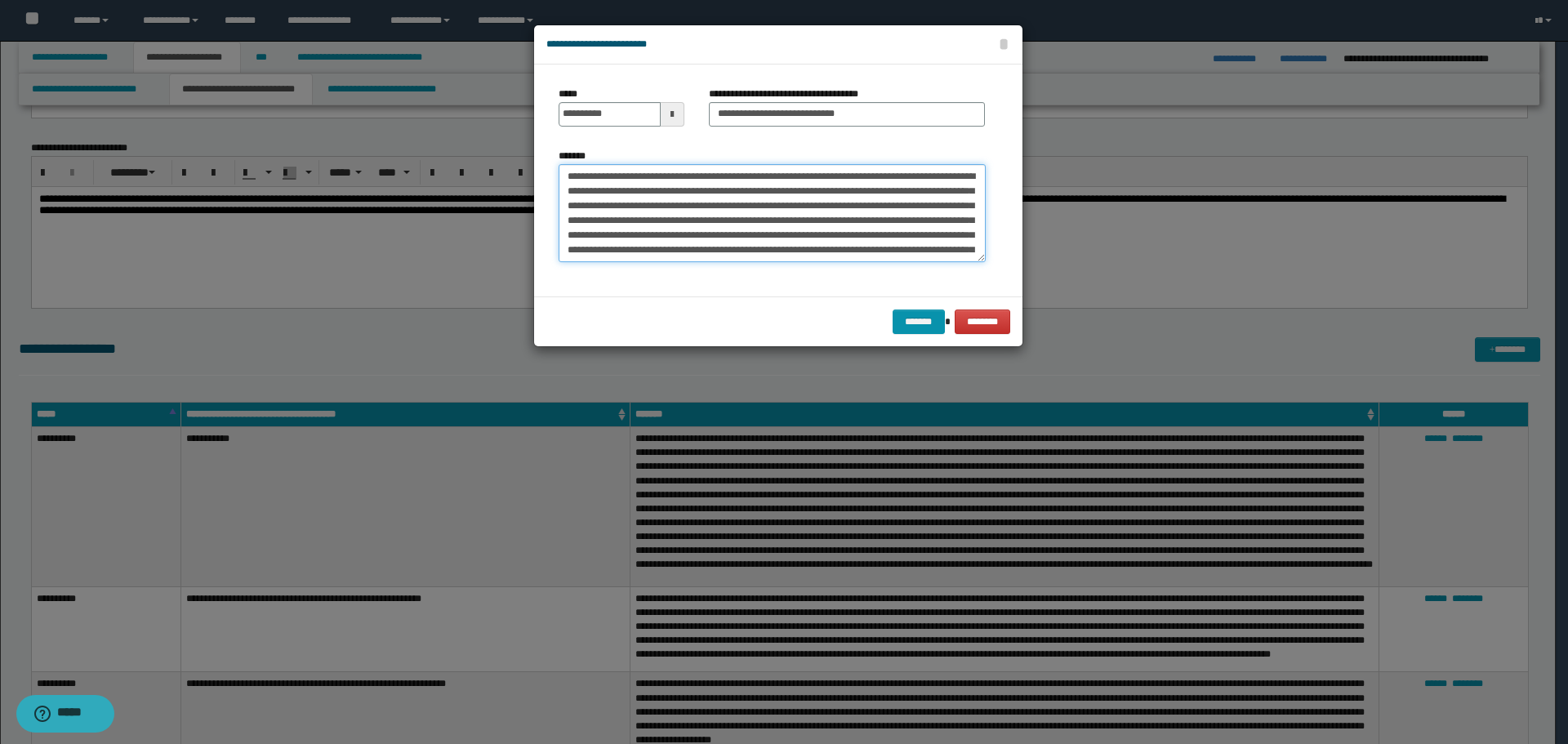 scroll, scrollTop: 191, scrollLeft: 0, axis: vertical 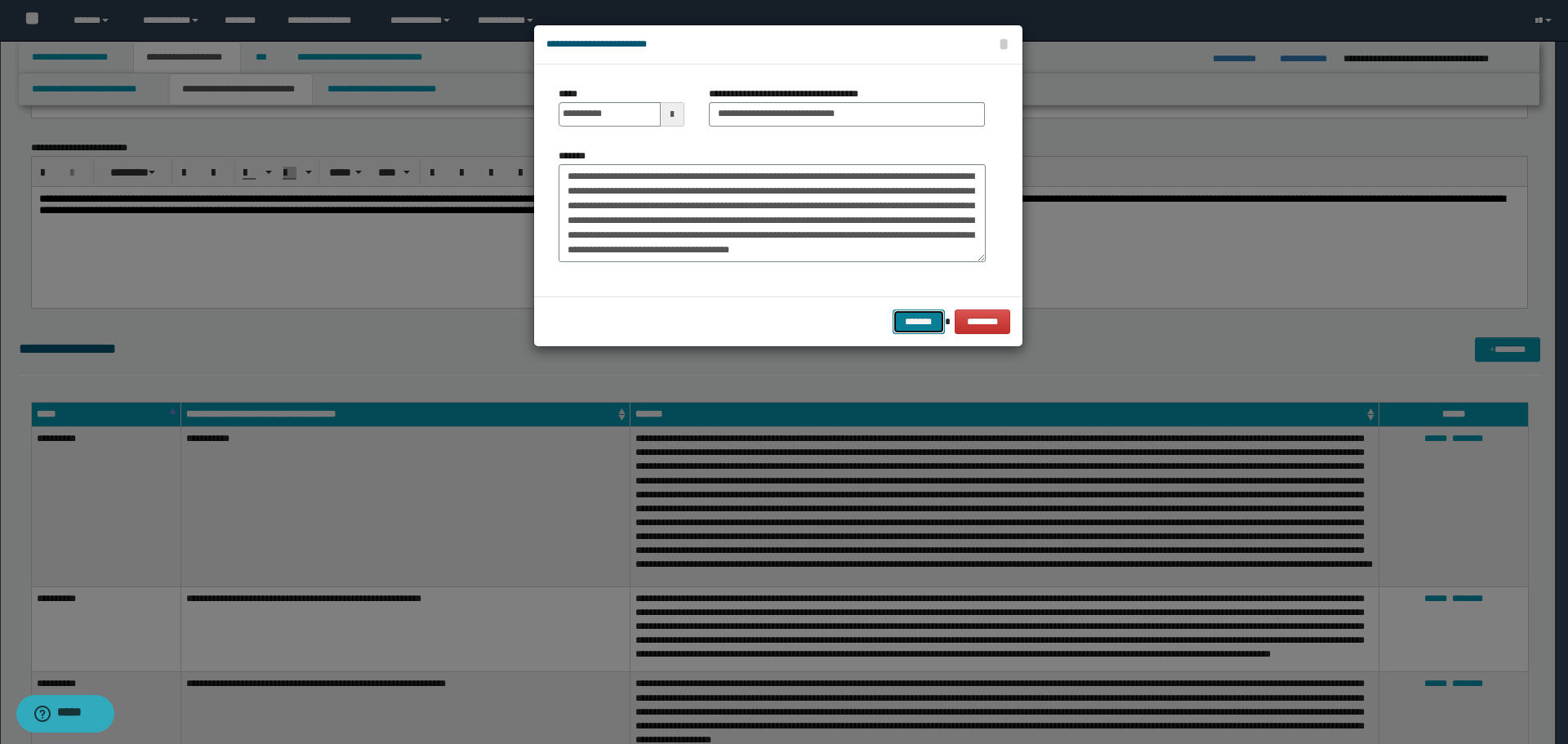 click on "*******" at bounding box center [919, 322] 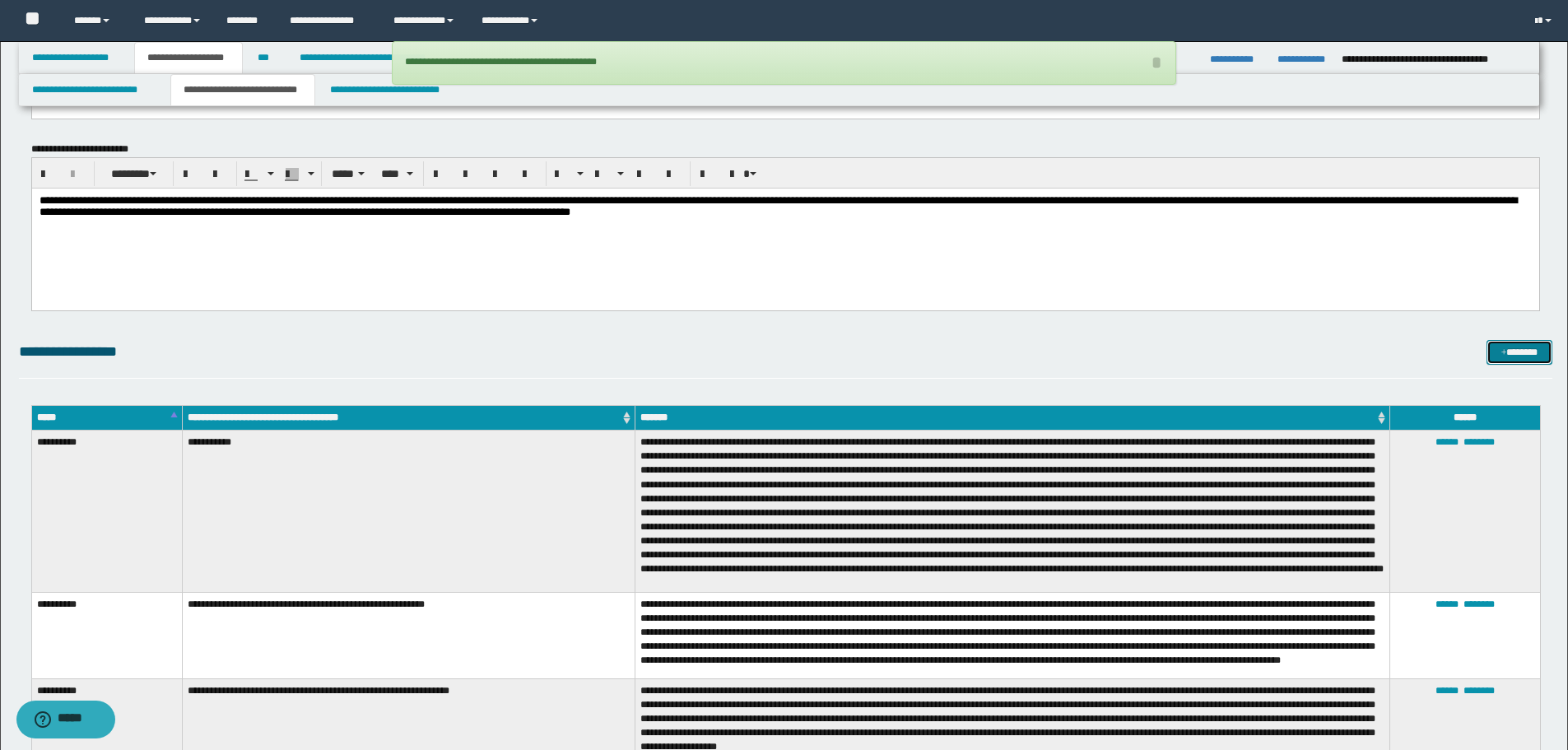 click on "*******" at bounding box center (1519, 352) 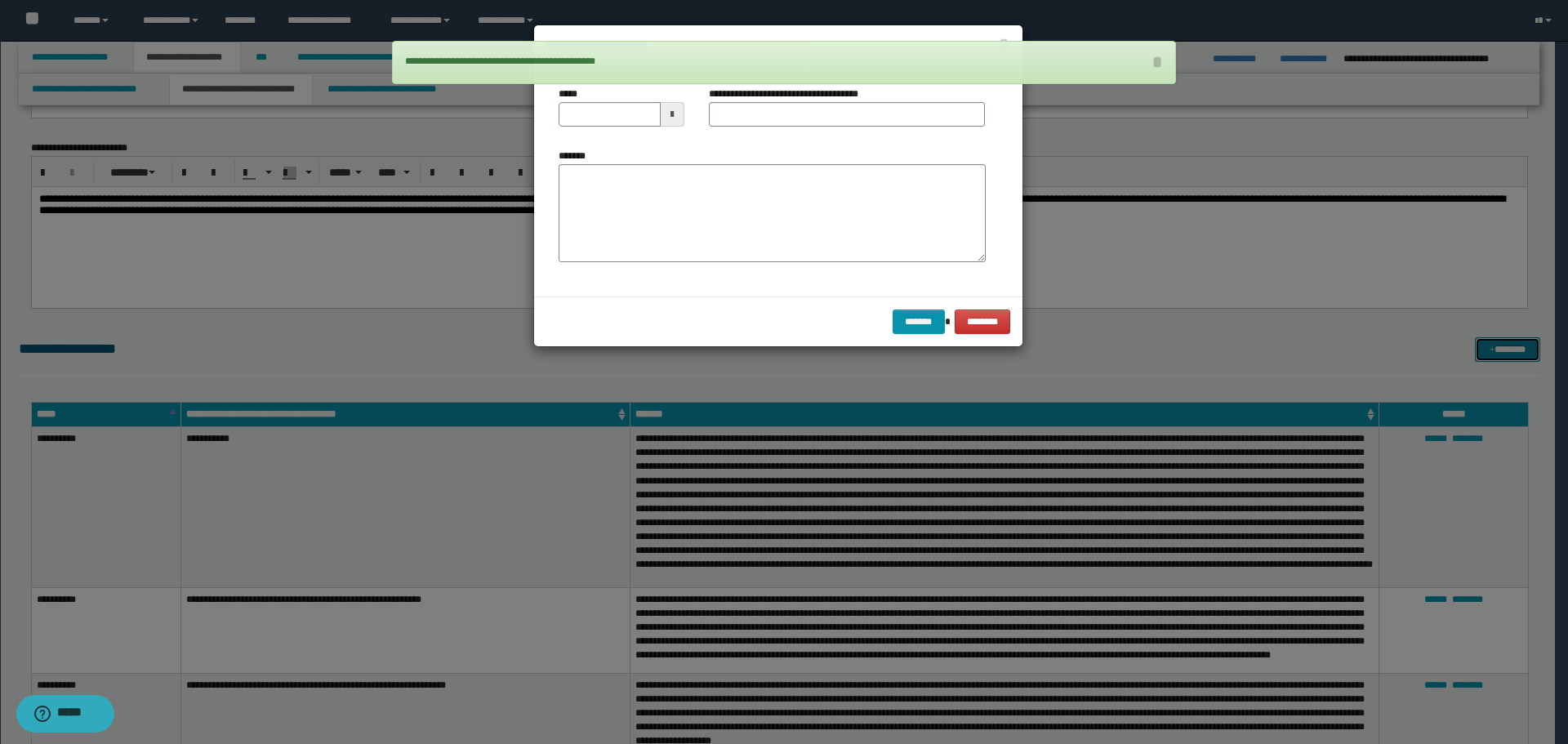scroll, scrollTop: 0, scrollLeft: 0, axis: both 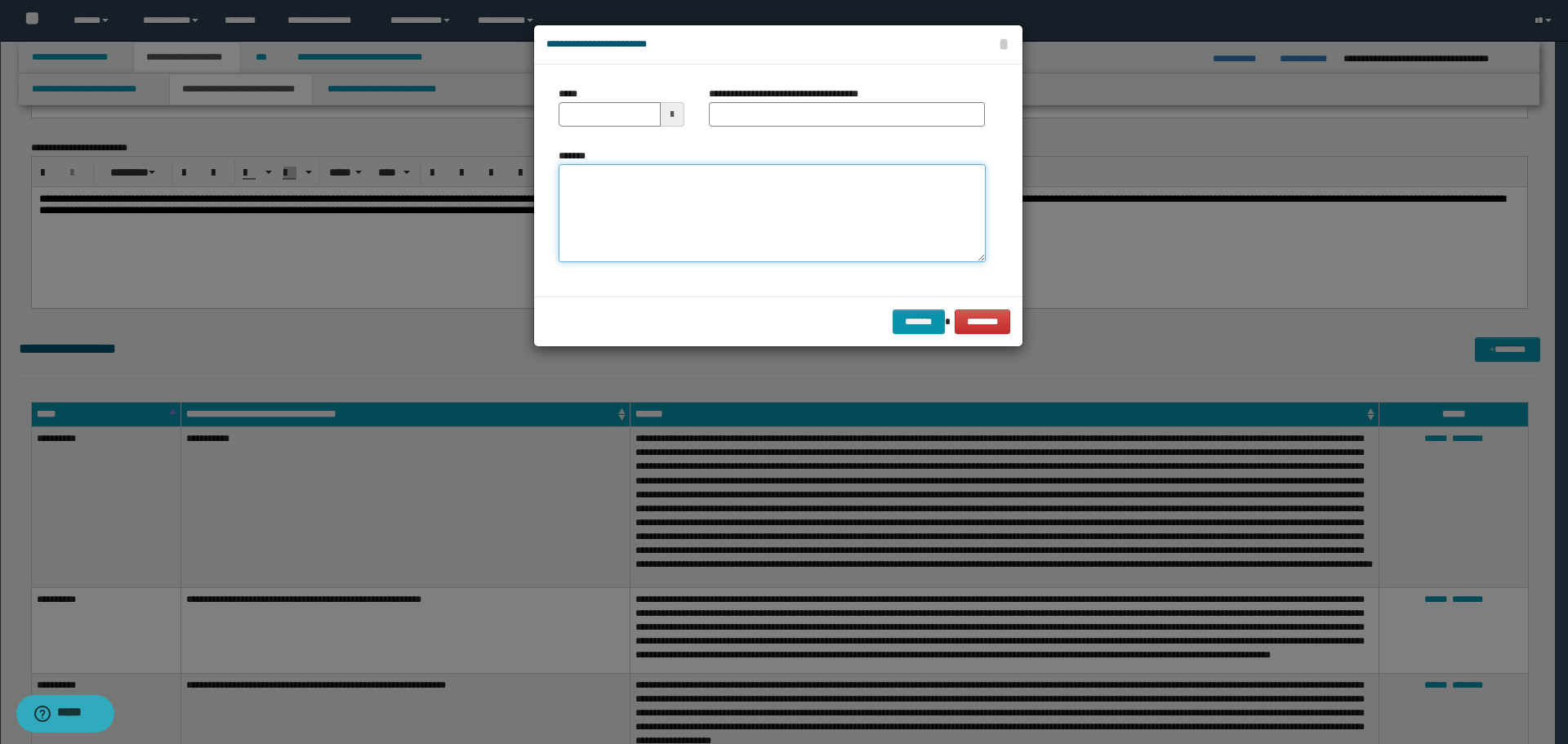click on "*******" at bounding box center (772, 213) 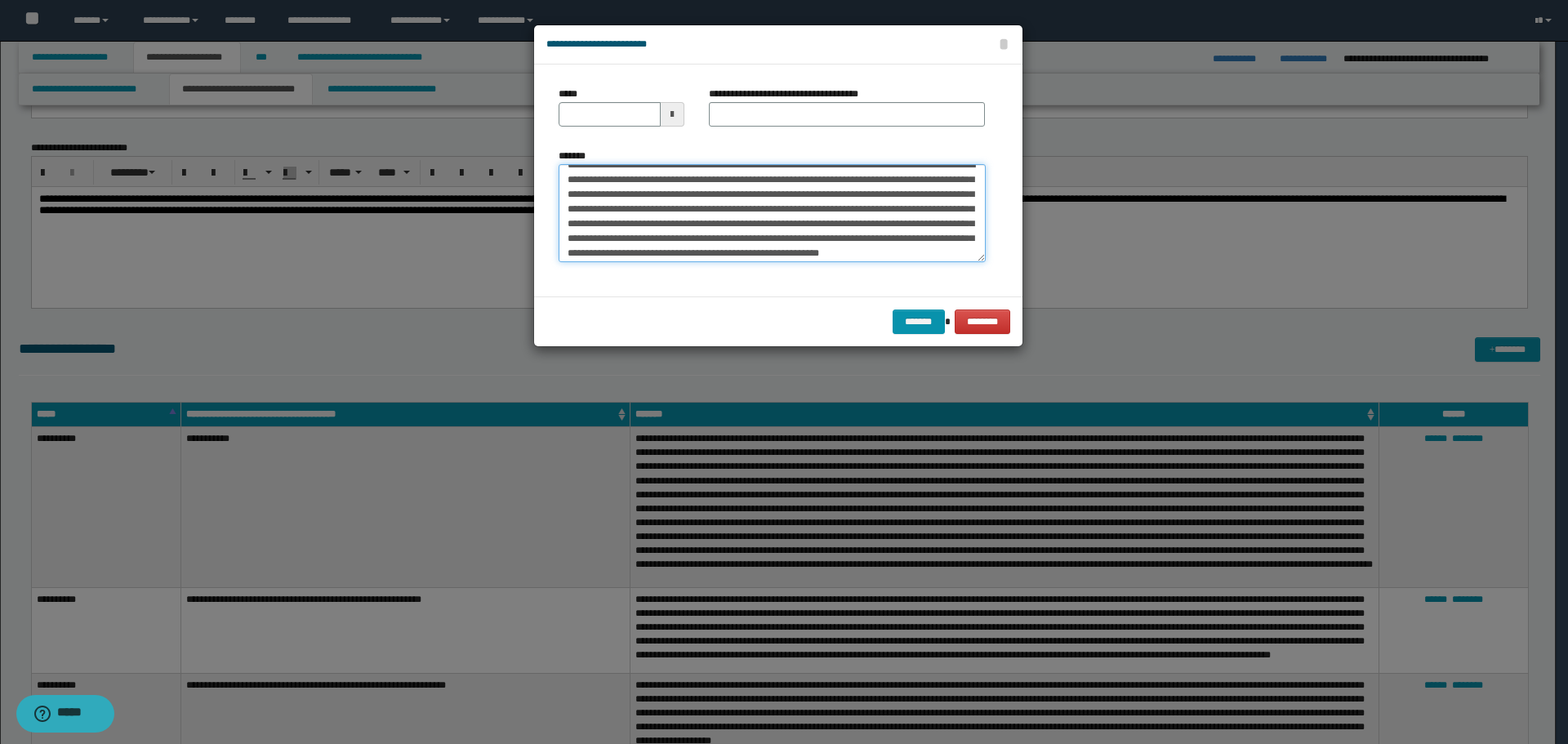 scroll, scrollTop: 0, scrollLeft: 0, axis: both 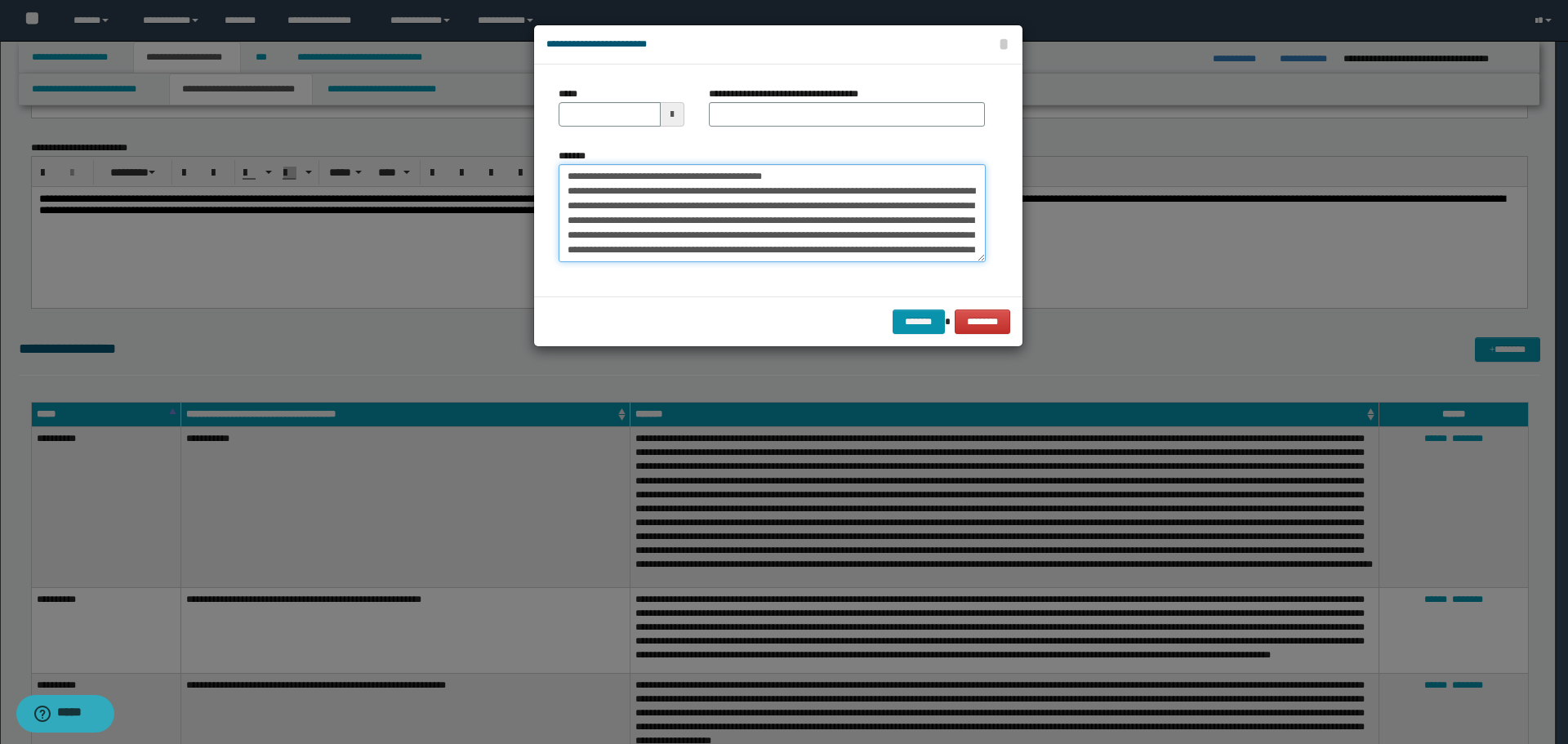 drag, startPoint x: 617, startPoint y: 174, endPoint x: 479, endPoint y: 160, distance: 138.70833 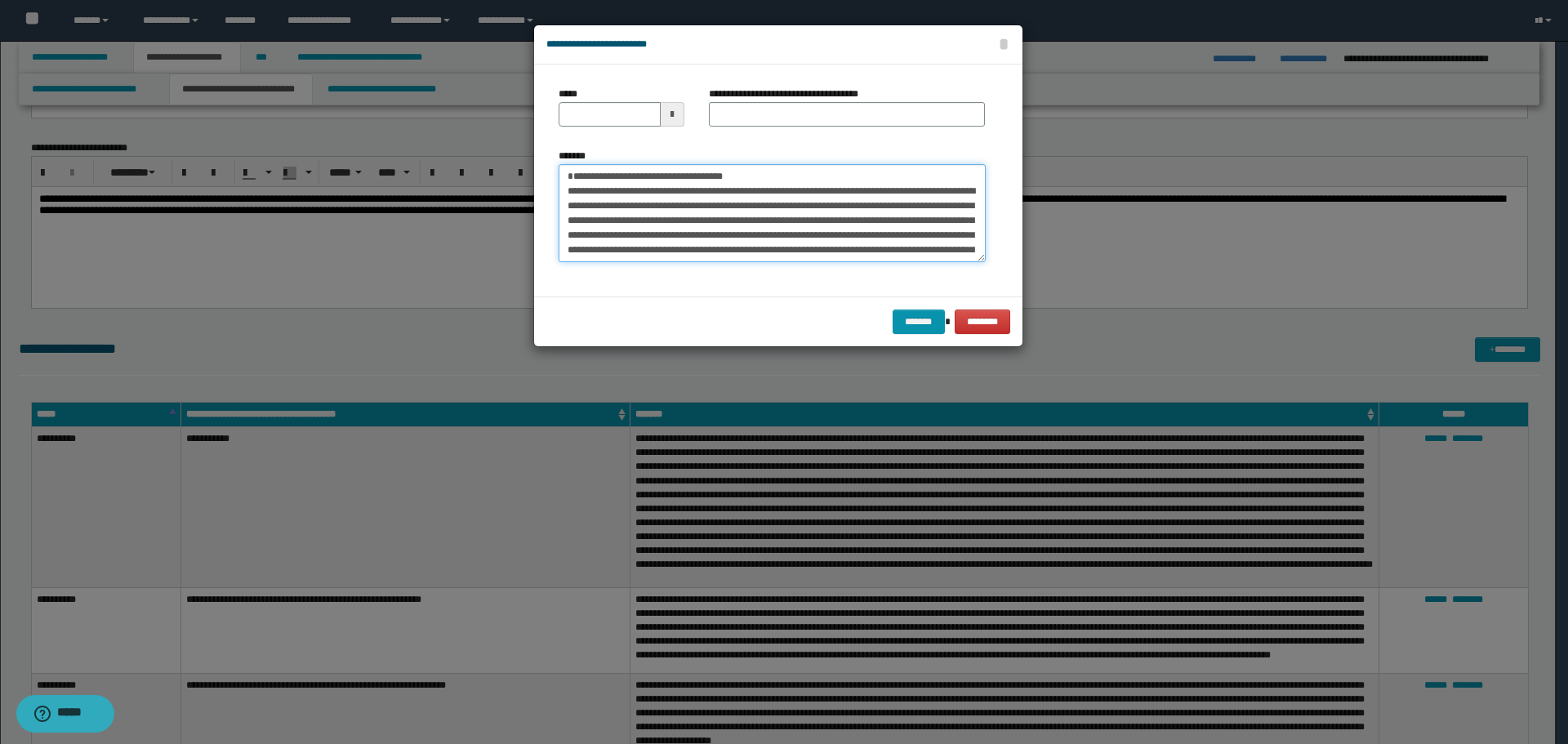type 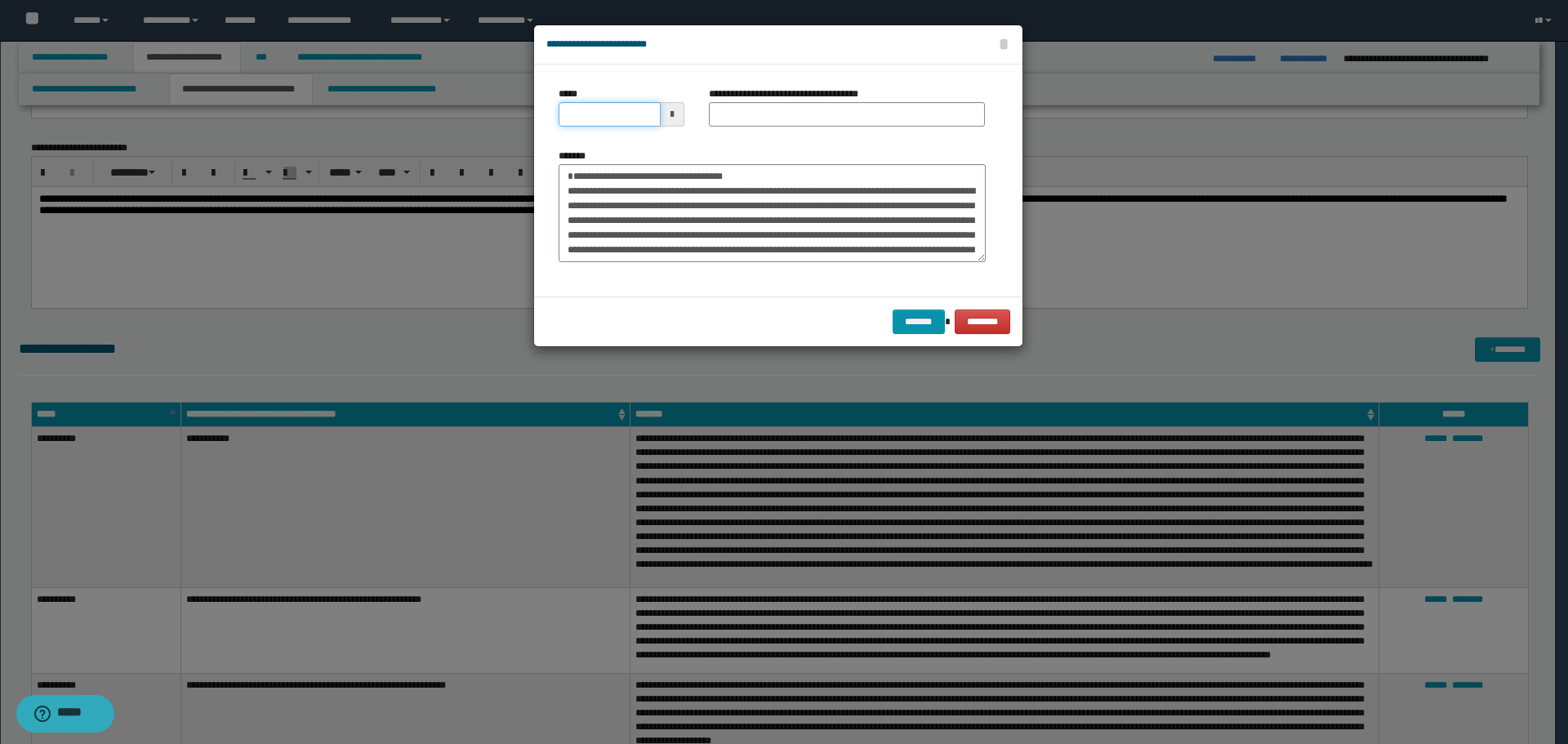 click on "*****" at bounding box center [609, 114] 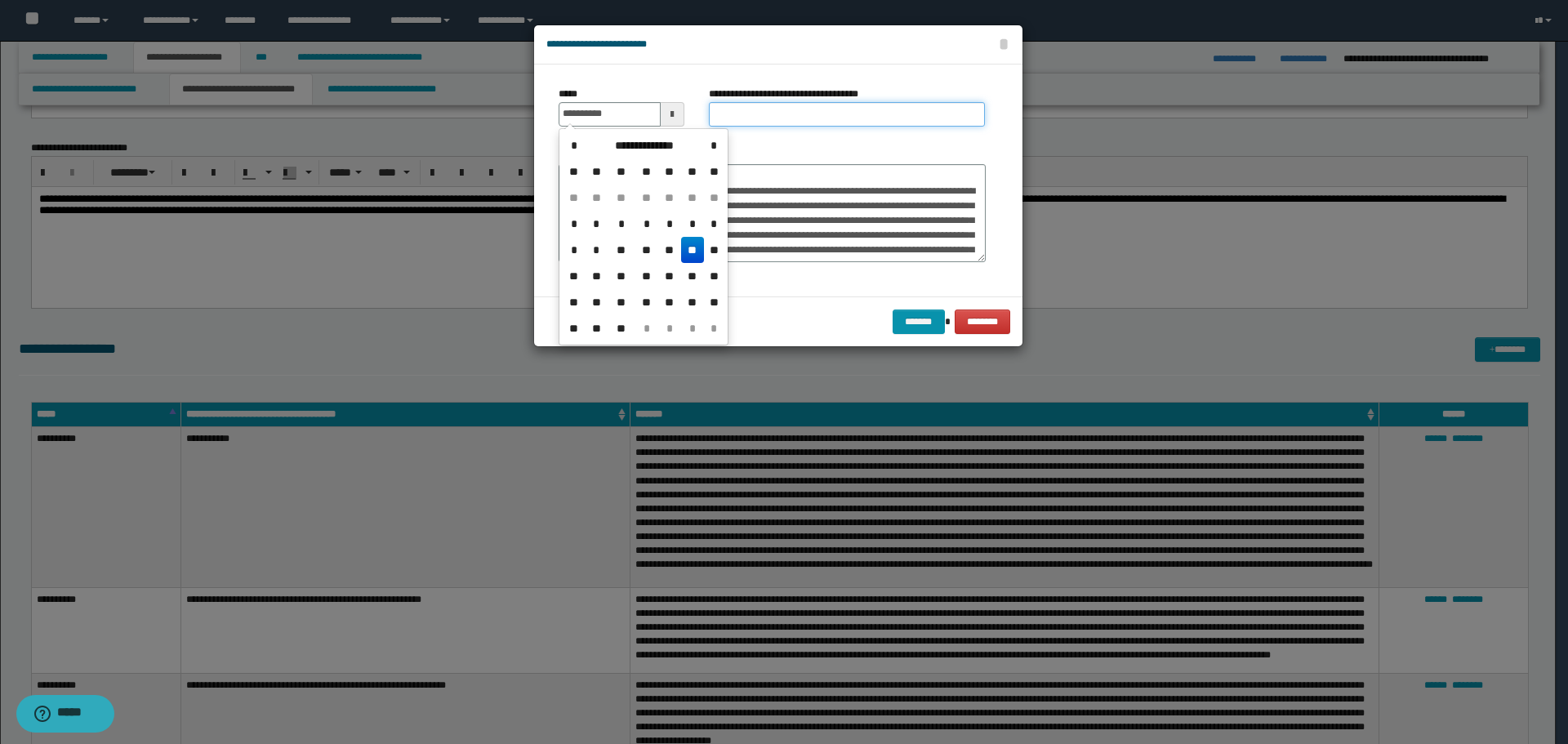 type on "**********" 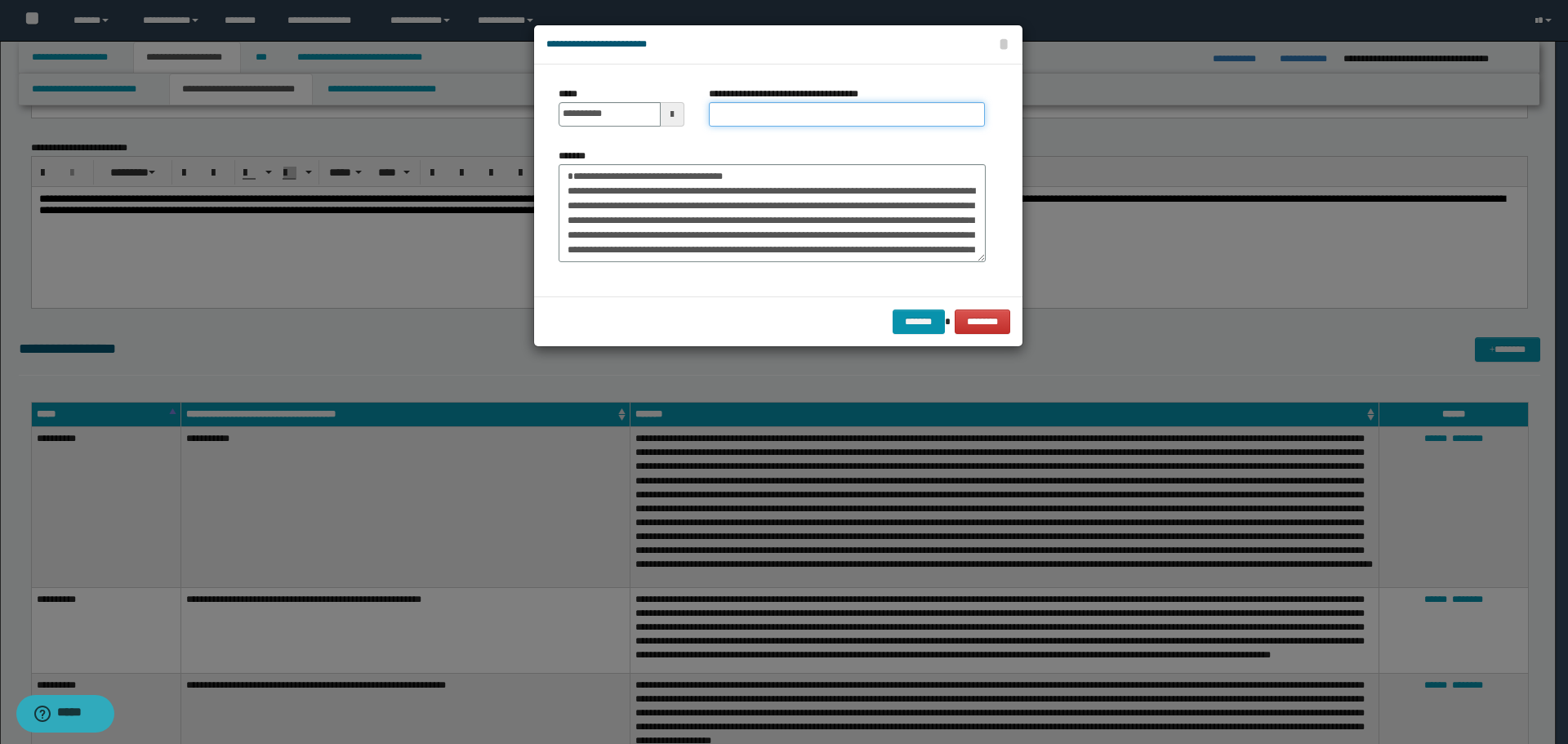 drag, startPoint x: 754, startPoint y: 116, endPoint x: 568, endPoint y: 158, distance: 190.68298 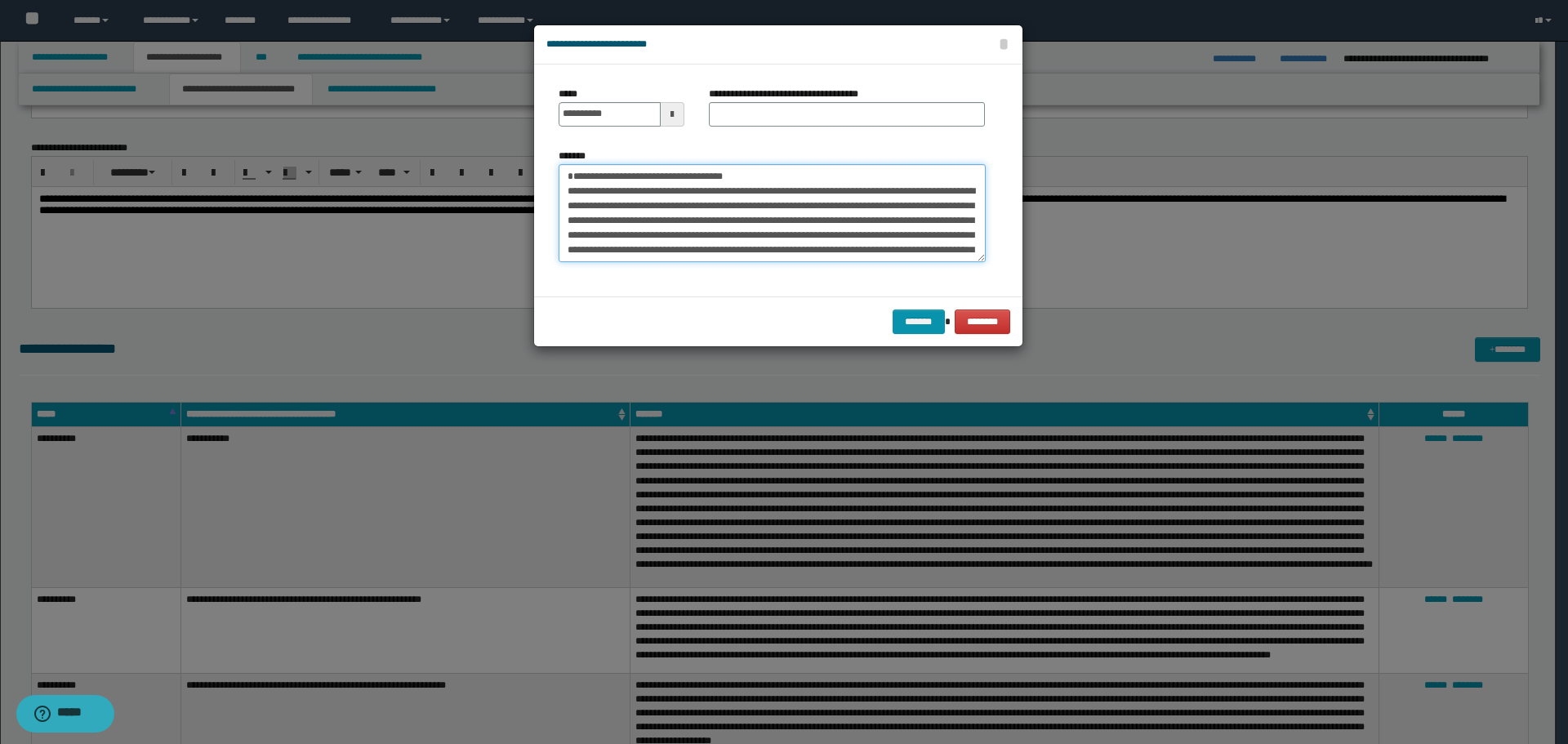 drag, startPoint x: 565, startPoint y: 172, endPoint x: 703, endPoint y: 178, distance: 138.13037 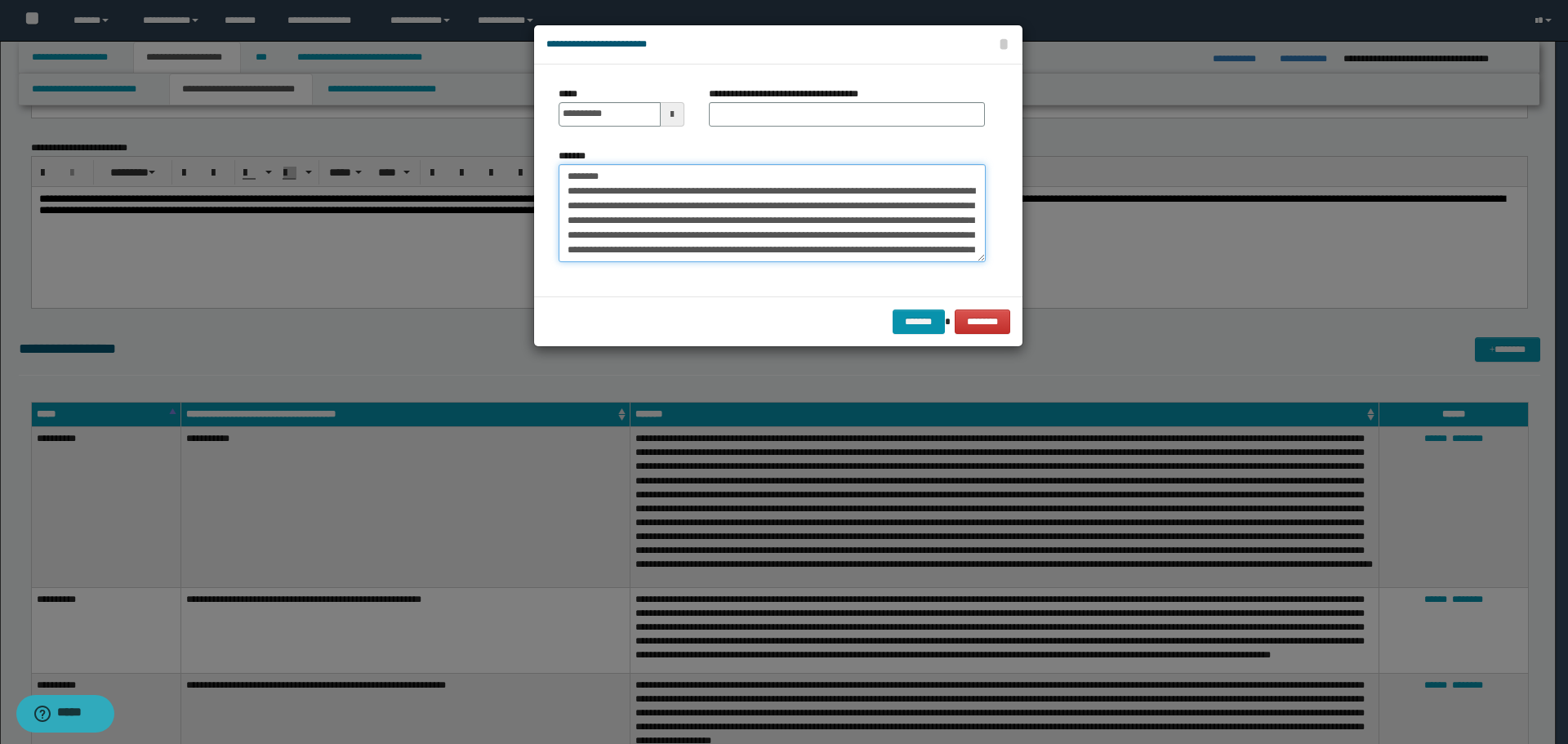 type on "**********" 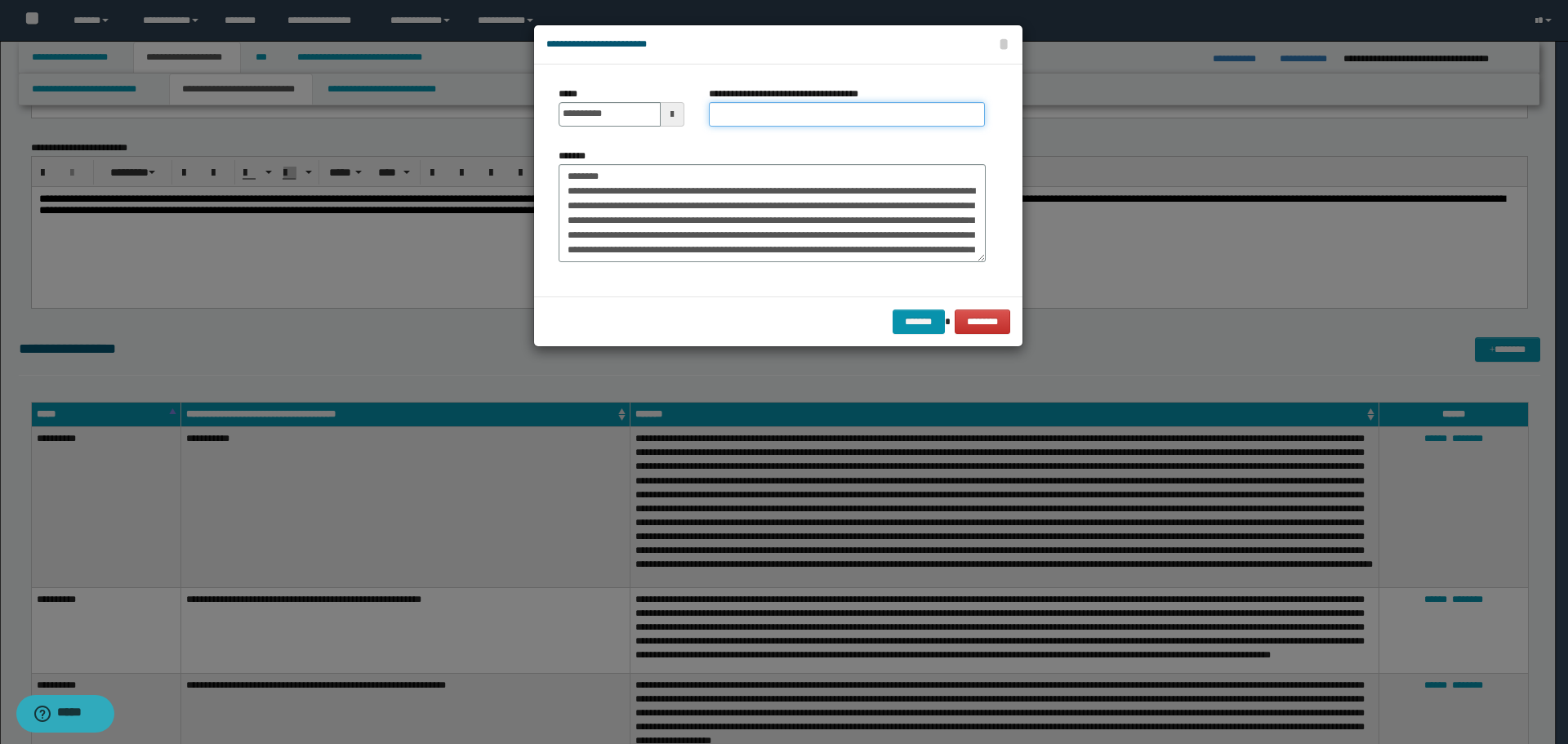 click on "**********" at bounding box center (847, 114) 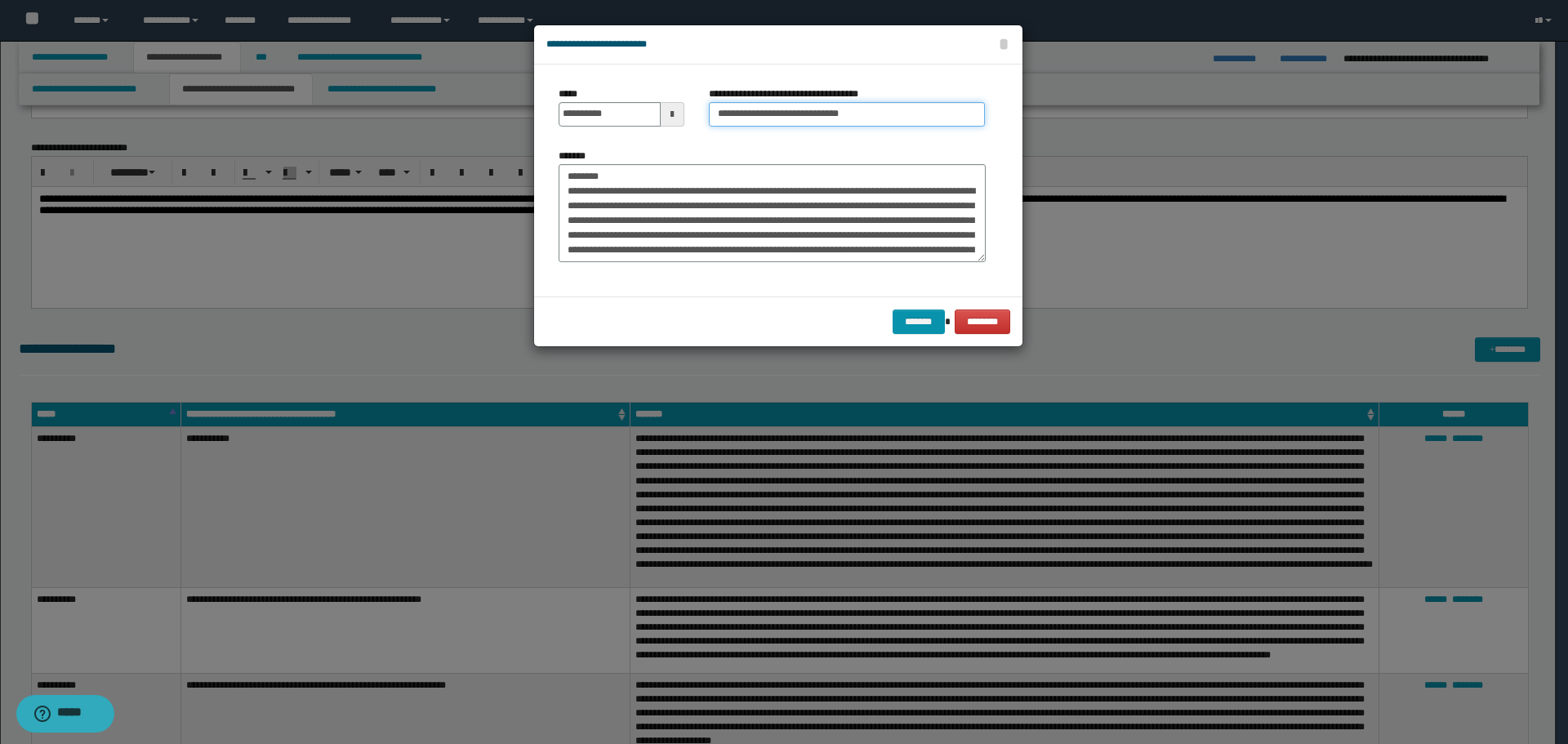 type on "**********" 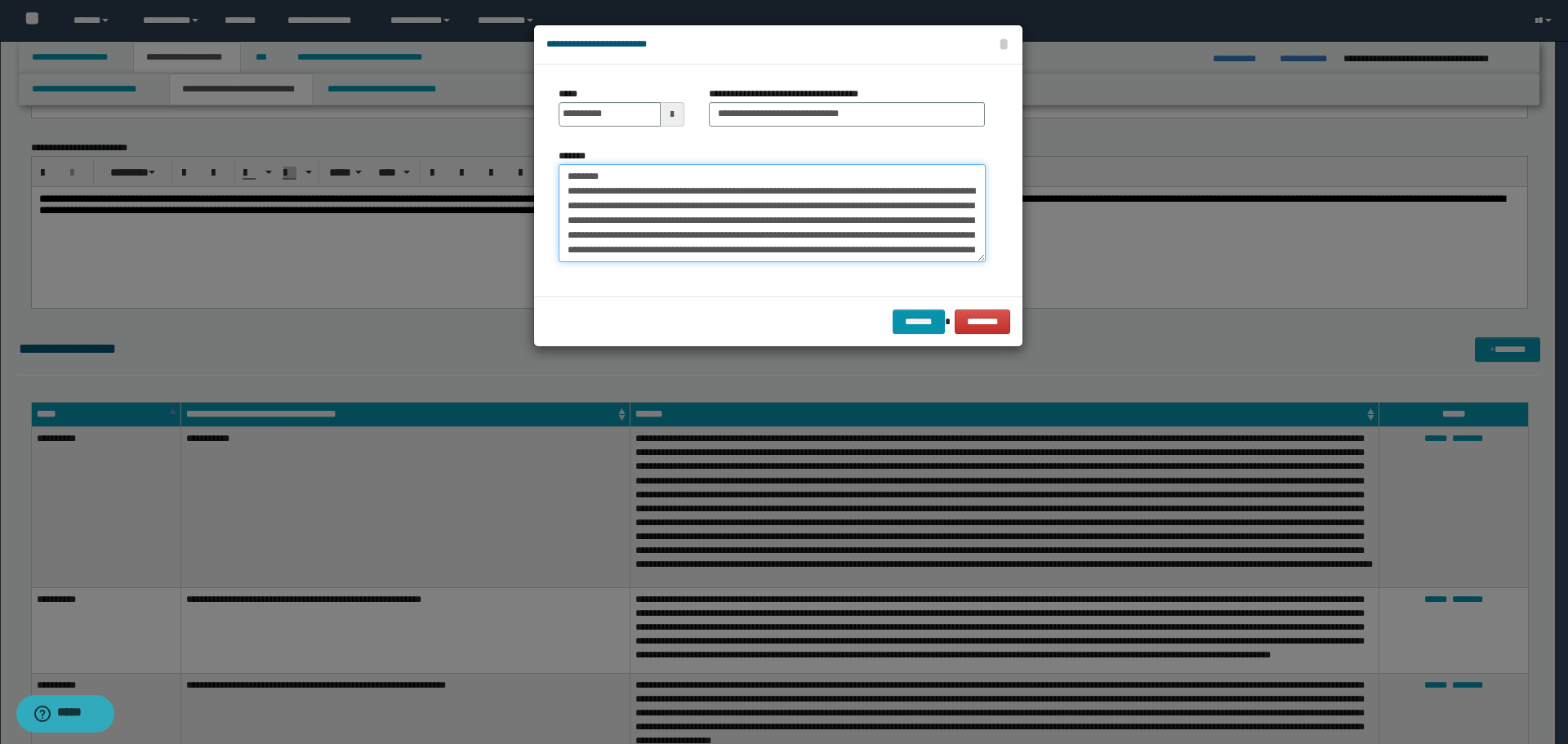 drag, startPoint x: 630, startPoint y: 164, endPoint x: 520, endPoint y: 169, distance: 110.11358 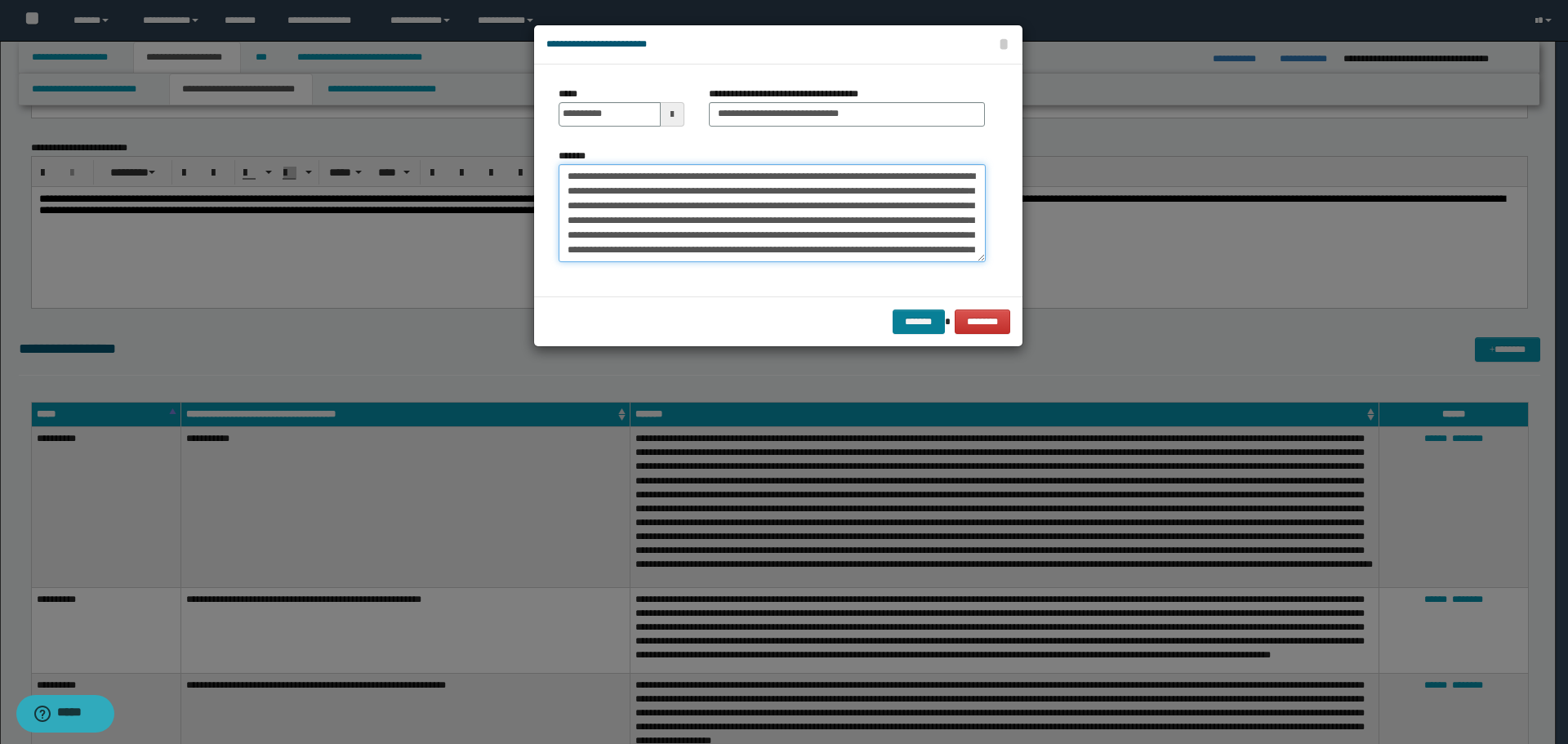 type on "**********" 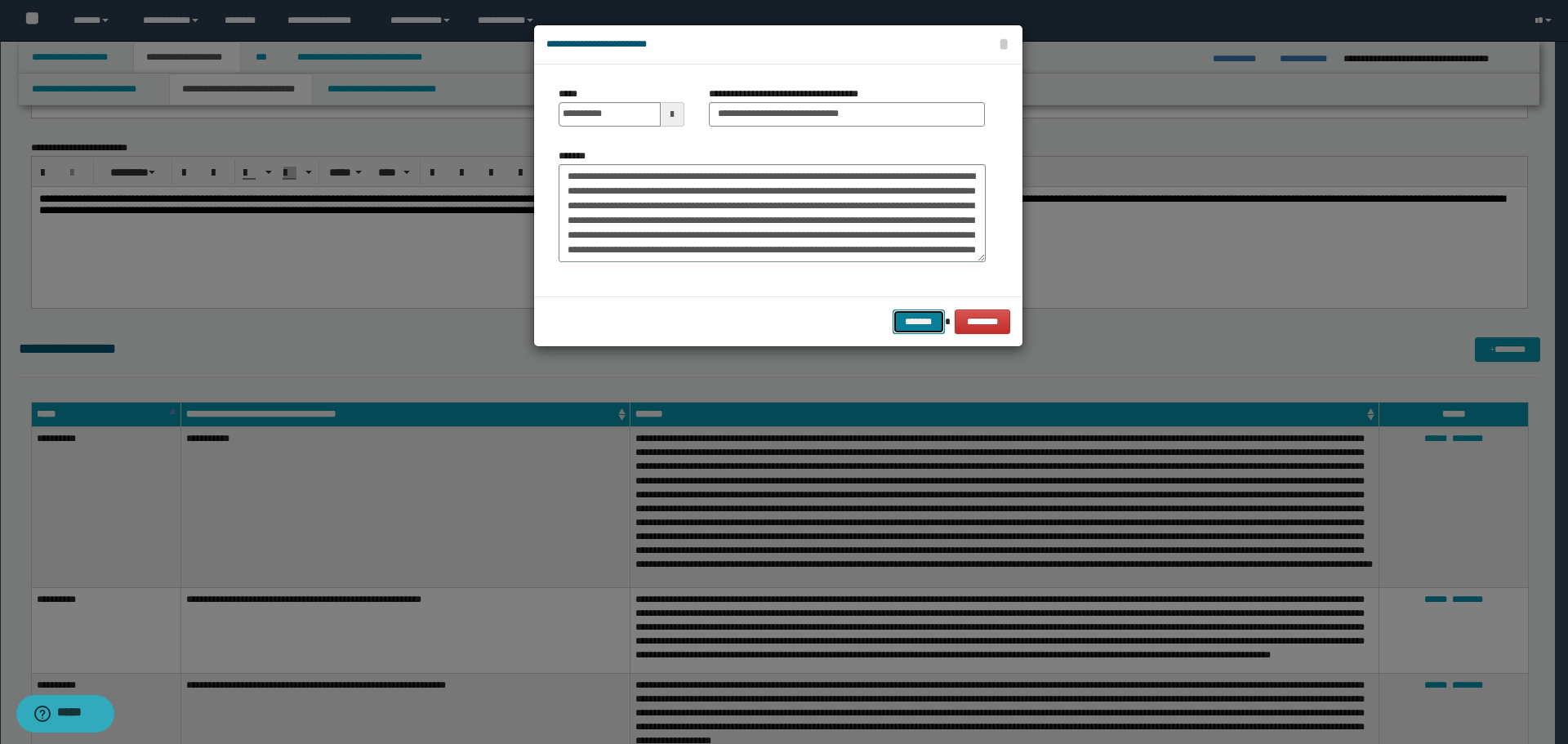 click on "*******" at bounding box center (919, 322) 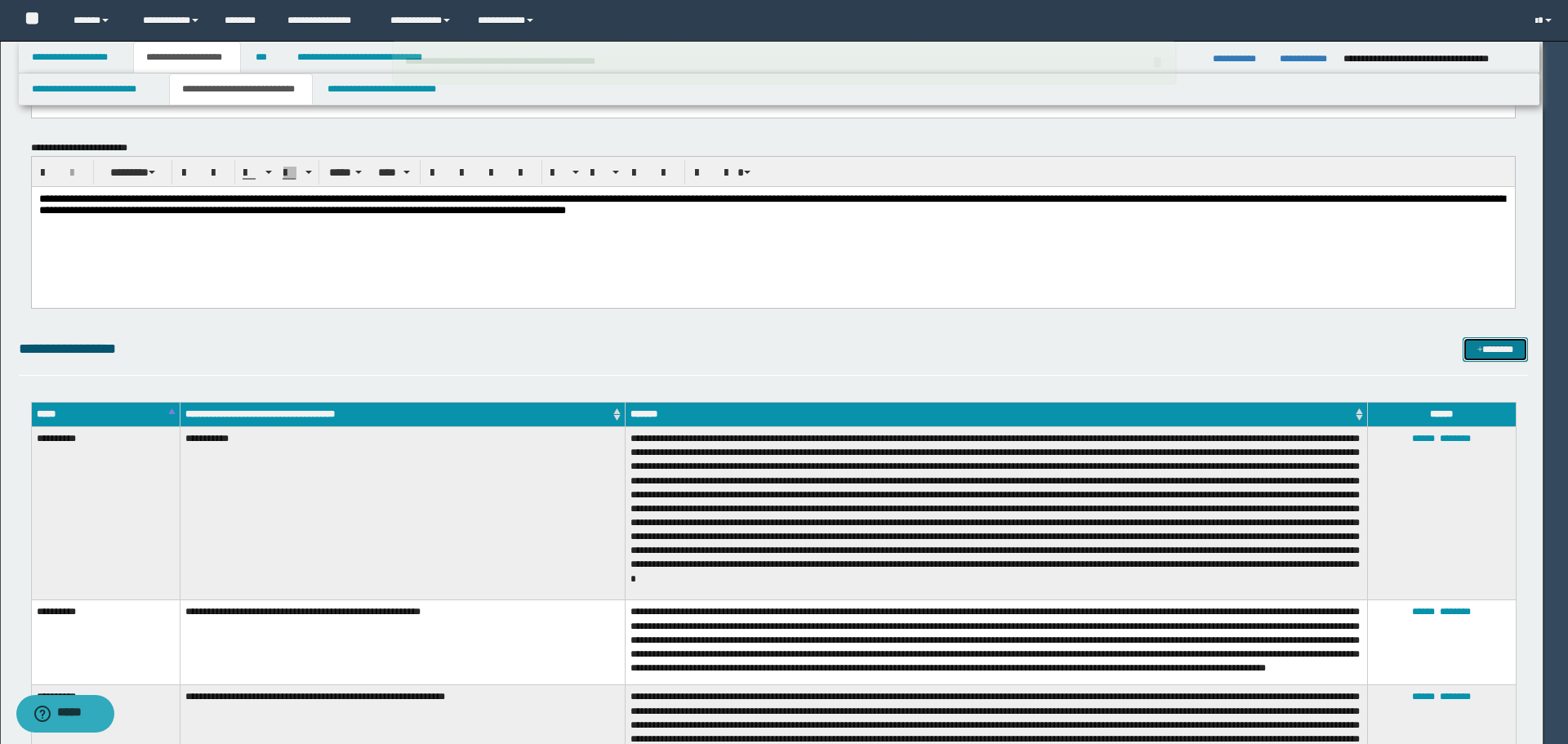 type 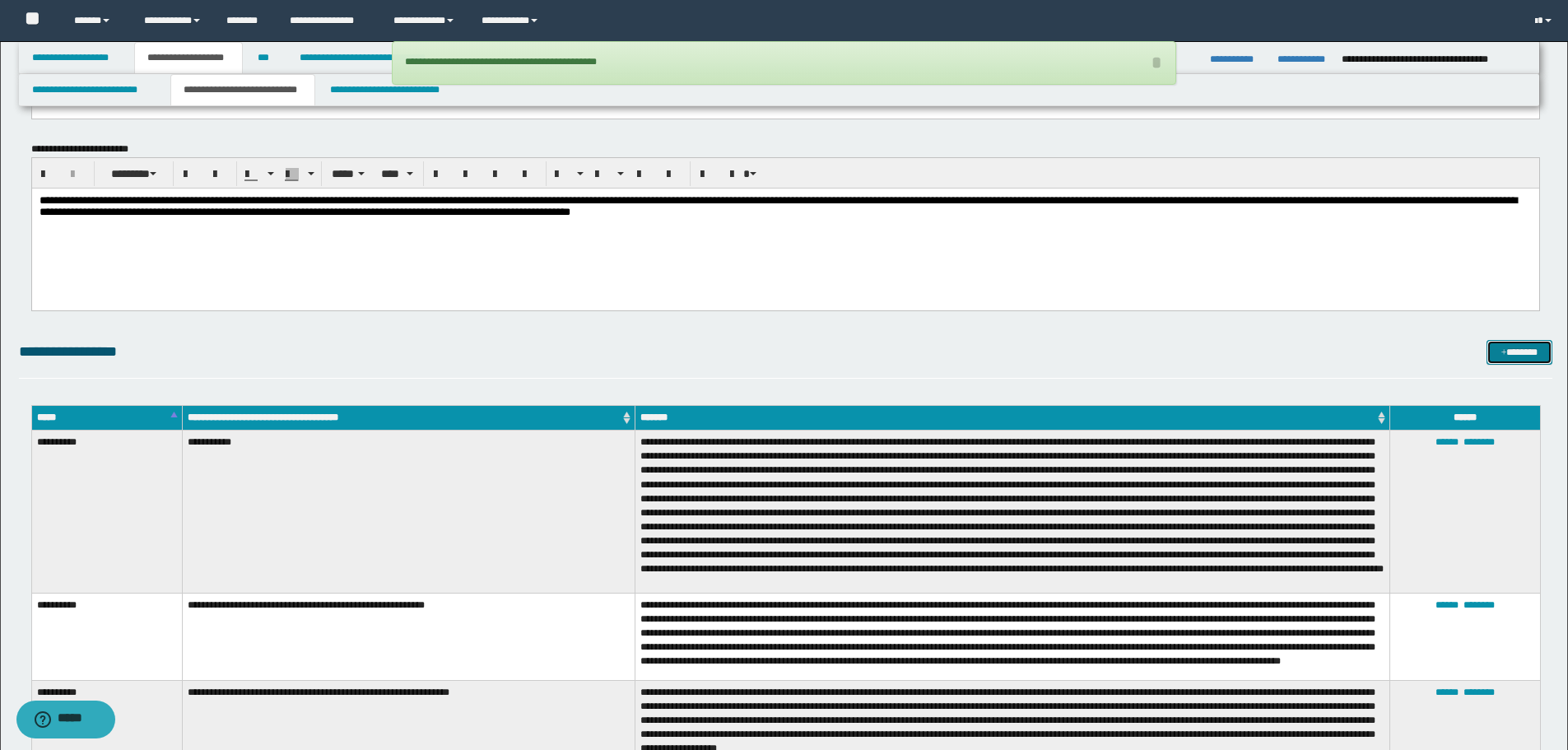 click on "*******" at bounding box center [1519, 352] 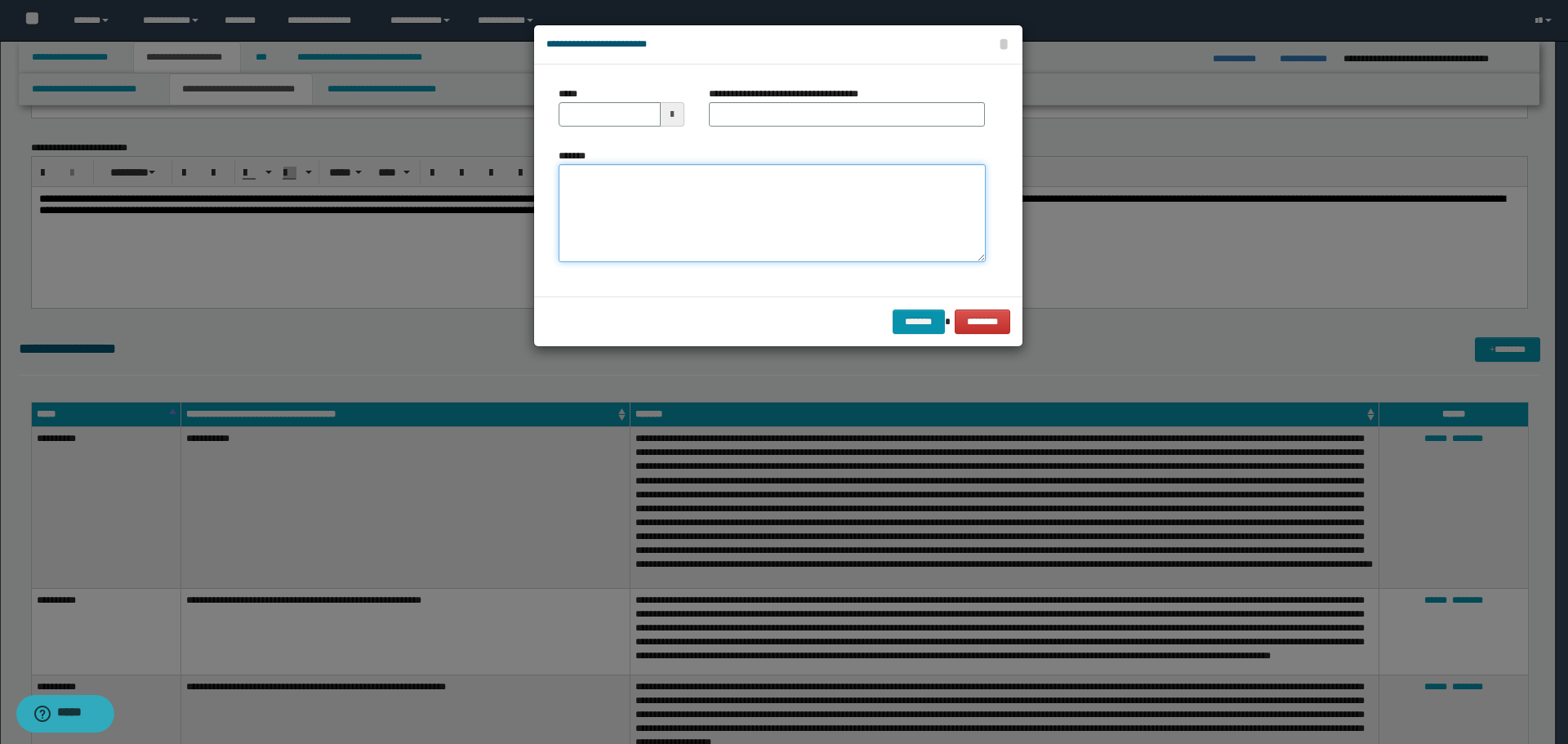 click on "*******" at bounding box center (772, 213) 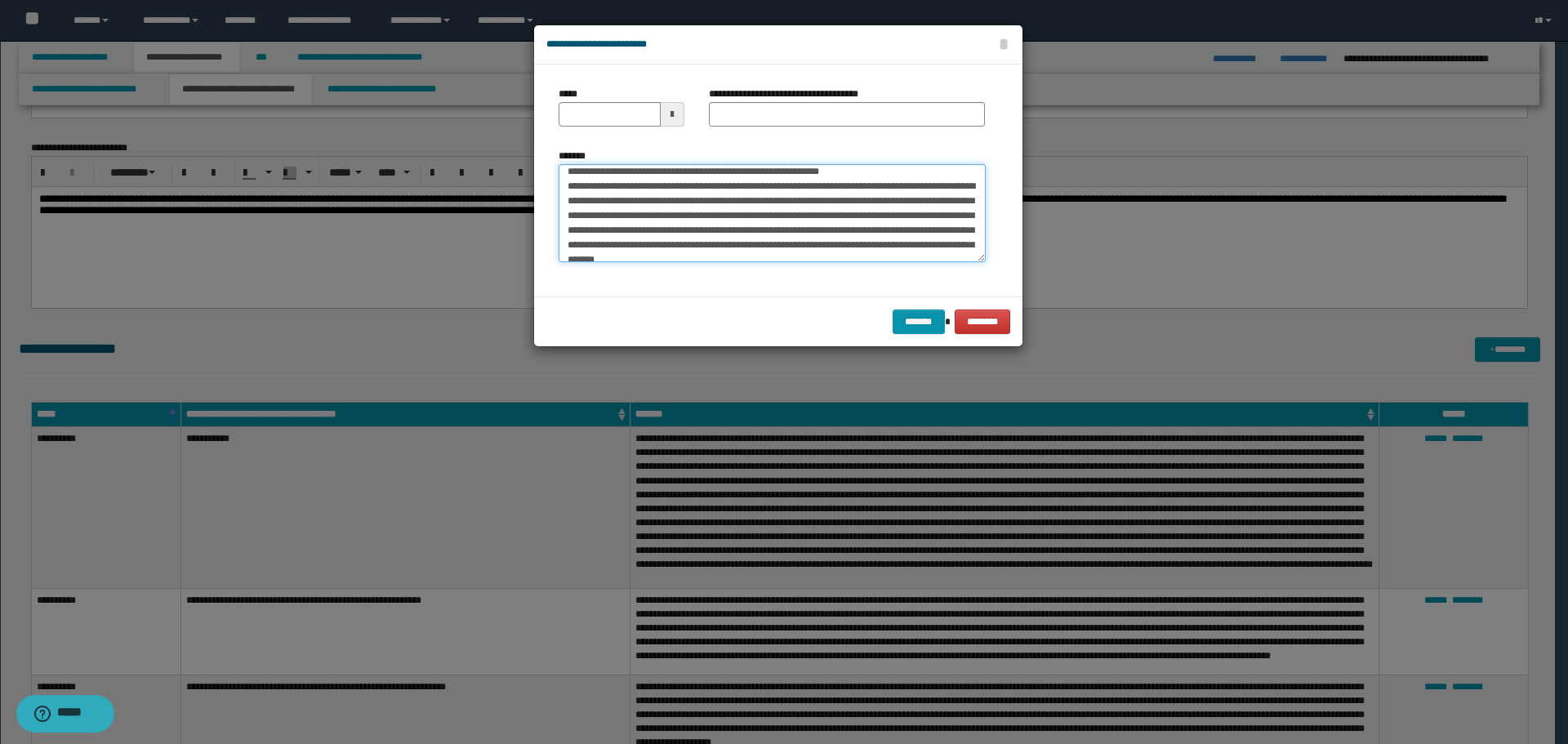 scroll, scrollTop: 0, scrollLeft: 0, axis: both 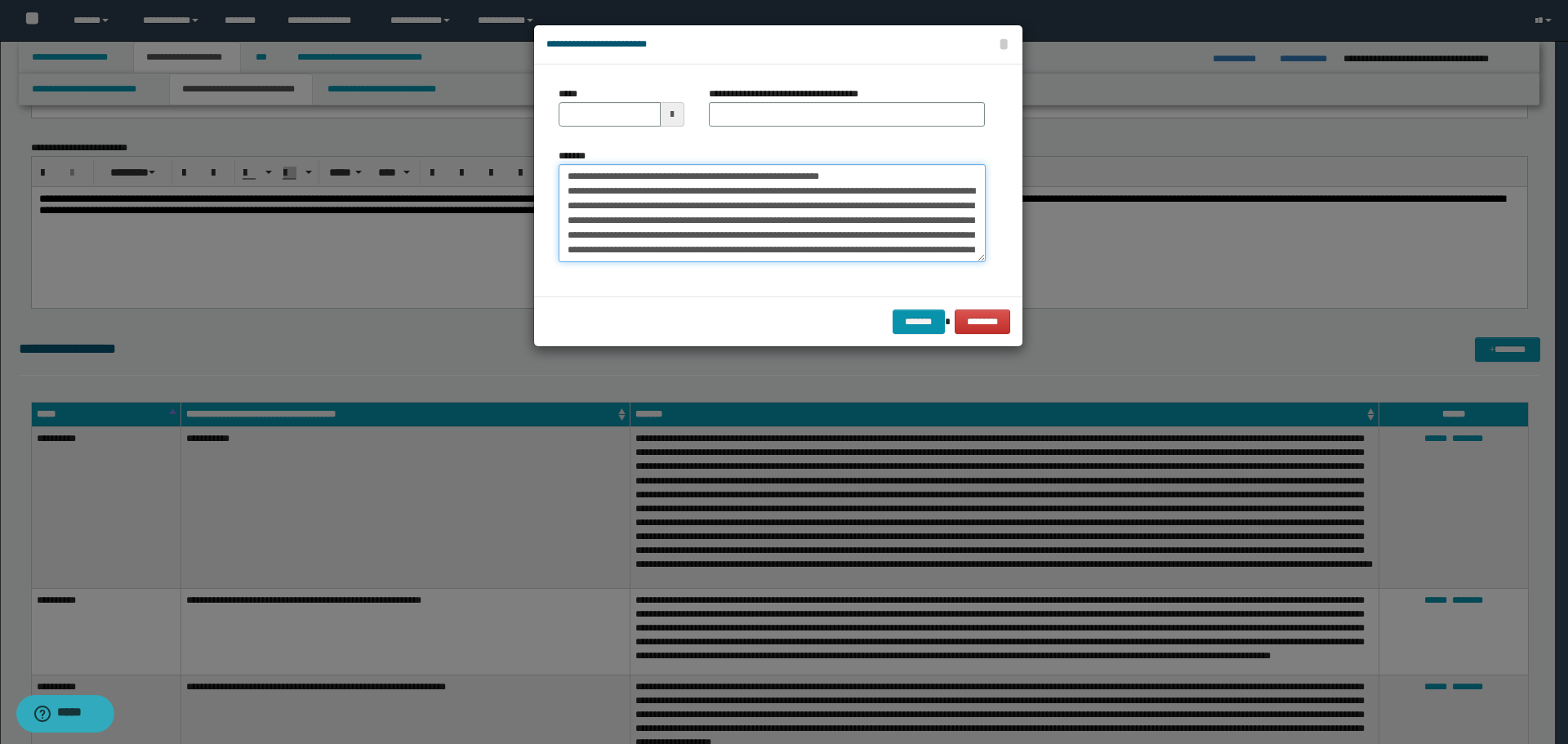 drag, startPoint x: 617, startPoint y: 177, endPoint x: 463, endPoint y: 176, distance: 154.00325 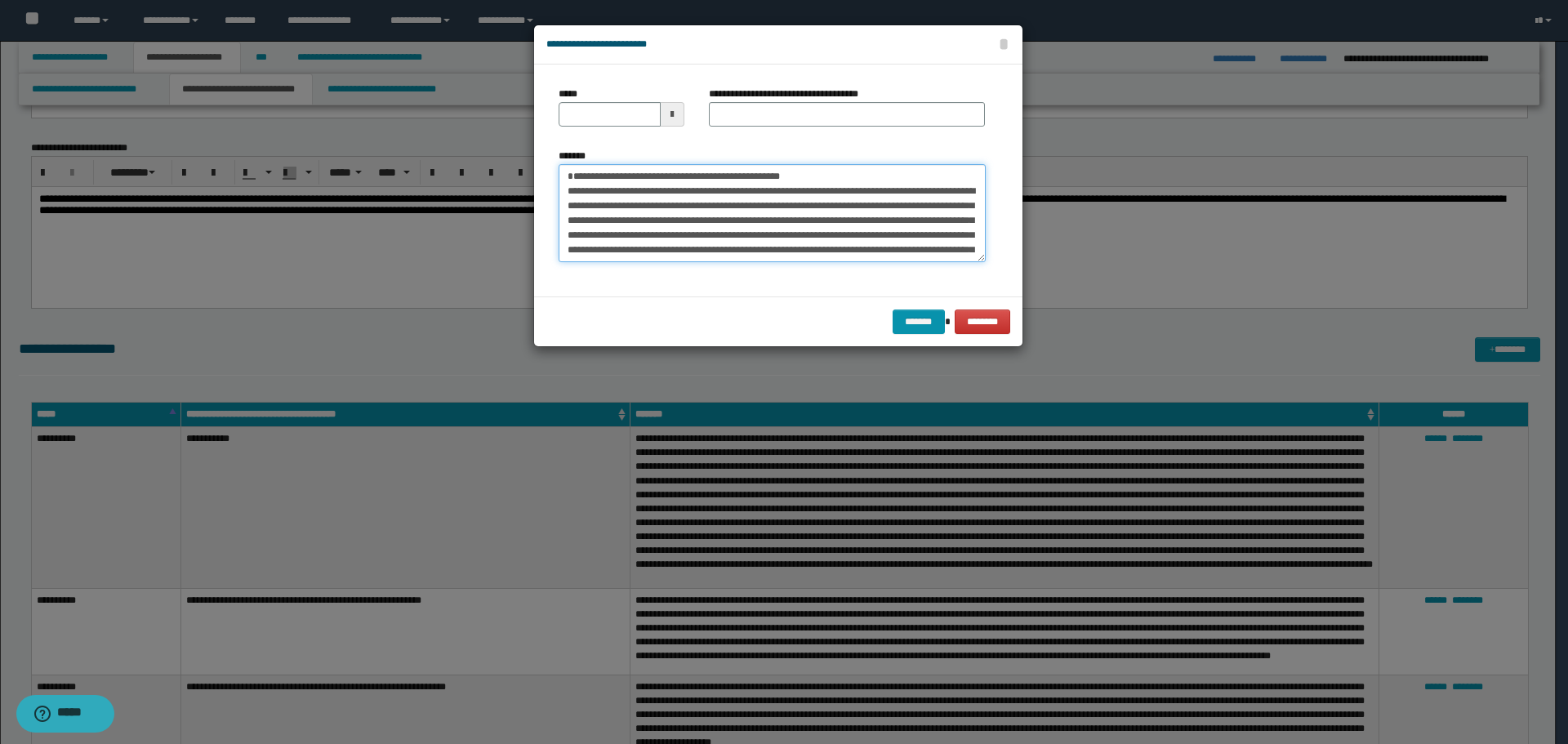 type 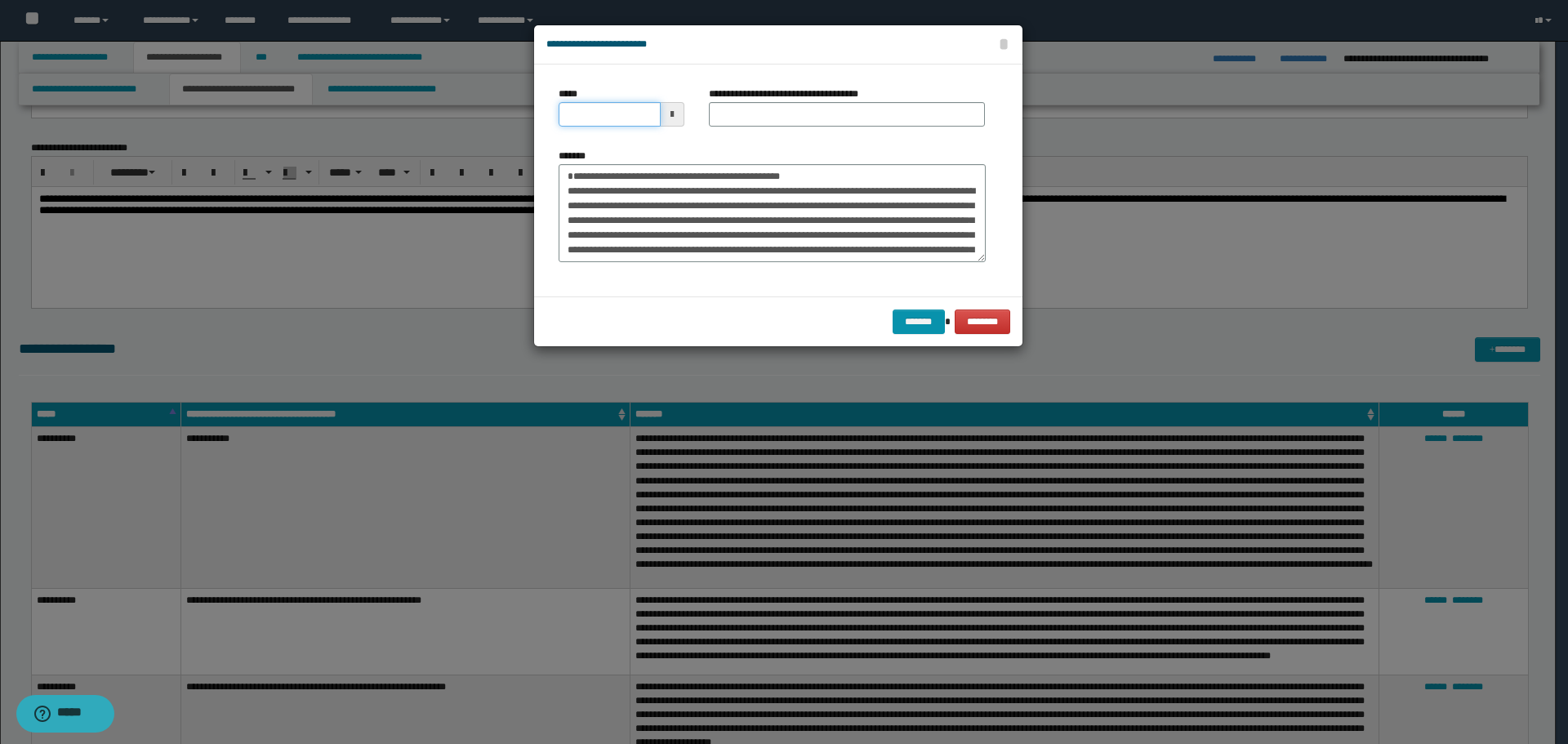 click on "*****" at bounding box center [609, 114] 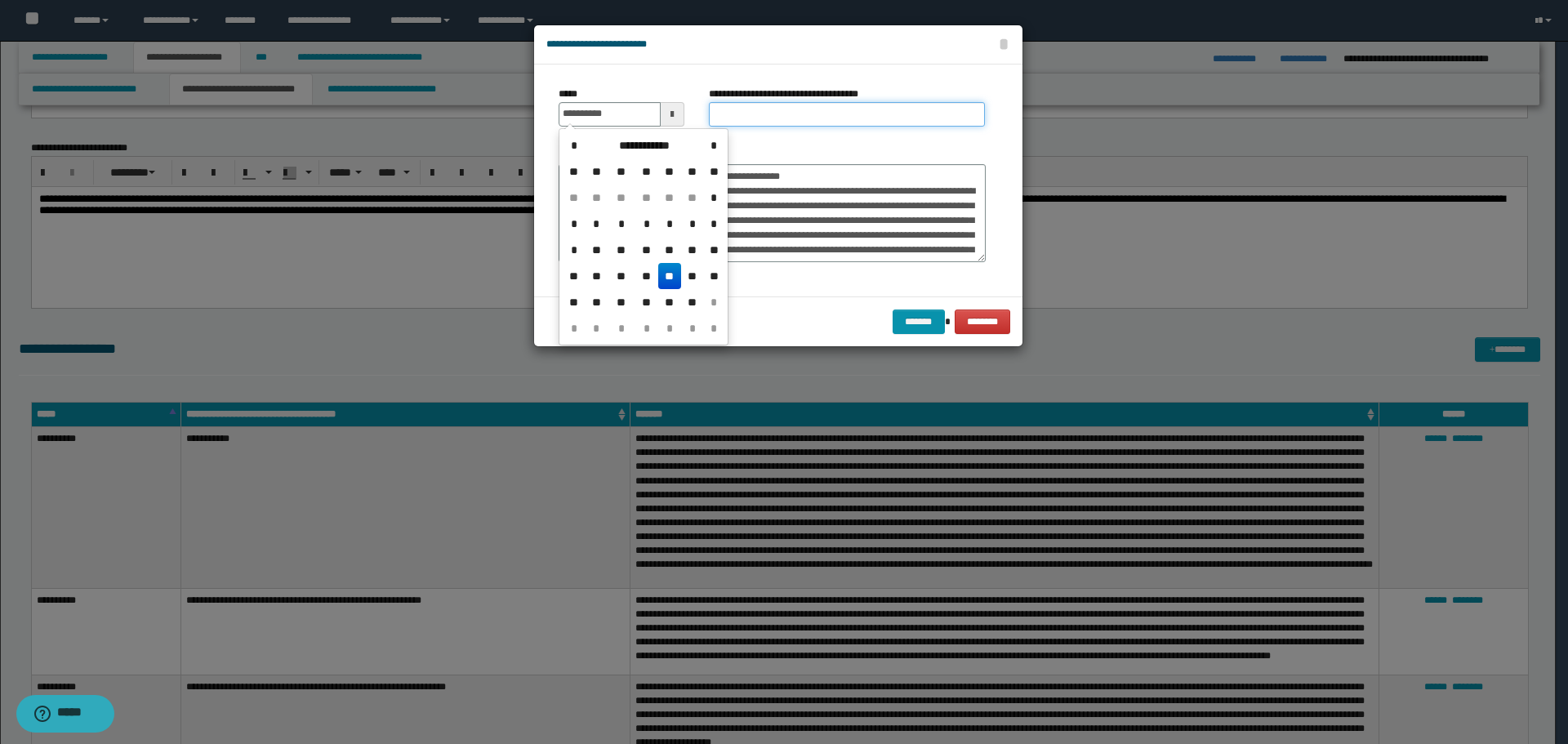 type on "**********" 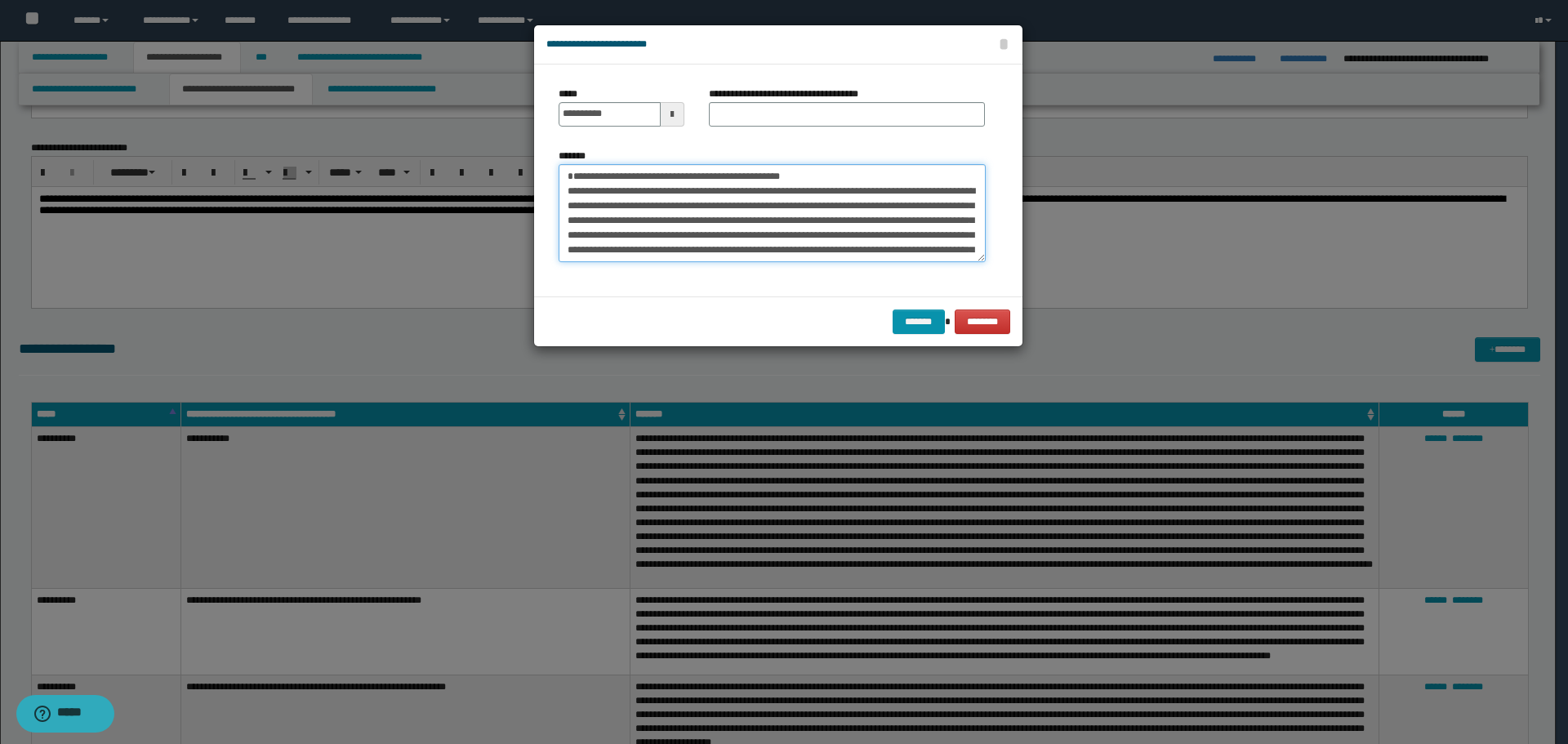 drag, startPoint x: 569, startPoint y: 172, endPoint x: 780, endPoint y: 179, distance: 211.11608 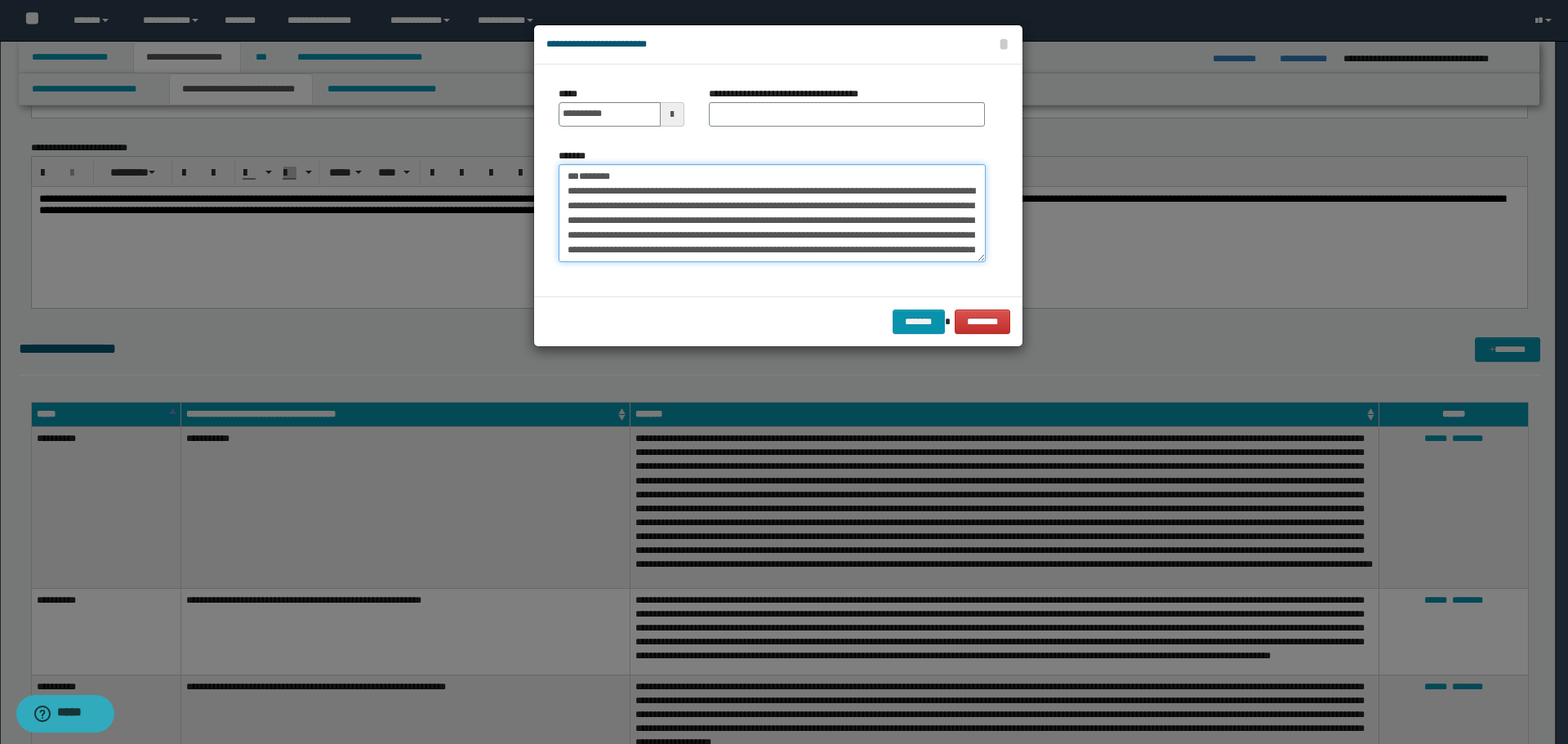 type on "**********" 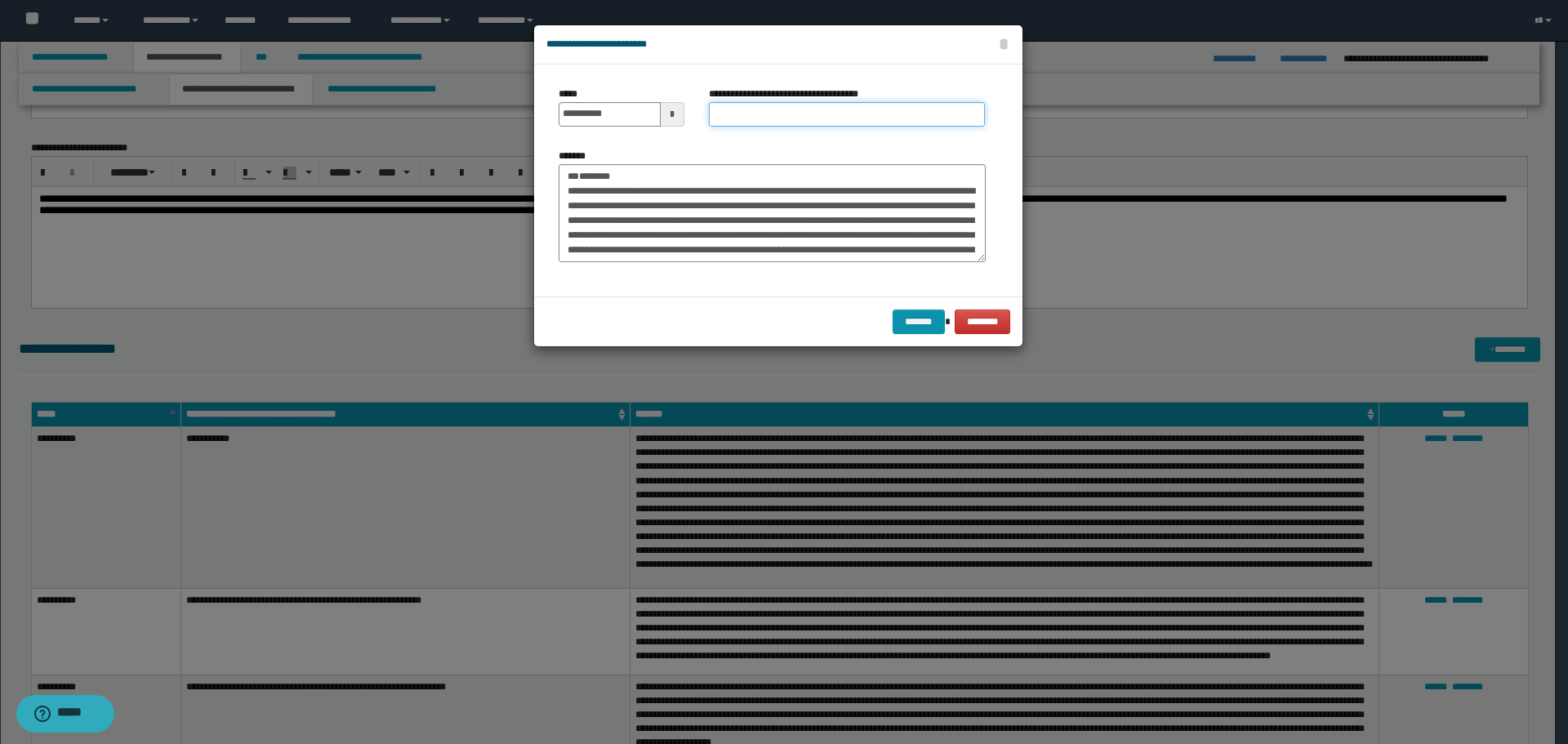 click on "**********" at bounding box center (847, 114) 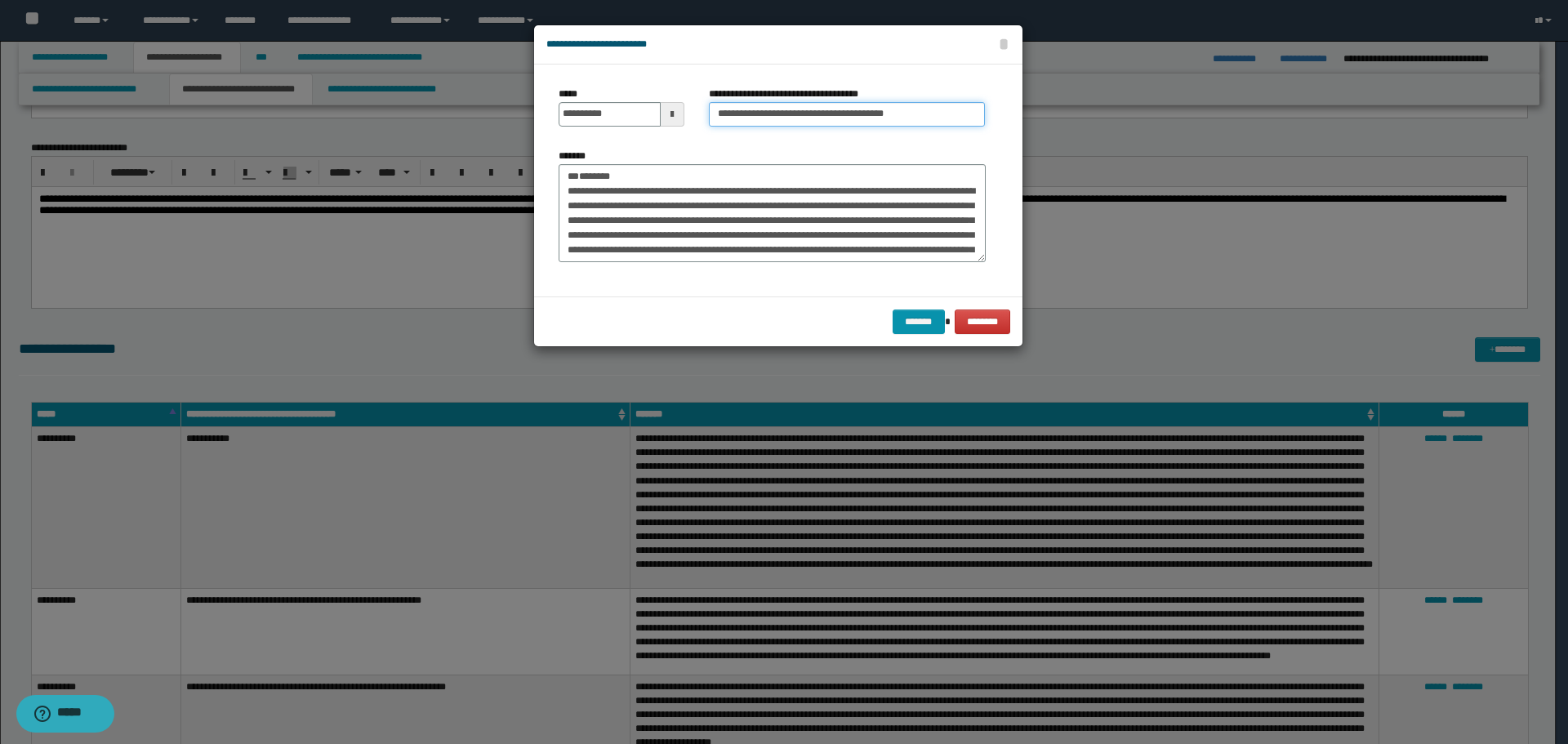 type on "**********" 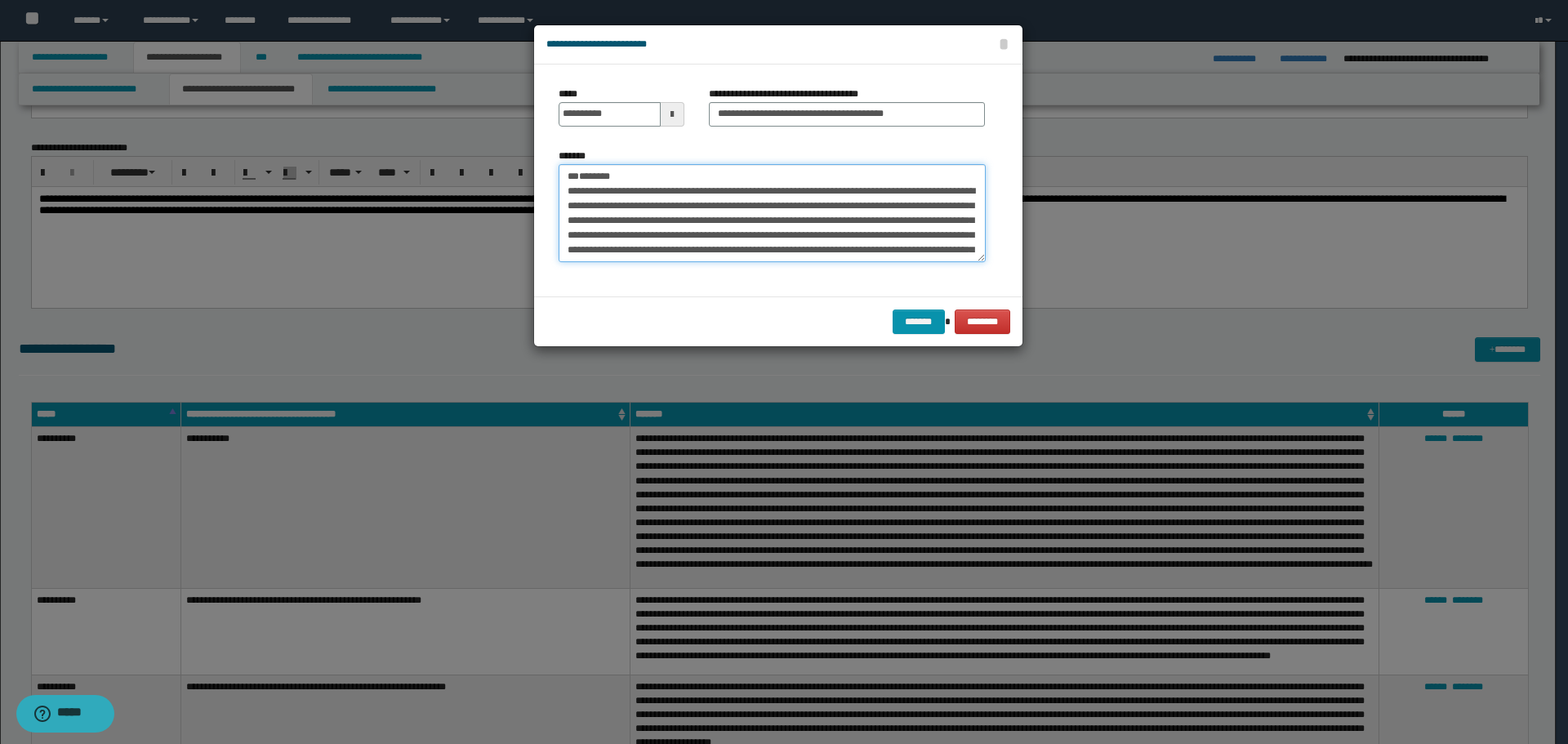 drag, startPoint x: 653, startPoint y: 167, endPoint x: 456, endPoint y: 170, distance: 197.0228 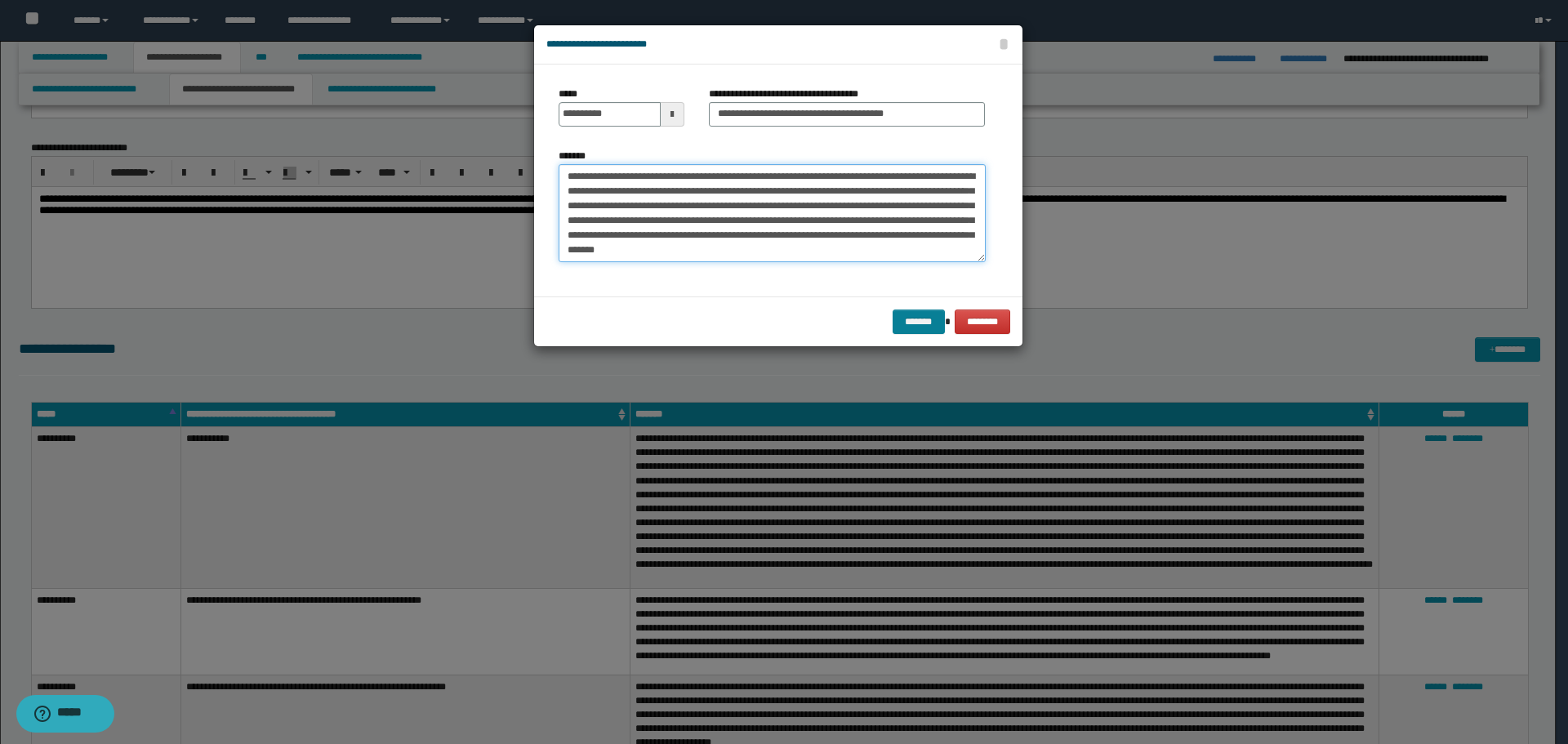 type on "**********" 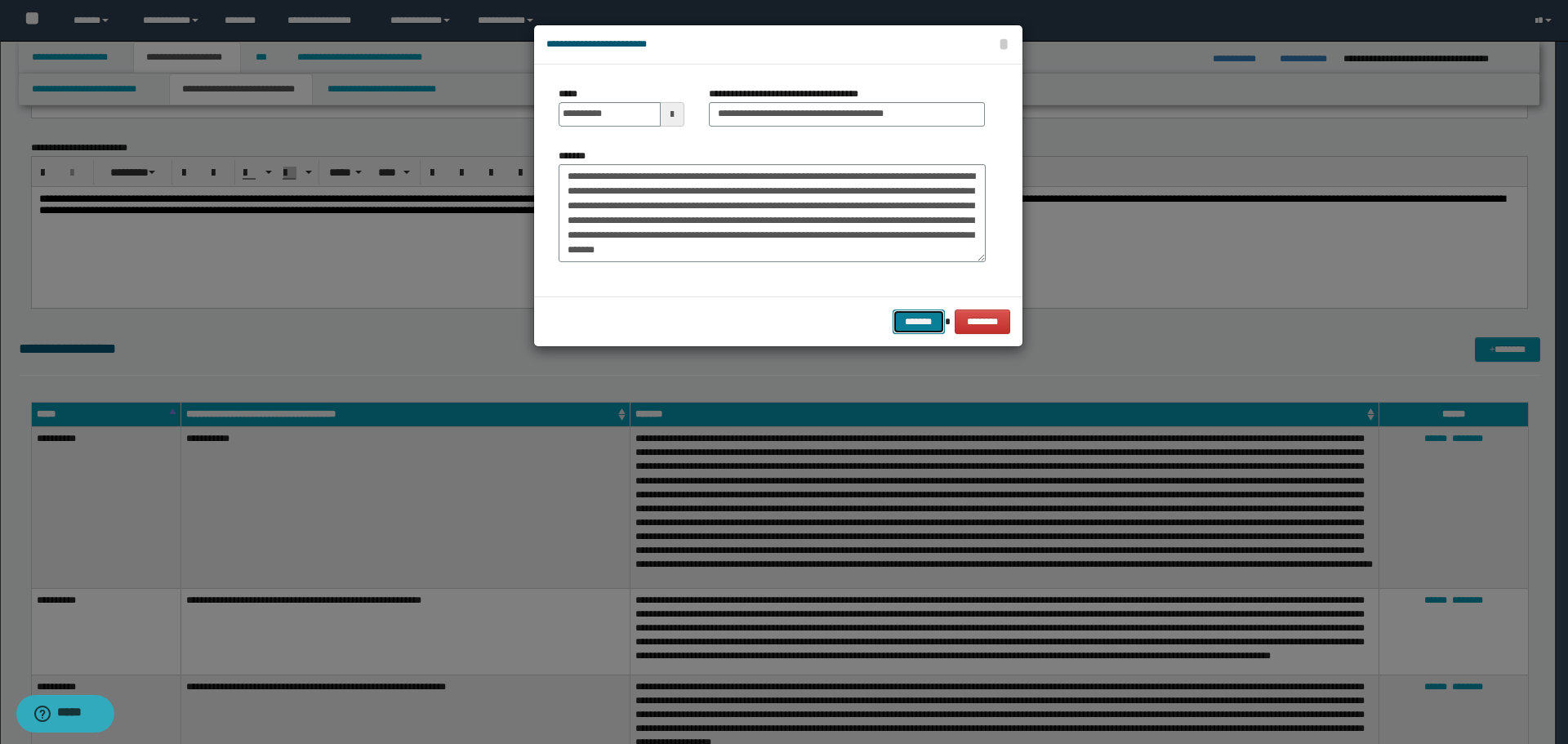 click on "*******" at bounding box center (919, 322) 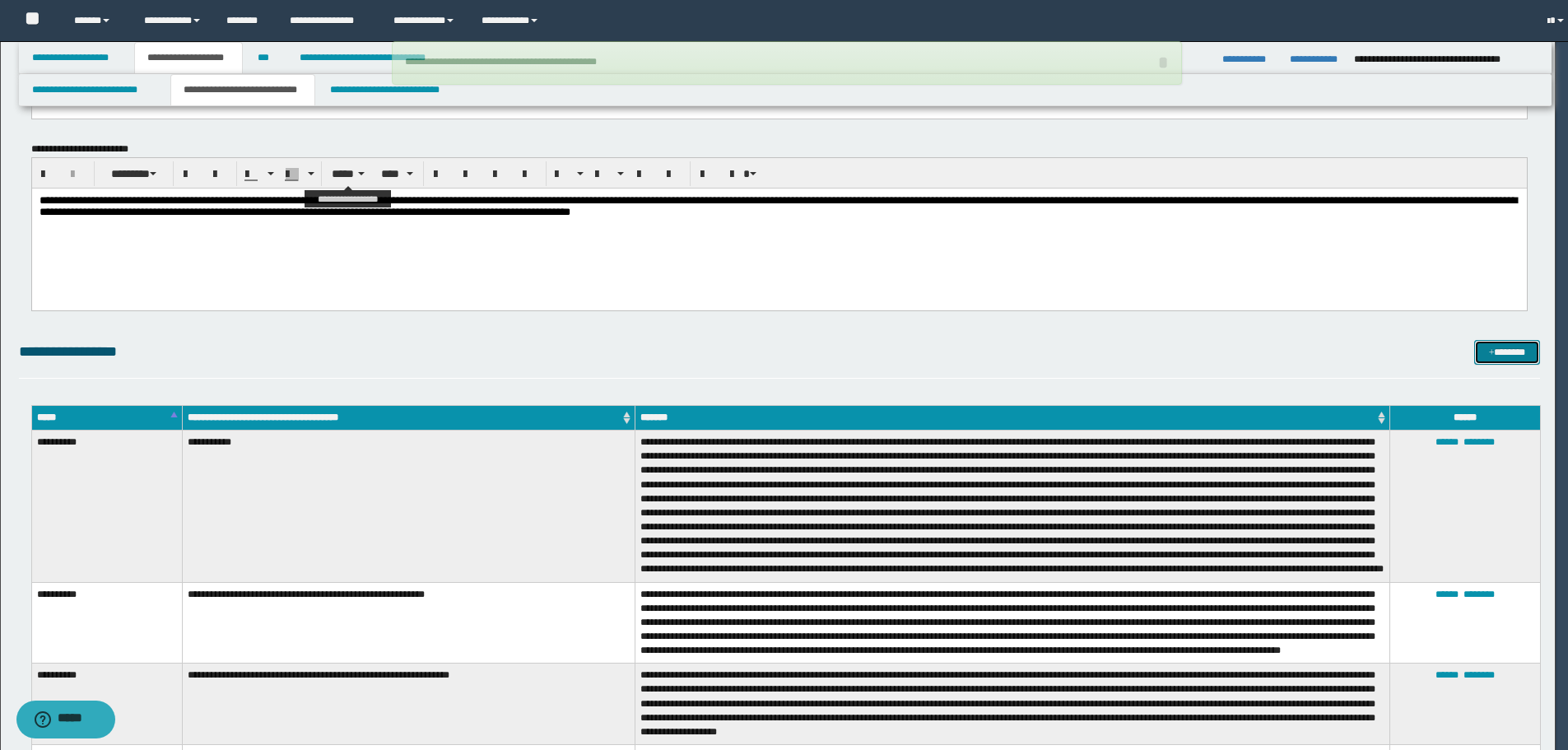type 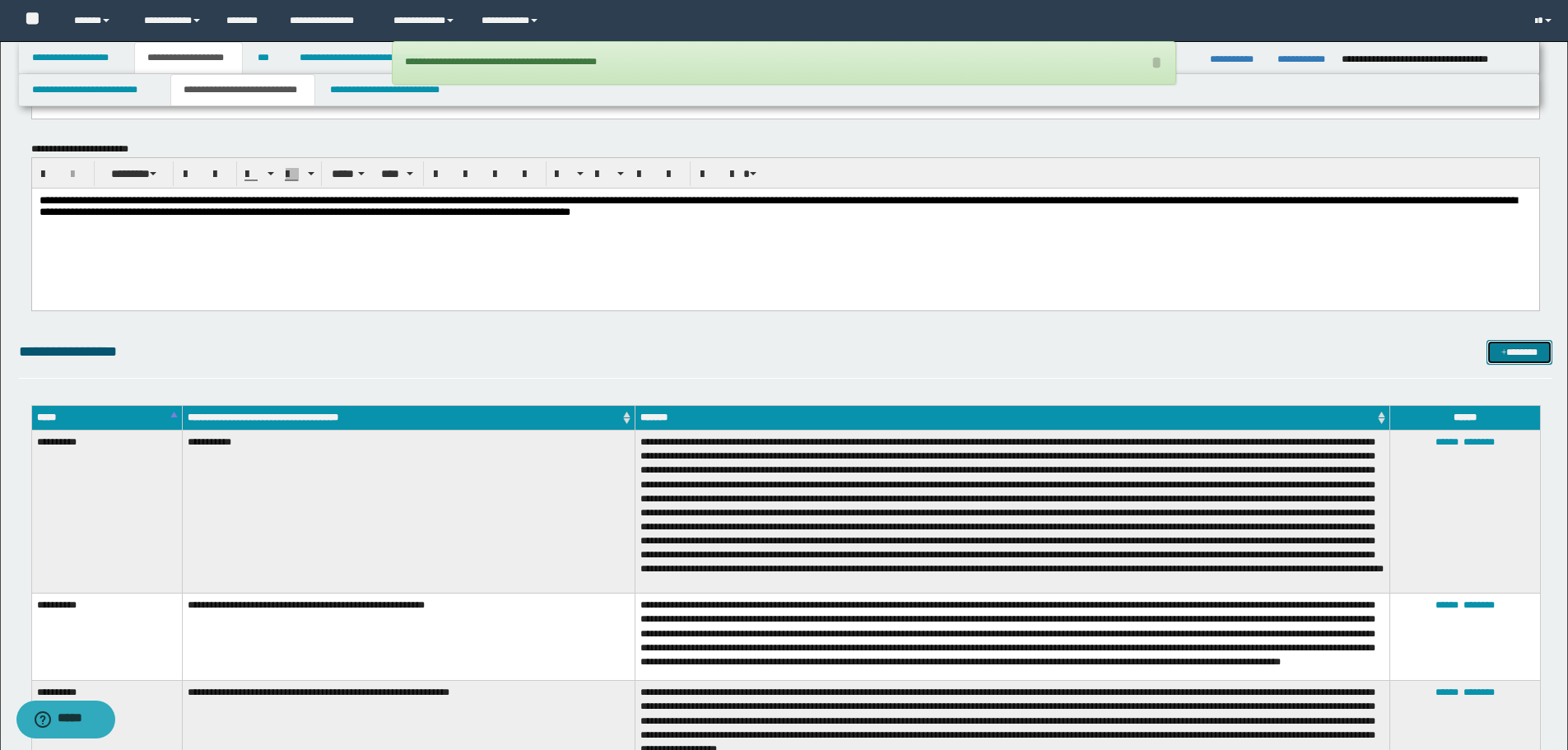 click on "*******" at bounding box center [1519, 352] 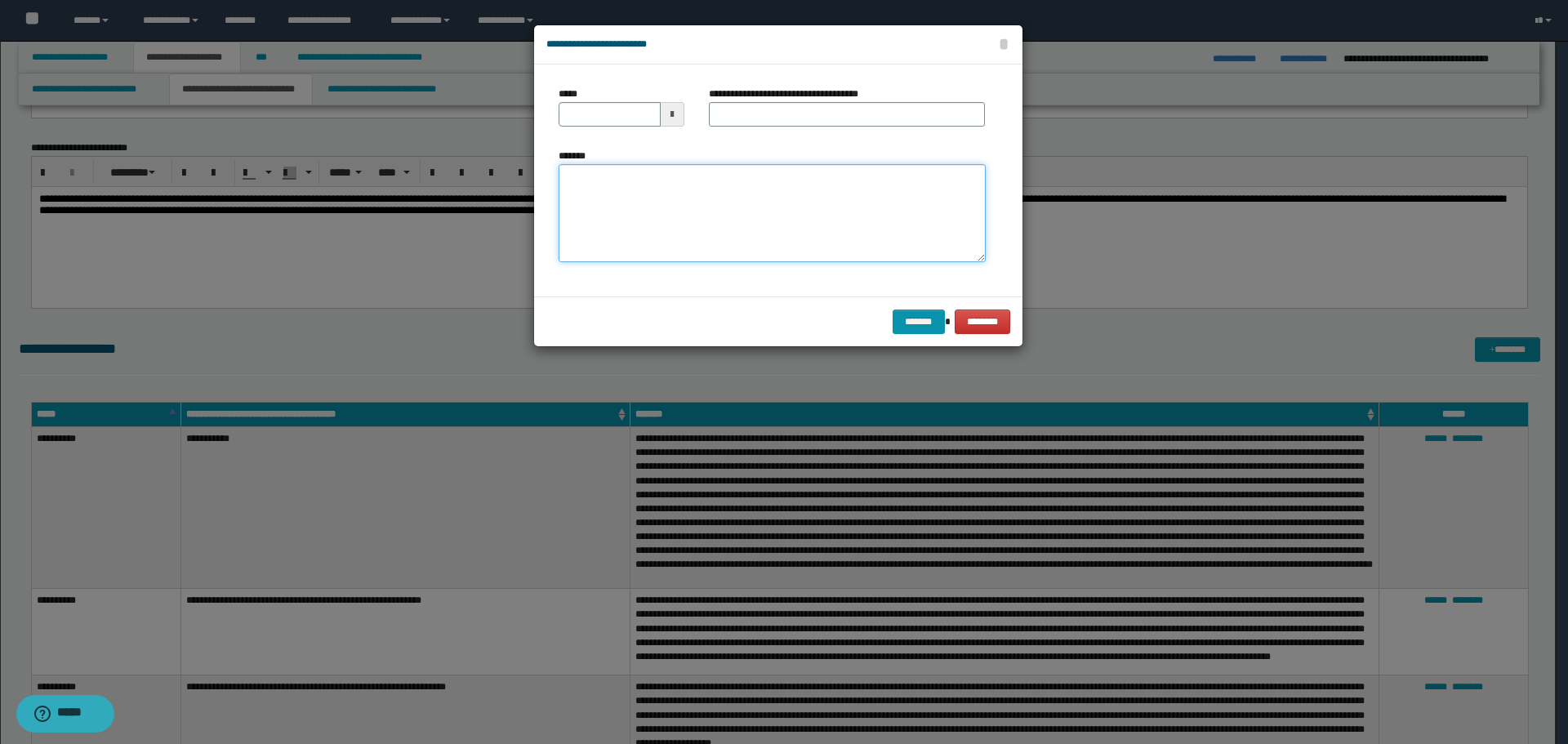 click on "*******" at bounding box center (772, 213) 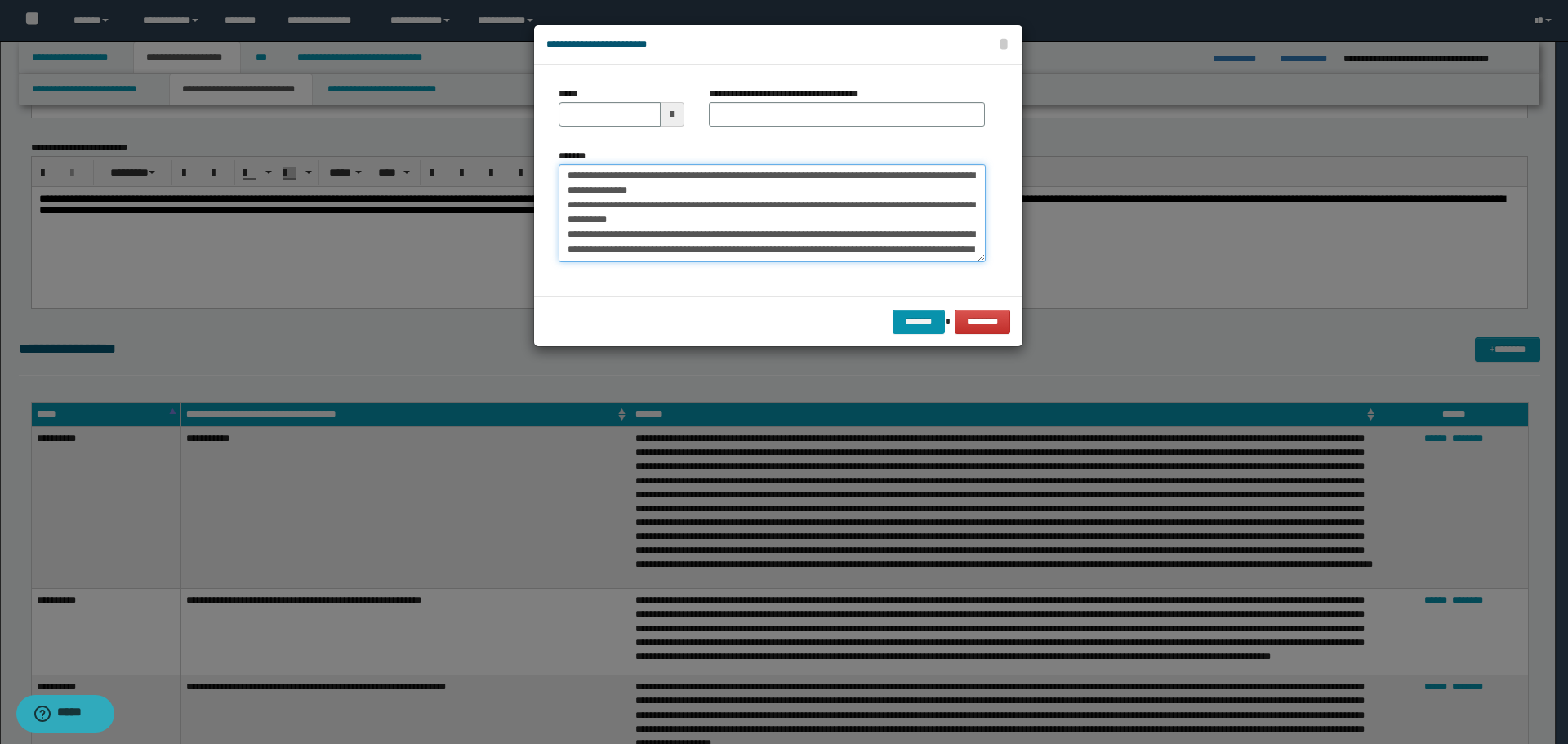scroll, scrollTop: 0, scrollLeft: 0, axis: both 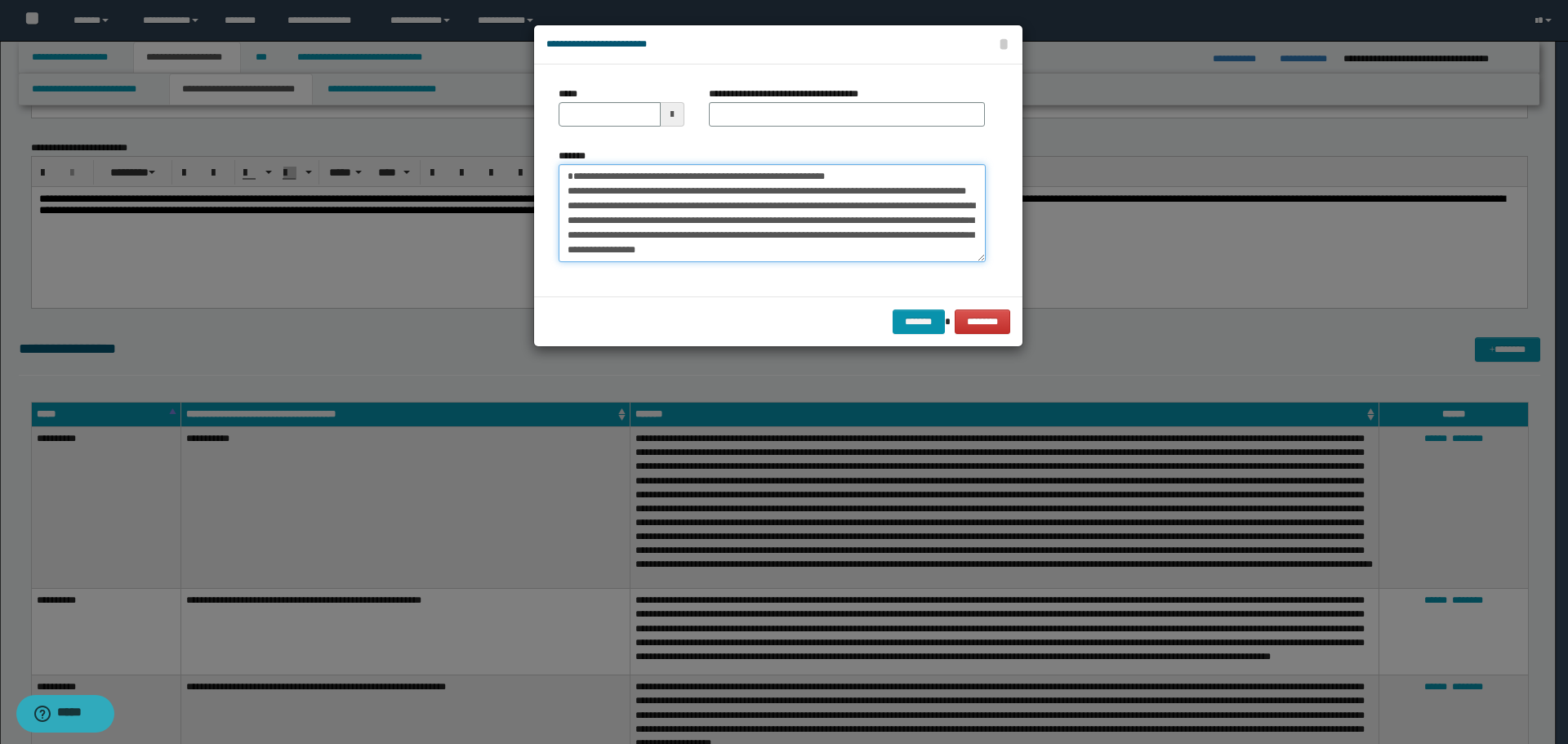 drag, startPoint x: 617, startPoint y: 189, endPoint x: 498, endPoint y: 180, distance: 119.3399 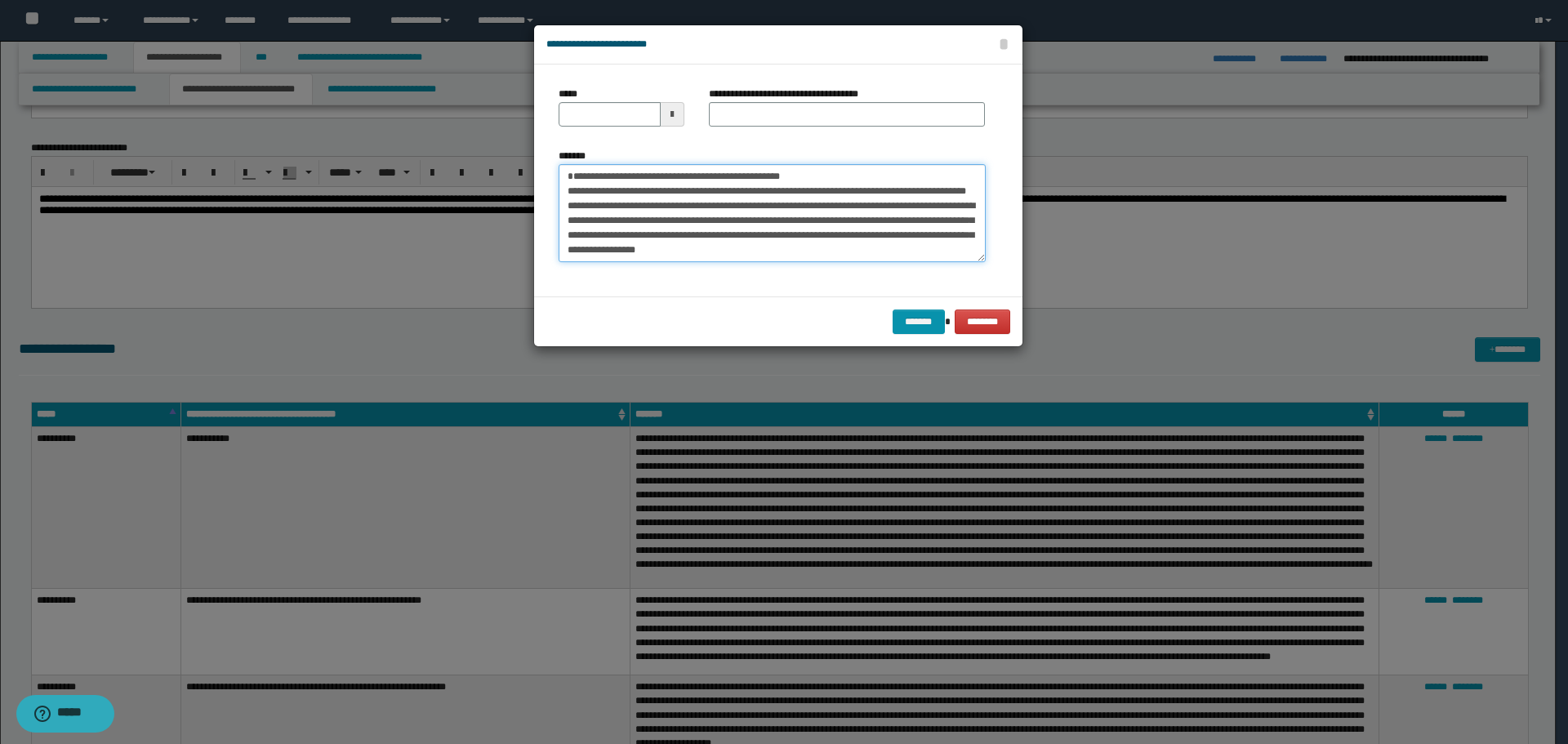 type 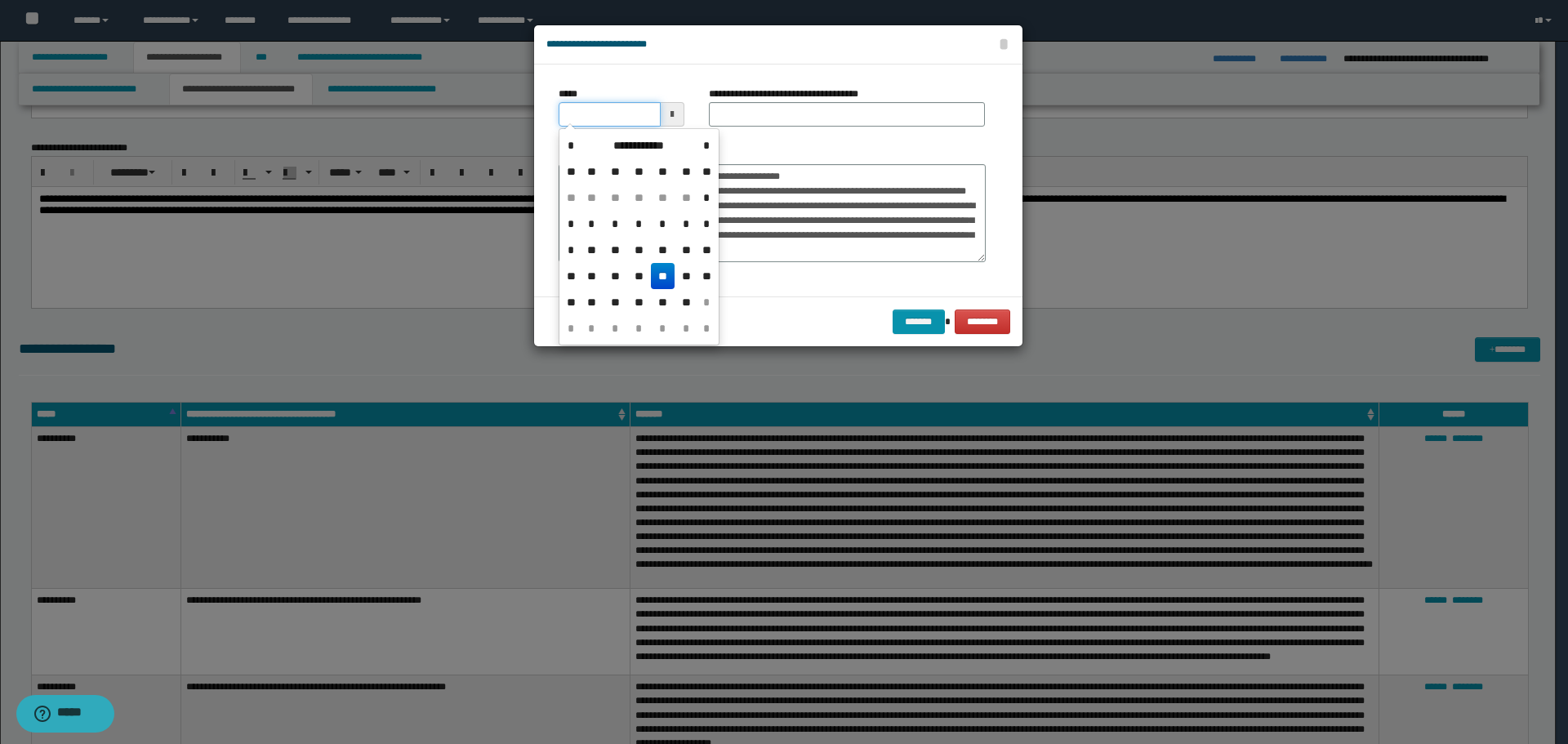 click on "*****" at bounding box center [609, 114] 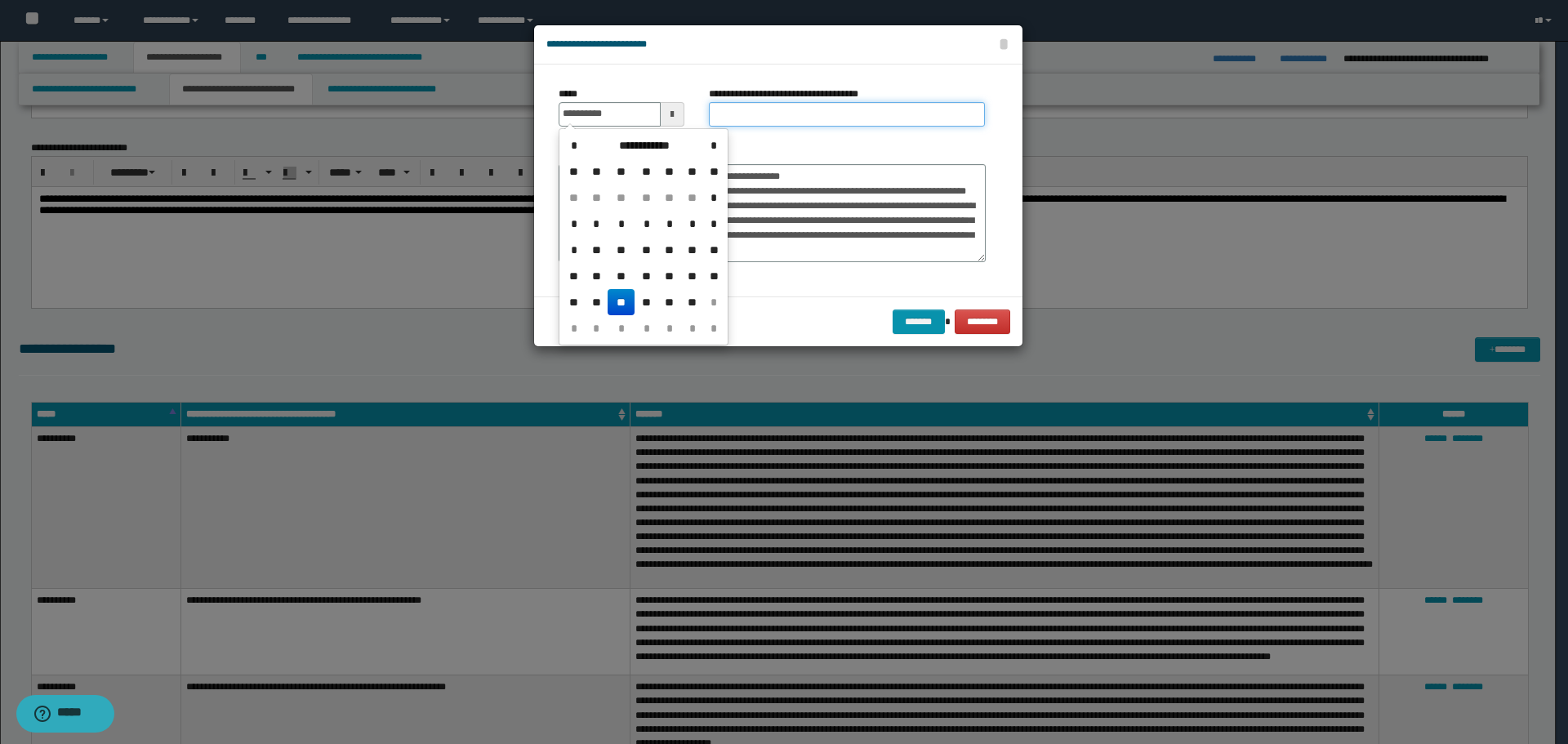 type on "**********" 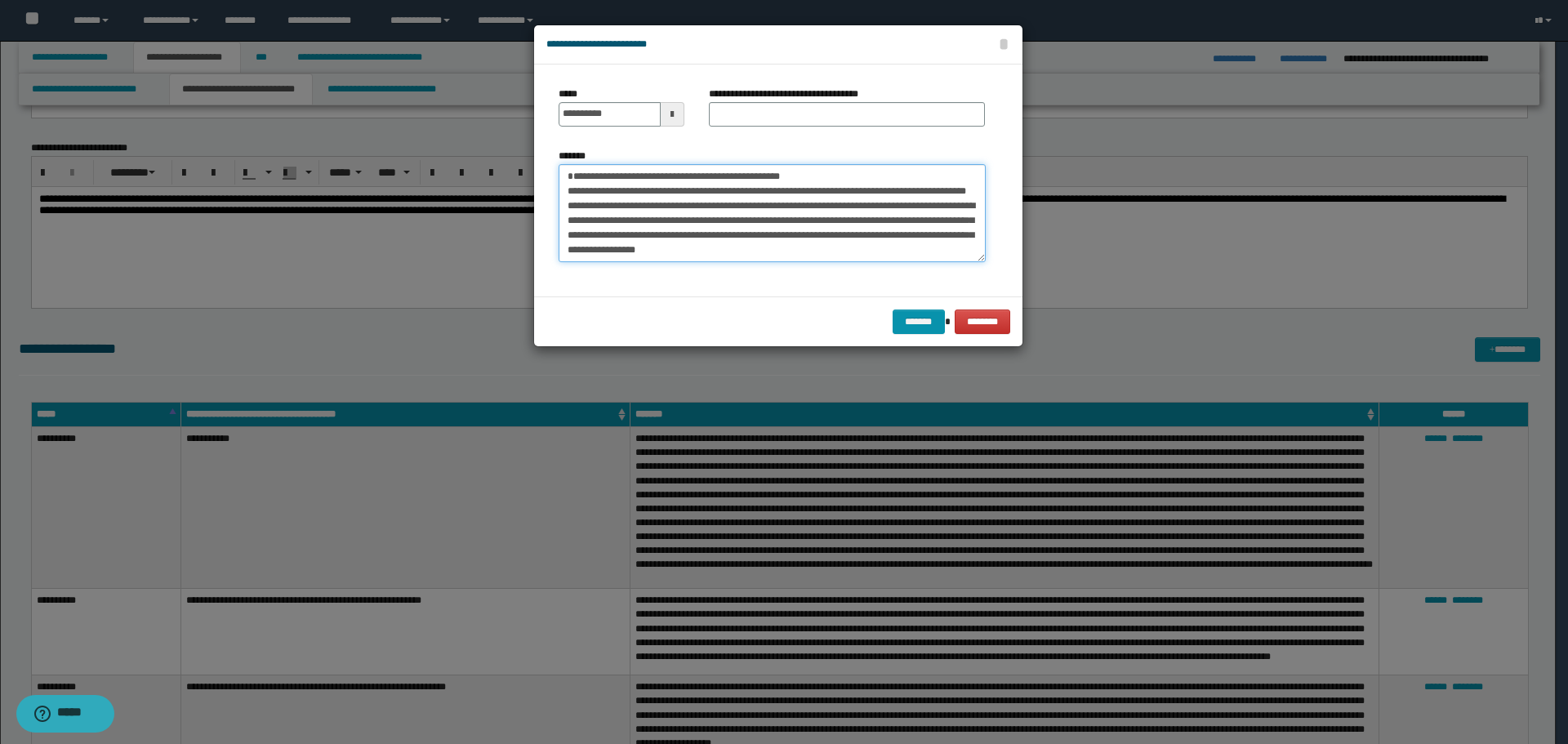 drag, startPoint x: 608, startPoint y: 172, endPoint x: 780, endPoint y: 172, distance: 172 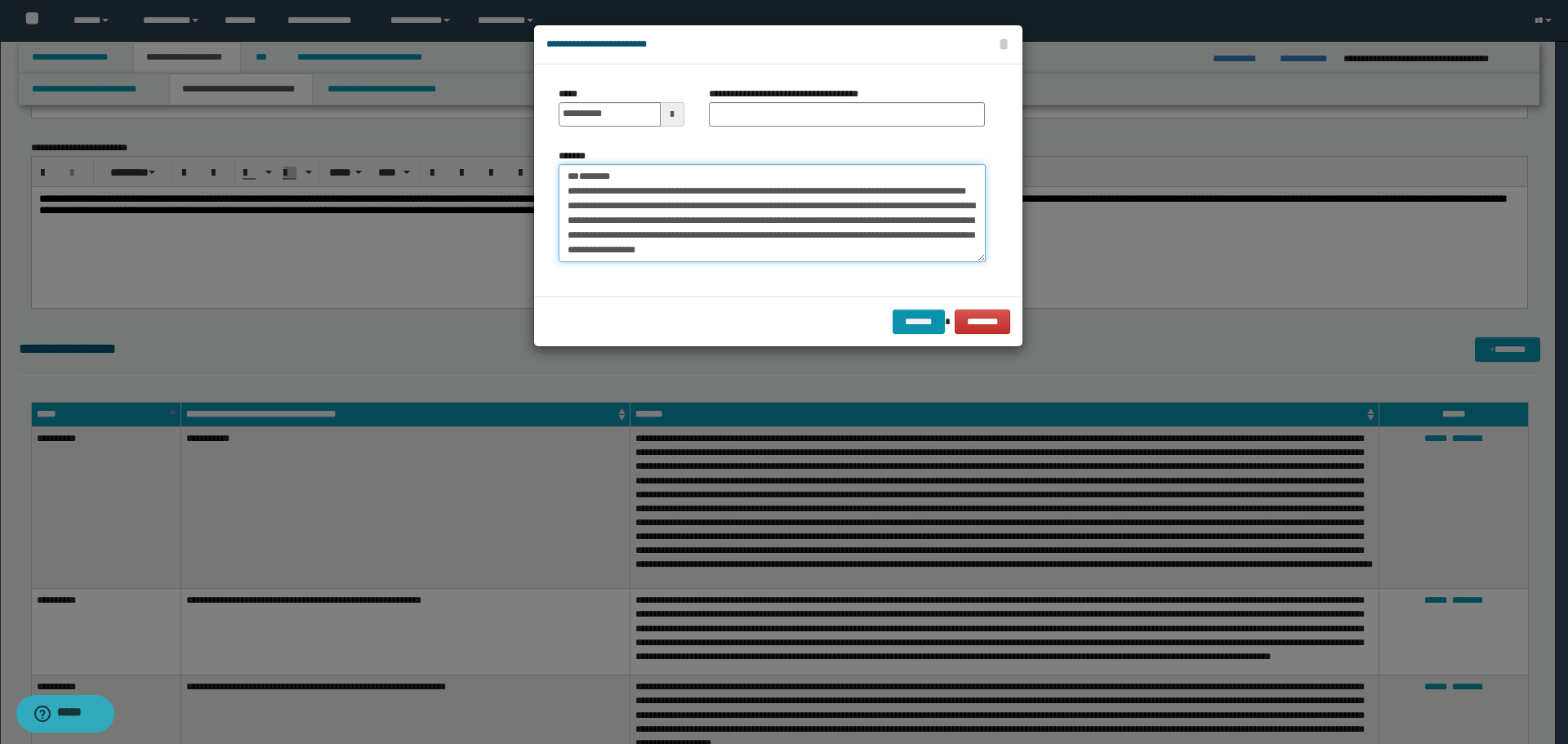 type on "**********" 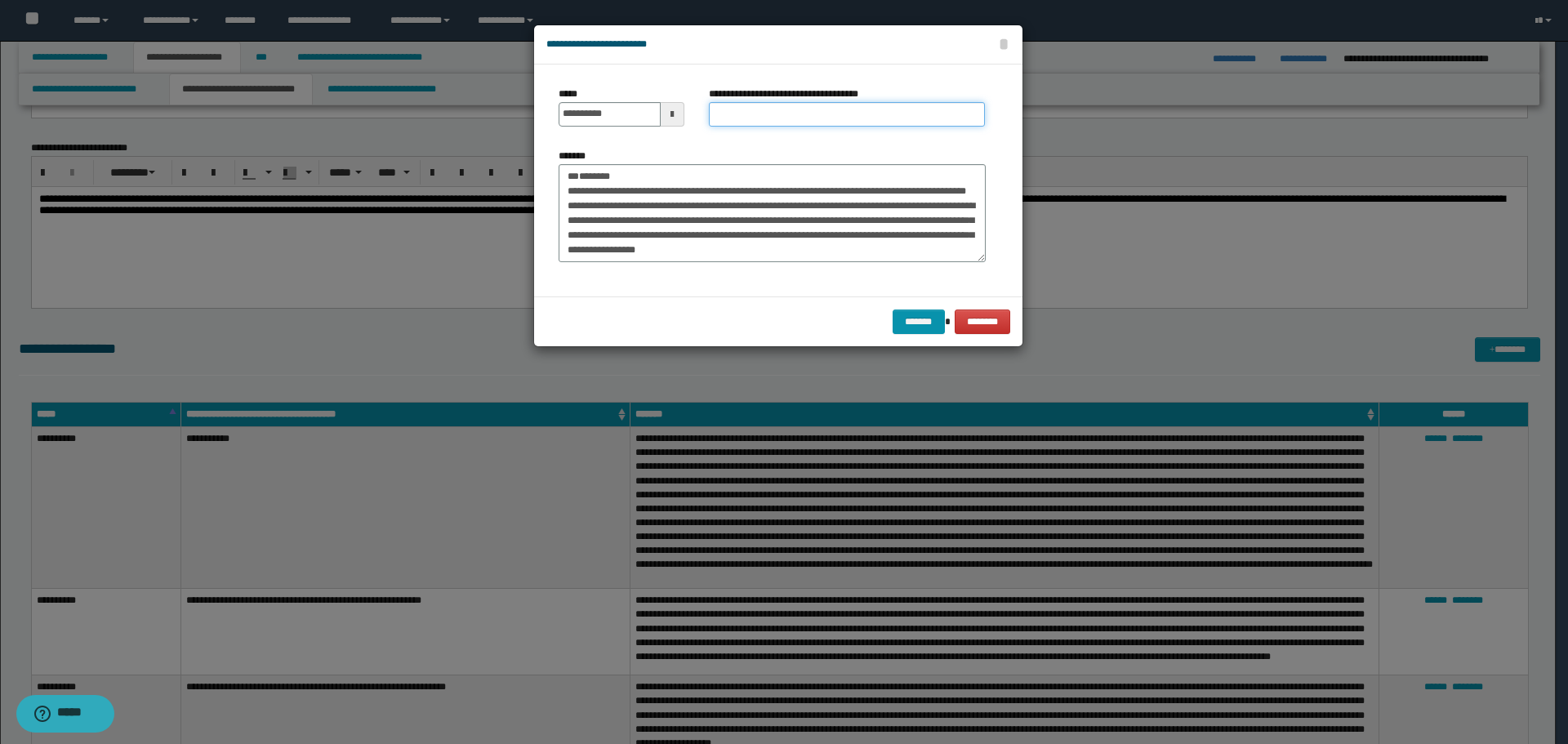 click on "**********" at bounding box center (847, 114) 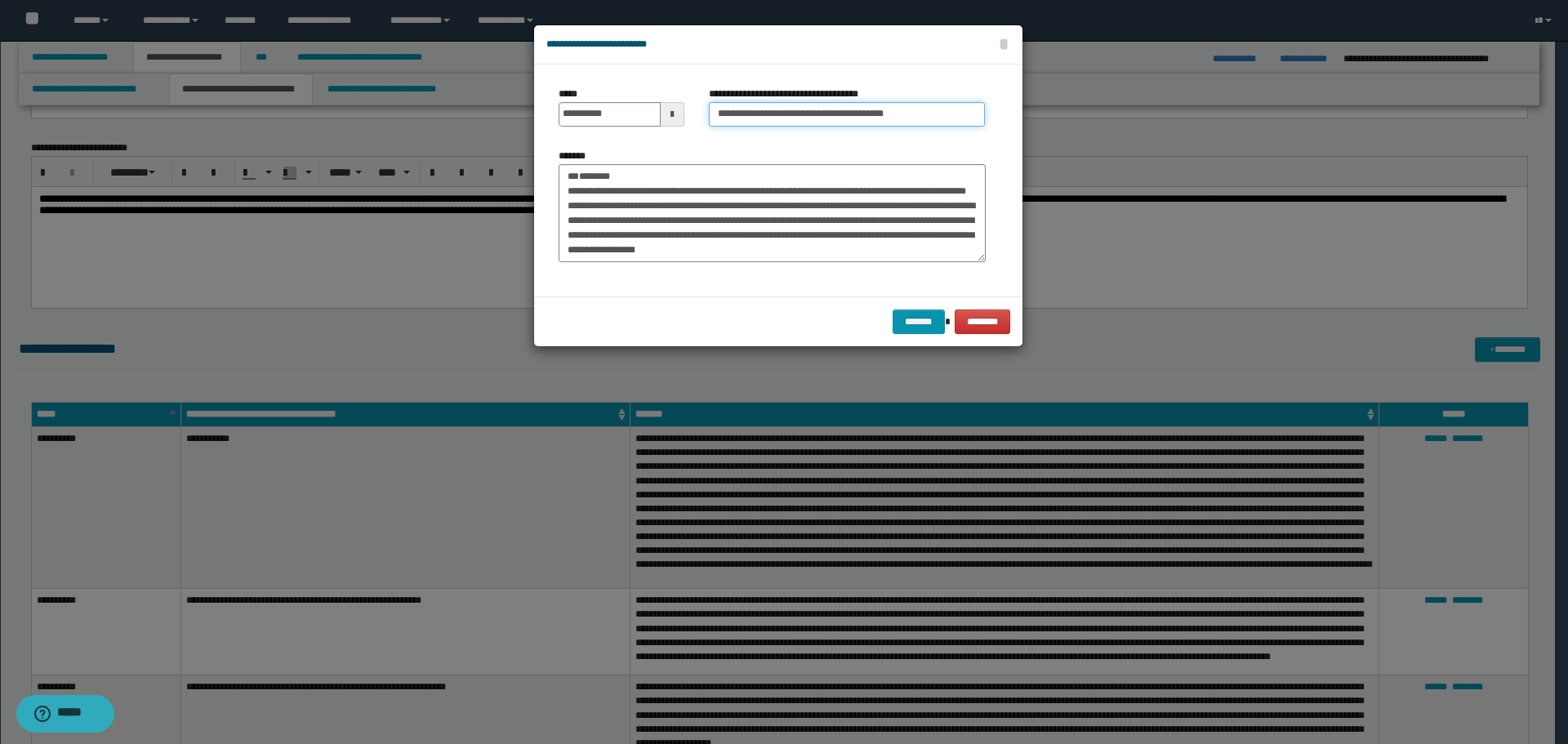 type on "**********" 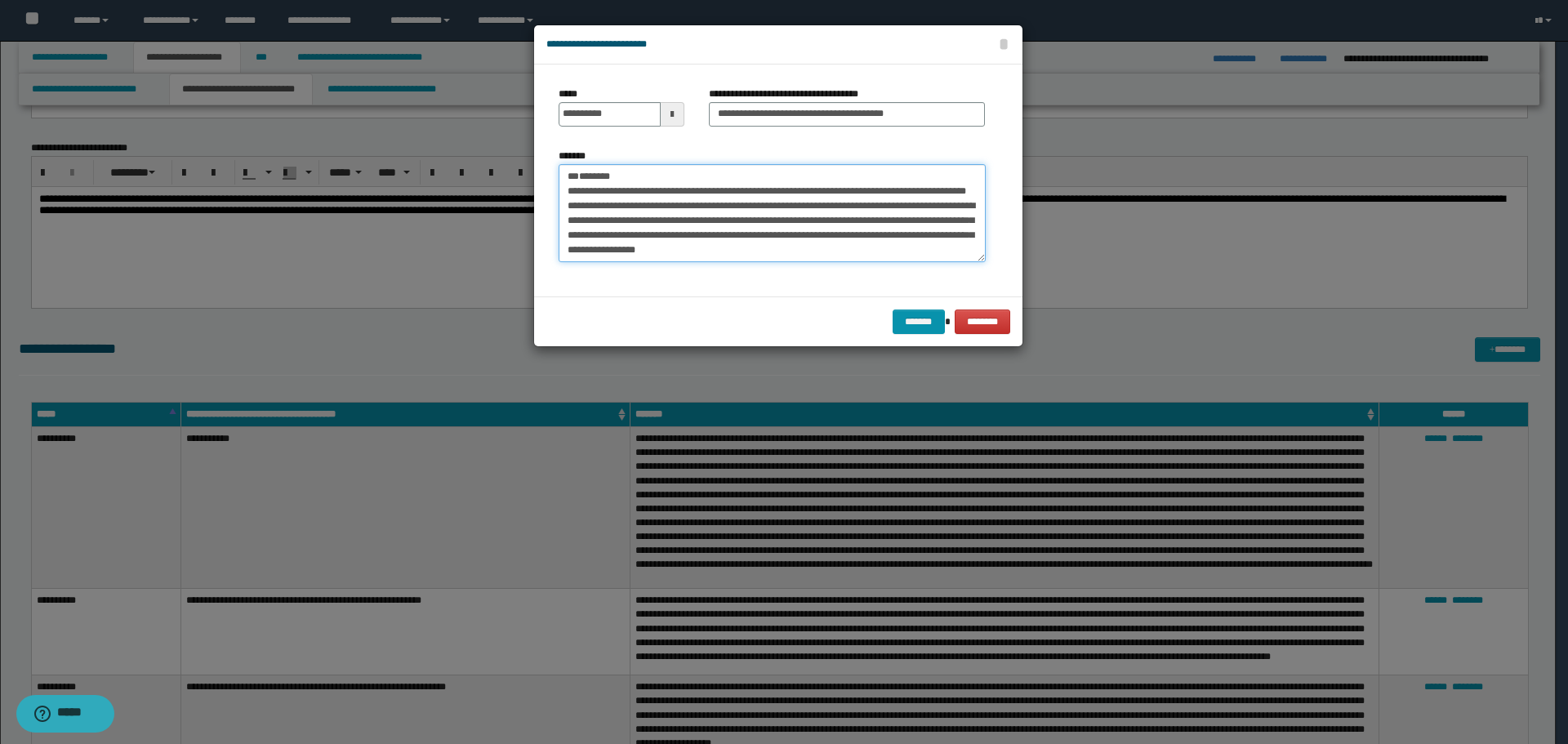 drag, startPoint x: 628, startPoint y: 167, endPoint x: 503, endPoint y: 175, distance: 125.25574 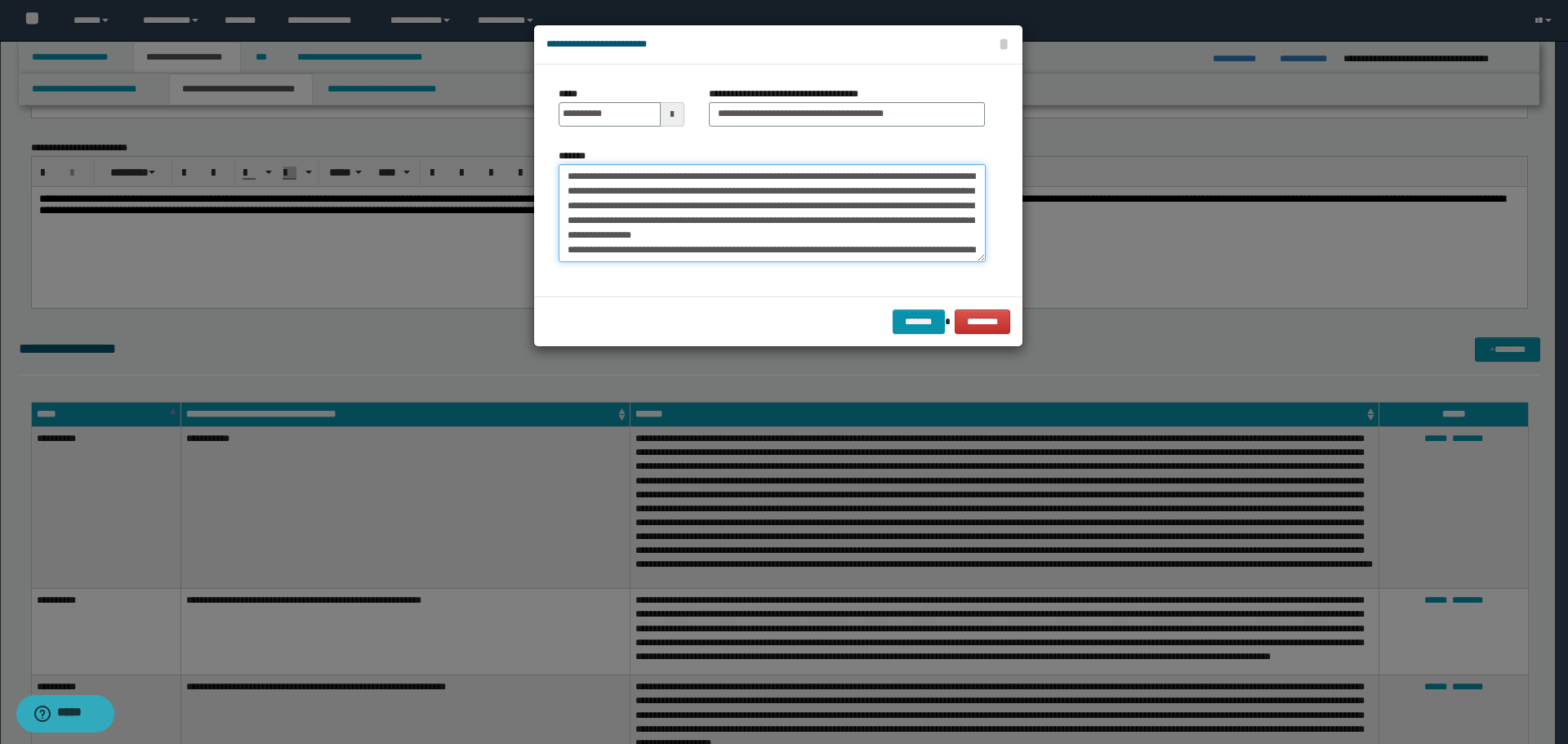 click on "*******" at bounding box center (772, 213) 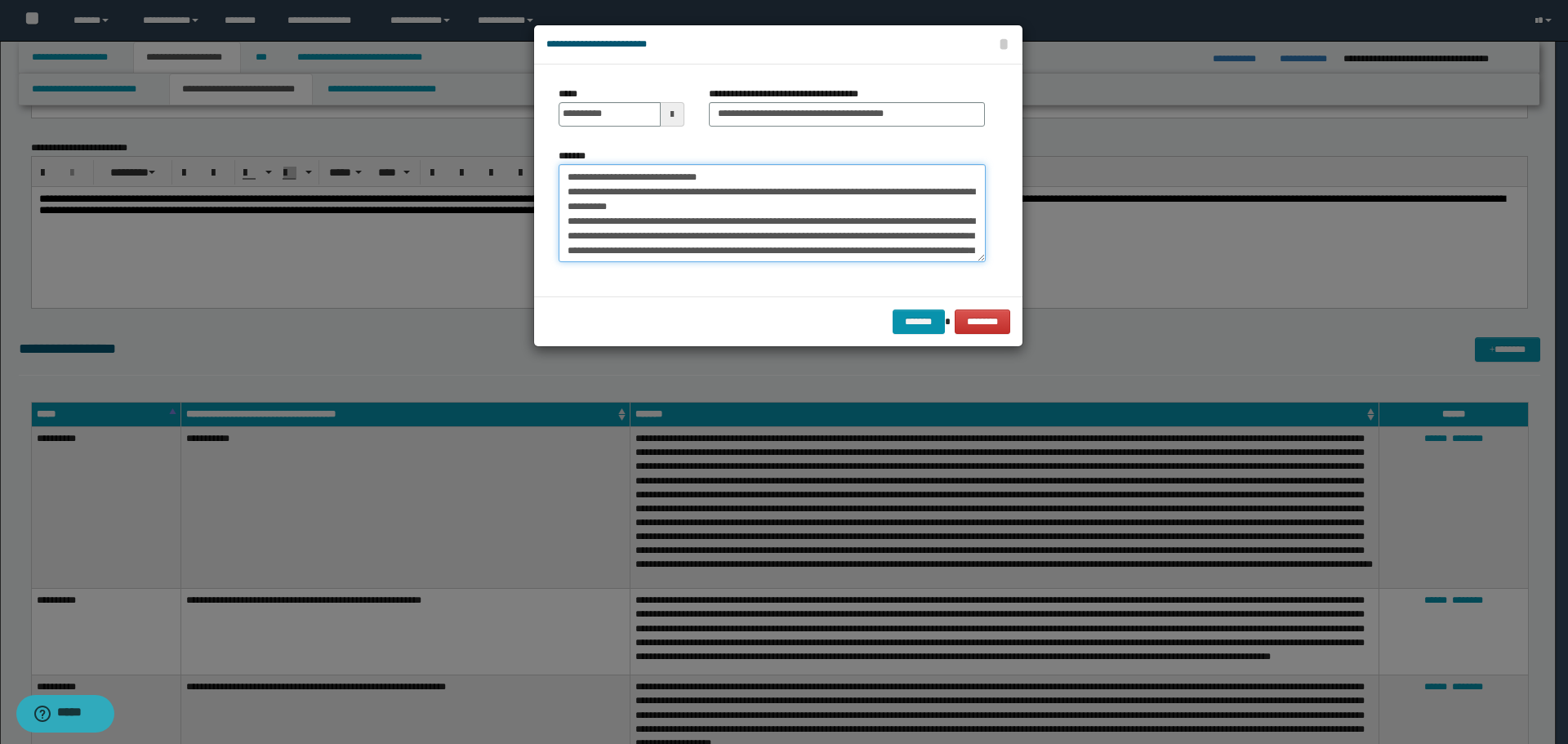 scroll, scrollTop: 0, scrollLeft: 0, axis: both 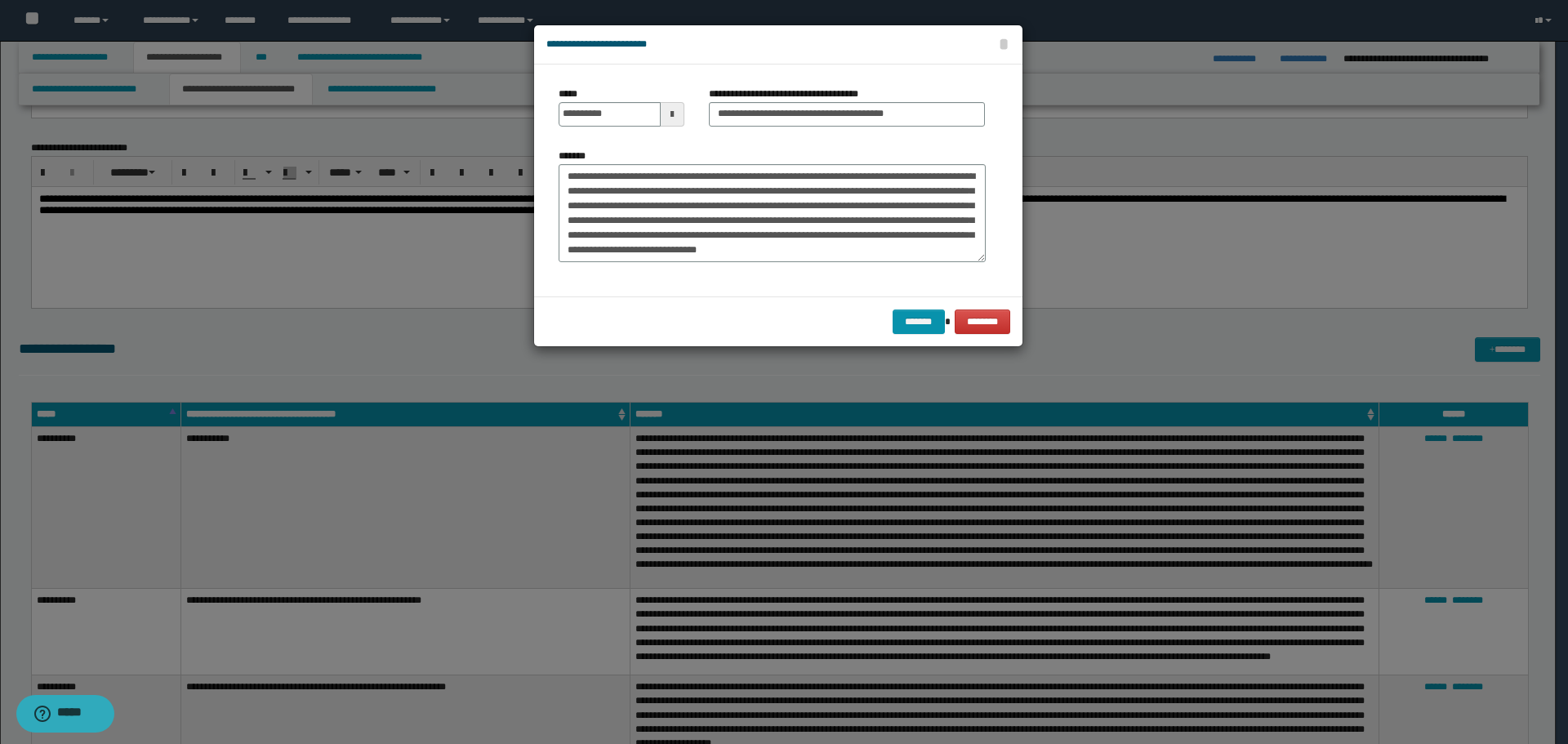 click on "*******
********" at bounding box center [778, 321] 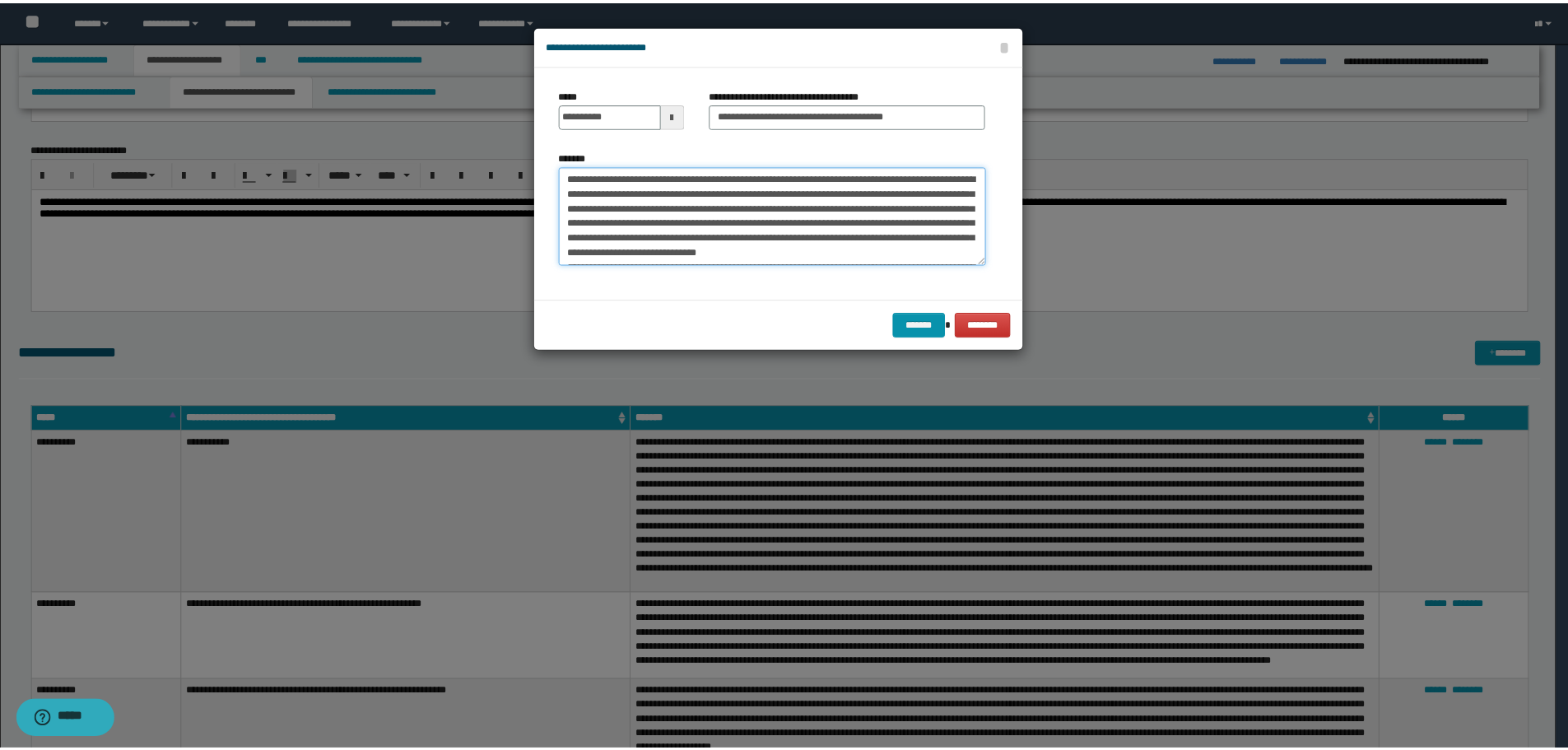 scroll, scrollTop: 119, scrollLeft: 0, axis: vertical 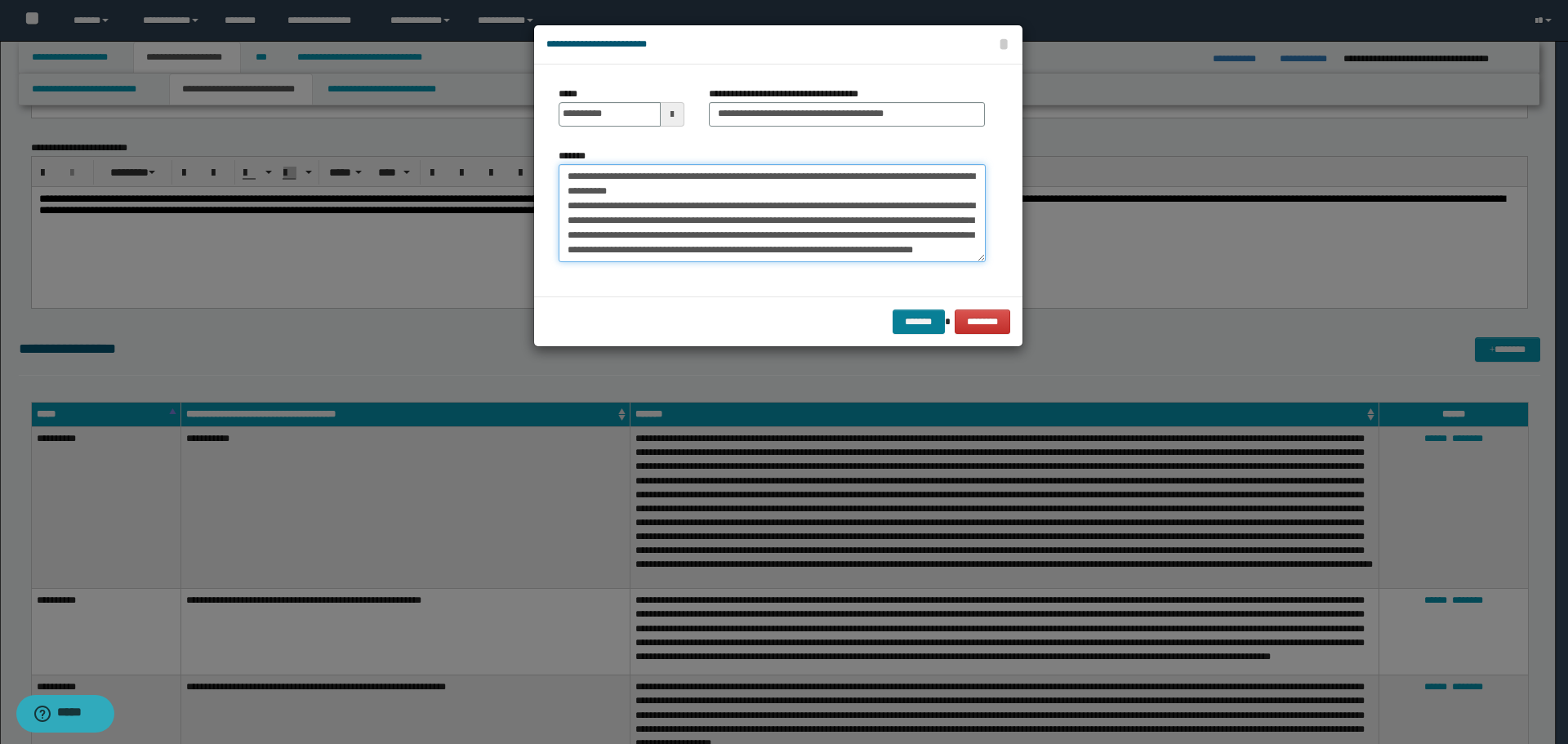 type on "**********" 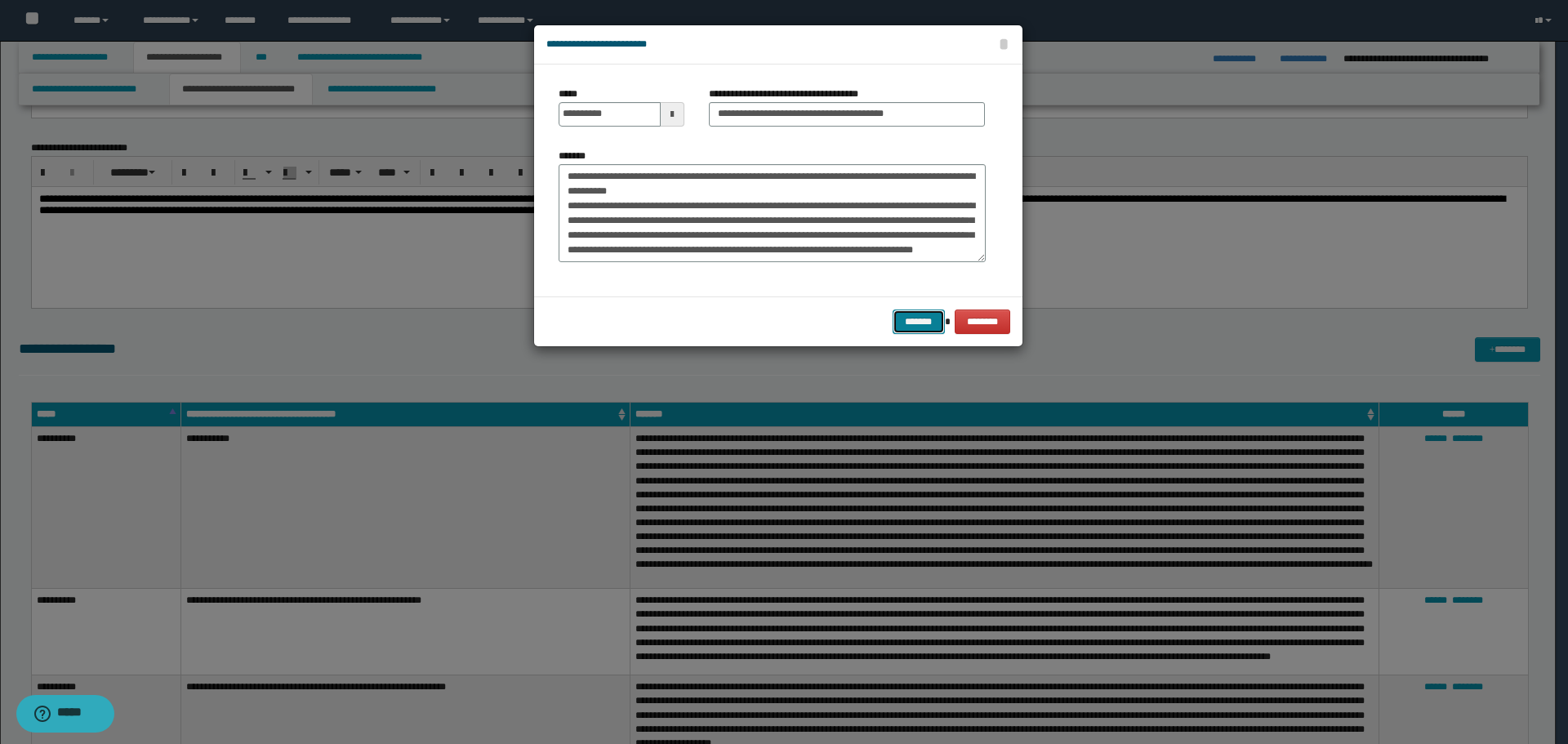 click on "*******" at bounding box center (919, 322) 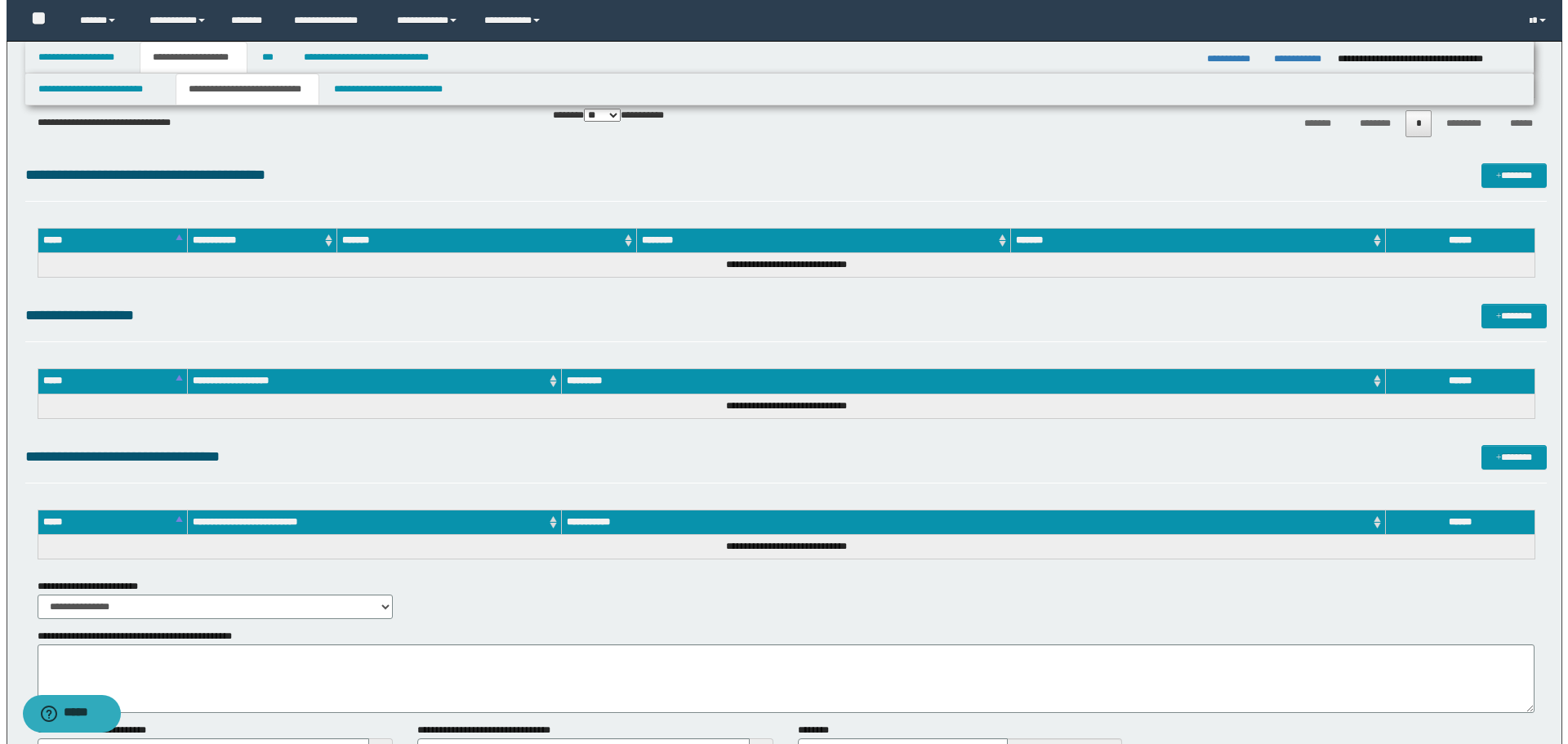 scroll, scrollTop: 3267, scrollLeft: 0, axis: vertical 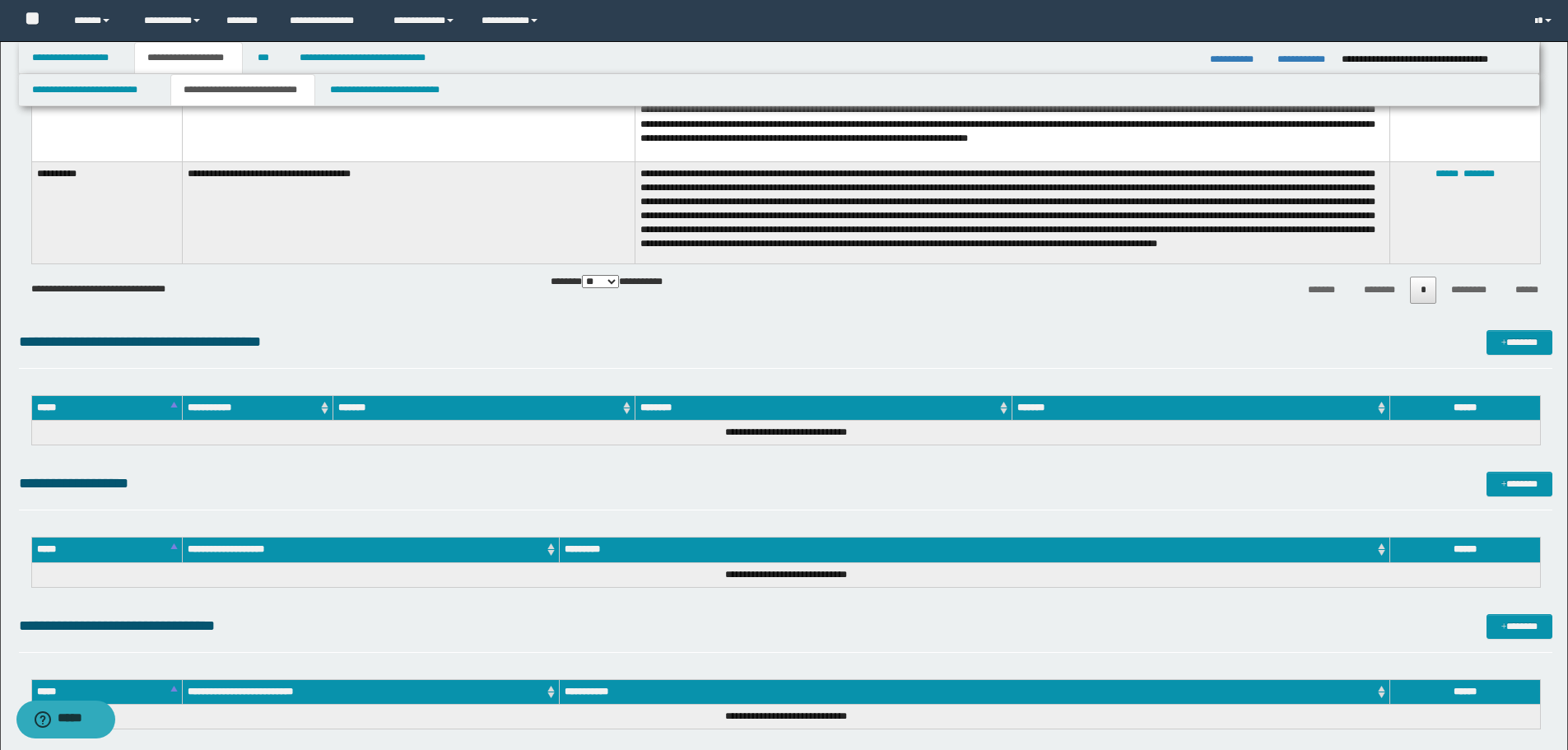 click on "**********" at bounding box center (785, 491) 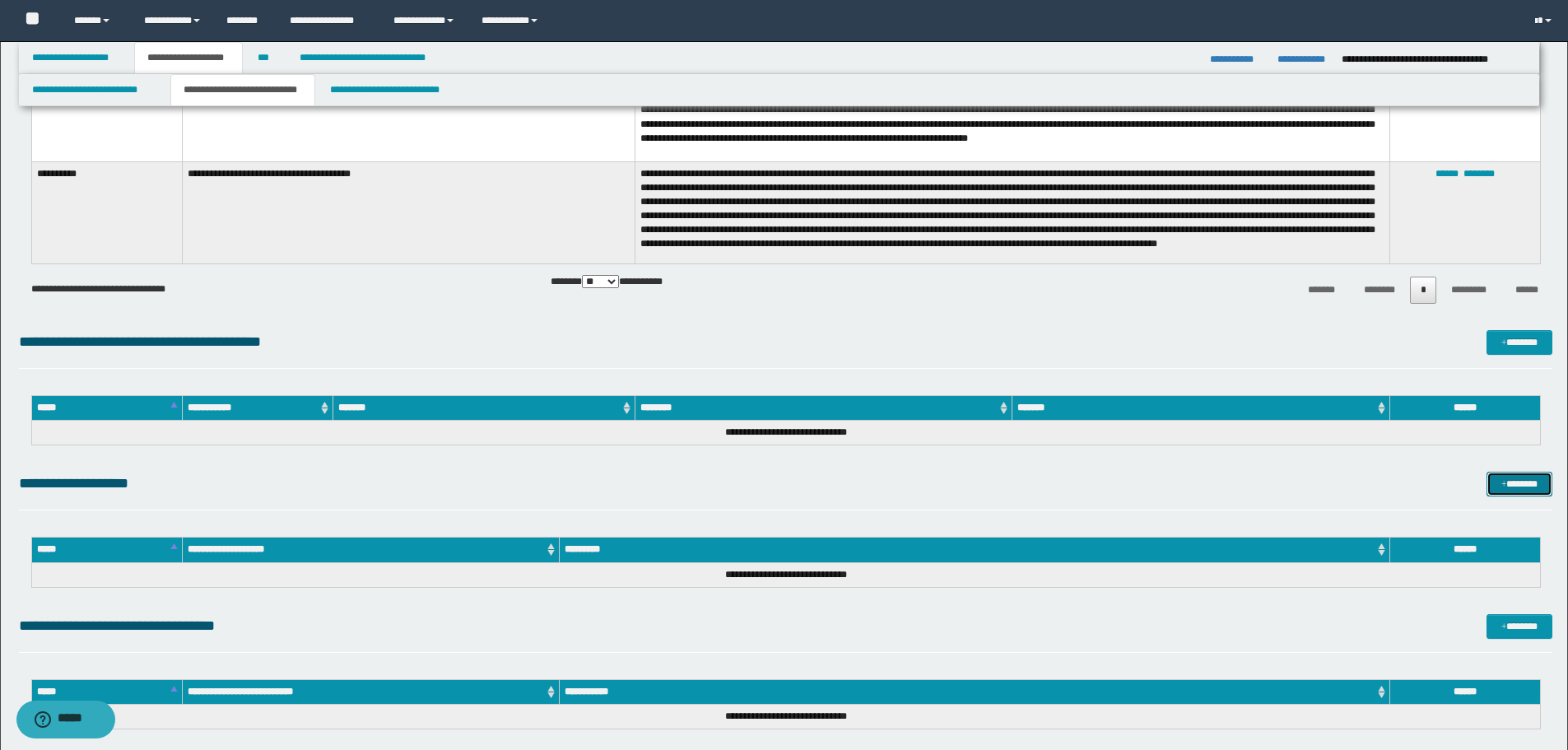 drag, startPoint x: 1524, startPoint y: 477, endPoint x: 1144, endPoint y: 748, distance: 466.7344 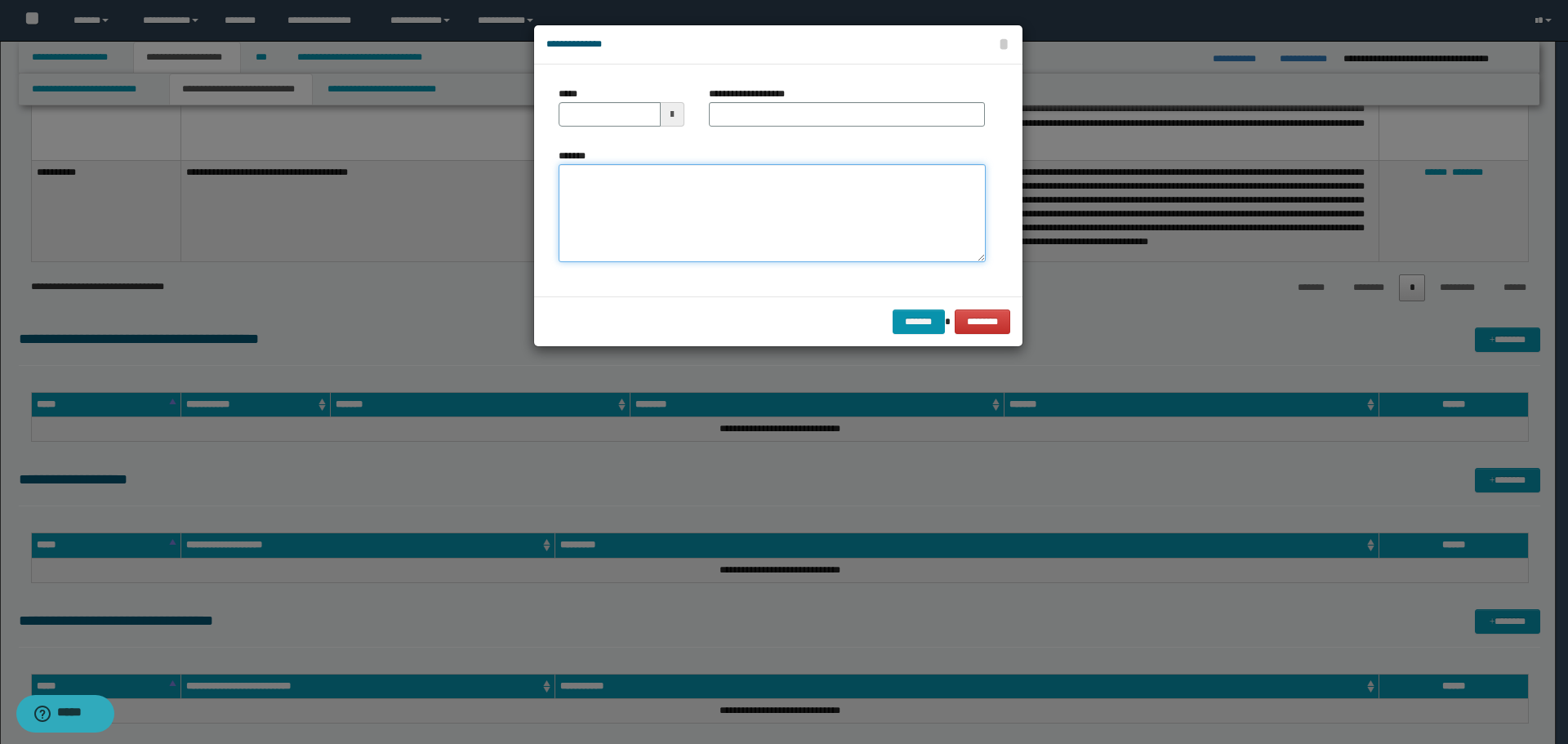 click on "*******" at bounding box center [772, 213] 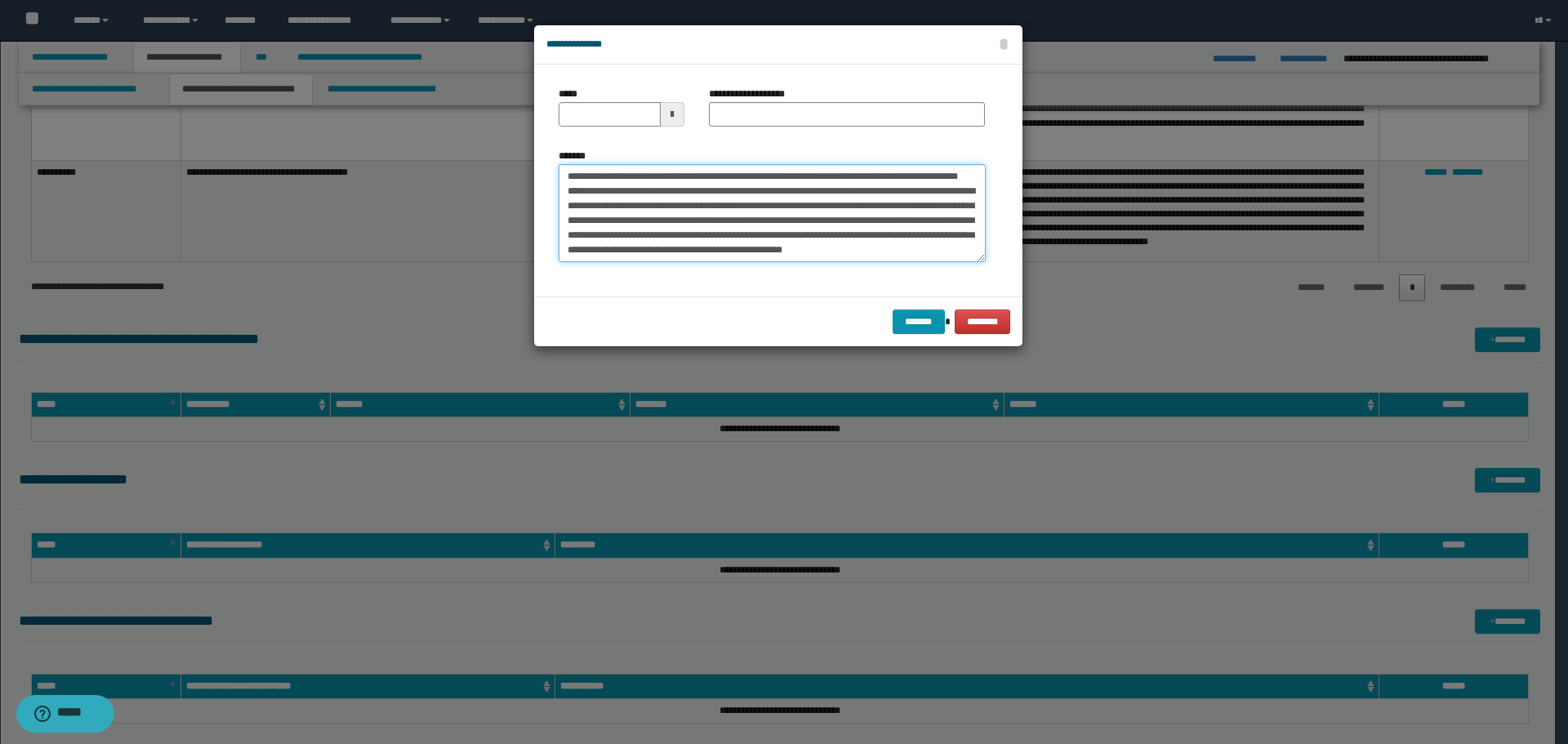 scroll, scrollTop: 0, scrollLeft: 0, axis: both 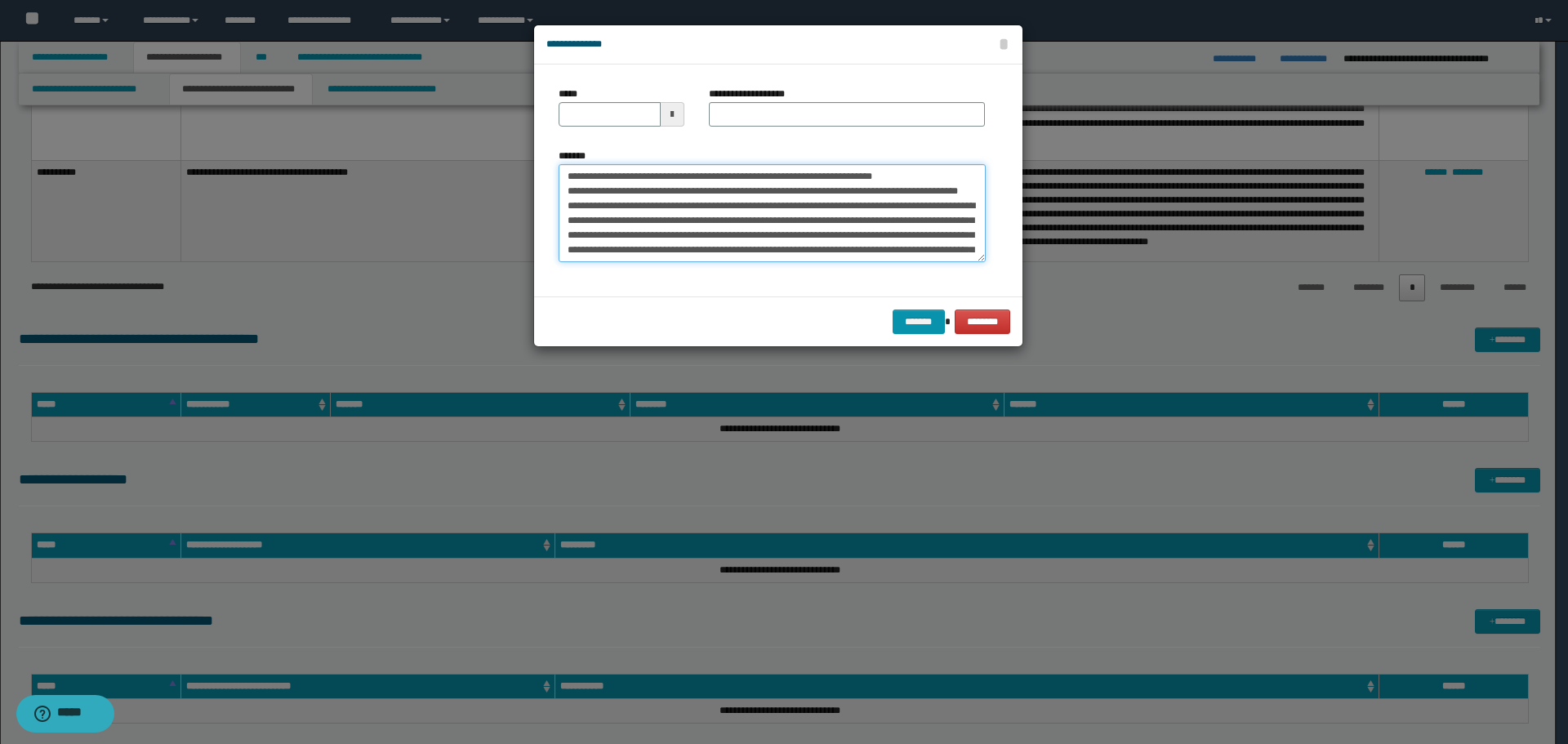 drag, startPoint x: 615, startPoint y: 172, endPoint x: 520, endPoint y: 175, distance: 95.04736 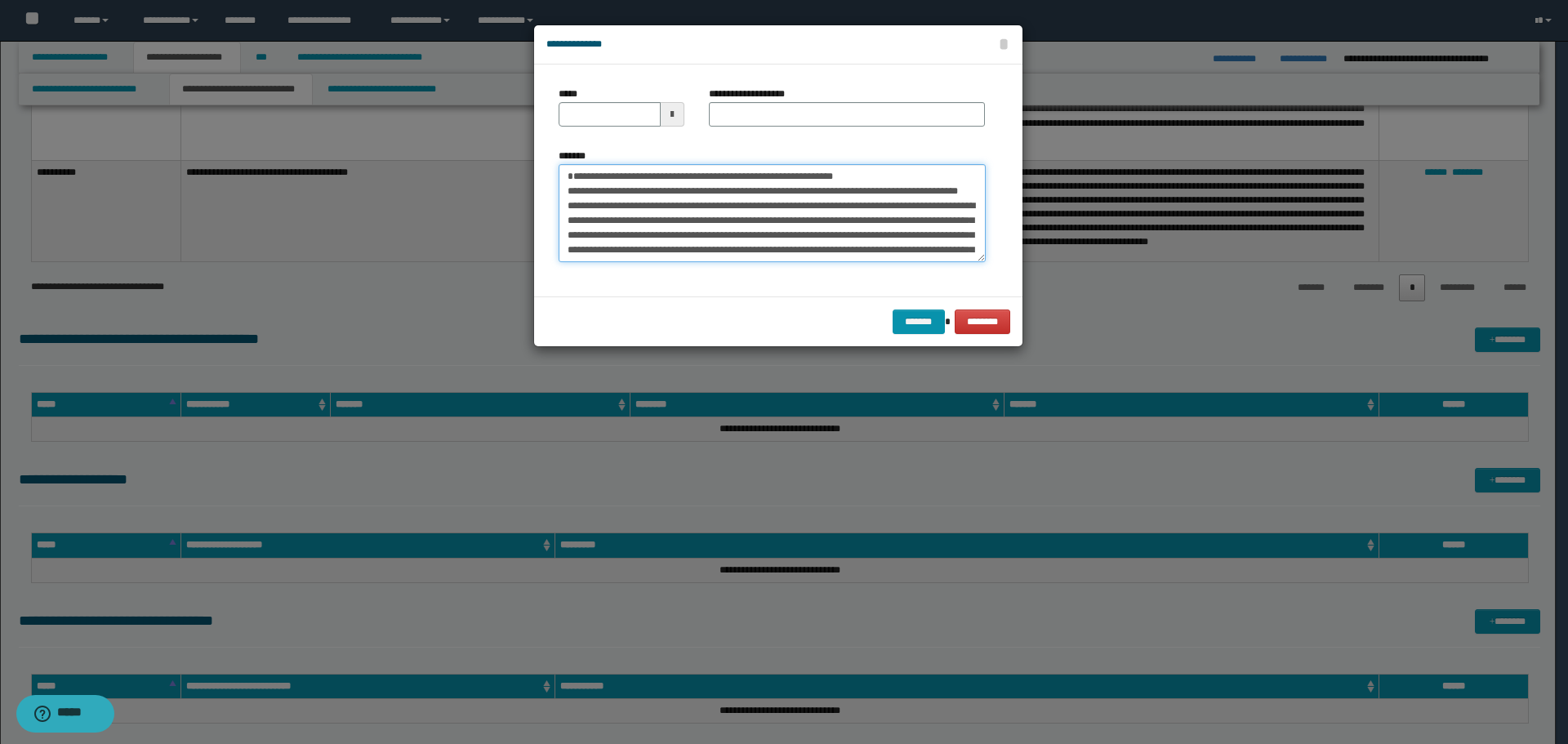 type 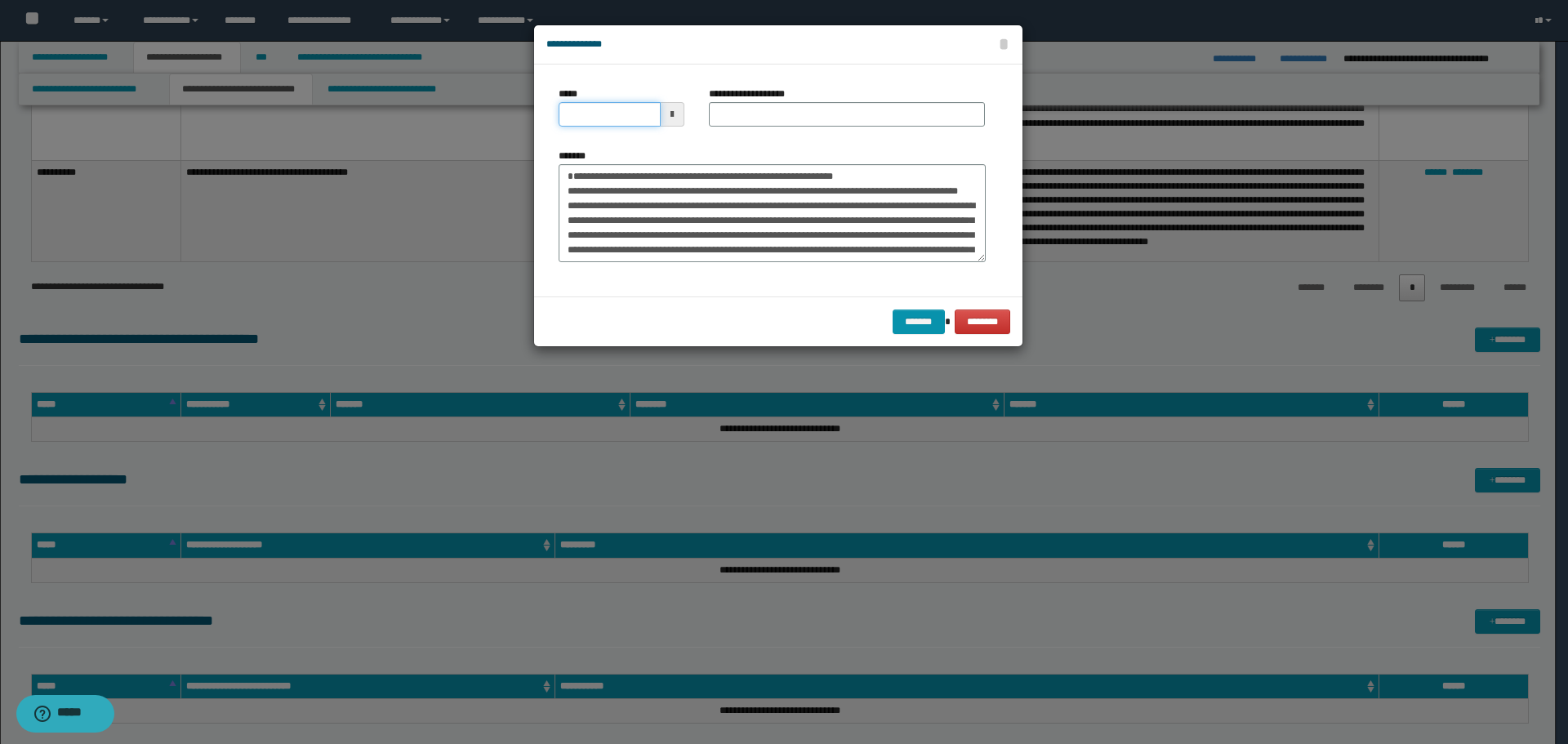 click on "*****" at bounding box center (609, 114) 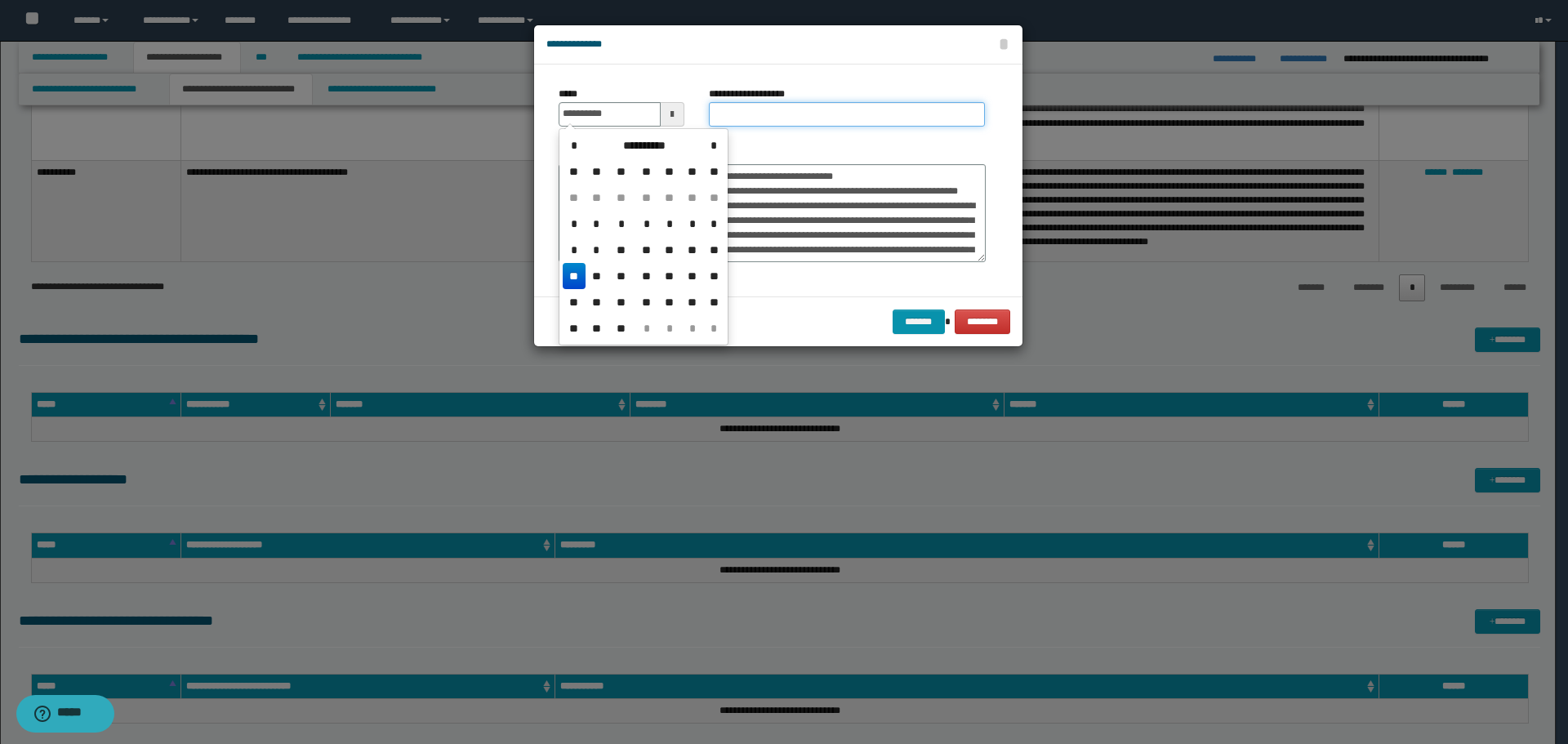 type on "**********" 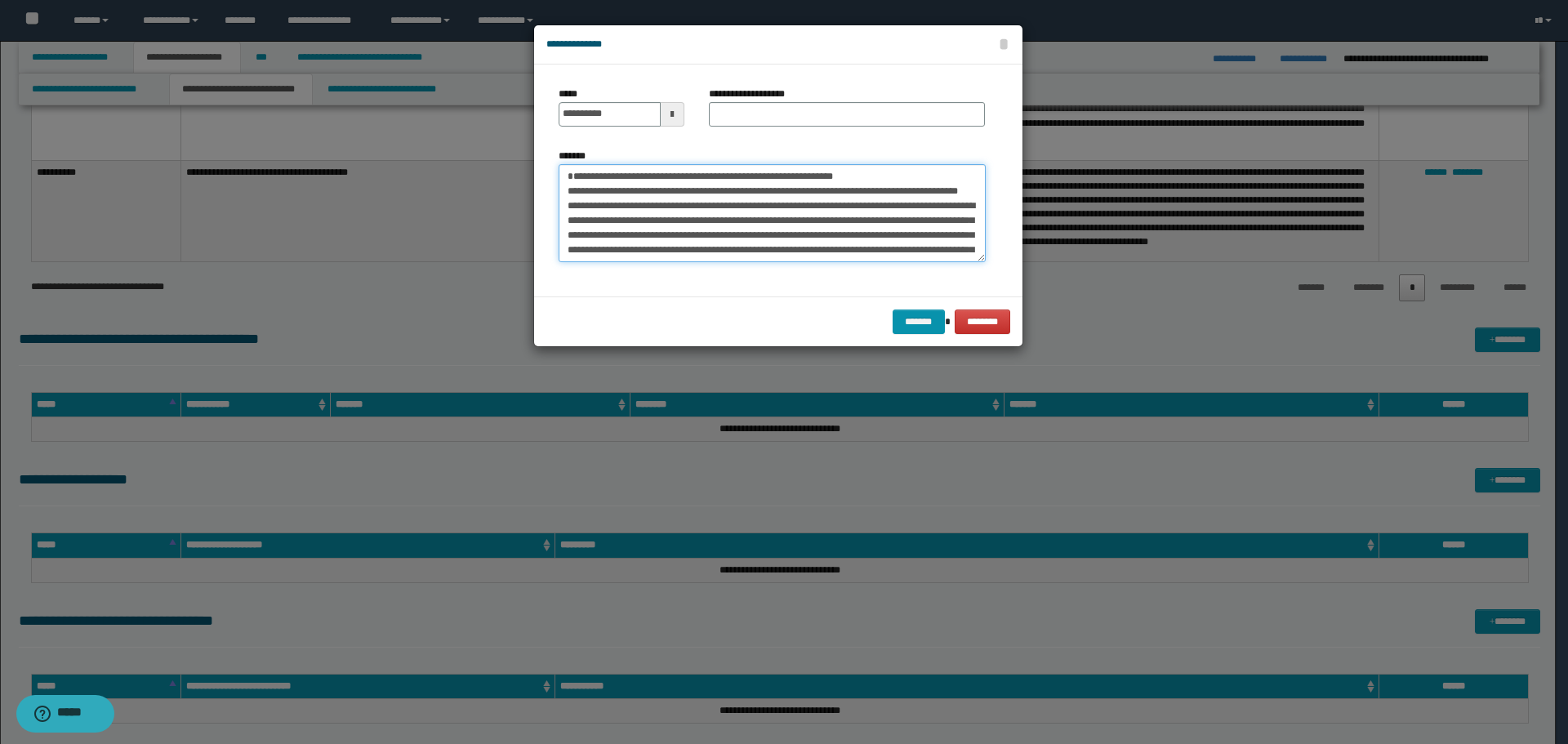 drag, startPoint x: 569, startPoint y: 169, endPoint x: 853, endPoint y: 178, distance: 284.14257 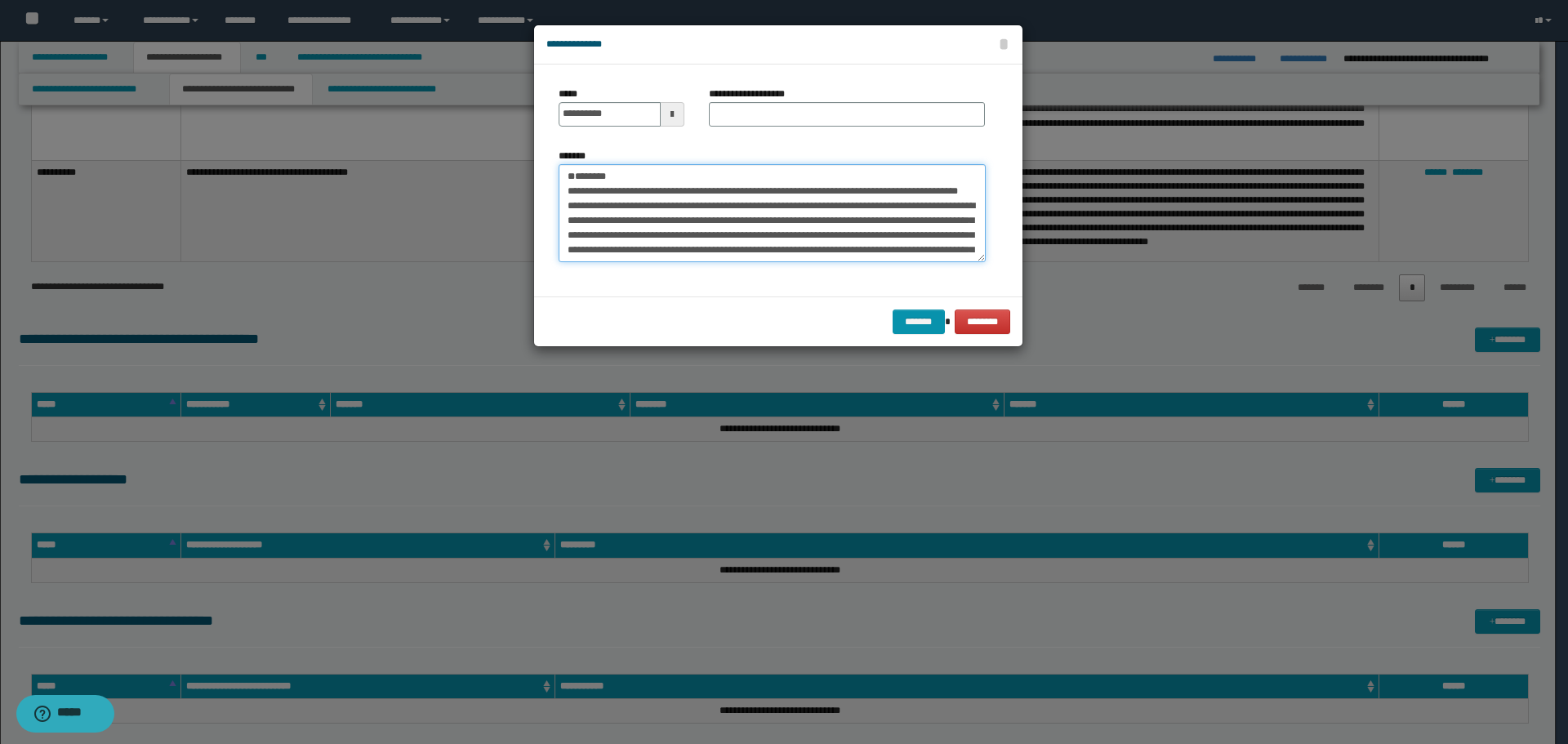 type on "**********" 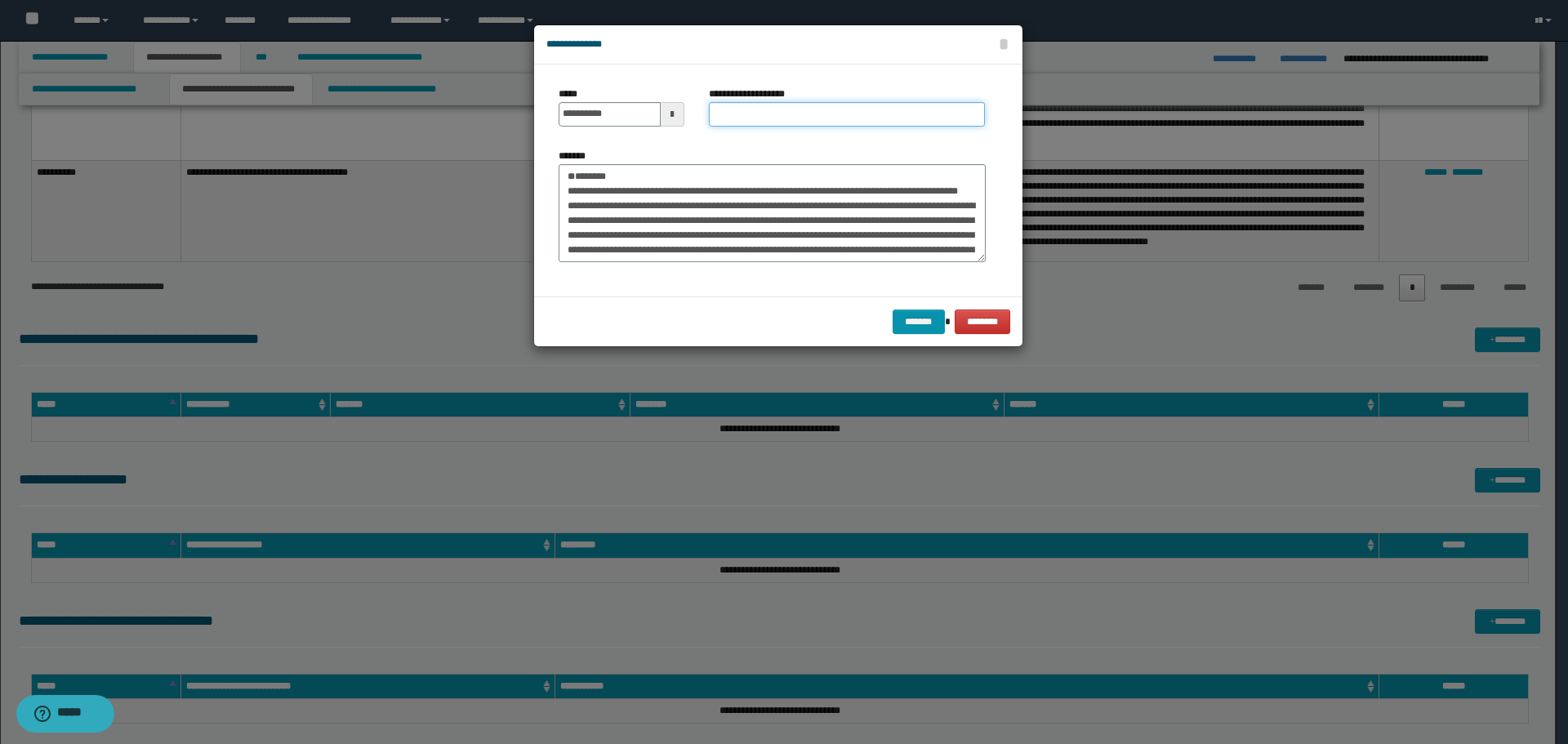 drag, startPoint x: 817, startPoint y: 121, endPoint x: 725, endPoint y: 126, distance: 92.13577 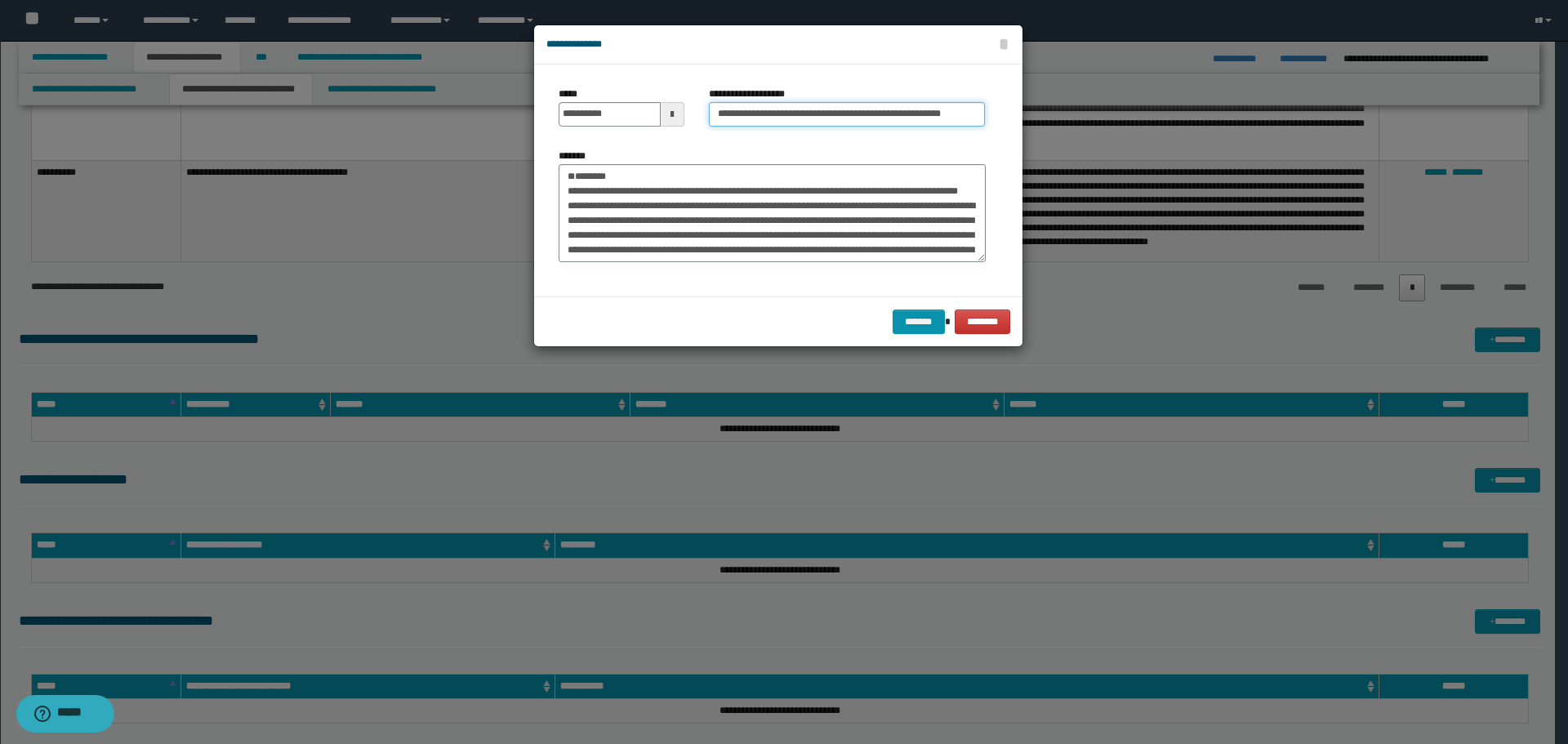 scroll, scrollTop: 0, scrollLeft: 23, axis: horizontal 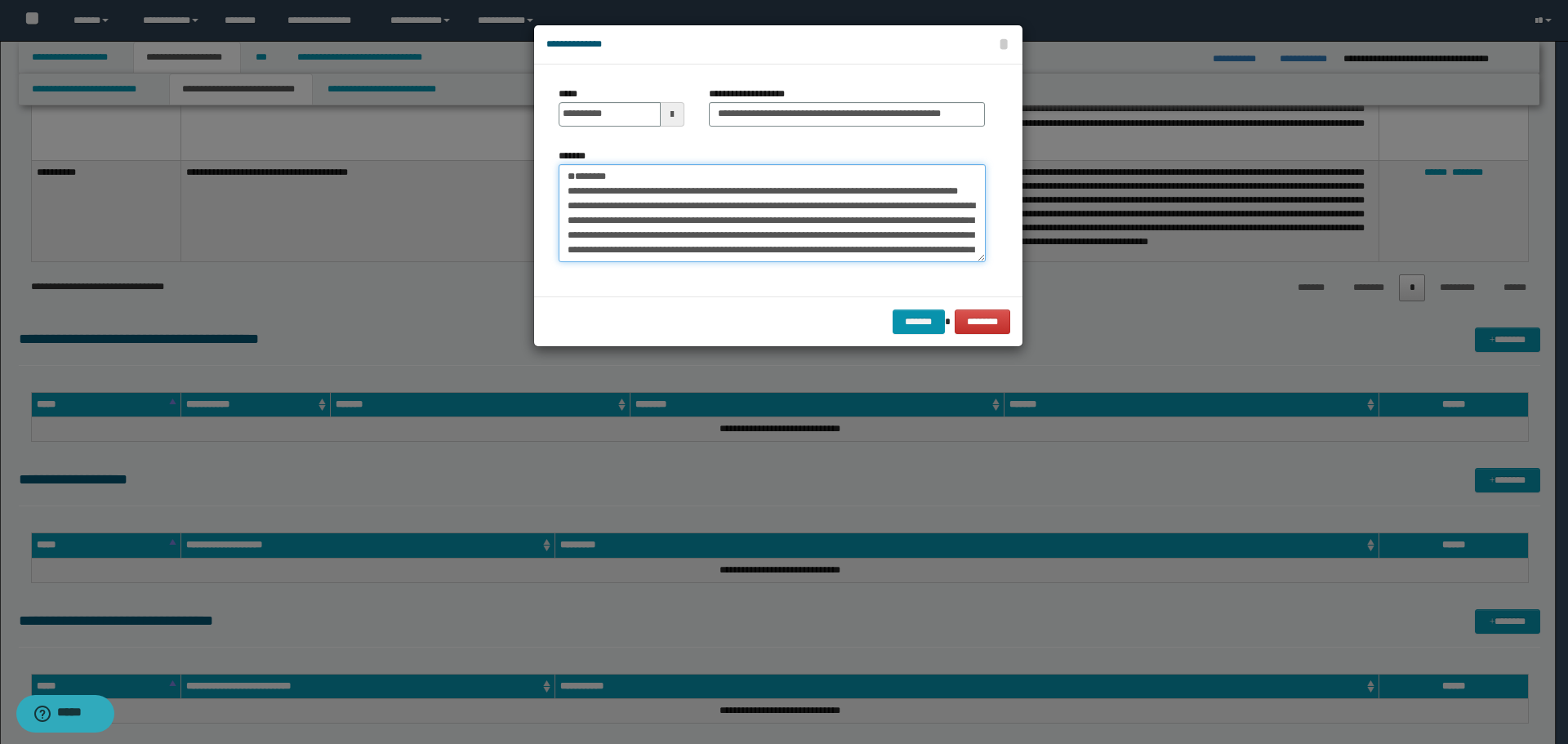 drag, startPoint x: 635, startPoint y: 170, endPoint x: 523, endPoint y: 179, distance: 112.361 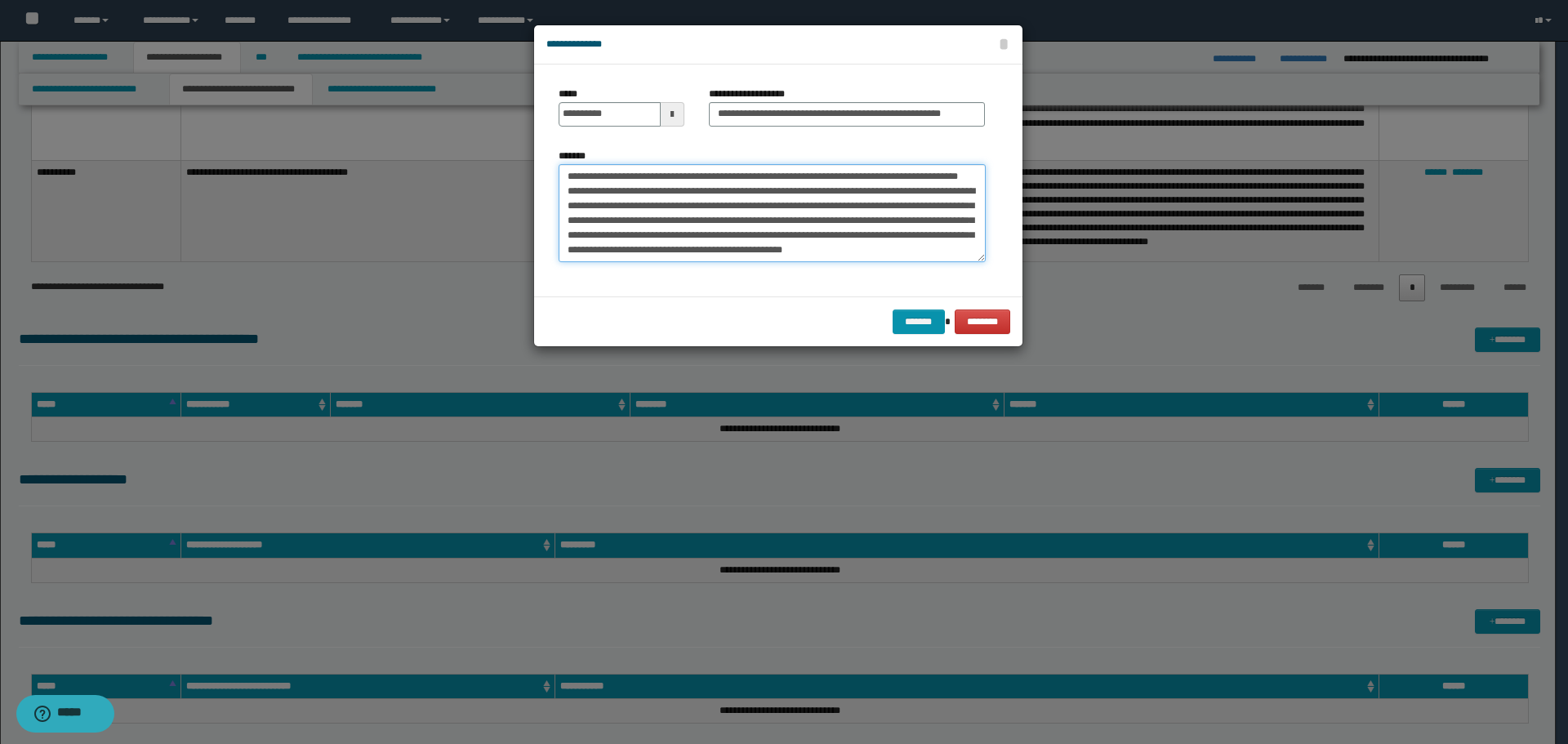 click on "**********" at bounding box center (772, 213) 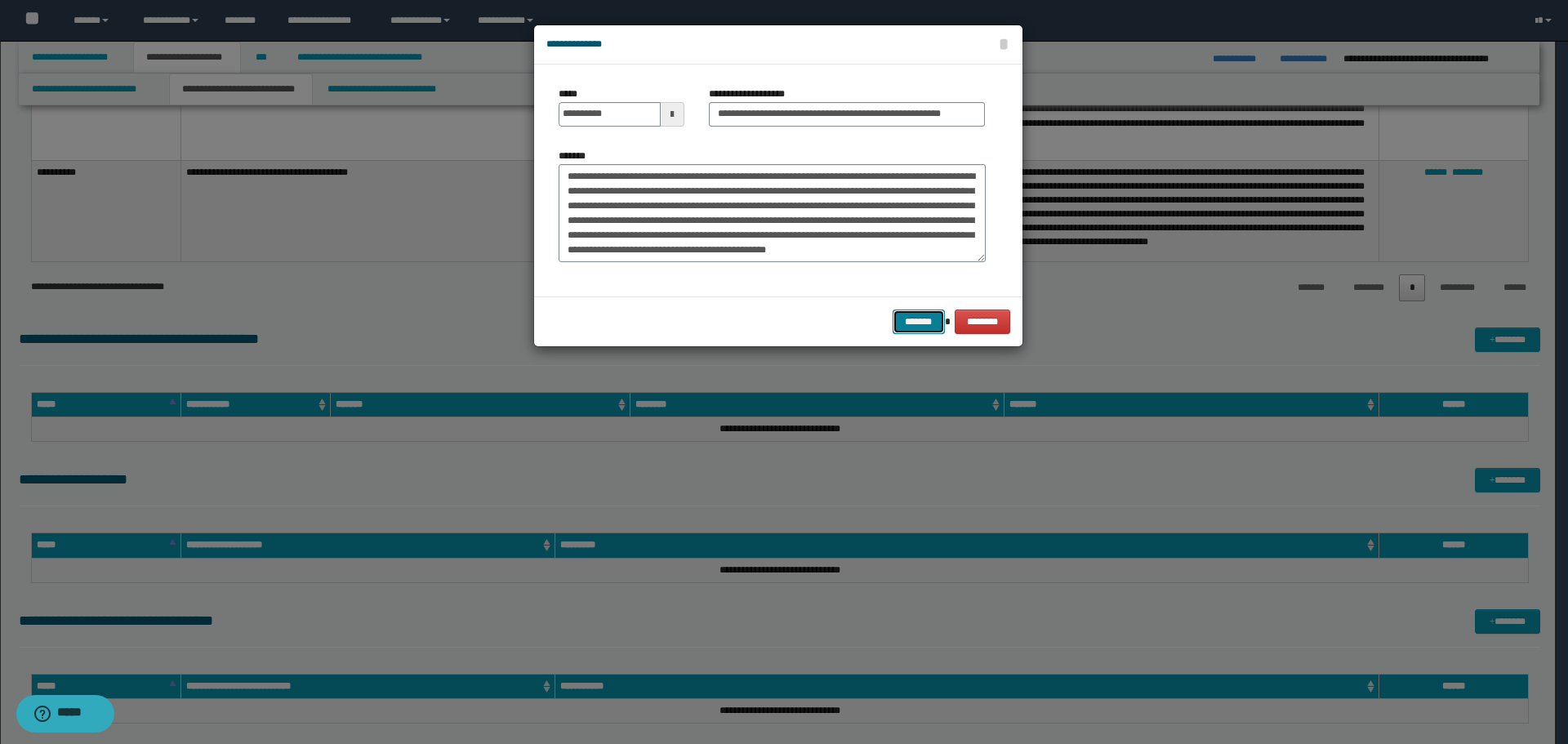 drag, startPoint x: 935, startPoint y: 327, endPoint x: 292, endPoint y: 196, distance: 656.2088 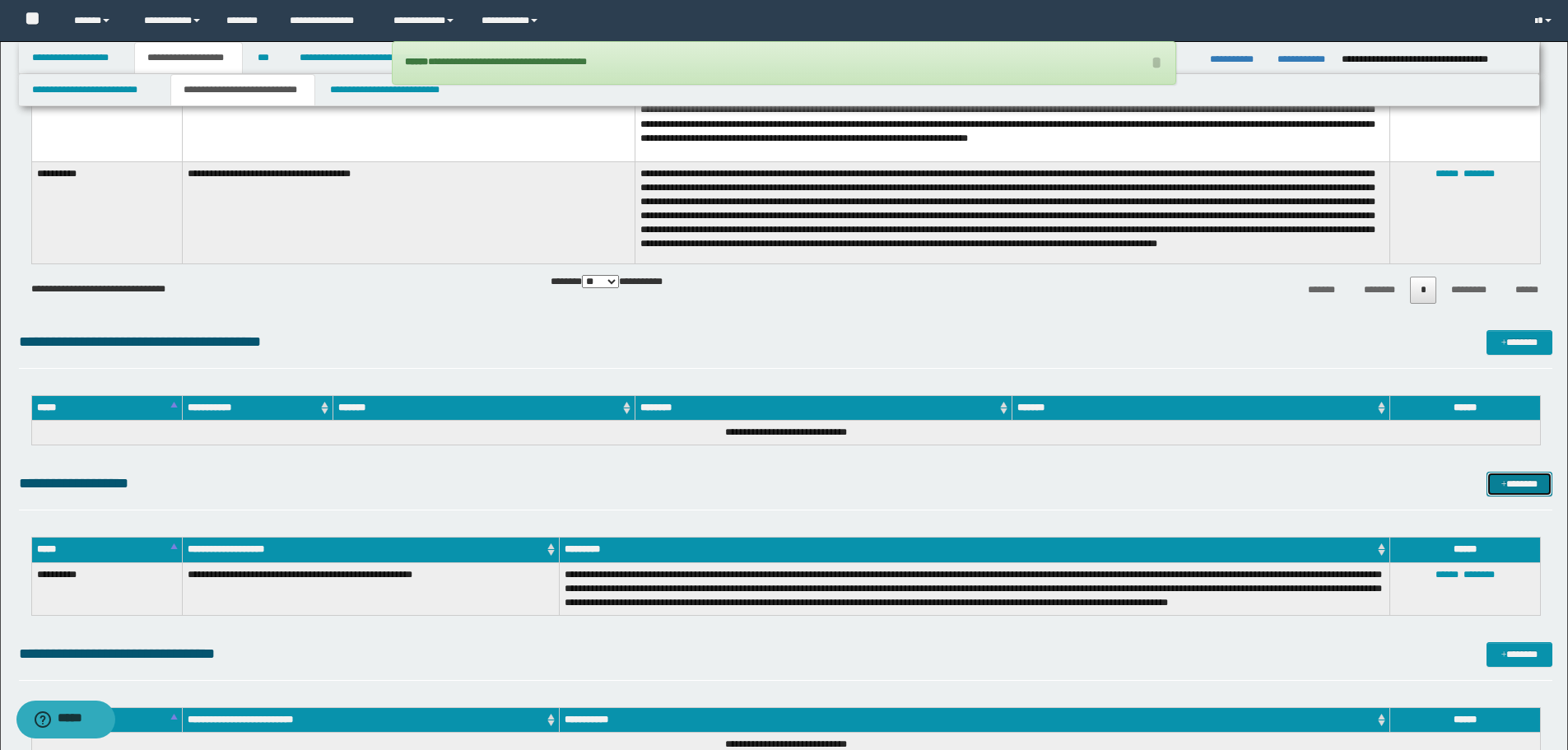 click on "*******" at bounding box center [1519, 484] 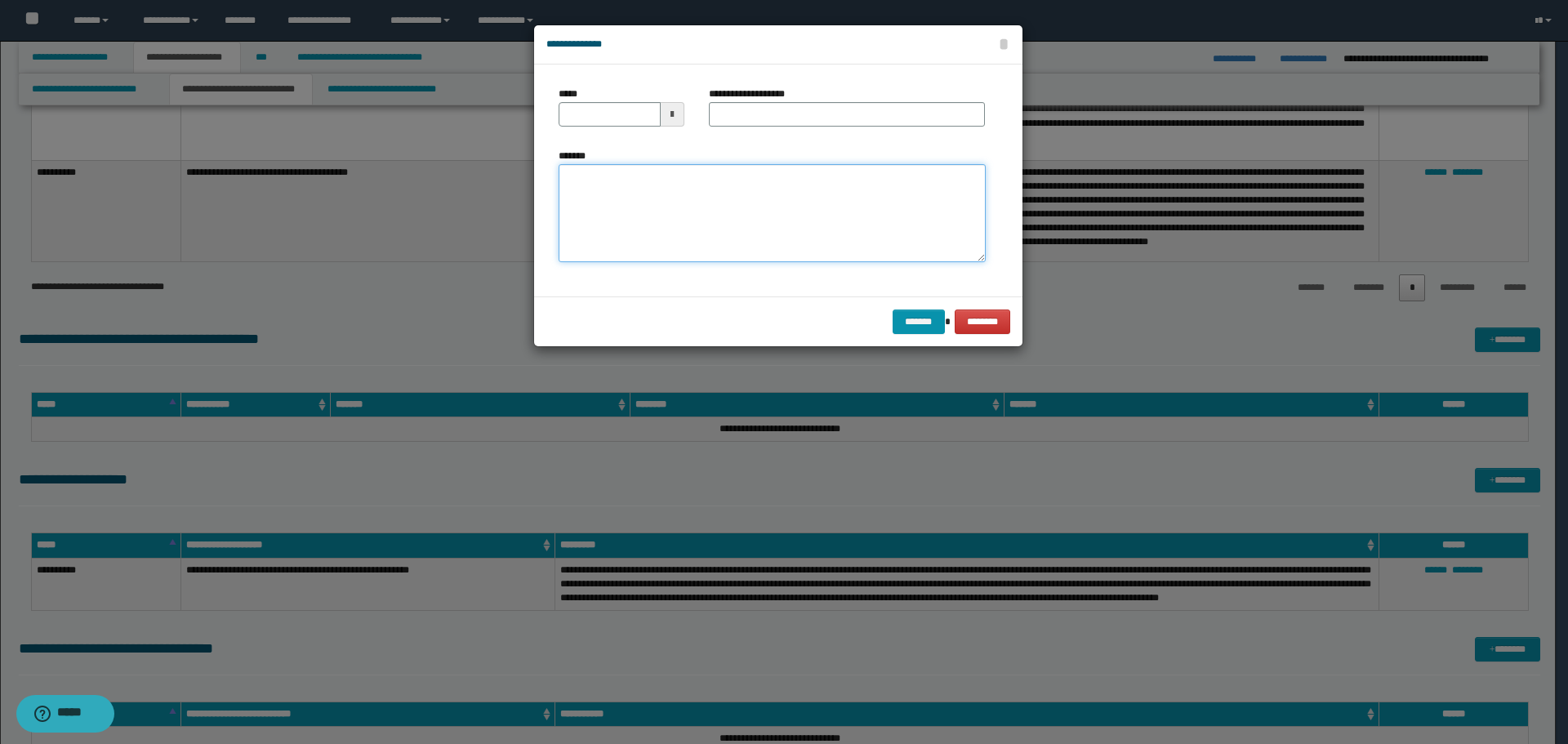 click on "*******" at bounding box center (772, 213) 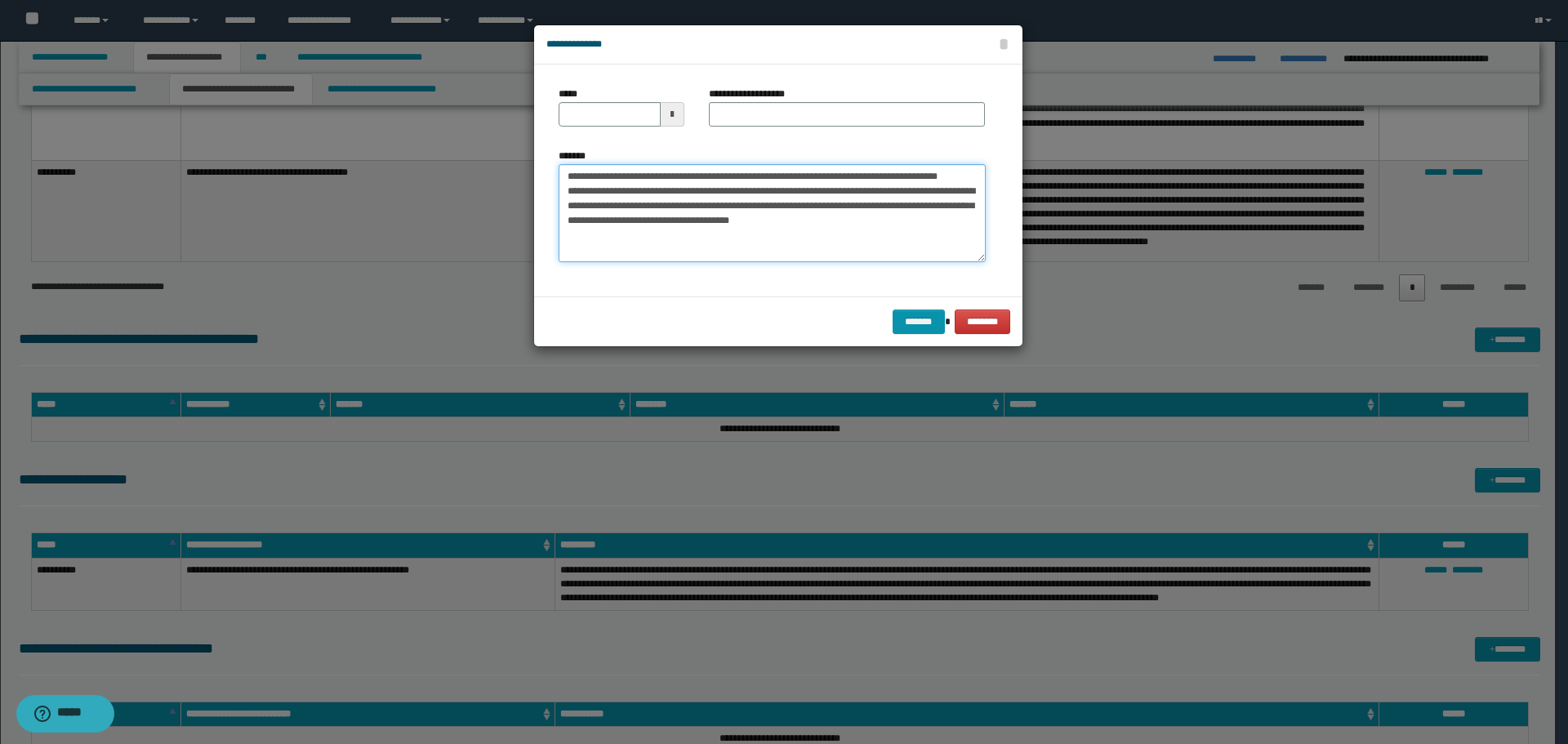 drag, startPoint x: 617, startPoint y: 177, endPoint x: 510, endPoint y: 161, distance: 108.18965 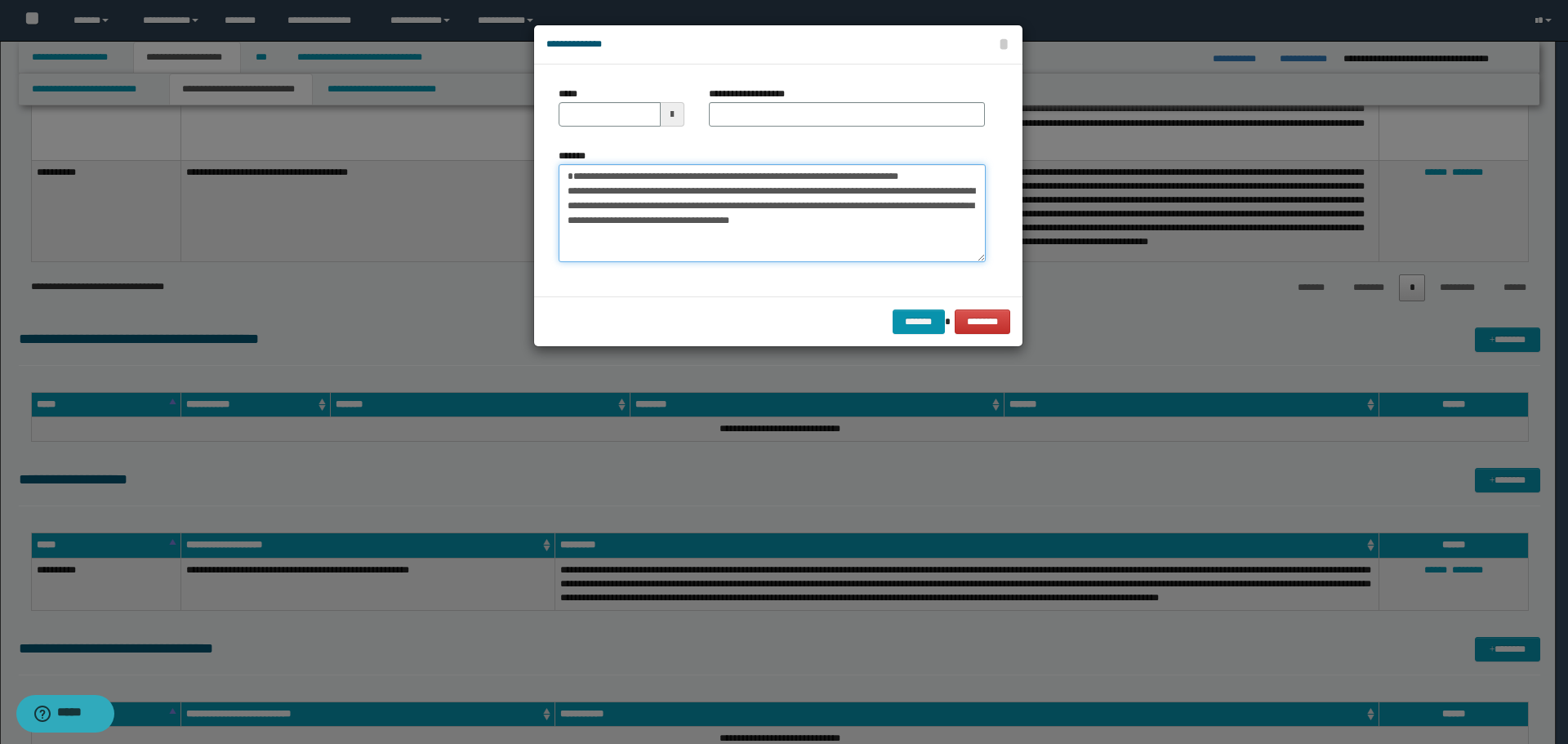 type 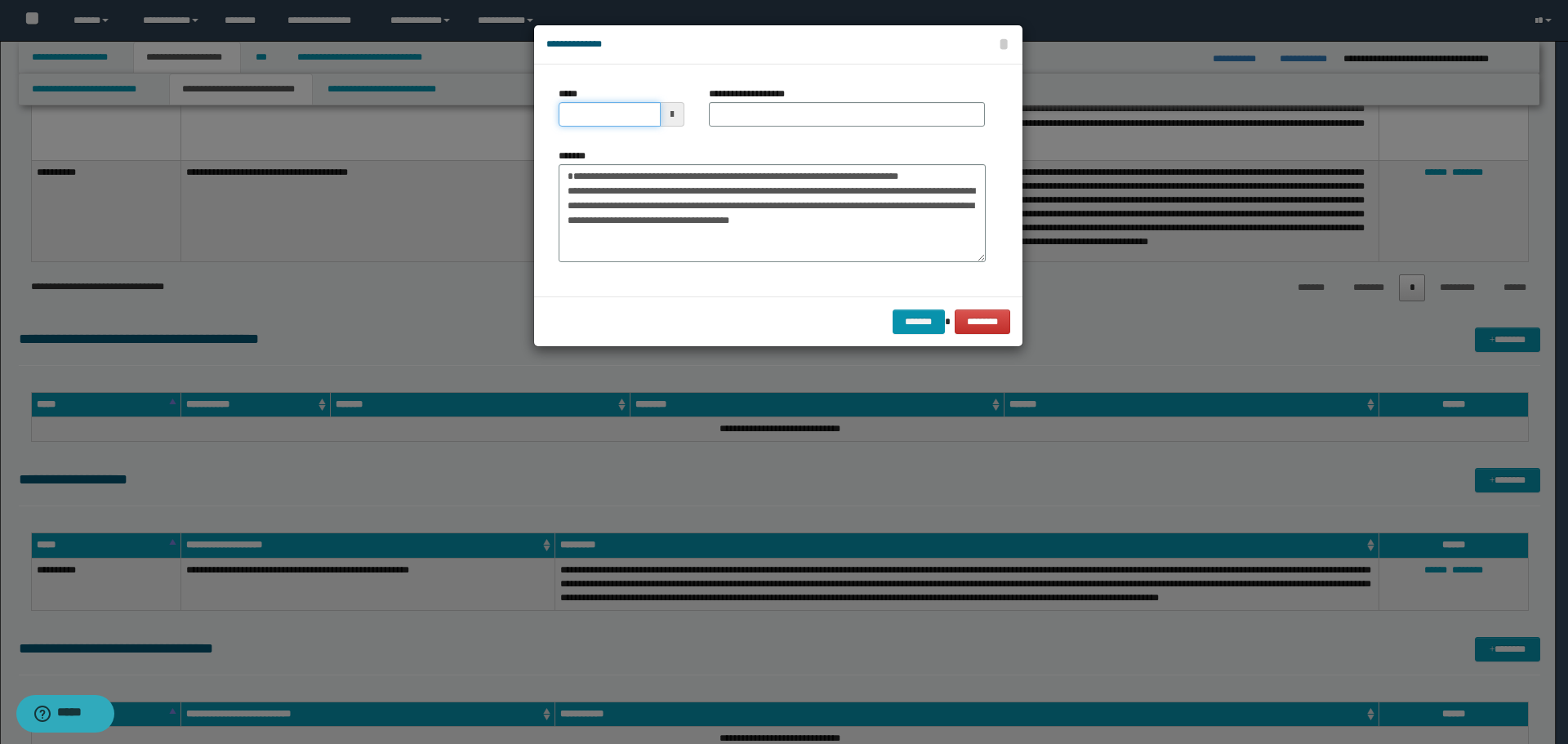 click on "*****" at bounding box center (609, 114) 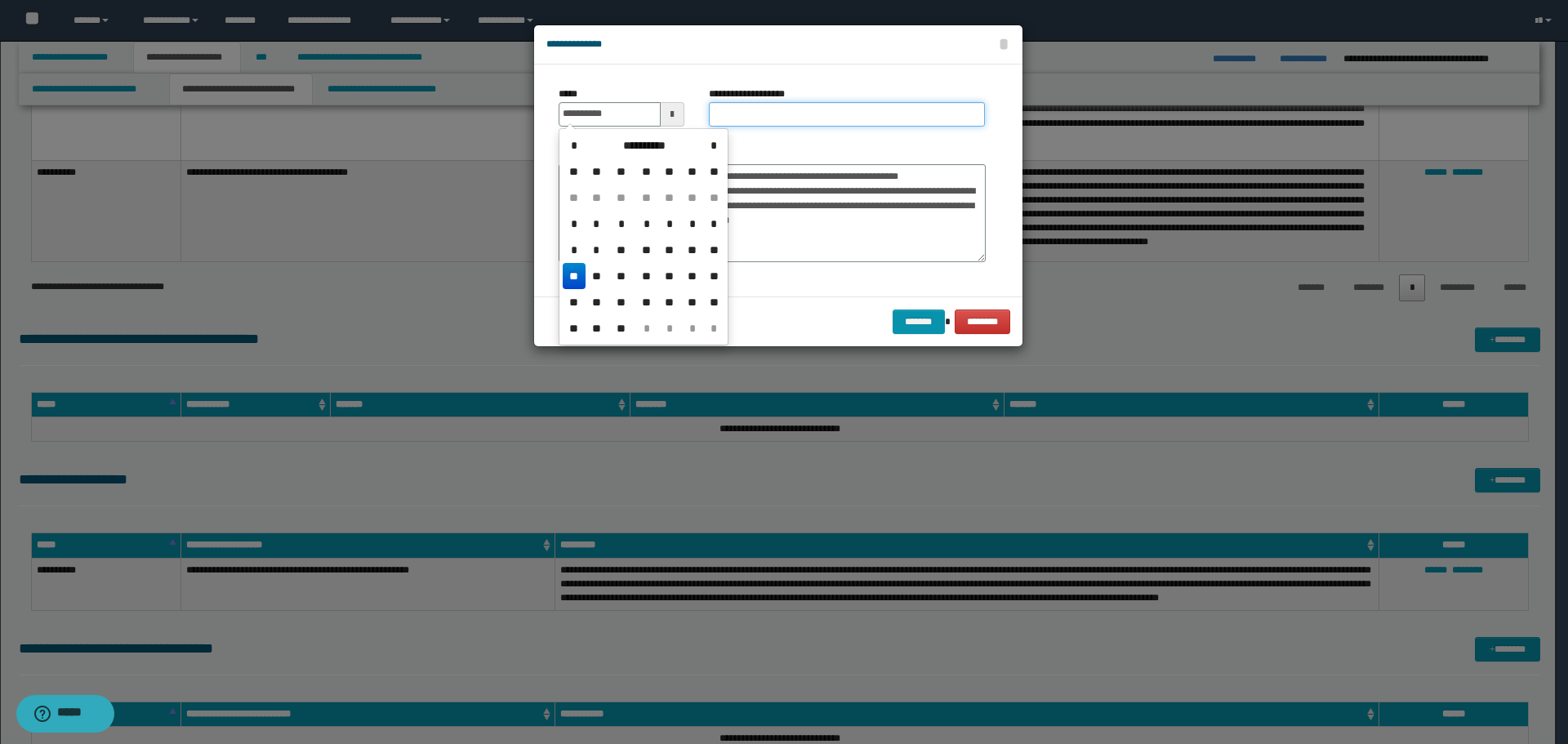type on "**********" 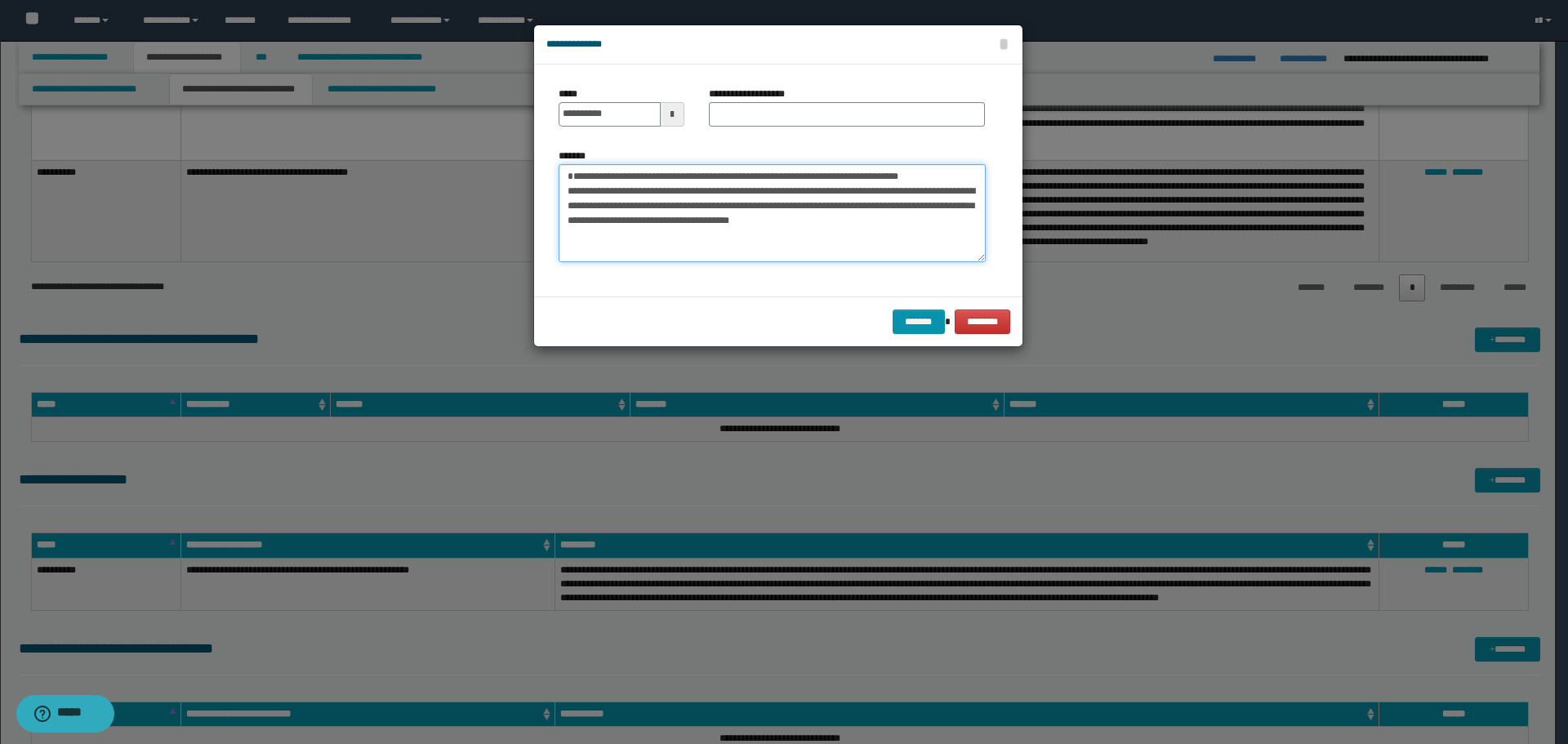 drag, startPoint x: 570, startPoint y: 172, endPoint x: 925, endPoint y: 176, distance: 355.02253 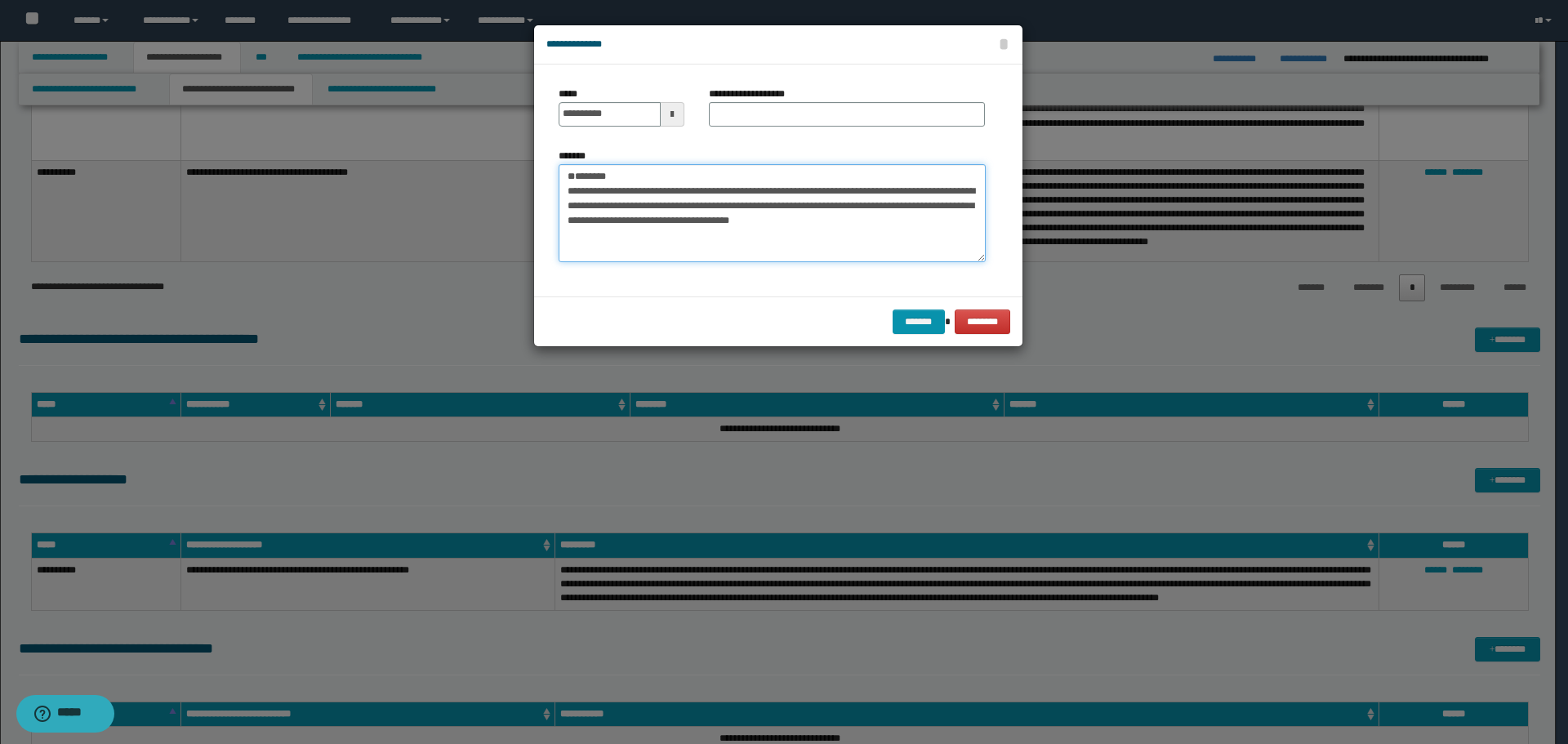 type on "**********" 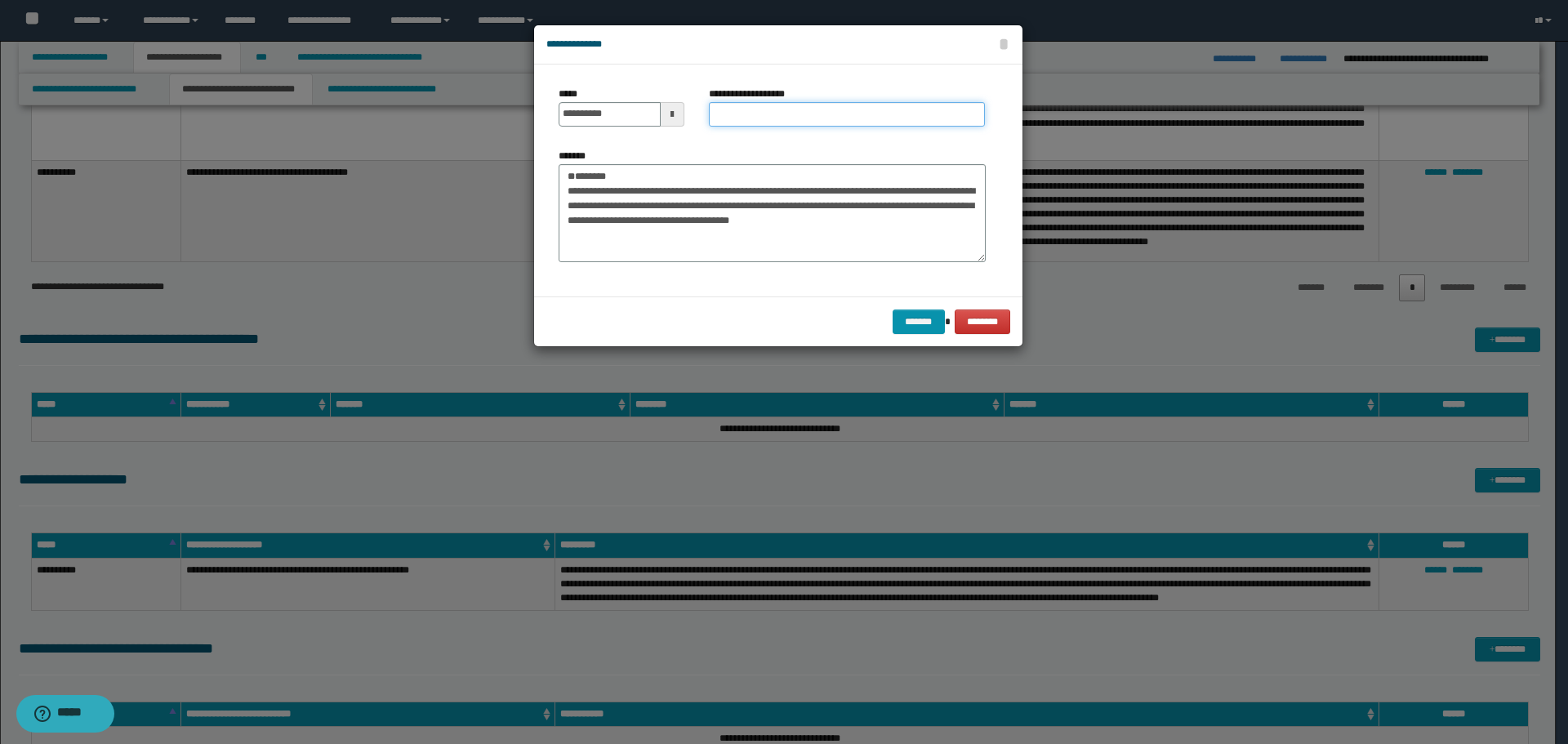 click on "**********" at bounding box center [847, 114] 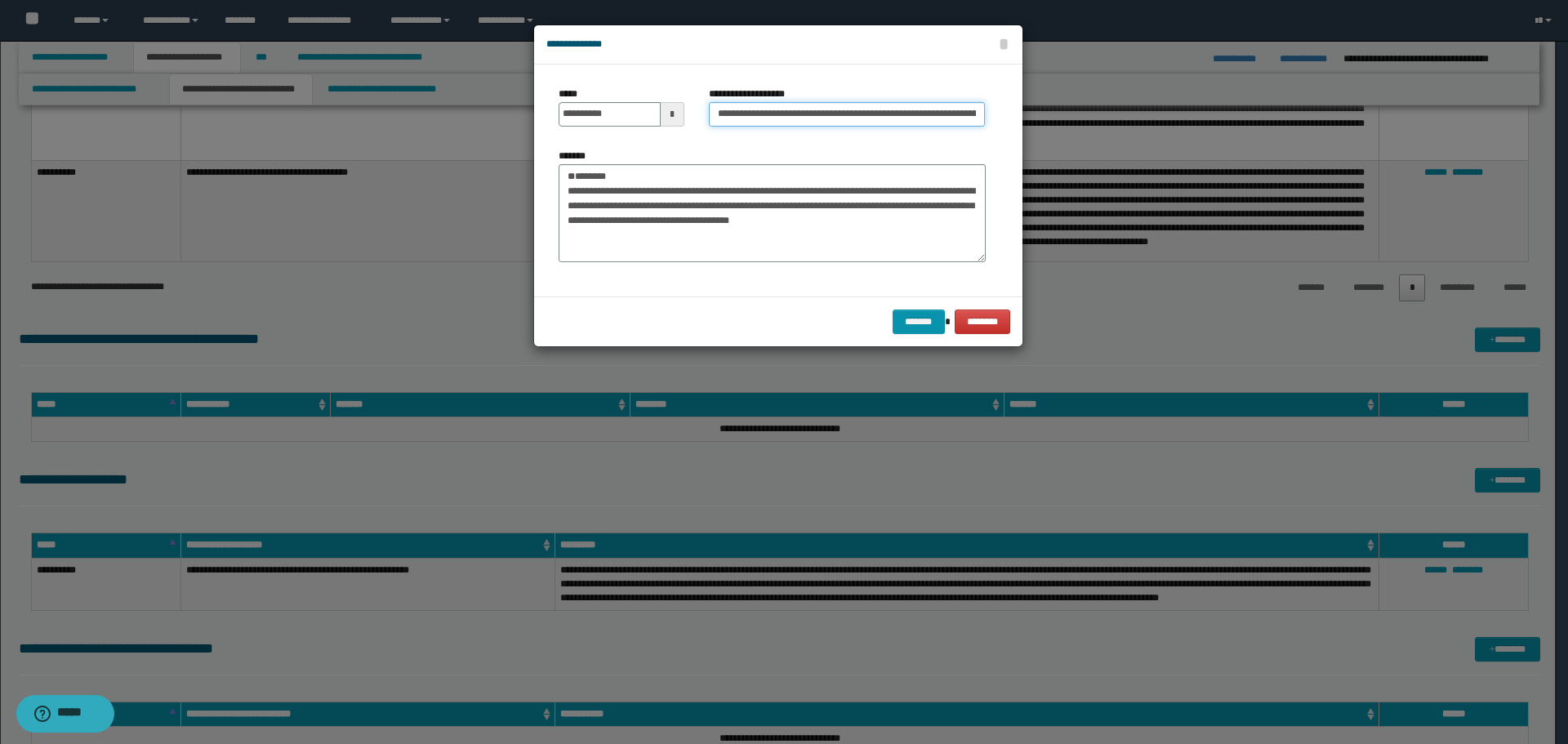 scroll, scrollTop: 0, scrollLeft: 96, axis: horizontal 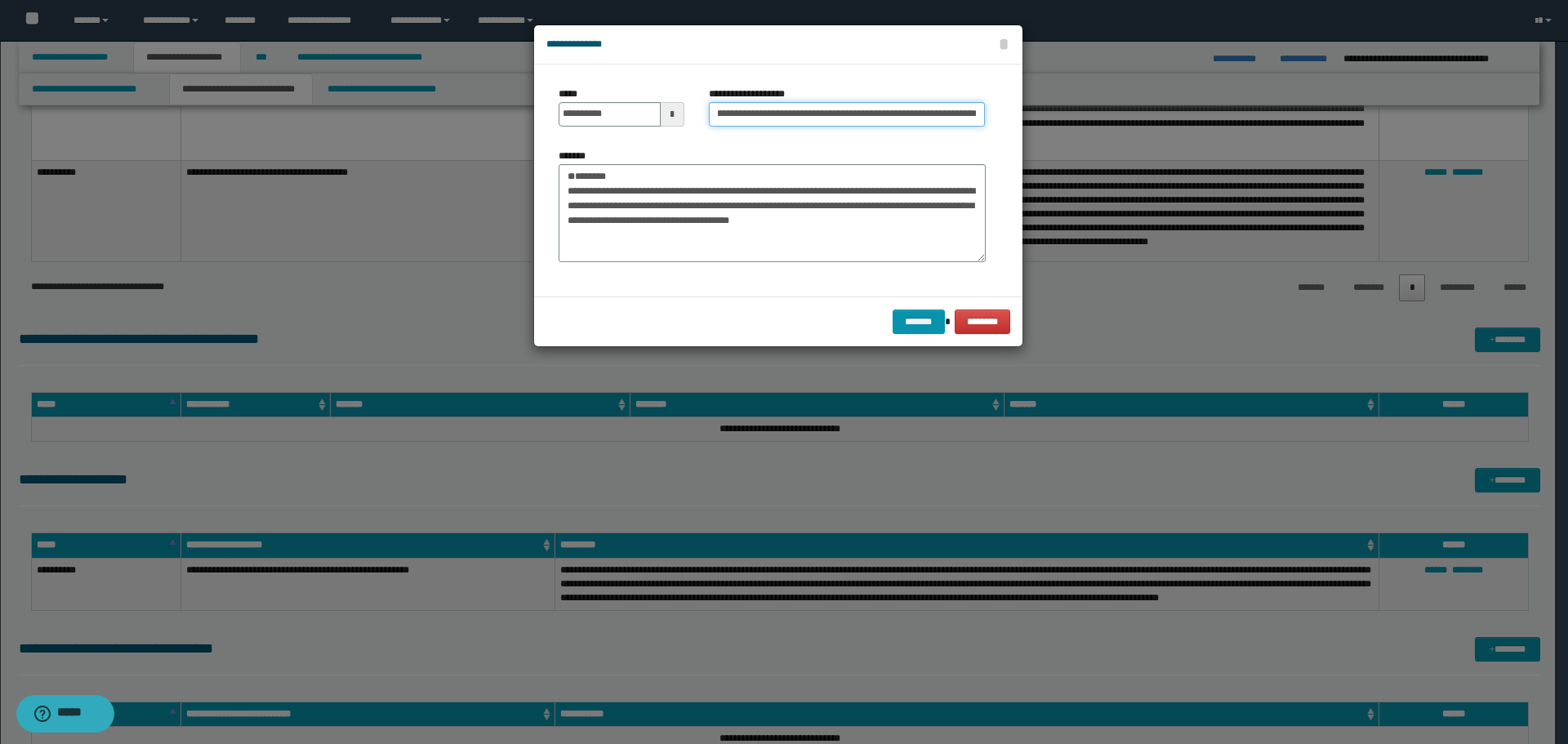 type on "**********" 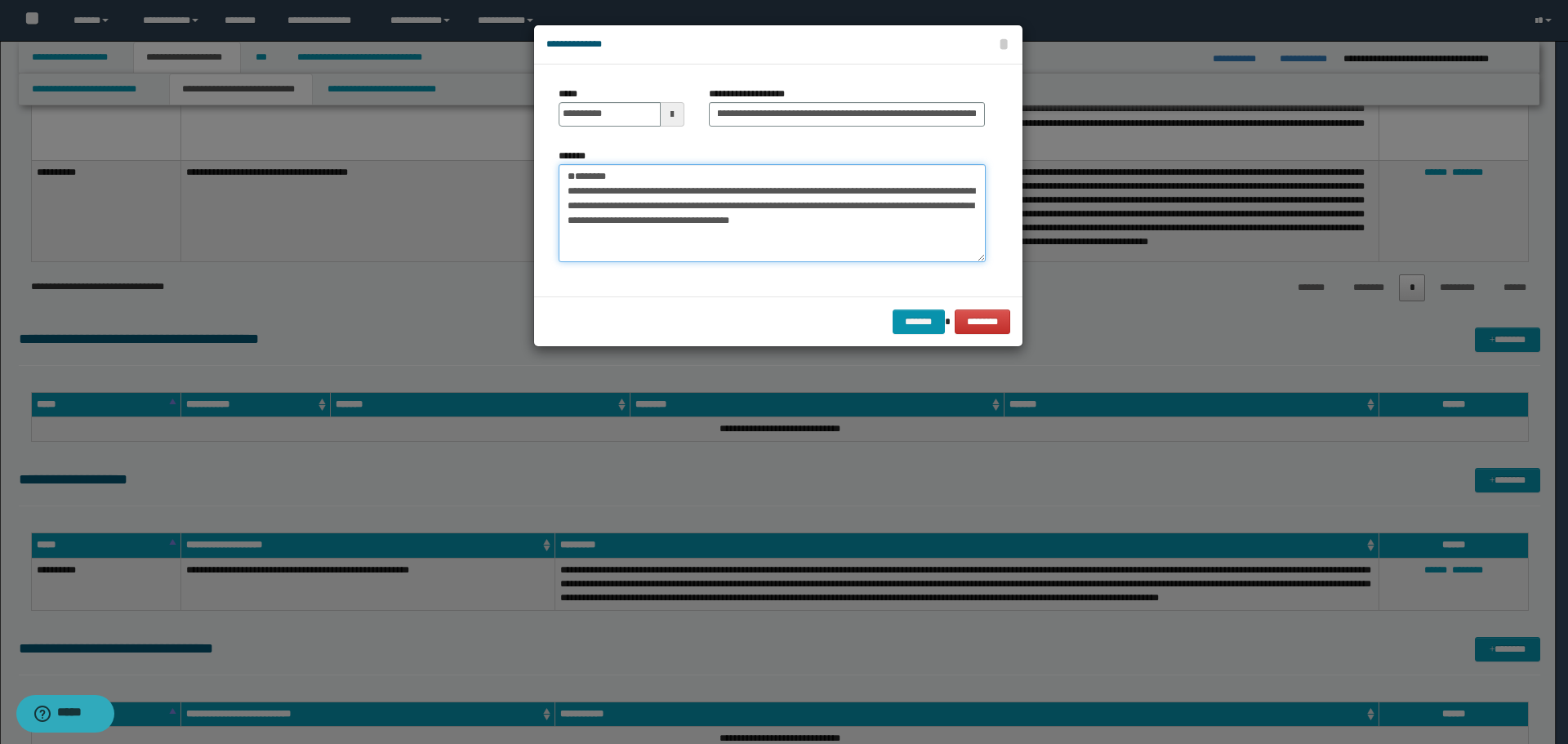 scroll, scrollTop: 0, scrollLeft: 0, axis: both 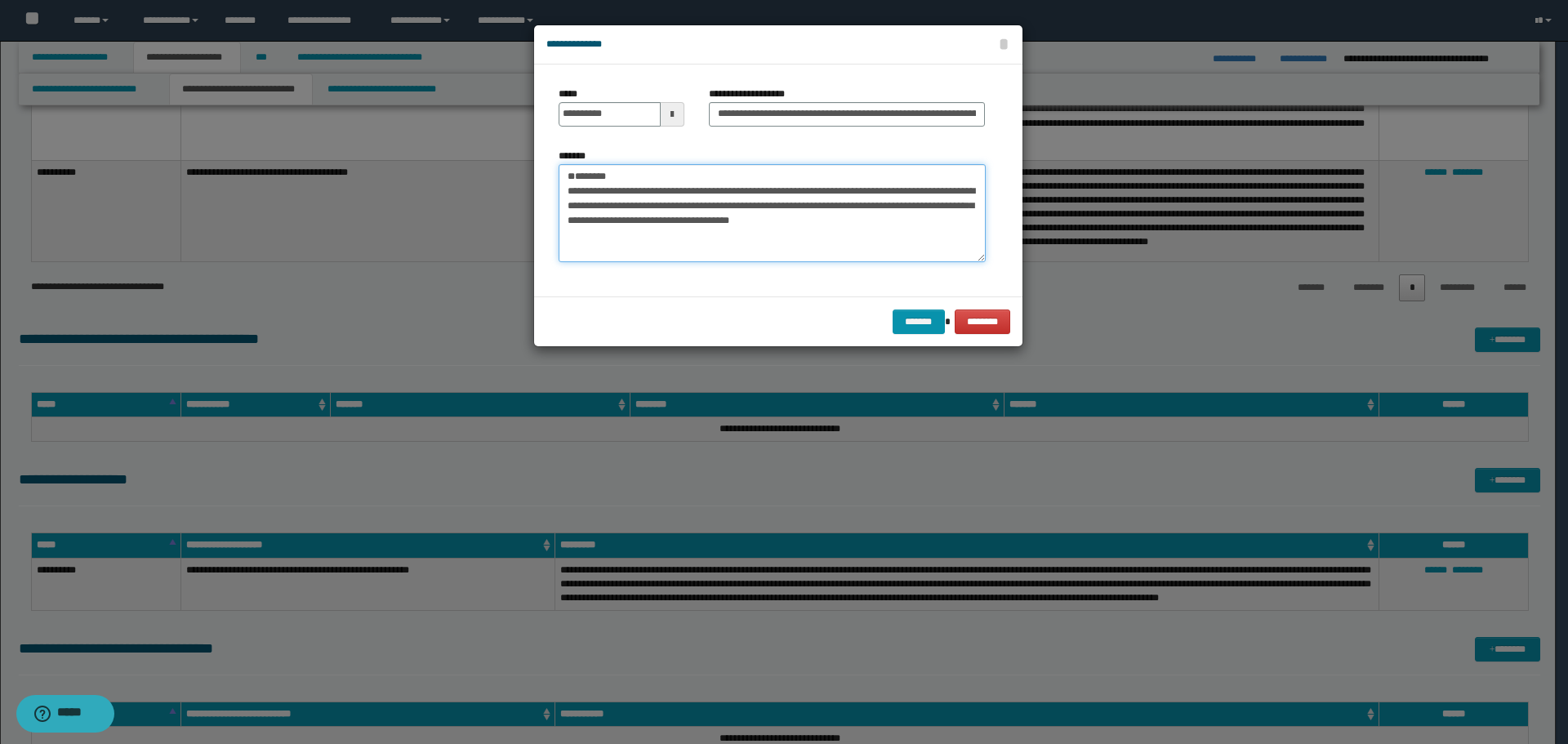 drag, startPoint x: 561, startPoint y: 170, endPoint x: 524, endPoint y: 165, distance: 37.33631 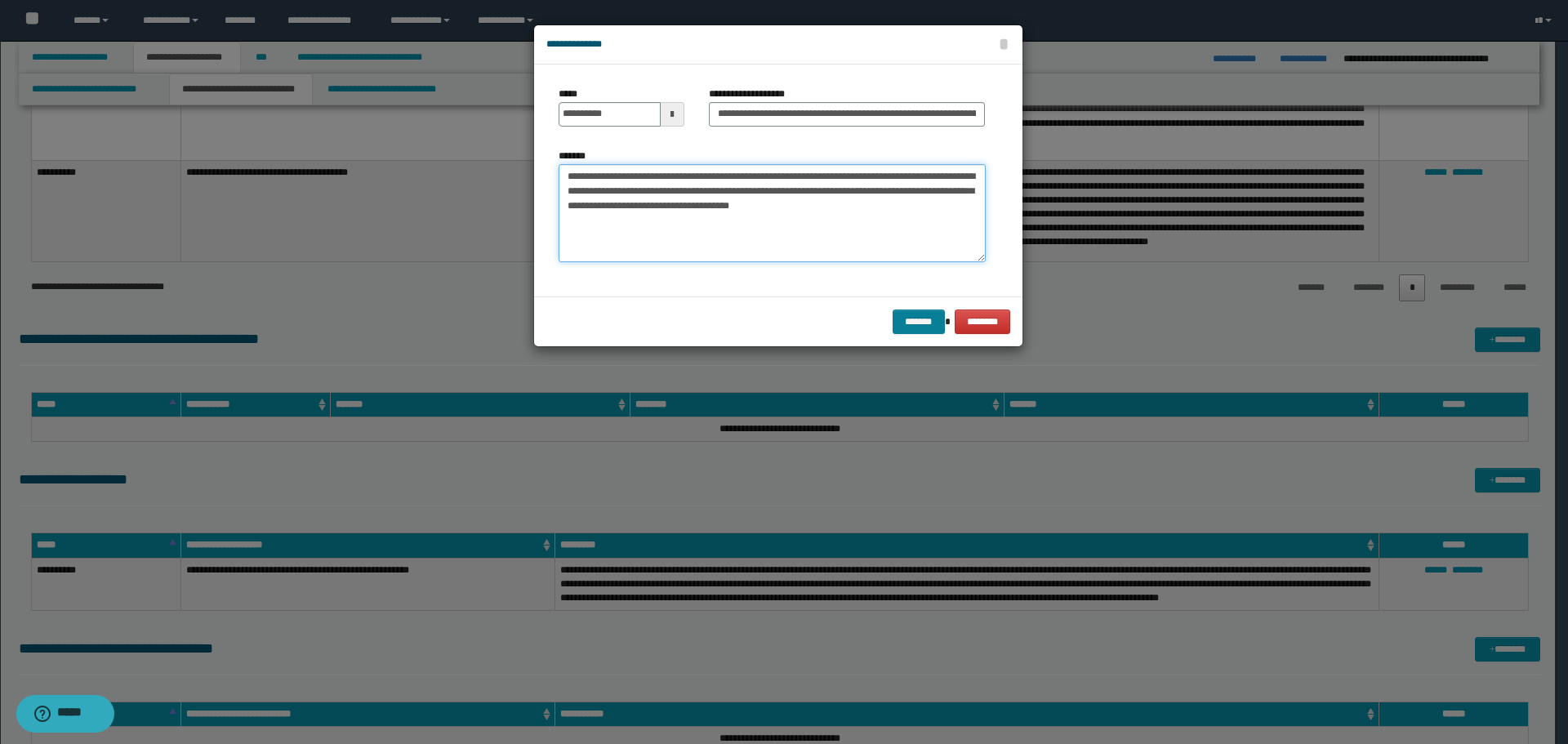 type on "**********" 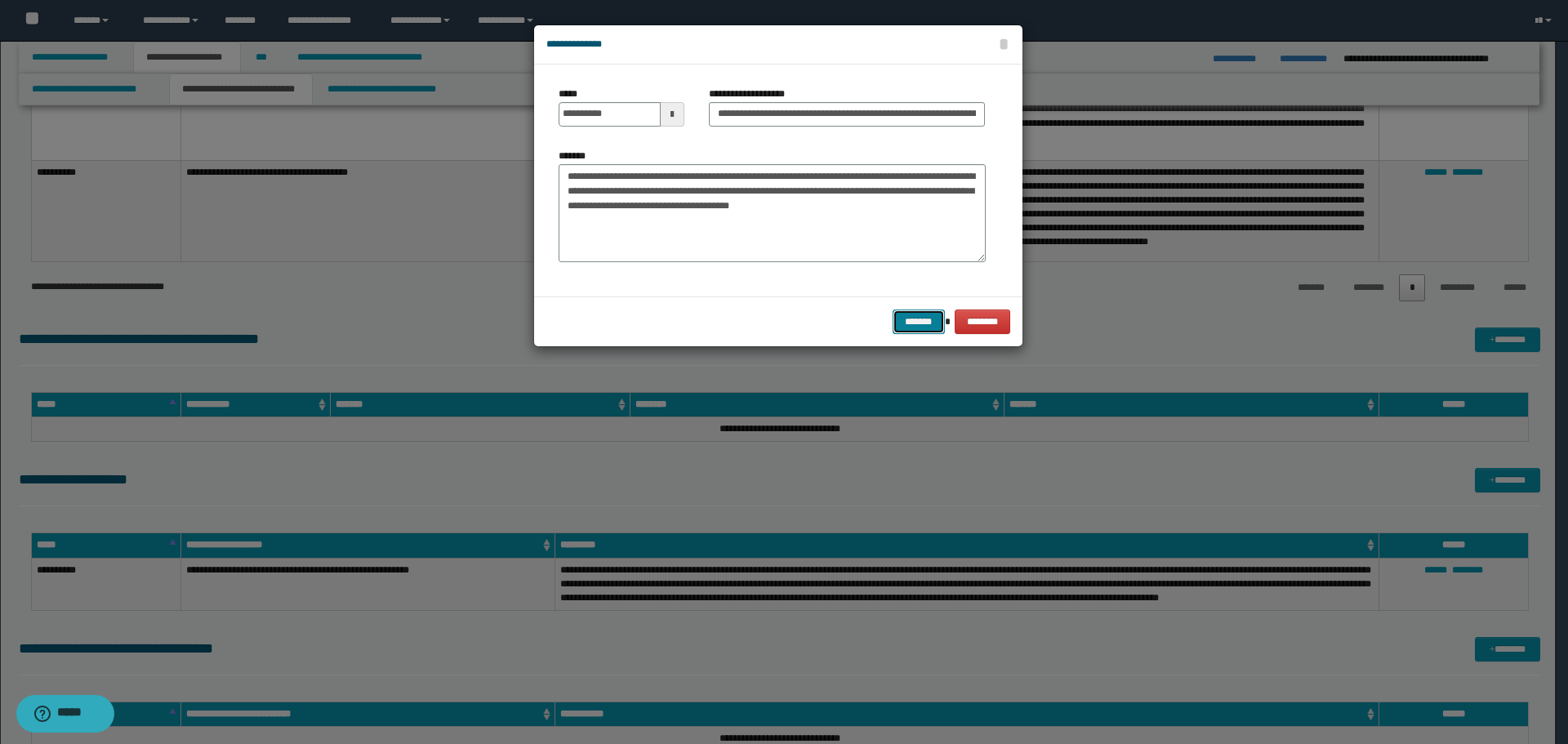click on "*******" at bounding box center [919, 322] 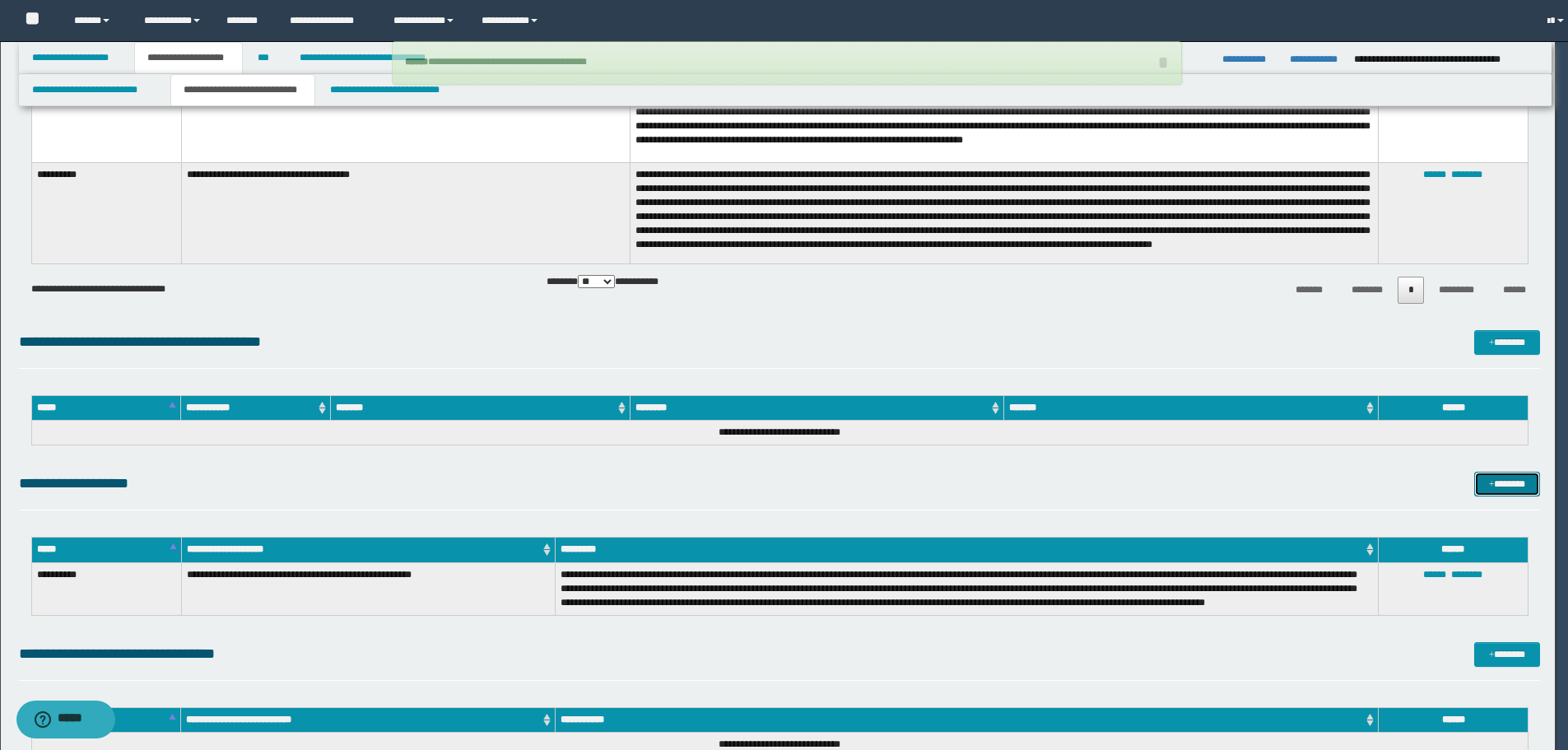 type 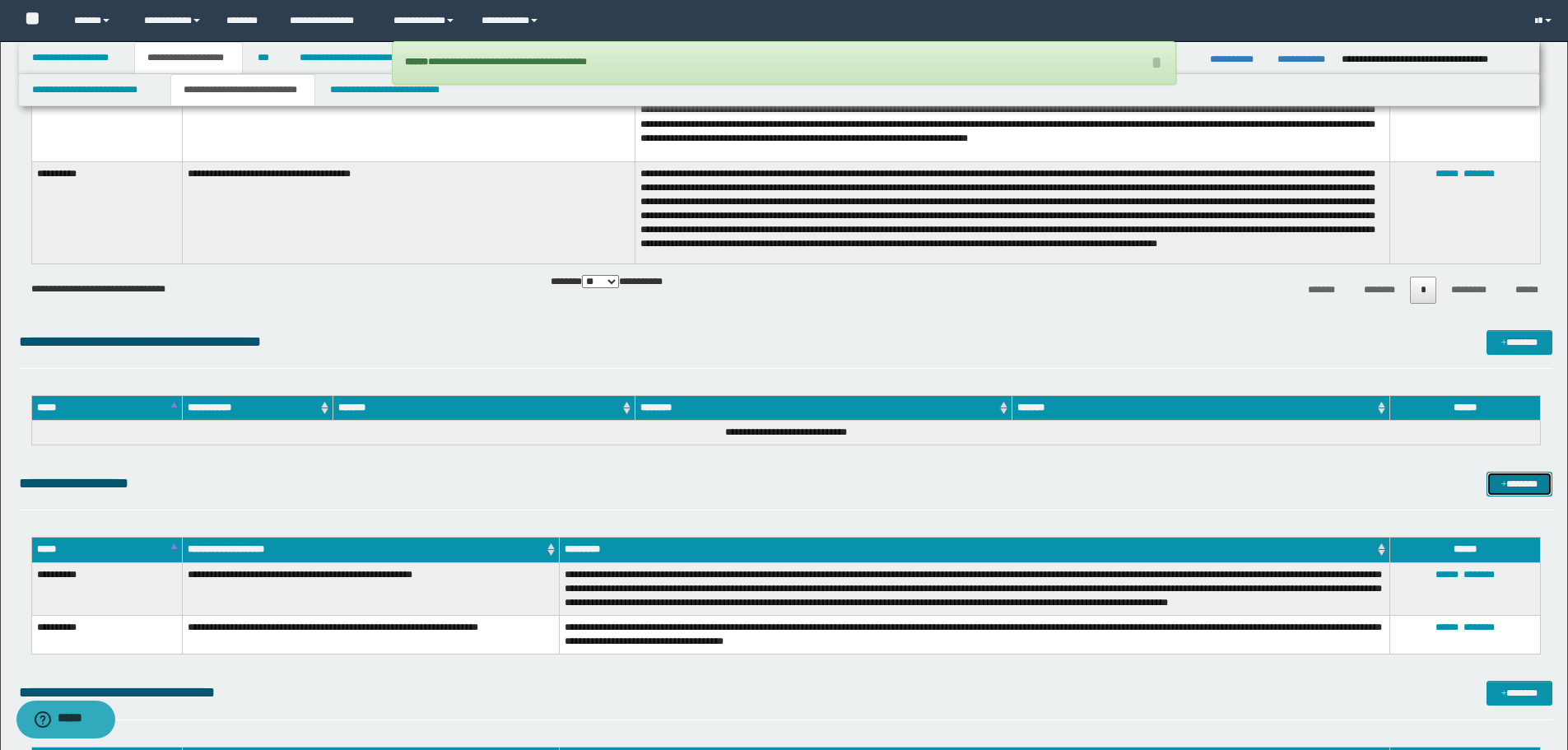click on "*******" at bounding box center [1519, 484] 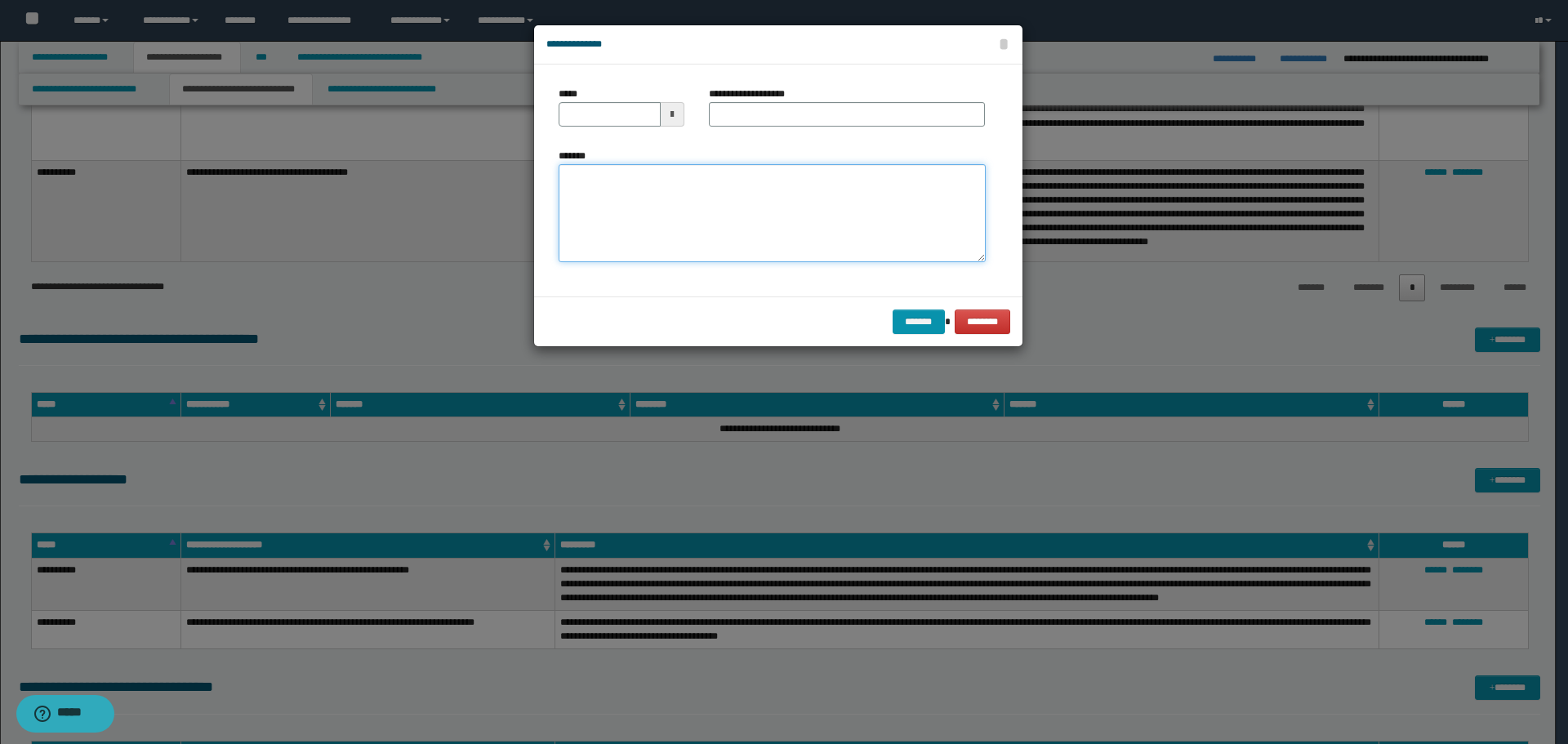 click on "*******" at bounding box center (772, 213) 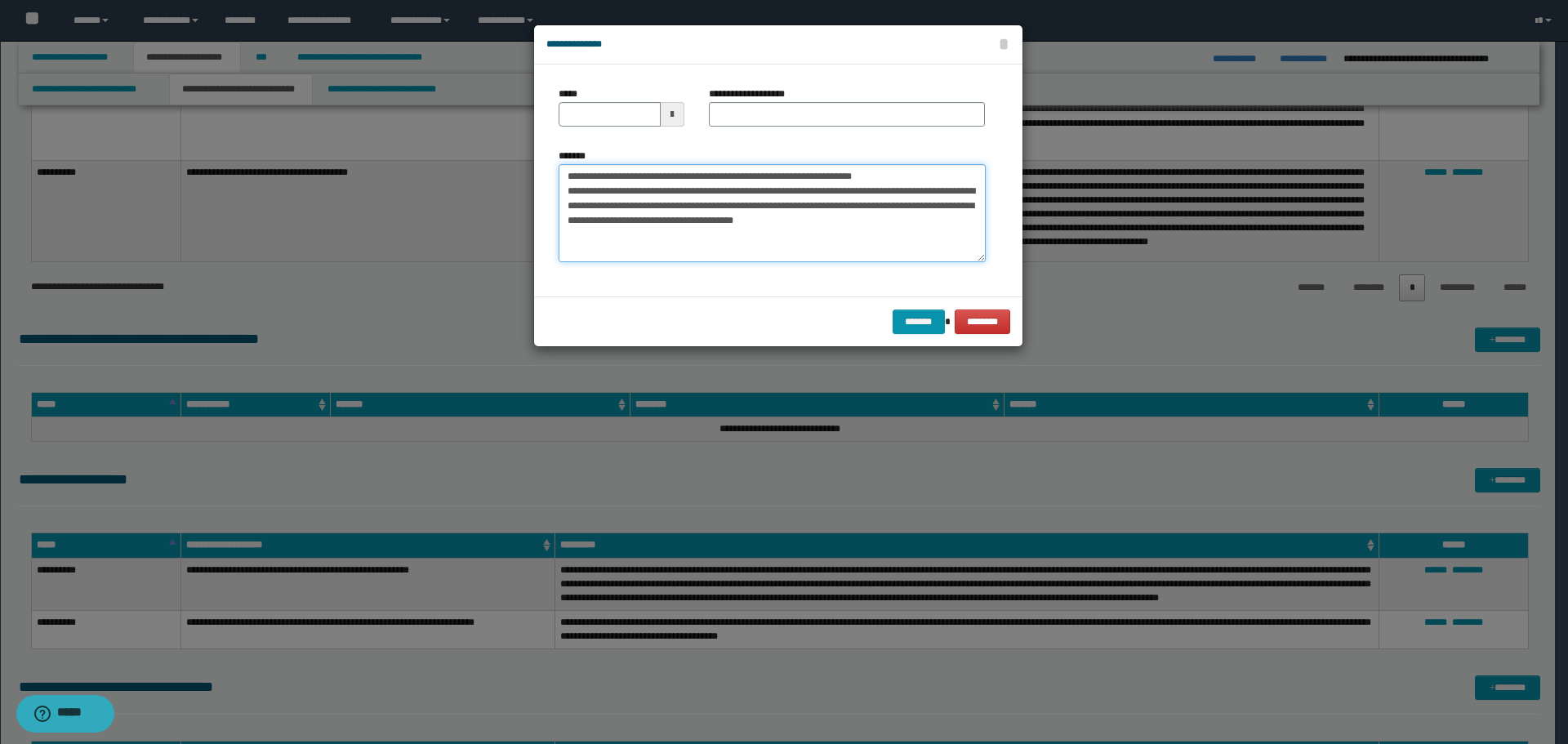 click on "**********" at bounding box center [772, 213] 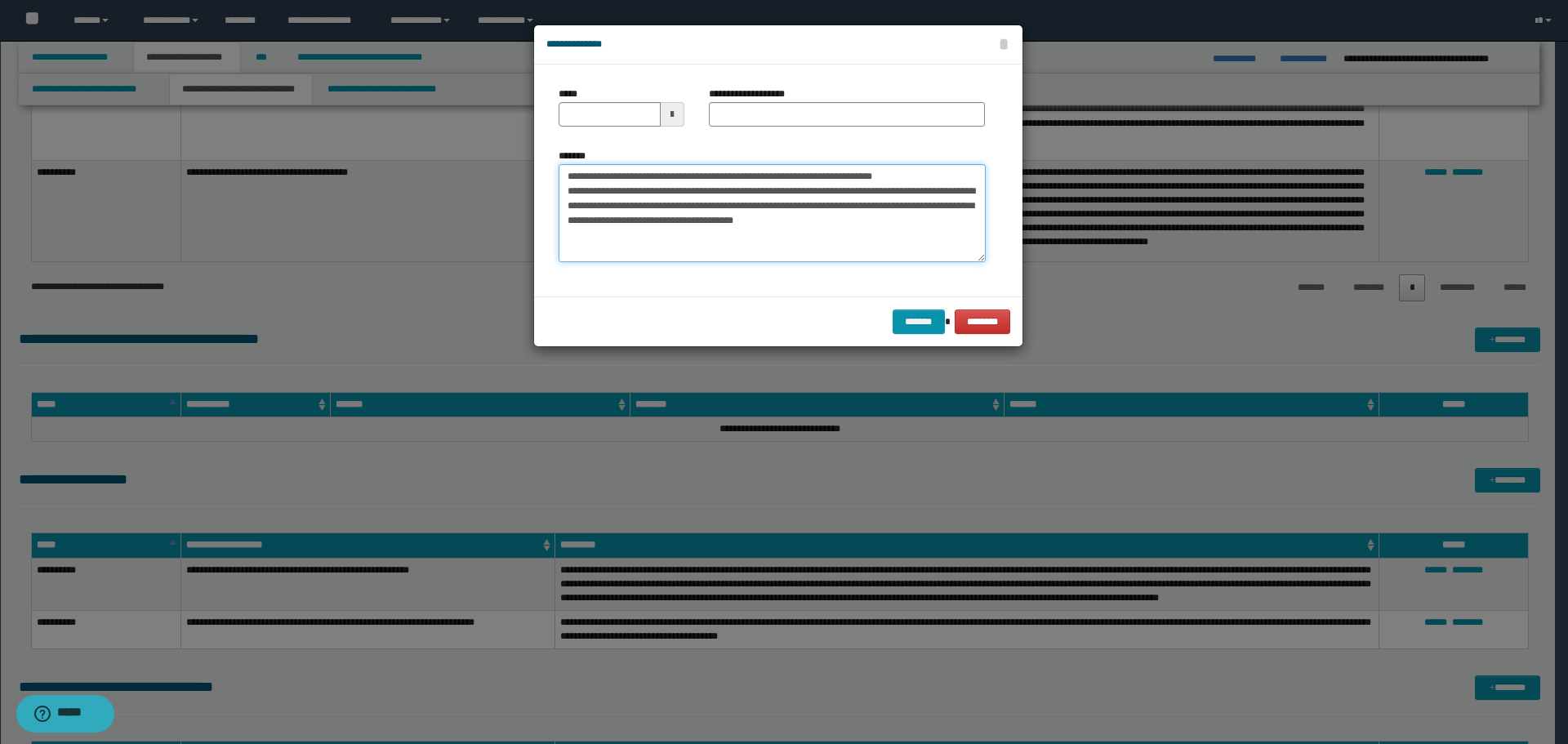 drag, startPoint x: 616, startPoint y: 173, endPoint x: 548, endPoint y: 173, distance: 68 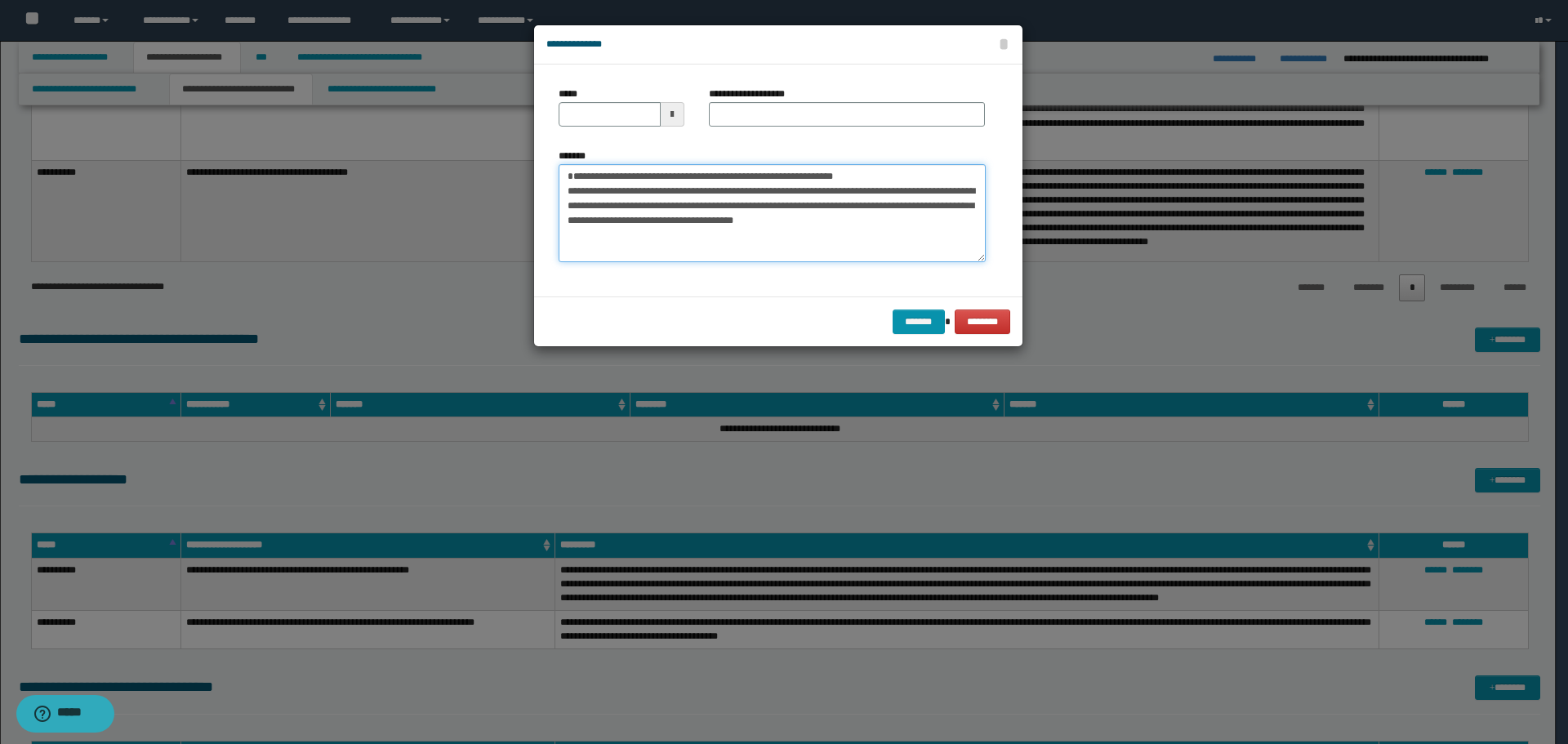 type 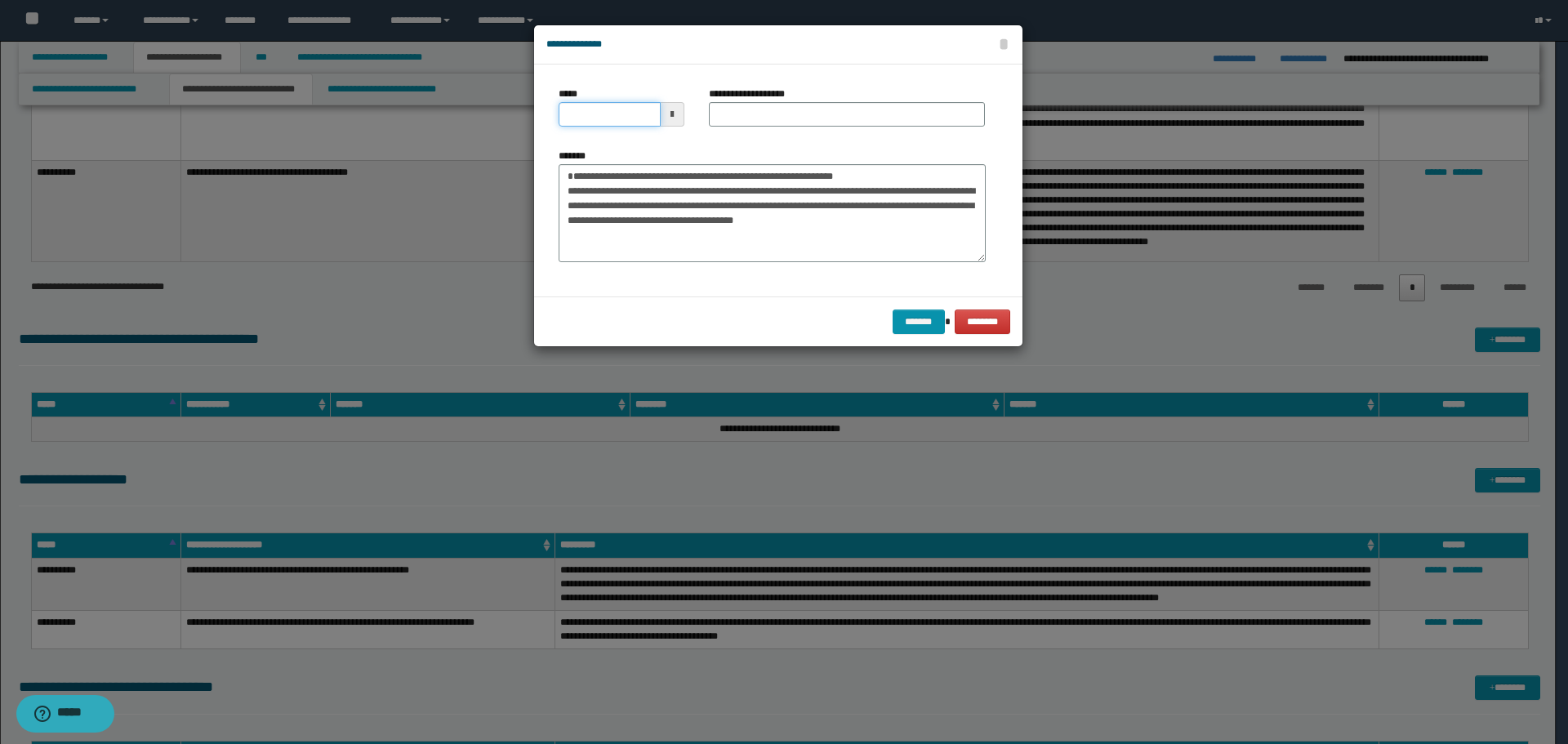 click on "*****" at bounding box center [609, 114] 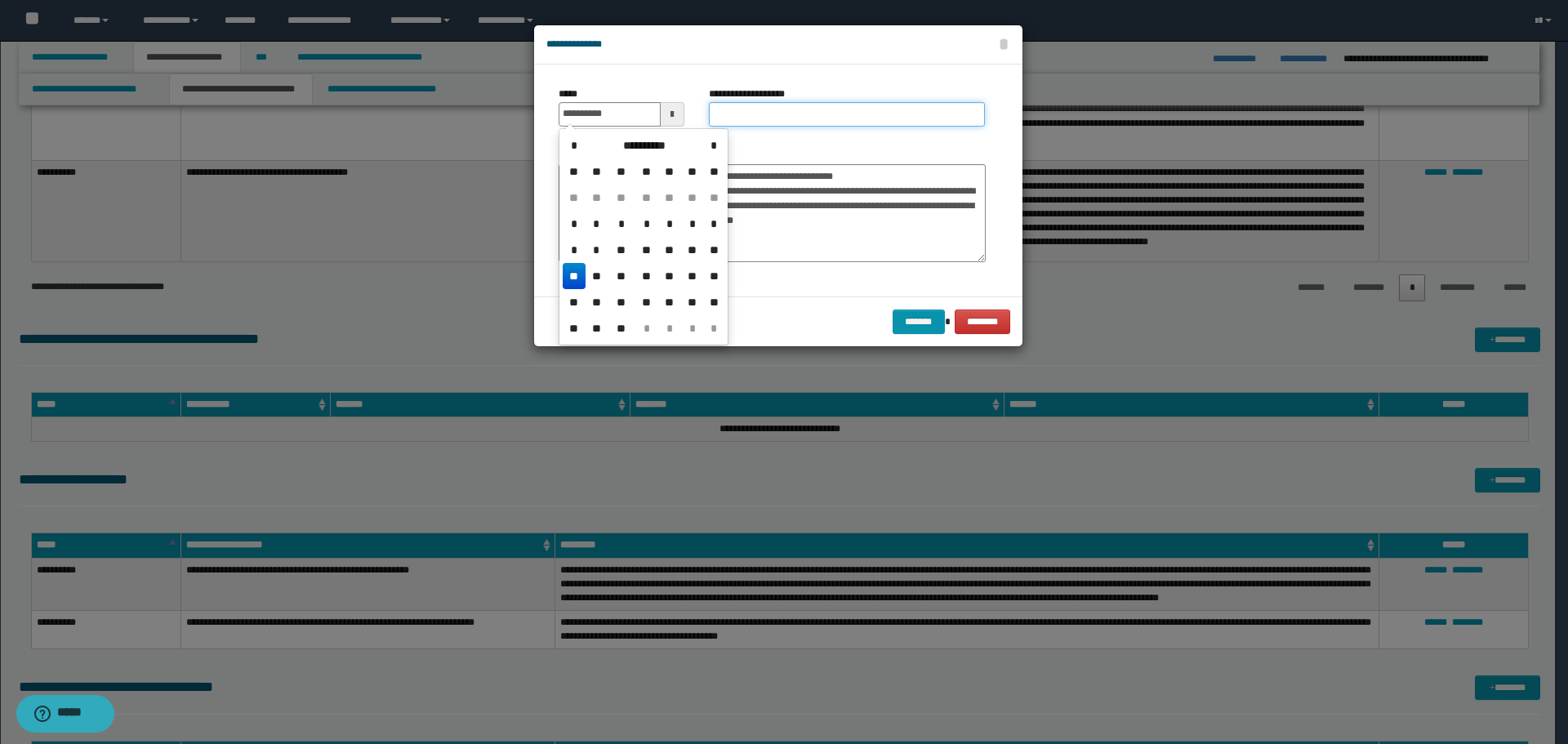 type on "**********" 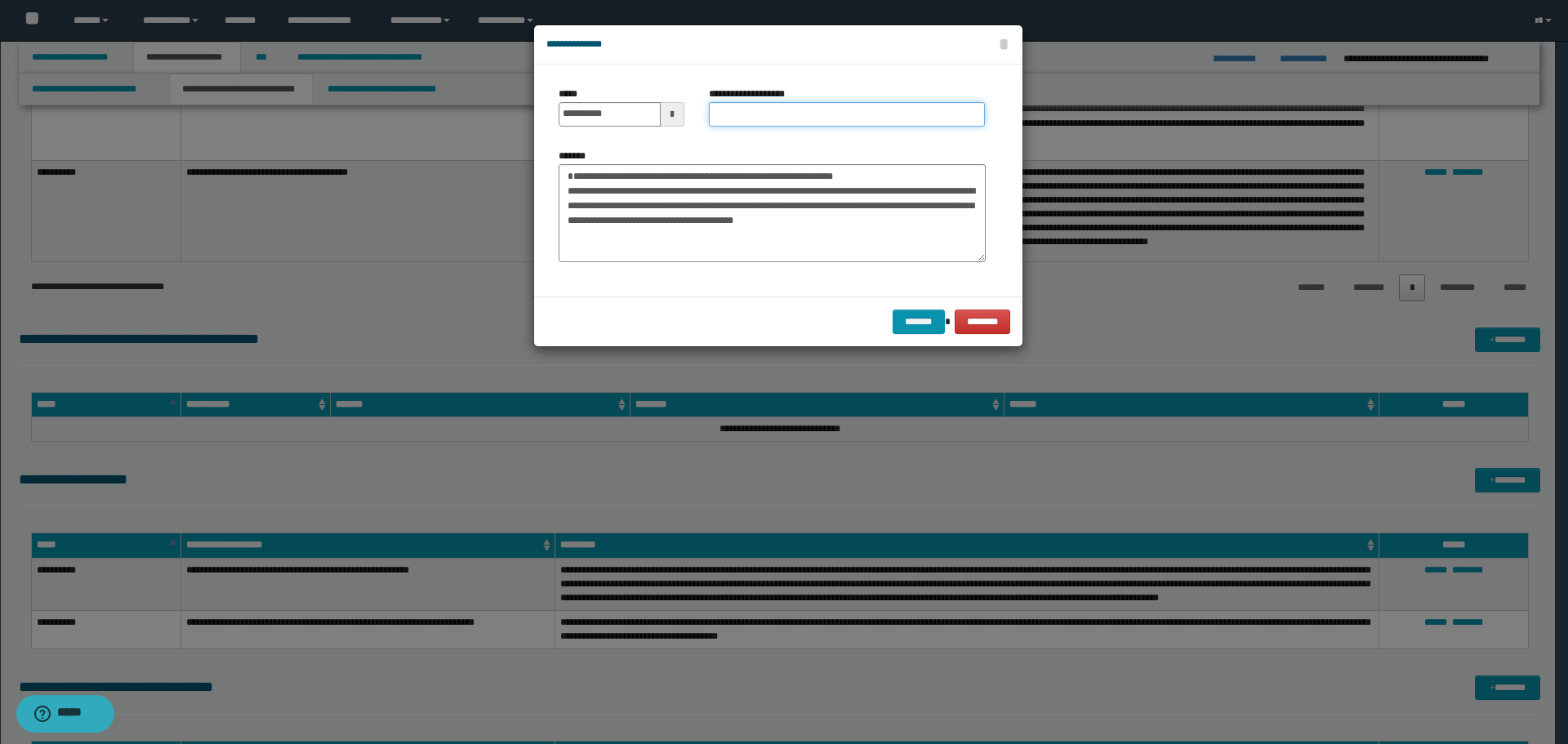 click on "**********" at bounding box center (847, 114) 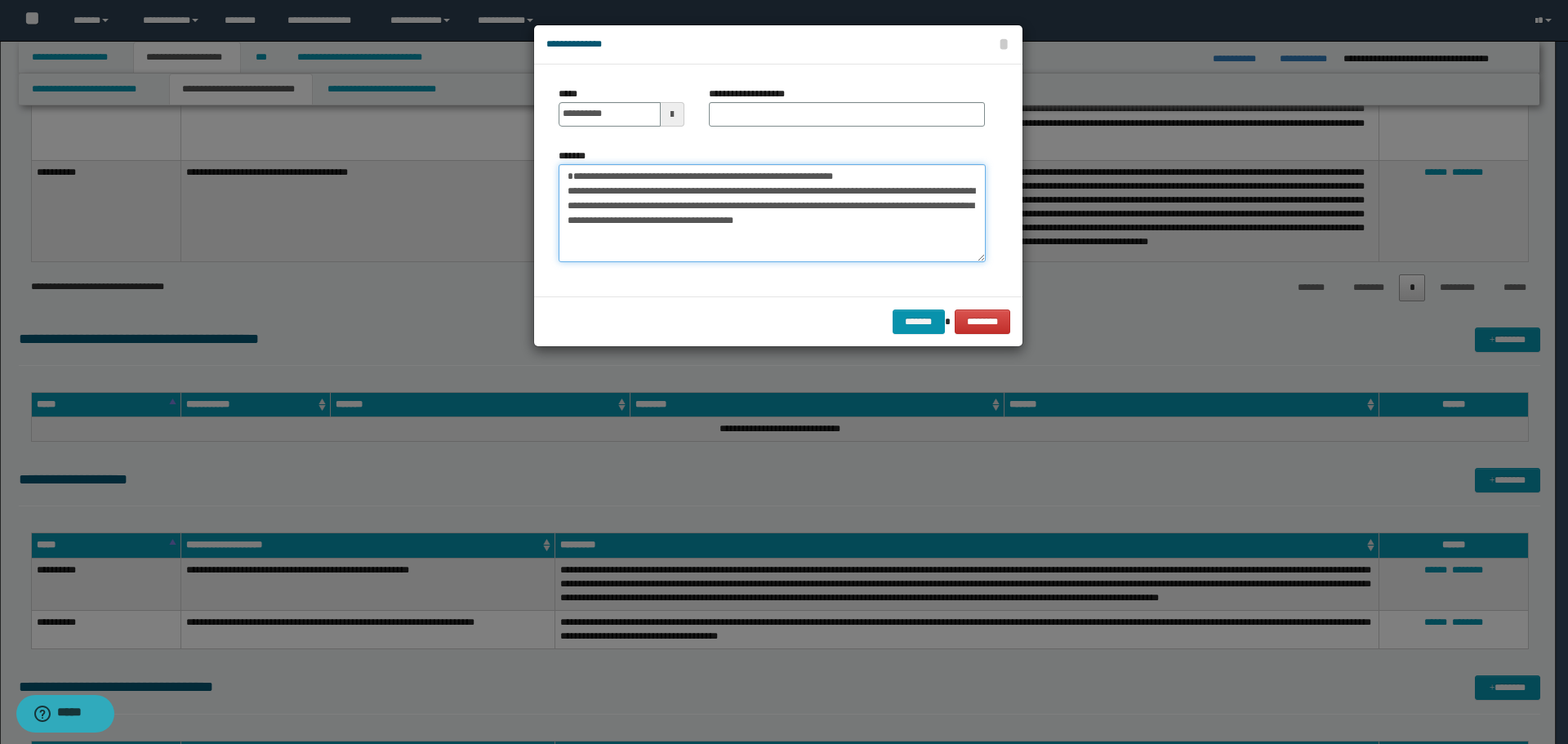 drag, startPoint x: 571, startPoint y: 169, endPoint x: 835, endPoint y: 168, distance: 264.00189 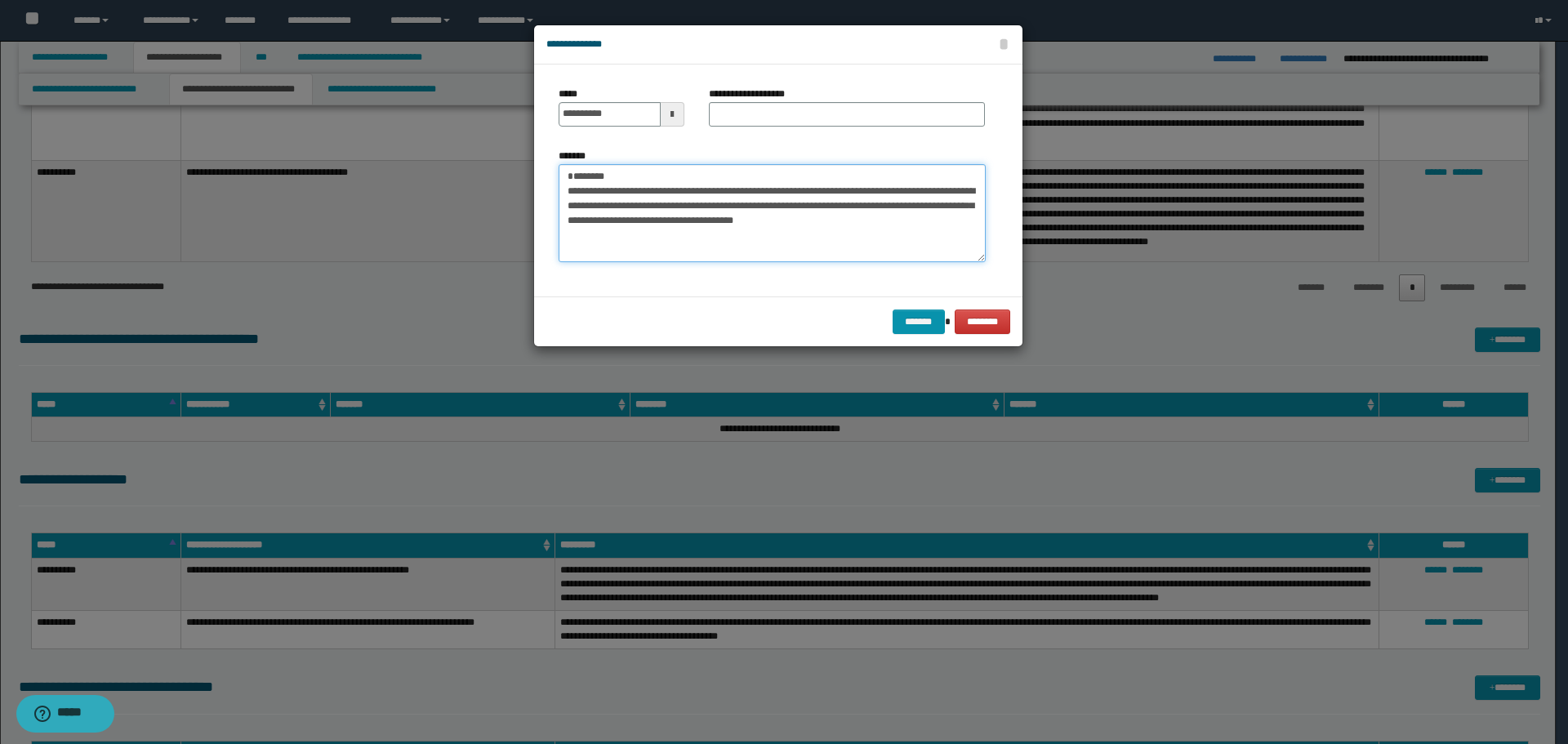 type on "**********" 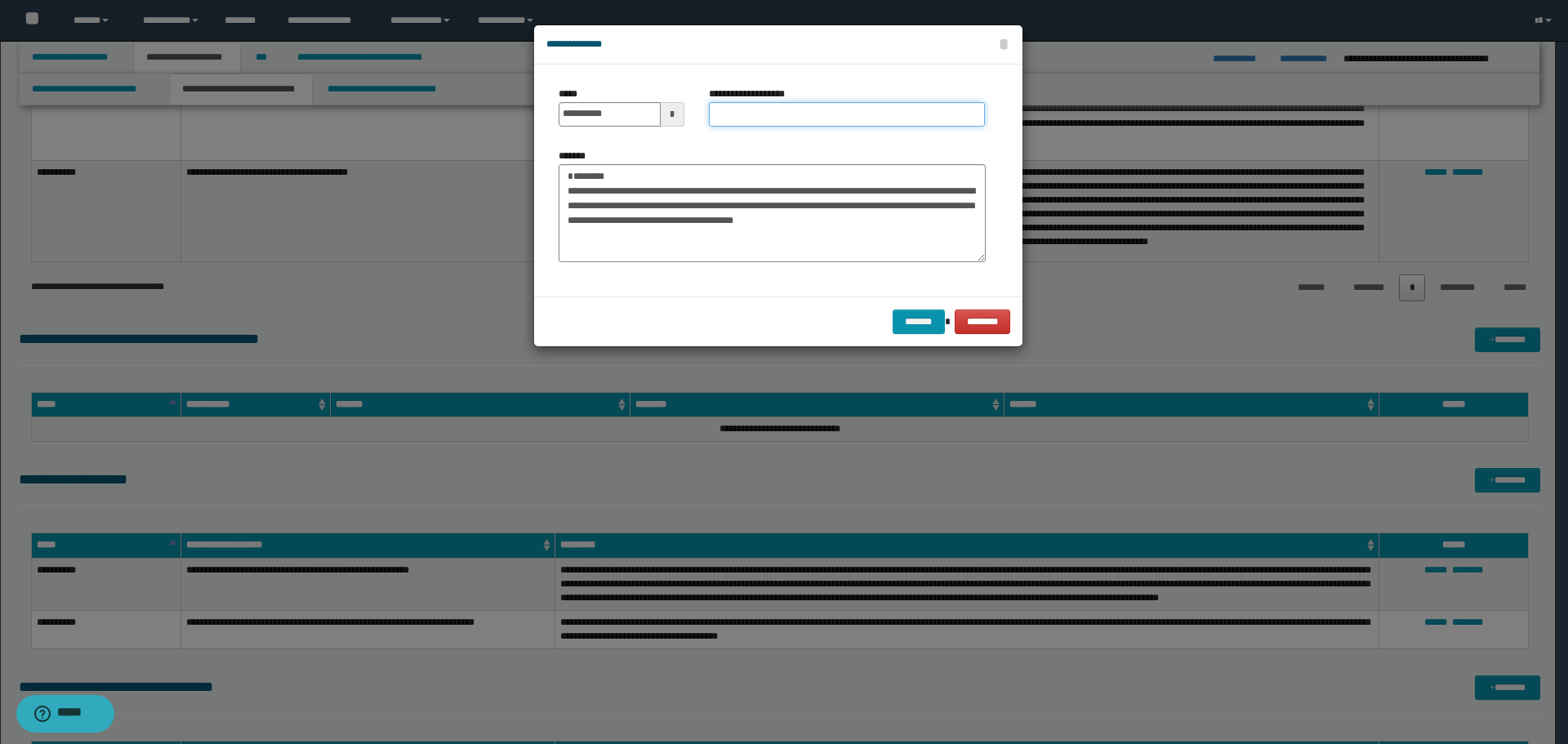 click on "**********" at bounding box center [847, 114] 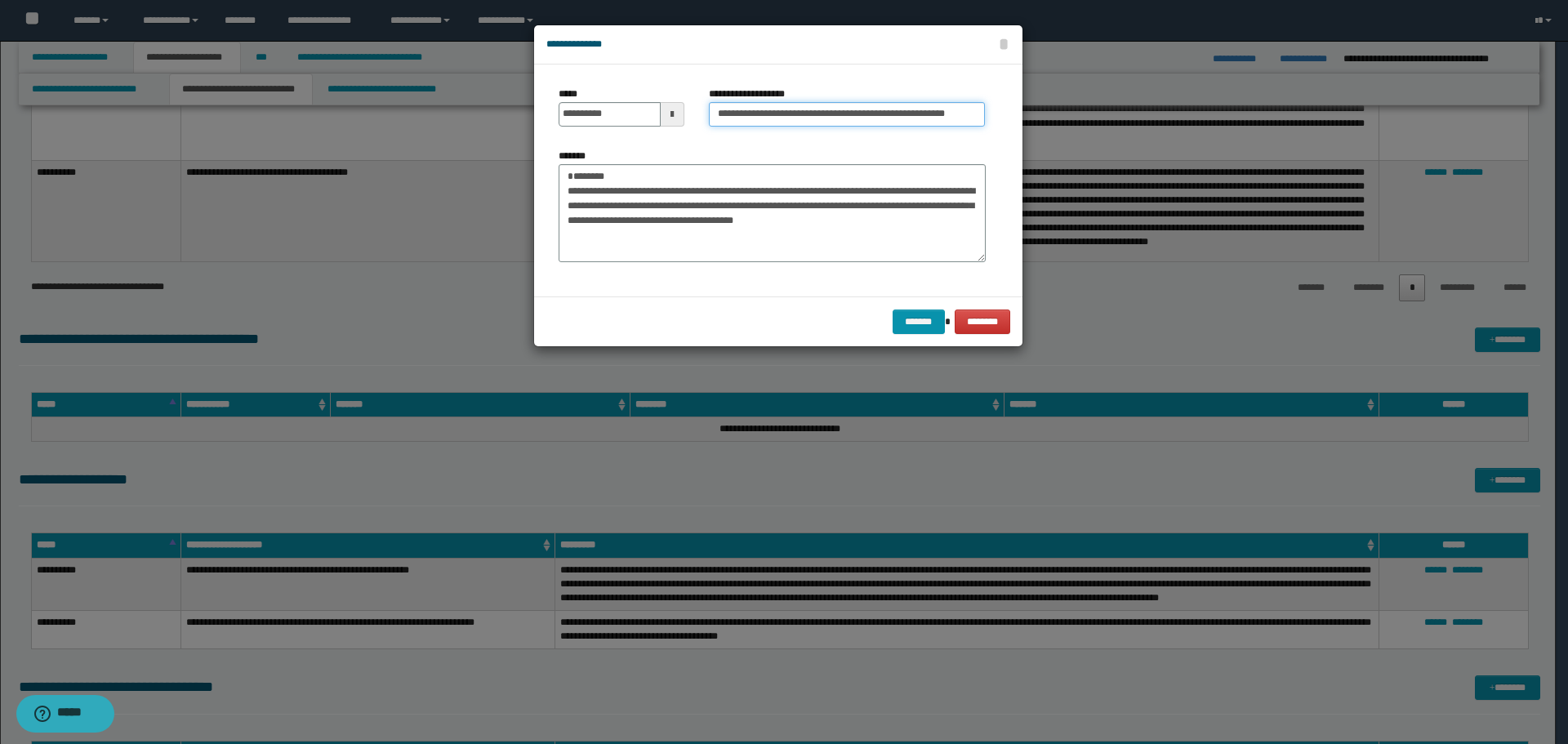 scroll, scrollTop: 0, scrollLeft: 7, axis: horizontal 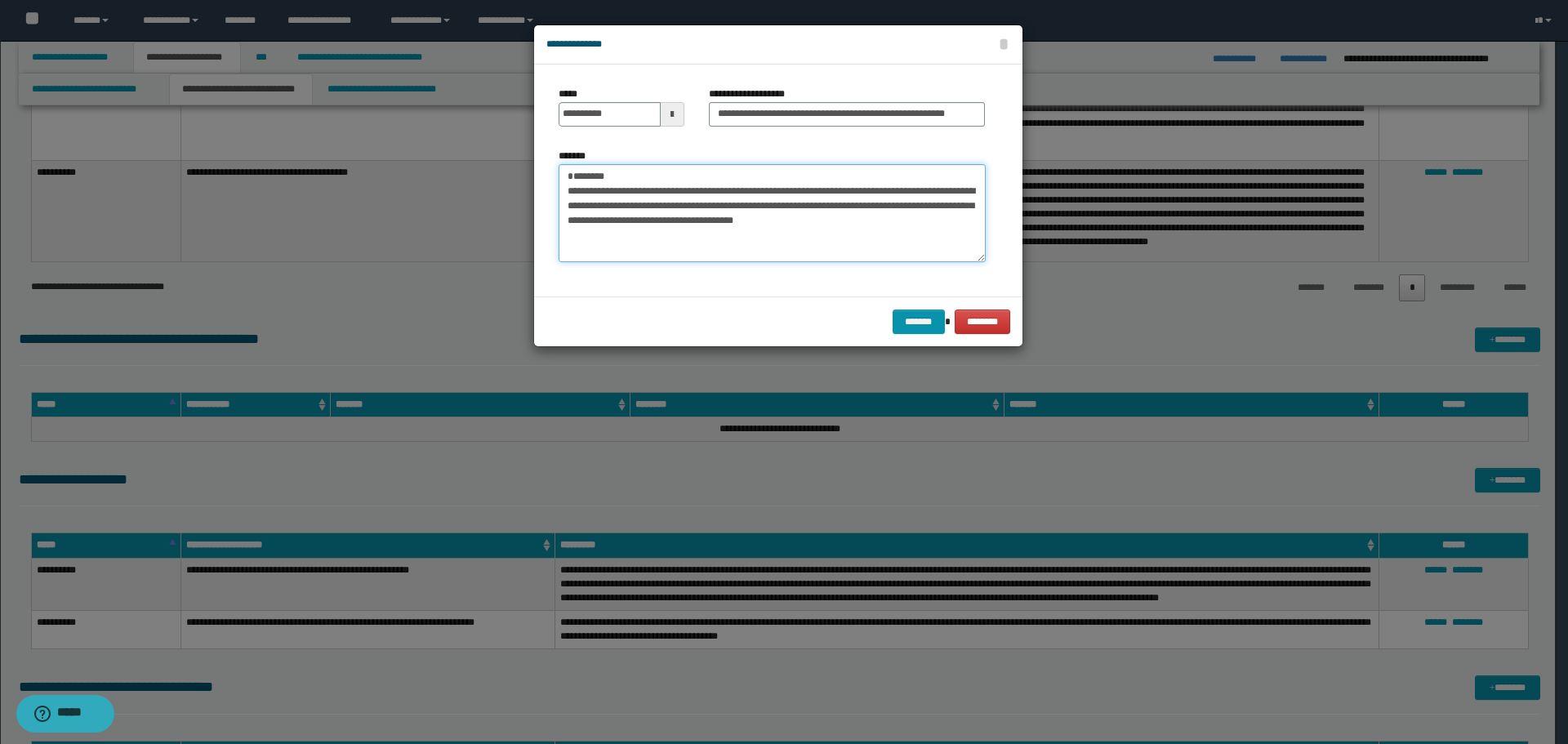 drag, startPoint x: 634, startPoint y: 175, endPoint x: 510, endPoint y: 176, distance: 124.00403 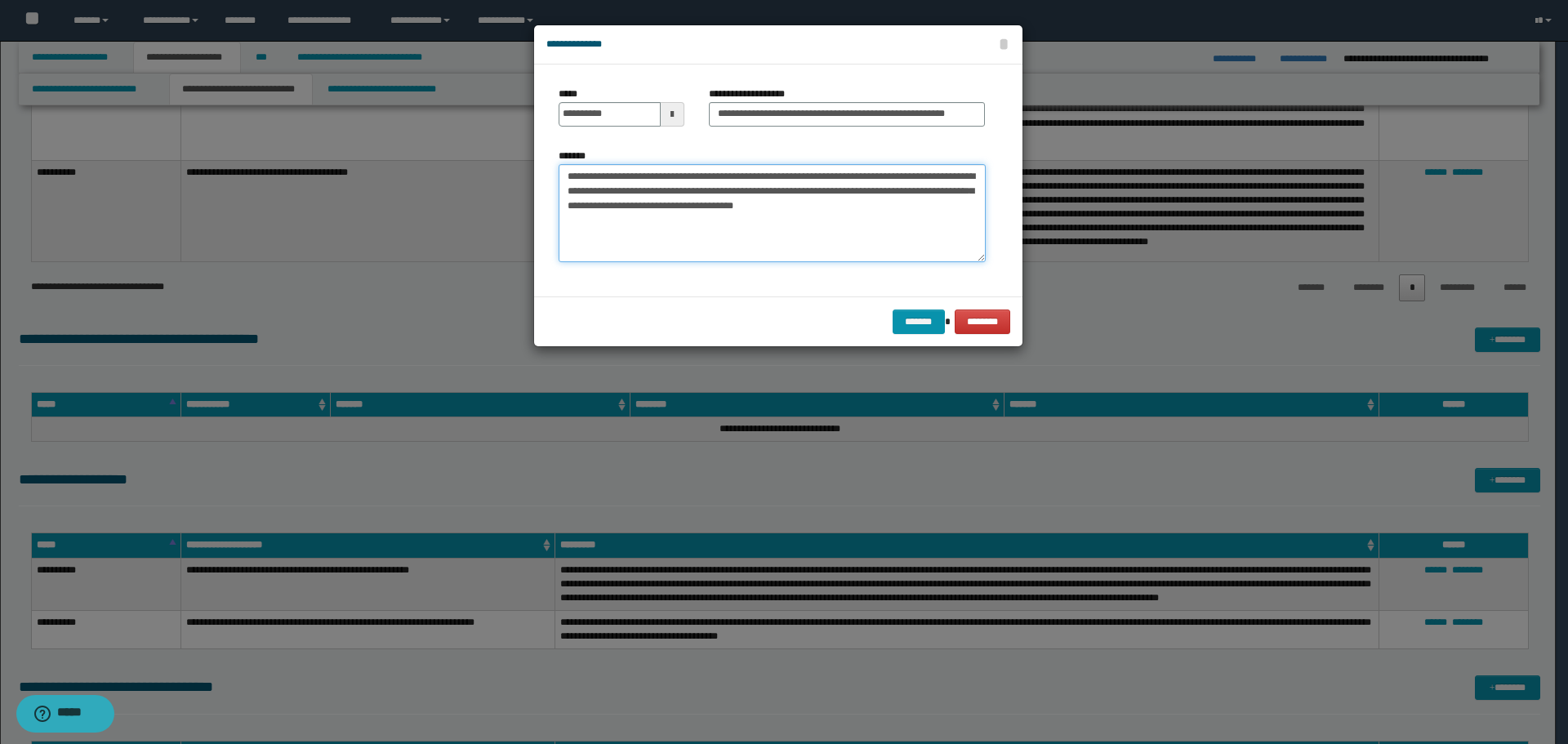 type on "**********" 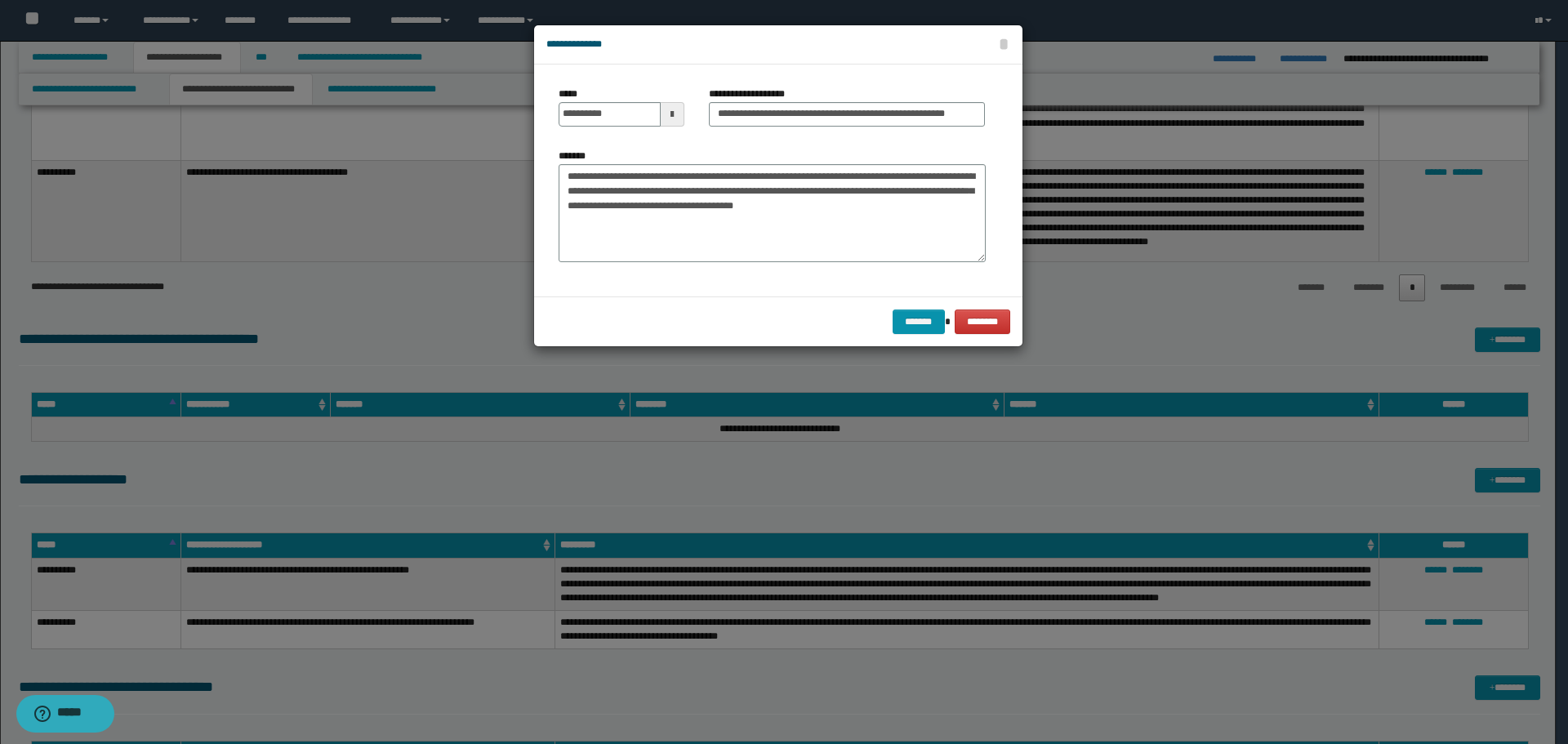 click on "*******
********" at bounding box center [778, 321] 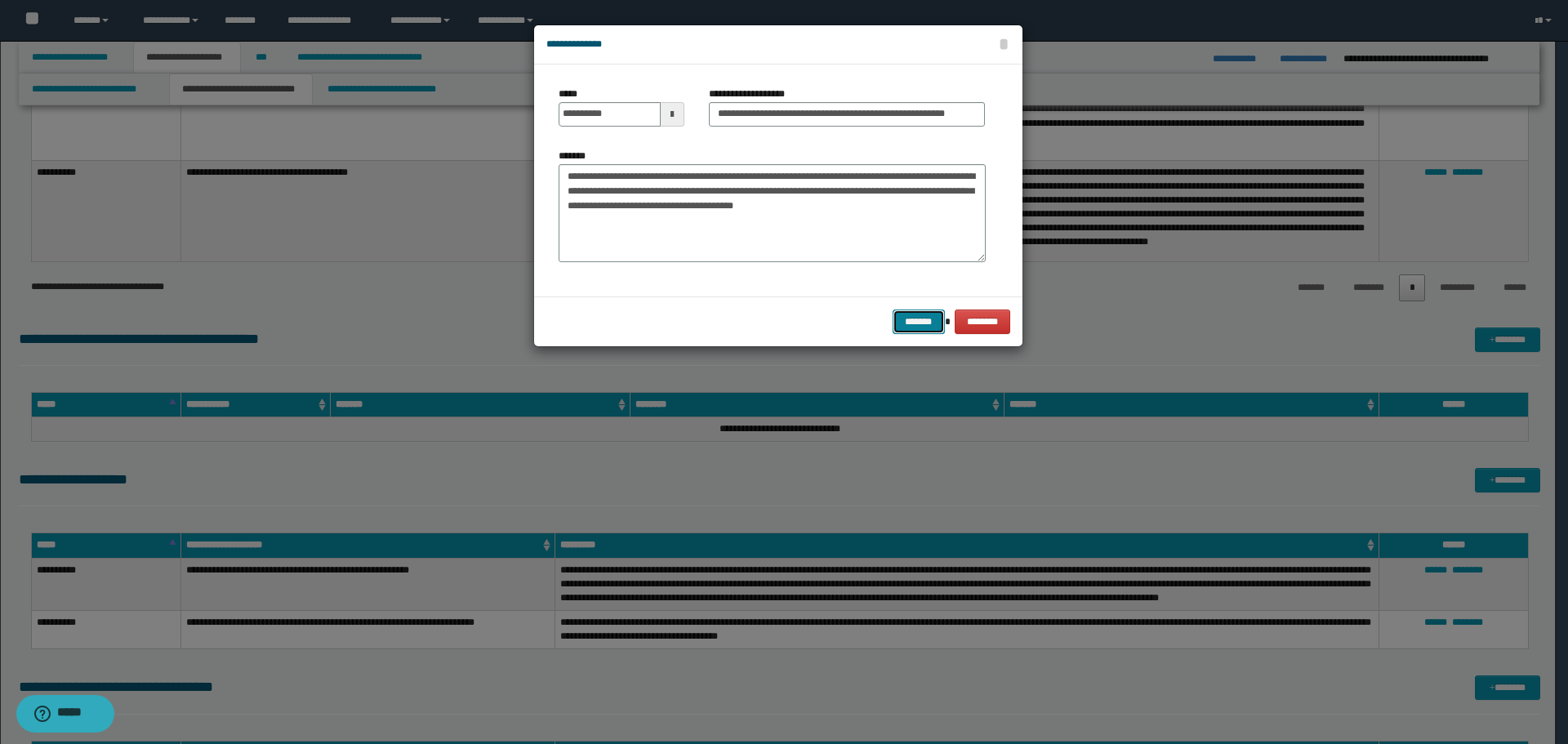 click on "*******" at bounding box center [919, 322] 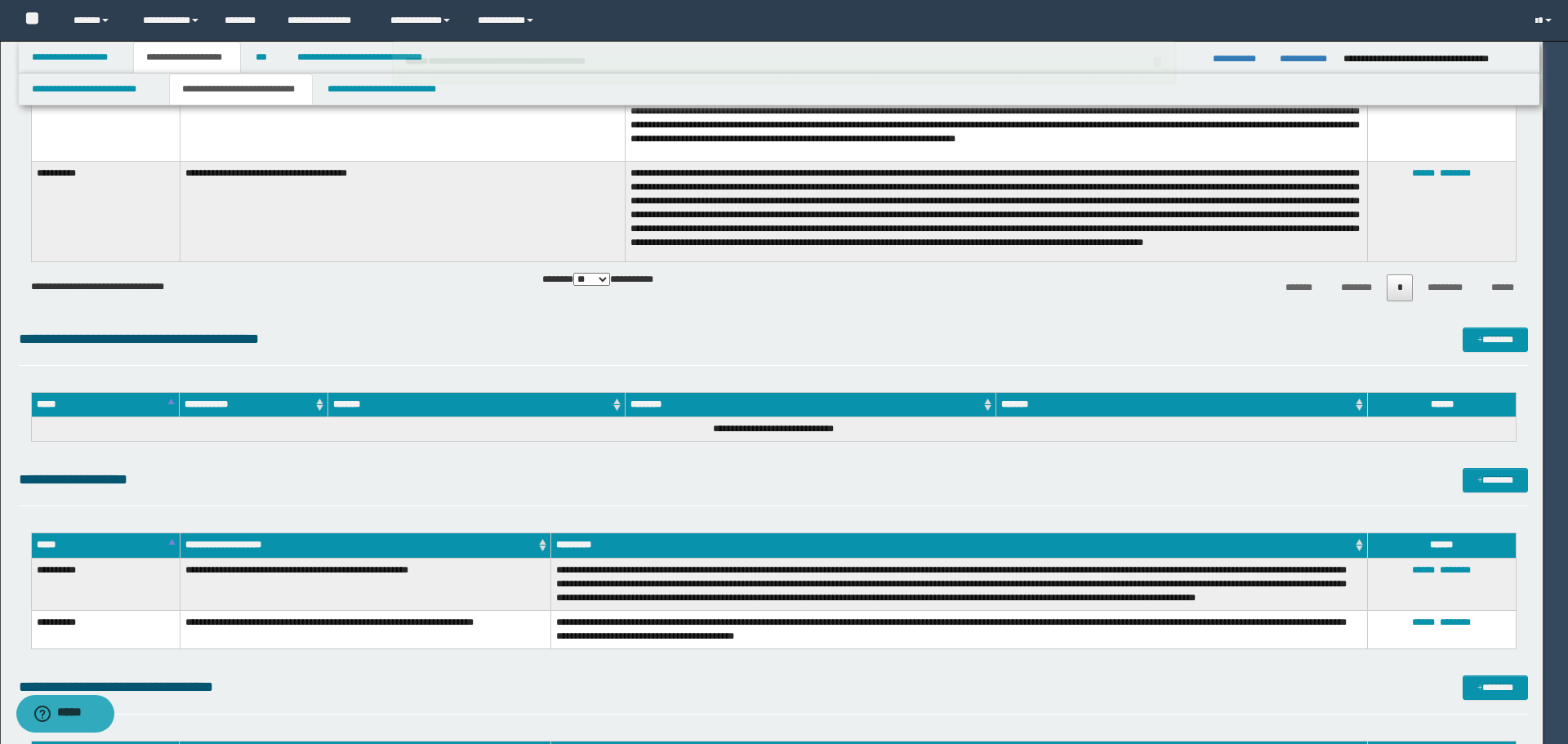 type 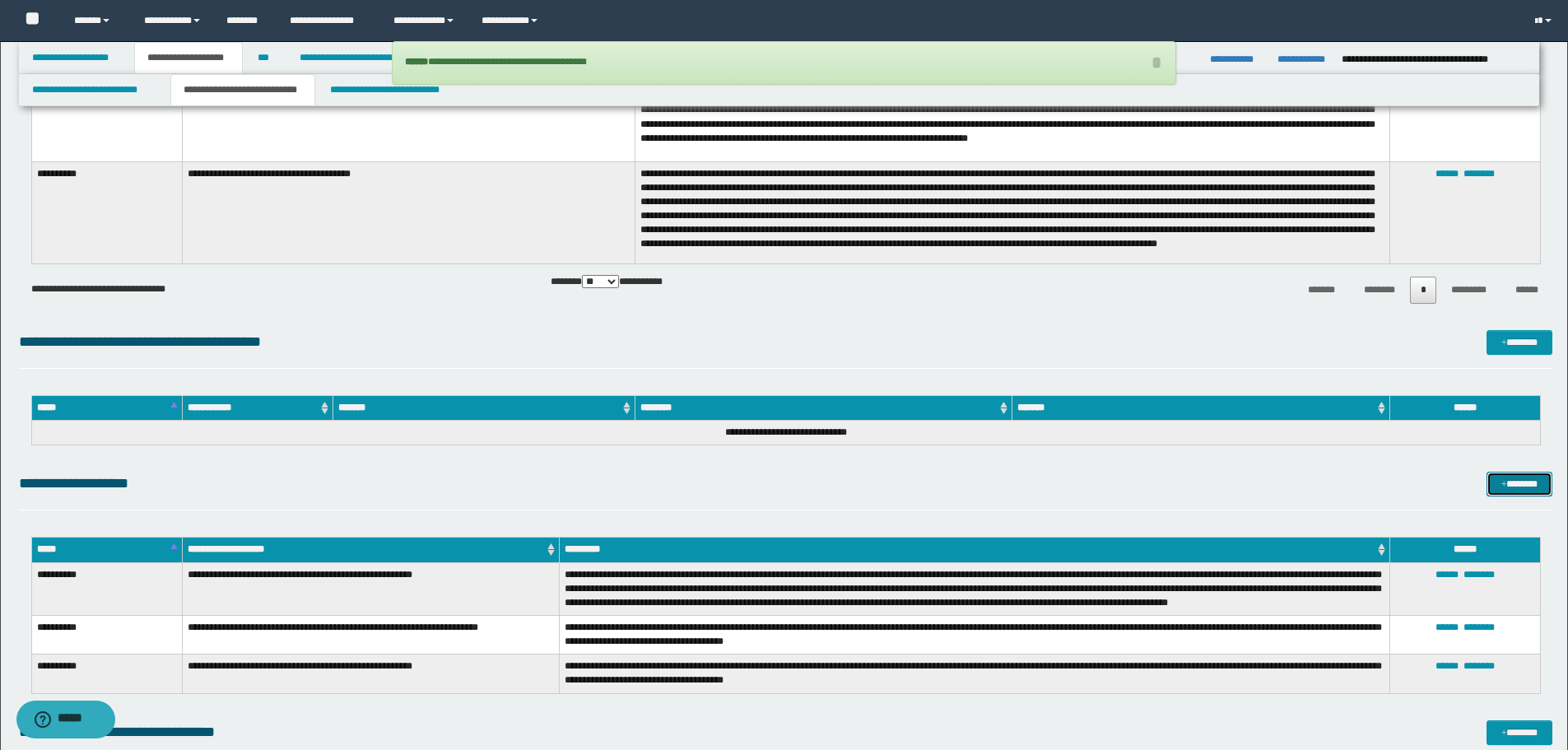 click on "*******" at bounding box center [1519, 484] 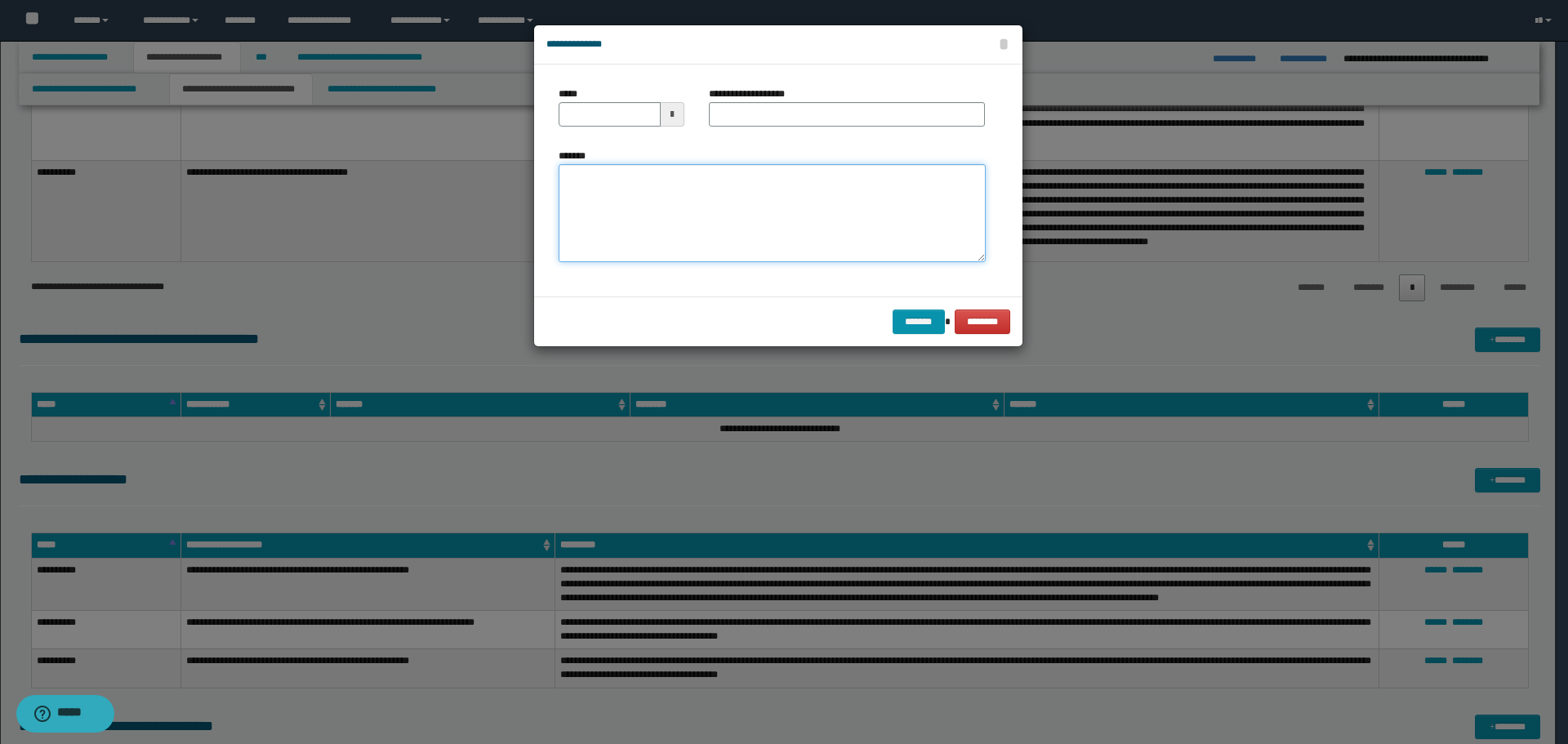 click on "*******" at bounding box center [772, 213] 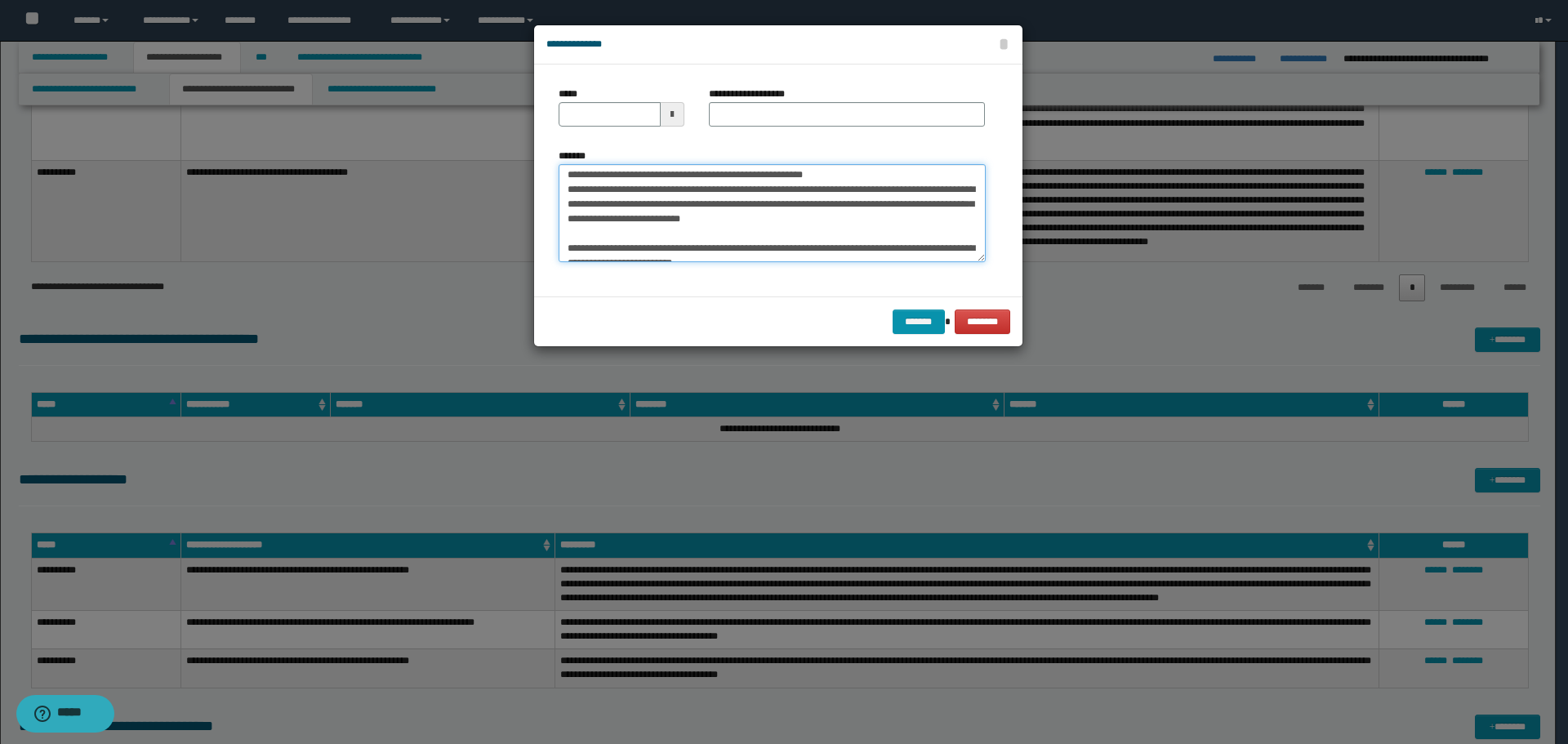 scroll, scrollTop: 0, scrollLeft: 0, axis: both 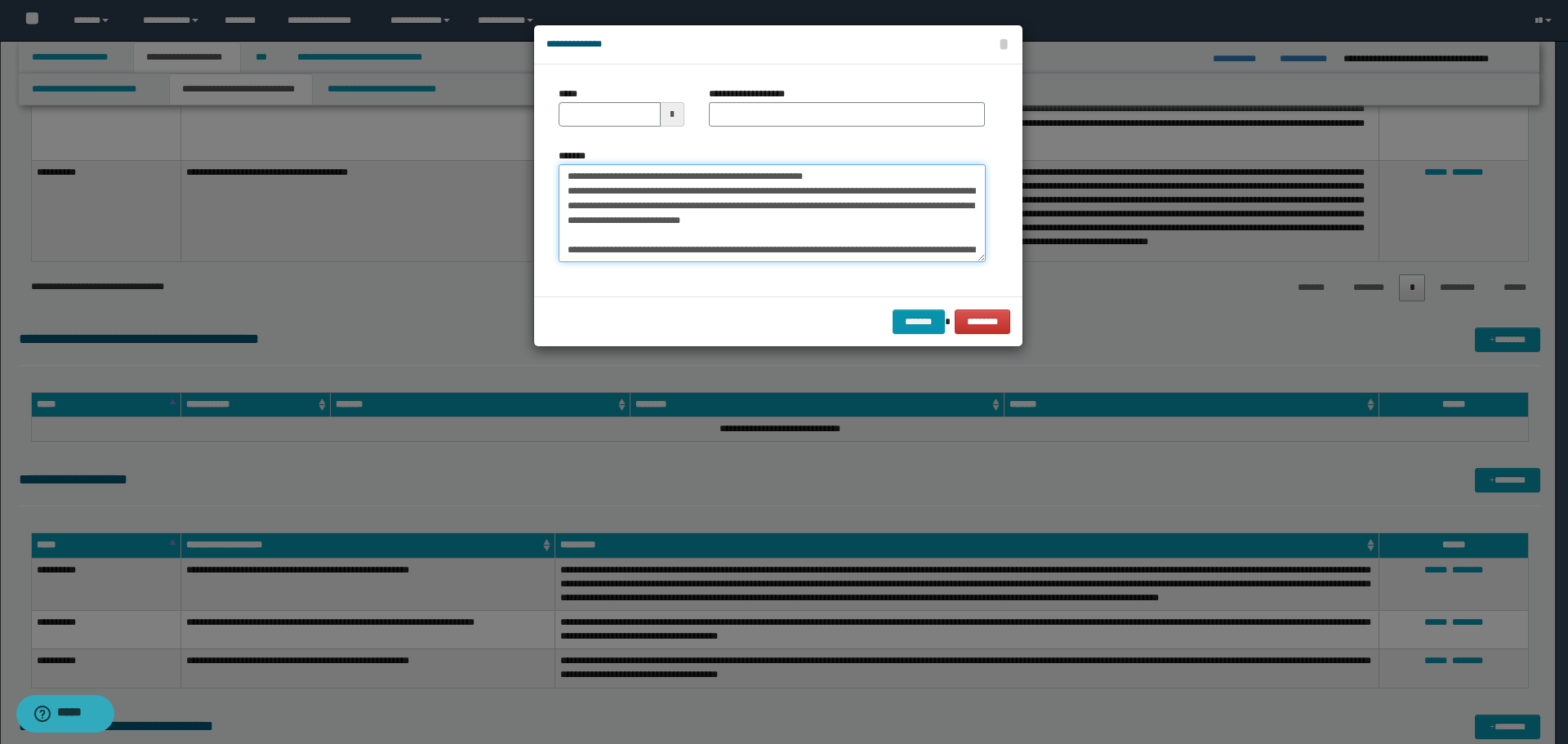 drag, startPoint x: 620, startPoint y: 174, endPoint x: 548, endPoint y: 168, distance: 72.24957 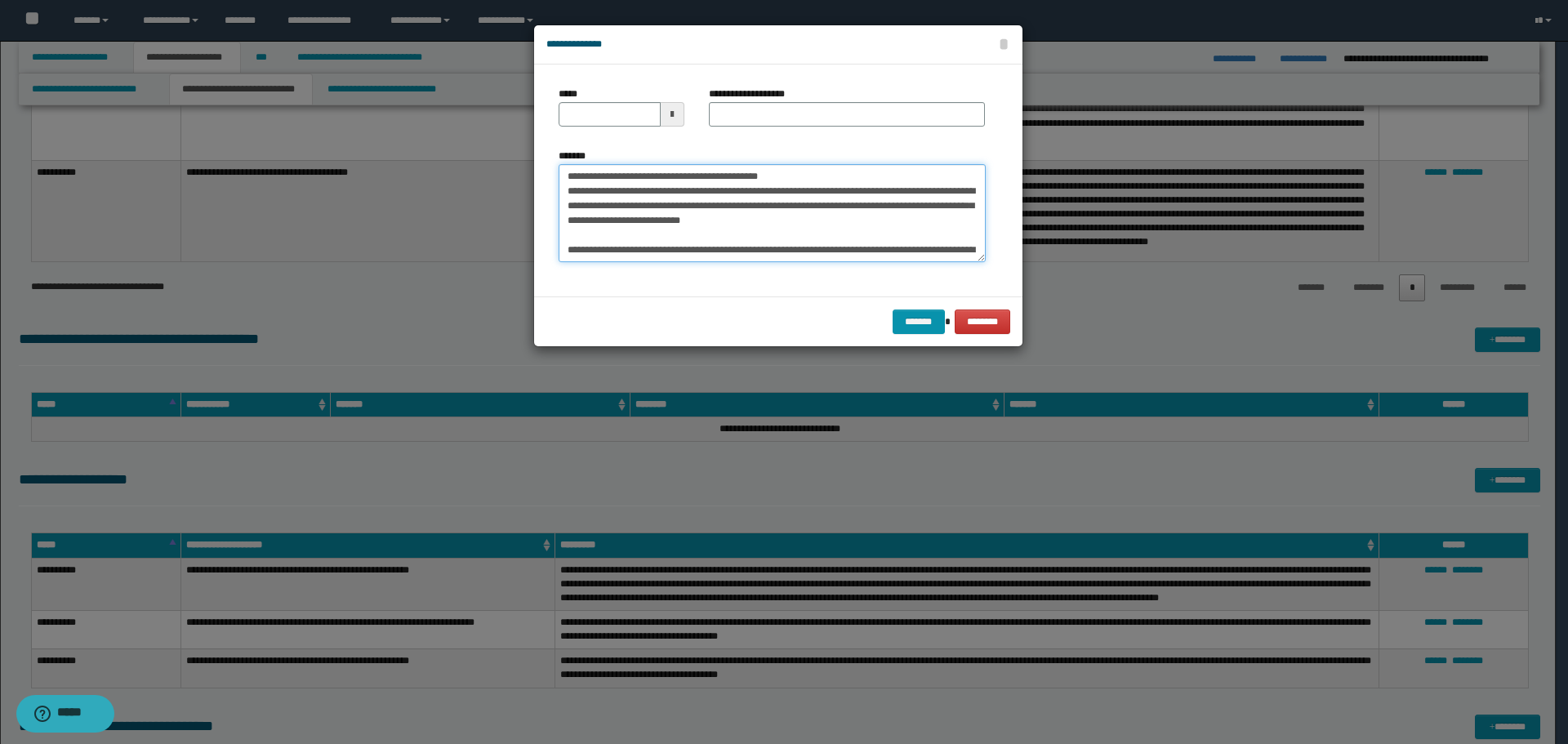type 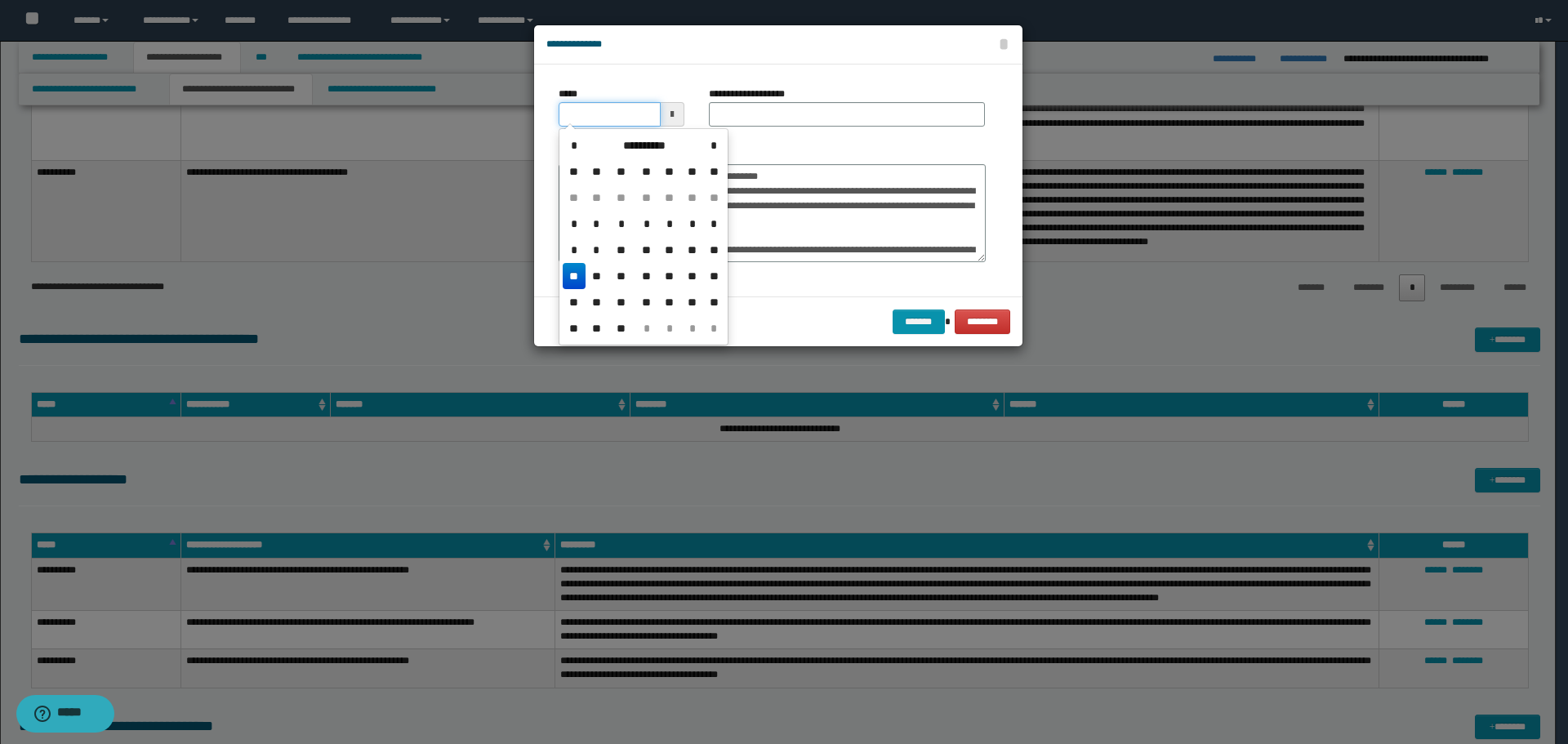 click on "*****" at bounding box center (609, 114) 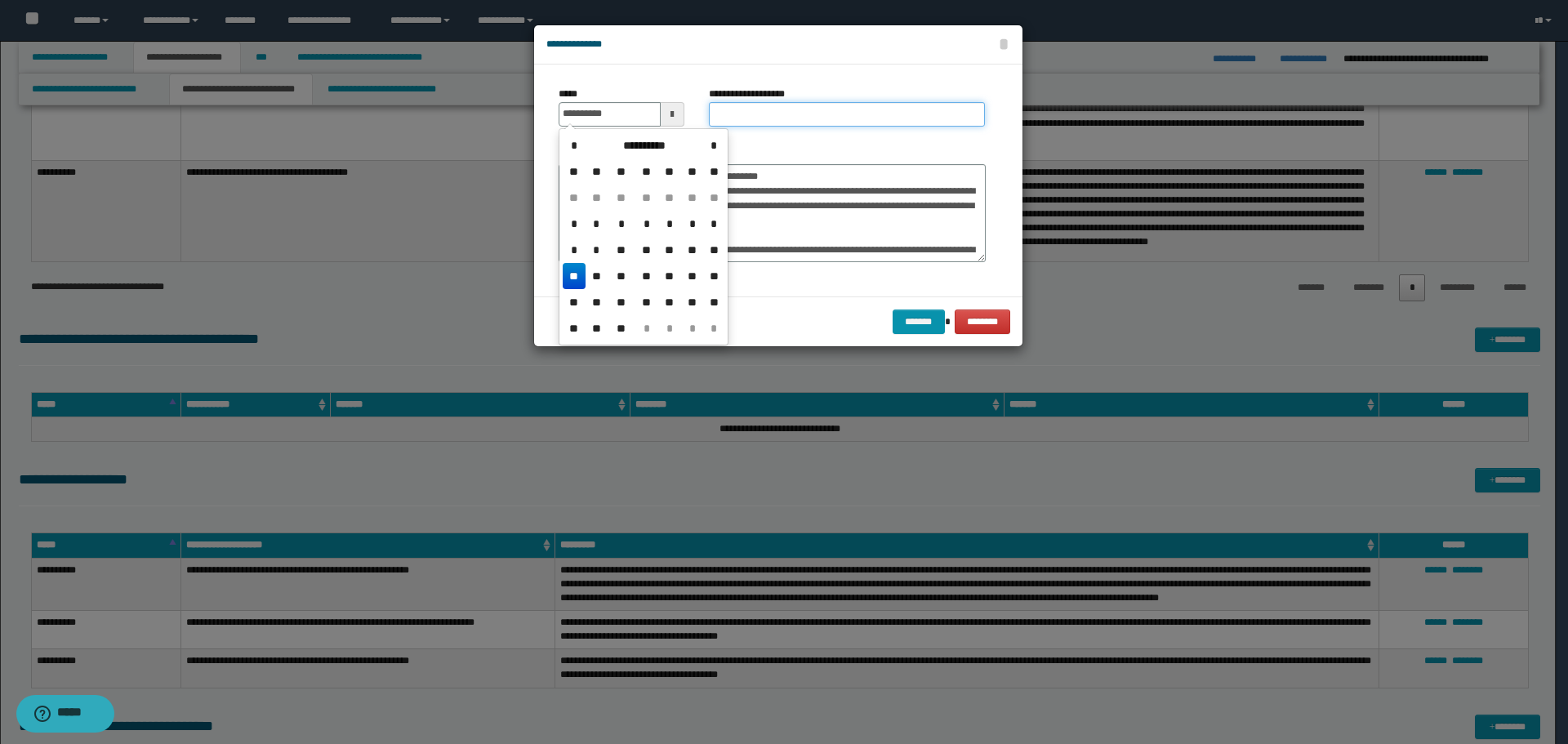 type on "**********" 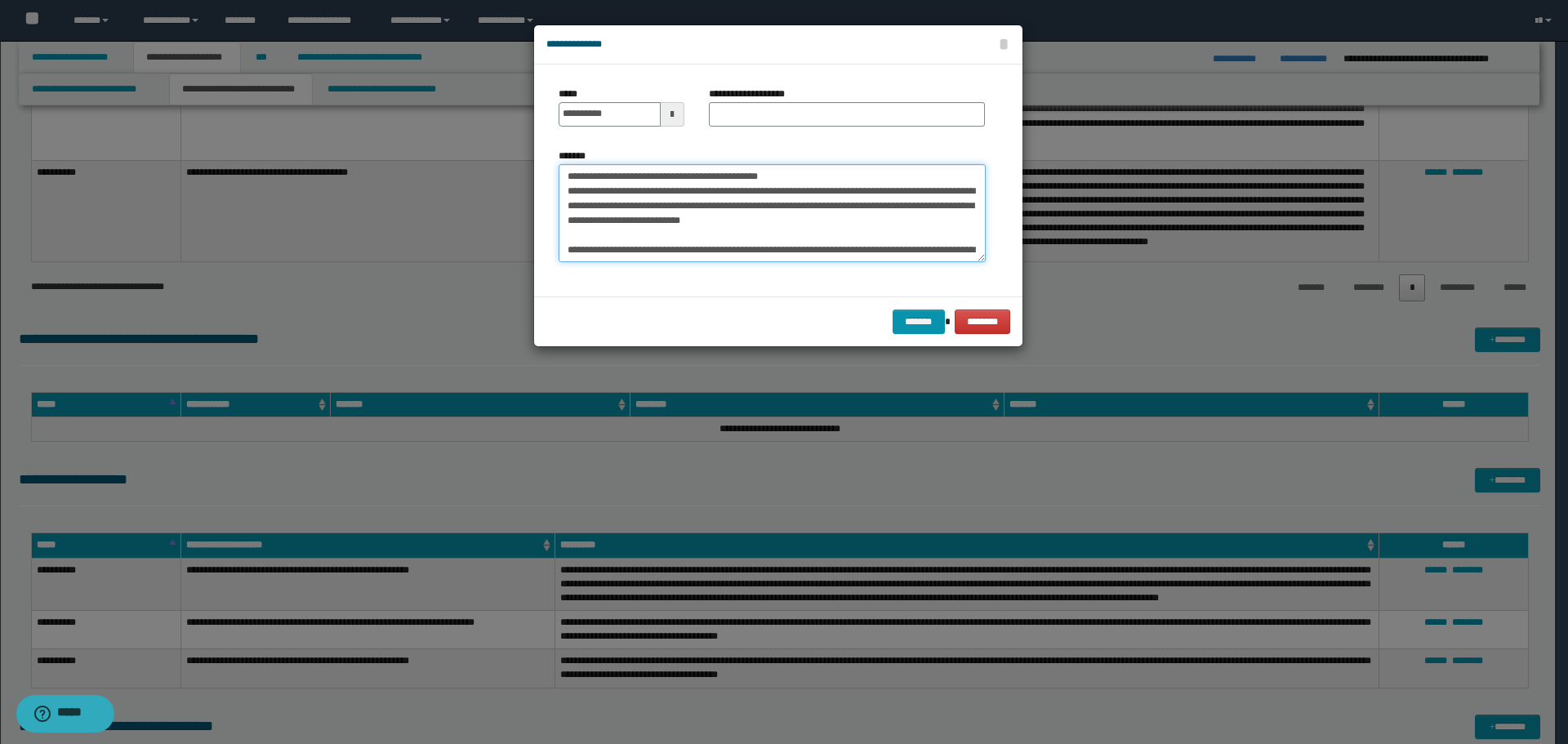drag, startPoint x: 563, startPoint y: 169, endPoint x: 760, endPoint y: 173, distance: 197.0406 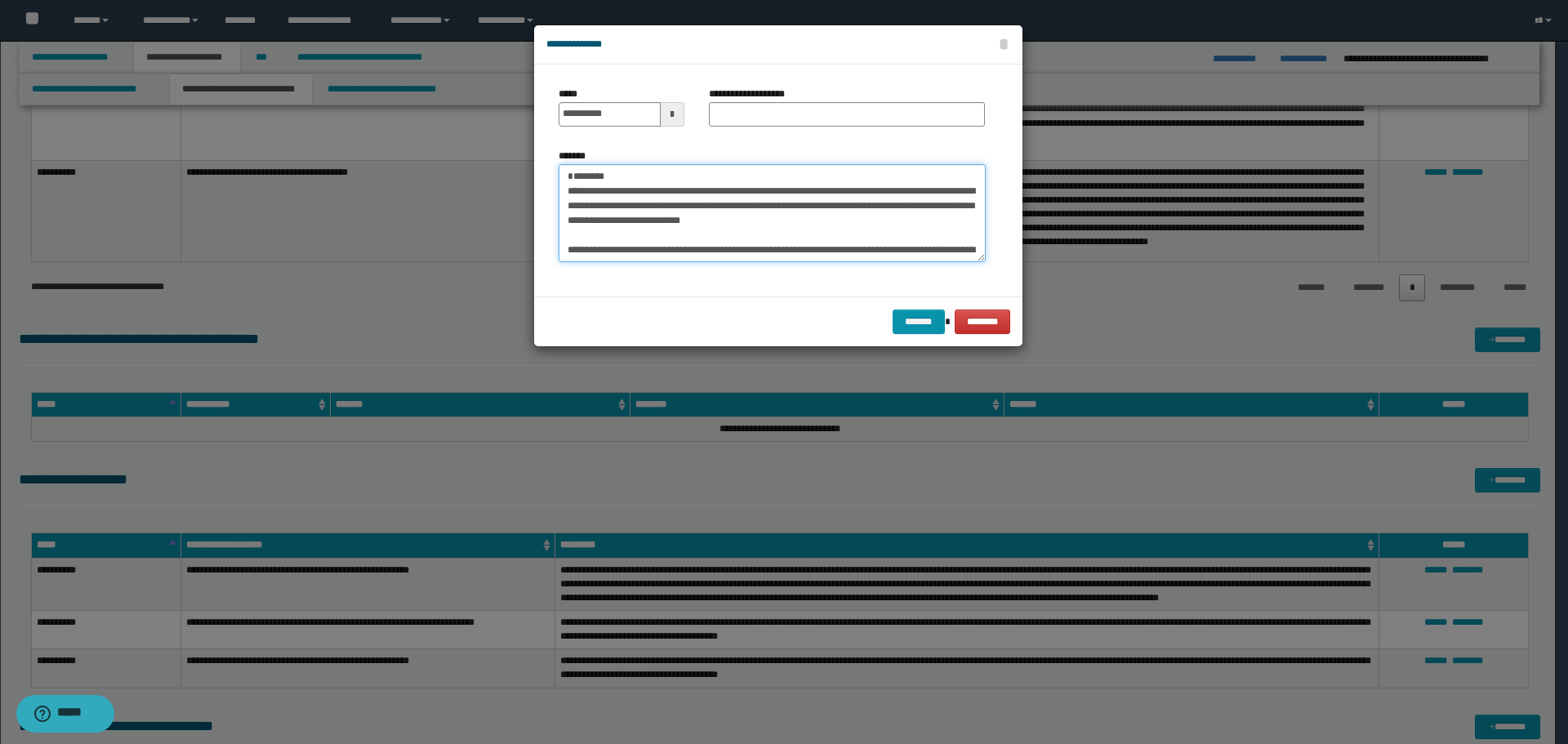 type on "**********" 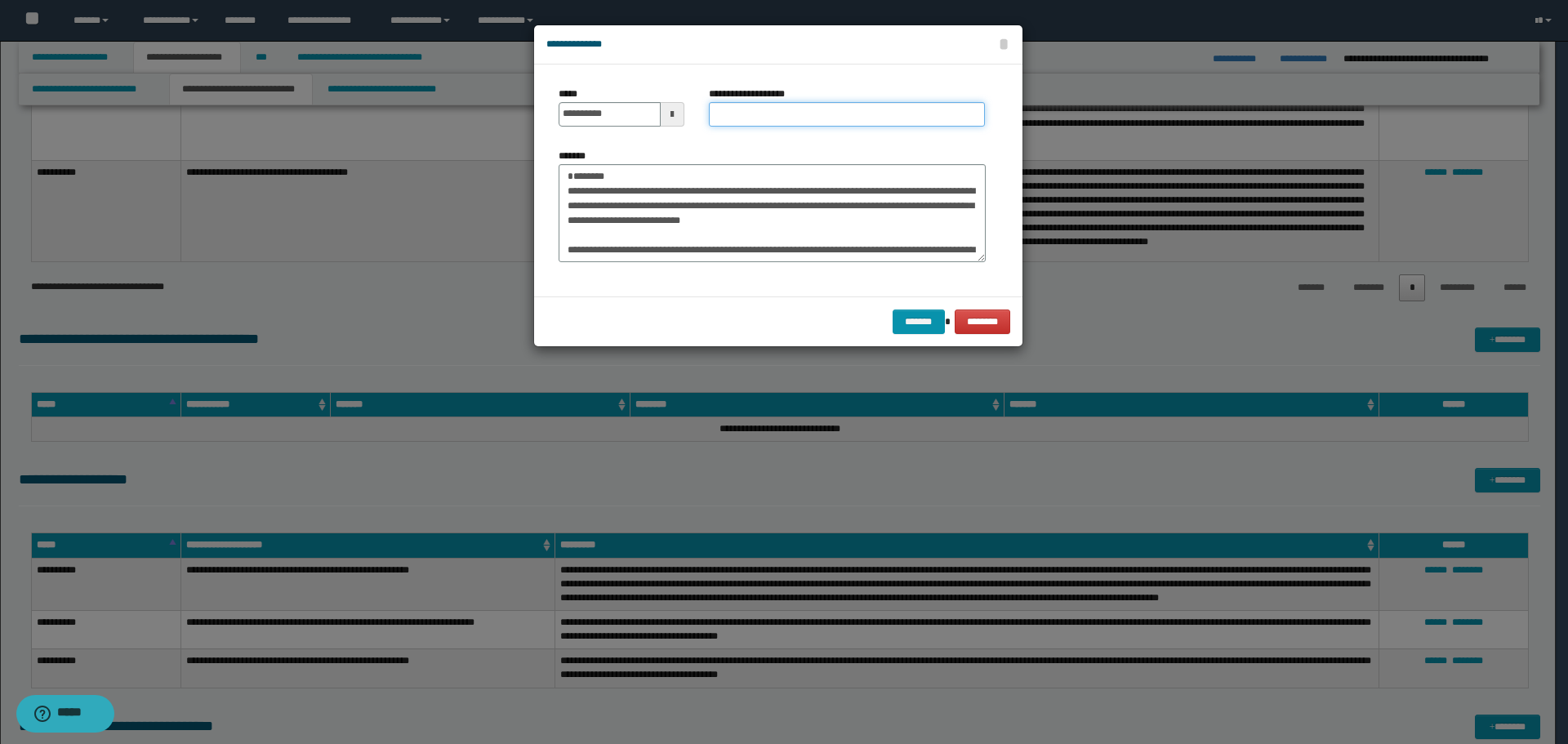 click on "**********" at bounding box center [847, 114] 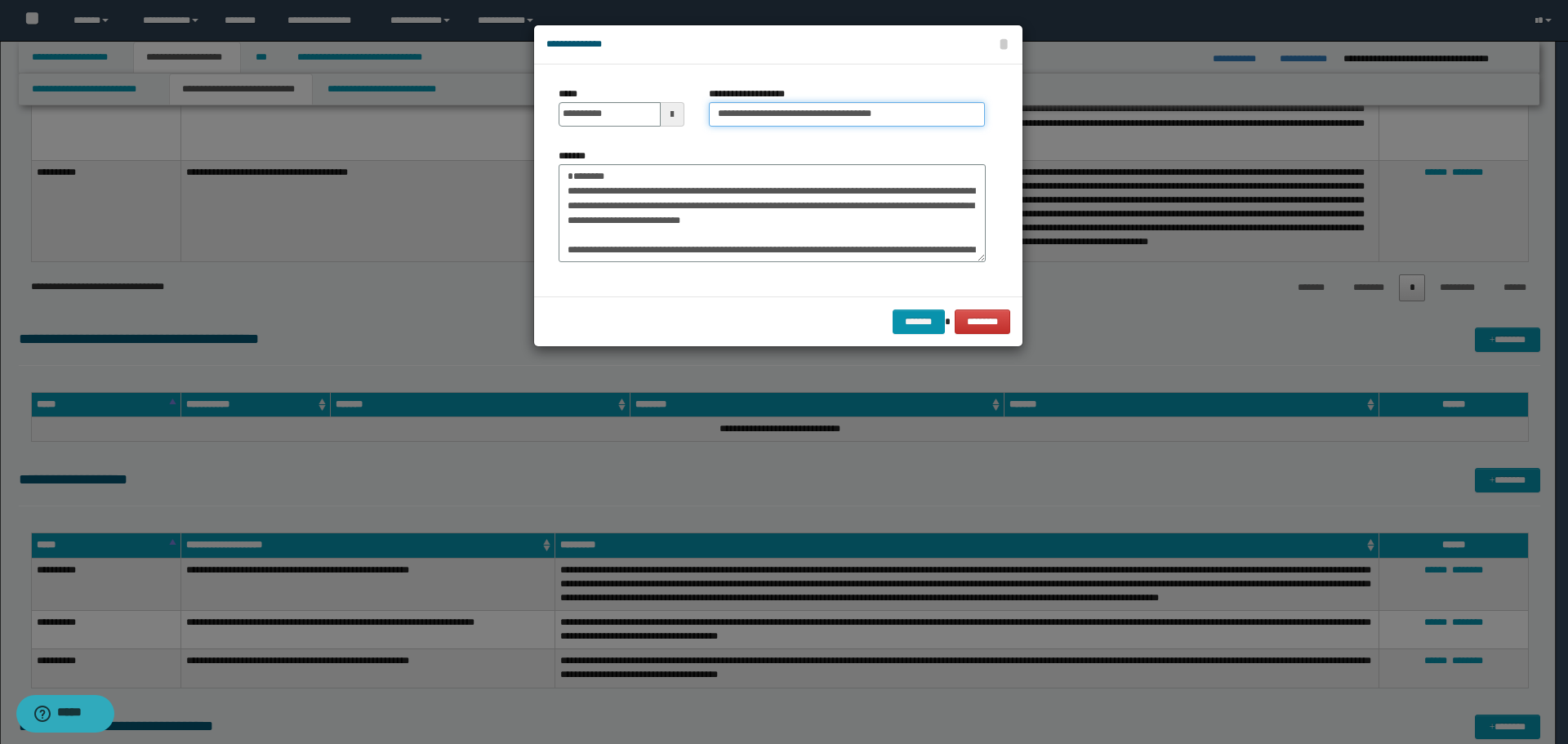 type on "**********" 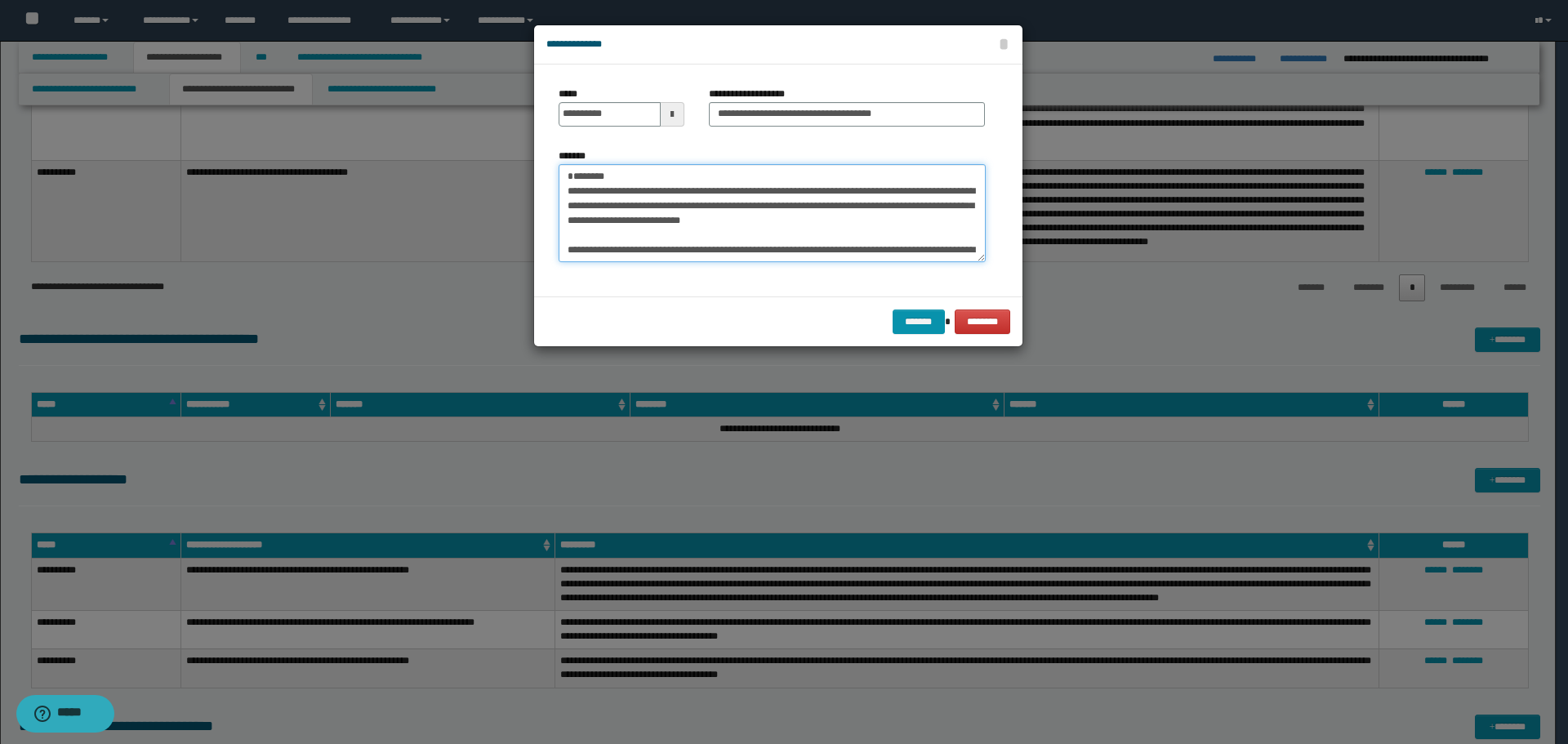 drag, startPoint x: 621, startPoint y: 168, endPoint x: 530, endPoint y: 170, distance: 91.02198 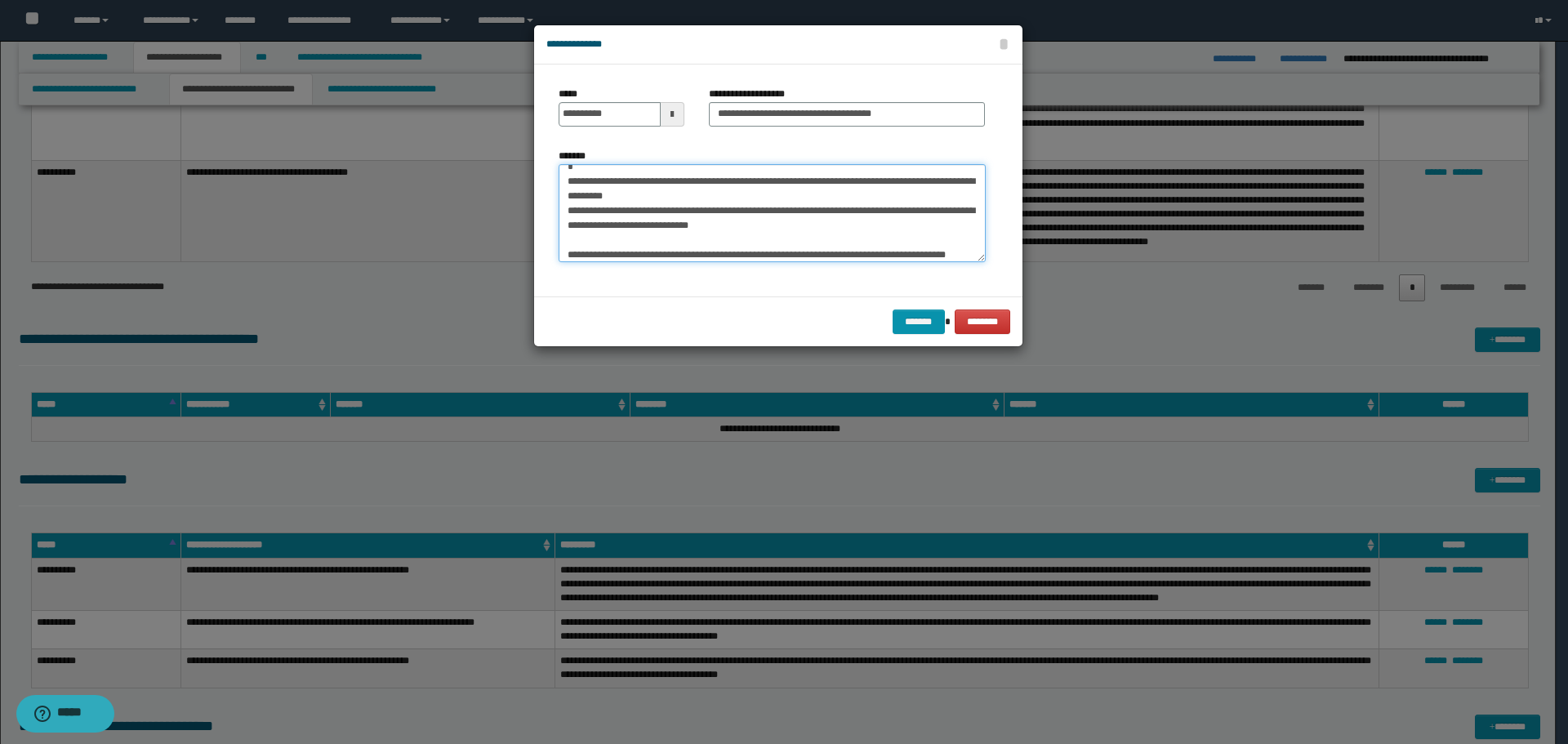 scroll, scrollTop: 588, scrollLeft: 0, axis: vertical 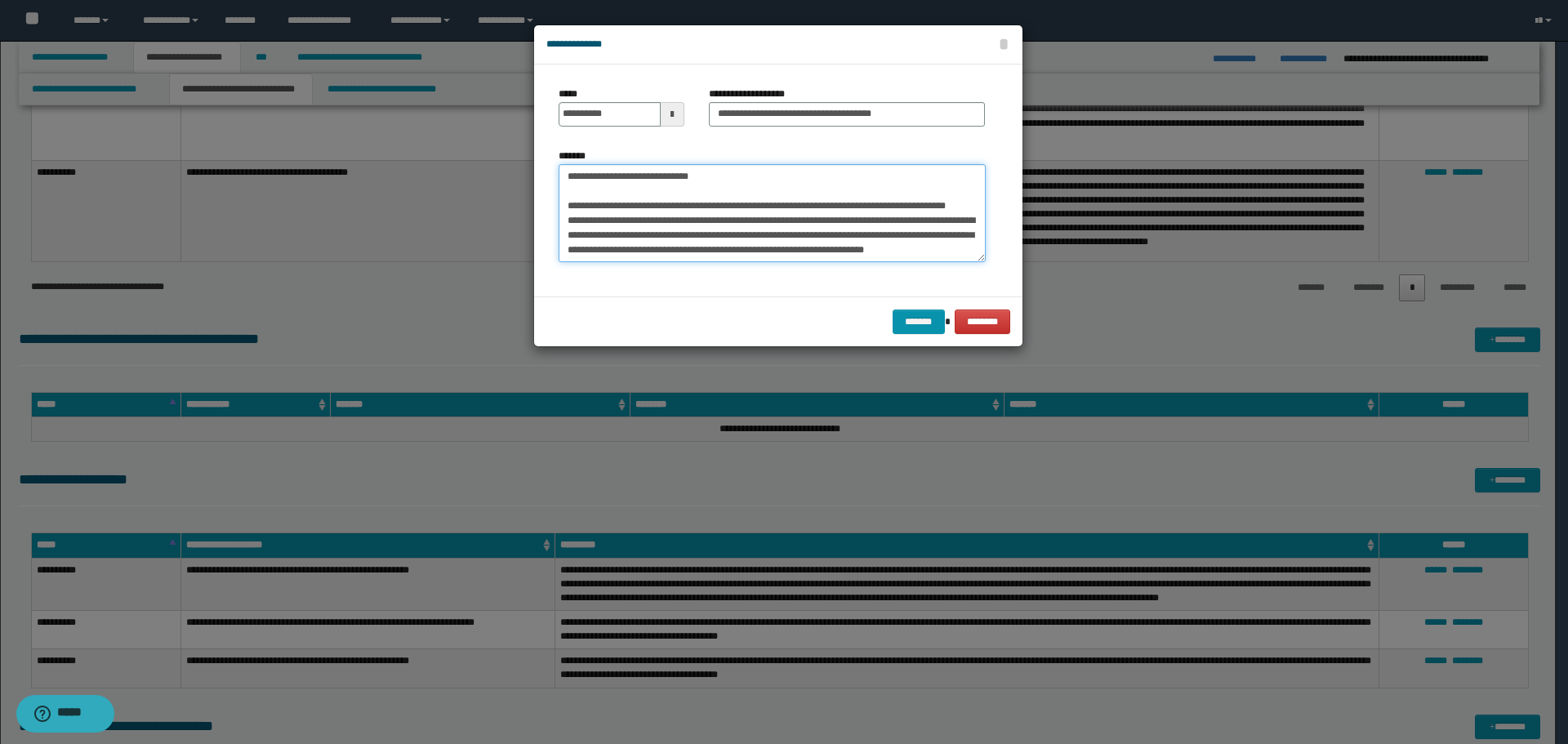 drag, startPoint x: 564, startPoint y: 233, endPoint x: 778, endPoint y: 272, distance: 217.52471 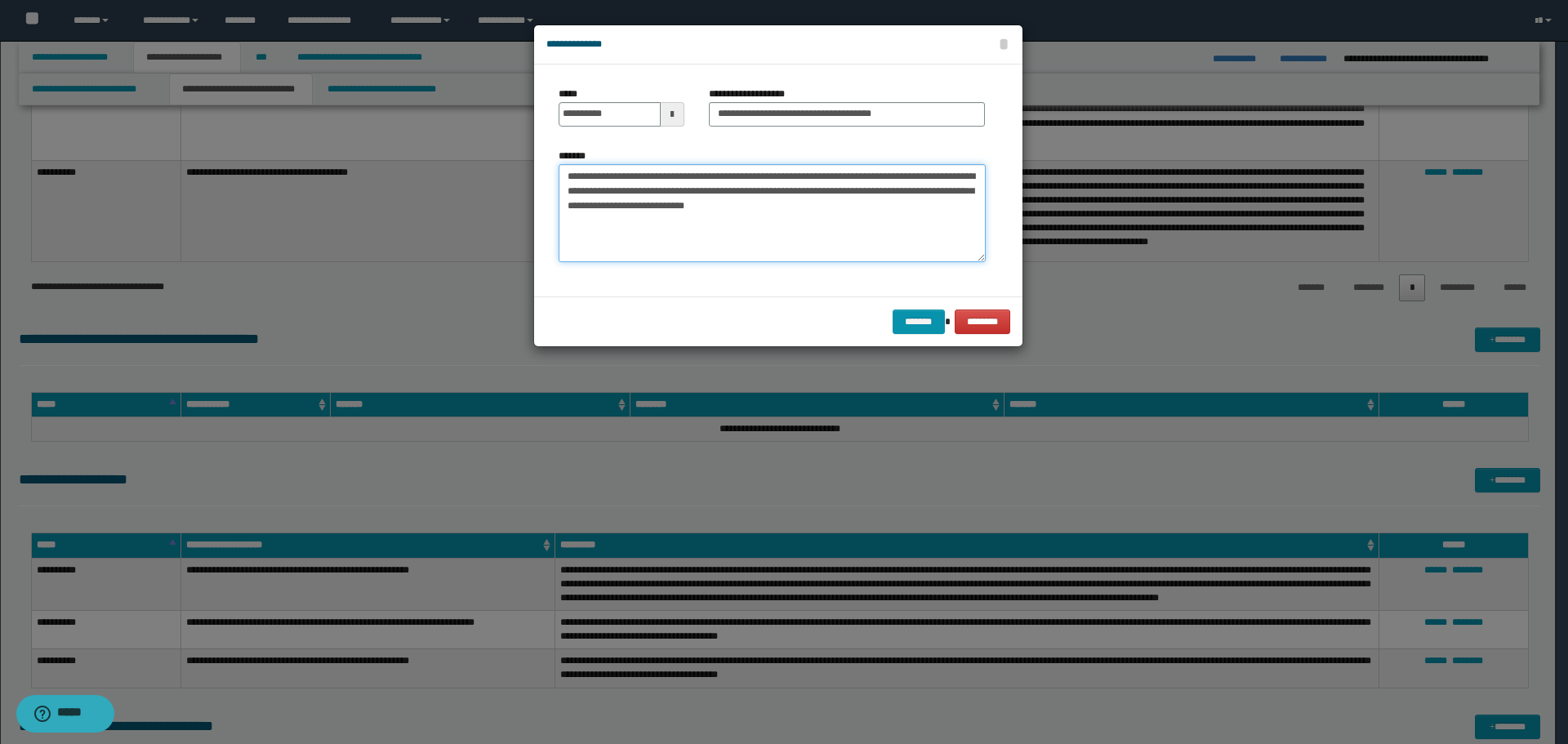 scroll, scrollTop: 0, scrollLeft: 0, axis: both 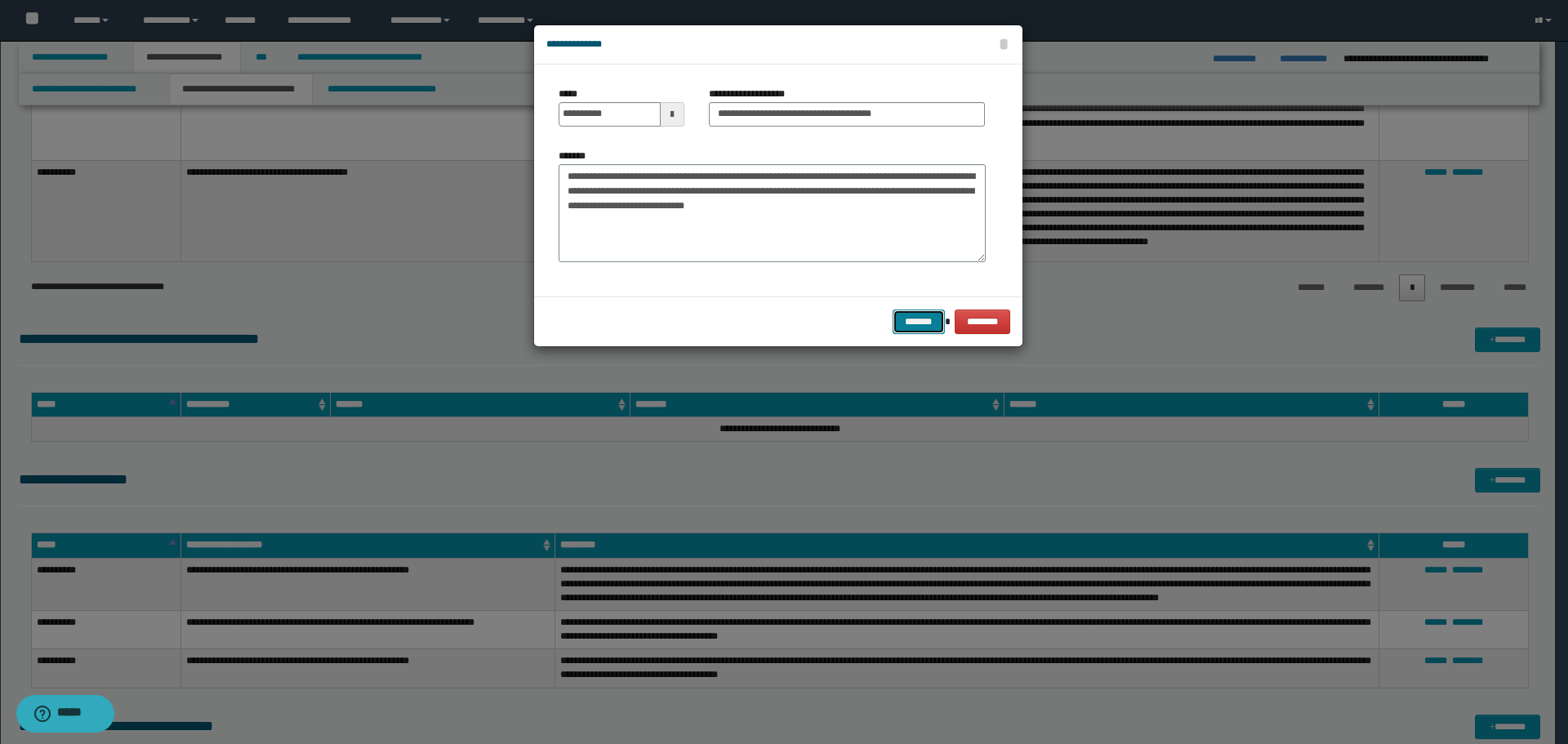 click on "*******" at bounding box center (919, 322) 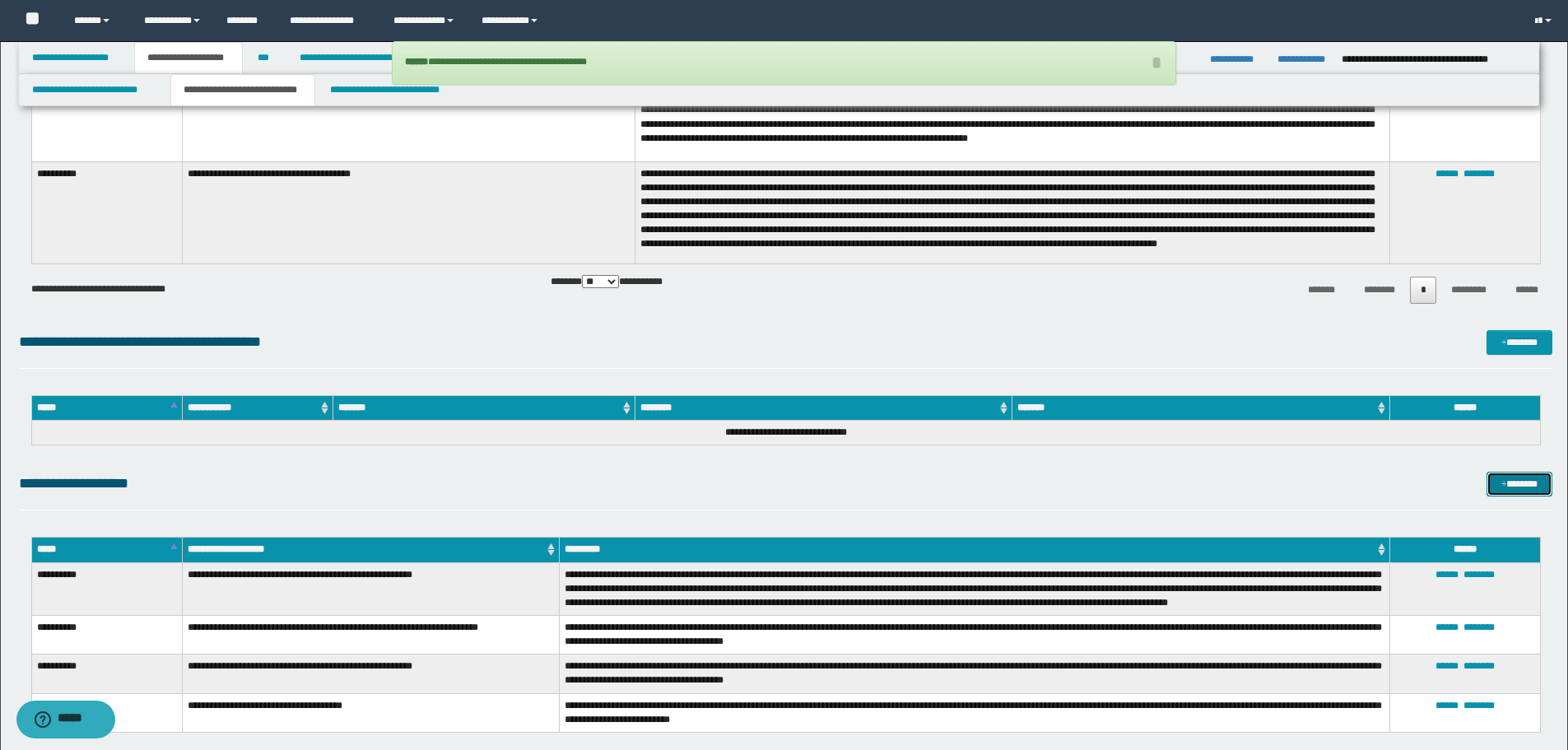 click on "*******" at bounding box center [1519, 484] 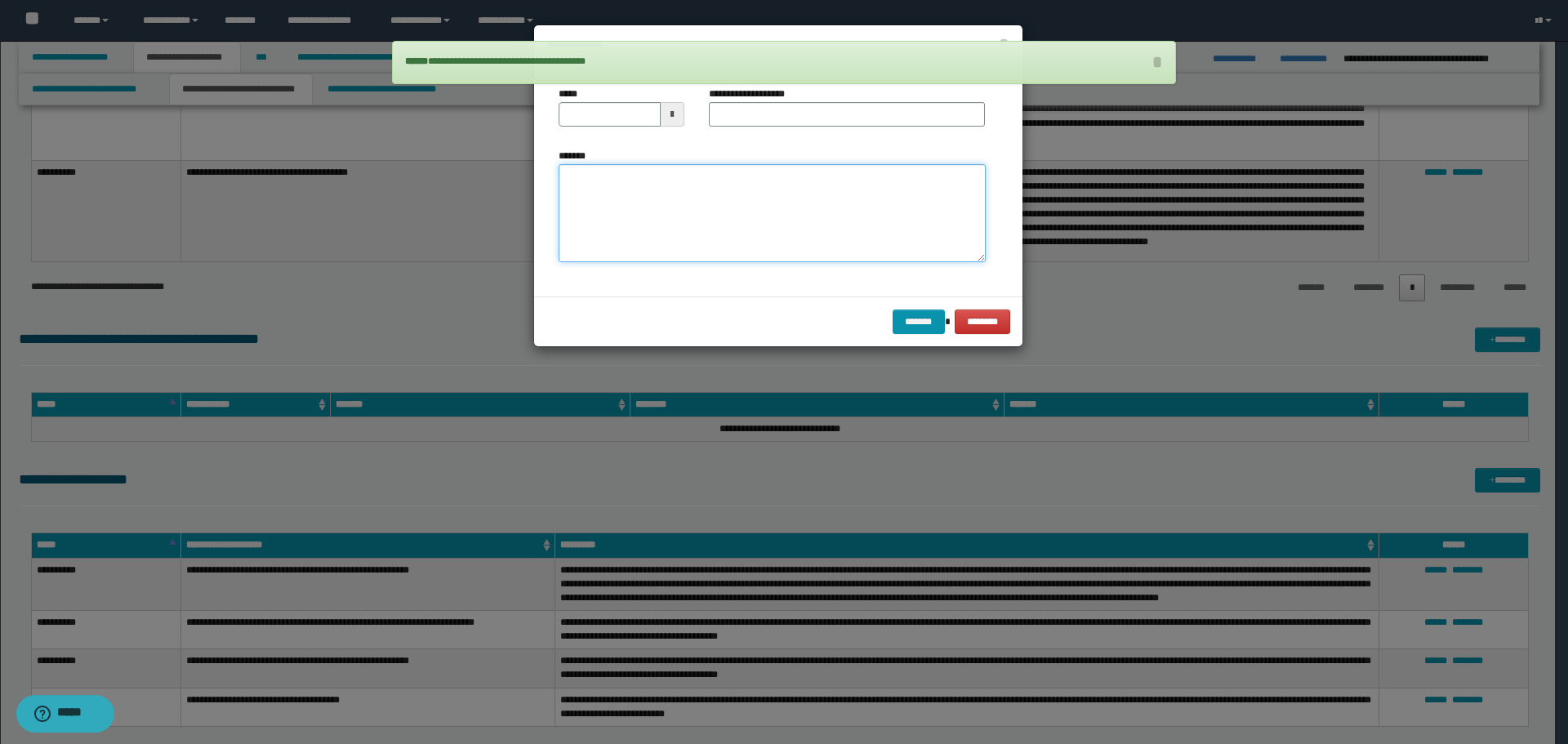 click on "*******" at bounding box center (772, 213) 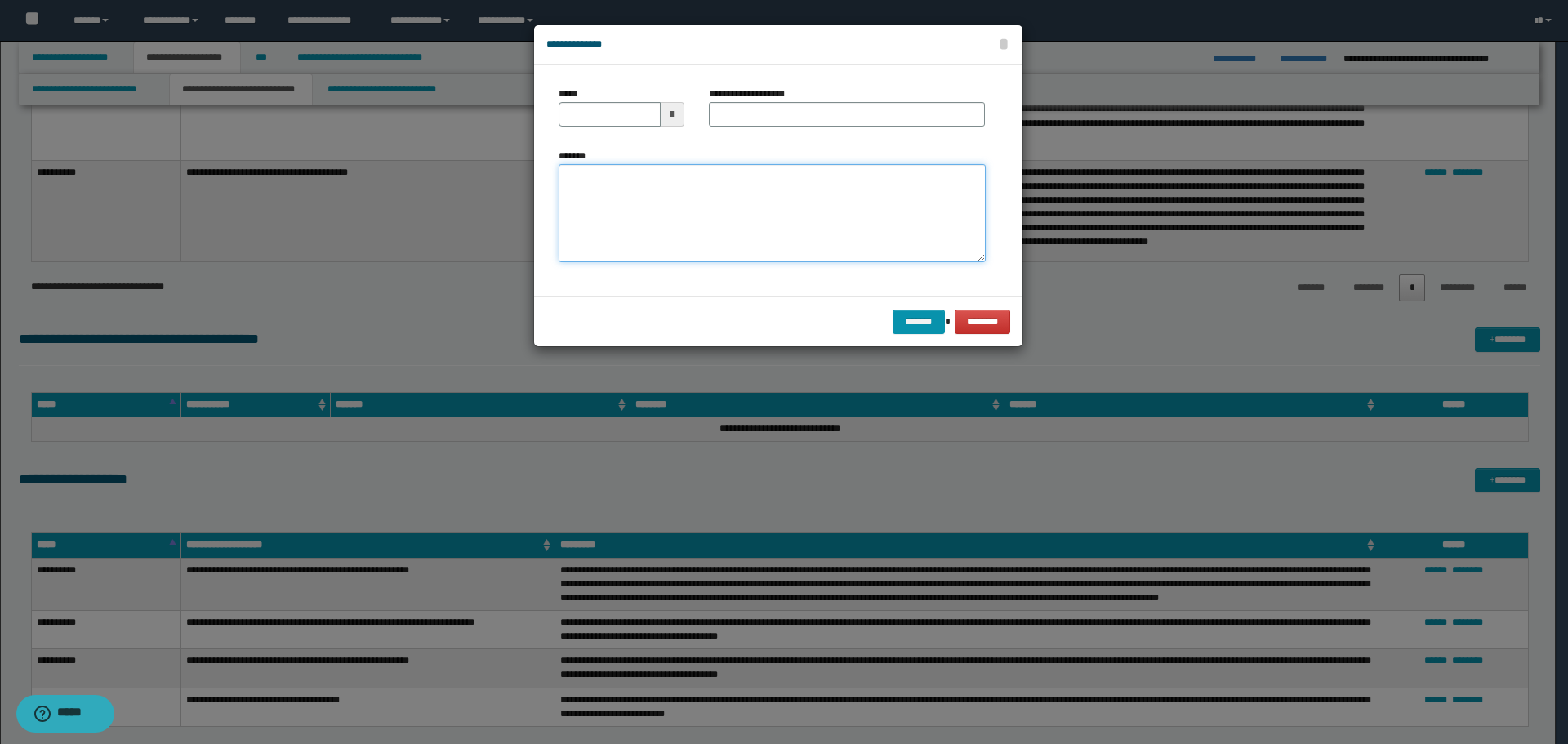 paste on "**********" 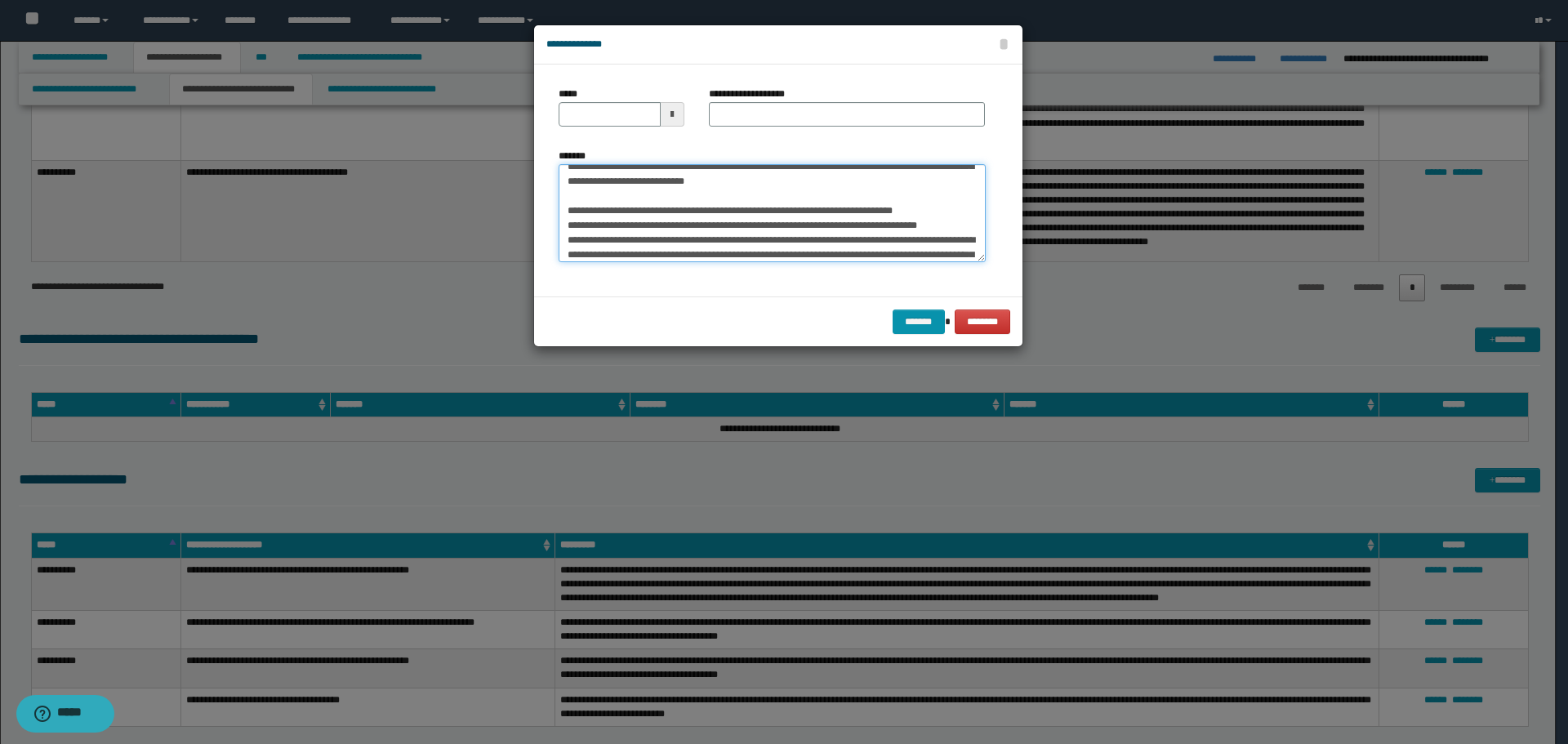 scroll, scrollTop: 0, scrollLeft: 0, axis: both 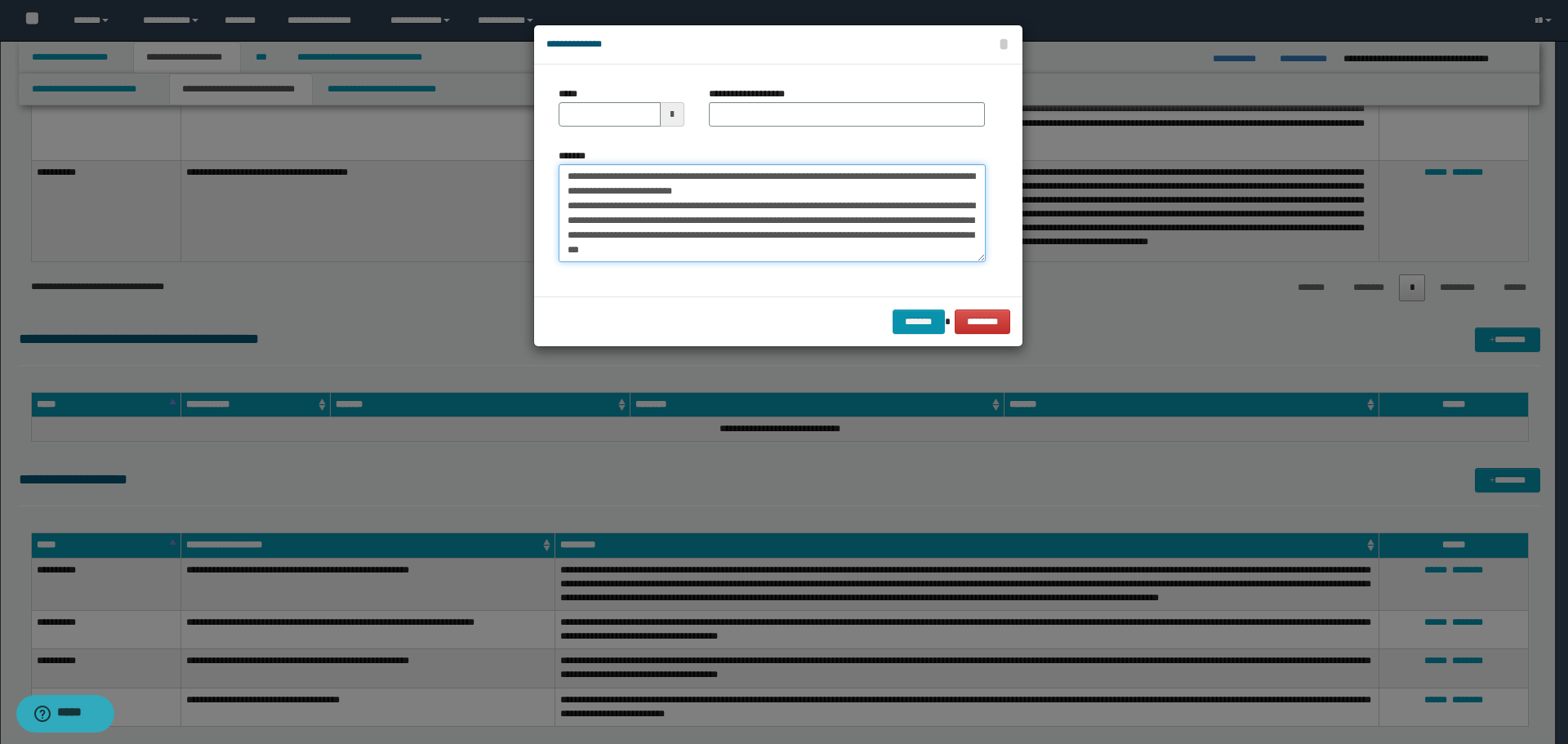 drag, startPoint x: 619, startPoint y: 172, endPoint x: 515, endPoint y: 165, distance: 104.2353 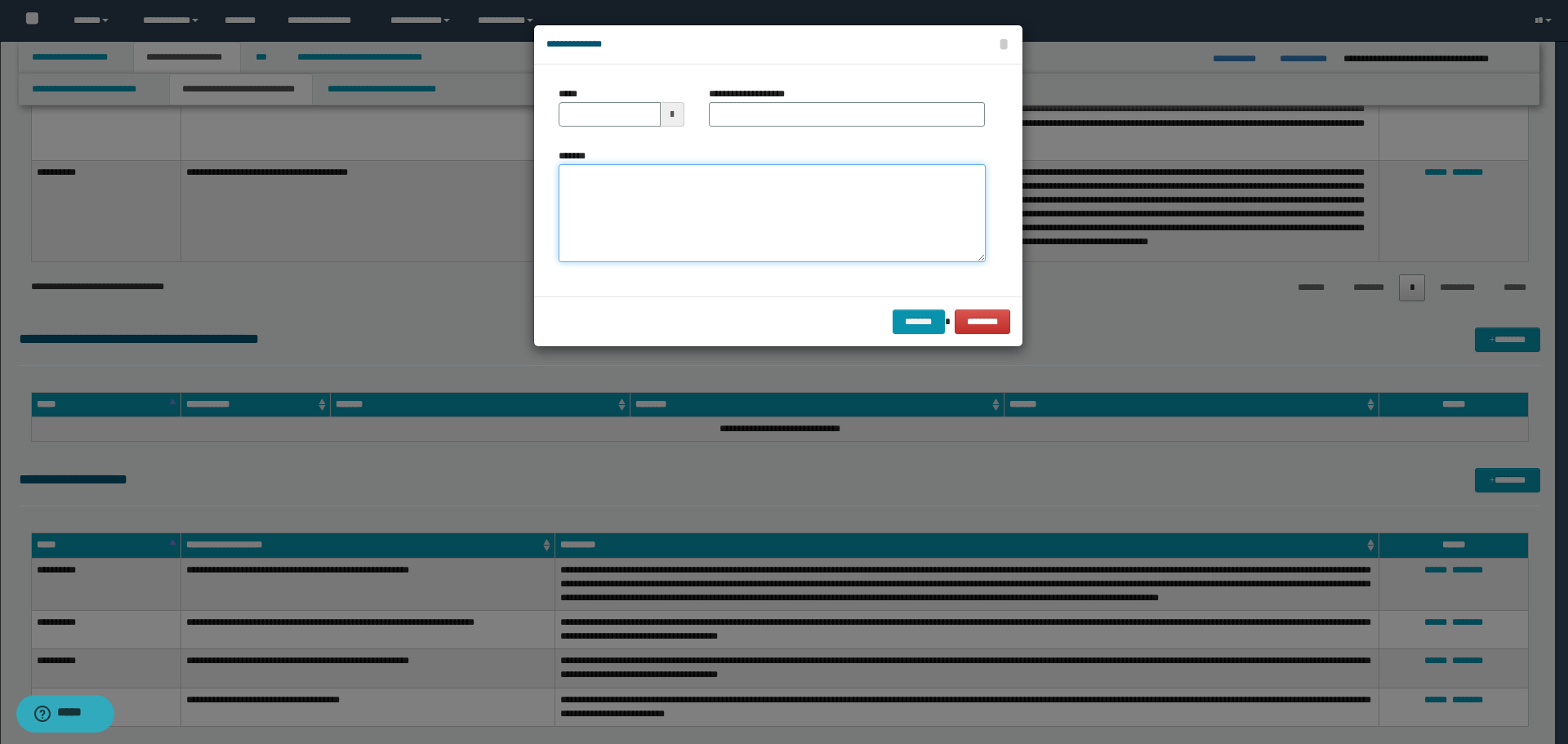 click on "*******" at bounding box center (772, 213) 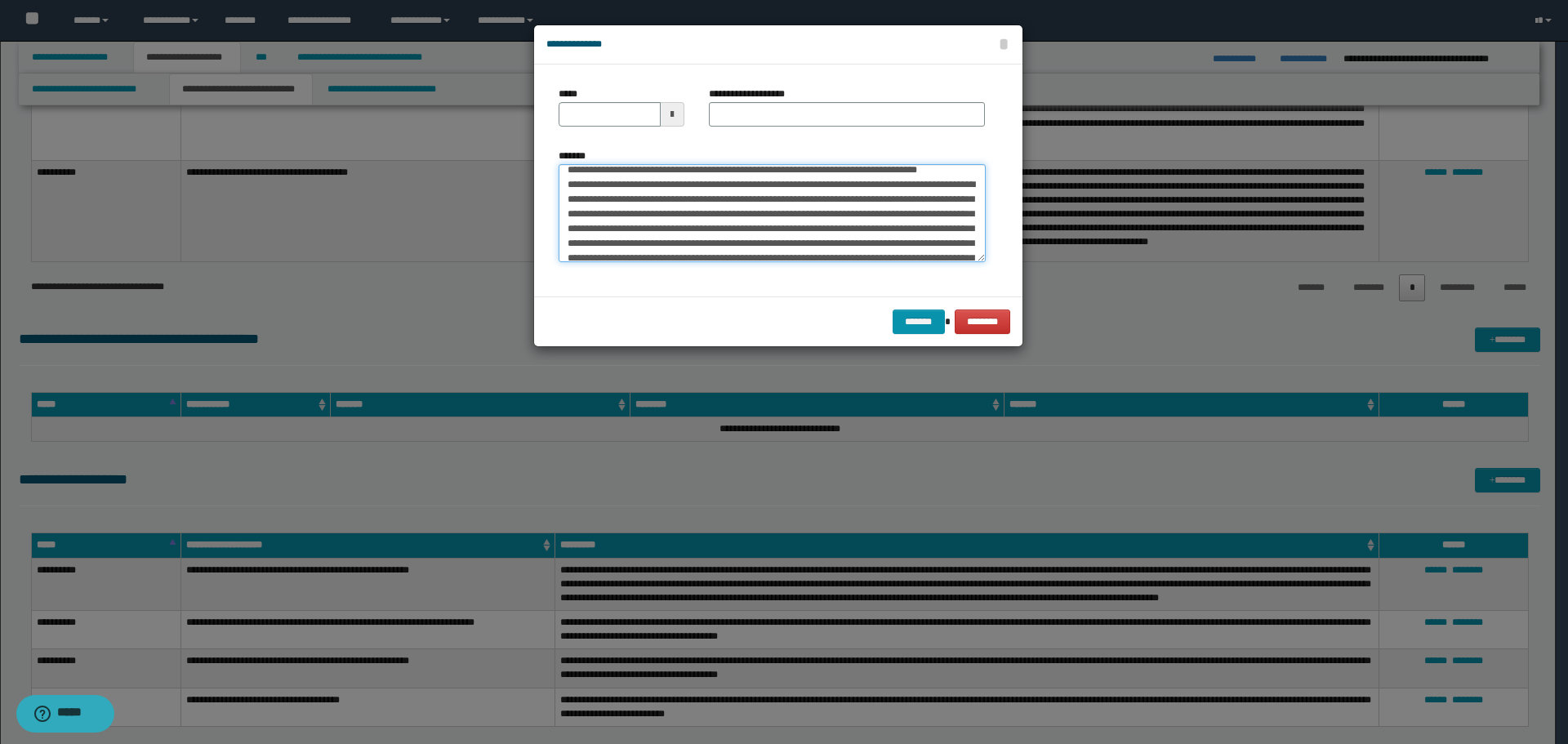 scroll, scrollTop: 0, scrollLeft: 0, axis: both 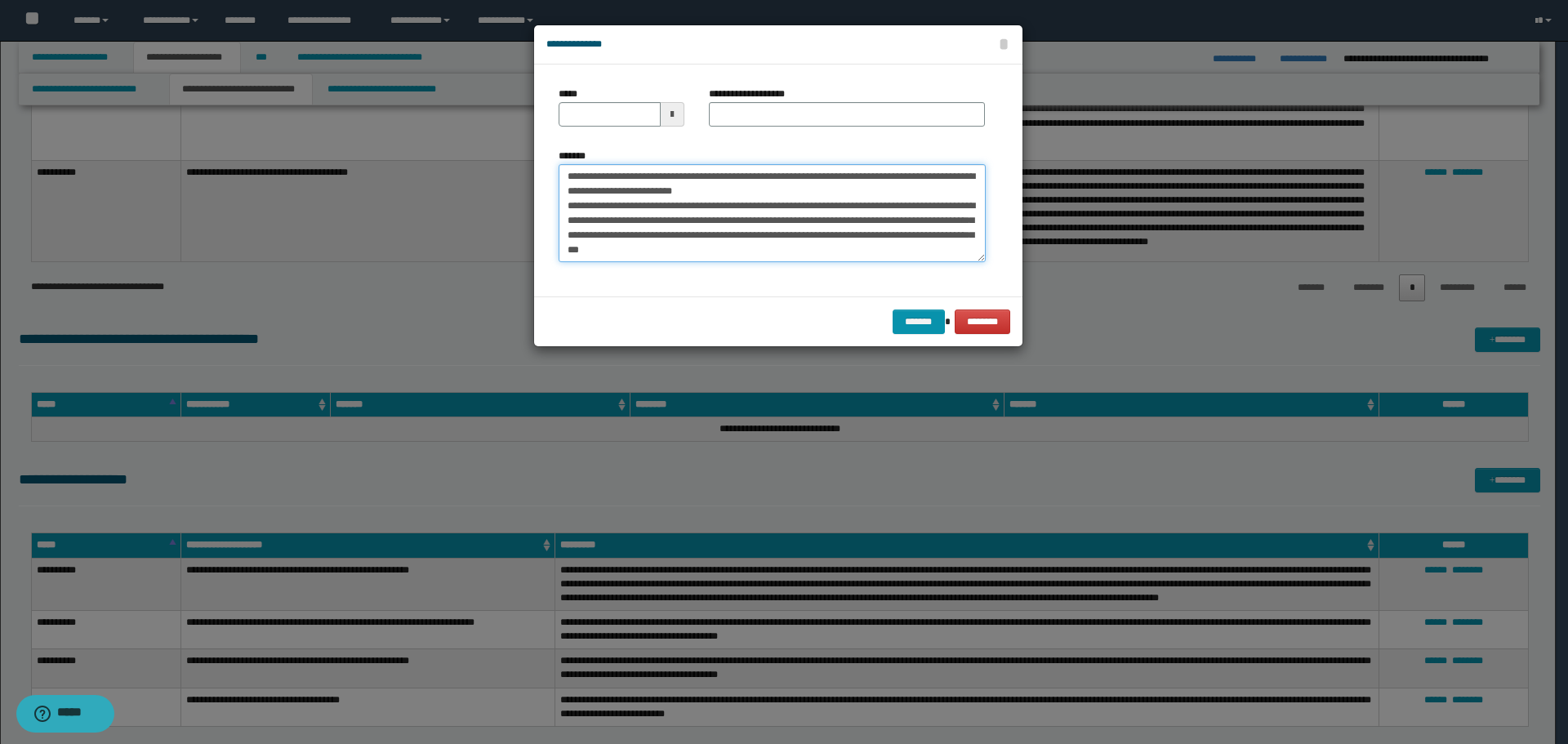 drag, startPoint x: 617, startPoint y: 175, endPoint x: 537, endPoint y: 167, distance: 80.399 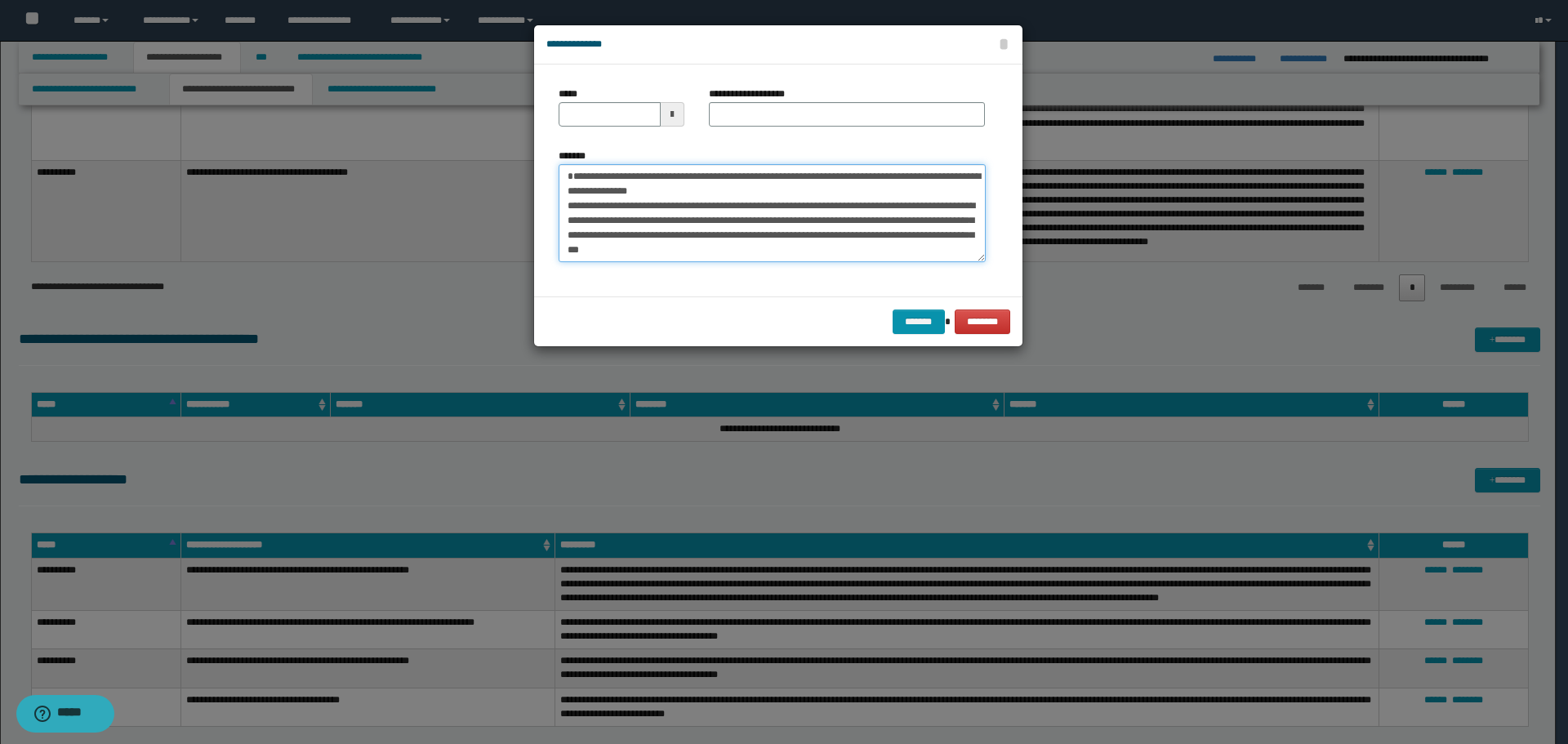 type 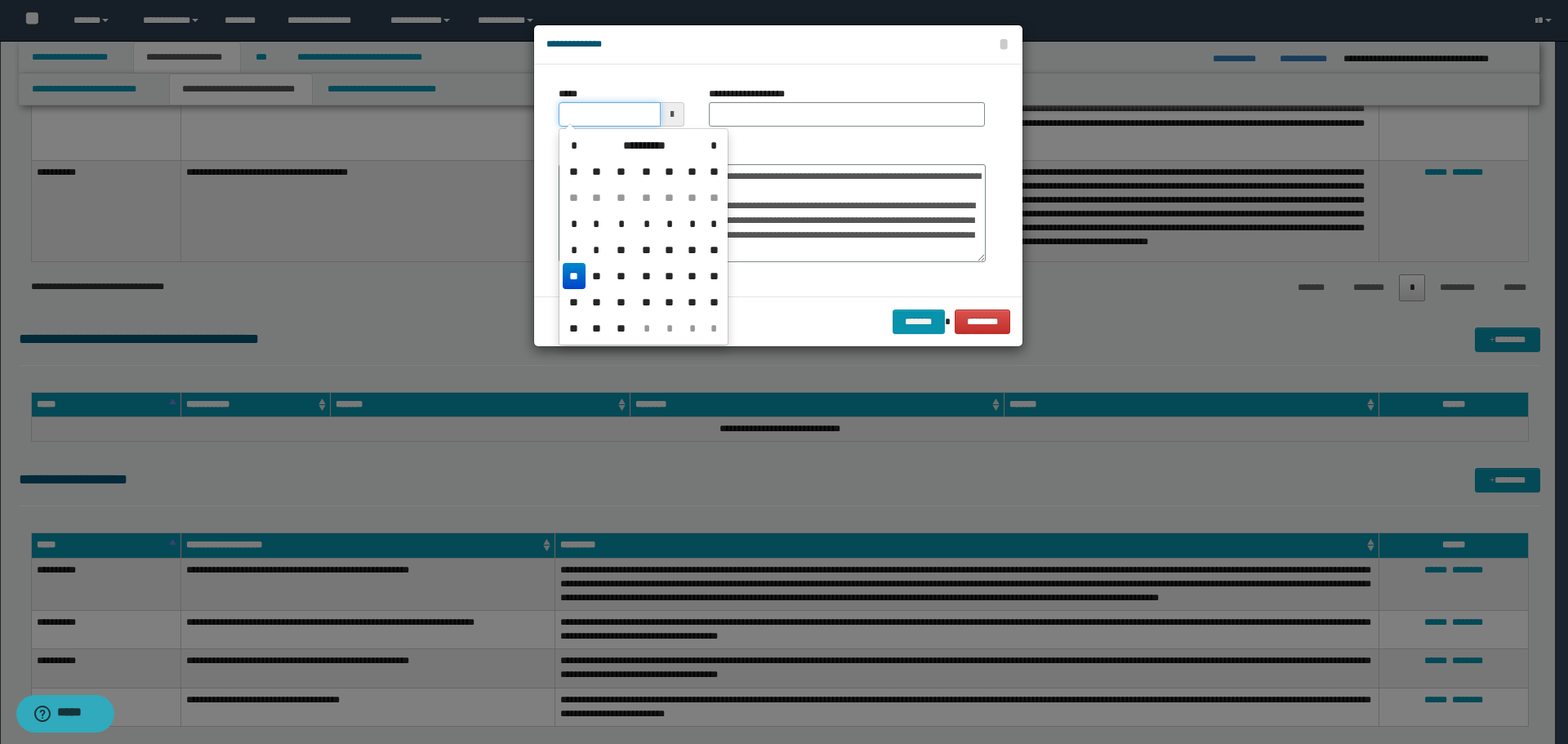 click on "*****" at bounding box center [609, 114] 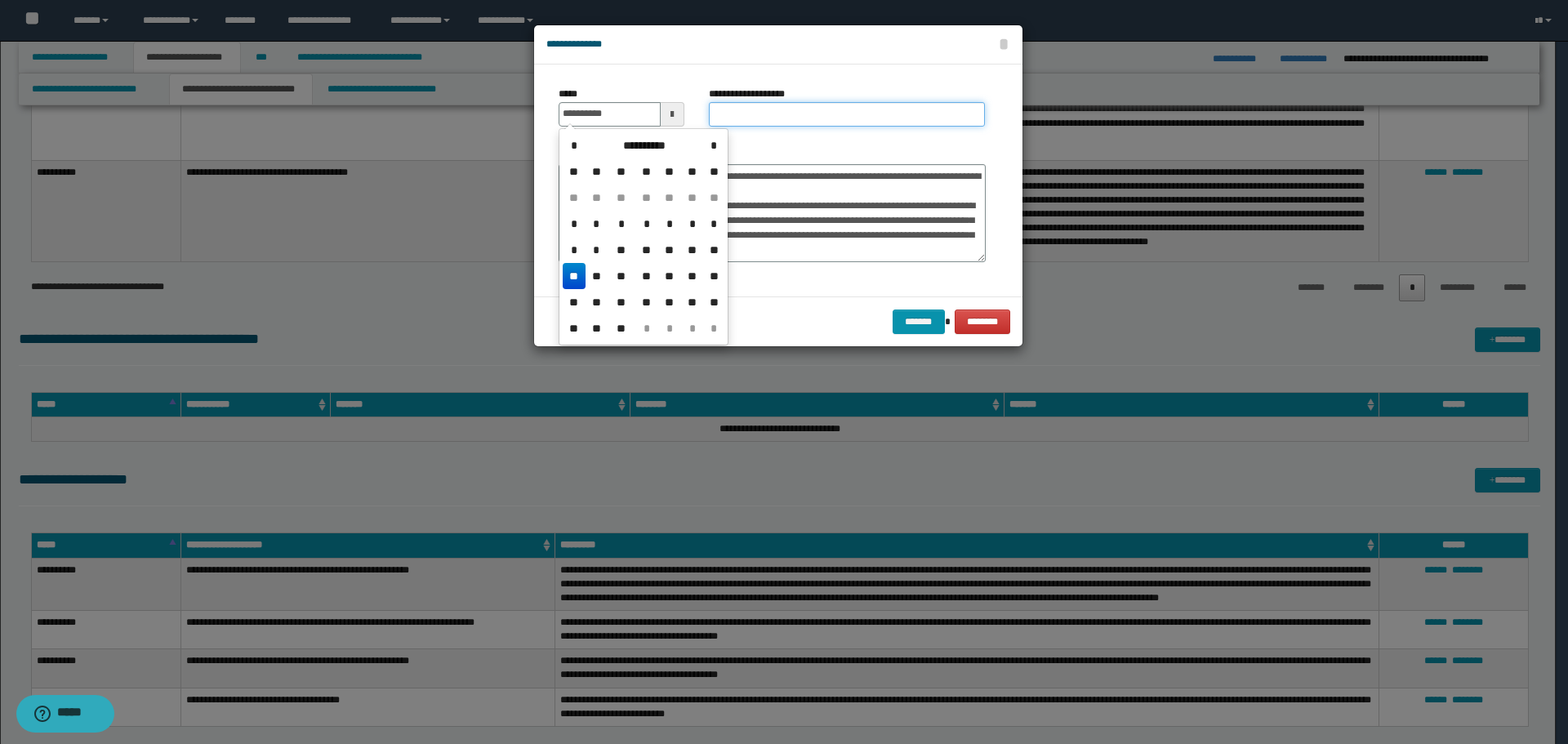 type on "**********" 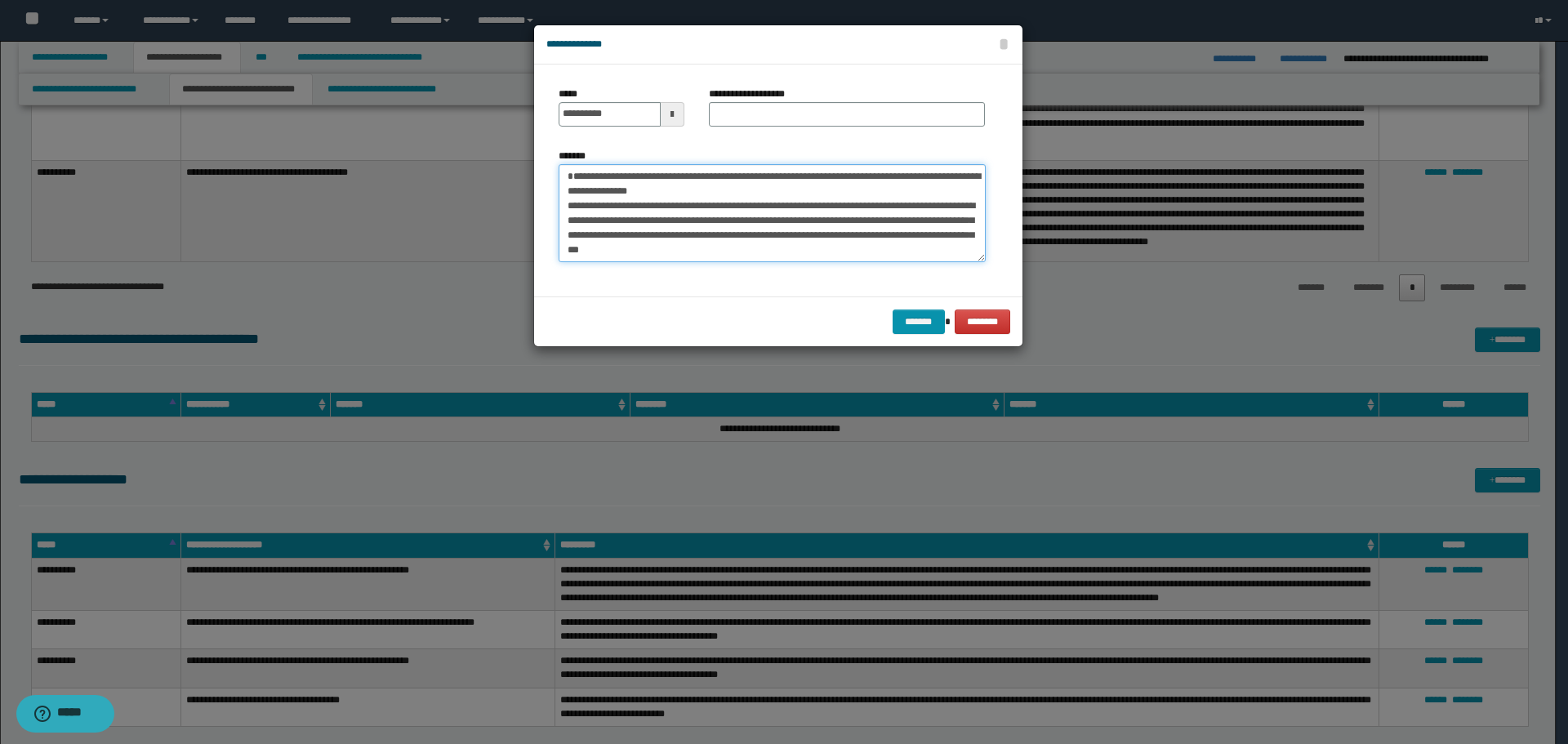 drag, startPoint x: 568, startPoint y: 175, endPoint x: 702, endPoint y: 189, distance: 134.72936 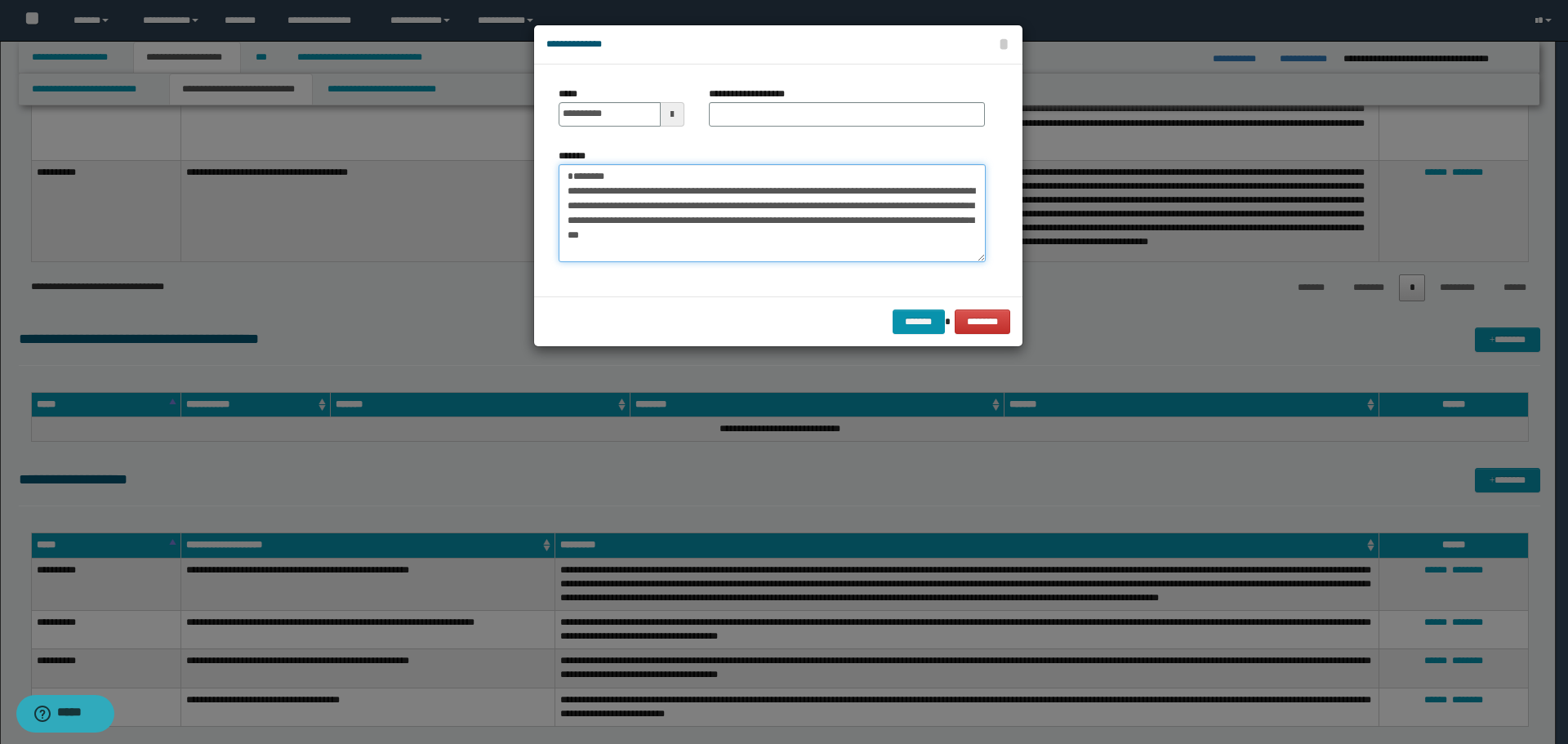 type on "**********" 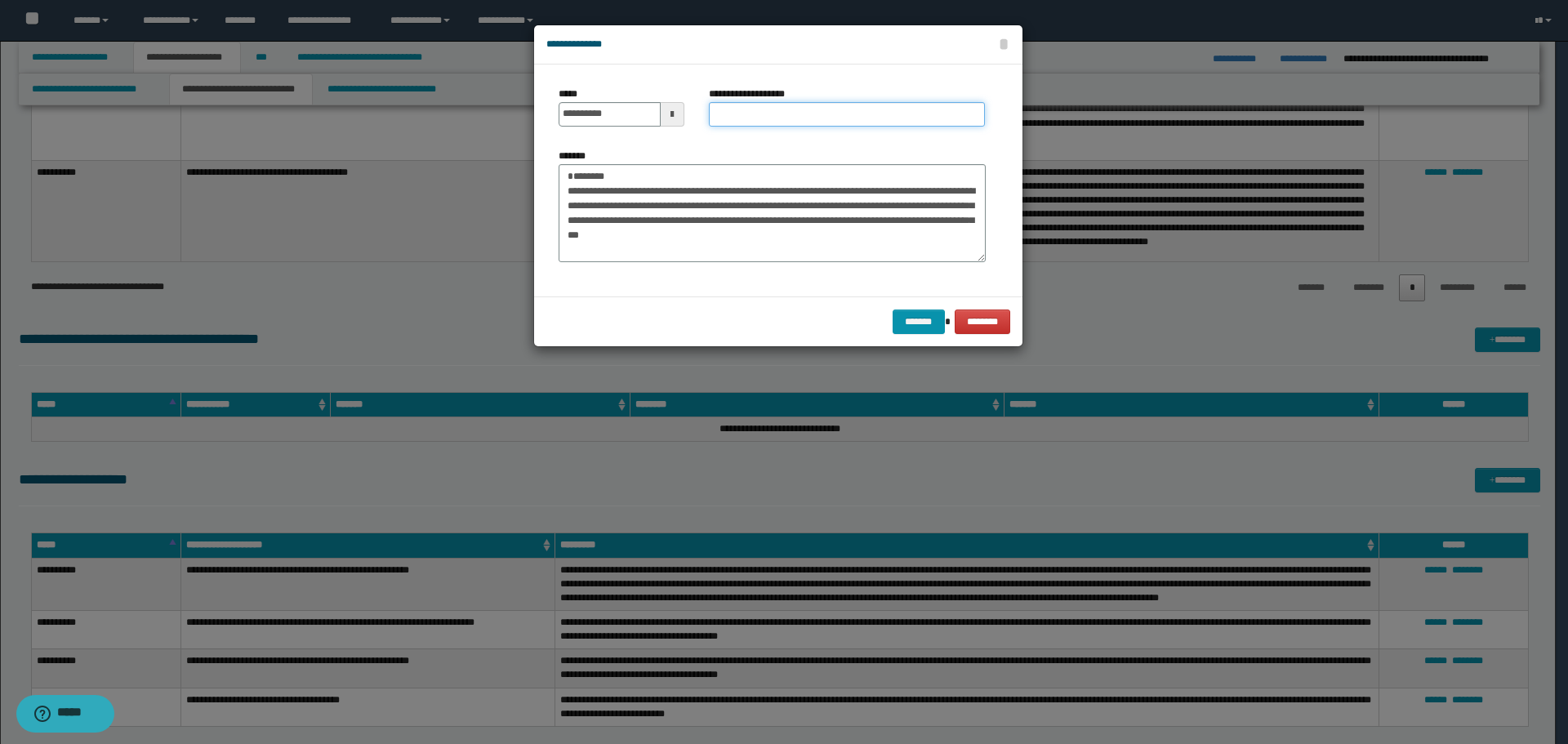 click on "**********" at bounding box center (847, 114) 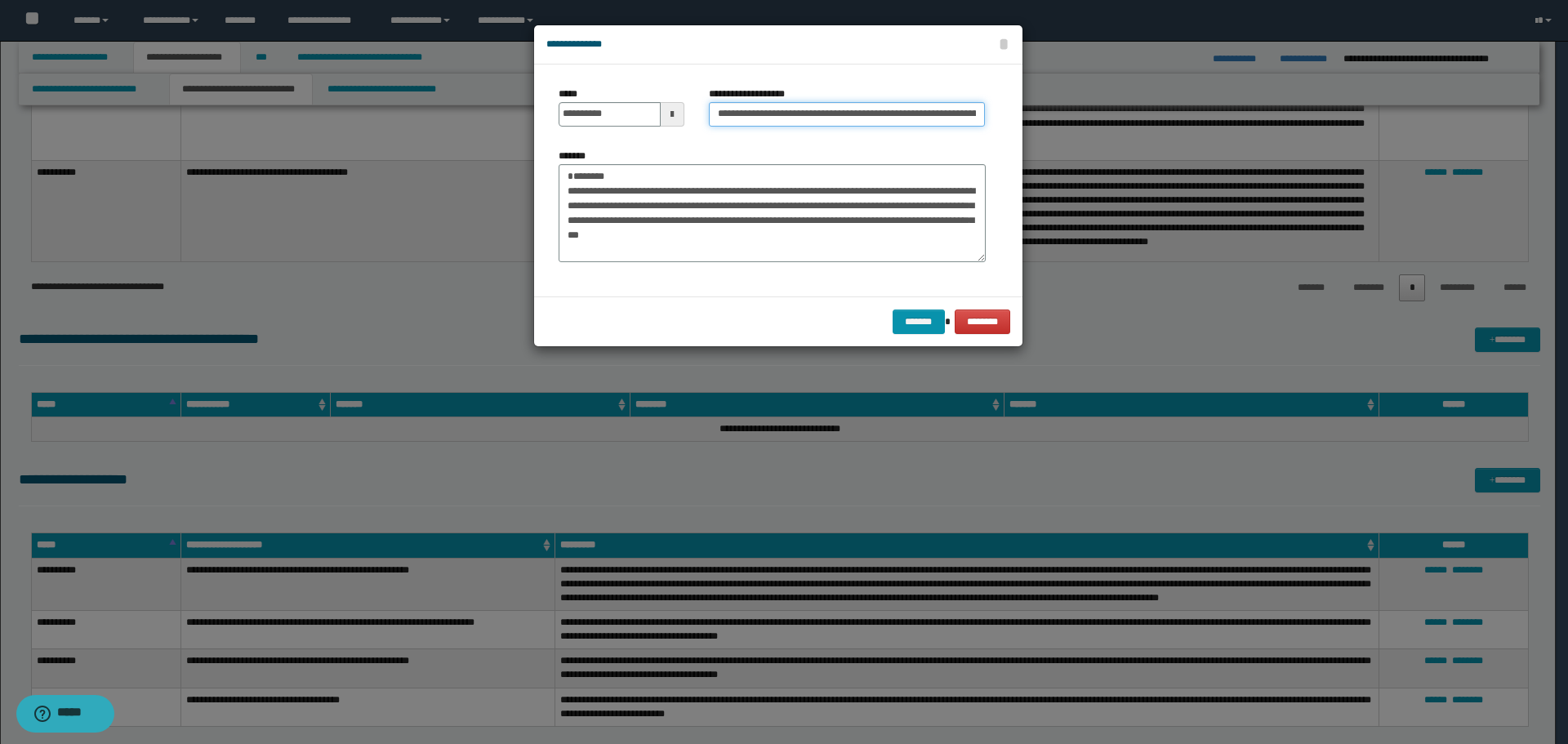 scroll, scrollTop: 0, scrollLeft: 269, axis: horizontal 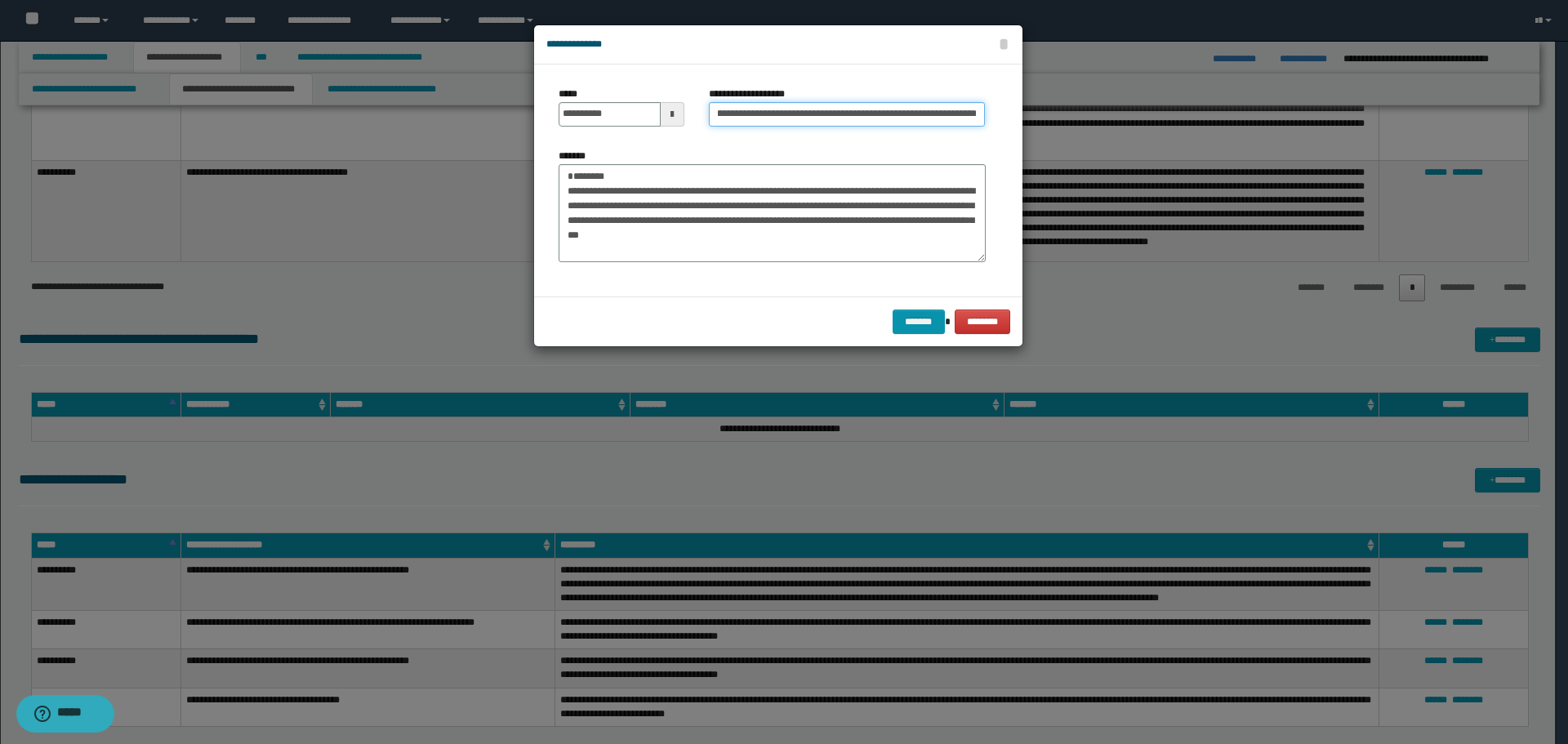type on "**********" 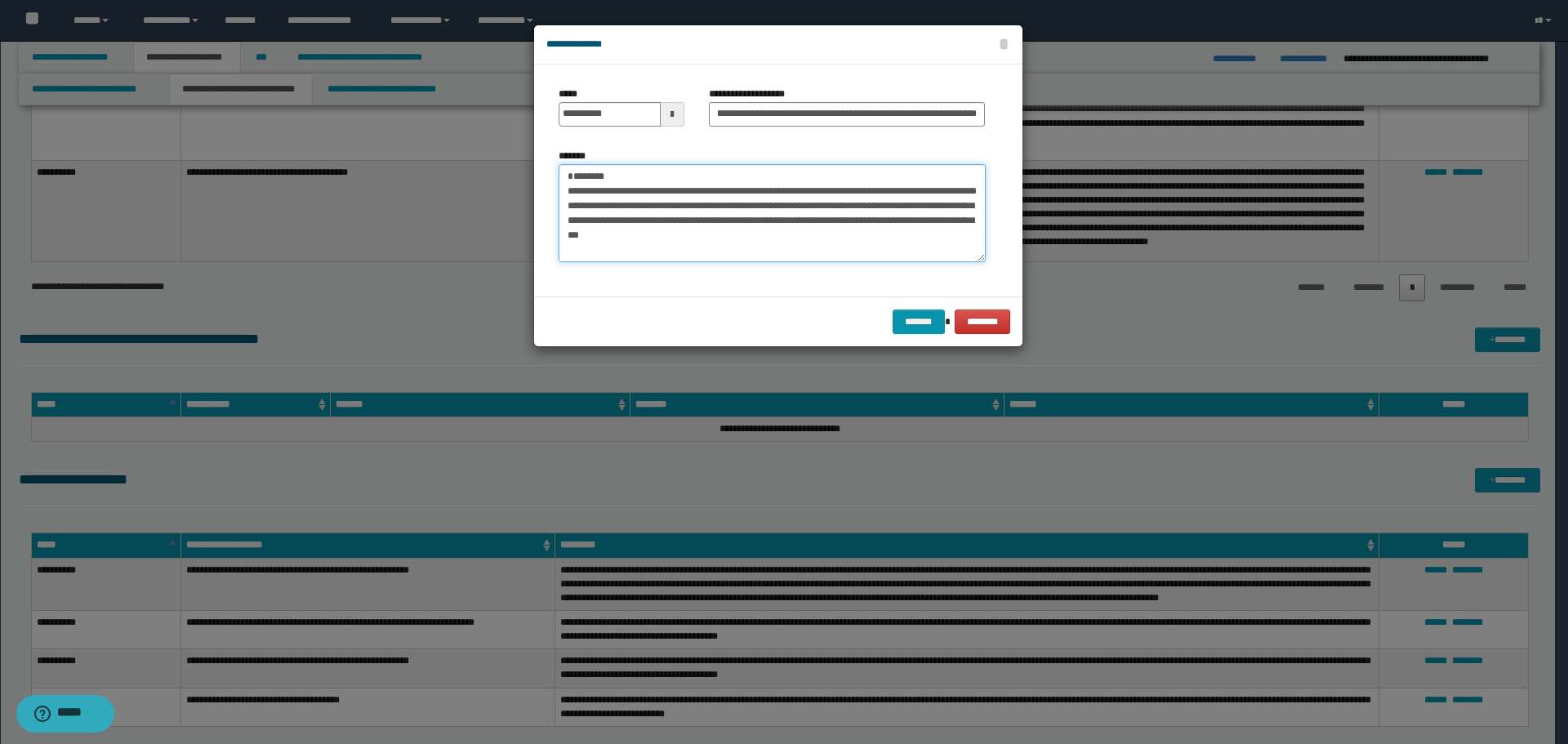 scroll, scrollTop: 0, scrollLeft: 0, axis: both 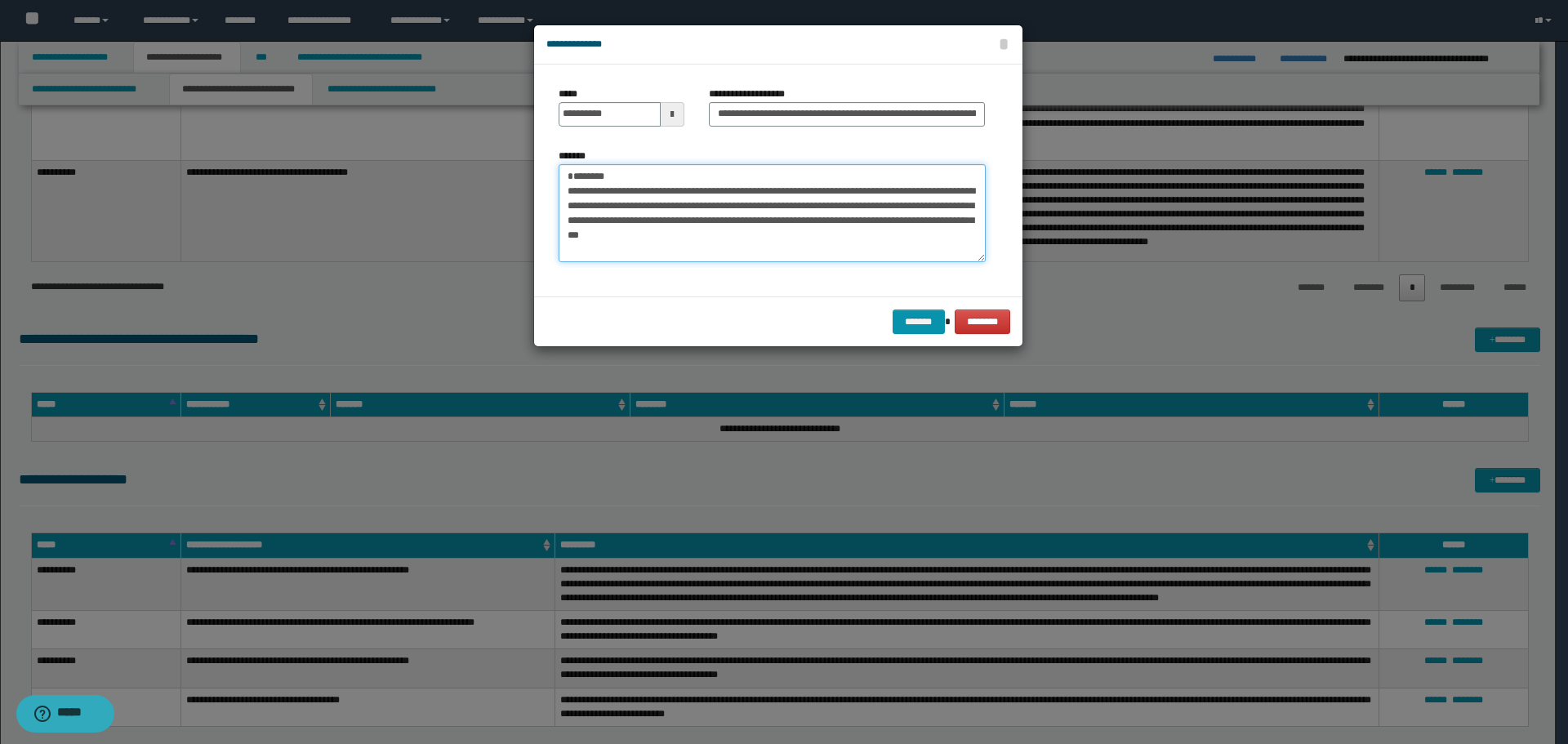 drag, startPoint x: 628, startPoint y: 170, endPoint x: 513, endPoint y: 169, distance: 115.00435 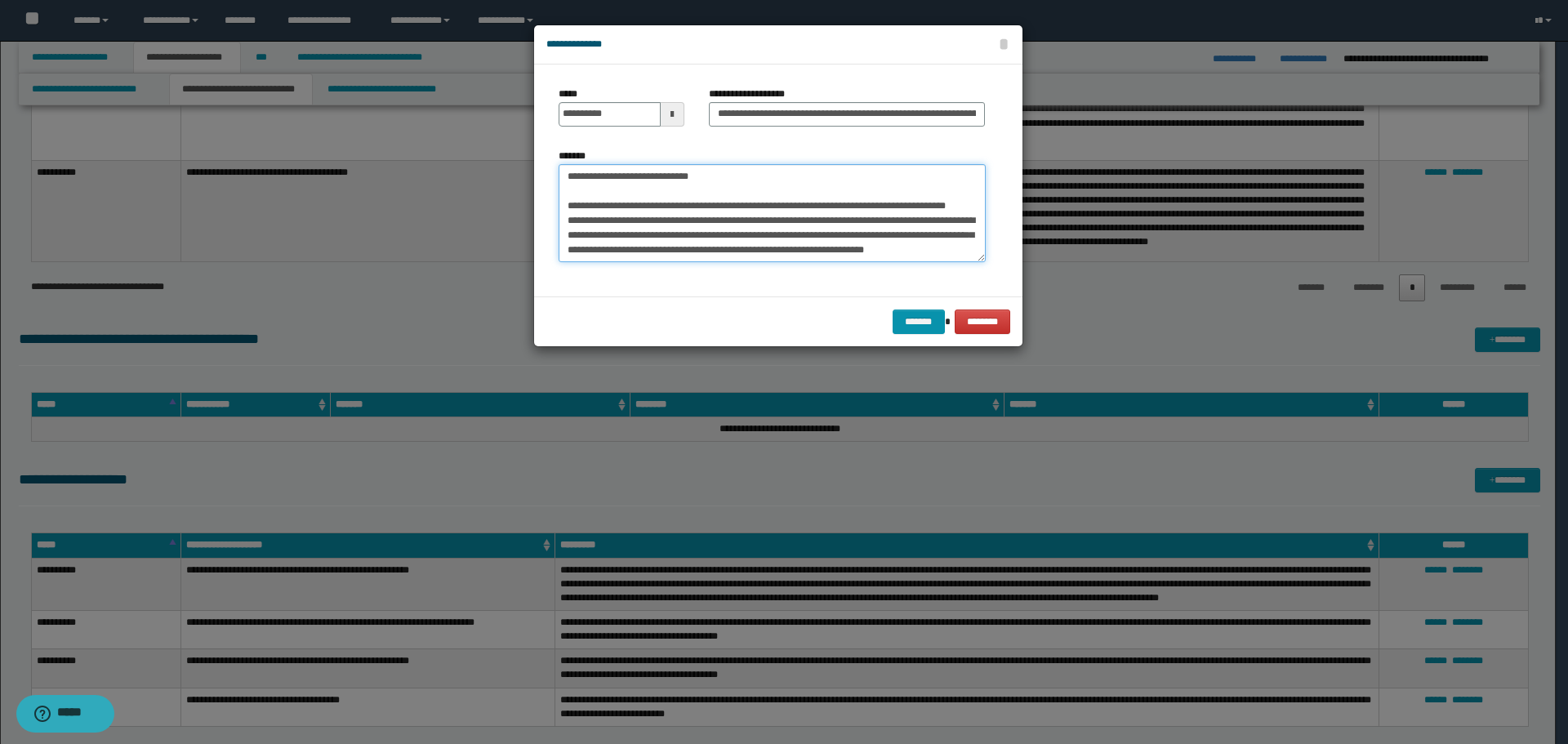 scroll, scrollTop: 500, scrollLeft: 0, axis: vertical 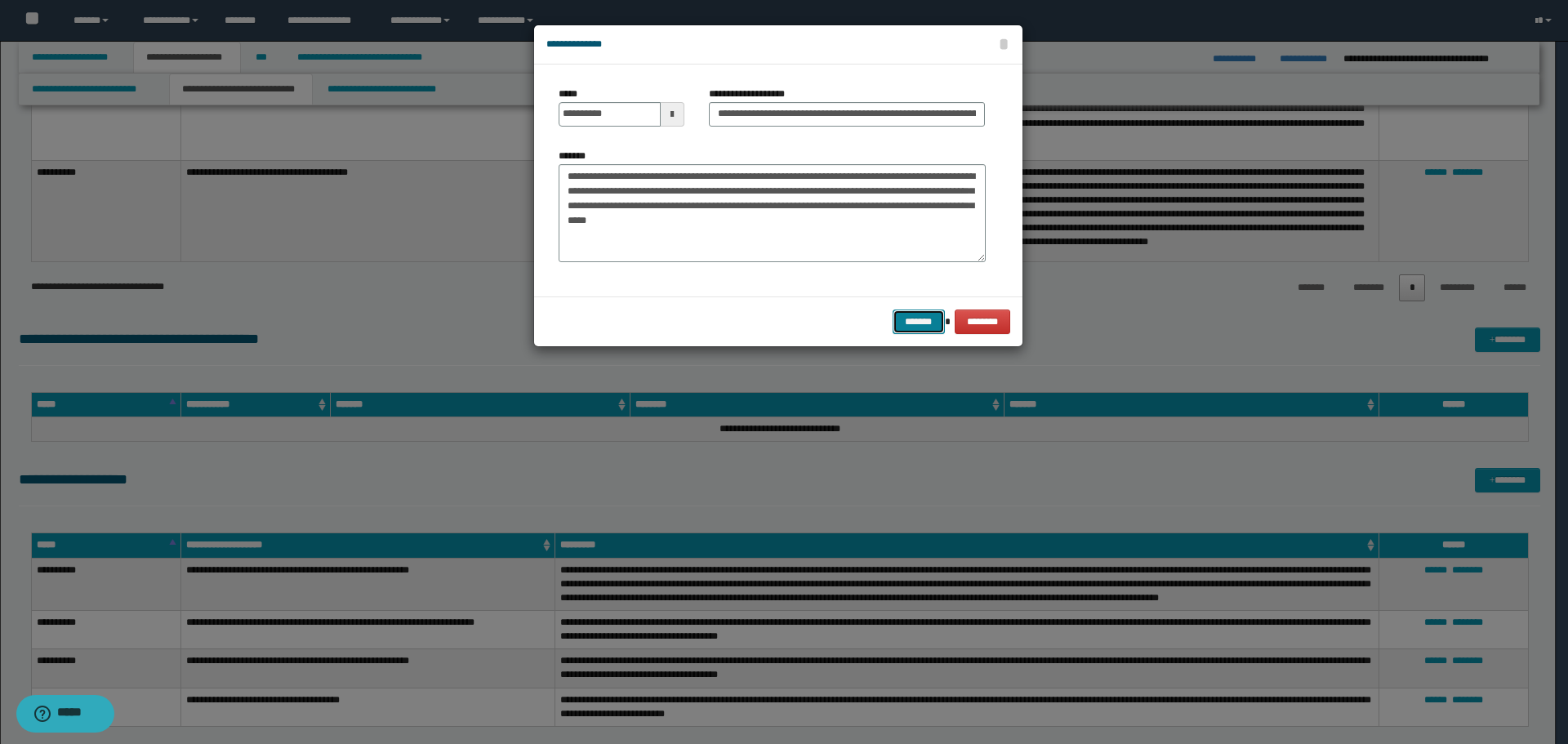 click on "*******" at bounding box center (919, 322) 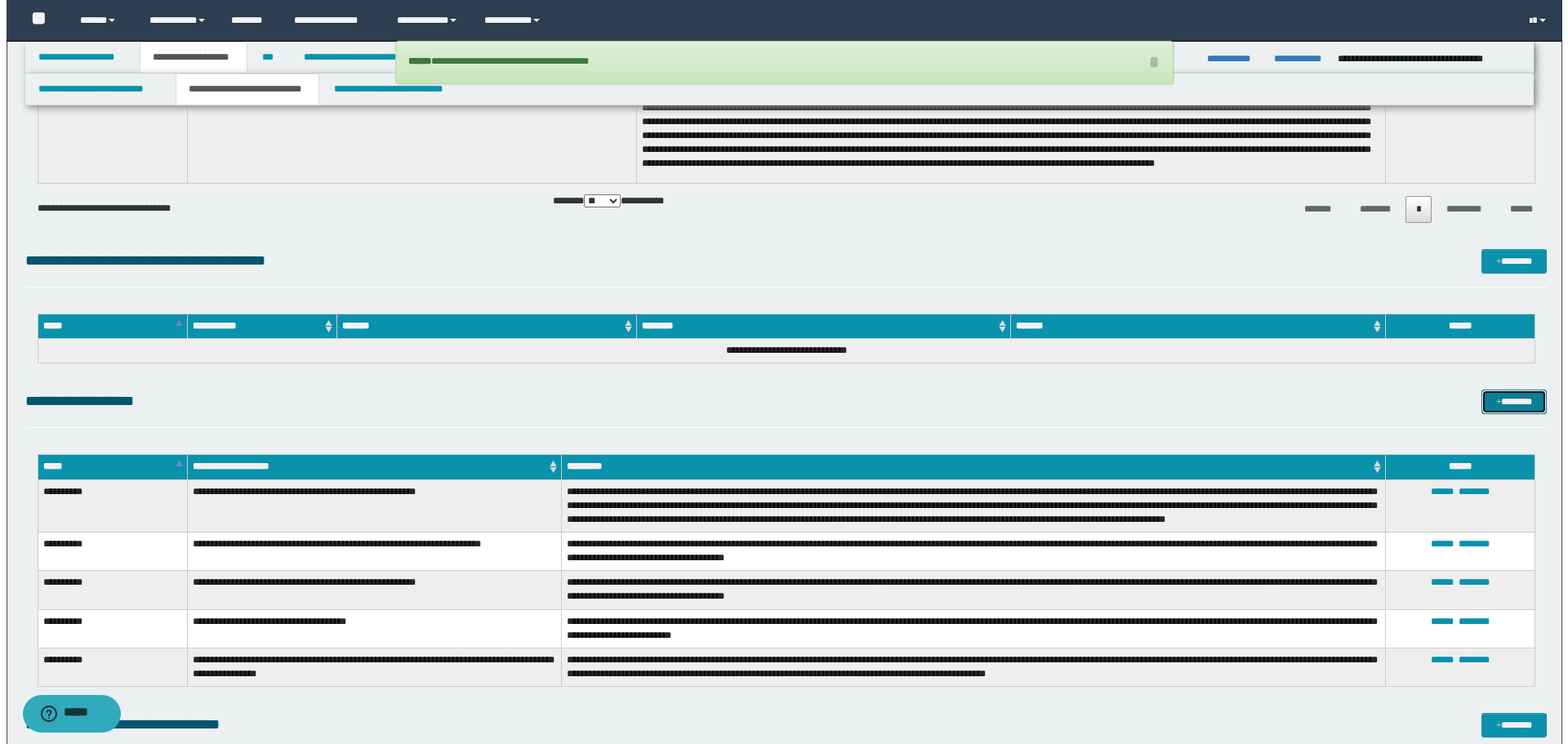 scroll, scrollTop: 3430, scrollLeft: 0, axis: vertical 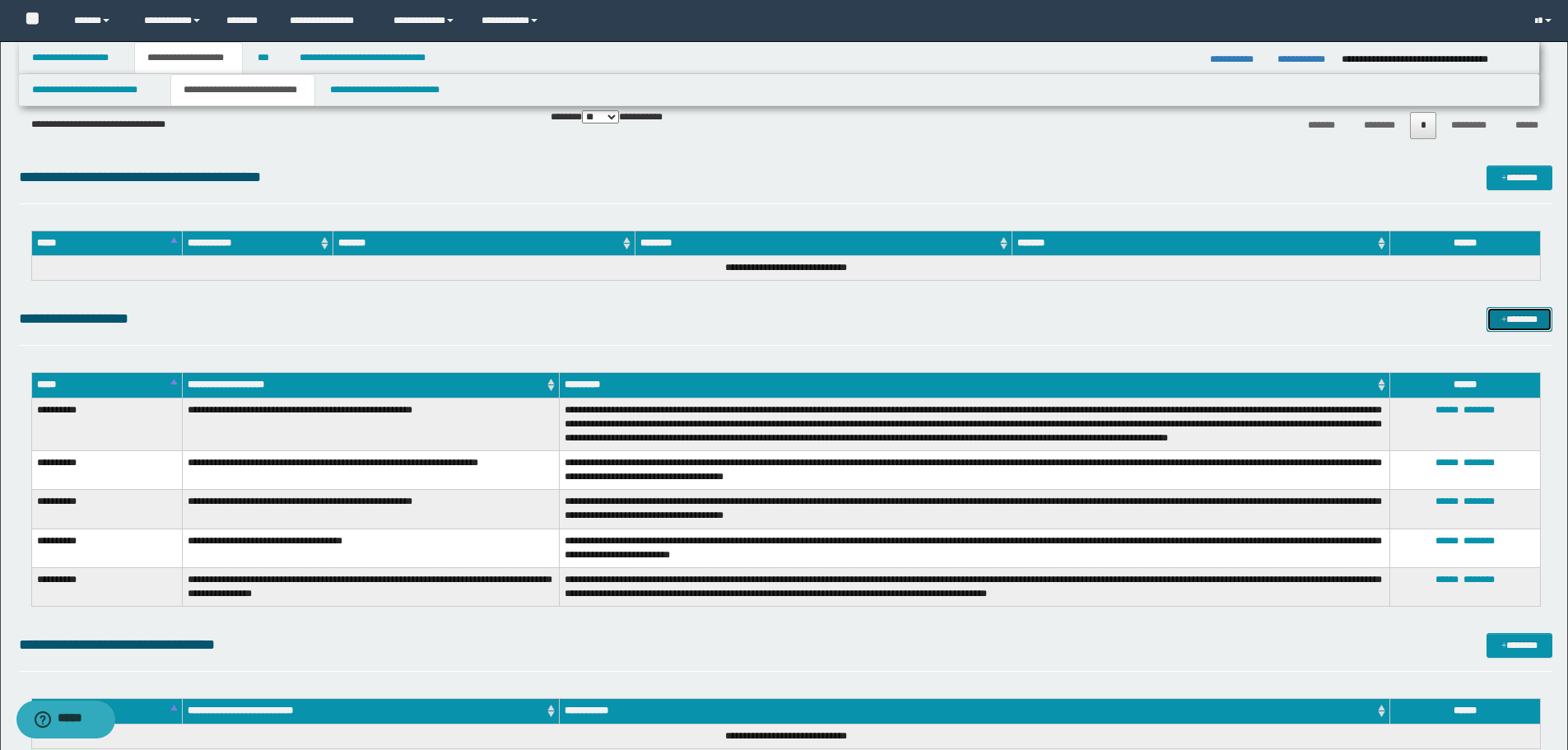 click at bounding box center [1504, 320] 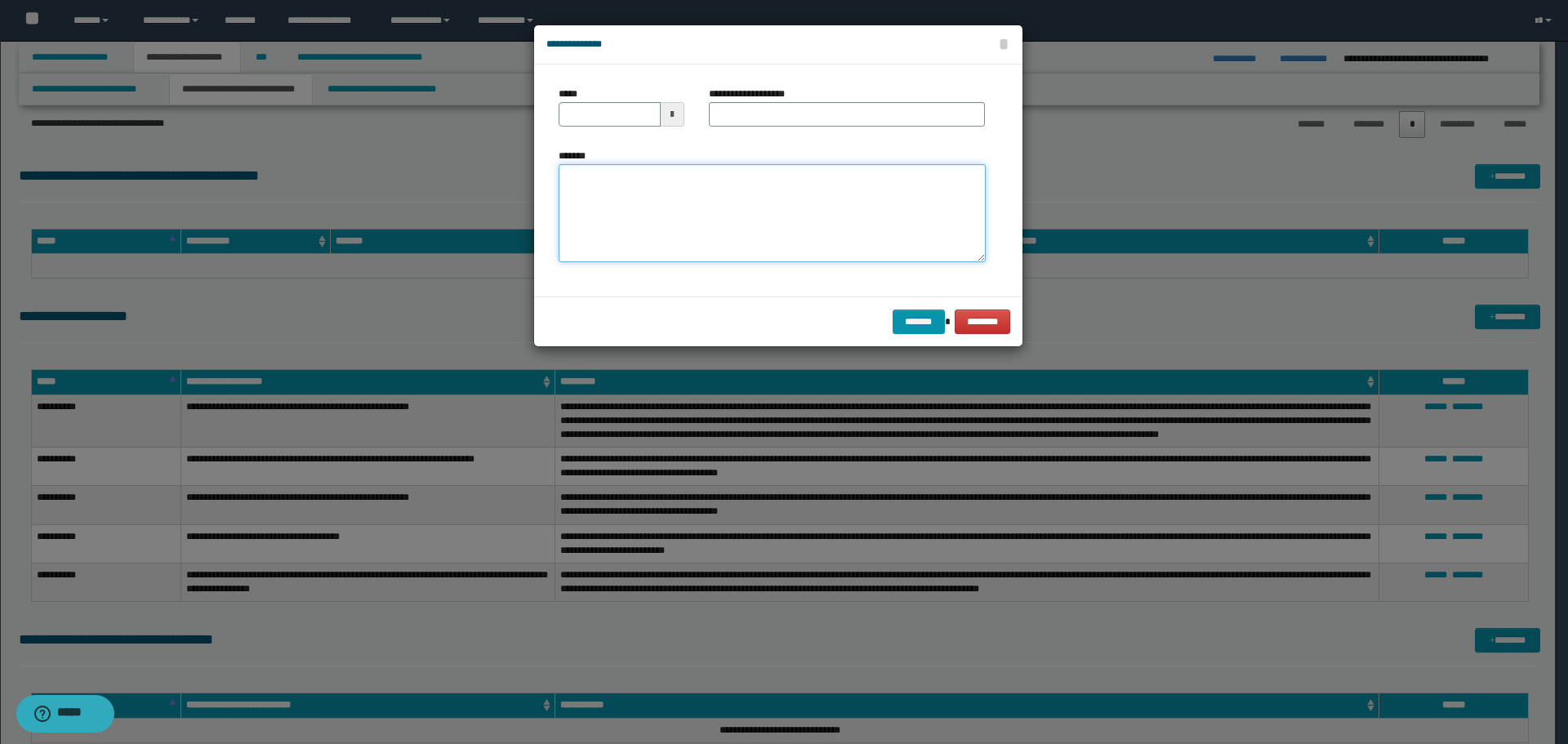 click on "*******" at bounding box center [772, 213] 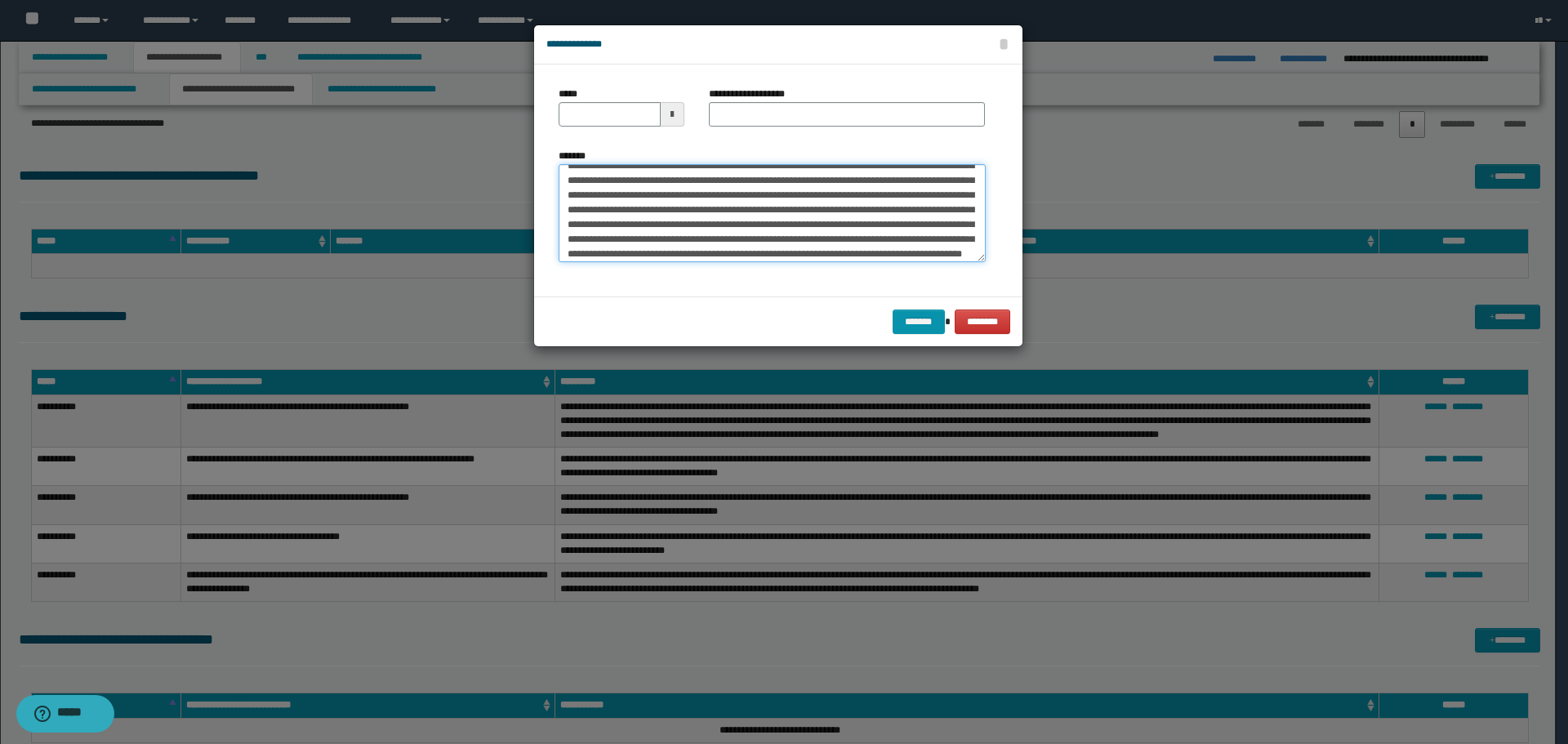 scroll, scrollTop: 0, scrollLeft: 0, axis: both 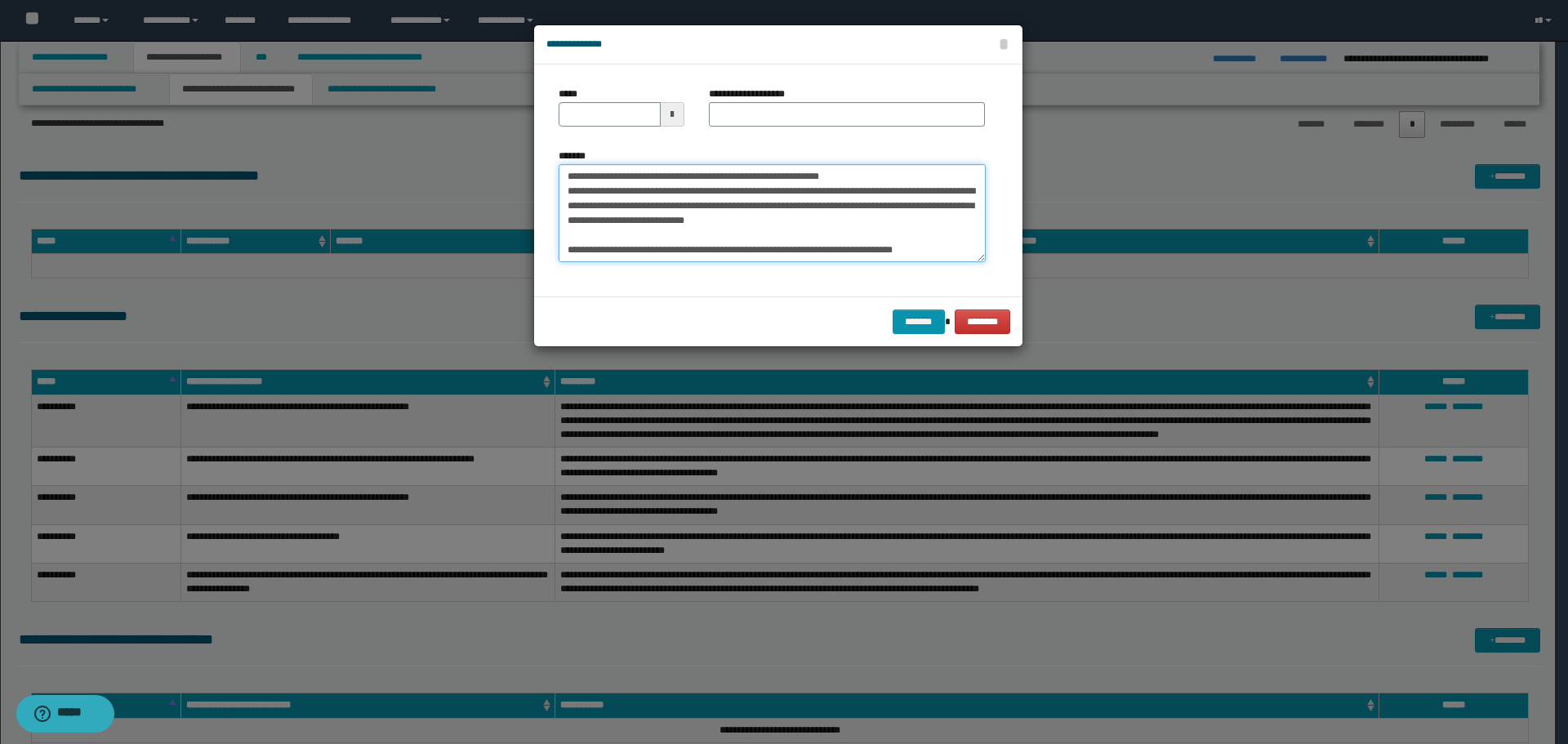 drag, startPoint x: 617, startPoint y: 173, endPoint x: 482, endPoint y: 173, distance: 135 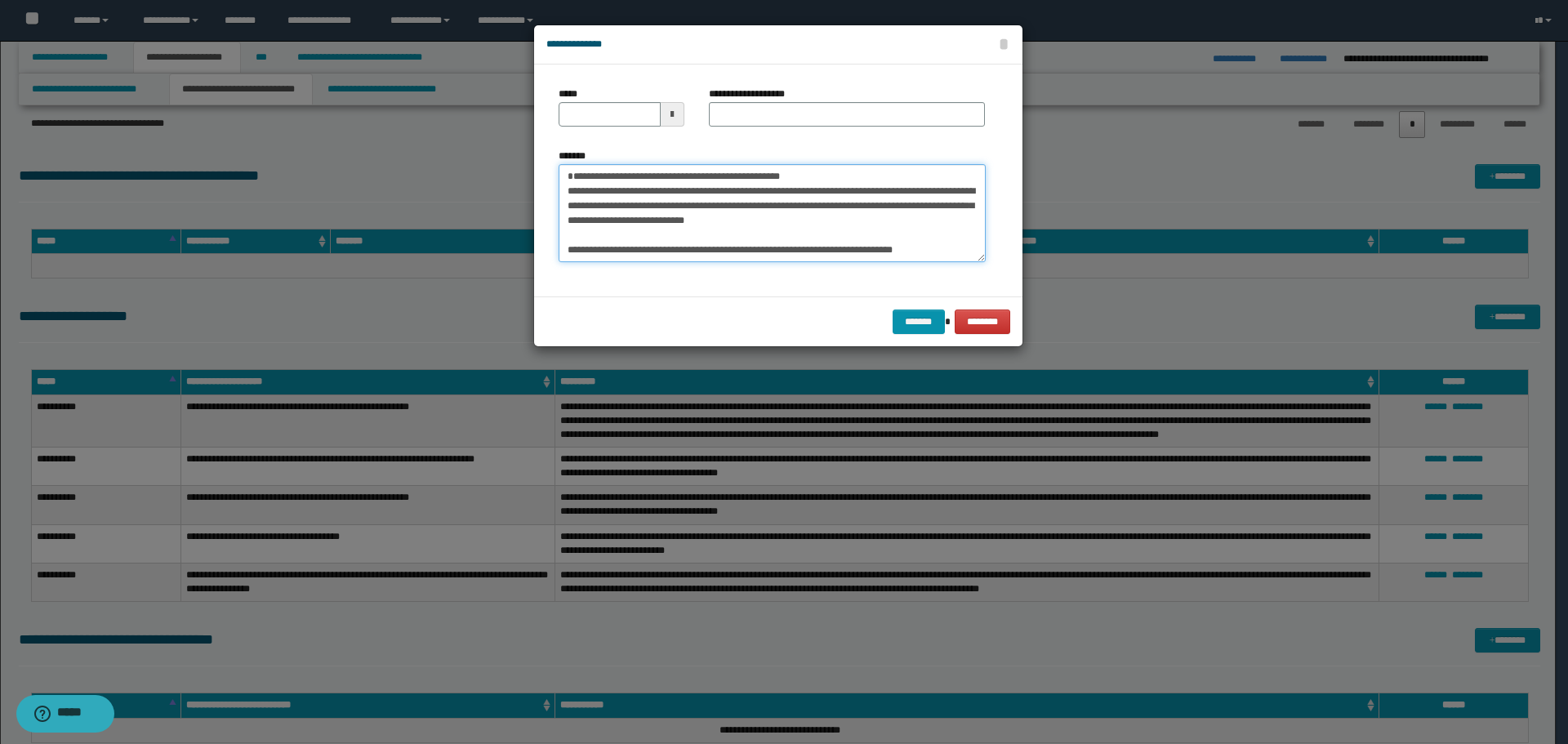 type 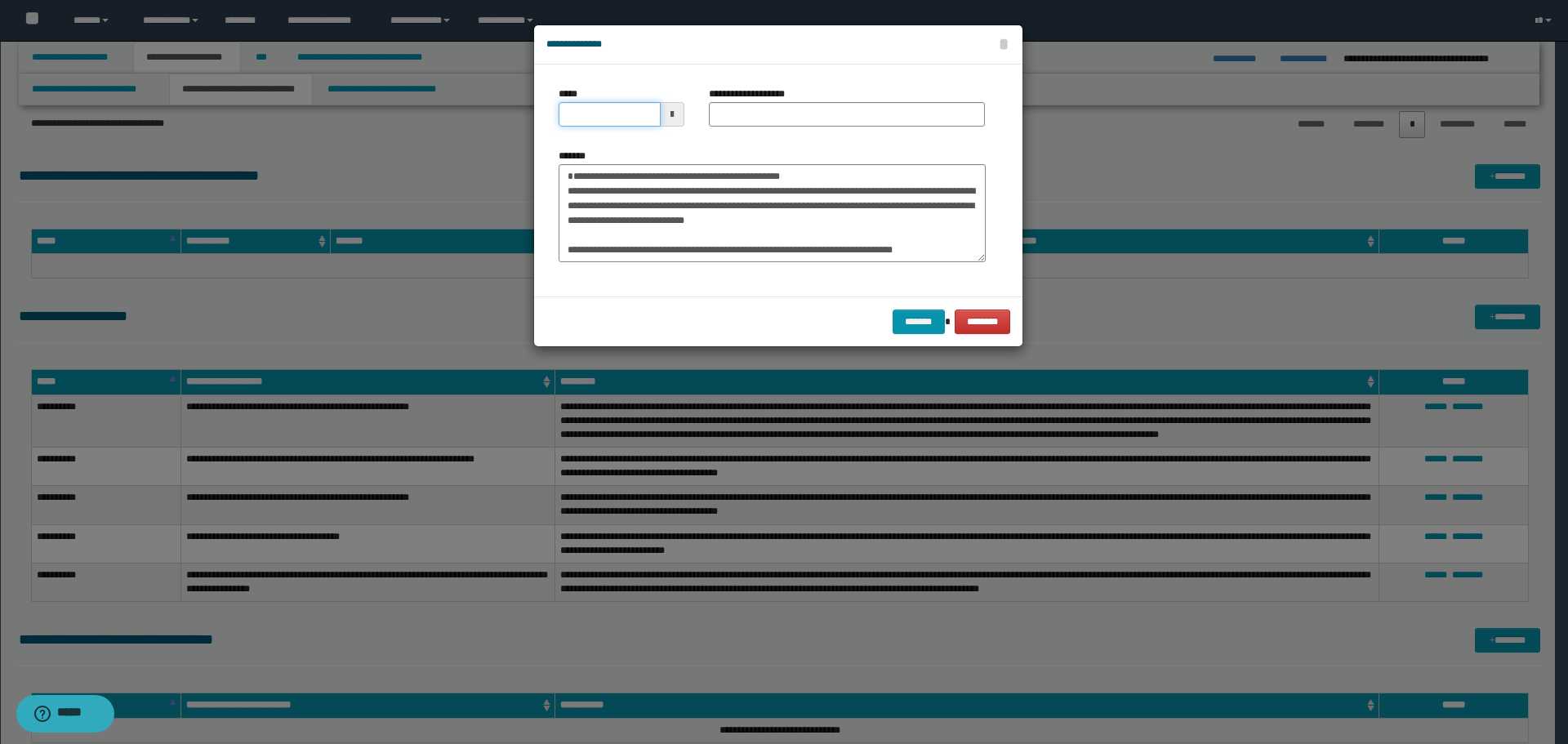 click on "*****" at bounding box center [609, 114] 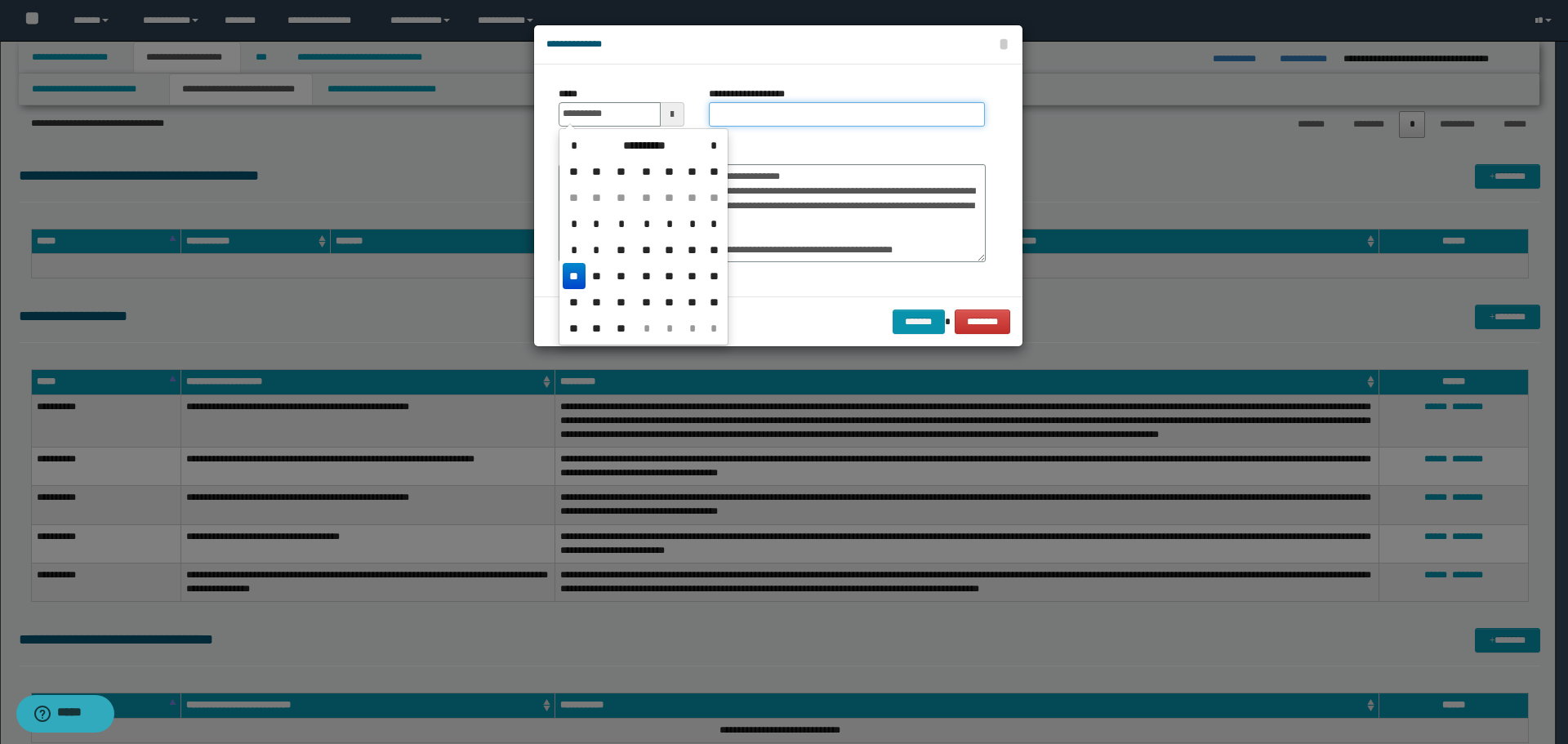 type on "**********" 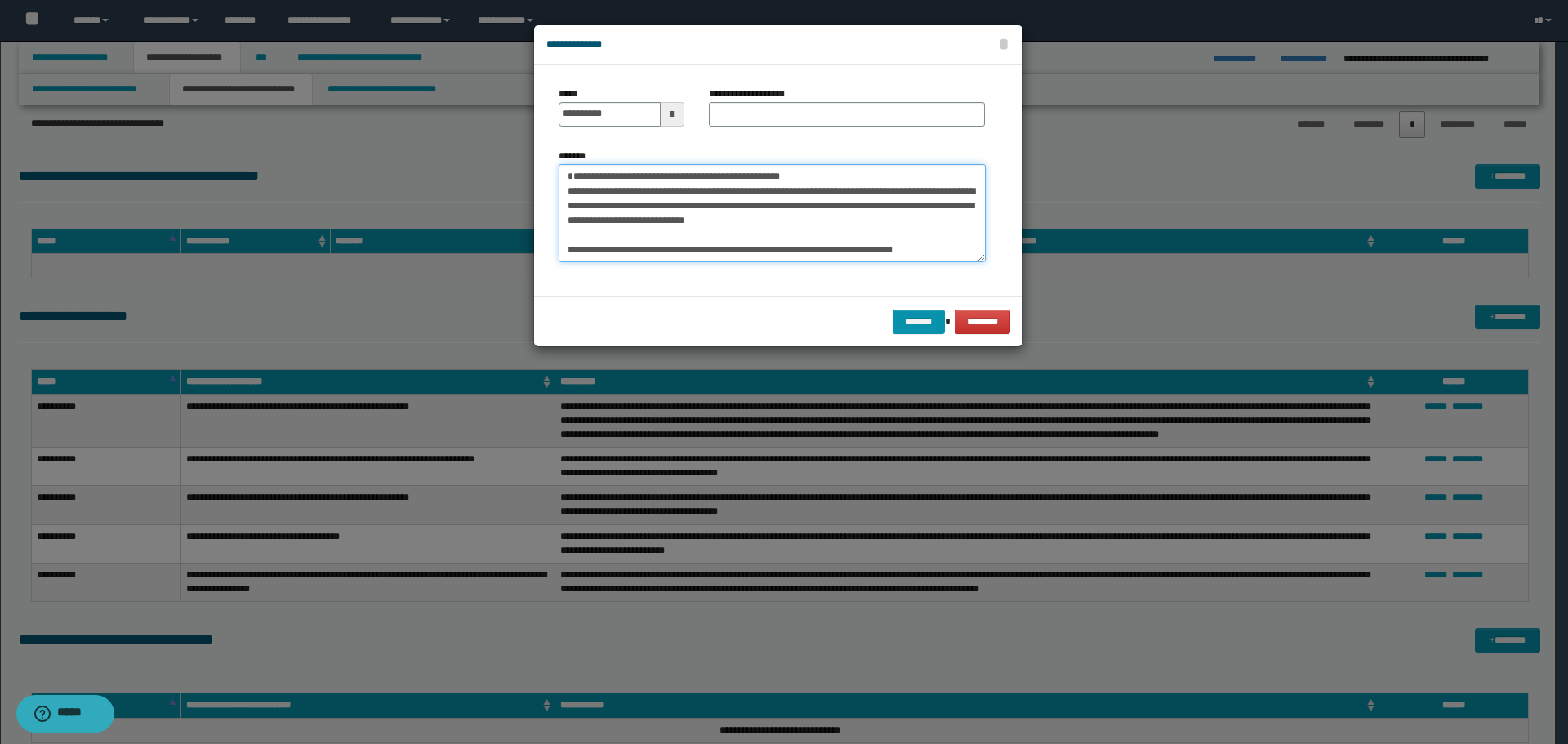 drag, startPoint x: 568, startPoint y: 174, endPoint x: 783, endPoint y: 172, distance: 215.0093 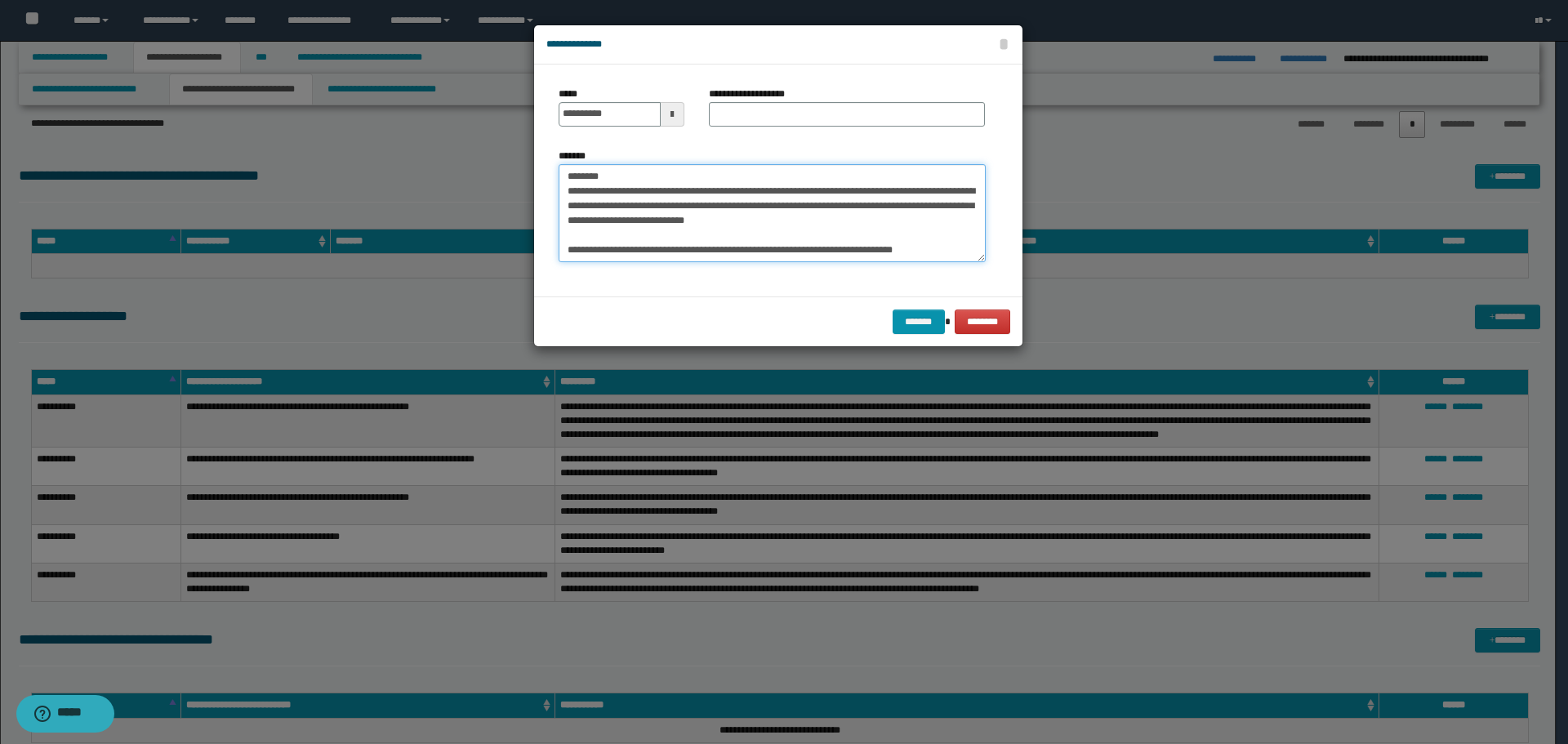 type on "**********" 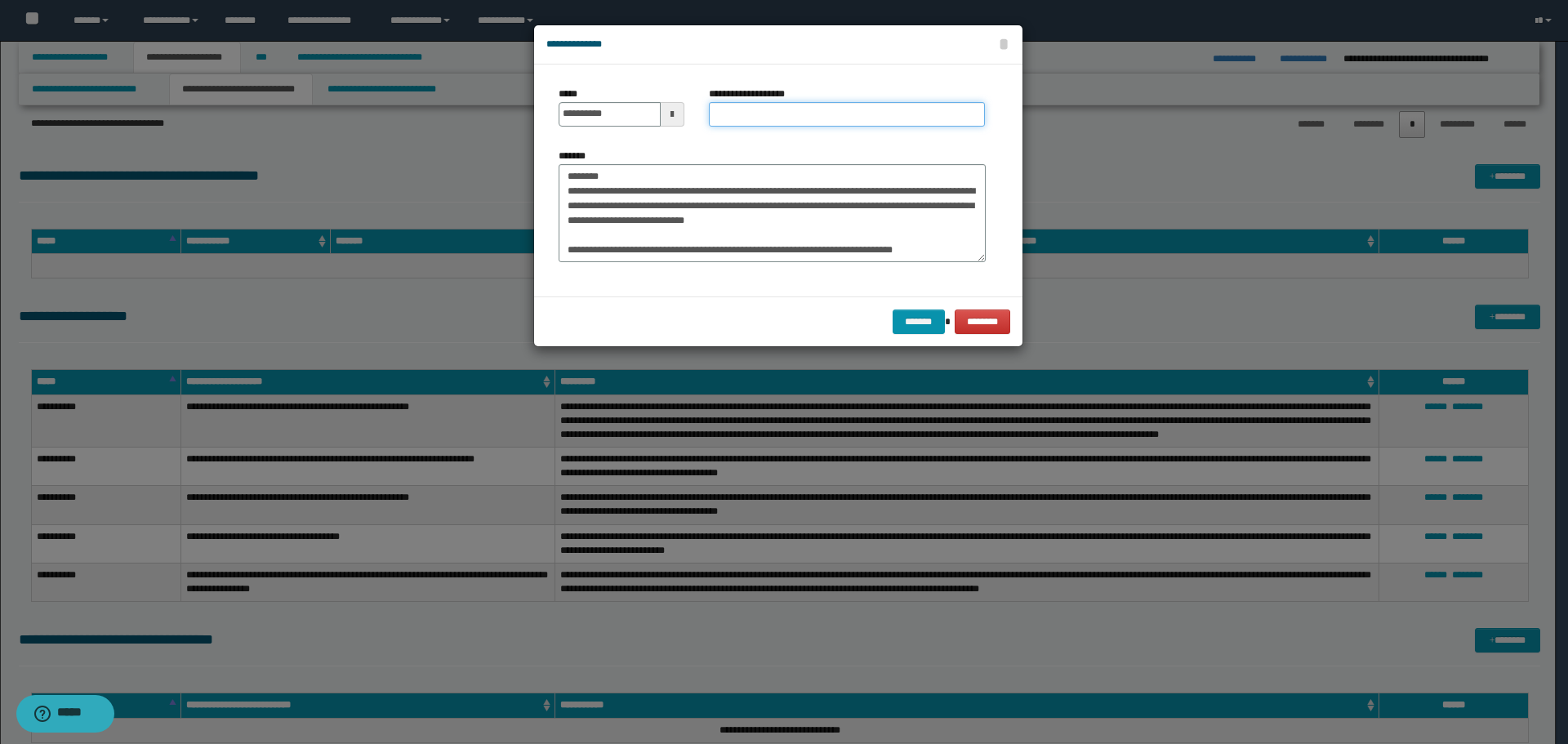 click on "**********" at bounding box center (847, 114) 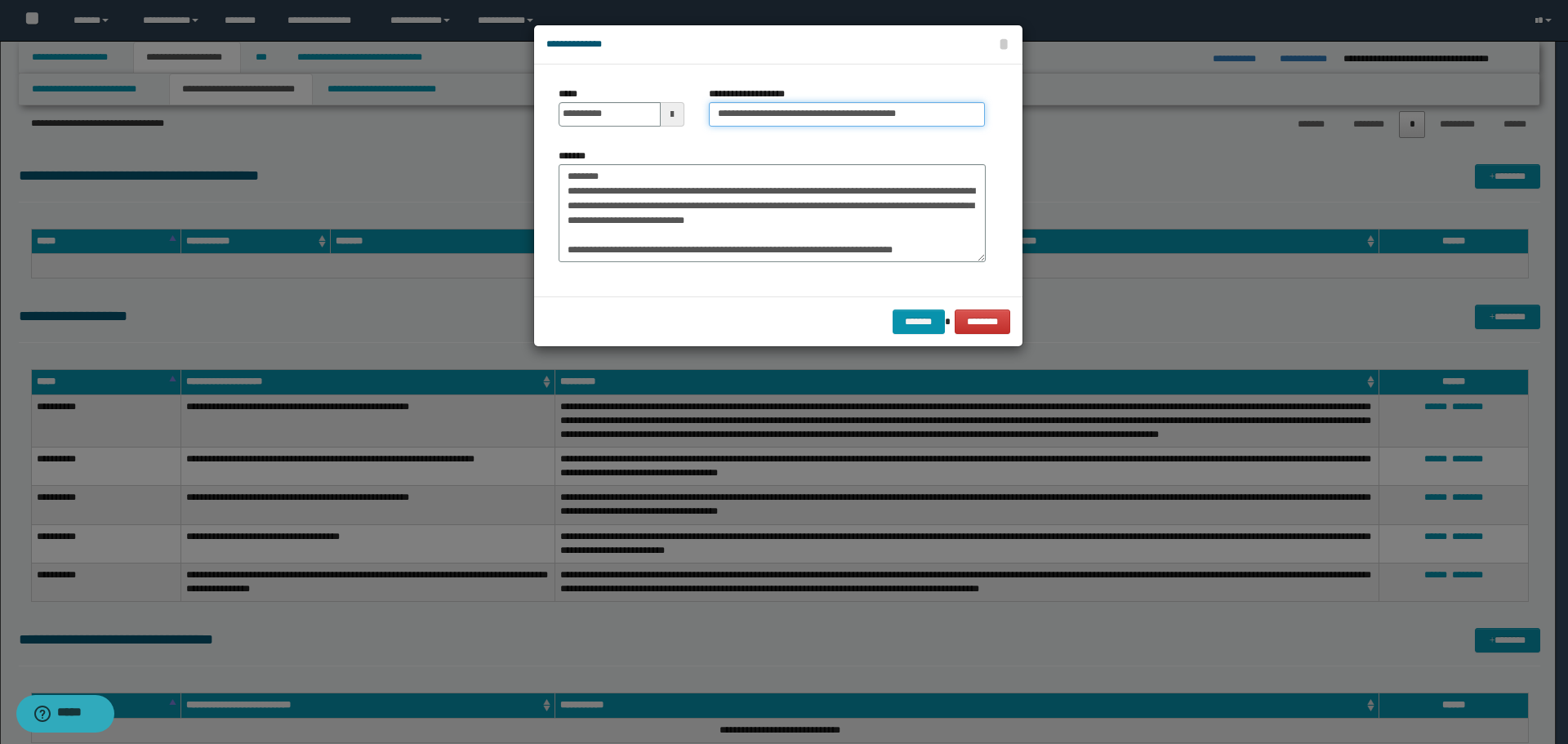 type on "**********" 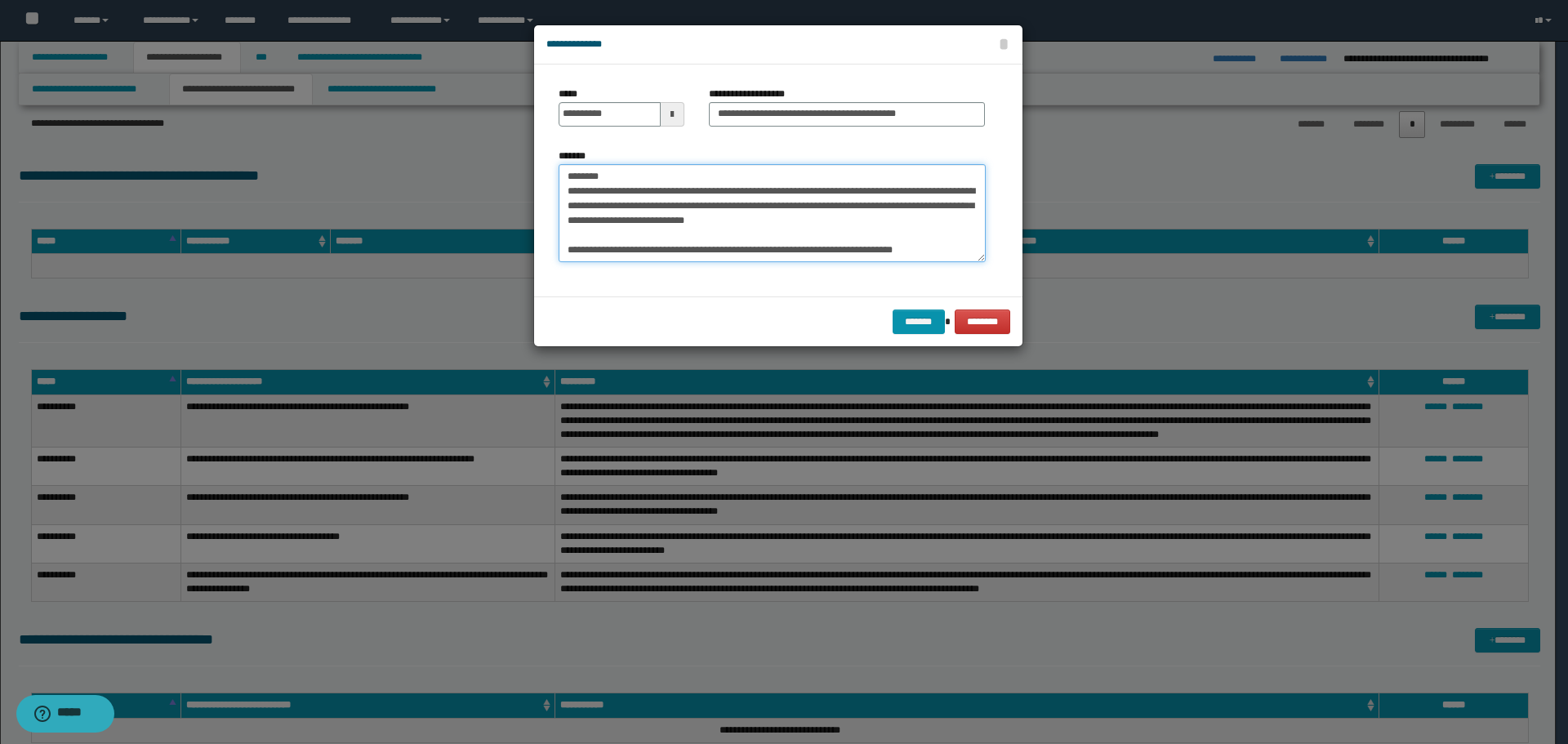drag, startPoint x: 630, startPoint y: 170, endPoint x: 522, endPoint y: 173, distance: 108.0417 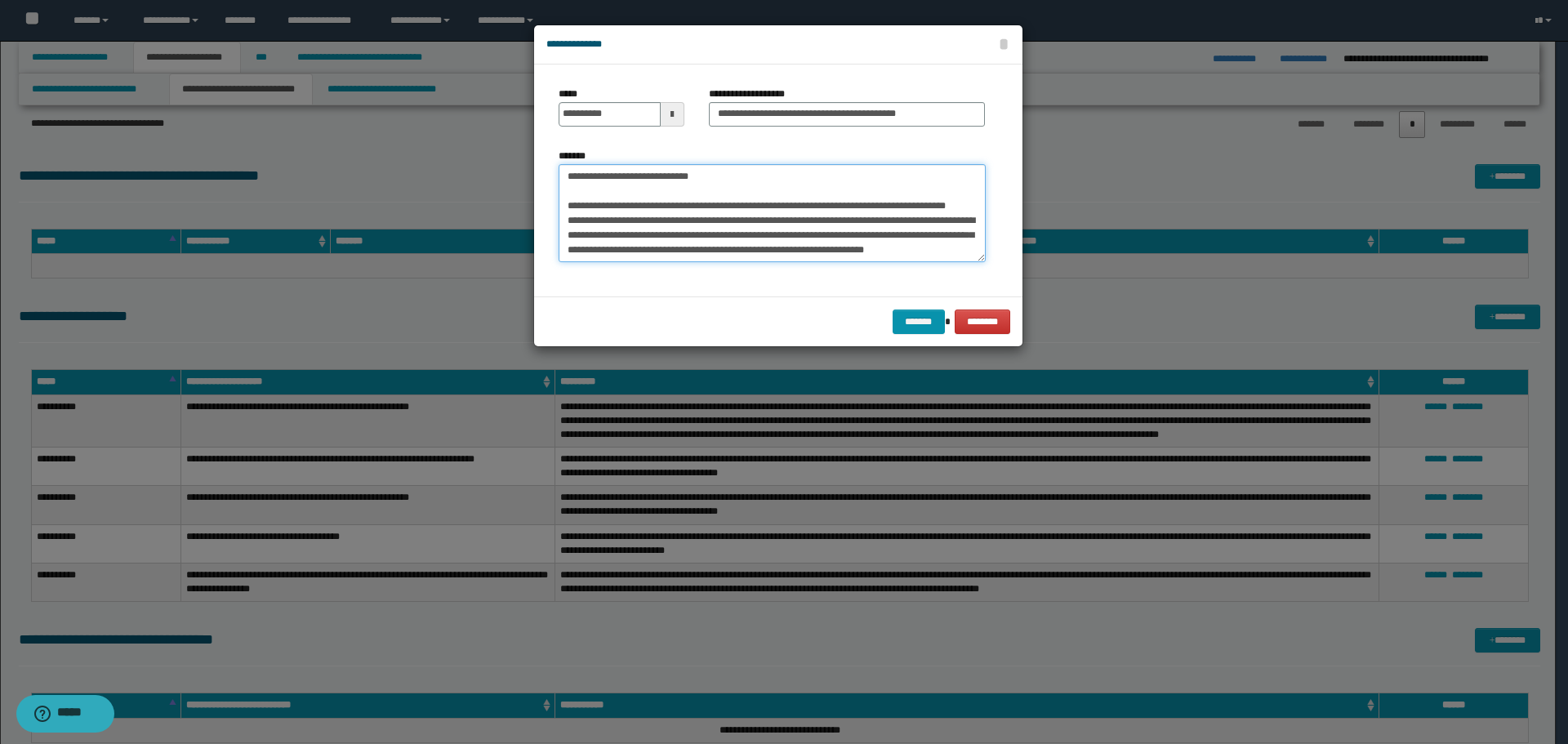 scroll, scrollTop: 412, scrollLeft: 0, axis: vertical 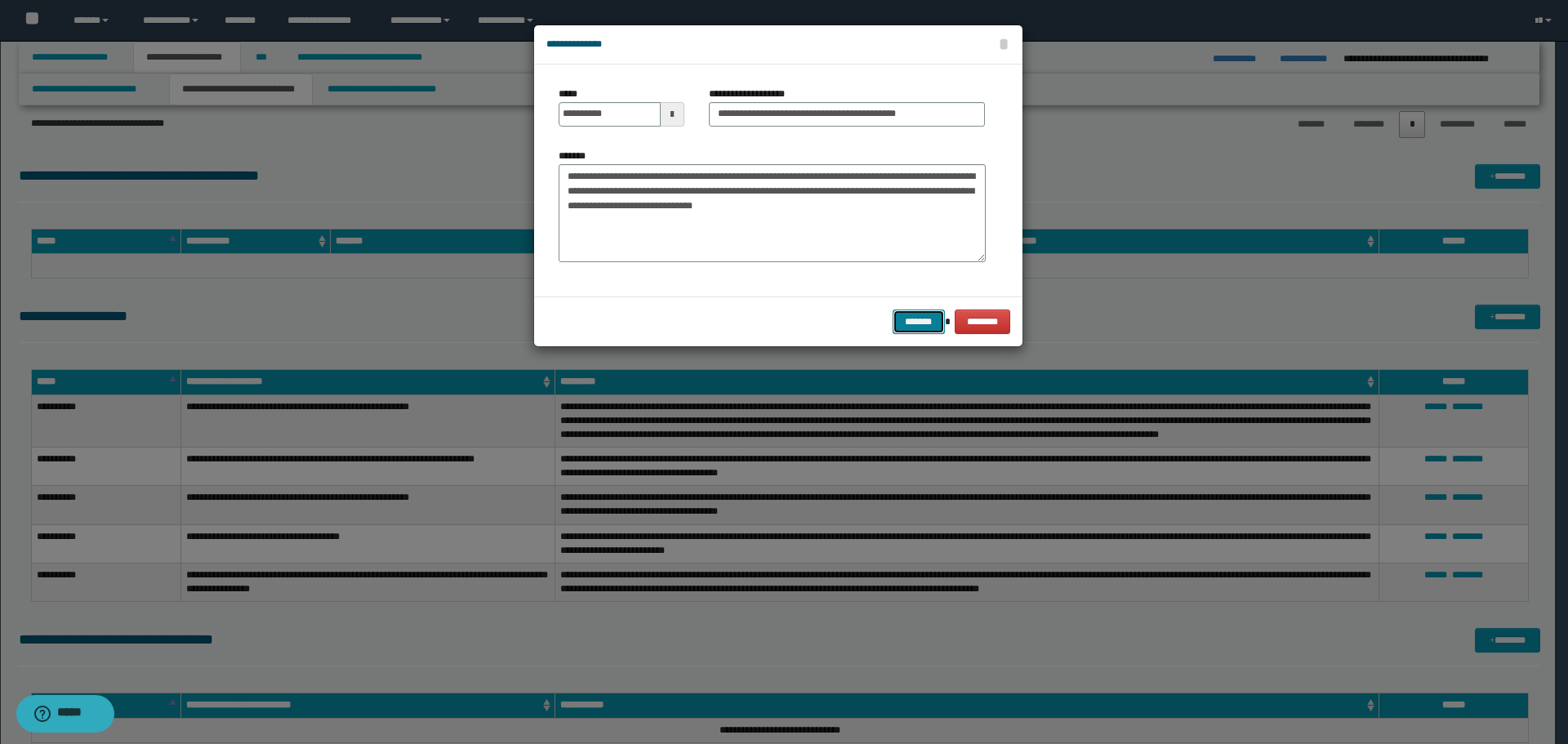 click on "*******" at bounding box center [919, 322] 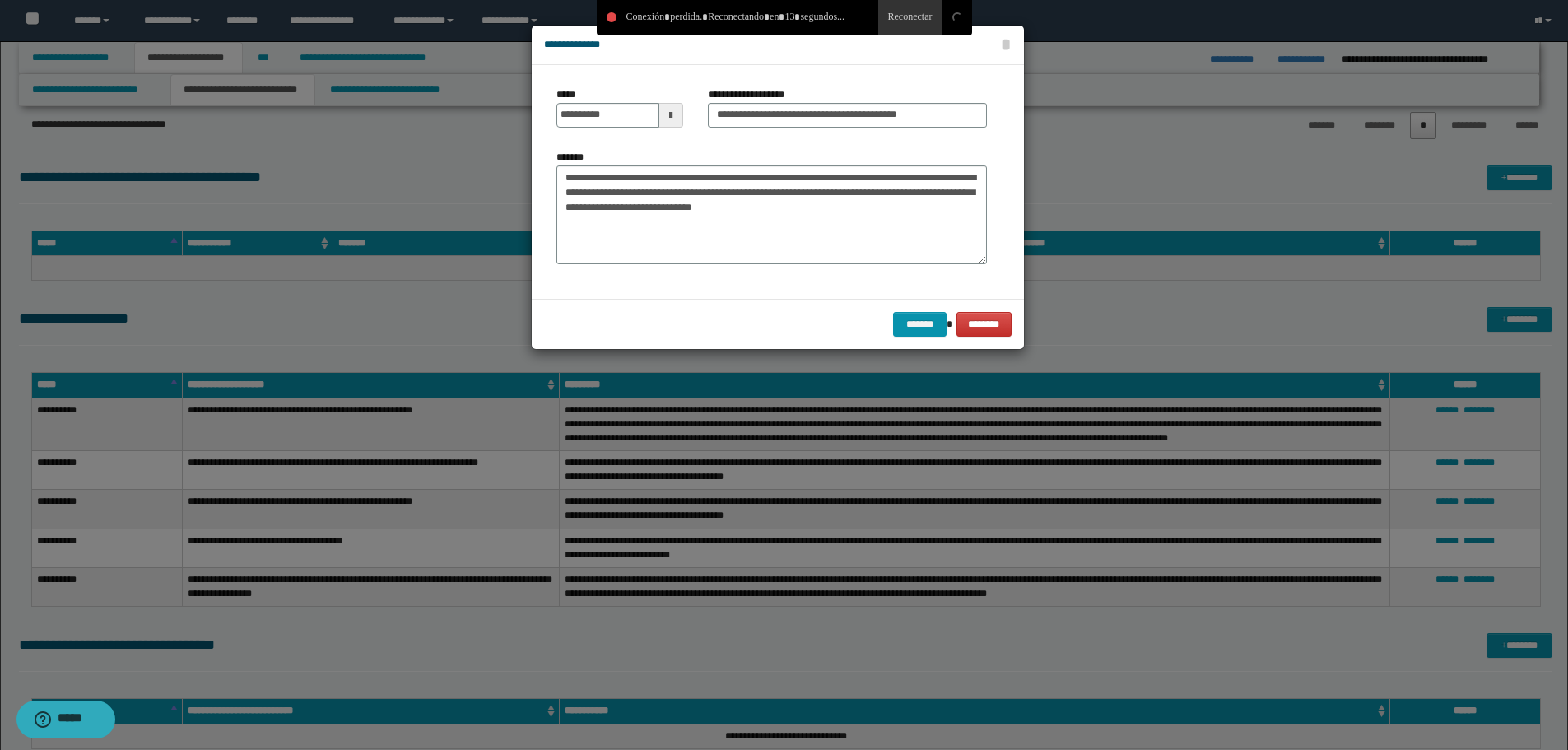 drag, startPoint x: 1151, startPoint y: 664, endPoint x: 1262, endPoint y: 691, distance: 114.2366 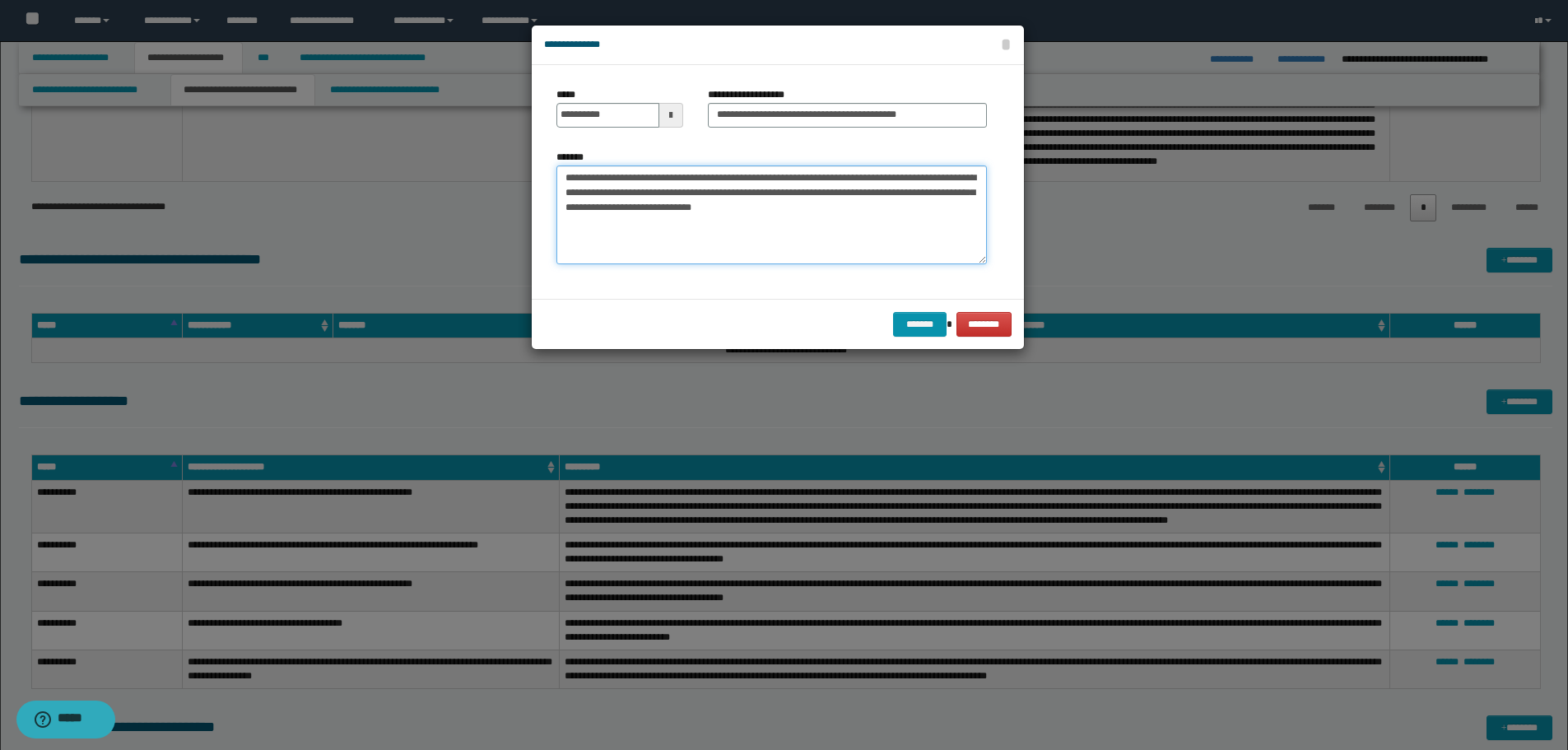 click on "**********" at bounding box center (771, 215) 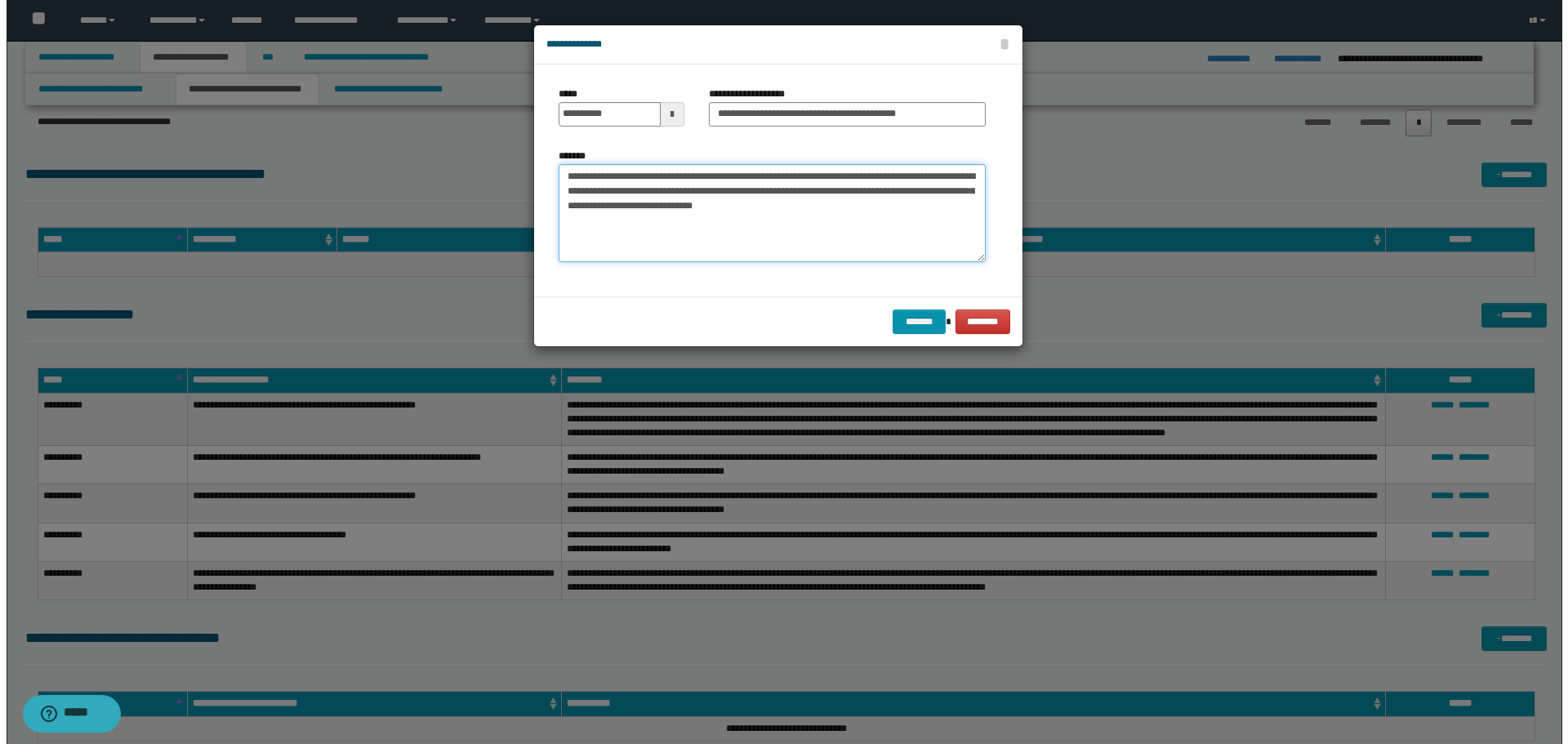 scroll, scrollTop: 3512, scrollLeft: 0, axis: vertical 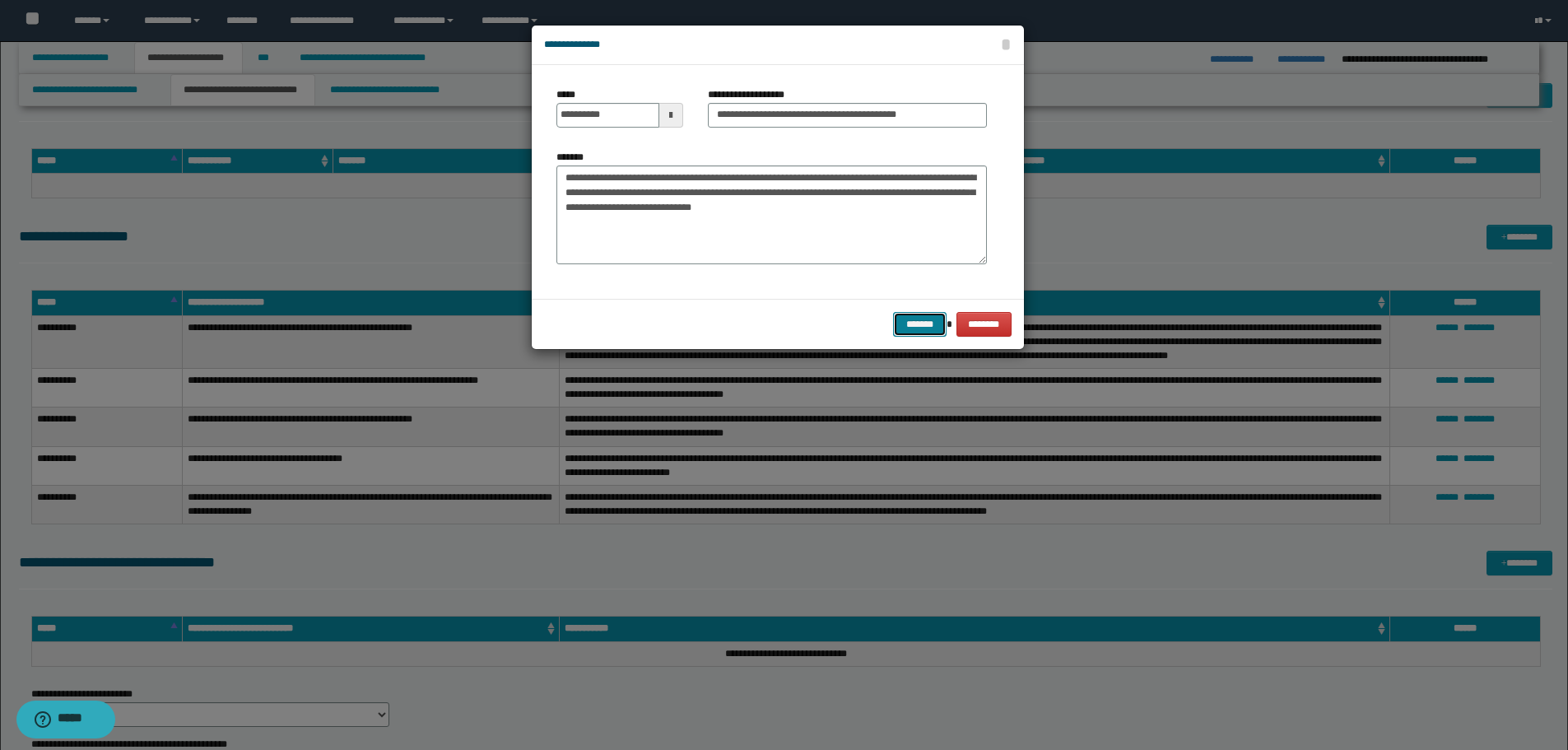 click on "*******" at bounding box center [919, 324] 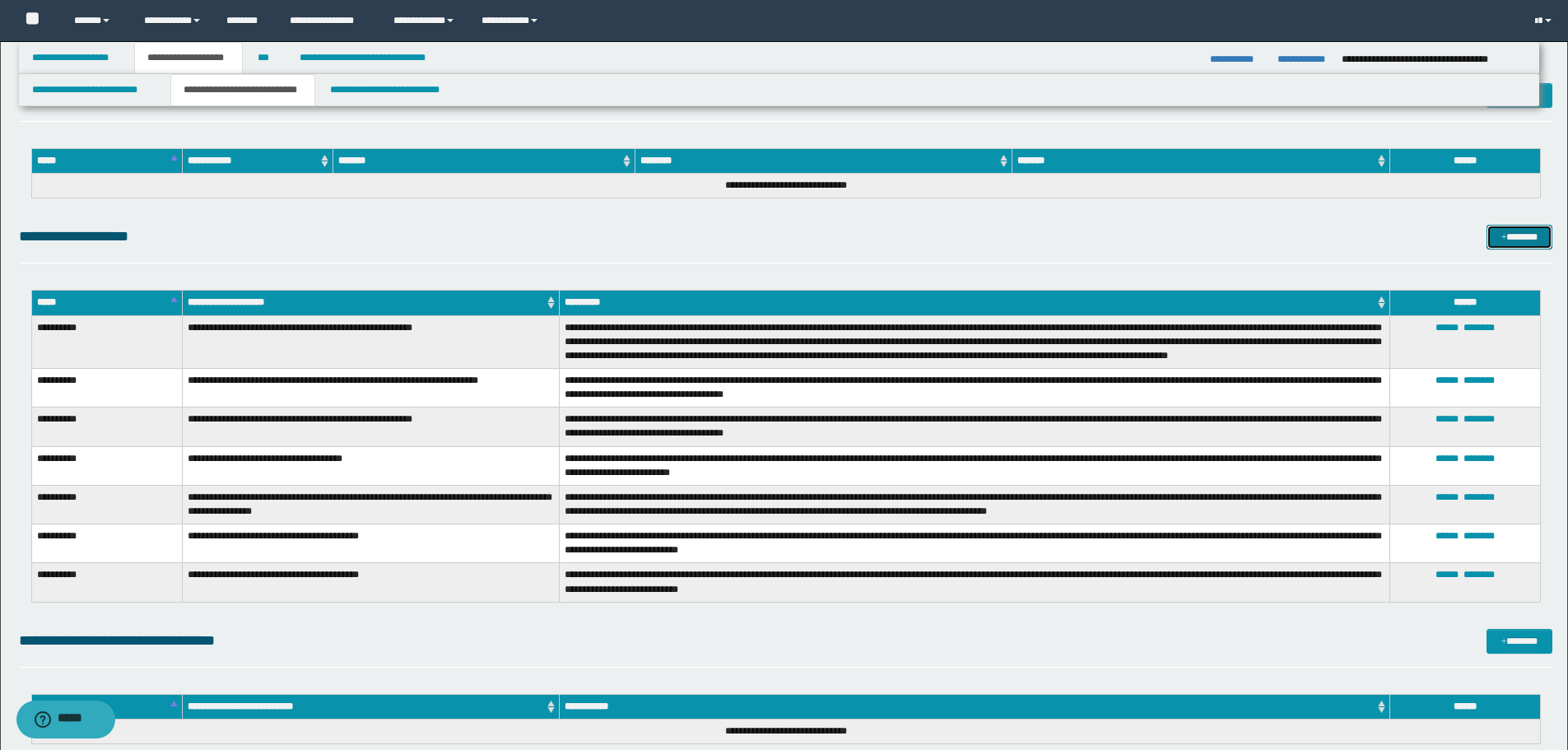 click on "*******" at bounding box center (1519, 237) 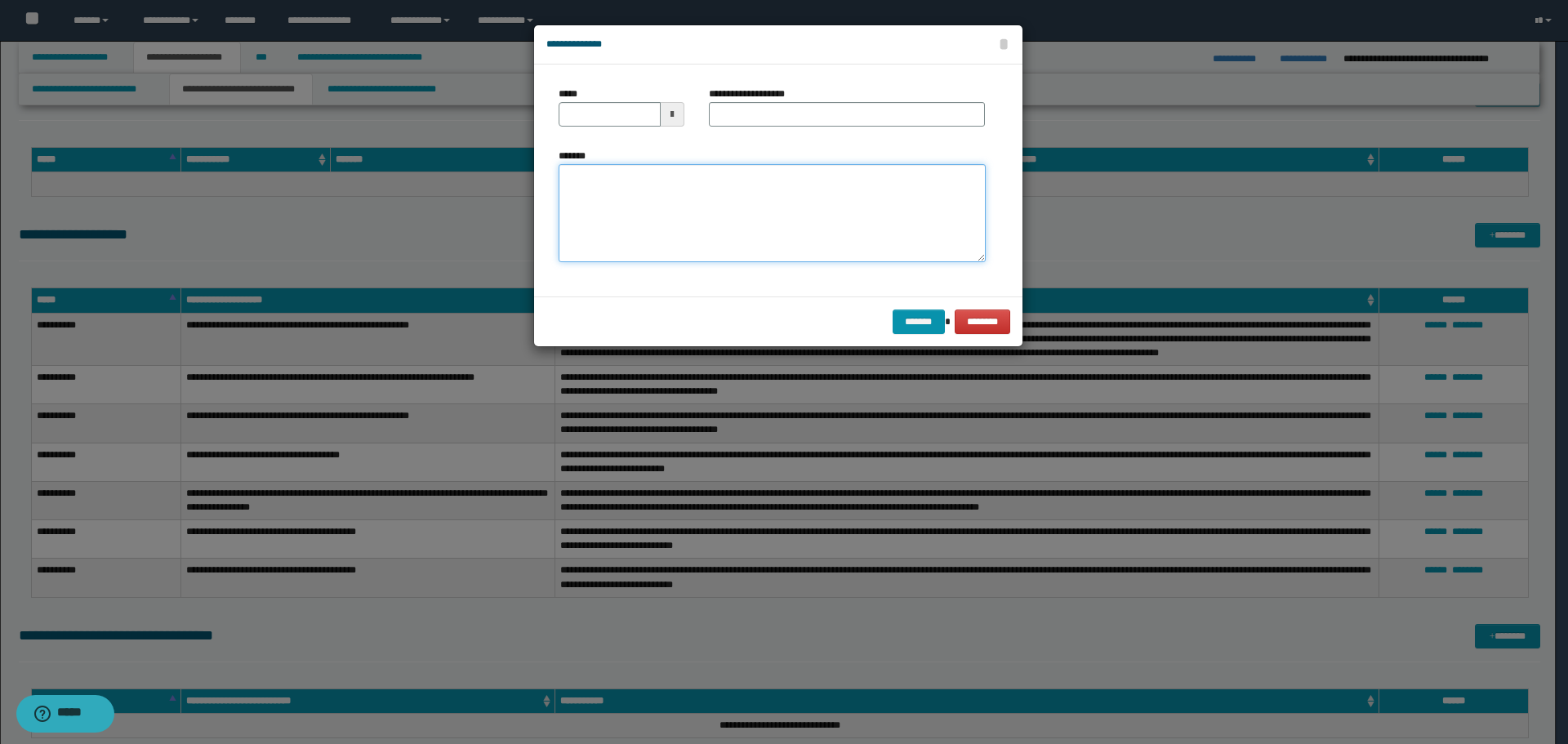 click on "*******" at bounding box center [772, 213] 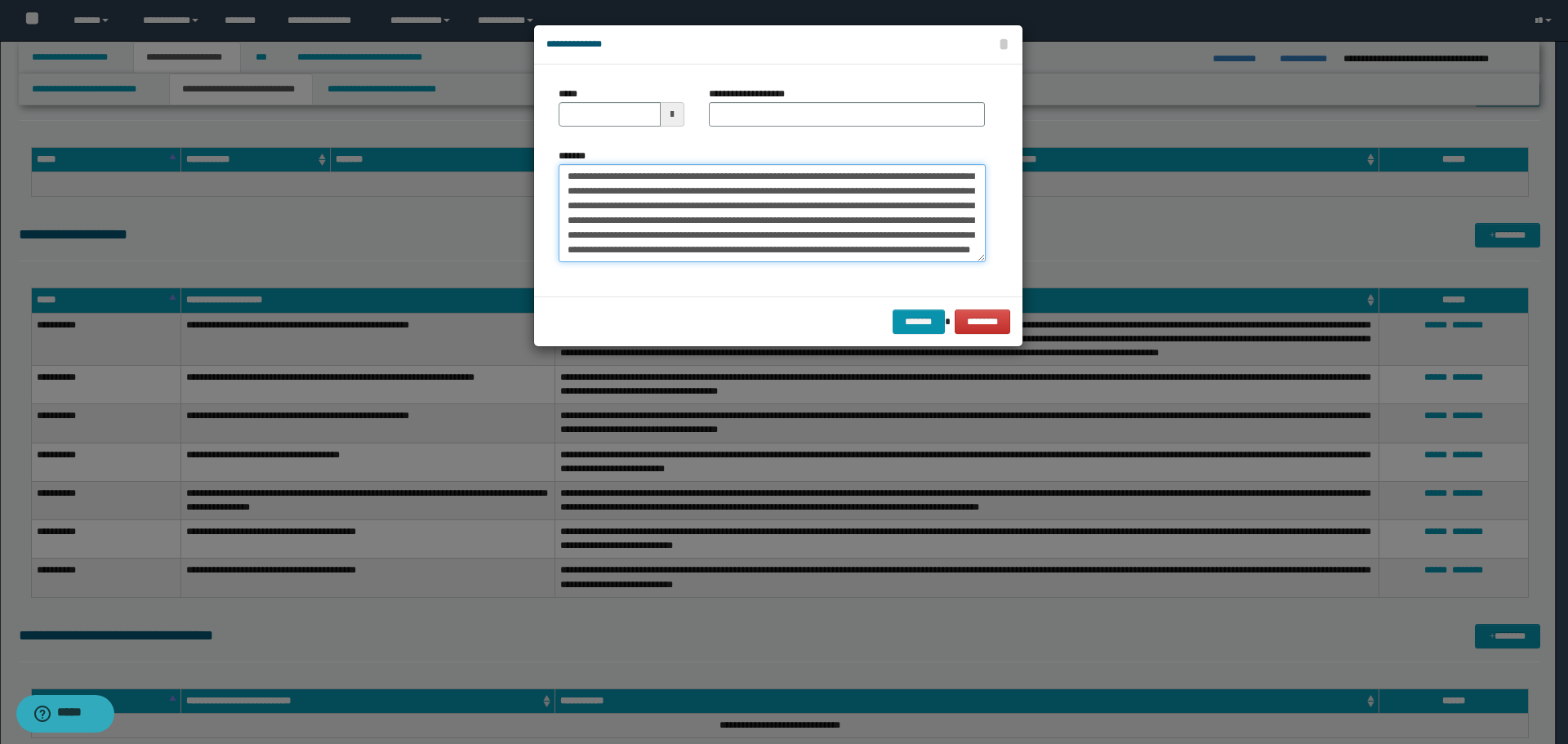 scroll, scrollTop: 0, scrollLeft: 0, axis: both 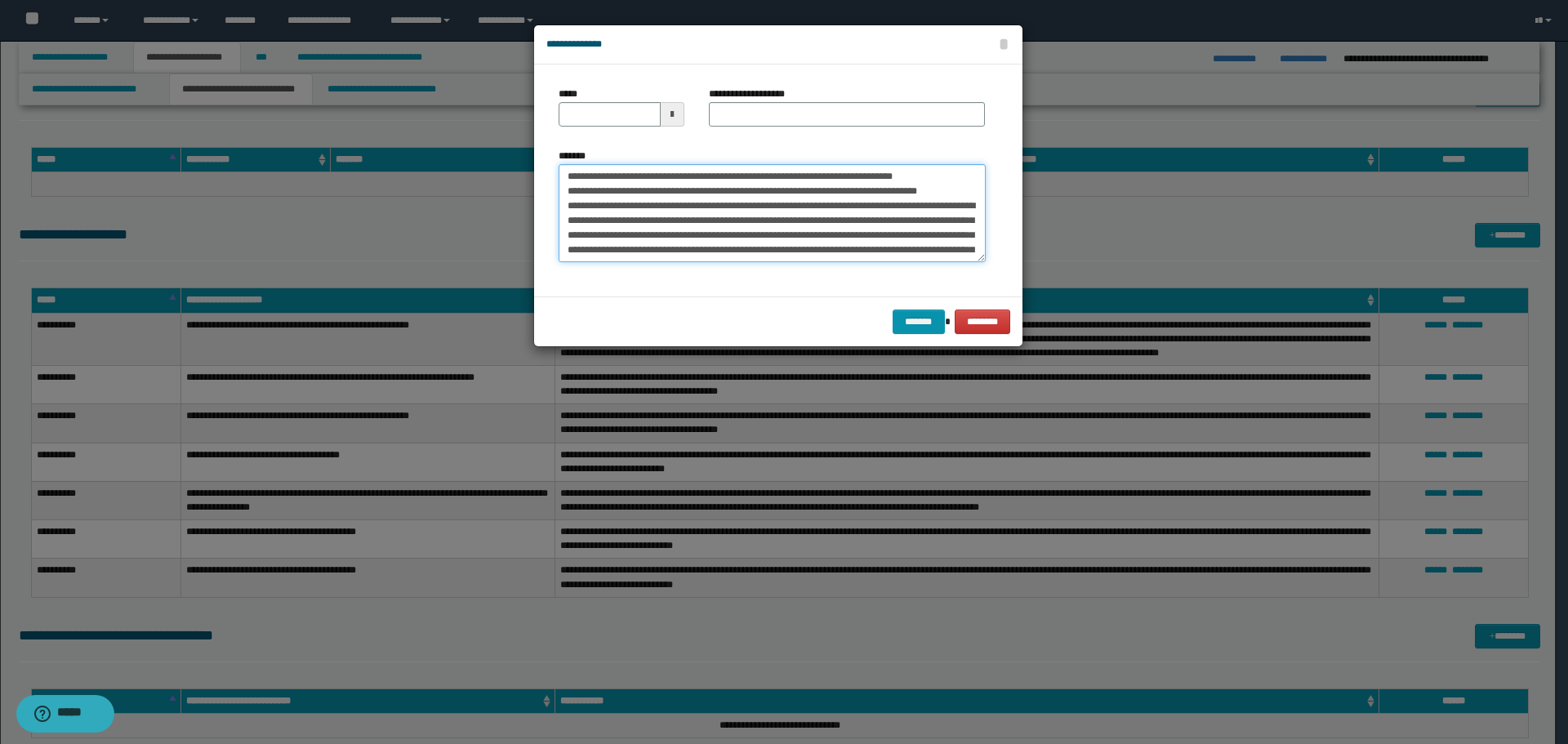 drag, startPoint x: 616, startPoint y: 175, endPoint x: 521, endPoint y: 172, distance: 95.04736 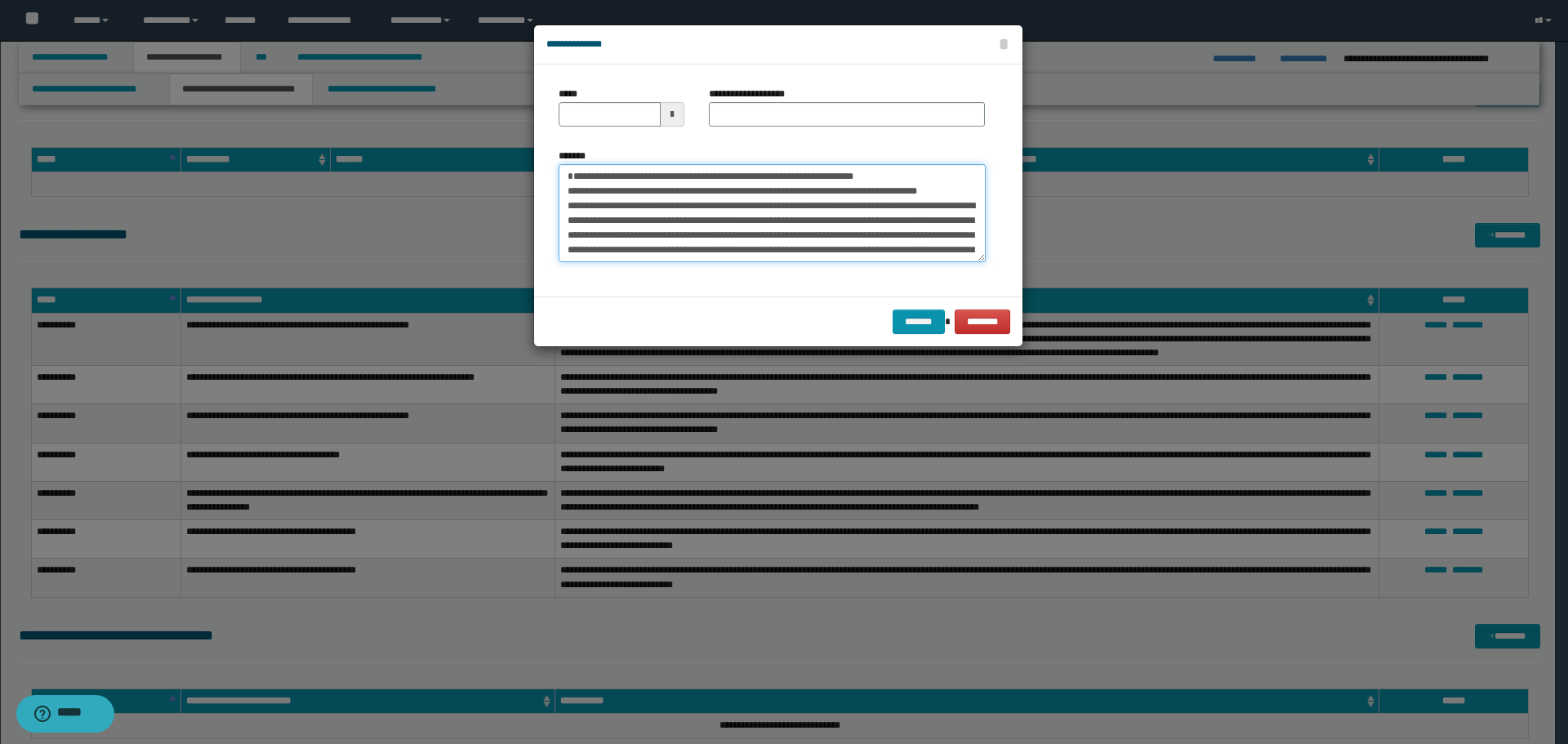 type 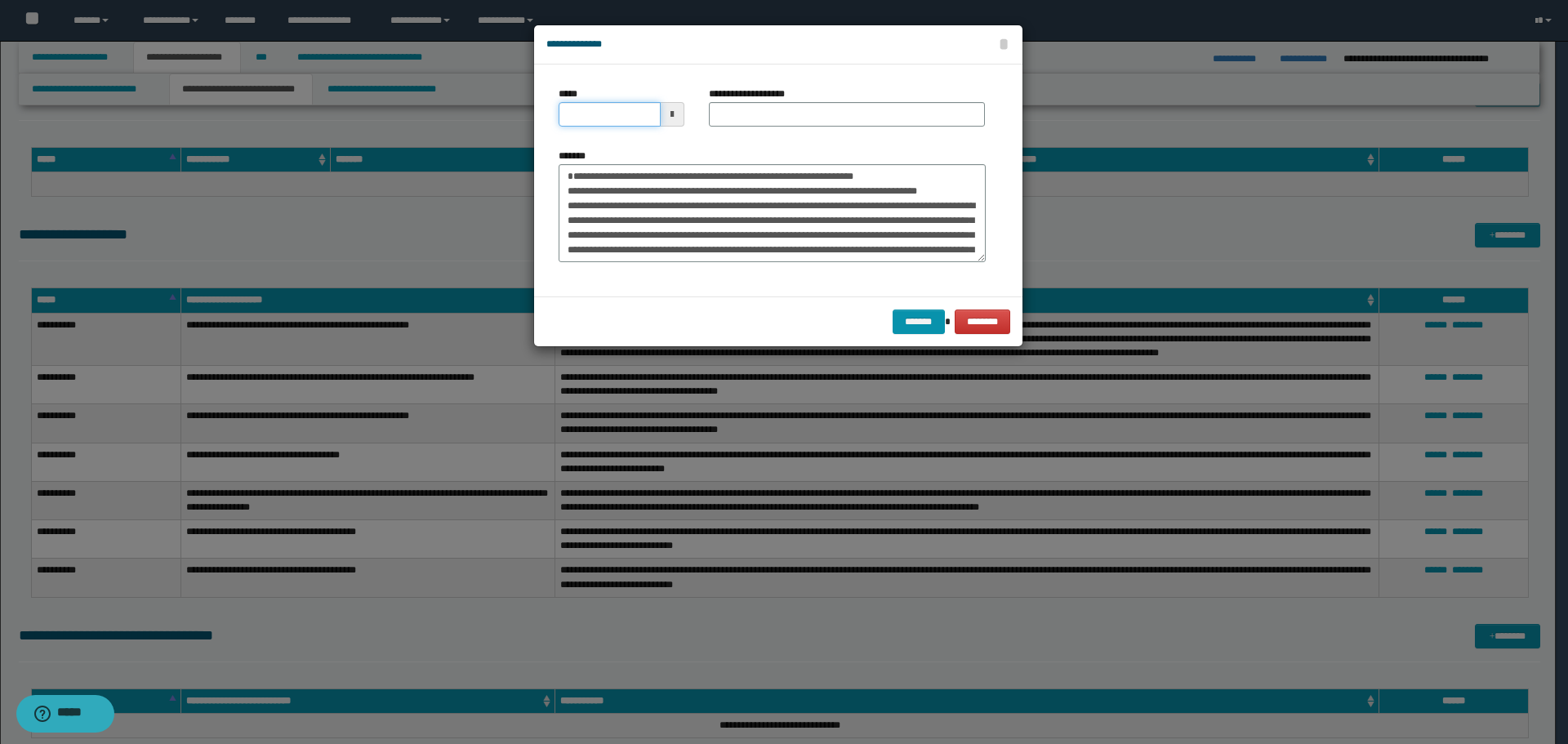 click on "*****" at bounding box center (609, 114) 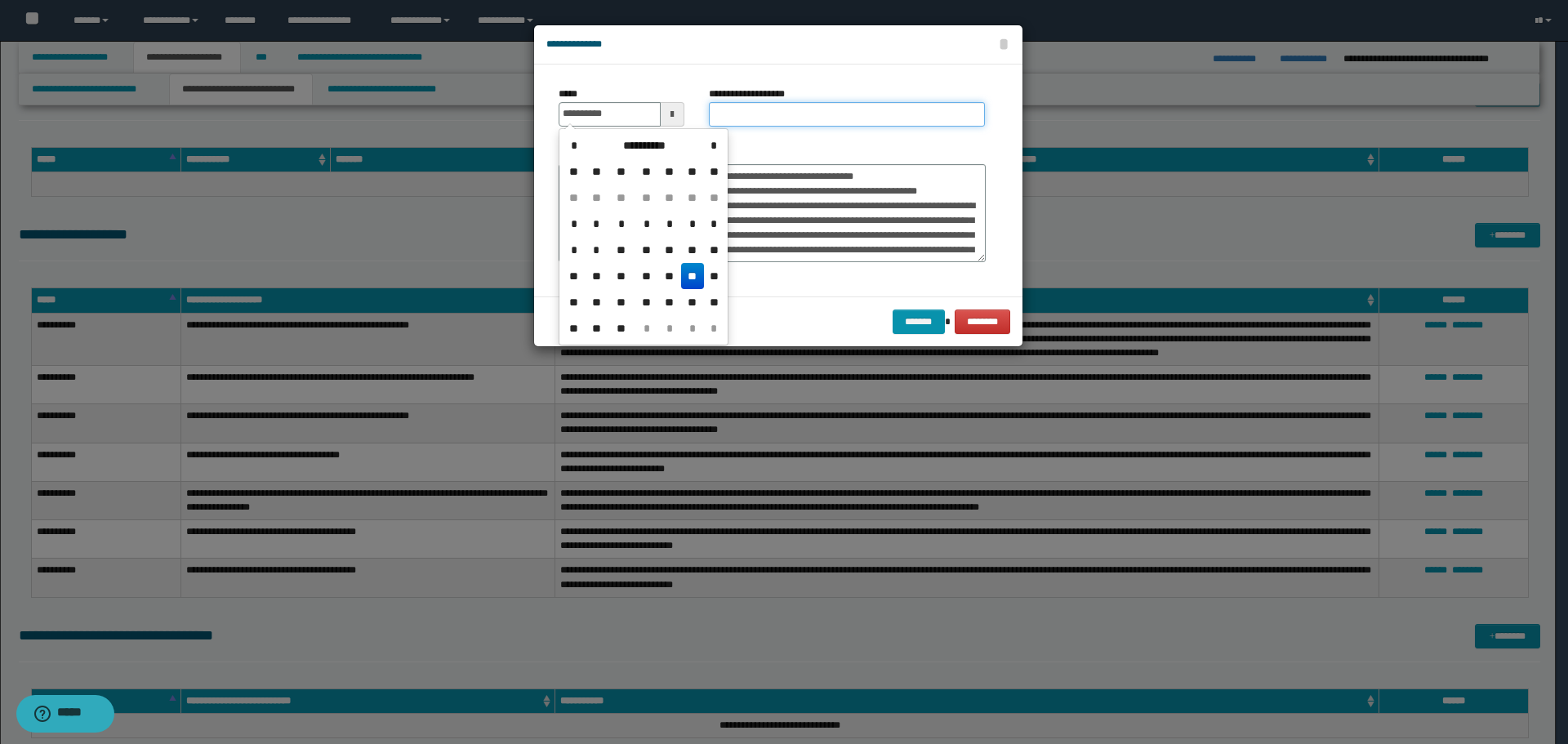type on "**********" 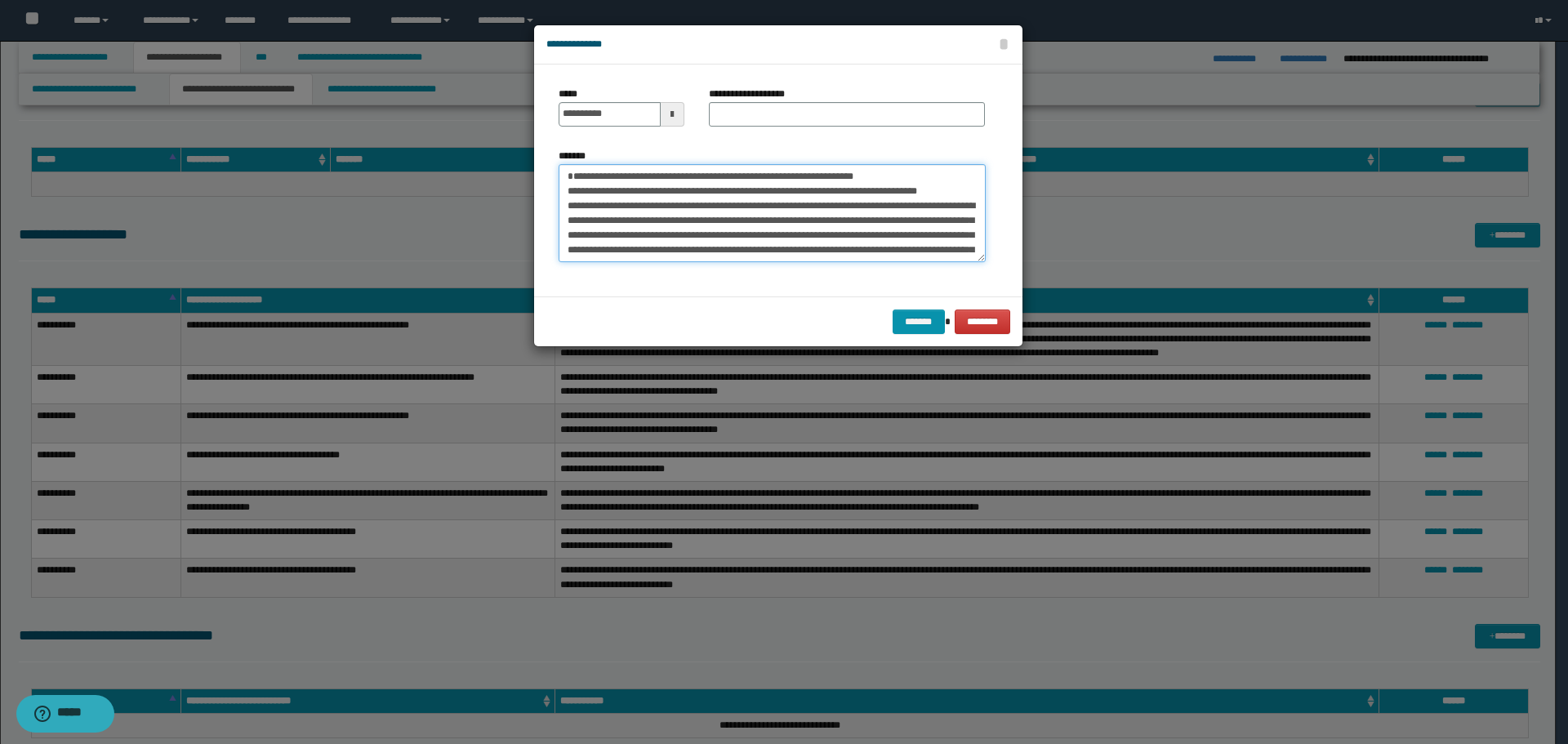 drag, startPoint x: 564, startPoint y: 174, endPoint x: 599, endPoint y: 210, distance: 50.209561 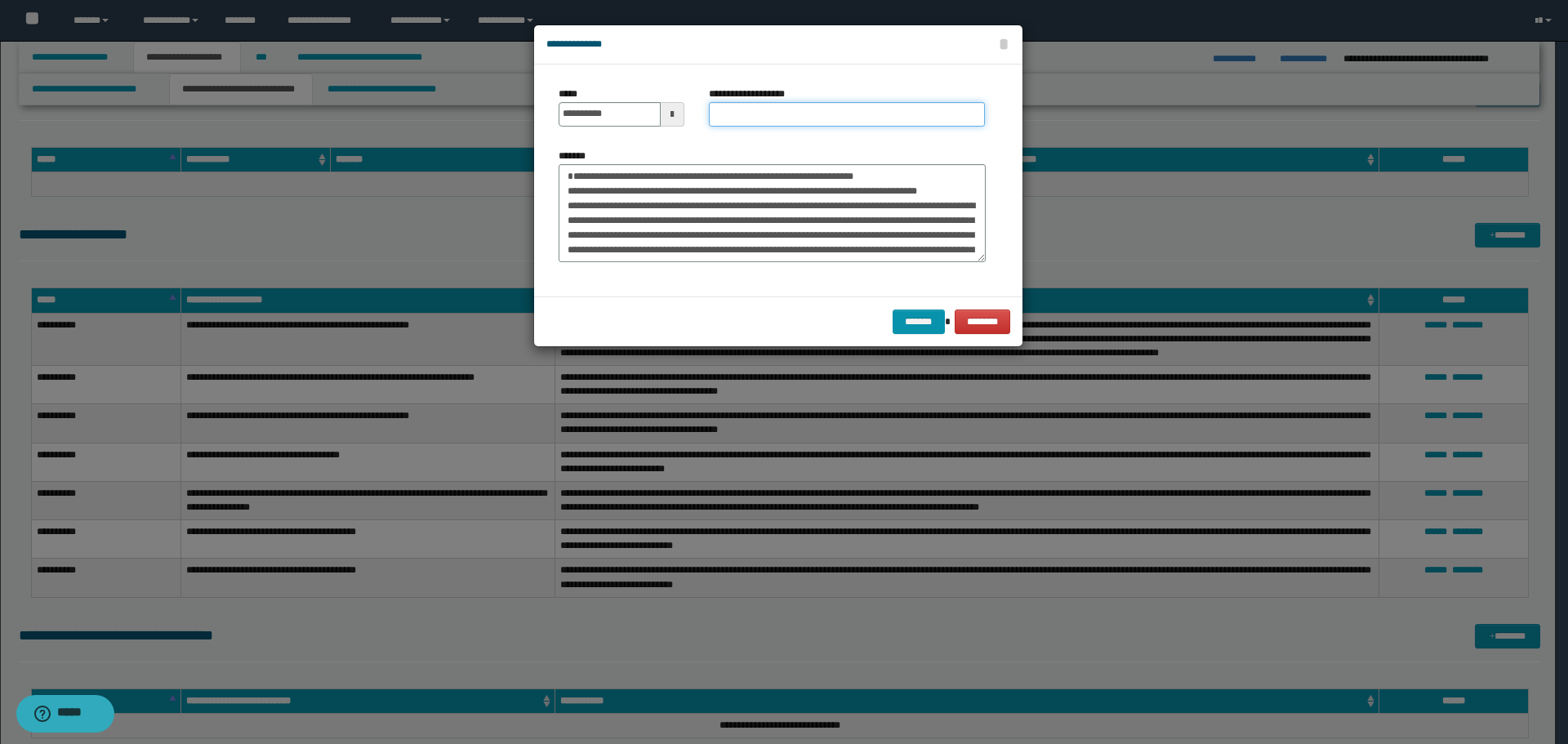 drag, startPoint x: 774, startPoint y: 123, endPoint x: 771, endPoint y: 114, distance: 9.486833 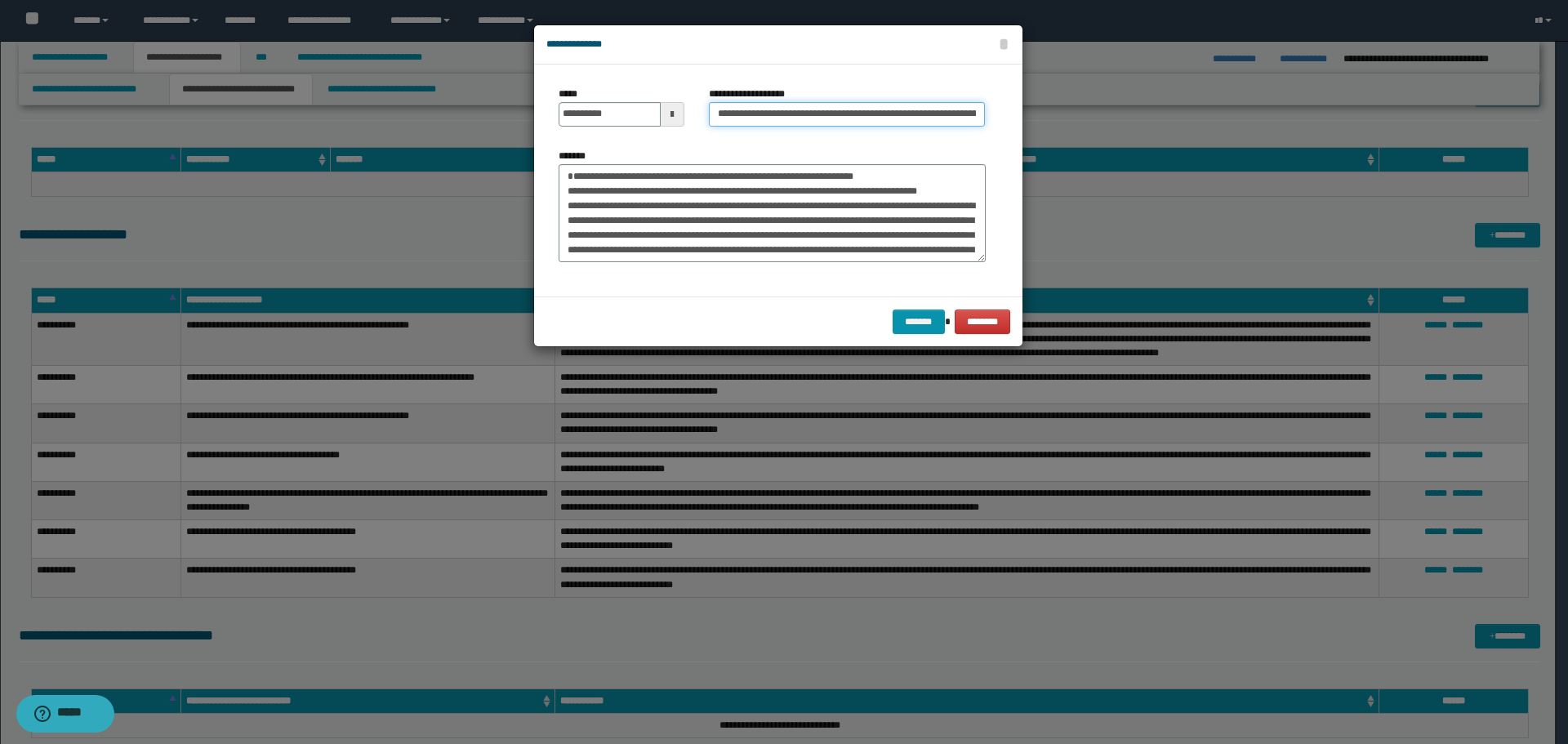 scroll, scrollTop: 0, scrollLeft: 520, axis: horizontal 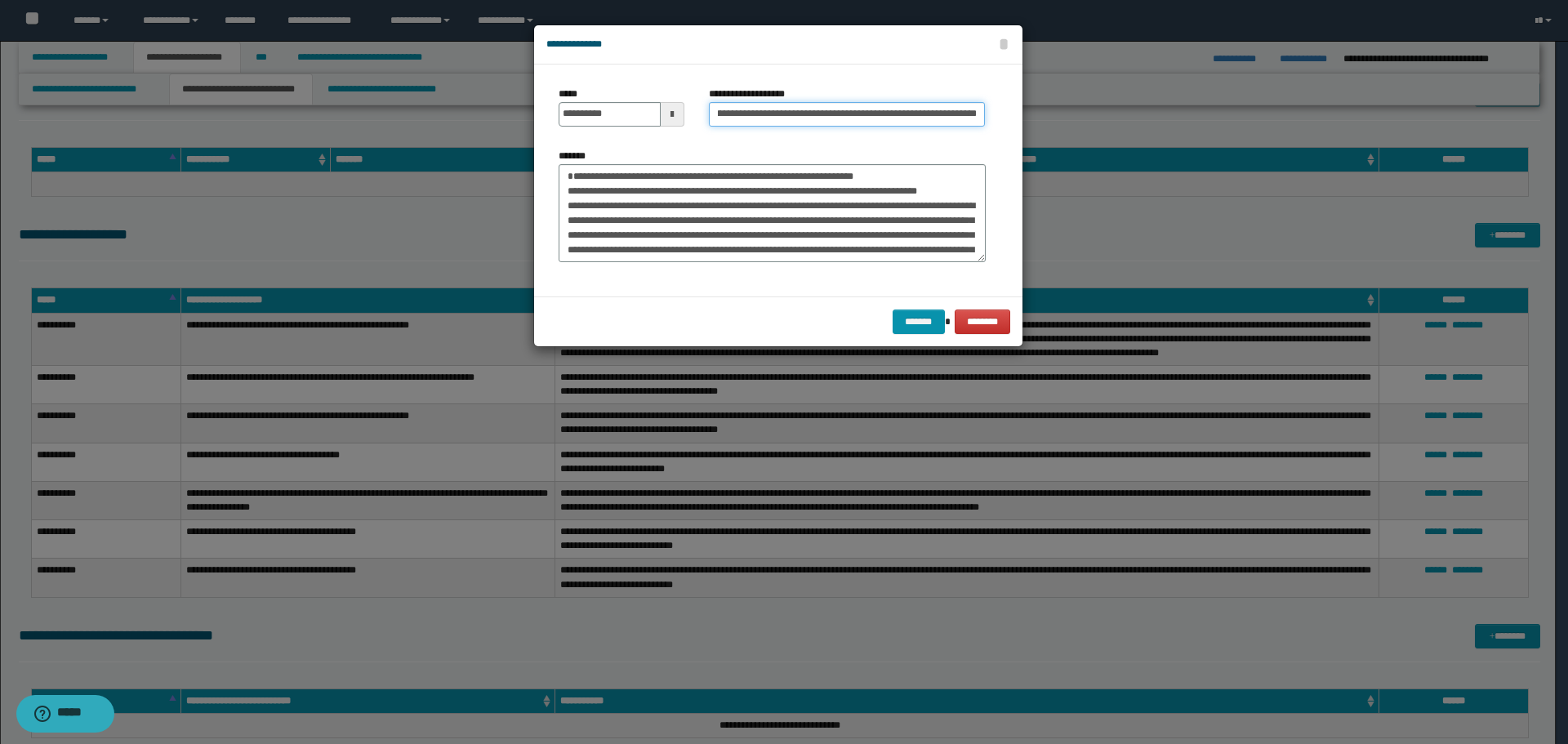 type on "**********" 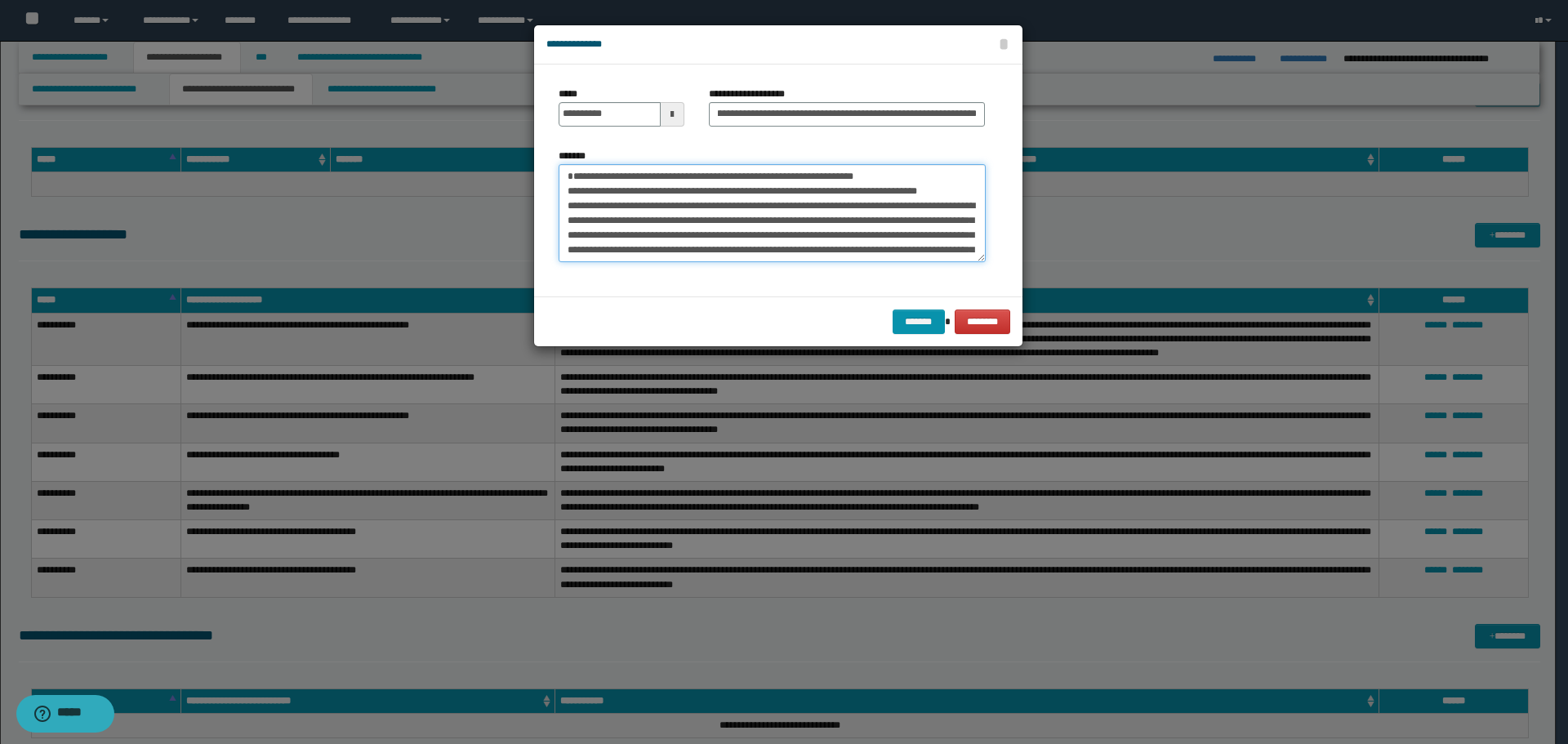 scroll, scrollTop: 0, scrollLeft: 0, axis: both 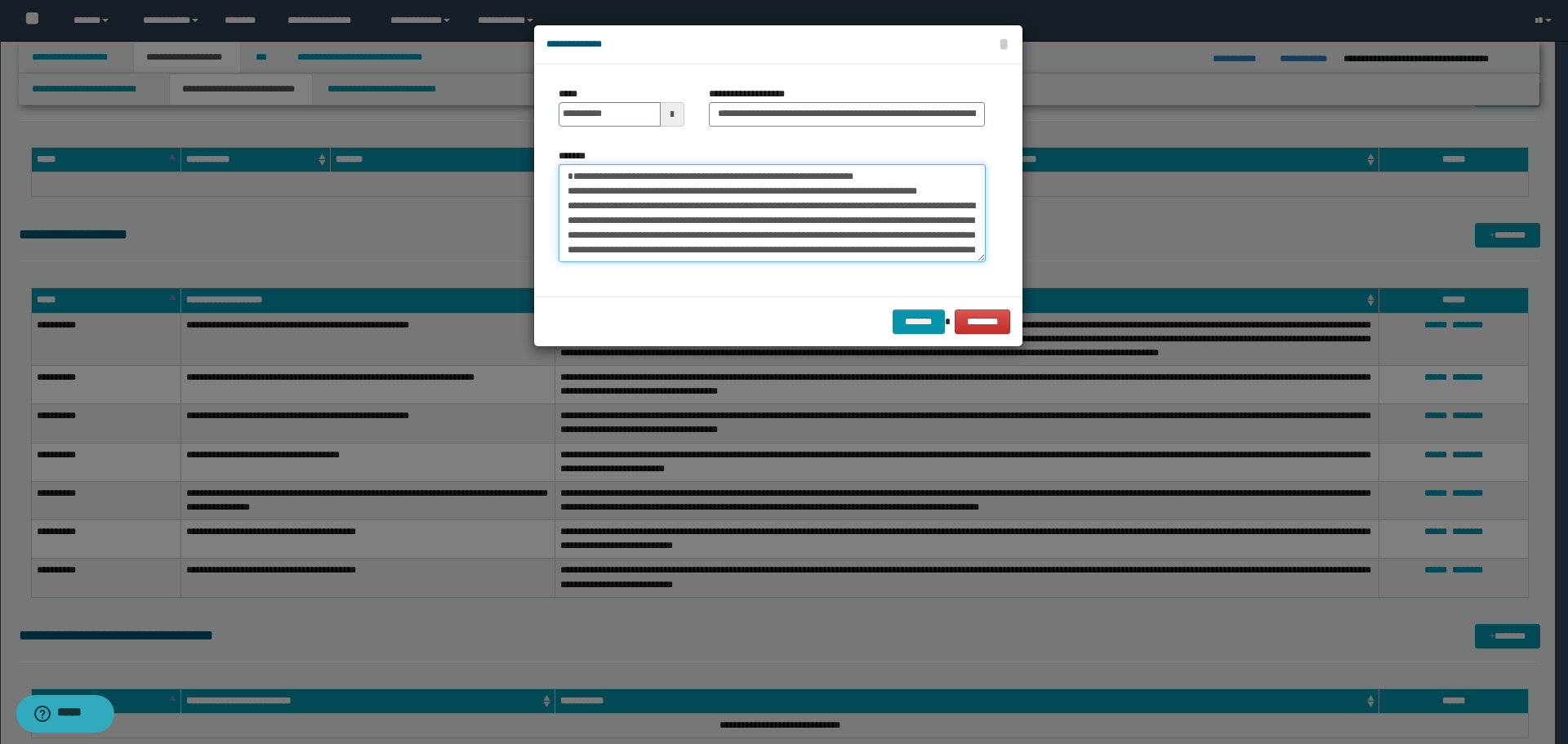 drag, startPoint x: 615, startPoint y: 186, endPoint x: 645, endPoint y: 219, distance: 44.59821 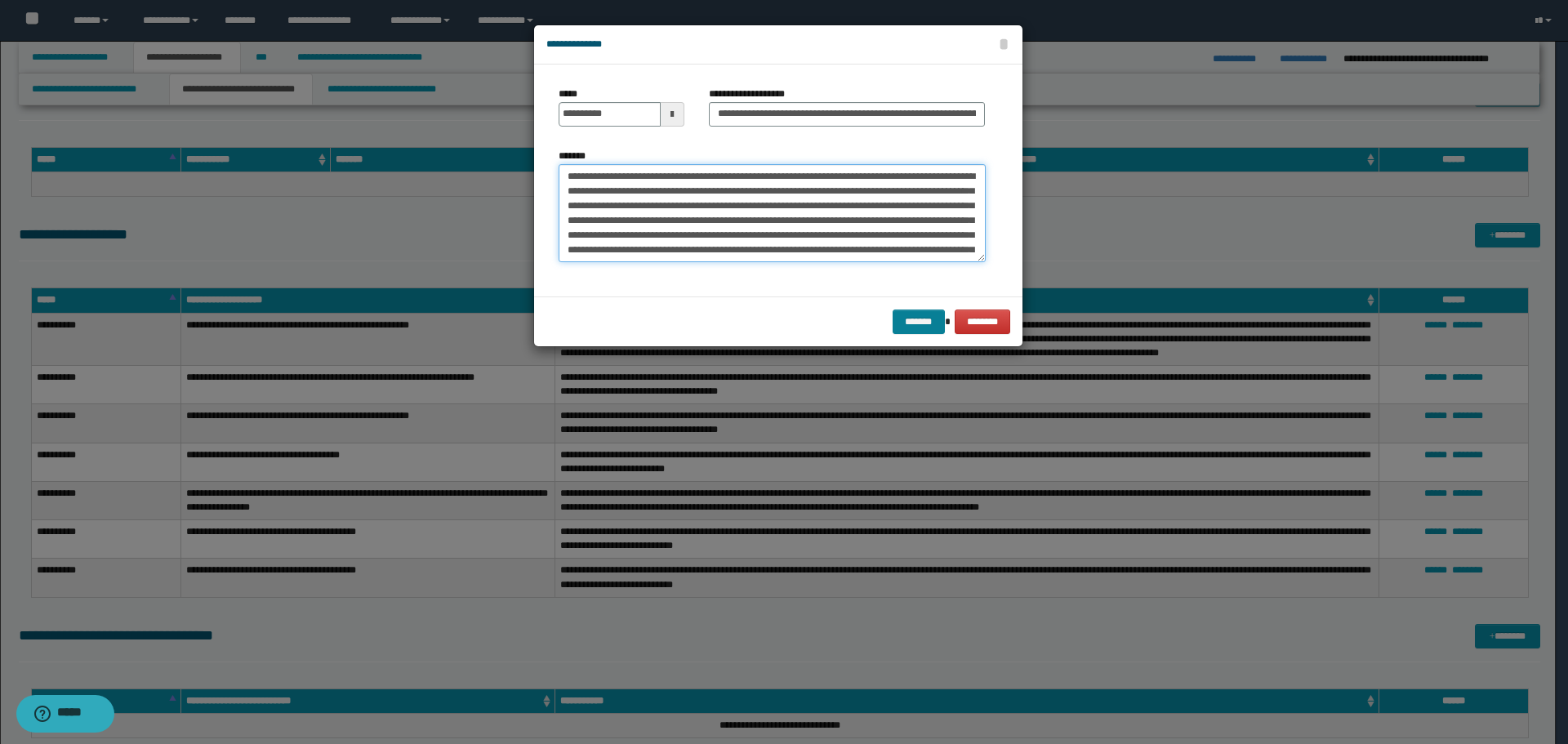type on "**********" 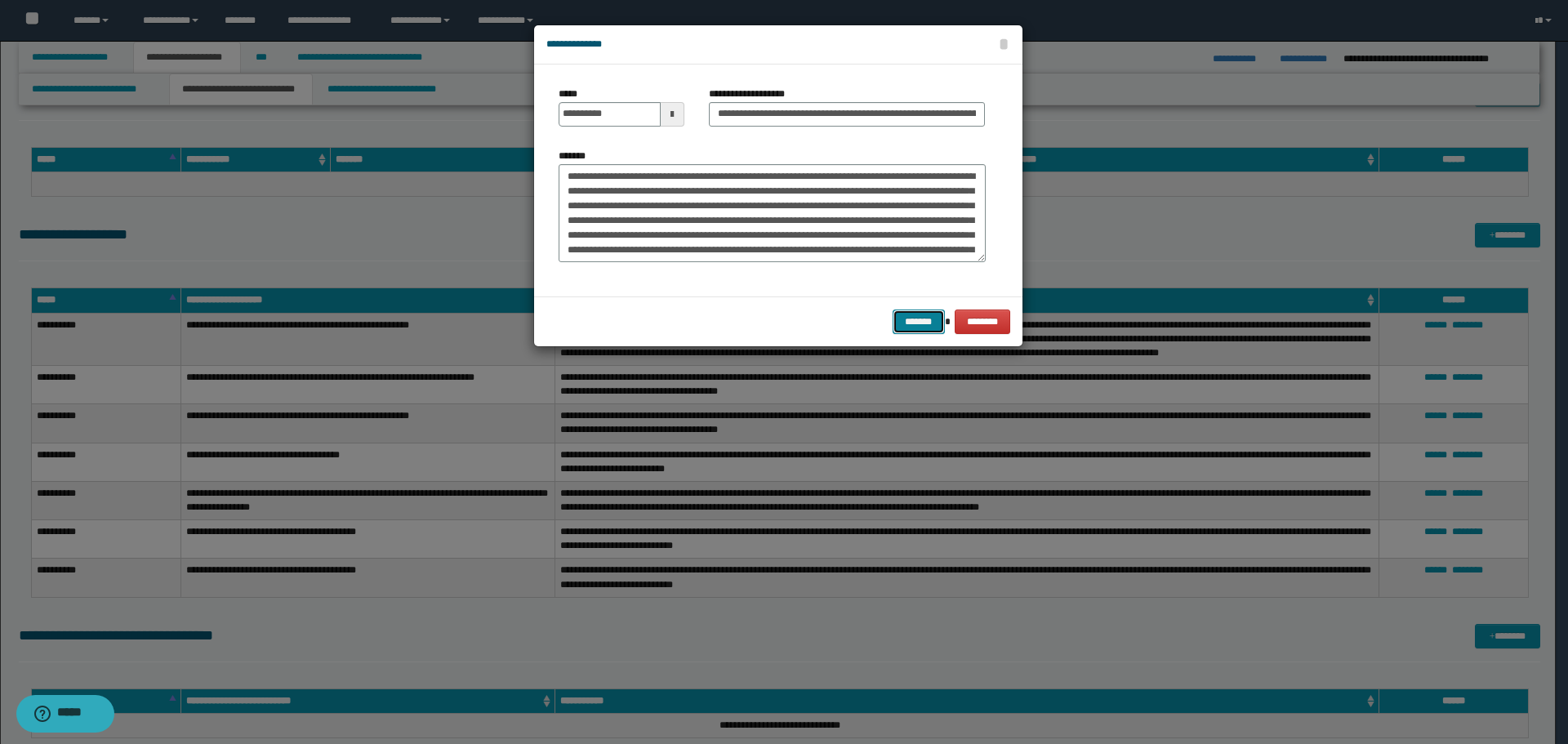 click on "*******" at bounding box center [919, 322] 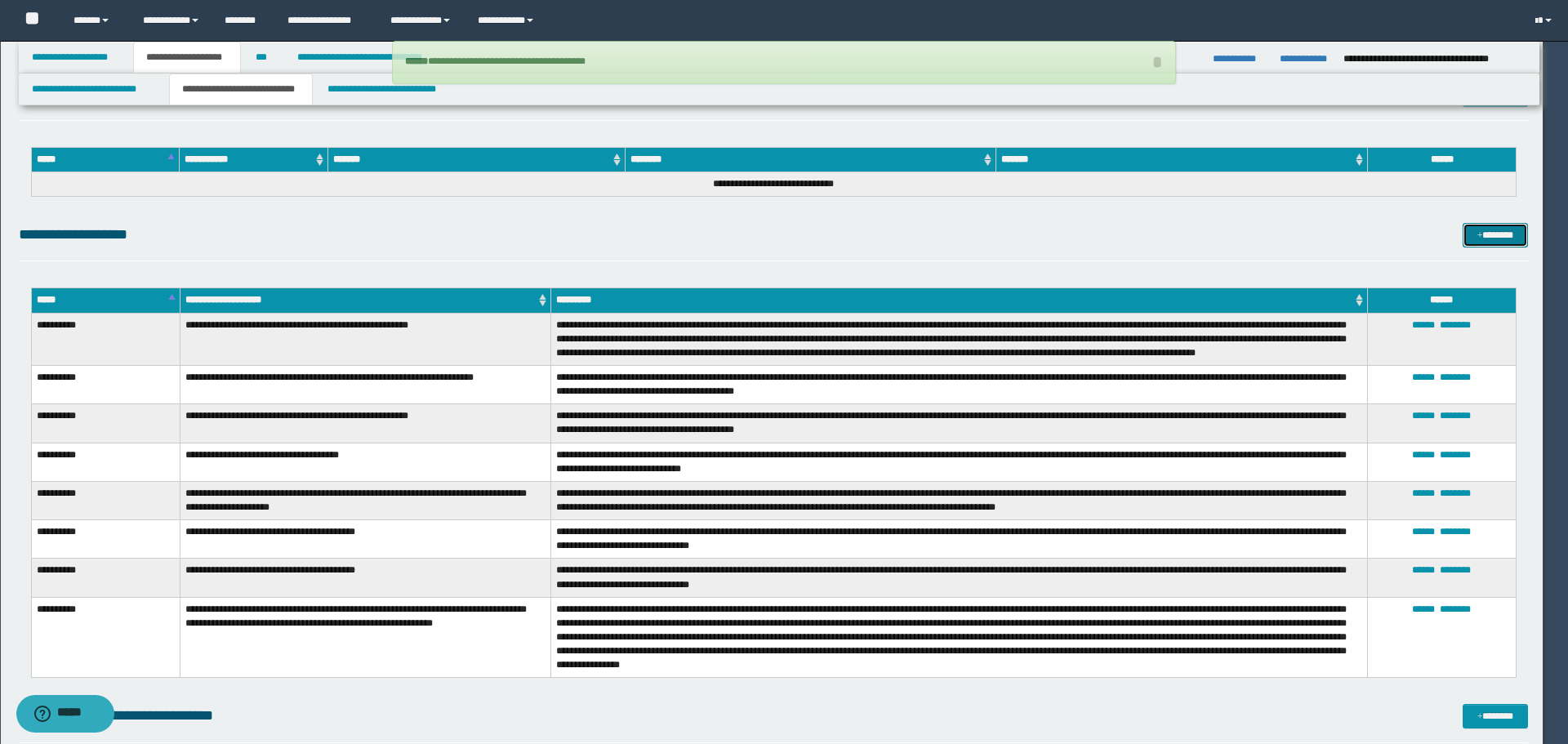 type 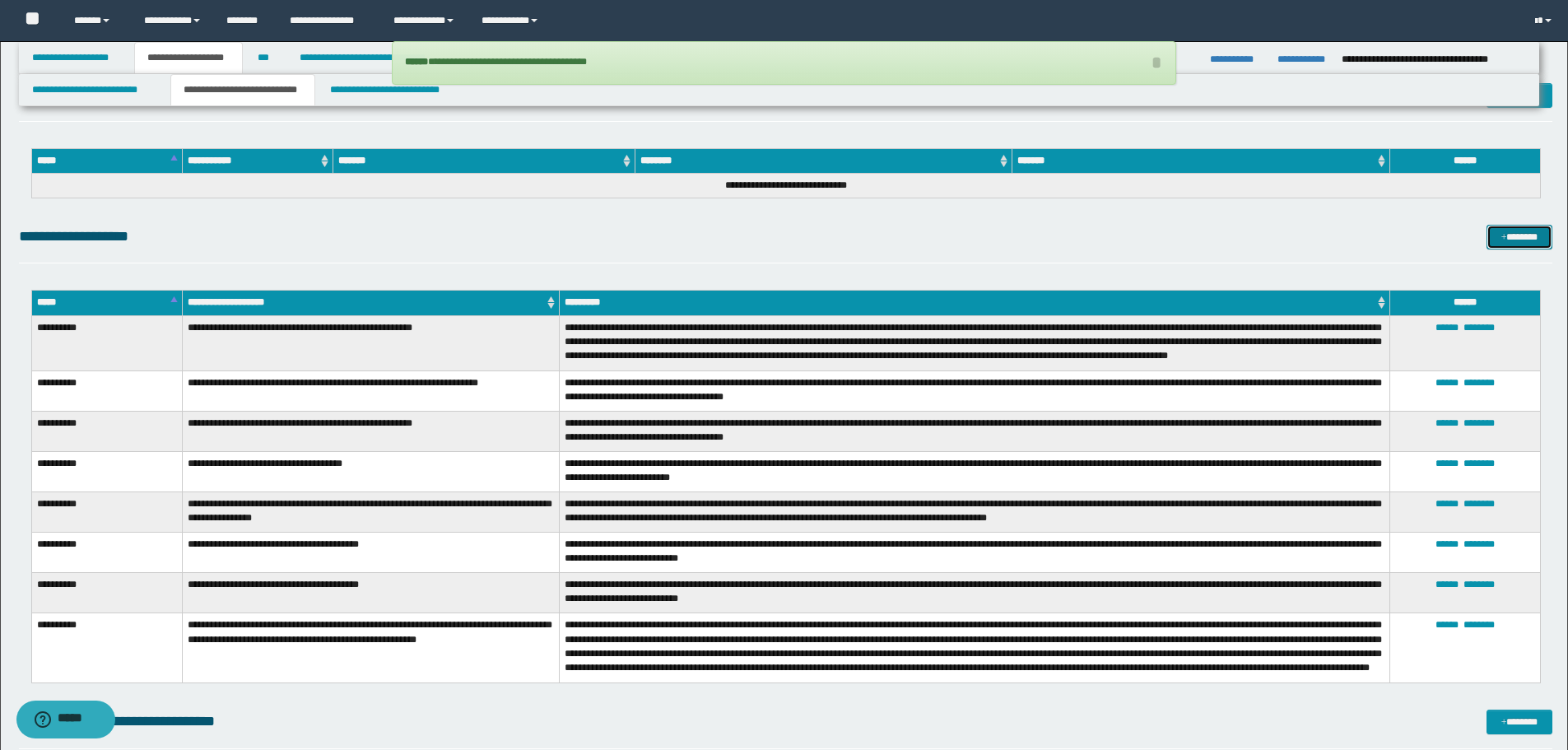 click on "*******" at bounding box center (1519, 237) 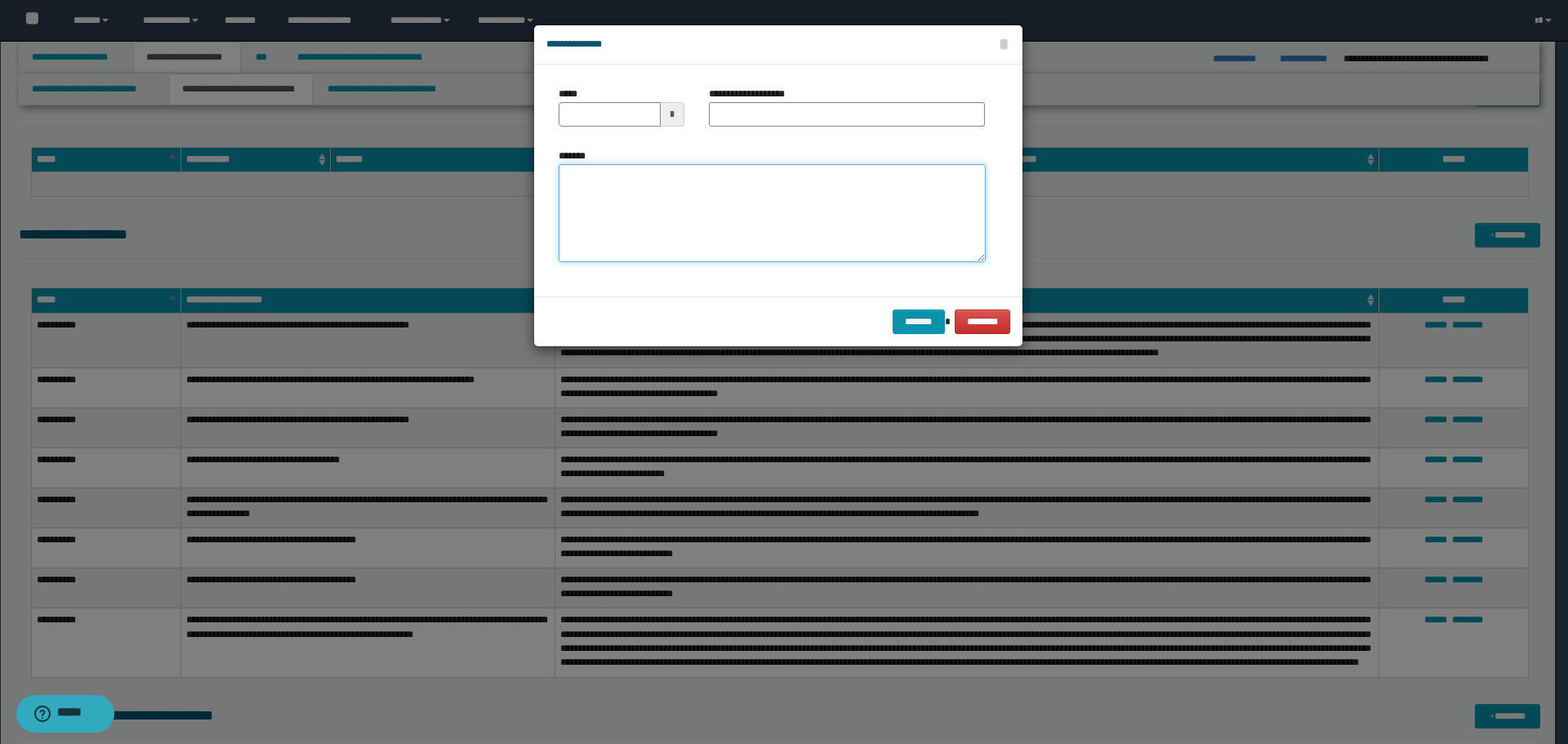 click on "*******" at bounding box center [772, 213] 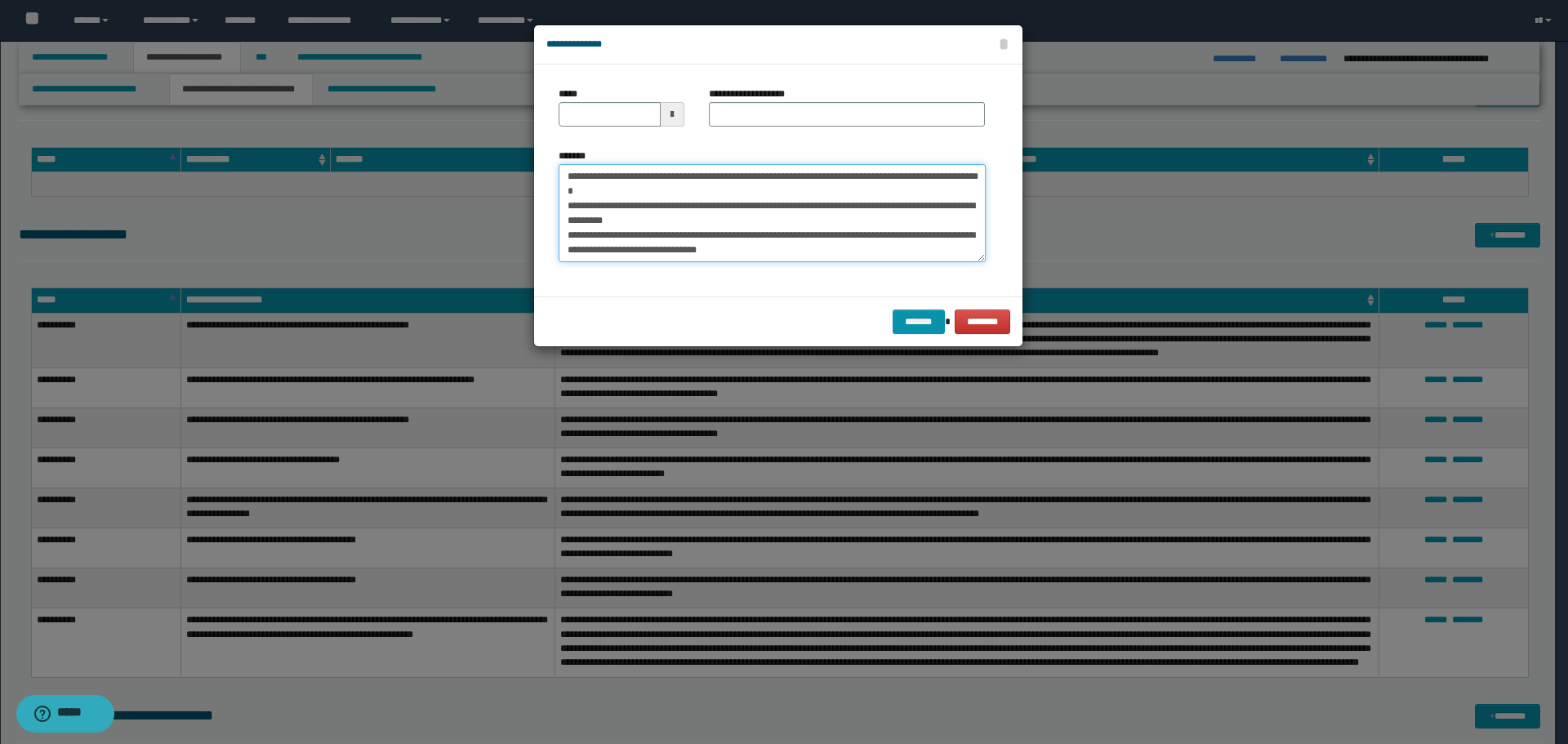 scroll, scrollTop: 0, scrollLeft: 0, axis: both 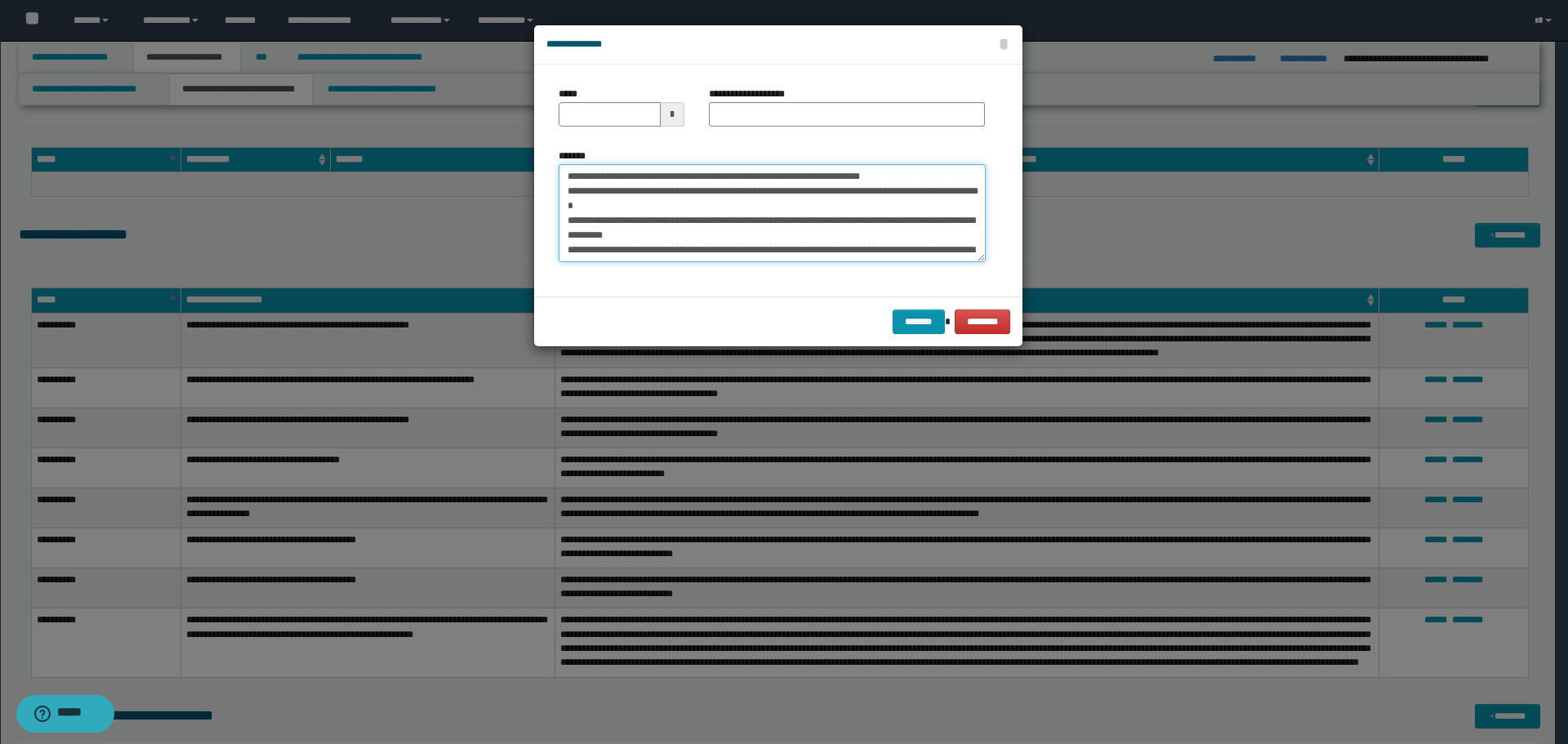 drag, startPoint x: 617, startPoint y: 173, endPoint x: 529, endPoint y: 172, distance: 88.00568 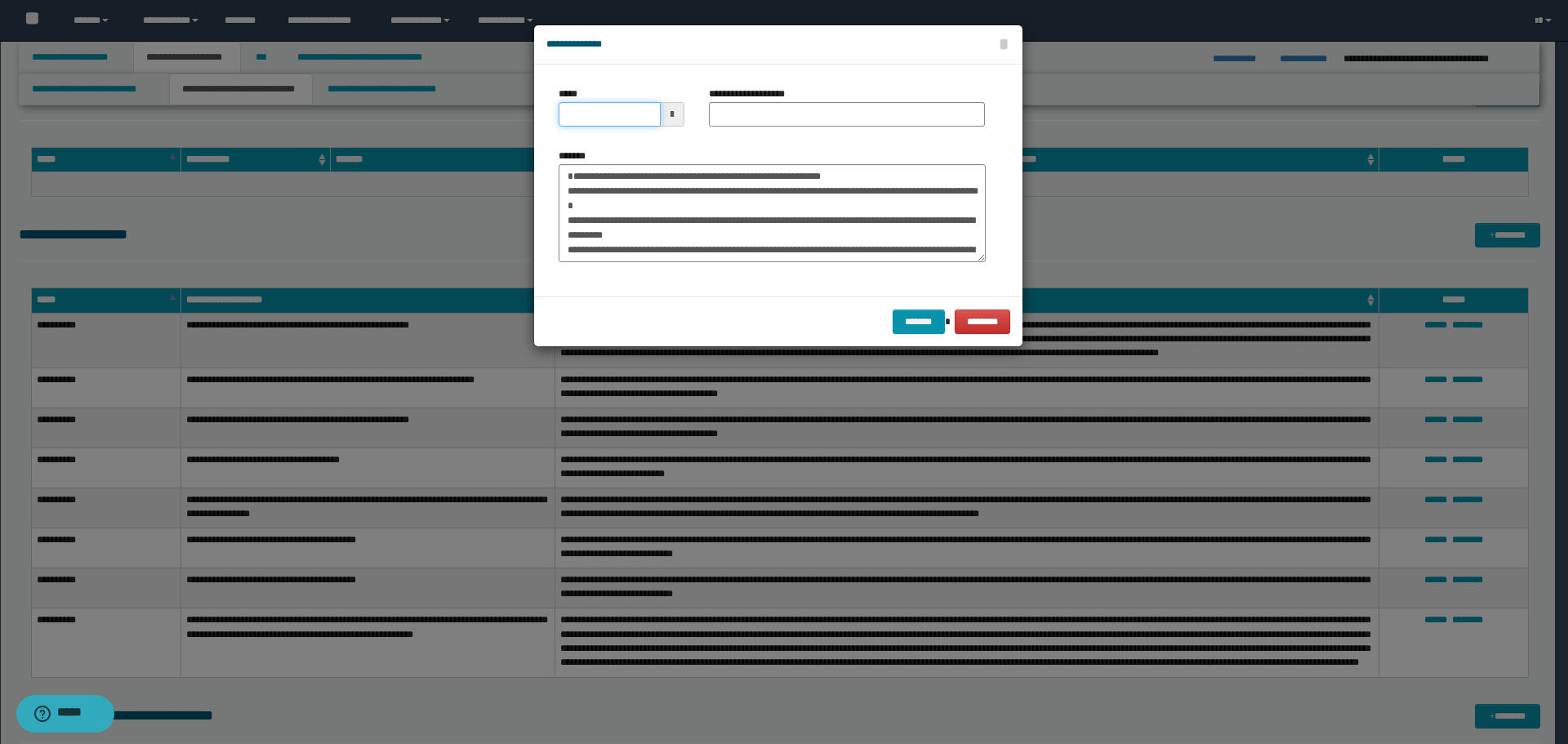 click on "*****" at bounding box center (609, 114) 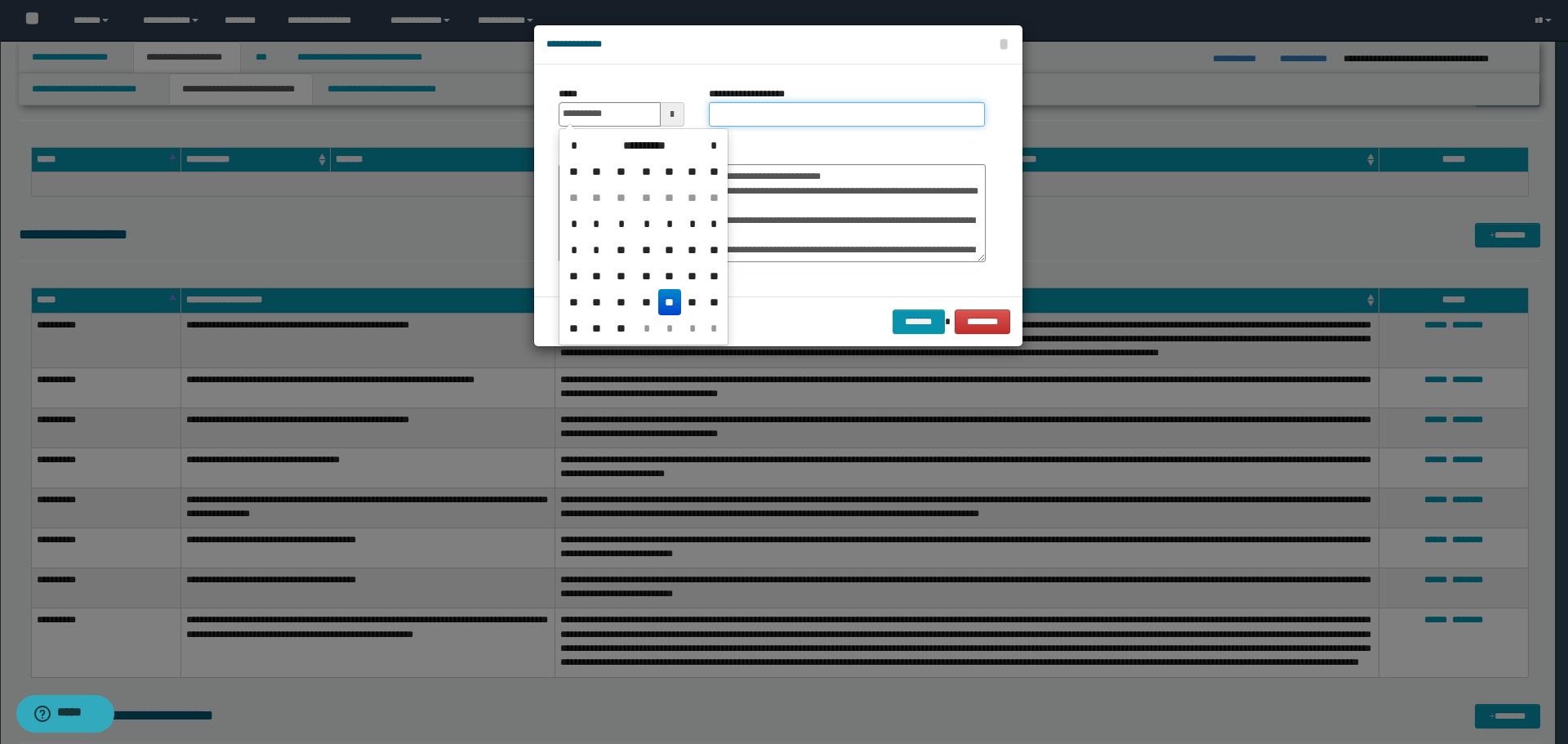 drag, startPoint x: 728, startPoint y: 106, endPoint x: 697, endPoint y: 126, distance: 36.89173 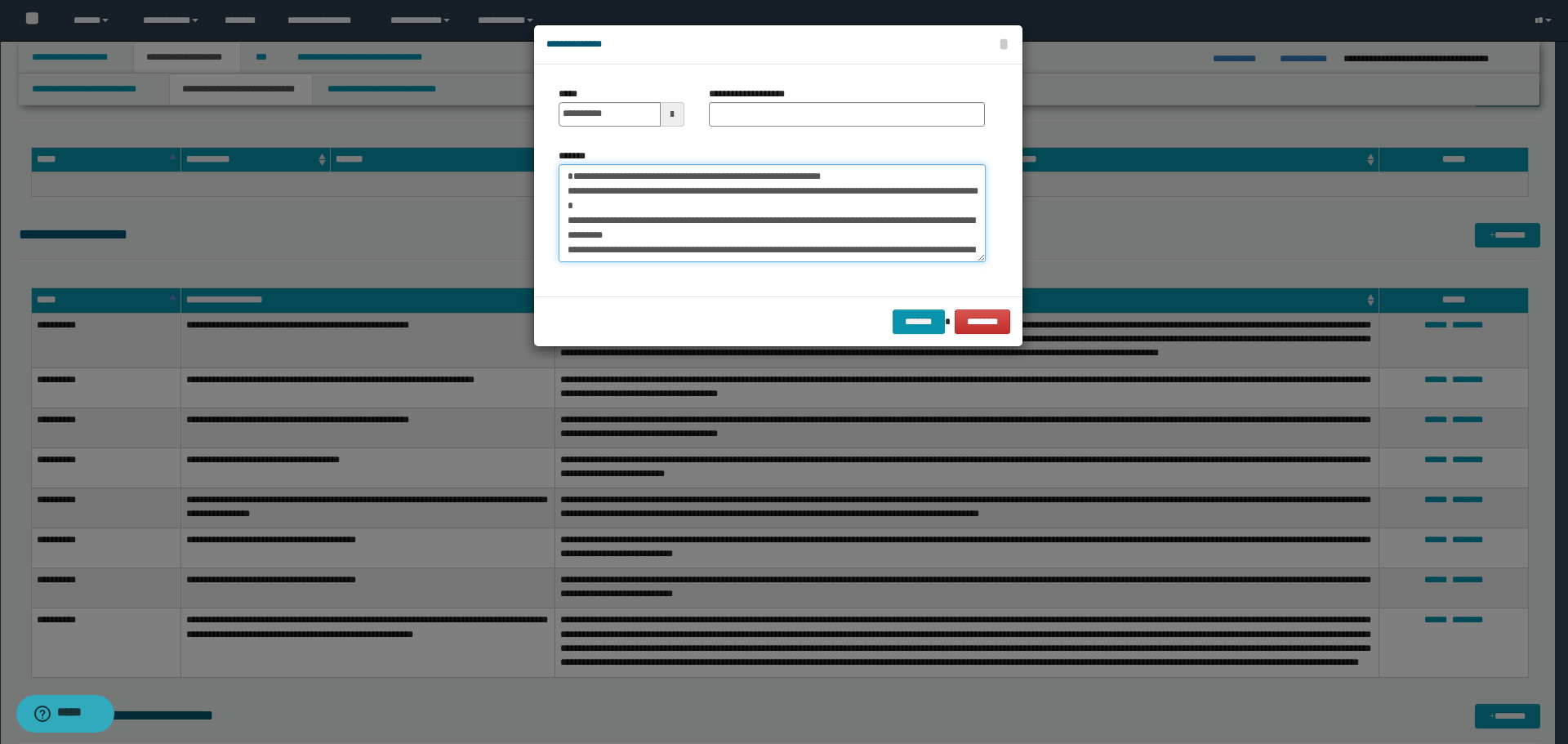 drag, startPoint x: 569, startPoint y: 172, endPoint x: 813, endPoint y: 175, distance: 244.01844 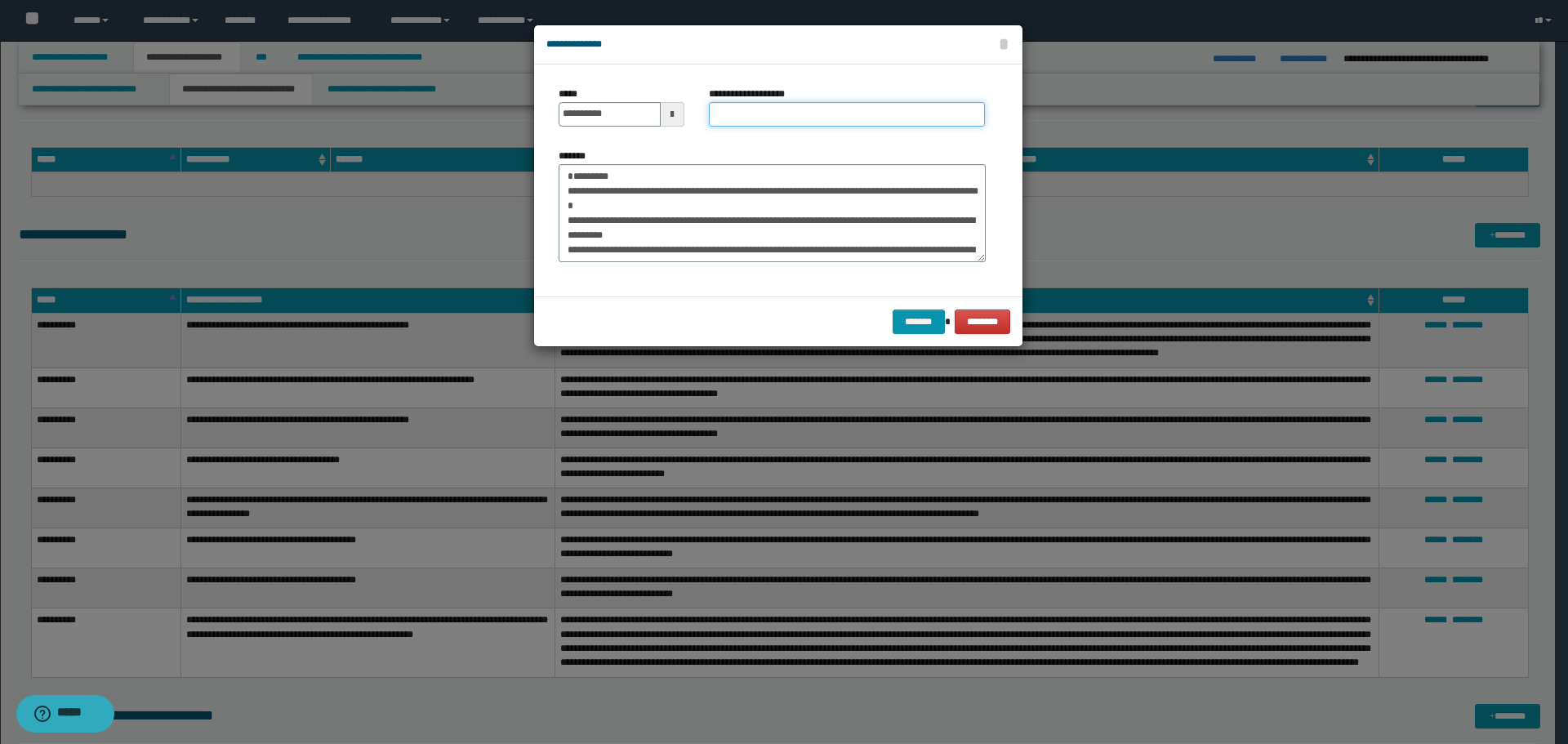 drag, startPoint x: 782, startPoint y: 119, endPoint x: 667, endPoint y: 147, distance: 118.35962 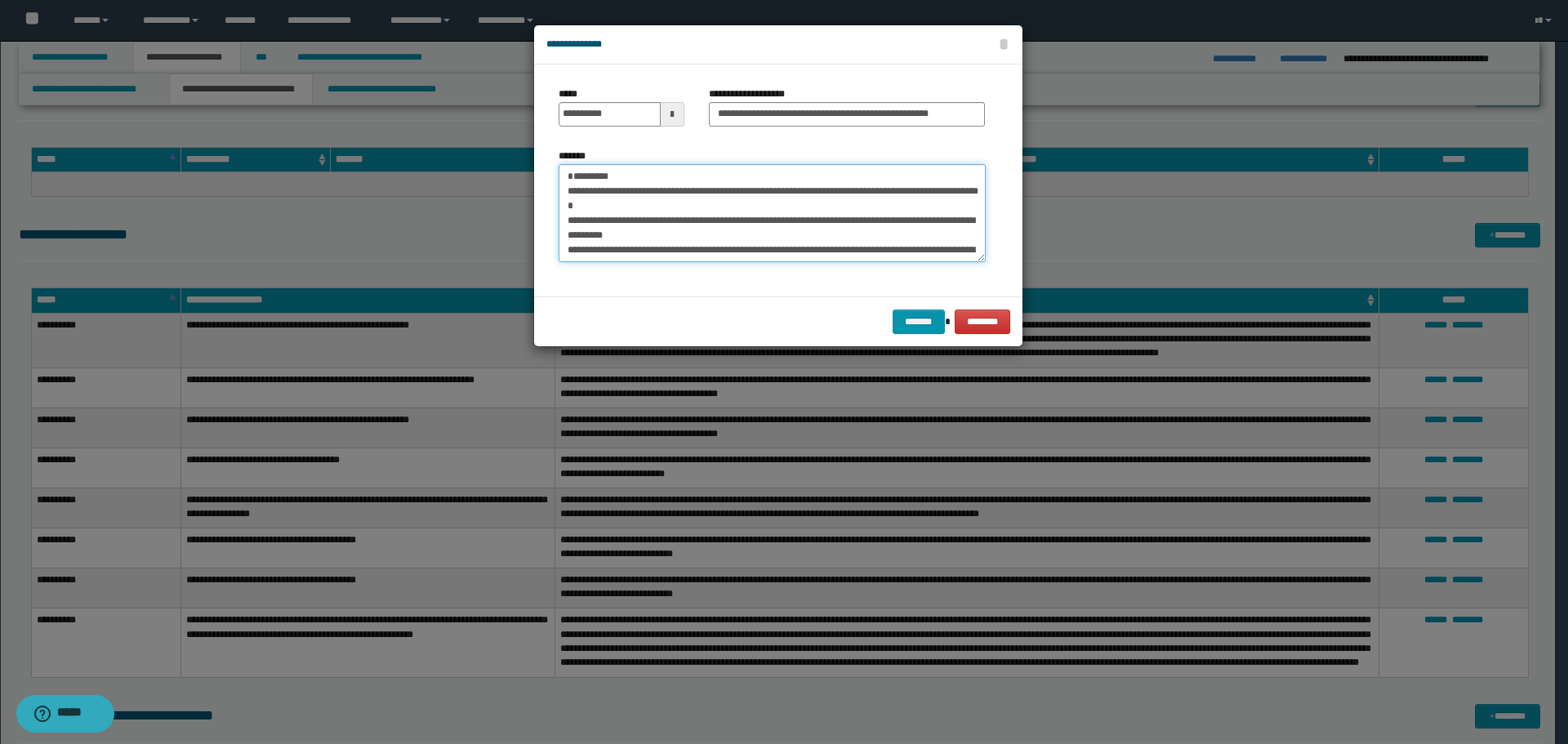 drag, startPoint x: 634, startPoint y: 173, endPoint x: 507, endPoint y: 172, distance: 127.00394 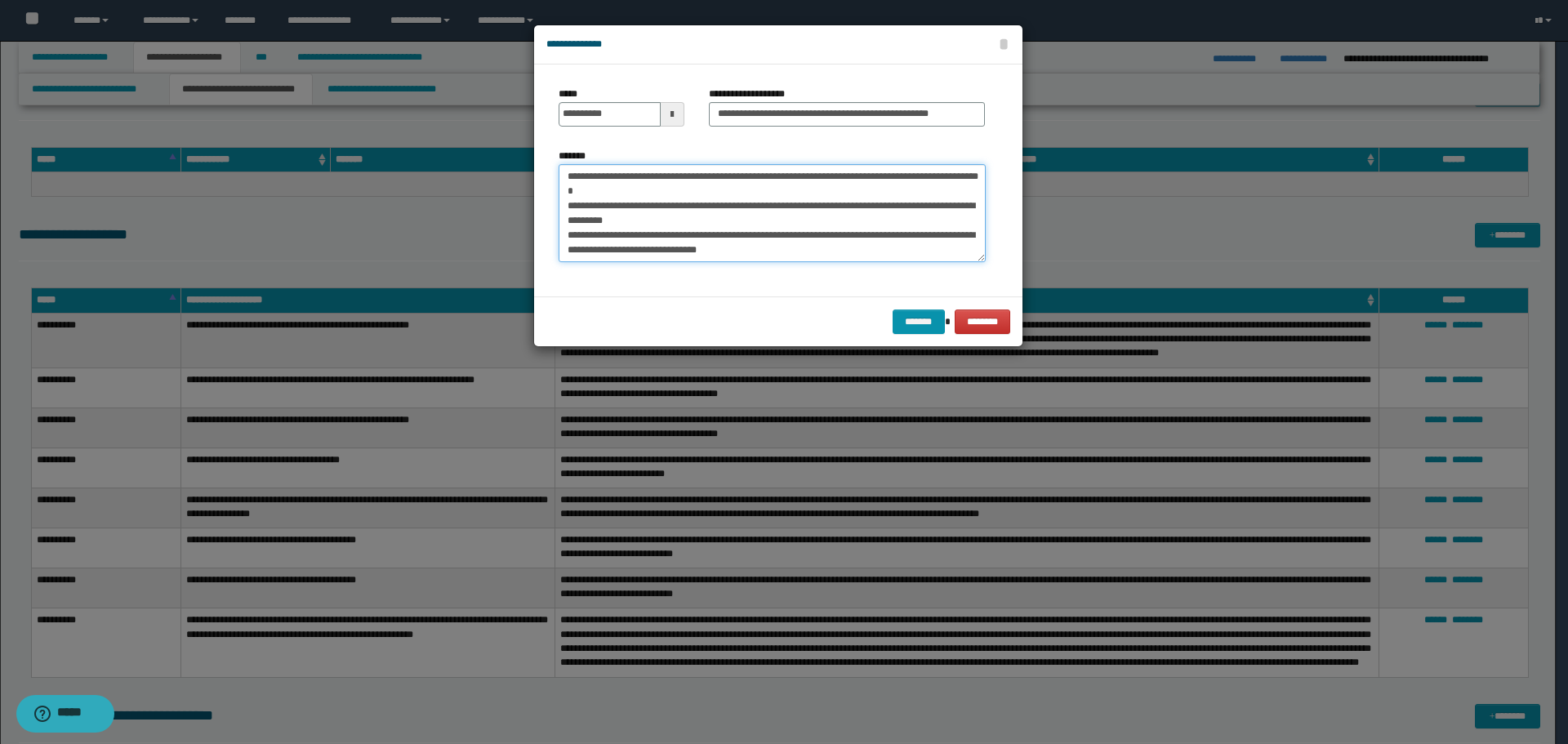 click on "**********" at bounding box center [772, 213] 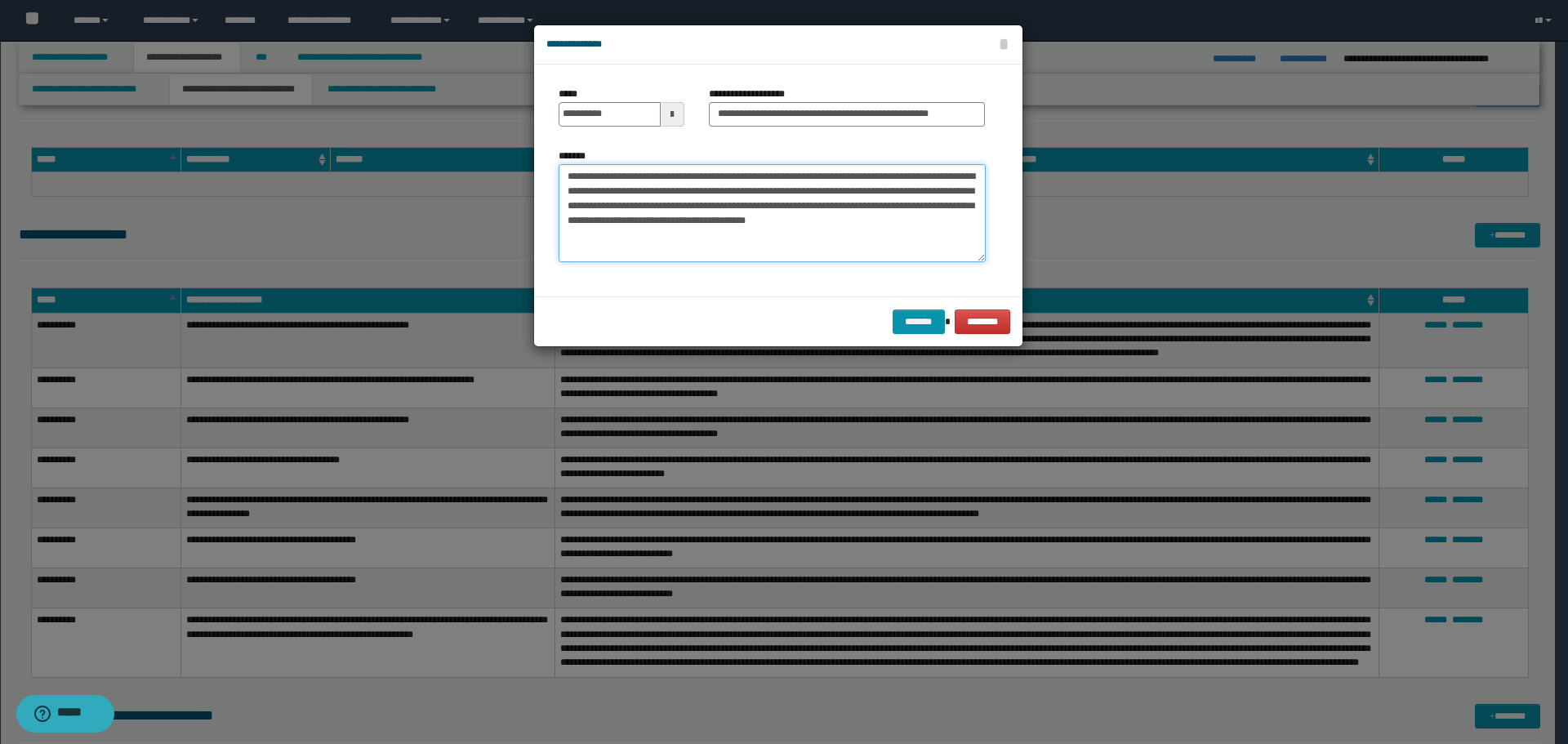 drag, startPoint x: 902, startPoint y: 190, endPoint x: 916, endPoint y: 212, distance: 26.07681 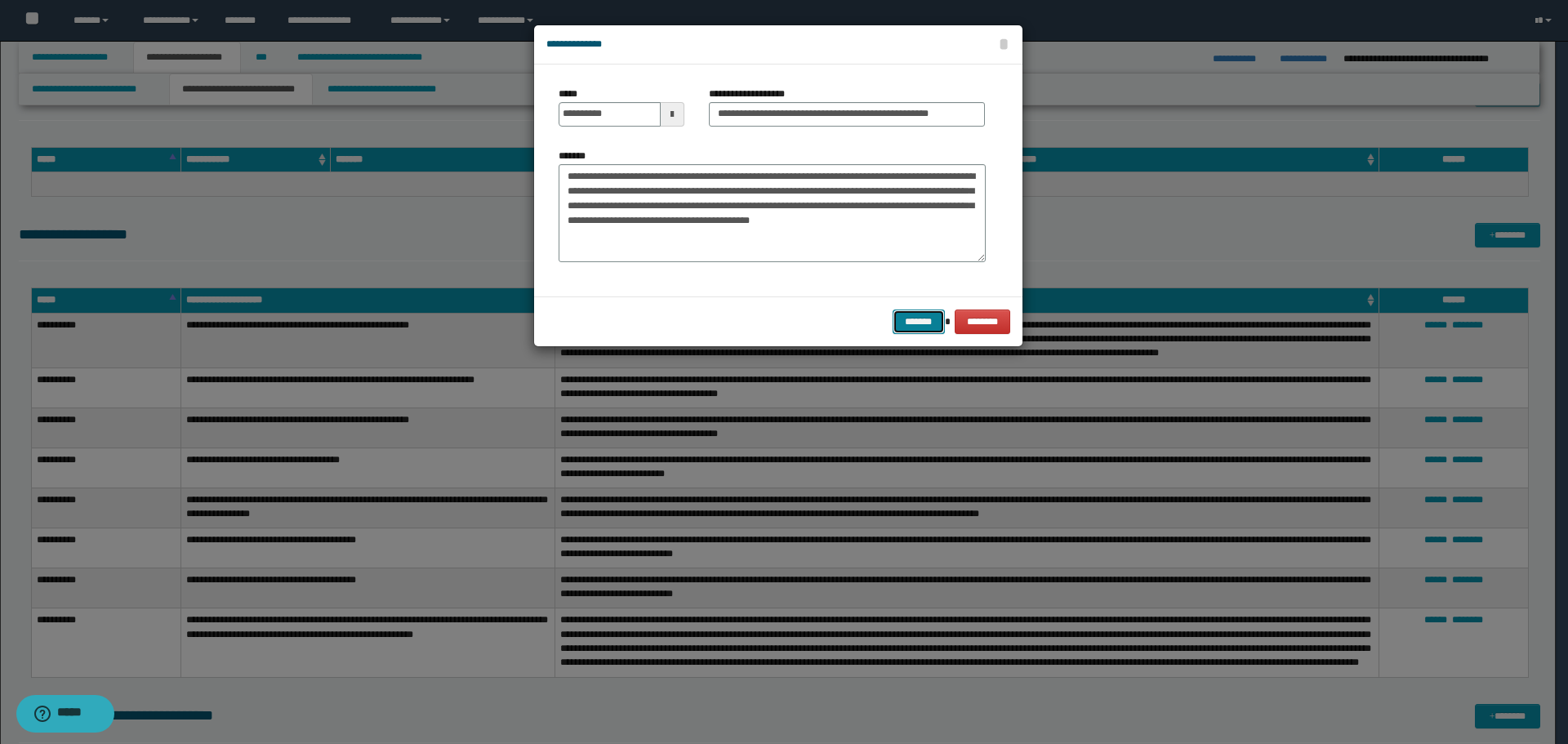 click on "*******" at bounding box center [919, 322] 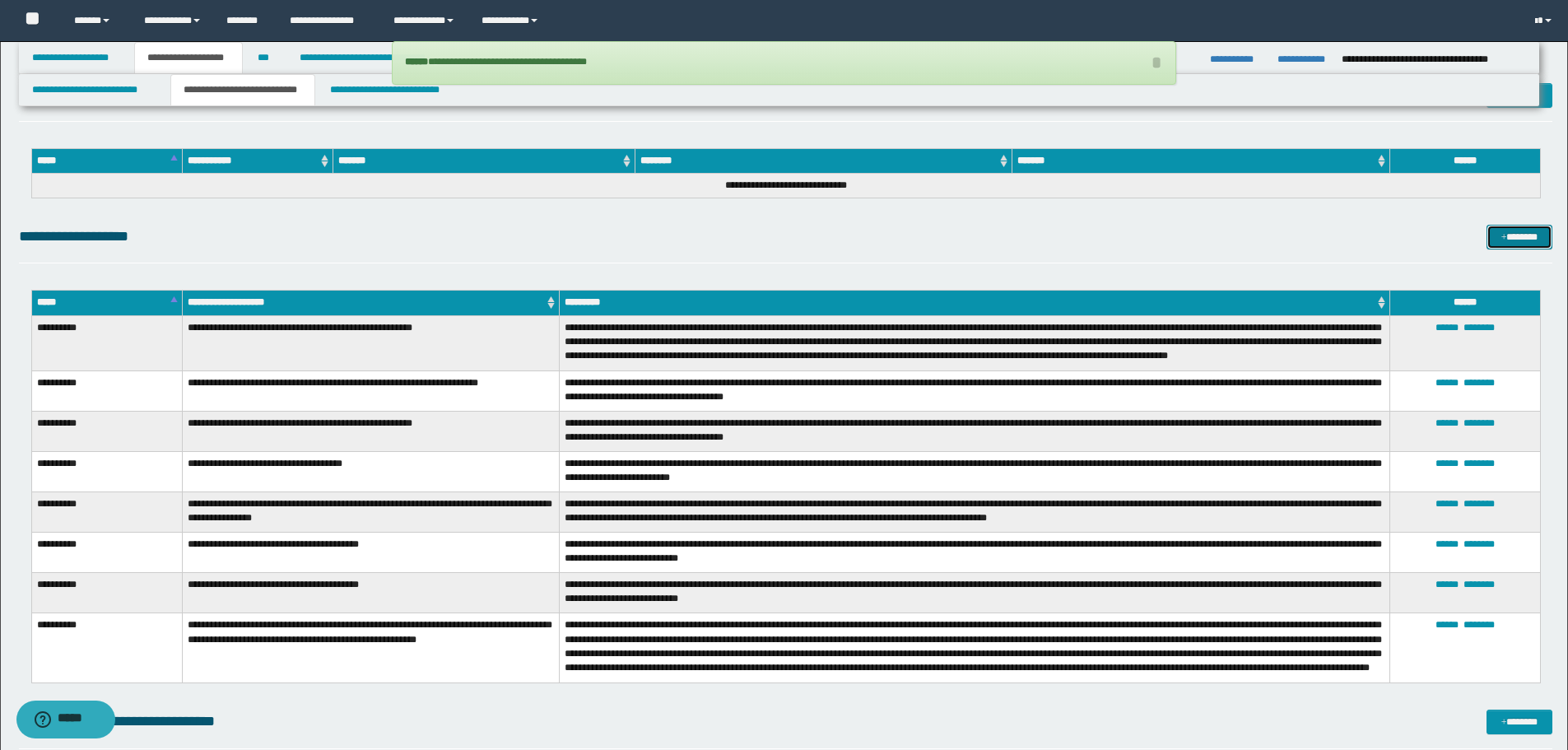 click on "*******" at bounding box center [1519, 237] 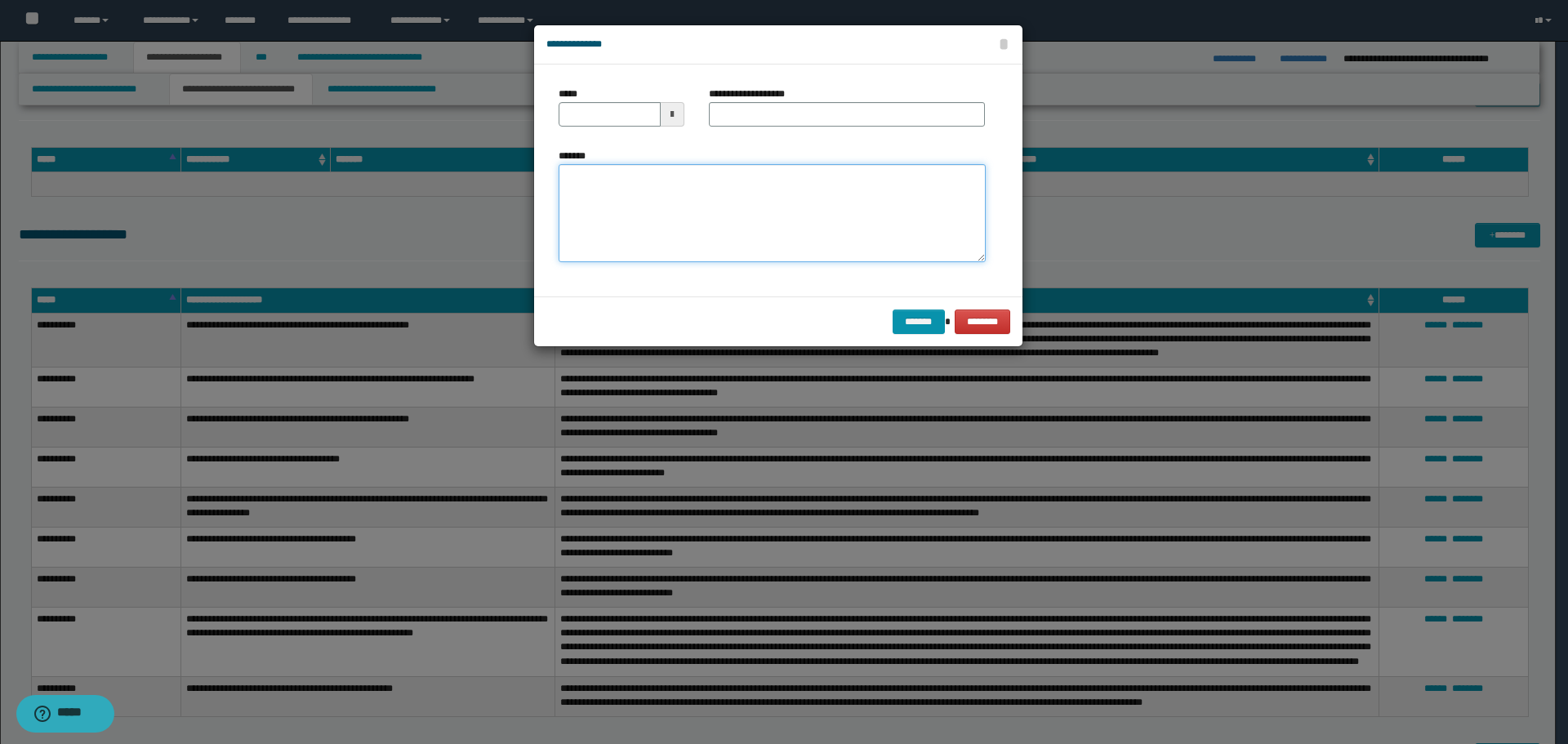 click on "*******" at bounding box center (772, 213) 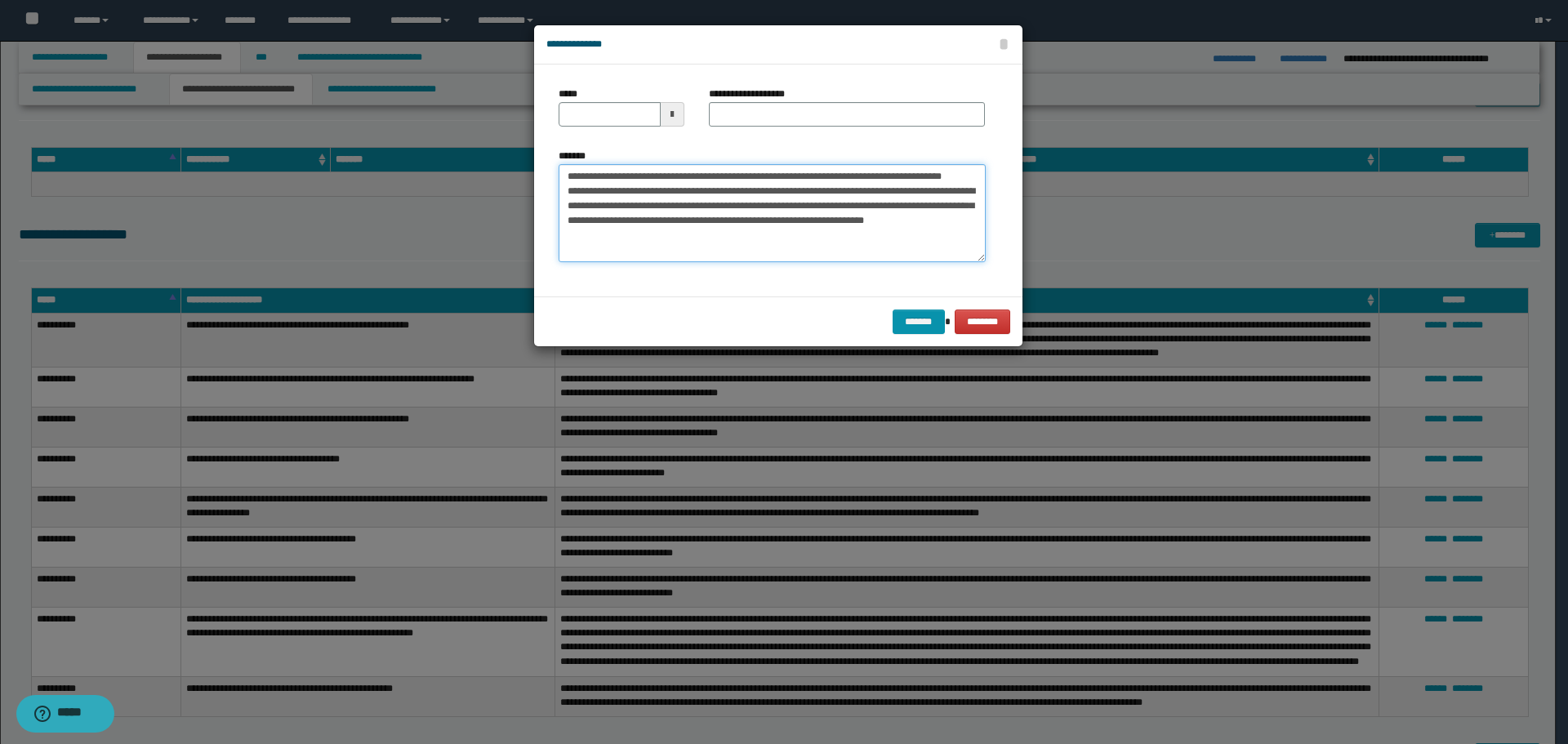 scroll, scrollTop: 0, scrollLeft: 0, axis: both 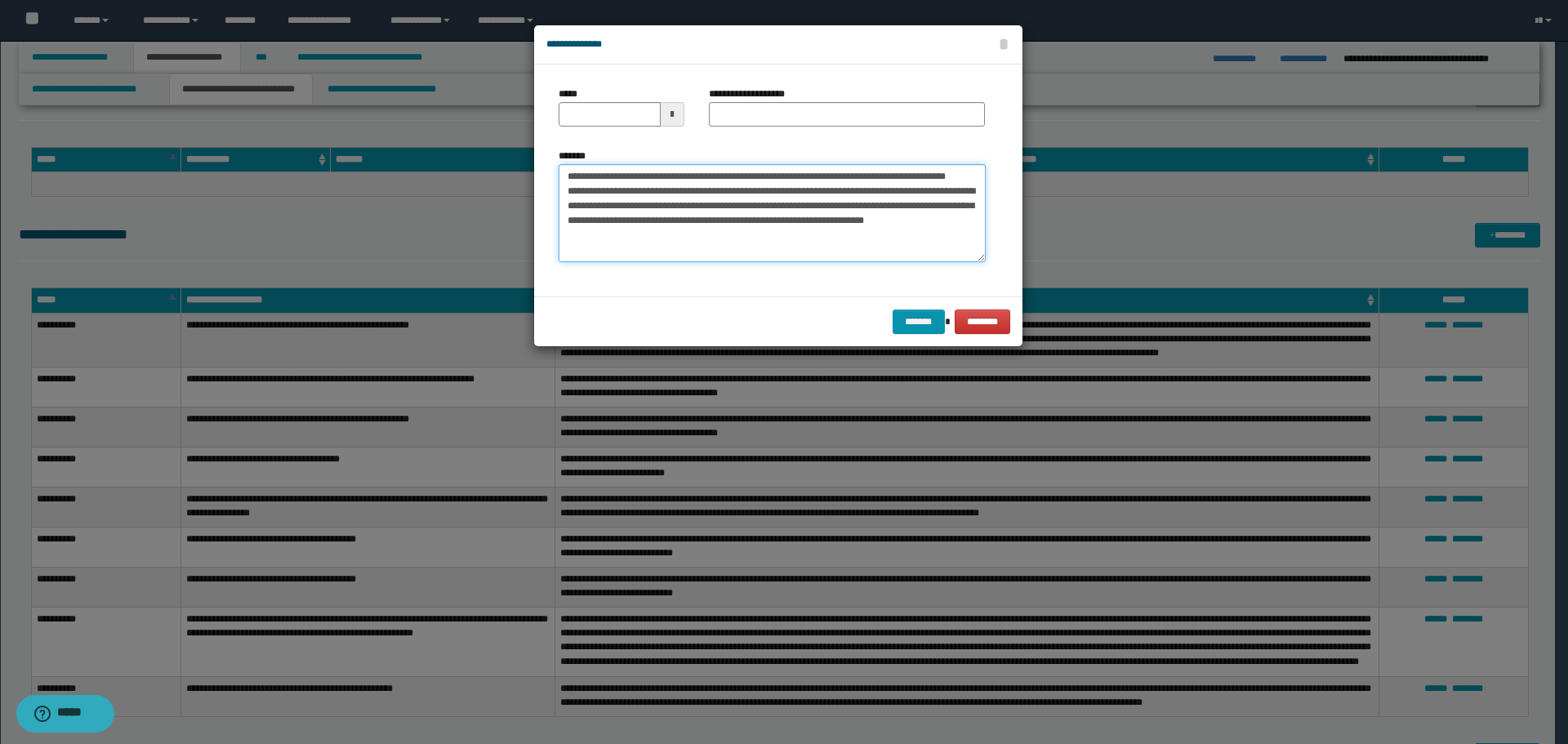 drag, startPoint x: 565, startPoint y: 177, endPoint x: 618, endPoint y: 176, distance: 53.00943 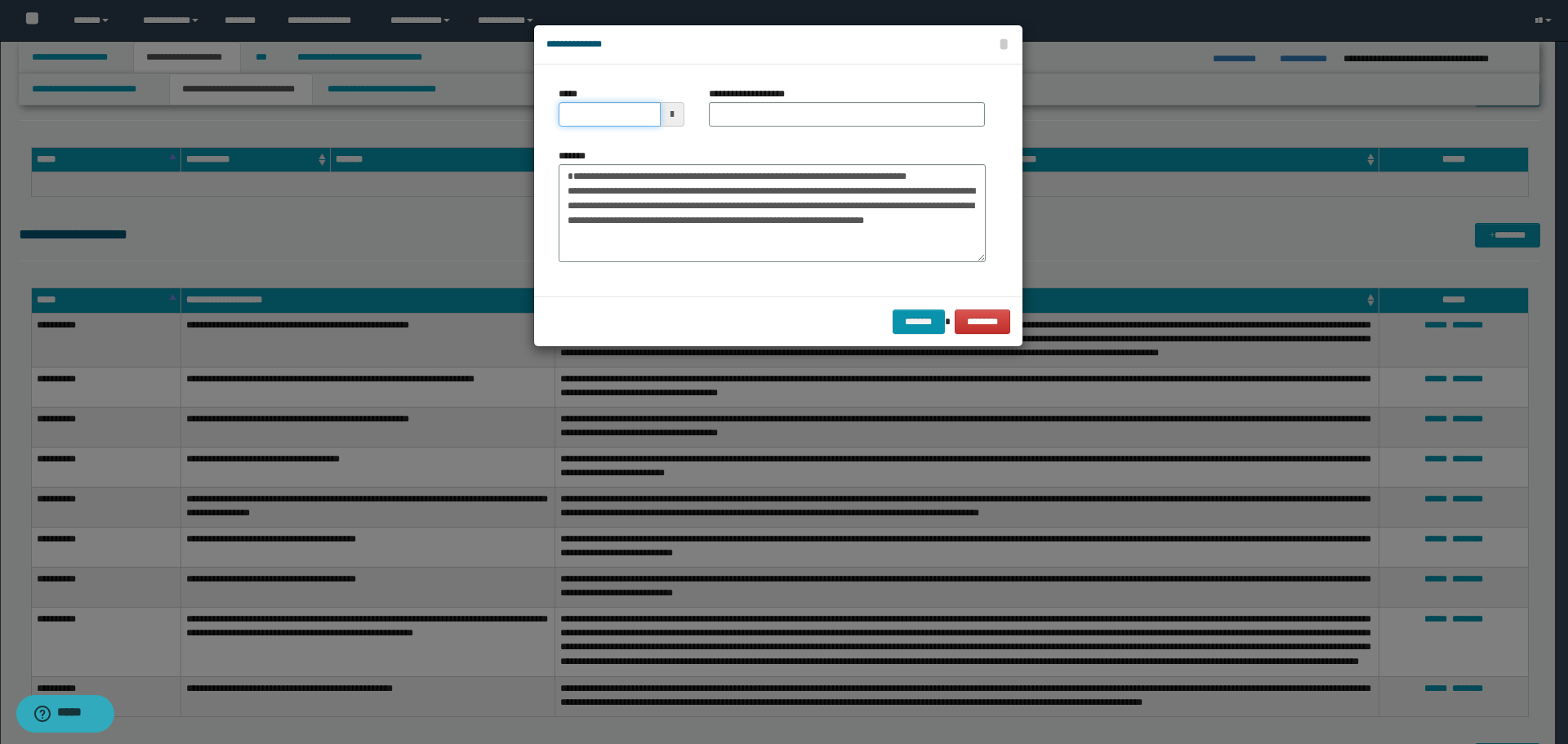 click on "*****" at bounding box center [609, 114] 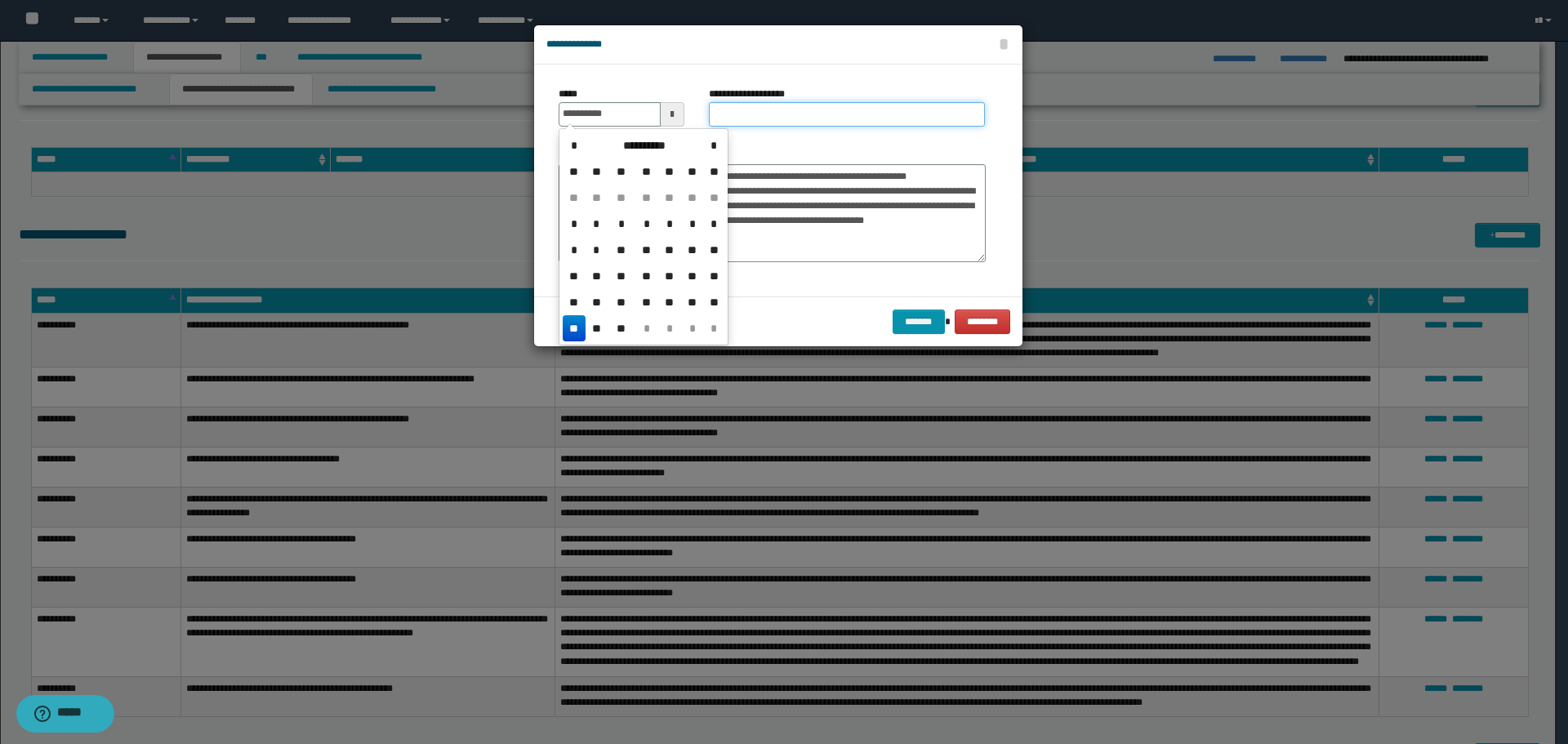 drag, startPoint x: 712, startPoint y: 117, endPoint x: 649, endPoint y: 156, distance: 74.09453 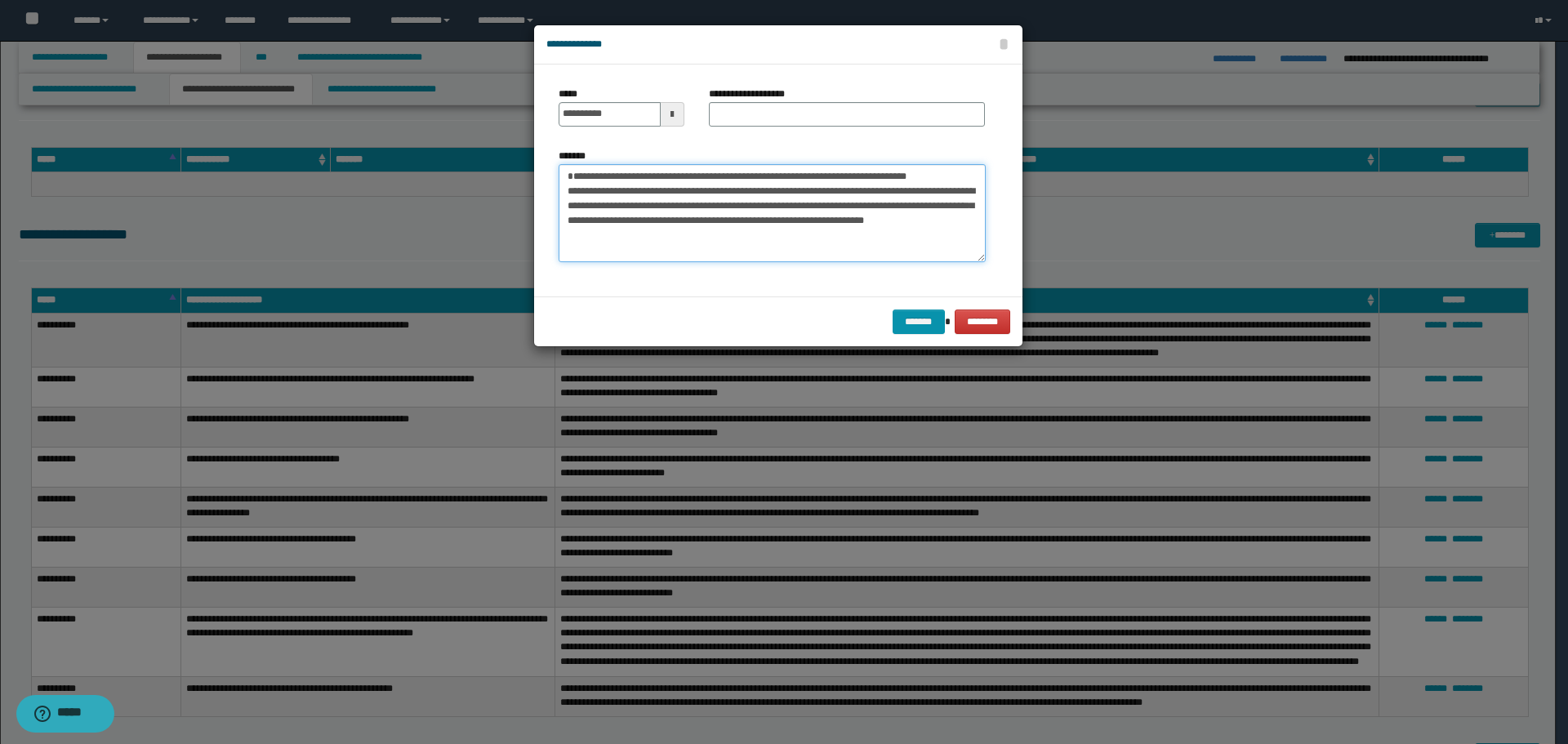 drag, startPoint x: 565, startPoint y: 177, endPoint x: 938, endPoint y: 180, distance: 373.01206 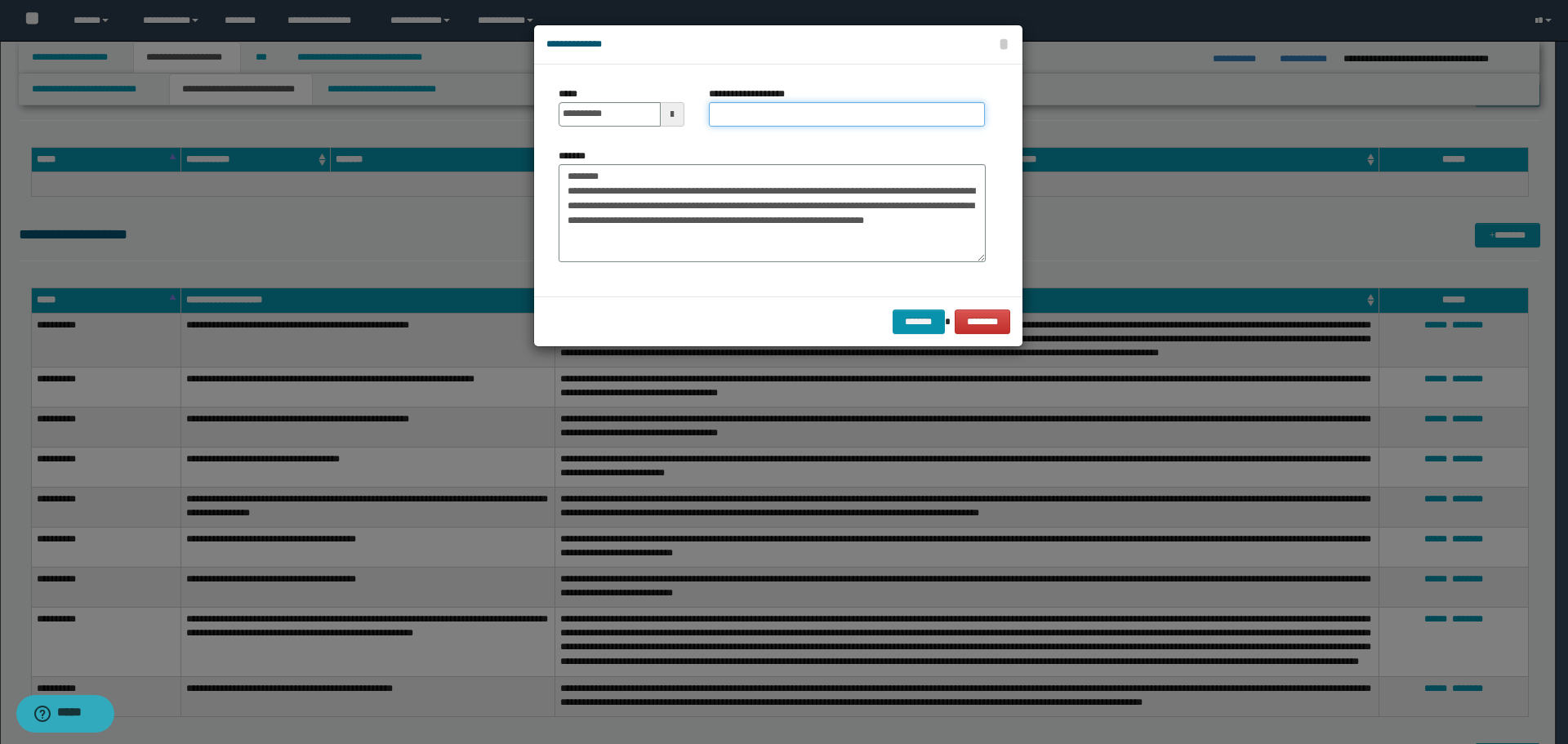 click on "**********" at bounding box center (847, 114) 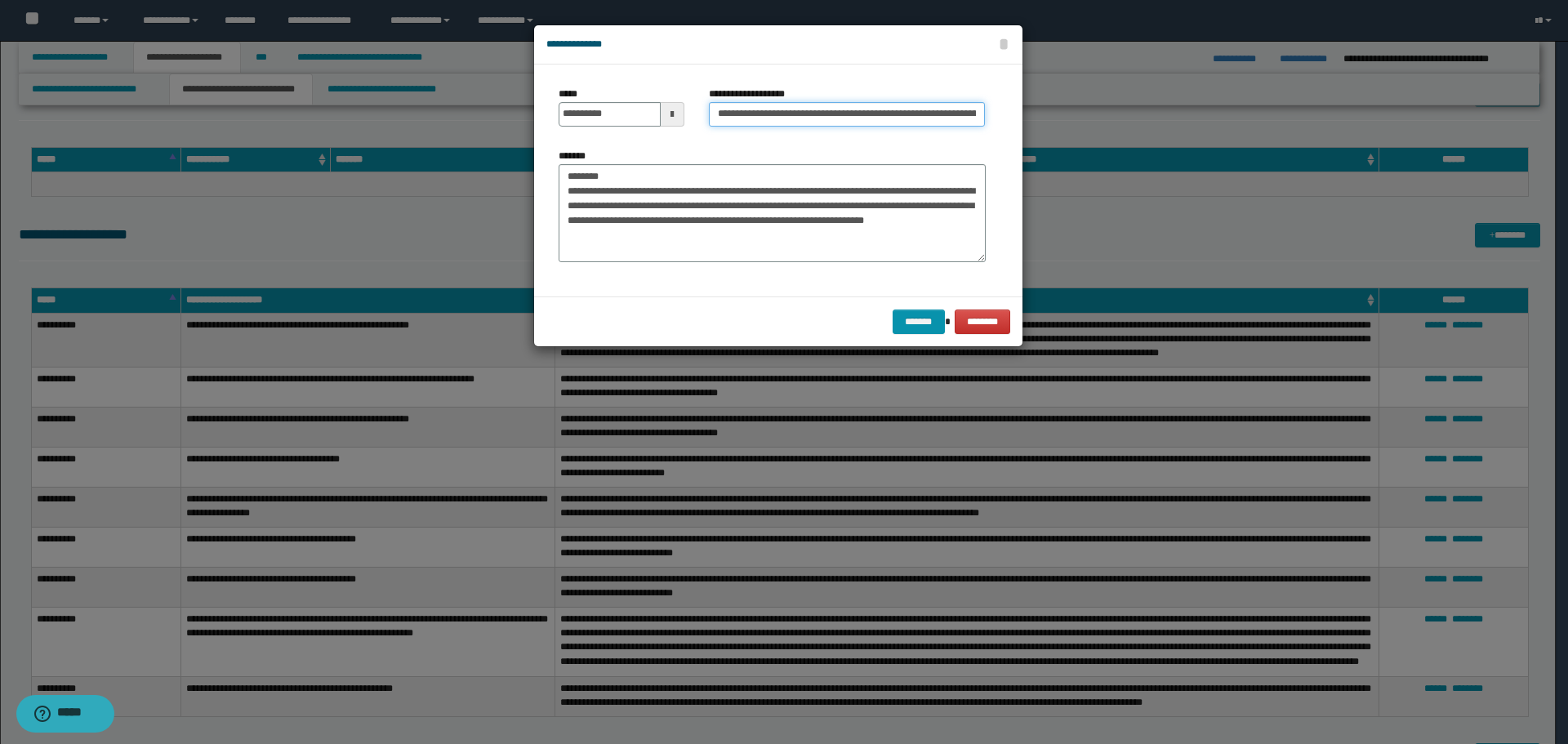 scroll, scrollTop: 0, scrollLeft: 111, axis: horizontal 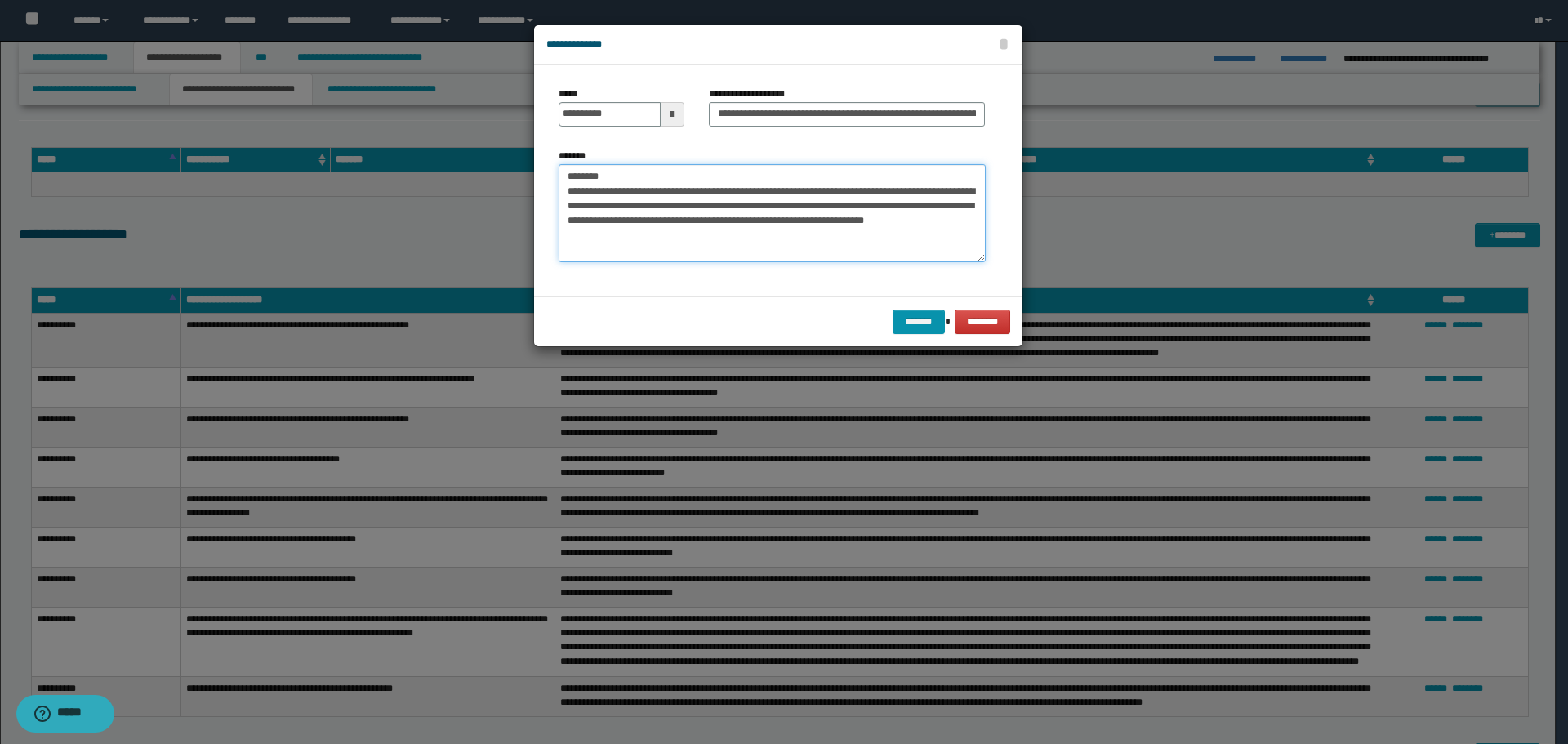 drag, startPoint x: 618, startPoint y: 177, endPoint x: 502, endPoint y: 171, distance: 116.15507 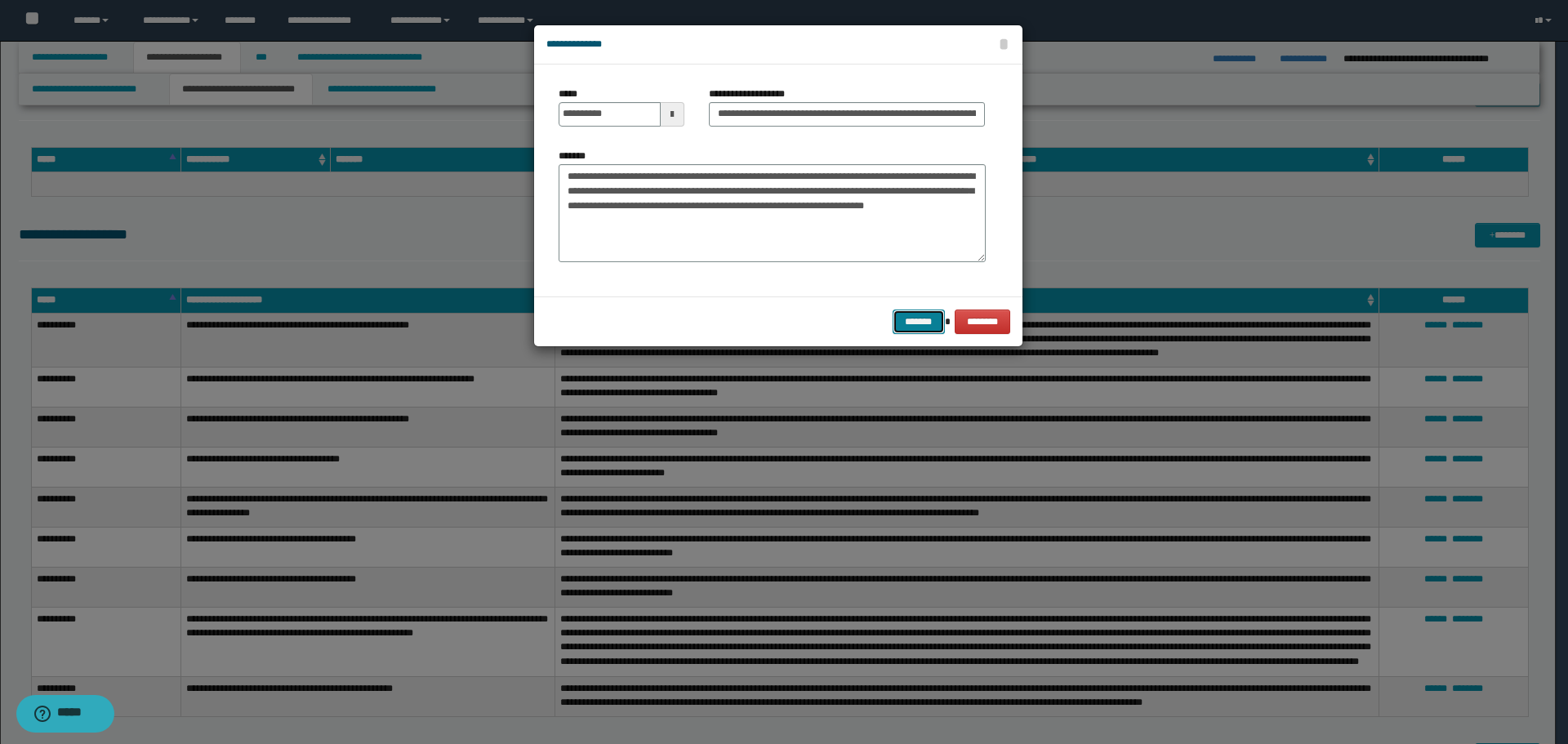 click on "*******" at bounding box center (919, 322) 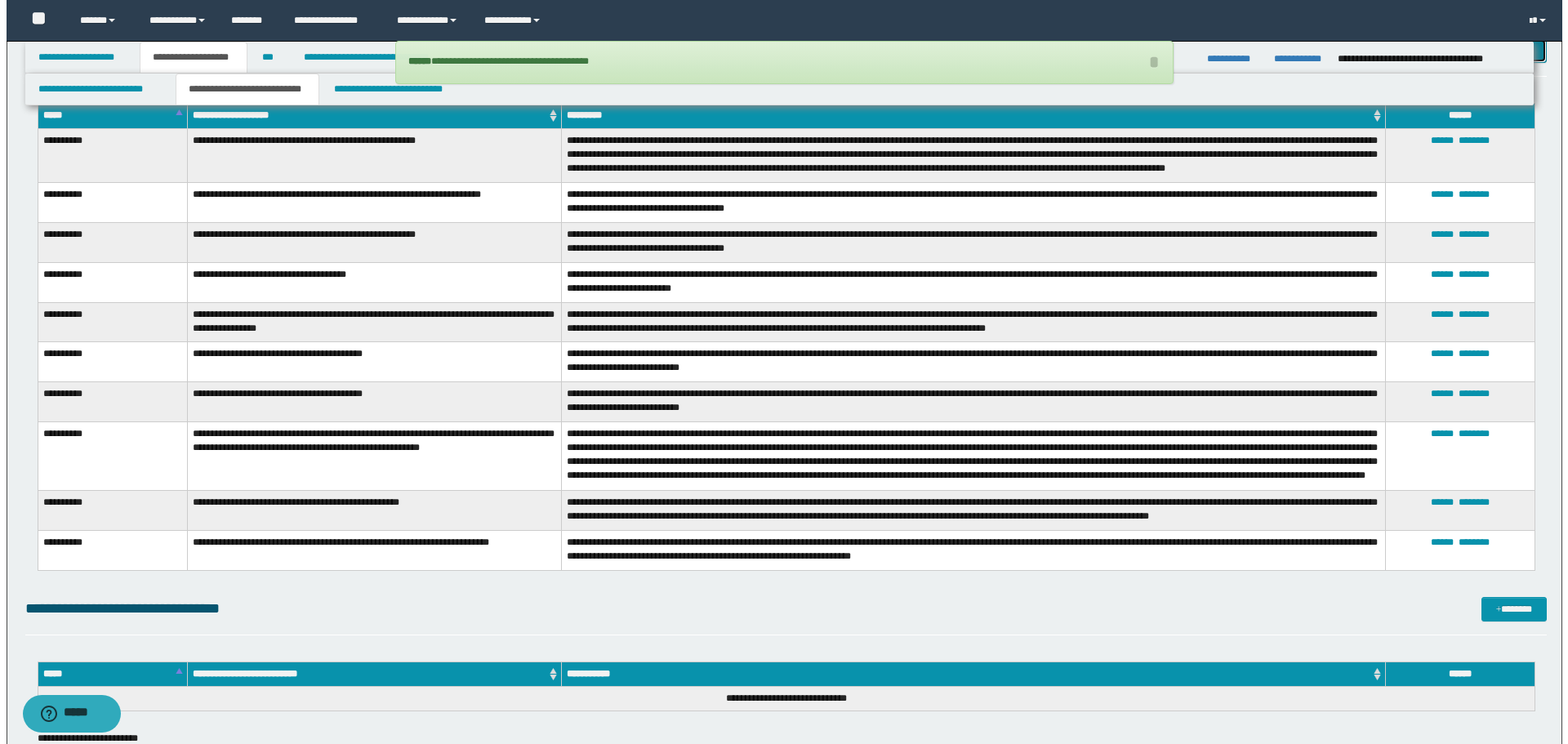 scroll, scrollTop: 3593, scrollLeft: 0, axis: vertical 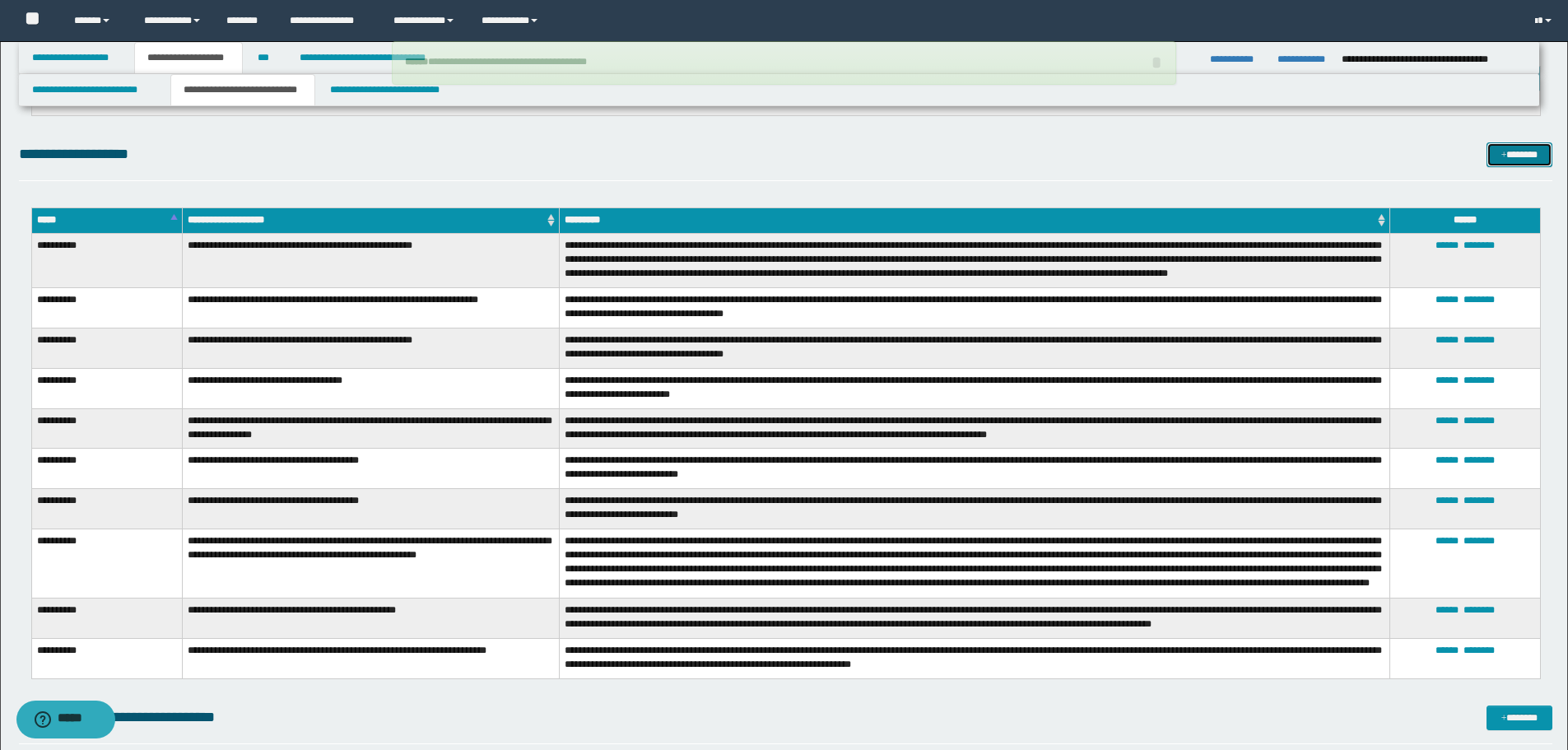 click on "*******" at bounding box center (1519, 155) 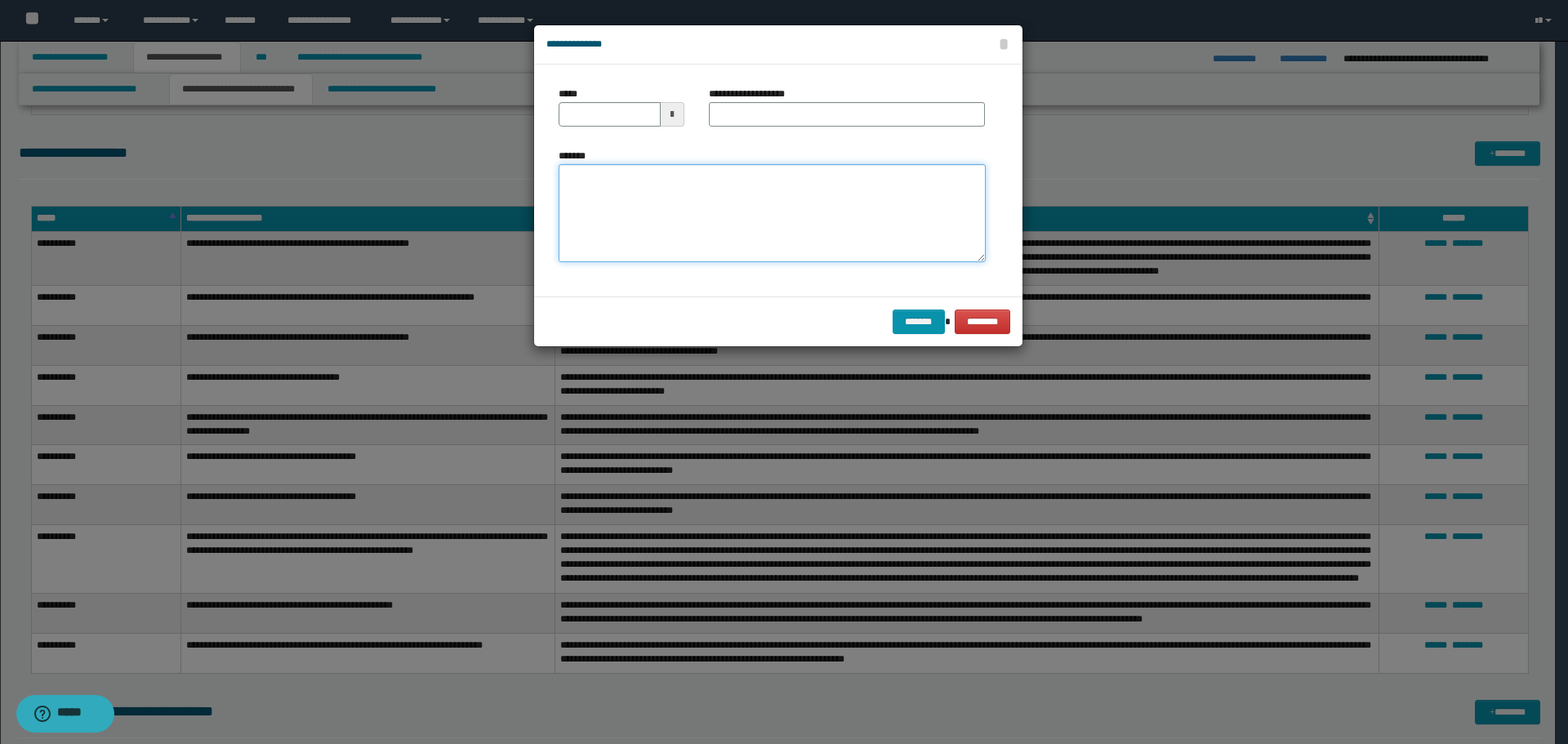 click on "*******" at bounding box center (772, 213) 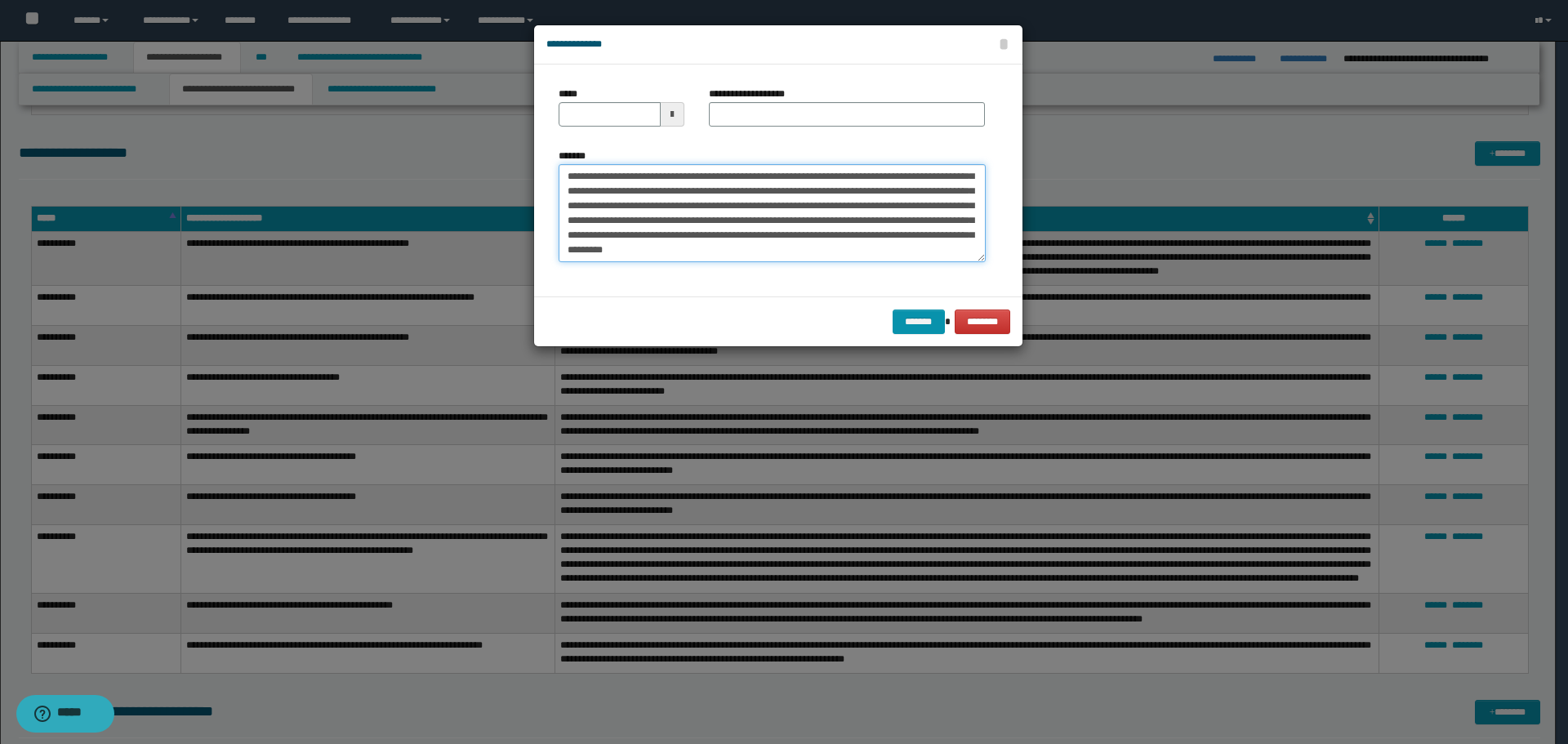 scroll, scrollTop: 0, scrollLeft: 0, axis: both 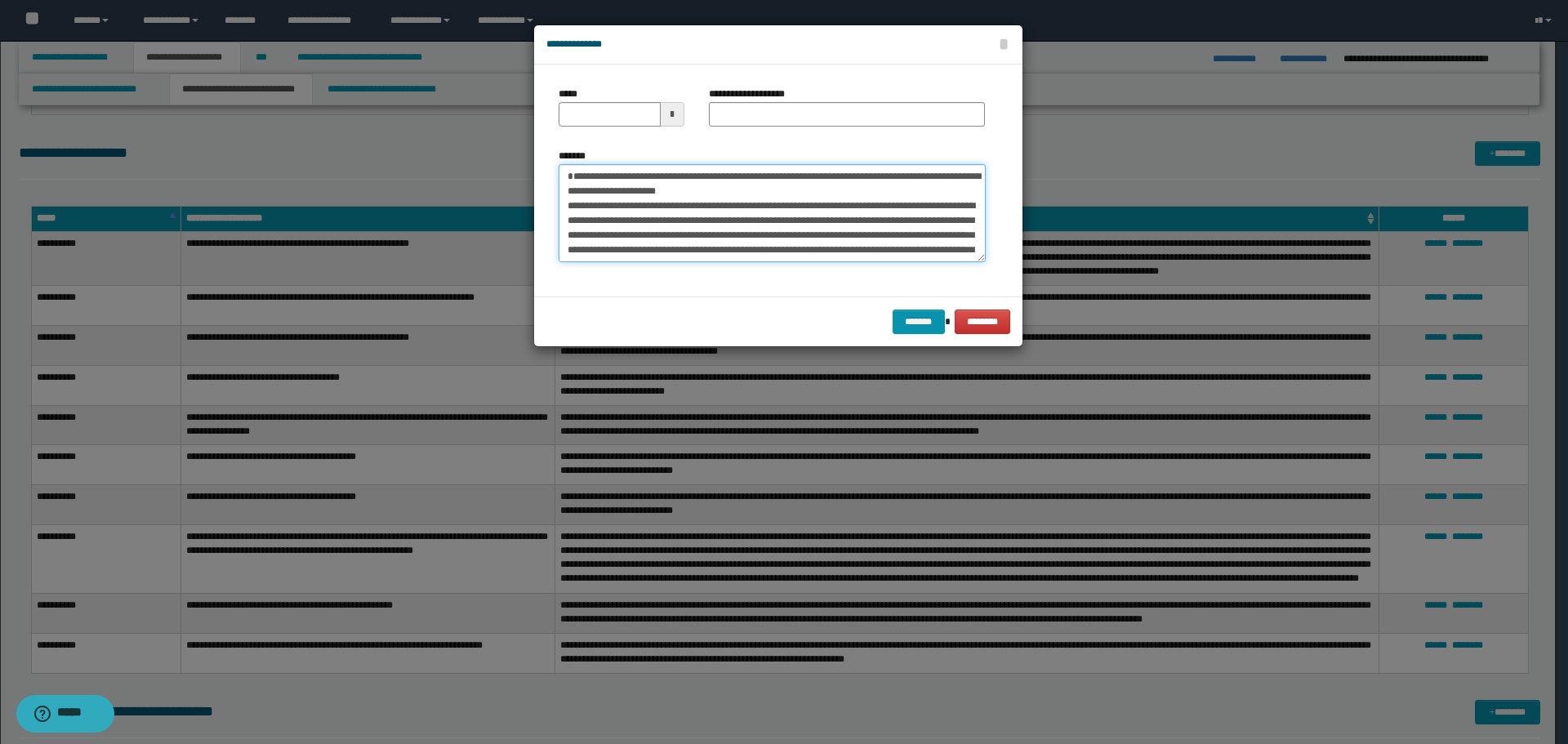 drag, startPoint x: 621, startPoint y: 174, endPoint x: 511, endPoint y: 167, distance: 110.2225 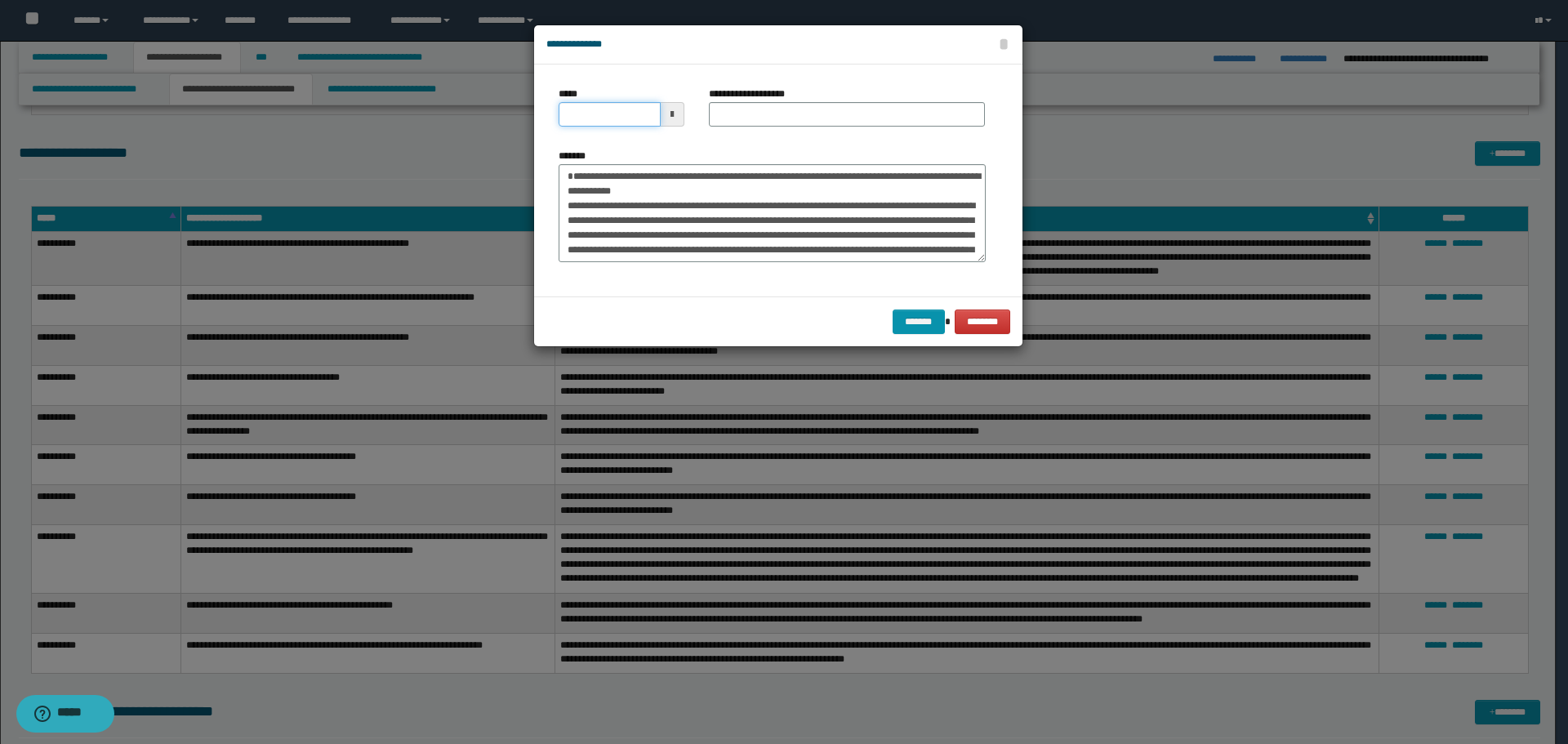 click on "**********" at bounding box center [777, -3222] 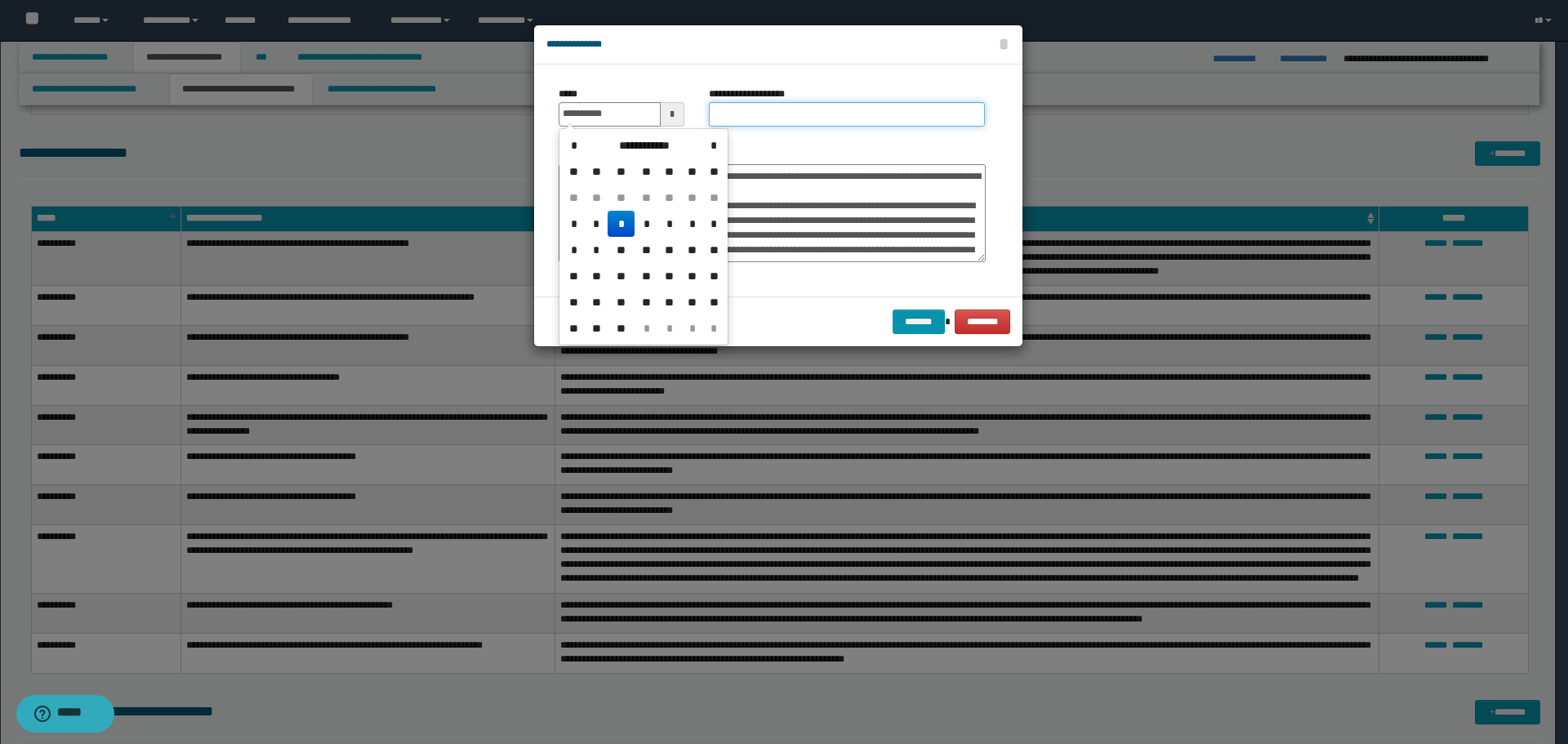 drag, startPoint x: 741, startPoint y: 118, endPoint x: 621, endPoint y: 160, distance: 127.13772 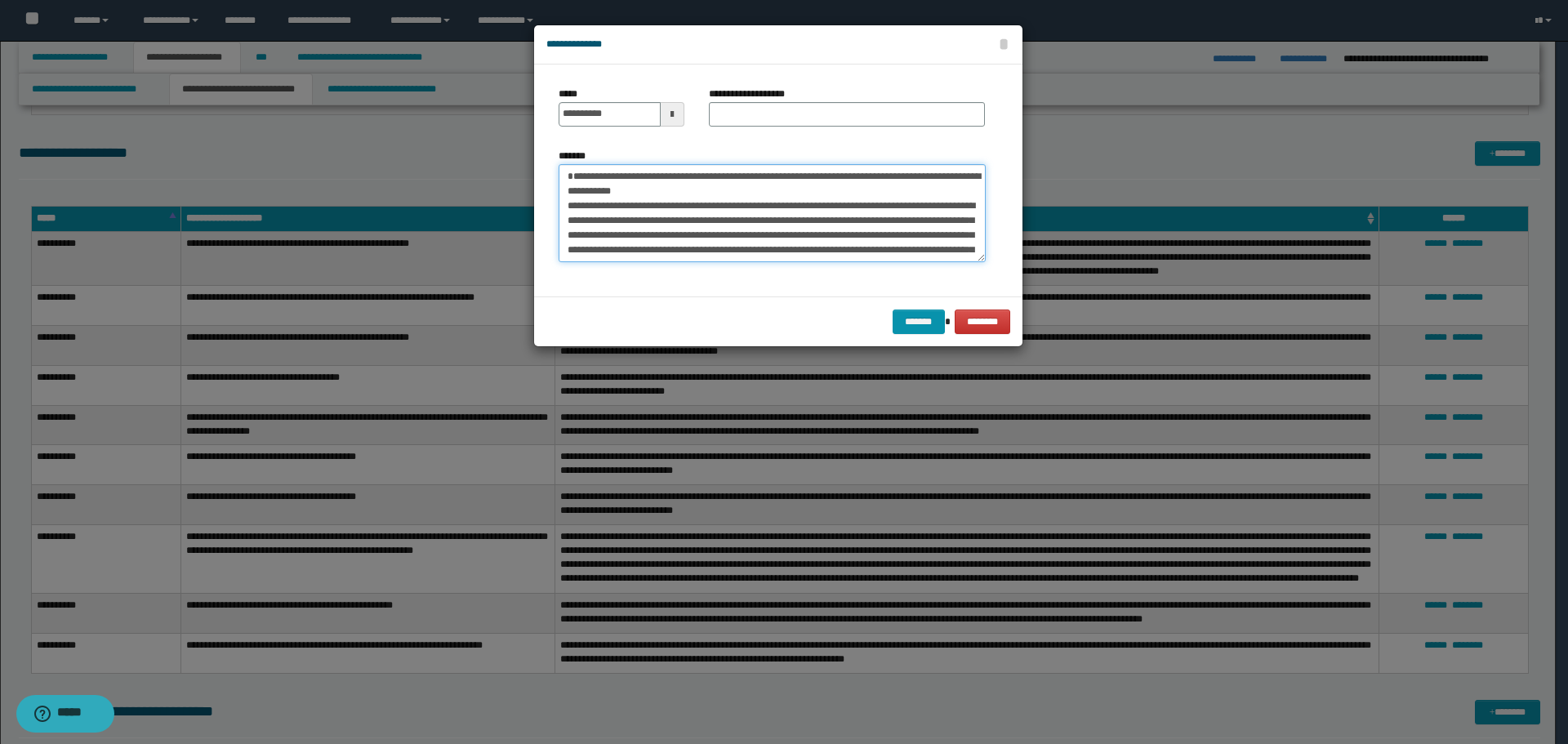 drag, startPoint x: 575, startPoint y: 174, endPoint x: 919, endPoint y: 180, distance: 344.052 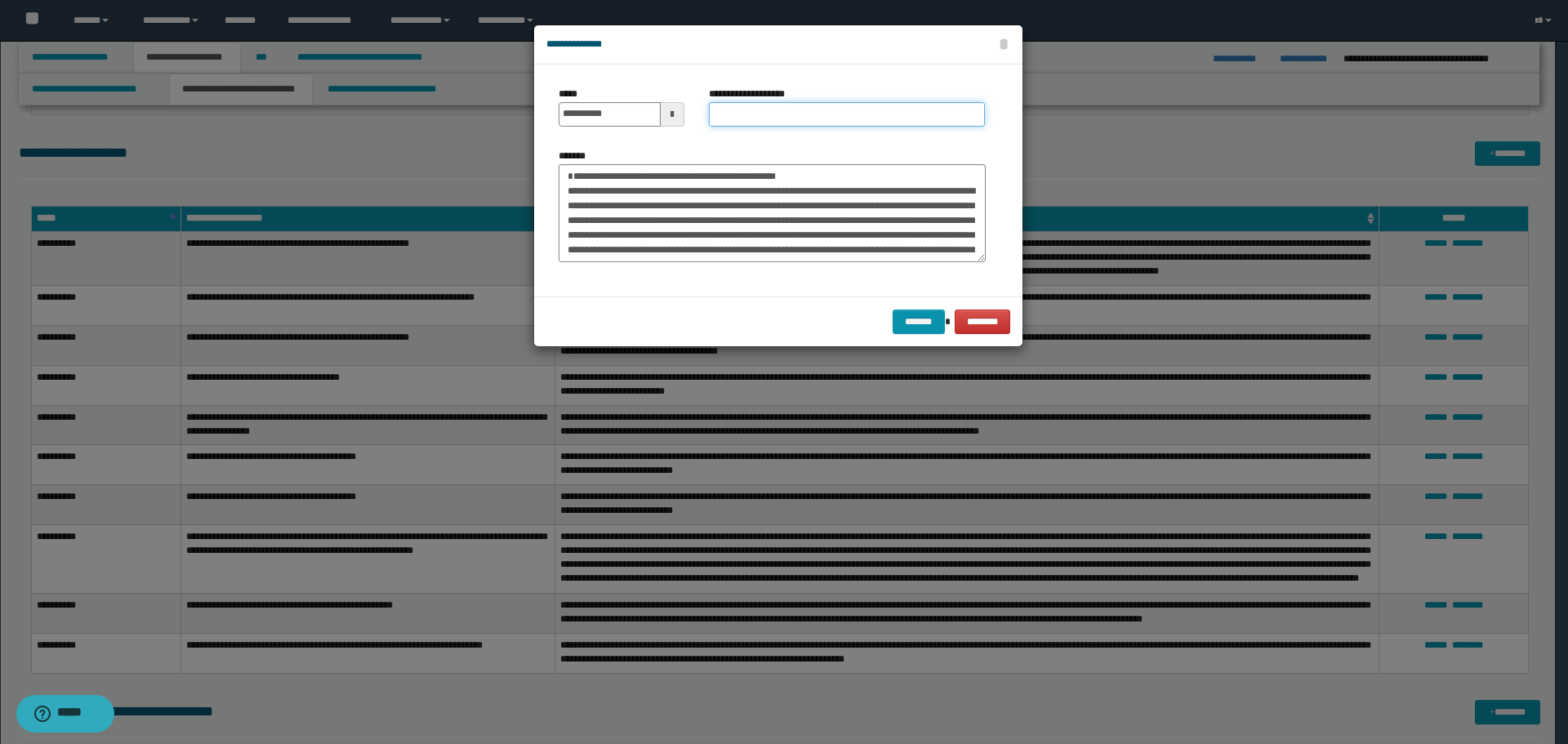 click on "**********" at bounding box center [847, 114] 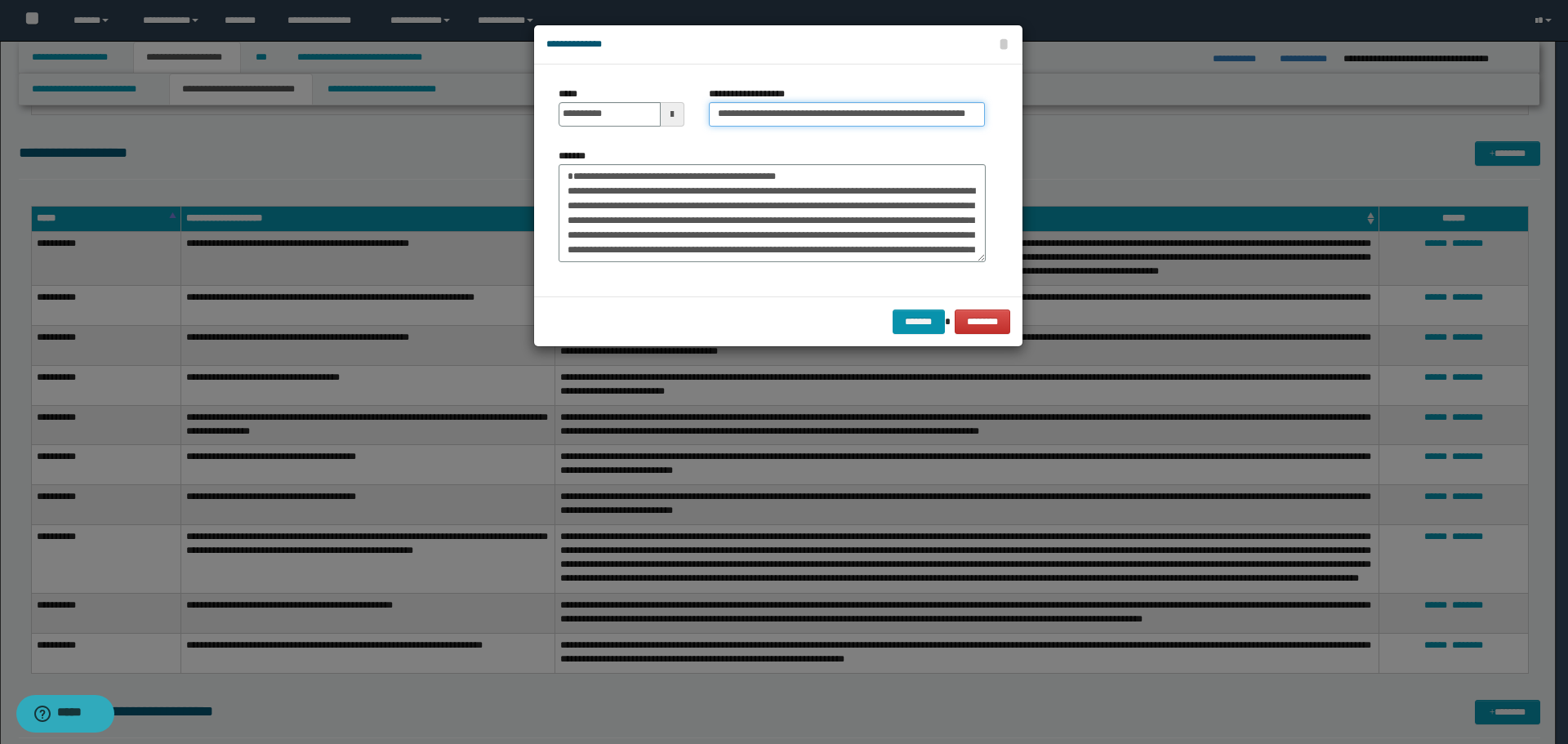 scroll, scrollTop: 0, scrollLeft: 74, axis: horizontal 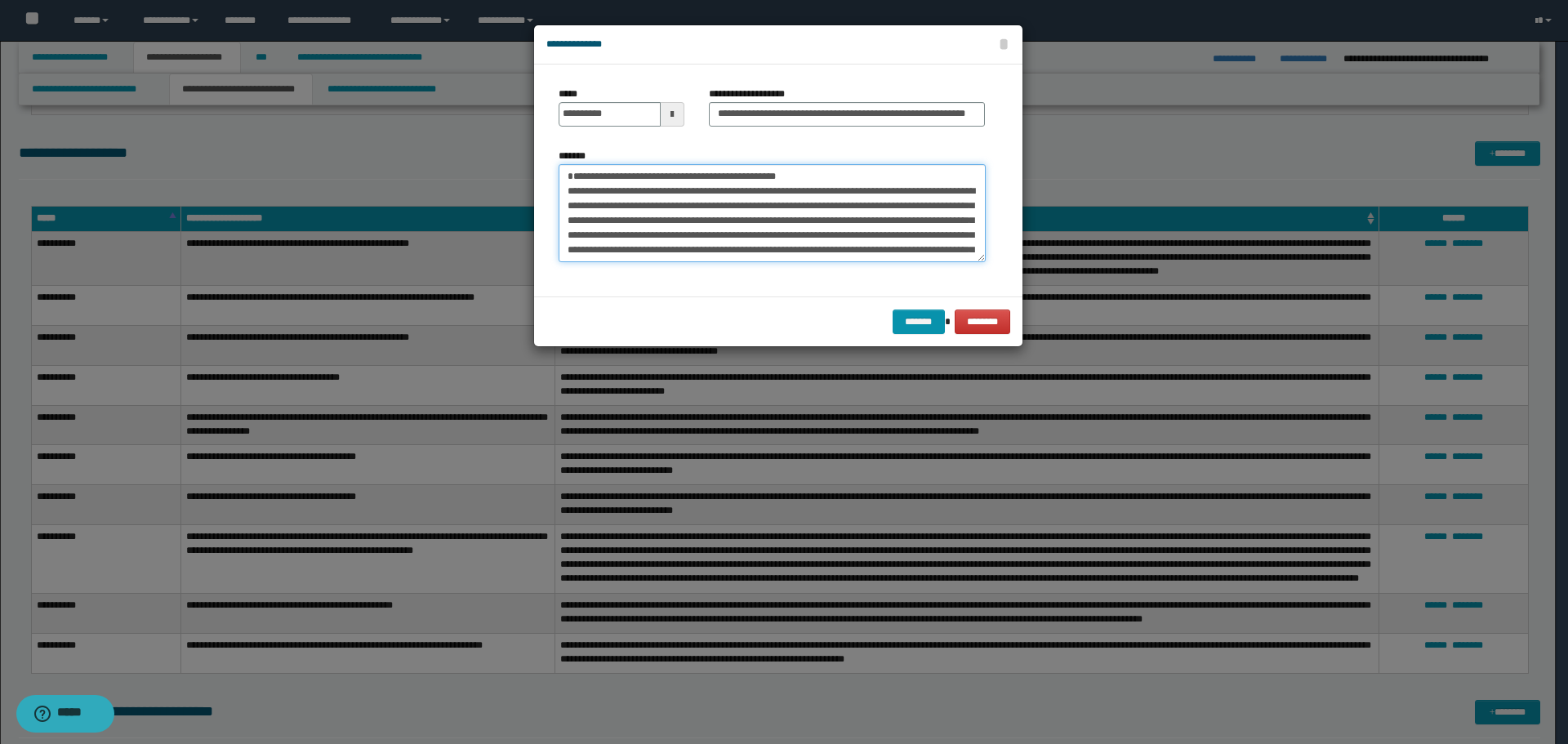 drag, startPoint x: 577, startPoint y: 176, endPoint x: 771, endPoint y: 176, distance: 194 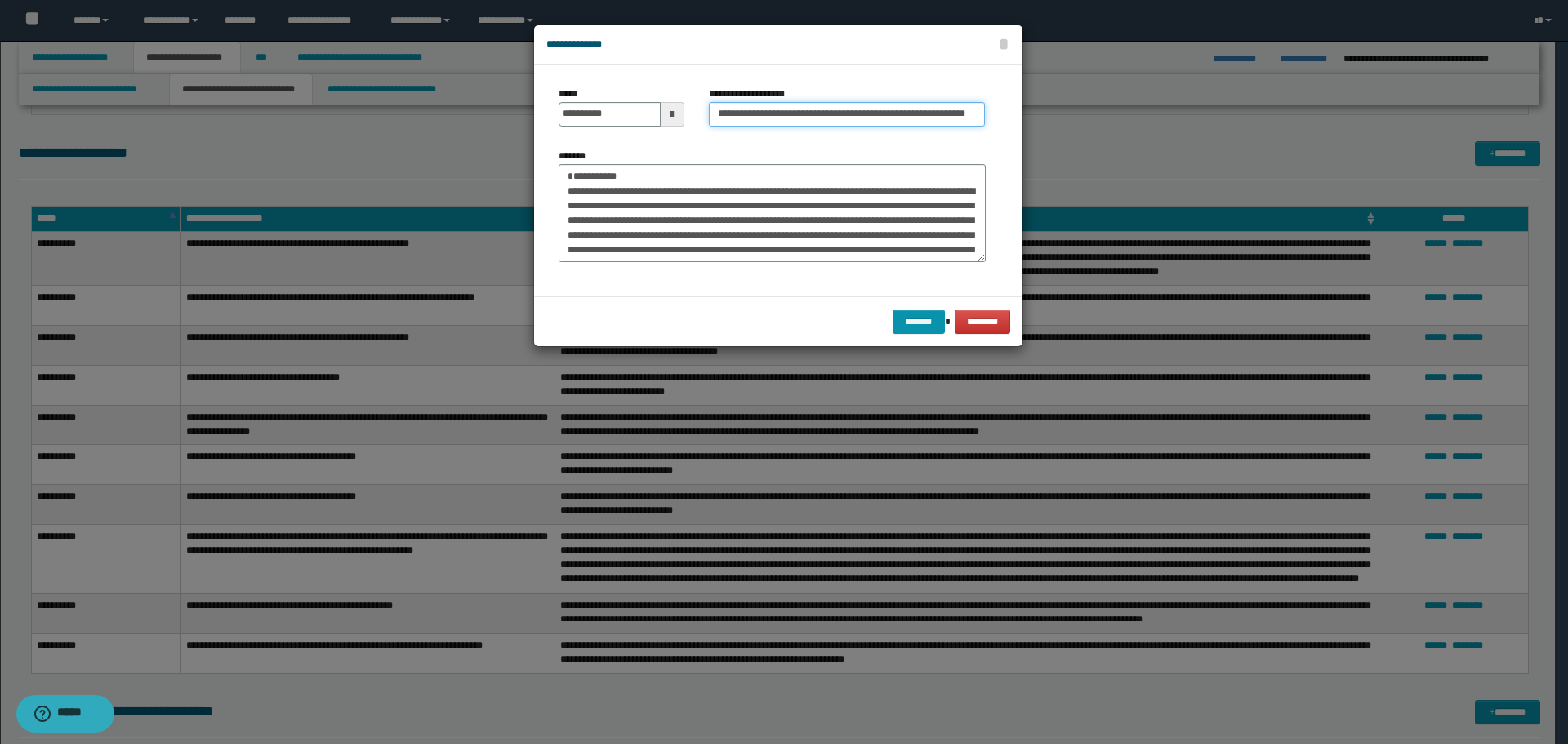 click on "**********" at bounding box center (847, 114) 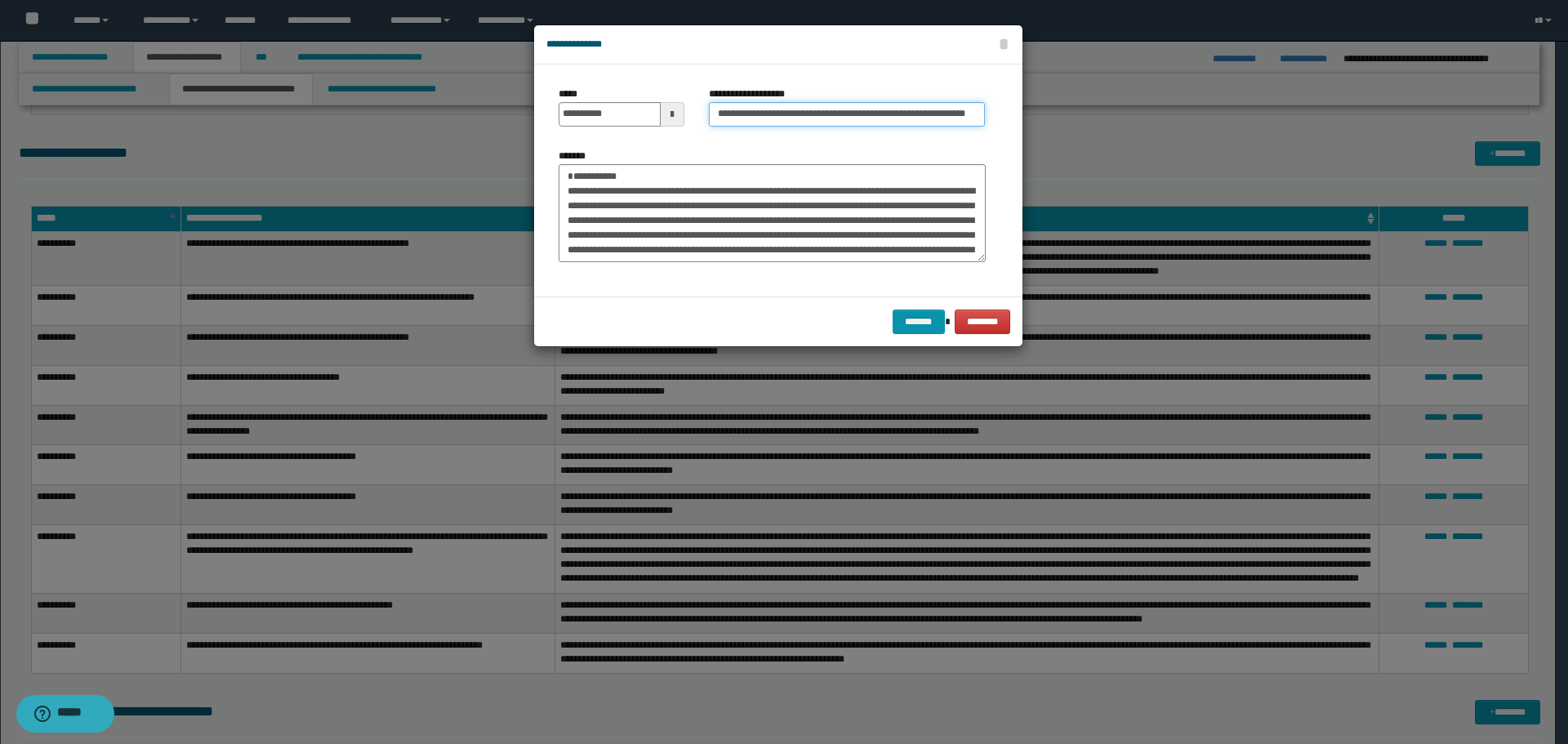 scroll, scrollTop: 0, scrollLeft: 74, axis: horizontal 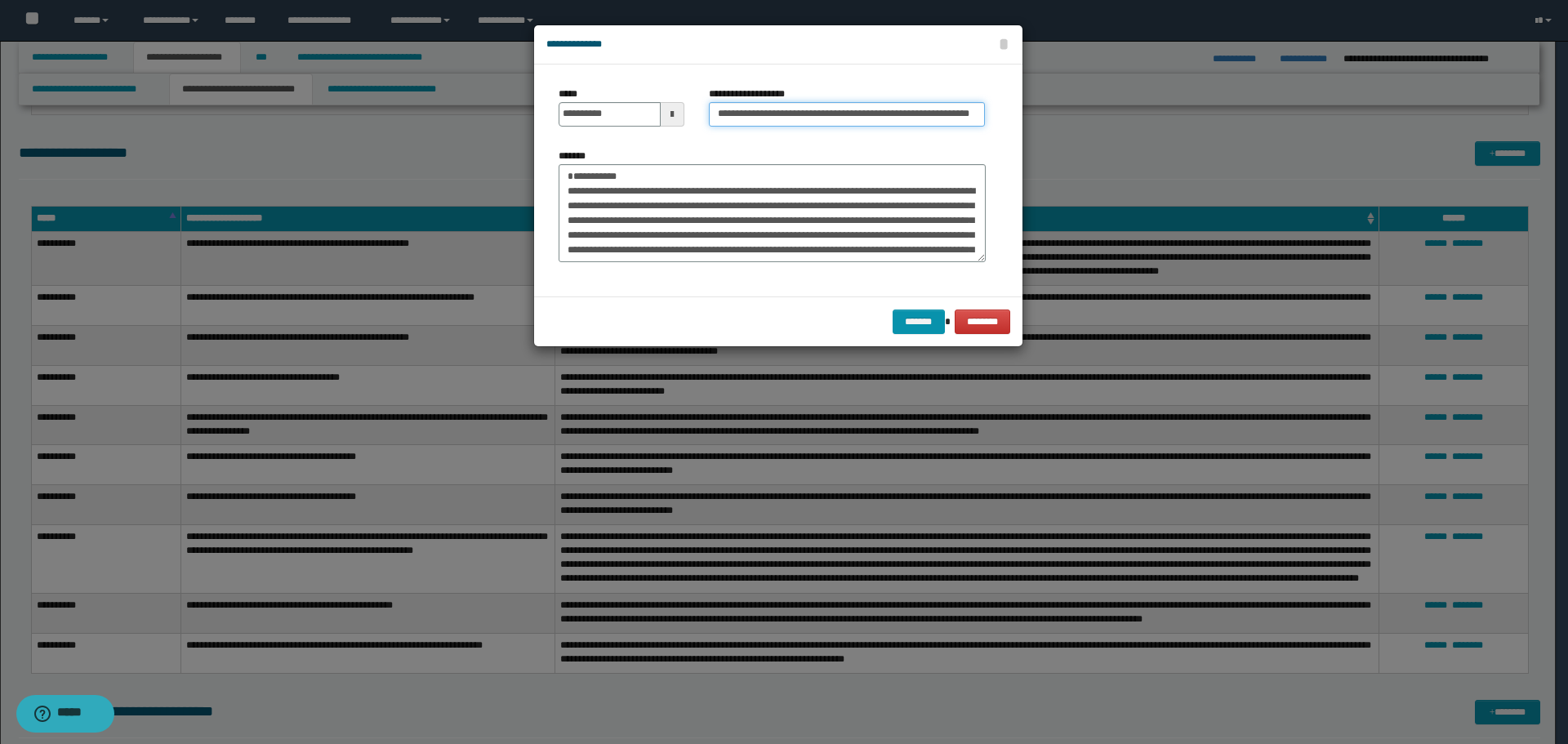 paste on "**********" 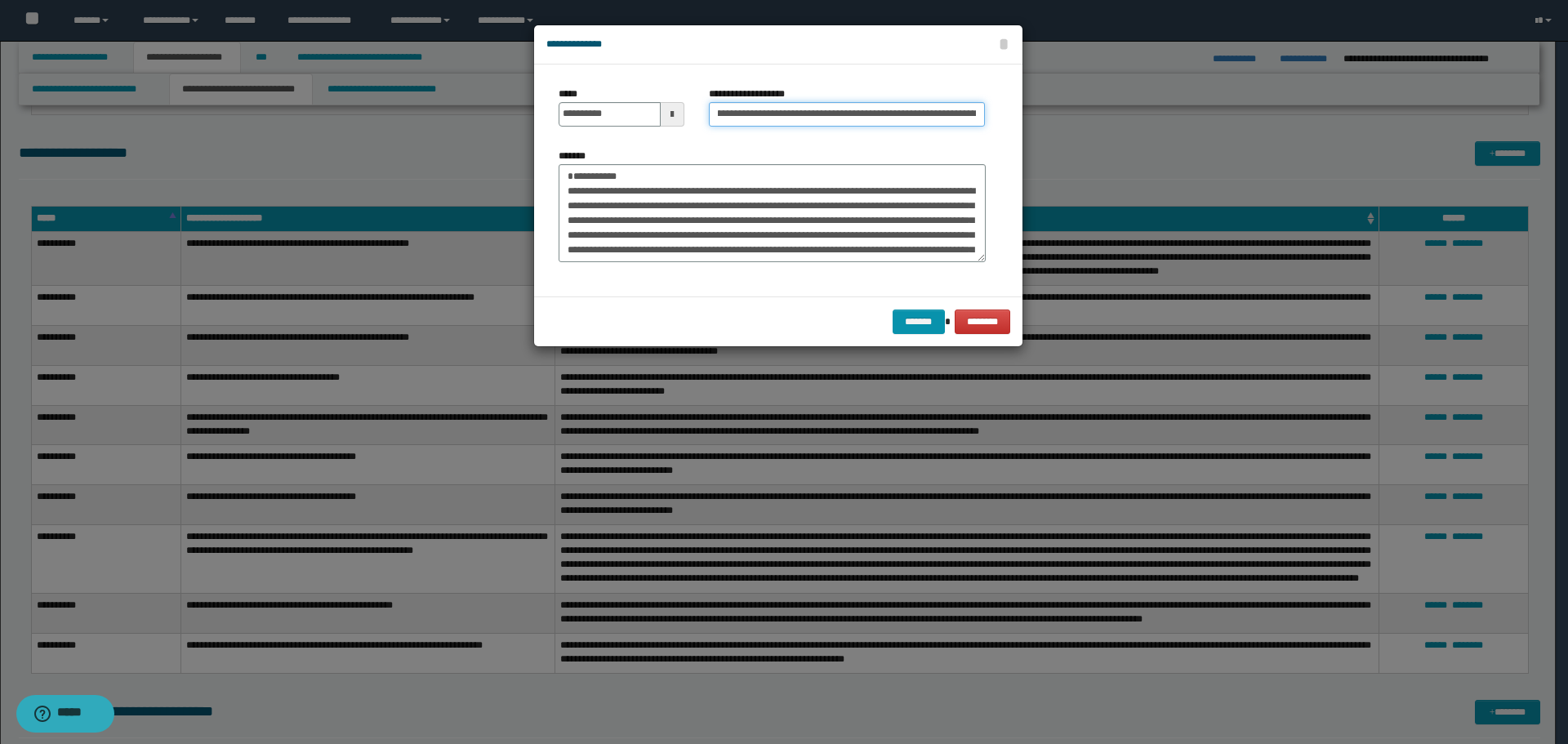 scroll, scrollTop: 0, scrollLeft: 272, axis: horizontal 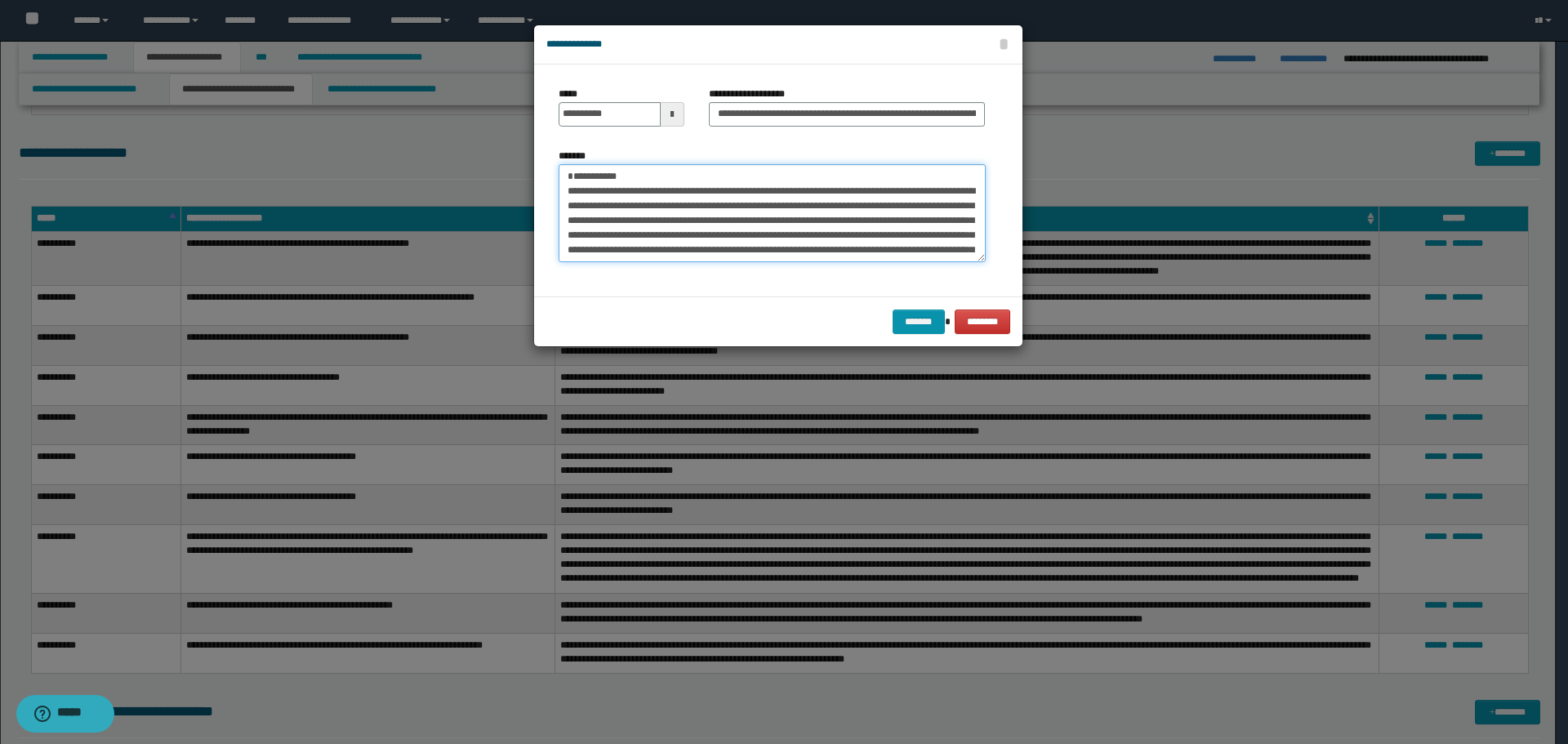 drag, startPoint x: 590, startPoint y: 180, endPoint x: 613, endPoint y: 180, distance: 23 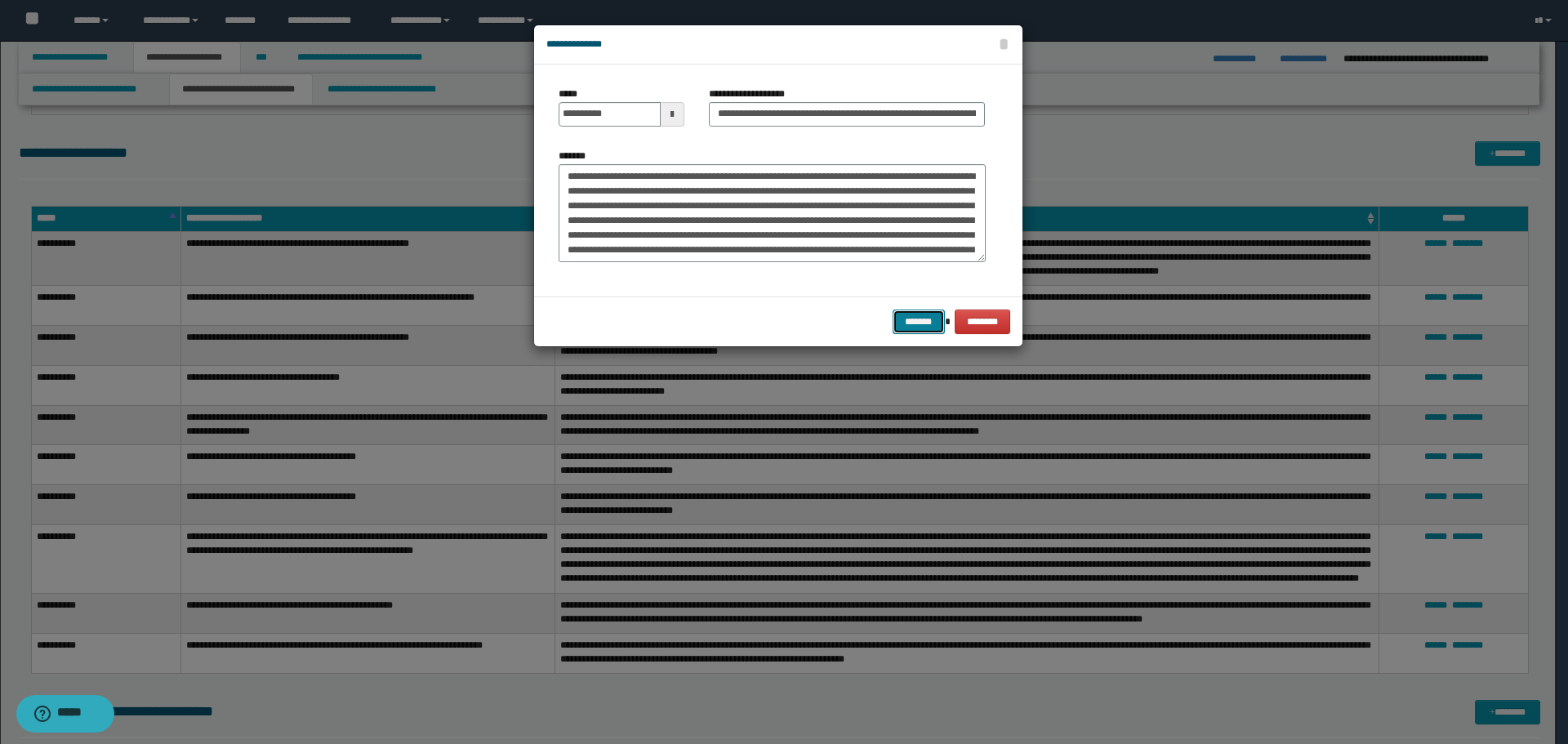 click on "*******" at bounding box center (919, 322) 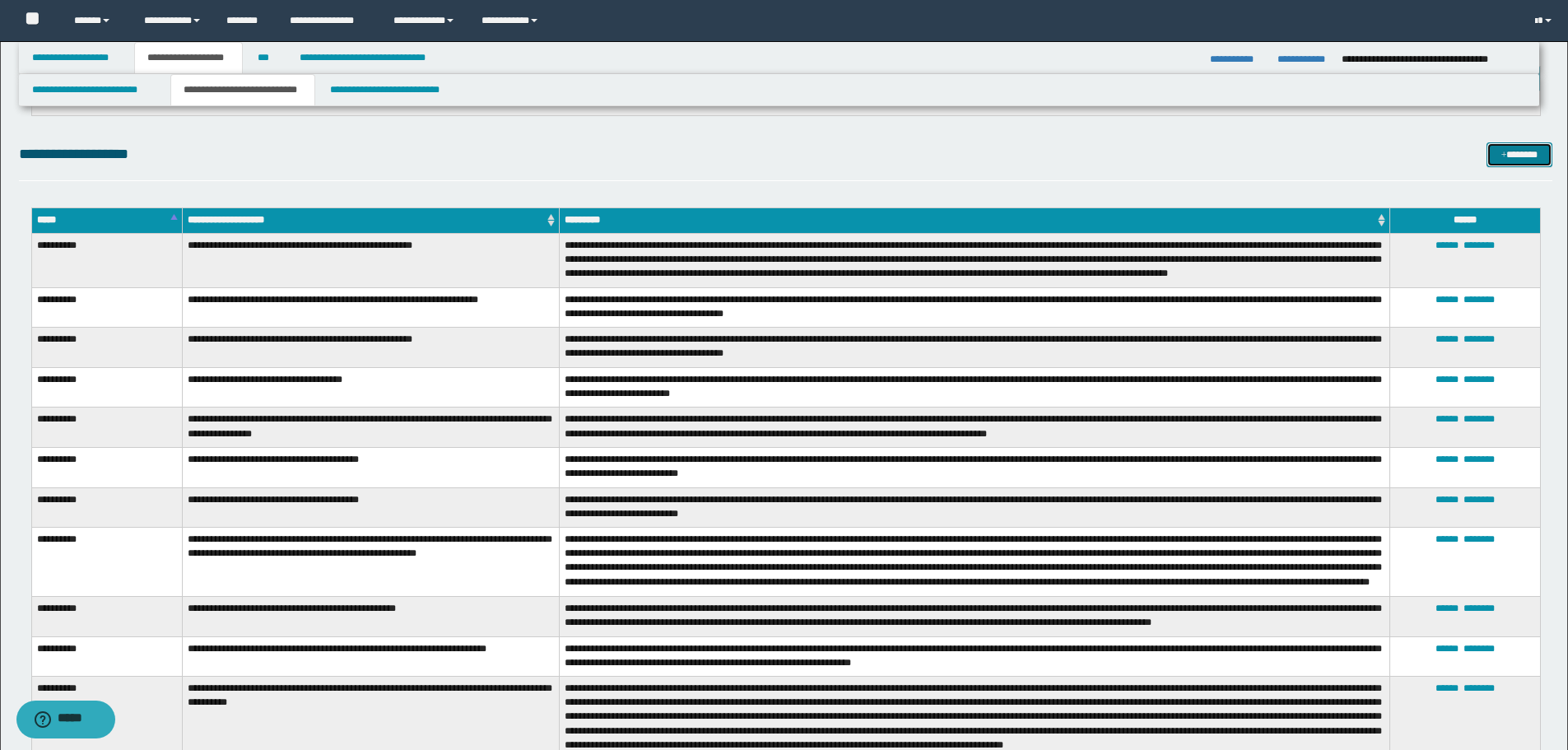 click on "*******" at bounding box center (1519, 155) 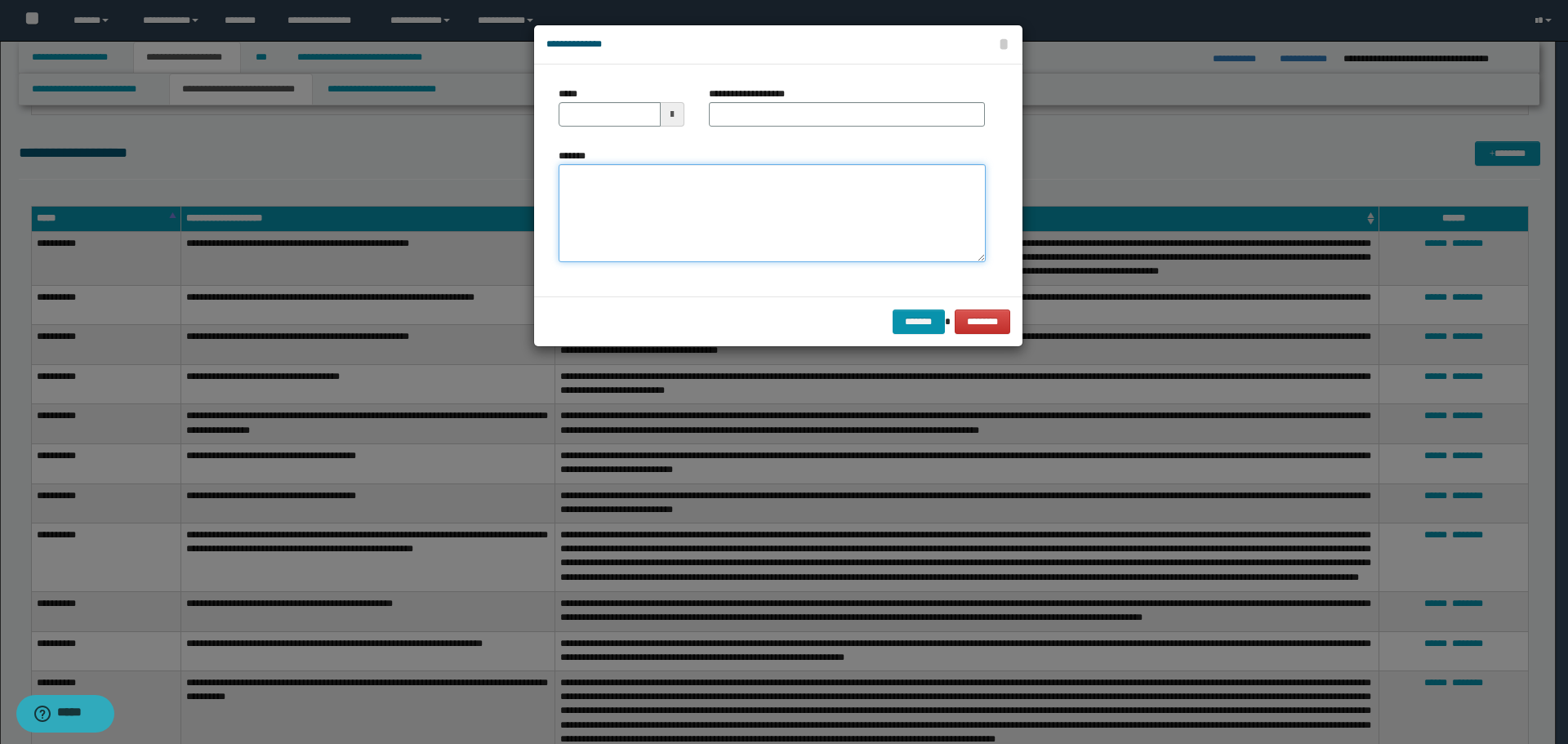 click on "*******" at bounding box center (772, 213) 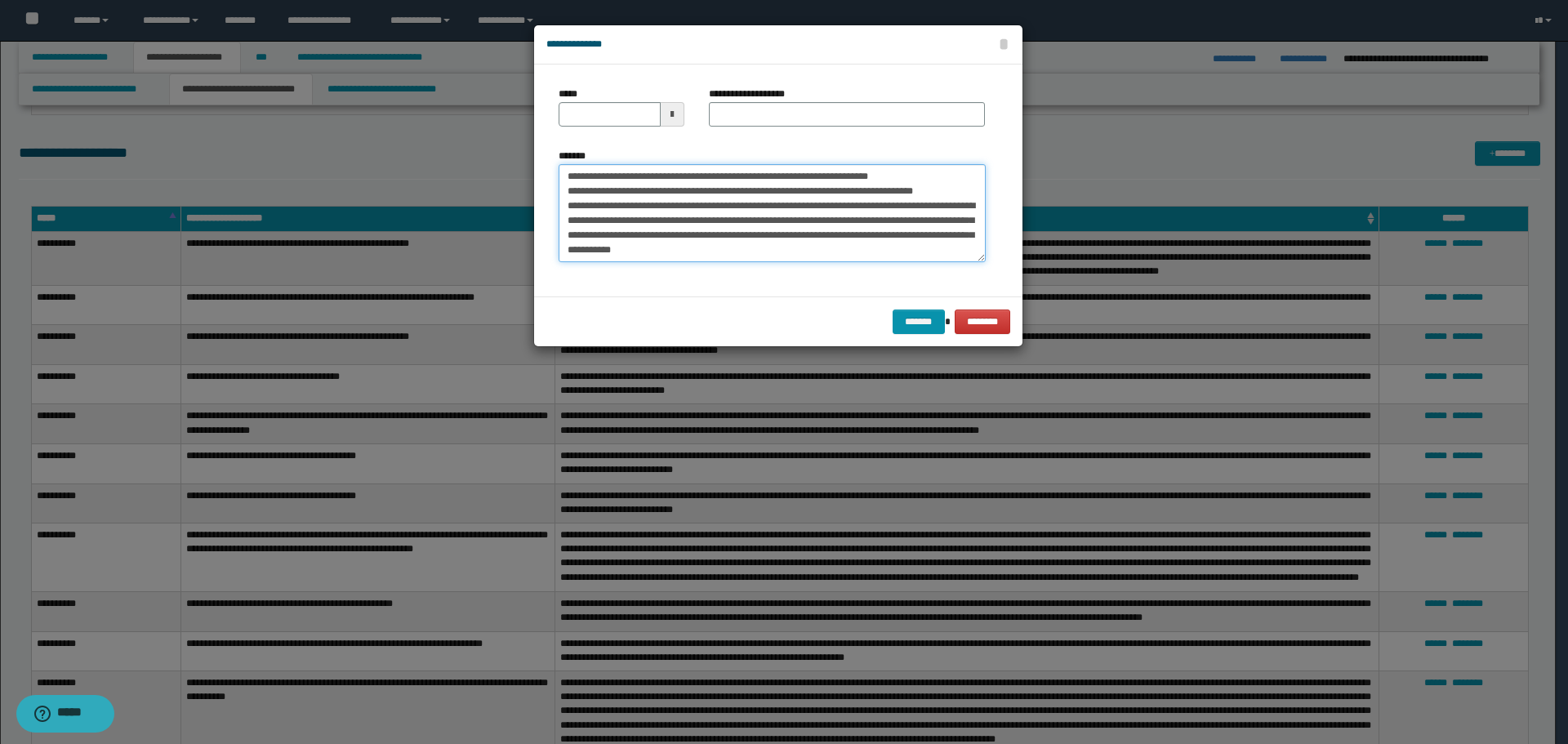 scroll, scrollTop: 0, scrollLeft: 0, axis: both 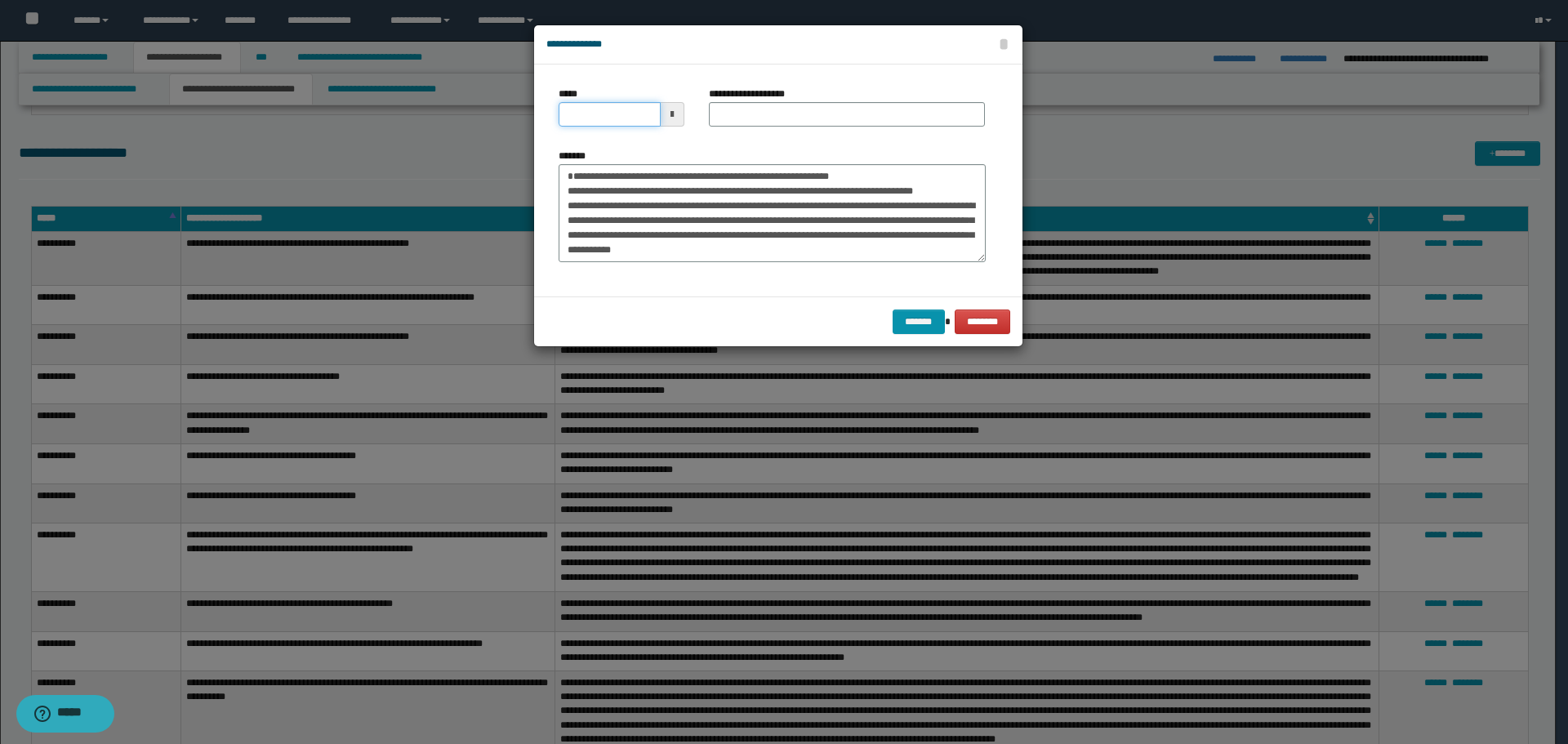 click on "*****" at bounding box center [609, 114] 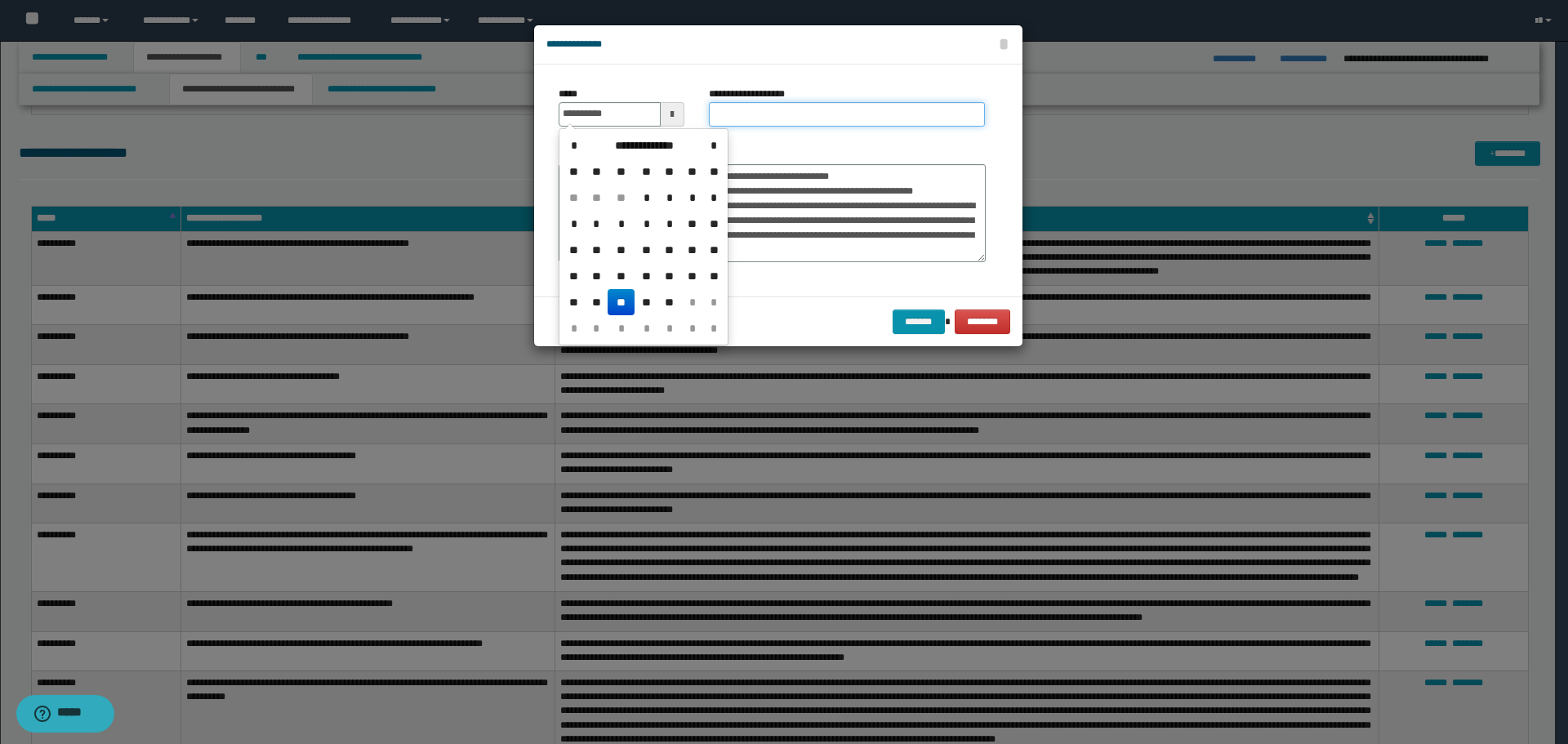 click on "**********" at bounding box center [847, 114] 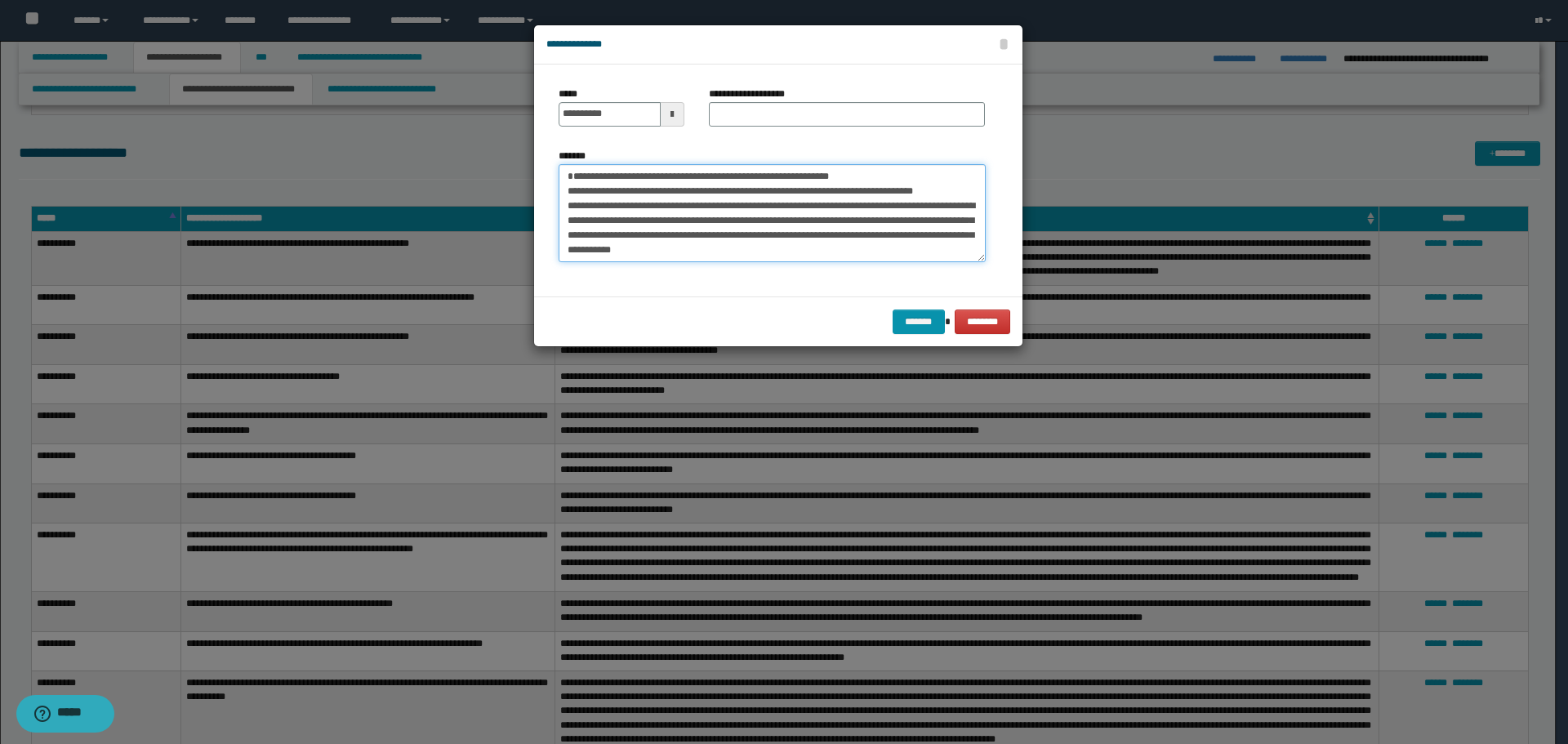 drag, startPoint x: 568, startPoint y: 173, endPoint x: 840, endPoint y: 172, distance: 272.0018 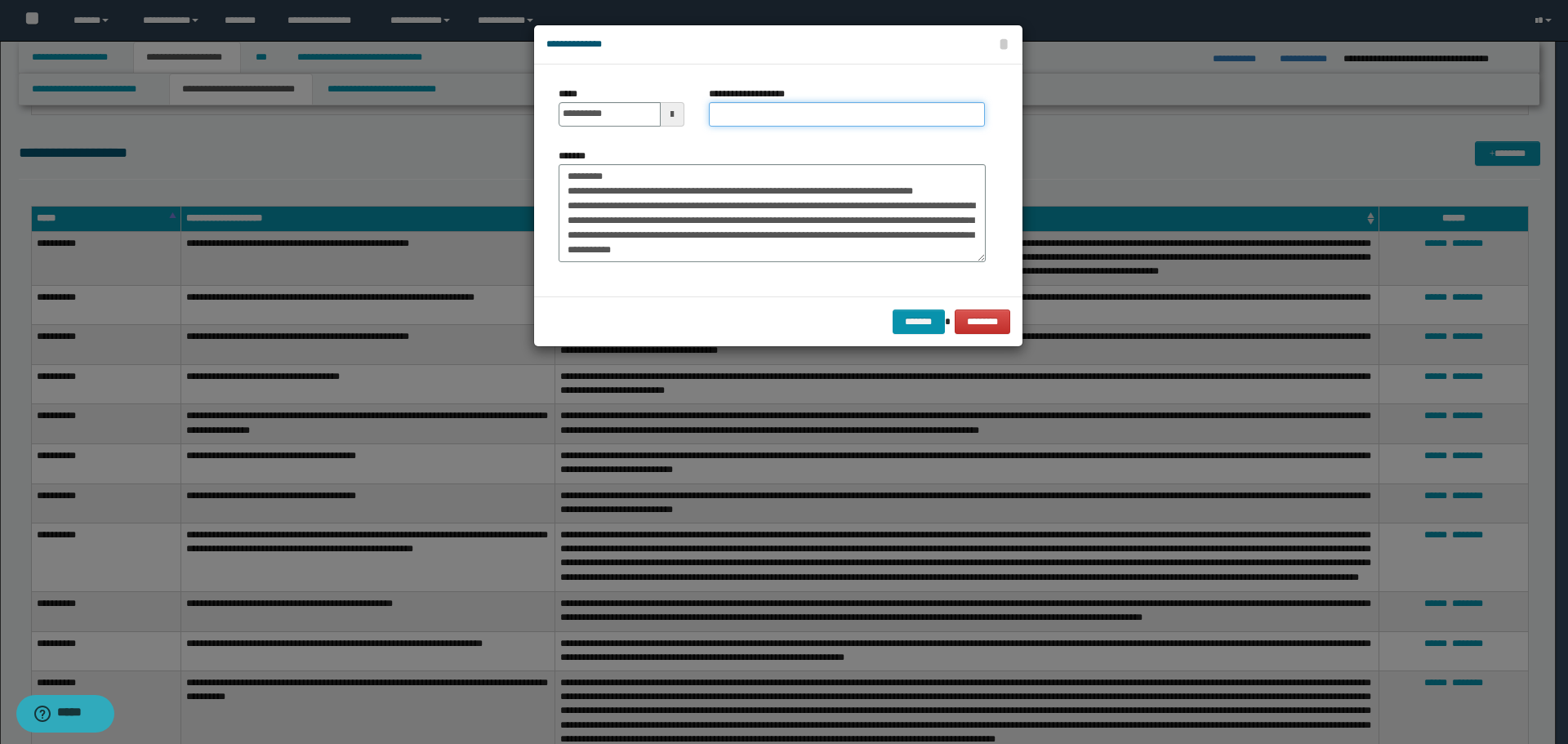 drag, startPoint x: 799, startPoint y: 118, endPoint x: 744, endPoint y: 117, distance: 55.00909 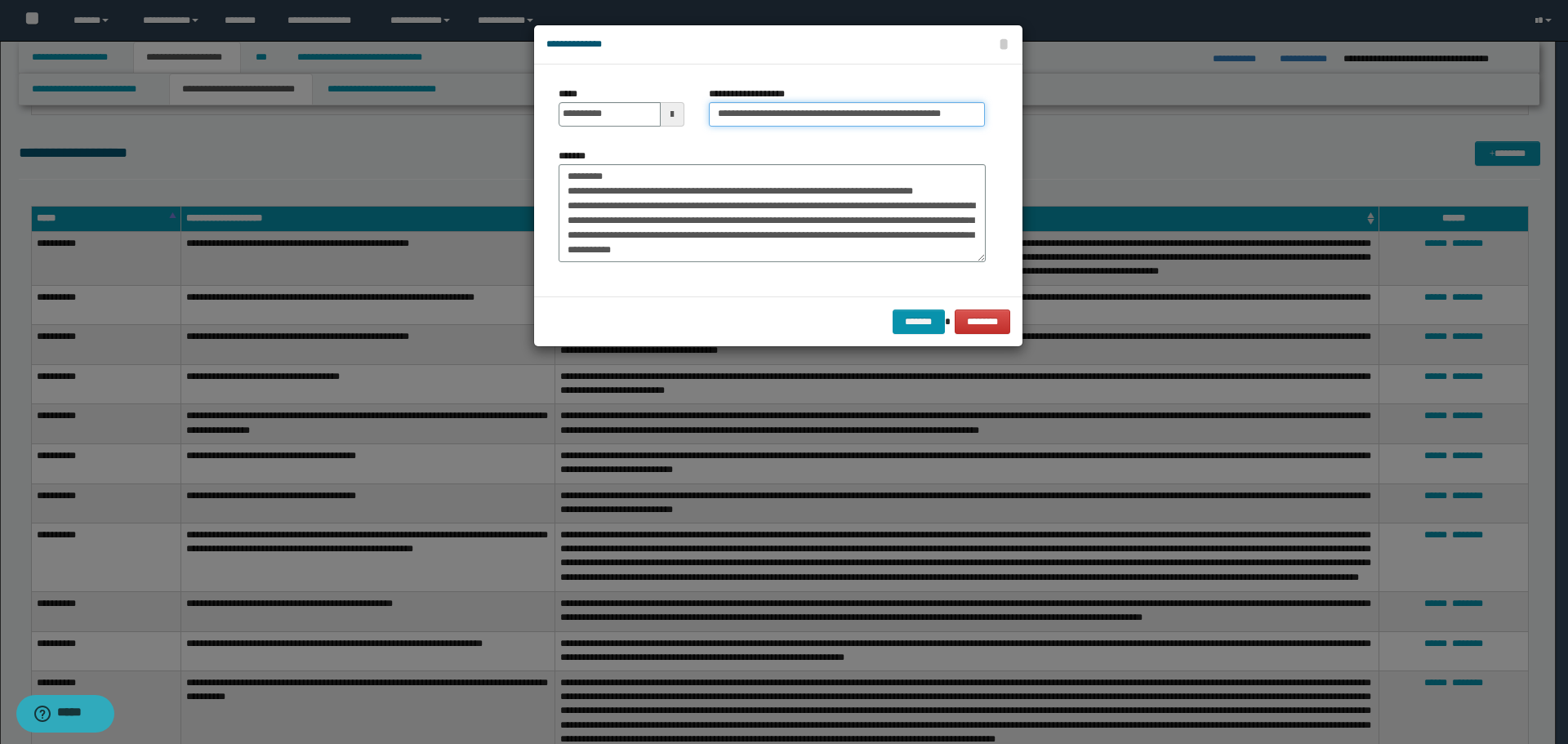 scroll, scrollTop: 0, scrollLeft: 13, axis: horizontal 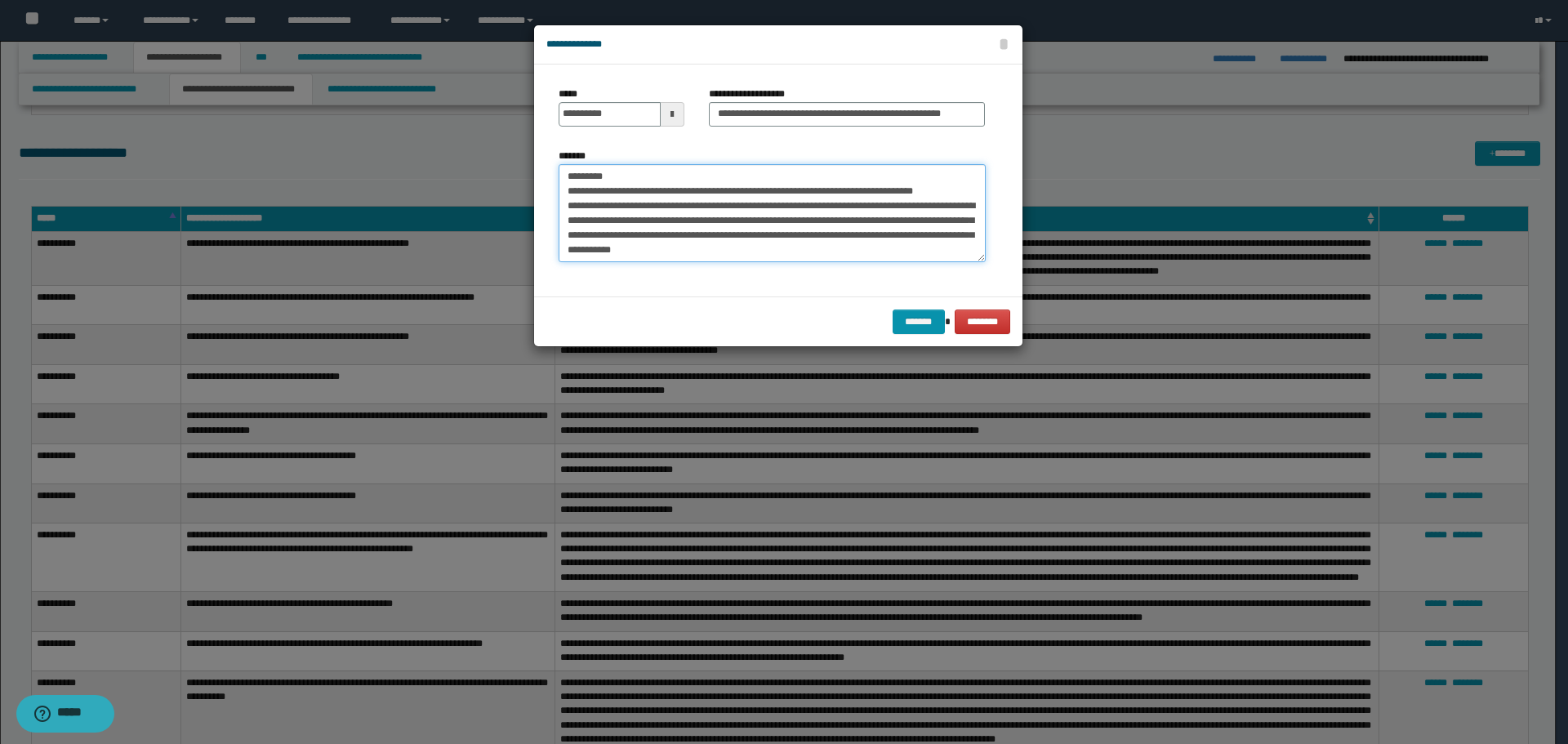 drag, startPoint x: 617, startPoint y: 173, endPoint x: 506, endPoint y: 178, distance: 111.1126 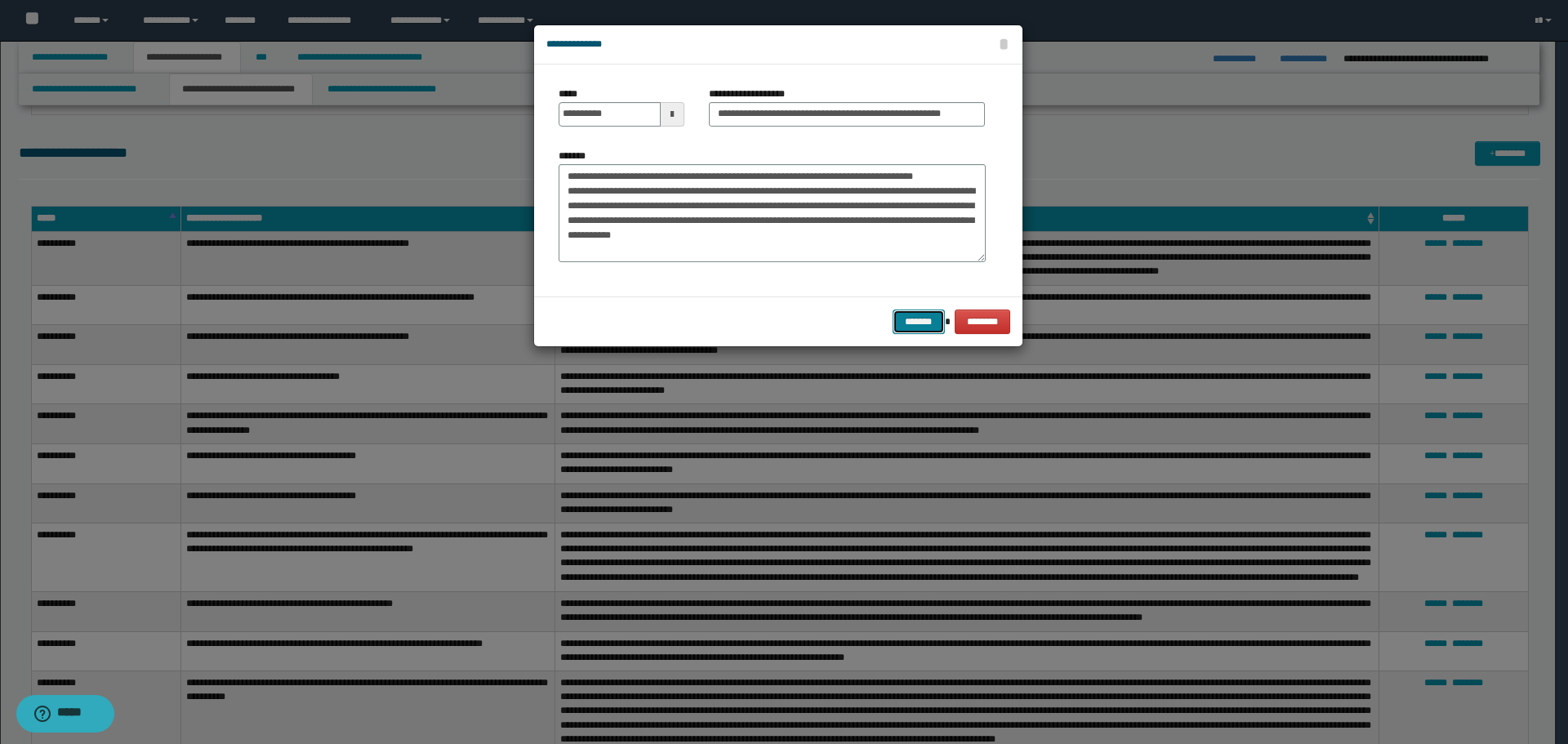 click on "*******" at bounding box center [919, 322] 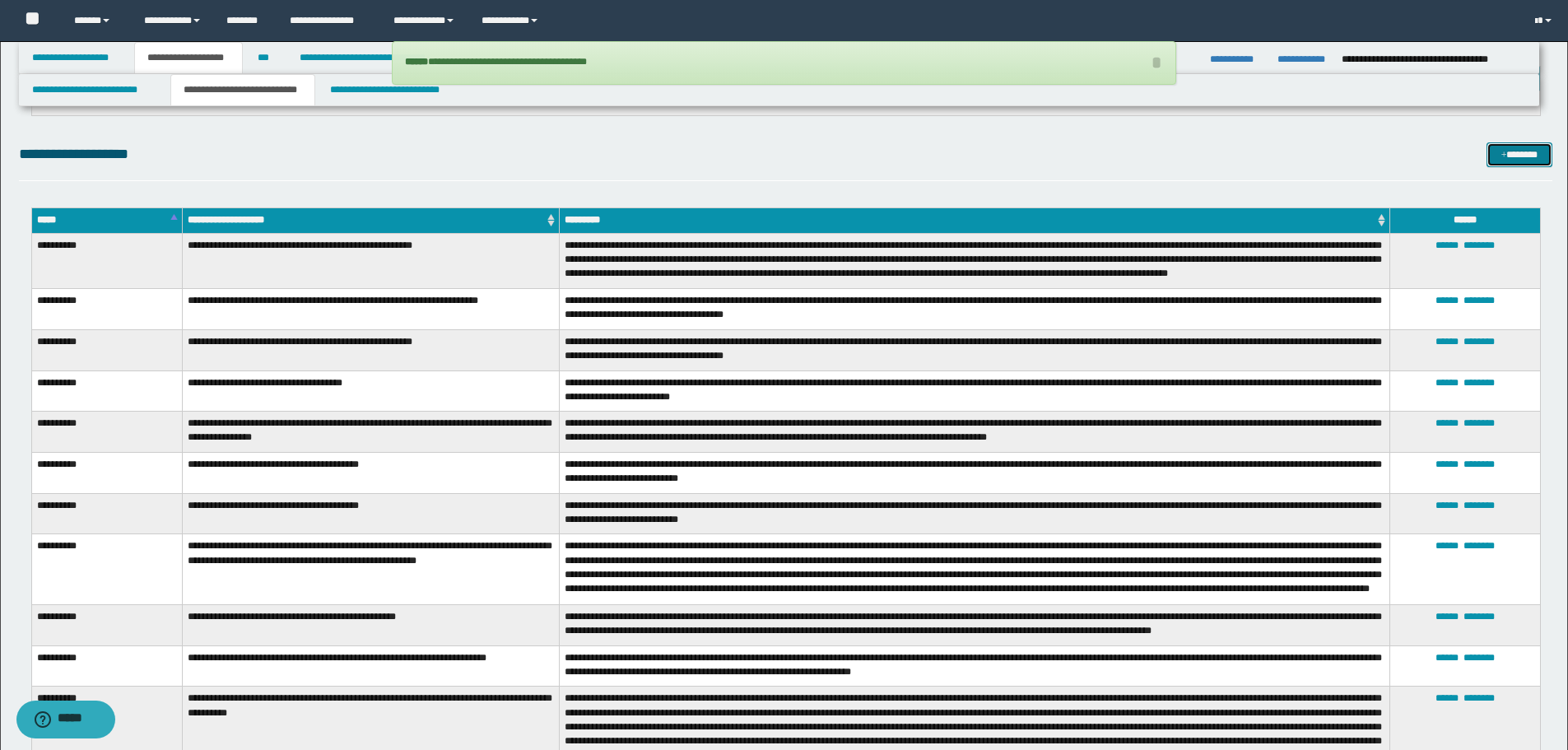 click on "*******" at bounding box center [1519, 155] 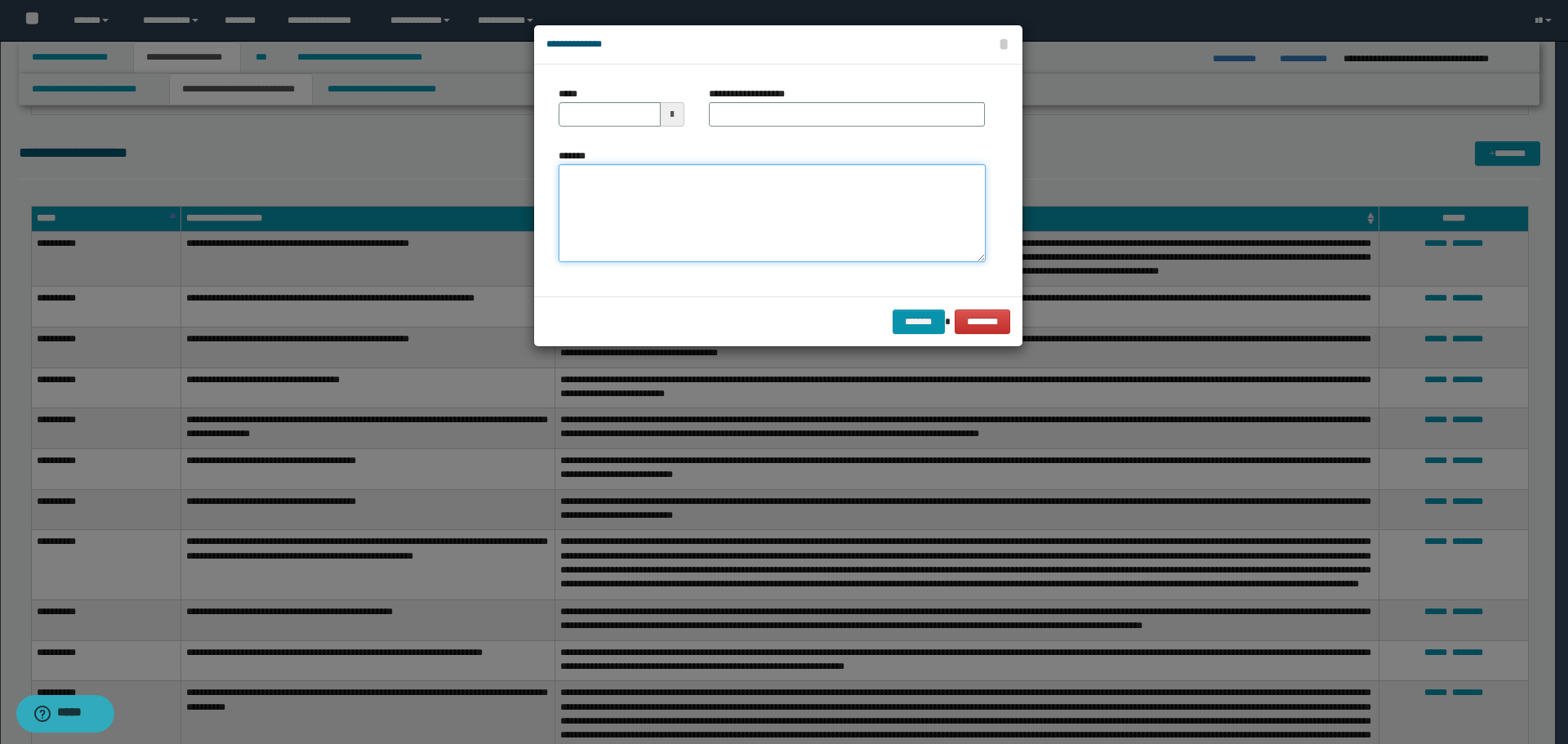 click on "*******" at bounding box center [772, 213] 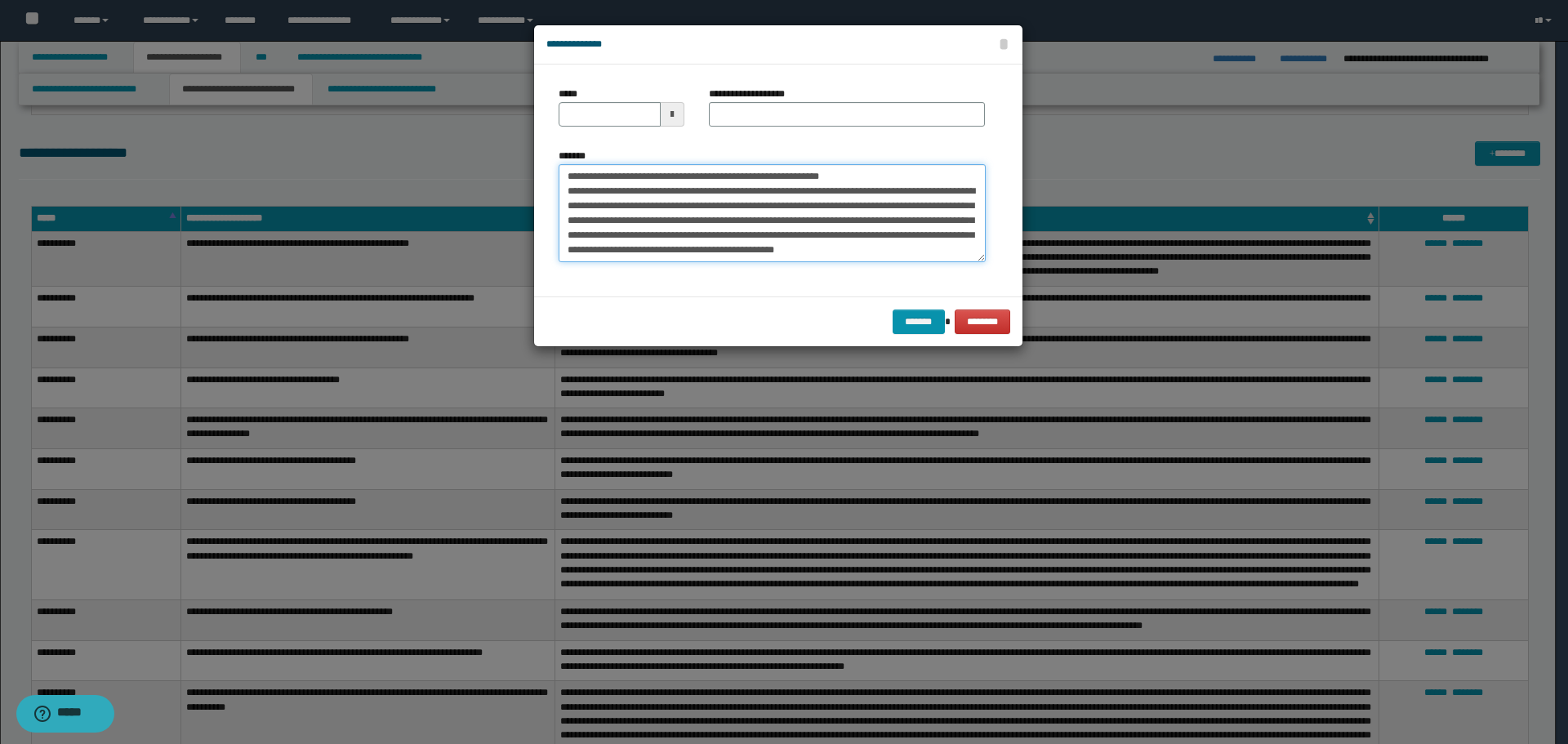 scroll, scrollTop: 0, scrollLeft: 0, axis: both 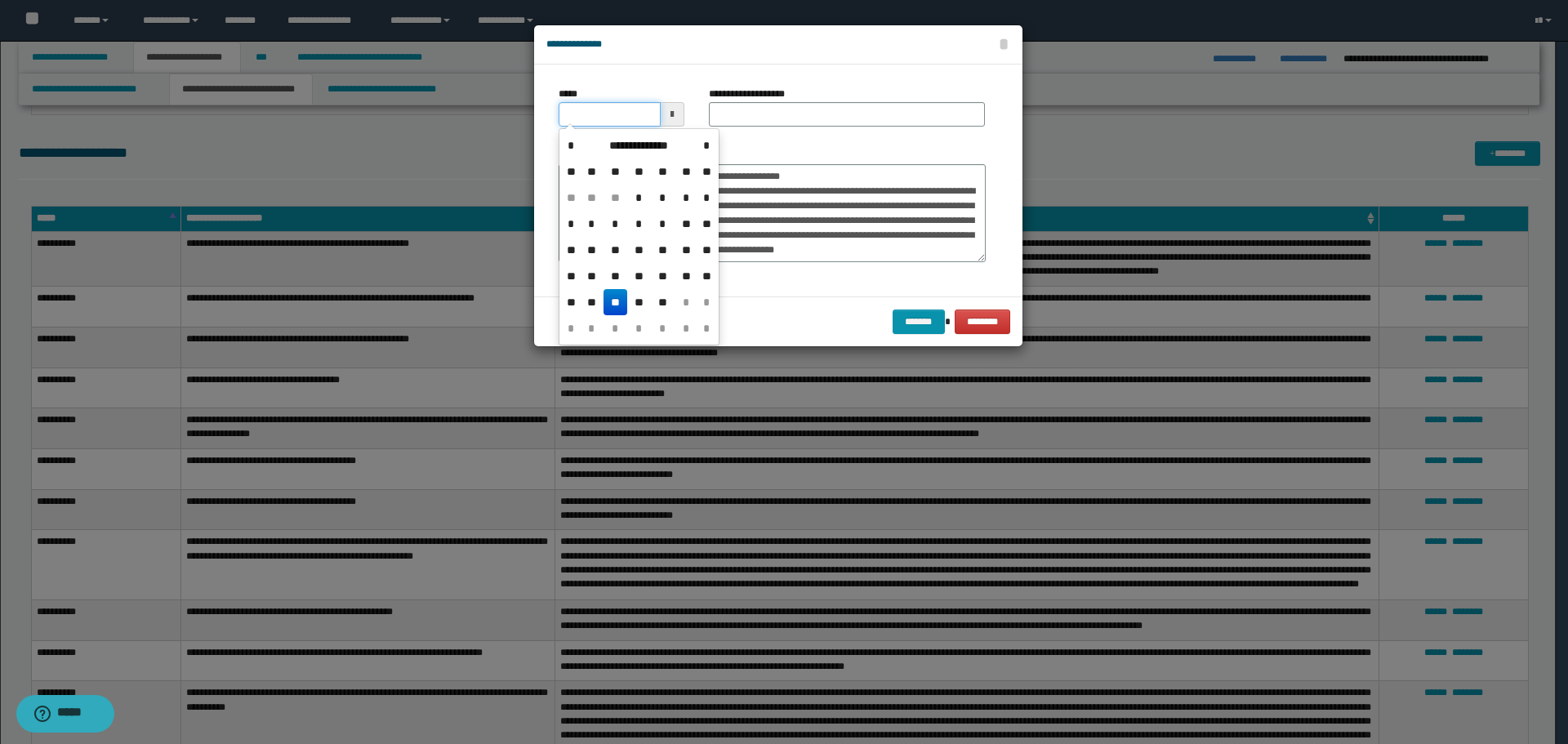 click on "*****" at bounding box center [609, 114] 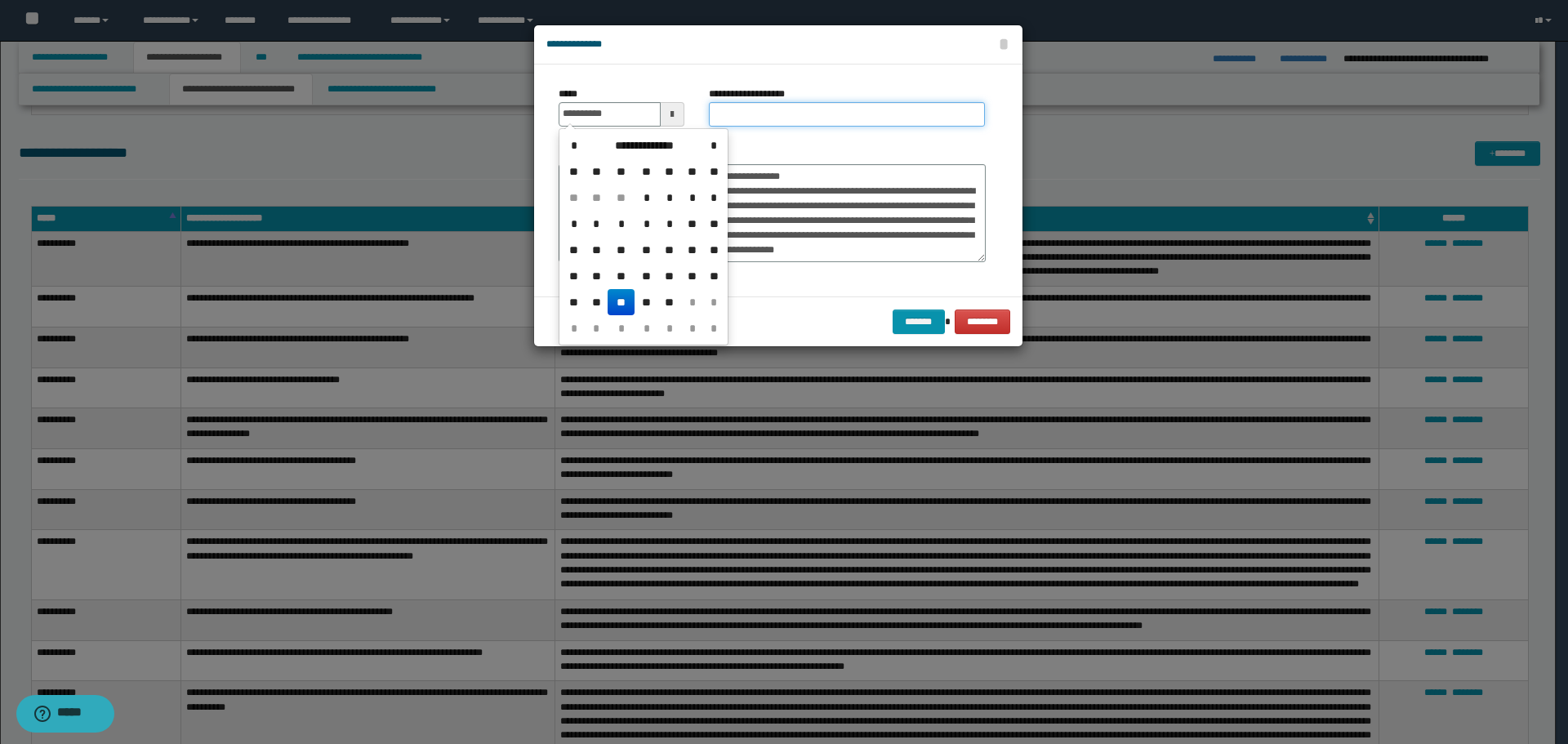 drag, startPoint x: 722, startPoint y: 112, endPoint x: 640, endPoint y: 163, distance: 96.56604 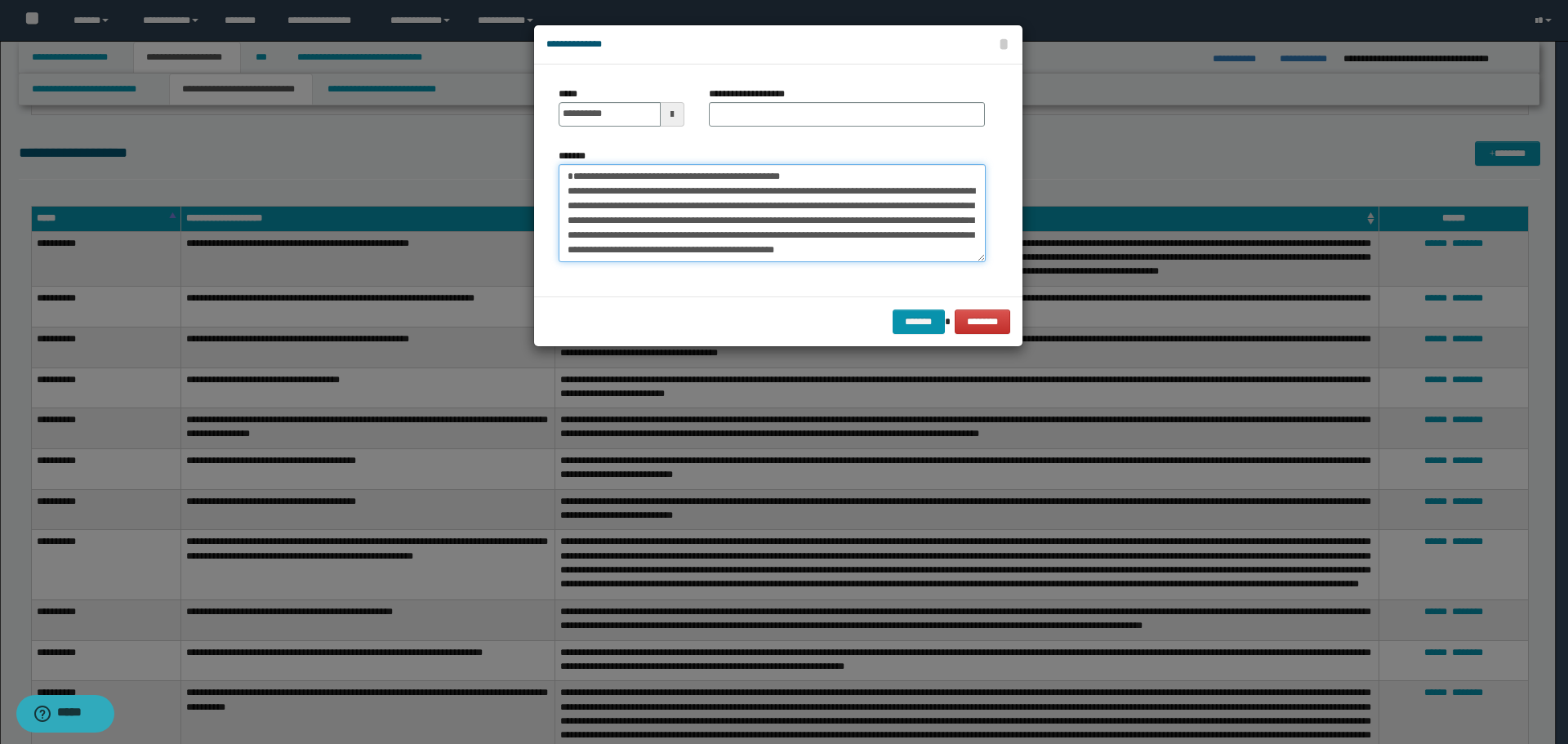 drag, startPoint x: 569, startPoint y: 176, endPoint x: 777, endPoint y: 170, distance: 208.08652 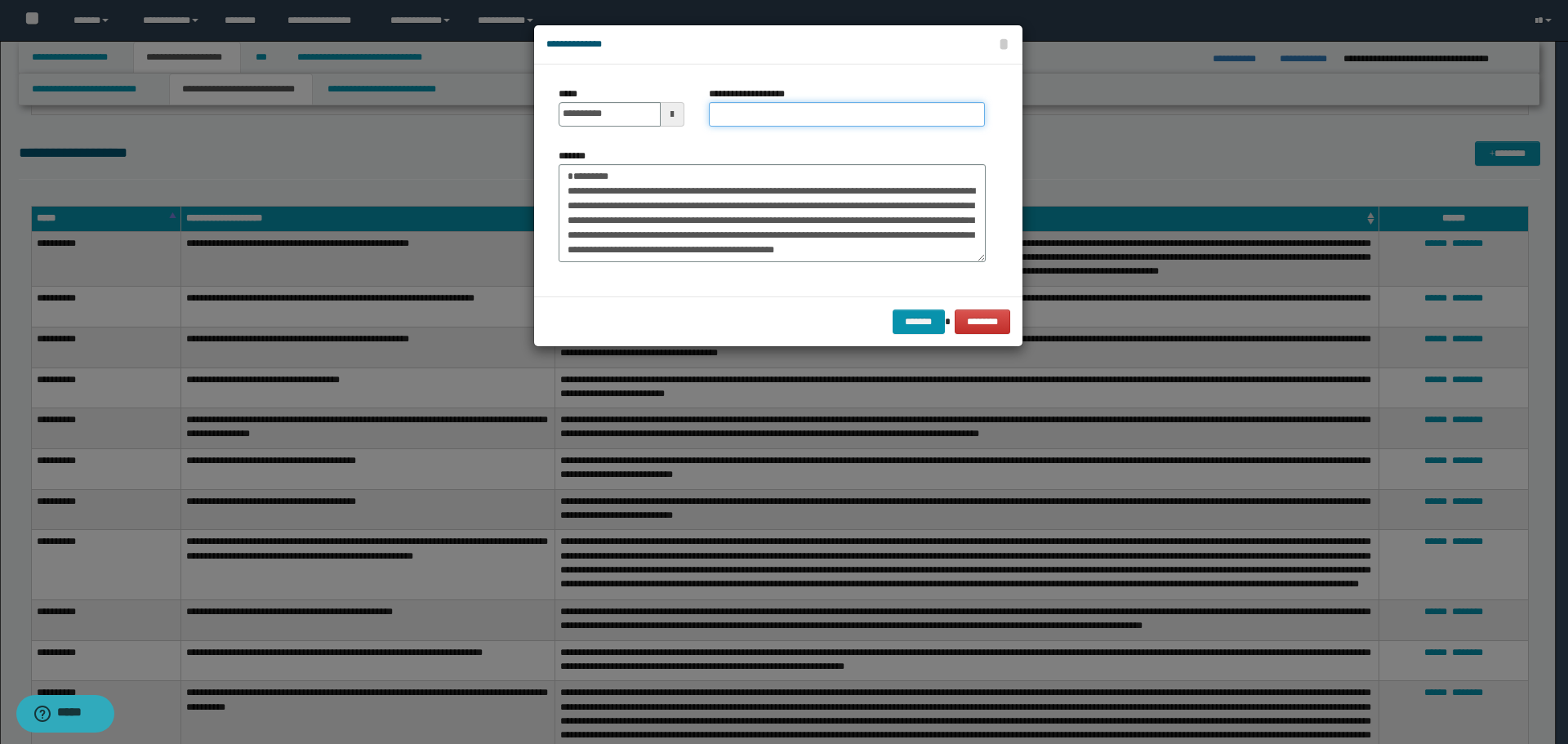 click on "**********" at bounding box center (847, 114) 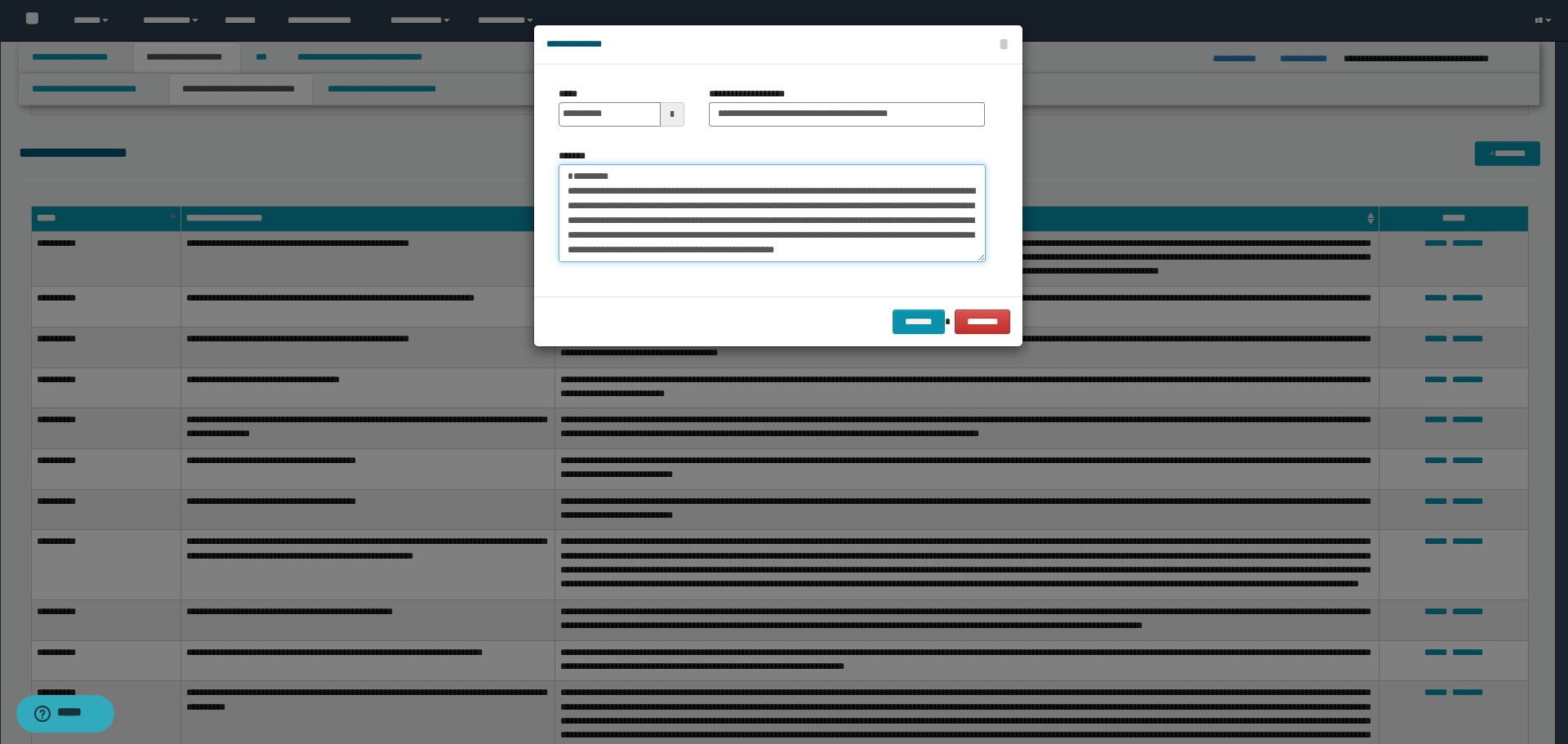 drag, startPoint x: 621, startPoint y: 172, endPoint x: 495, endPoint y: 176, distance: 126.06348 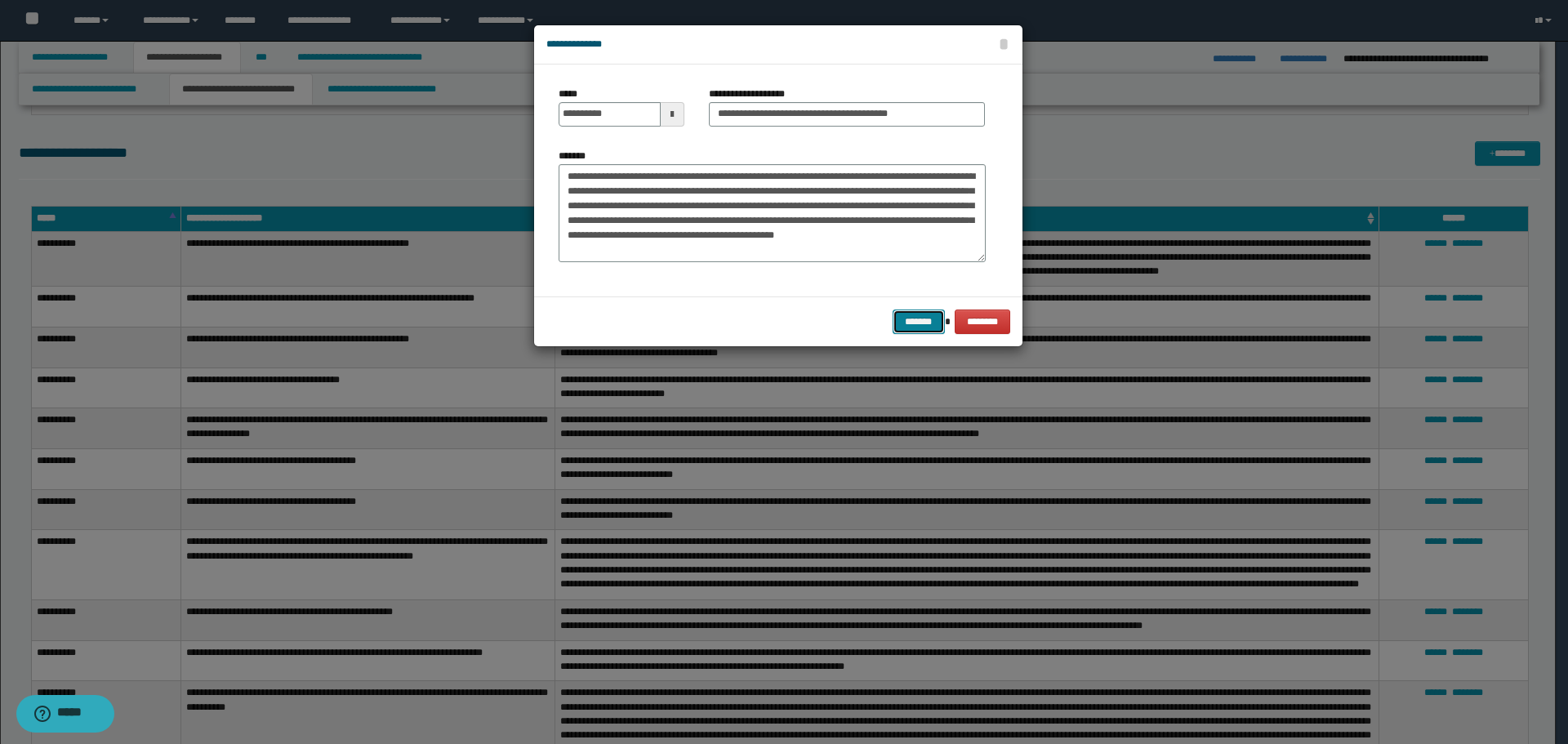 click on "*******" at bounding box center [919, 322] 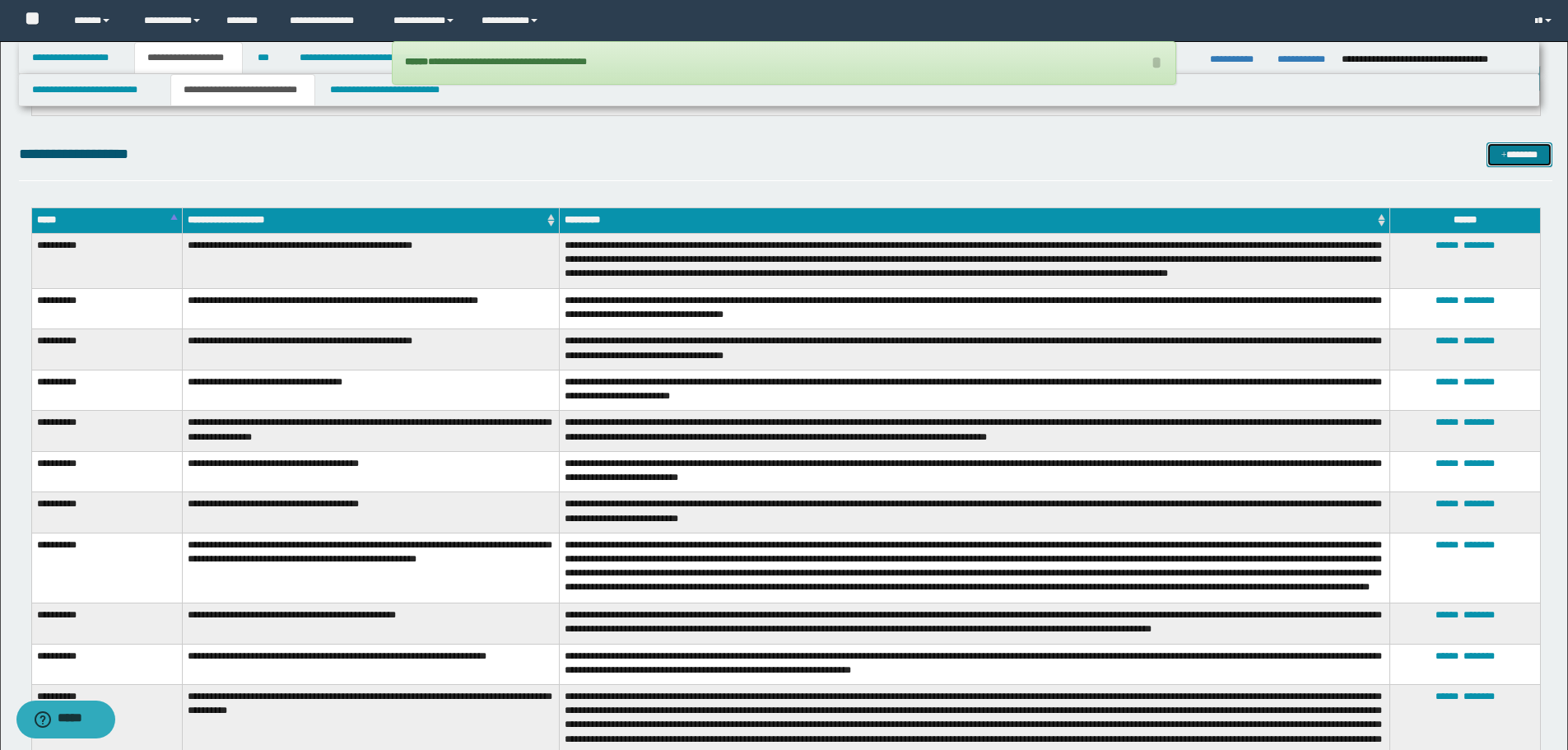 click on "*******" at bounding box center (1519, 155) 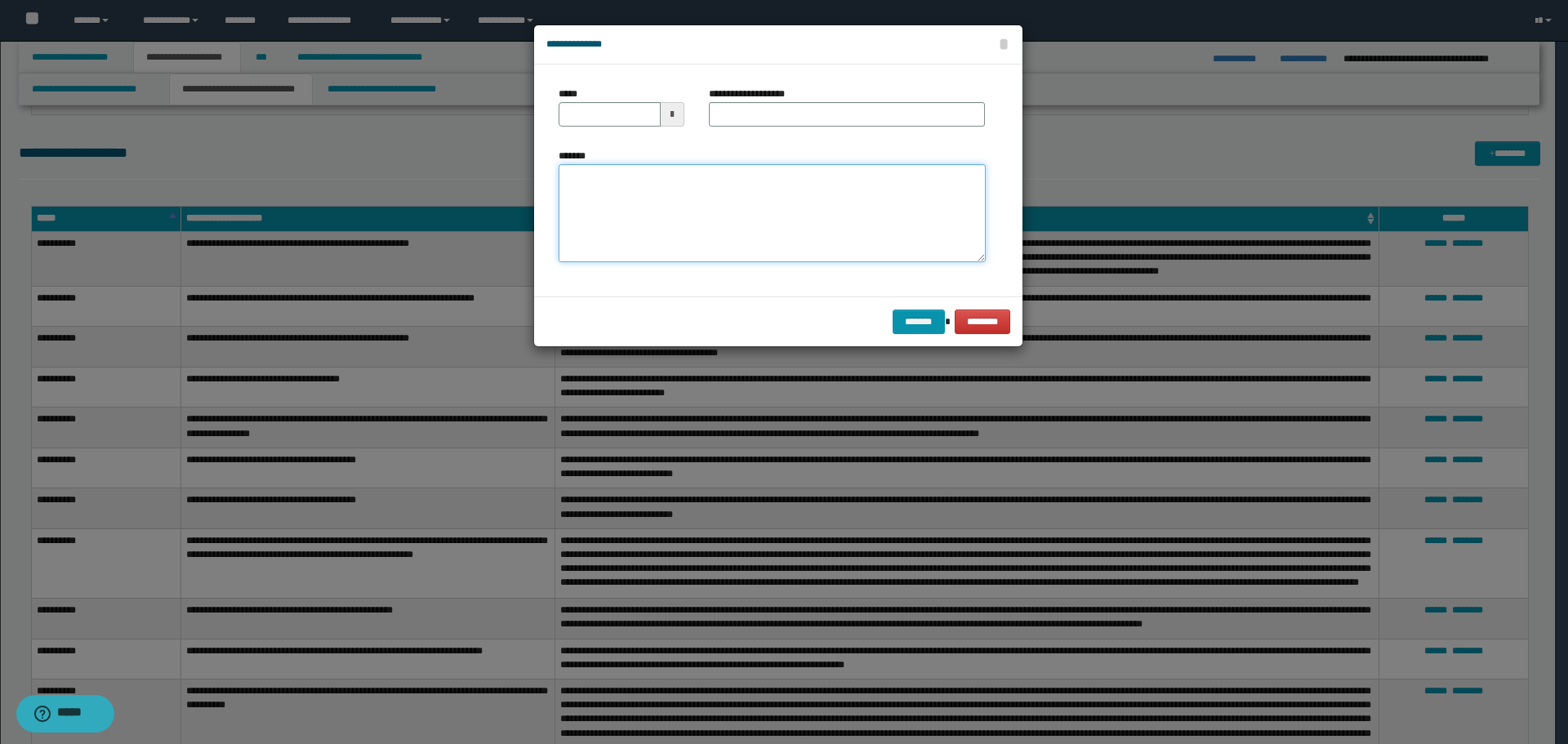 click on "*******" at bounding box center (772, 213) 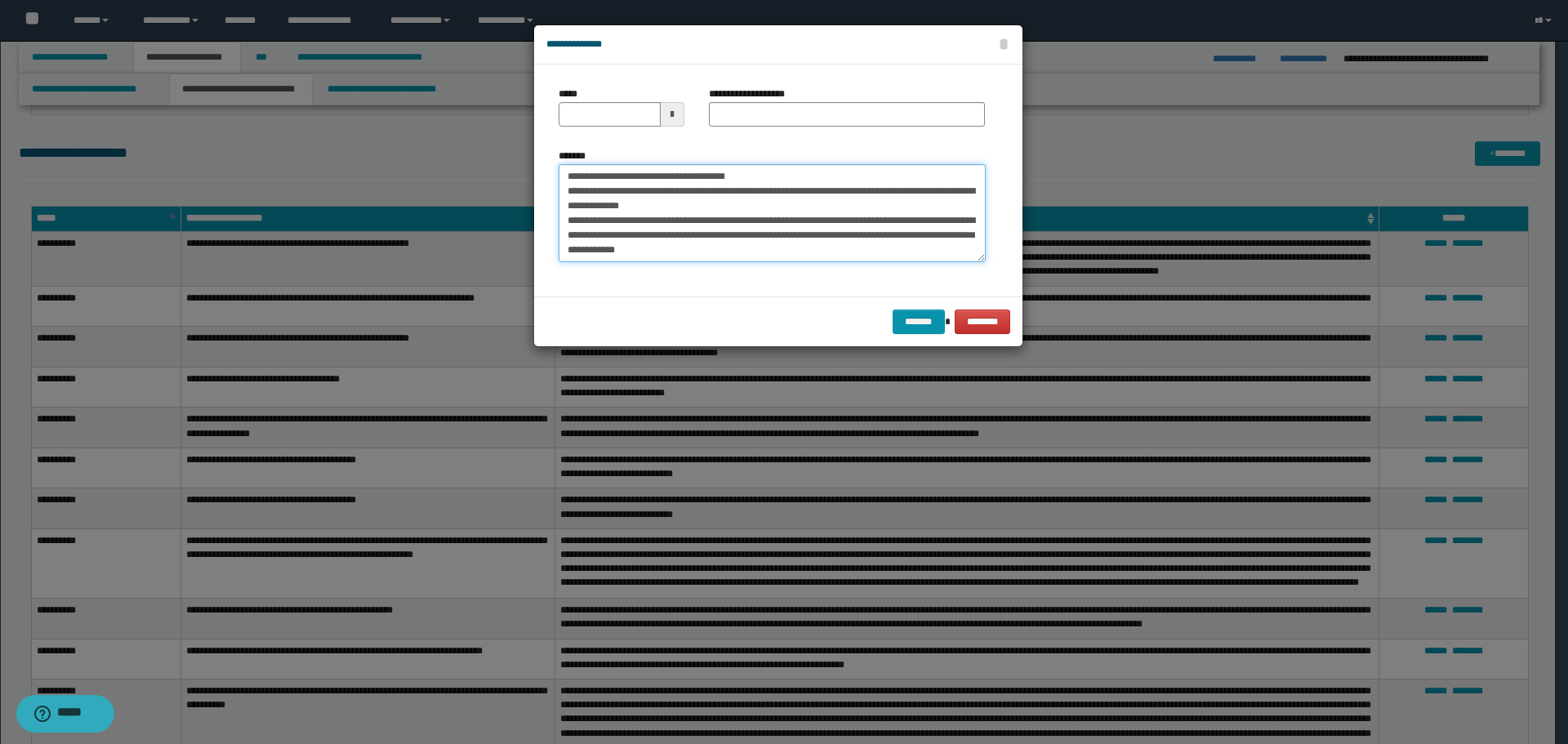 scroll, scrollTop: 0, scrollLeft: 0, axis: both 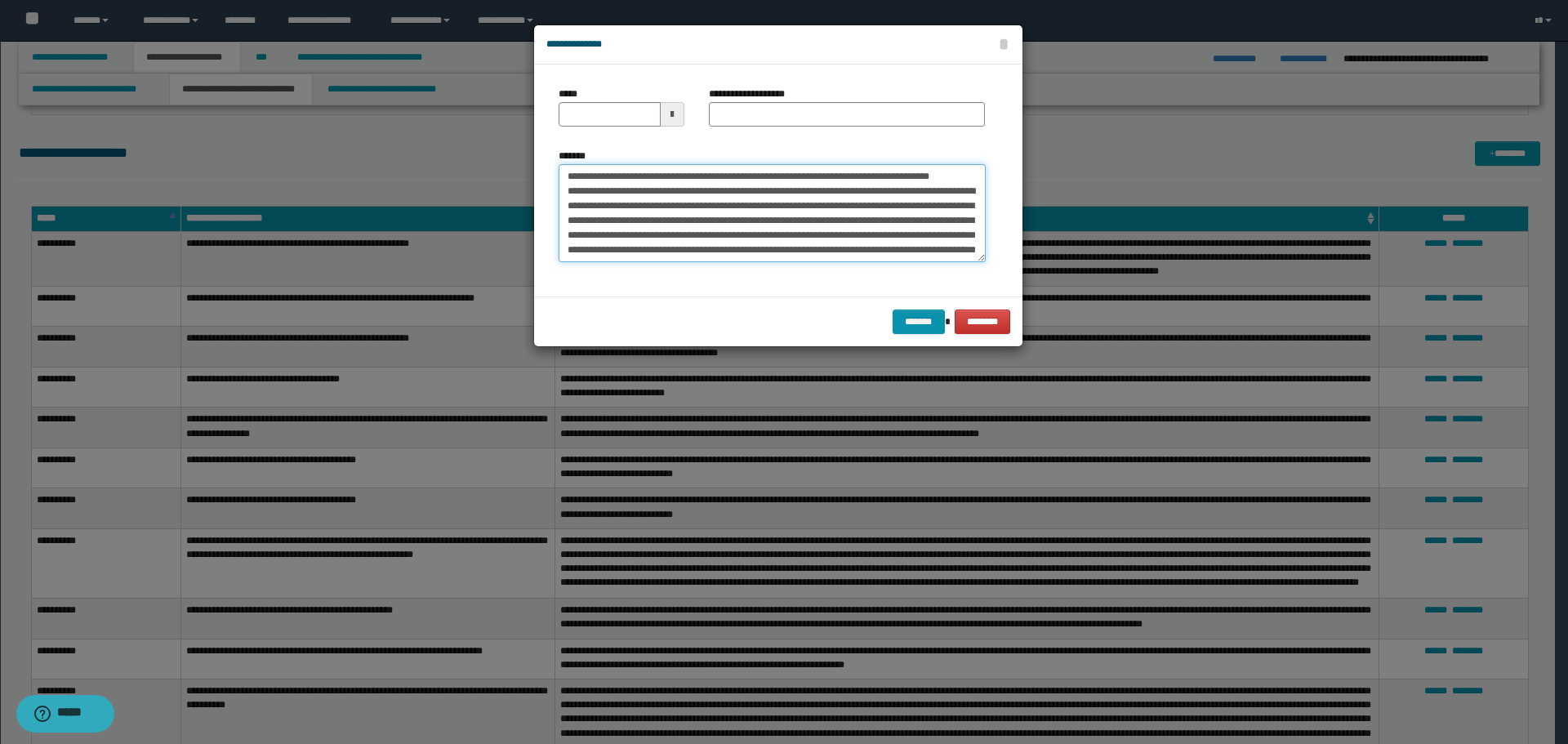 drag, startPoint x: 616, startPoint y: 173, endPoint x: 487, endPoint y: 167, distance: 129.13946 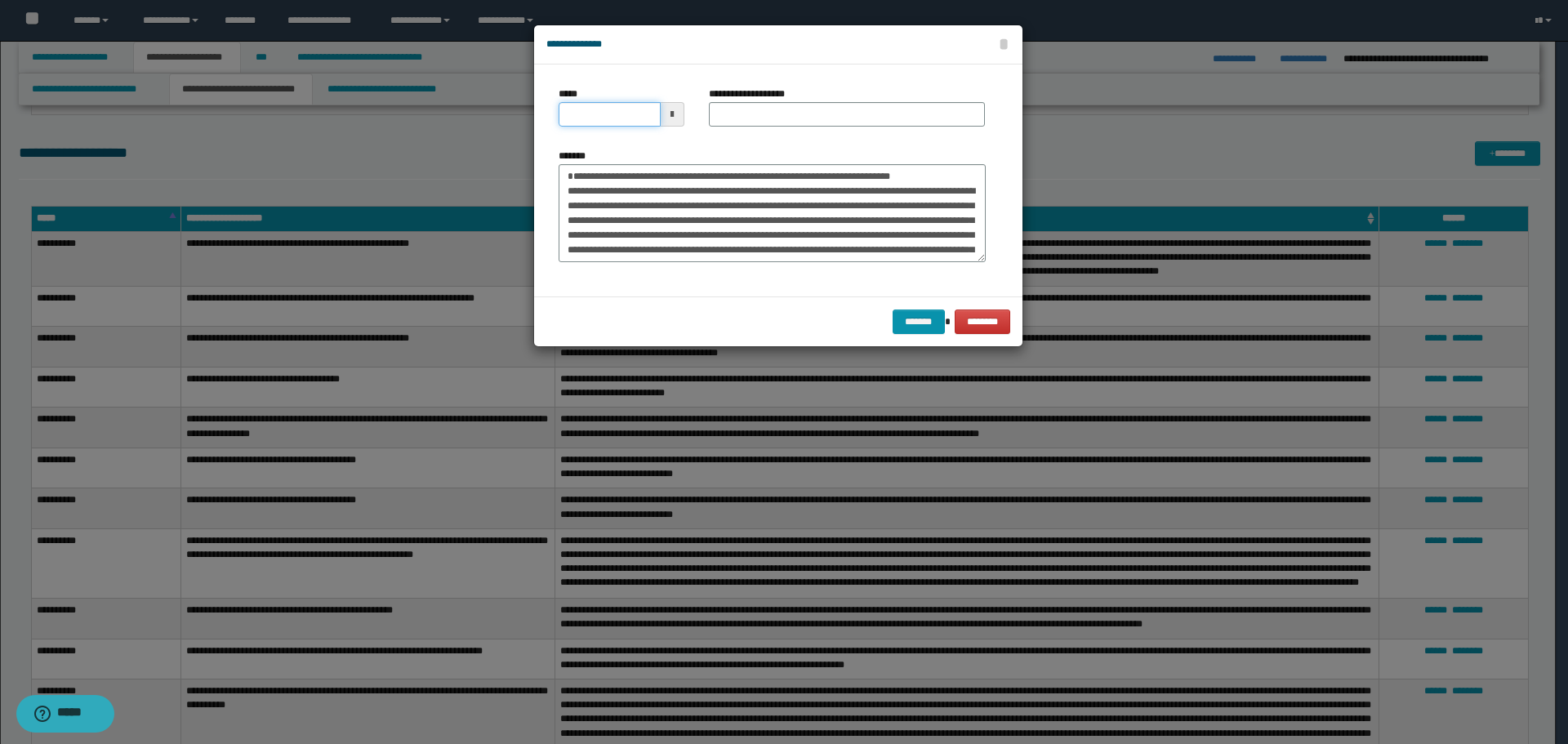 click on "*****" at bounding box center [609, 114] 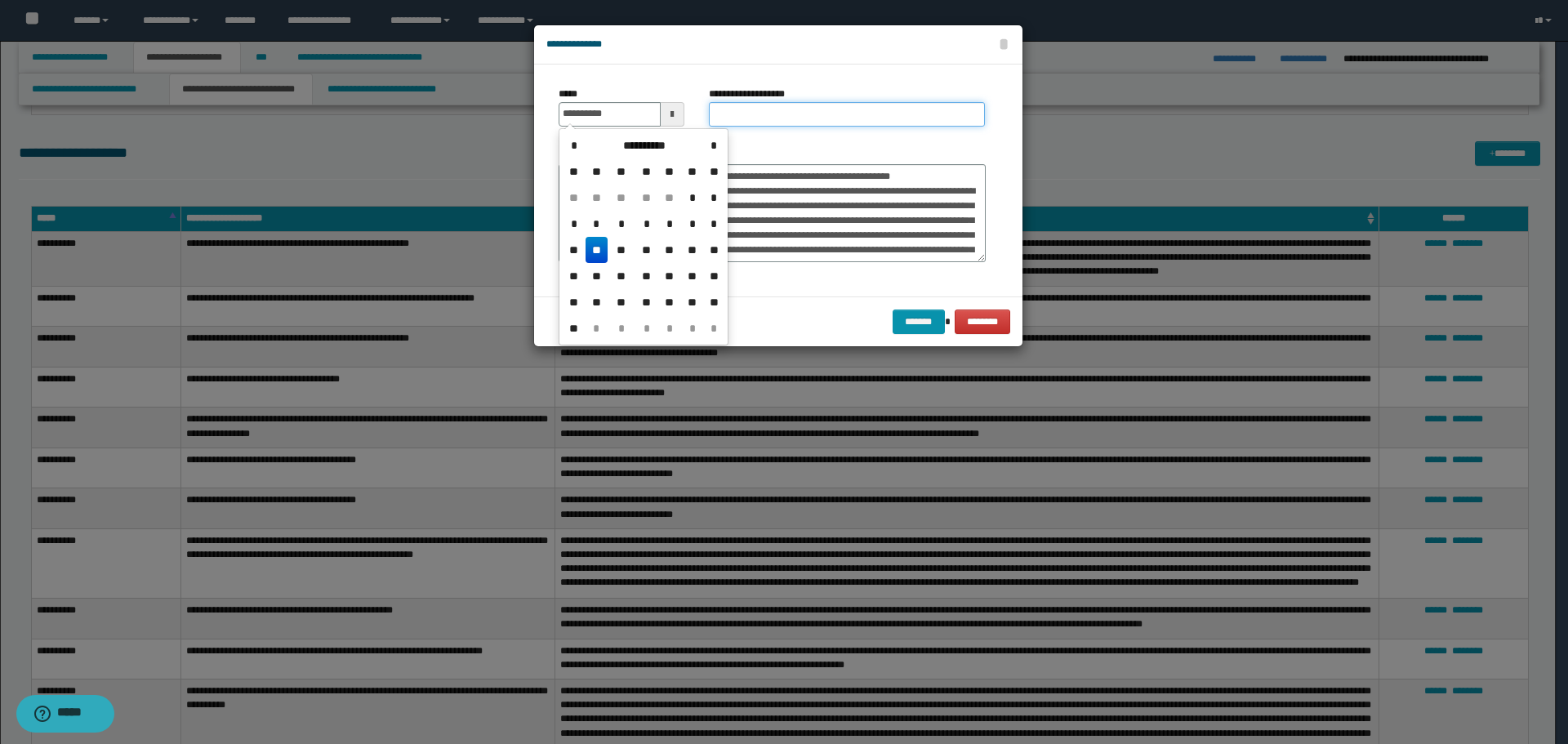 drag, startPoint x: 800, startPoint y: 111, endPoint x: 662, endPoint y: 150, distance: 143.40502 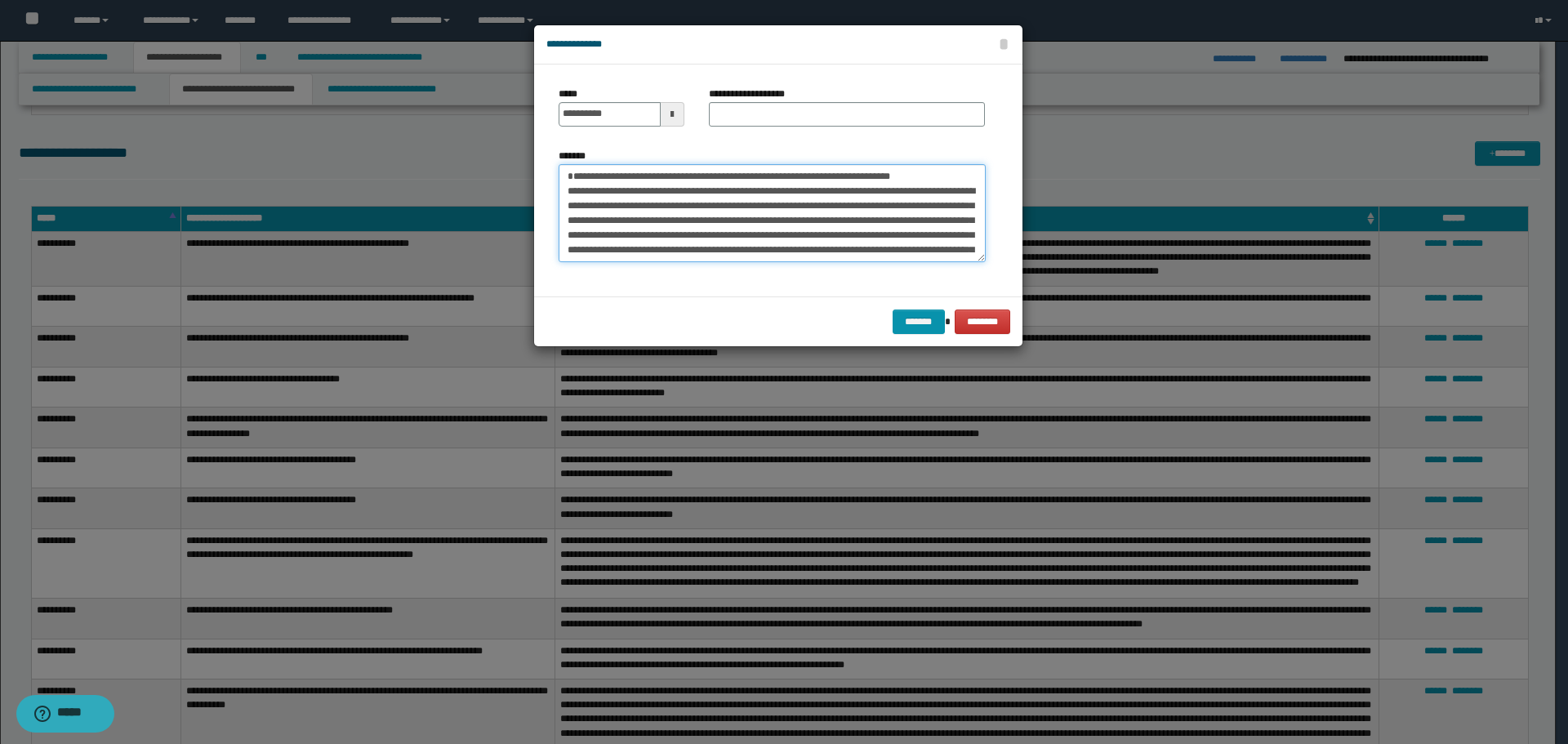 drag, startPoint x: 566, startPoint y: 171, endPoint x: 895, endPoint y: 176, distance: 329.03799 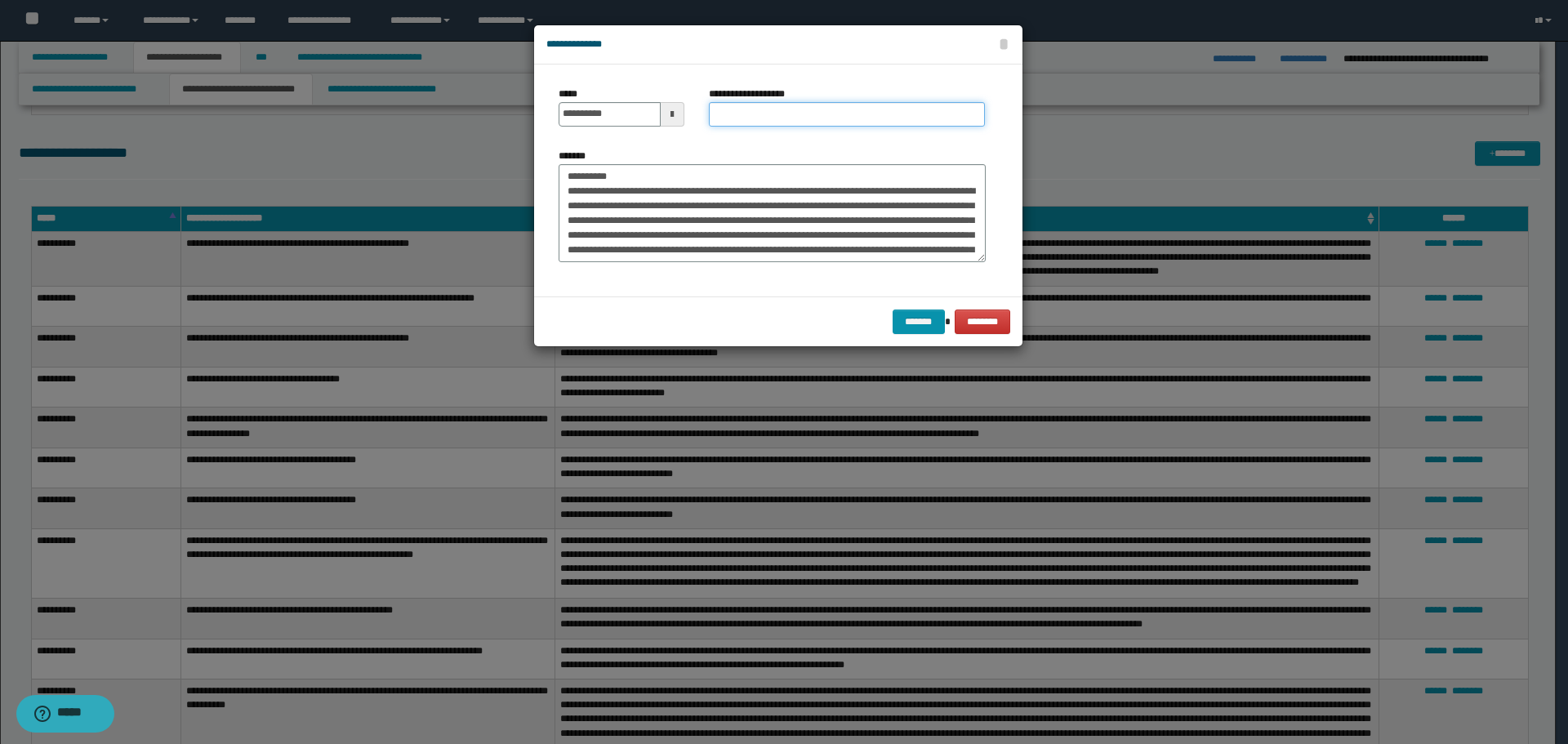 click on "**********" at bounding box center [847, 114] 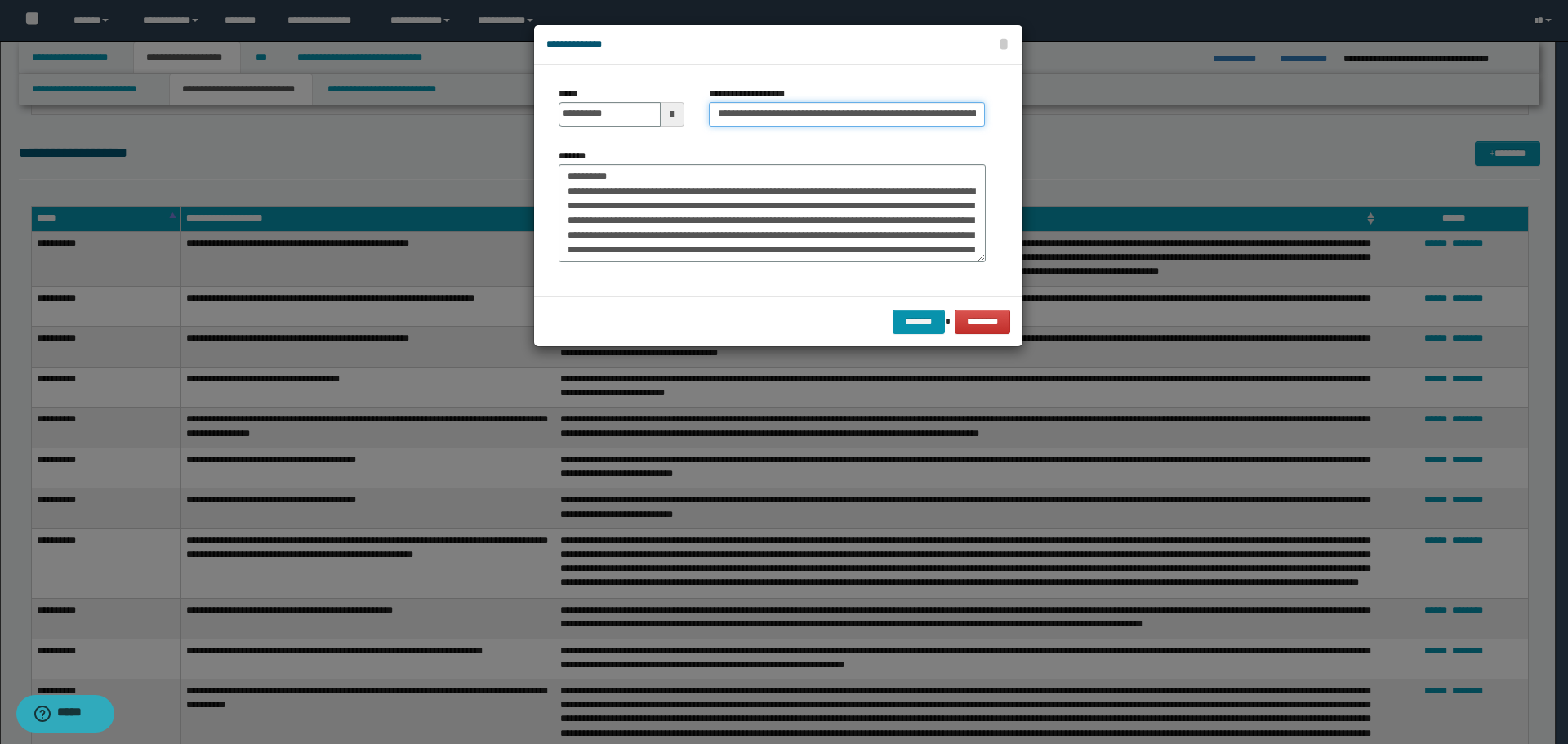 scroll, scrollTop: 0, scrollLeft: 69, axis: horizontal 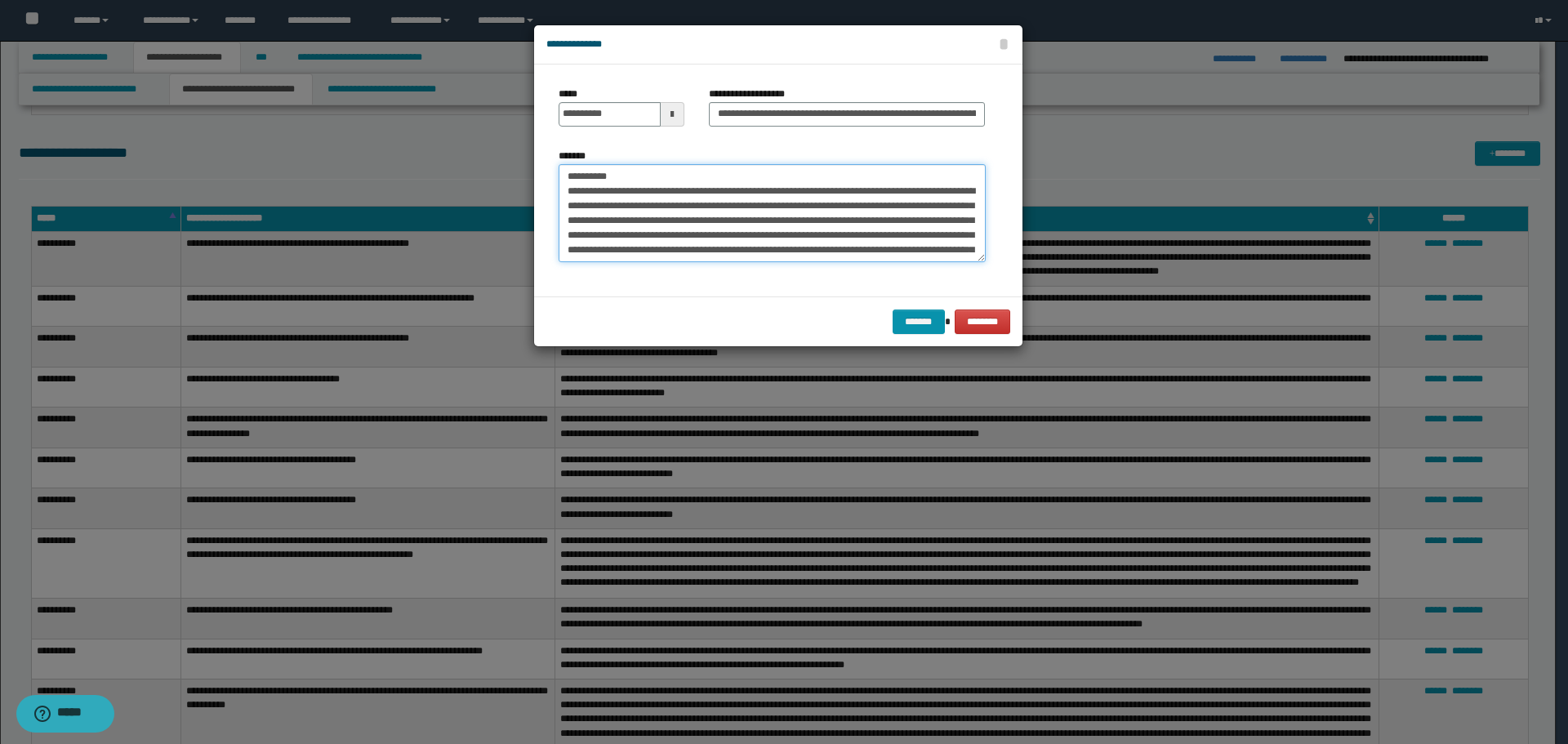 drag, startPoint x: 581, startPoint y: 173, endPoint x: 519, endPoint y: 176, distance: 62.072538 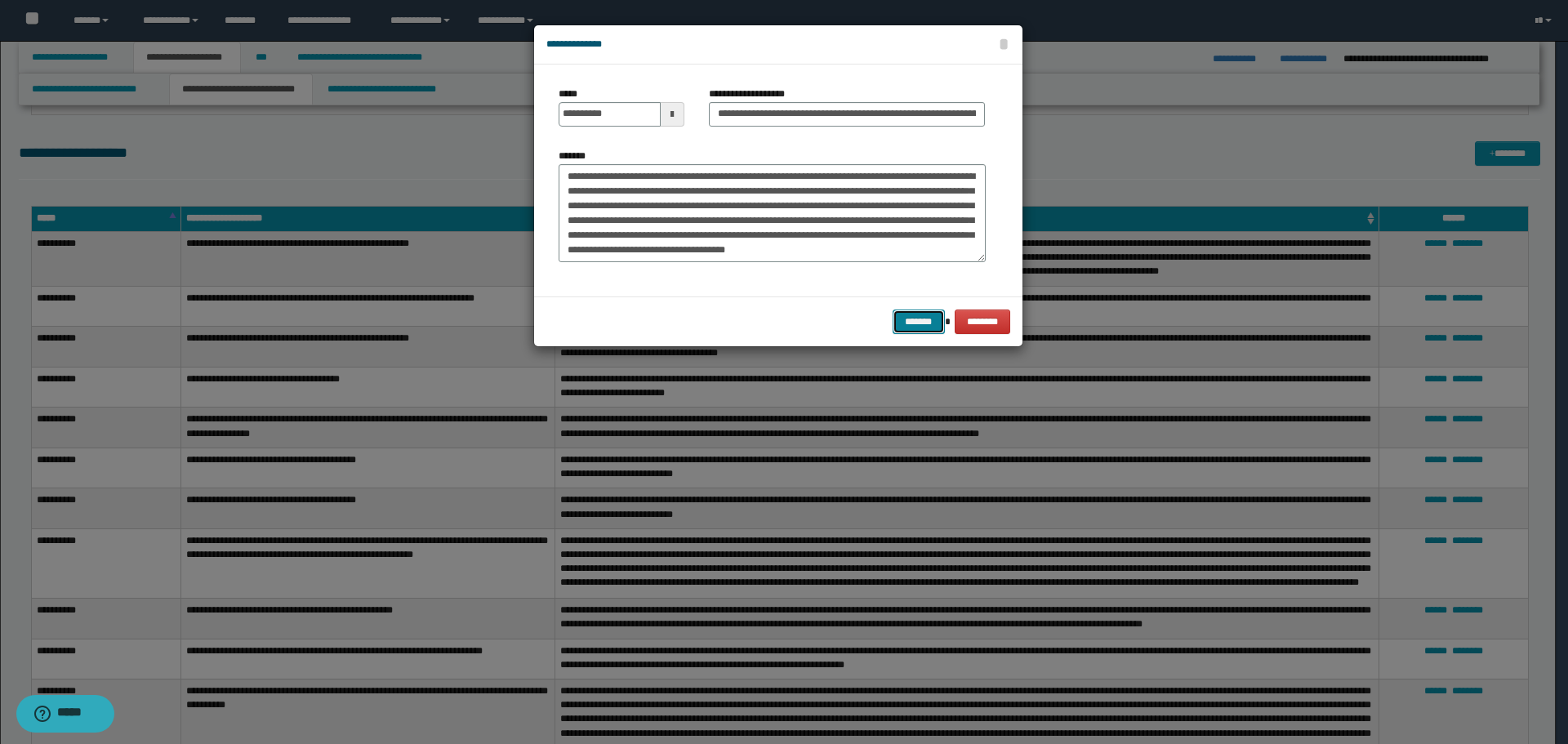 click on "*******" at bounding box center [919, 322] 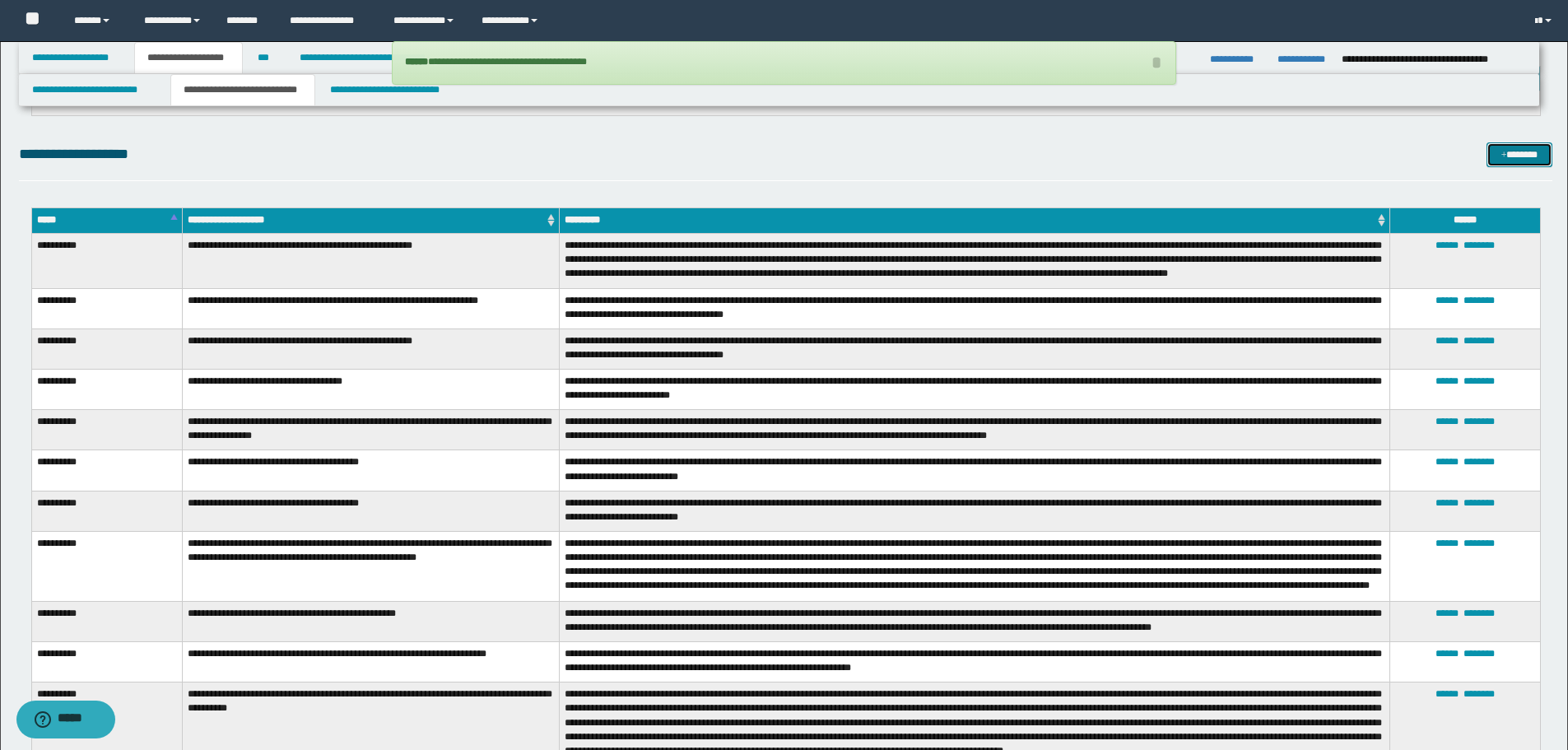 click on "*******" at bounding box center [1519, 155] 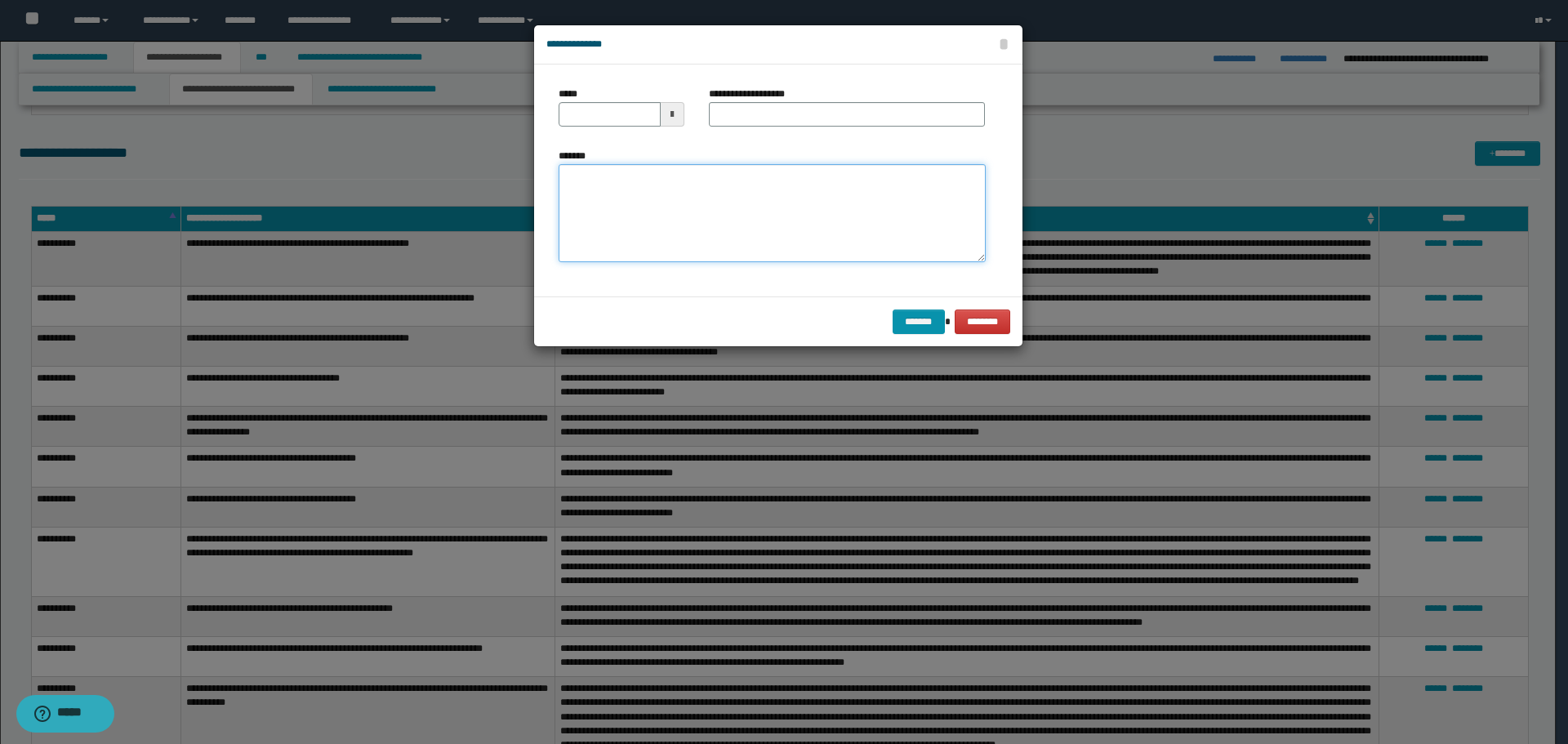 drag, startPoint x: 844, startPoint y: 243, endPoint x: 821, endPoint y: 207, distance: 42.720019 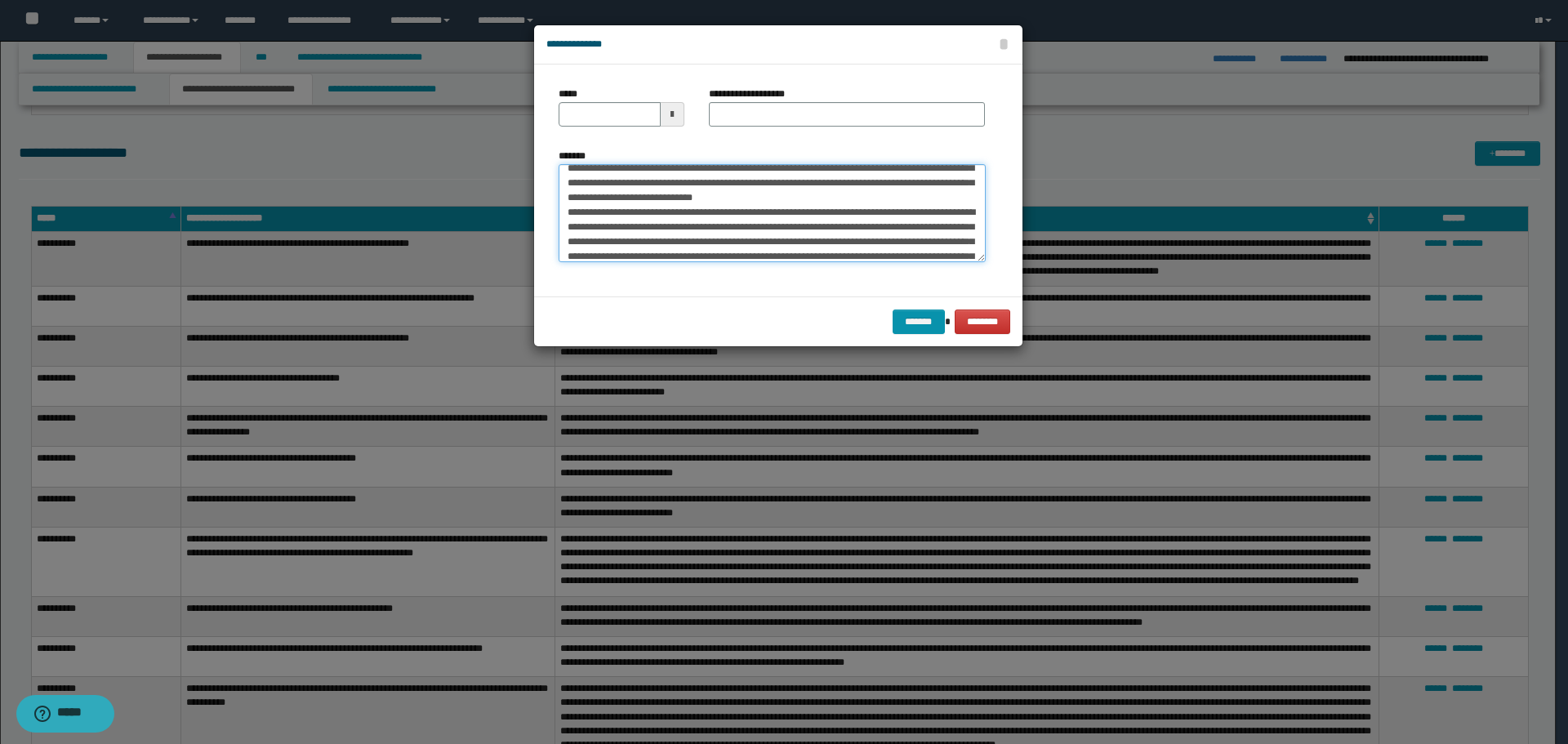 scroll, scrollTop: 0, scrollLeft: 0, axis: both 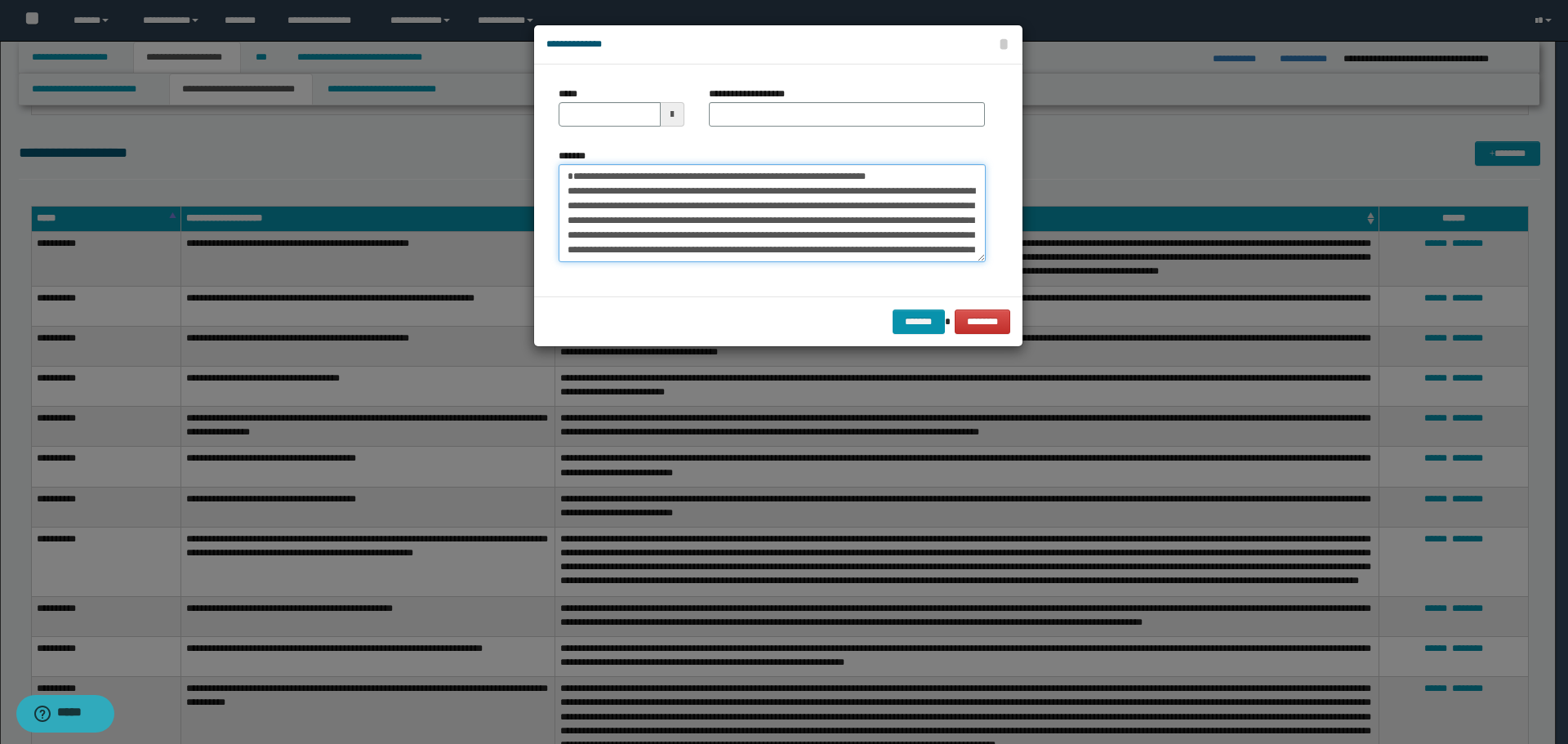 drag, startPoint x: 617, startPoint y: 173, endPoint x: 469, endPoint y: 171, distance: 148.01351 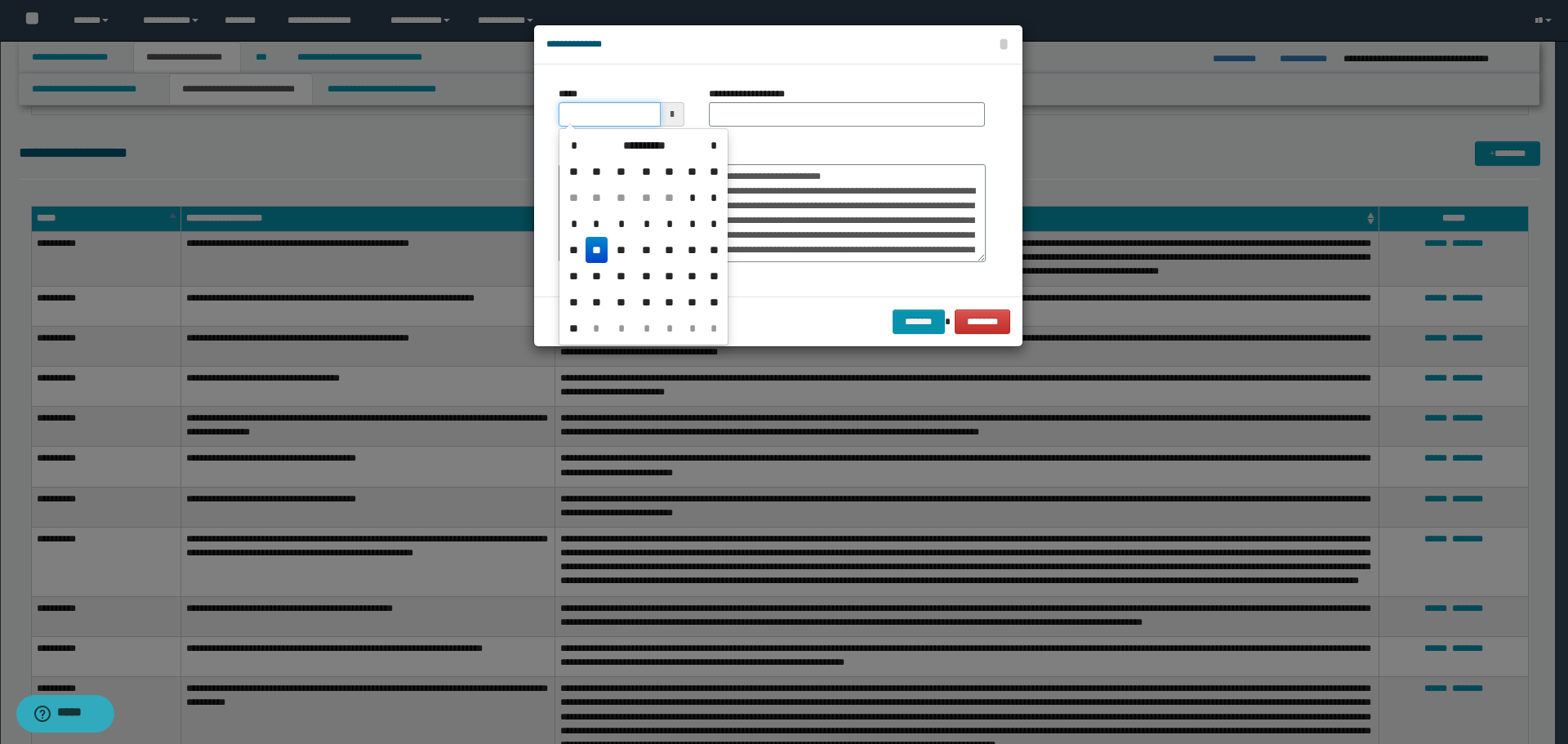 click on "*****" at bounding box center (609, 114) 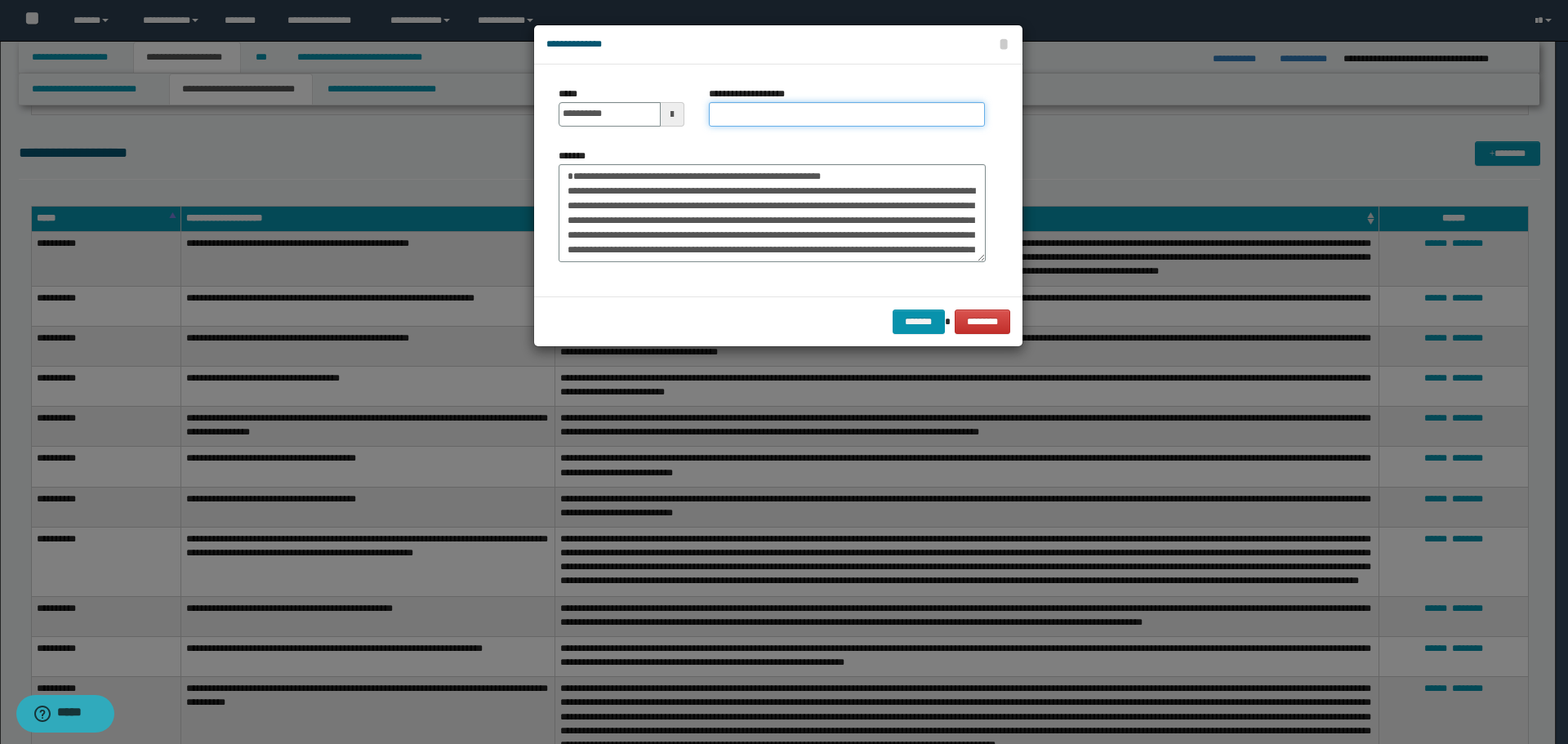 click on "**********" at bounding box center (847, 114) 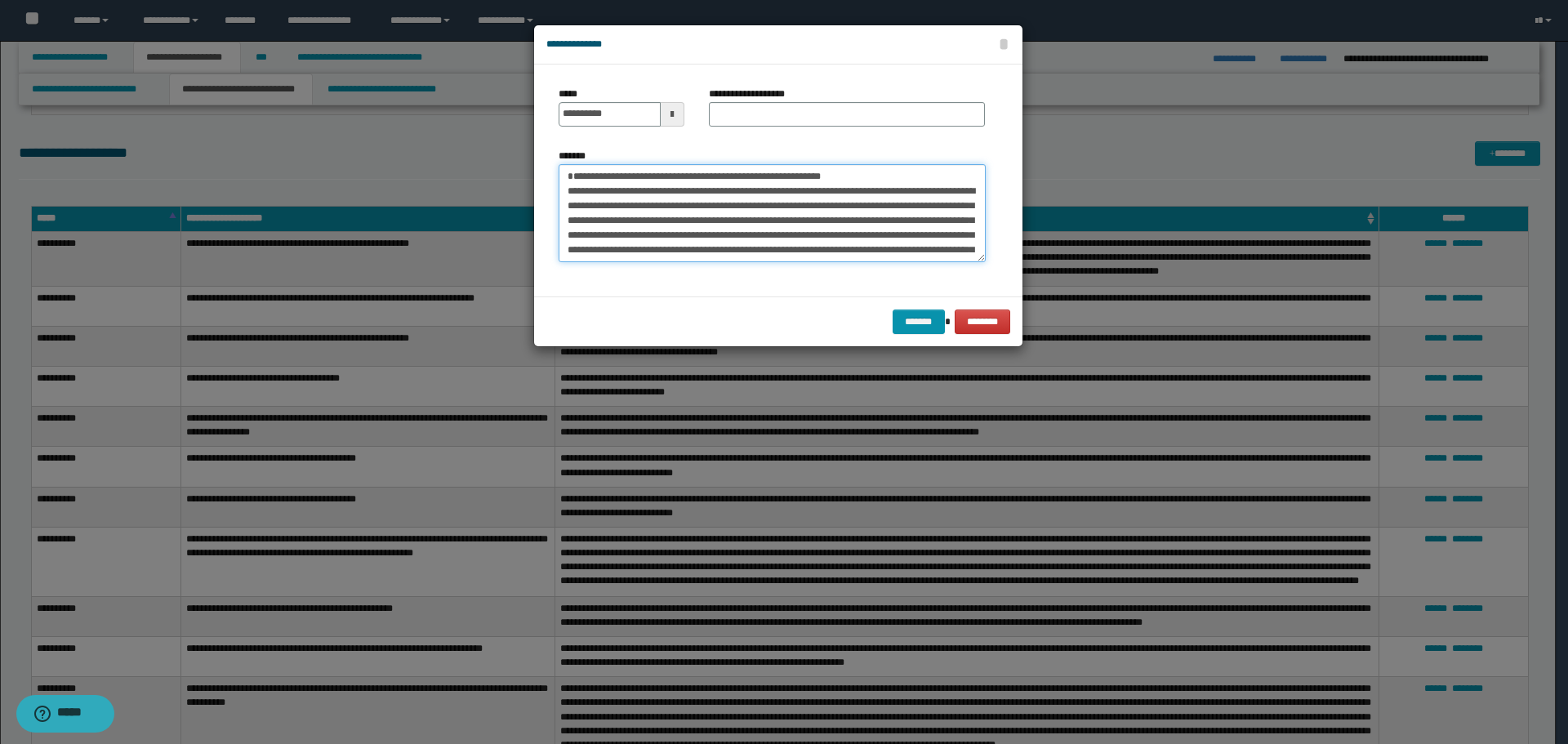 drag, startPoint x: 574, startPoint y: 176, endPoint x: 603, endPoint y: 169, distance: 29.832868 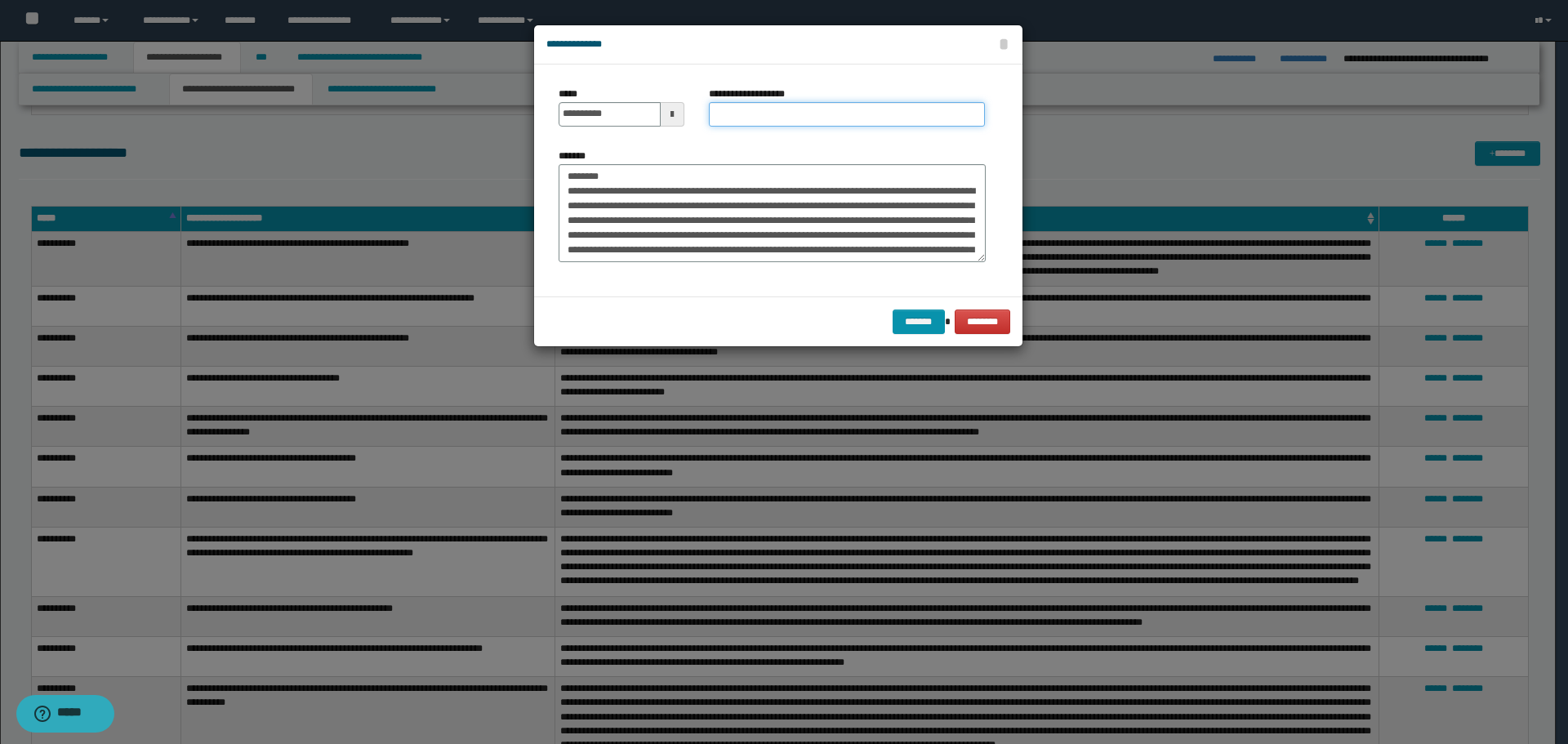 drag, startPoint x: 802, startPoint y: 115, endPoint x: 757, endPoint y: 127, distance: 46.572524 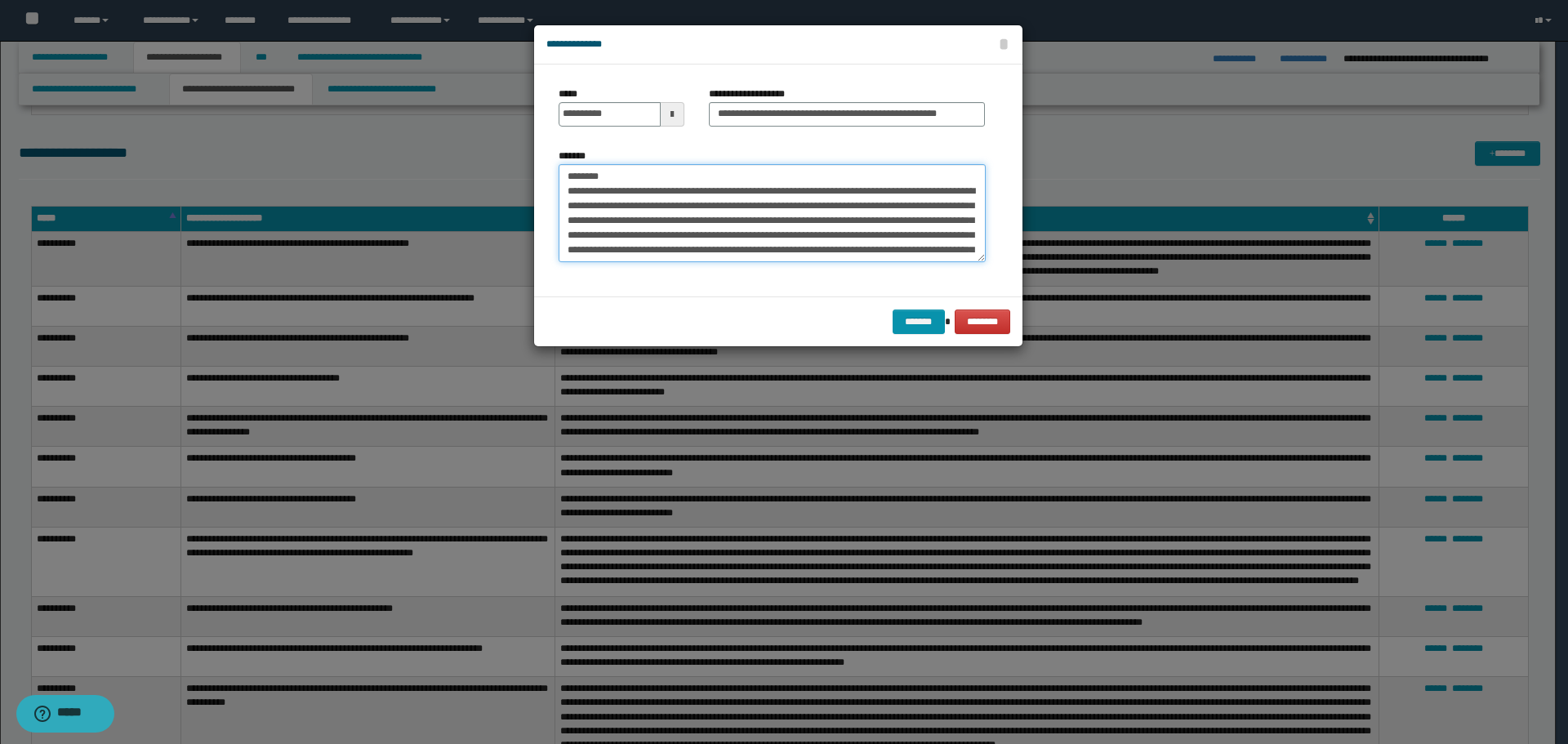 scroll, scrollTop: 0, scrollLeft: 0, axis: both 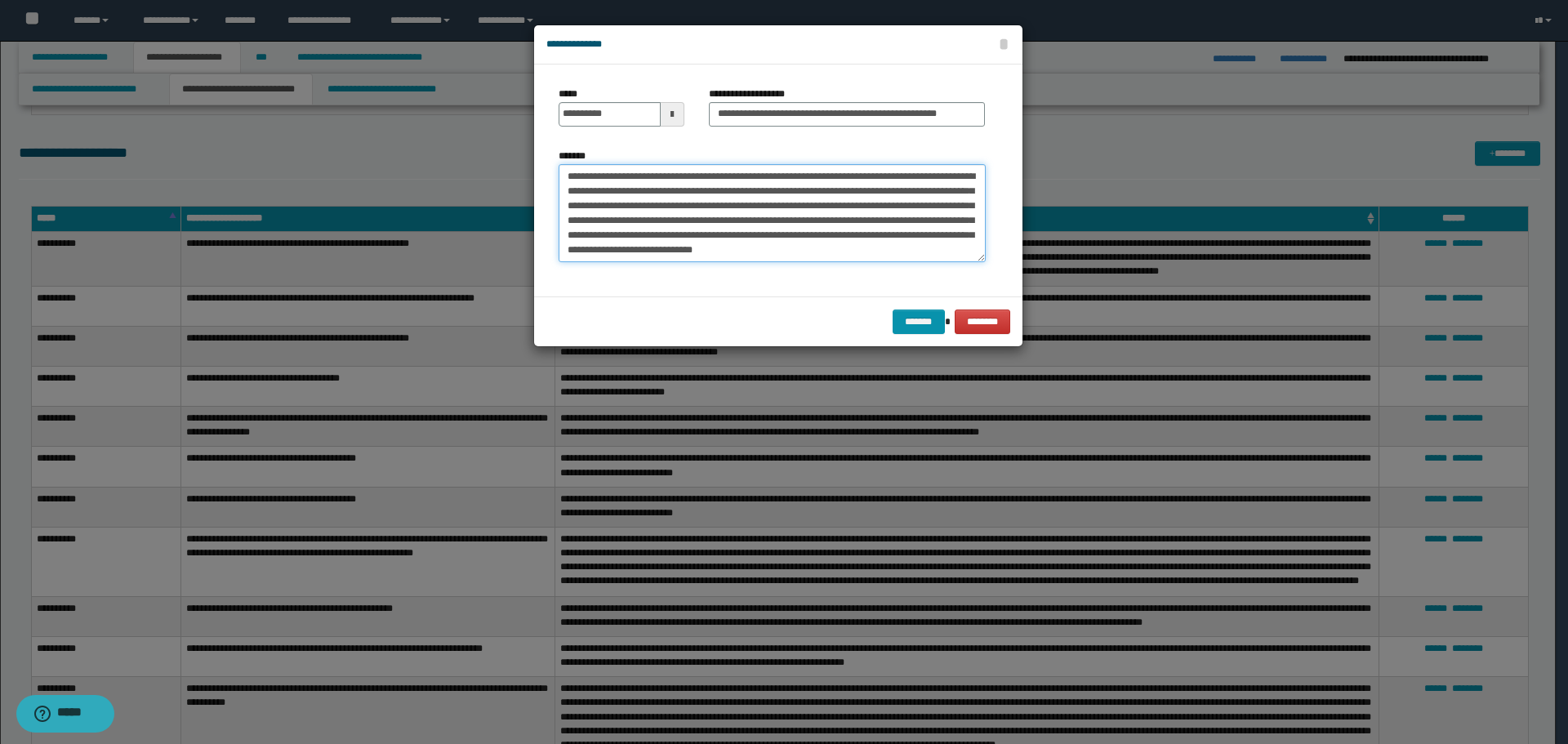 click on "*******" at bounding box center (772, 213) 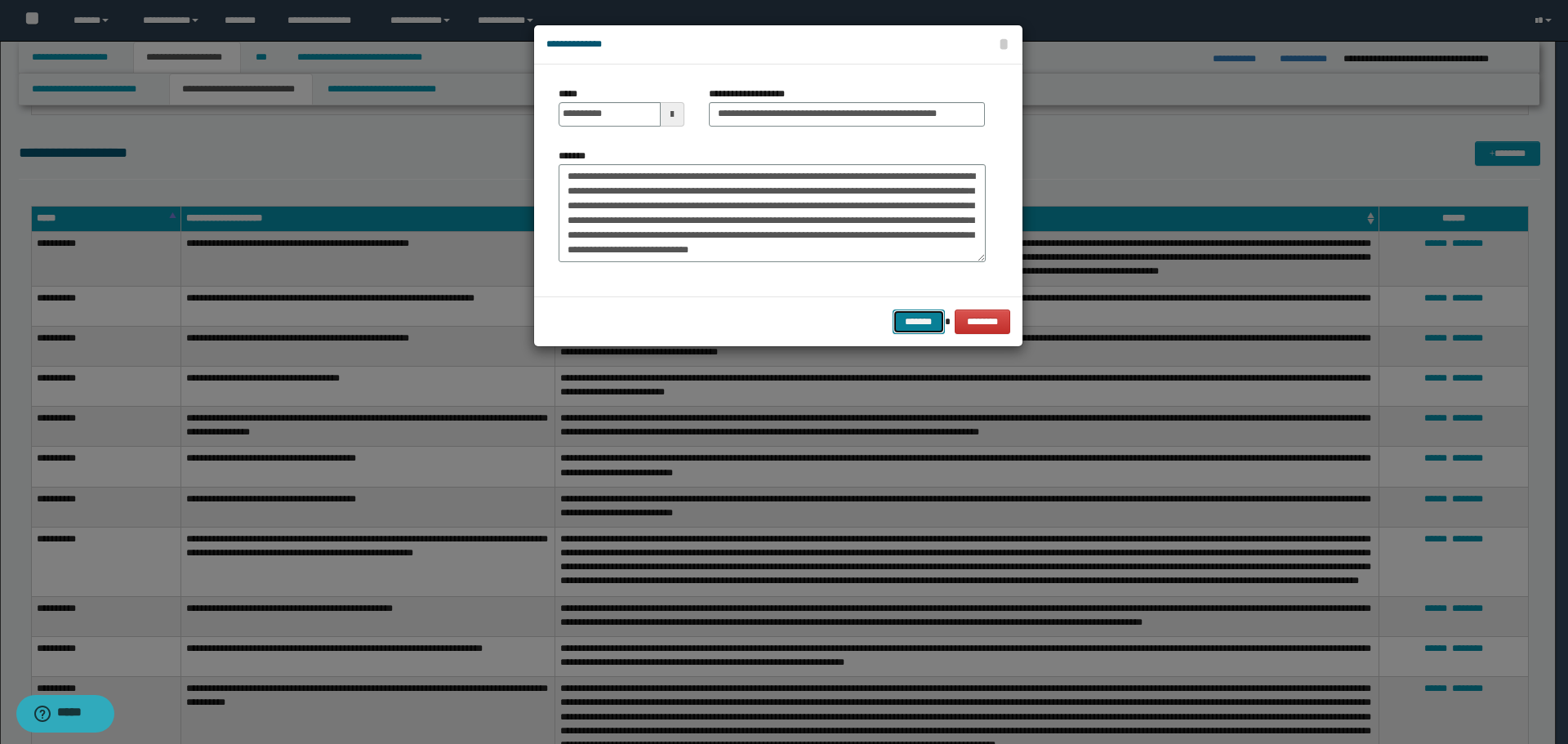 click on "*******" at bounding box center (919, 322) 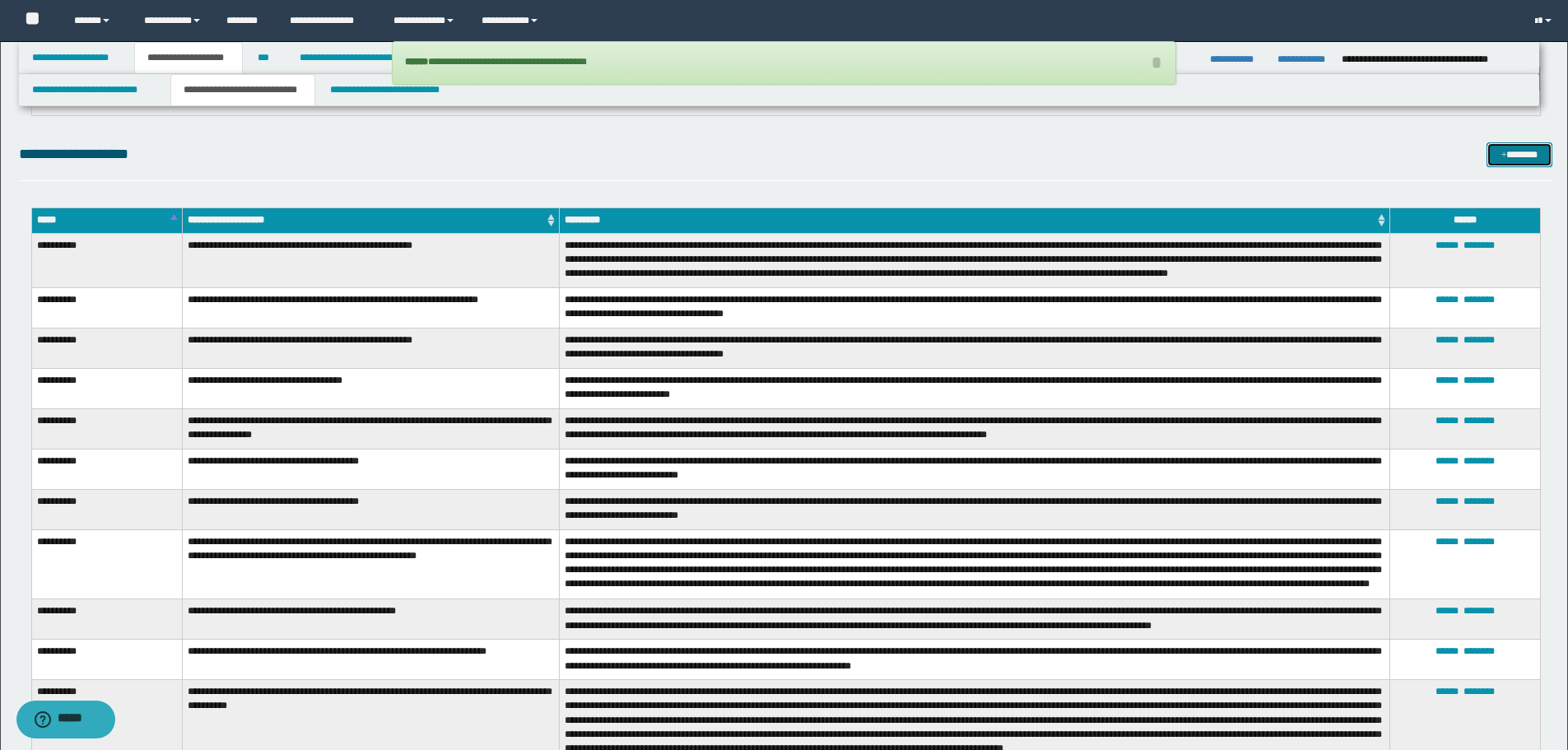 drag, startPoint x: 1533, startPoint y: 146, endPoint x: 1525, endPoint y: 166, distance: 21.54066 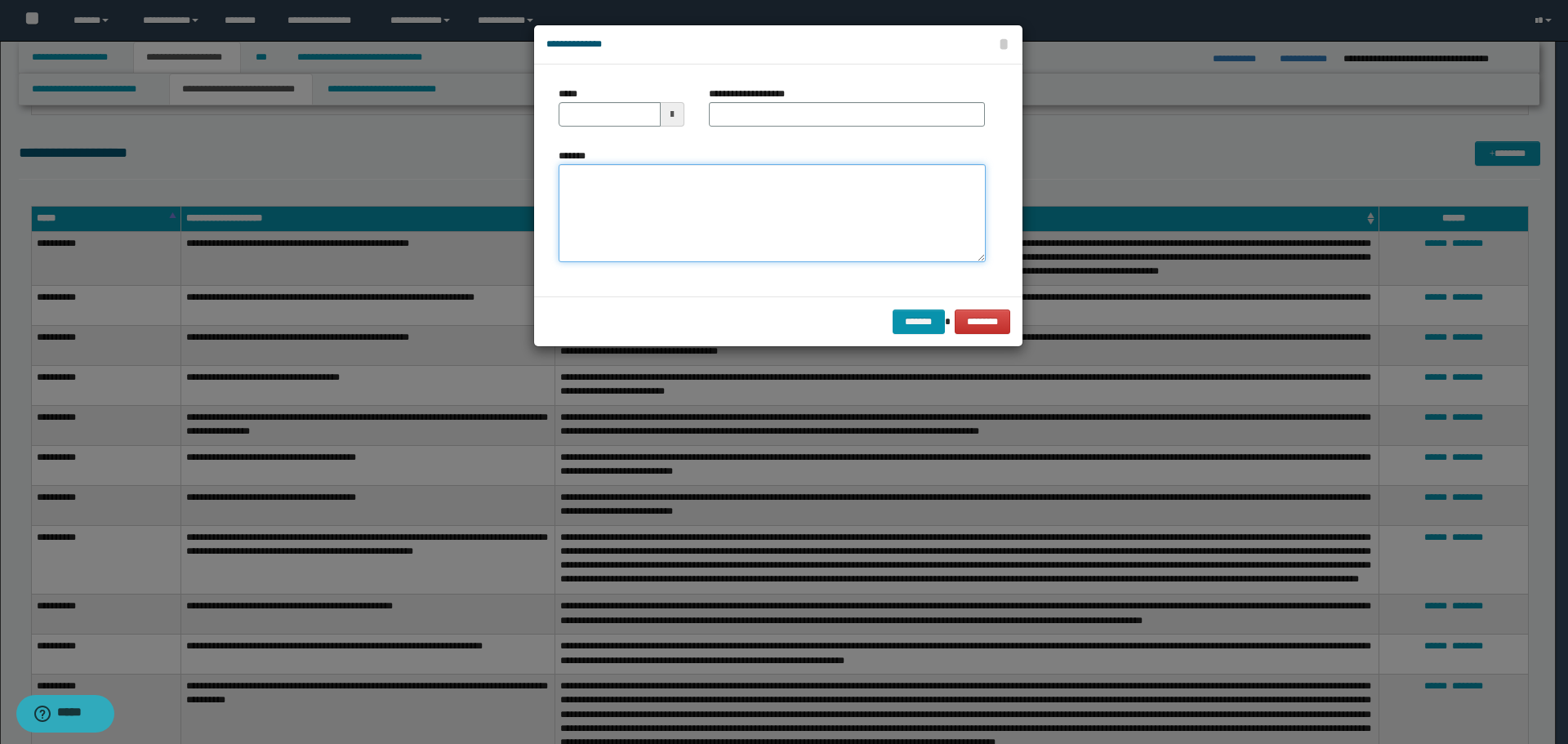 click on "*******" at bounding box center (772, 213) 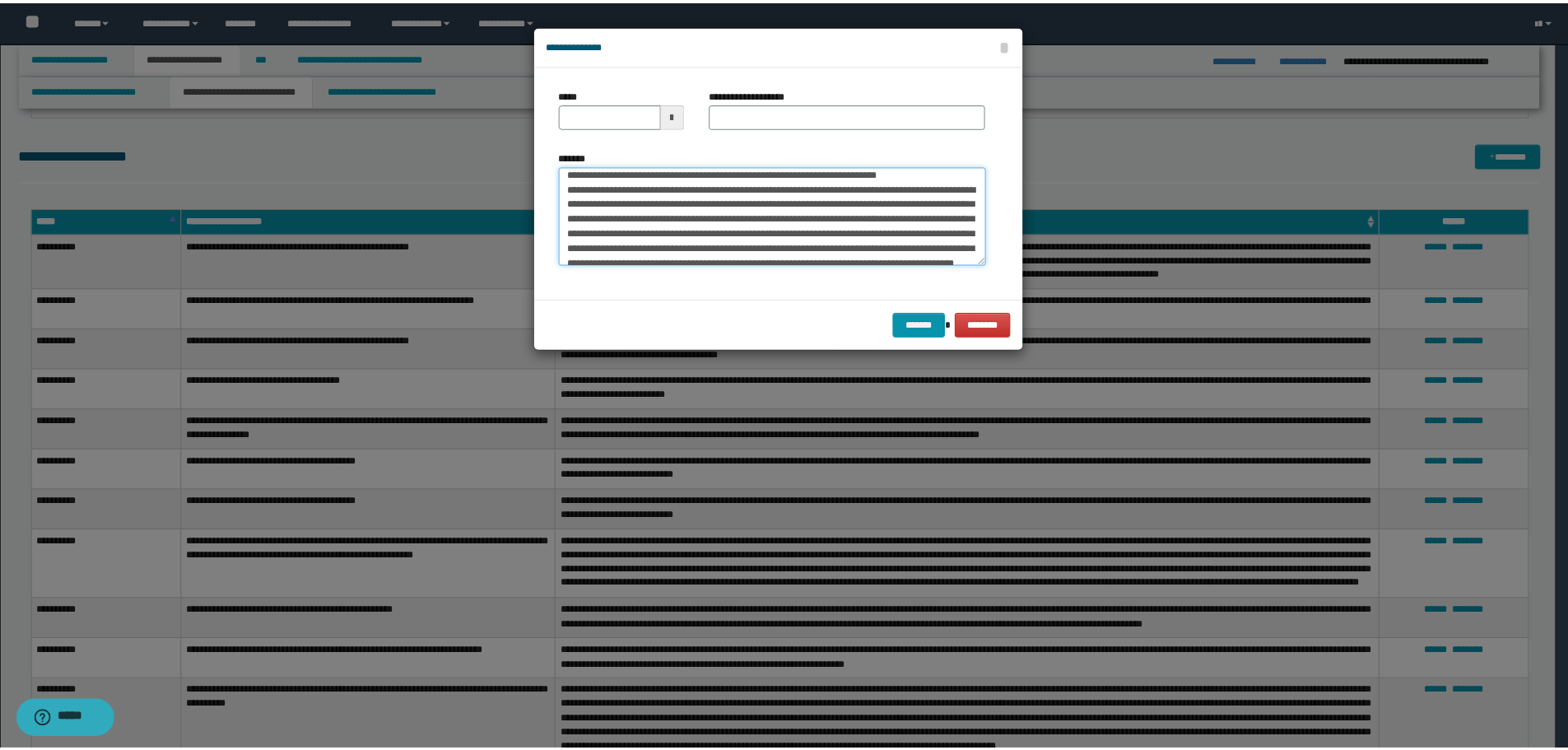 scroll, scrollTop: 0, scrollLeft: 0, axis: both 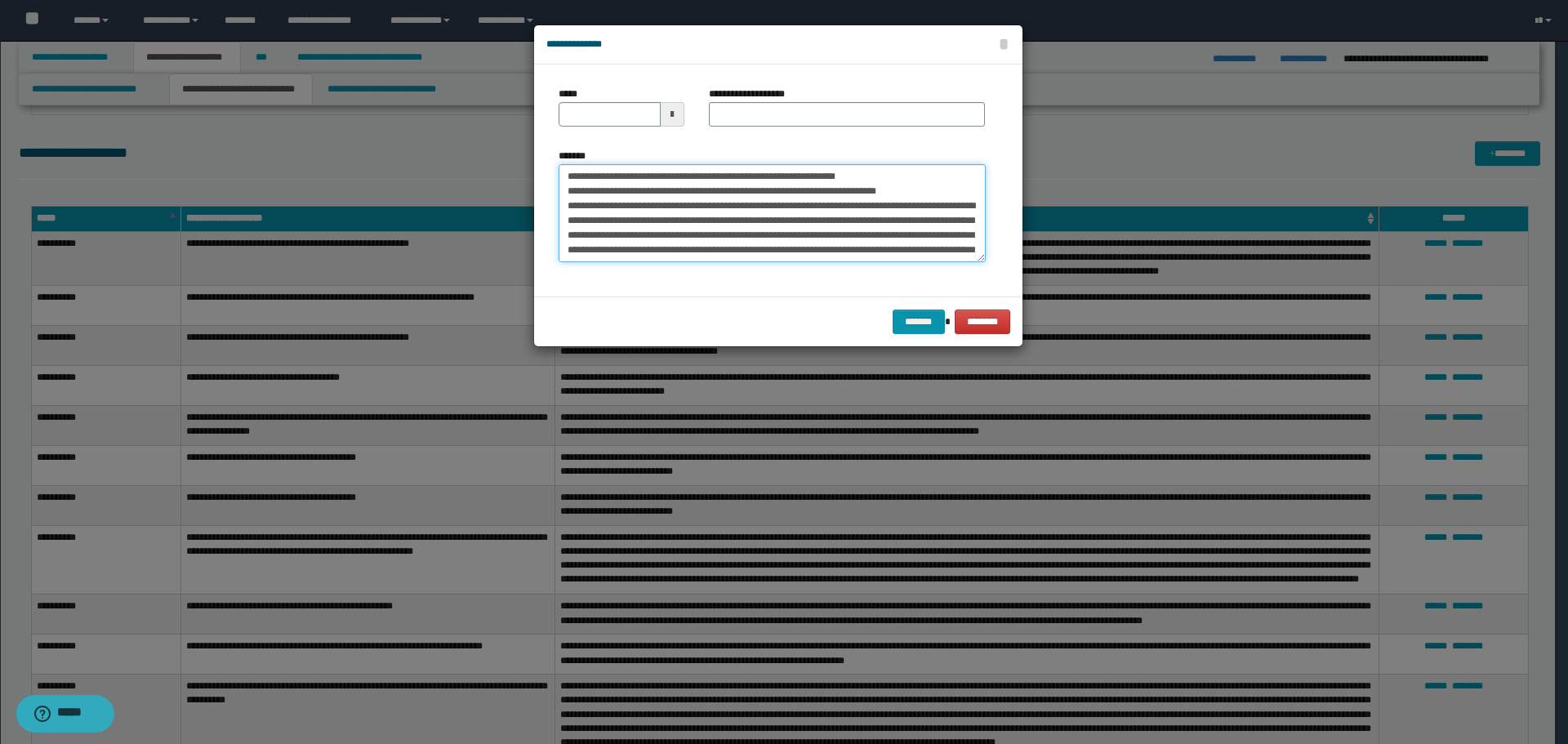 drag, startPoint x: 618, startPoint y: 171, endPoint x: 479, endPoint y: 163, distance: 139.23003 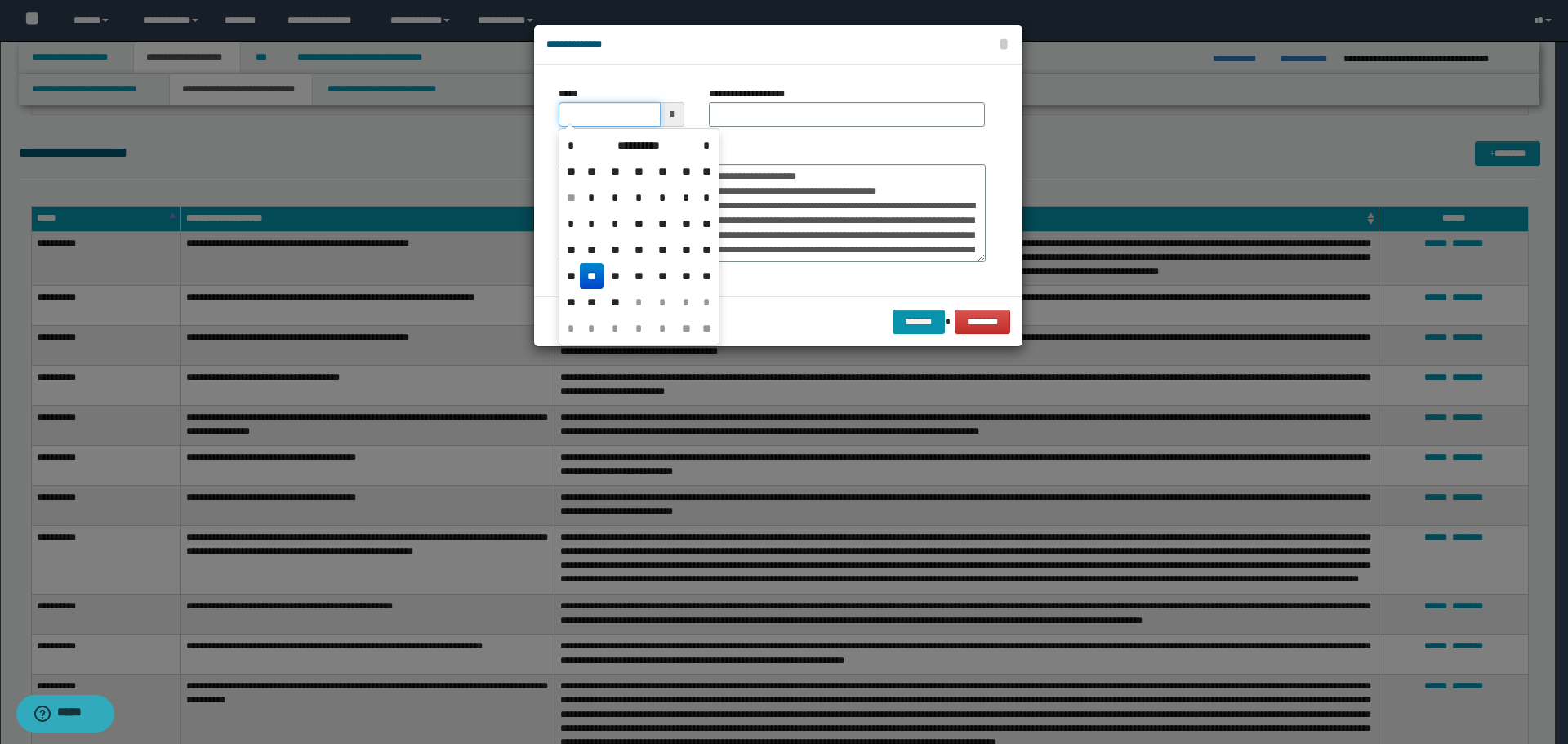 click on "*****" at bounding box center (609, 114) 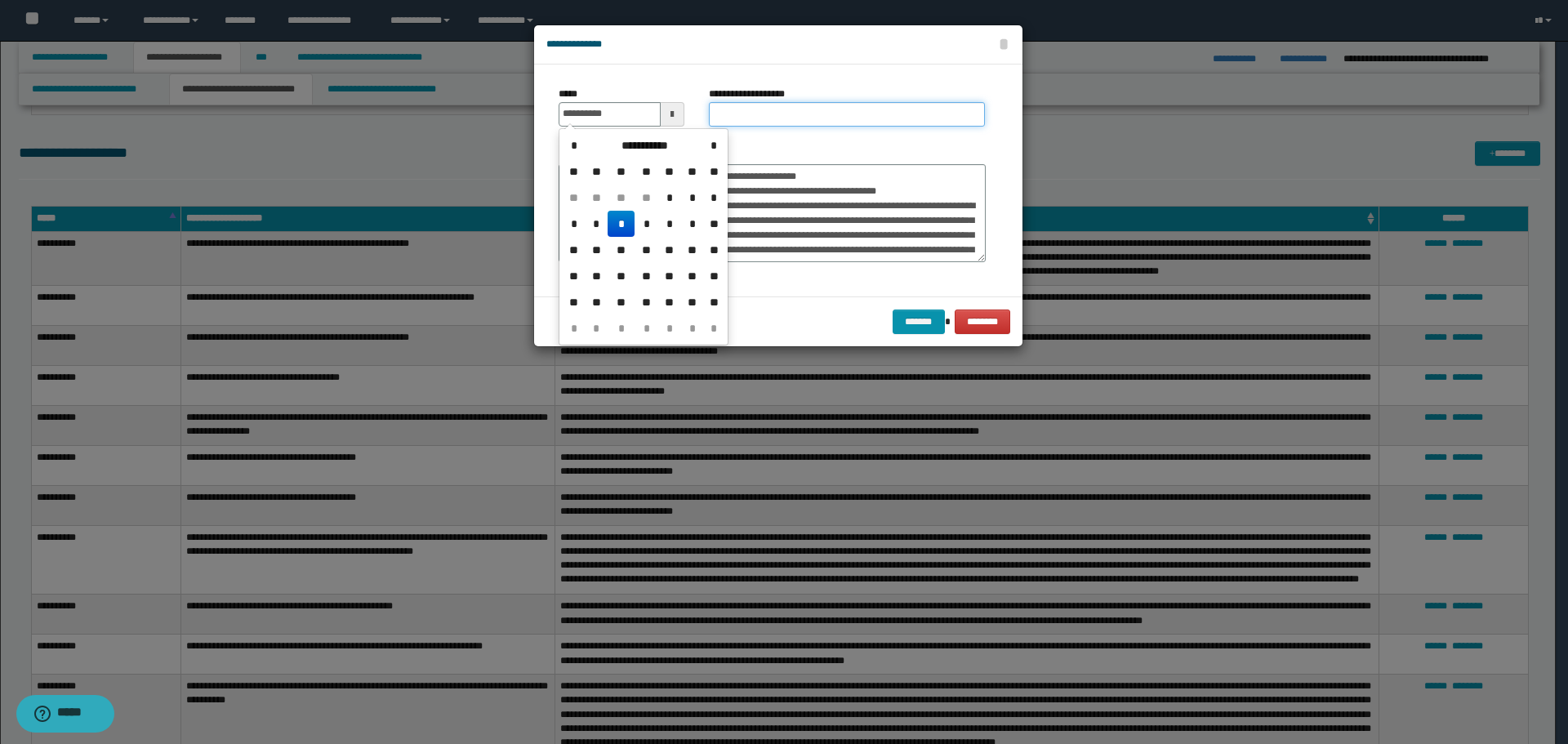 click on "**********" at bounding box center (847, 114) 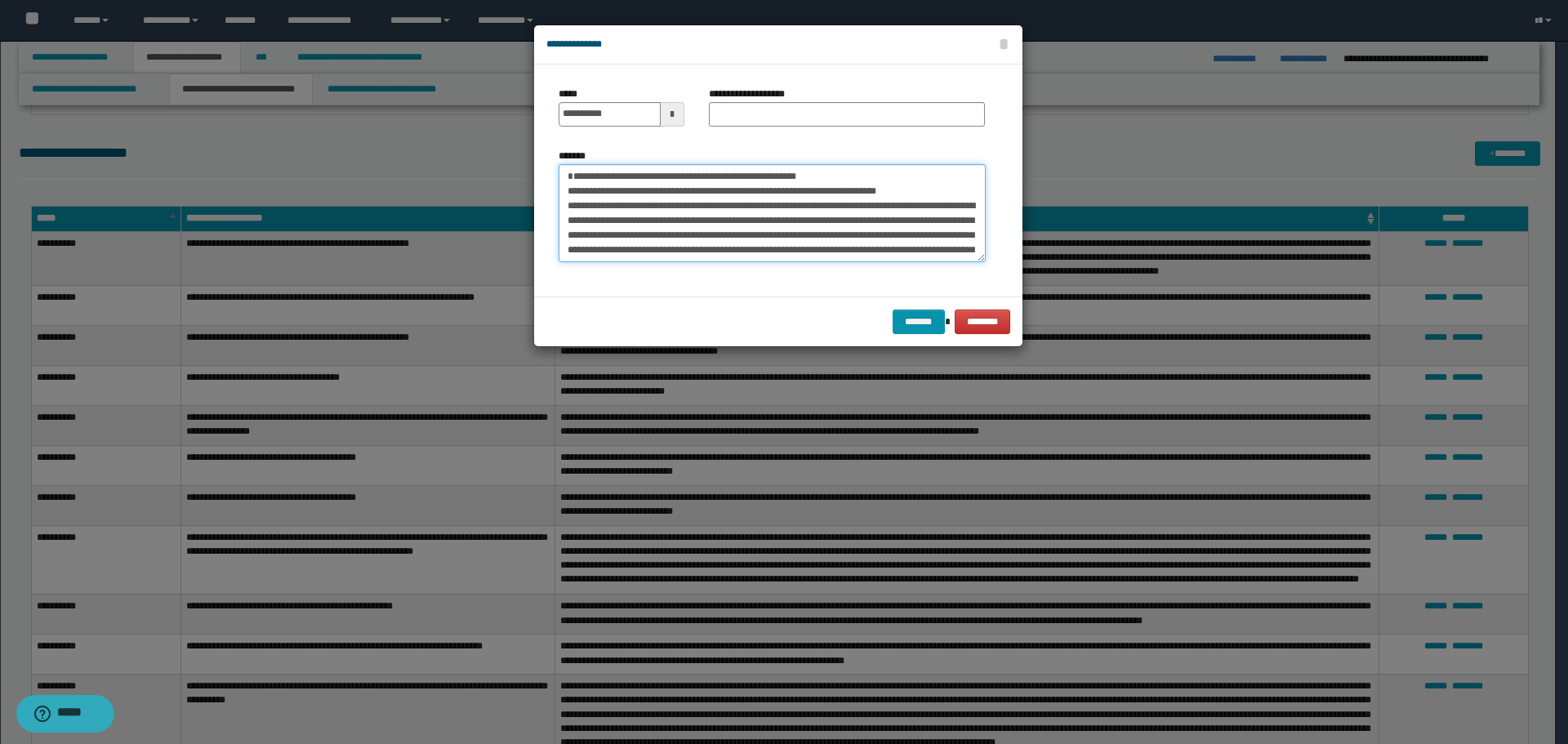 drag, startPoint x: 571, startPoint y: 176, endPoint x: 806, endPoint y: 175, distance: 235.00213 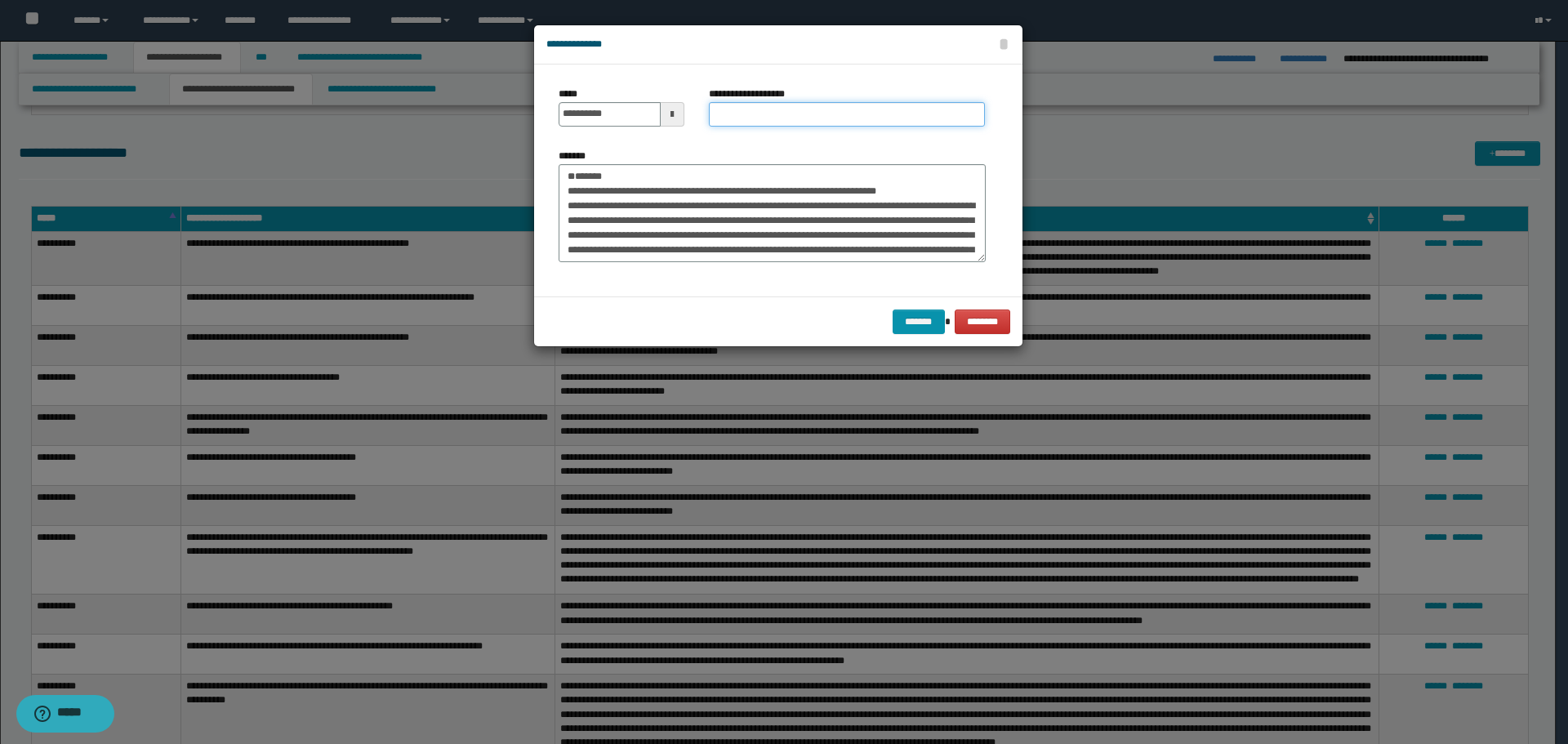 click on "**********" at bounding box center [847, 114] 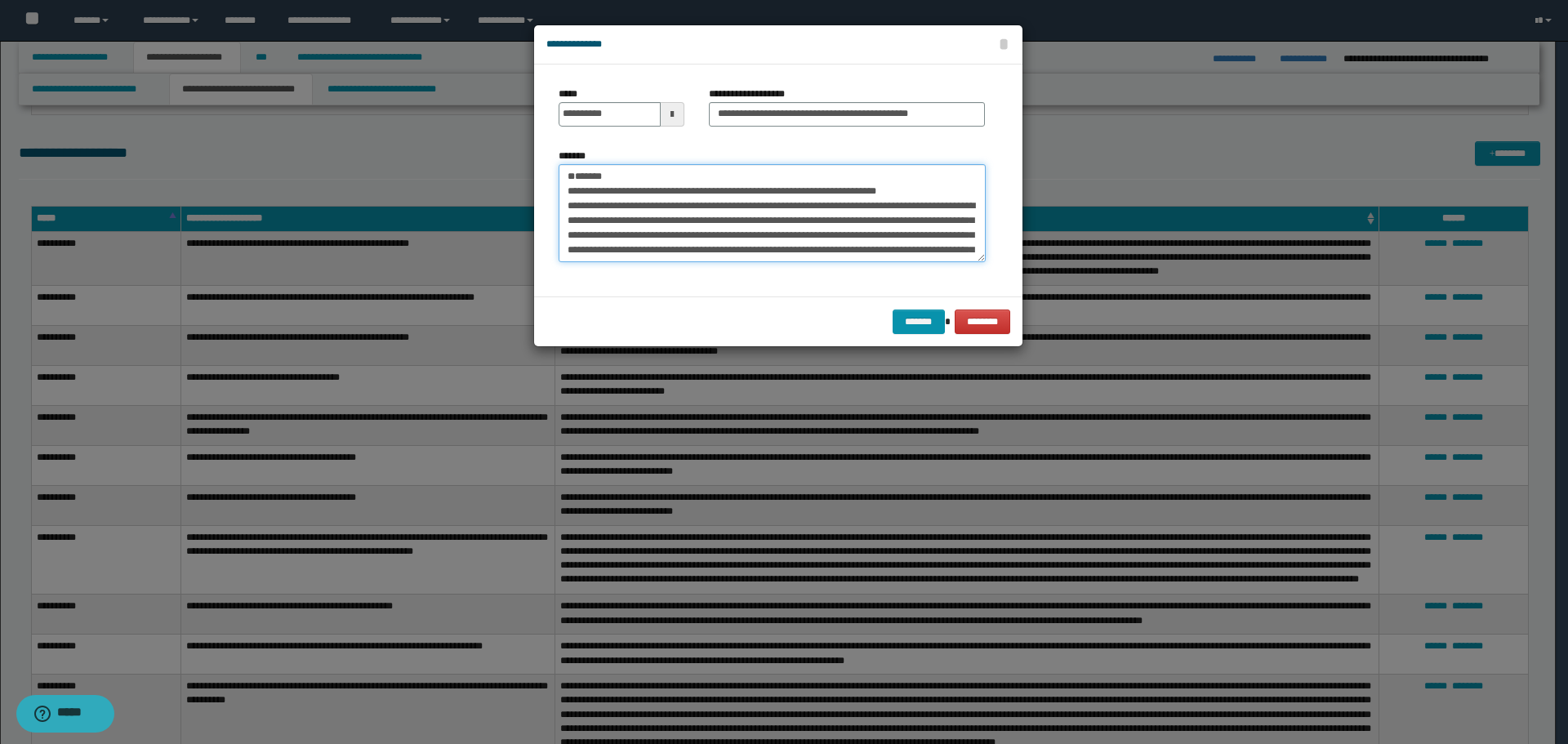 drag, startPoint x: 608, startPoint y: 172, endPoint x: 532, endPoint y: 171, distance: 76.0066 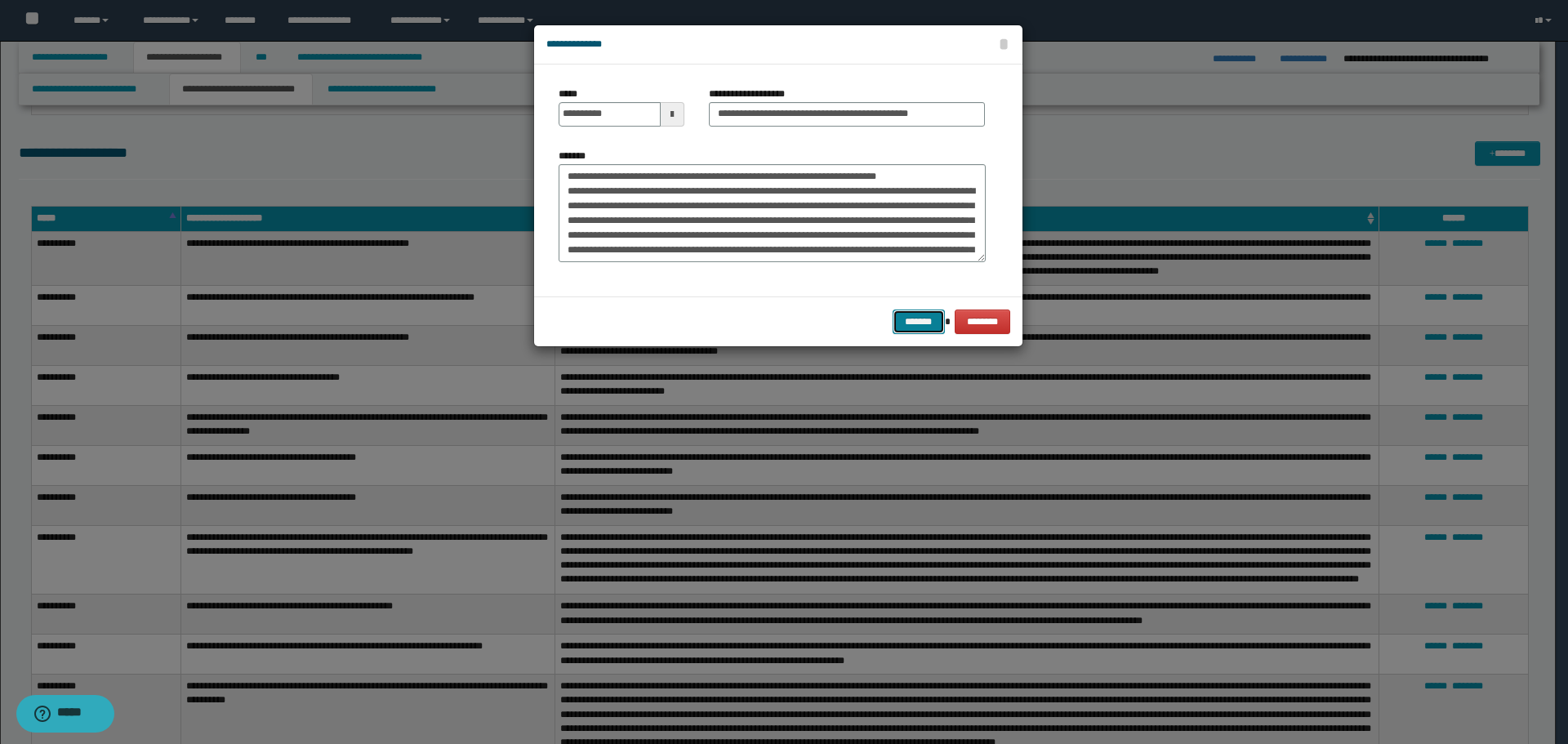 drag, startPoint x: 934, startPoint y: 316, endPoint x: 1065, endPoint y: 262, distance: 141.69333 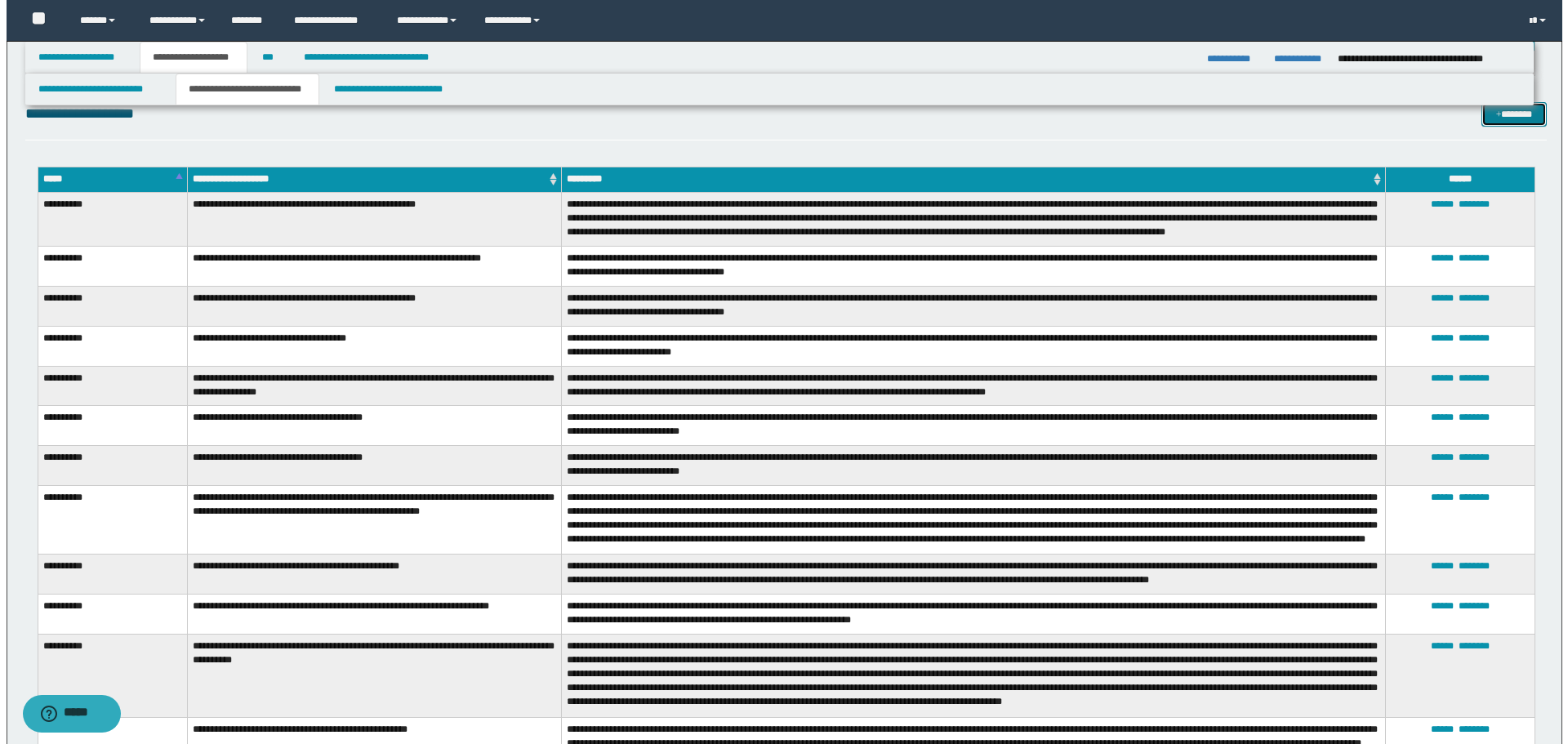 scroll, scrollTop: 3593, scrollLeft: 0, axis: vertical 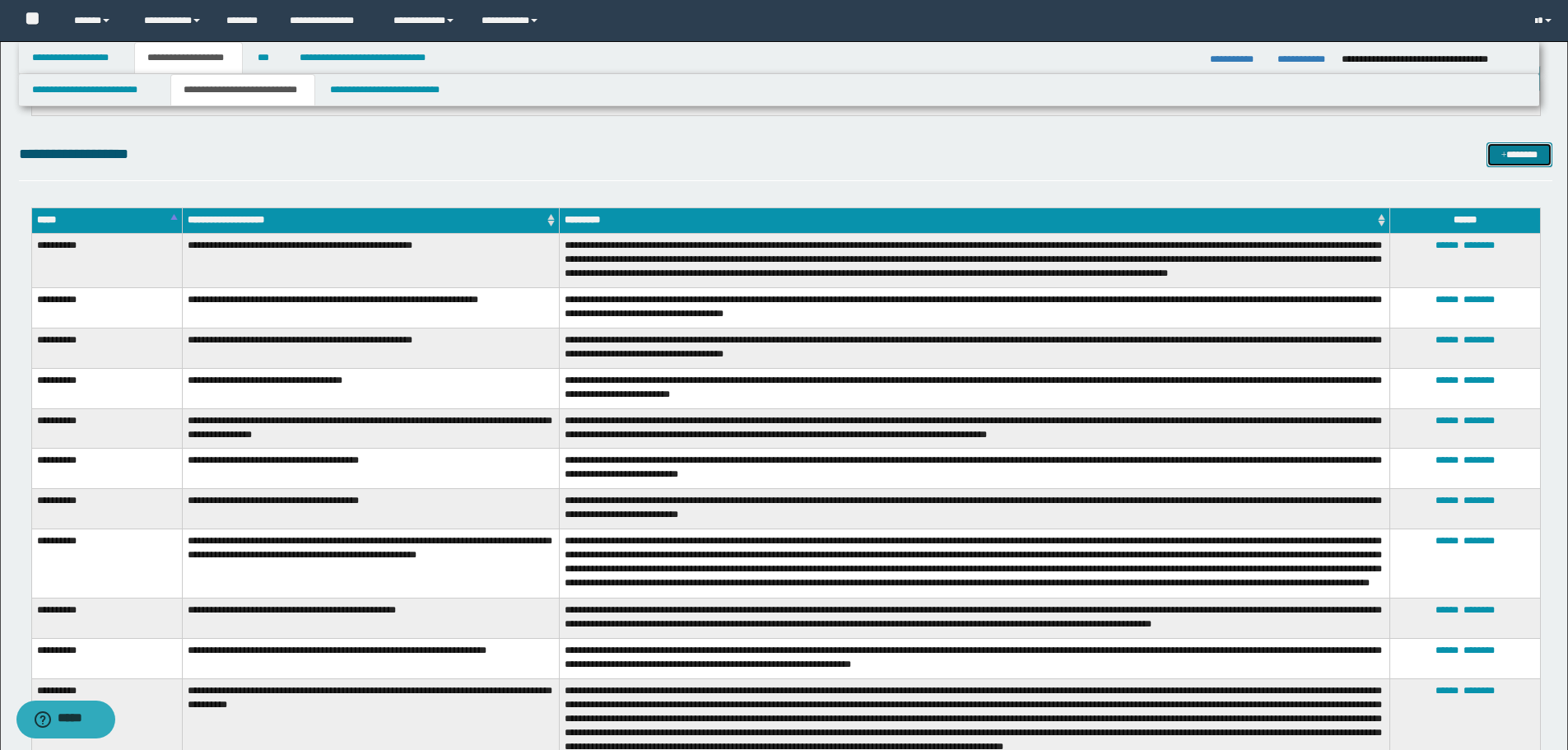 click on "*******" at bounding box center [1519, 155] 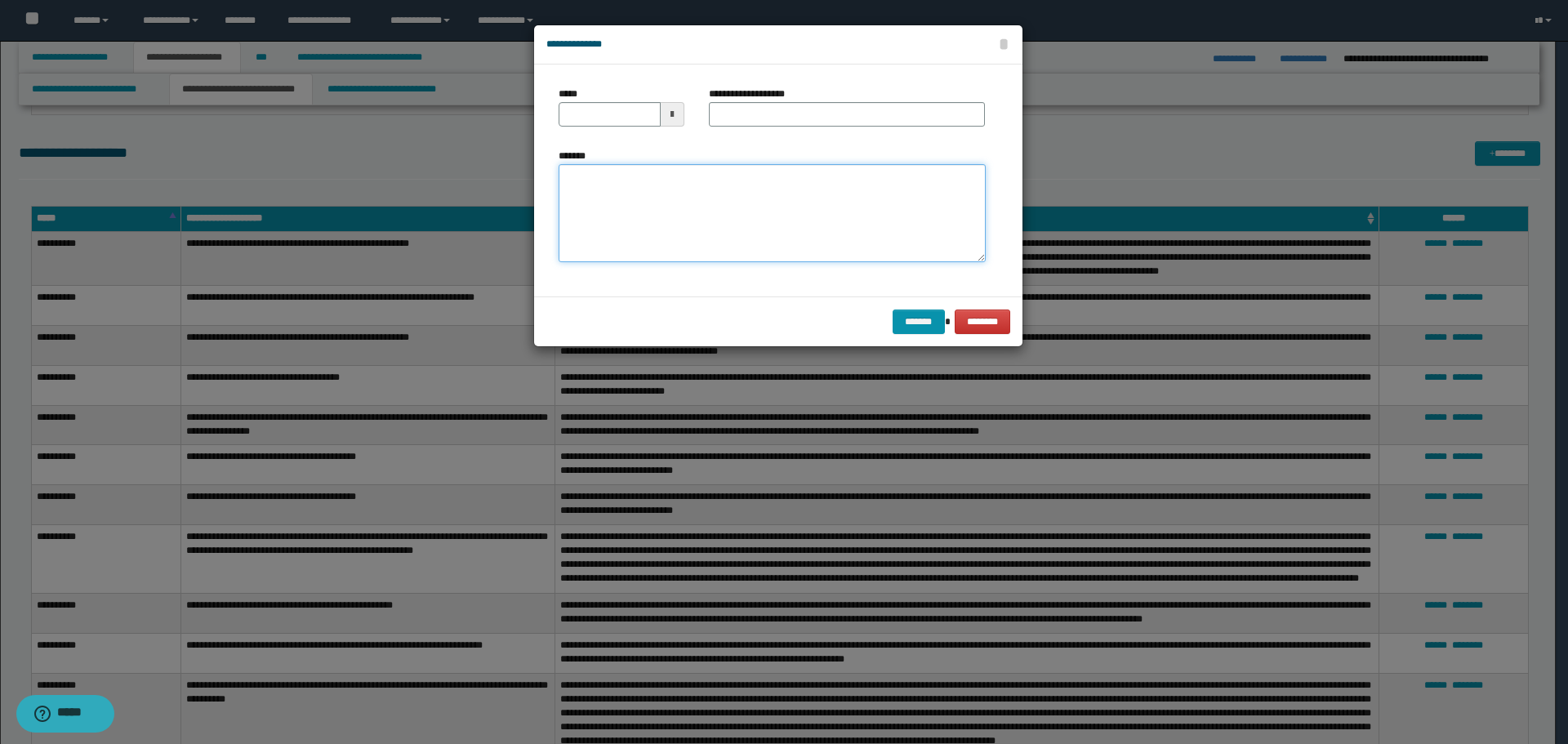 click on "*******" at bounding box center (772, 213) 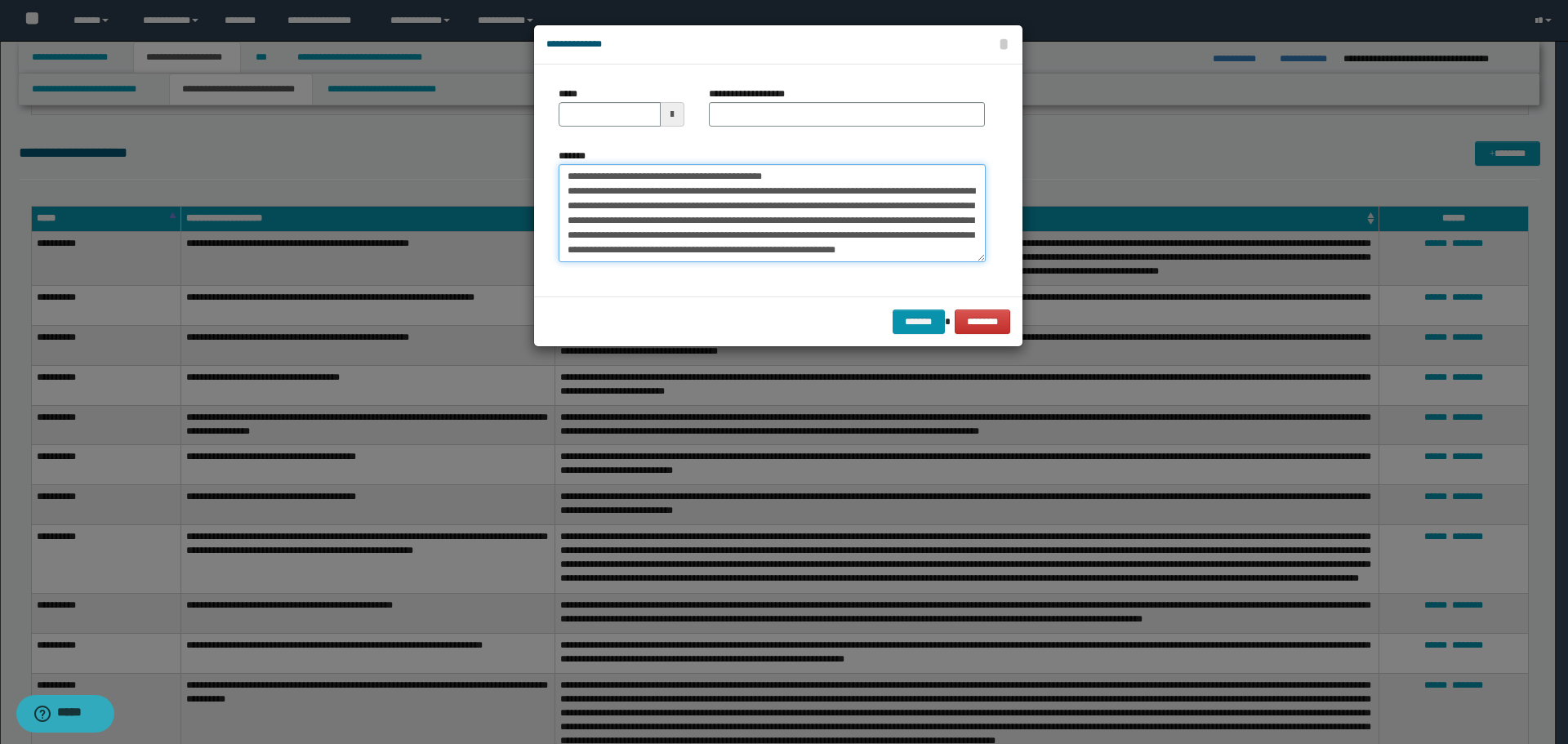 scroll, scrollTop: 0, scrollLeft: 0, axis: both 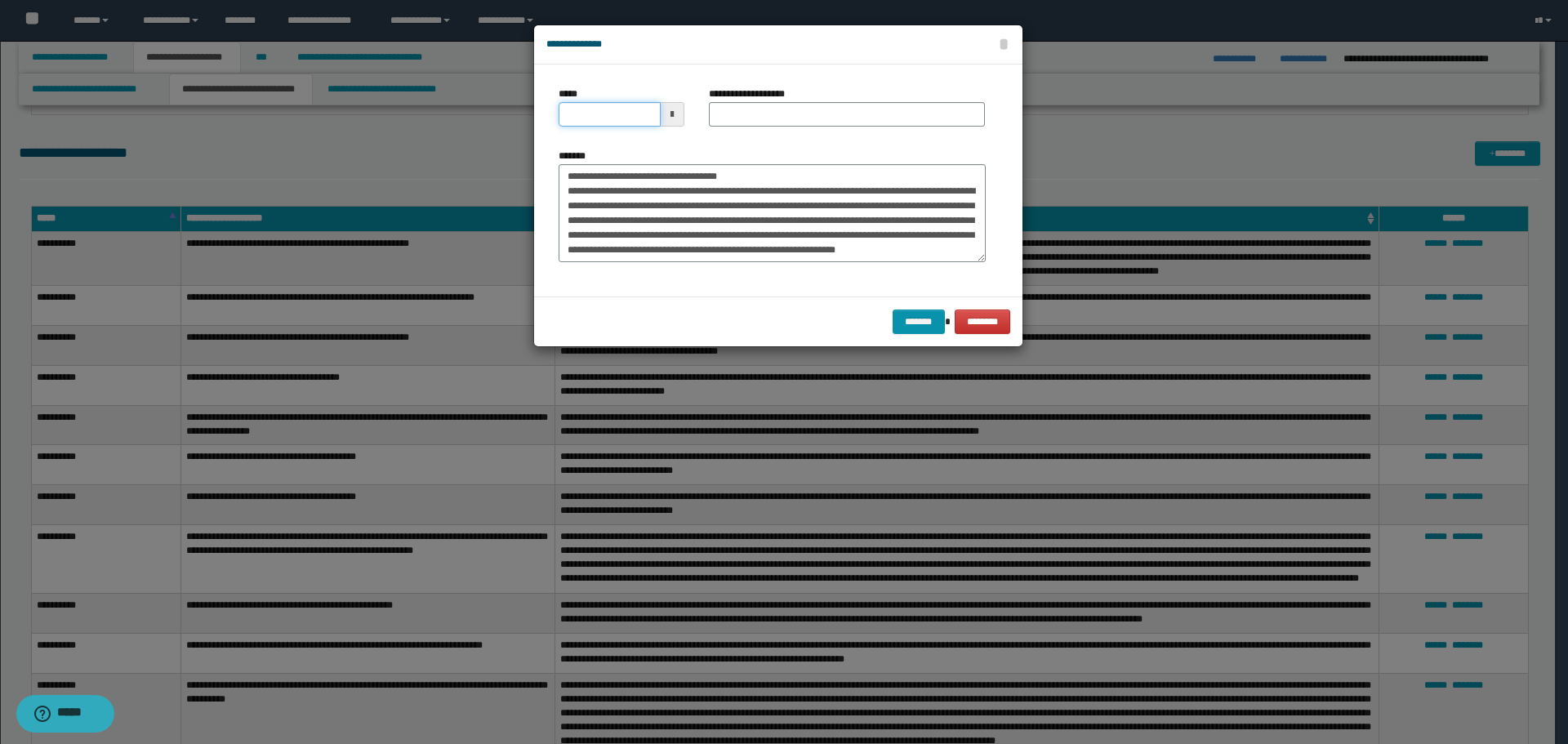 click on "*****" at bounding box center [609, 114] 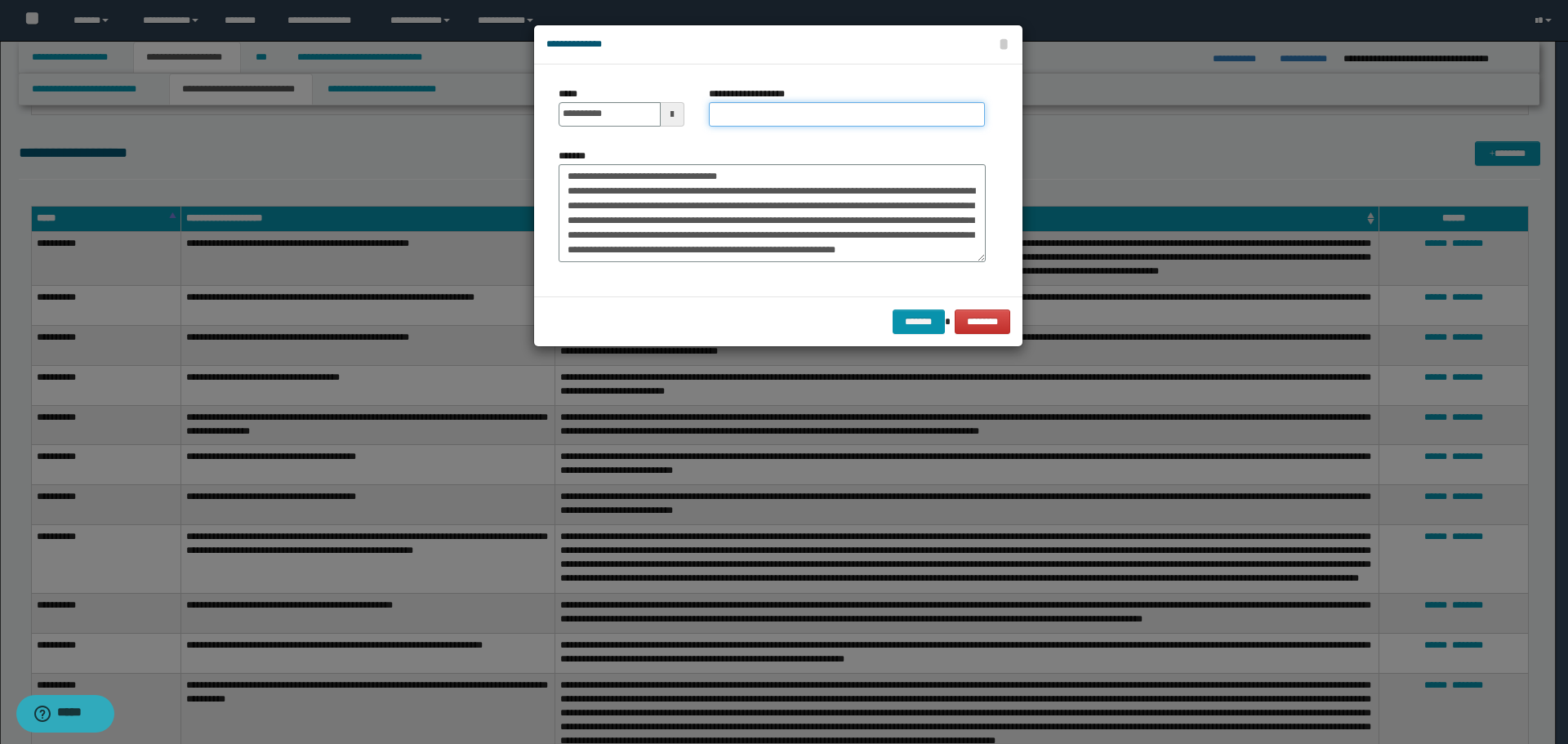 drag, startPoint x: 753, startPoint y: 112, endPoint x: 639, endPoint y: 140, distance: 117.3882 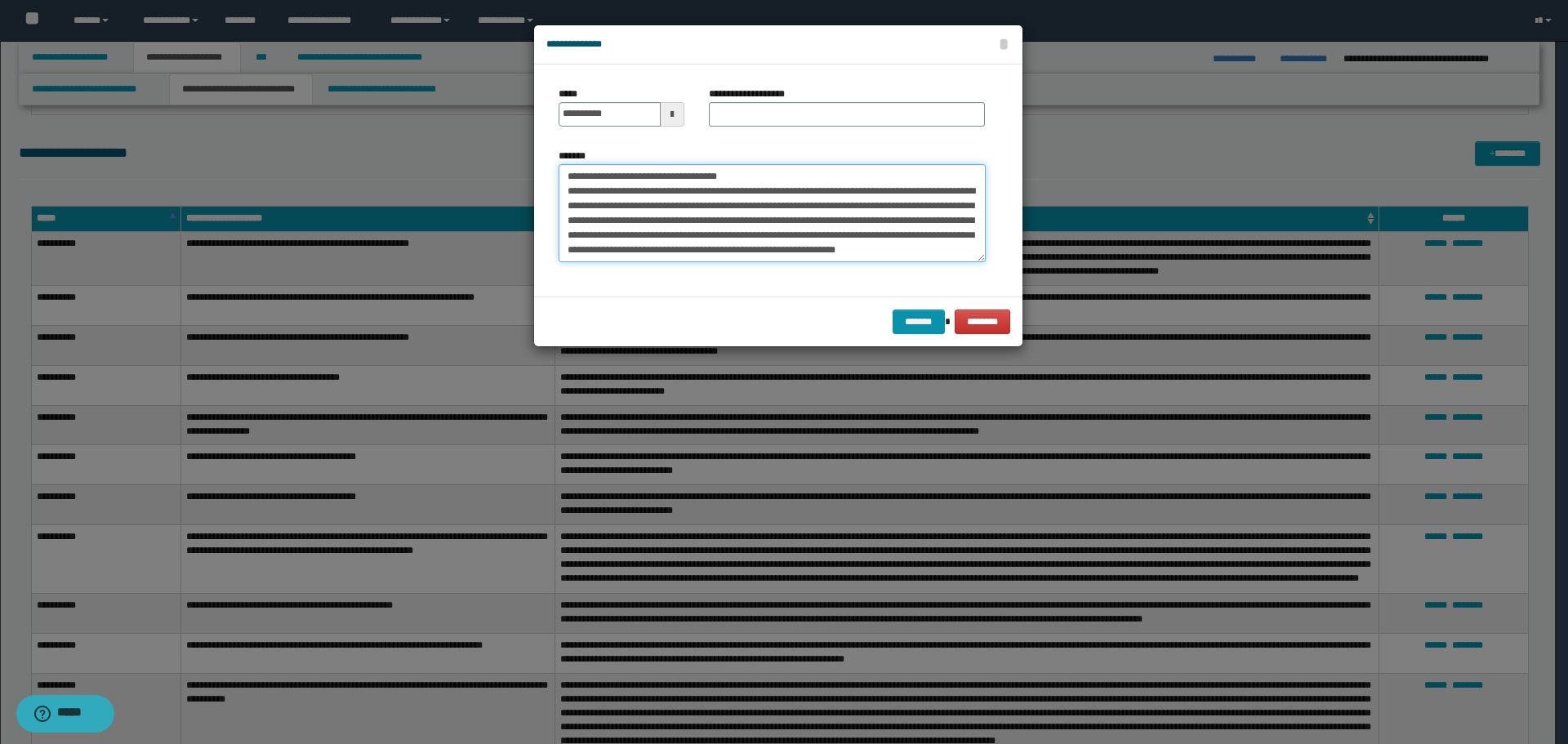 drag, startPoint x: 568, startPoint y: 174, endPoint x: 702, endPoint y: 174, distance: 134 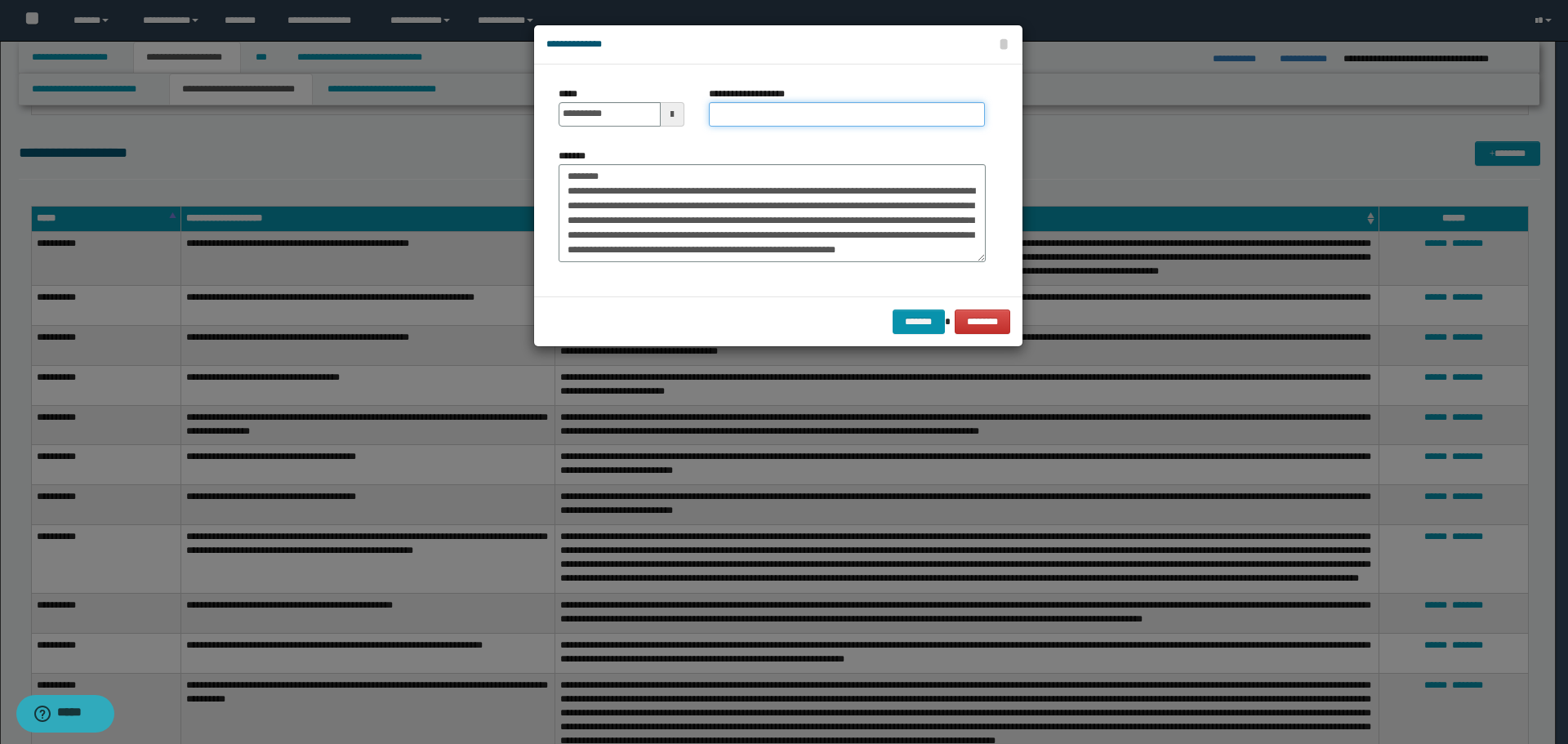 click on "**********" at bounding box center [847, 114] 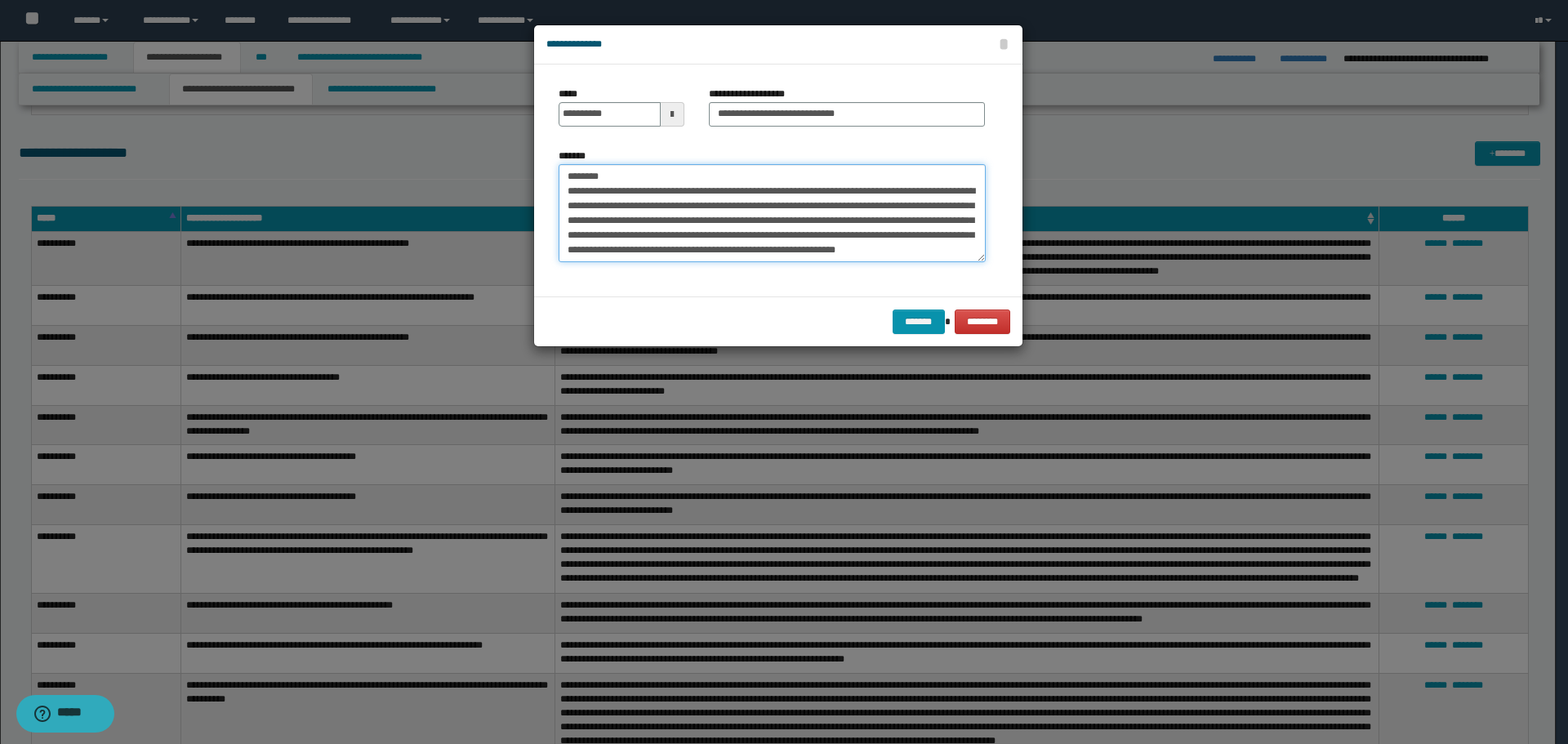 drag, startPoint x: 644, startPoint y: 169, endPoint x: 518, endPoint y: 168, distance: 126.00397 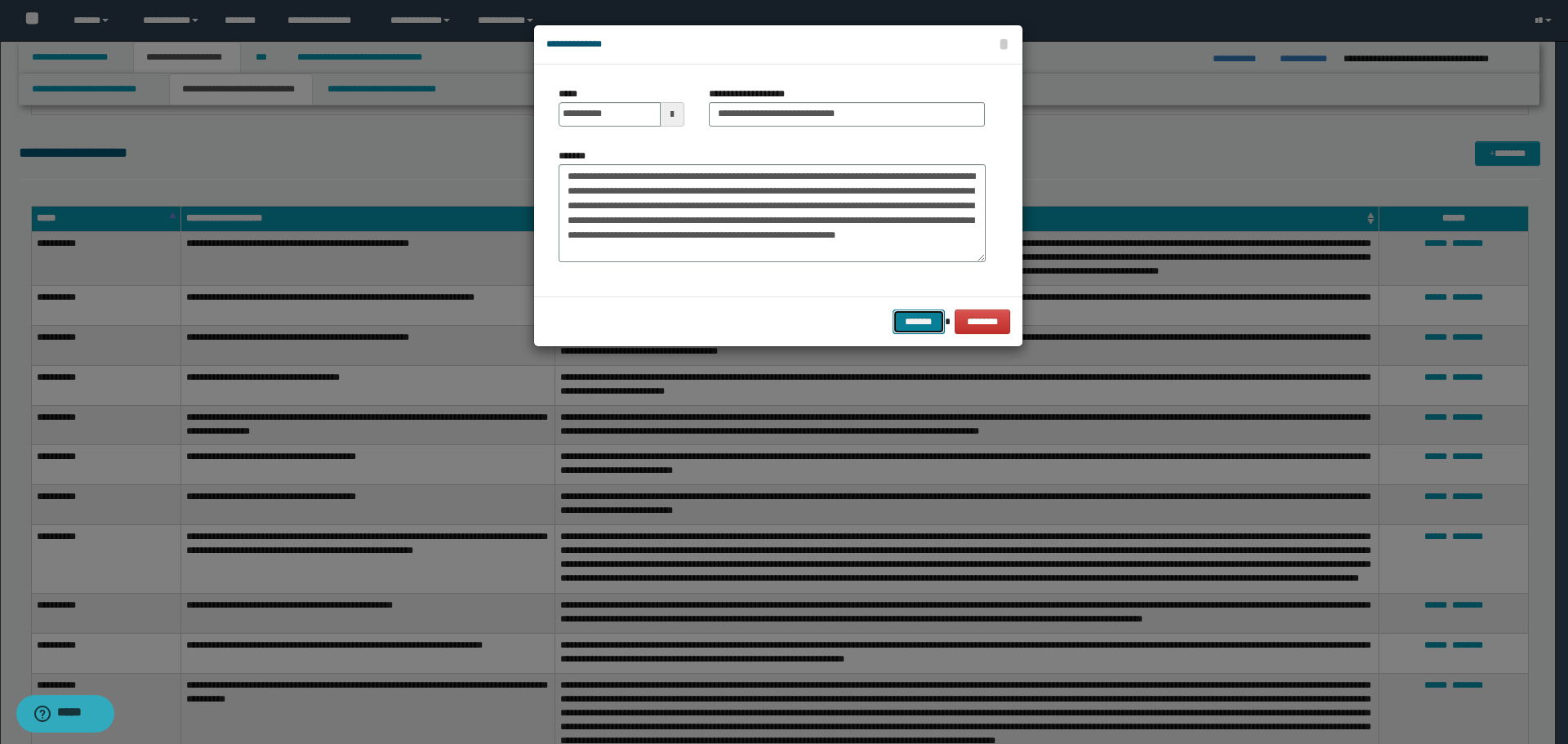click on "*******" at bounding box center [919, 322] 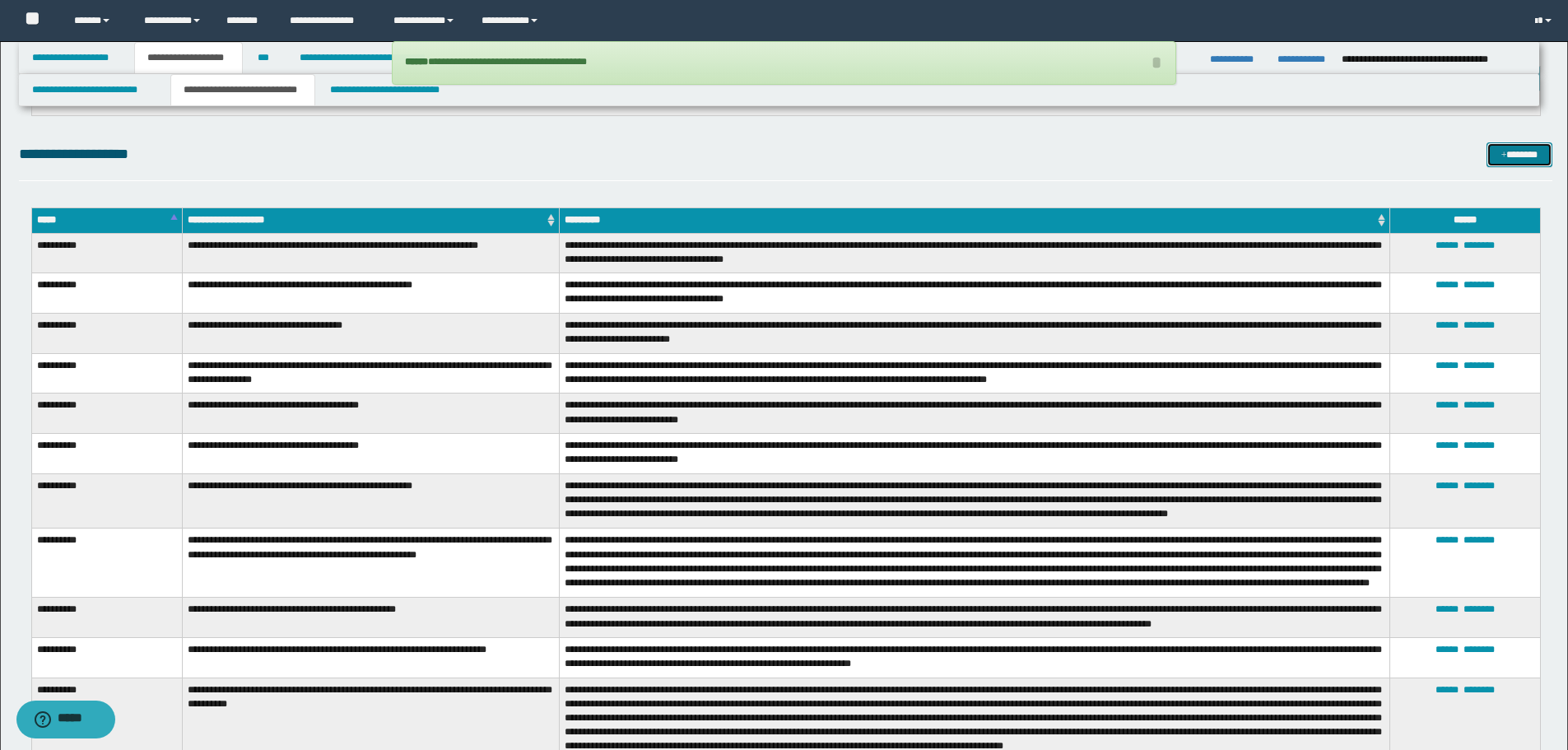 click on "*******" at bounding box center (1519, 155) 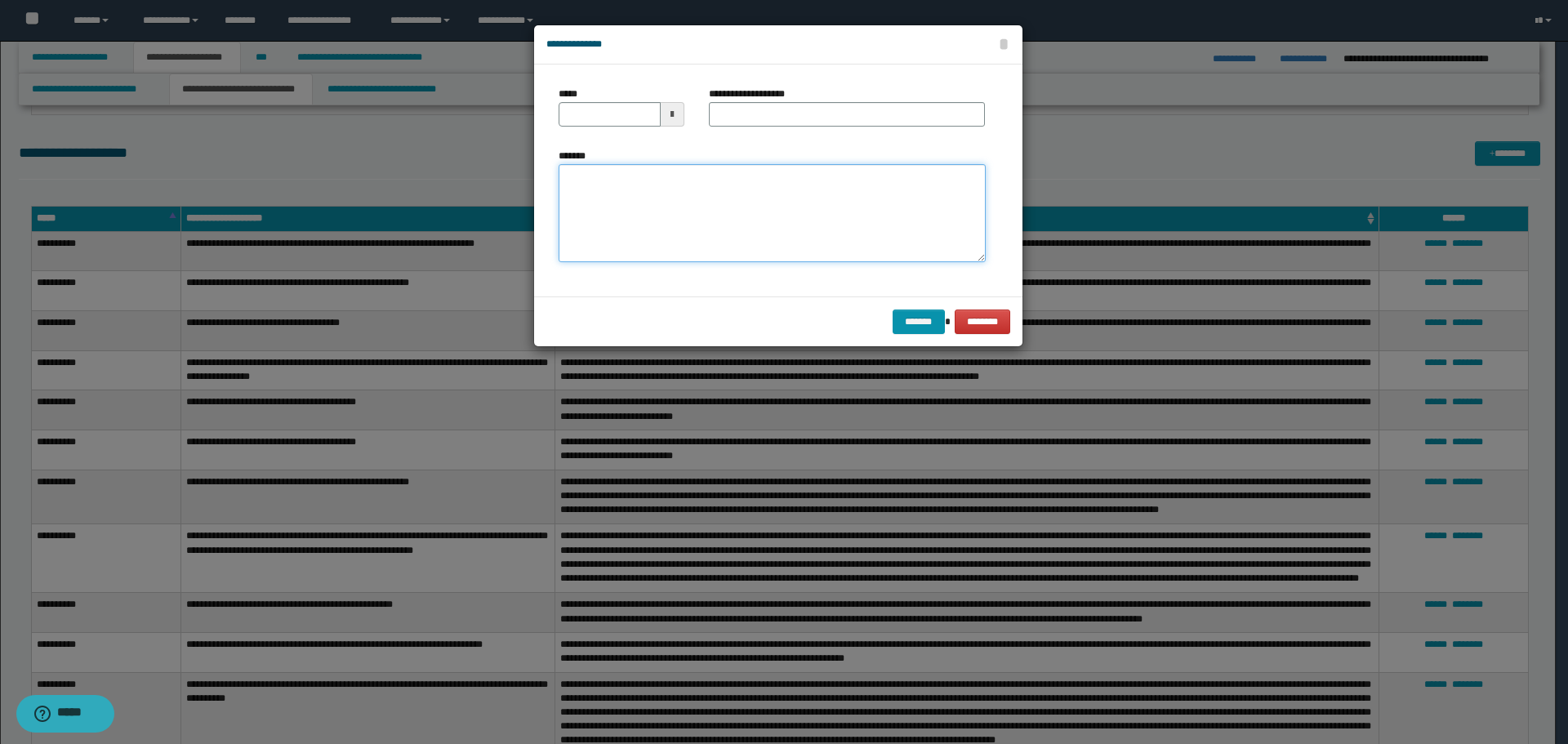 click on "*******" at bounding box center (772, 213) 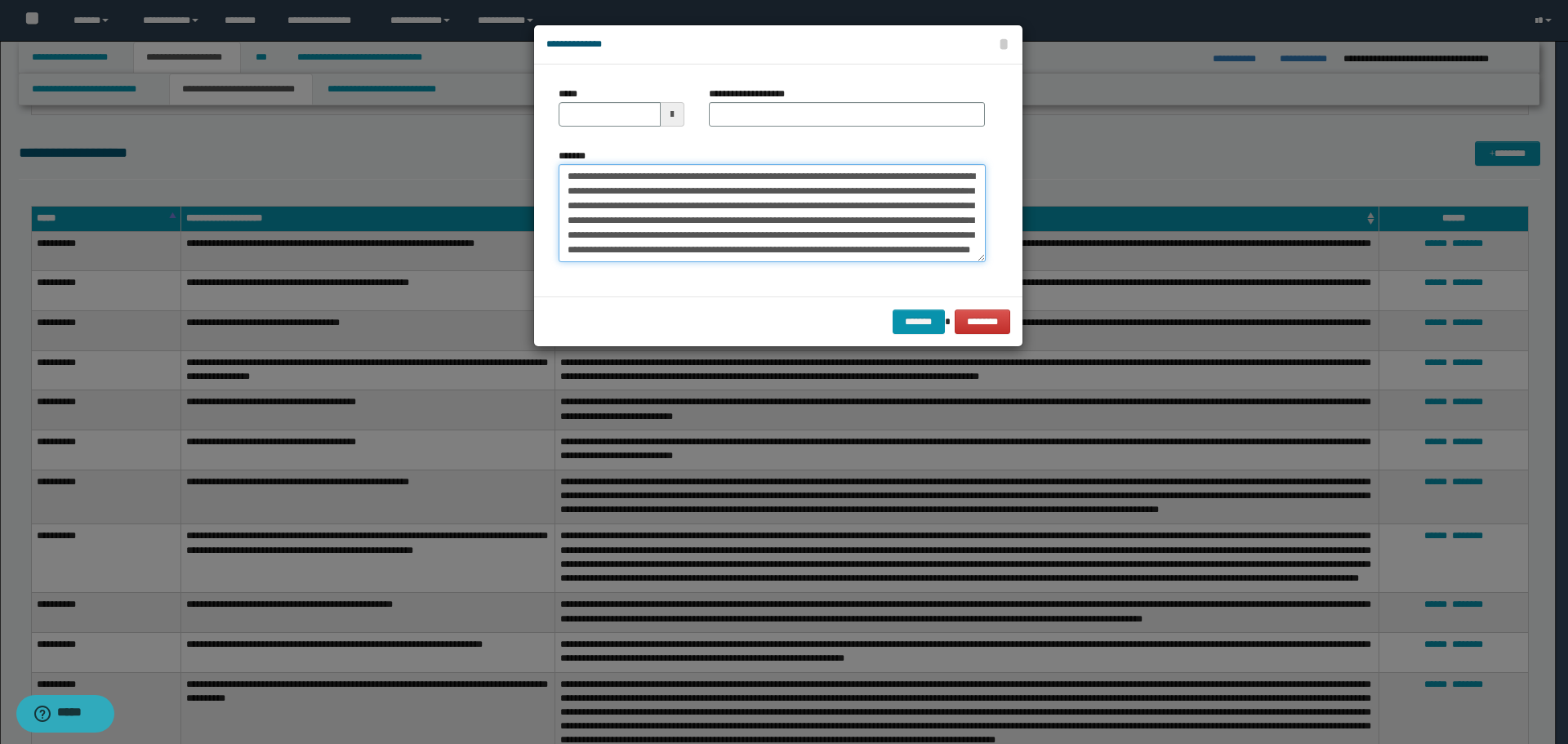 scroll, scrollTop: 0, scrollLeft: 0, axis: both 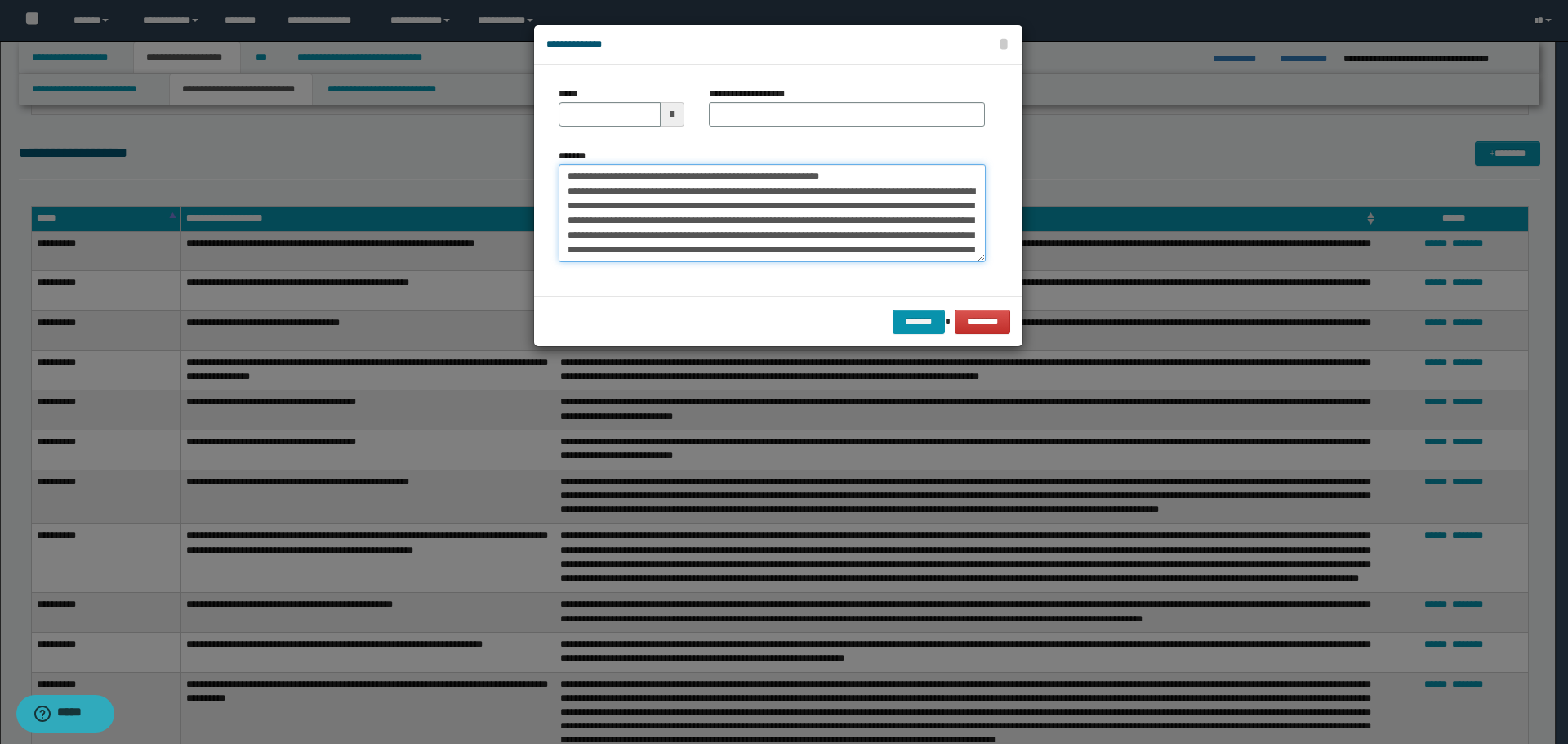 drag, startPoint x: 616, startPoint y: 175, endPoint x: 509, endPoint y: 167, distance: 107.29865 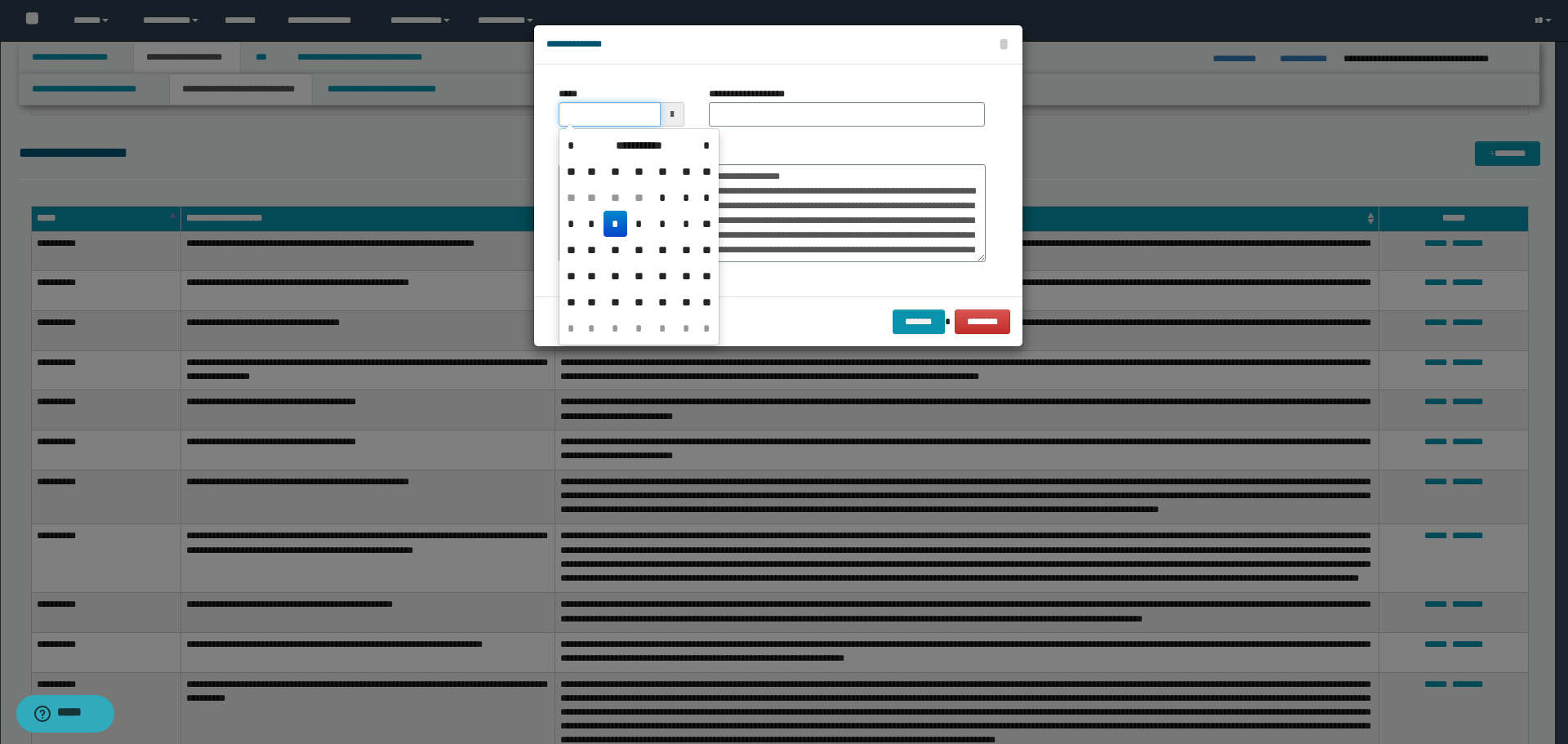 click on "*****" at bounding box center [609, 114] 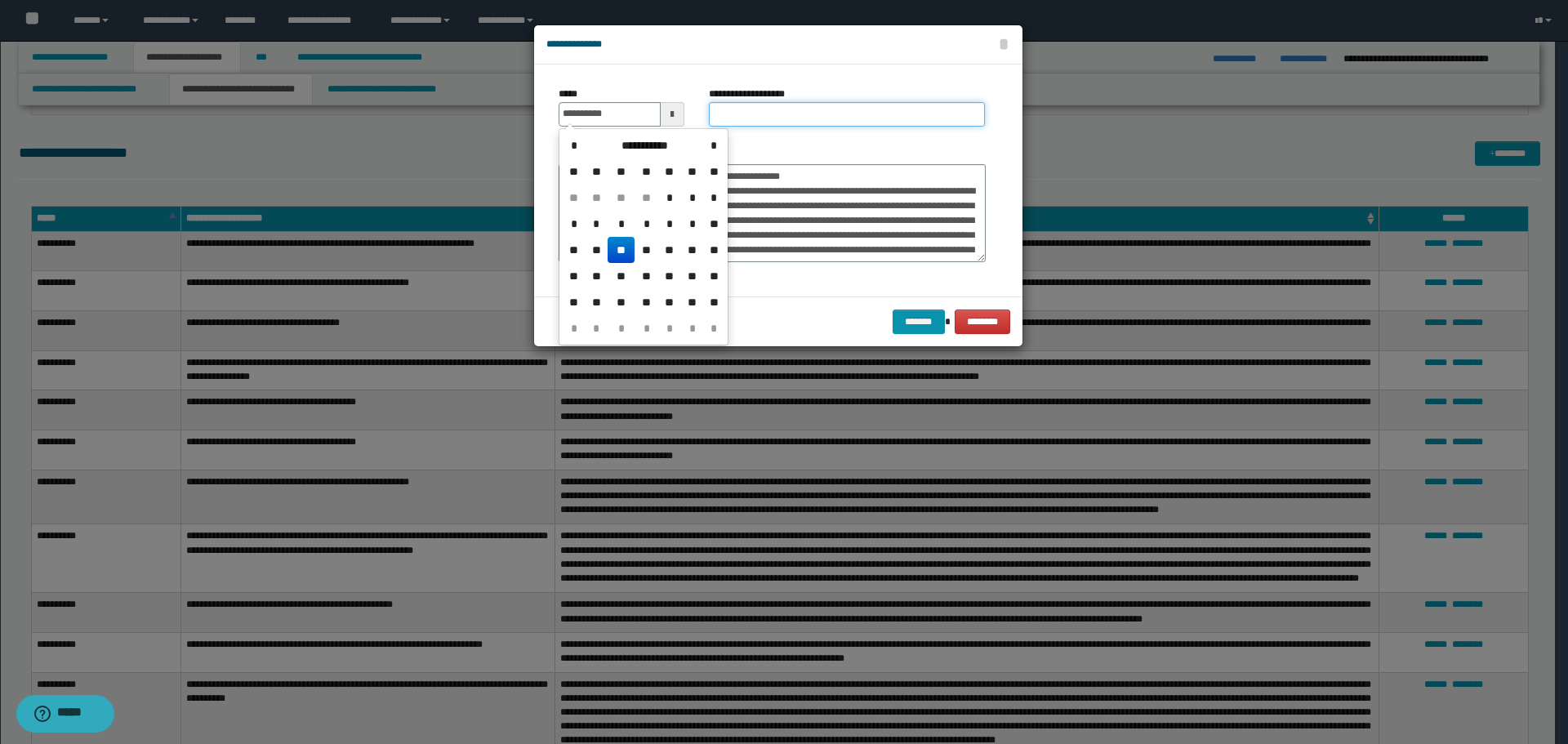 click on "**********" at bounding box center [847, 114] 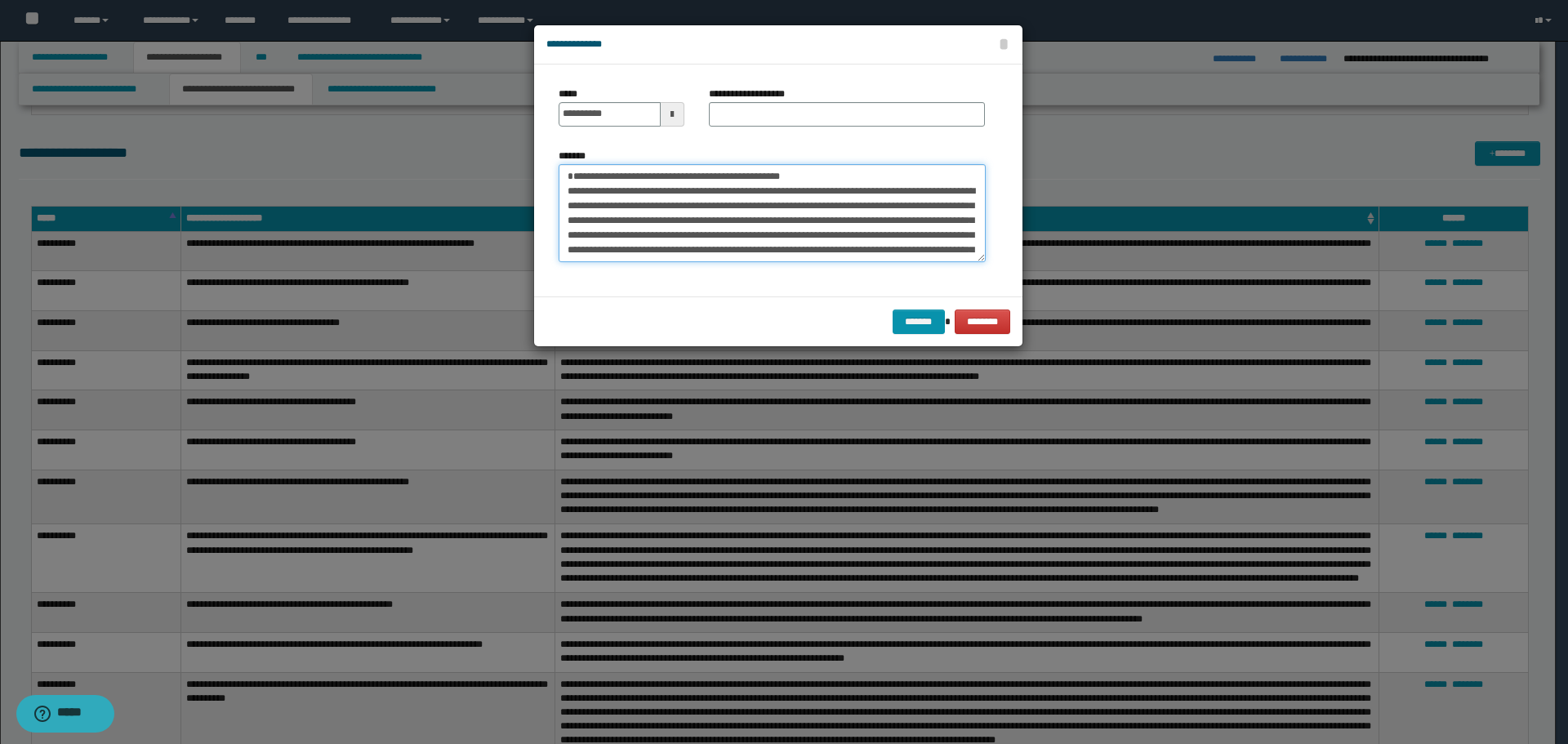 drag, startPoint x: 568, startPoint y: 171, endPoint x: 778, endPoint y: 172, distance: 210.00238 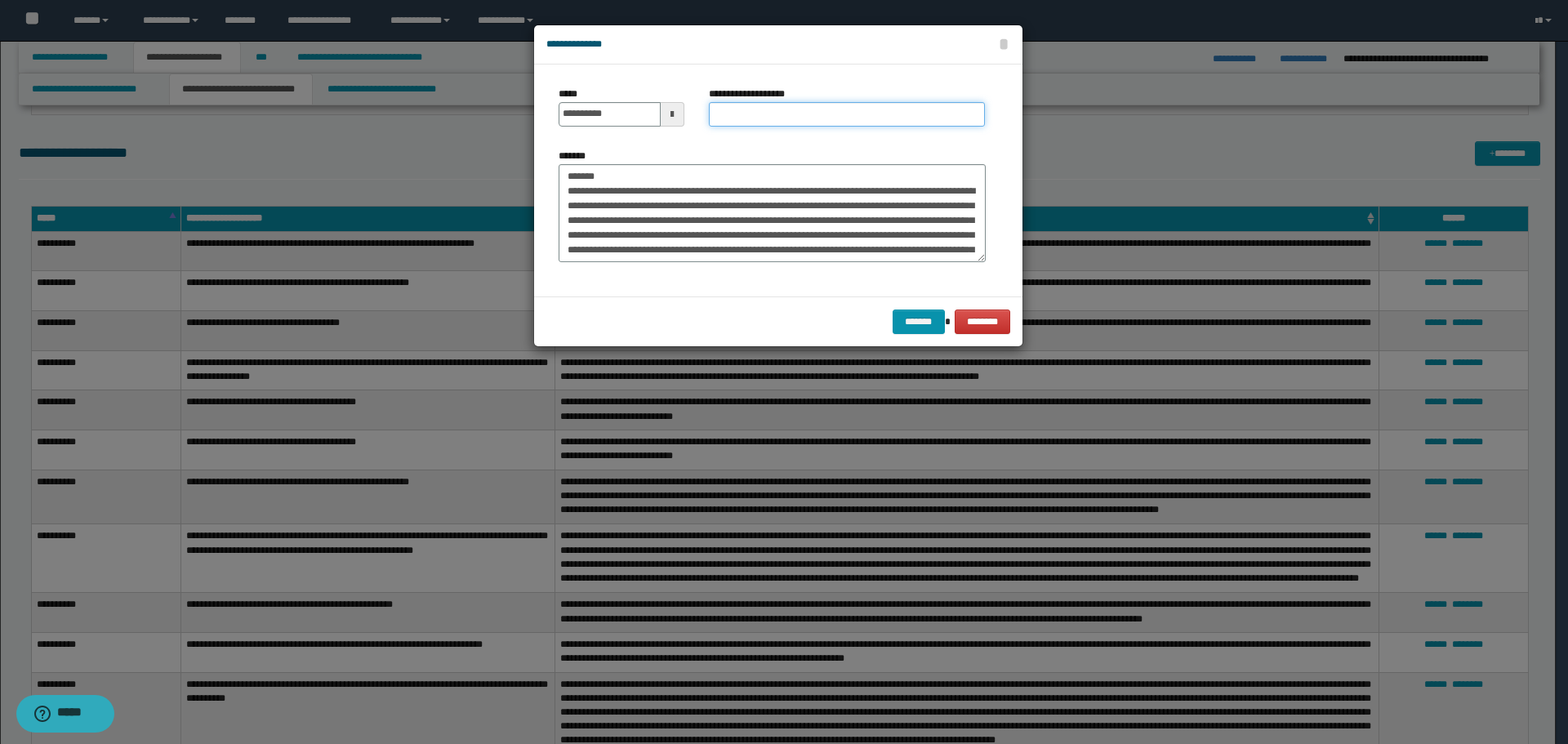 click on "**********" at bounding box center [847, 114] 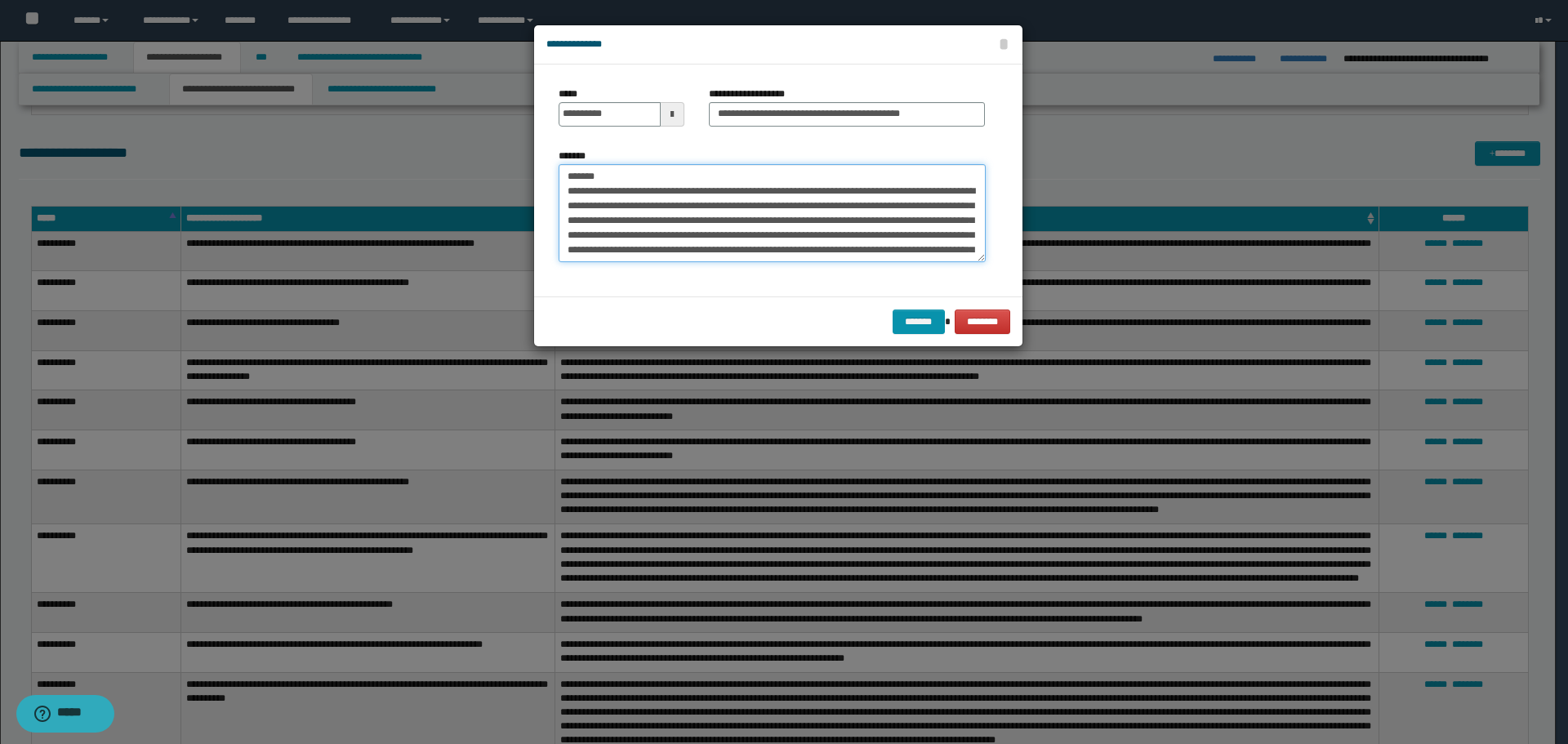drag, startPoint x: 624, startPoint y: 167, endPoint x: 512, endPoint y: 173, distance: 112.1606 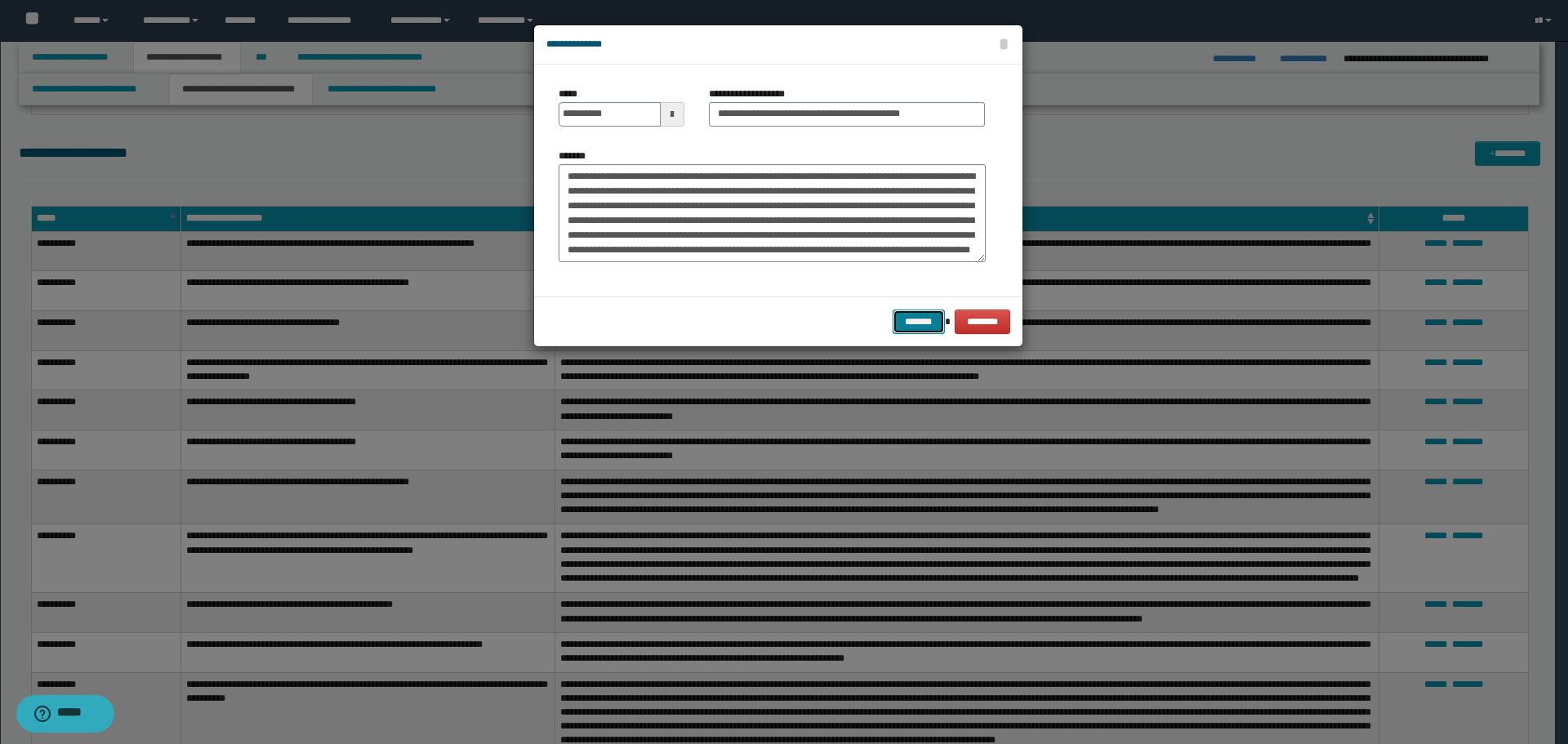 click on "*******" at bounding box center [919, 322] 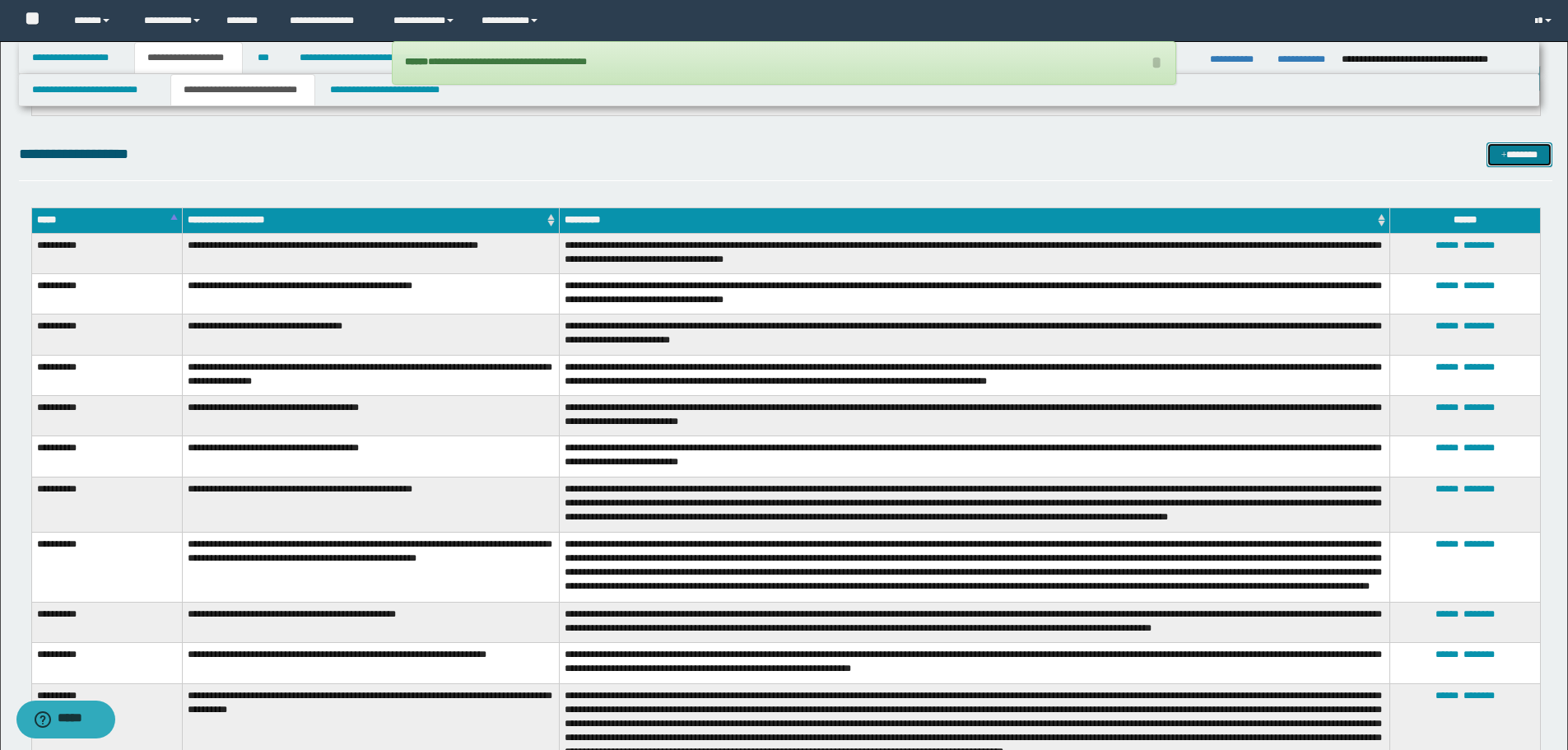 click at bounding box center (1504, 156) 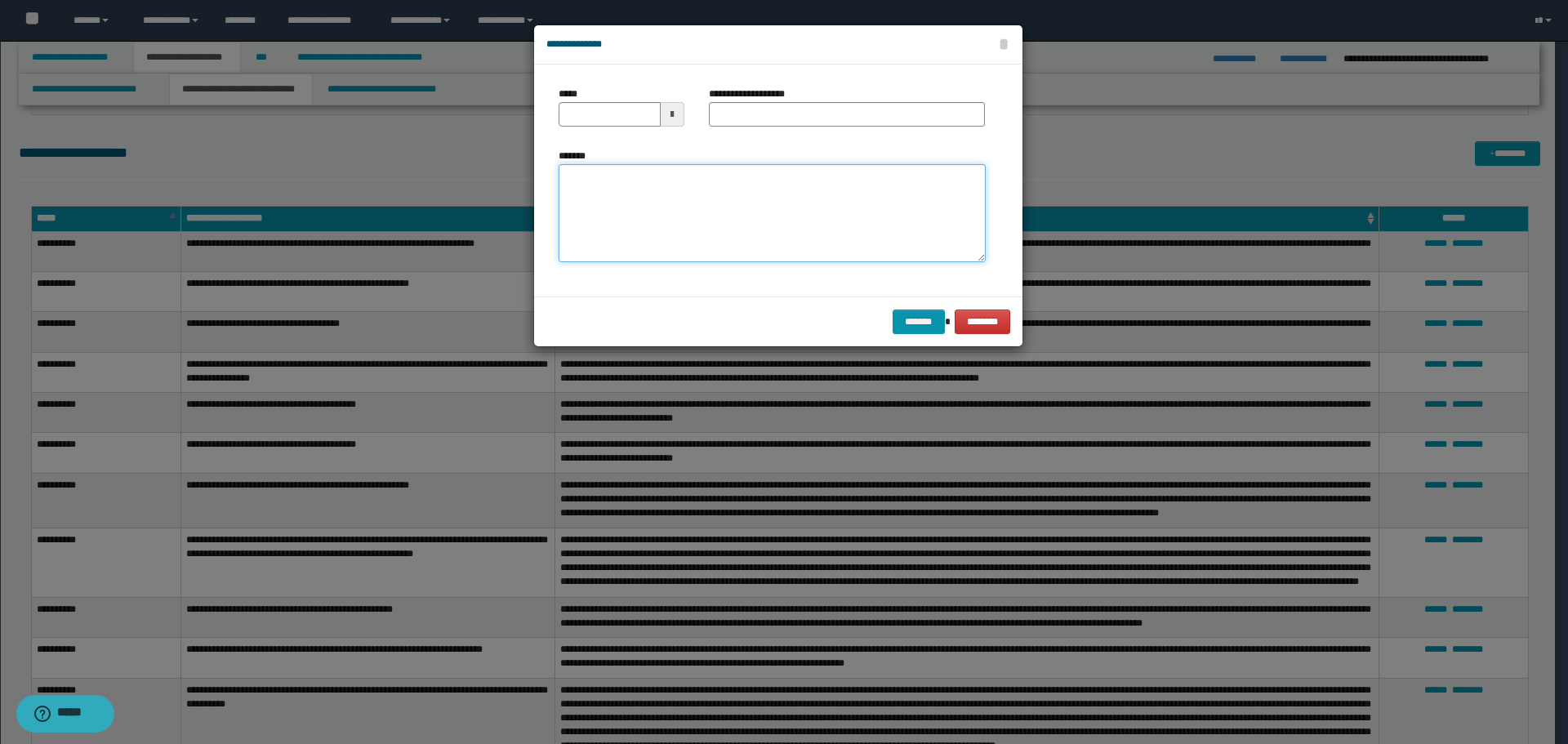 drag, startPoint x: 888, startPoint y: 191, endPoint x: 882, endPoint y: 198, distance: 9.219544 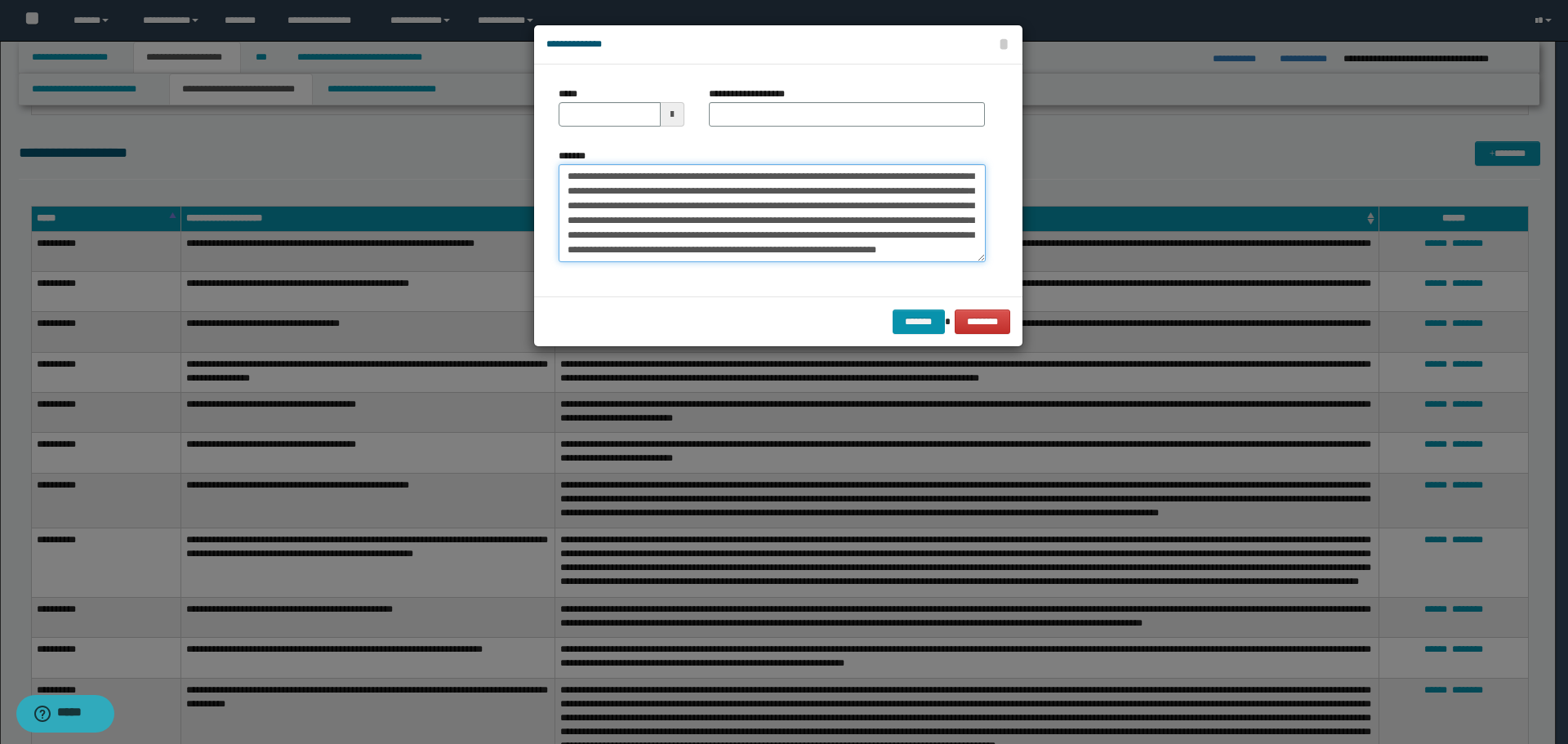 scroll, scrollTop: 0, scrollLeft: 0, axis: both 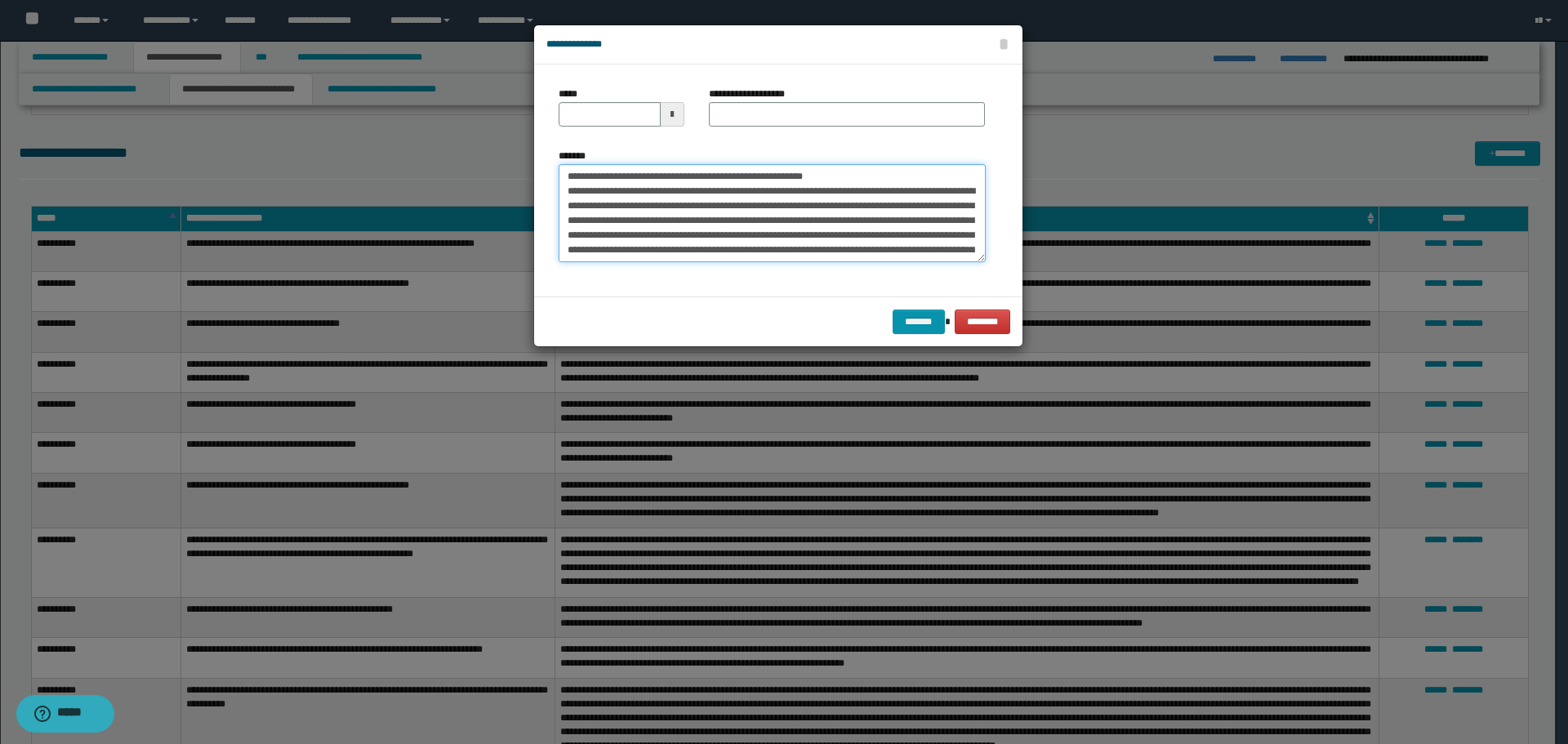 drag, startPoint x: 616, startPoint y: 173, endPoint x: 489, endPoint y: 166, distance: 127.19277 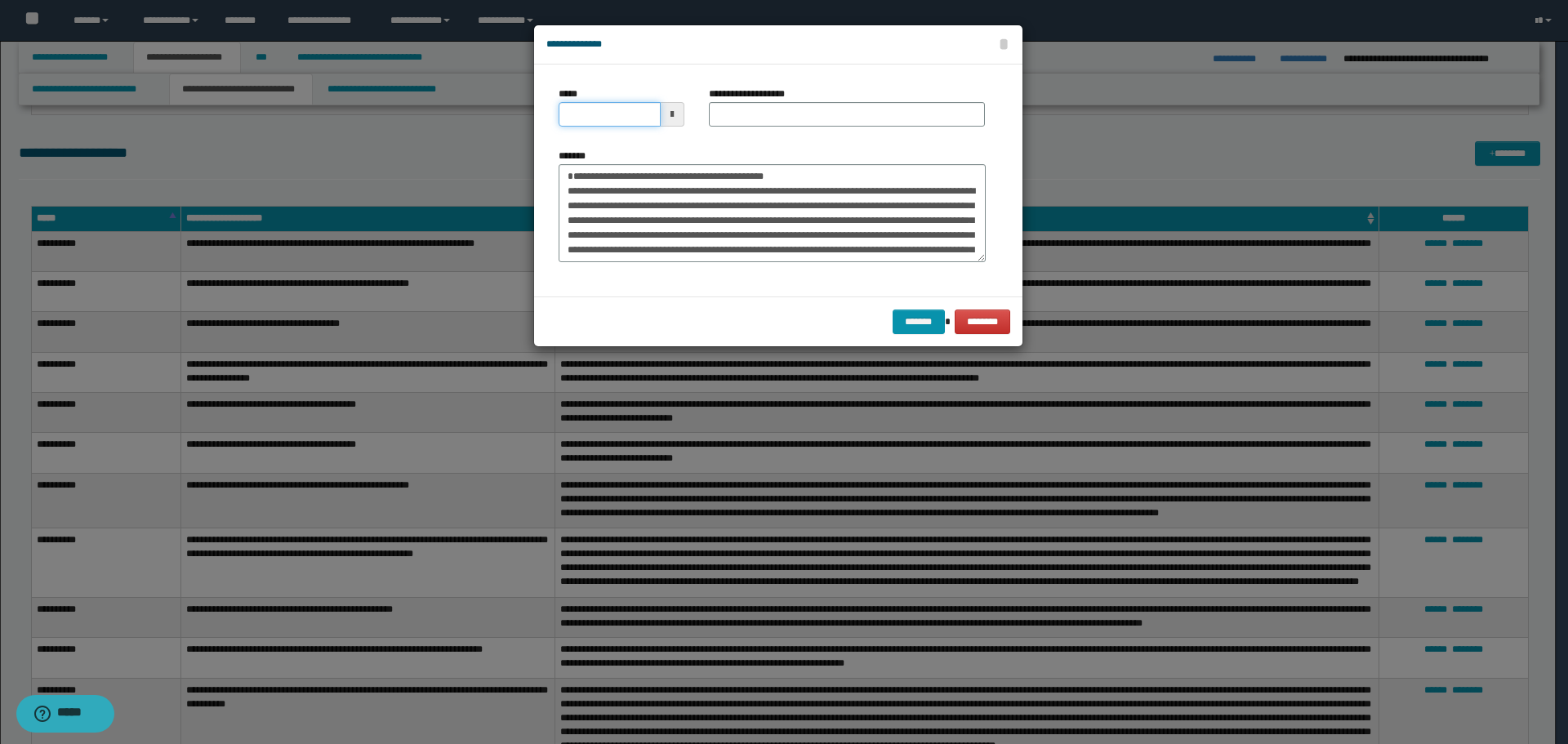 click on "*****" at bounding box center [609, 114] 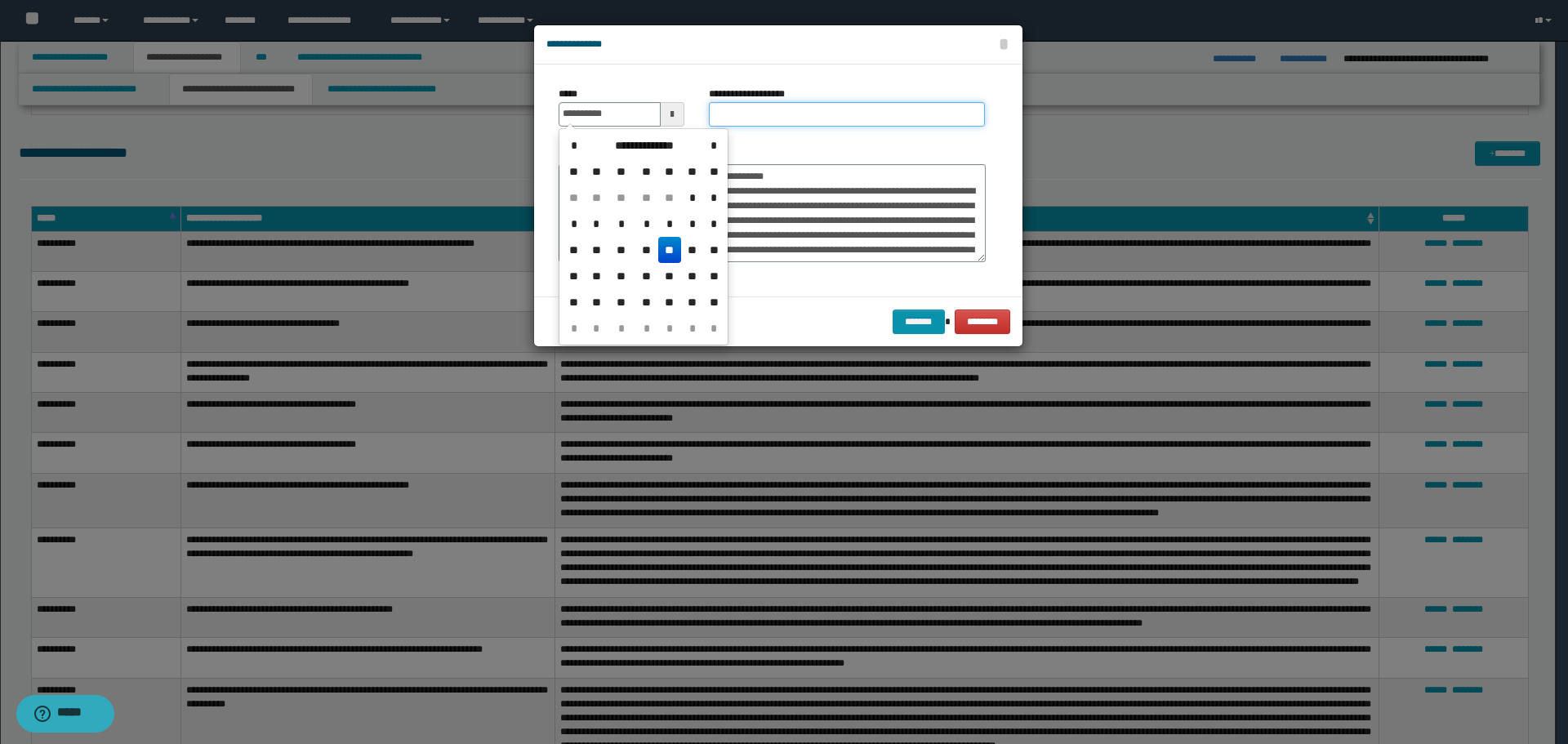 click on "**********" at bounding box center [847, 114] 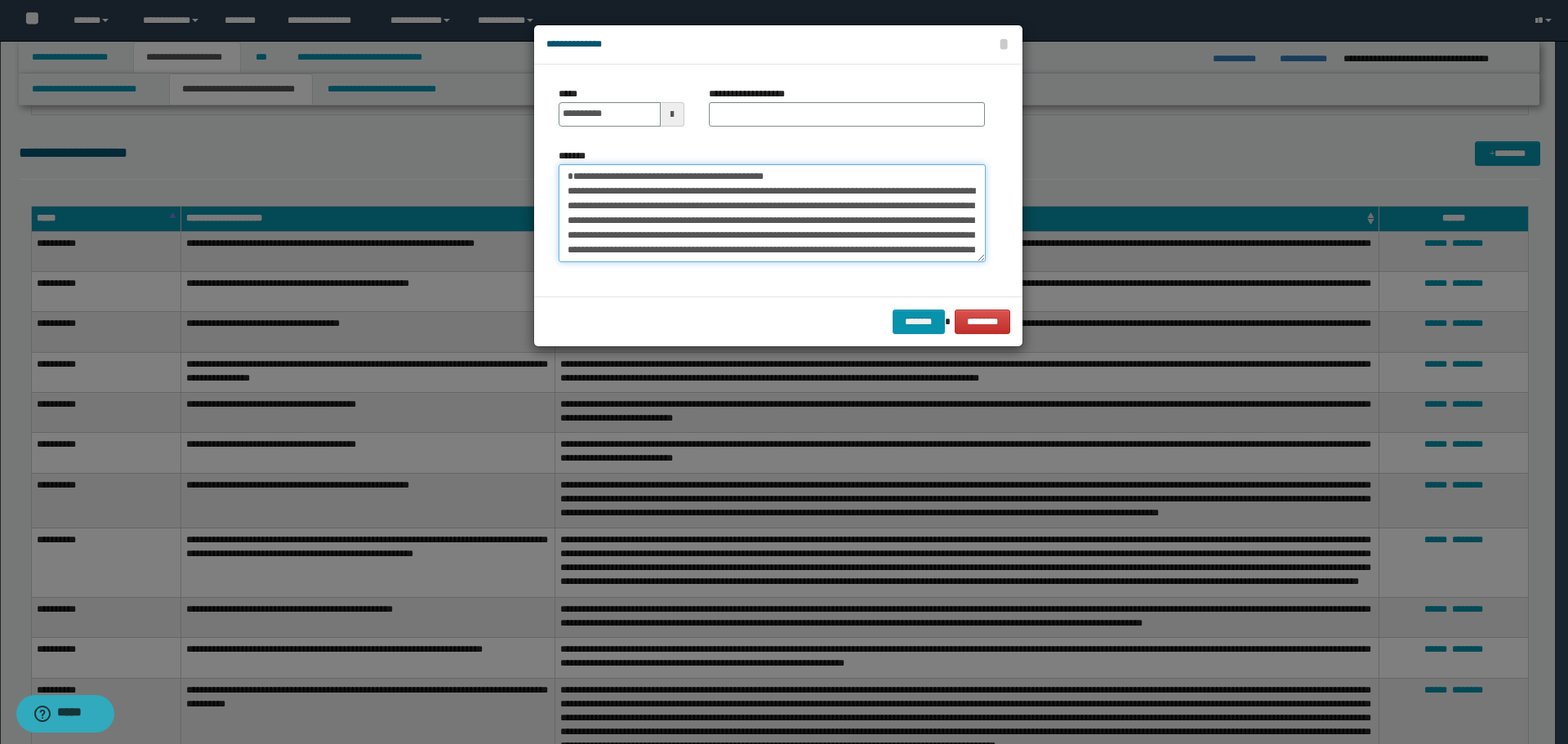 drag, startPoint x: 612, startPoint y: 169, endPoint x: 751, endPoint y: 161, distance: 139.23 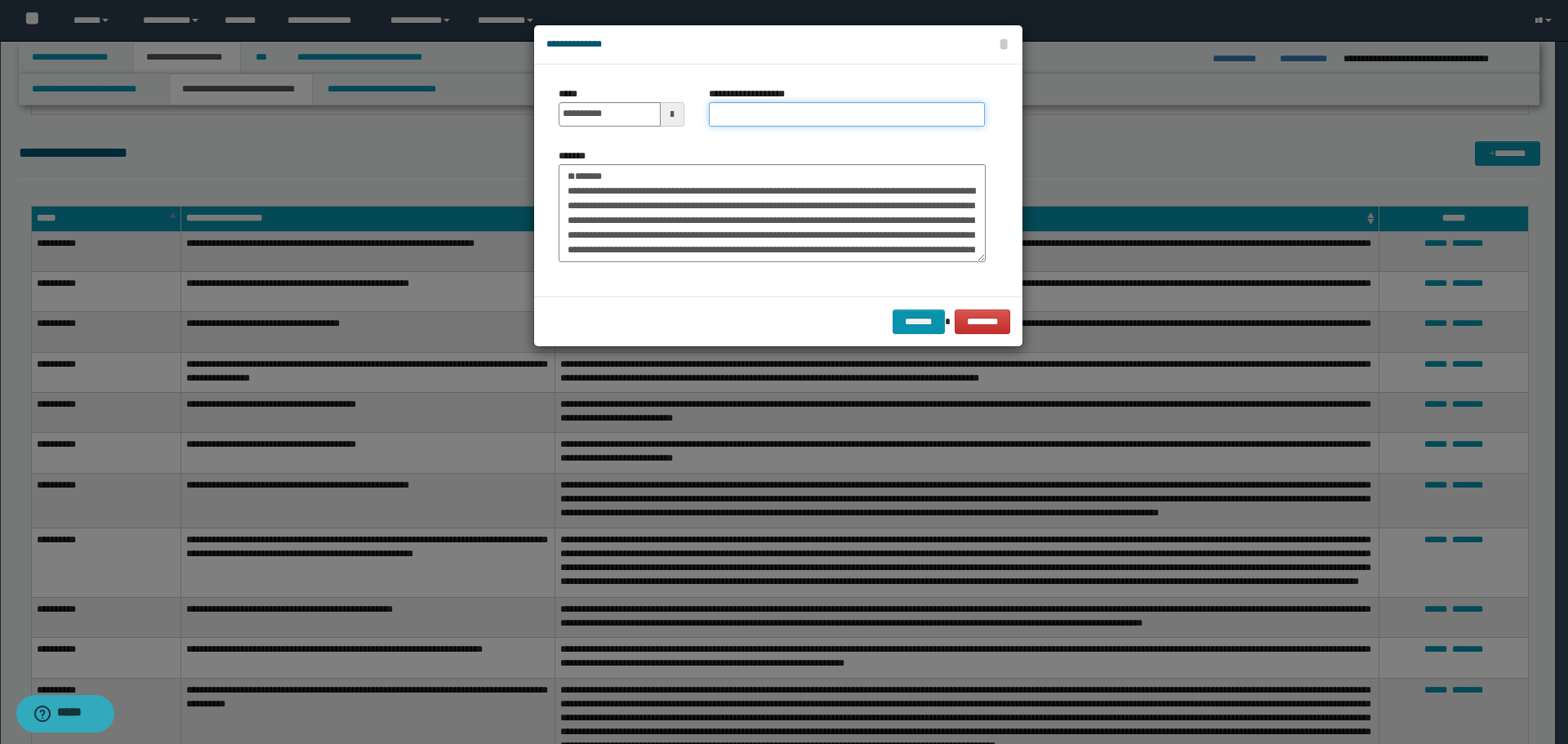 click on "**********" at bounding box center (847, 114) 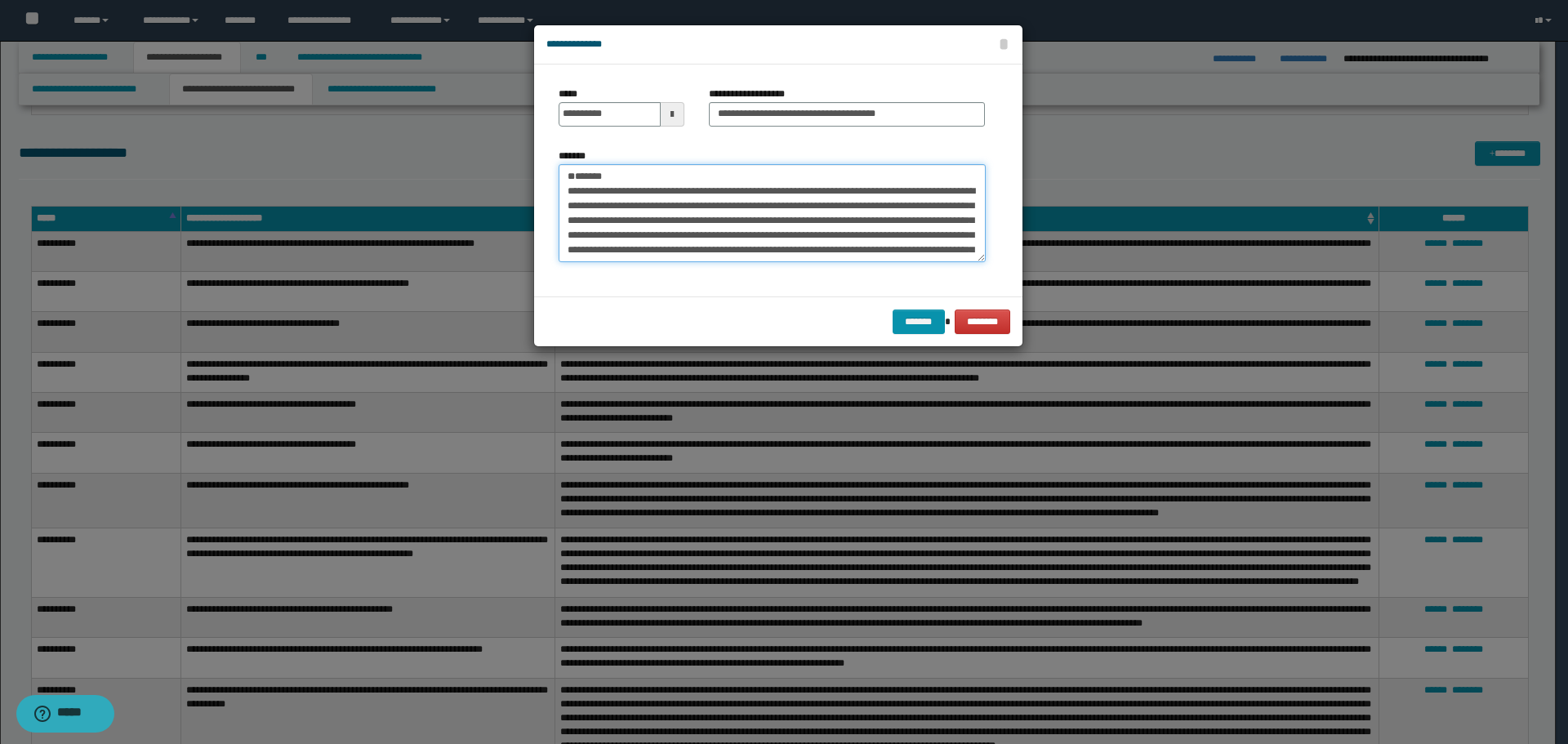 drag, startPoint x: 653, startPoint y: 163, endPoint x: 474, endPoint y: 158, distance: 179.06982 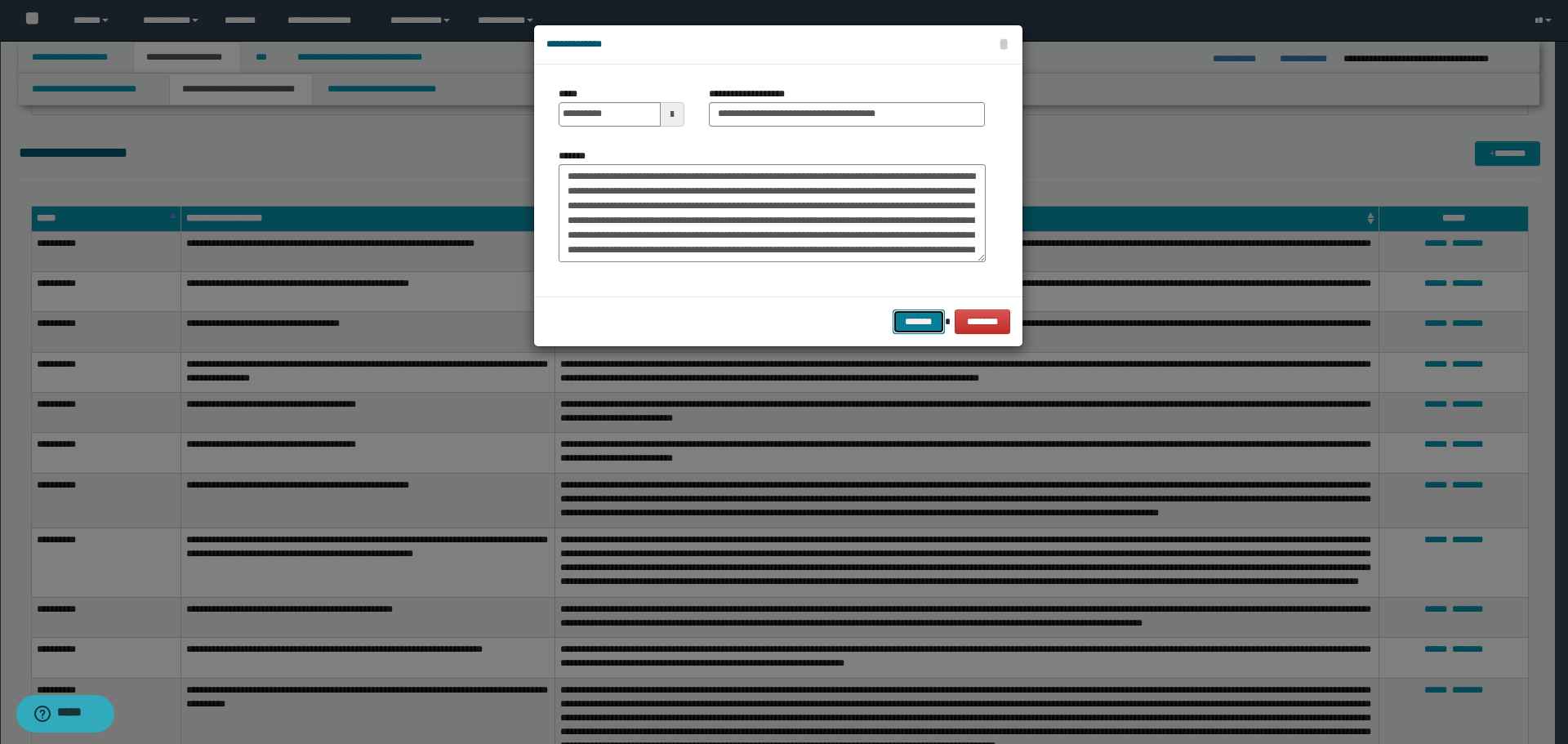 click on "*******" at bounding box center (919, 322) 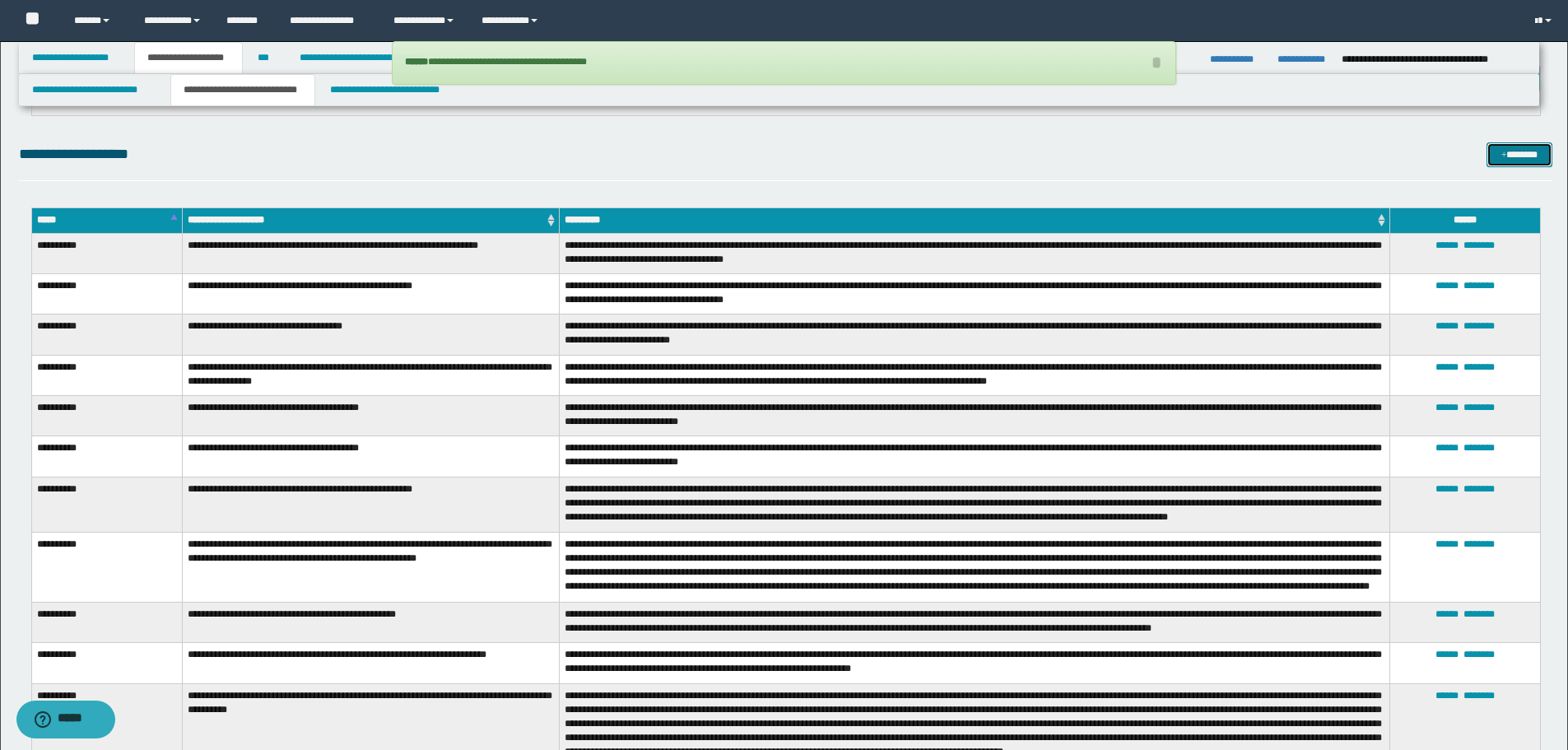 click on "*******" at bounding box center (1519, 155) 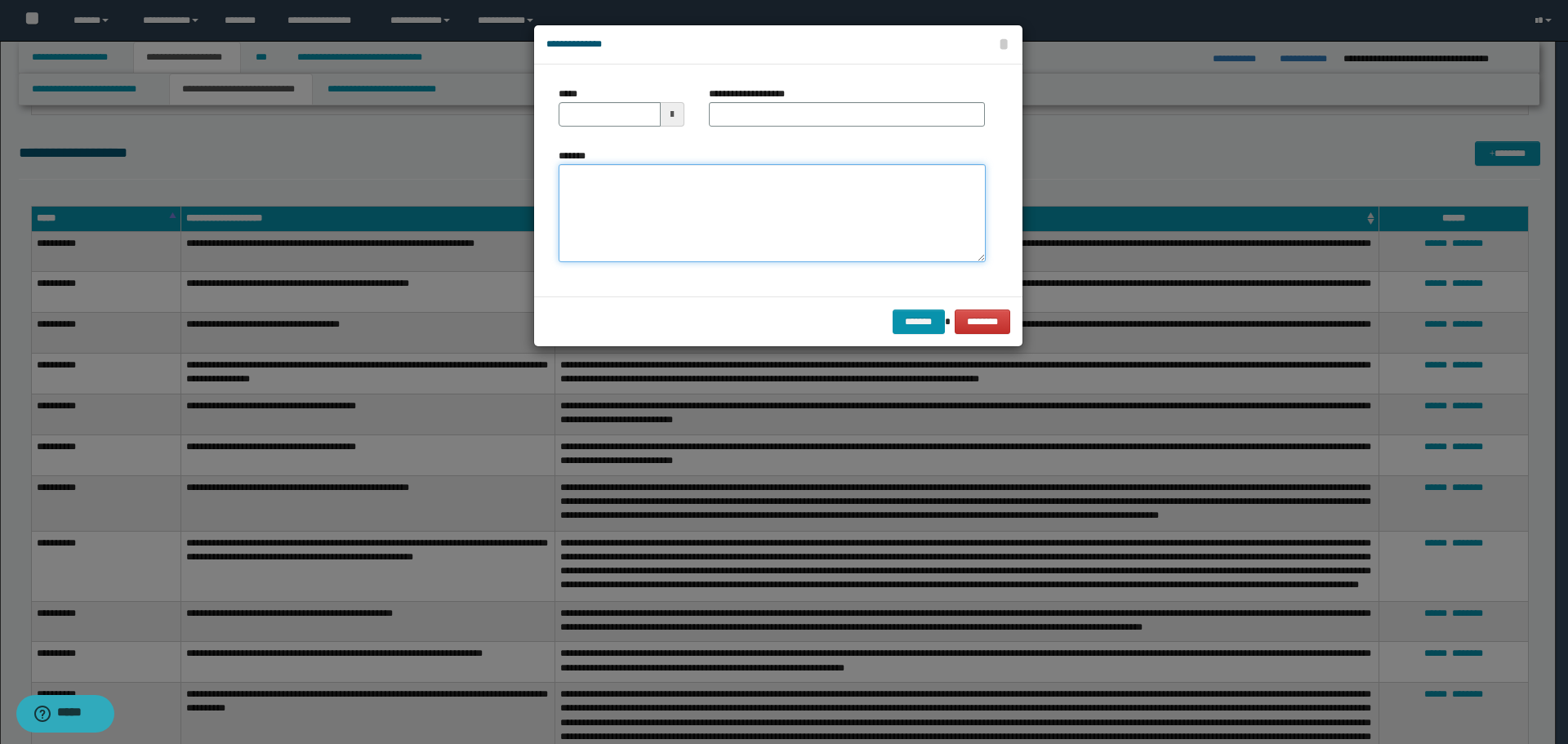 click on "*******" at bounding box center (772, 213) 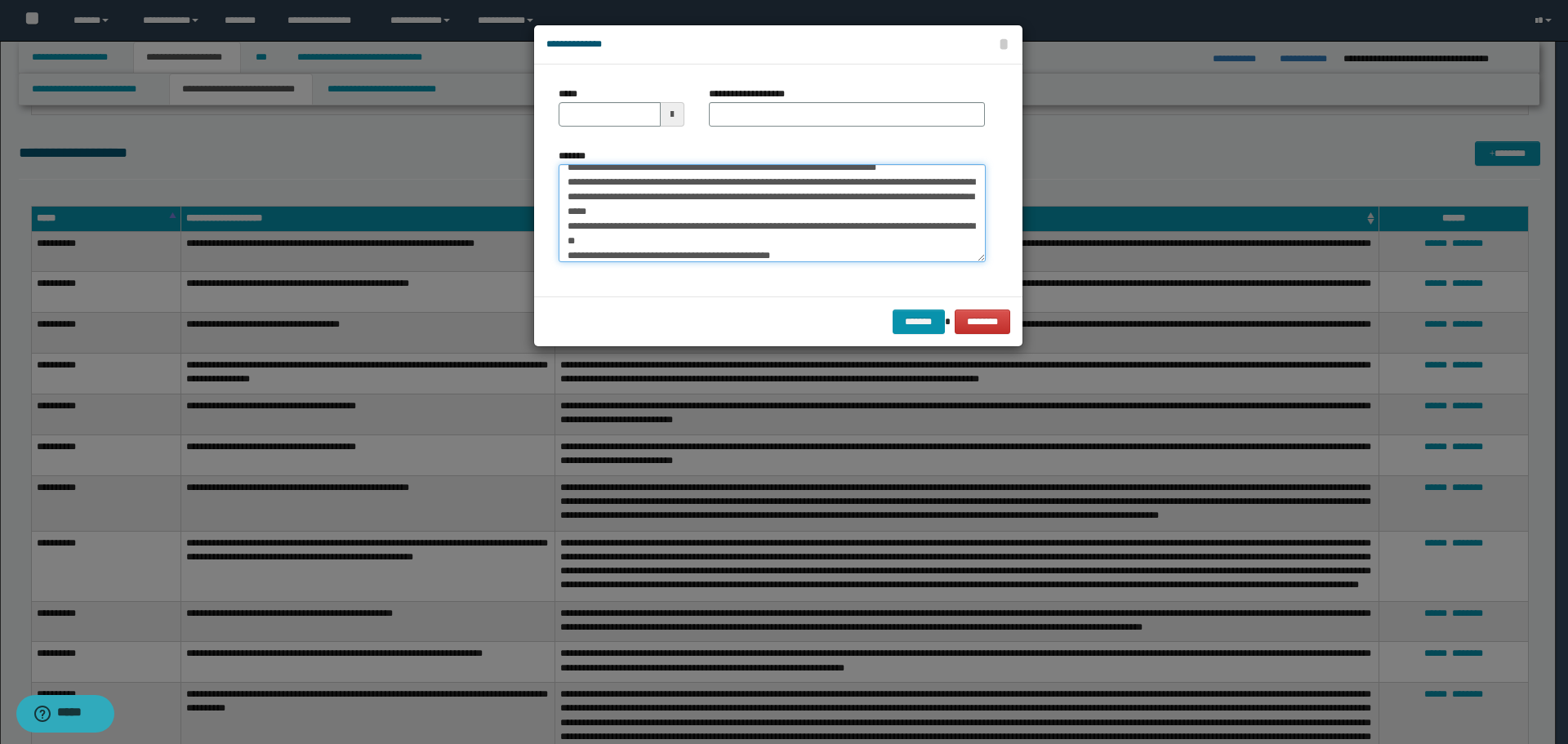 scroll, scrollTop: 0, scrollLeft: 0, axis: both 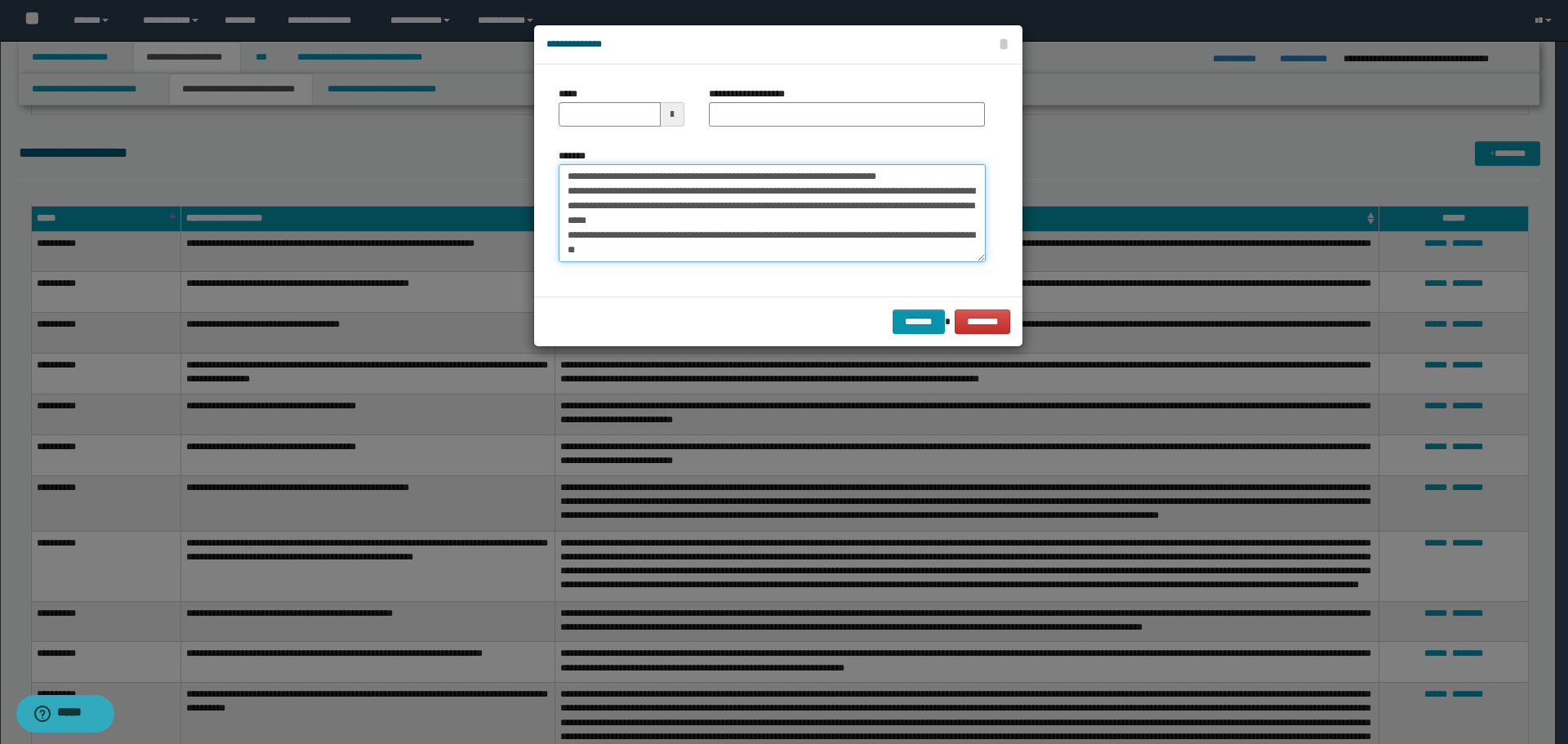 drag, startPoint x: 617, startPoint y: 172, endPoint x: 477, endPoint y: 176, distance: 140.05713 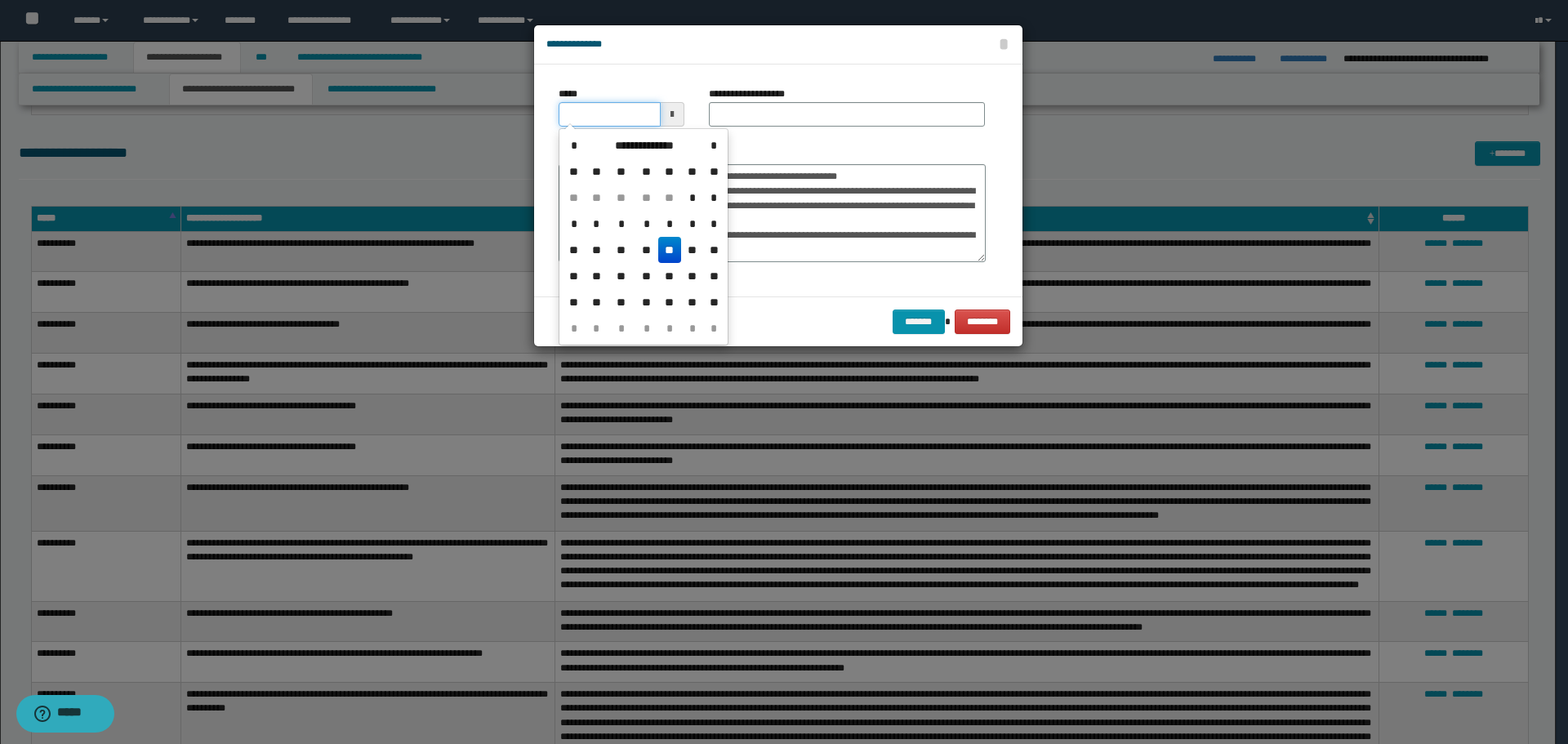 click on "*****" at bounding box center [609, 114] 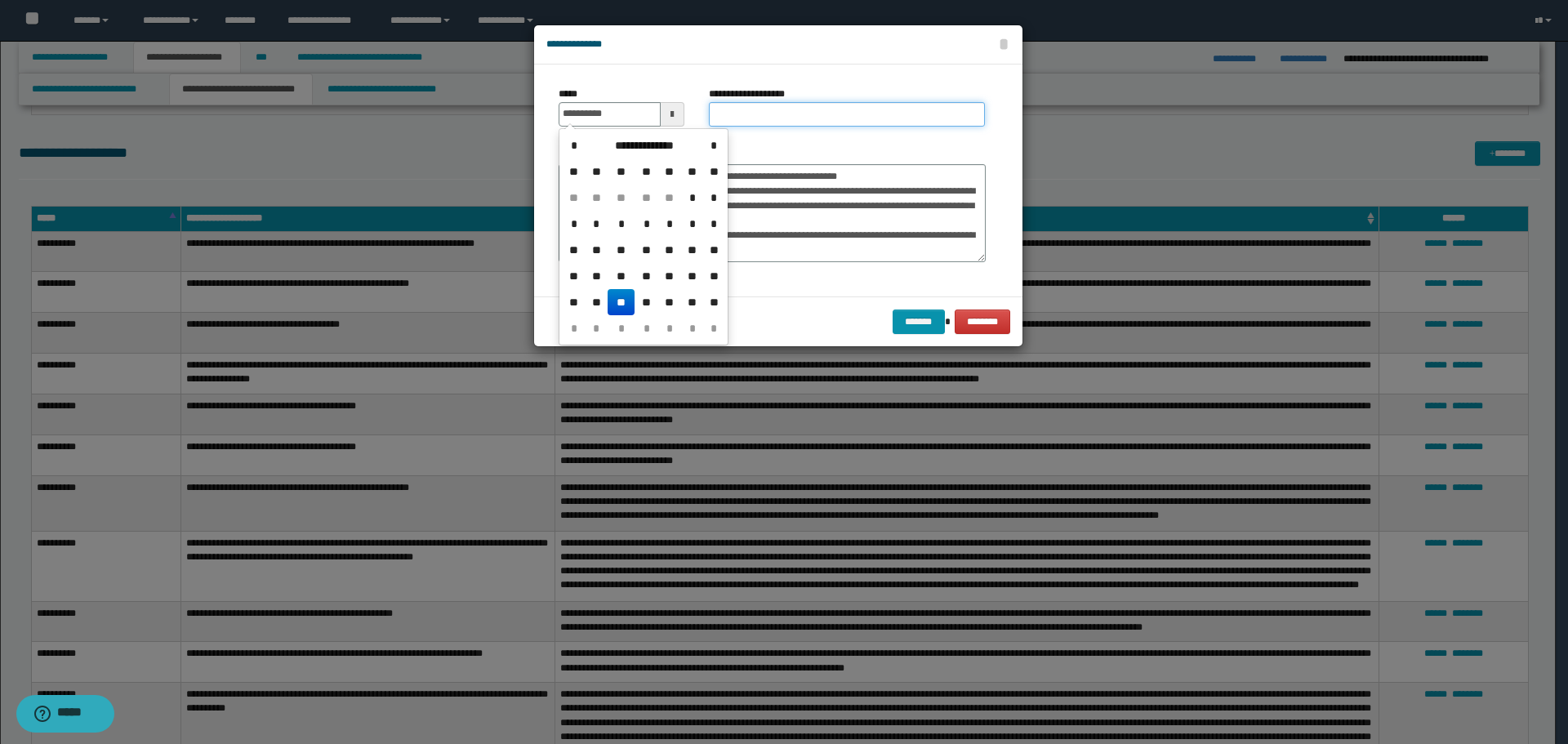 drag, startPoint x: 738, startPoint y: 115, endPoint x: 690, endPoint y: 138, distance: 53.22593 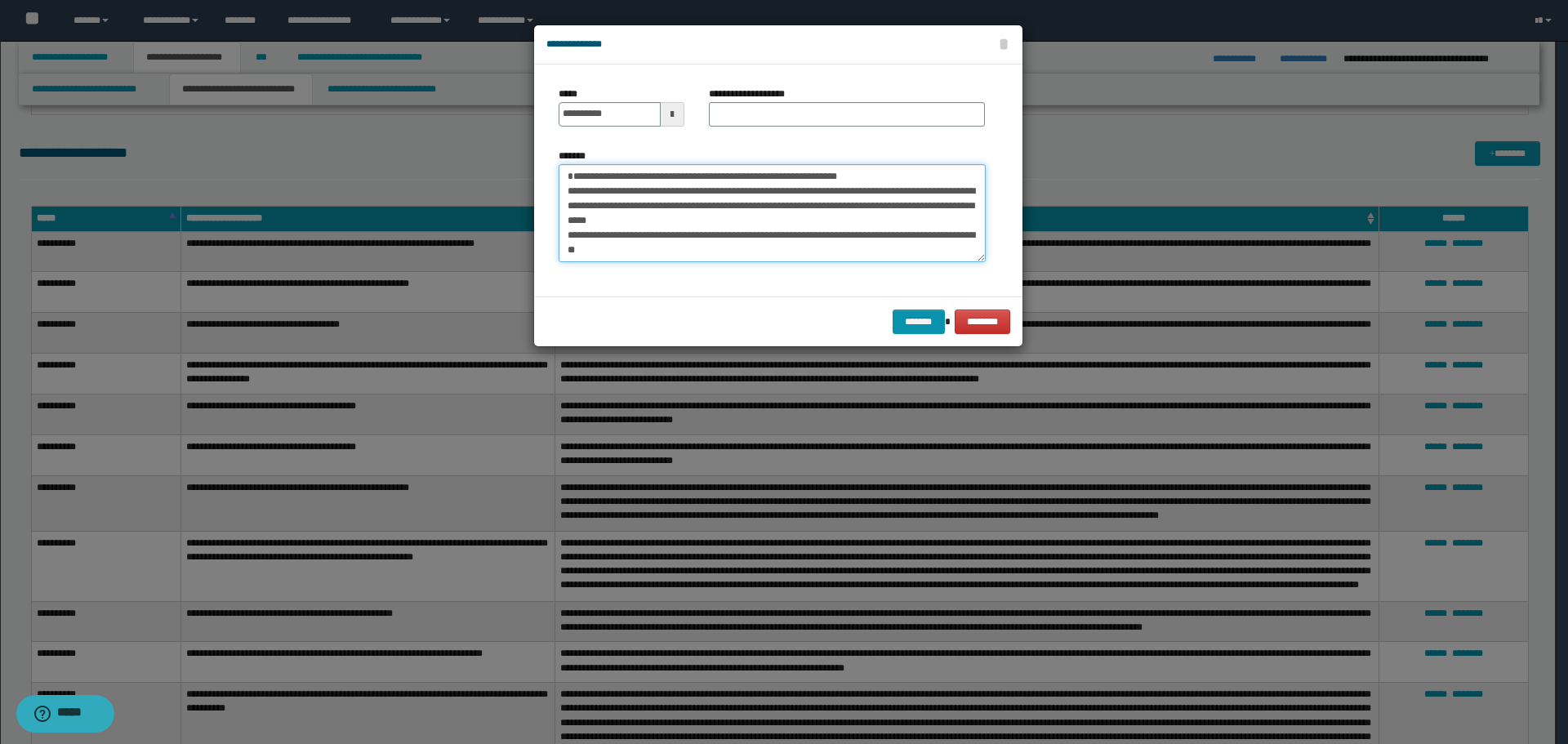 drag, startPoint x: 568, startPoint y: 174, endPoint x: 844, endPoint y: 174, distance: 276 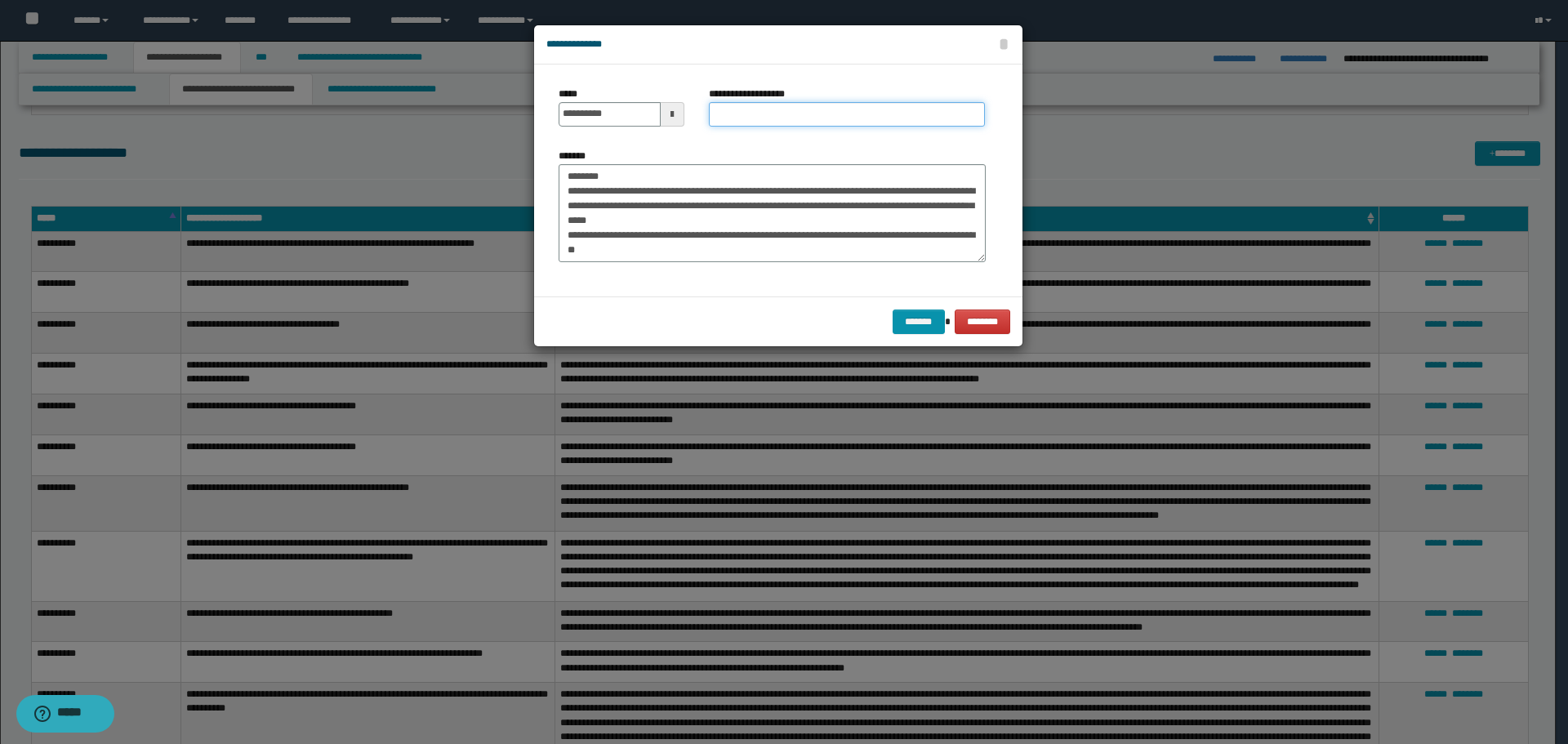 click on "**********" at bounding box center [847, 114] 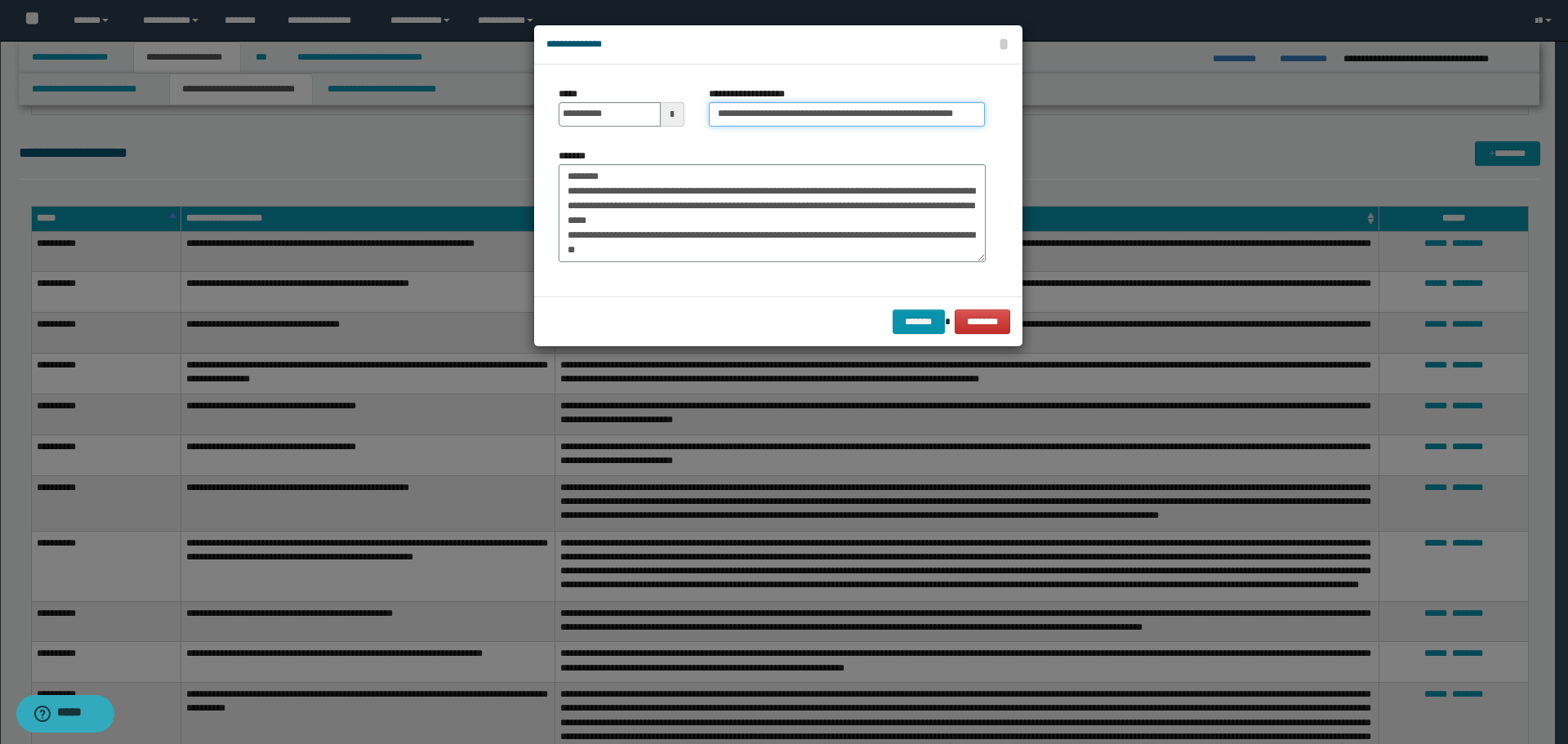 scroll, scrollTop: 0, scrollLeft: 17, axis: horizontal 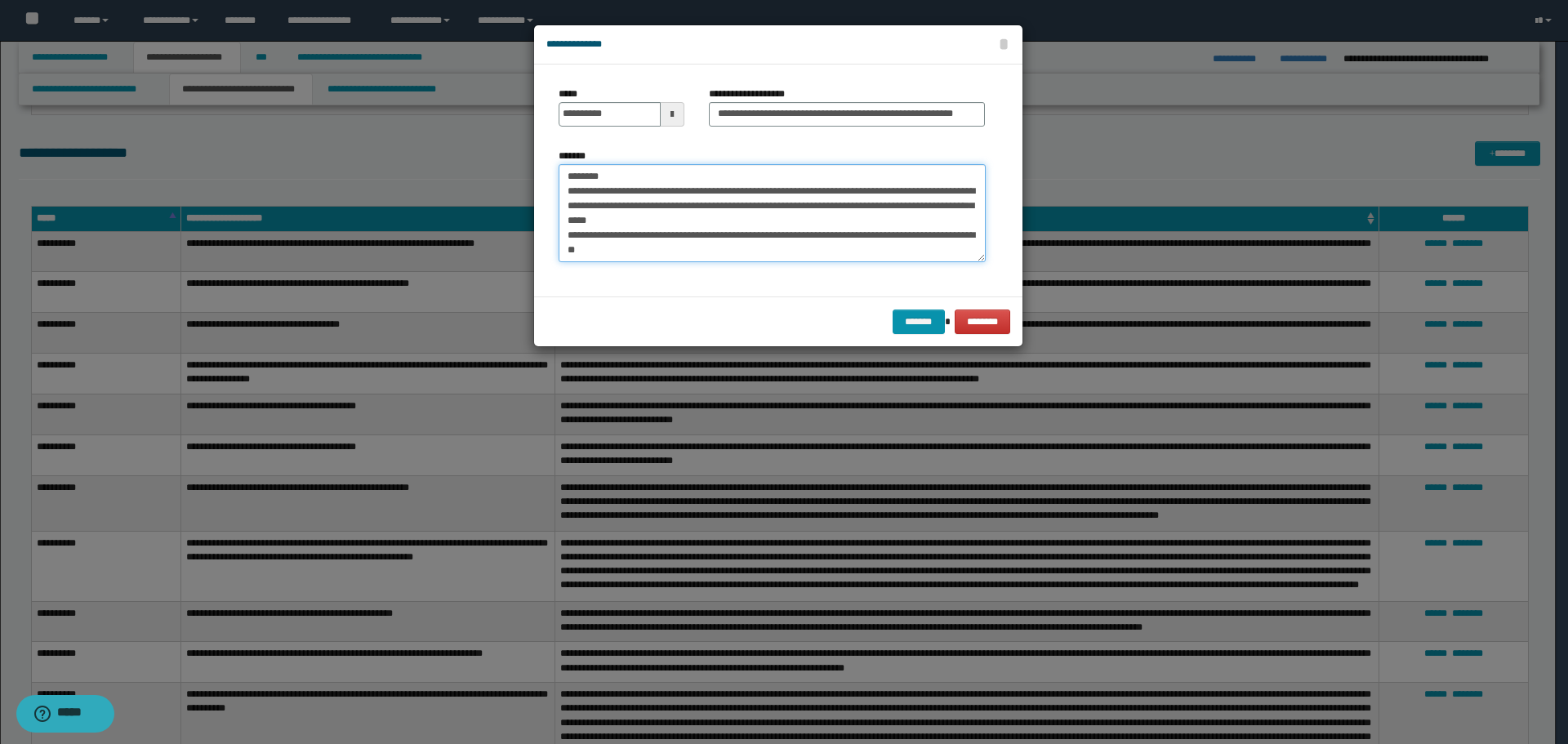 drag, startPoint x: 641, startPoint y: 174, endPoint x: 480, endPoint y: 173, distance: 161.00311 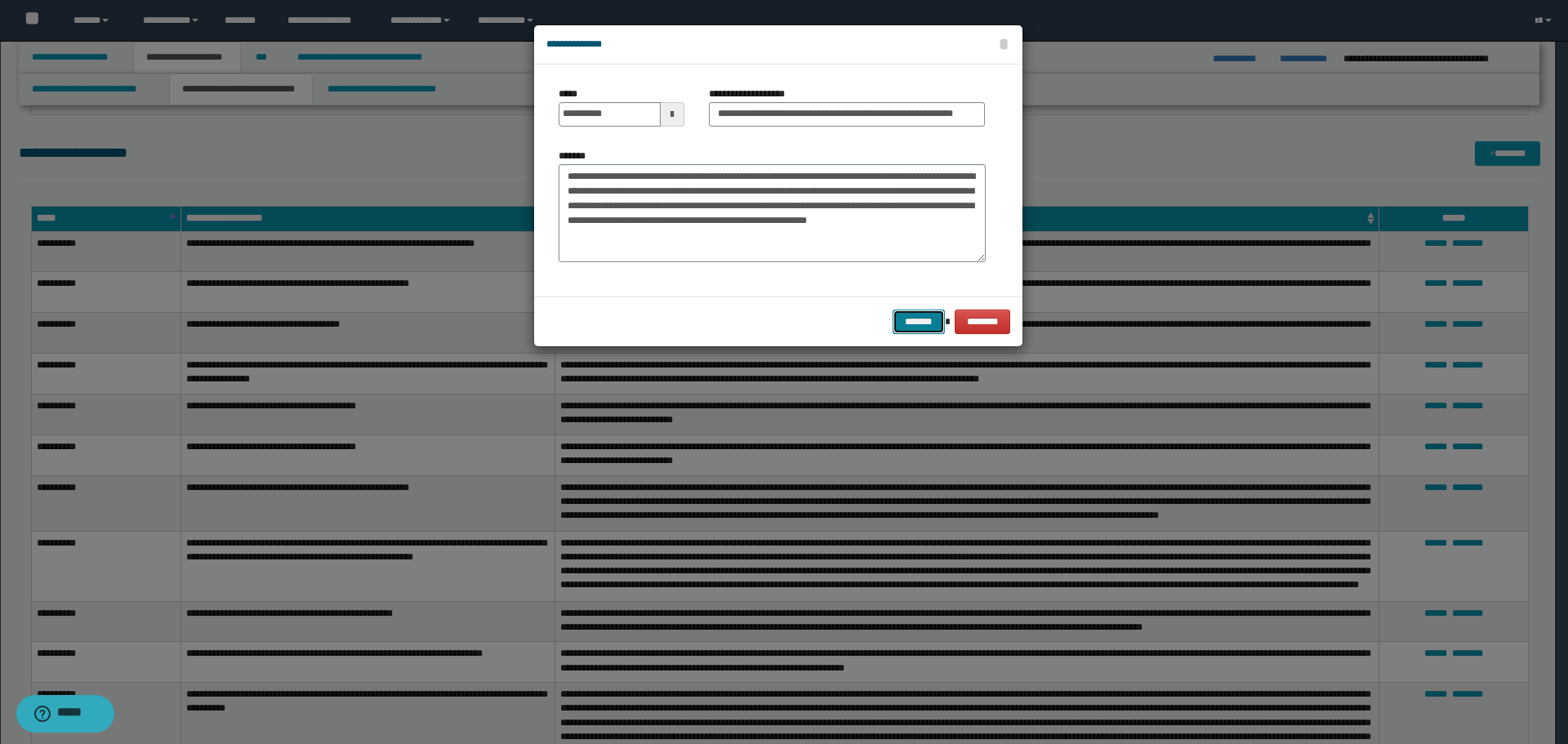 click on "*******" at bounding box center [919, 322] 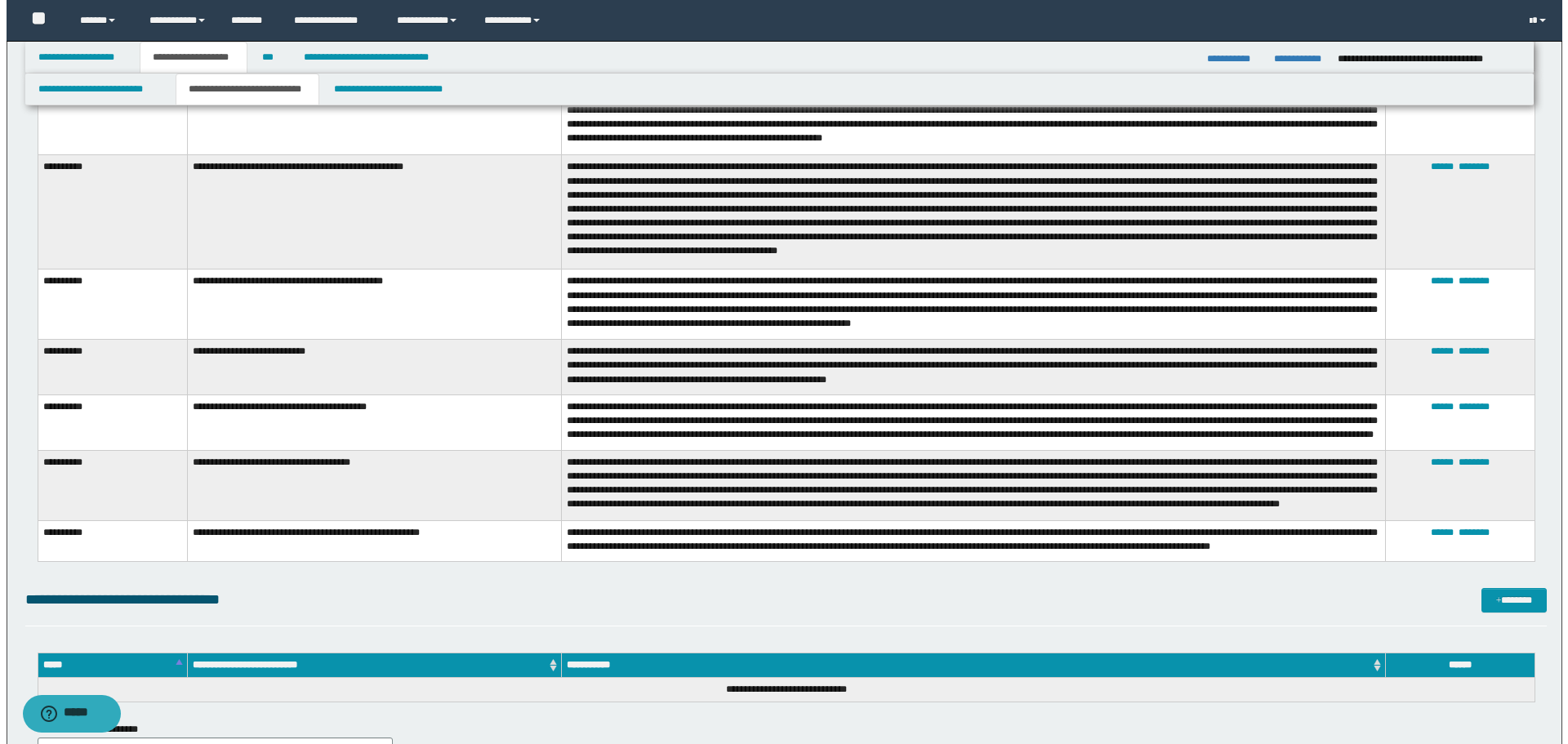 scroll, scrollTop: 4484, scrollLeft: 0, axis: vertical 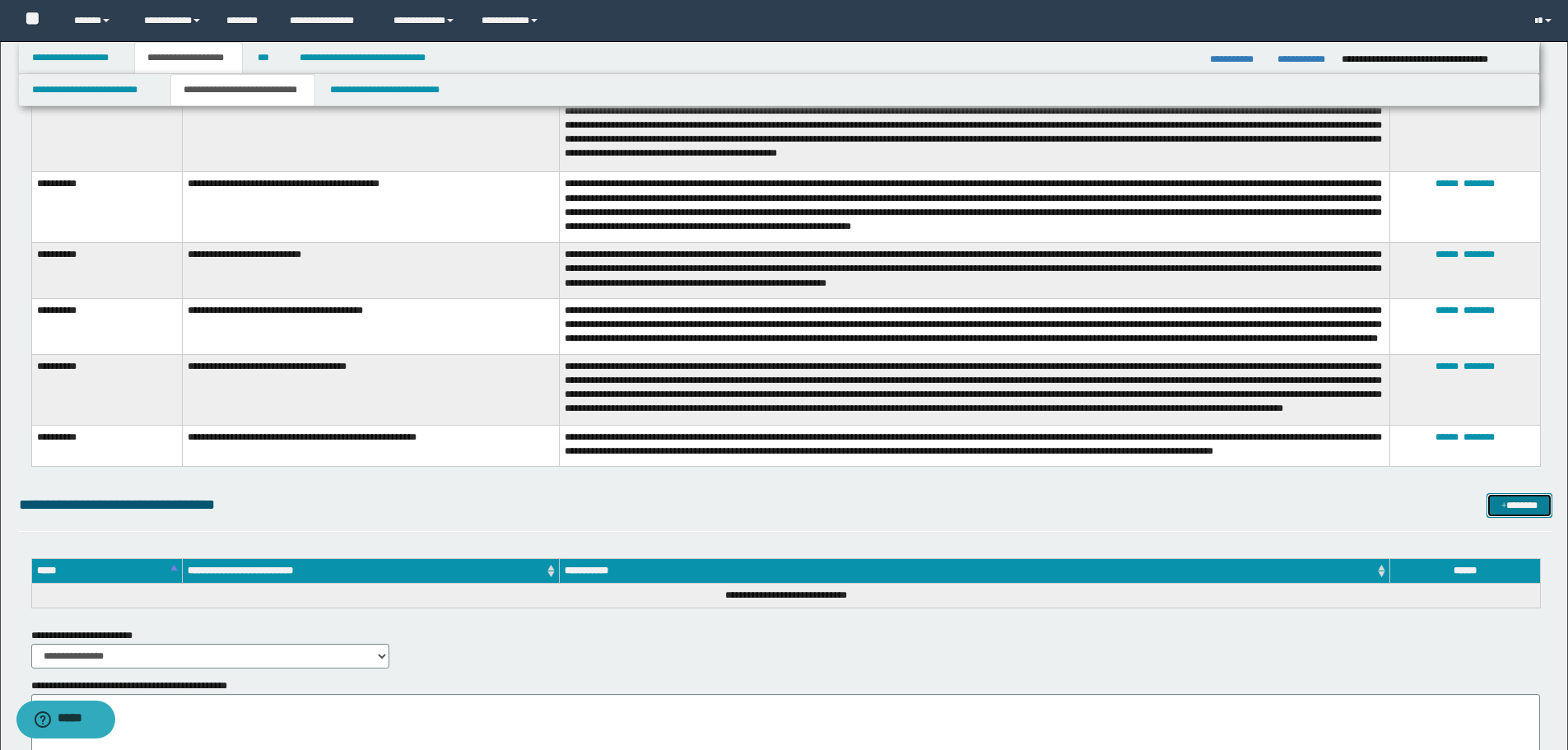 click on "*******" at bounding box center (1519, 505) 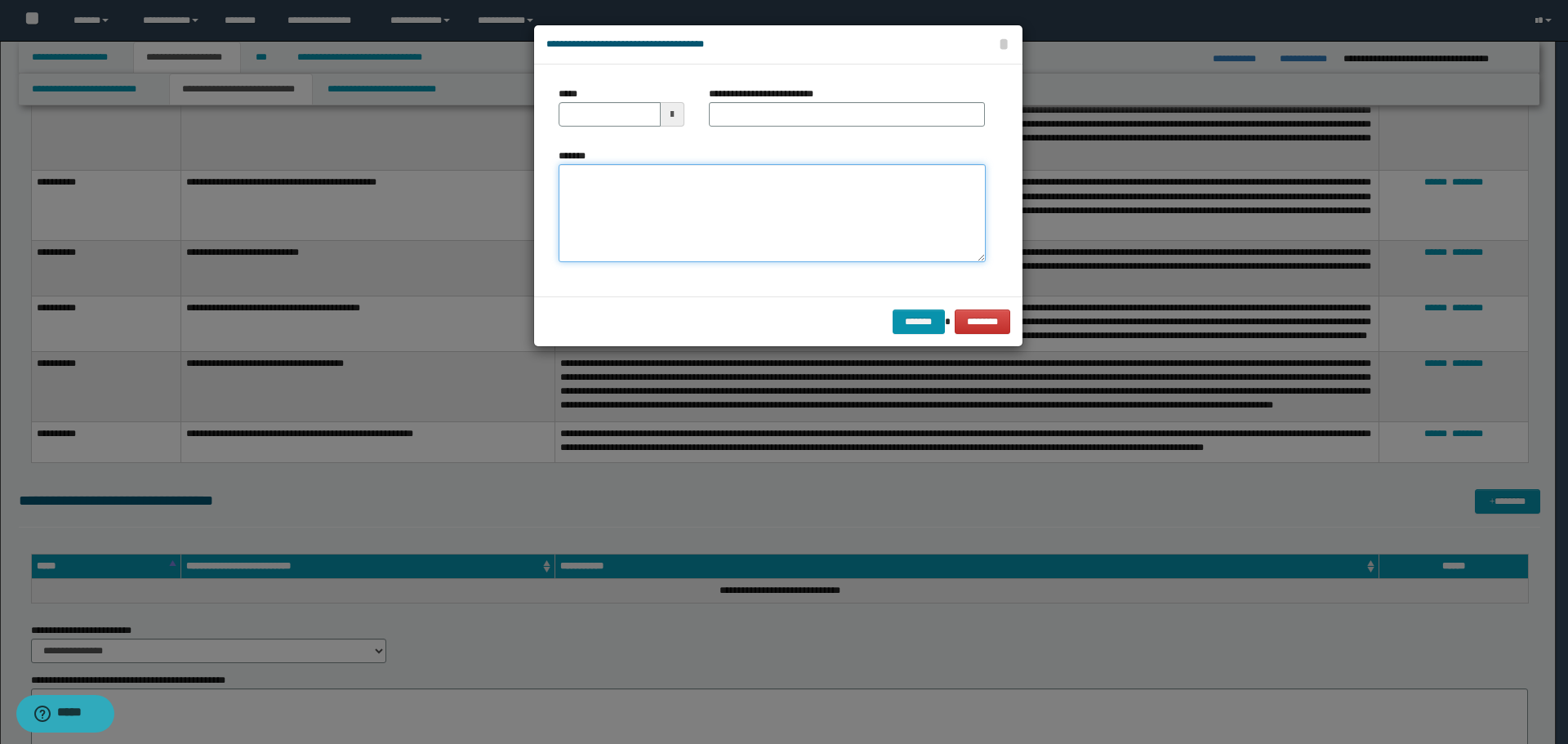 drag, startPoint x: 882, startPoint y: 234, endPoint x: 870, endPoint y: 224, distance: 15.620499 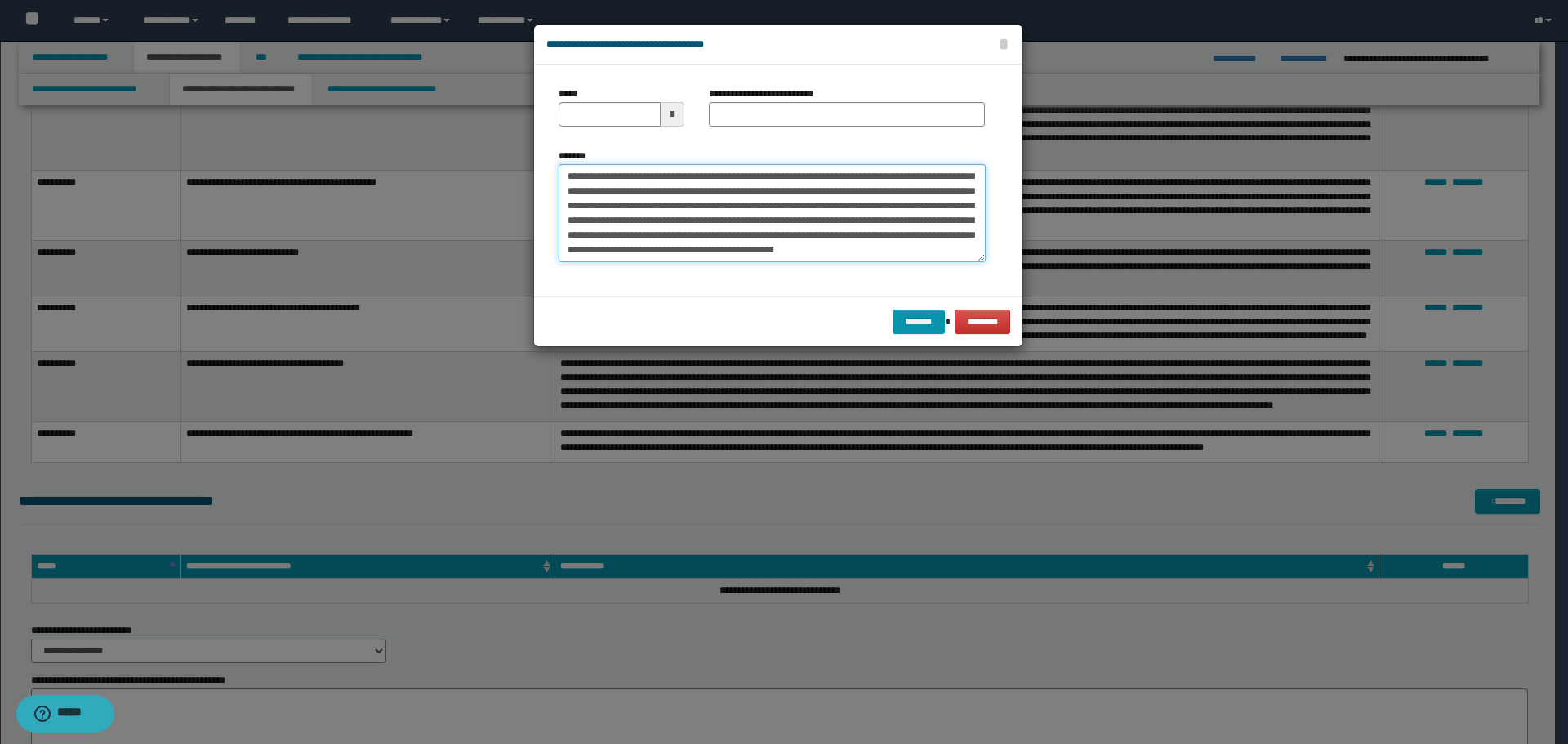 scroll, scrollTop: 0, scrollLeft: 0, axis: both 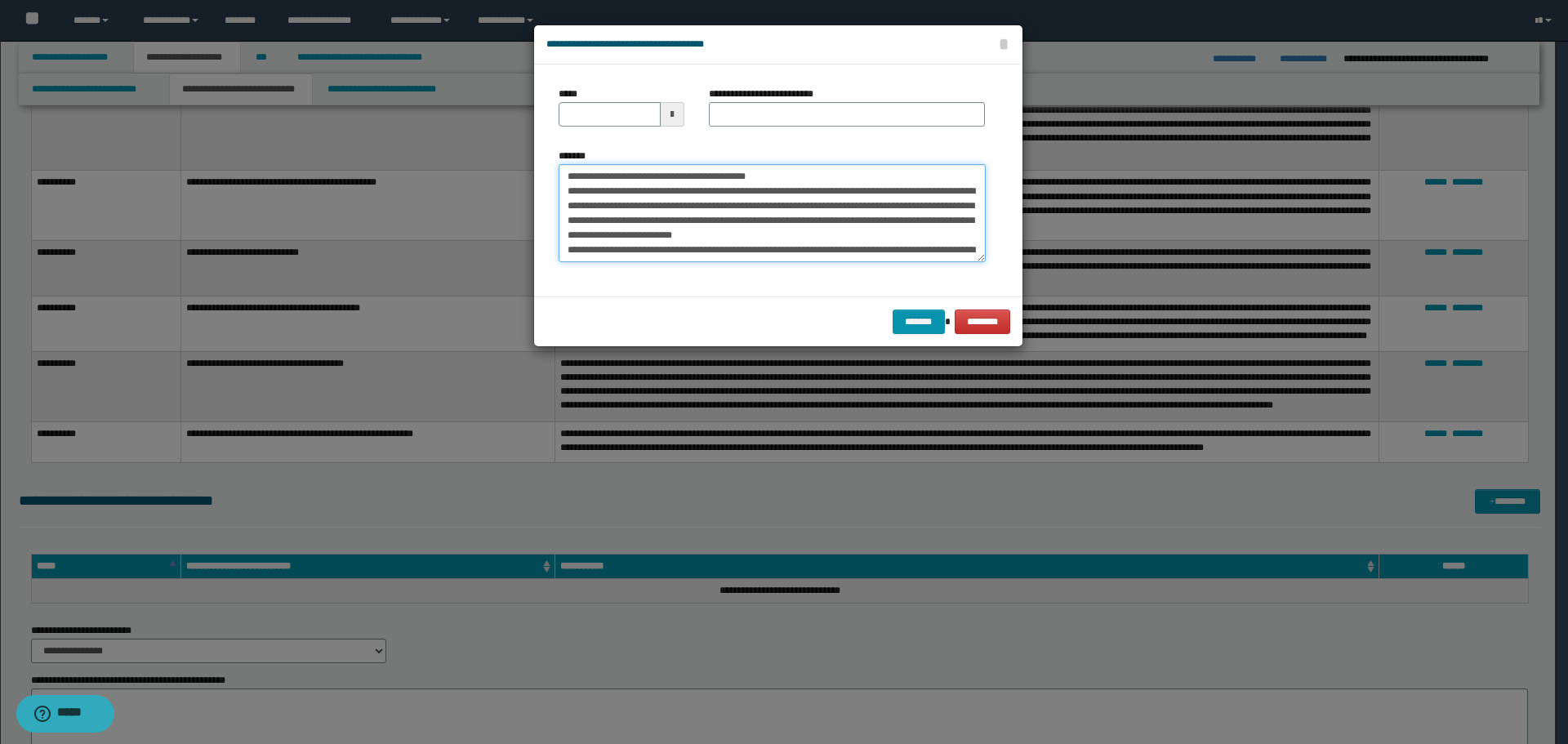 drag, startPoint x: 618, startPoint y: 176, endPoint x: 522, endPoint y: 168, distance: 96.33276 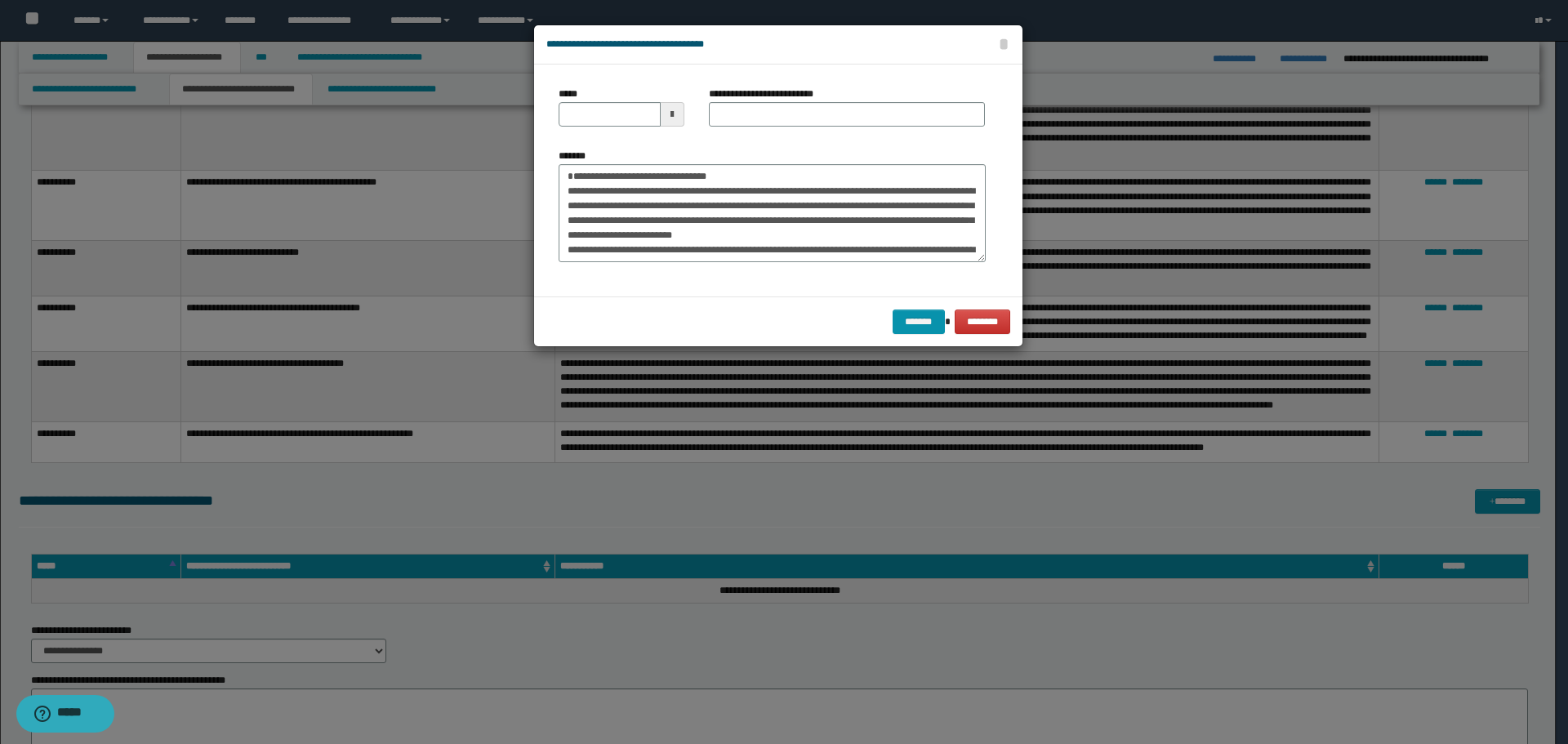 click on "*****" at bounding box center [621, 113] 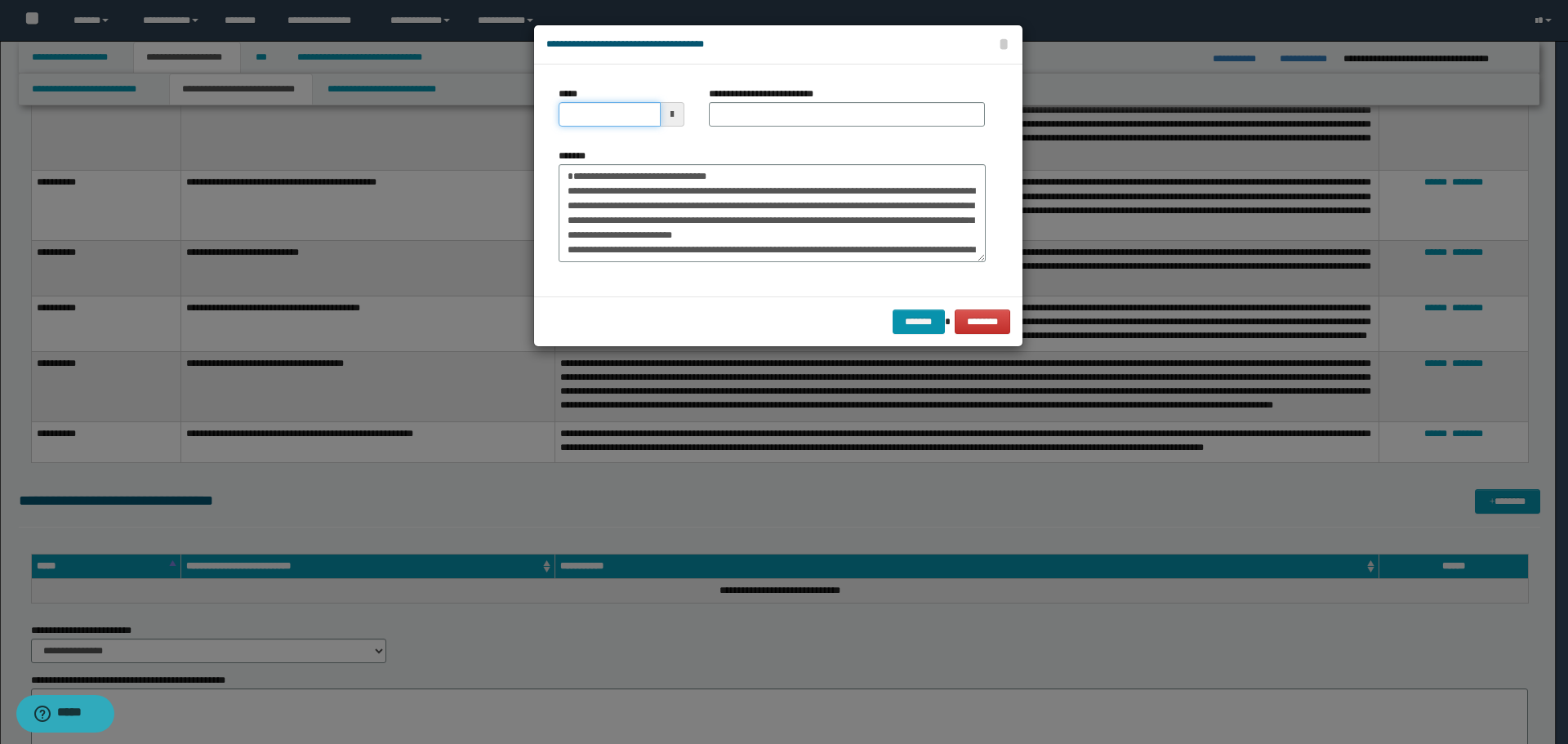 click on "*****" at bounding box center [609, 114] 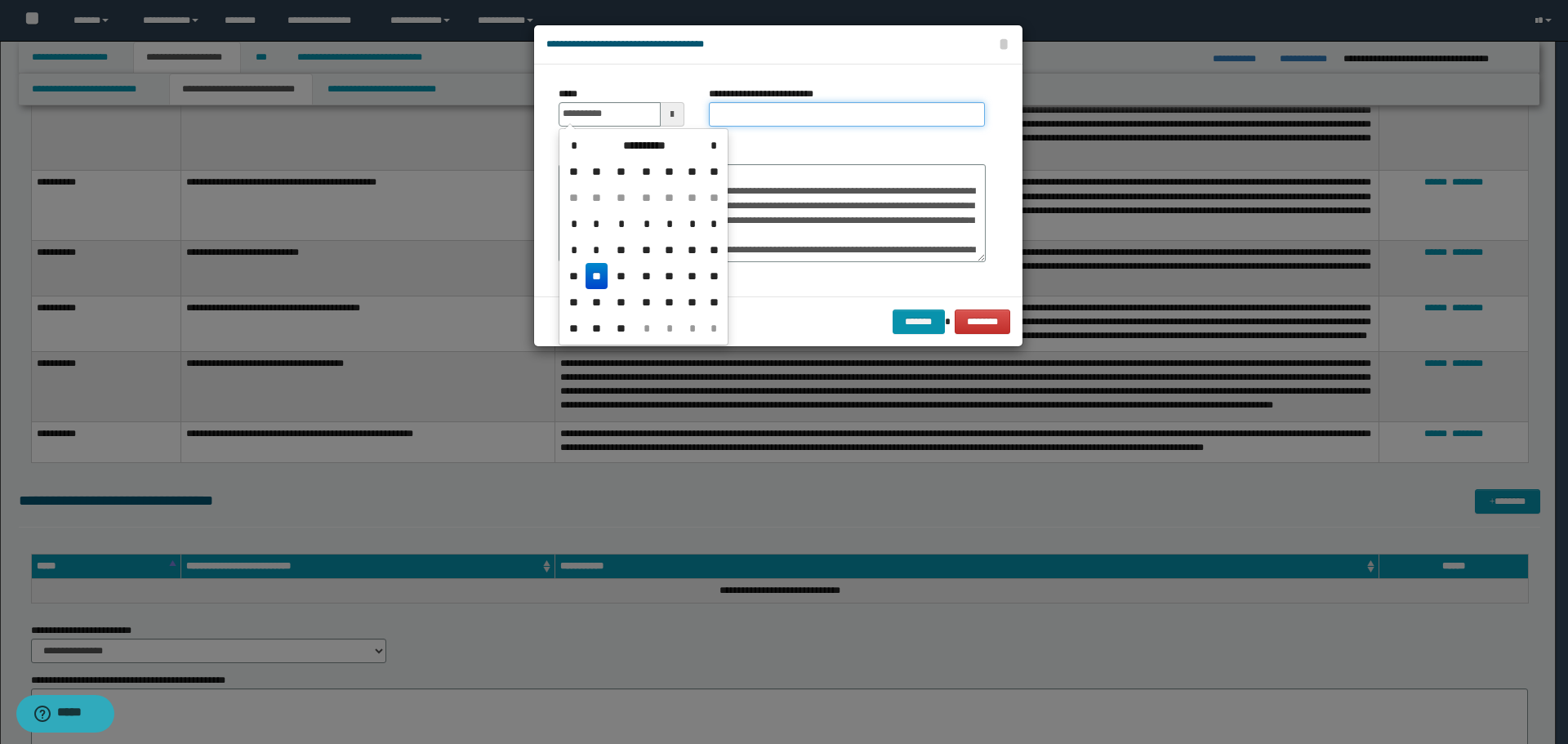 click on "**********" at bounding box center [847, 114] 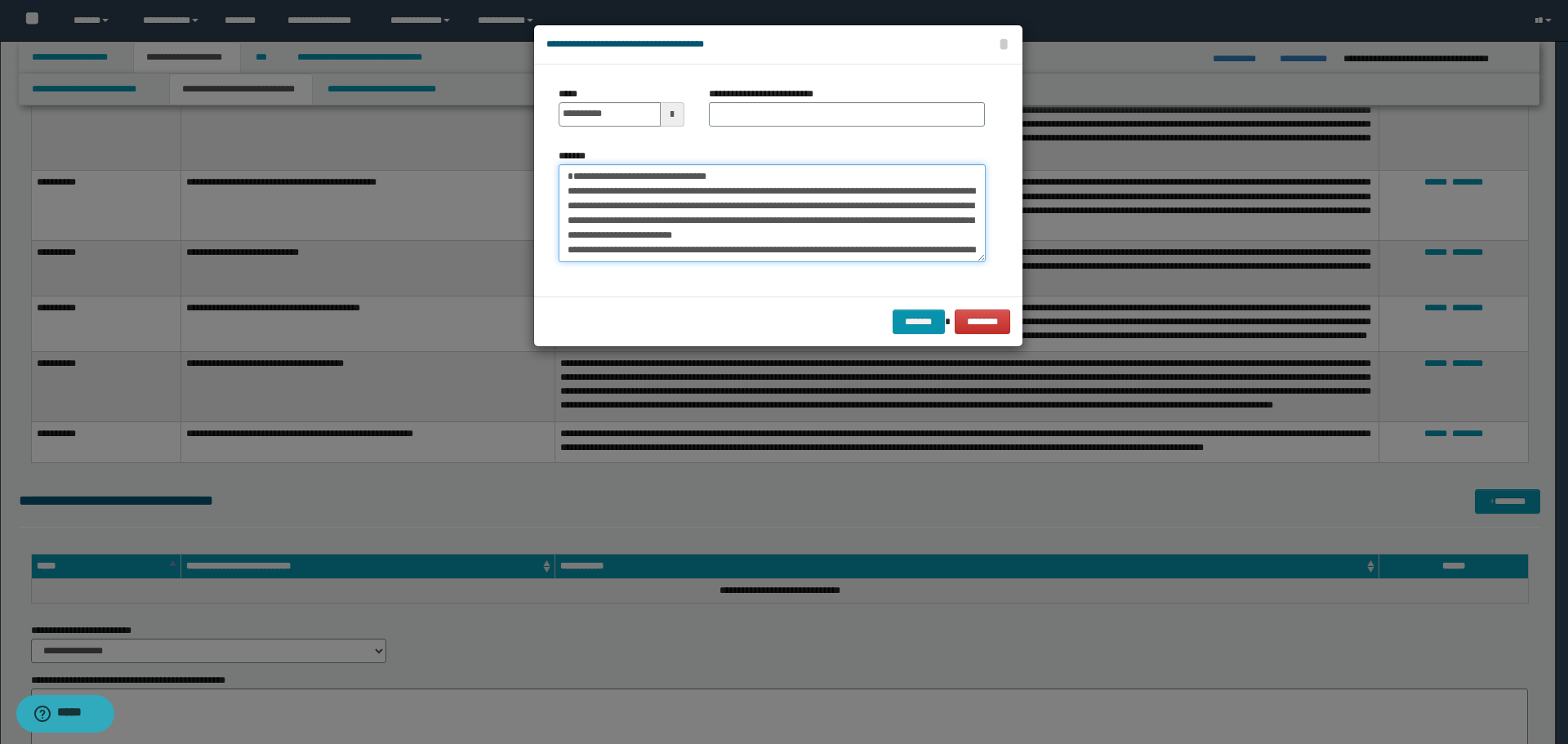 drag, startPoint x: 566, startPoint y: 173, endPoint x: 682, endPoint y: 175, distance: 116.01724 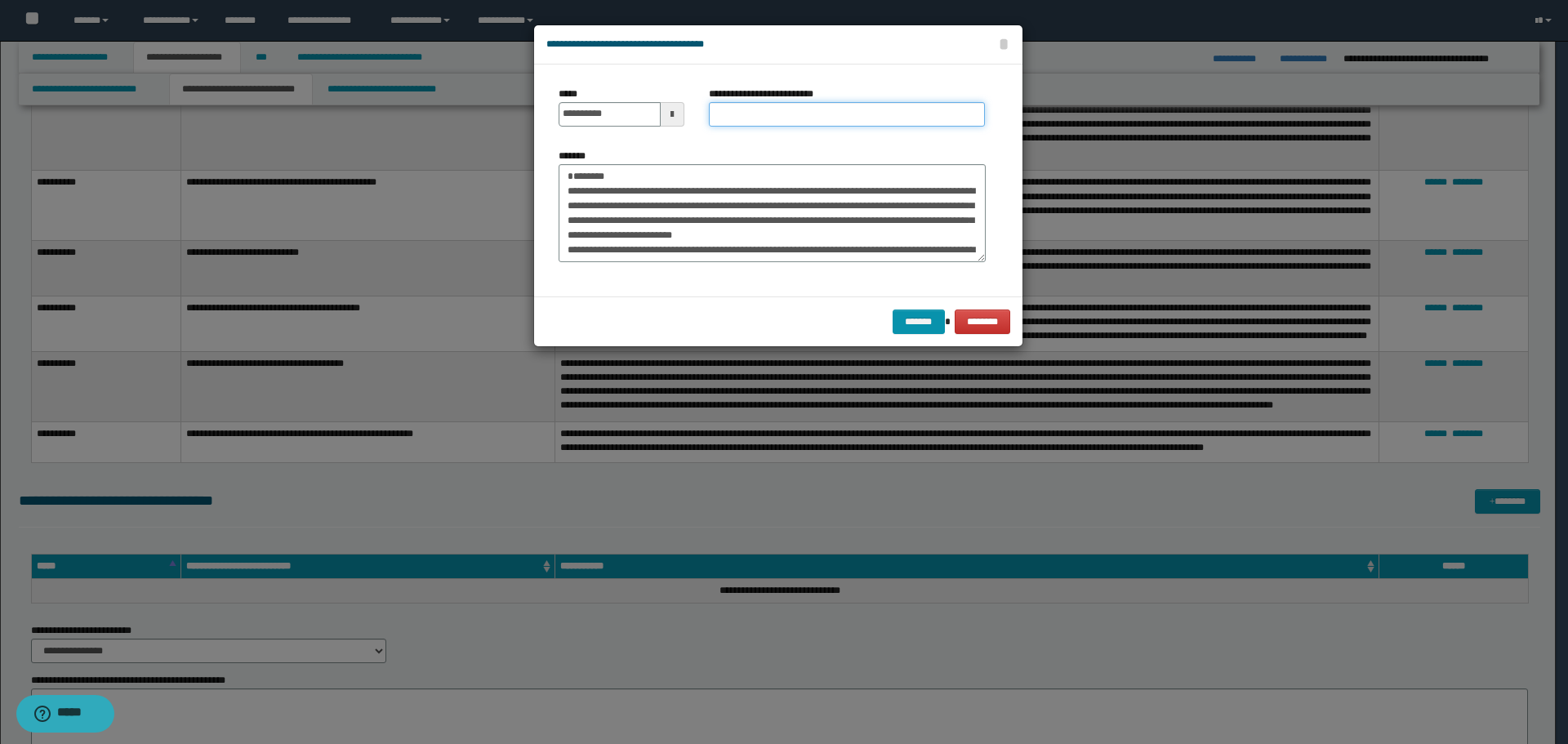 click on "**********" at bounding box center [847, 114] 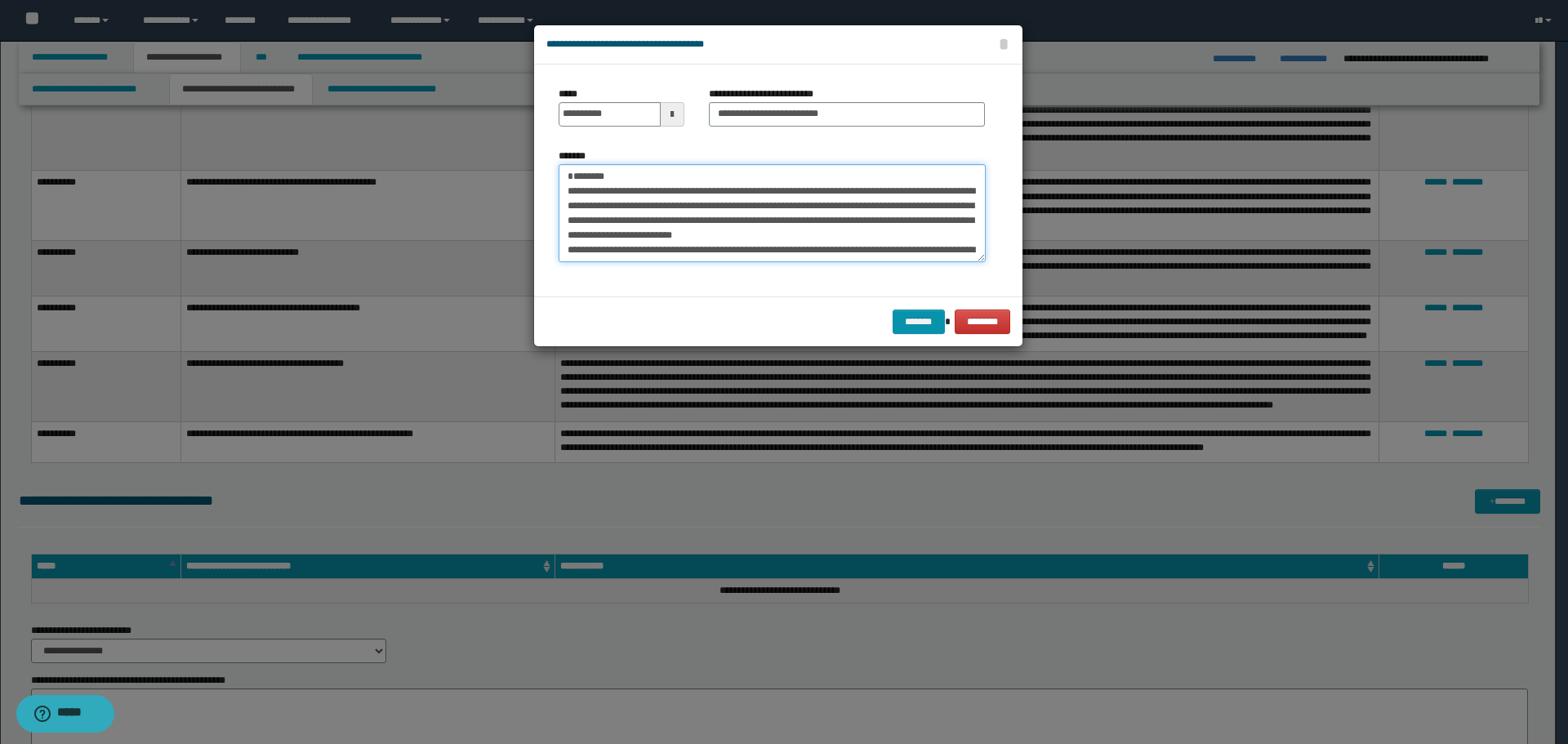 drag, startPoint x: 630, startPoint y: 175, endPoint x: 510, endPoint y: 173, distance: 120.01667 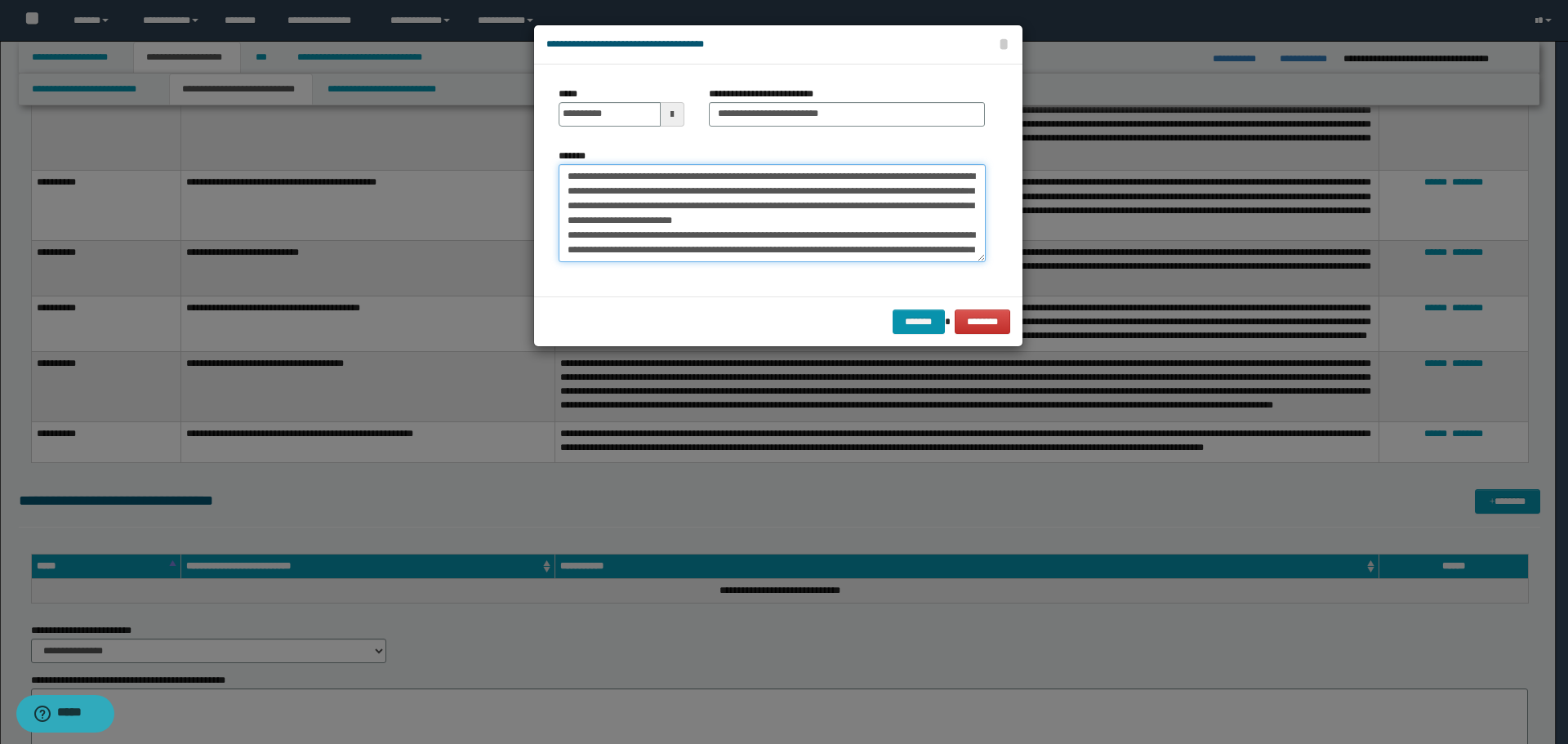 click on "*******" at bounding box center [772, 213] 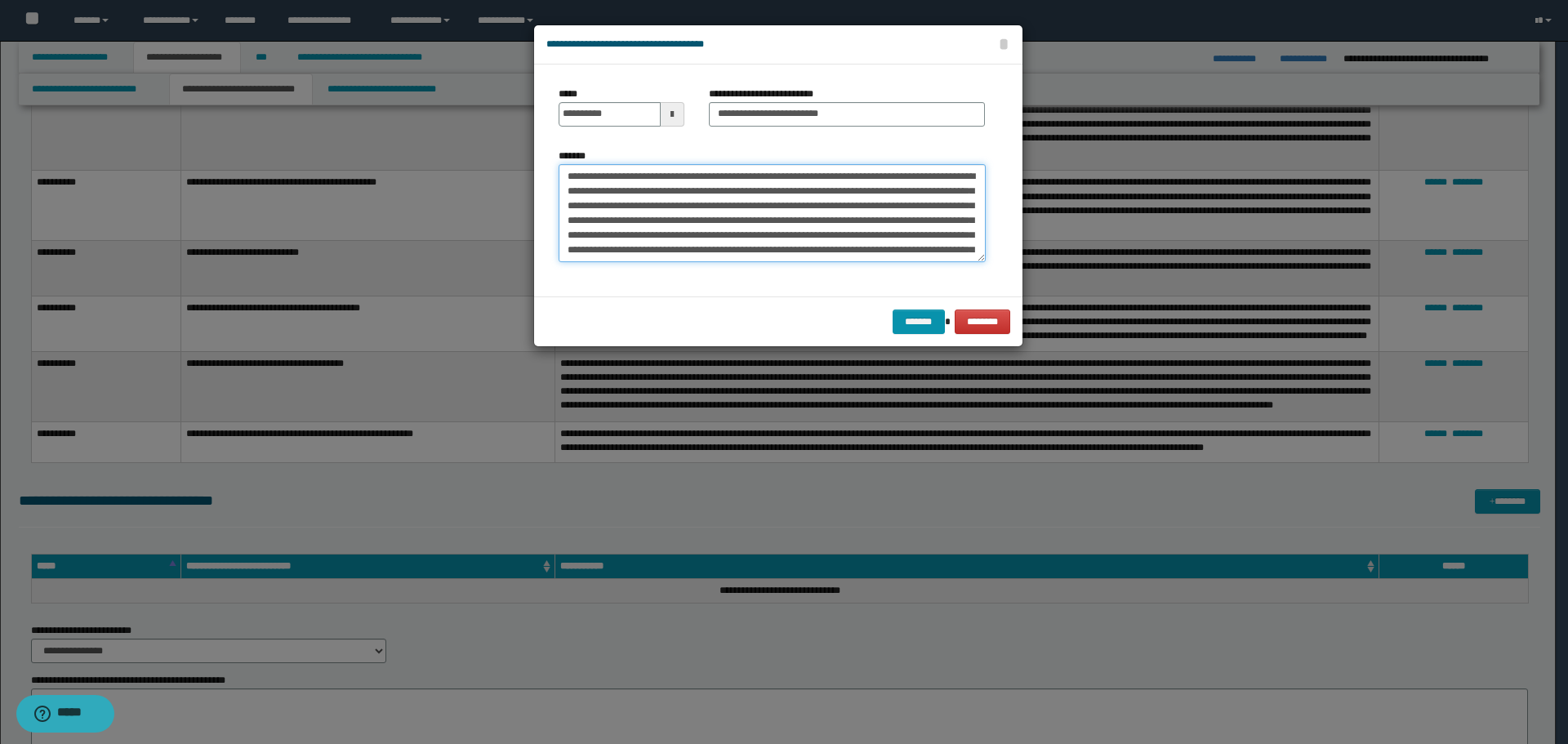 click on "*******" at bounding box center [772, 213] 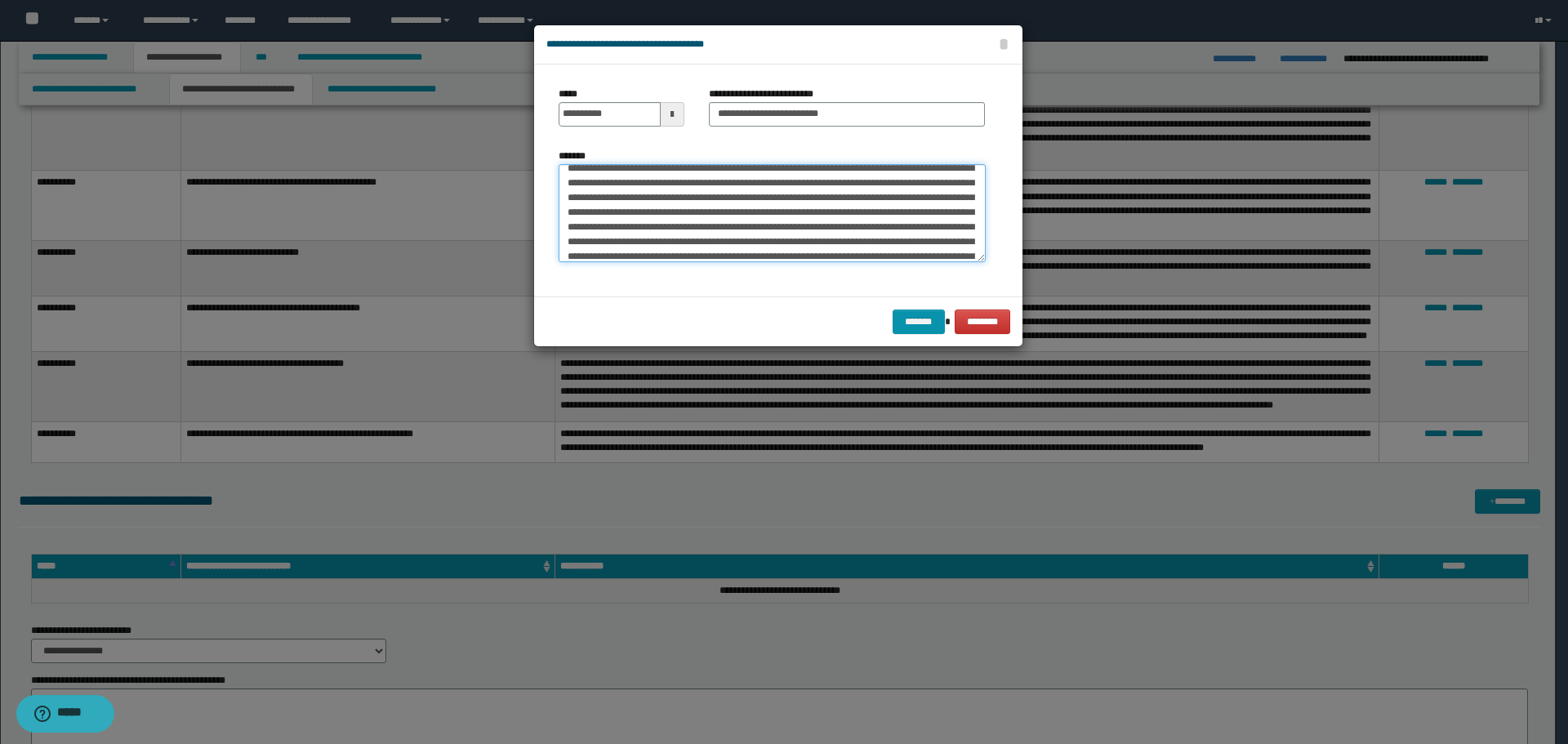 scroll, scrollTop: 162, scrollLeft: 0, axis: vertical 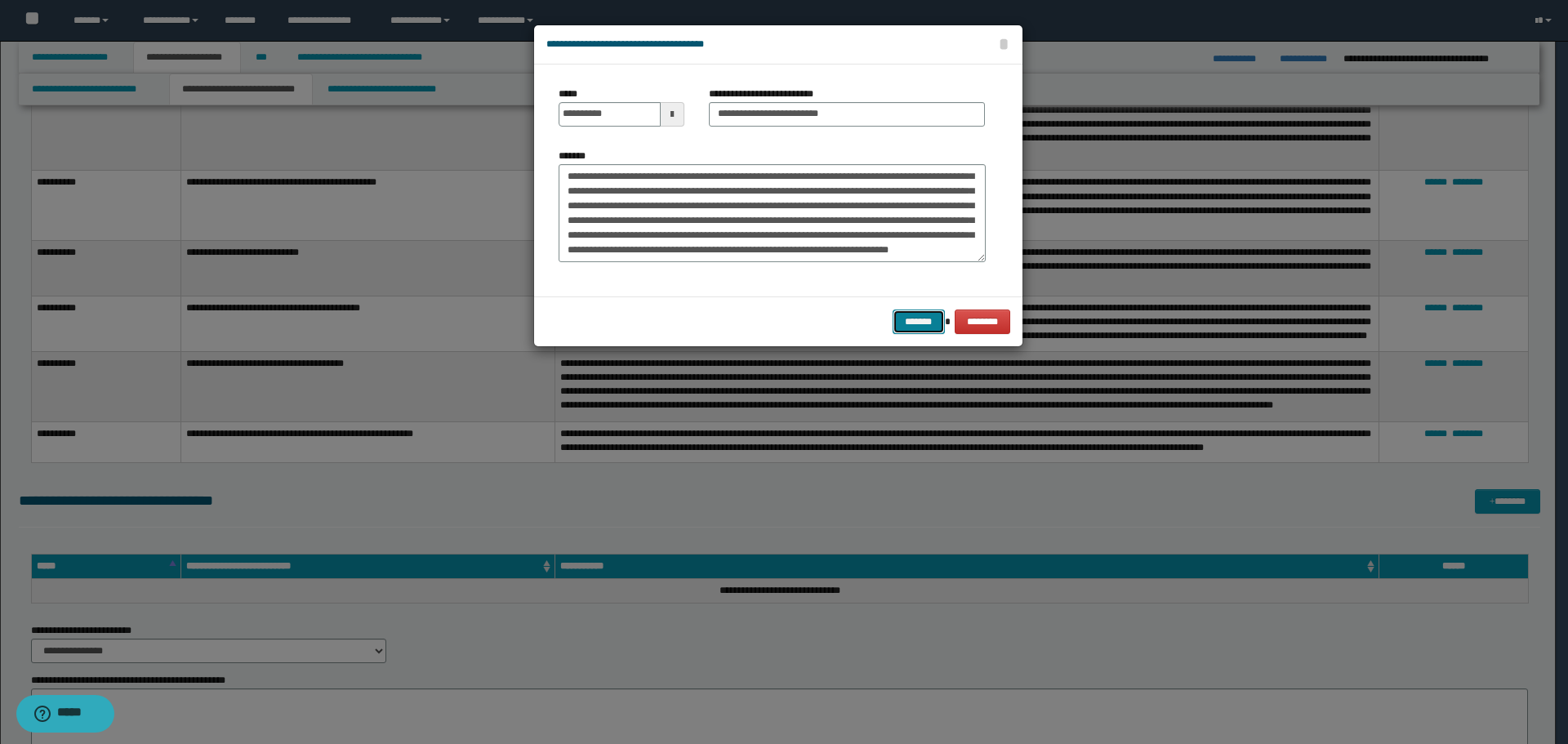 click on "*******" at bounding box center [919, 322] 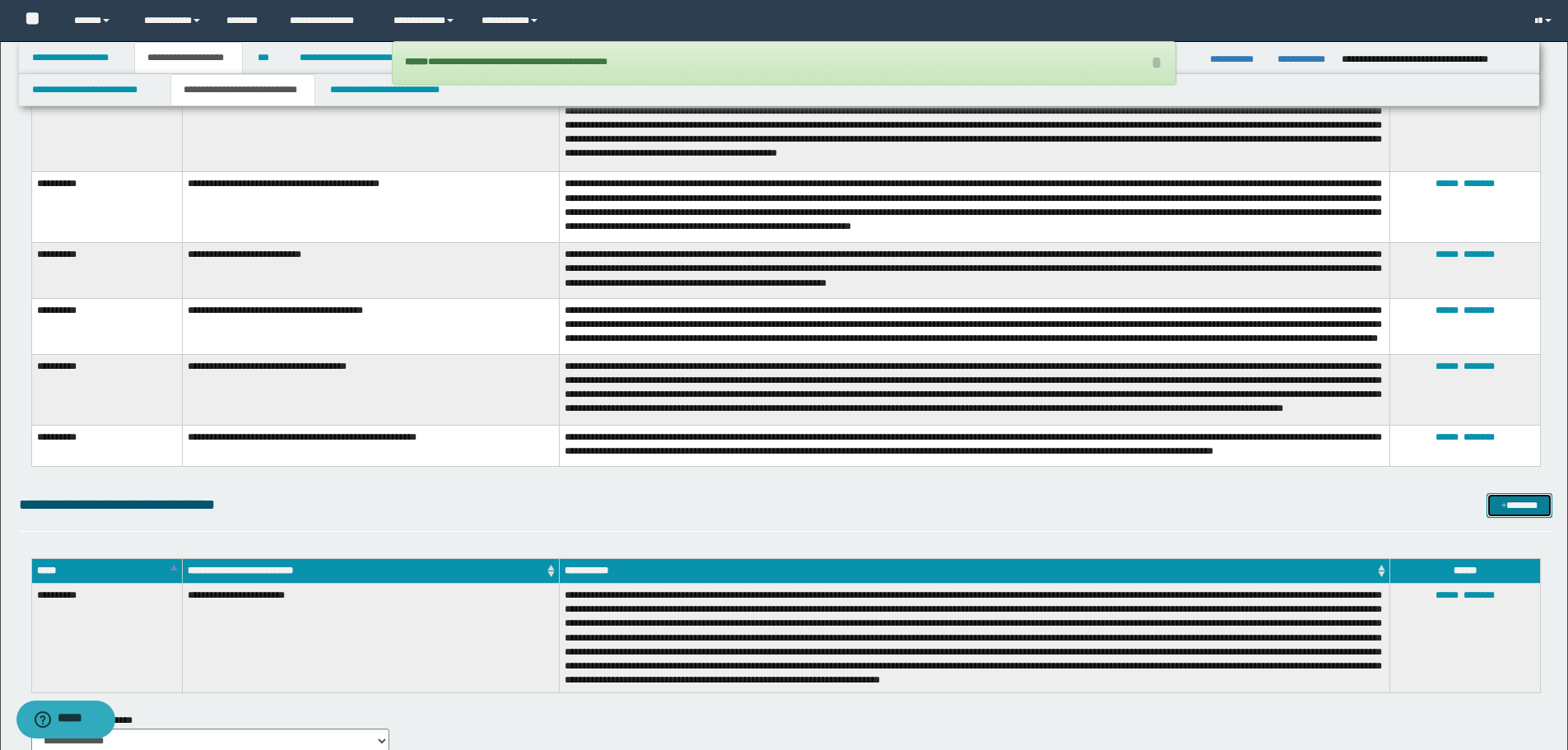 click on "*******" at bounding box center (1519, 505) 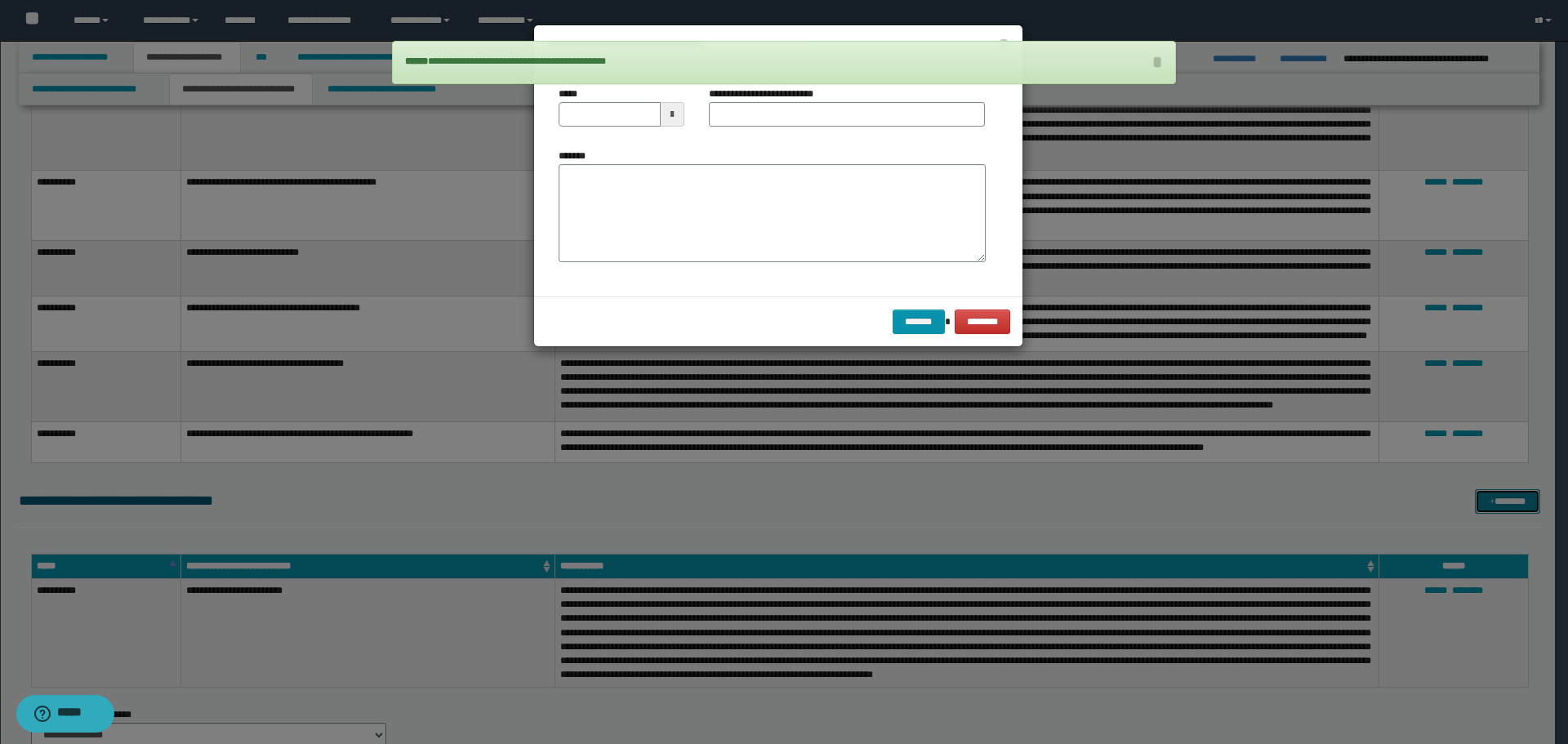 scroll, scrollTop: 0, scrollLeft: 0, axis: both 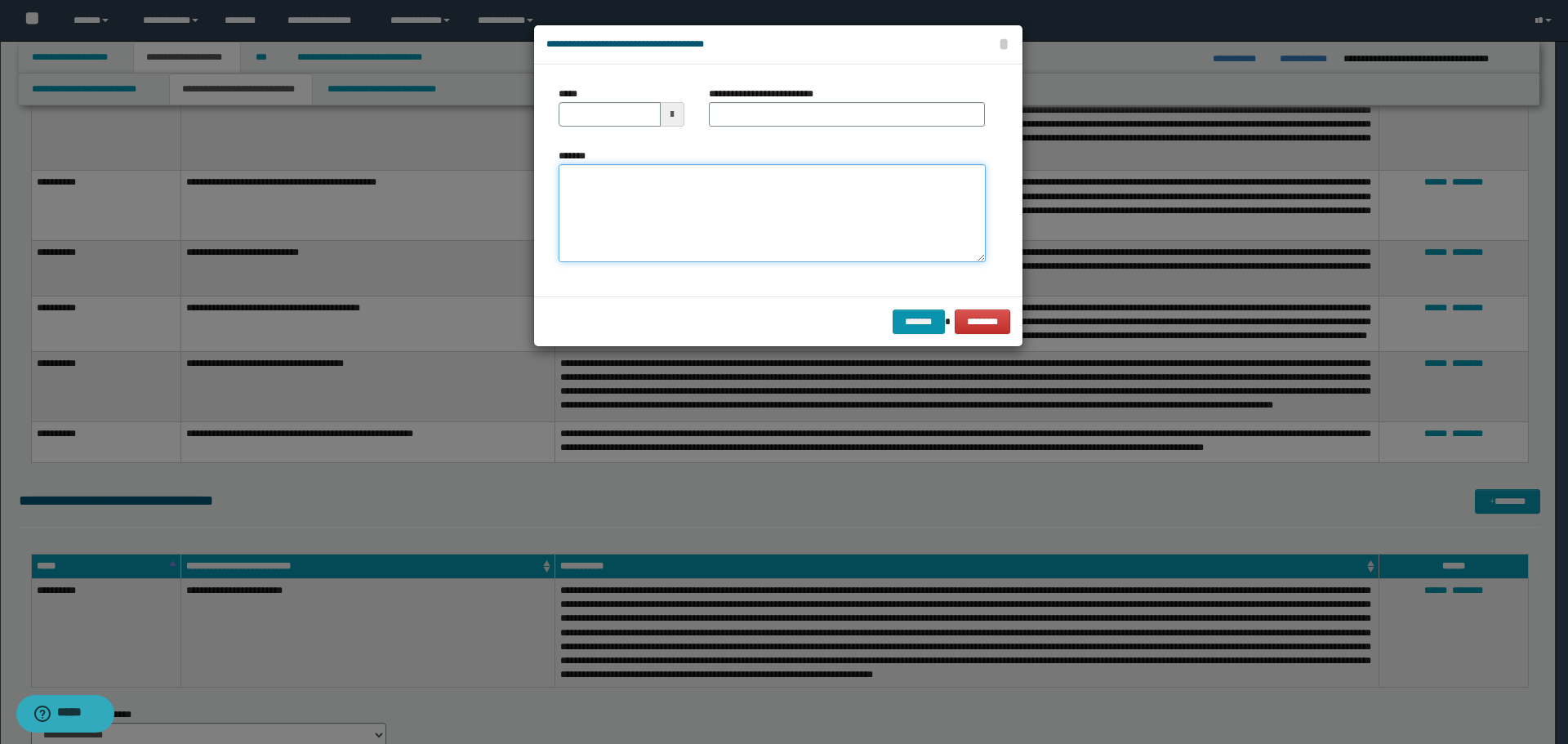 drag, startPoint x: 858, startPoint y: 239, endPoint x: 764, endPoint y: 208, distance: 98.9798 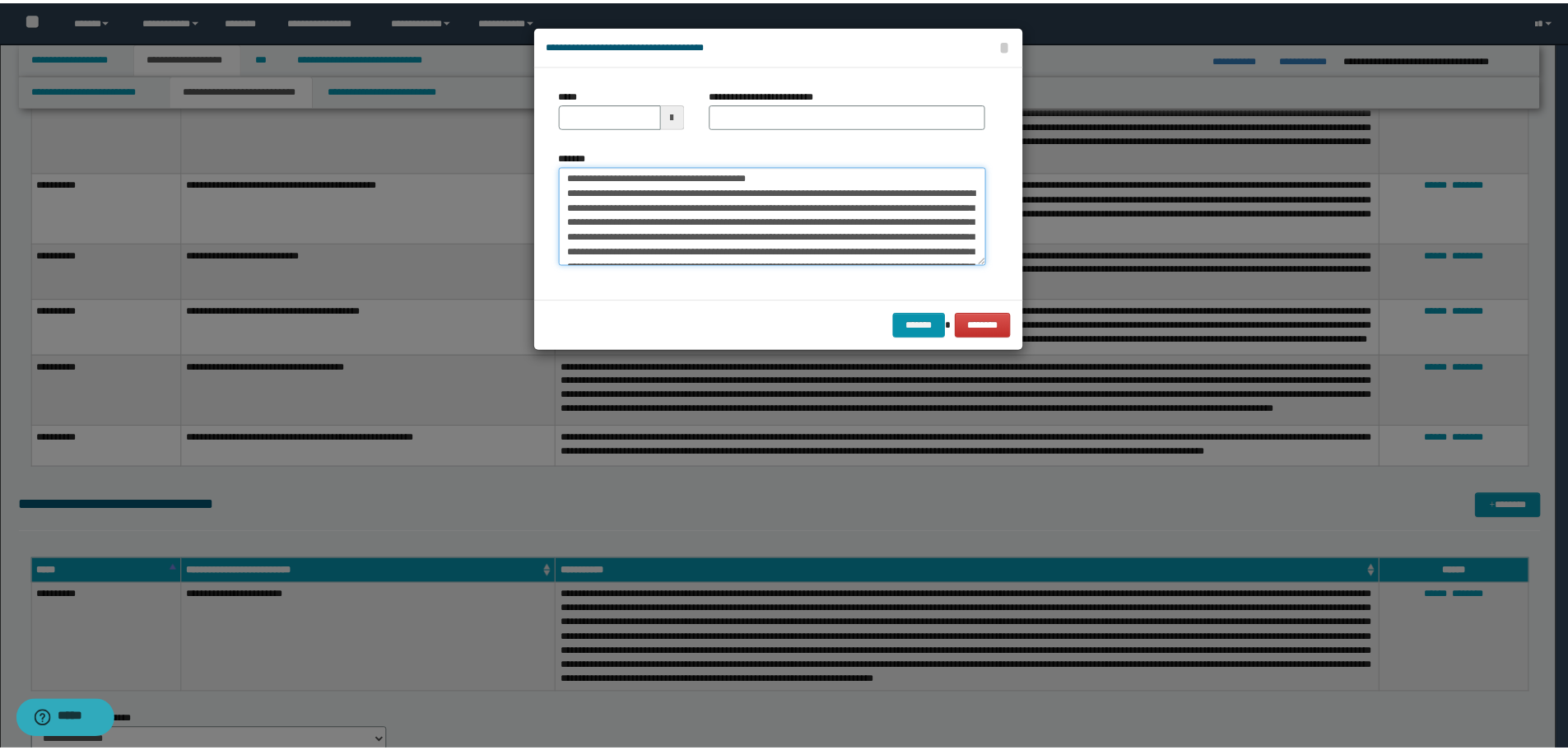 scroll, scrollTop: 0, scrollLeft: 0, axis: both 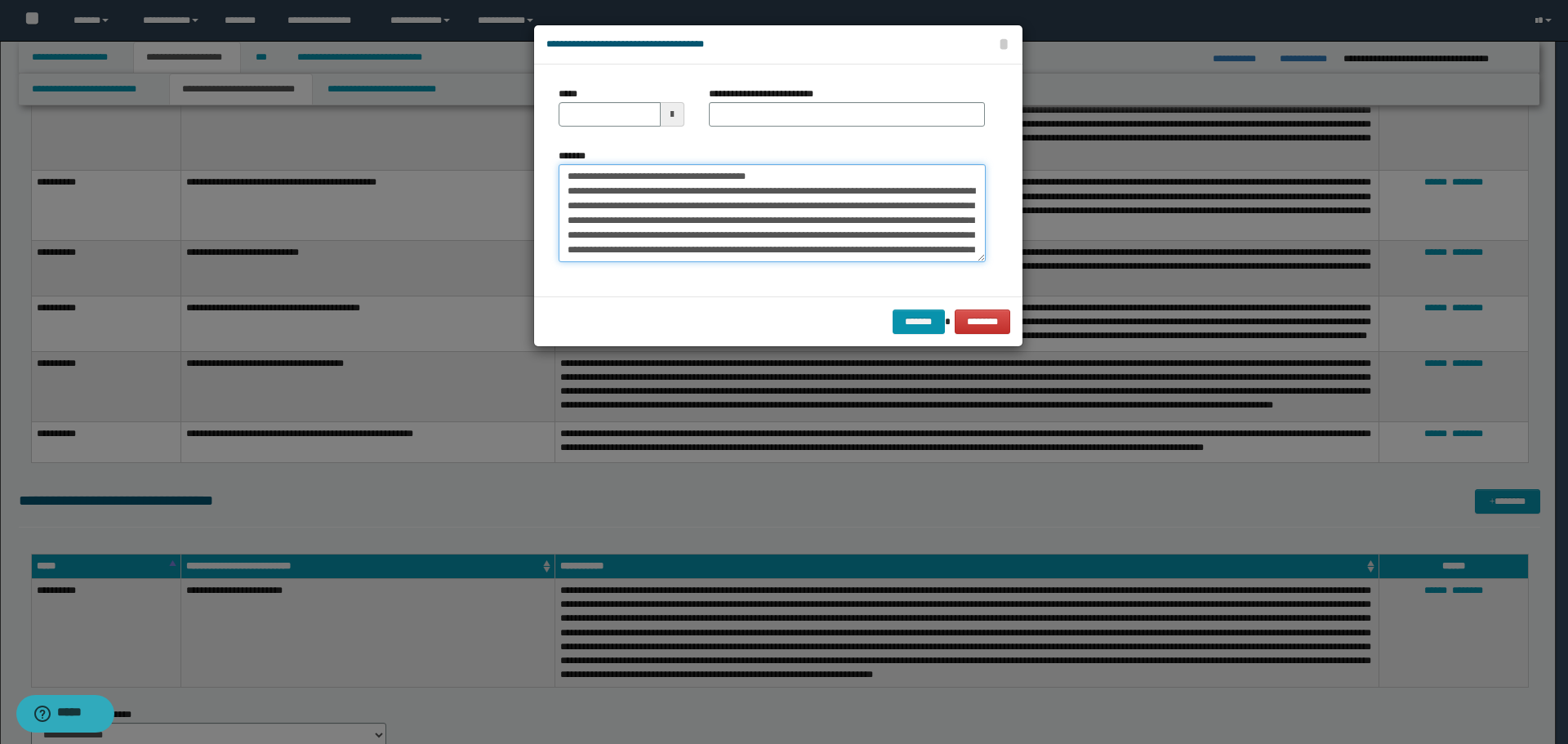 drag, startPoint x: 614, startPoint y: 174, endPoint x: 474, endPoint y: 171, distance: 140.03214 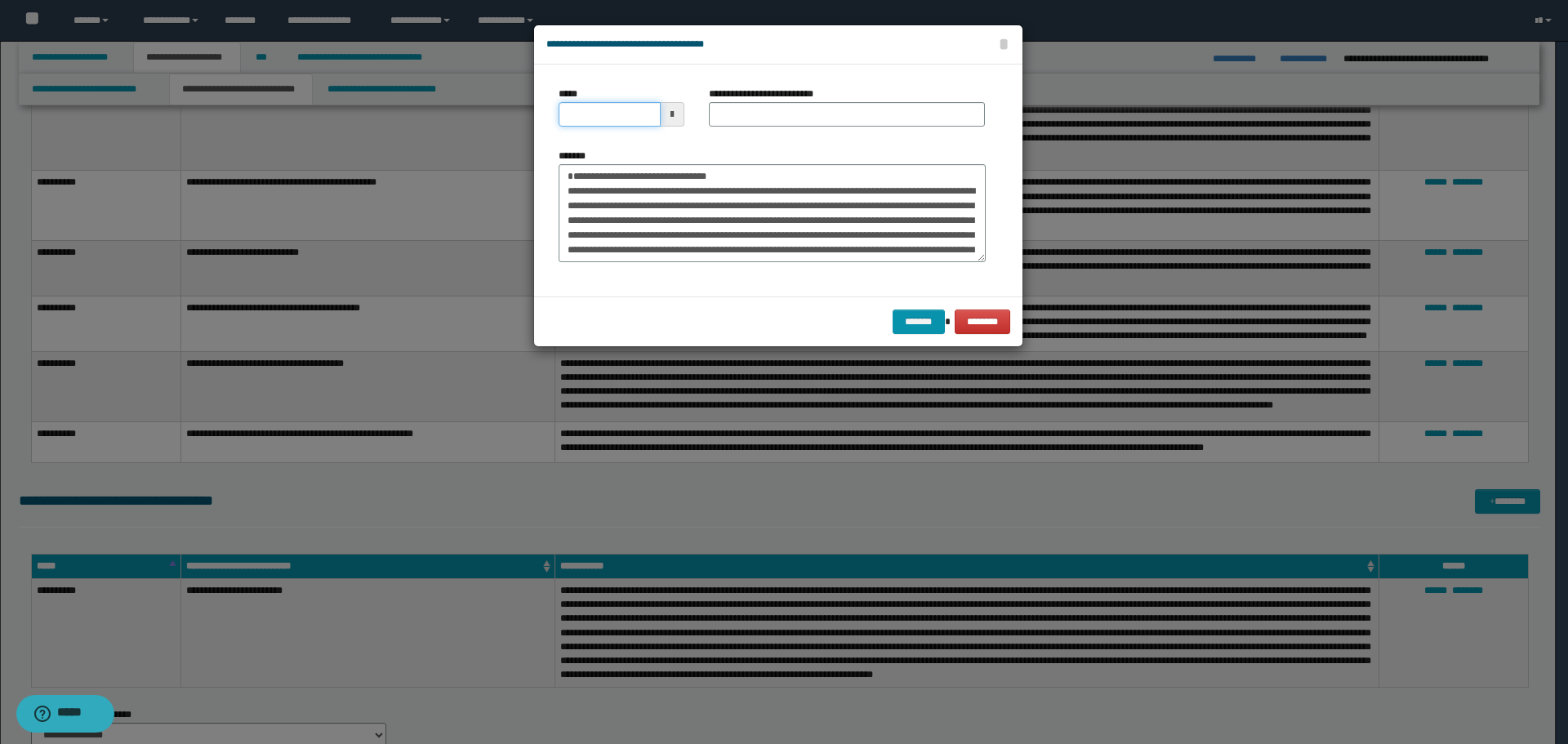 click on "*****" at bounding box center [609, 114] 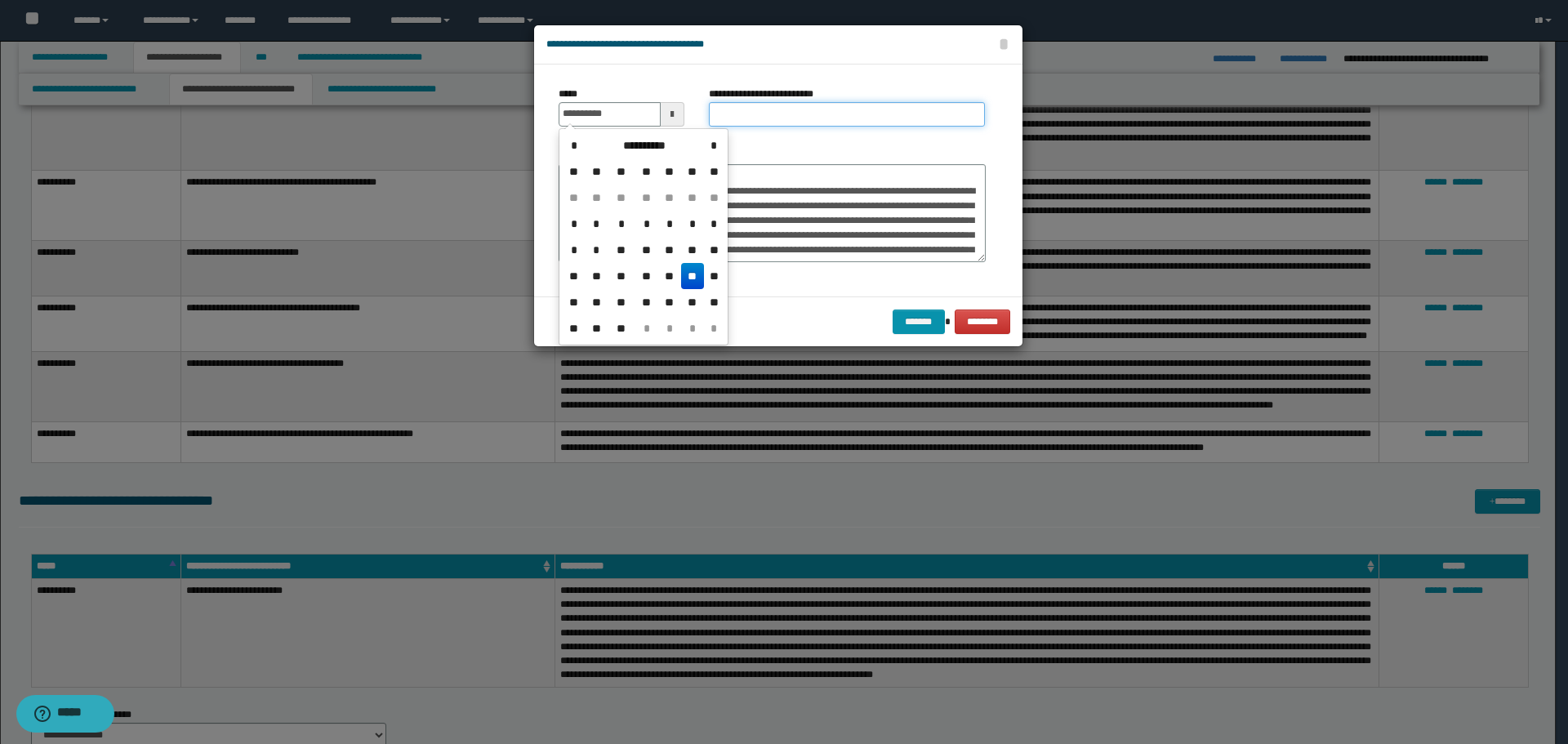 drag, startPoint x: 792, startPoint y: 114, endPoint x: 700, endPoint y: 137, distance: 94.8314 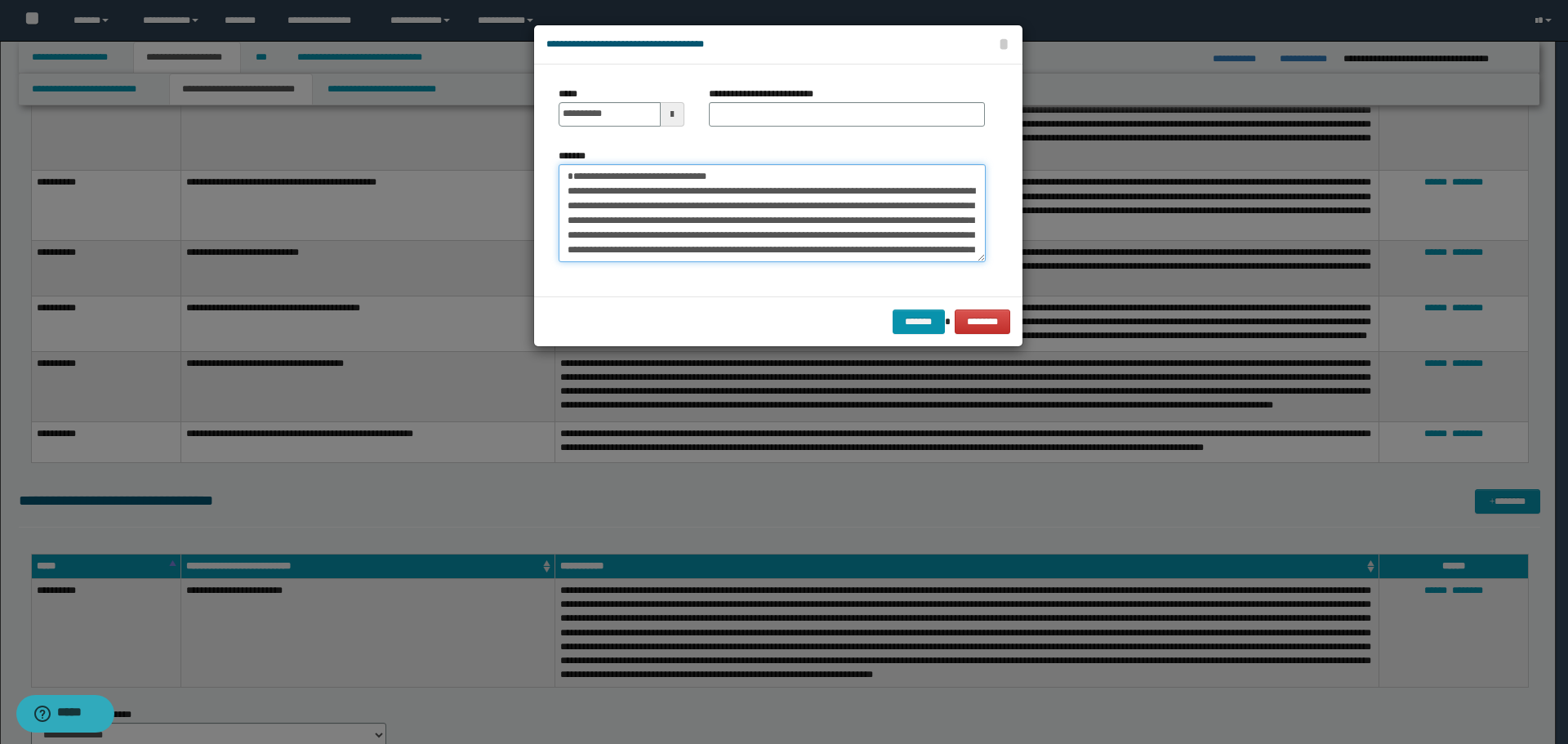 drag, startPoint x: 569, startPoint y: 175, endPoint x: 680, endPoint y: 174, distance: 111.0045 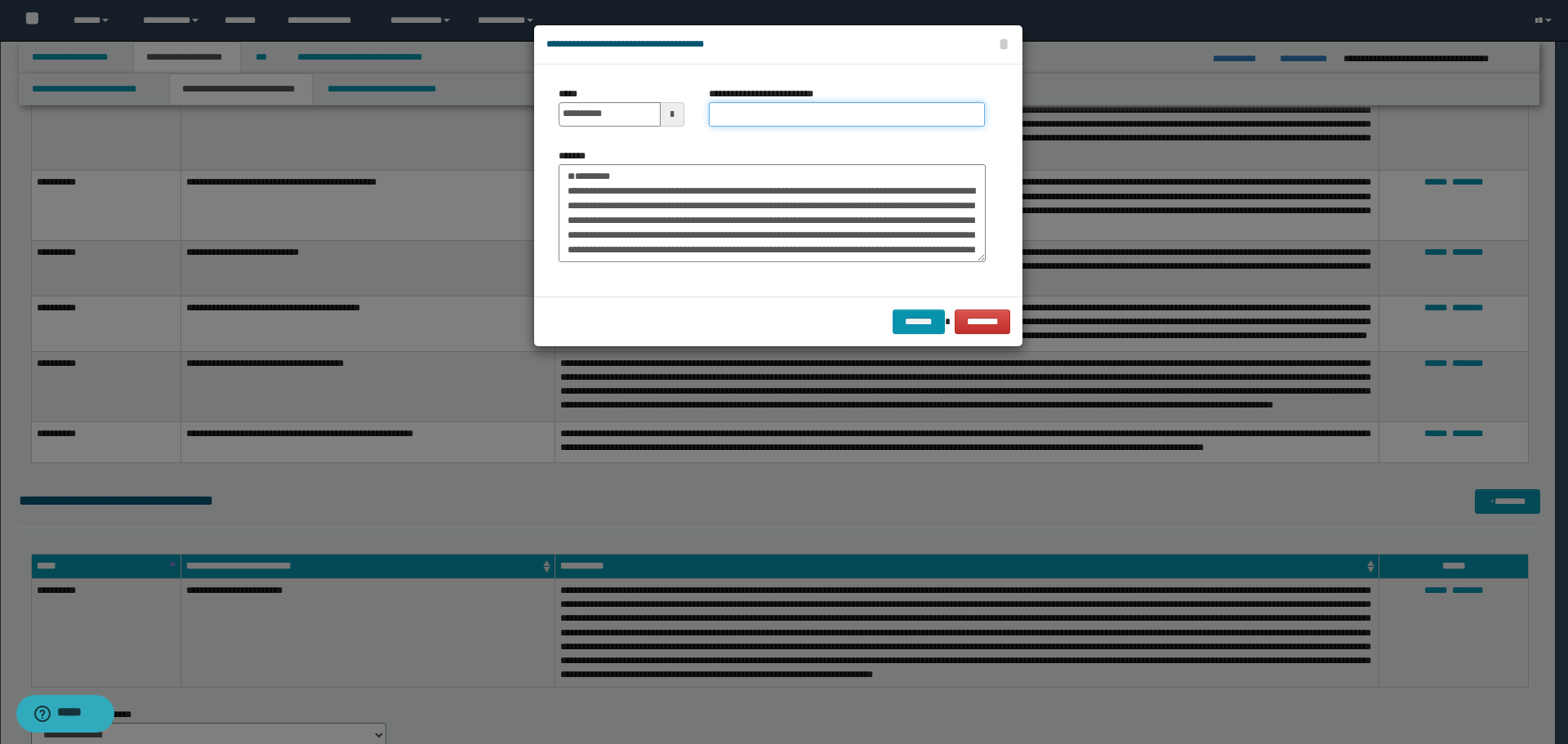 click on "**********" at bounding box center [847, 114] 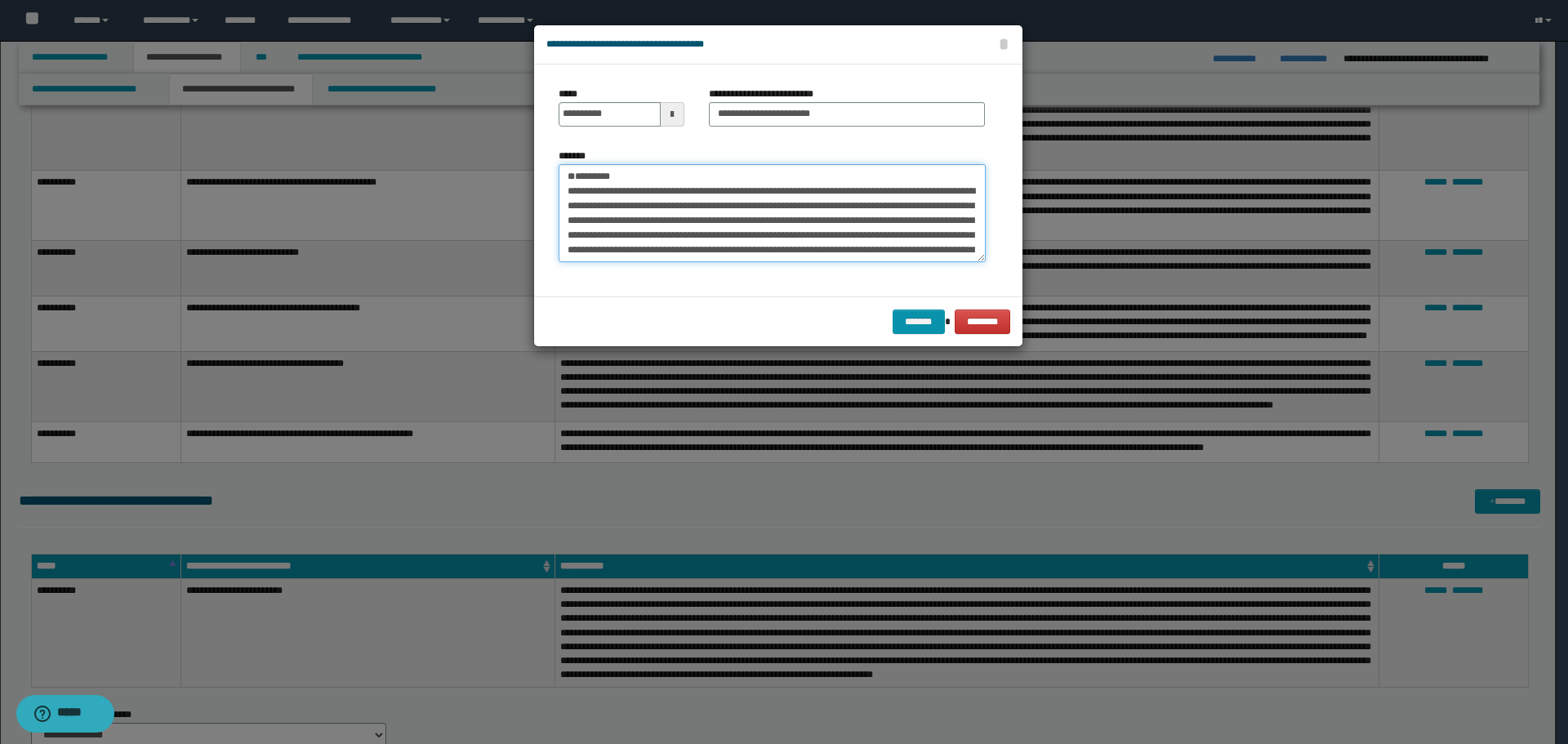 drag, startPoint x: 623, startPoint y: 173, endPoint x: 502, endPoint y: 172, distance: 121.00413 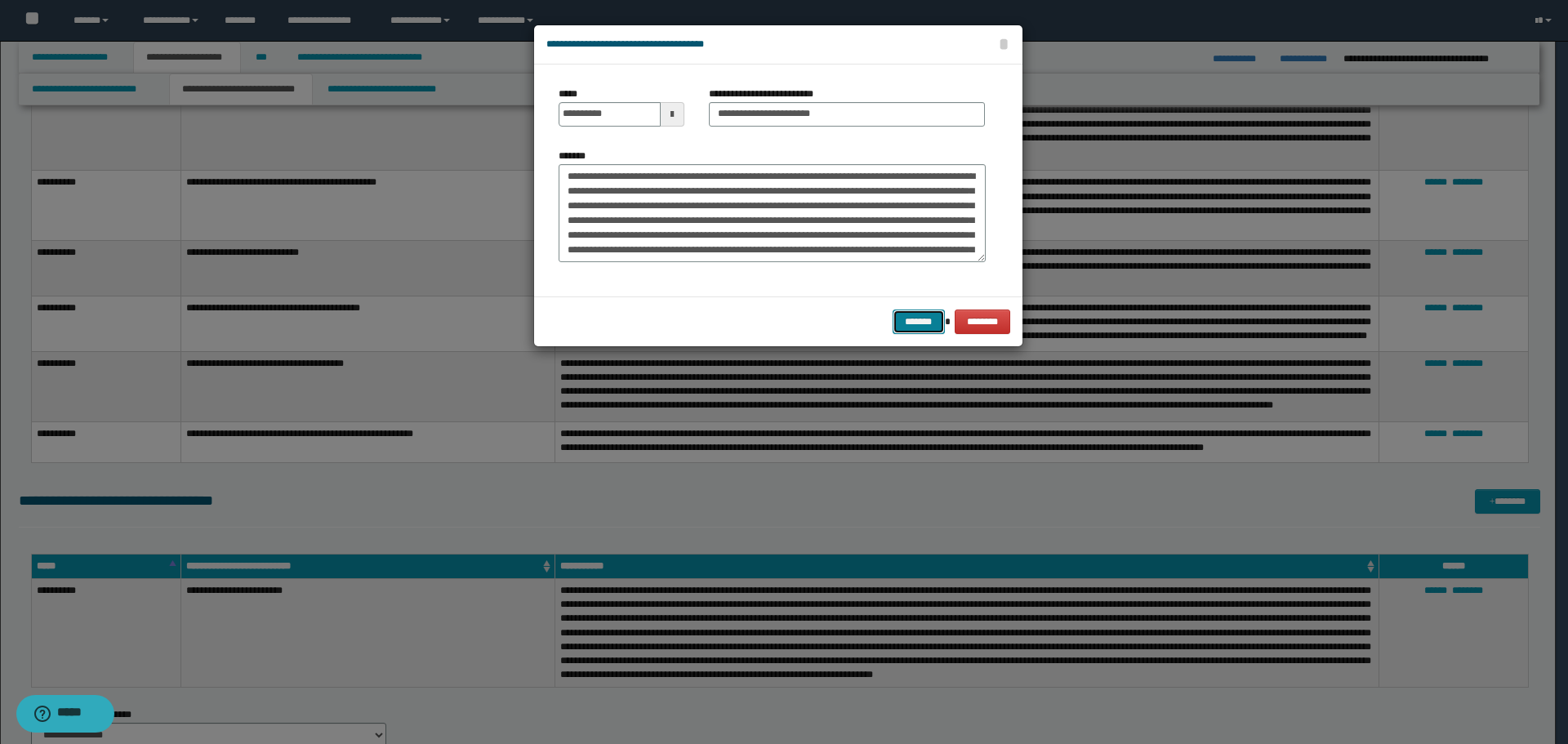 click on "*******" at bounding box center [919, 322] 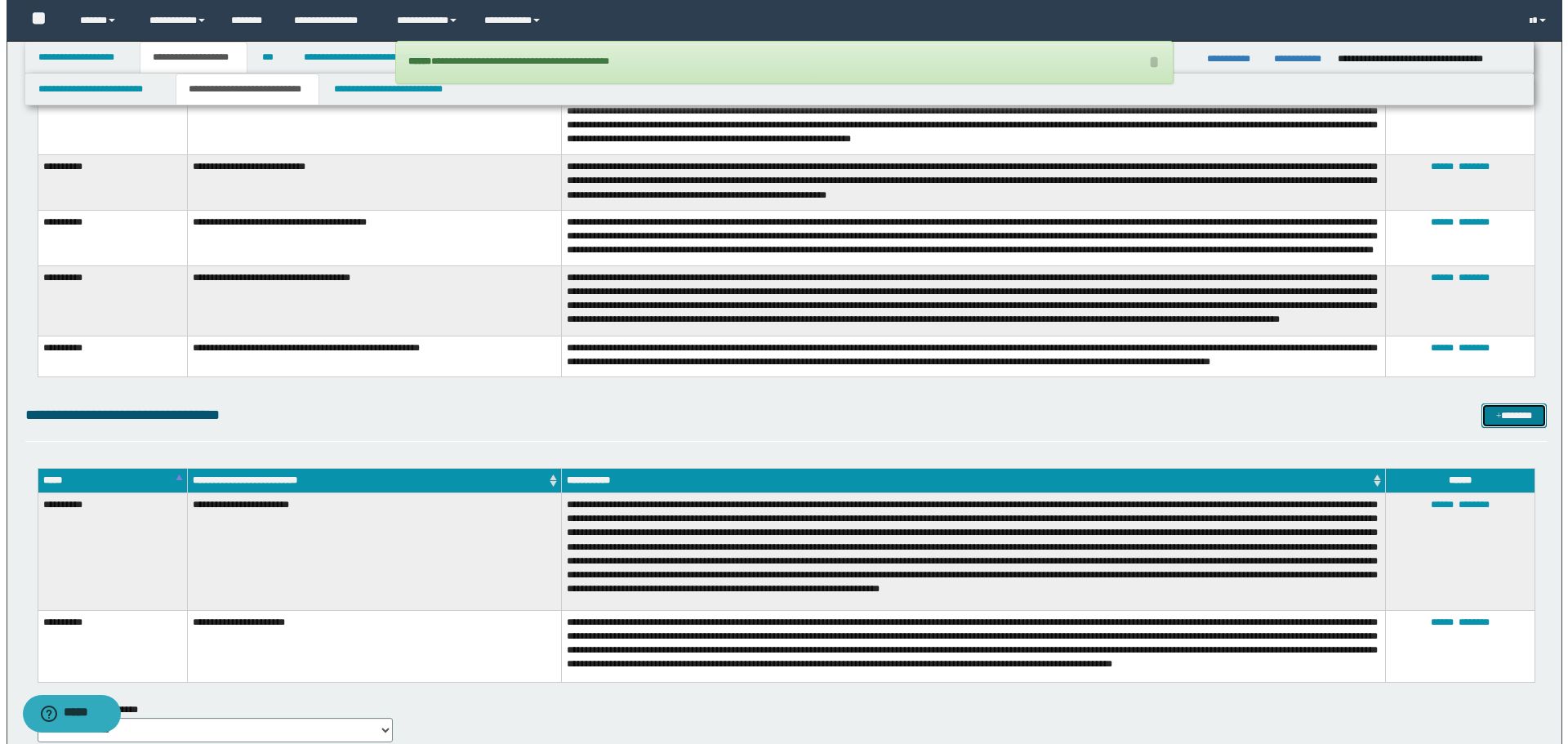 scroll, scrollTop: 4648, scrollLeft: 0, axis: vertical 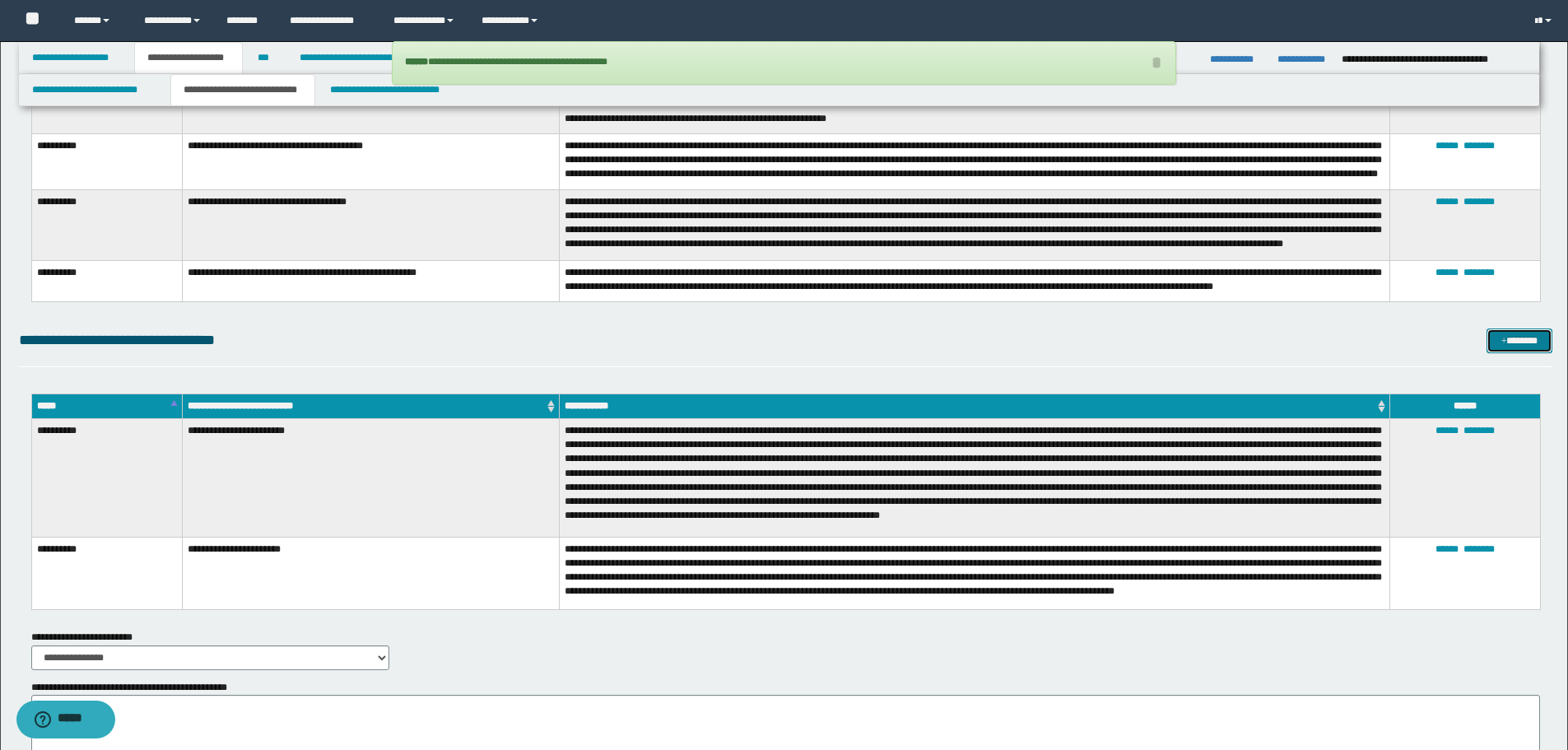 click on "*******" at bounding box center (1519, 341) 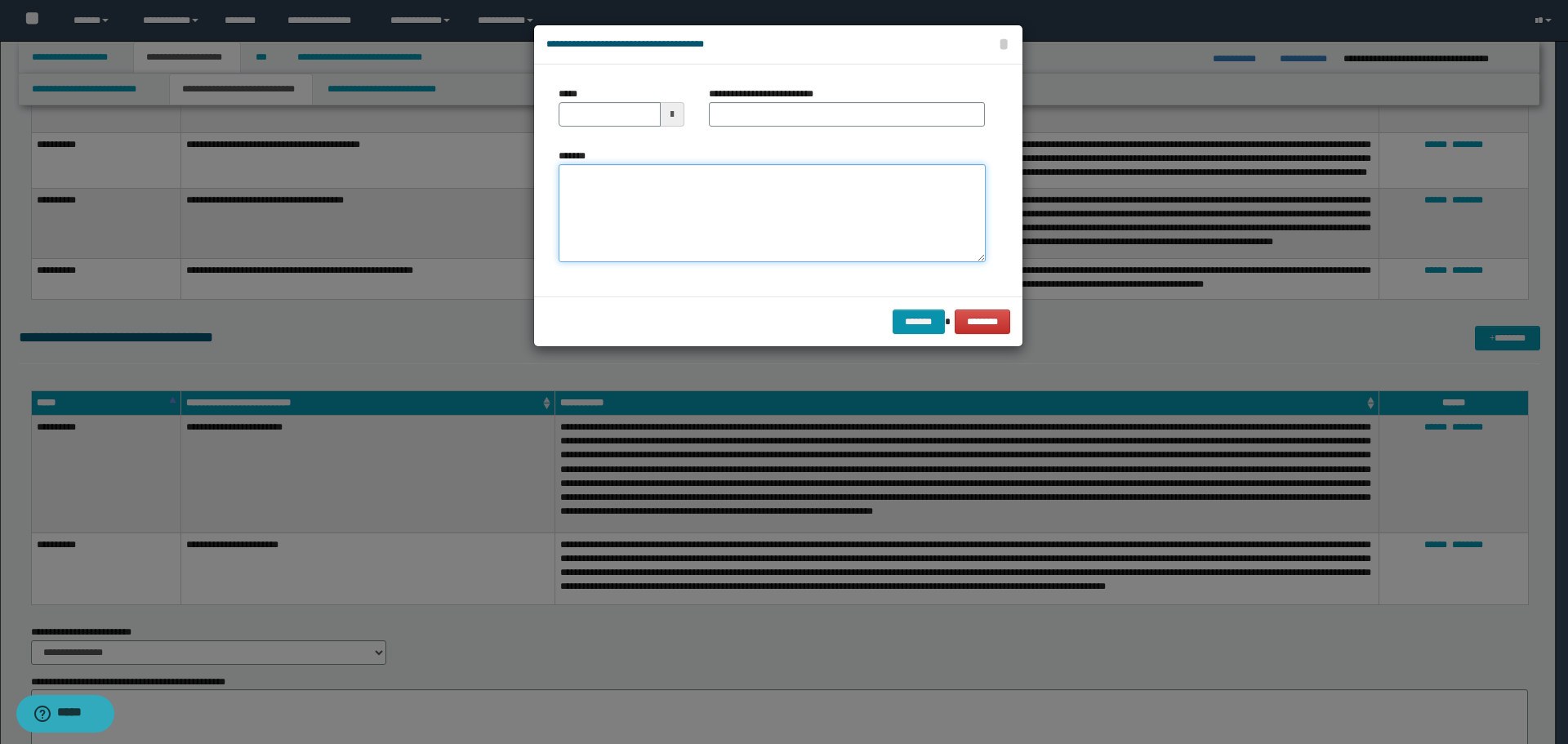 drag, startPoint x: 829, startPoint y: 241, endPoint x: 794, endPoint y: 218, distance: 41.880783 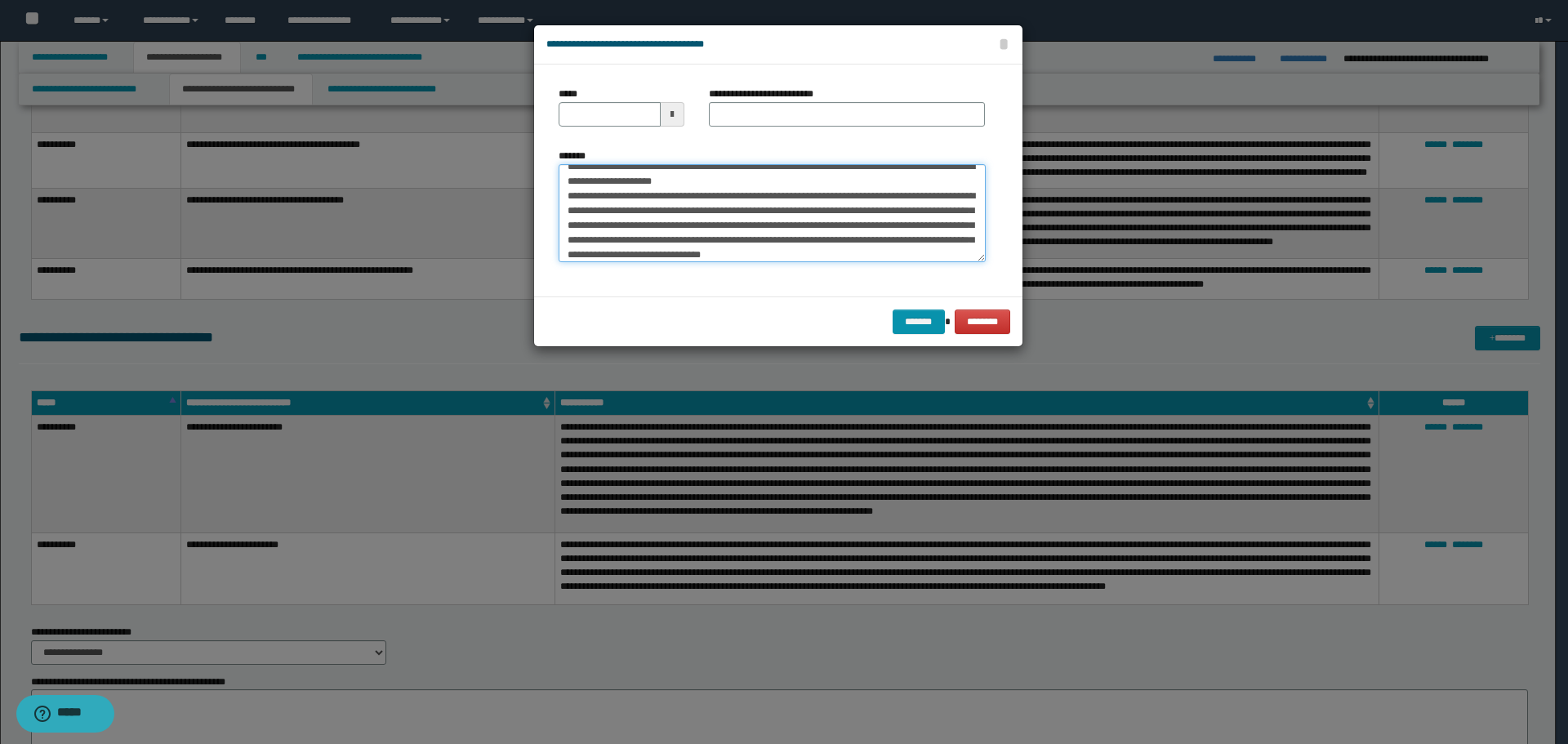 scroll, scrollTop: 0, scrollLeft: 0, axis: both 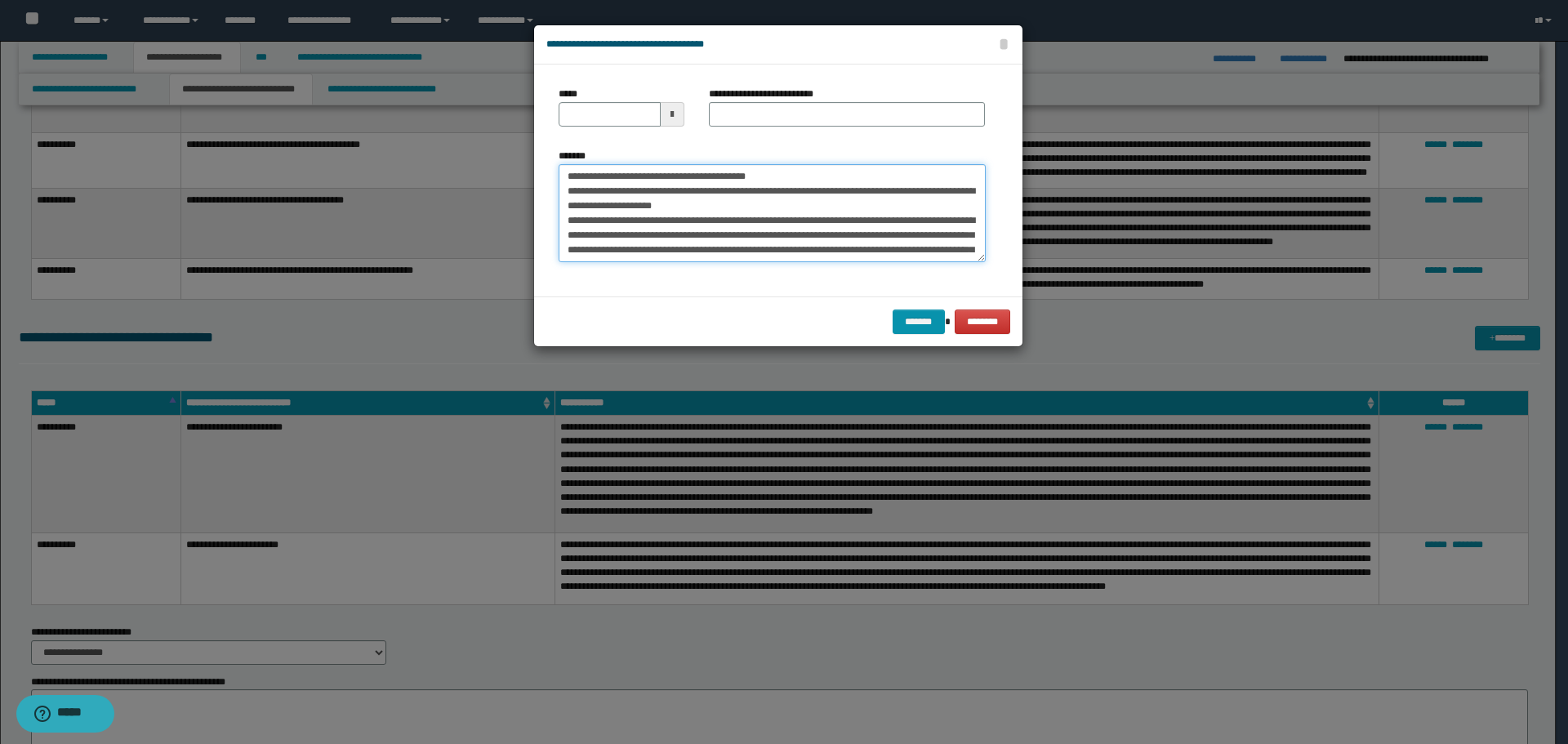 drag, startPoint x: 612, startPoint y: 175, endPoint x: 495, endPoint y: 172, distance: 117.03846 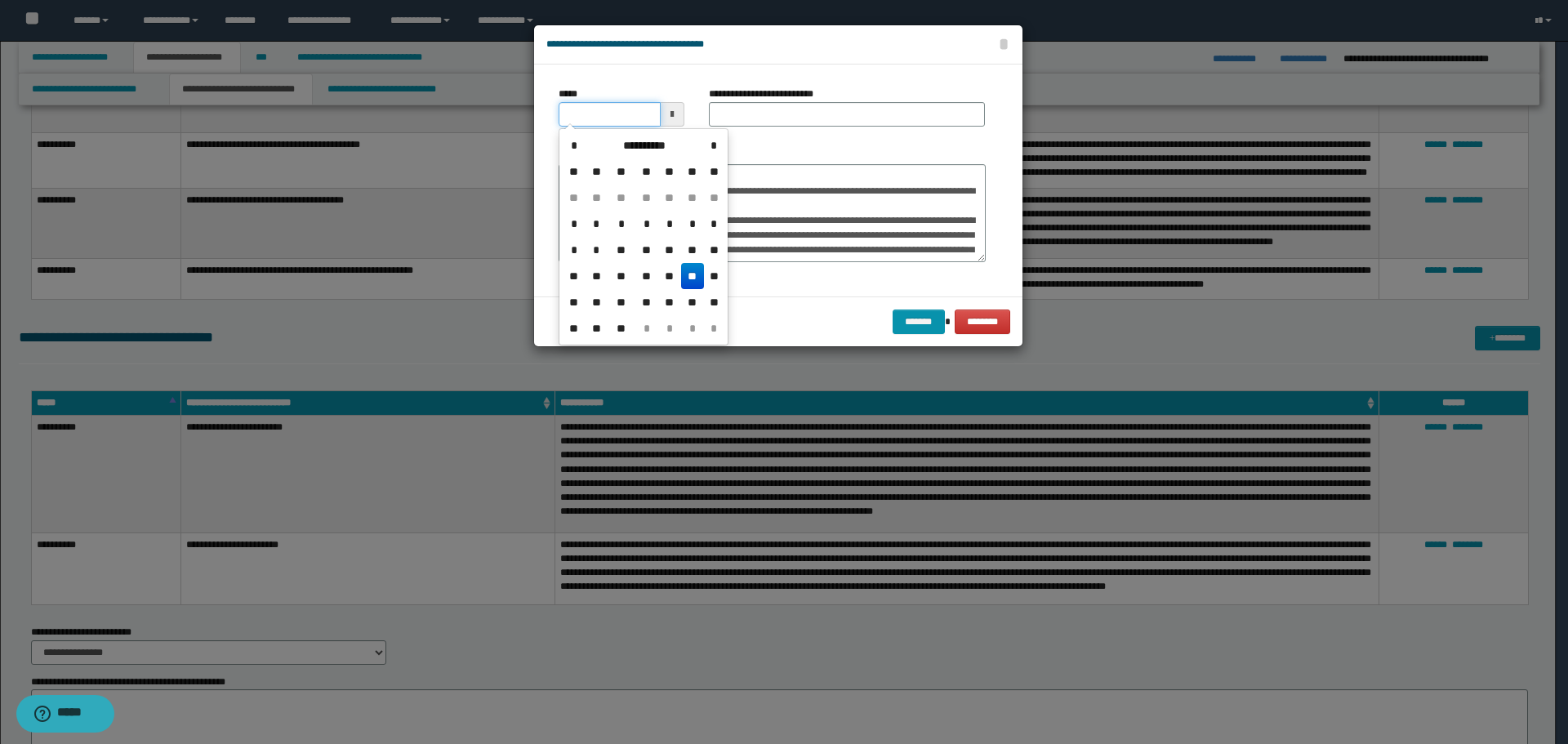 click on "*****" at bounding box center (609, 114) 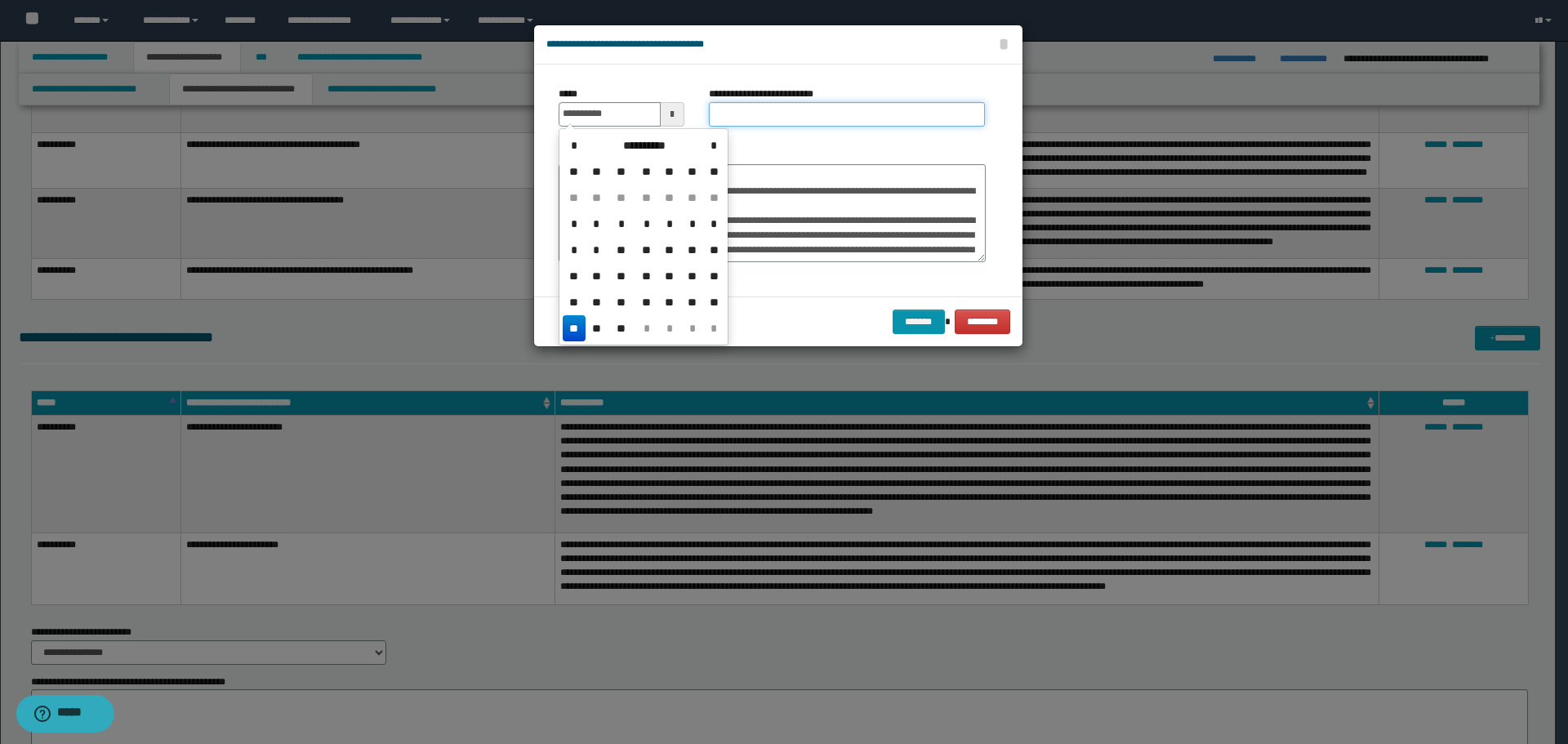 drag, startPoint x: 784, startPoint y: 111, endPoint x: 610, endPoint y: 182, distance: 187.9282 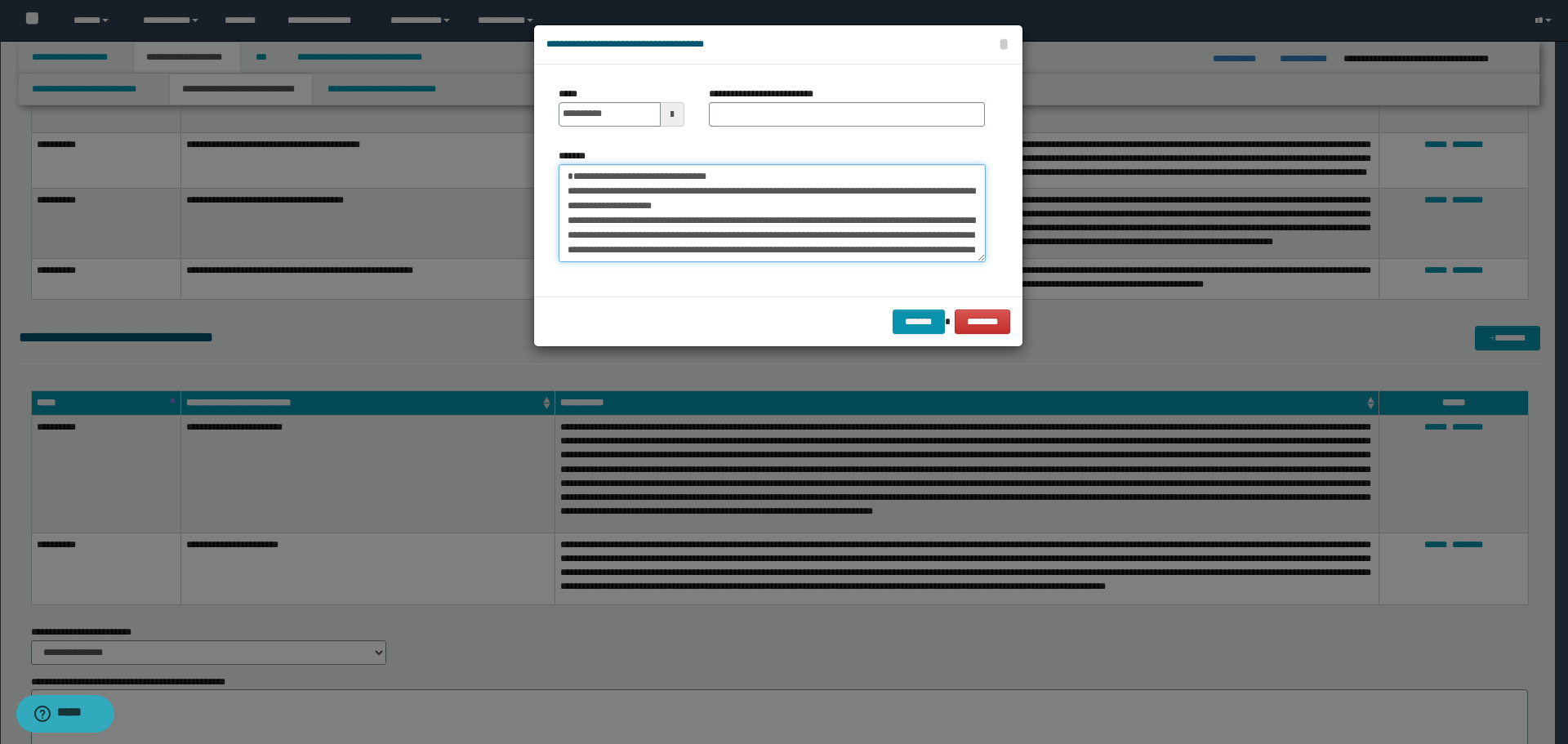 drag, startPoint x: 564, startPoint y: 176, endPoint x: 745, endPoint y: 171, distance: 181.06905 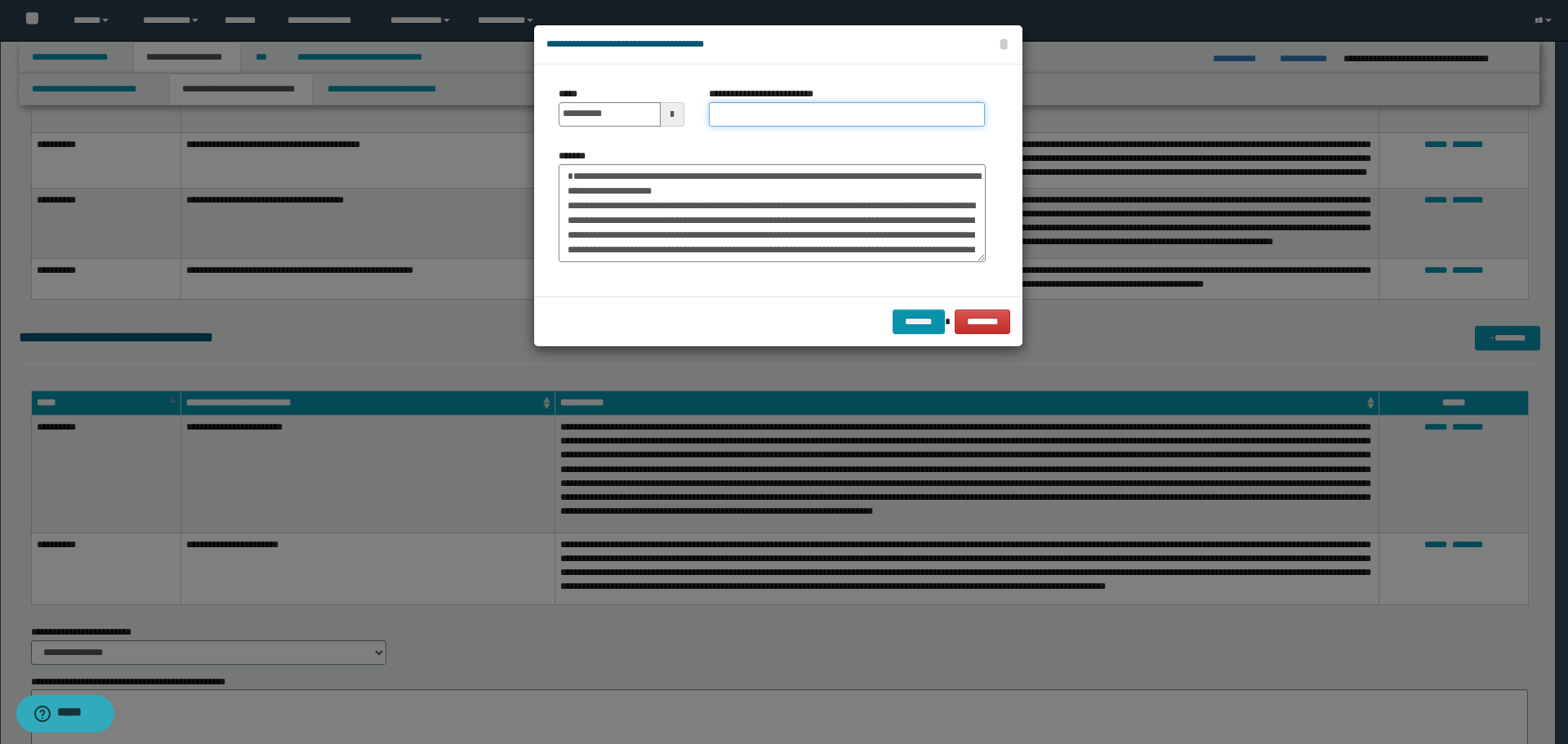 click on "**********" at bounding box center (847, 114) 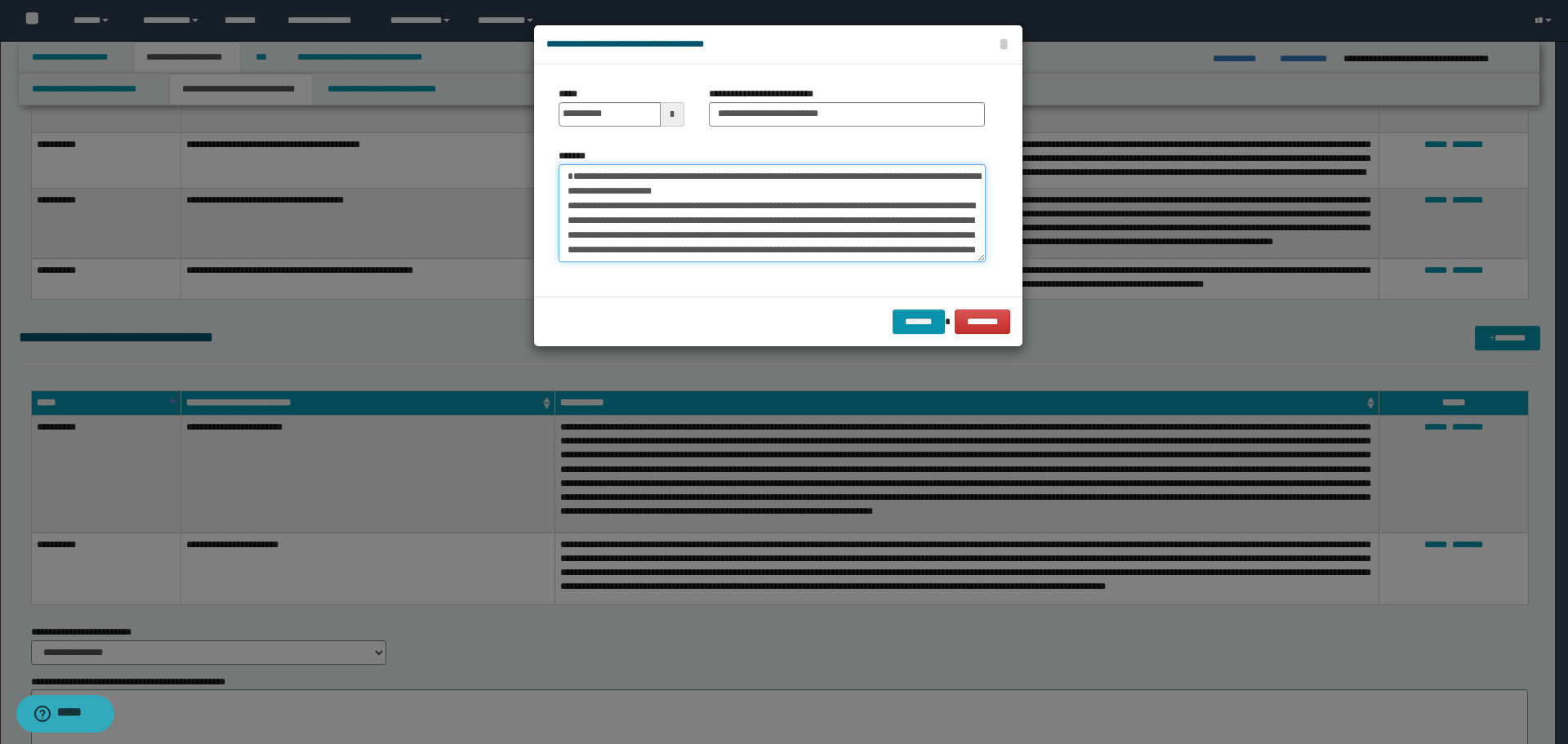 click on "**********" at bounding box center (772, 213) 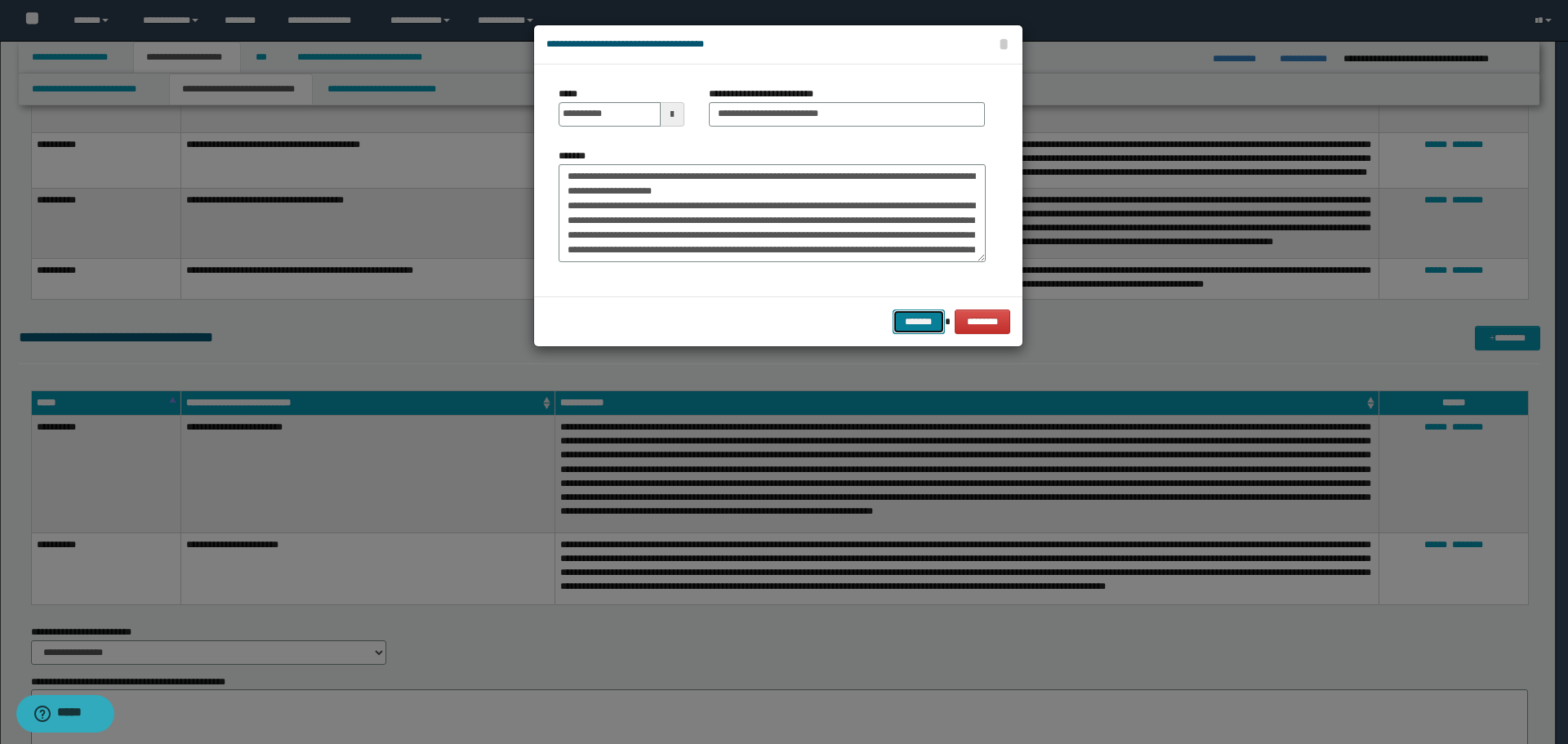 click on "*******" at bounding box center [919, 322] 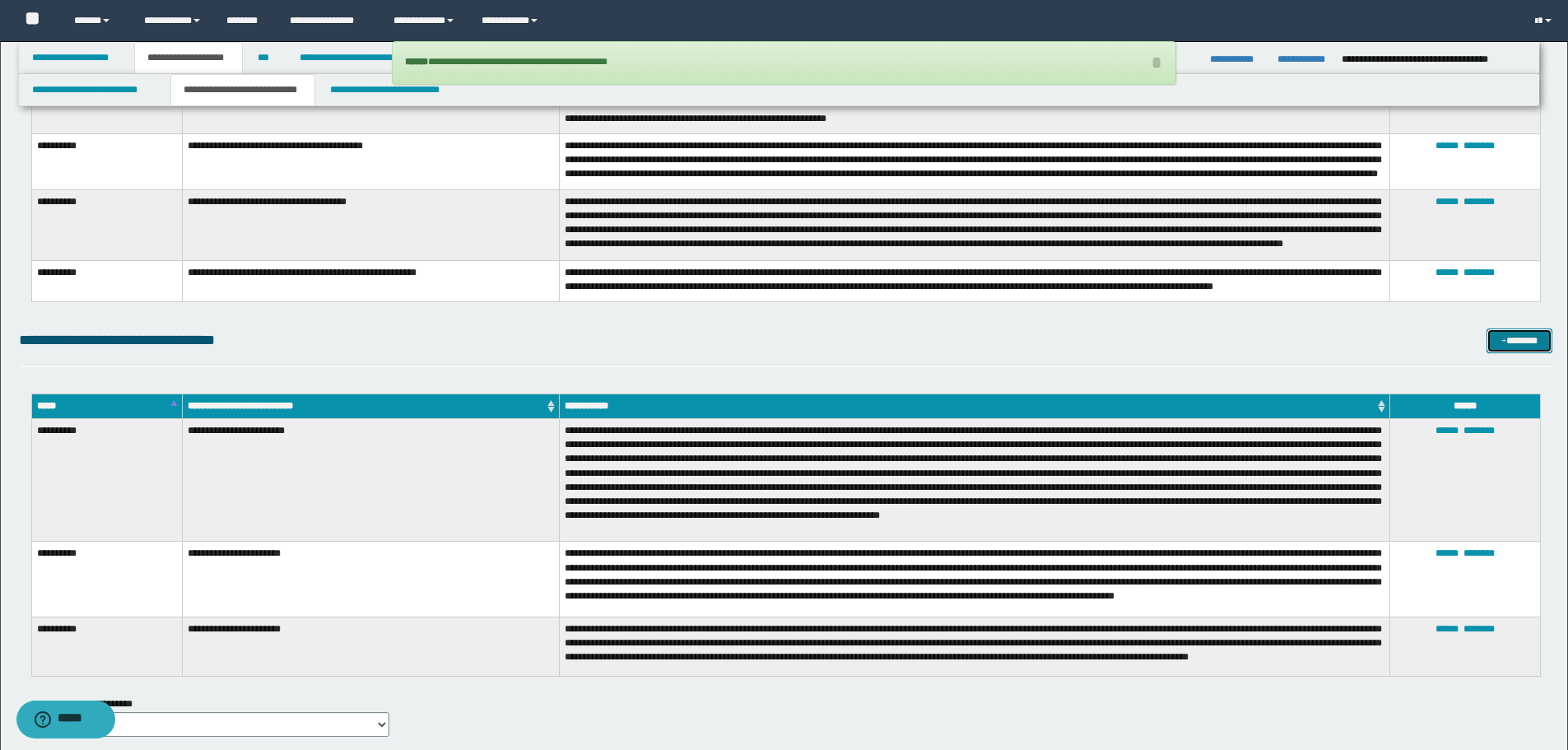 click on "*******" at bounding box center (1519, 341) 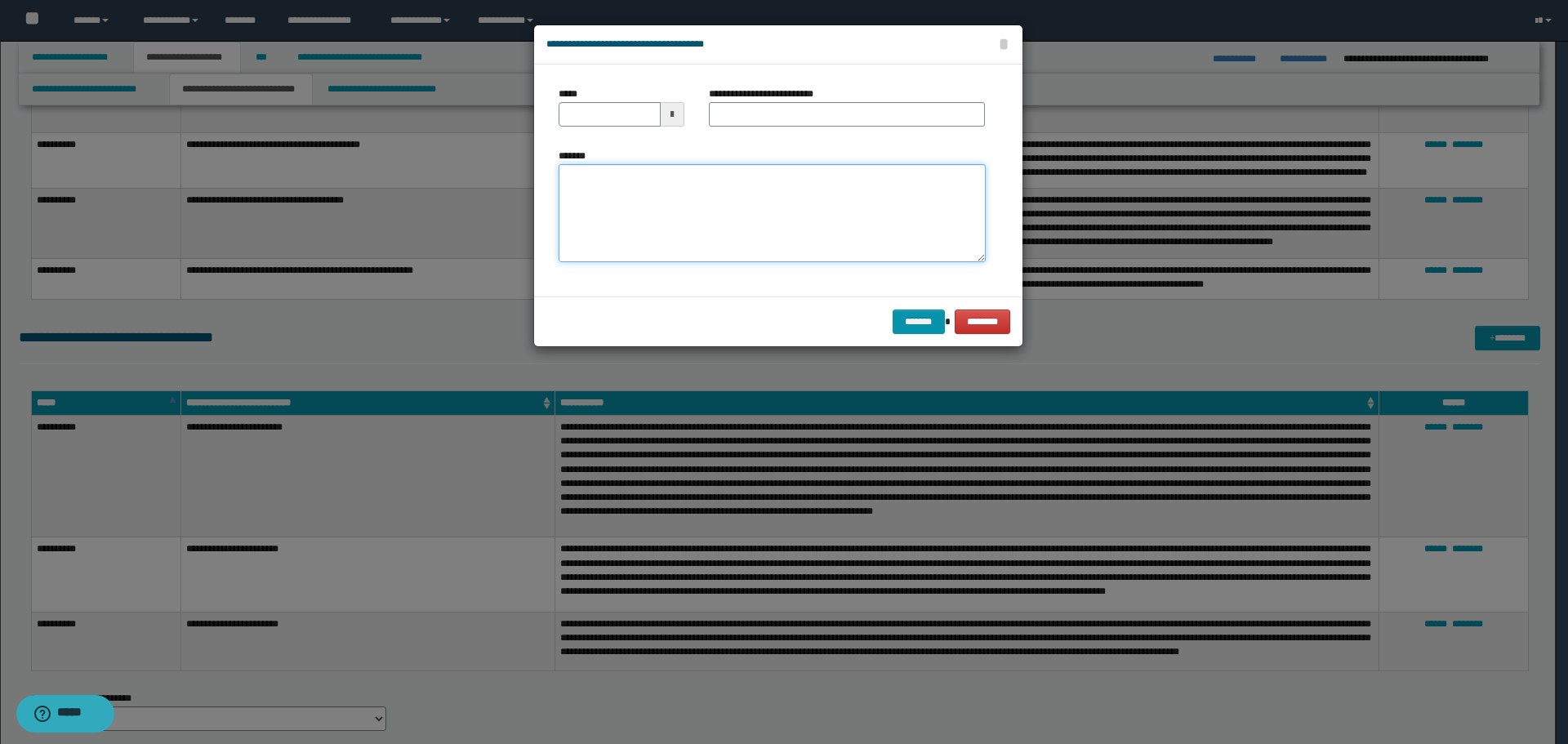 drag, startPoint x: 902, startPoint y: 212, endPoint x: 890, endPoint y: 212, distance: 12 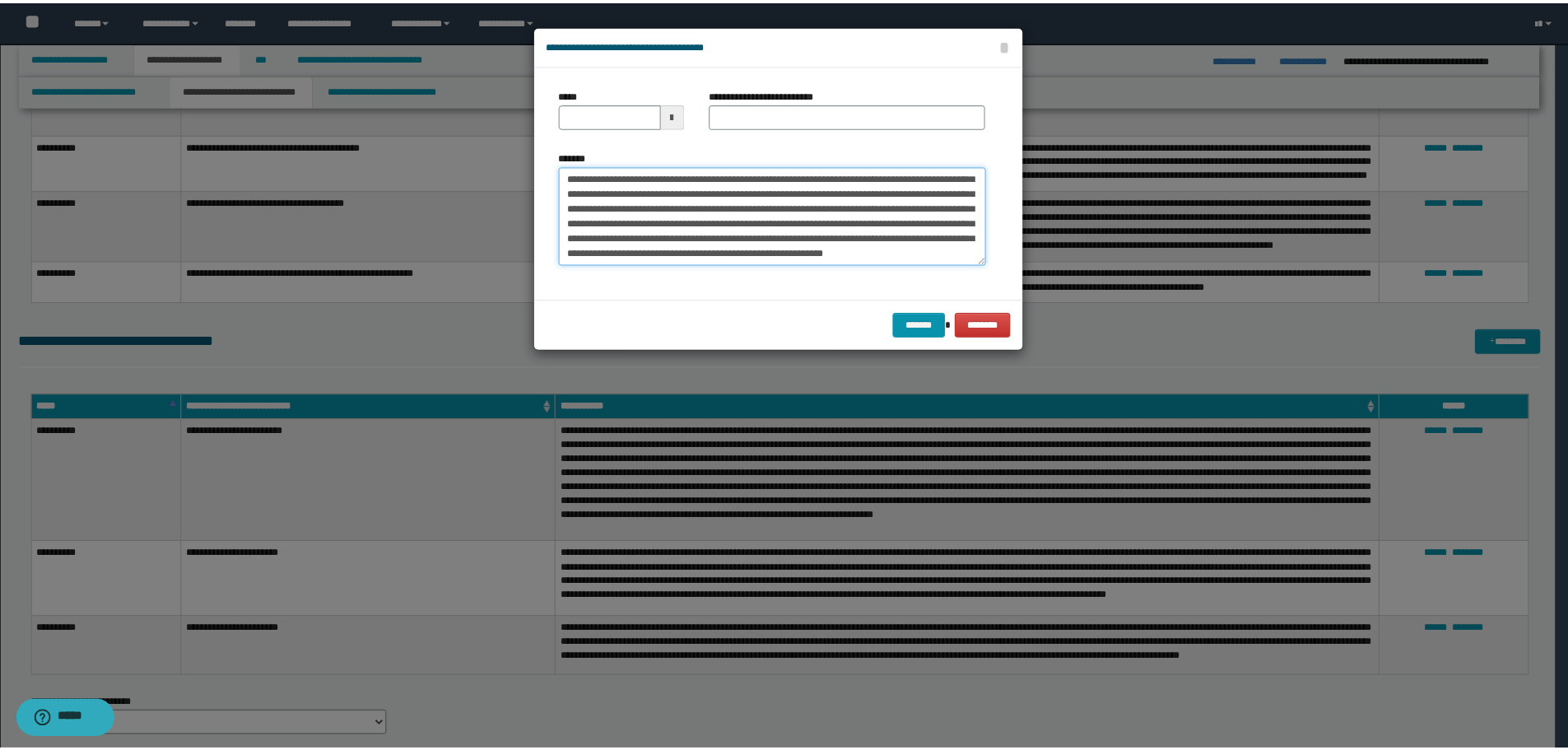 scroll, scrollTop: 0, scrollLeft: 0, axis: both 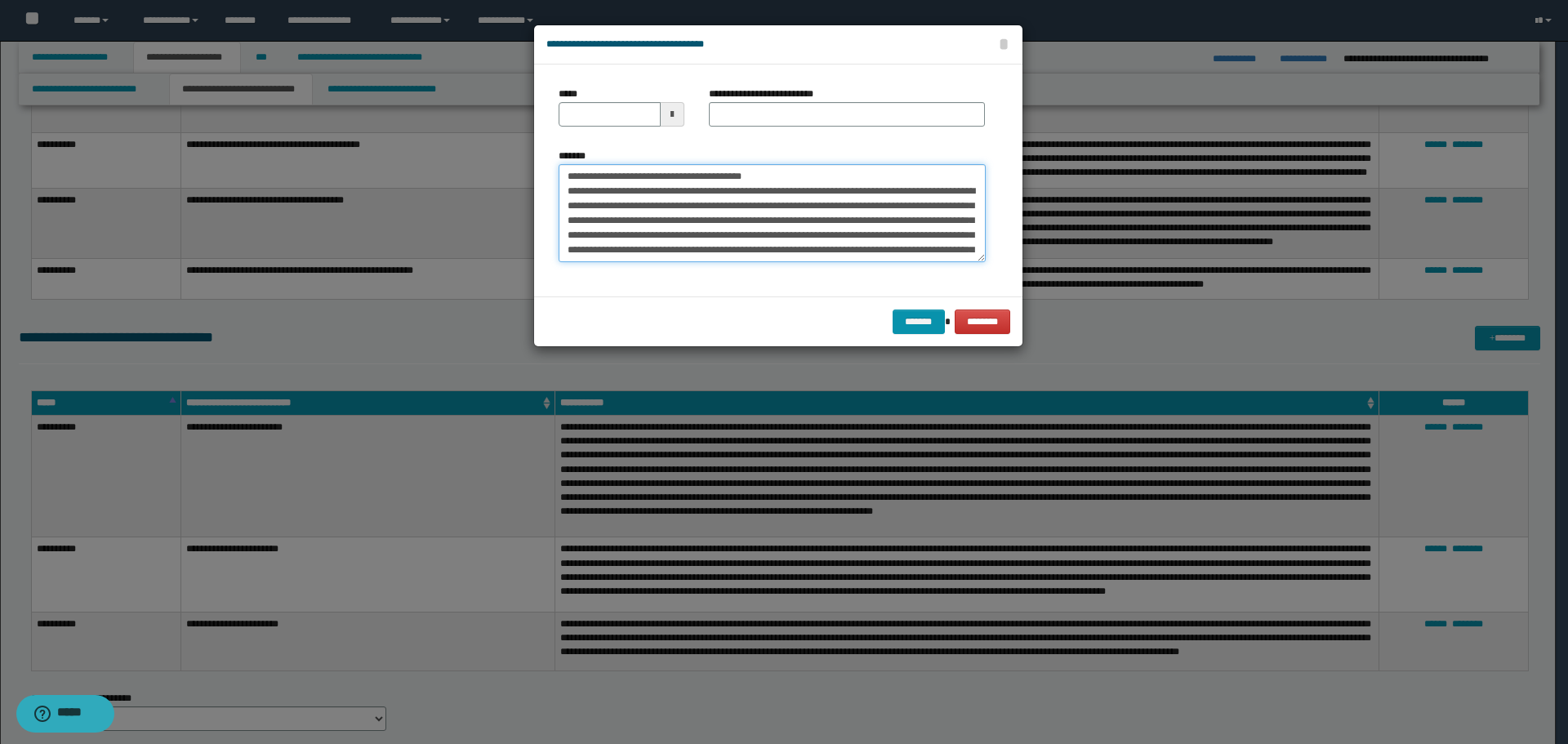 drag, startPoint x: 617, startPoint y: 172, endPoint x: 489, endPoint y: 167, distance: 128.09762 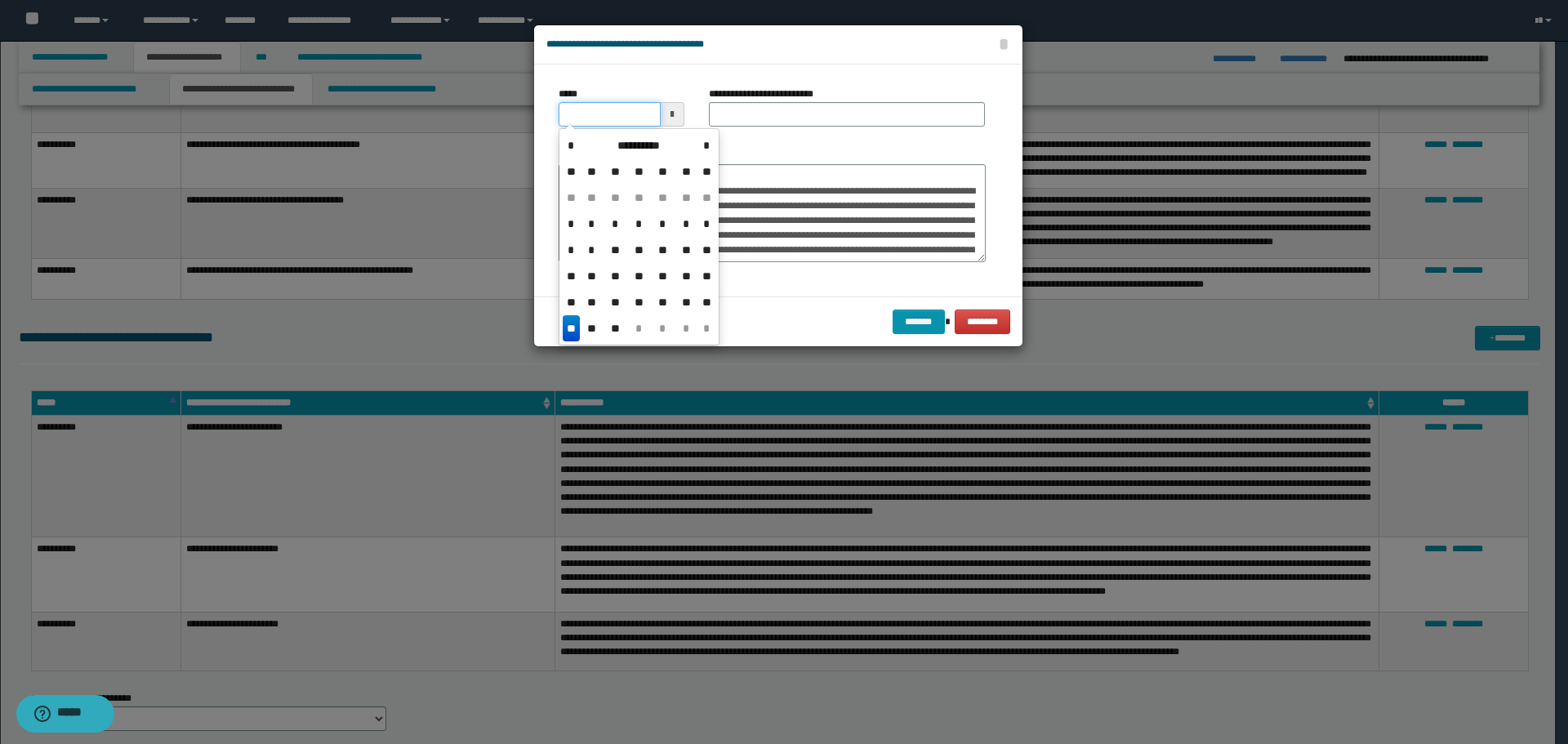 click on "*****" at bounding box center (609, 114) 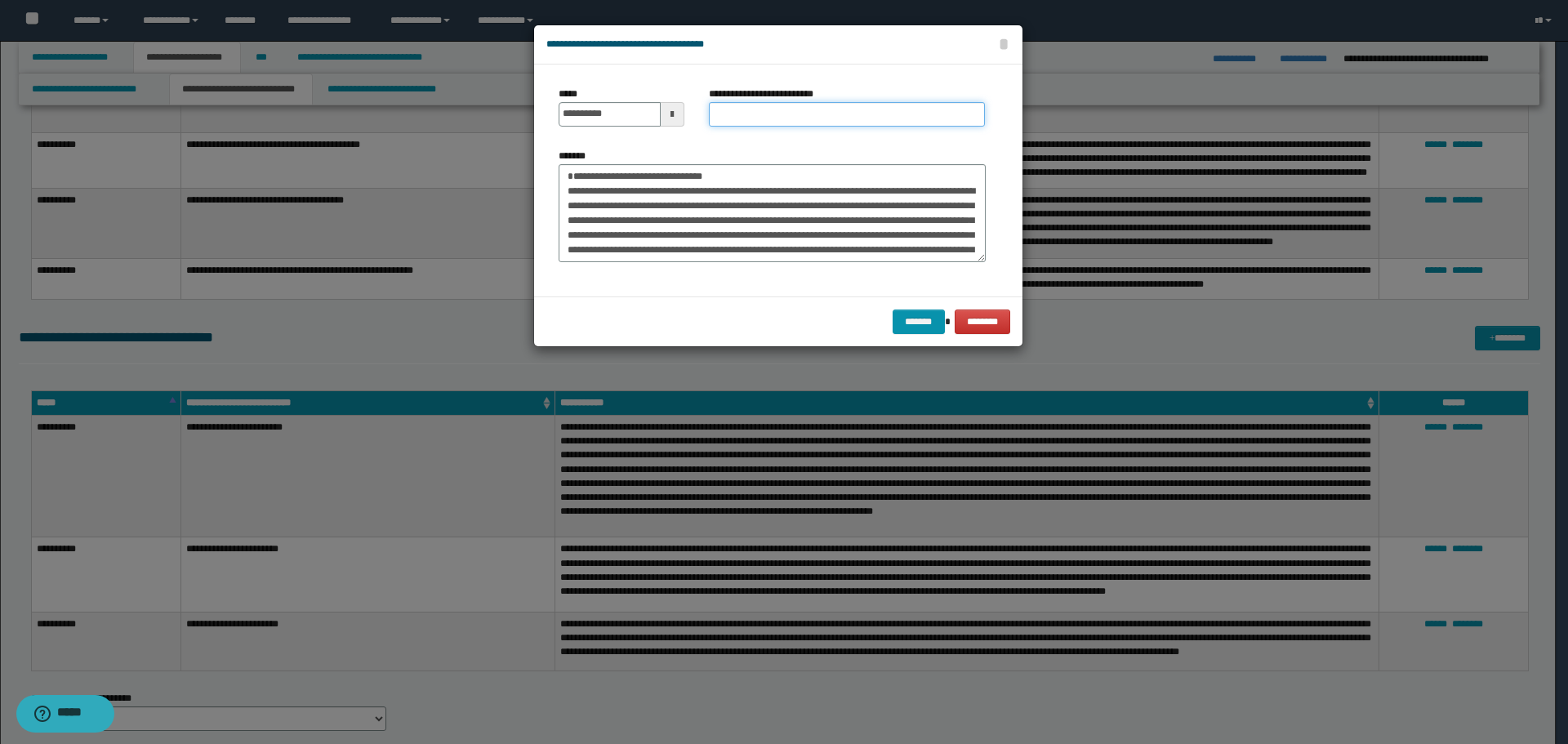drag, startPoint x: 724, startPoint y: 113, endPoint x: 690, endPoint y: 135, distance: 40.49691 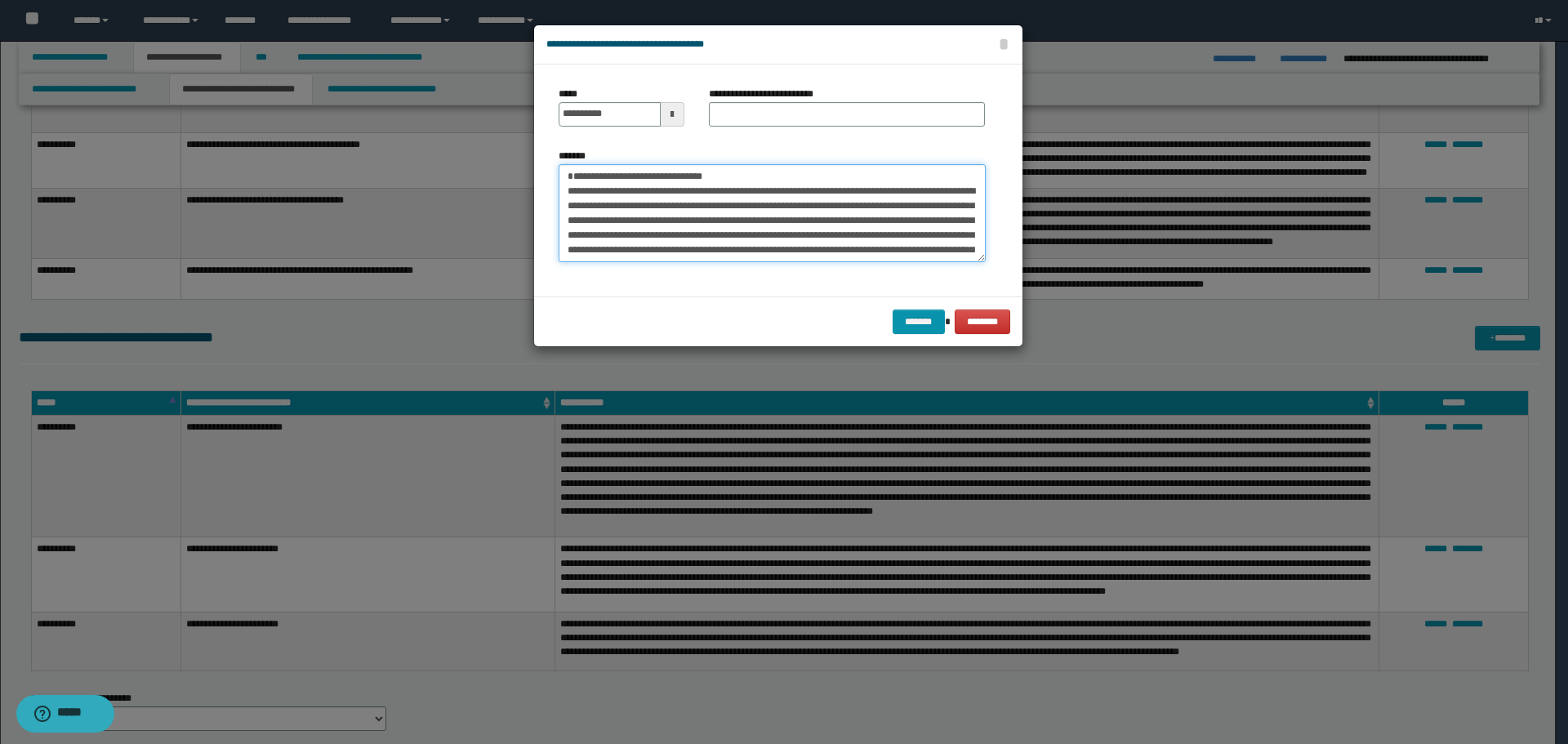 drag, startPoint x: 570, startPoint y: 176, endPoint x: 679, endPoint y: 179, distance: 109.04128 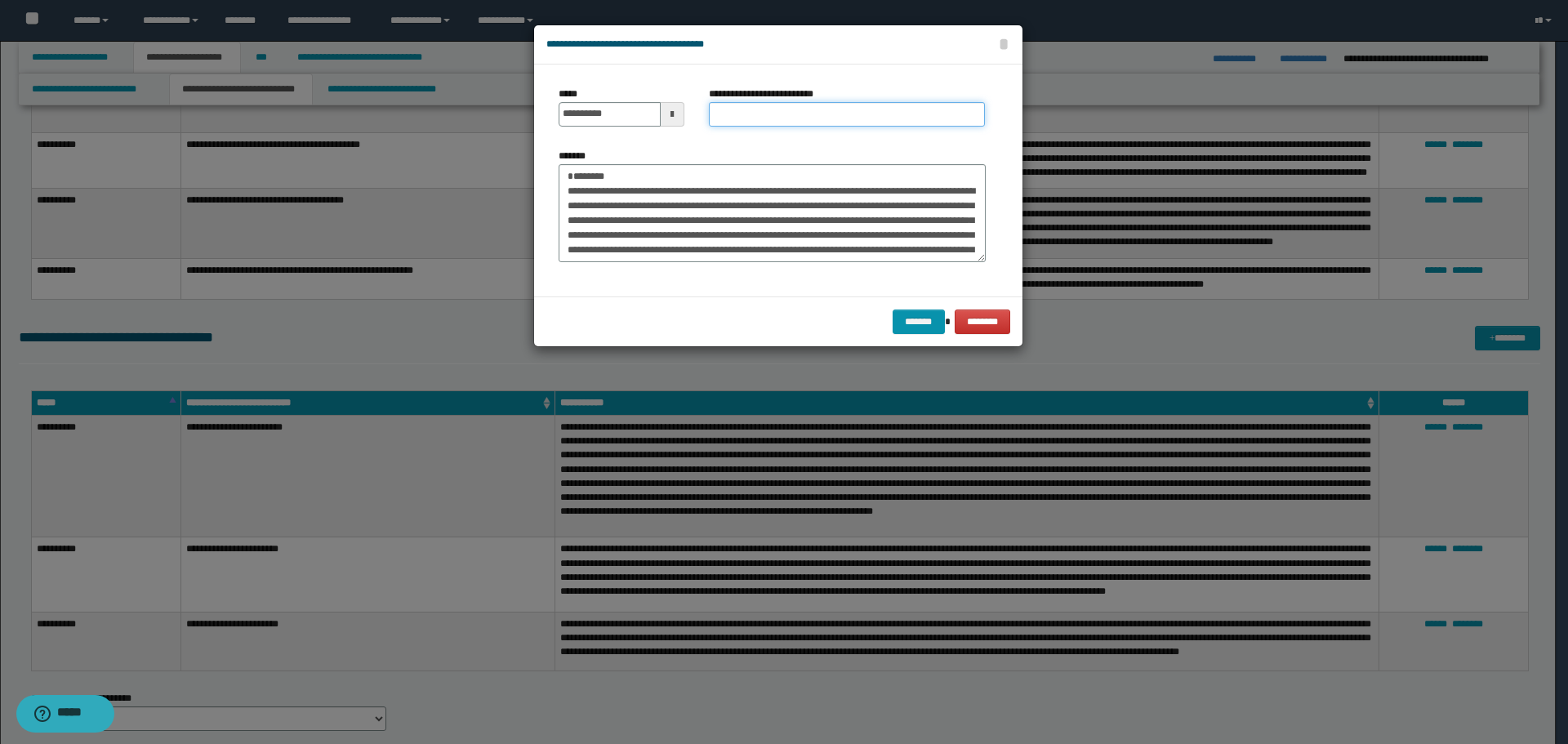 click on "**********" at bounding box center [847, 114] 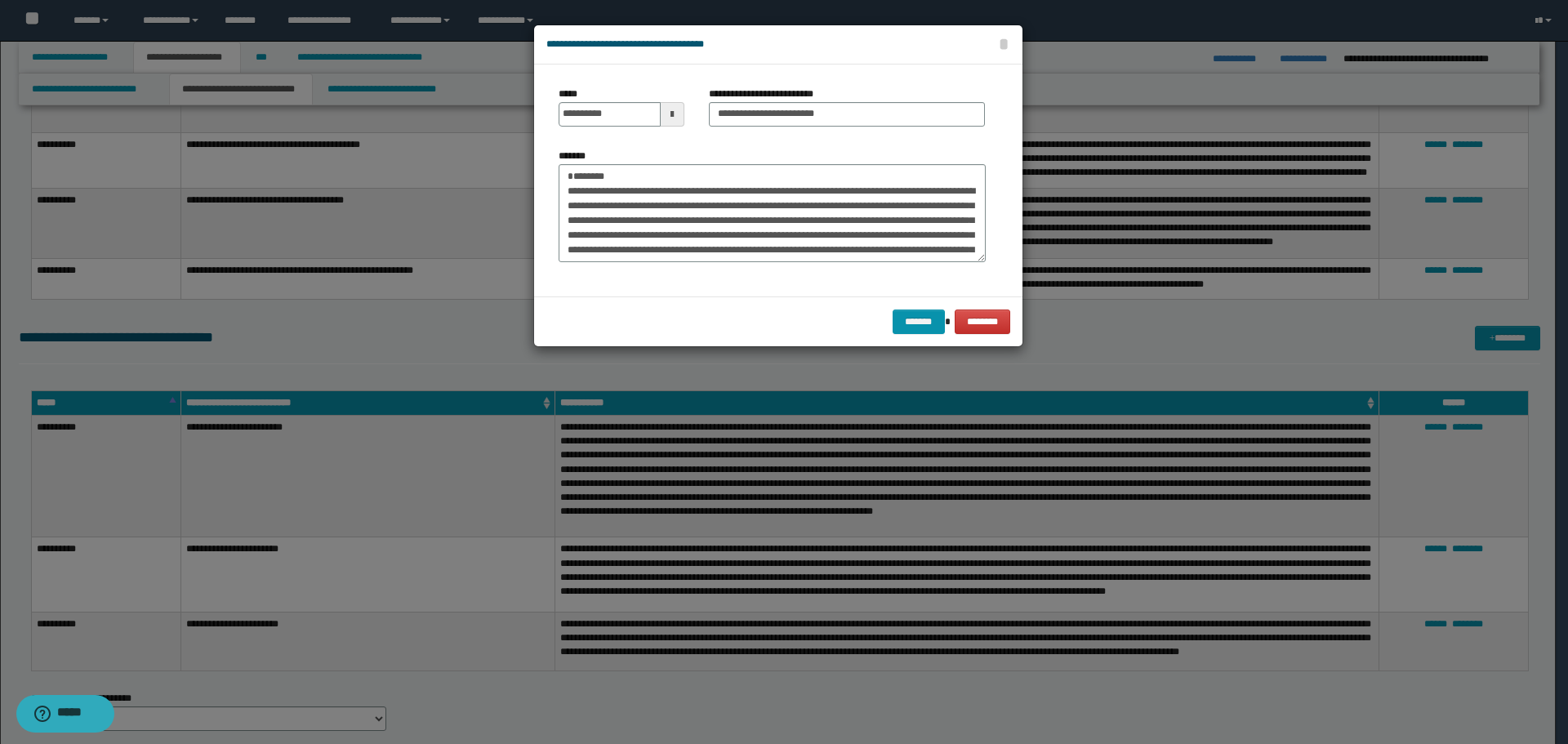 drag, startPoint x: 650, startPoint y: 163, endPoint x: 556, endPoint y: 174, distance: 94.64143 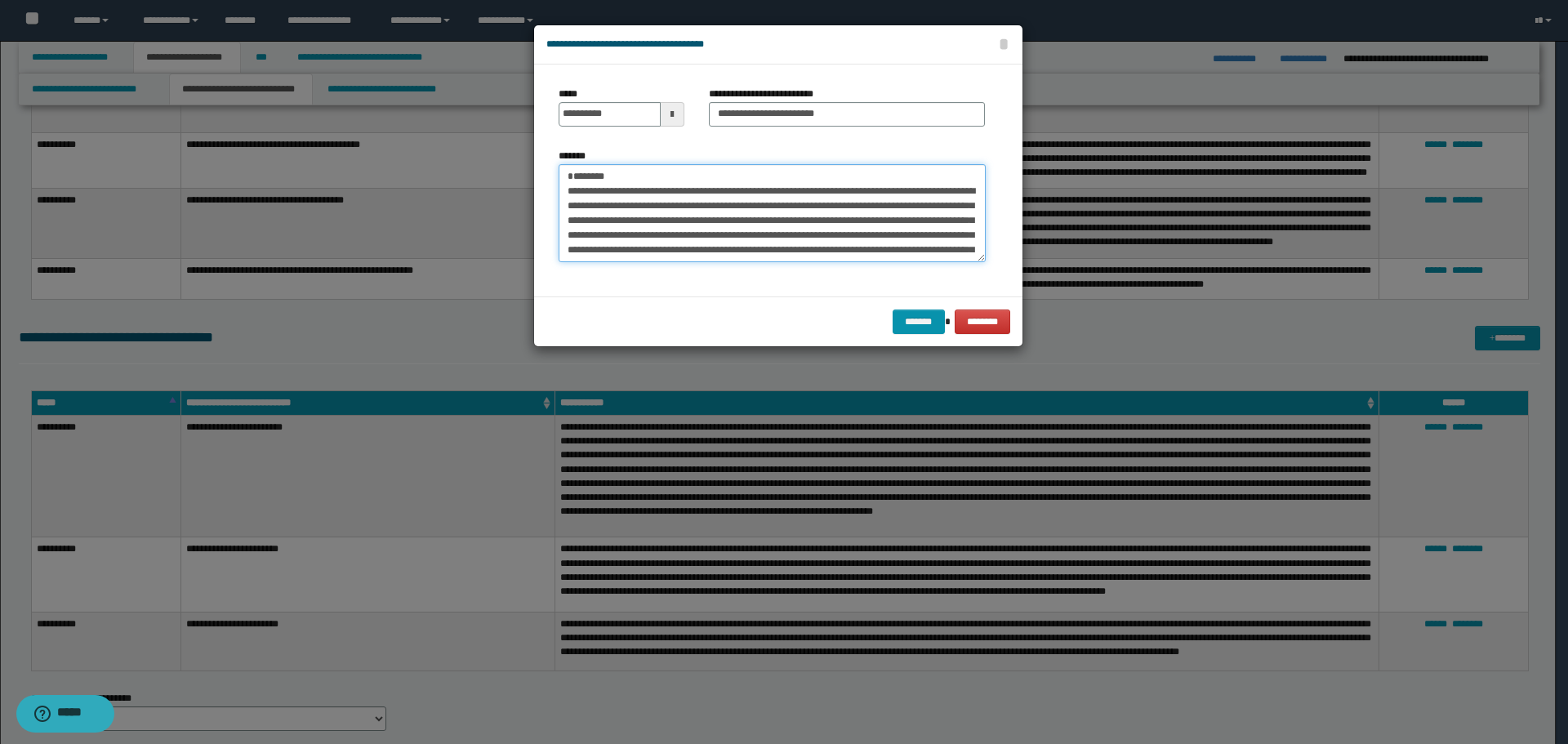 drag, startPoint x: 586, startPoint y: 179, endPoint x: 608, endPoint y: 182, distance: 22.203603 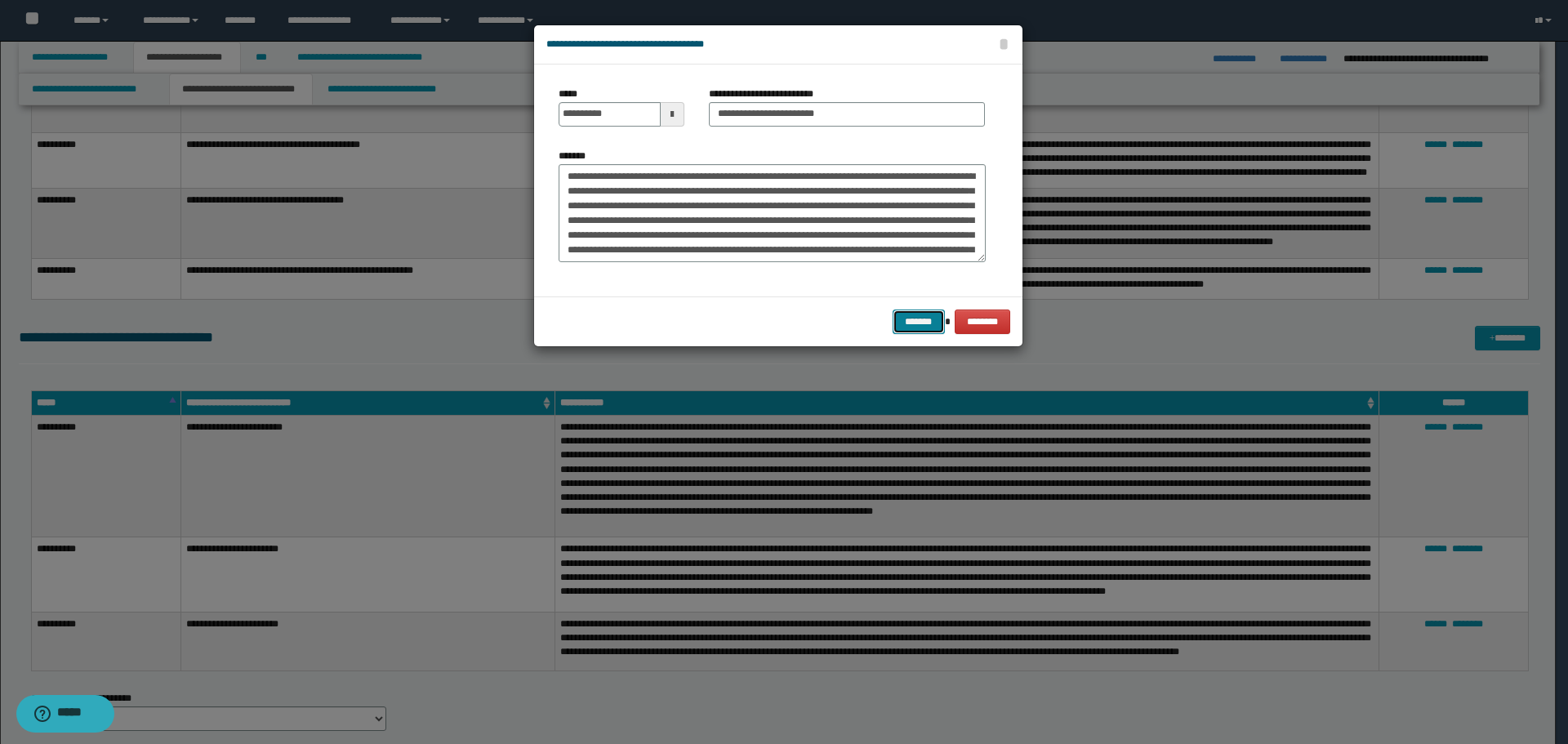click on "*******" at bounding box center (919, 322) 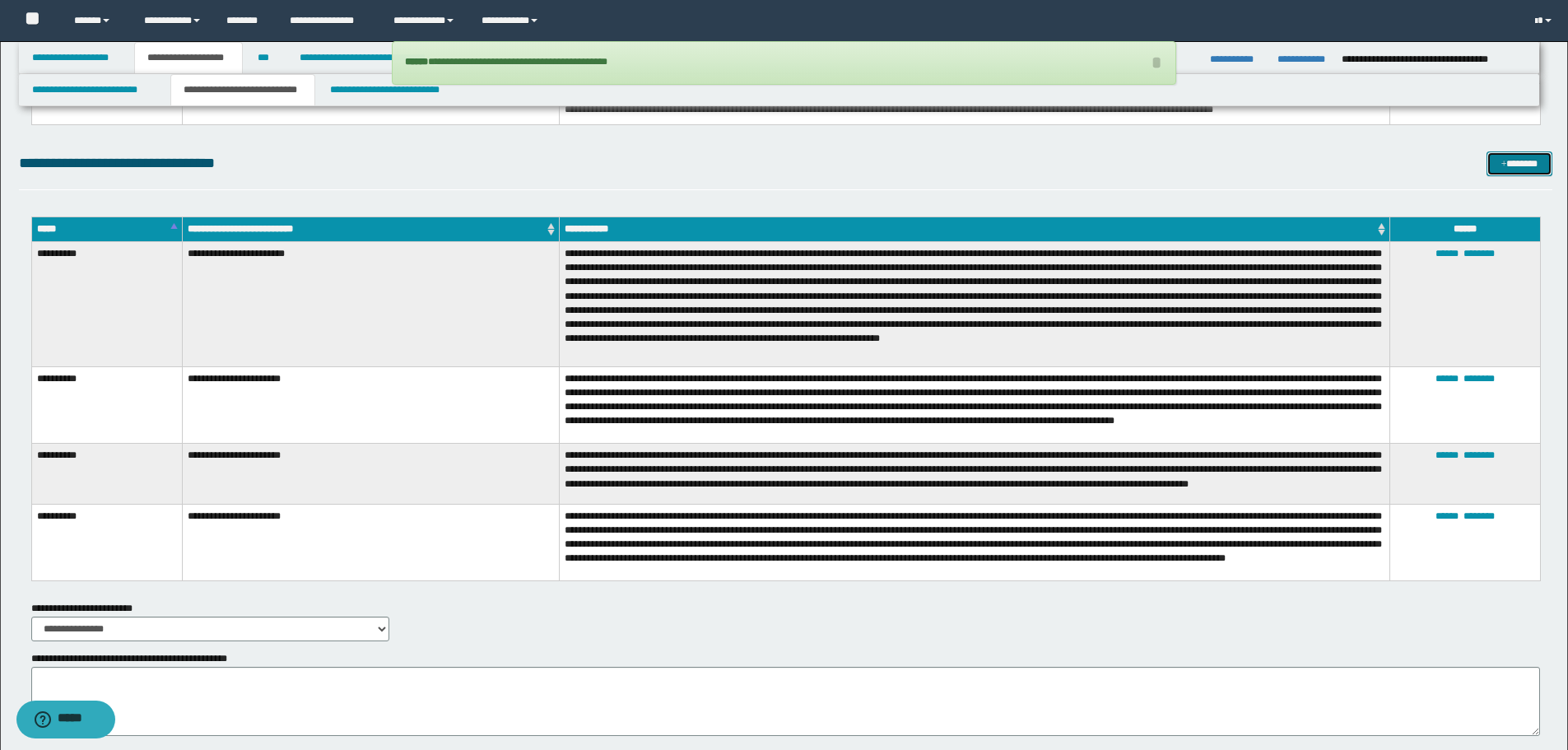 scroll, scrollTop: 5000, scrollLeft: 0, axis: vertical 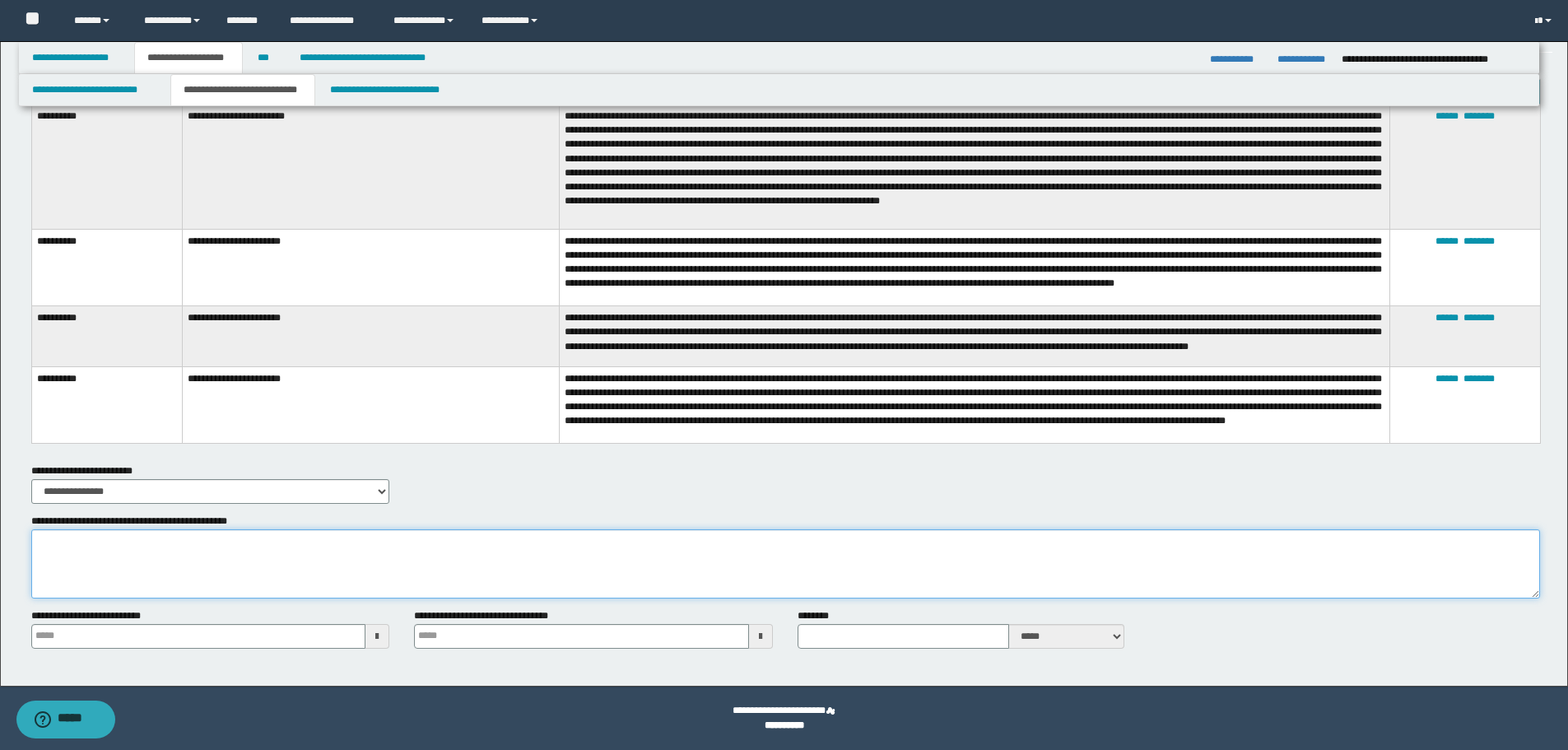drag, startPoint x: 1035, startPoint y: 575, endPoint x: 1006, endPoint y: 566, distance: 30.36445 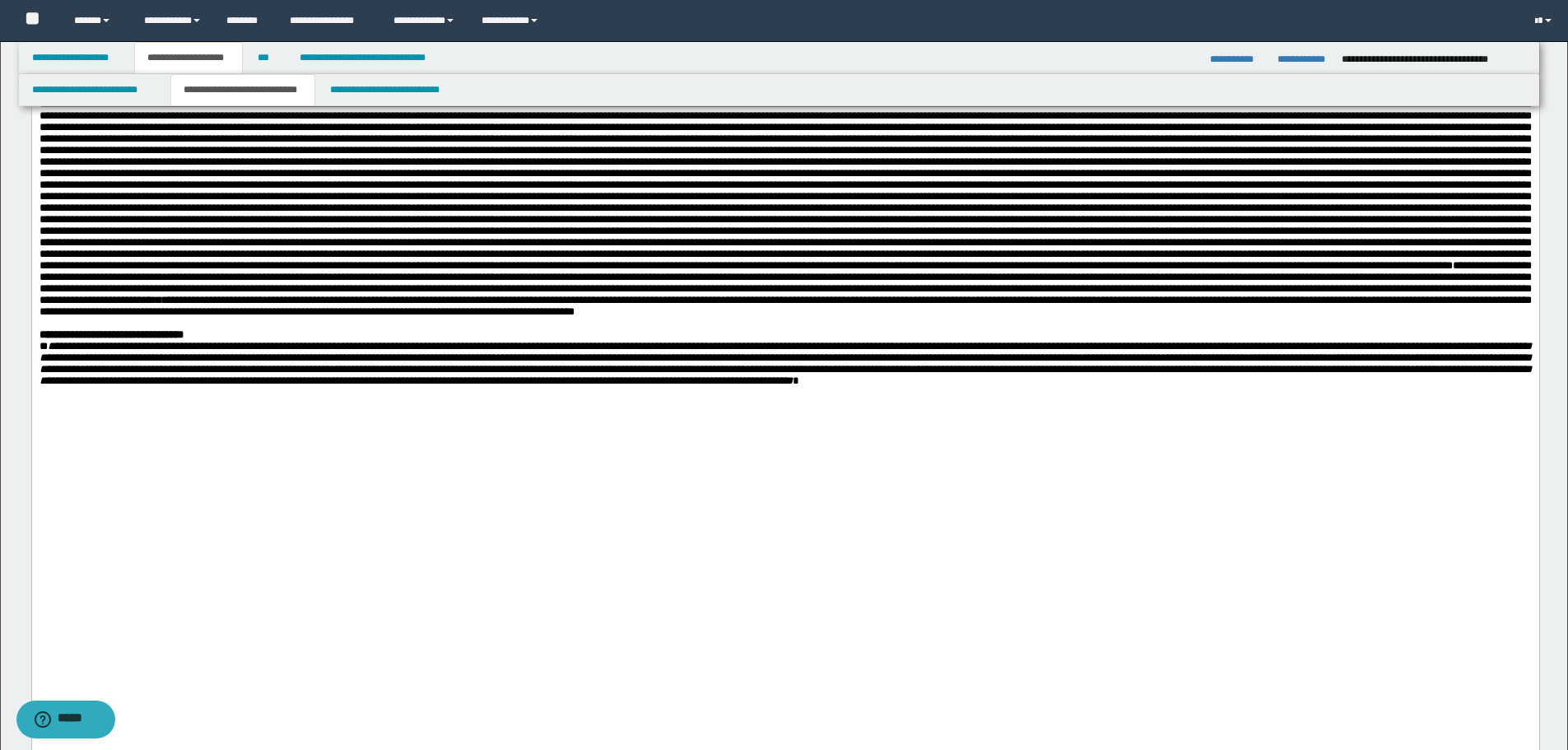 scroll, scrollTop: 636, scrollLeft: 0, axis: vertical 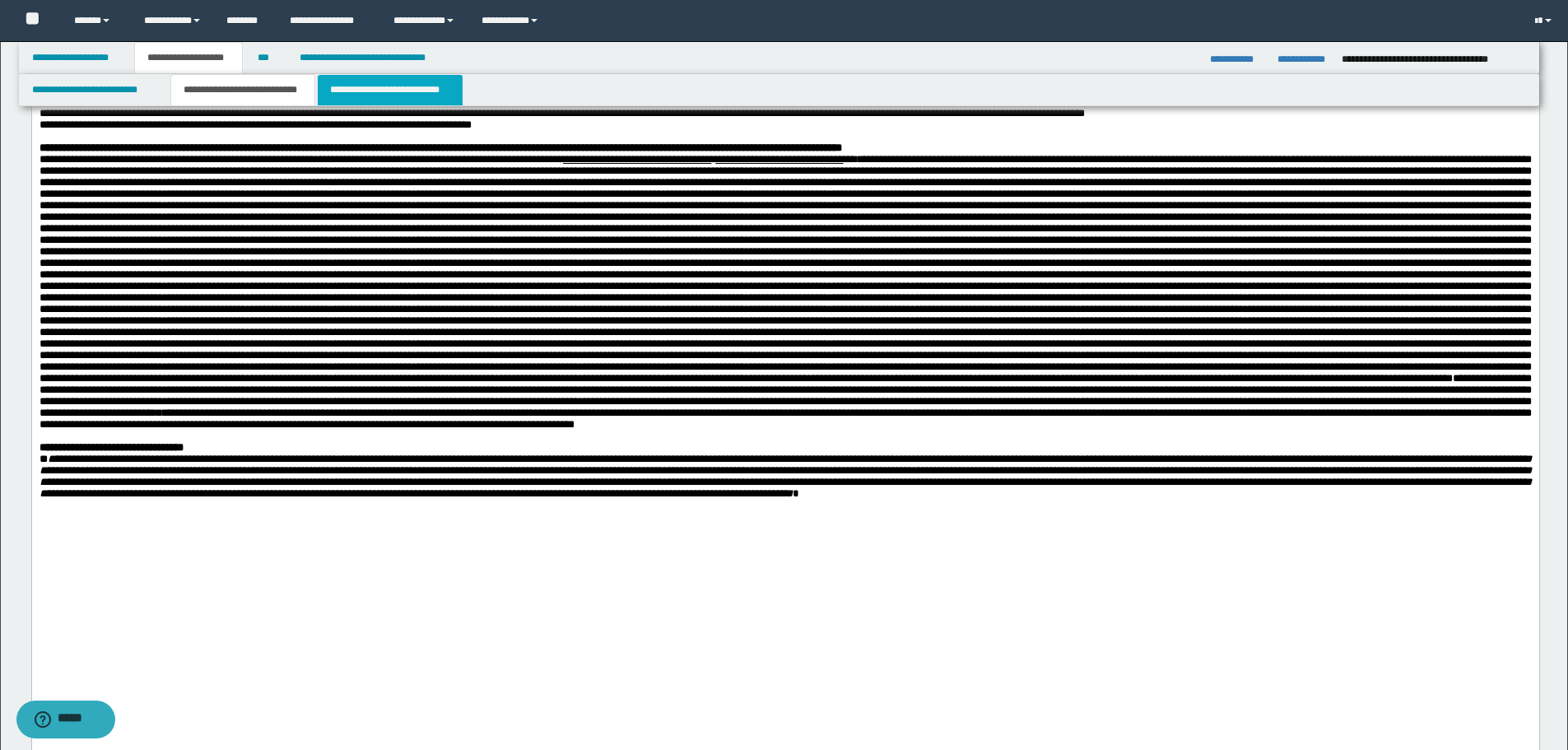 click on "**********" at bounding box center [390, 90] 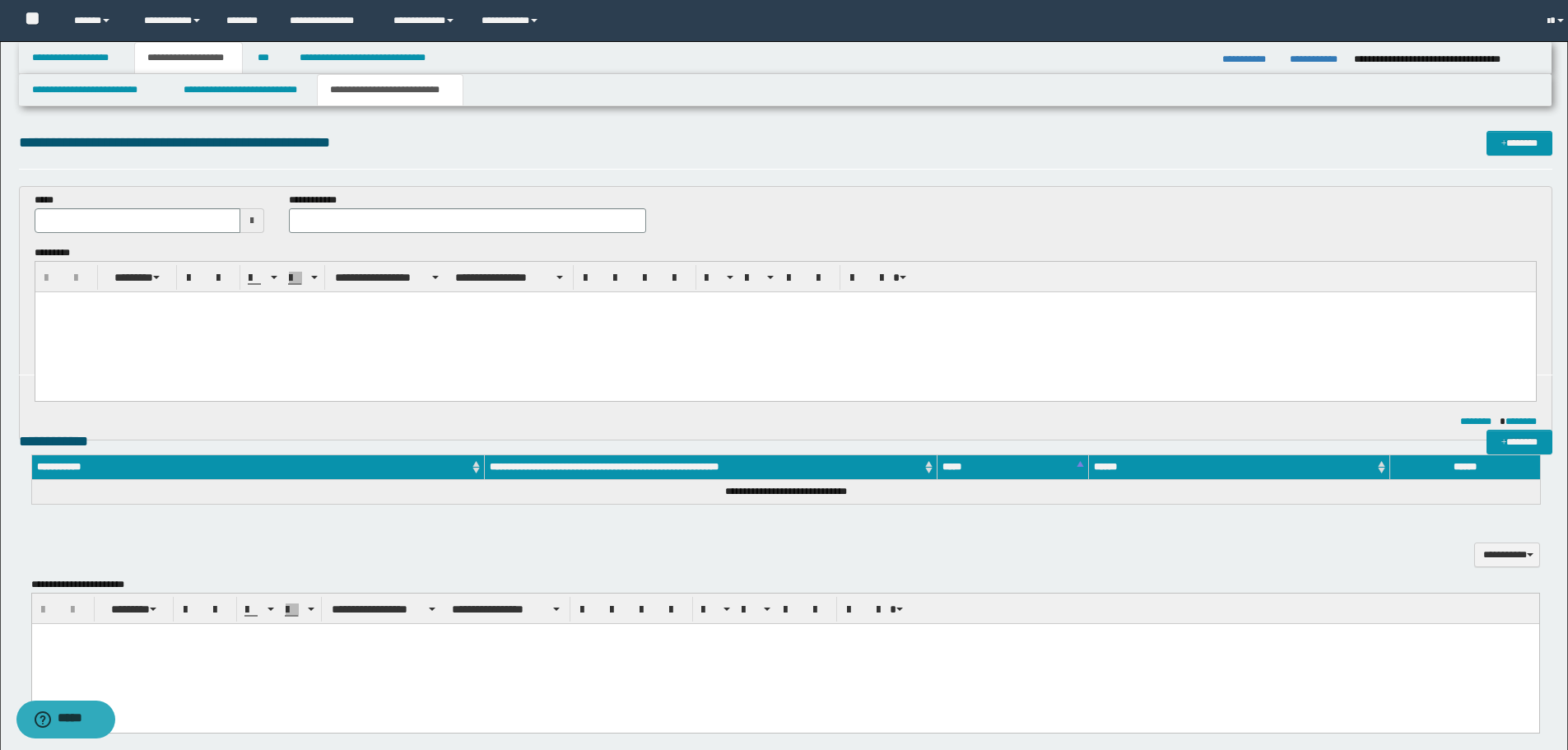 scroll, scrollTop: 0, scrollLeft: 0, axis: both 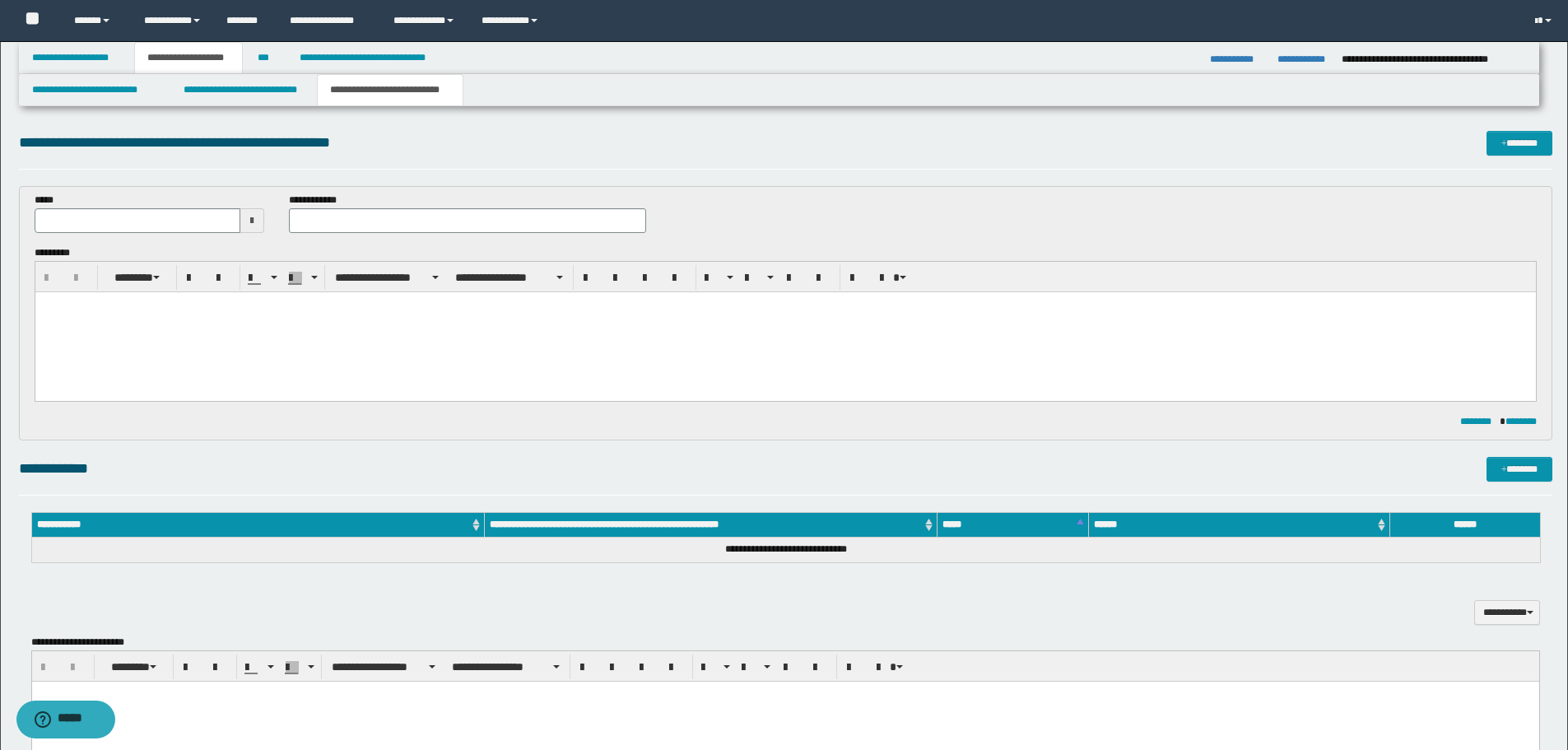 click at bounding box center (784, 325) 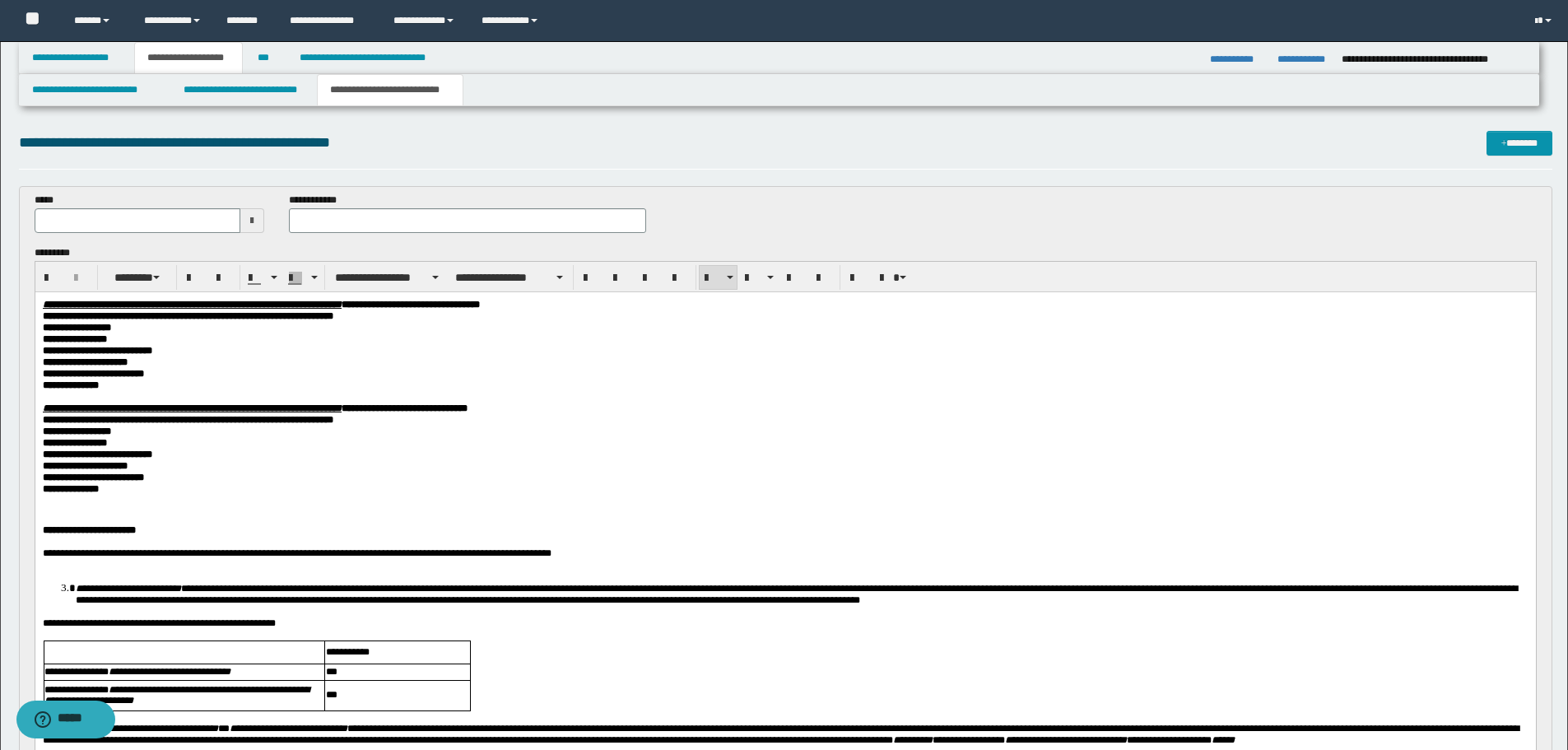 click at bounding box center (252, 221) 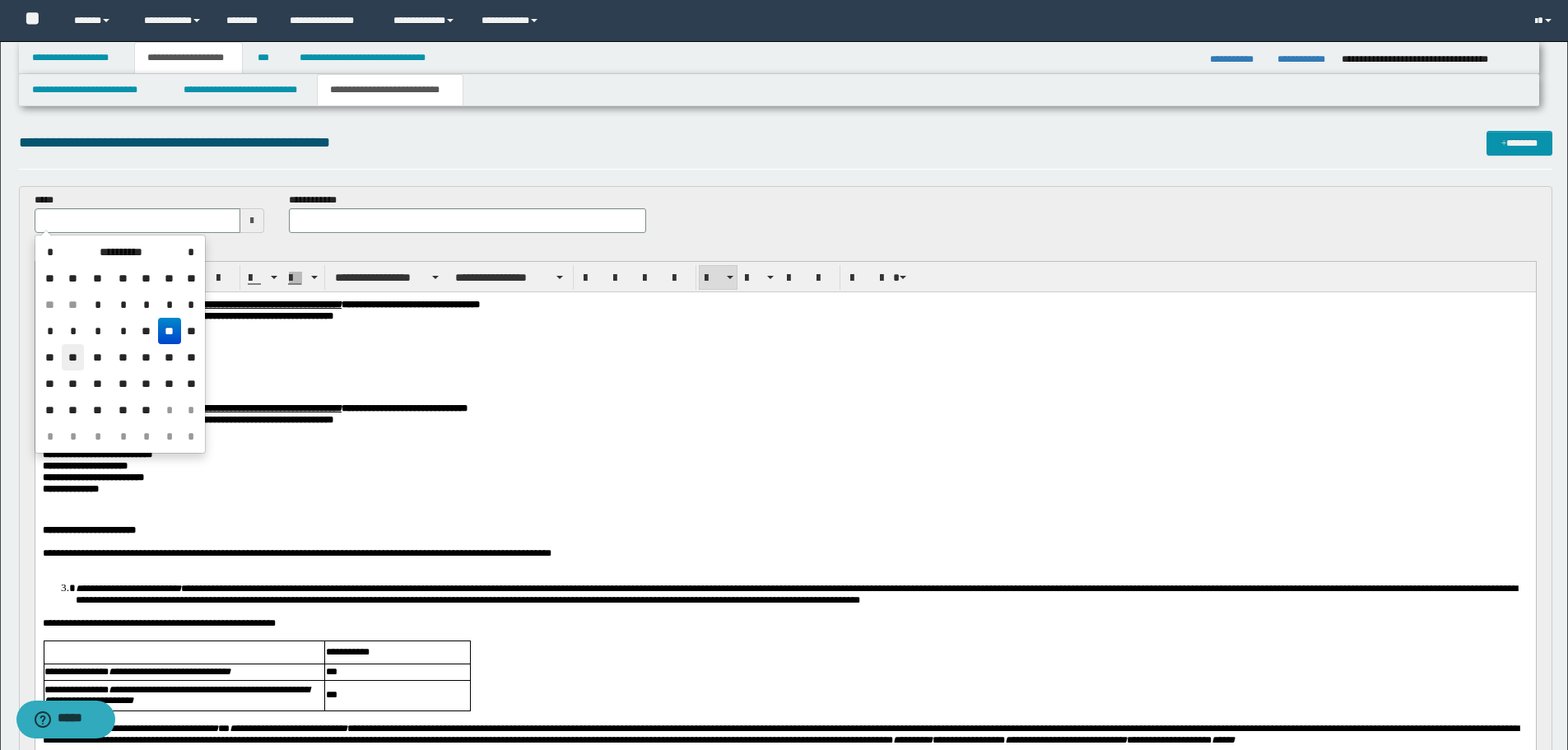 click on "**" at bounding box center (73, 357) 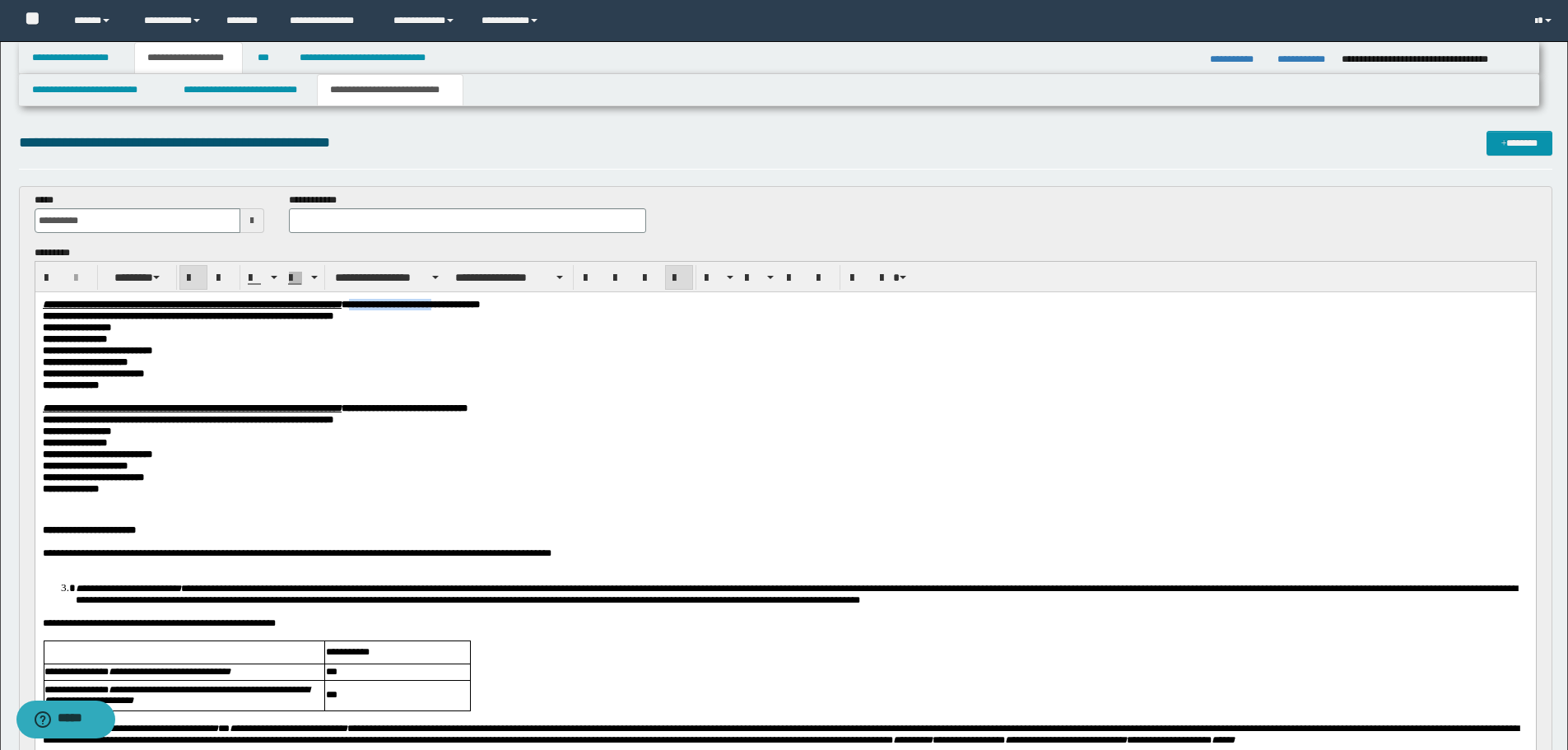 drag, startPoint x: 466, startPoint y: 304, endPoint x: 554, endPoint y: 300, distance: 88.09086 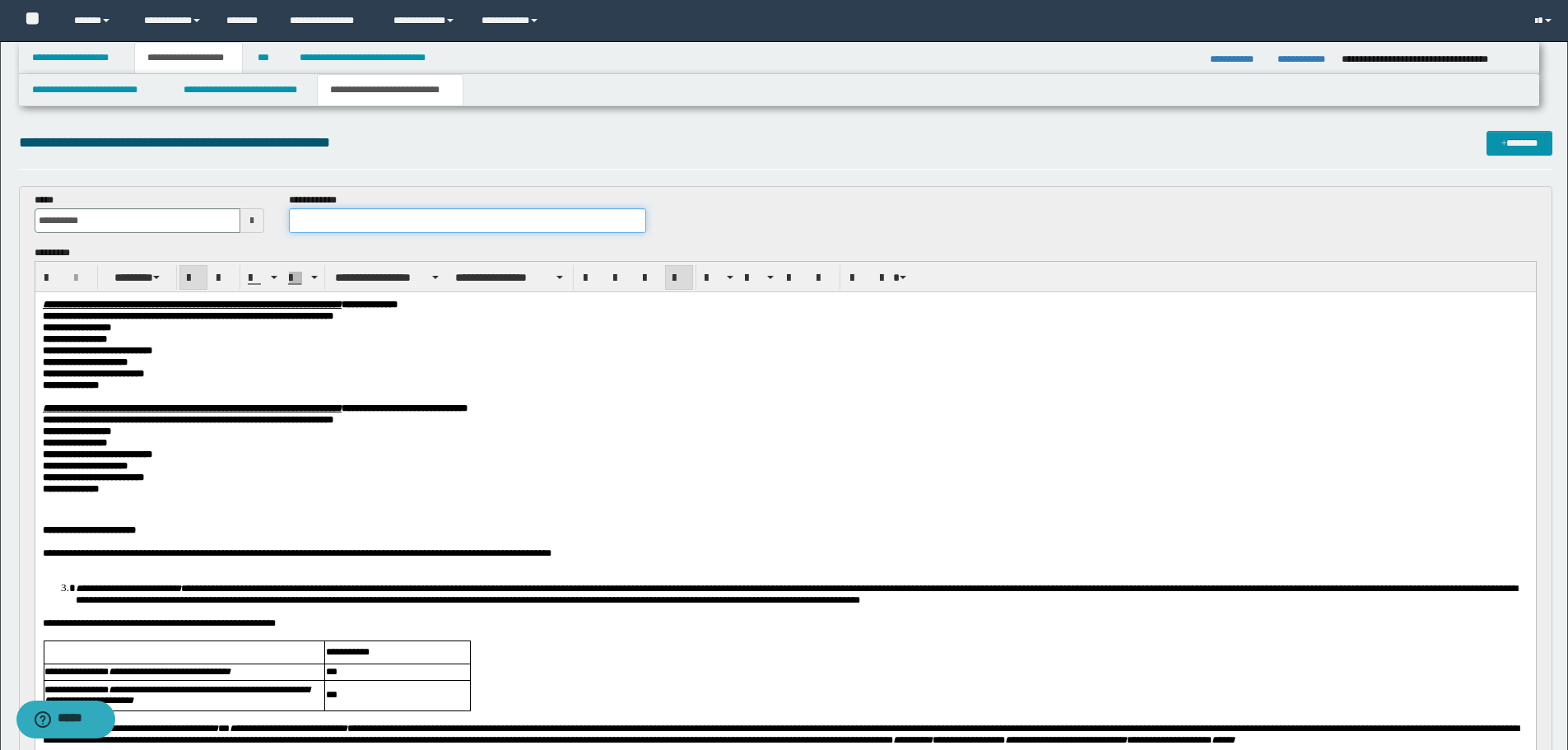 click at bounding box center (468, 221) 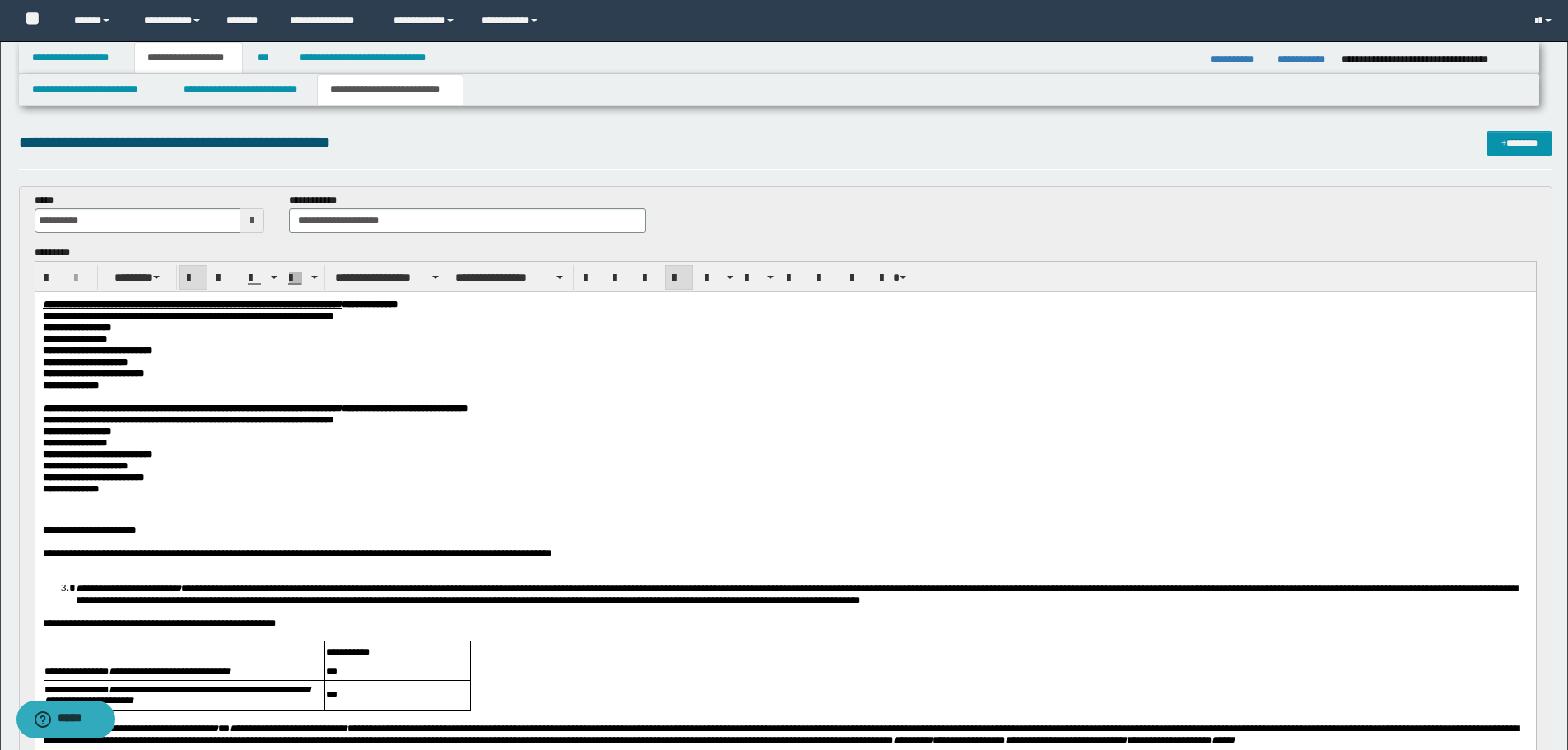 click on "**********" at bounding box center (784, 316) 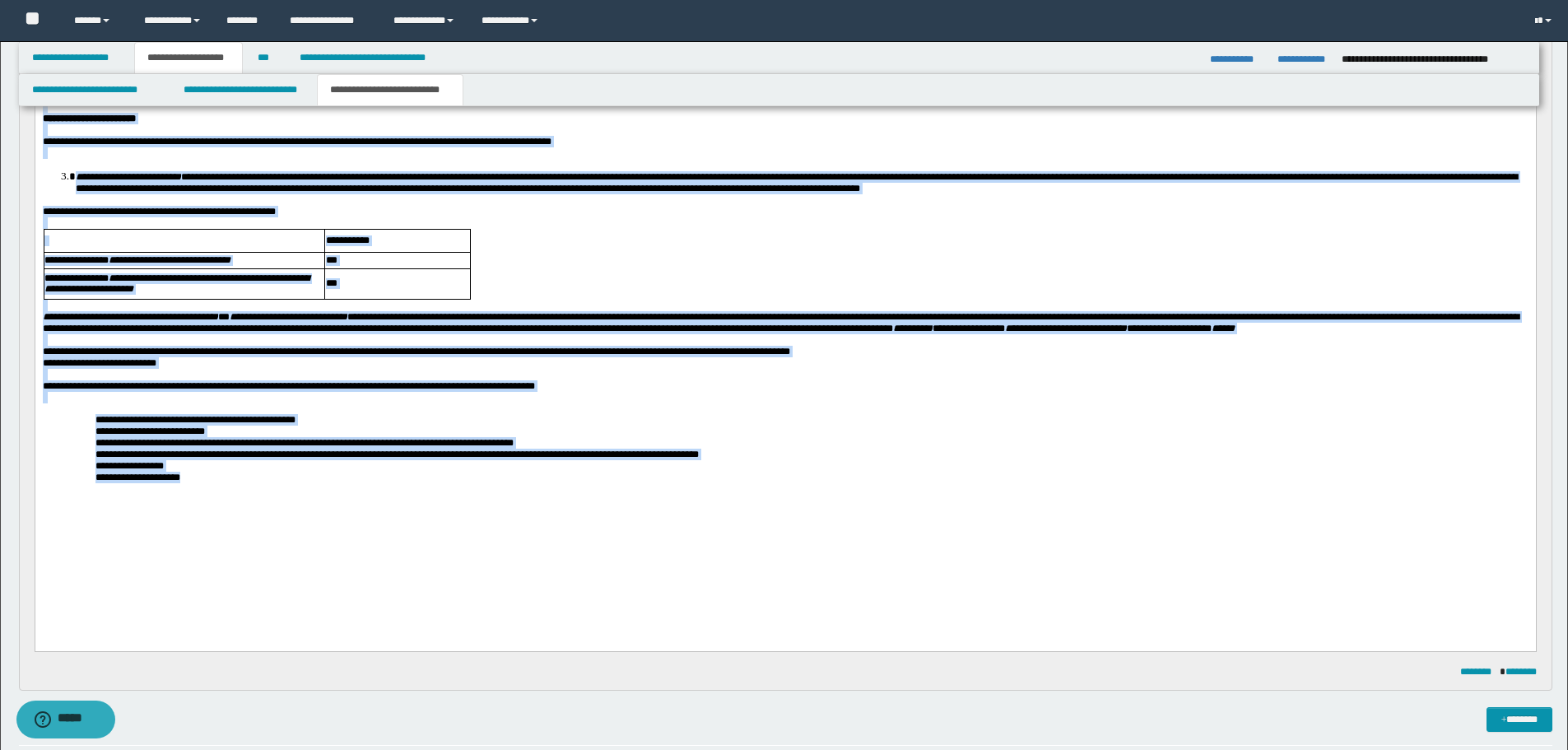 drag, startPoint x: 44, startPoint y: -102, endPoint x: 397, endPoint y: 577, distance: 765.2777 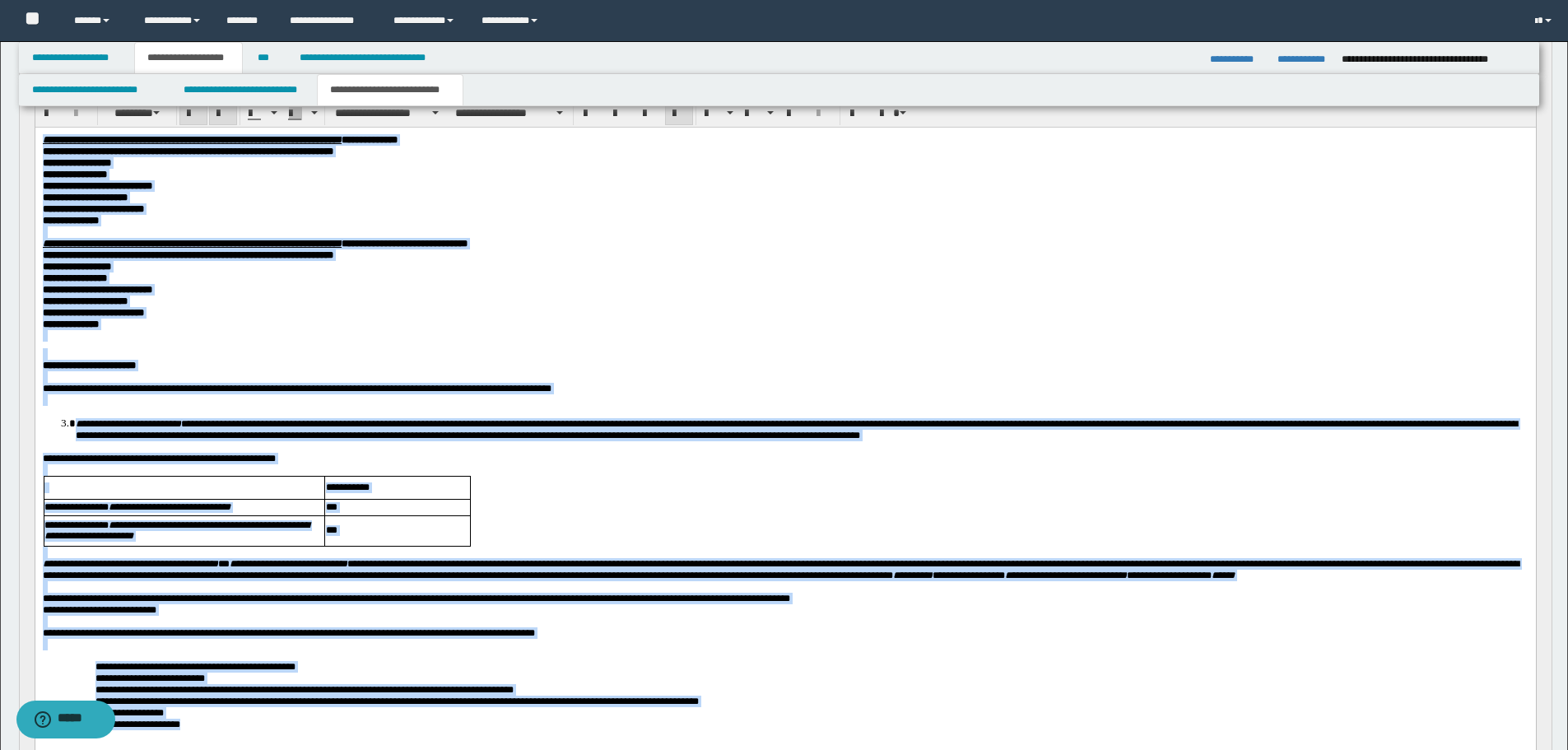 scroll, scrollTop: 0, scrollLeft: 0, axis: both 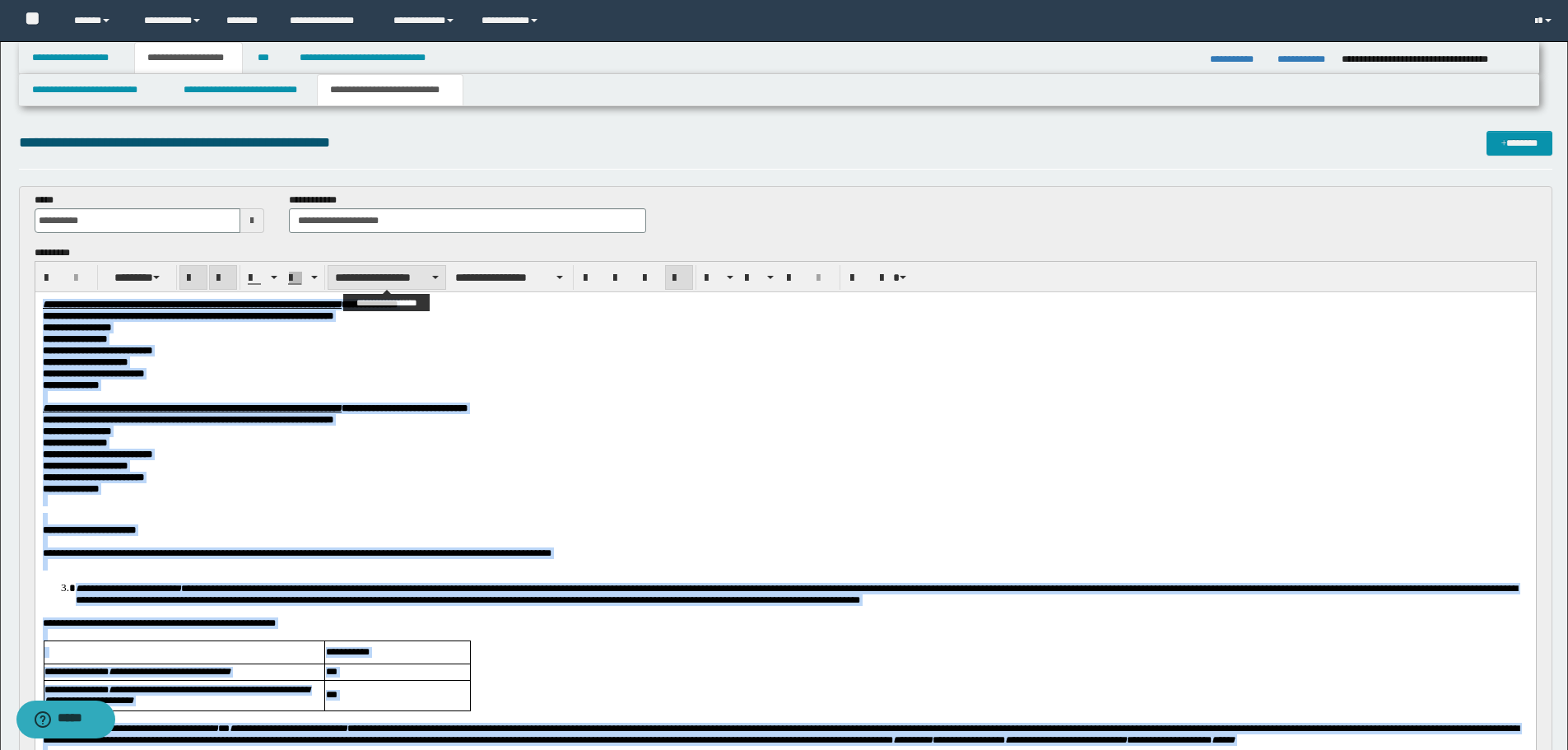click on "**********" at bounding box center [387, 277] 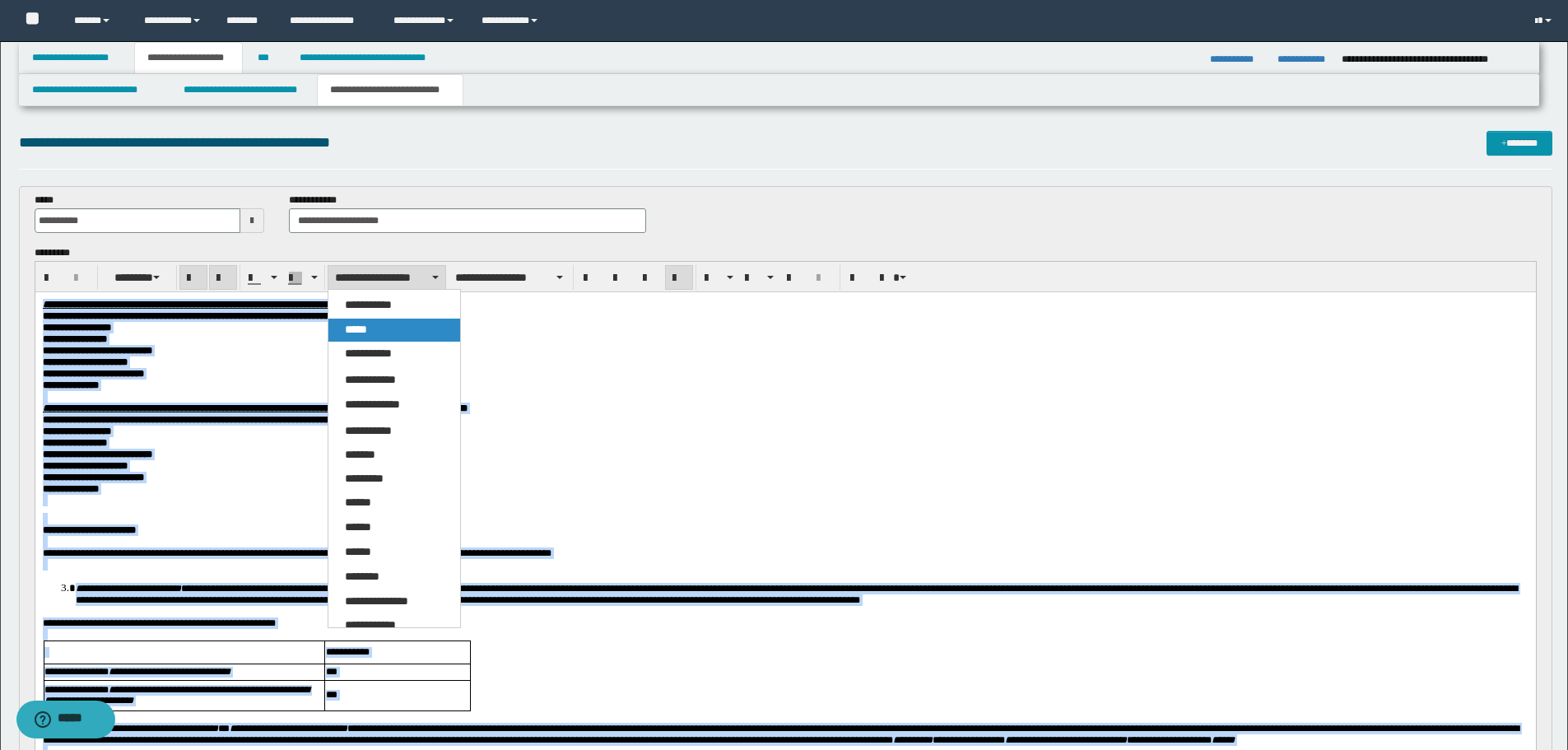click on "*****" at bounding box center (394, 330) 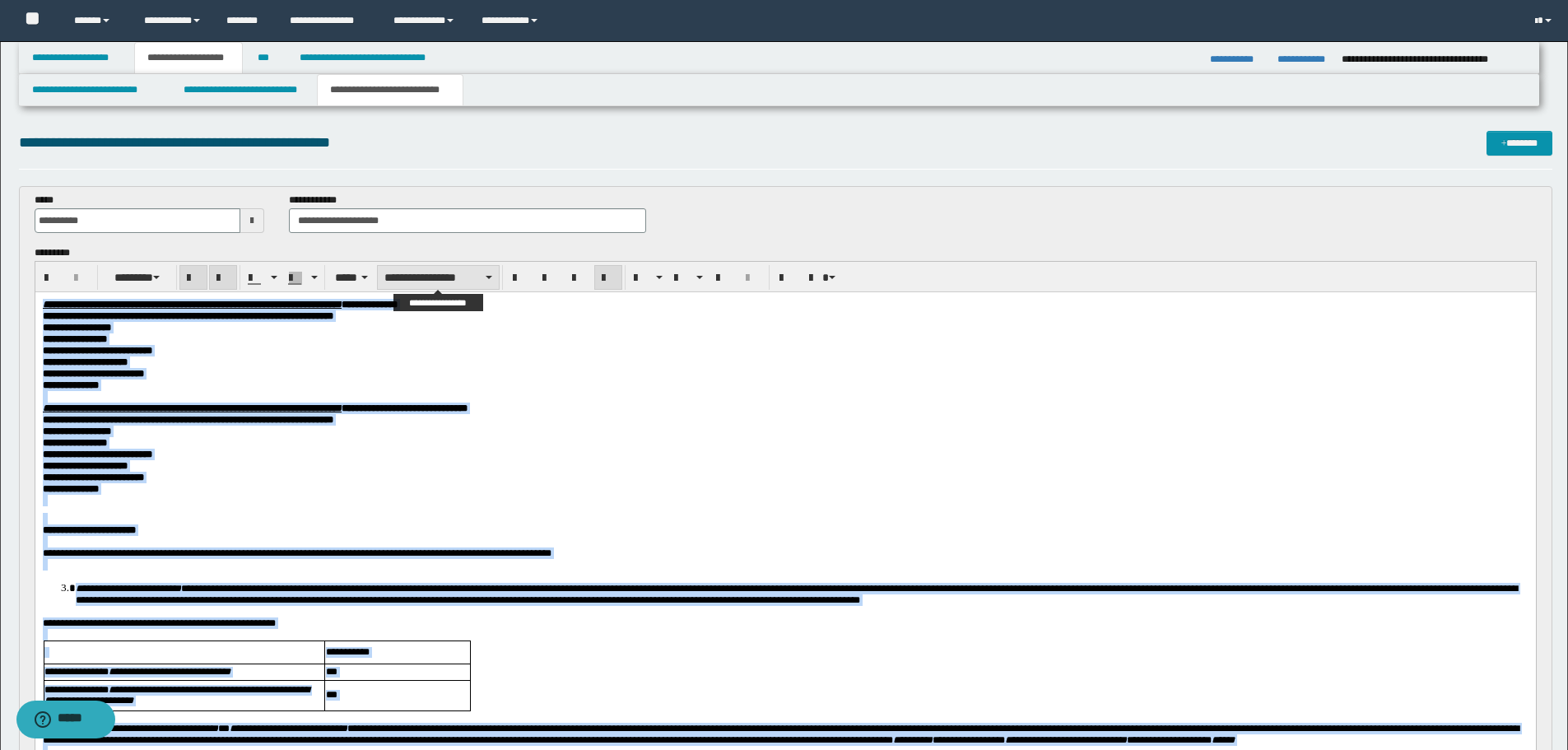 click on "**********" at bounding box center [438, 277] 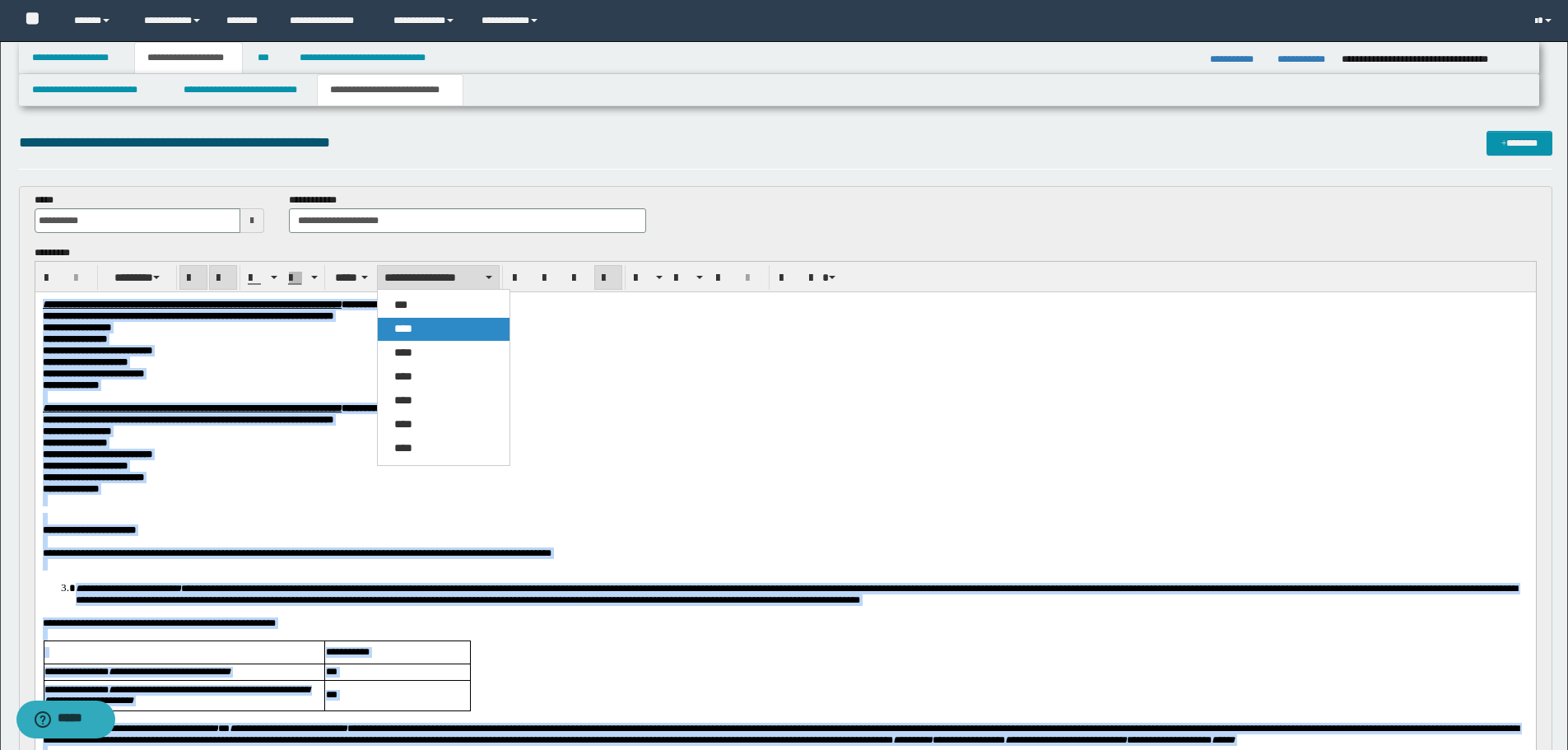 click on "****" at bounding box center [444, 329] 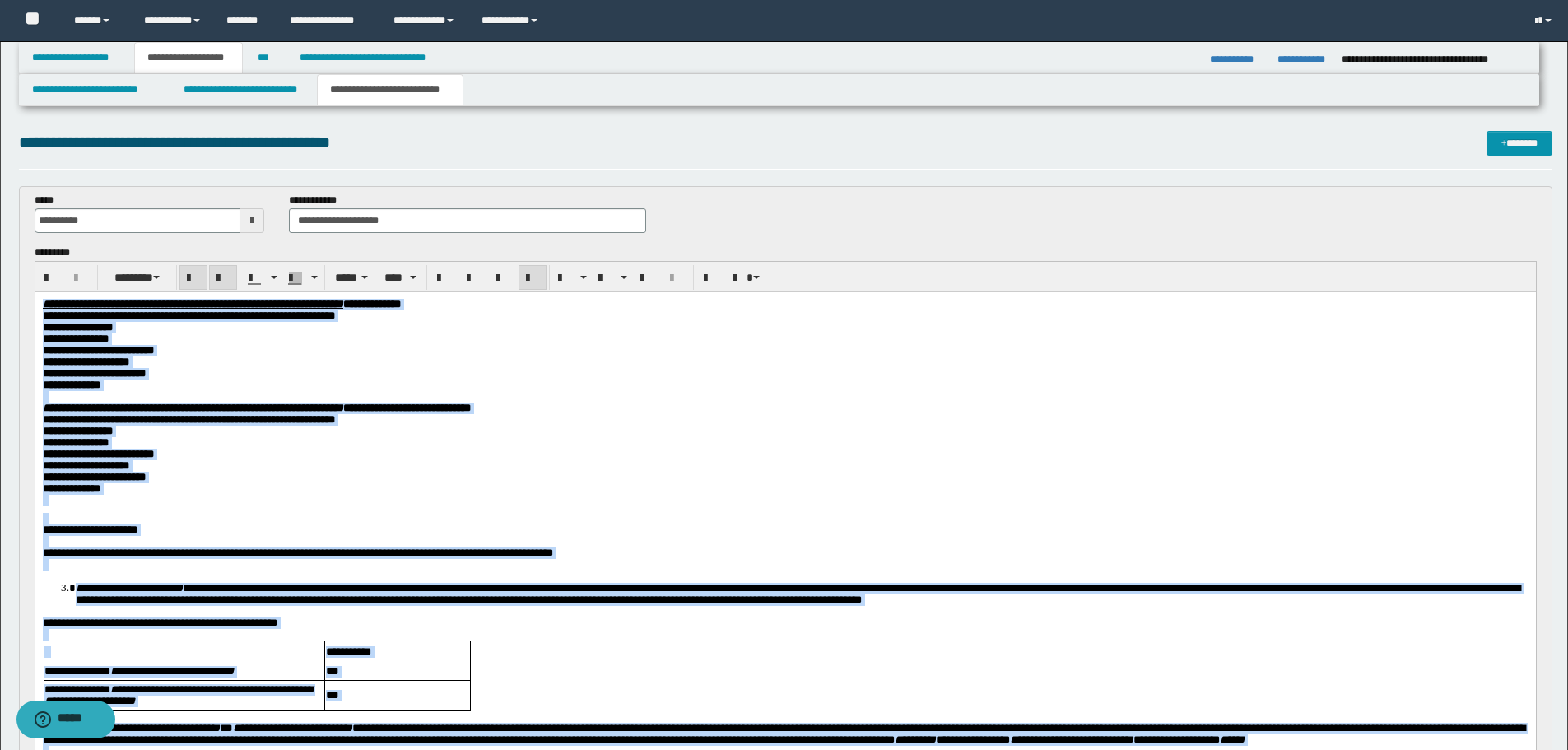 click on "**********" at bounding box center [784, 374] 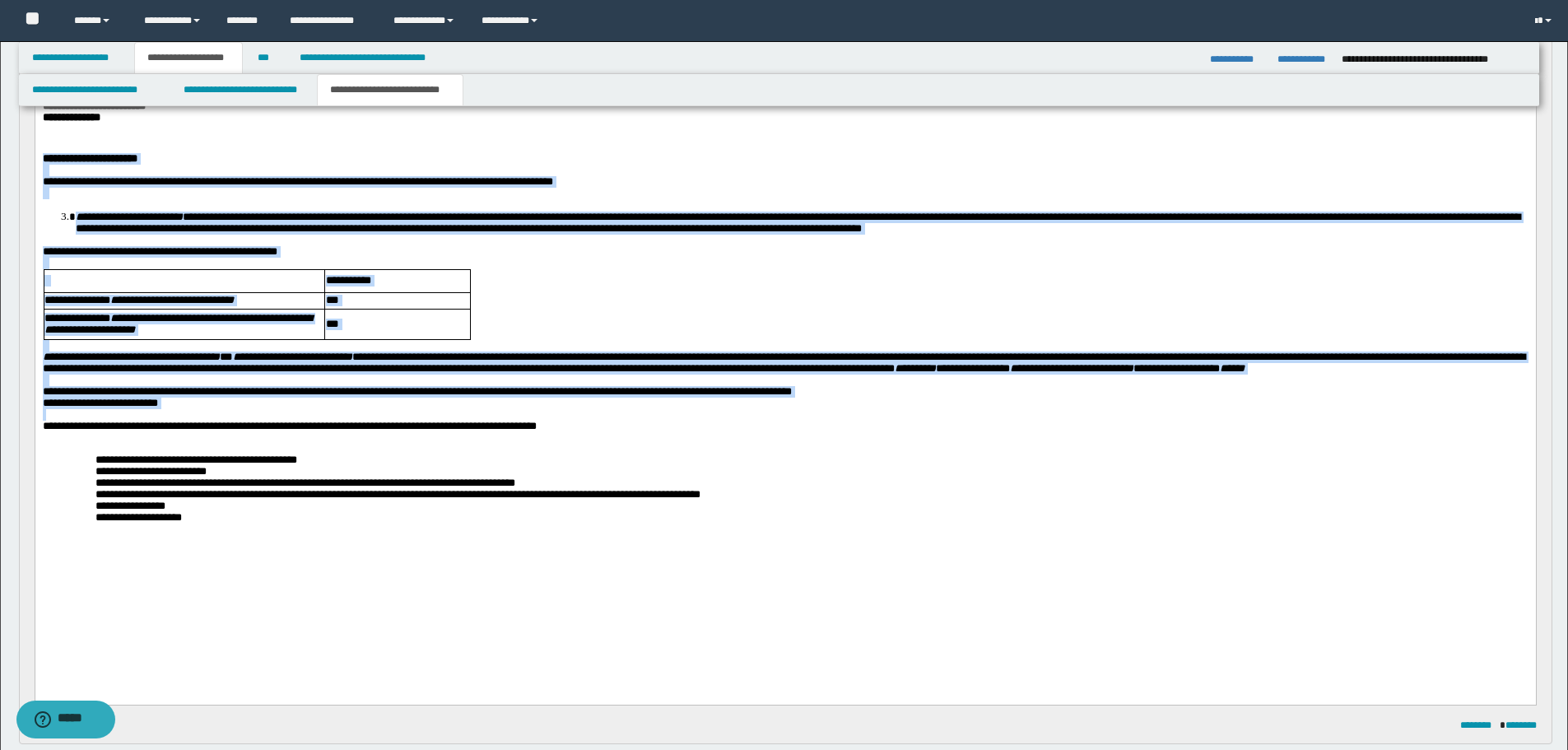 scroll, scrollTop: 494, scrollLeft: 0, axis: vertical 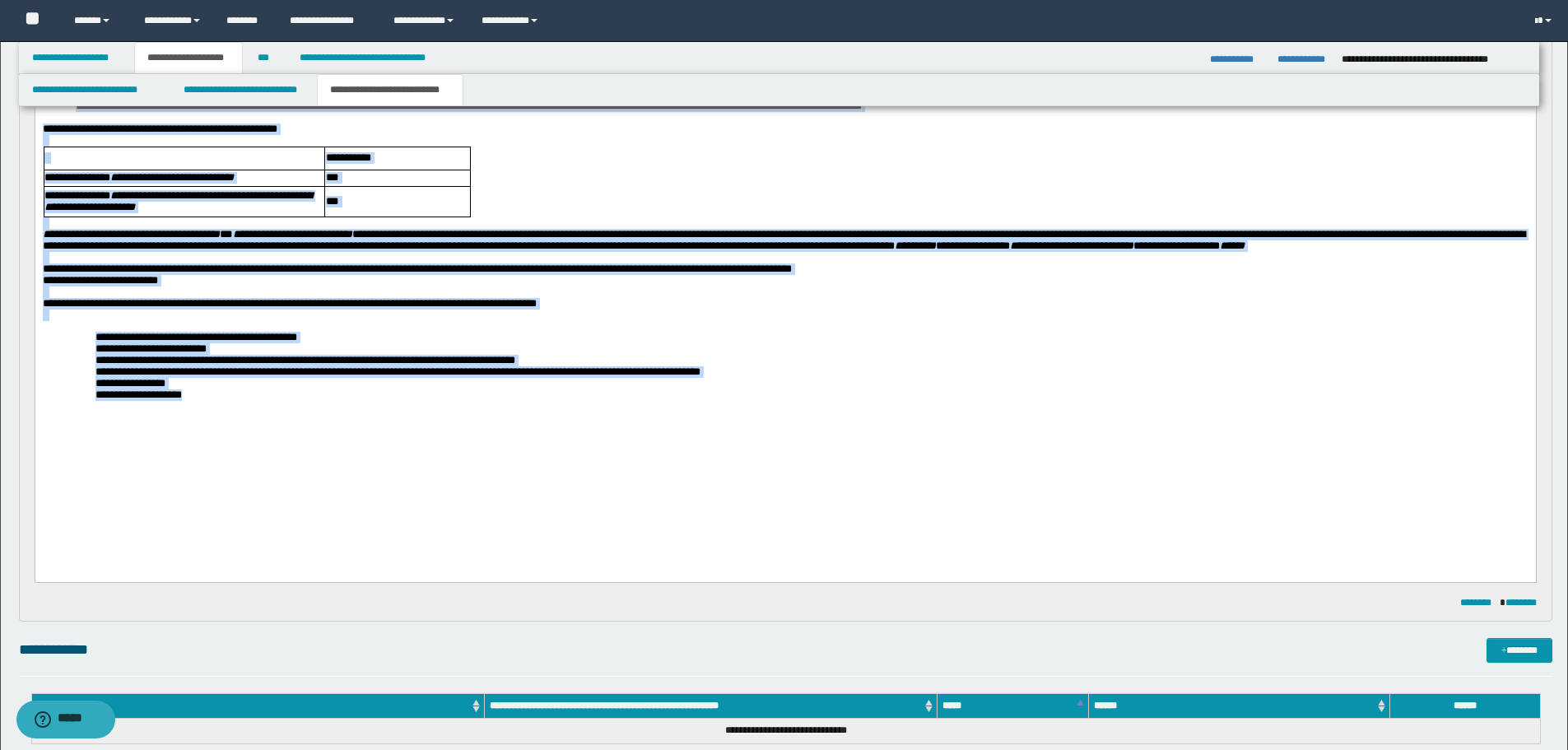 drag, startPoint x: 62, startPoint y: 82, endPoint x: 367, endPoint y: 494, distance: 512.60999 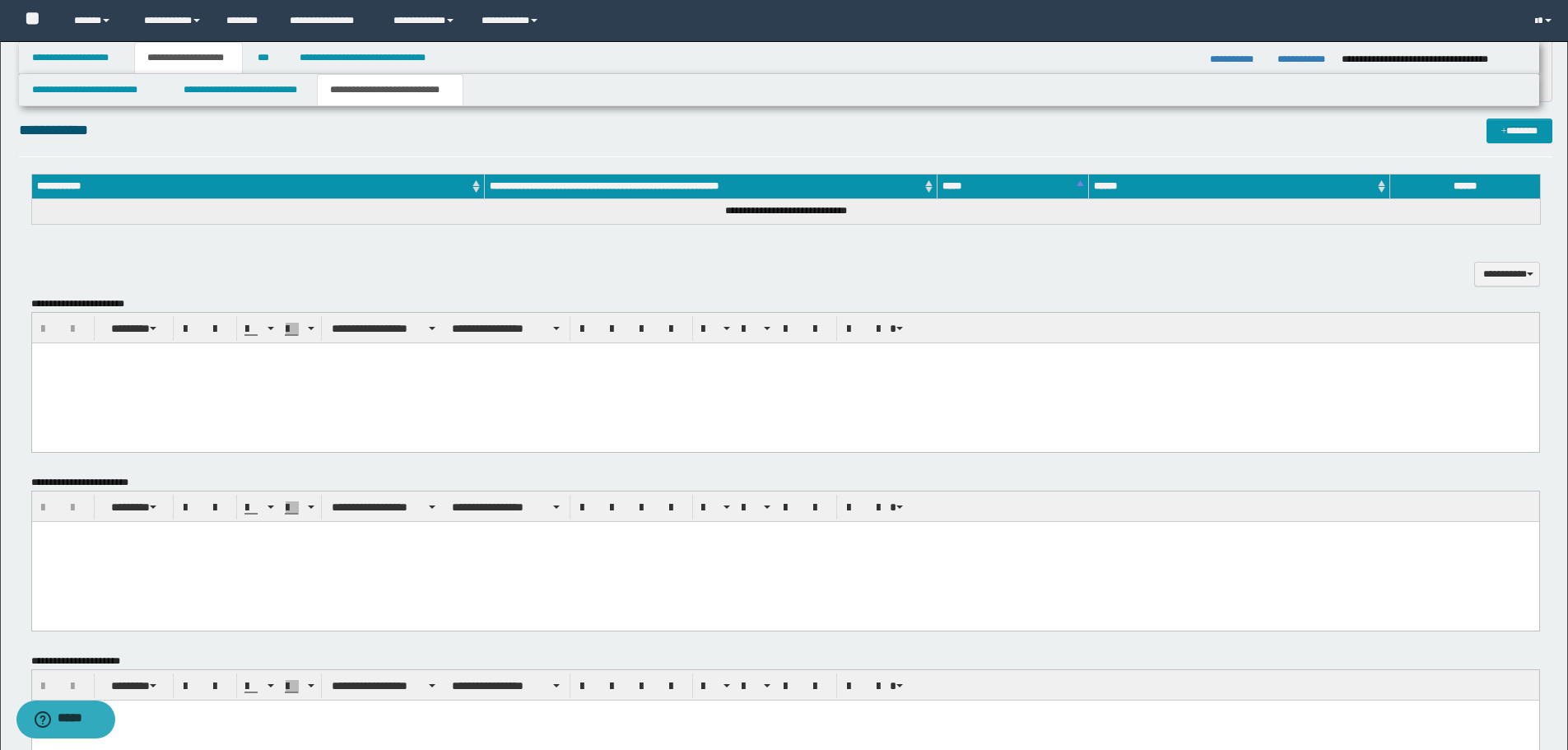 scroll, scrollTop: 757, scrollLeft: 0, axis: vertical 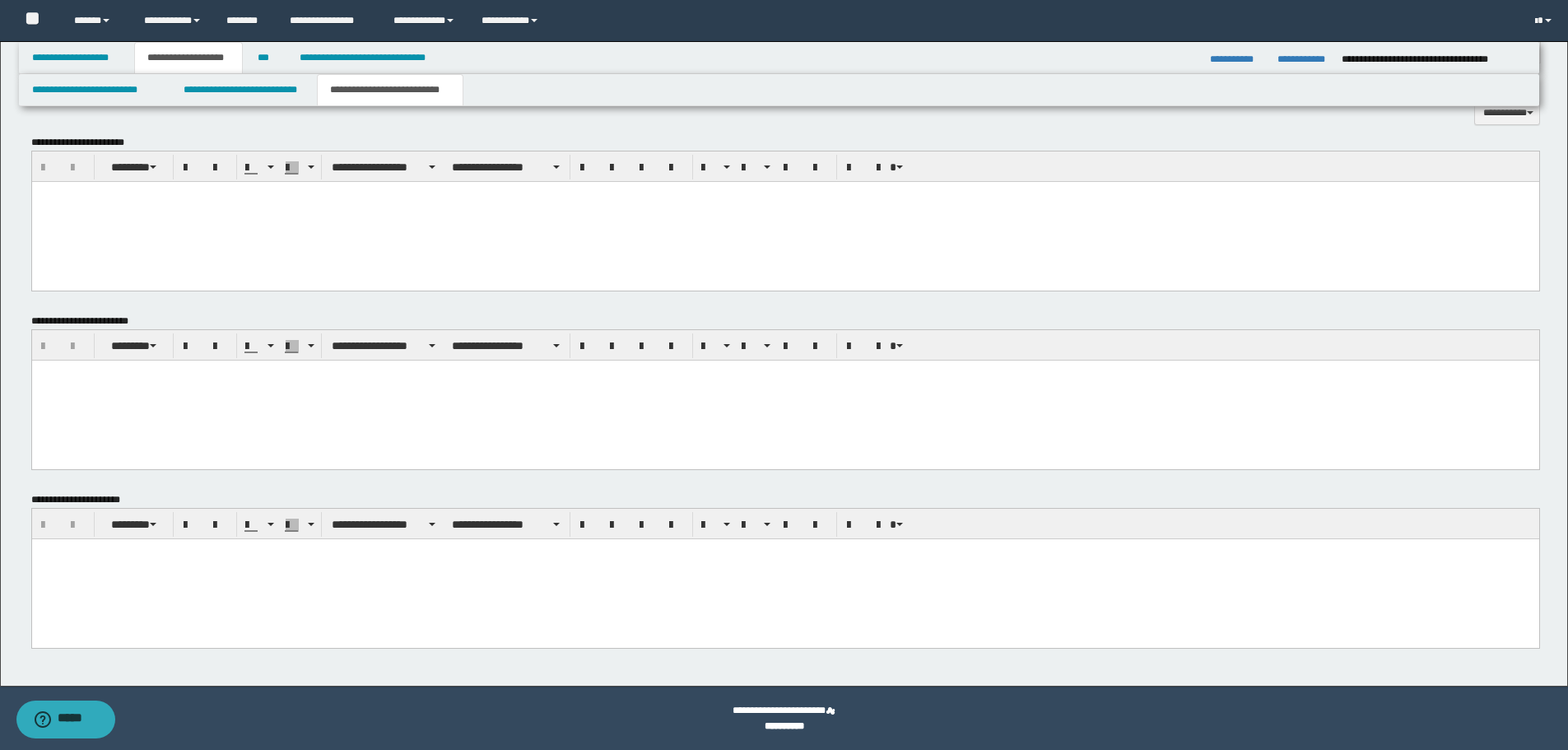 click at bounding box center (784, 571) 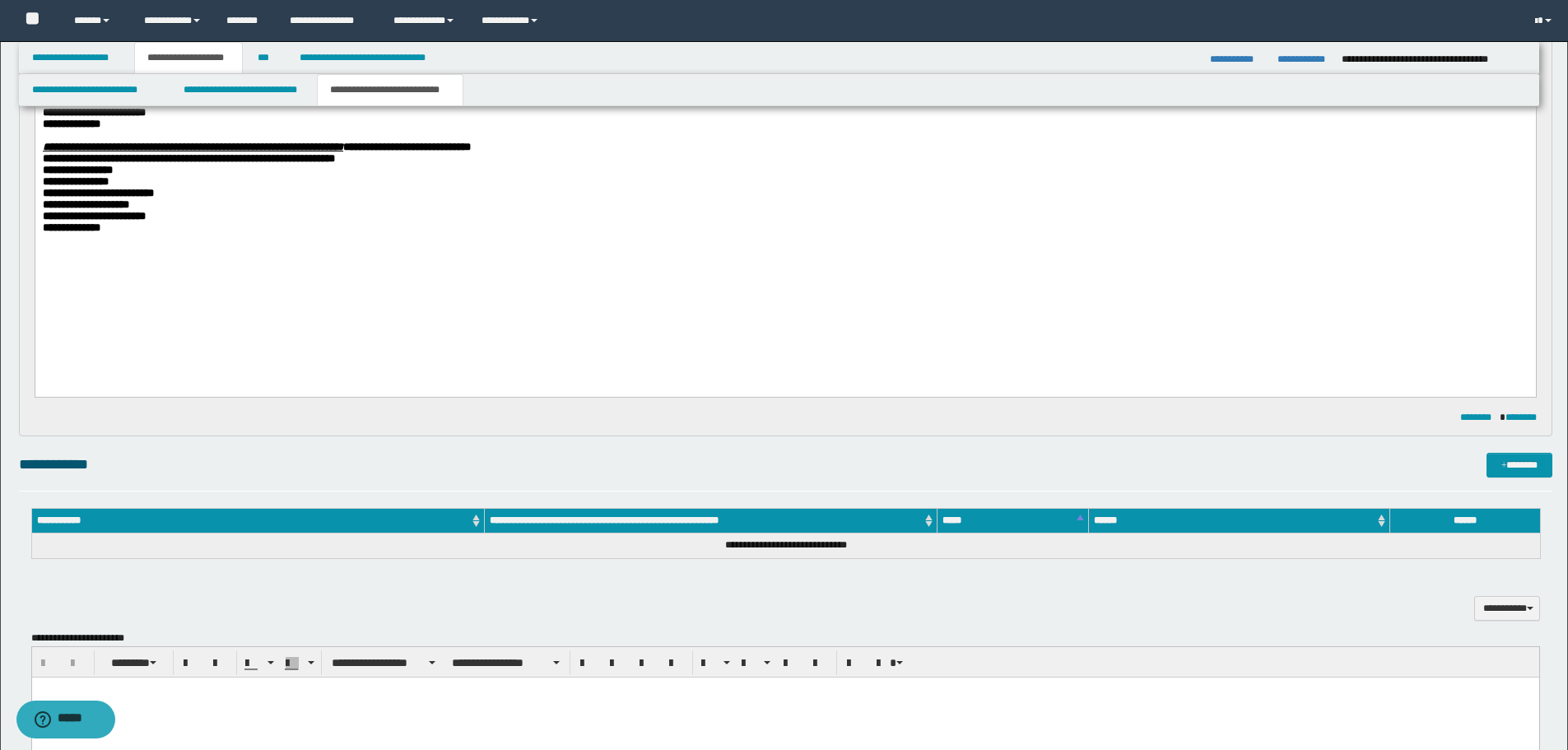 scroll, scrollTop: 98, scrollLeft: 0, axis: vertical 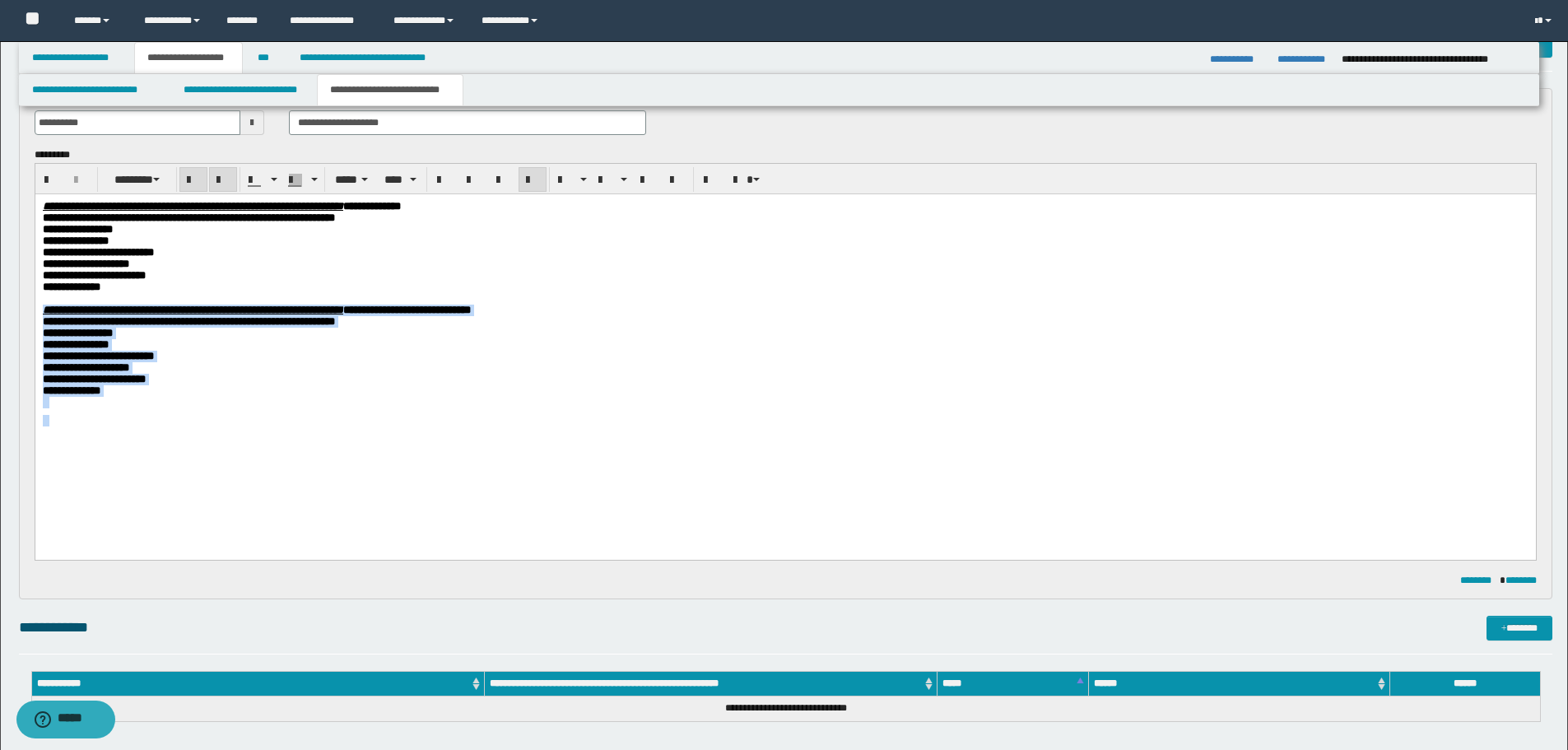 drag, startPoint x: 41, startPoint y: 324, endPoint x: 215, endPoint y: 457, distance: 219.00913 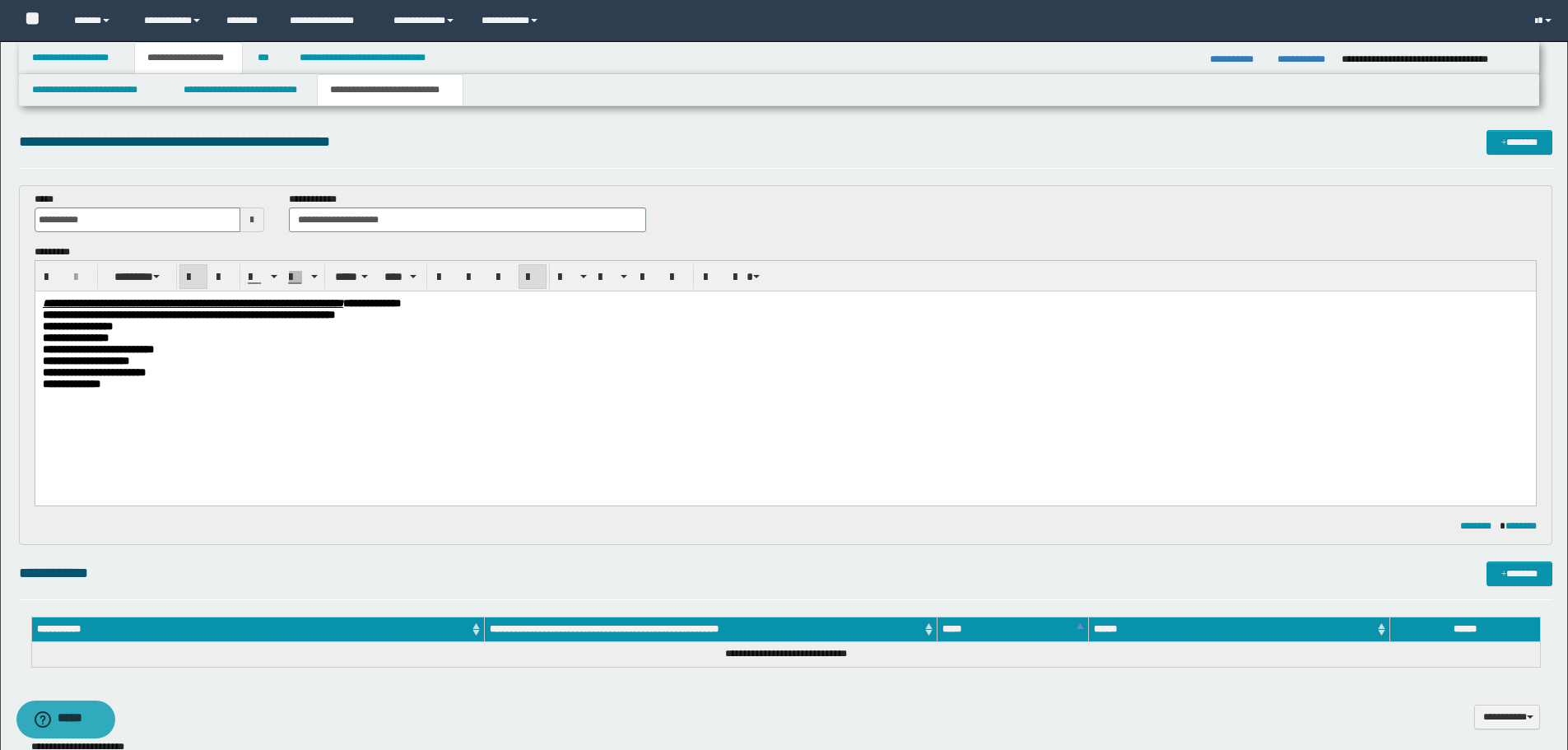 scroll, scrollTop: 0, scrollLeft: 0, axis: both 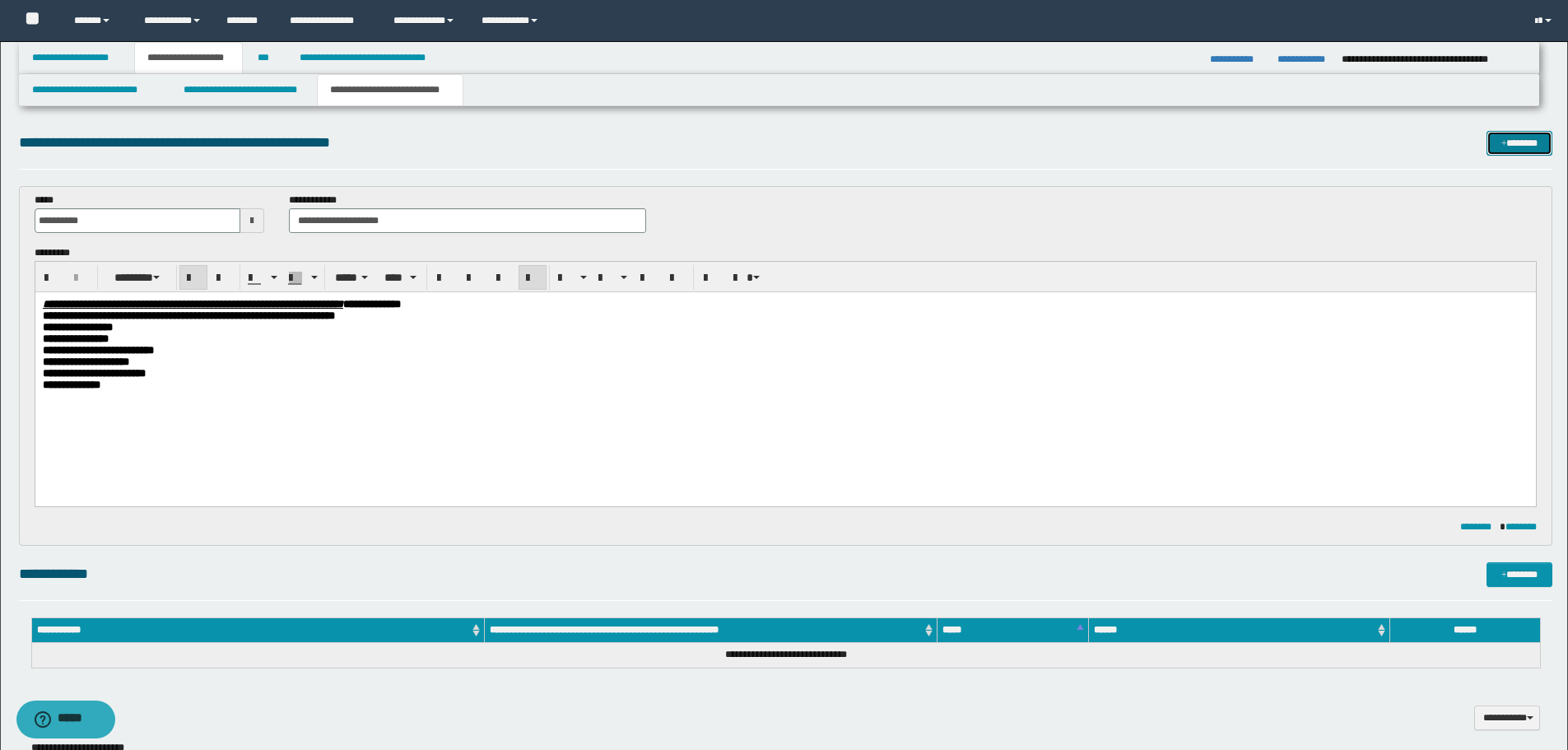 click on "*******" at bounding box center (1519, 143) 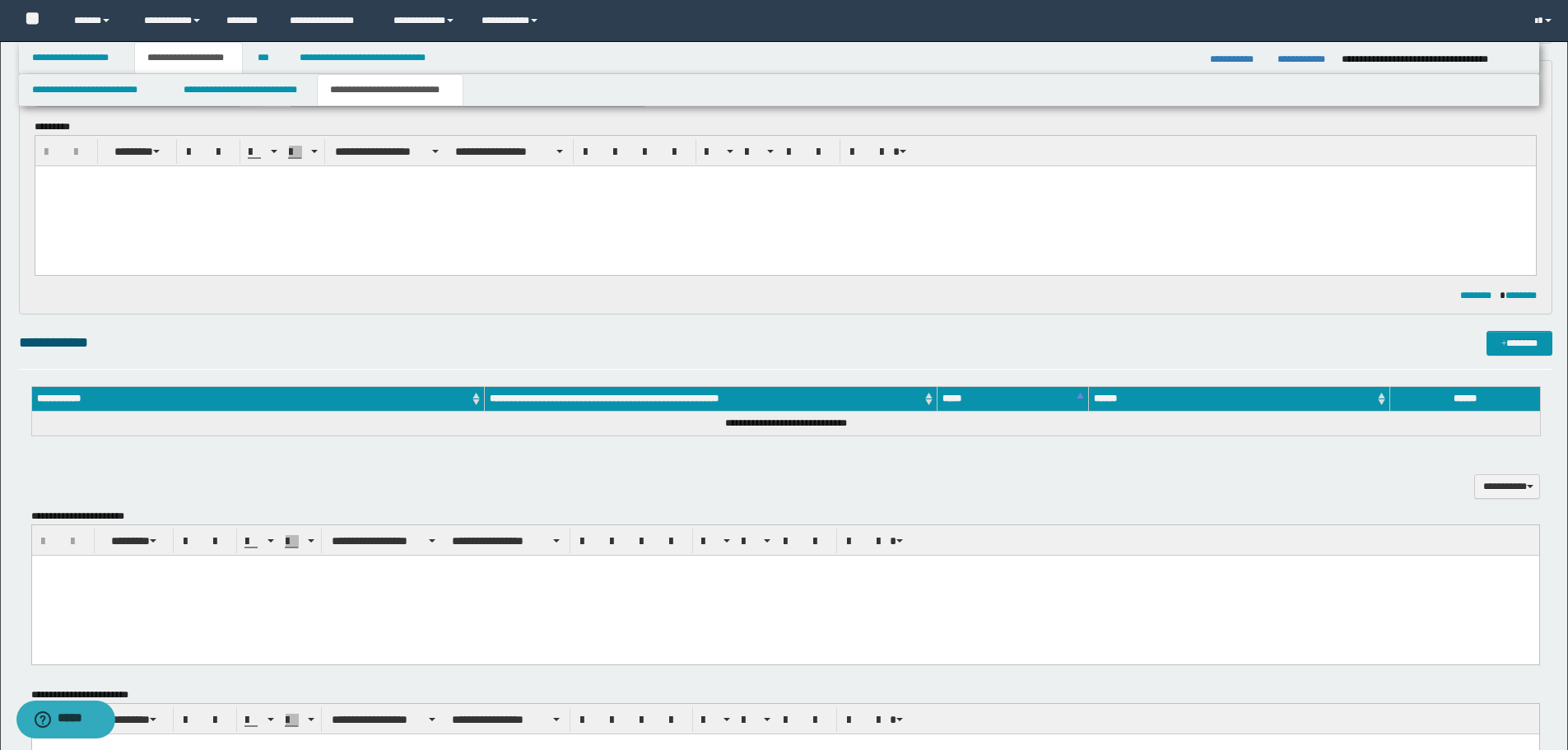 scroll, scrollTop: 0, scrollLeft: 0, axis: both 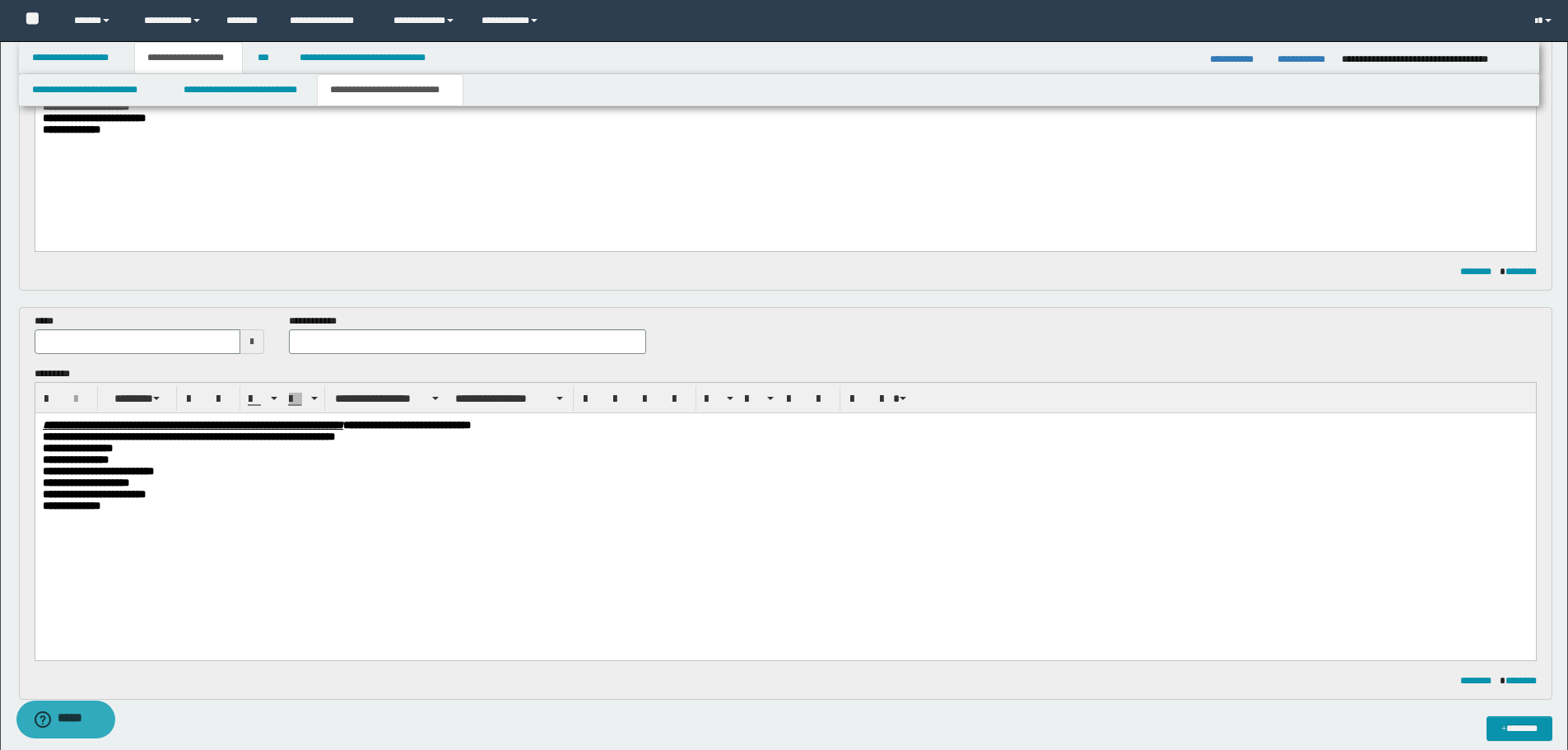 click at bounding box center [252, 342] 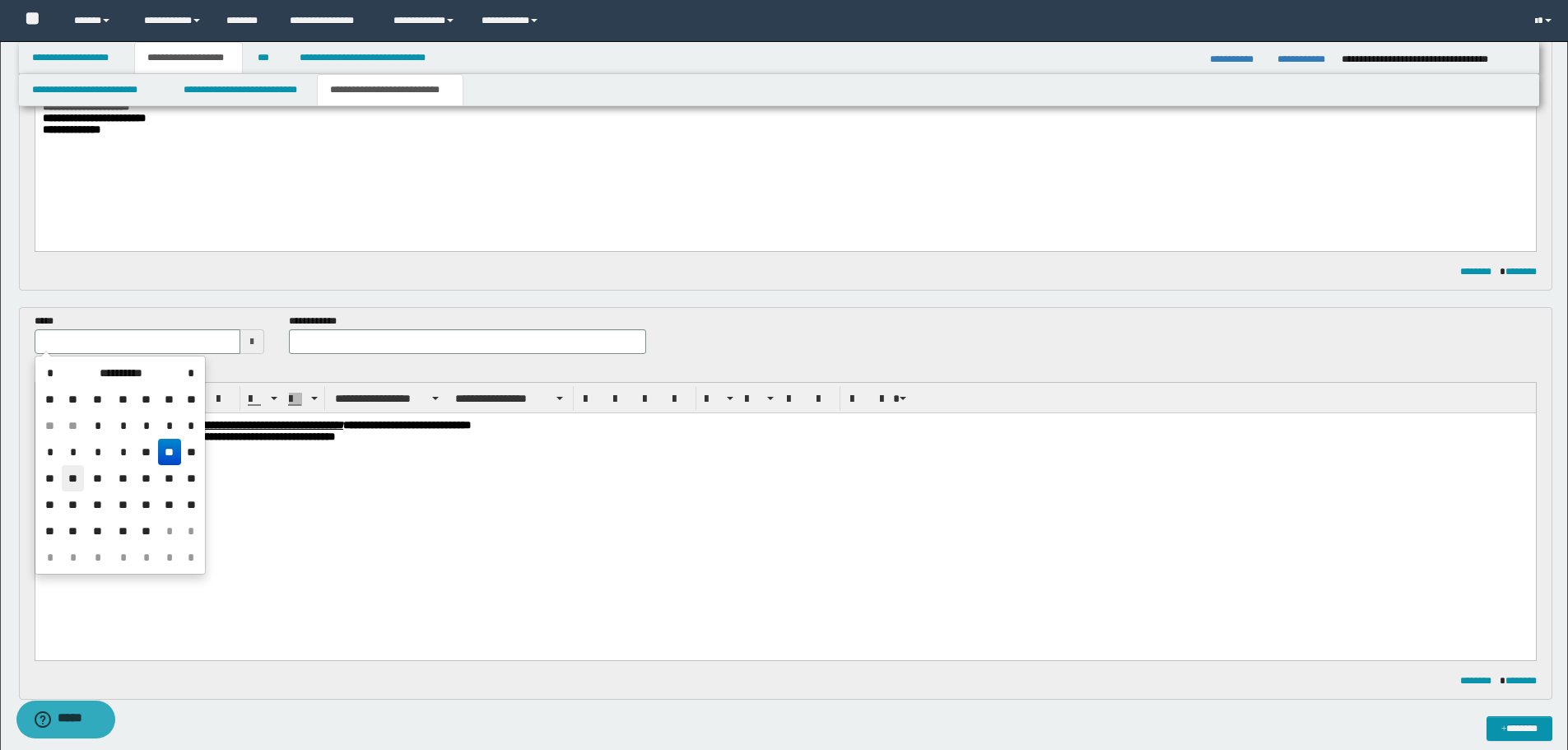 drag, startPoint x: 71, startPoint y: 482, endPoint x: 174, endPoint y: 58, distance: 436.3313 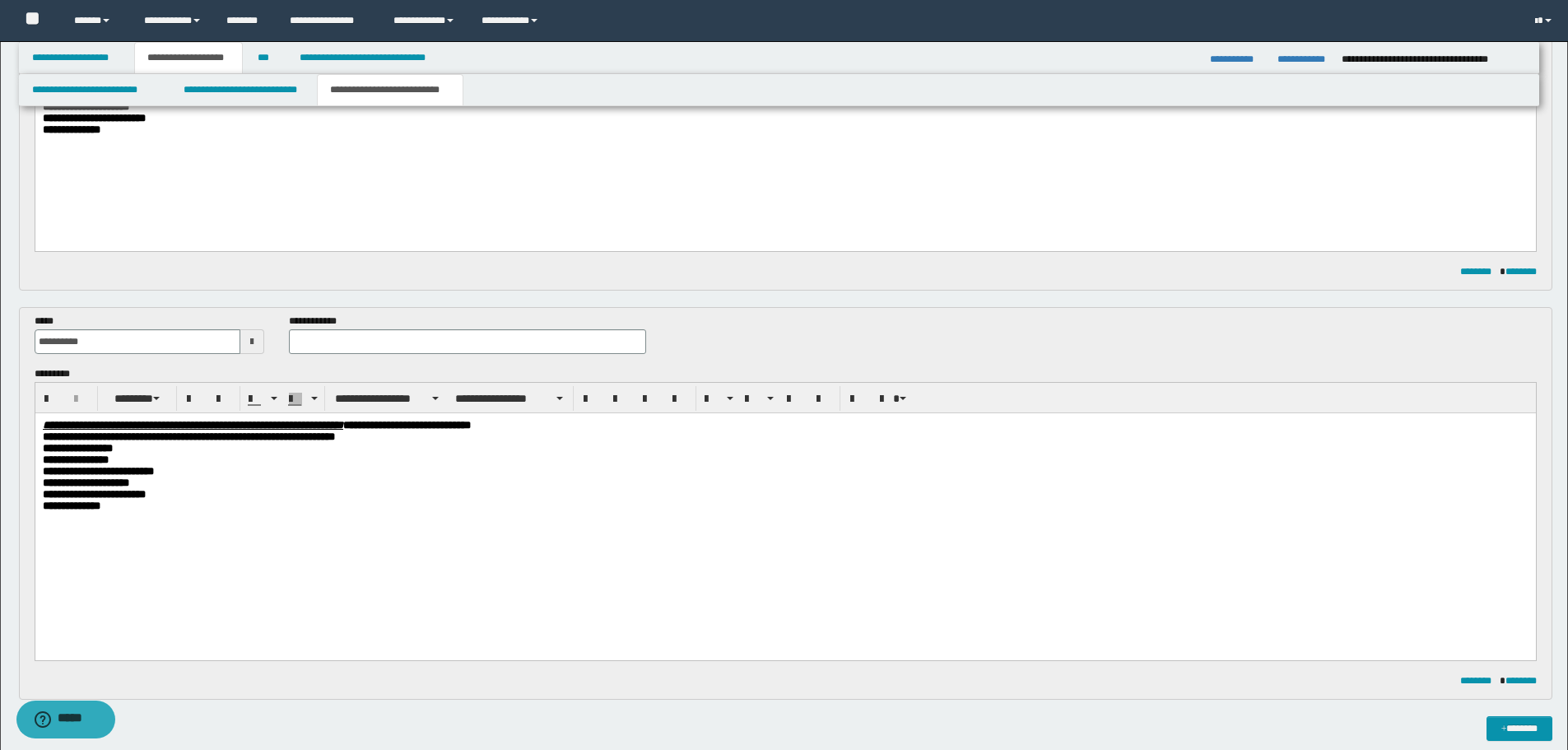 click on "**********" at bounding box center (784, 471) 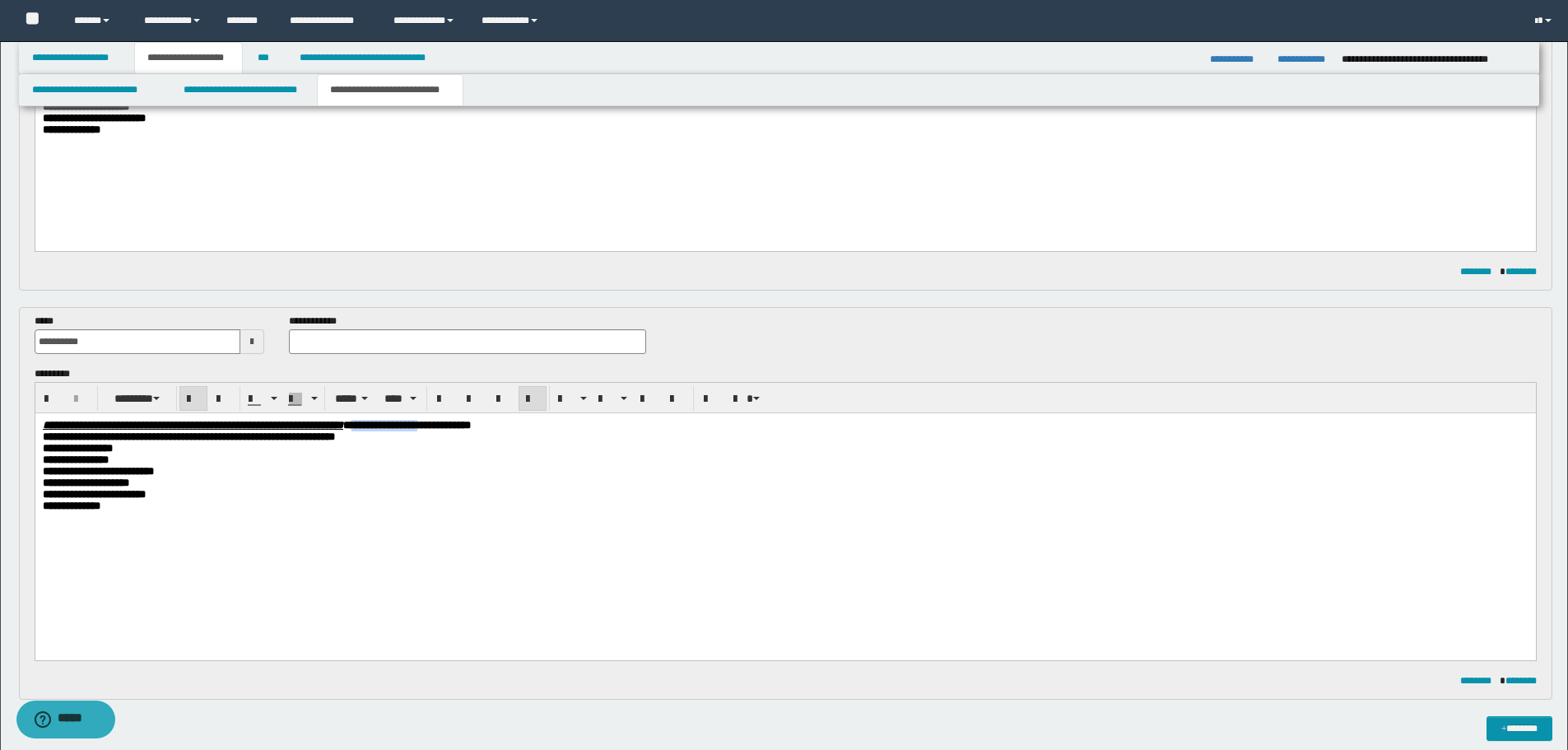 drag, startPoint x: 516, startPoint y: 425, endPoint x: 605, endPoint y: 423, distance: 89.02247 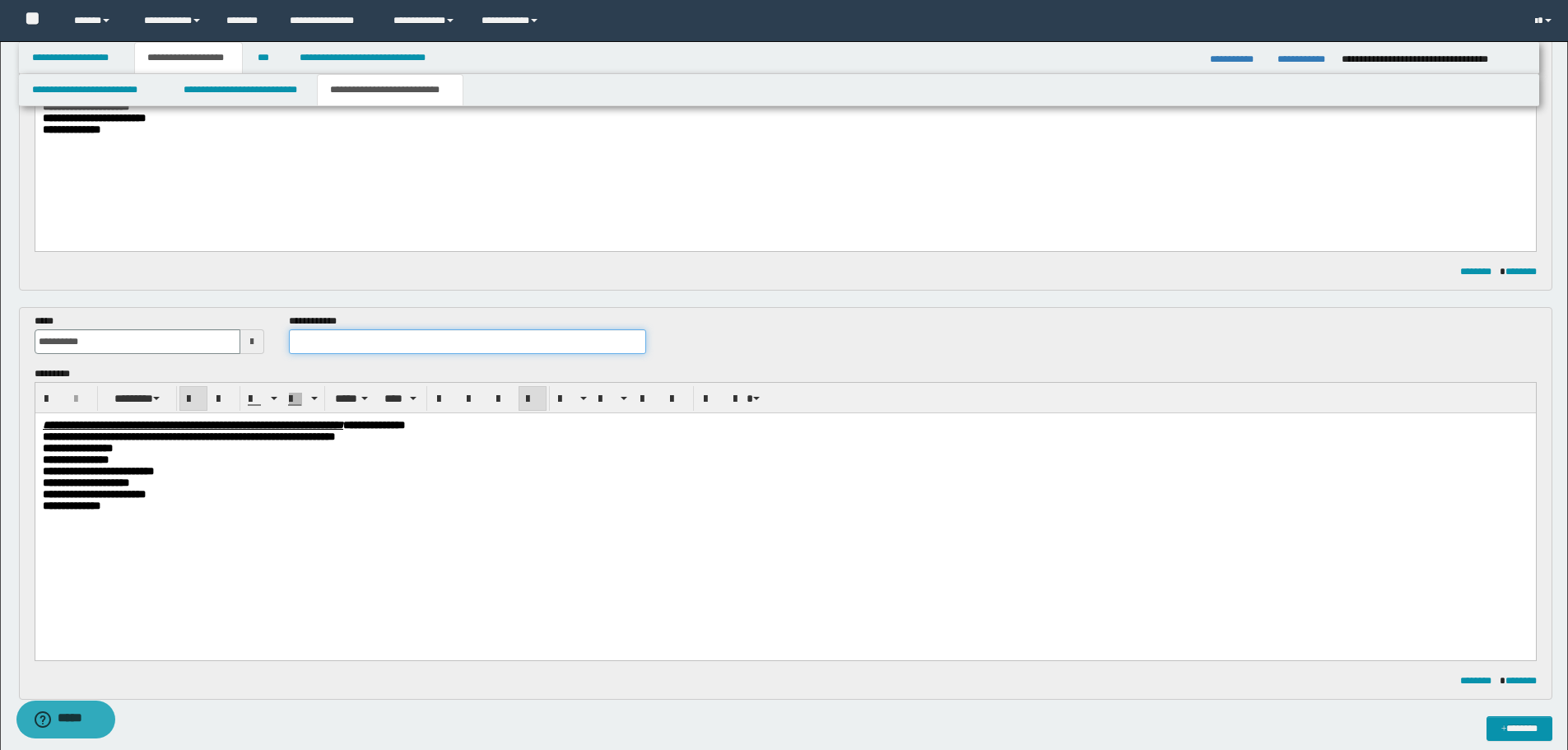 click at bounding box center [468, 342] 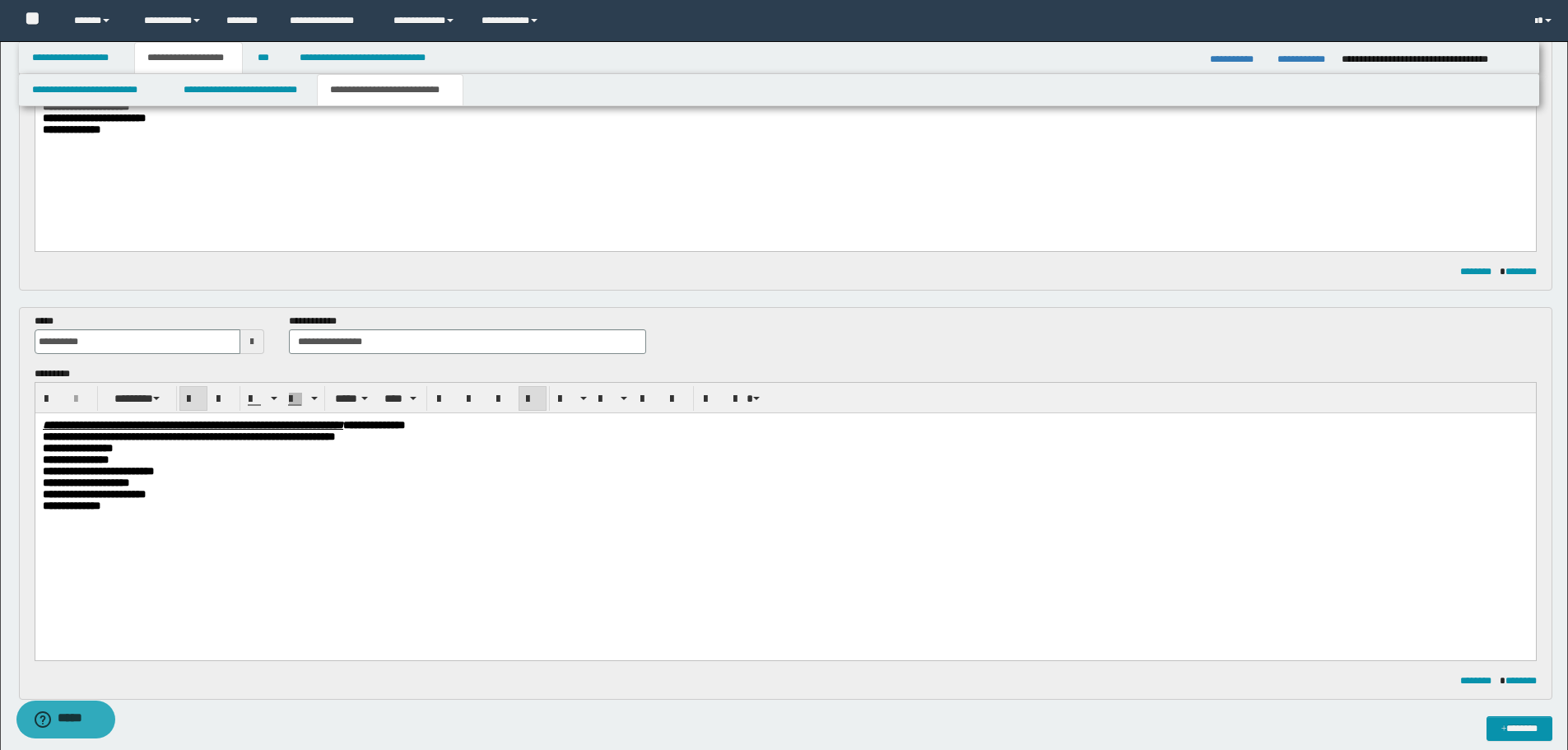 click on "**********" at bounding box center [784, 448] 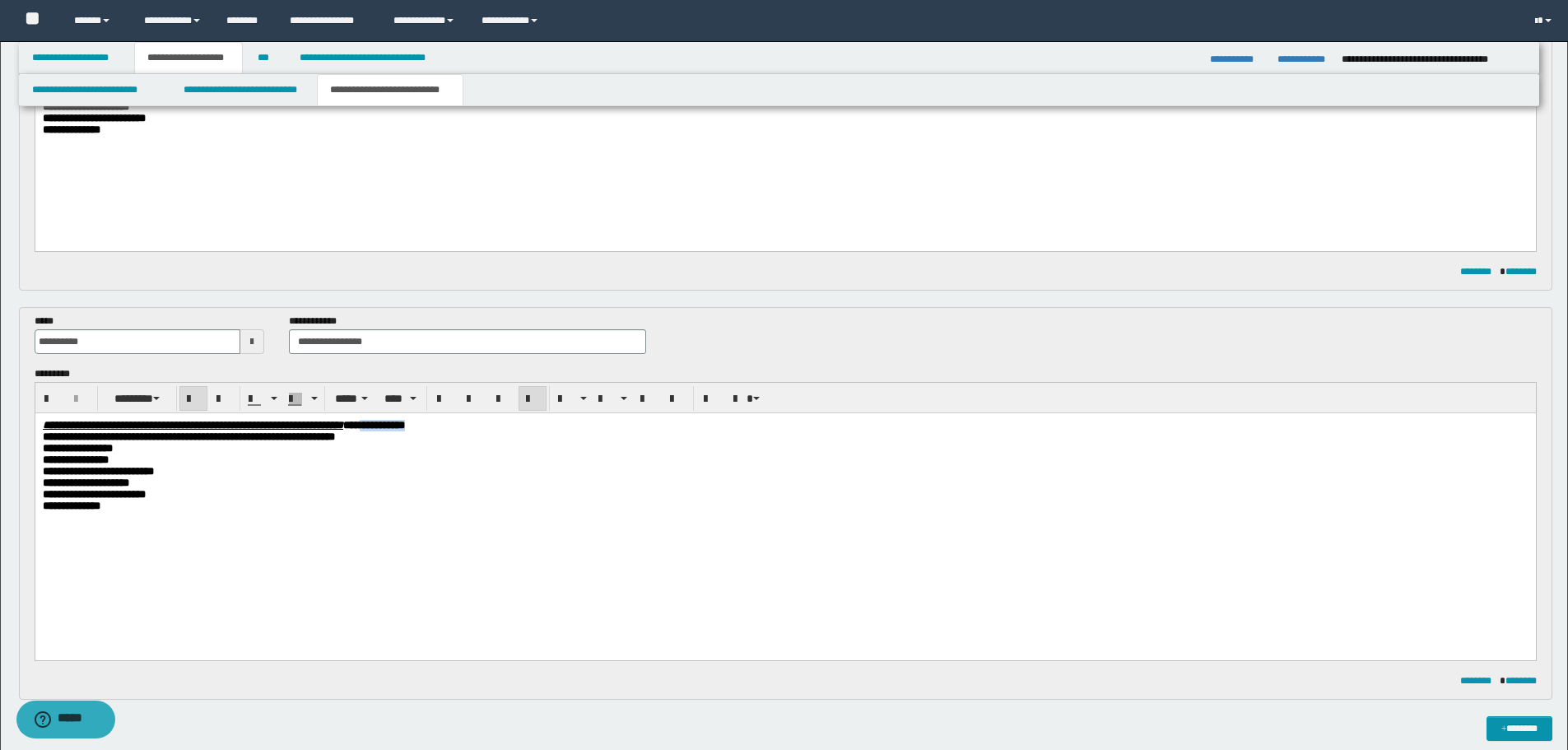 drag, startPoint x: 520, startPoint y: 423, endPoint x: 606, endPoint y: 425, distance: 86.023253 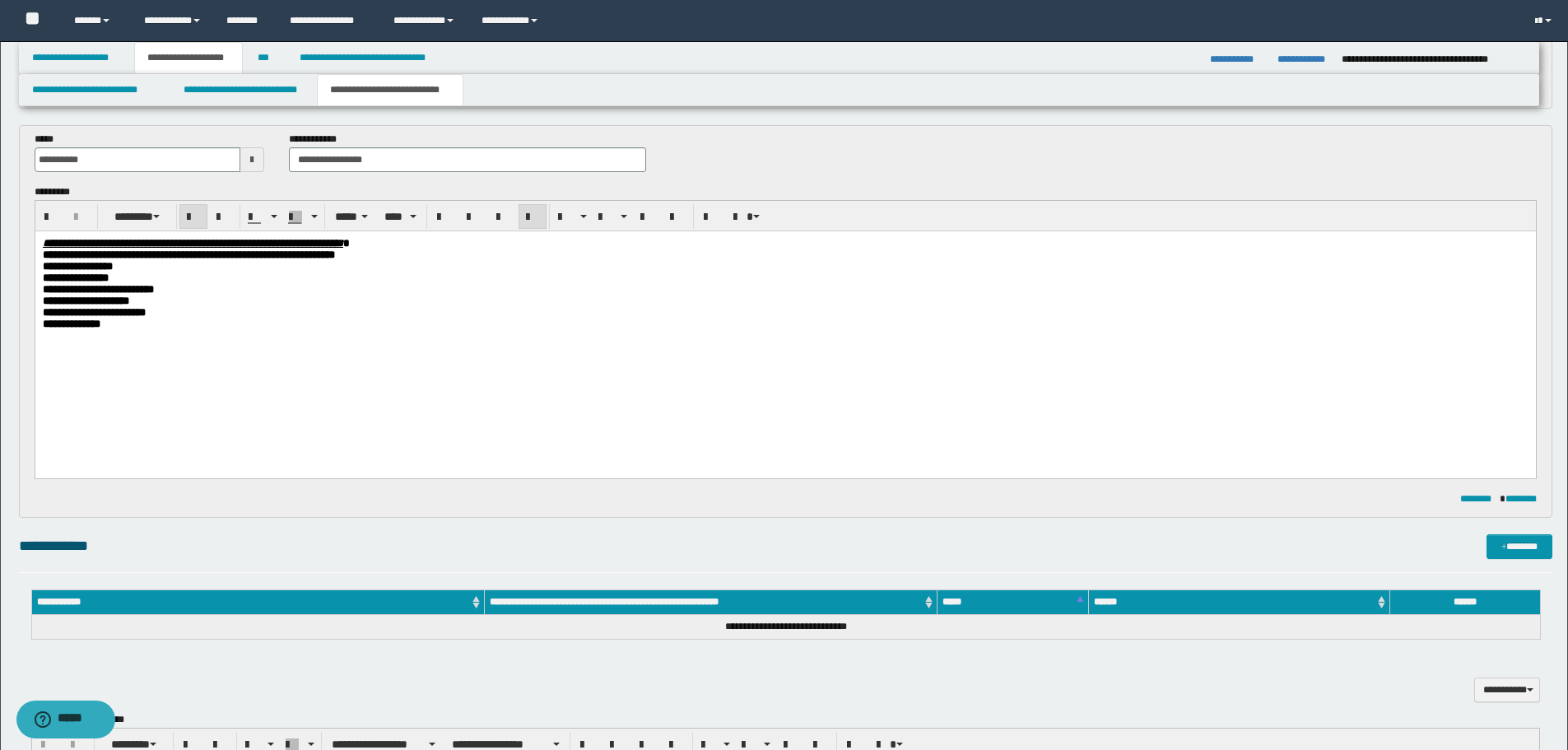 scroll, scrollTop: 667, scrollLeft: 0, axis: vertical 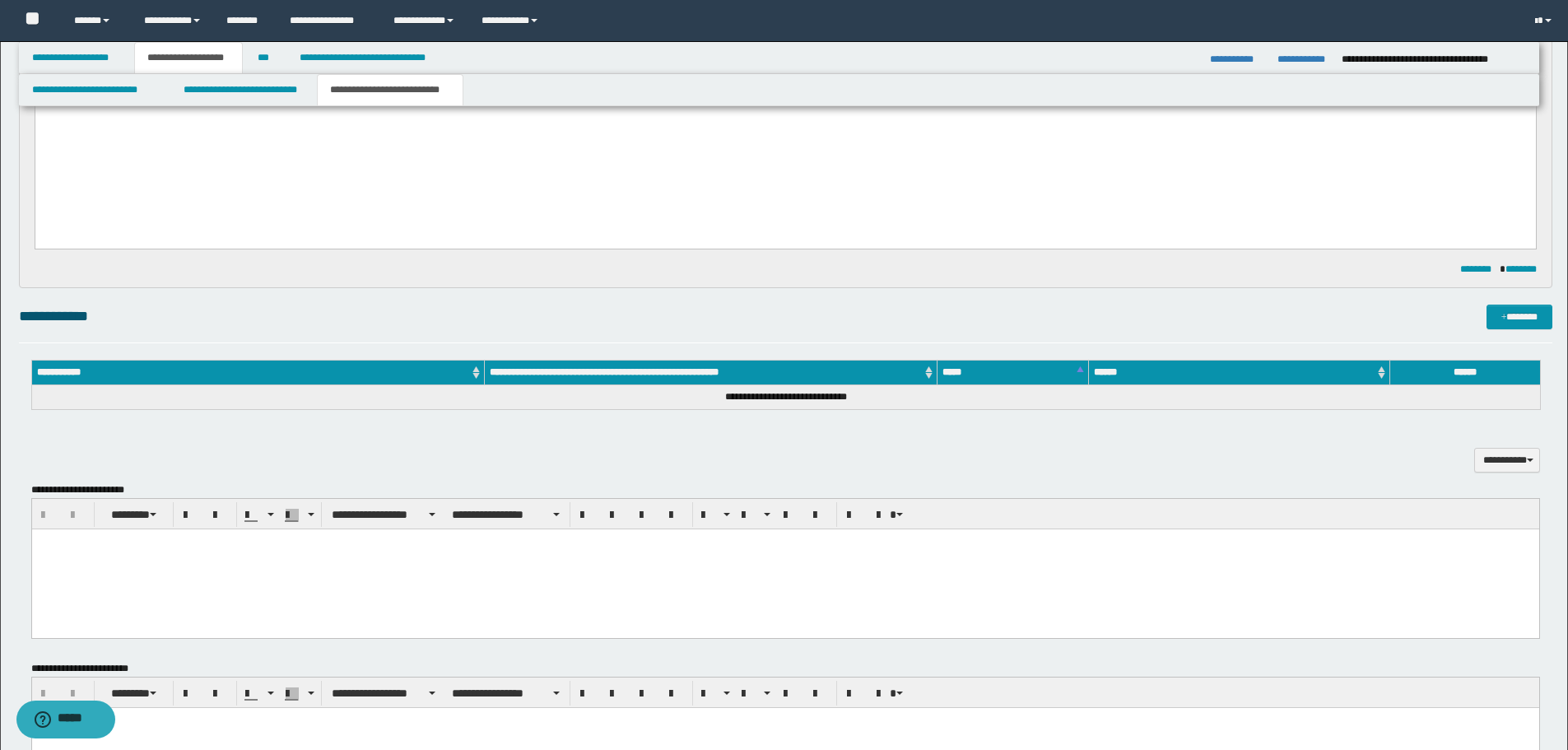 click on "********
********" at bounding box center (785, 269) 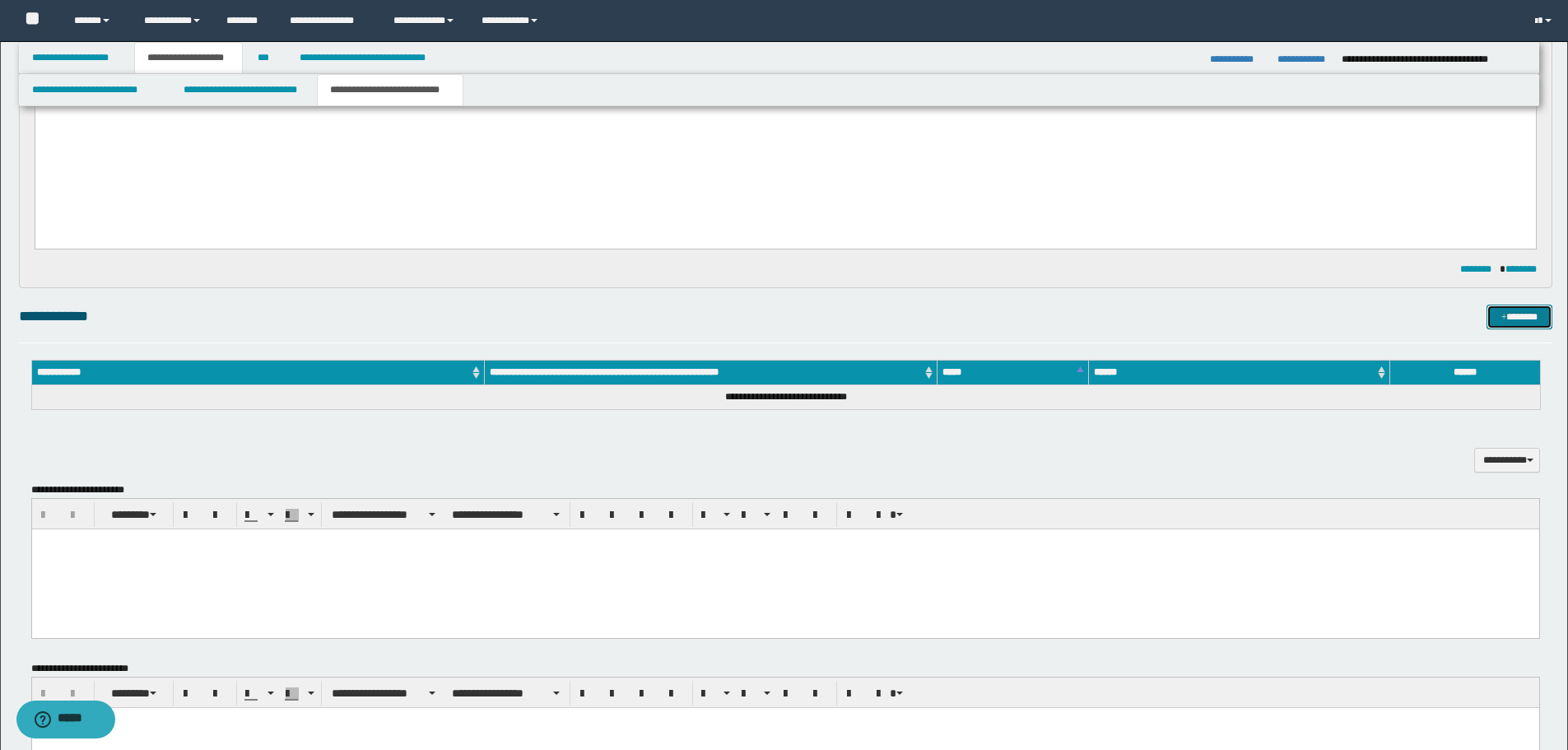 click on "*******" at bounding box center (1519, 317) 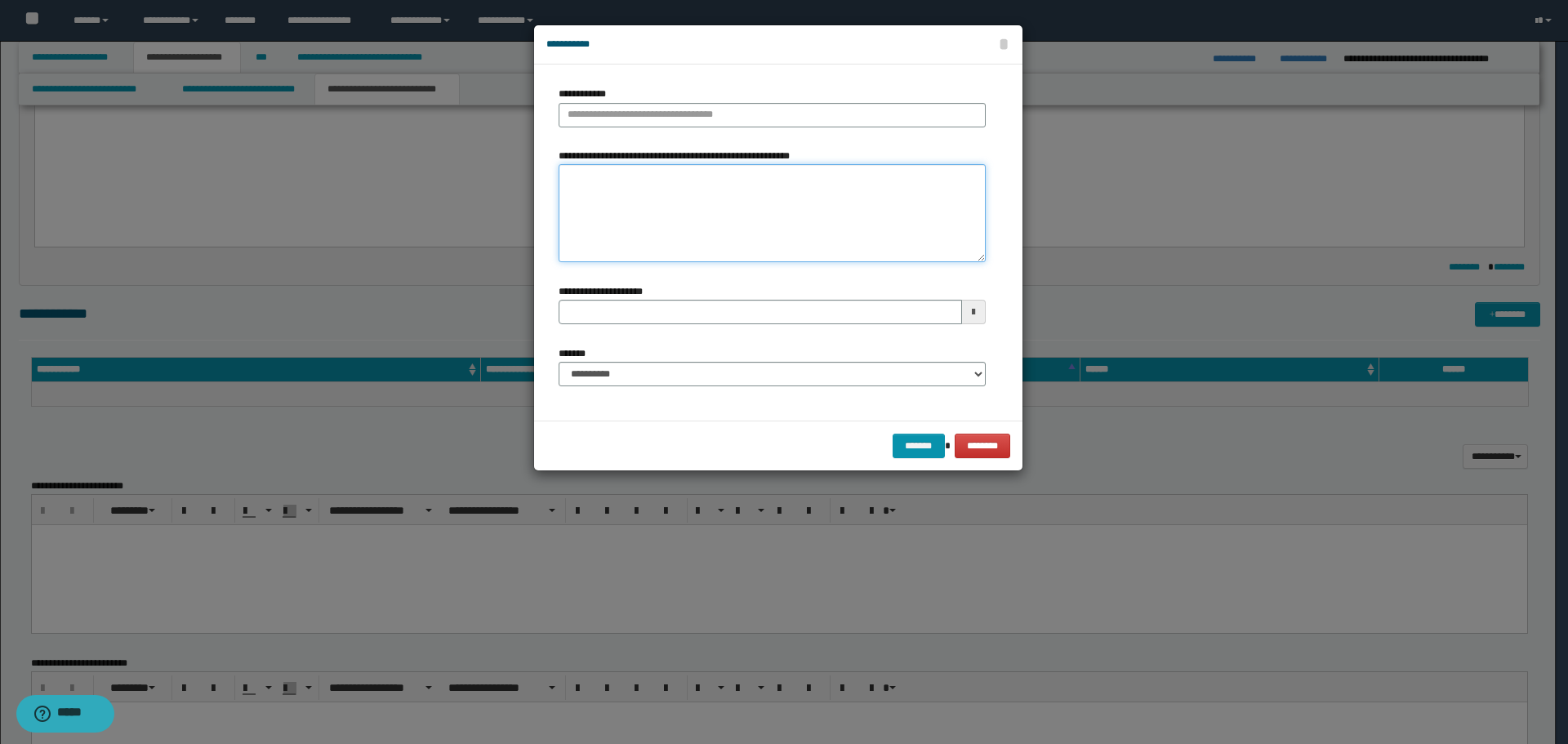 click on "**********" at bounding box center [772, 213] 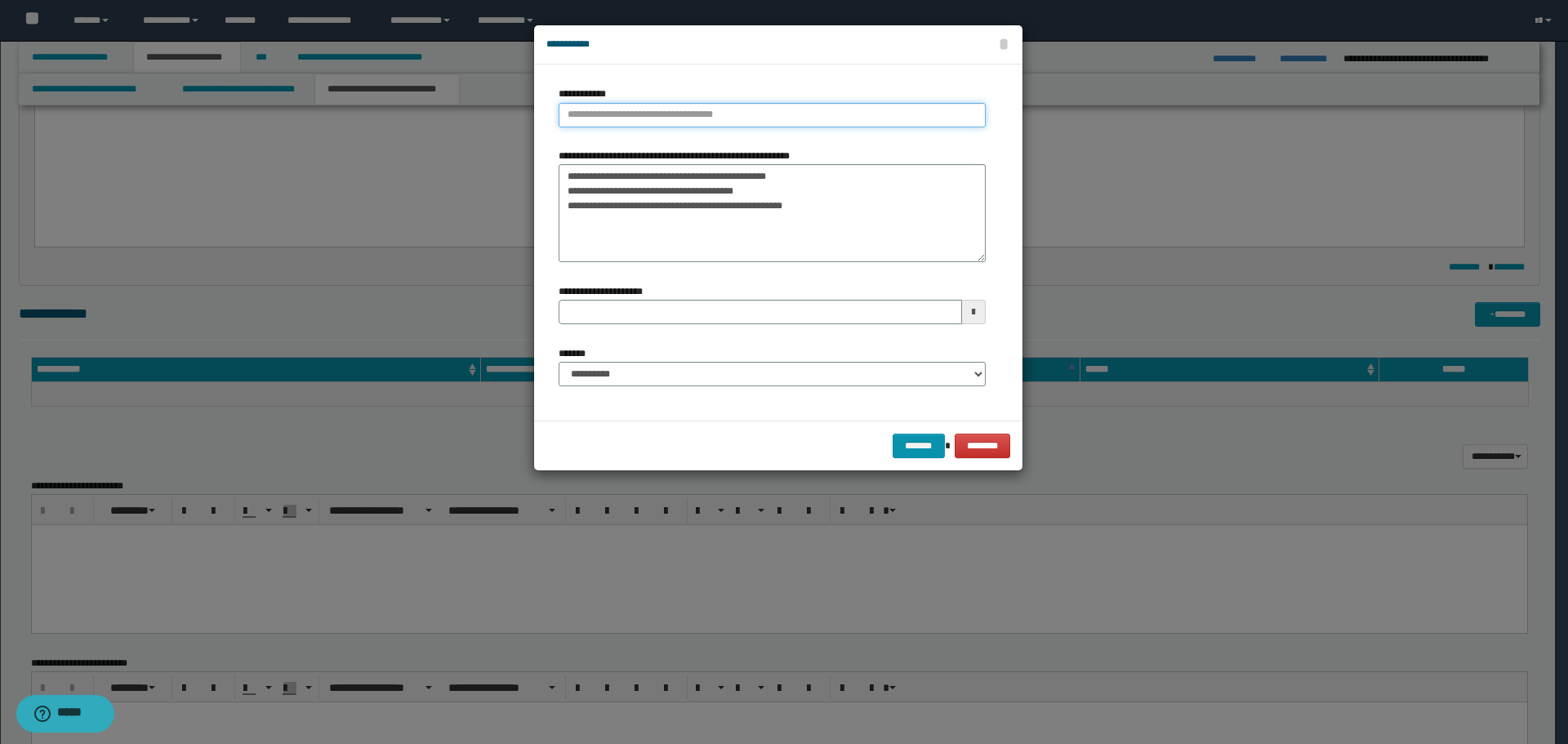 click on "**********" at bounding box center [772, 115] 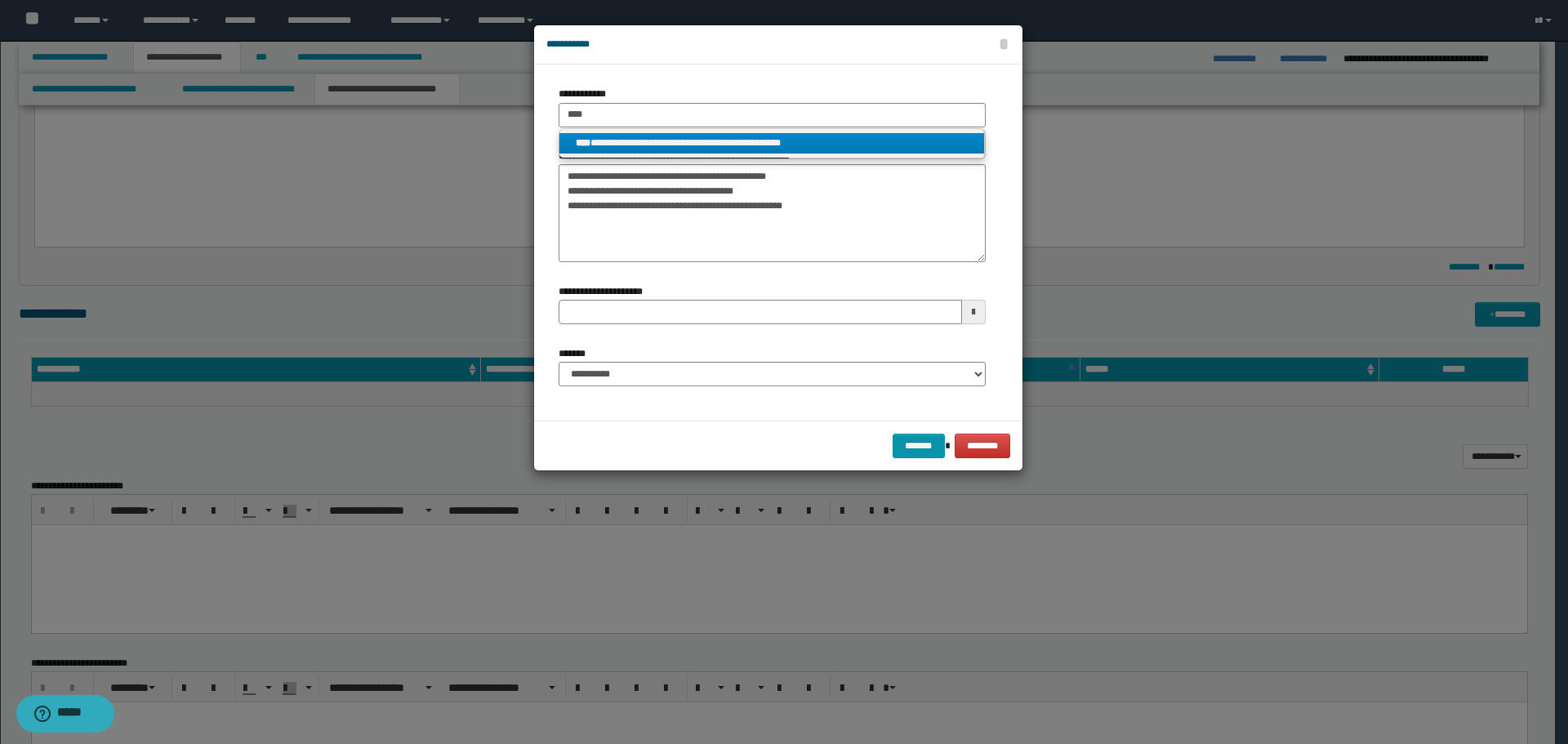 click on "**********" at bounding box center (772, 143) 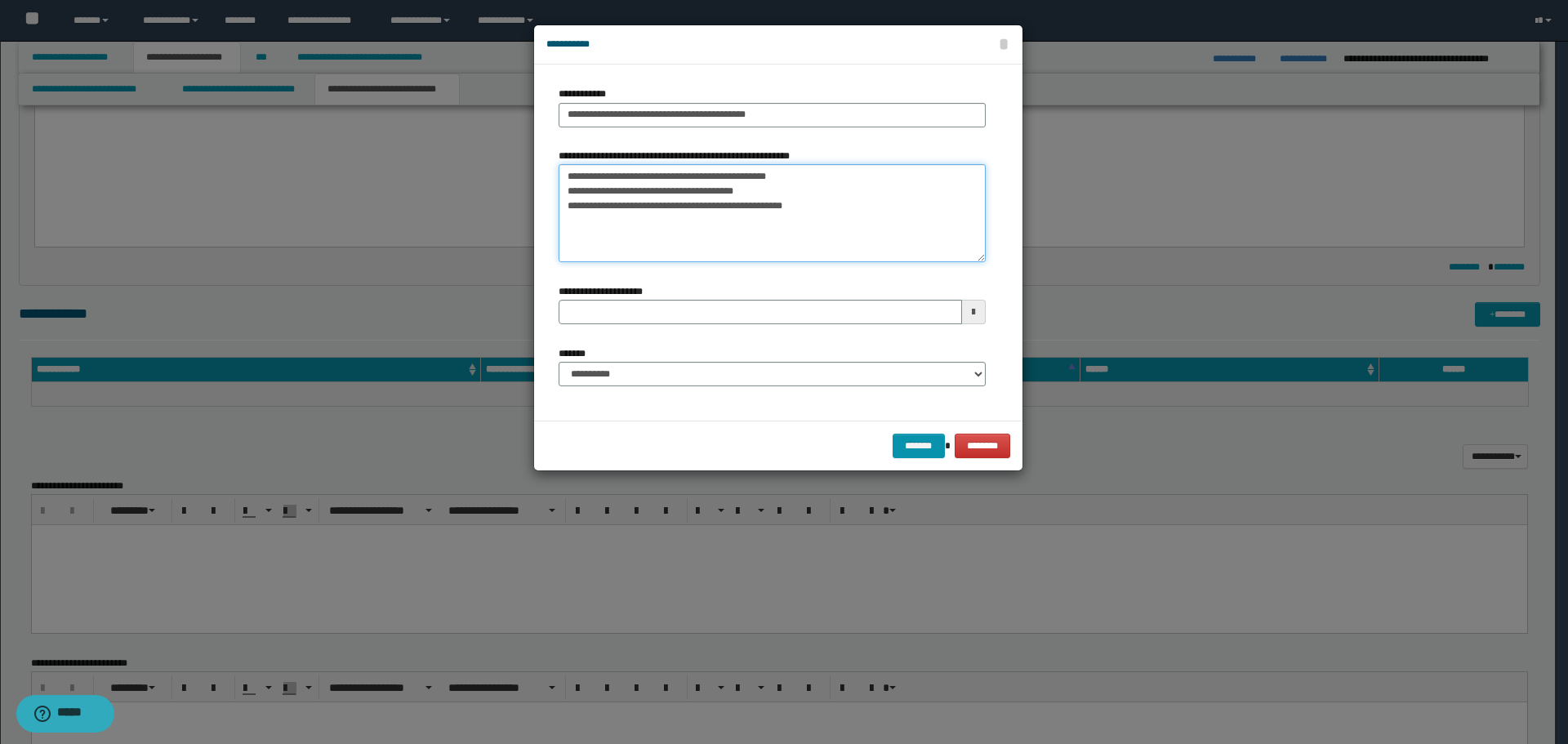 drag, startPoint x: 646, startPoint y: 229, endPoint x: 642, endPoint y: 302, distance: 73.109507 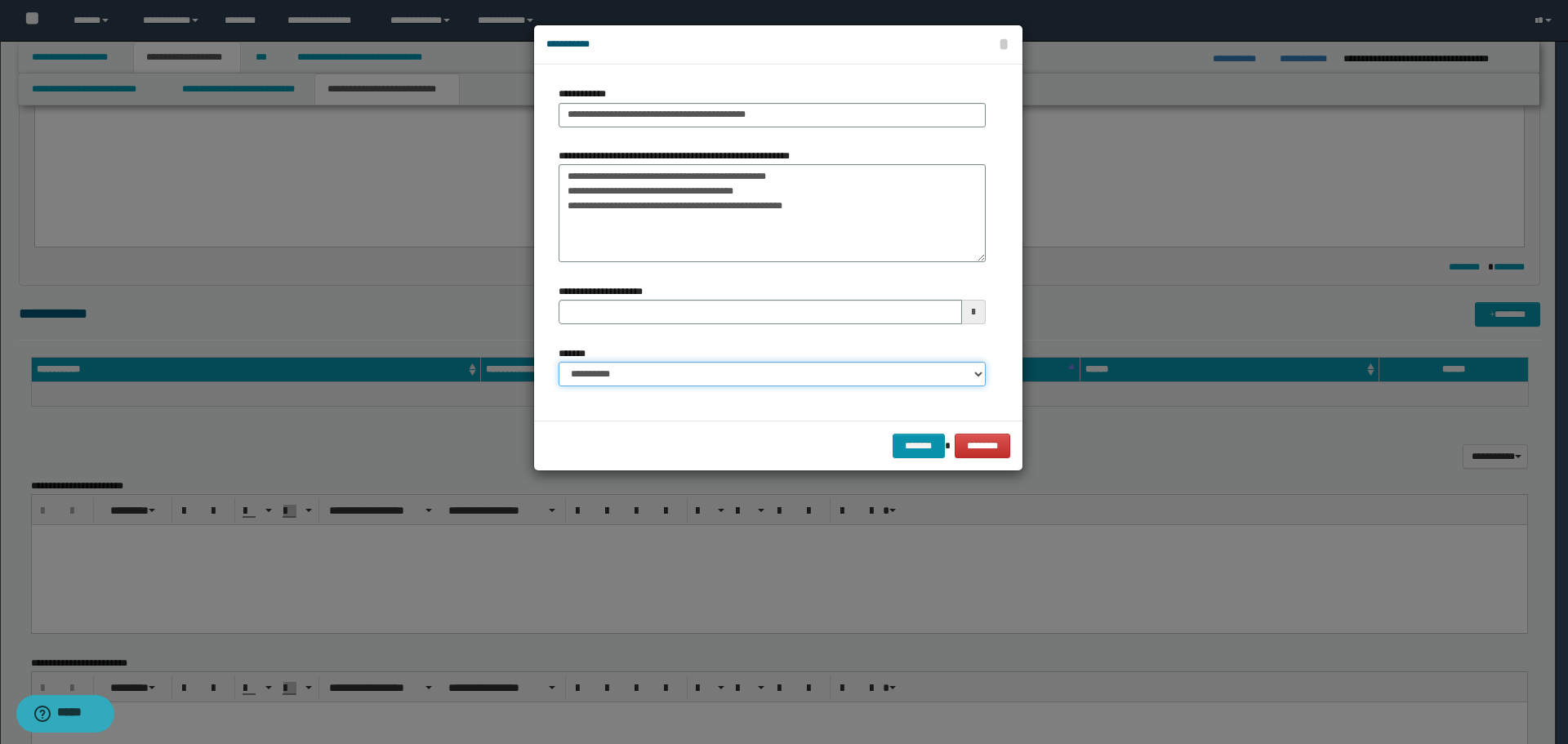 click on "**********" at bounding box center [772, 374] 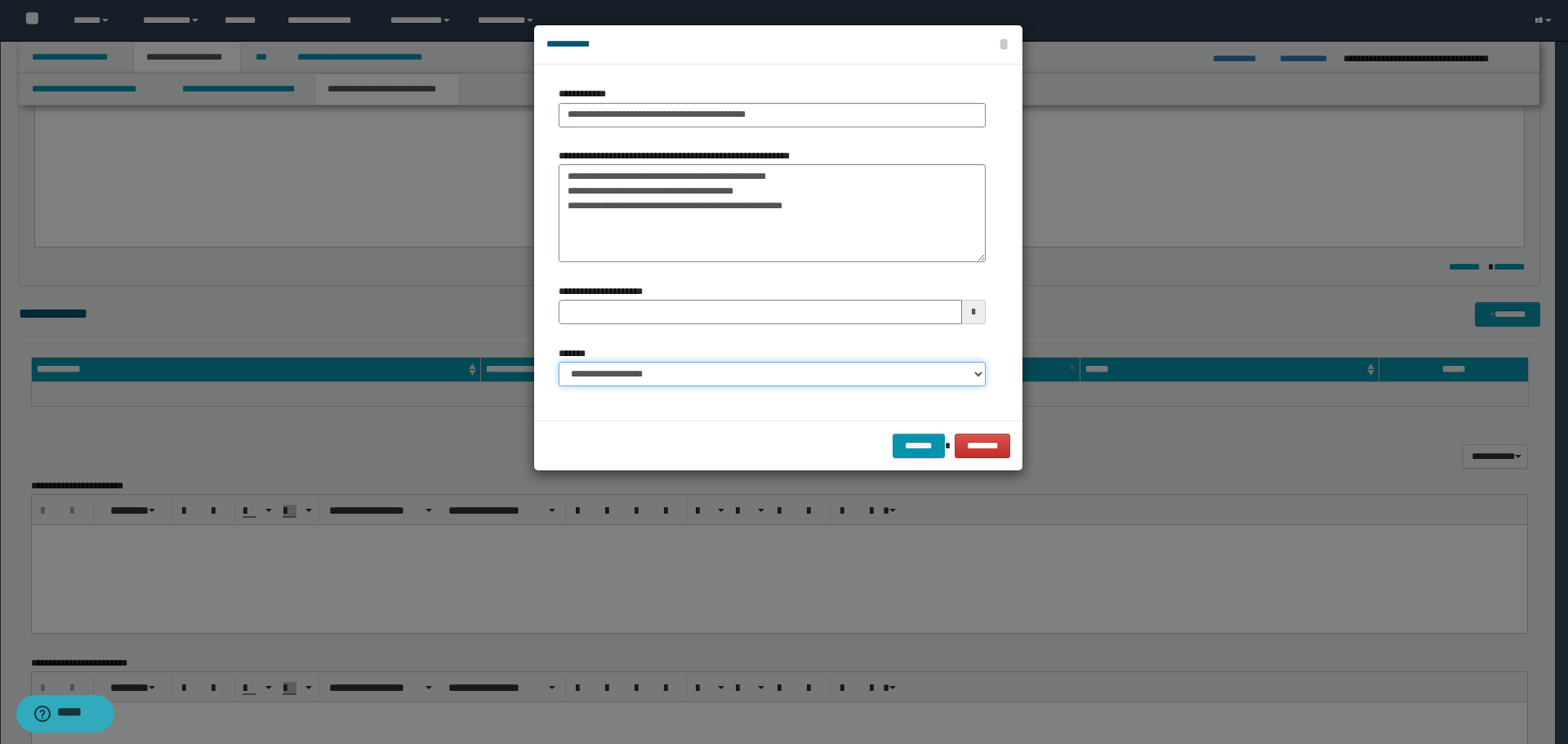 click on "**********" at bounding box center [772, 374] 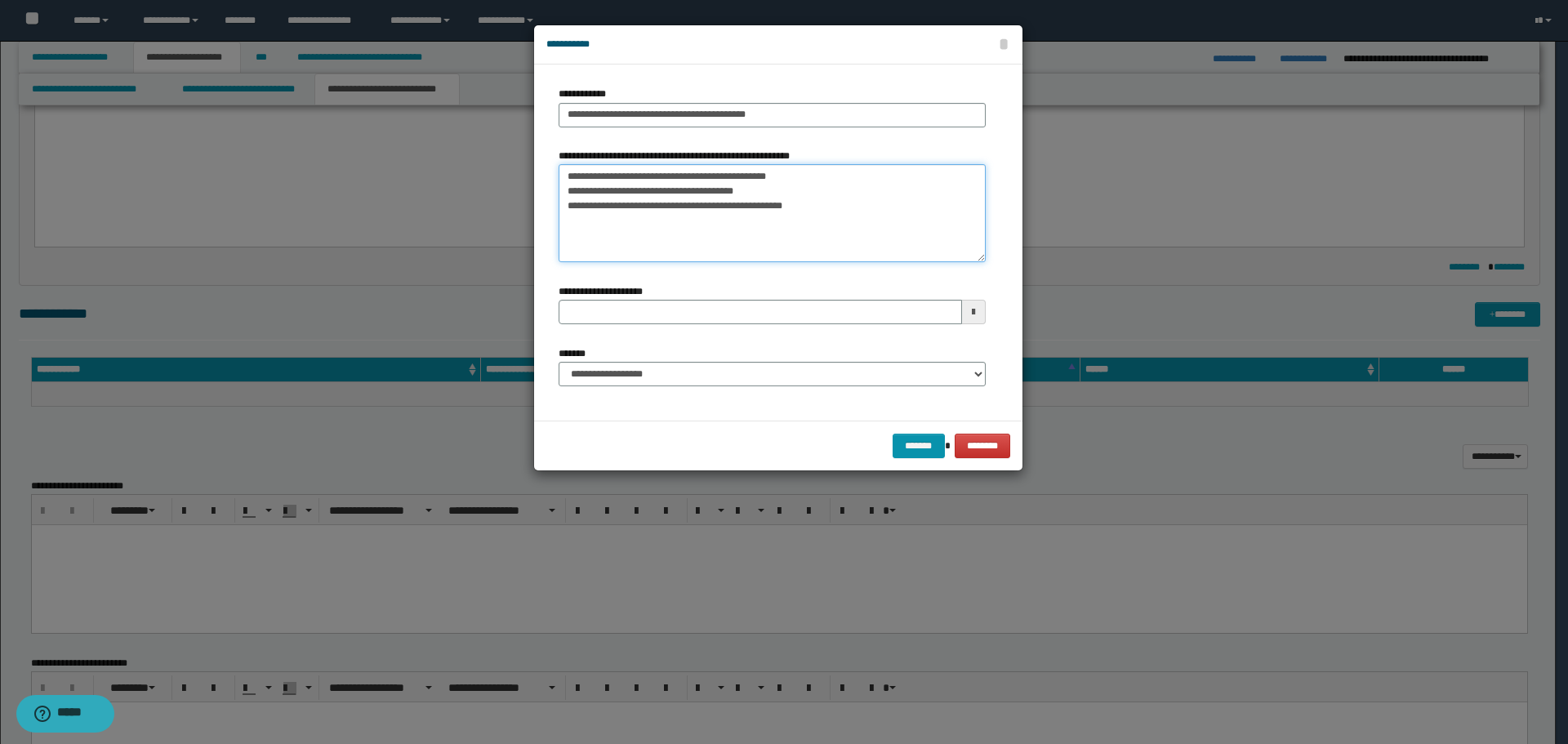 drag, startPoint x: 562, startPoint y: 176, endPoint x: 836, endPoint y: 172, distance: 274.0292 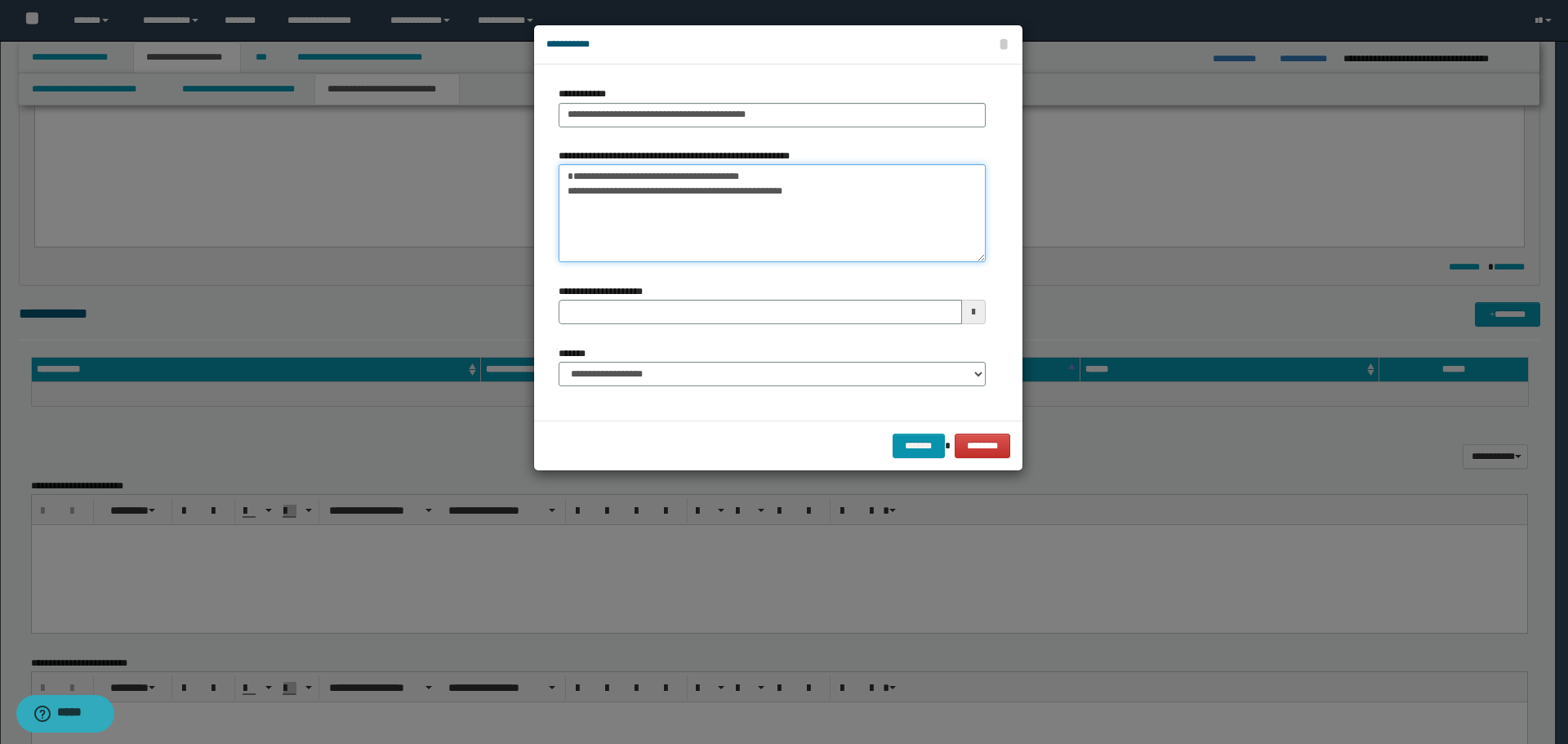 drag, startPoint x: 696, startPoint y: 198, endPoint x: 888, endPoint y: 216, distance: 192.8419 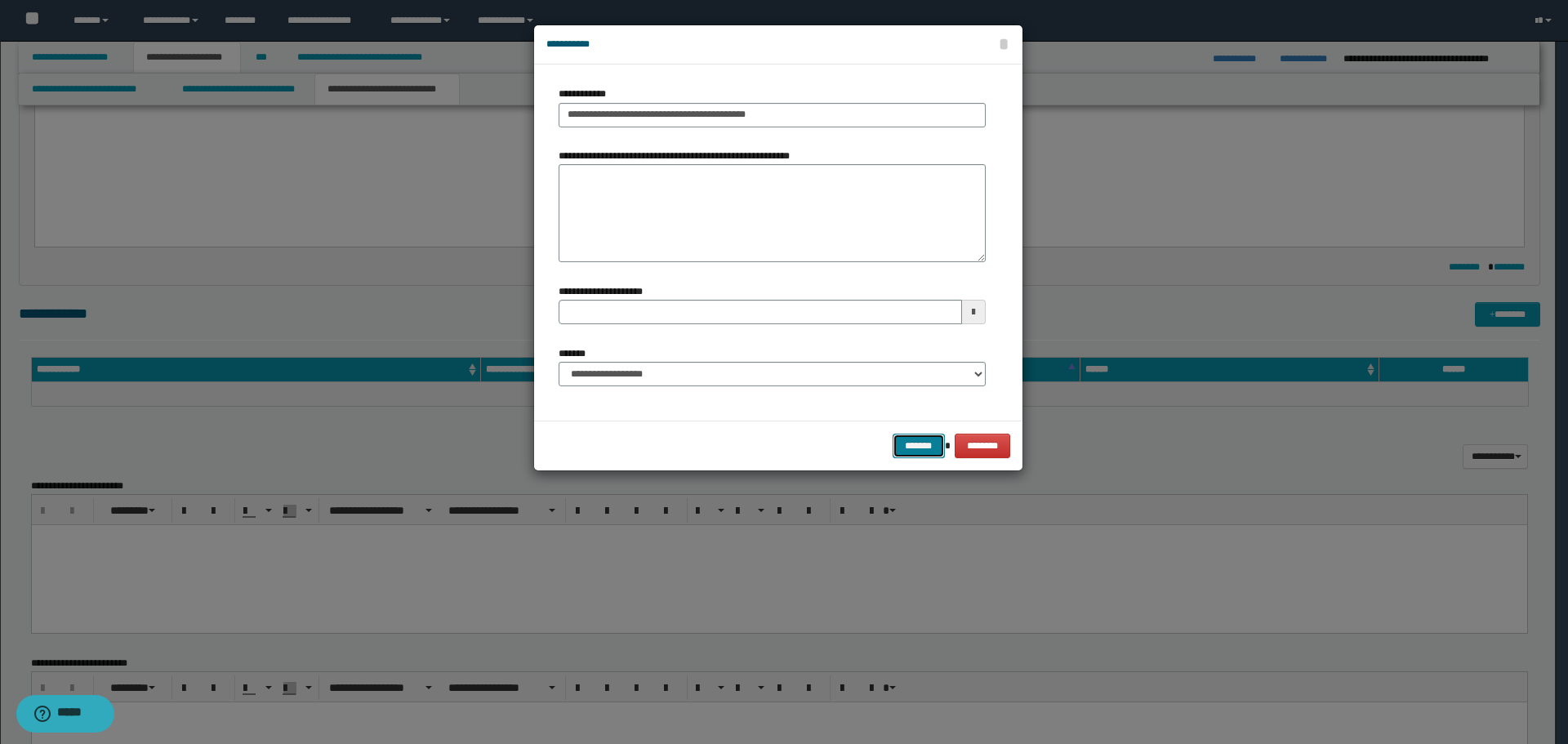 click on "*******" at bounding box center [919, 446] 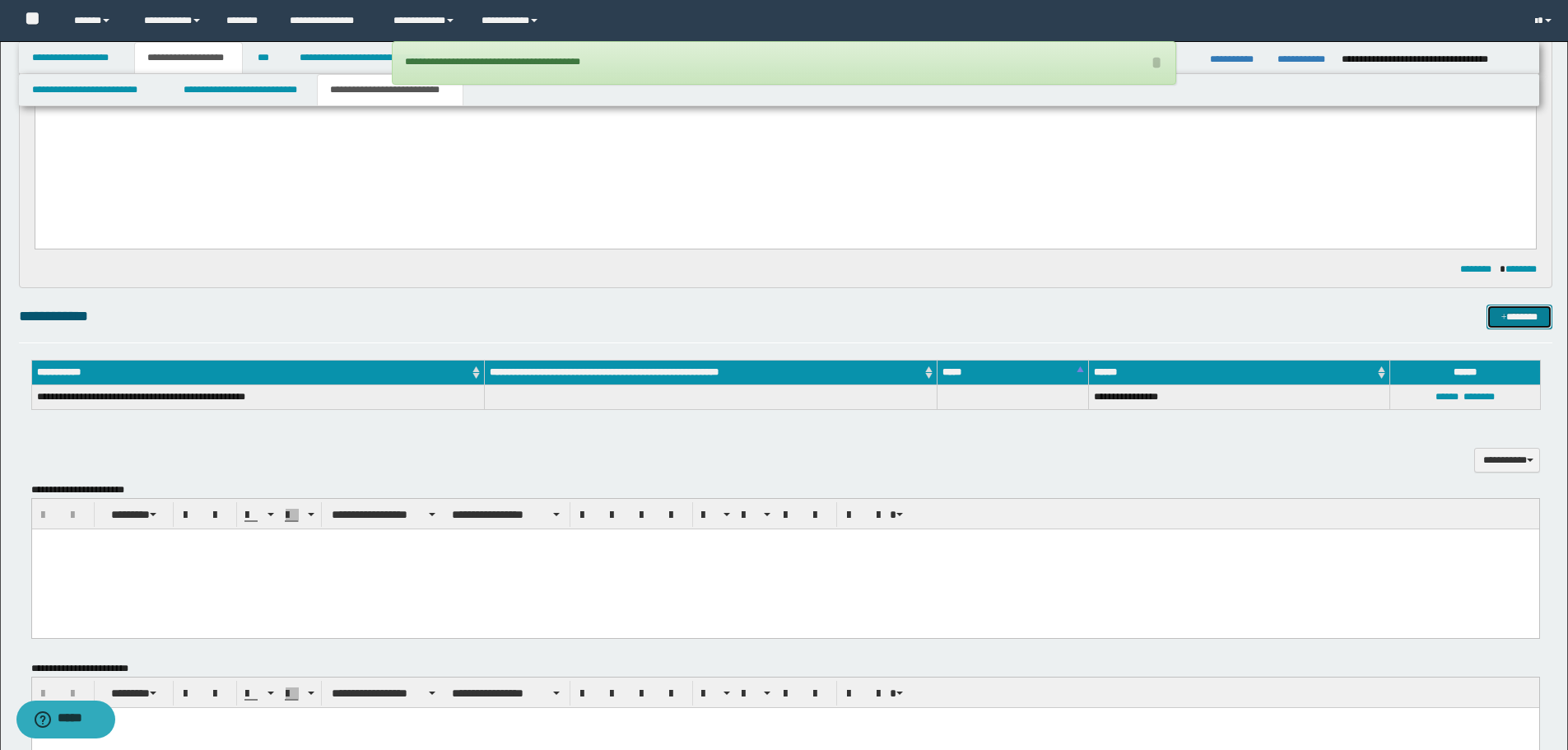 click on "*******" at bounding box center [1519, 317] 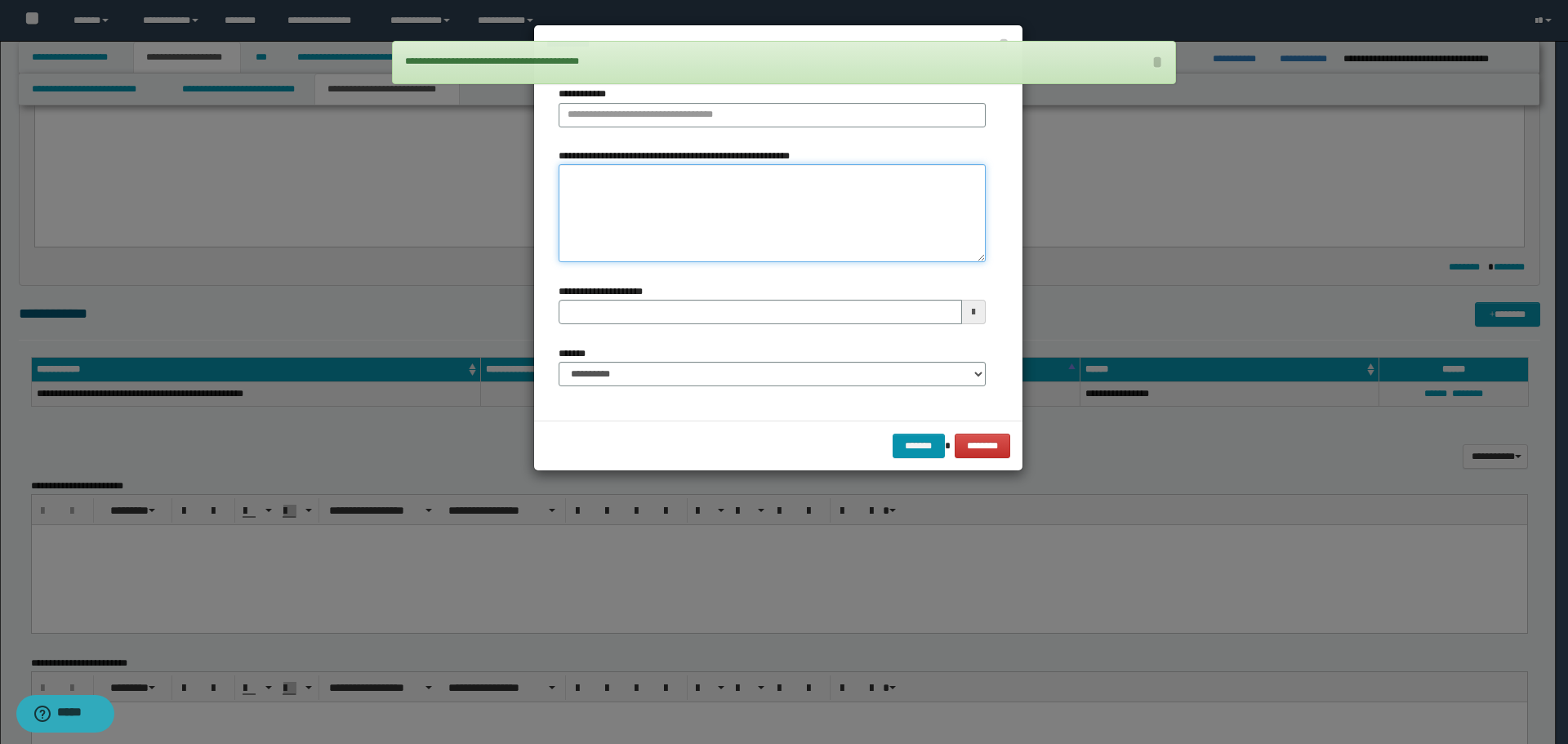 click on "**********" at bounding box center (772, 213) 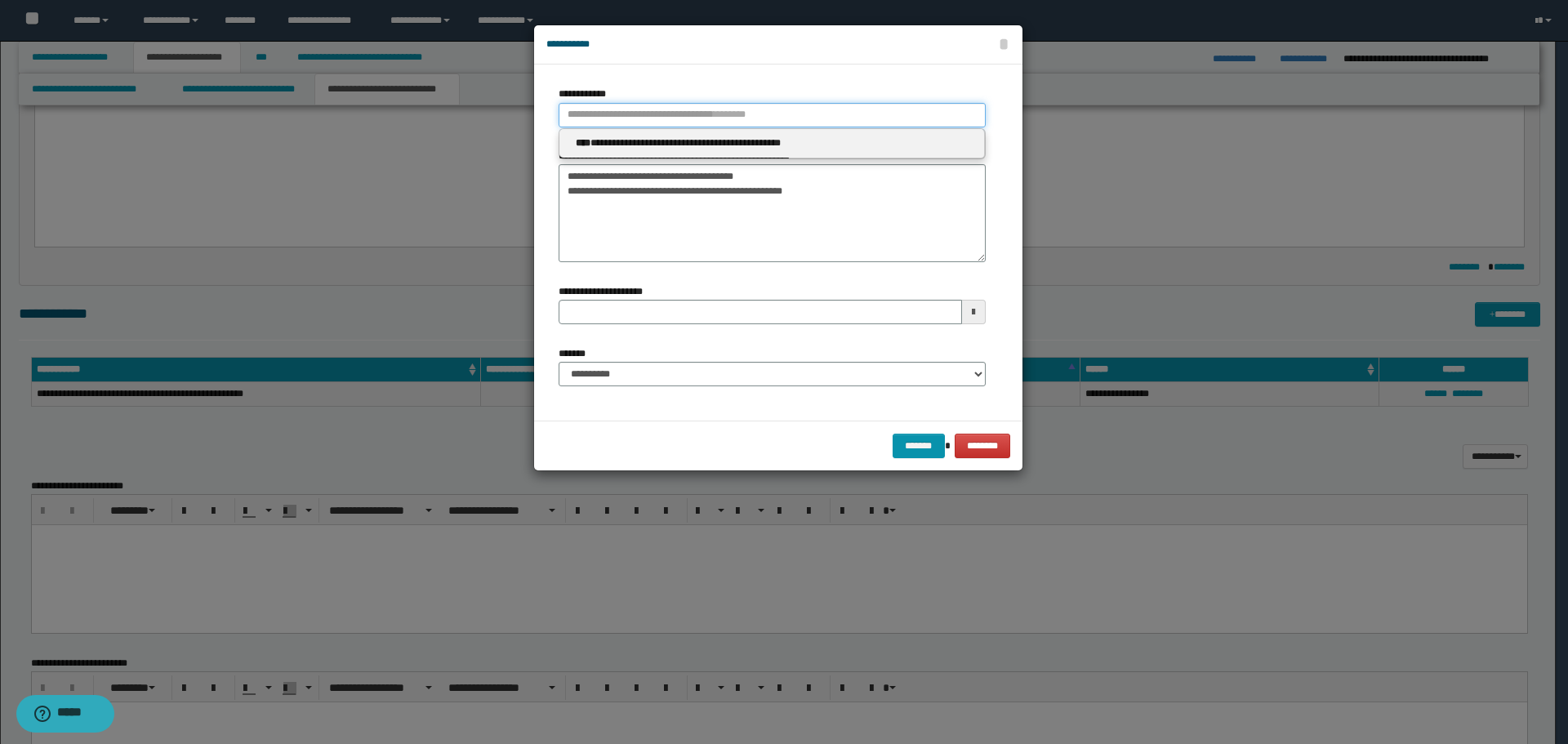 click on "**********" at bounding box center (772, 115) 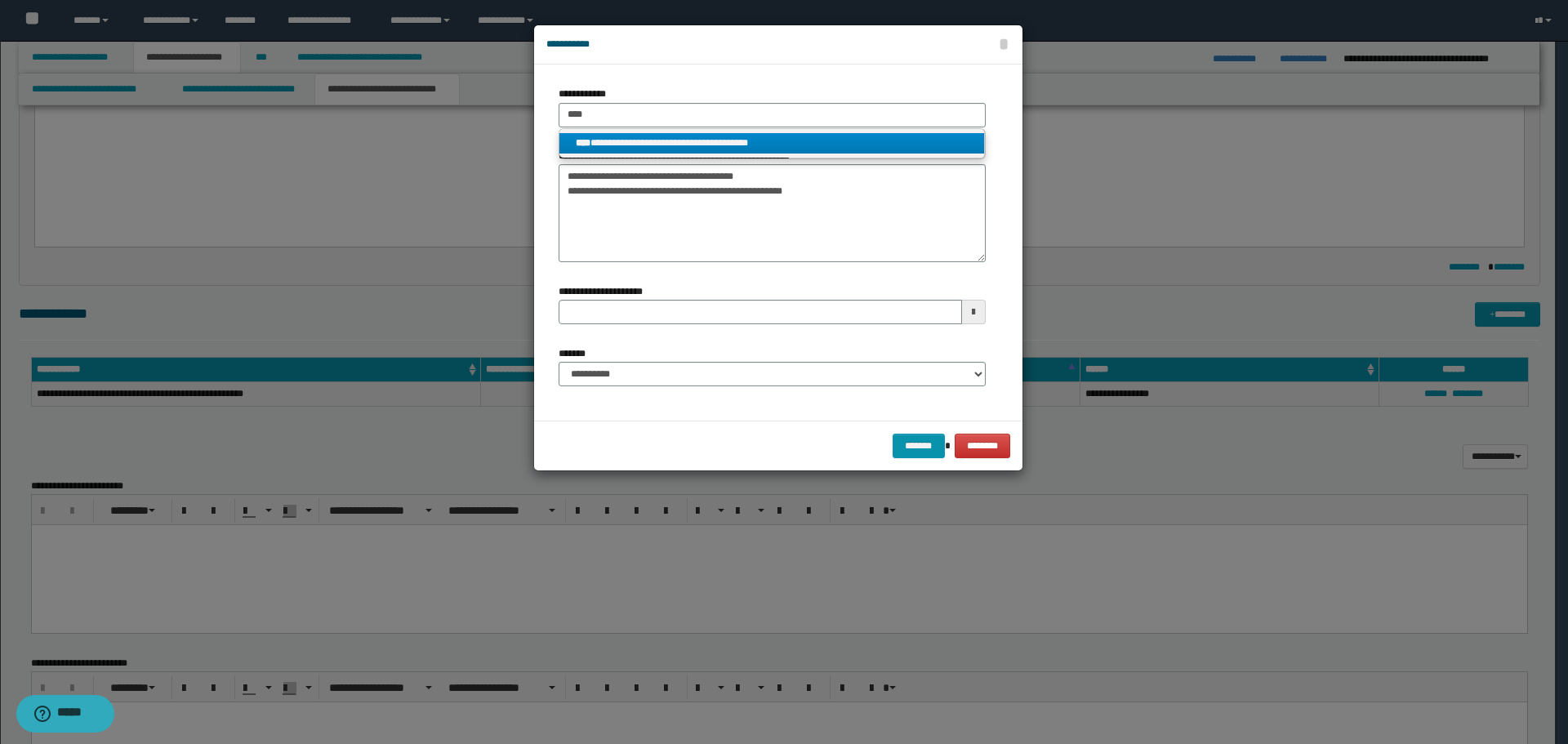click on "**********" at bounding box center (772, 143) 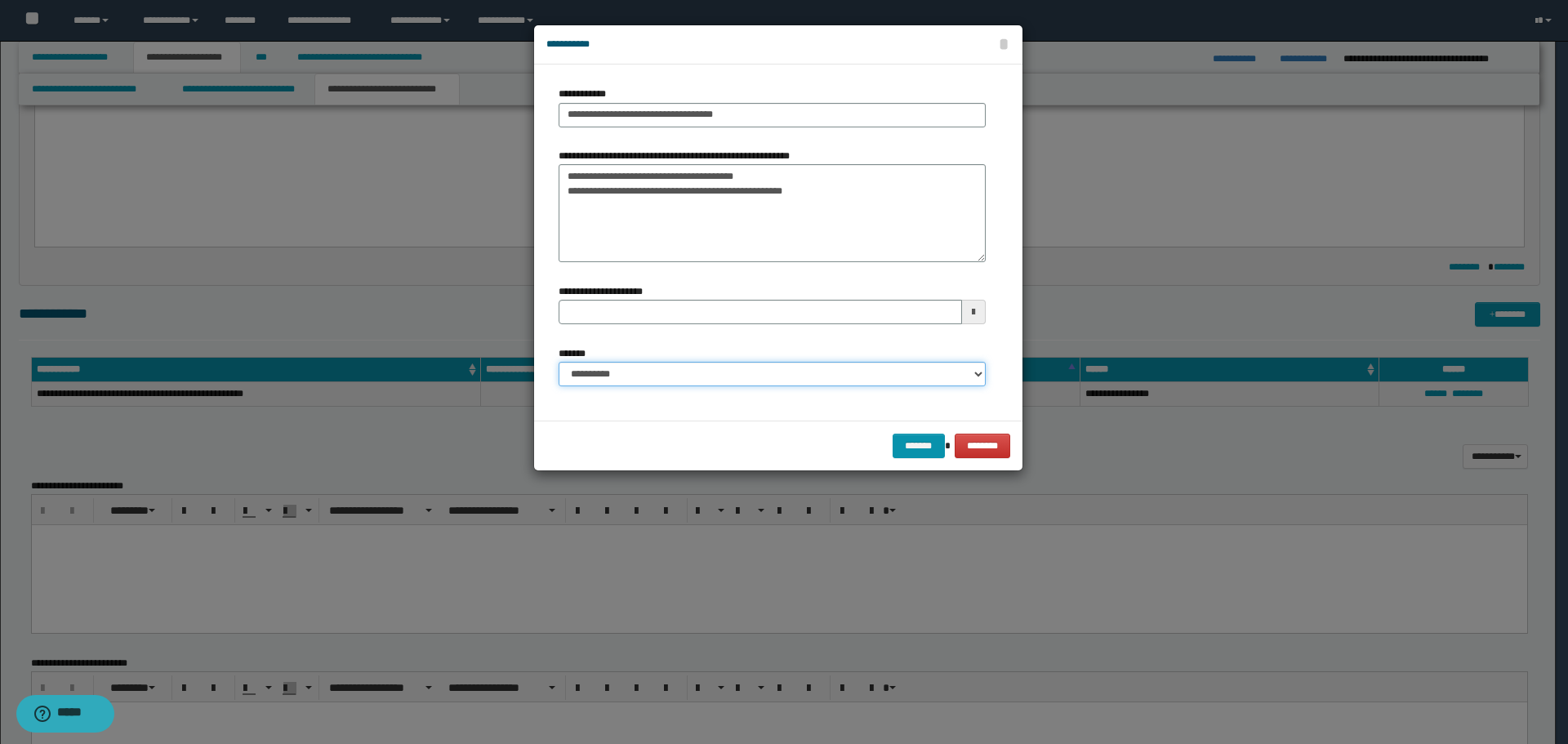 click on "**********" at bounding box center [772, 374] 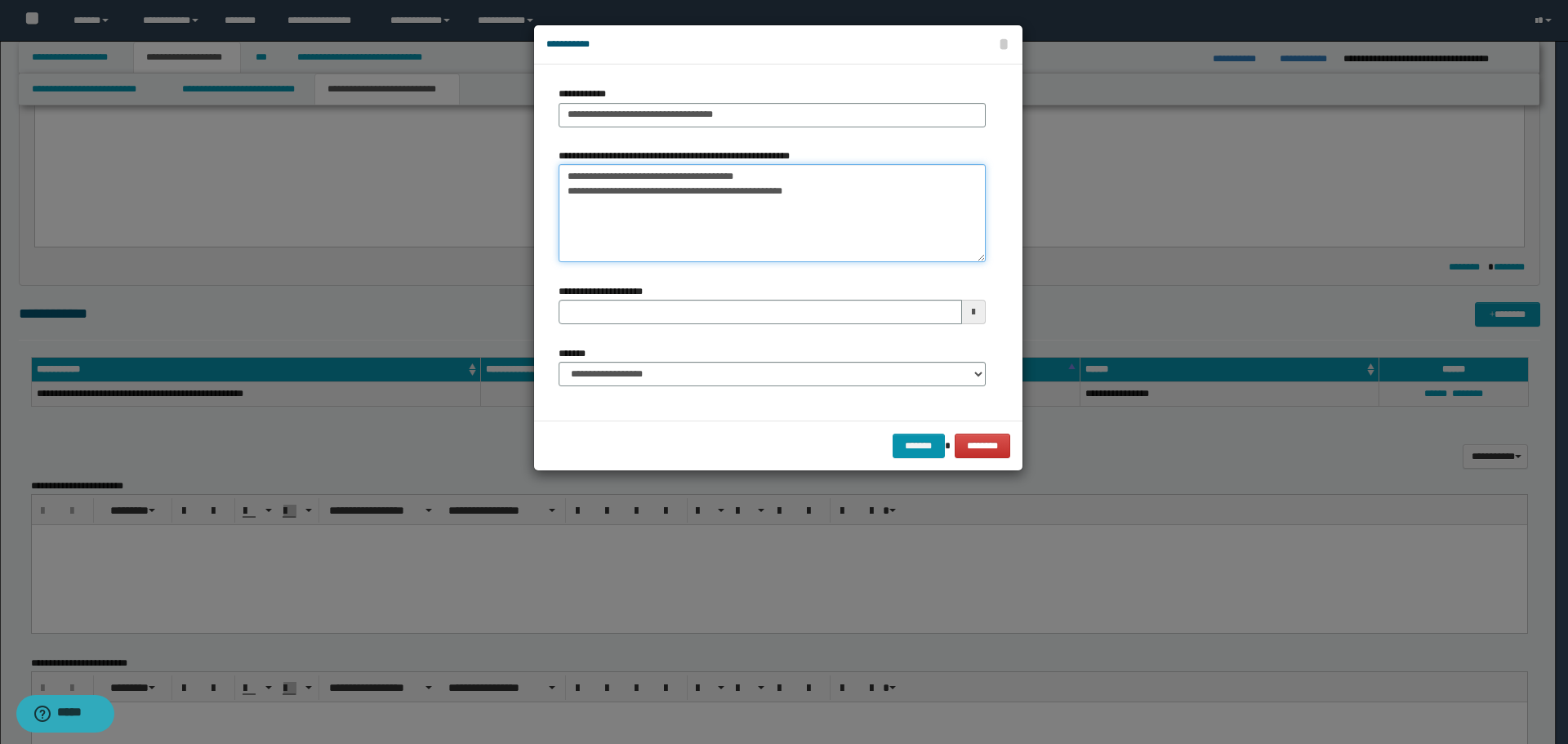 drag, startPoint x: 561, startPoint y: 180, endPoint x: 774, endPoint y: 167, distance: 213.39634 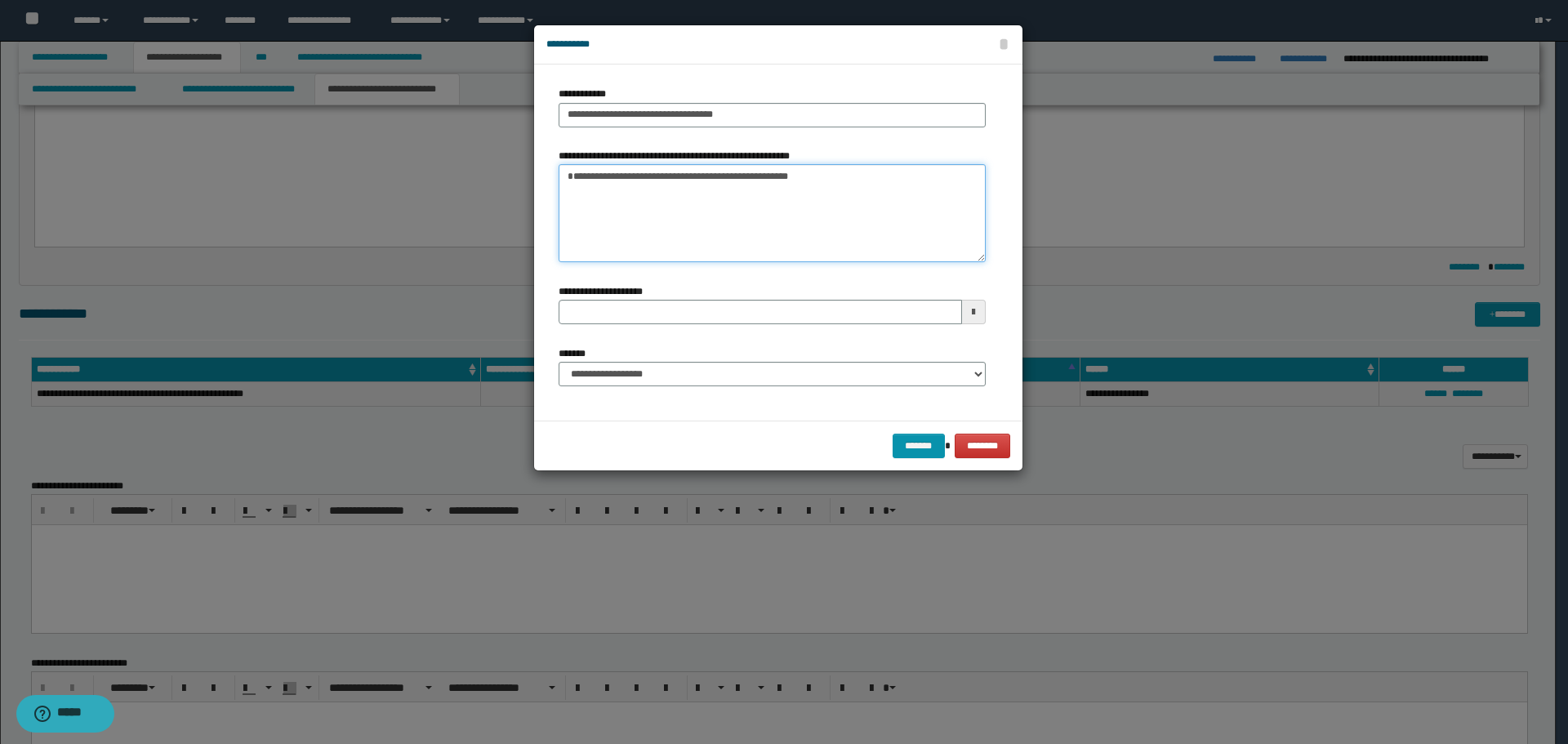 drag, startPoint x: 568, startPoint y: 189, endPoint x: 819, endPoint y: 189, distance: 251 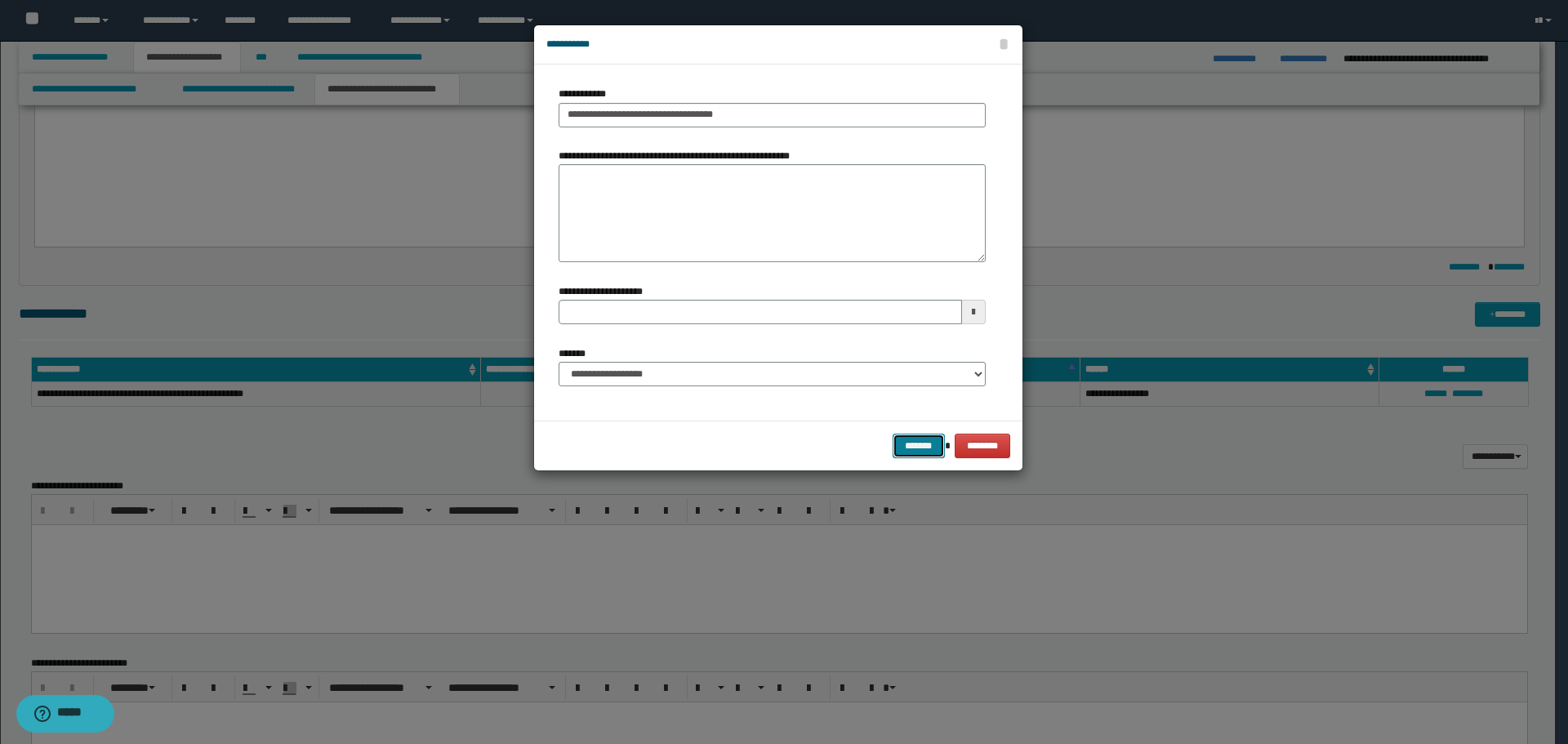 click on "*******" at bounding box center (919, 446) 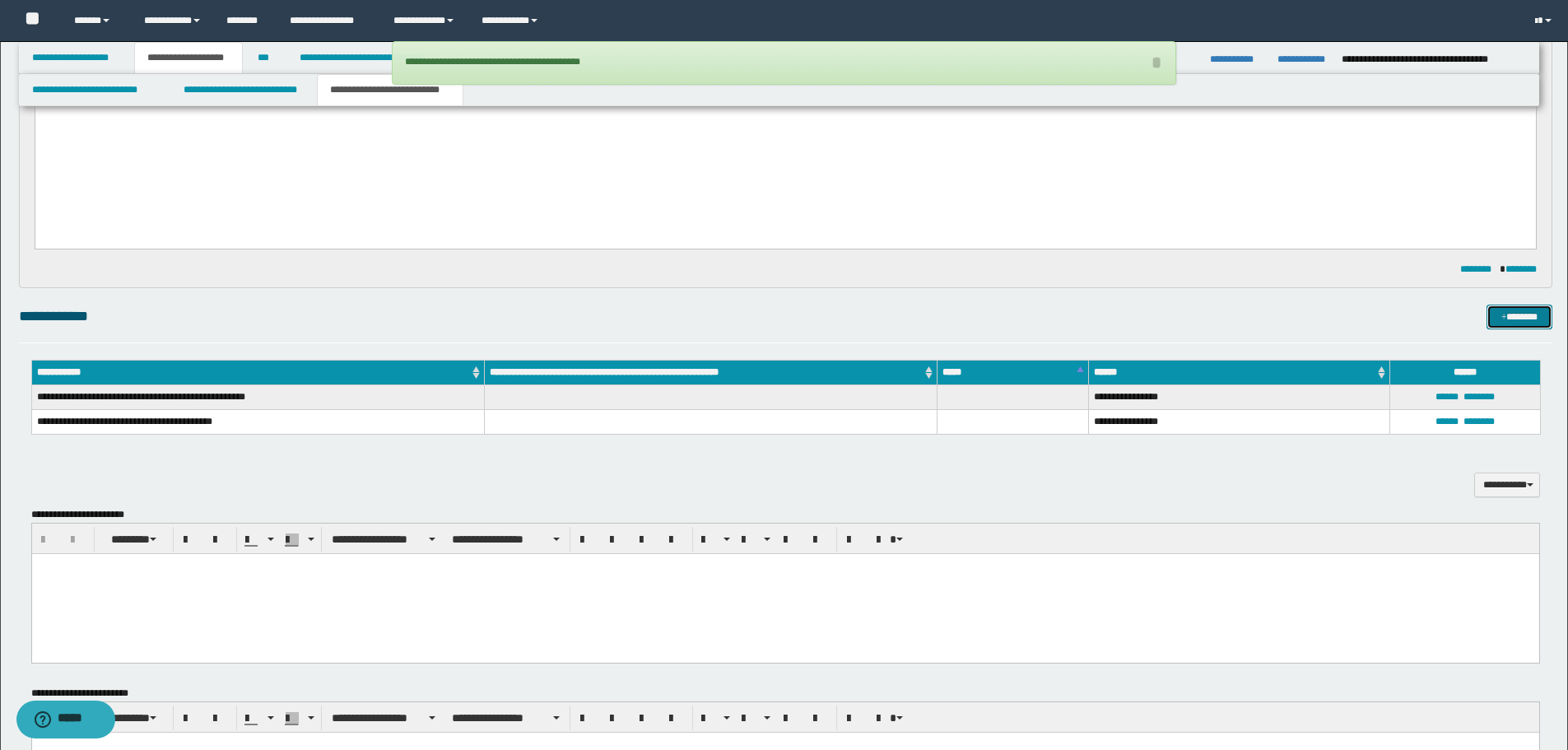 click on "*******" at bounding box center (1519, 317) 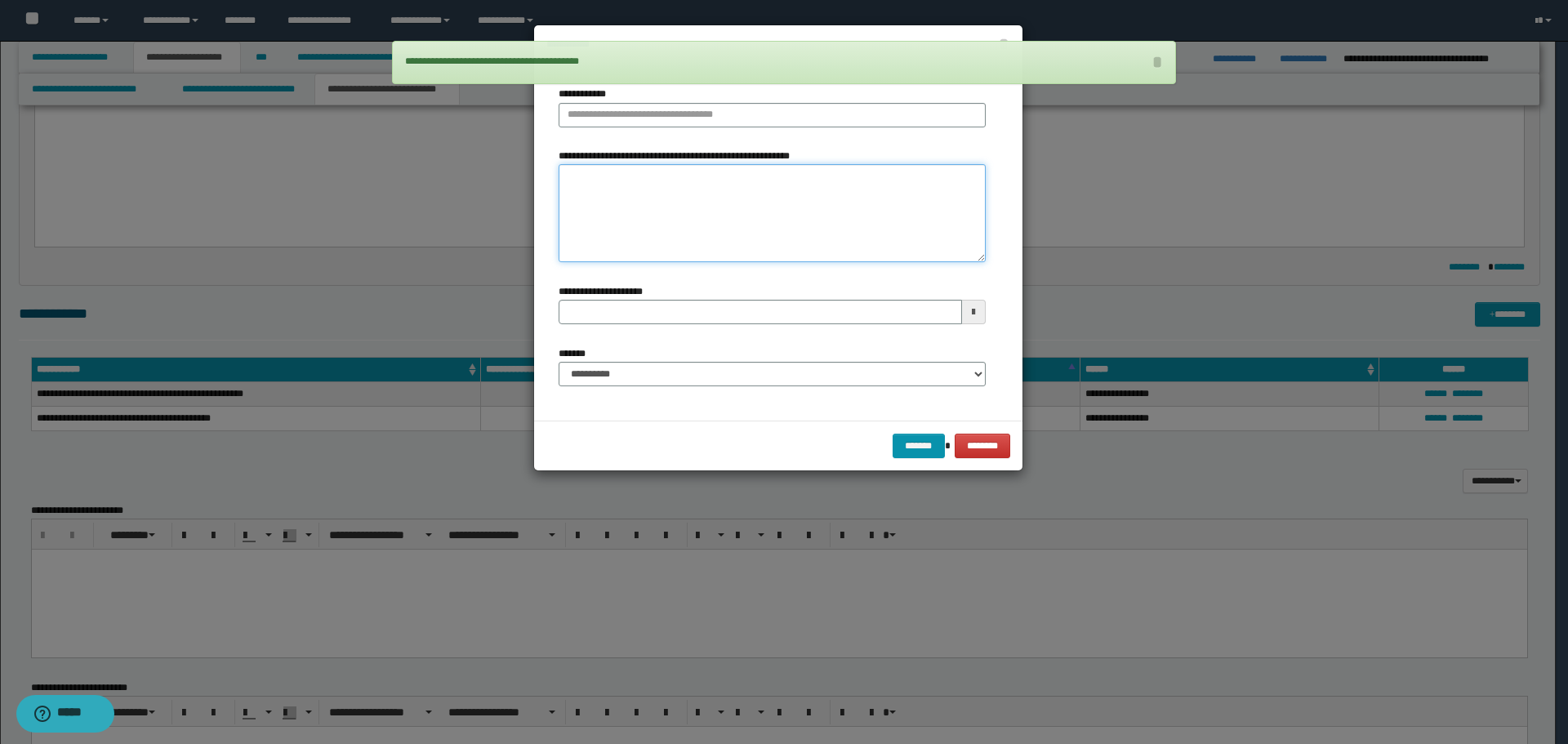 click on "**********" at bounding box center [772, 213] 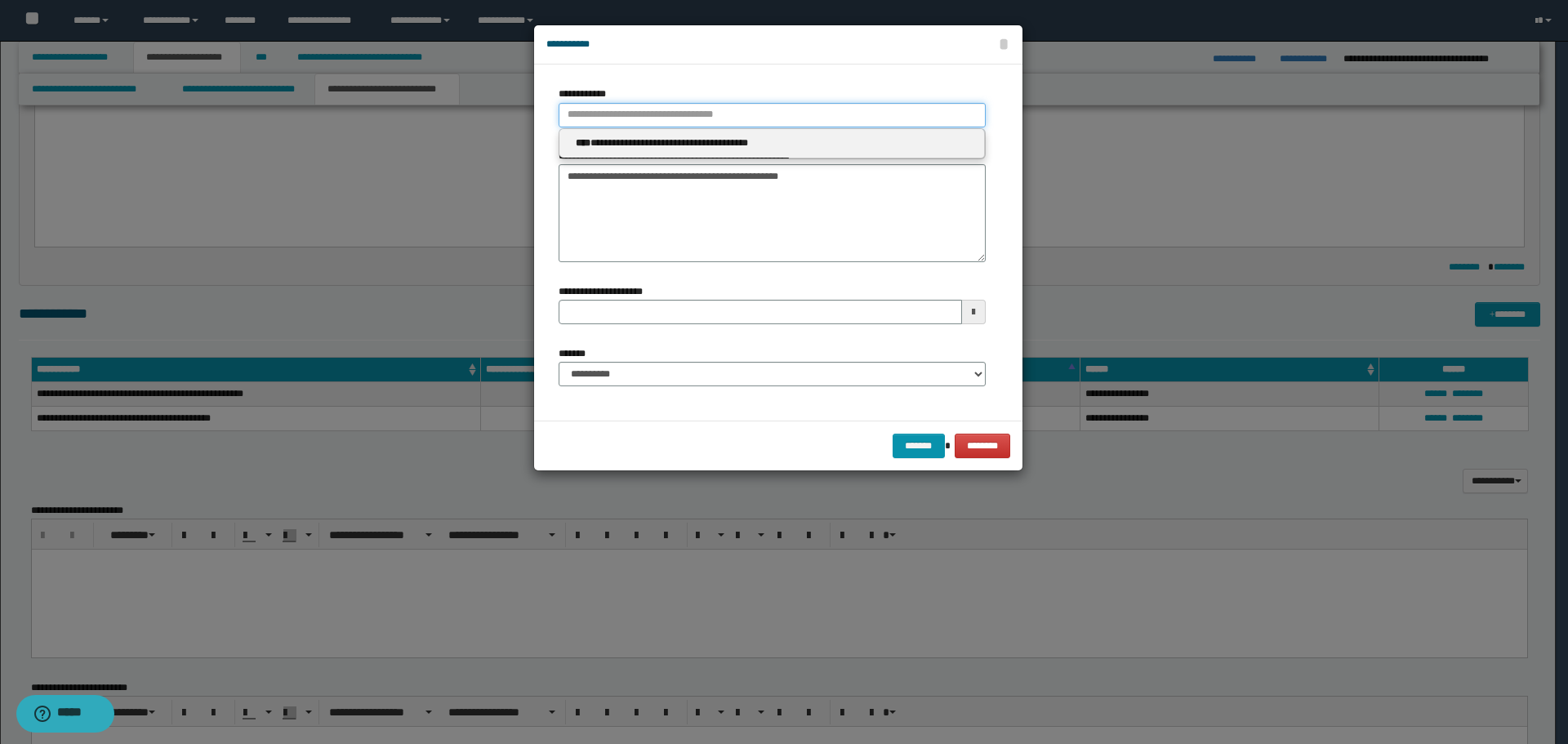 click on "**********" at bounding box center [772, 115] 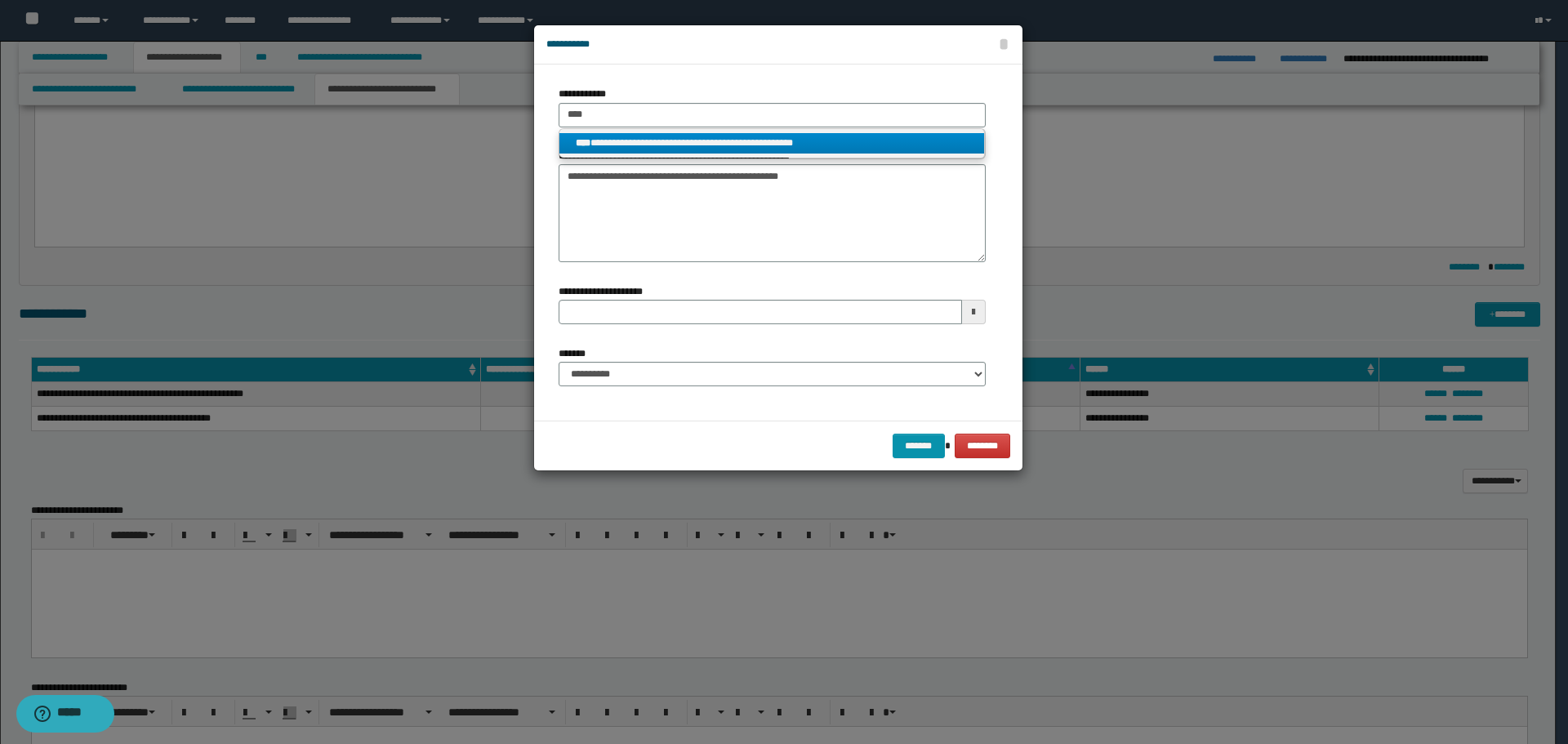 click on "**********" at bounding box center [772, 143] 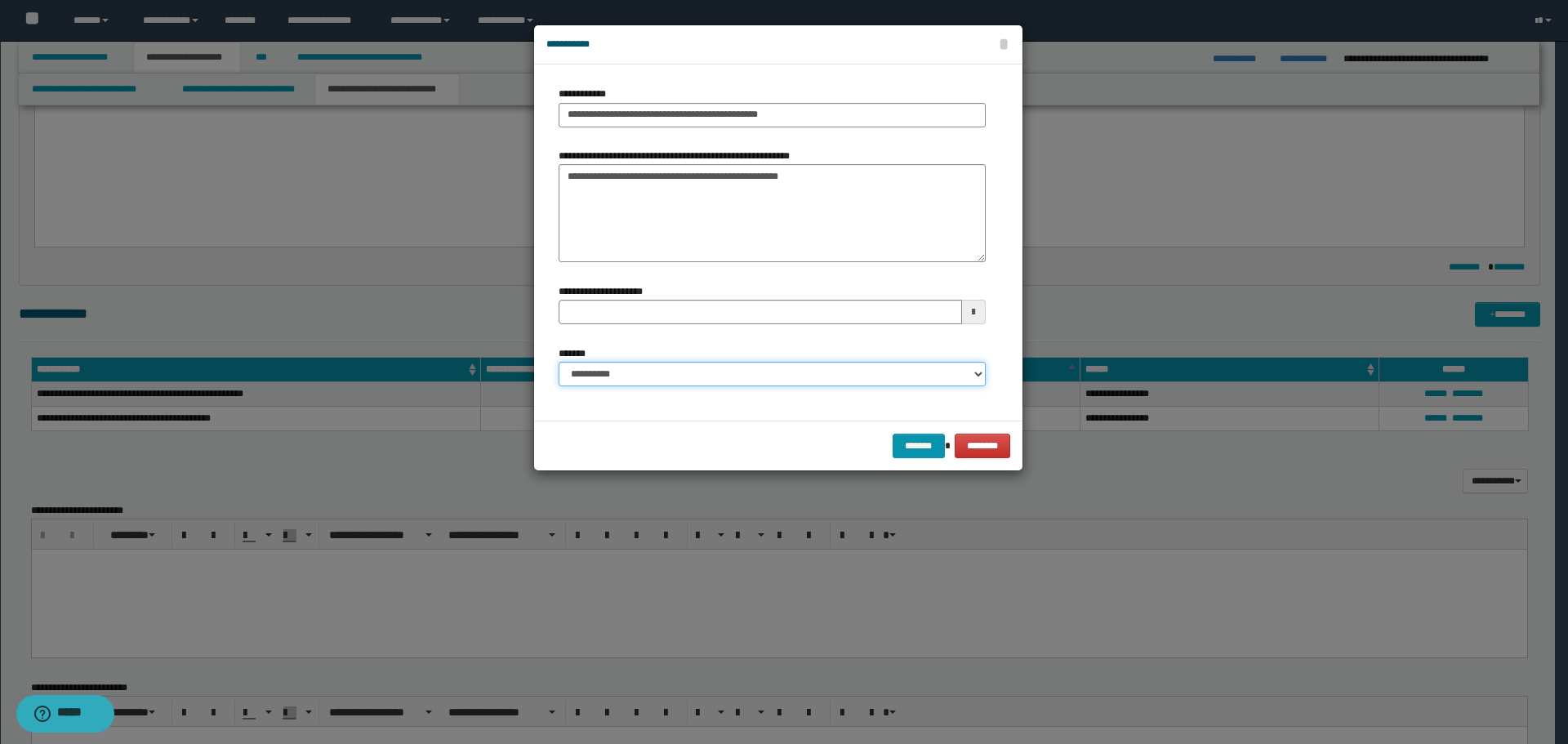 click on "**********" at bounding box center [772, 374] 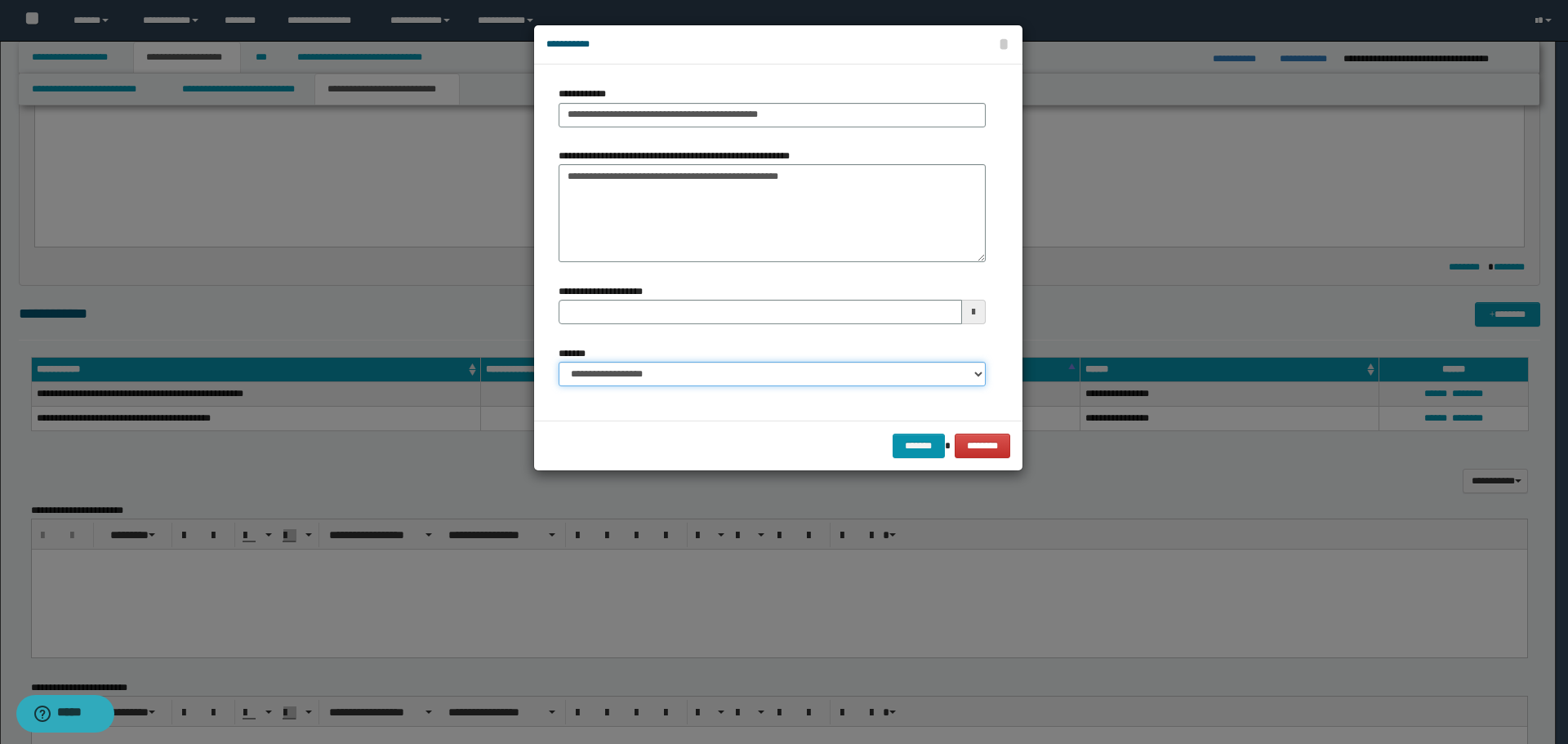 click on "**********" at bounding box center [772, 374] 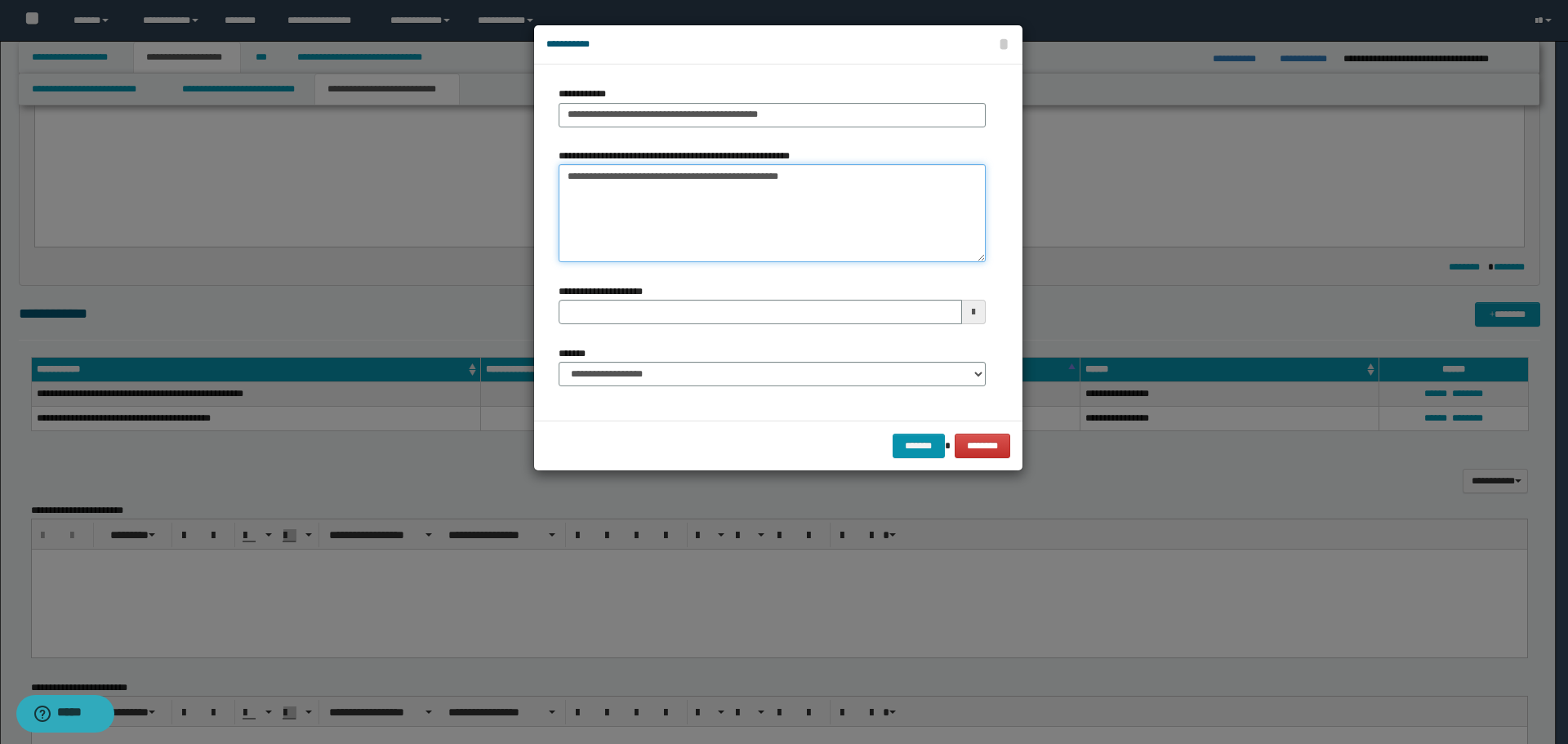 drag, startPoint x: 572, startPoint y: 177, endPoint x: 812, endPoint y: 146, distance: 241.9938 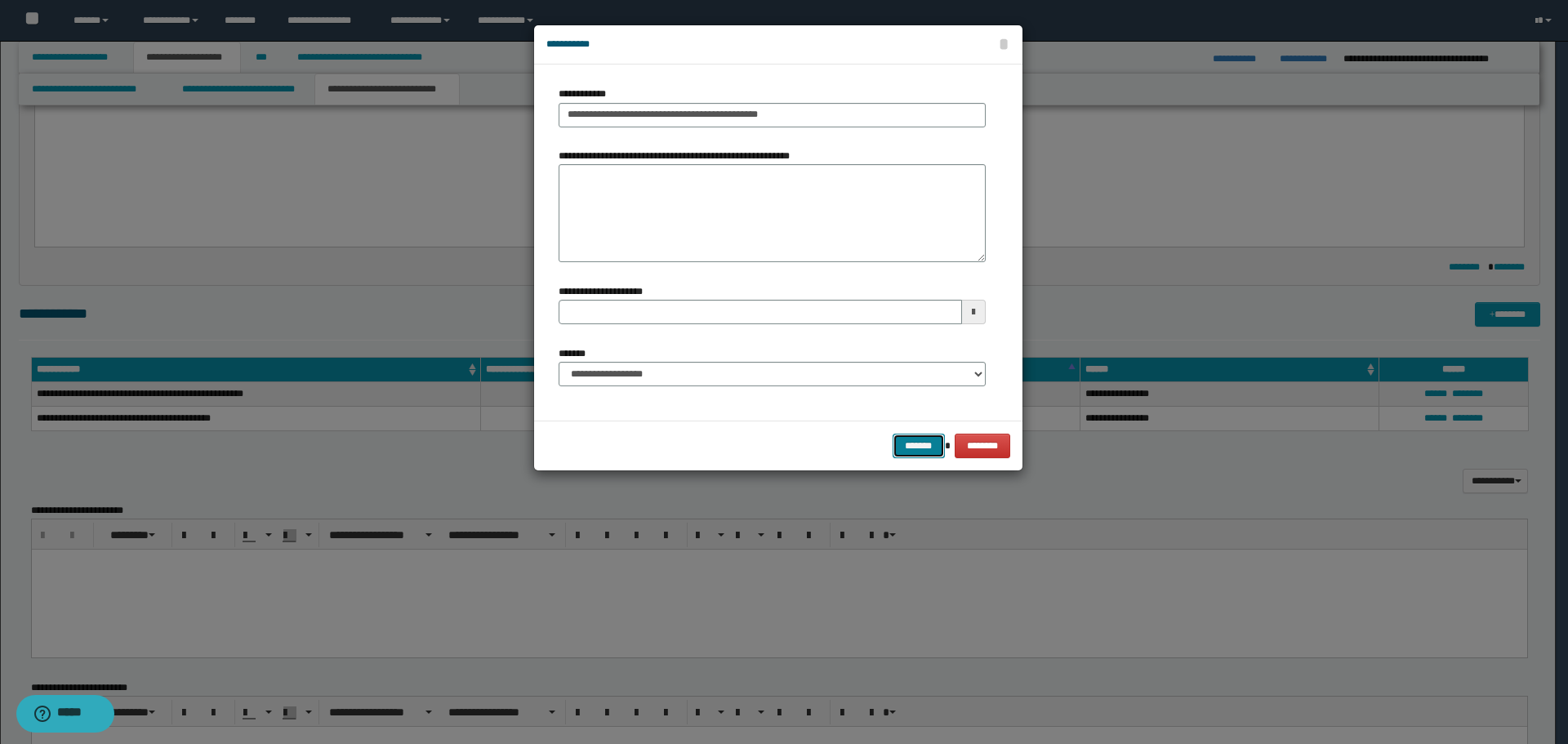 click on "*******" at bounding box center [919, 446] 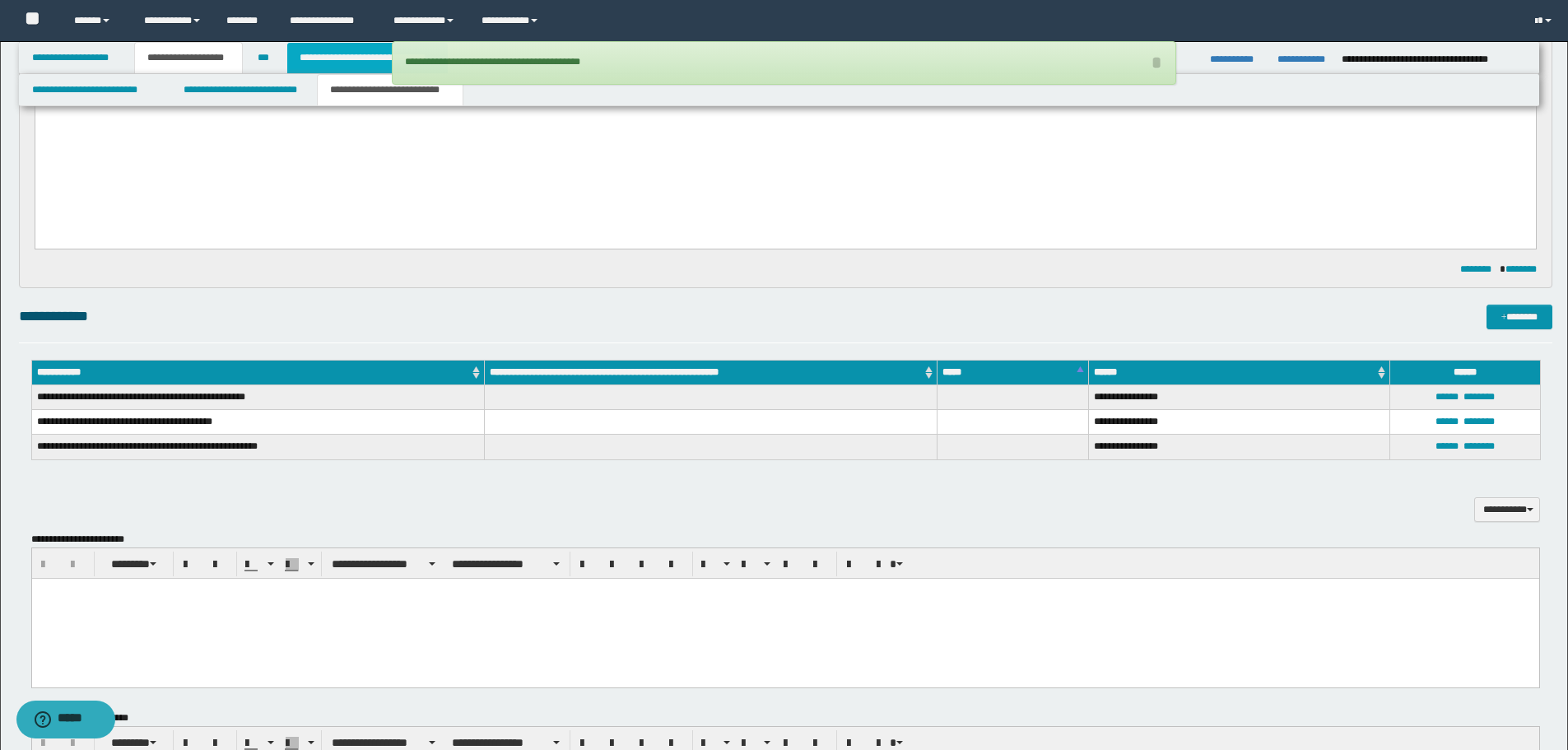 click on "**********" at bounding box center [367, 58] 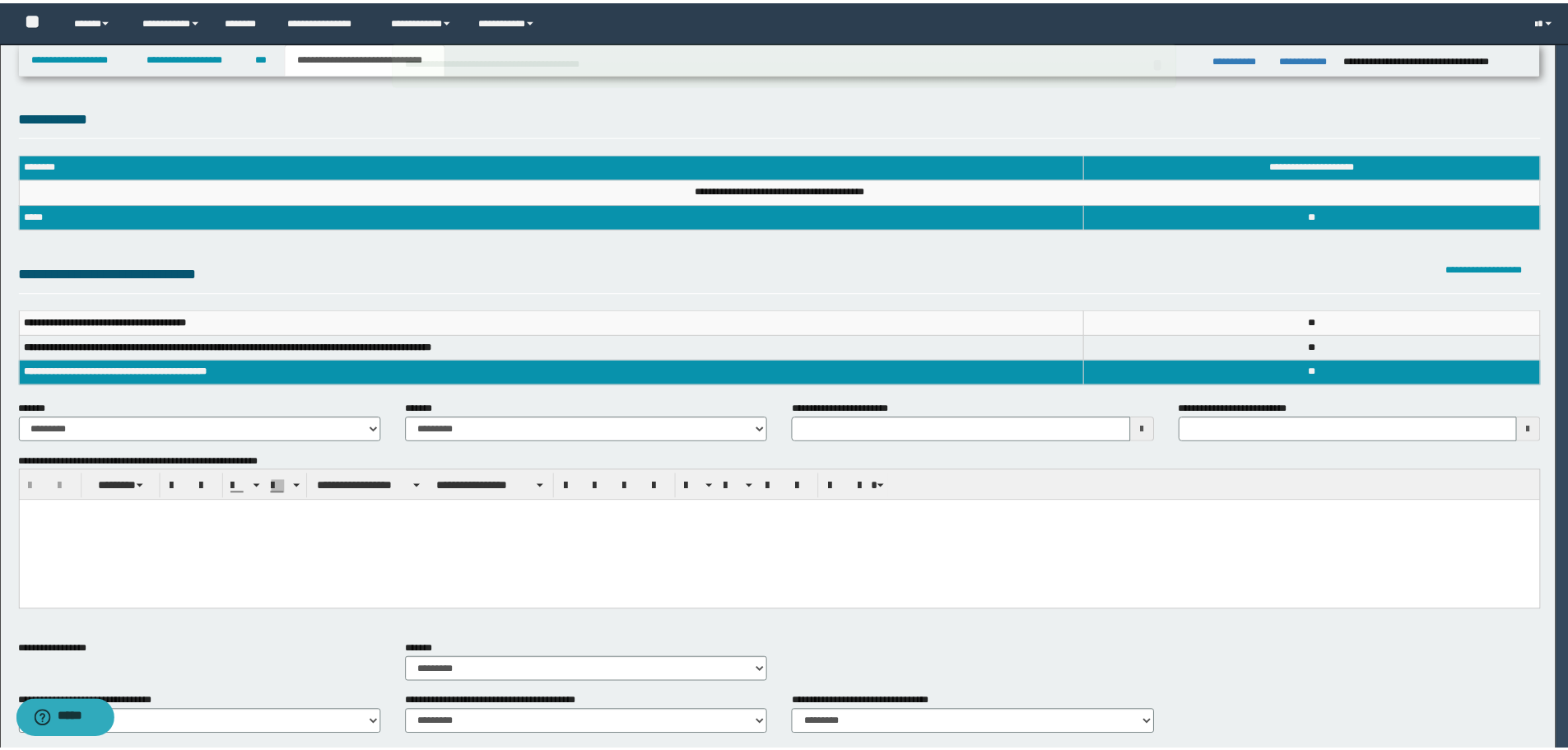 scroll, scrollTop: 0, scrollLeft: 0, axis: both 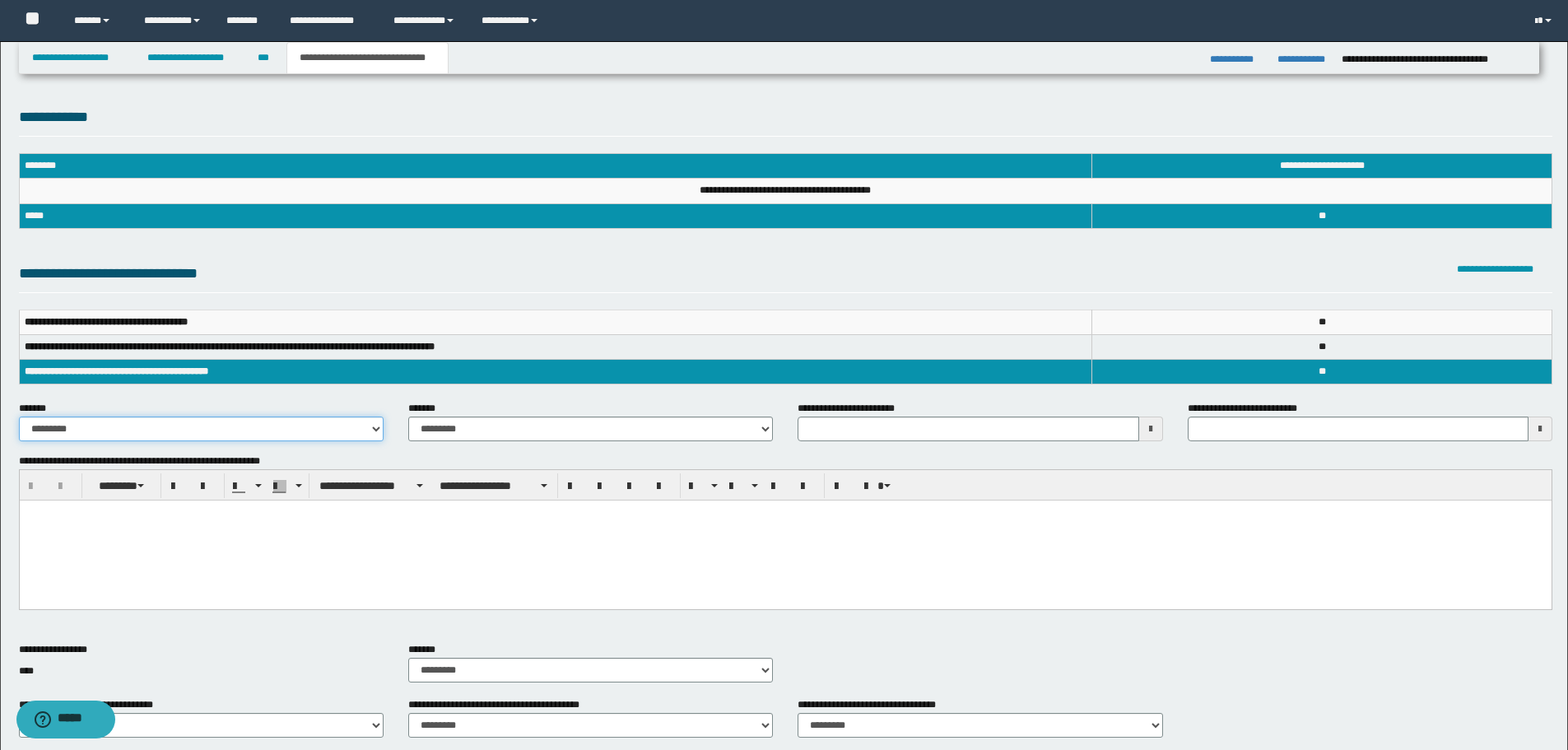 click on "**********" at bounding box center [201, 429] 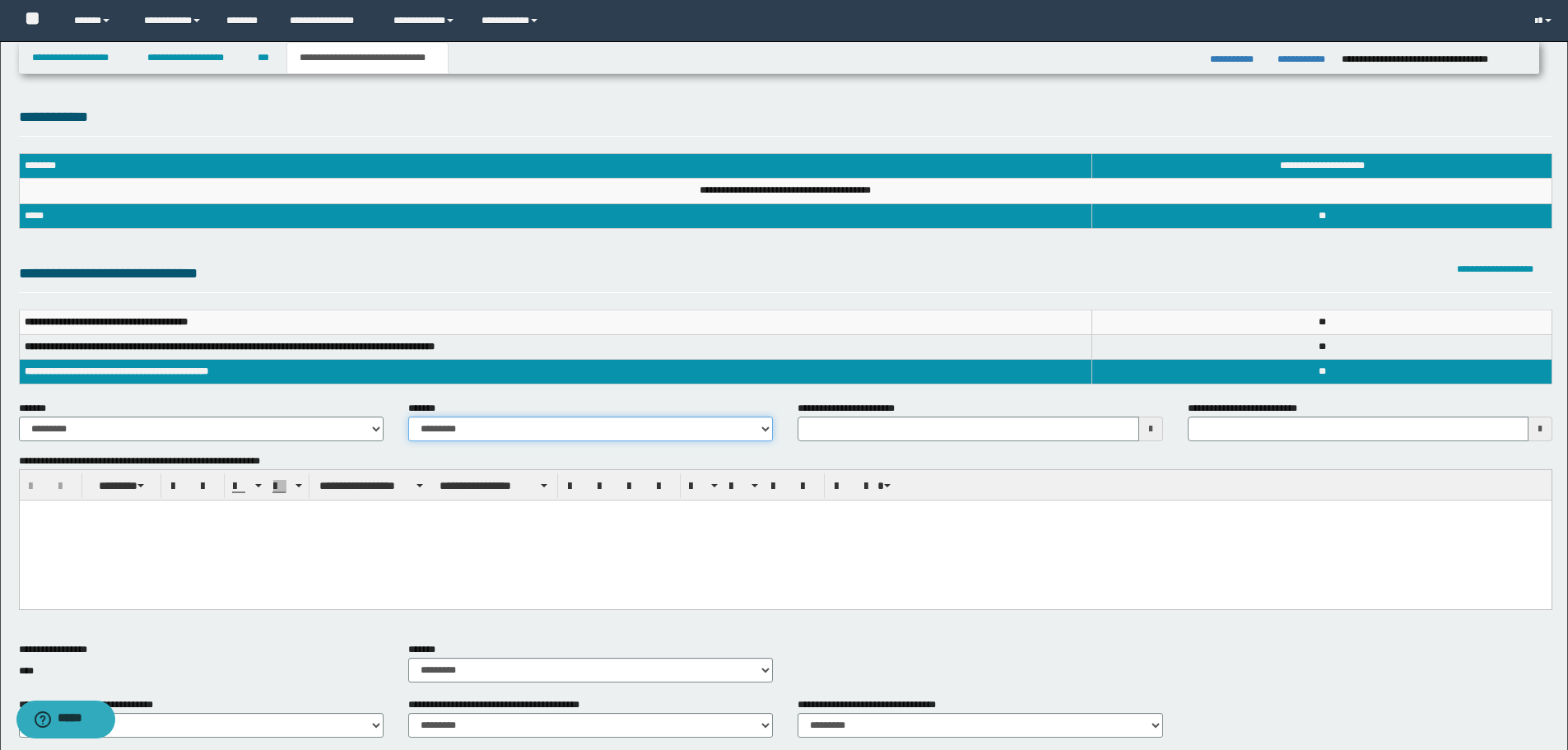 drag, startPoint x: 444, startPoint y: 426, endPoint x: 454, endPoint y: 438, distance: 15.620499 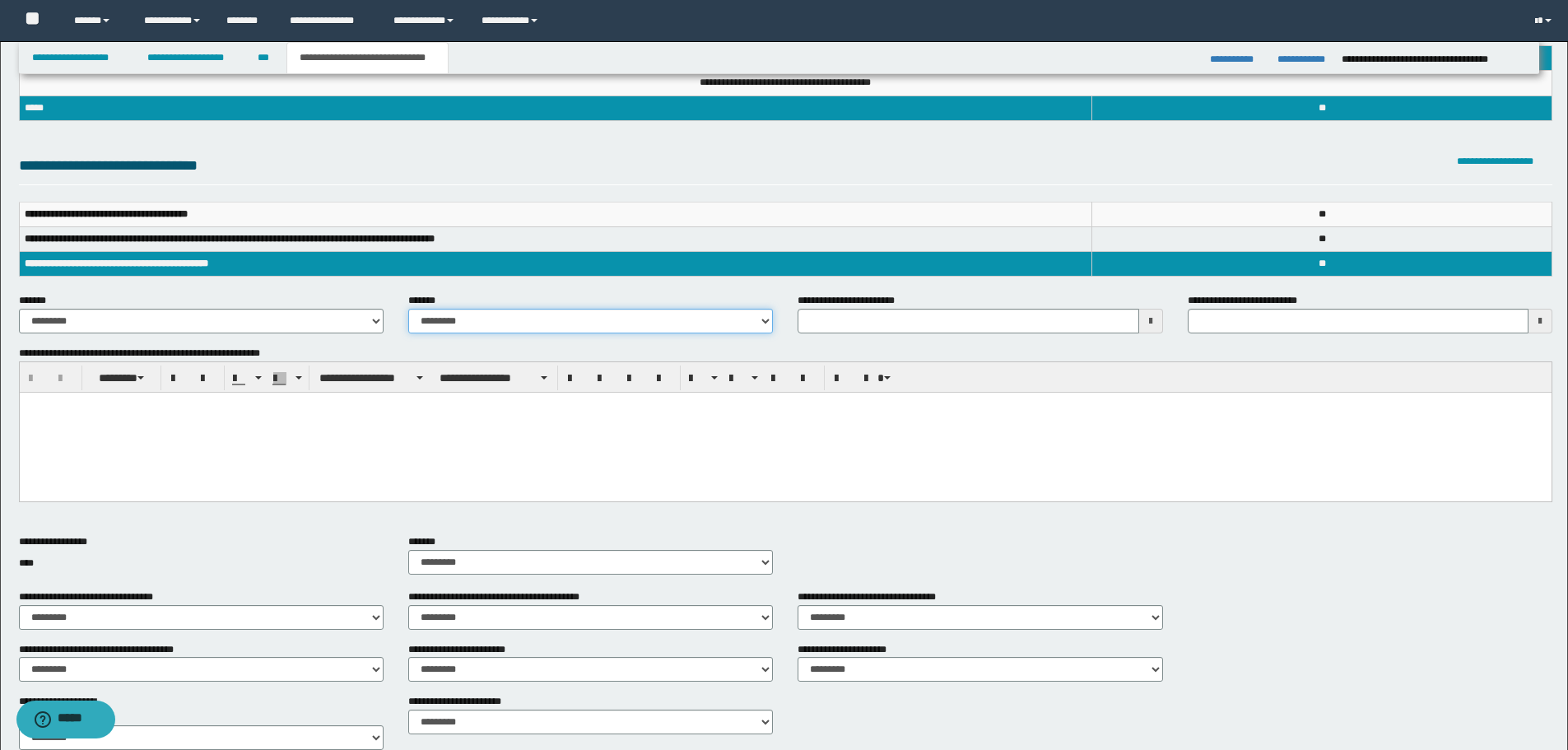 scroll, scrollTop: 0, scrollLeft: 0, axis: both 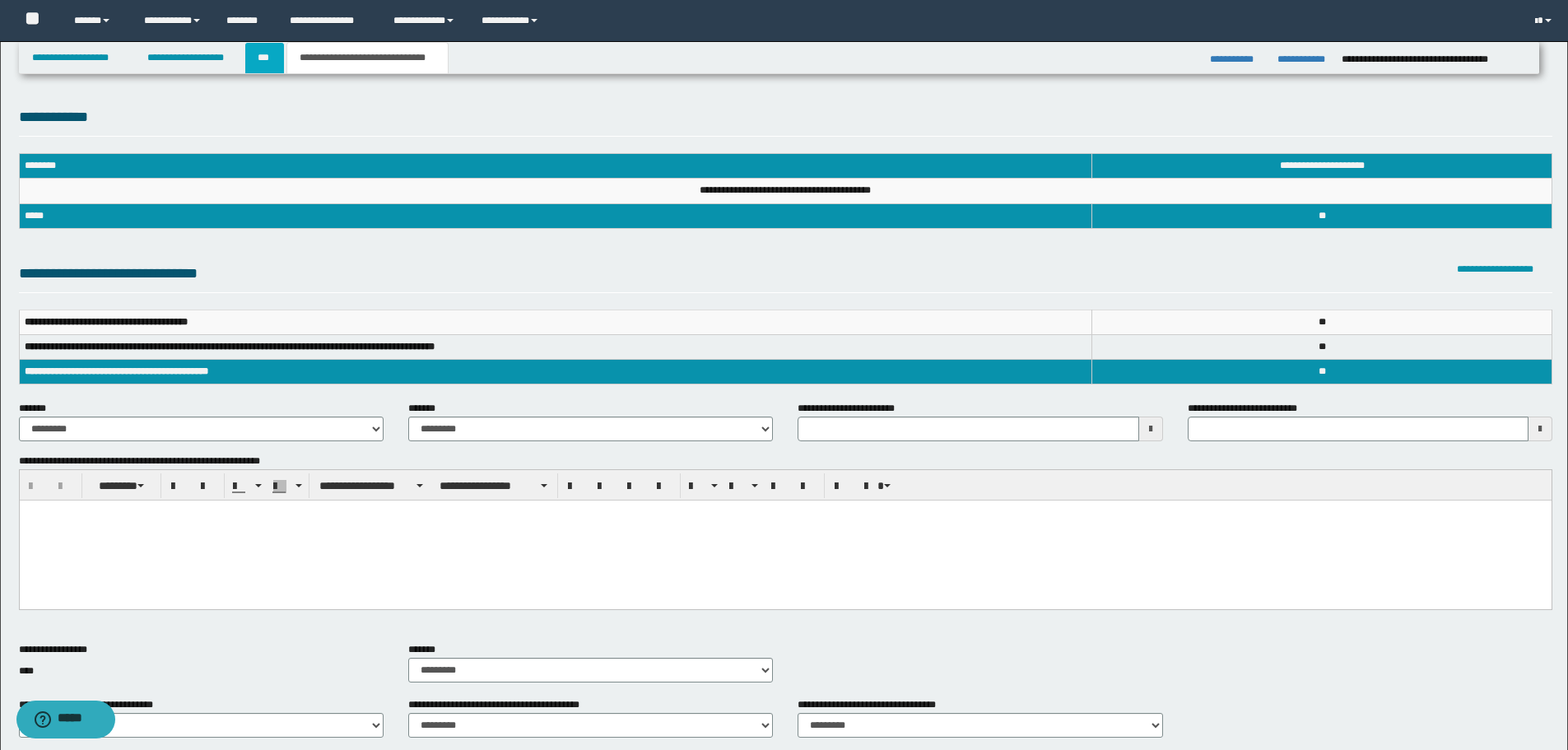 click on "***" at bounding box center (264, 58) 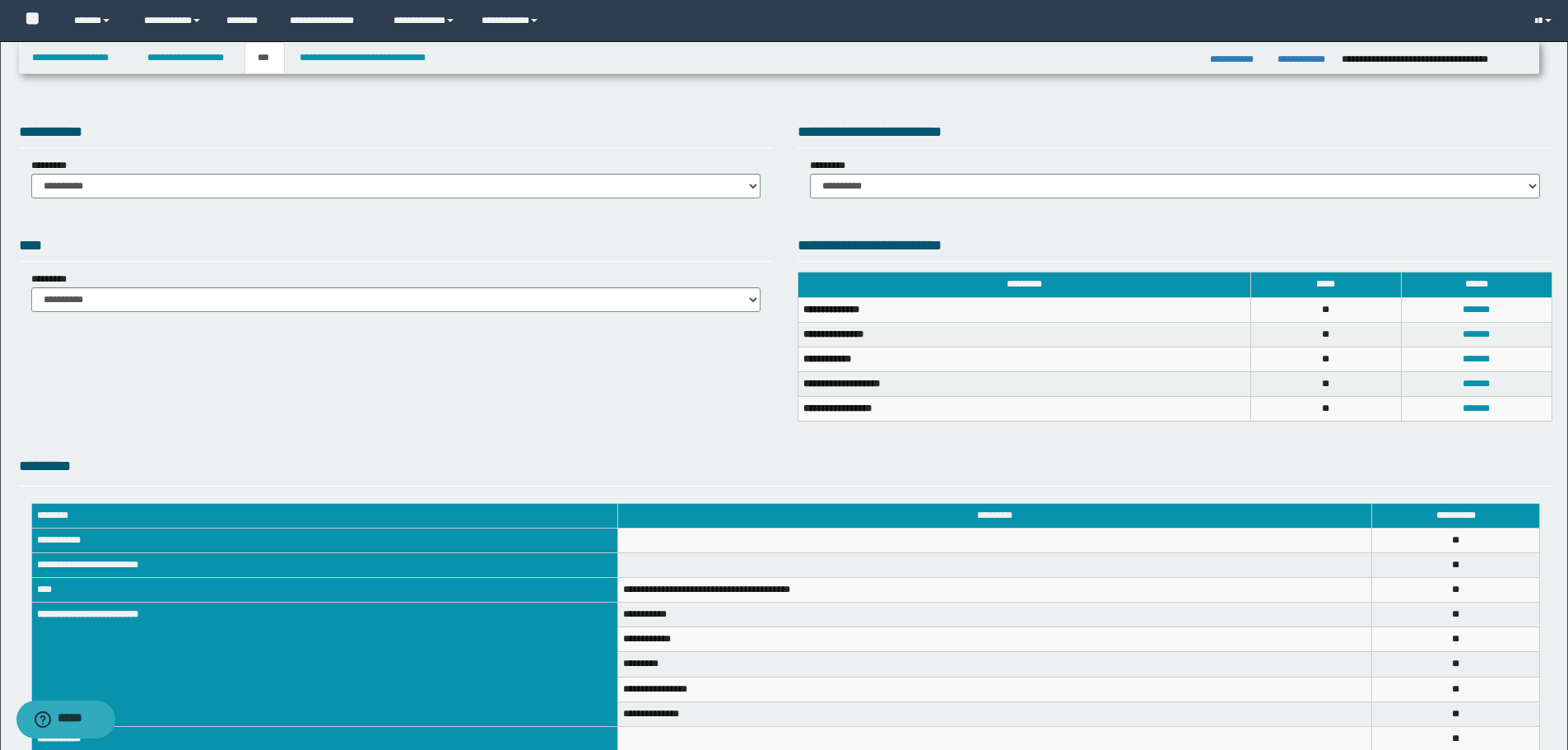 drag, startPoint x: 499, startPoint y: 170, endPoint x: 507, endPoint y: 196, distance: 27.202941 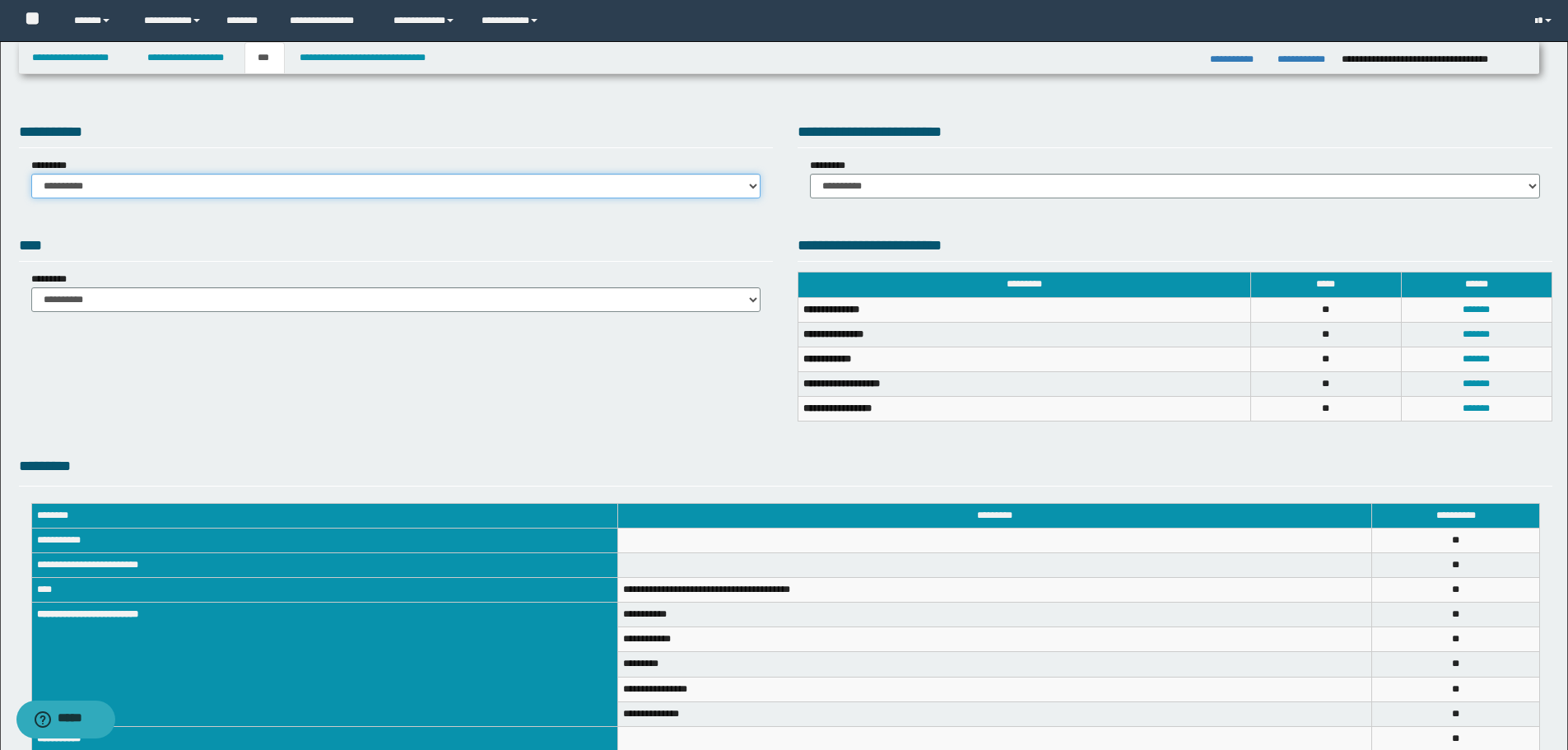 click on "**********" at bounding box center [396, 186] 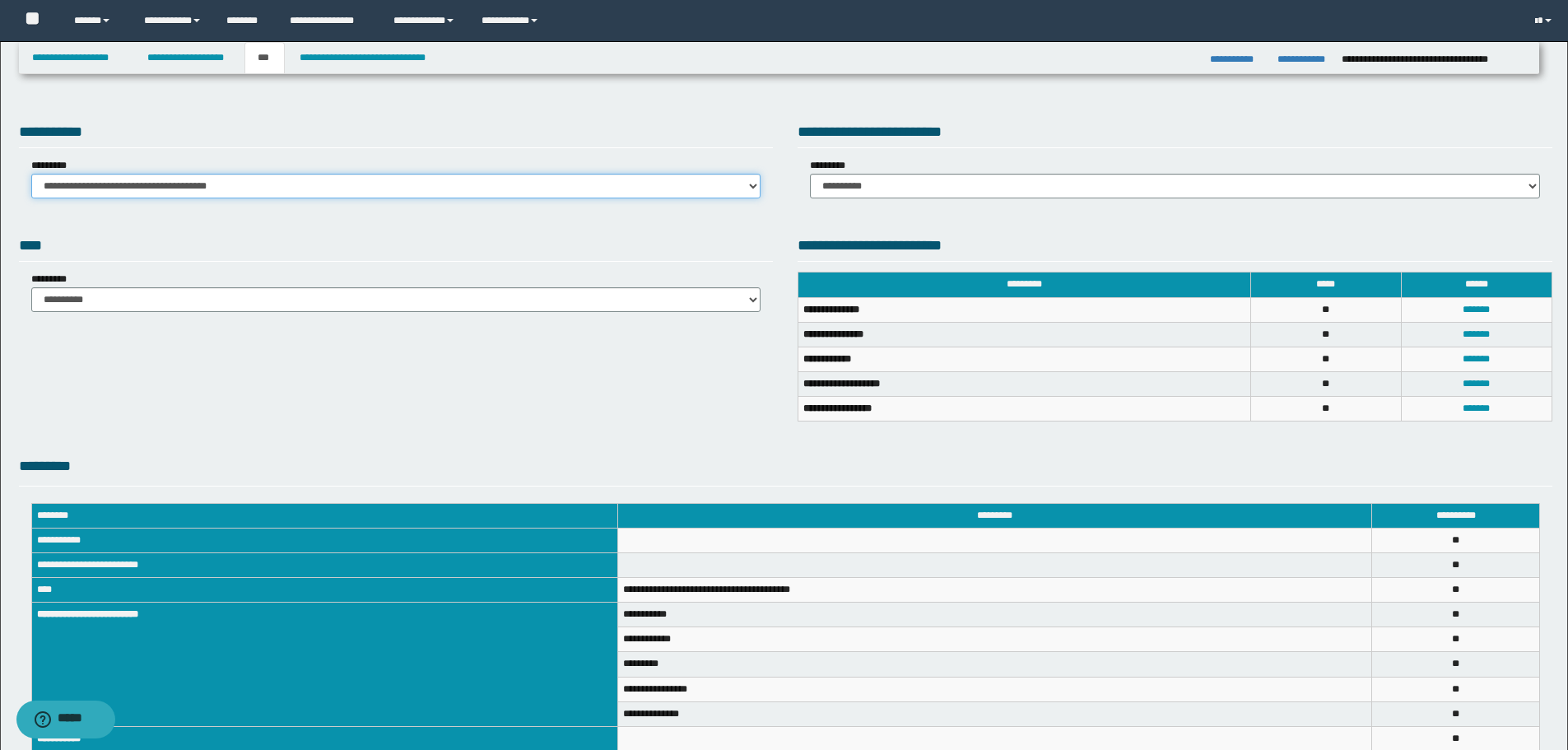 click on "**********" at bounding box center [396, 186] 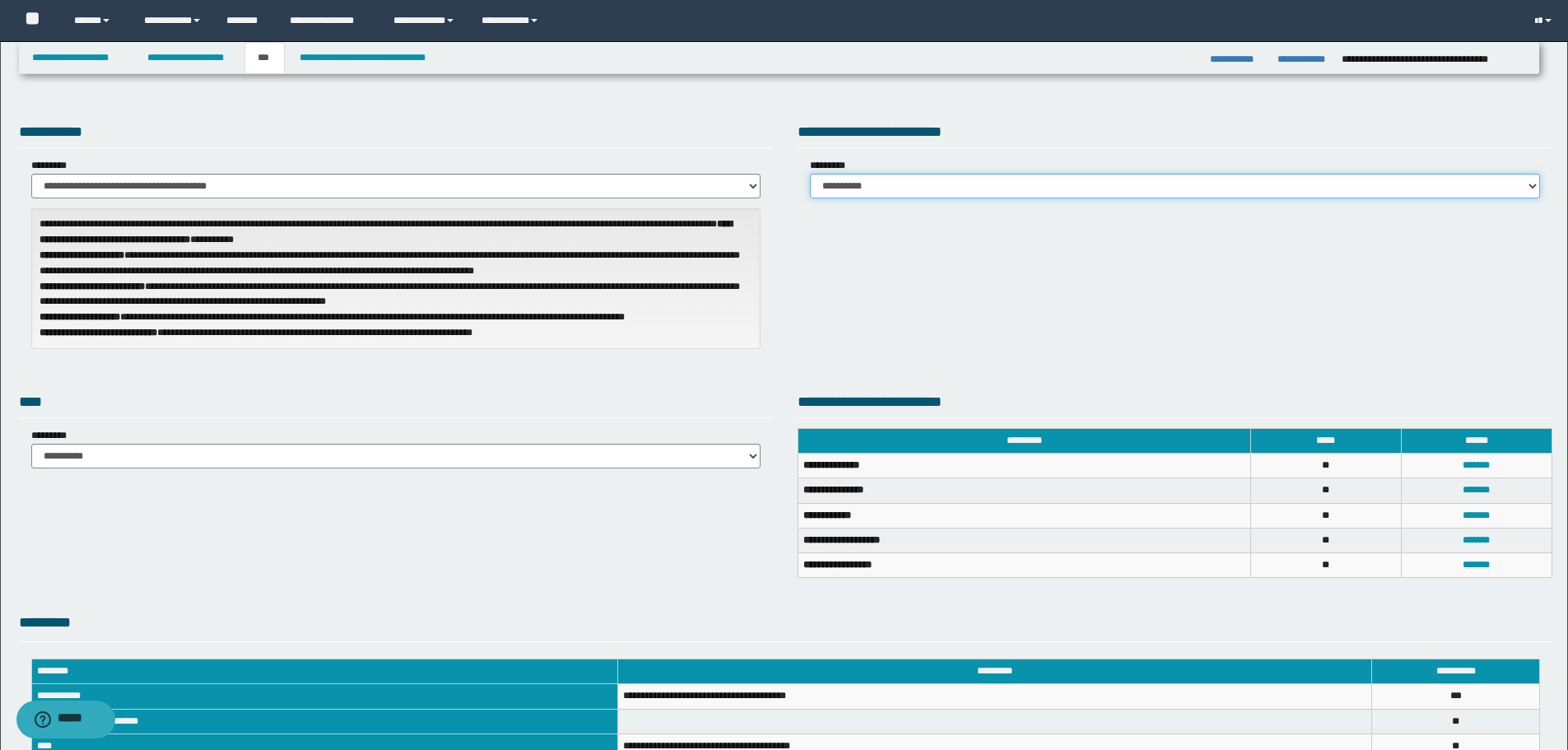 drag, startPoint x: 925, startPoint y: 186, endPoint x: 925, endPoint y: 195, distance: 9 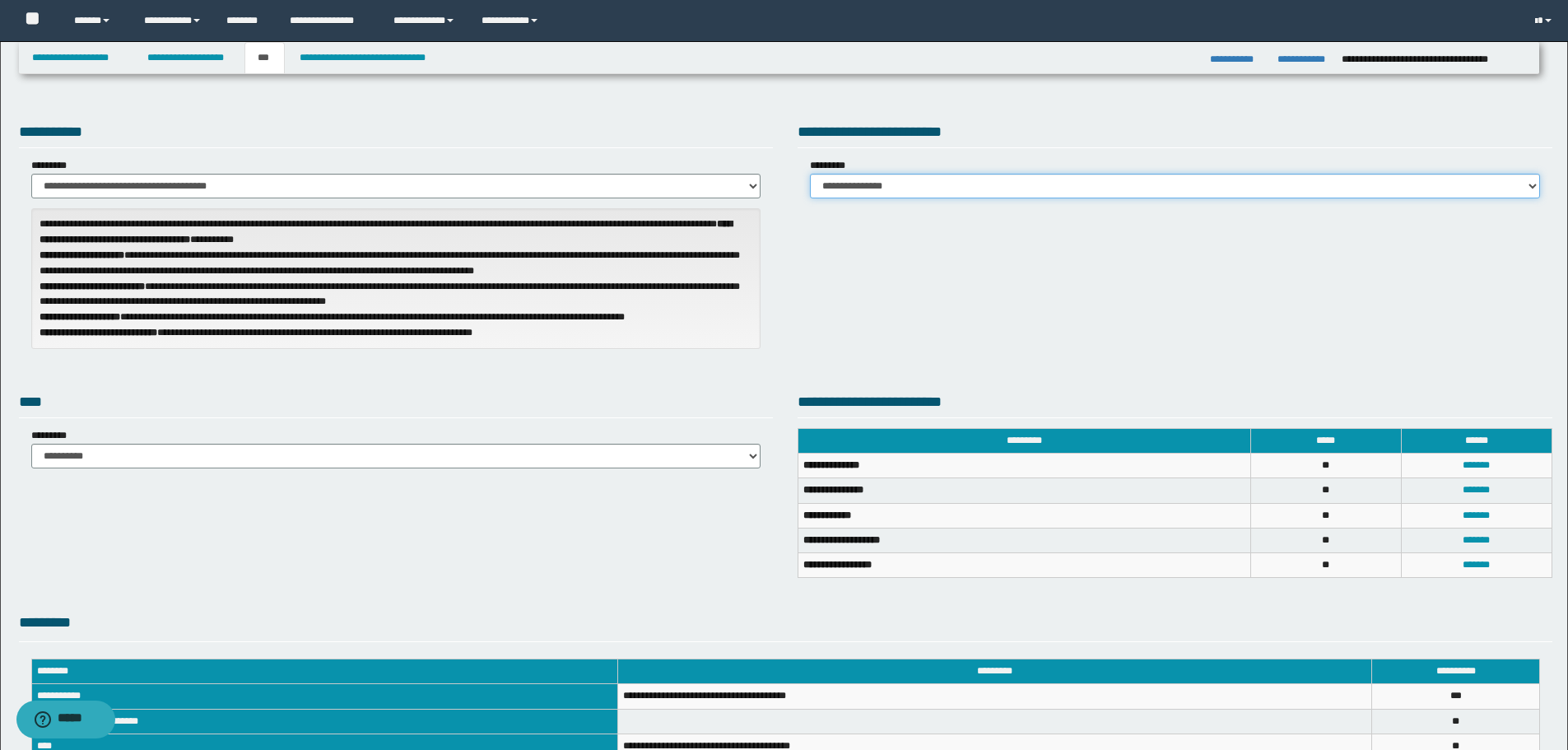 click on "**********" at bounding box center (1175, 186) 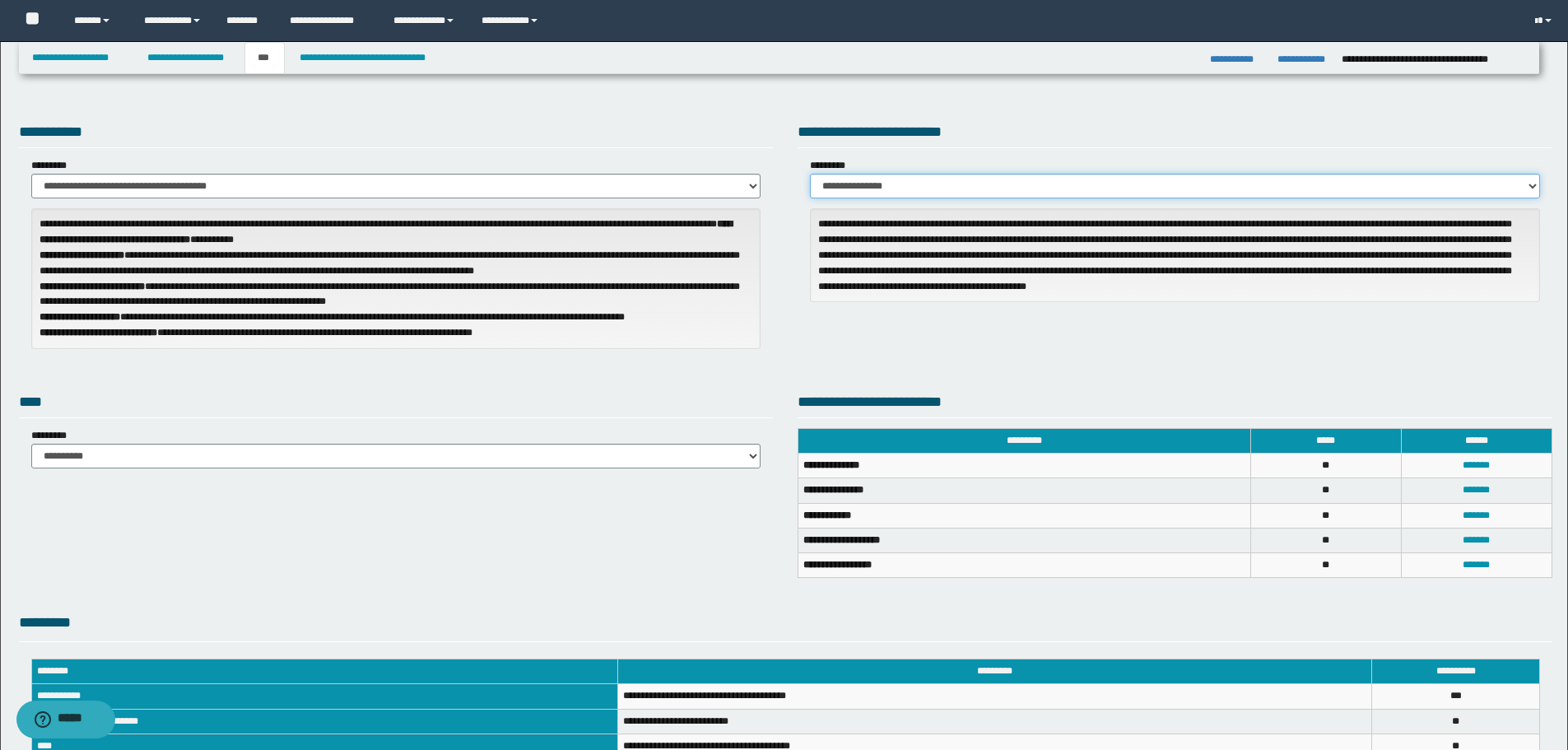 drag, startPoint x: 921, startPoint y: 185, endPoint x: 923, endPoint y: 197, distance: 12.165525 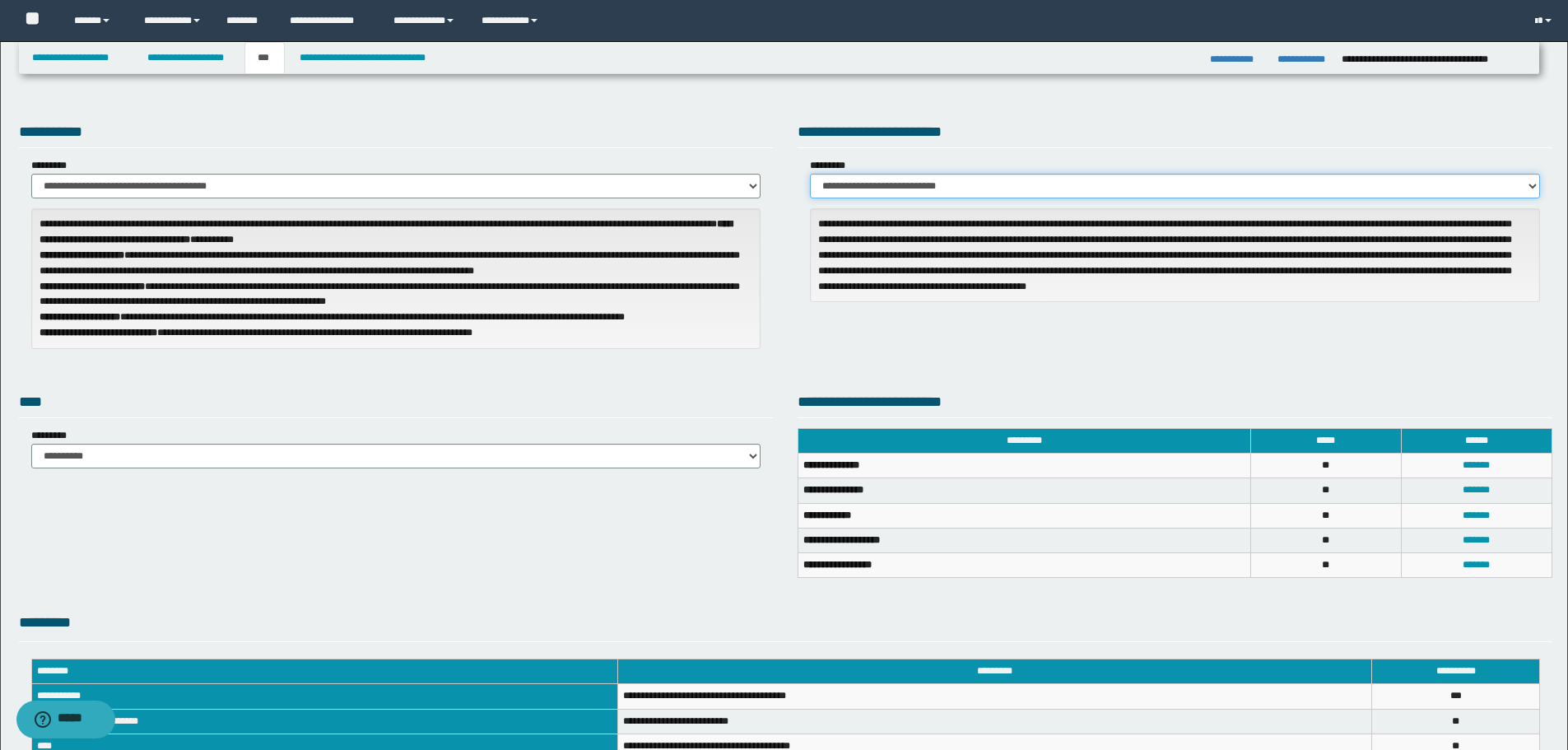 click on "**********" at bounding box center (1175, 186) 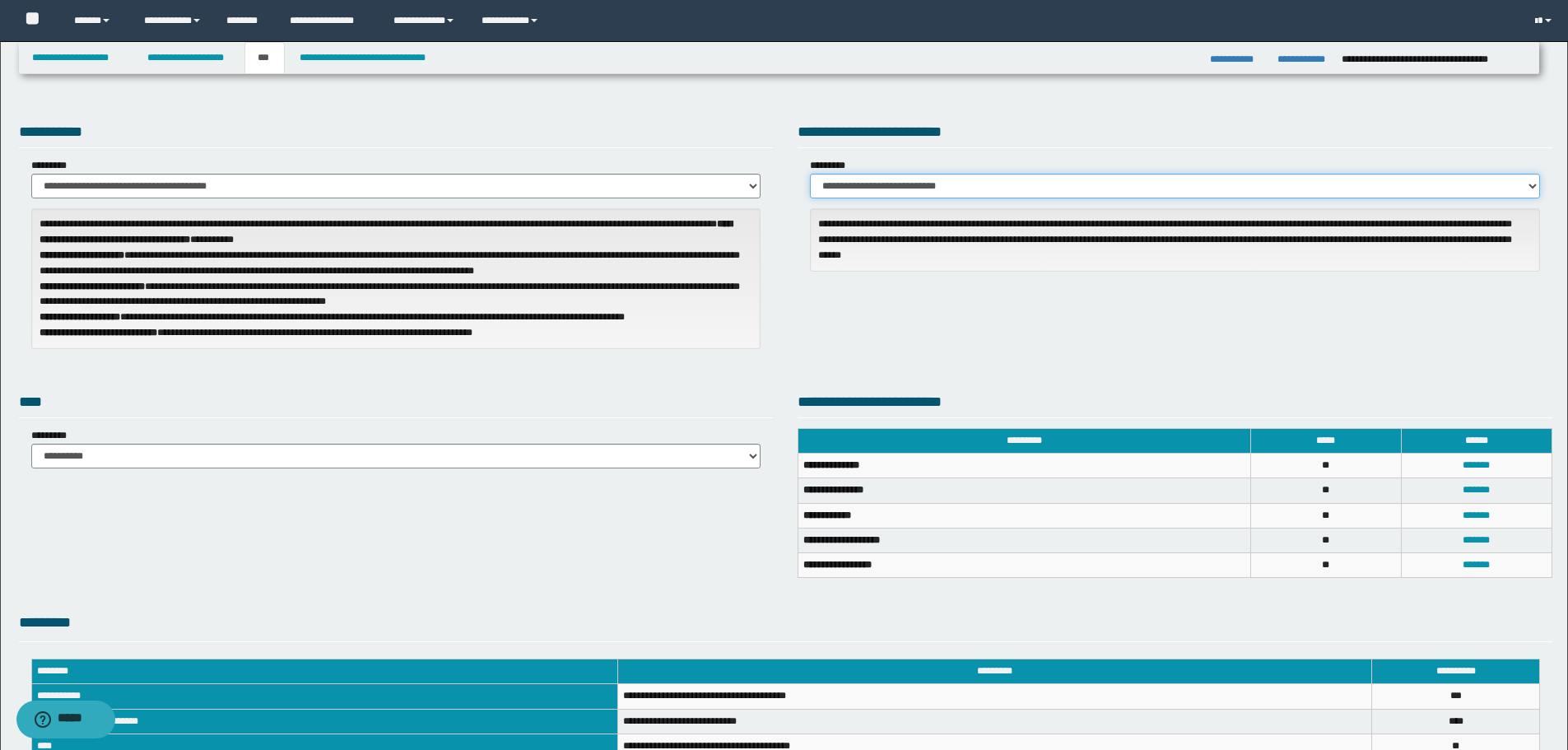 scroll, scrollTop: 247, scrollLeft: 0, axis: vertical 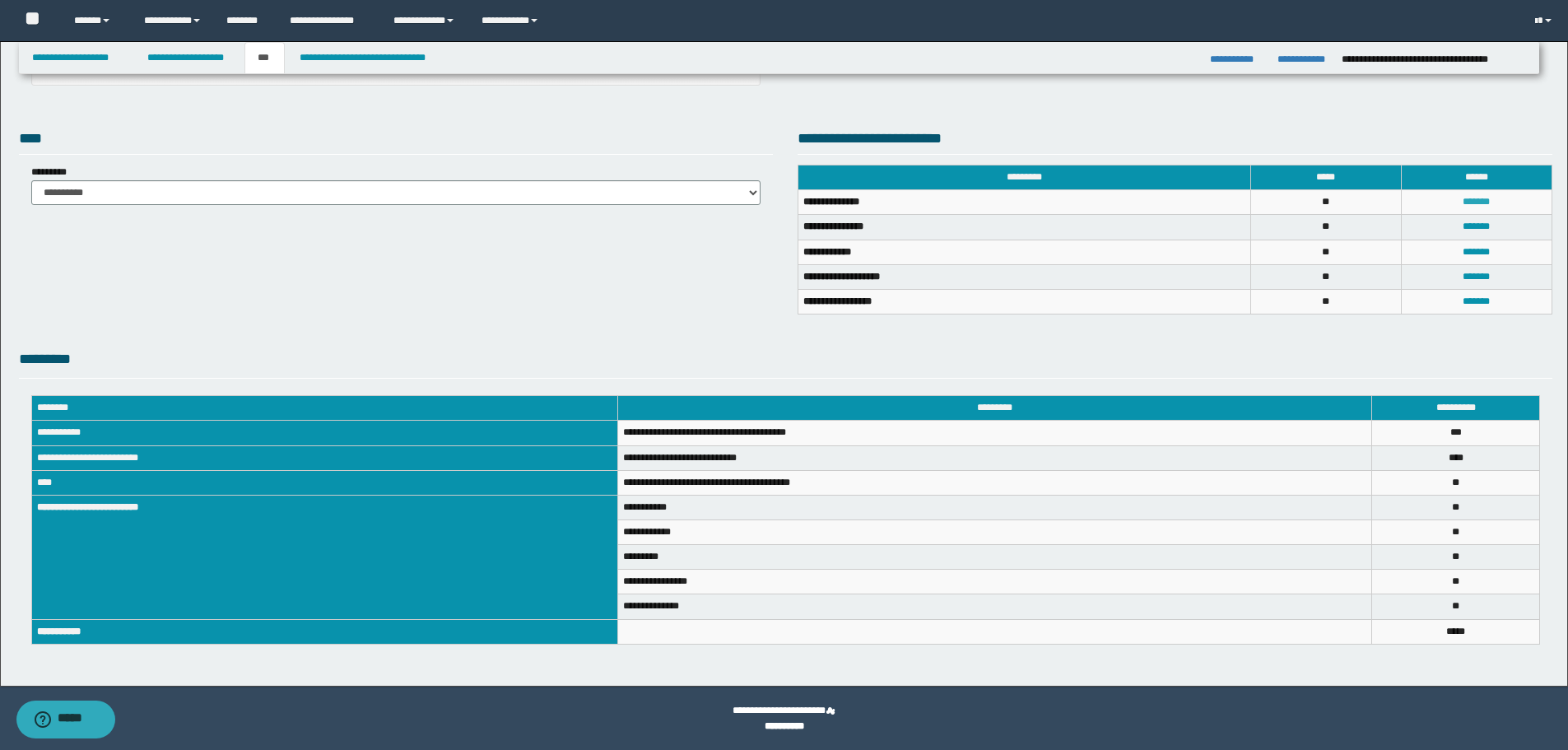 click on "*******" at bounding box center [1476, 202] 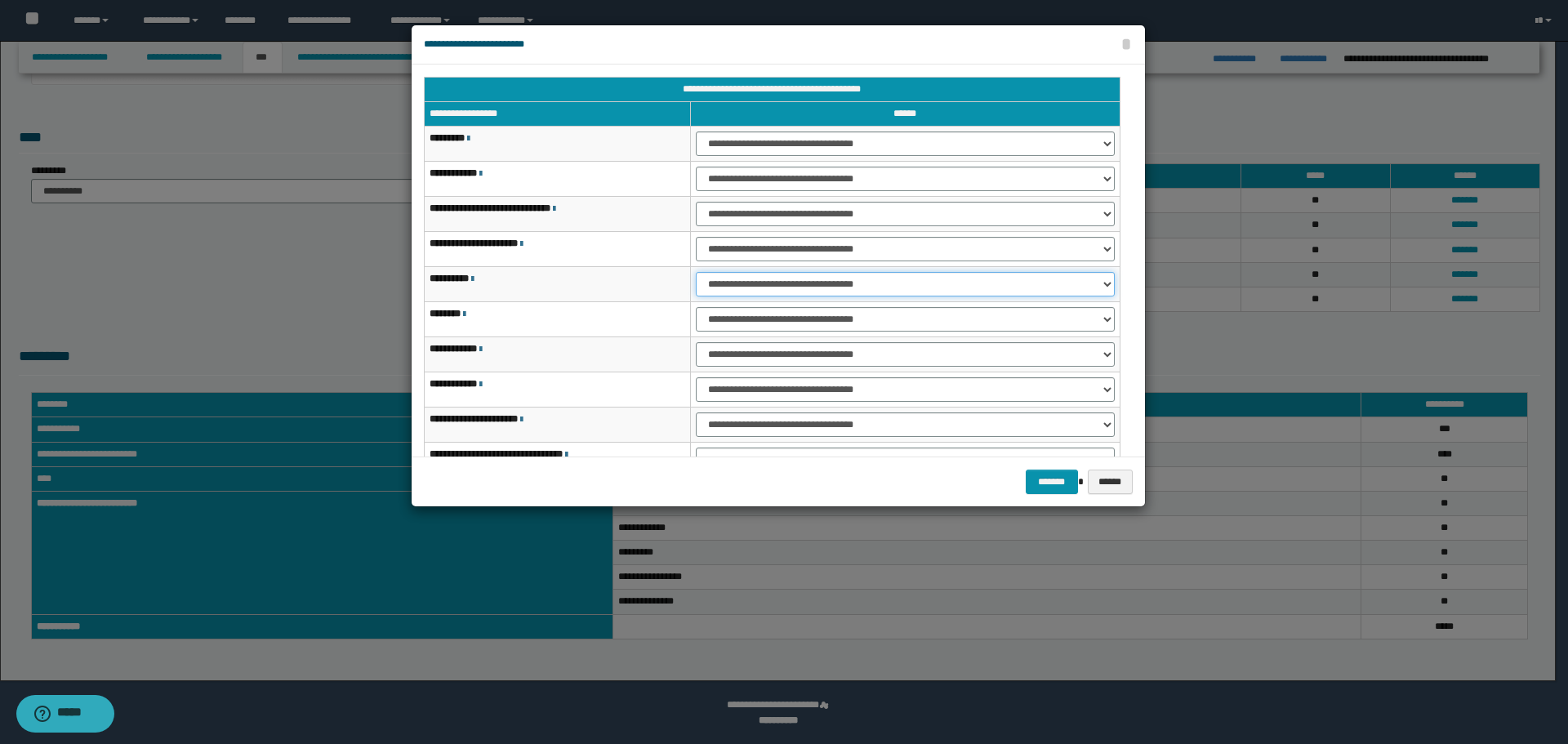 click on "**********" at bounding box center [905, 284] 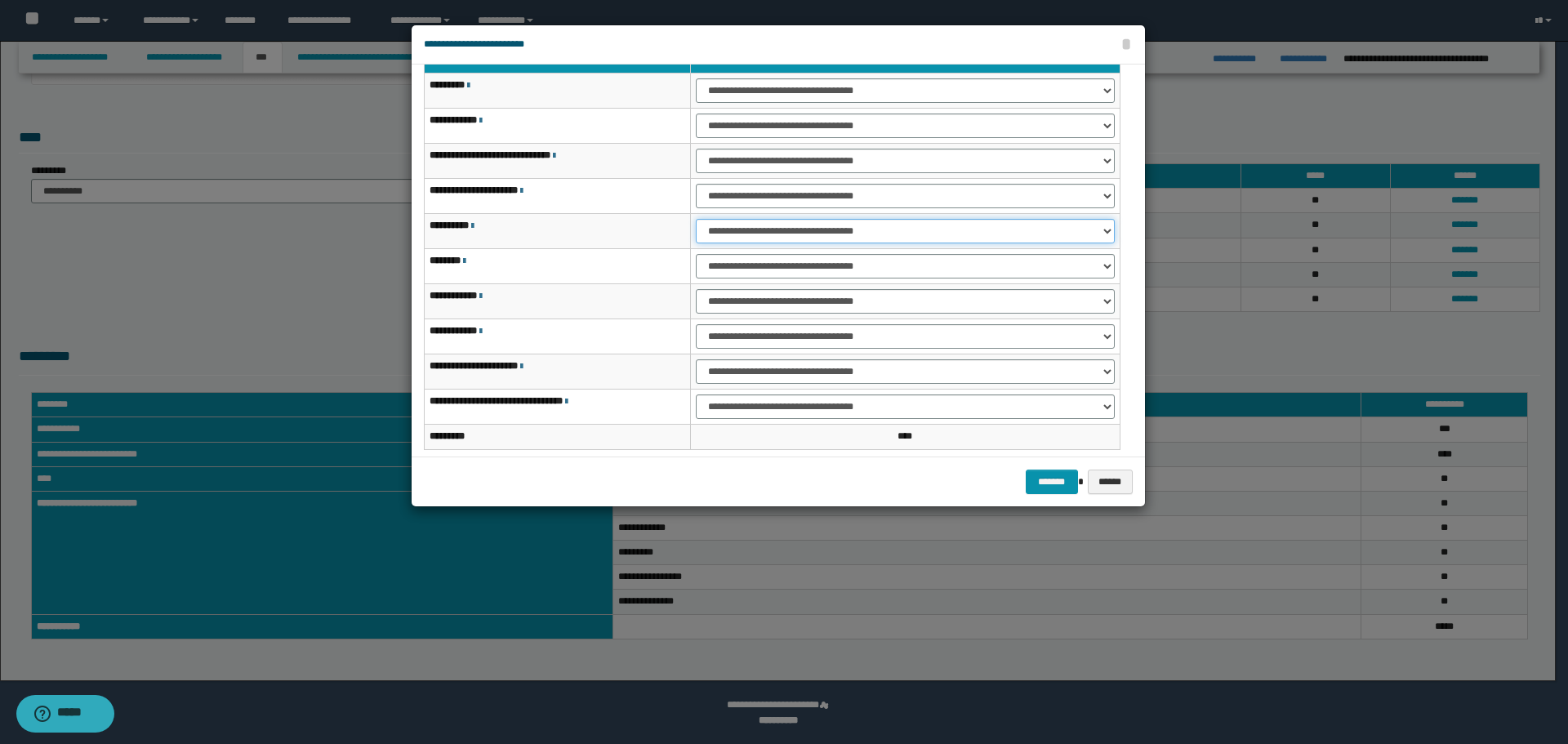 scroll, scrollTop: 99, scrollLeft: 0, axis: vertical 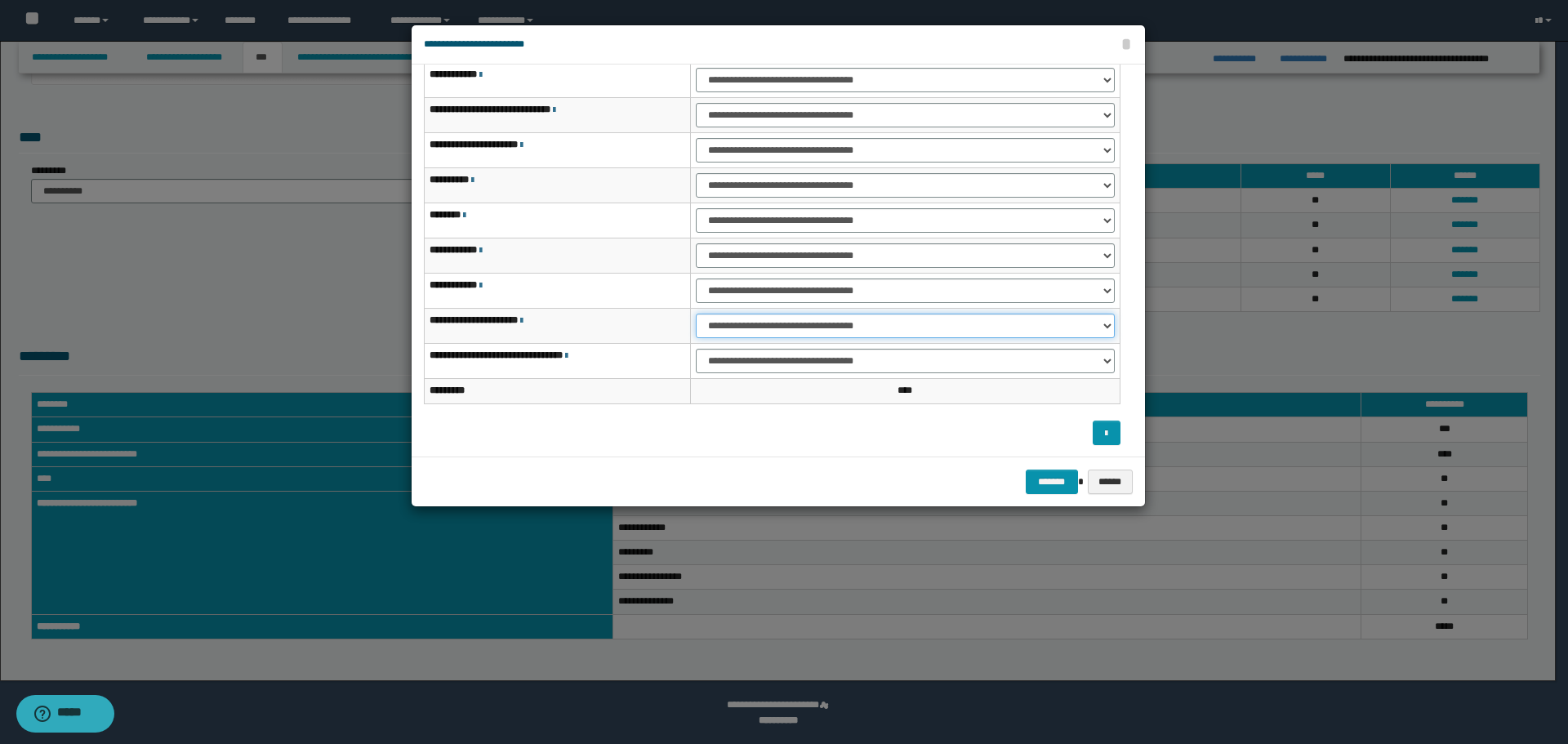 click on "**********" at bounding box center [905, 326] 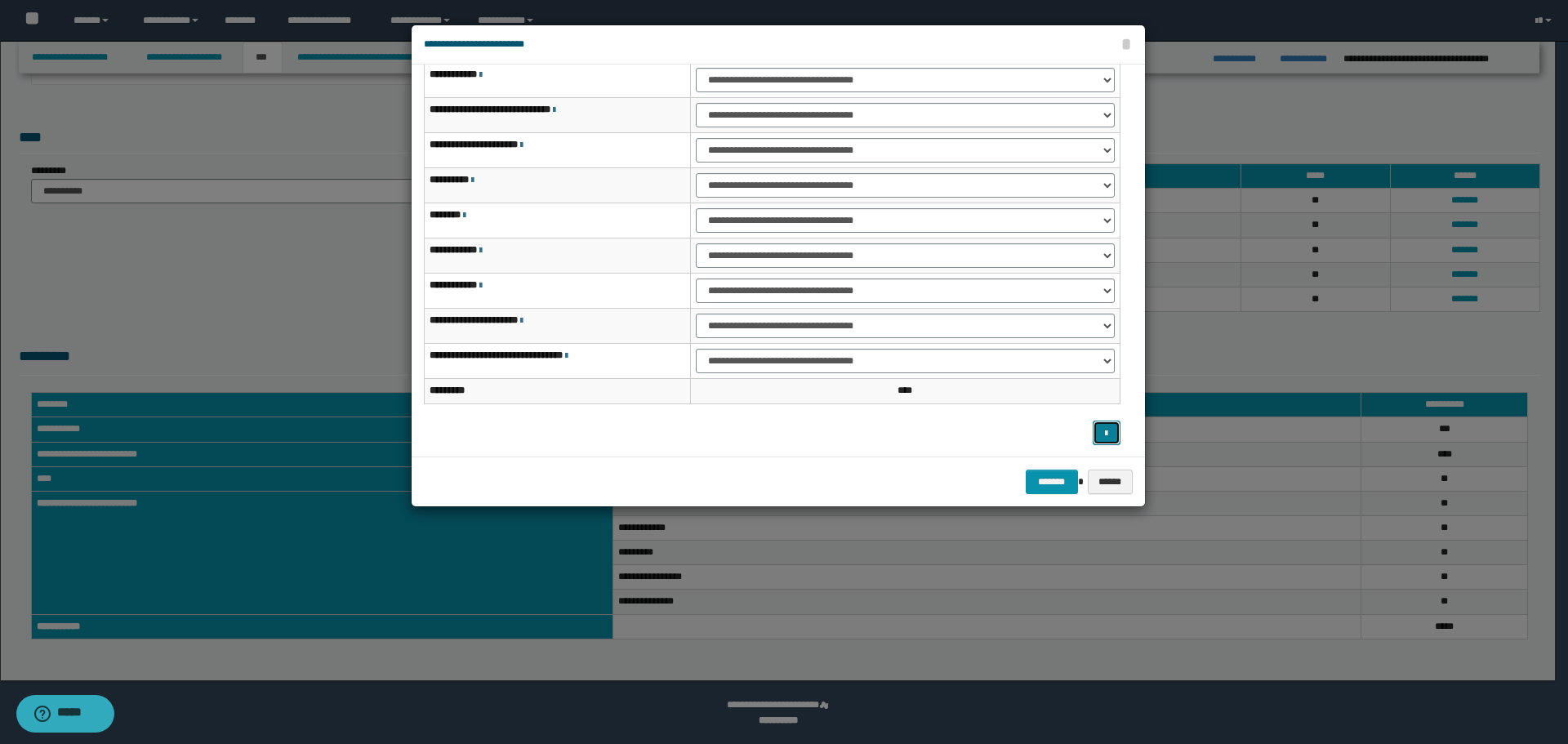 click at bounding box center (1106, 434) 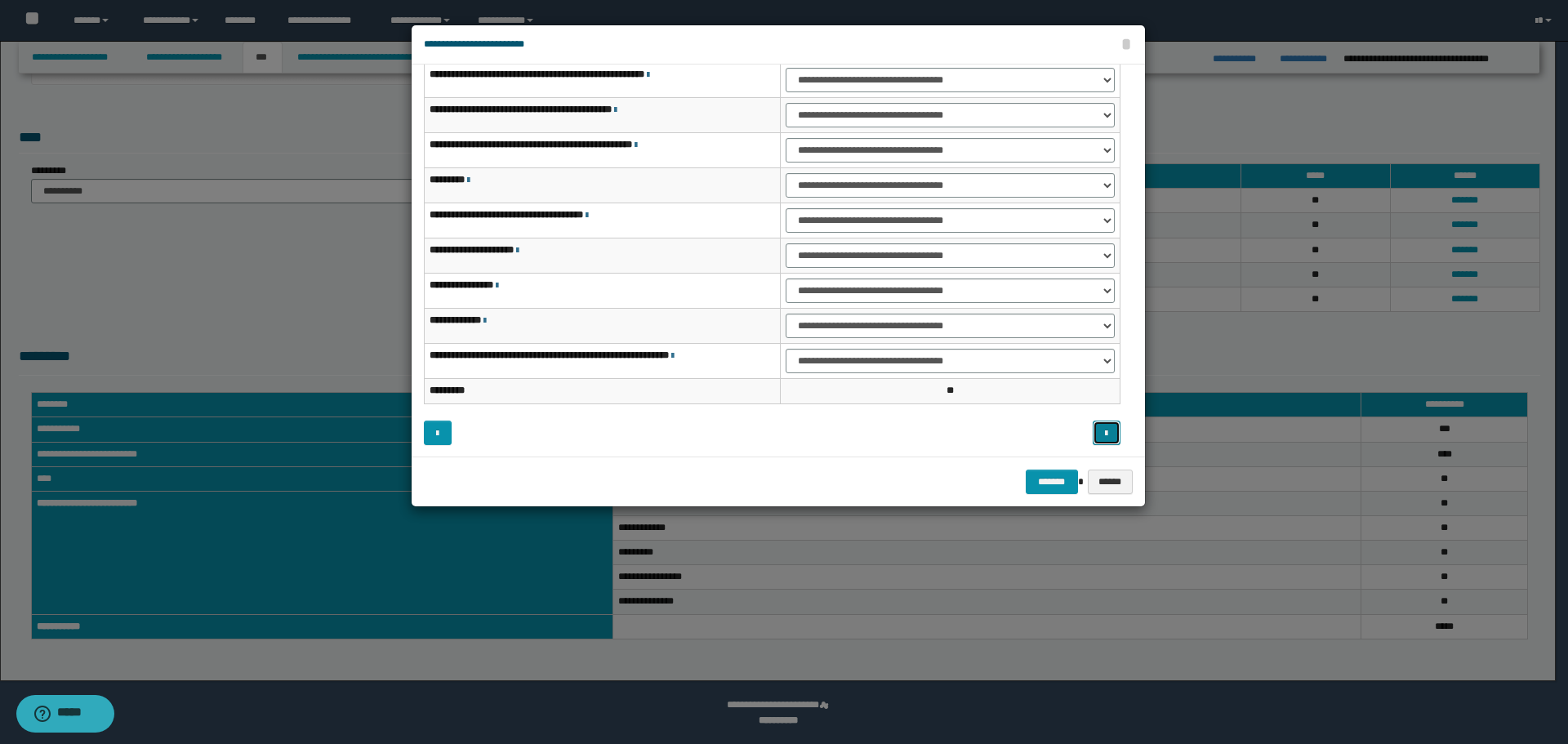 click at bounding box center [1107, 433] 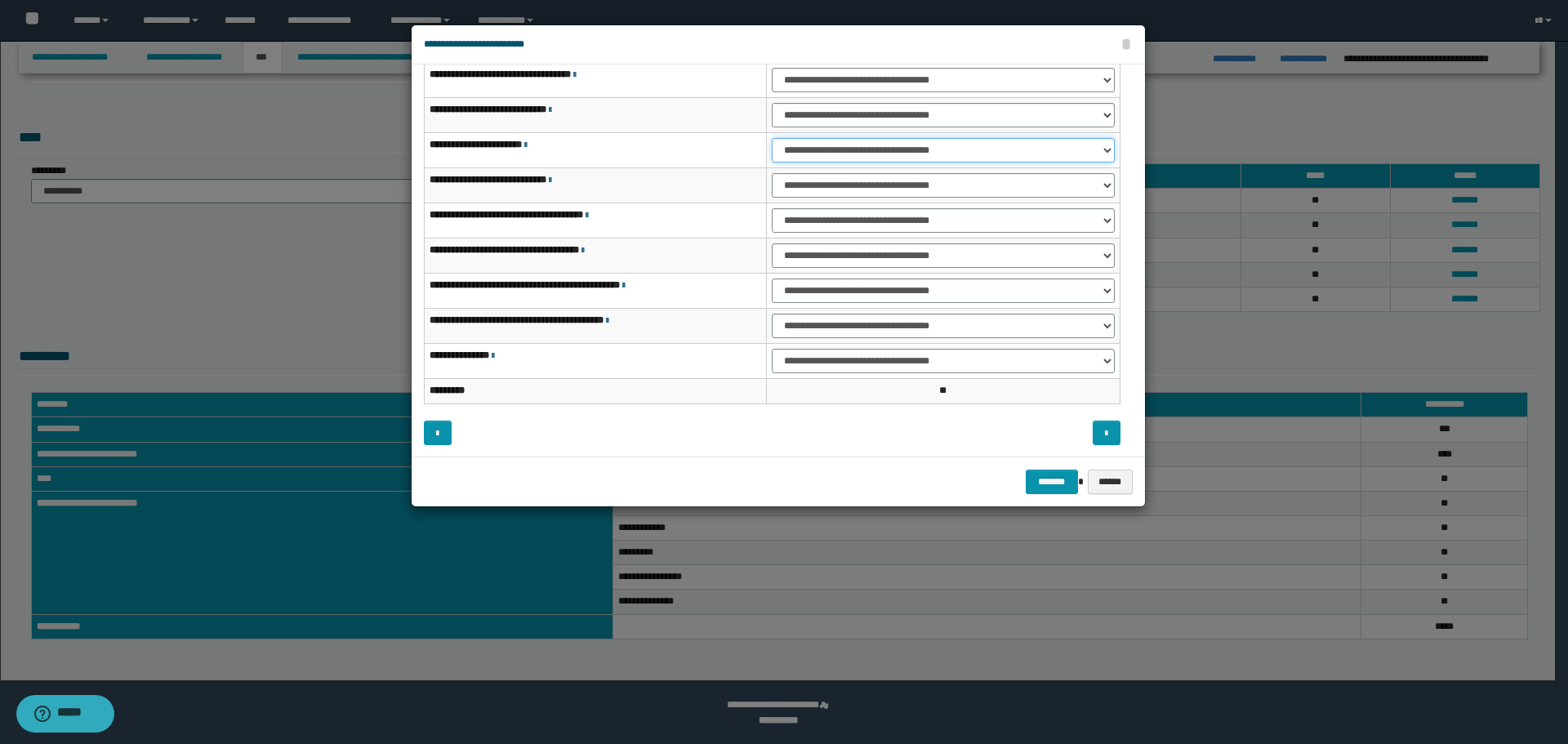 click on "**********" at bounding box center [943, 150] 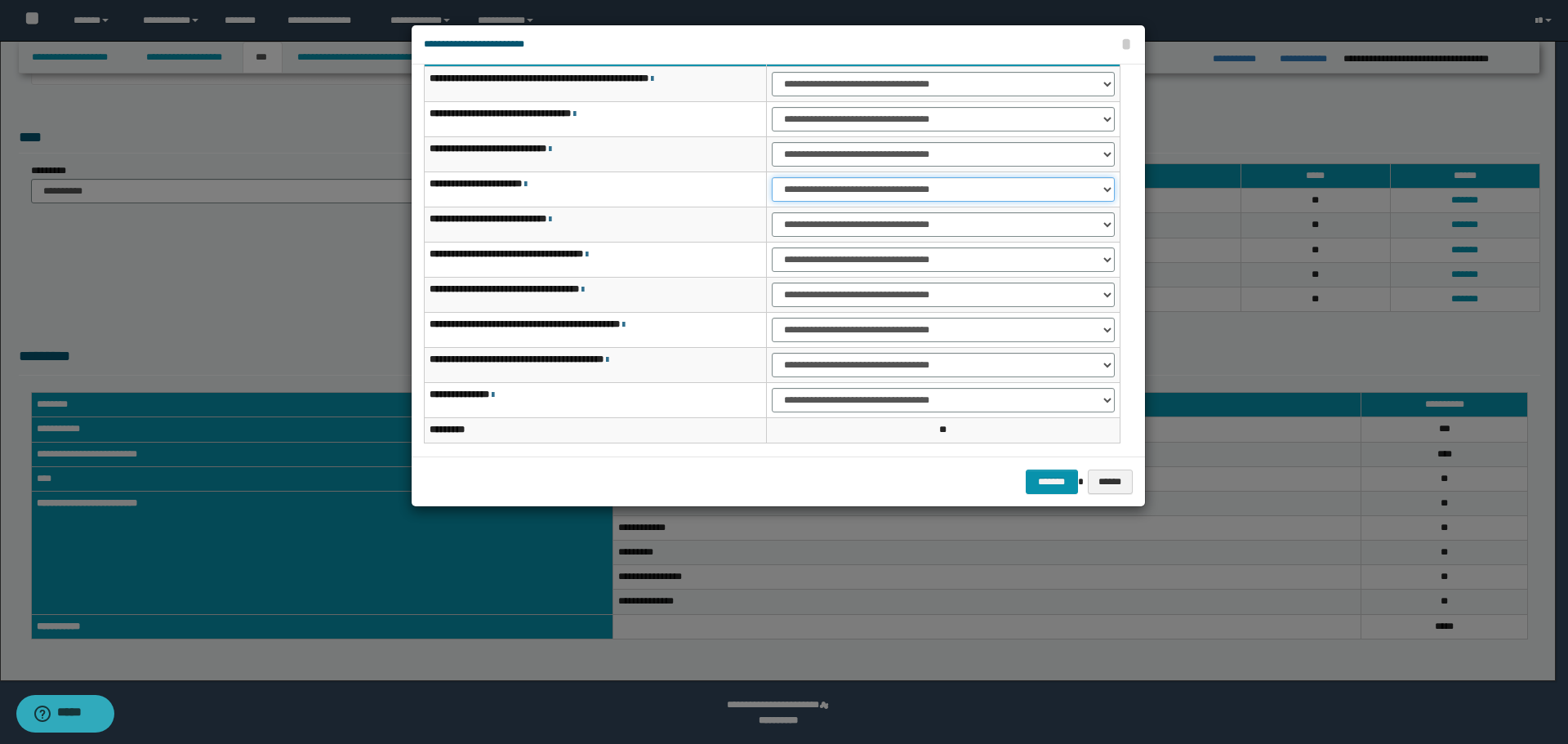 scroll, scrollTop: 0, scrollLeft: 0, axis: both 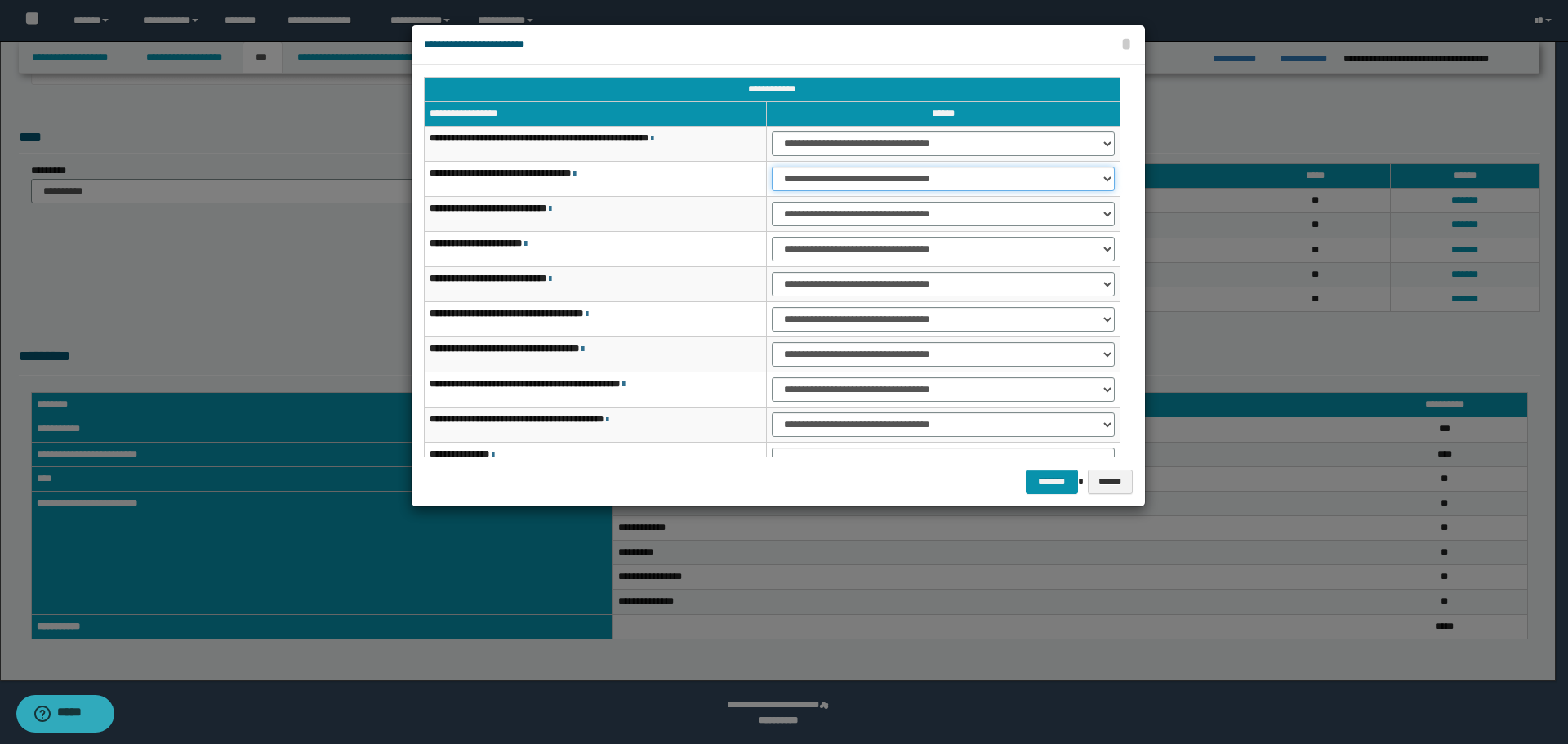 click on "**********" at bounding box center [943, 179] 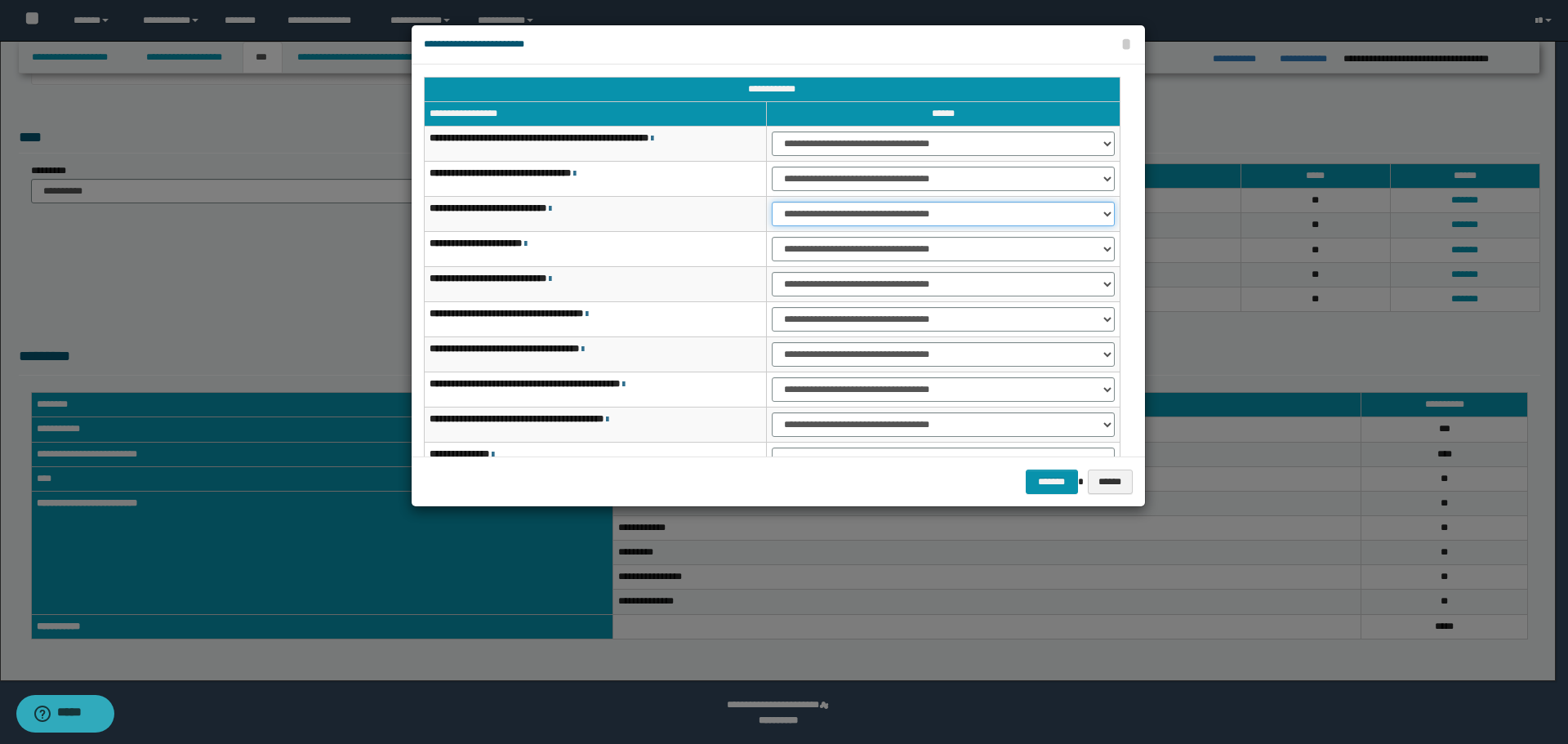 click on "**********" at bounding box center [943, 214] 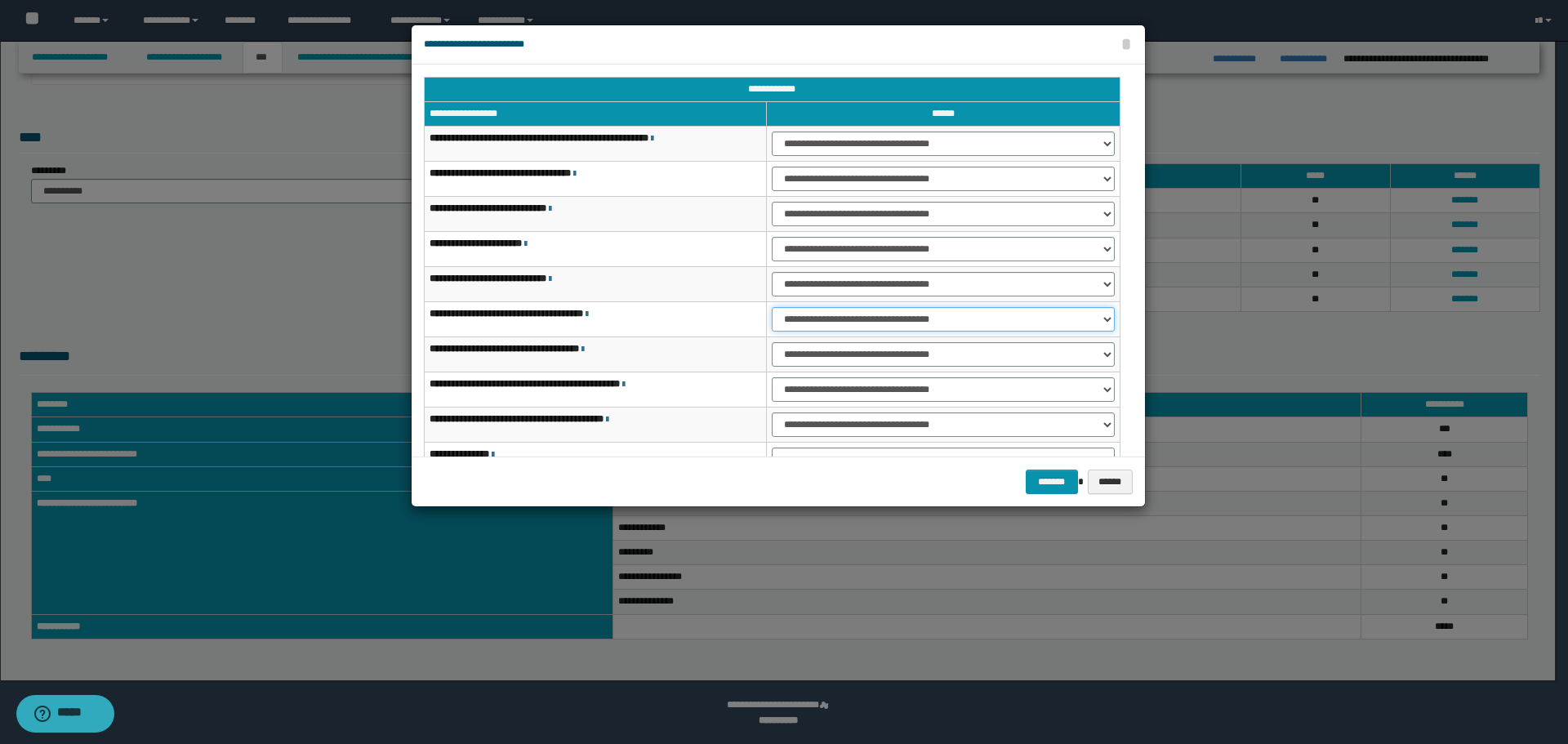 click on "**********" at bounding box center [943, 319] 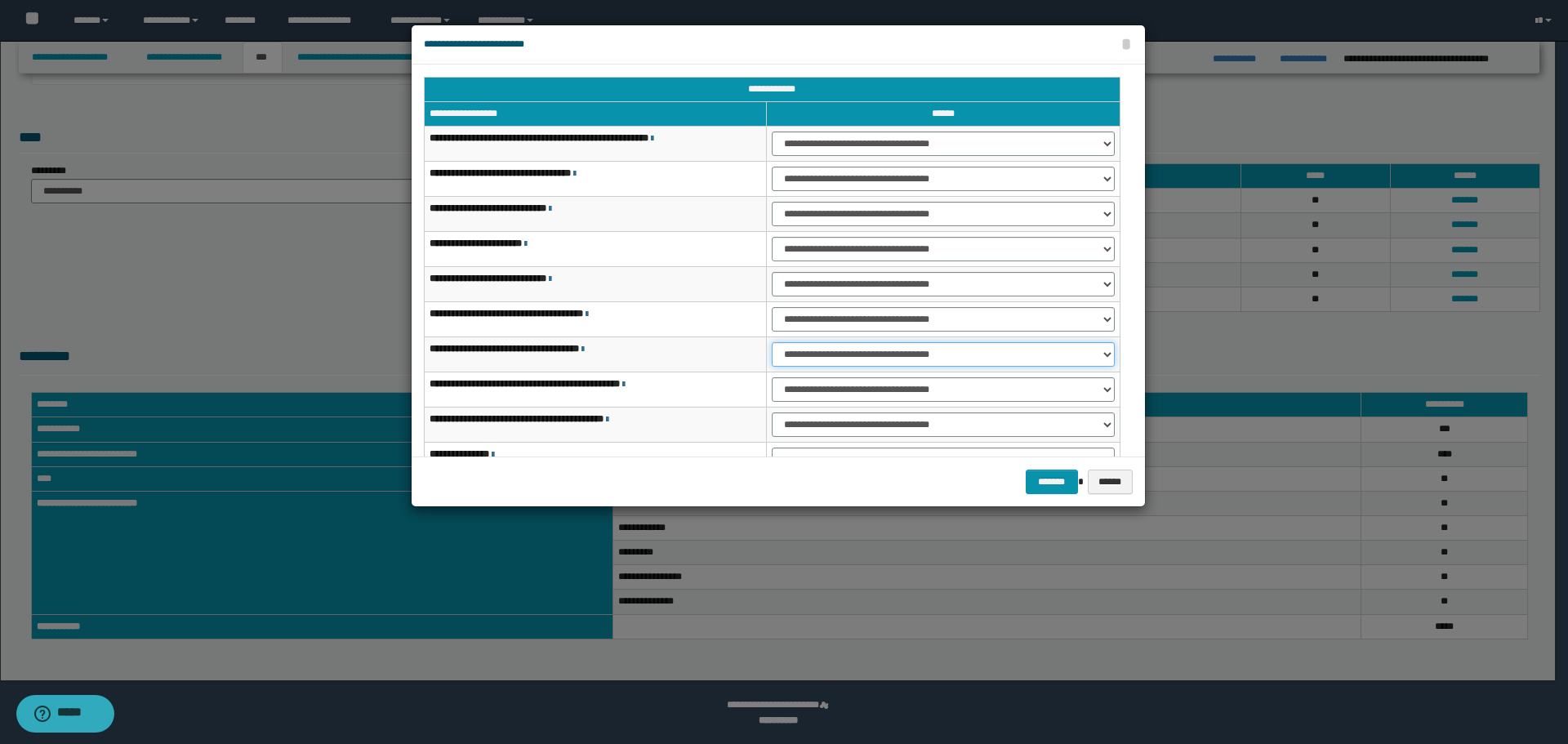 click on "**********" at bounding box center (943, 354) 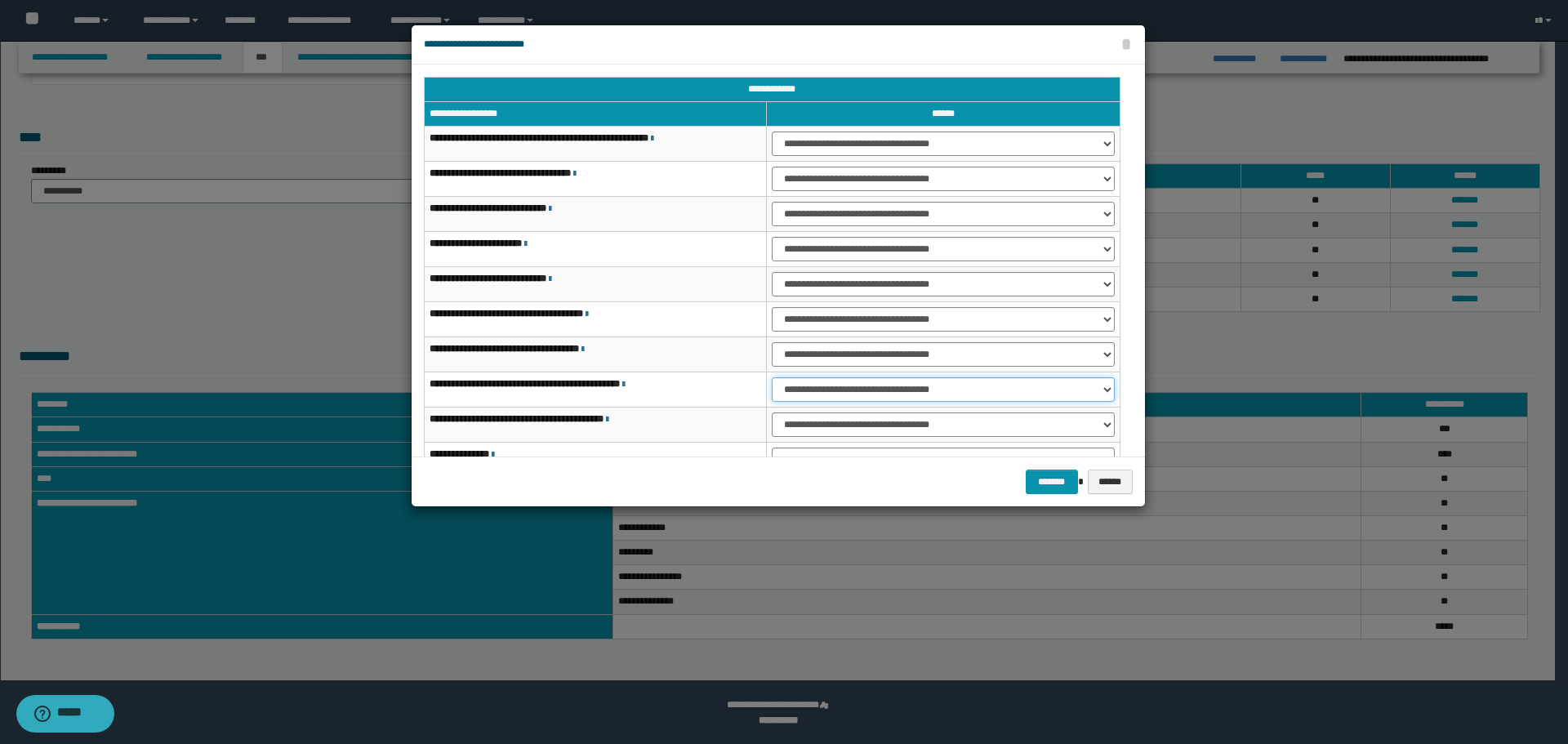 click on "**********" at bounding box center (943, 390) 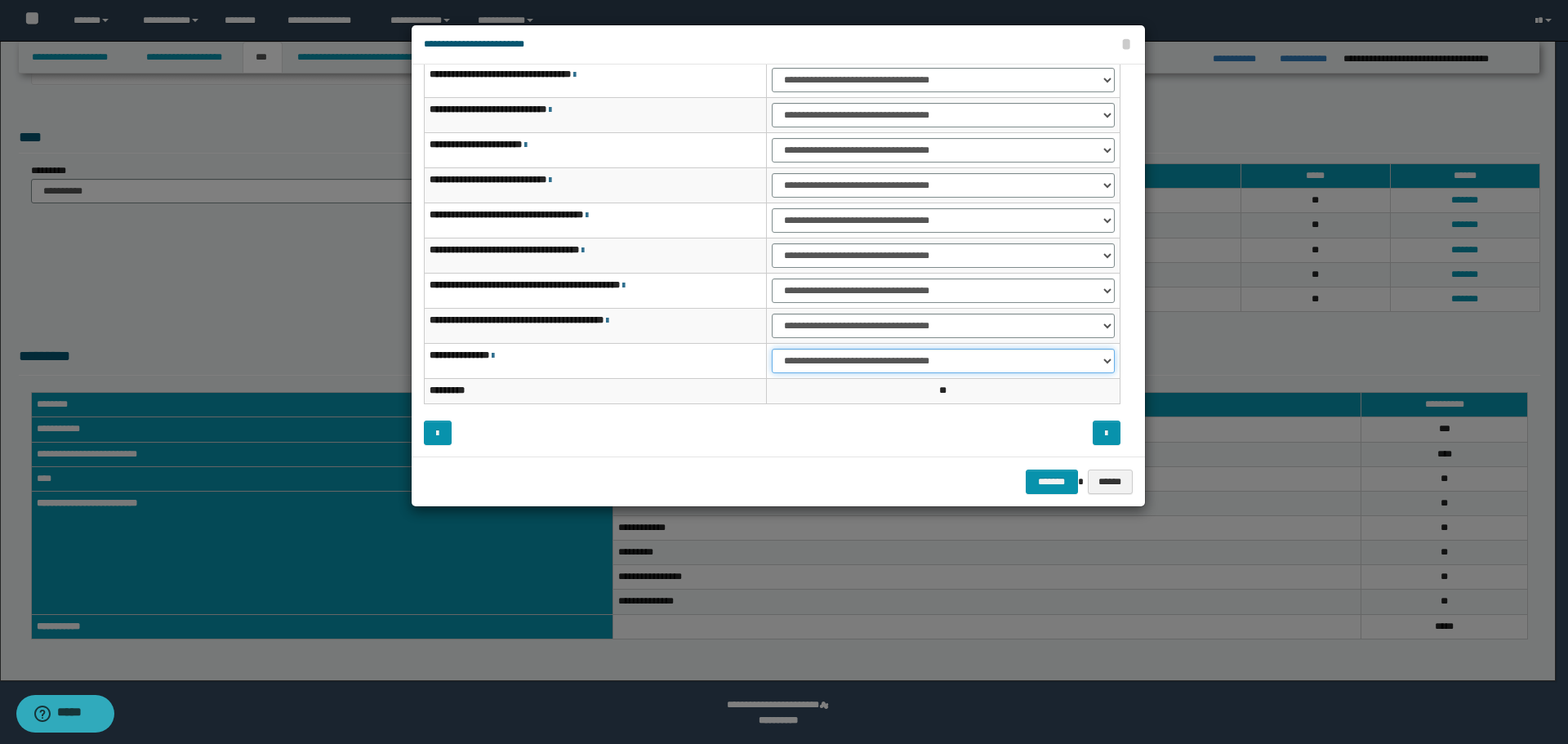 drag, startPoint x: 791, startPoint y: 358, endPoint x: 795, endPoint y: 371, distance: 13.601471 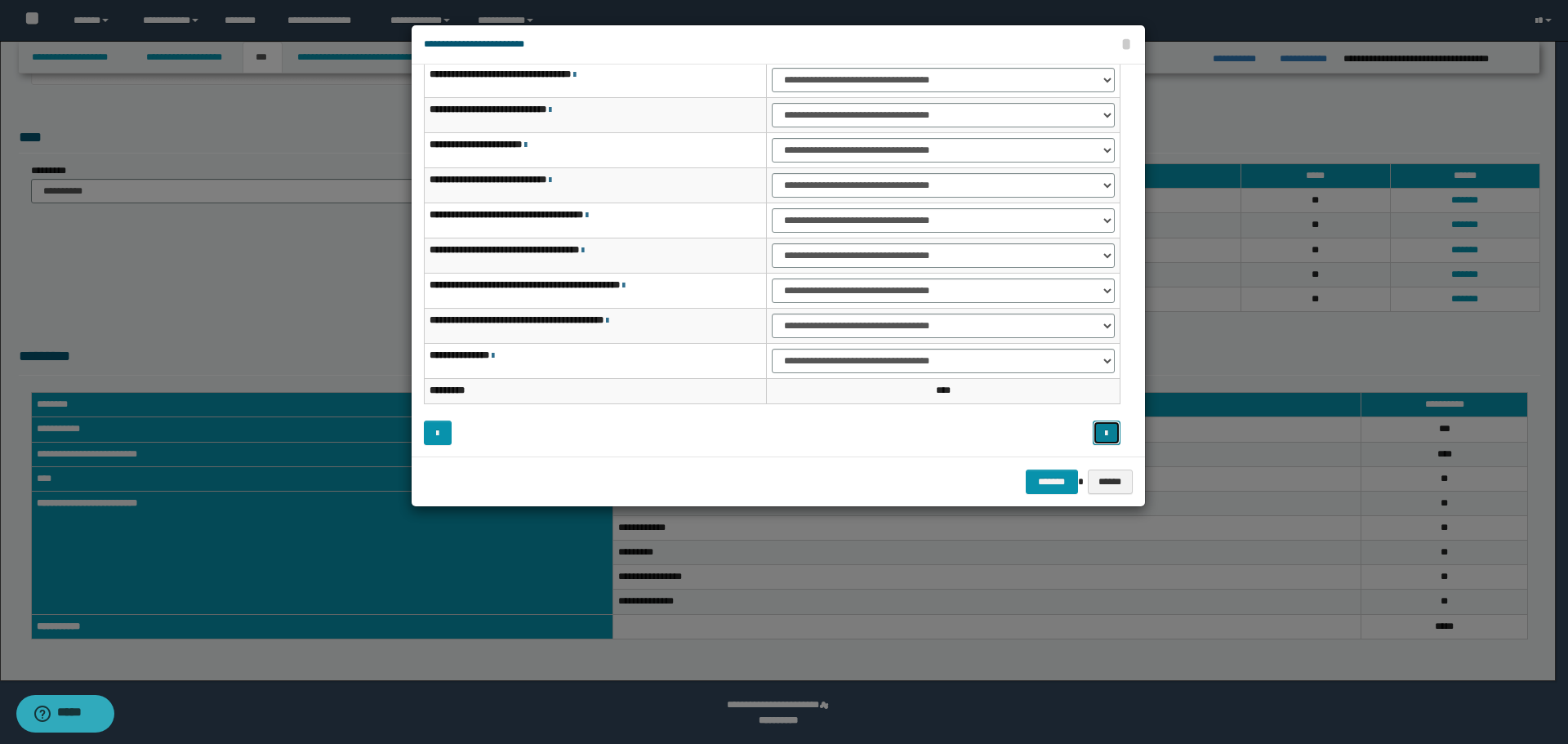 click at bounding box center [1106, 434] 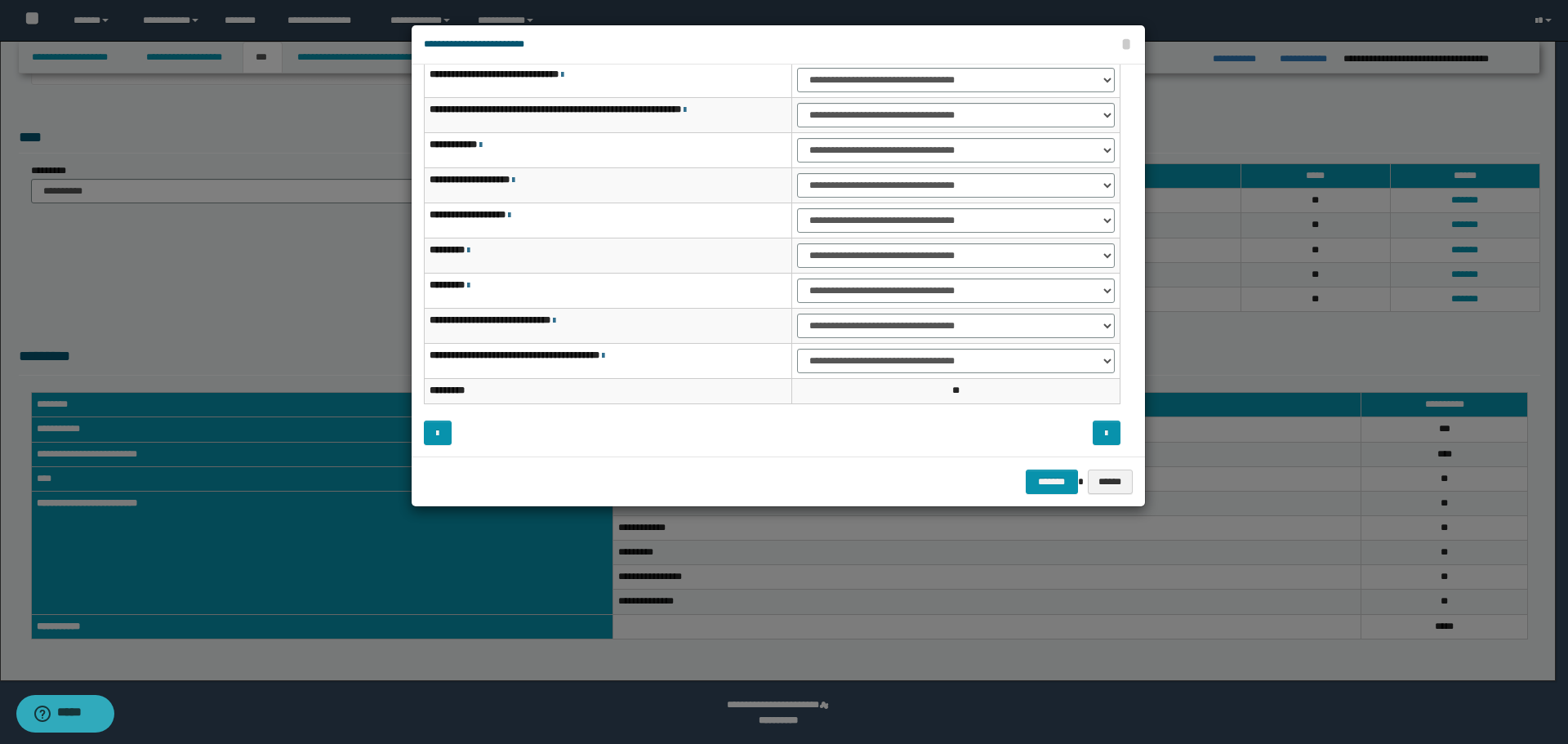 scroll, scrollTop: 0, scrollLeft: 0, axis: both 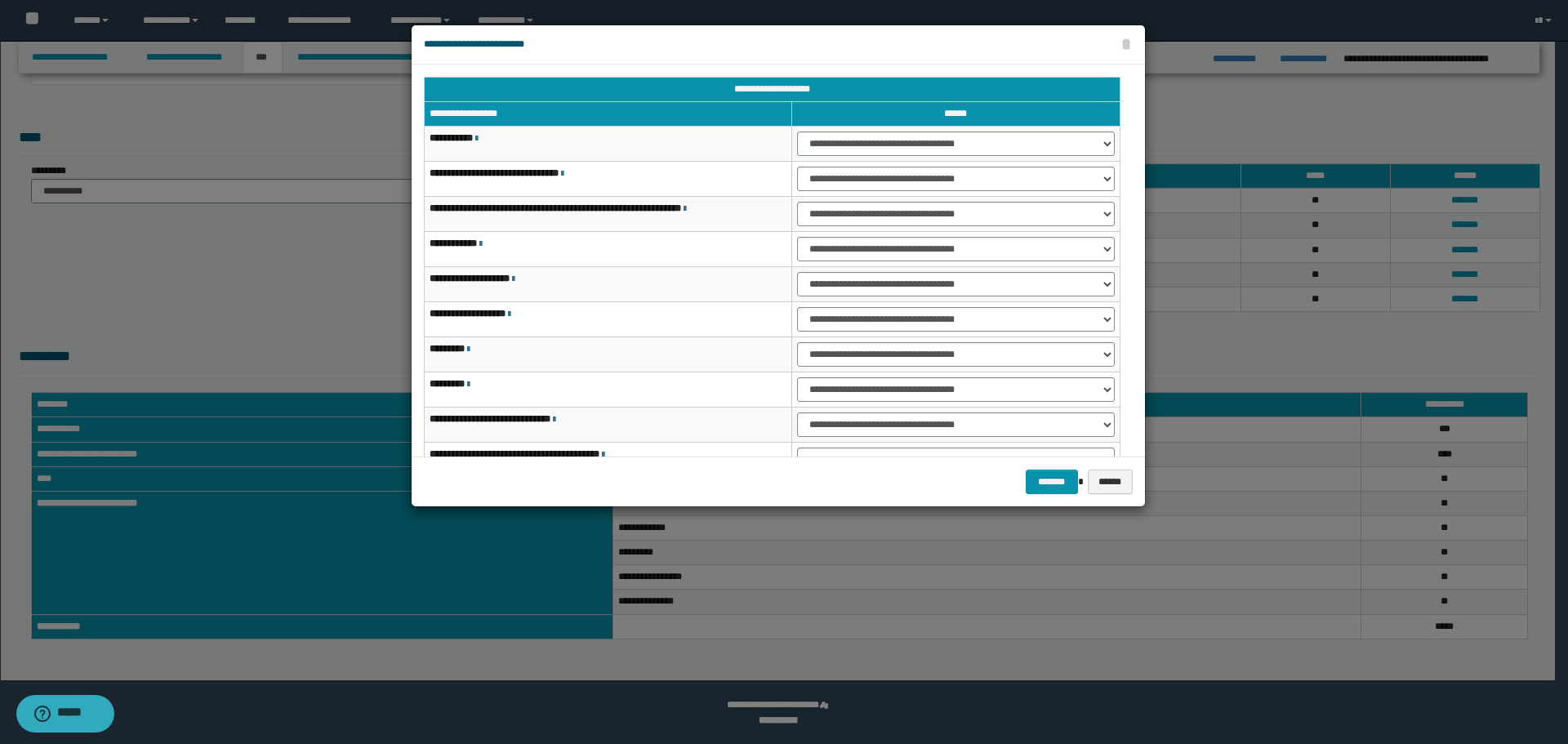 click on "**********" at bounding box center (608, 319) 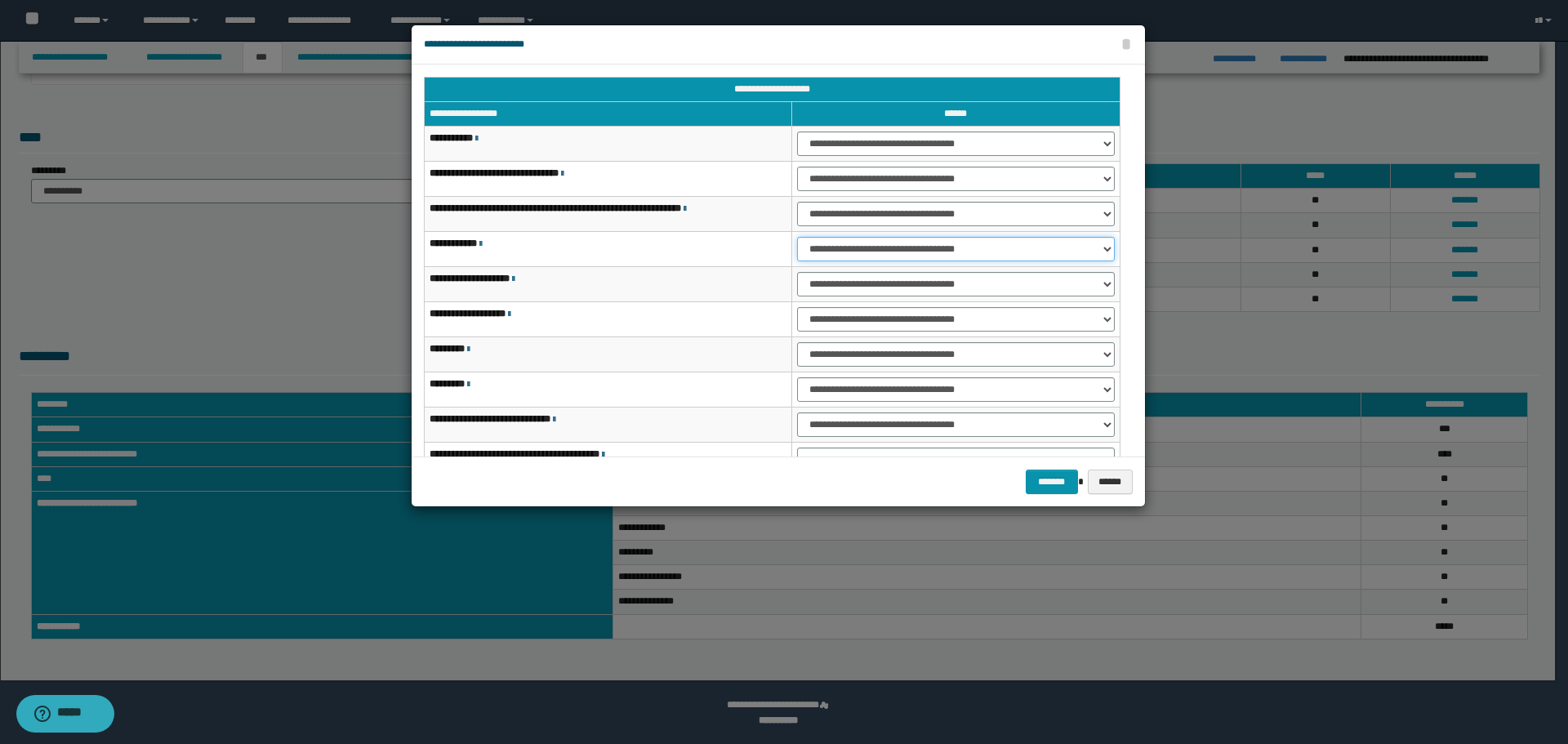 click on "**********" at bounding box center [956, 249] 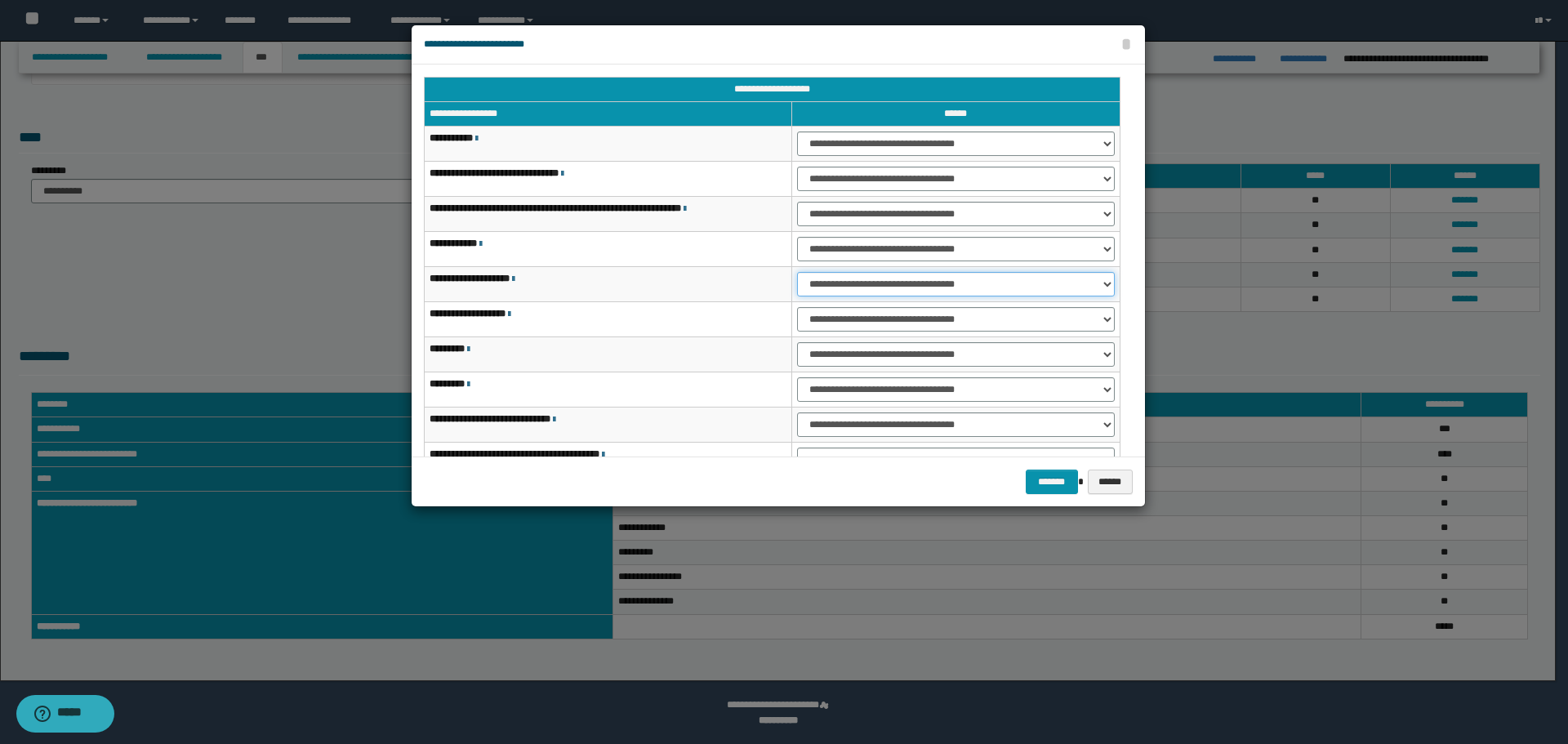 click on "**********" at bounding box center [956, 284] 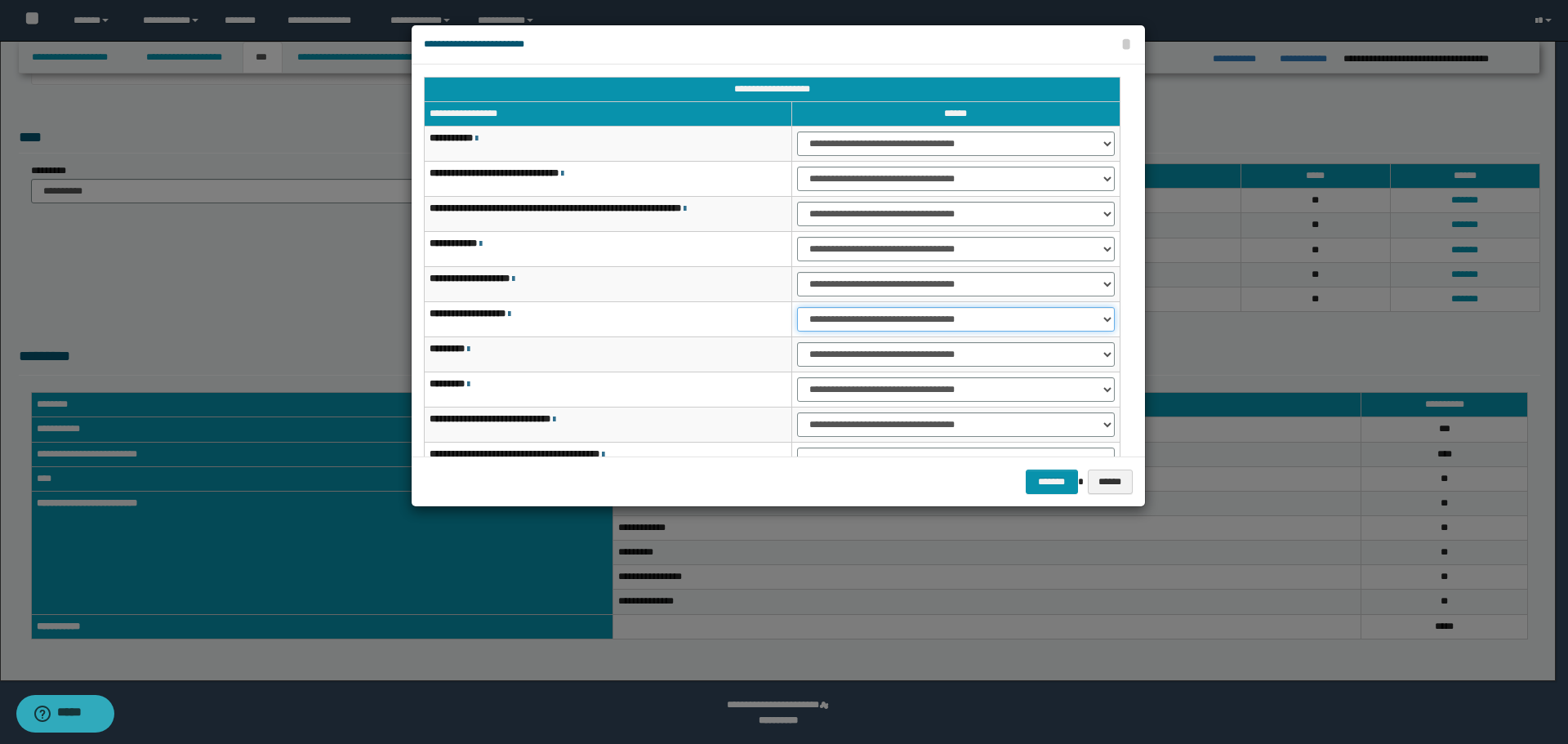 click on "**********" at bounding box center [956, 319] 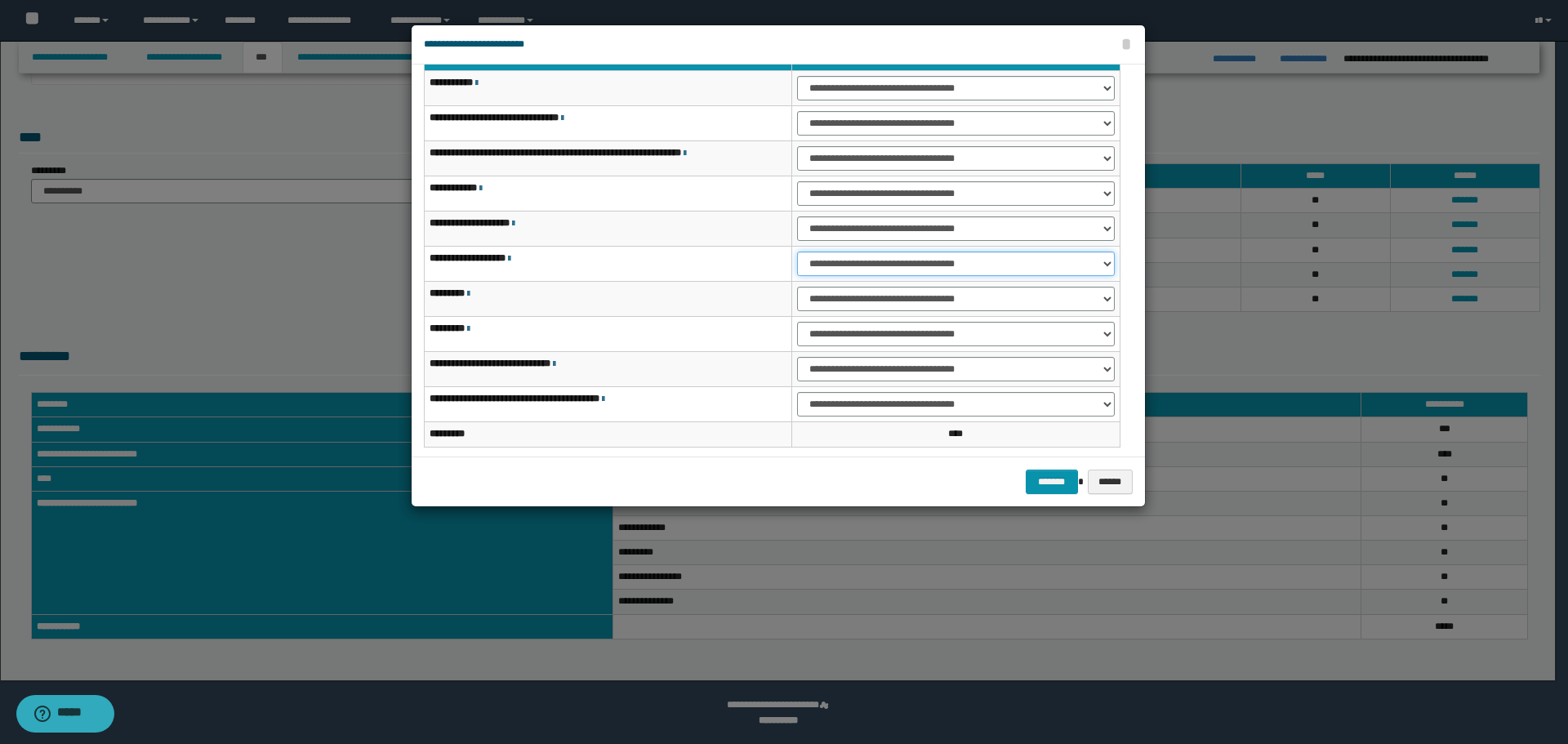 scroll, scrollTop: 99, scrollLeft: 0, axis: vertical 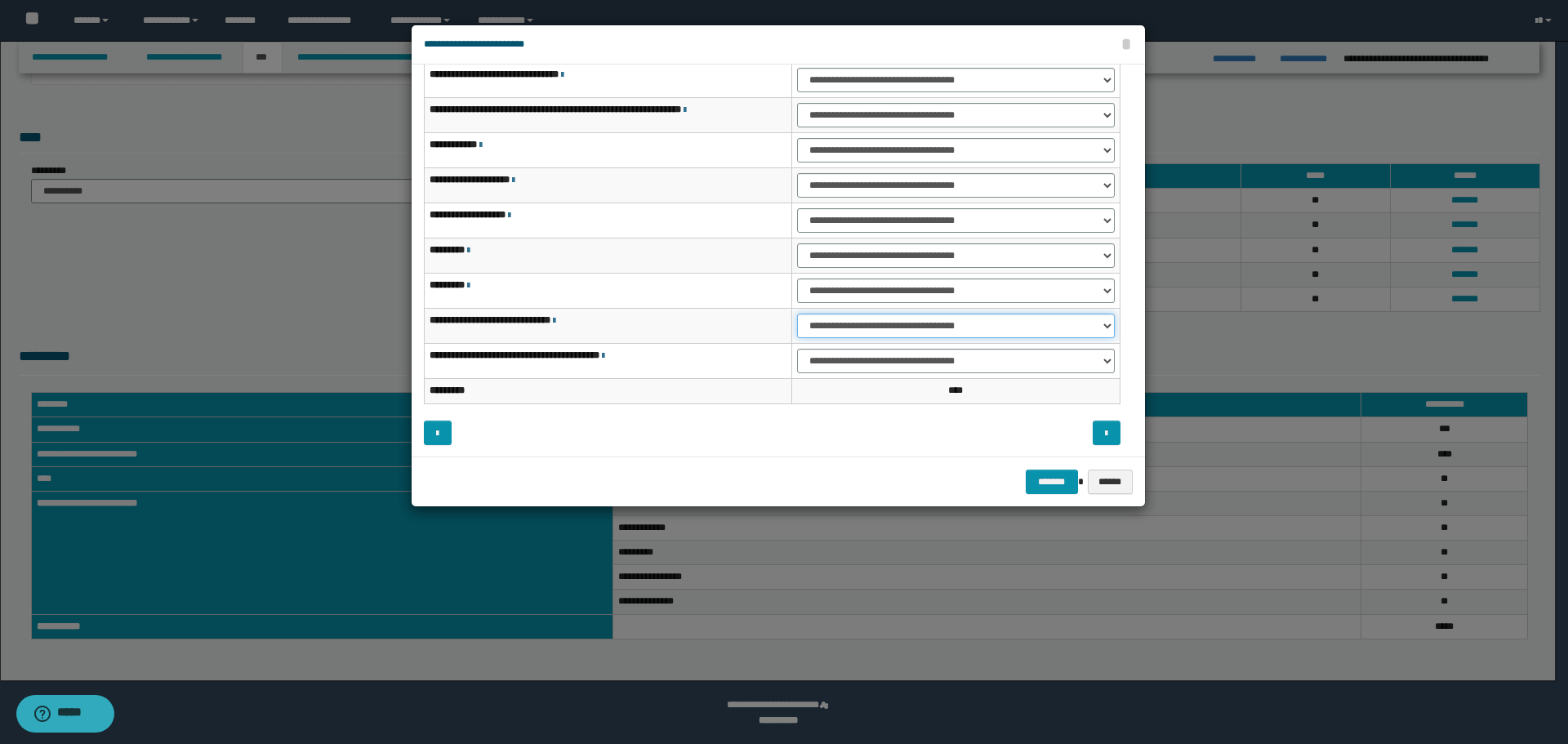 drag, startPoint x: 813, startPoint y: 325, endPoint x: 818, endPoint y: 335, distance: 11.18034 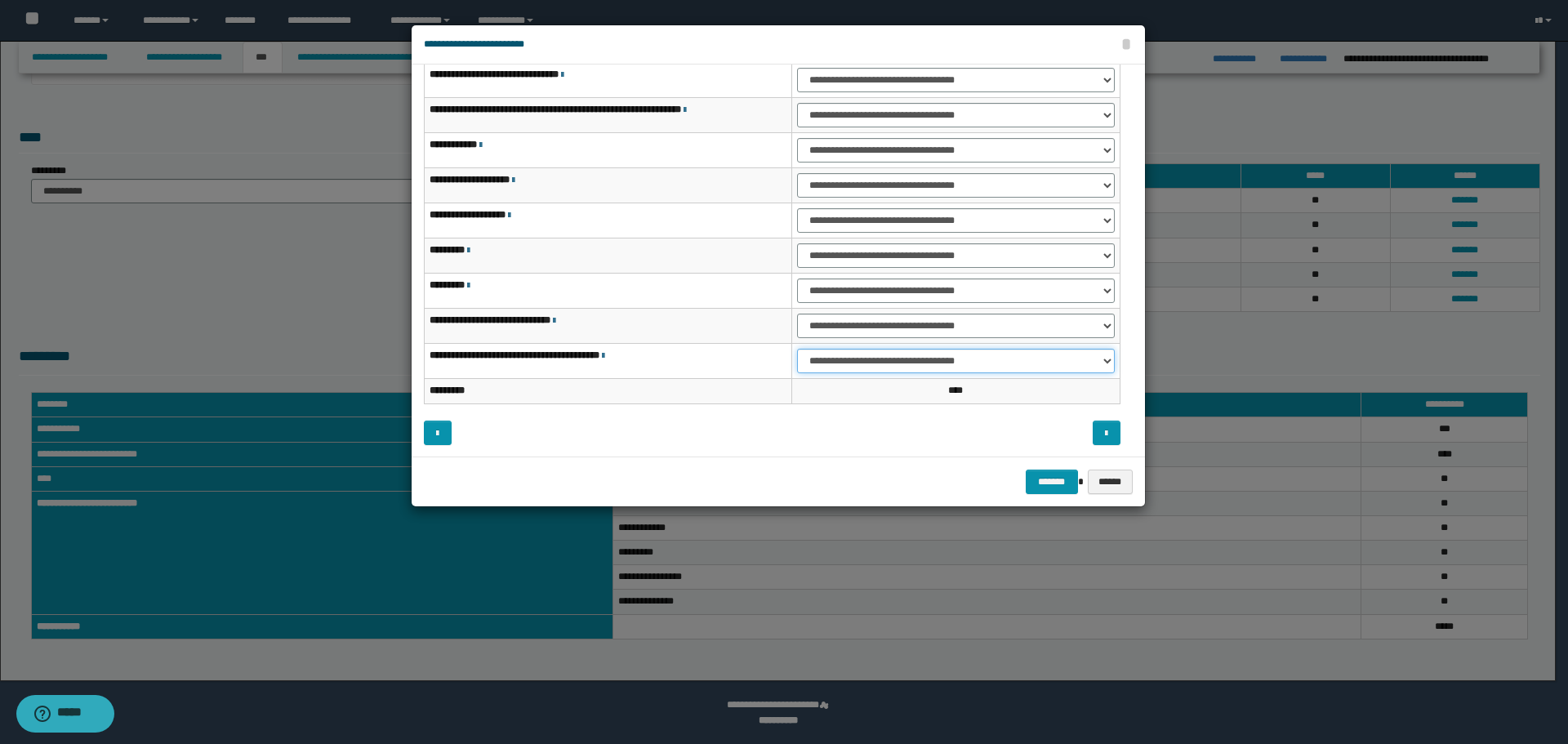 click on "**********" at bounding box center (956, 361) 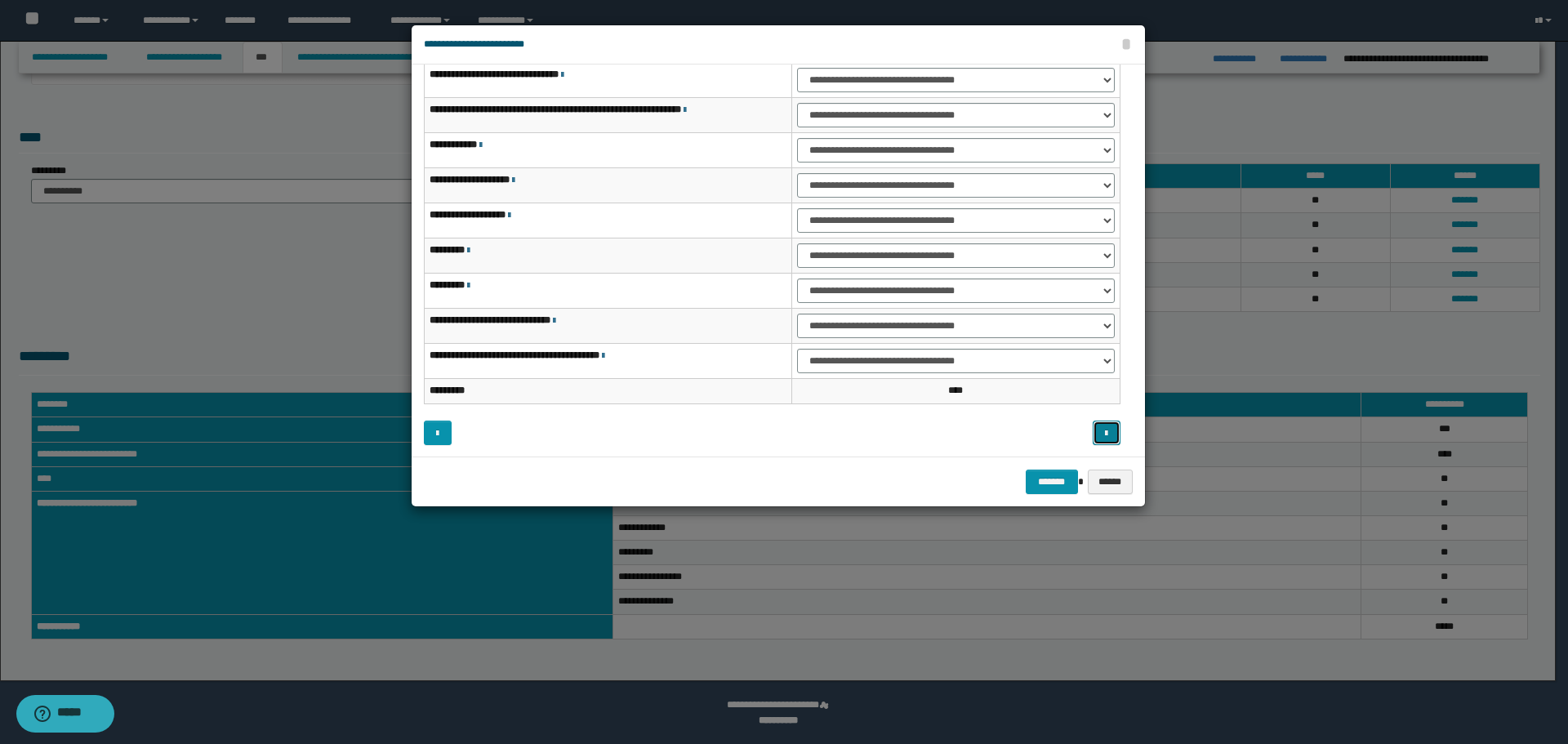 click at bounding box center [1106, 434] 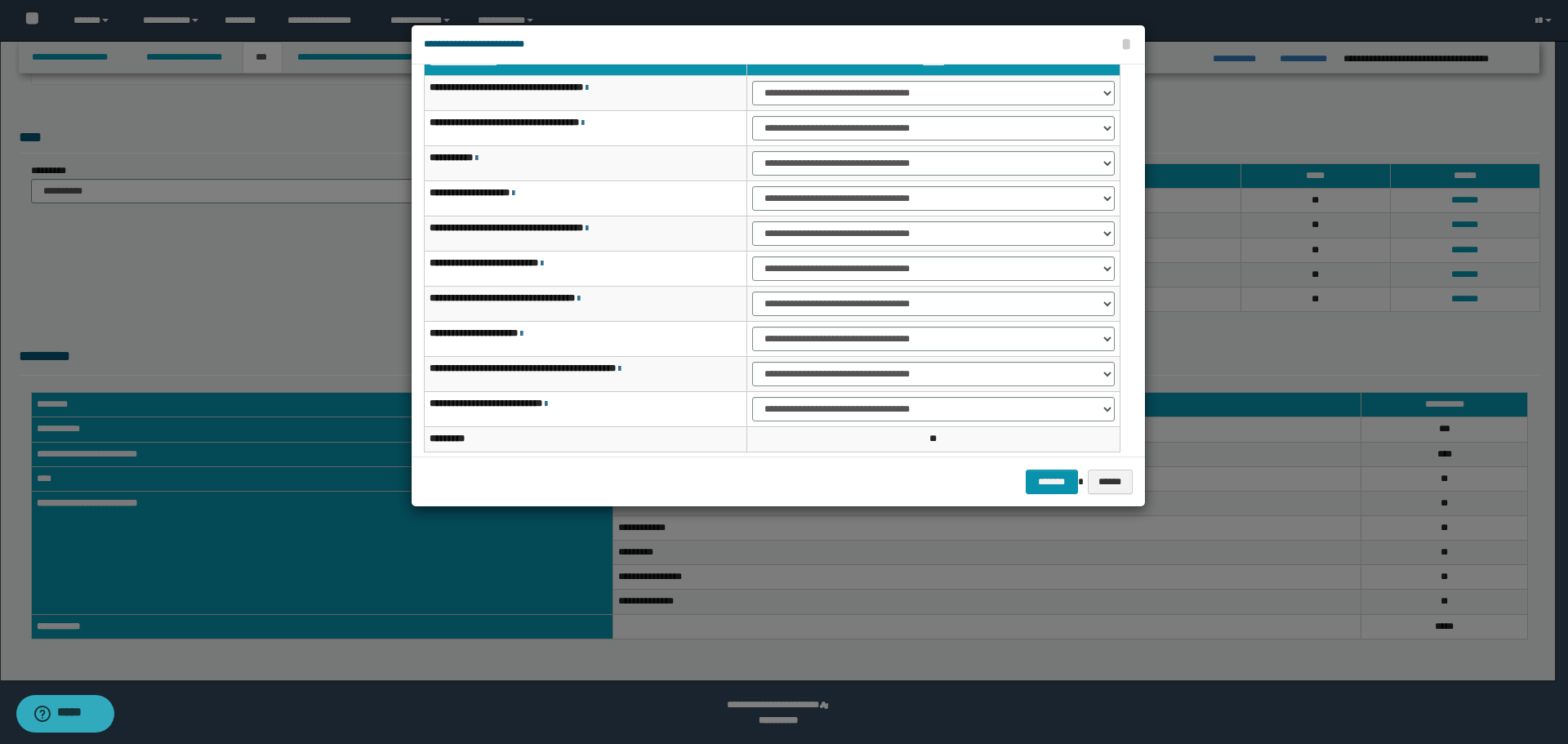 scroll, scrollTop: 0, scrollLeft: 0, axis: both 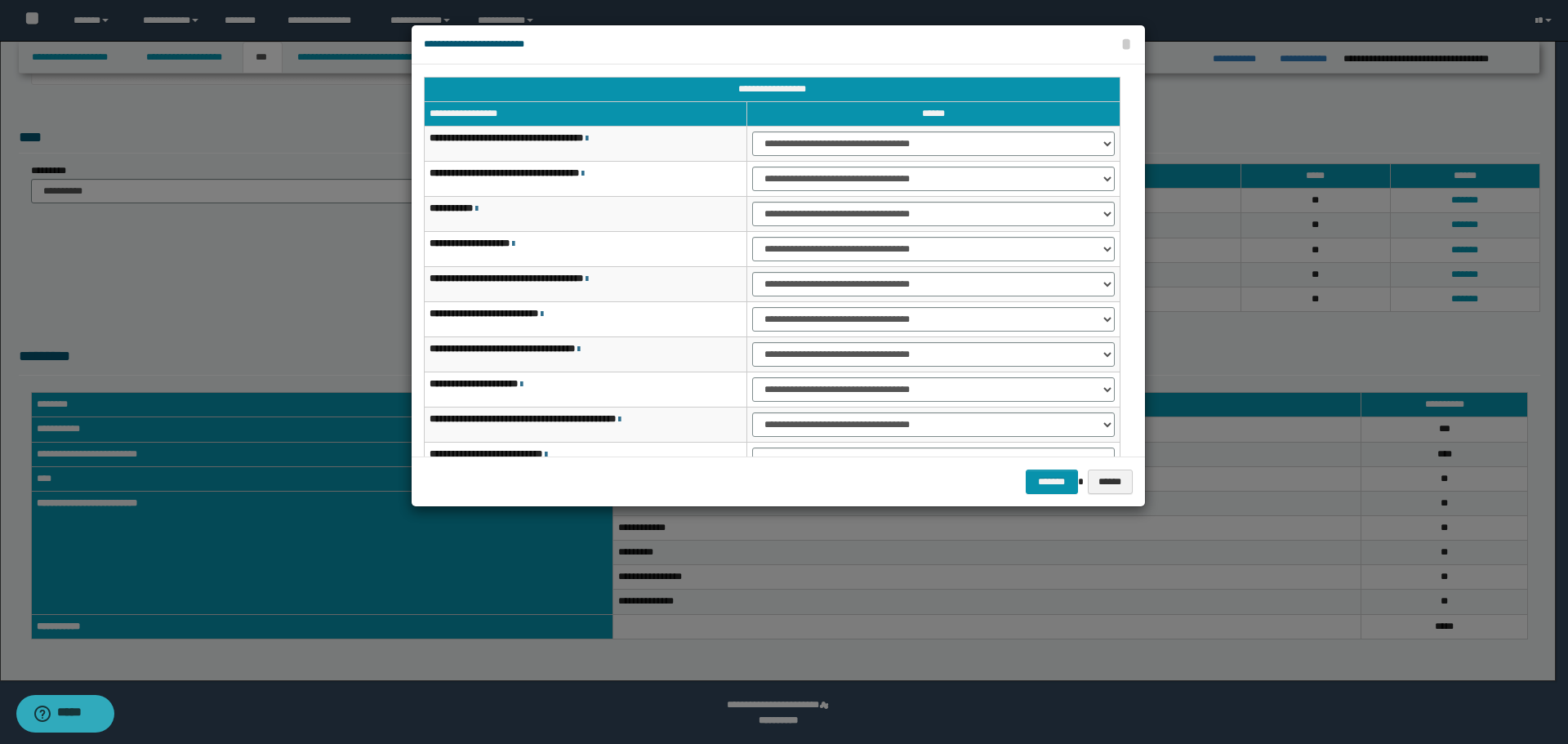 click on "**********" at bounding box center (933, 179) 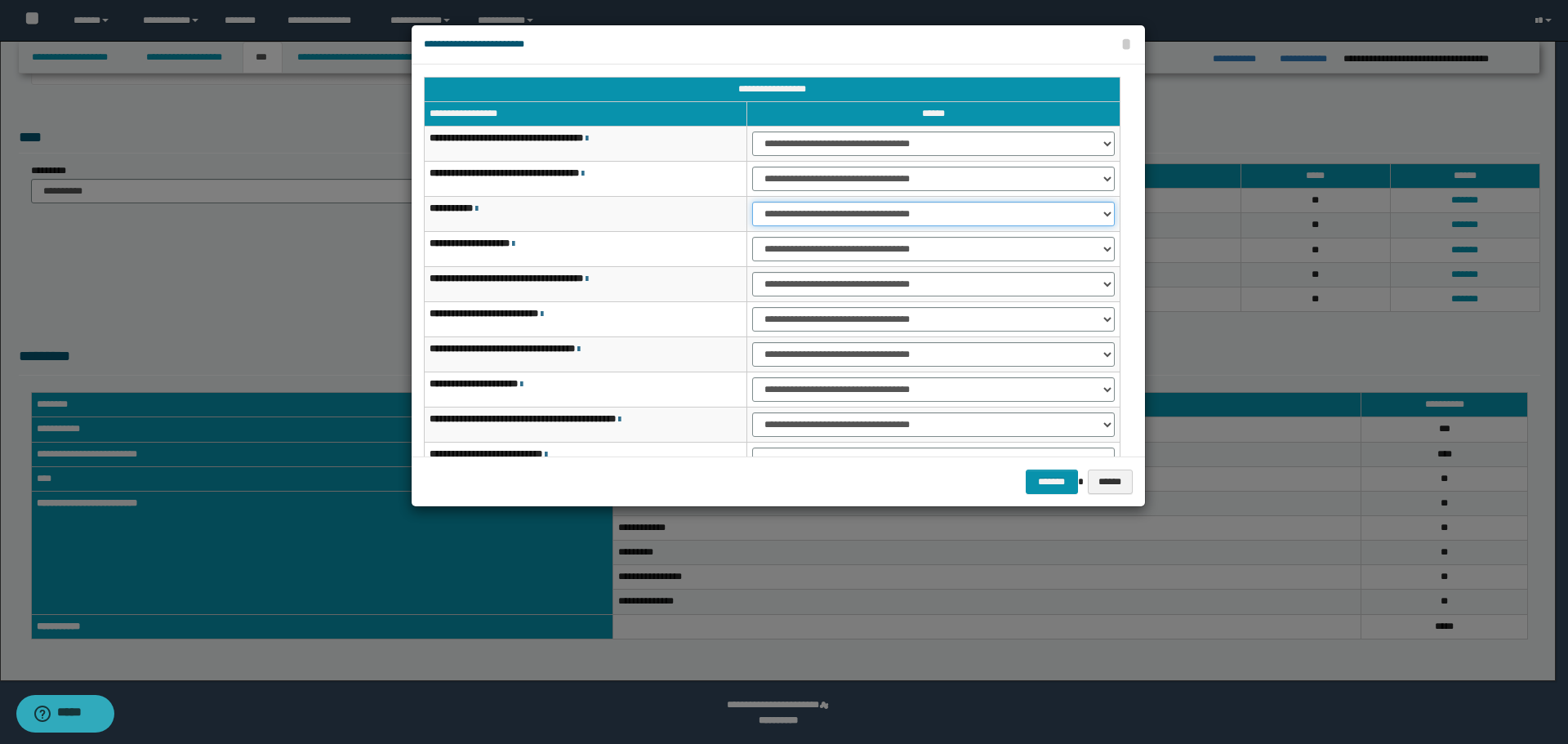 click on "**********" at bounding box center (933, 214) 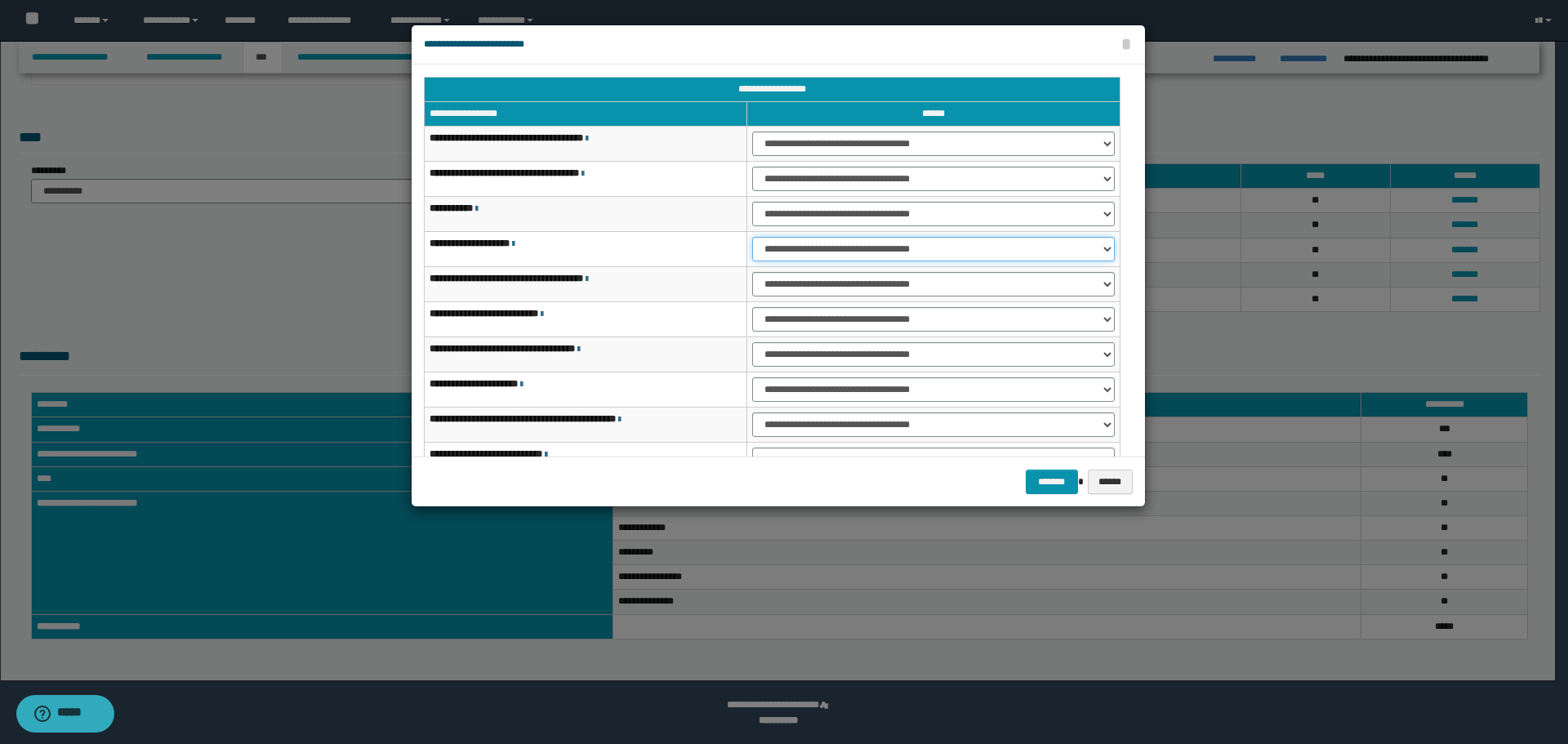 click on "**********" at bounding box center [933, 249] 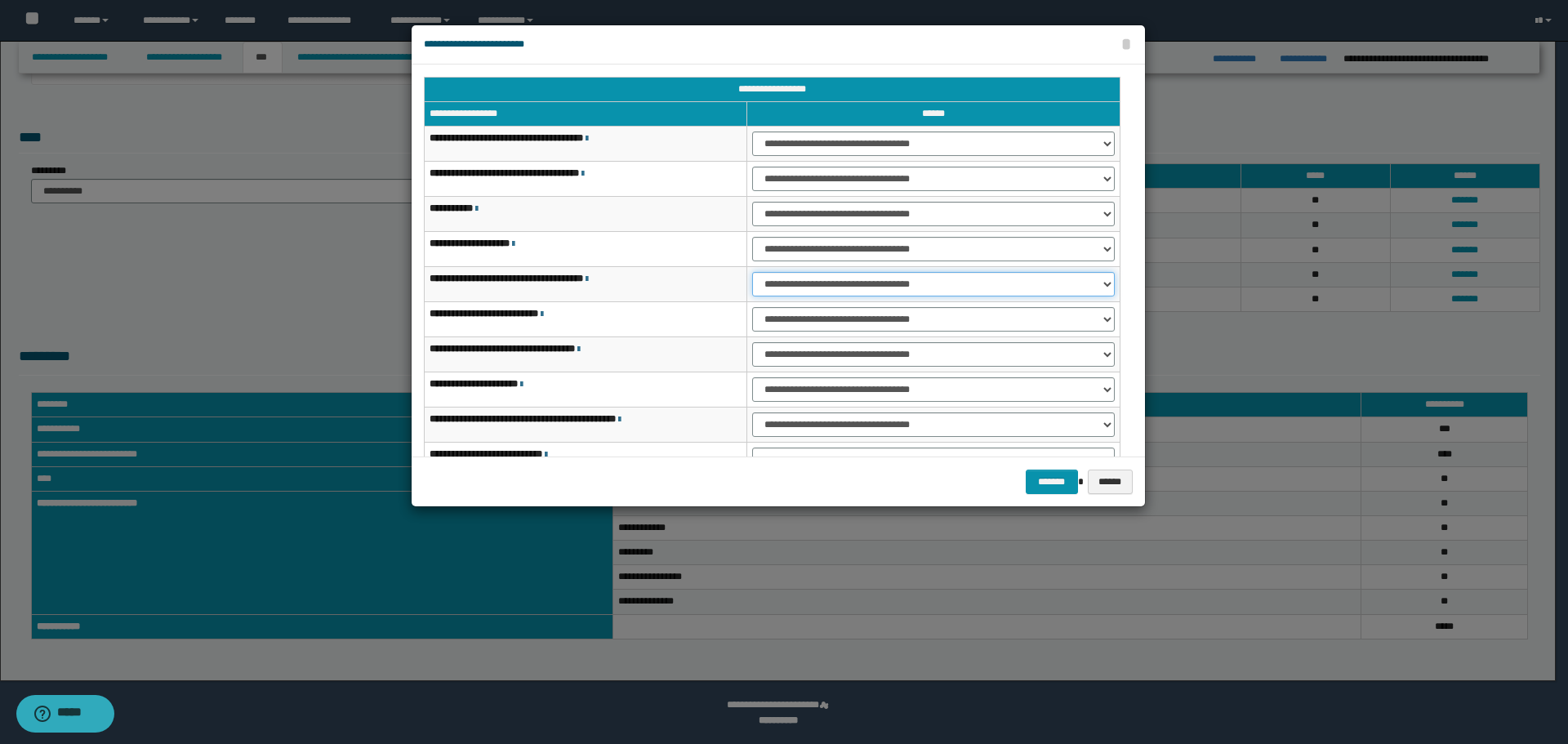 click on "**********" at bounding box center [933, 284] 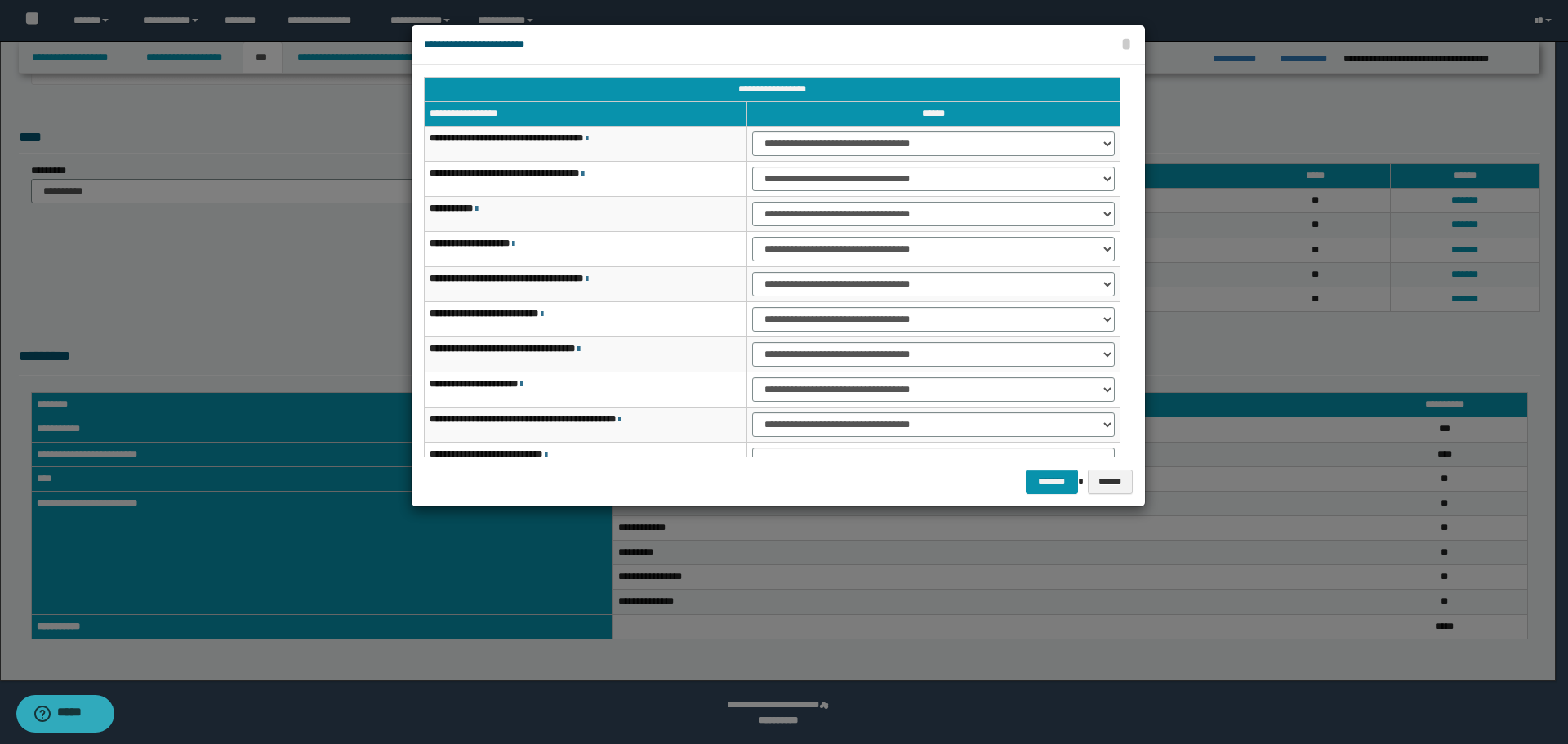 click at bounding box center (784, 372) 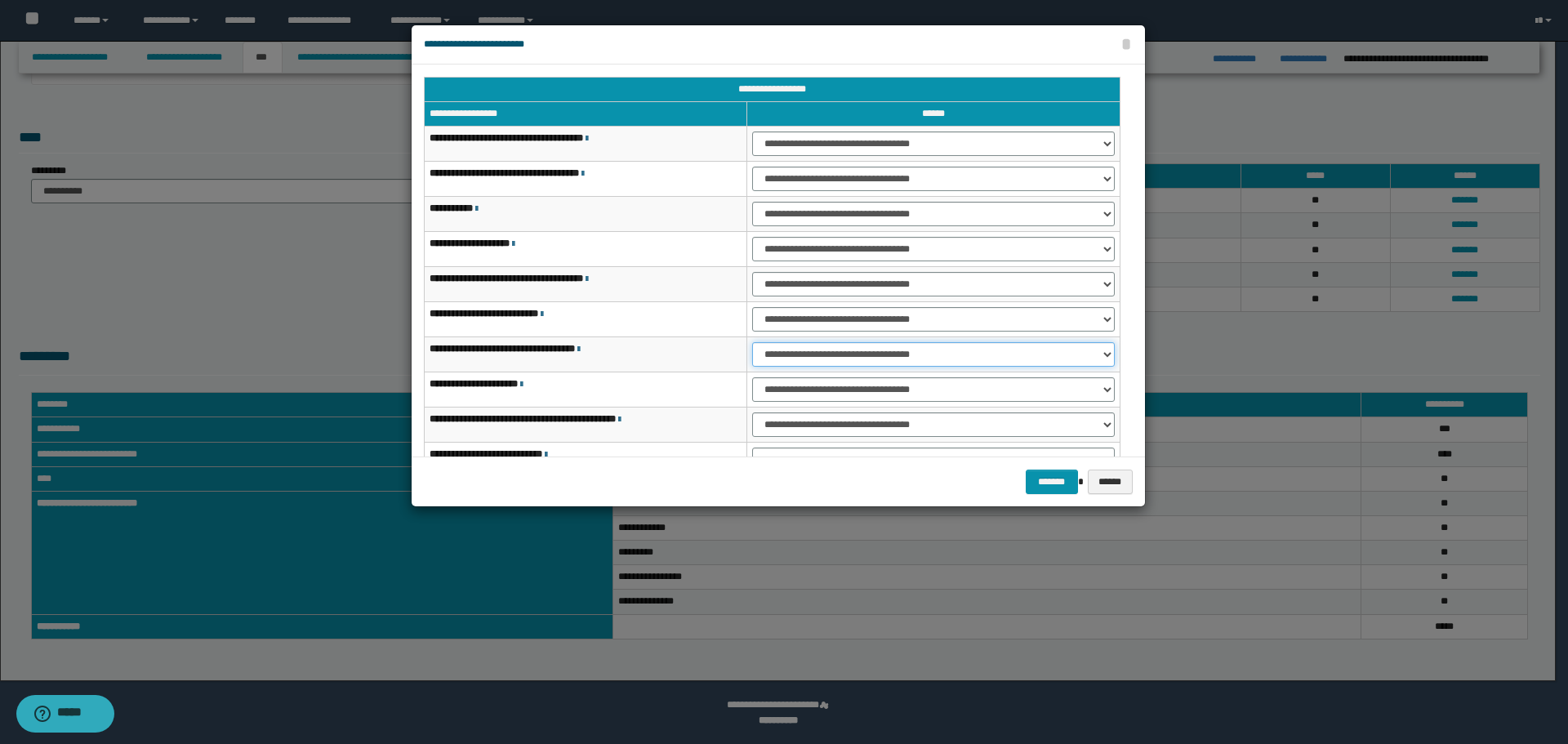 click on "**********" at bounding box center (933, 354) 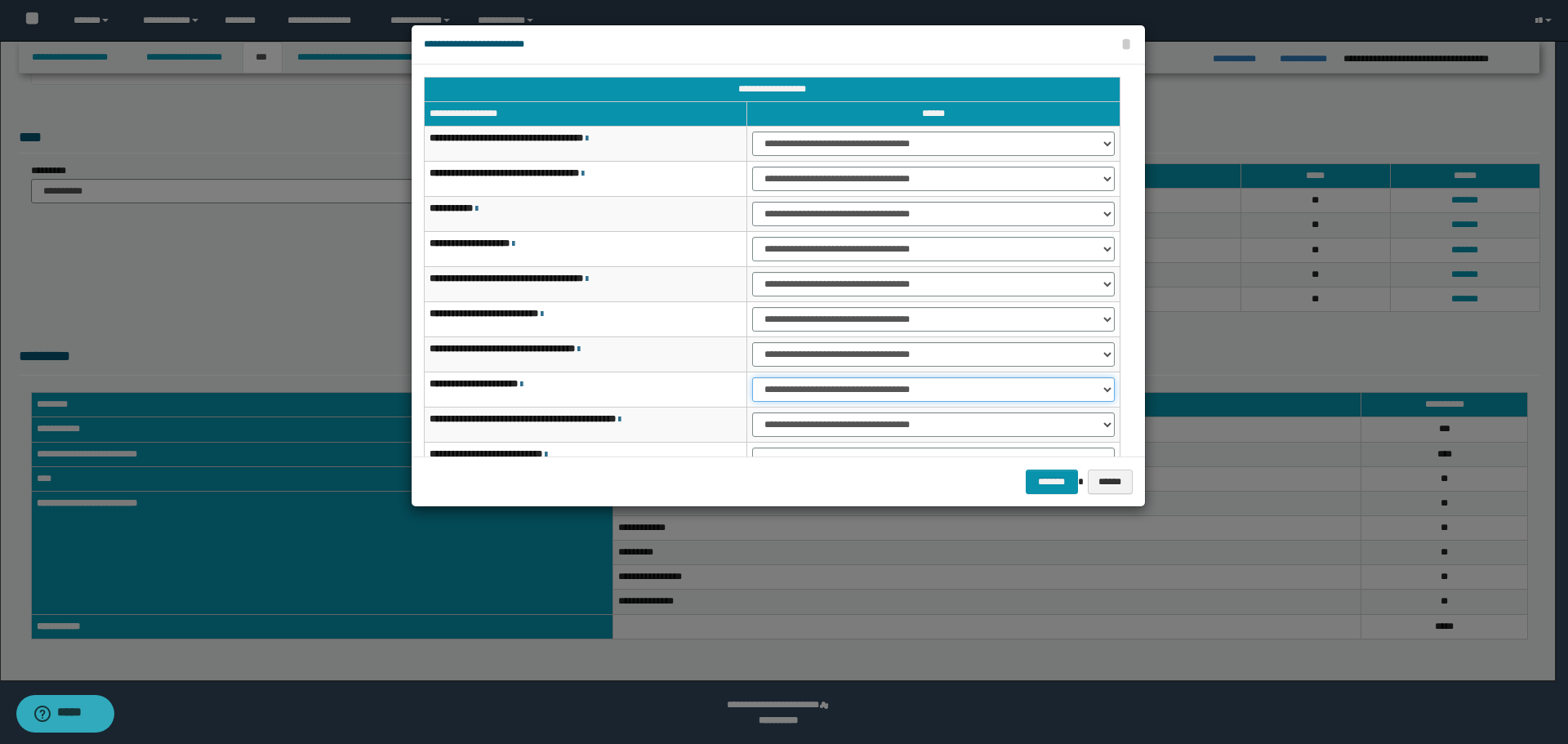 click on "**********" at bounding box center (933, 390) 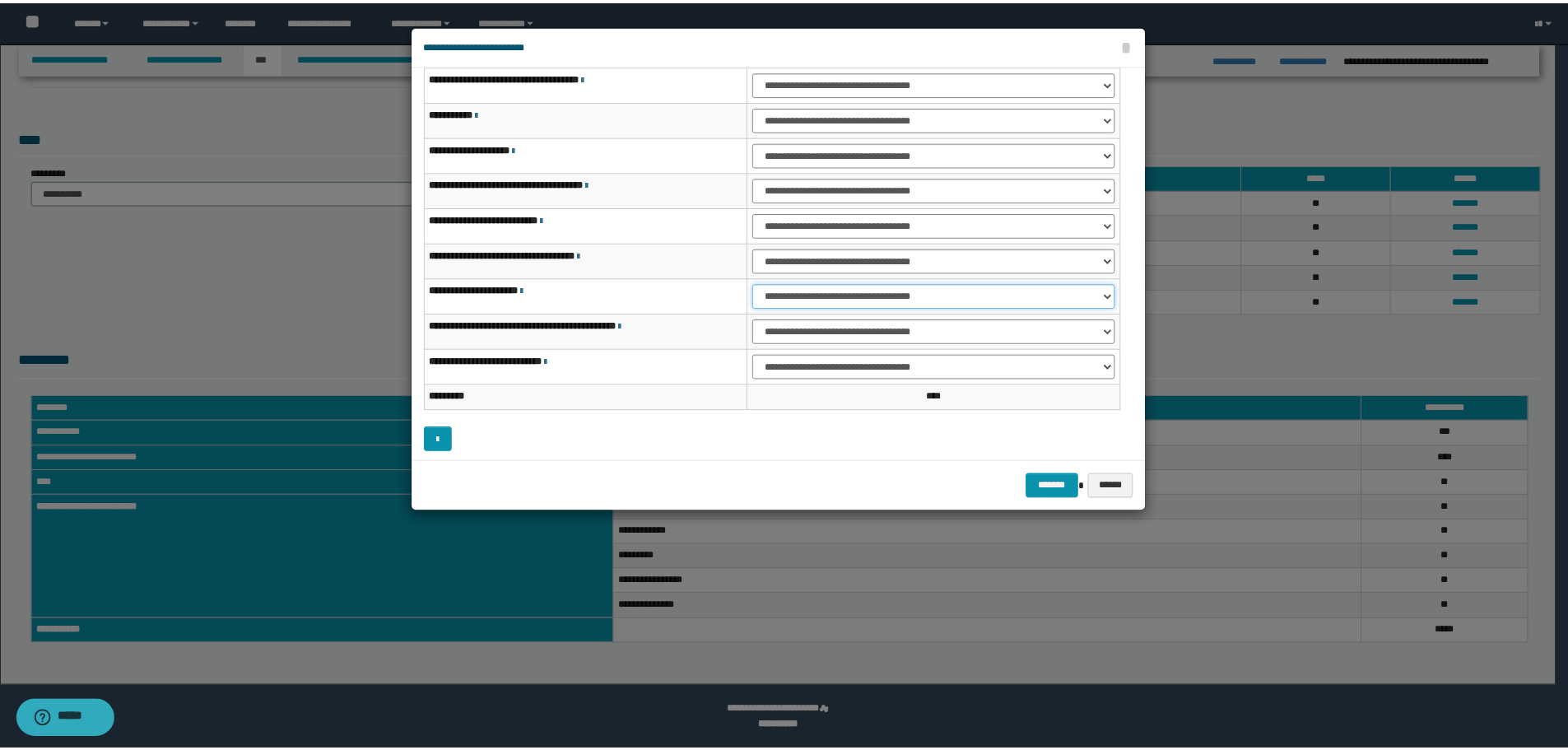 scroll, scrollTop: 100, scrollLeft: 0, axis: vertical 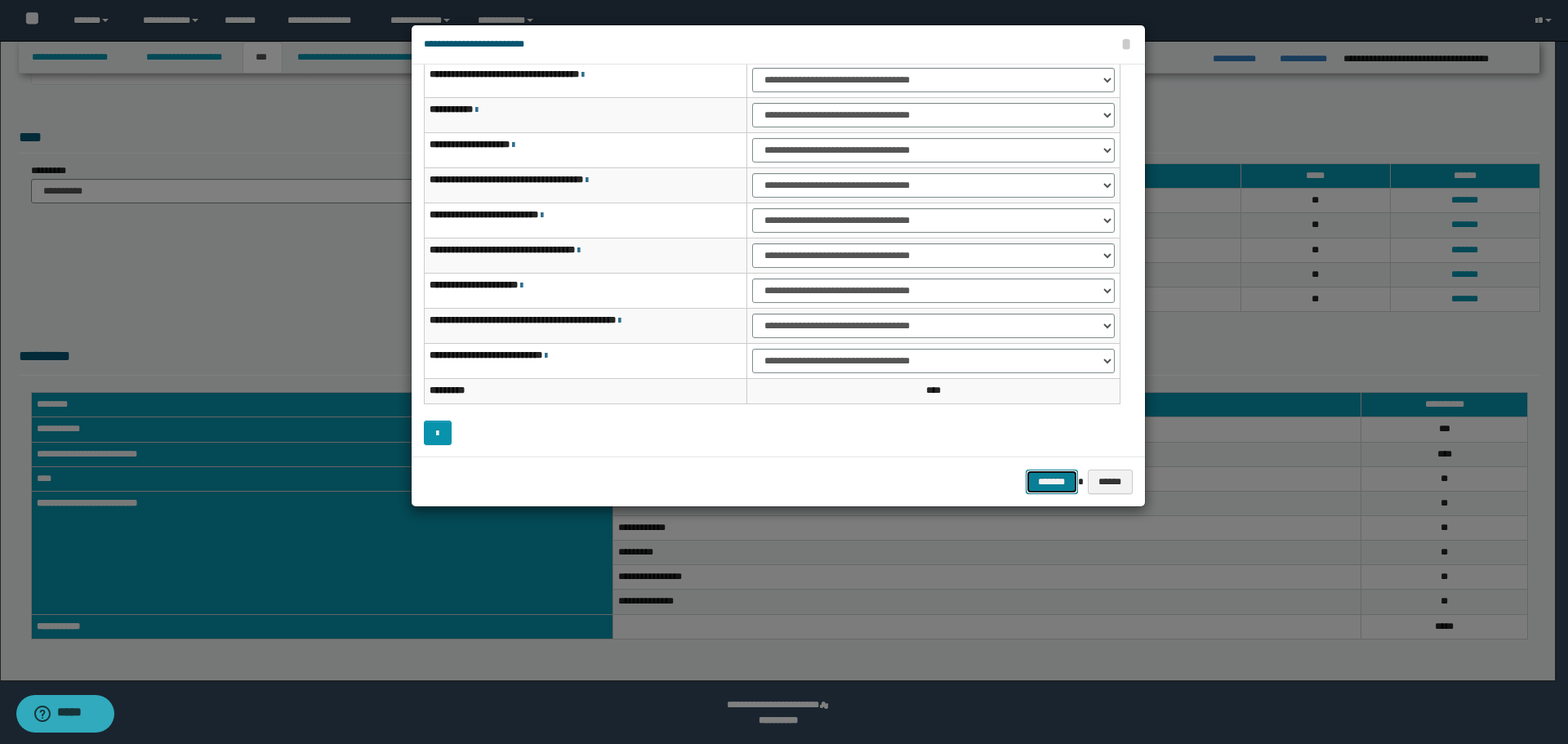 click on "*******" at bounding box center [1052, 482] 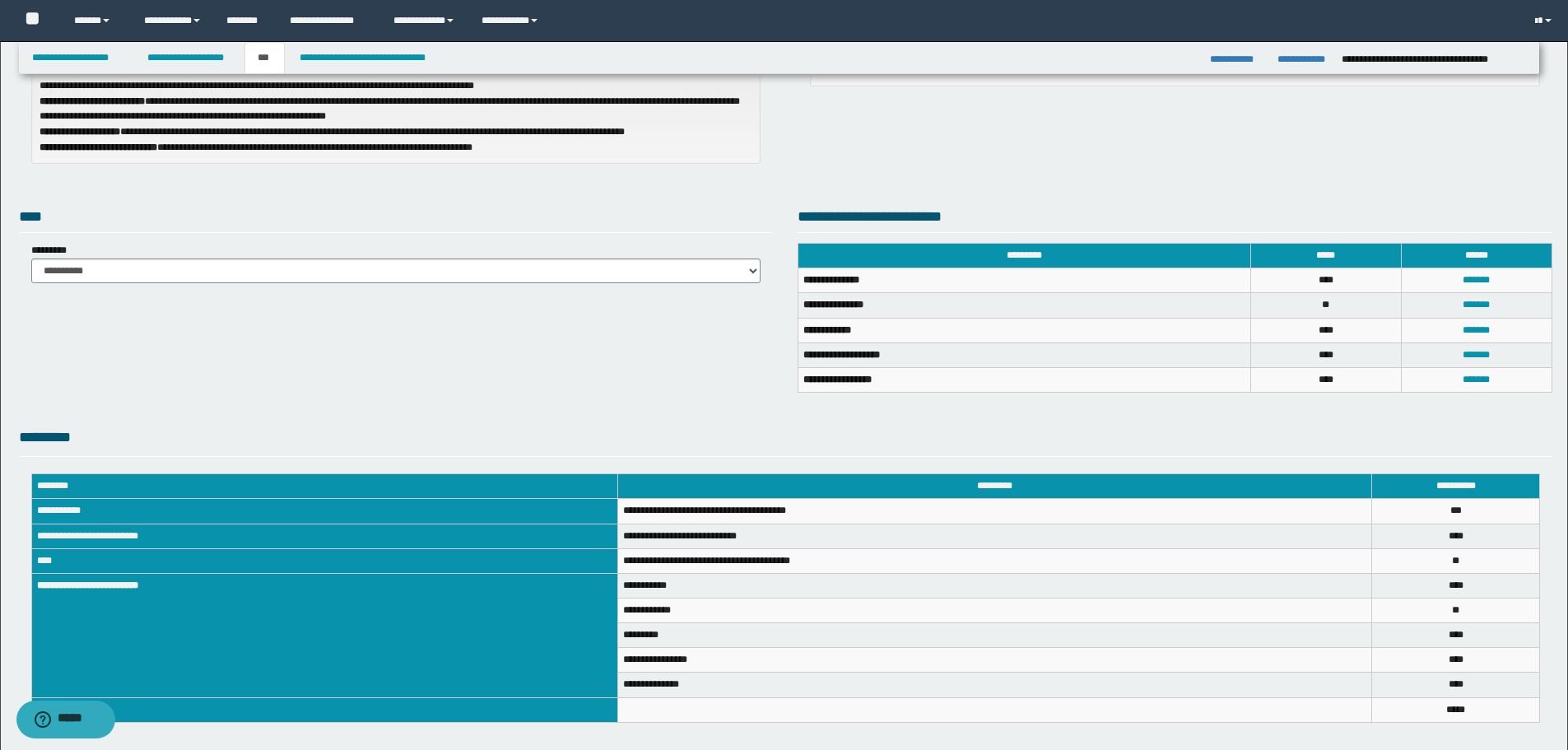 scroll, scrollTop: 99, scrollLeft: 0, axis: vertical 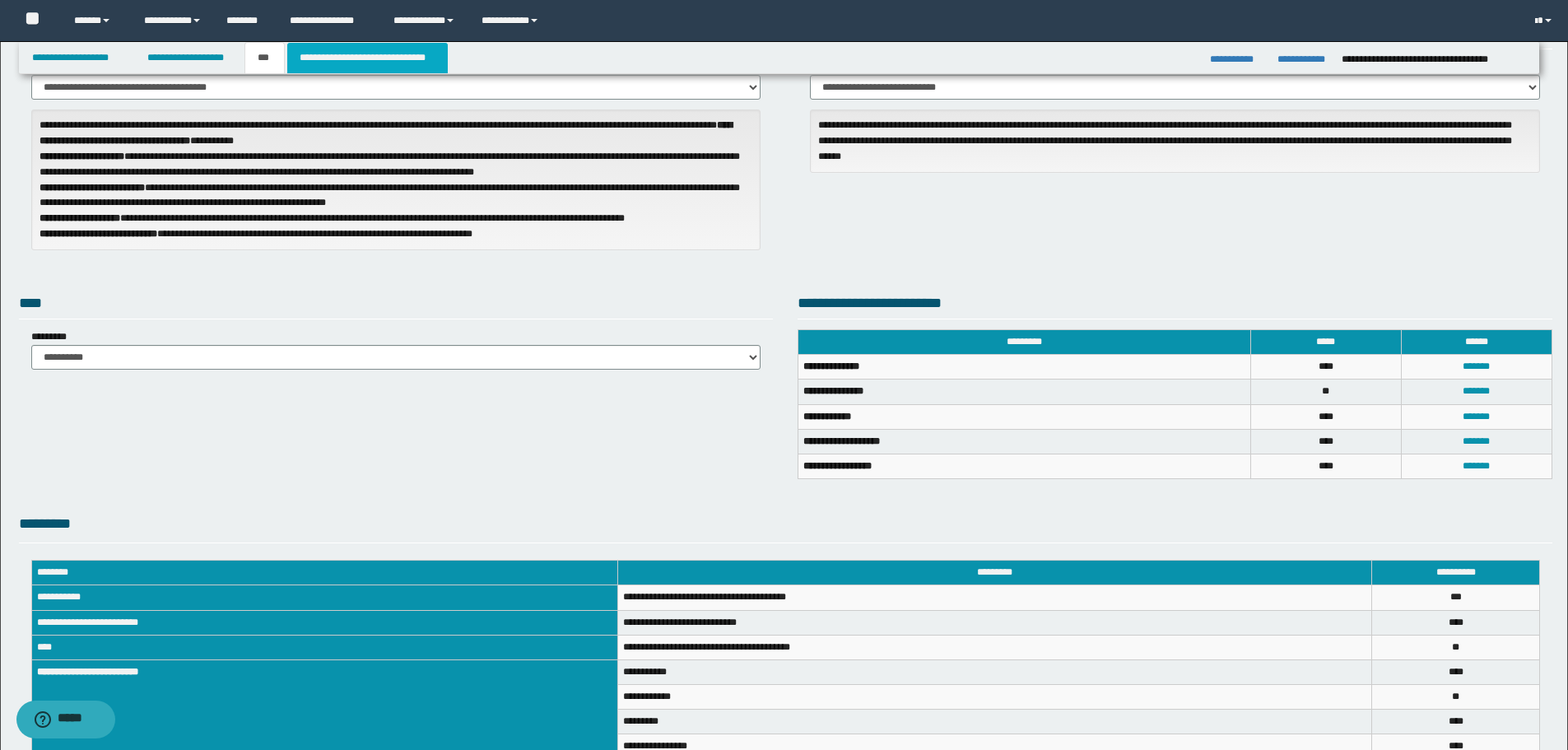 click on "**********" at bounding box center (367, 58) 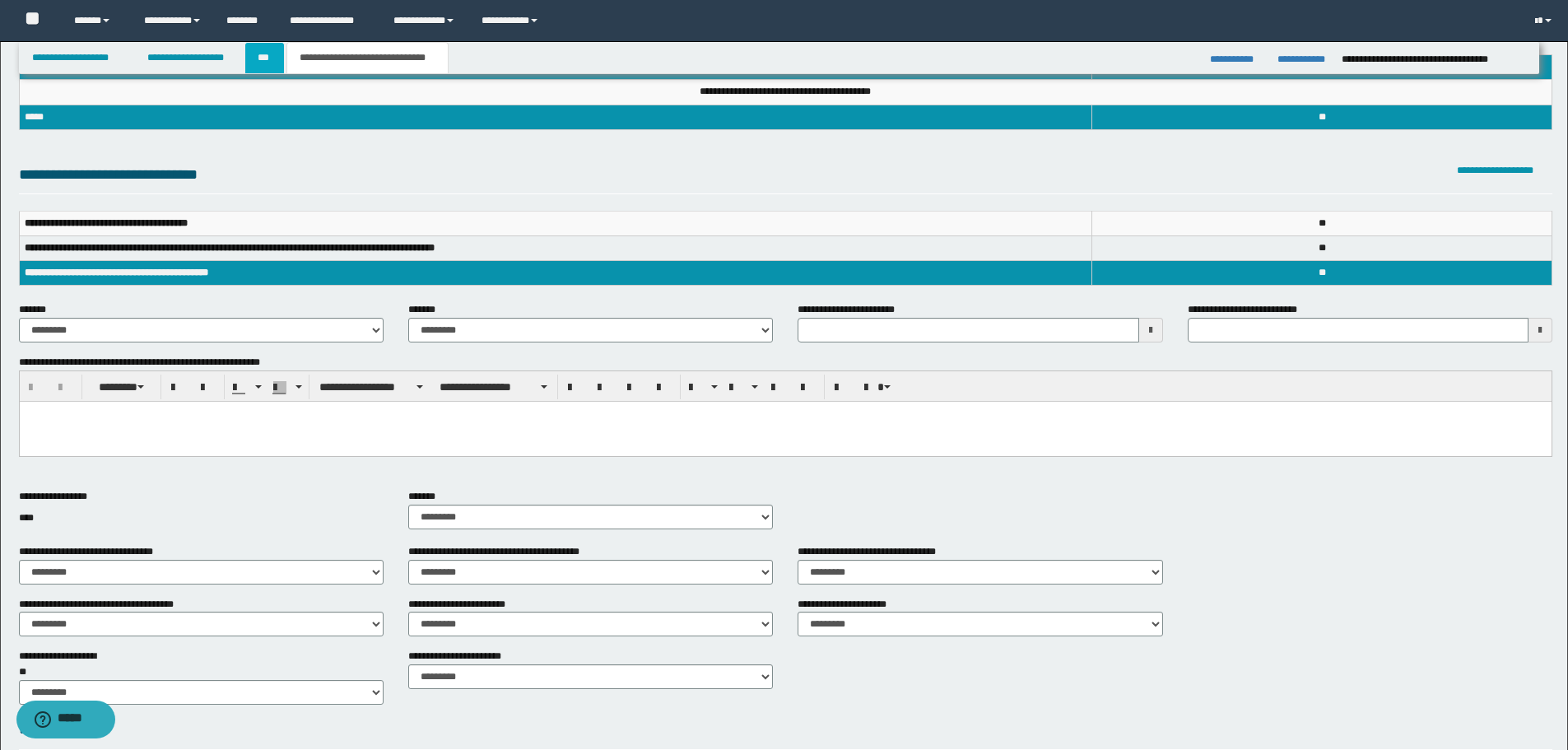 click on "***" at bounding box center (264, 58) 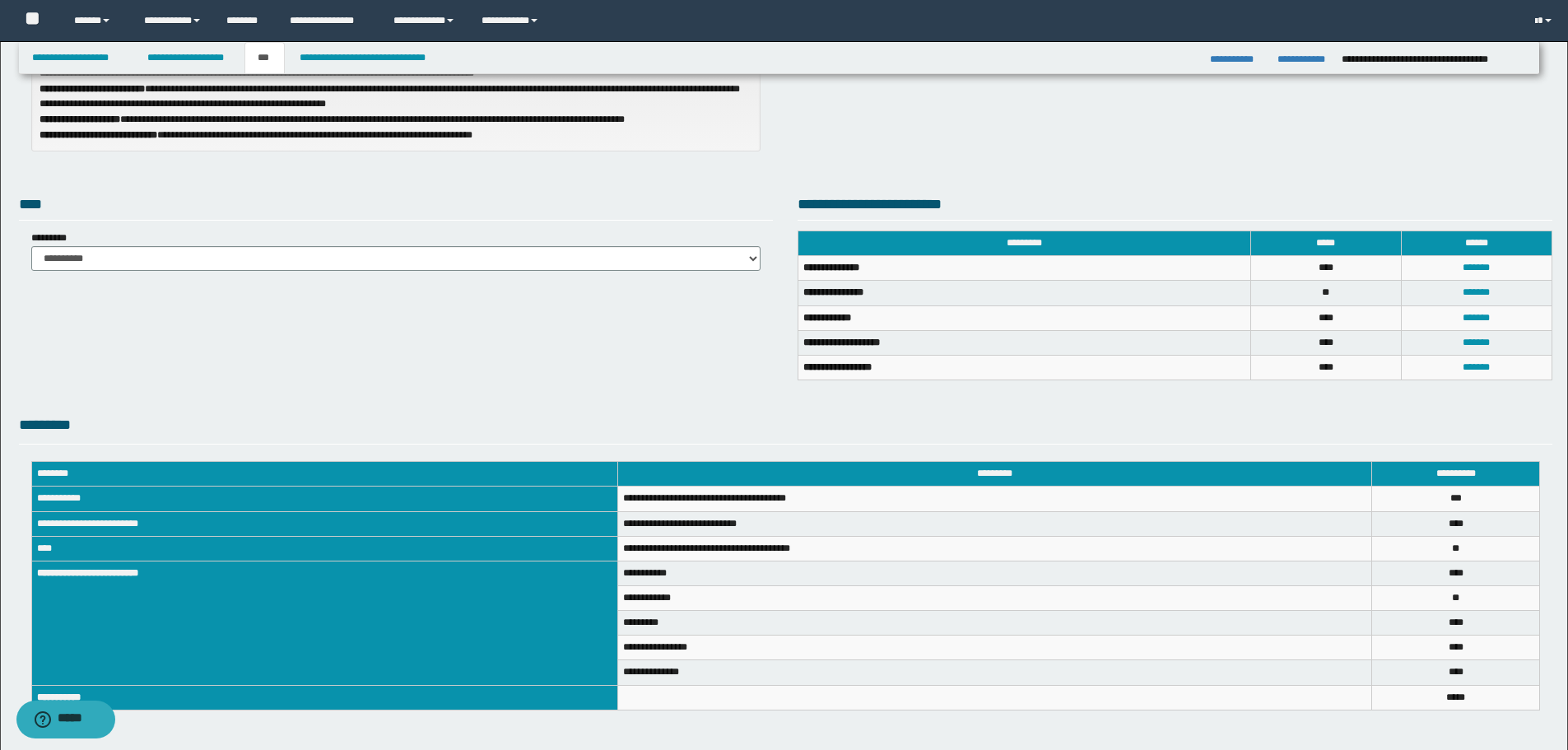 scroll, scrollTop: 263, scrollLeft: 0, axis: vertical 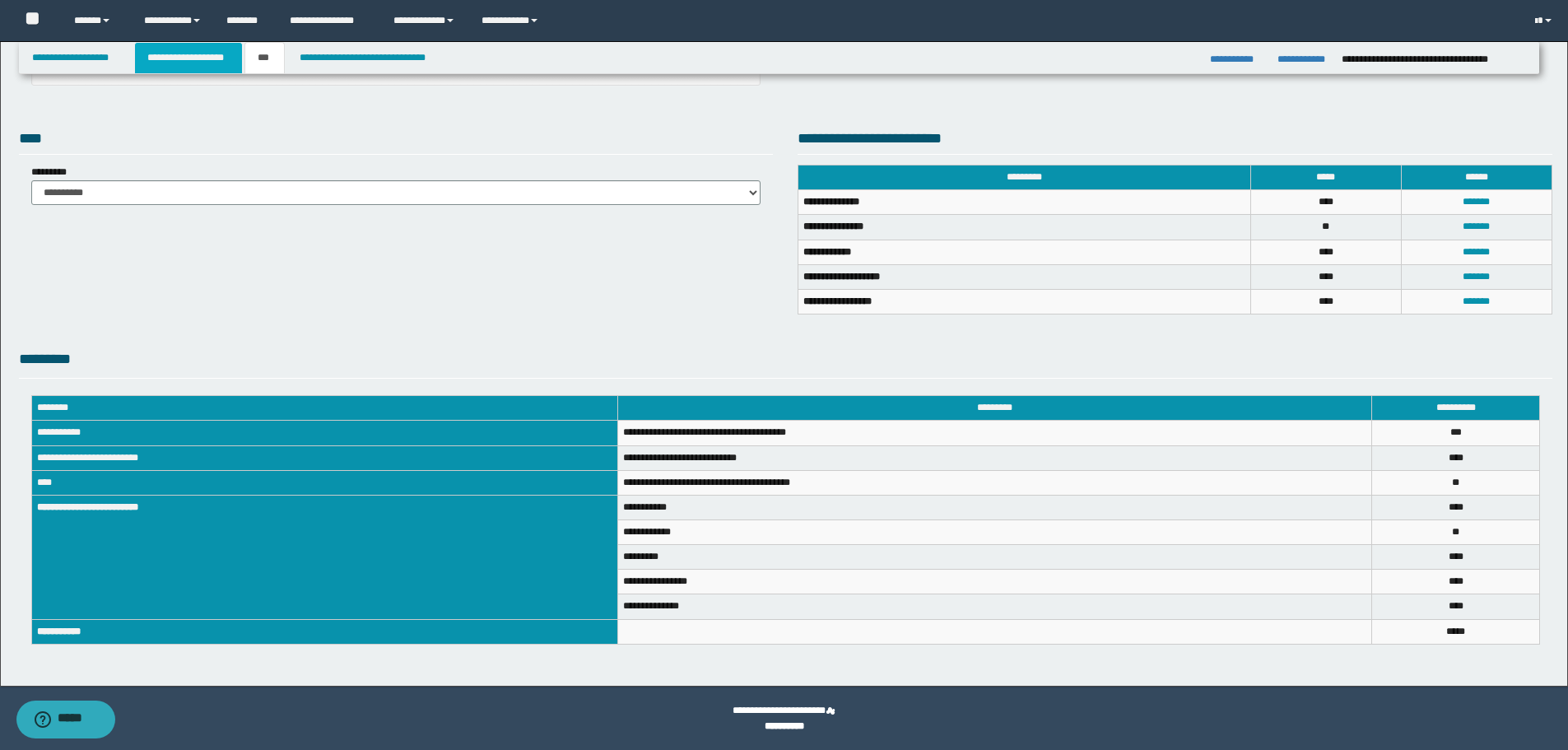 click on "**********" at bounding box center [188, 58] 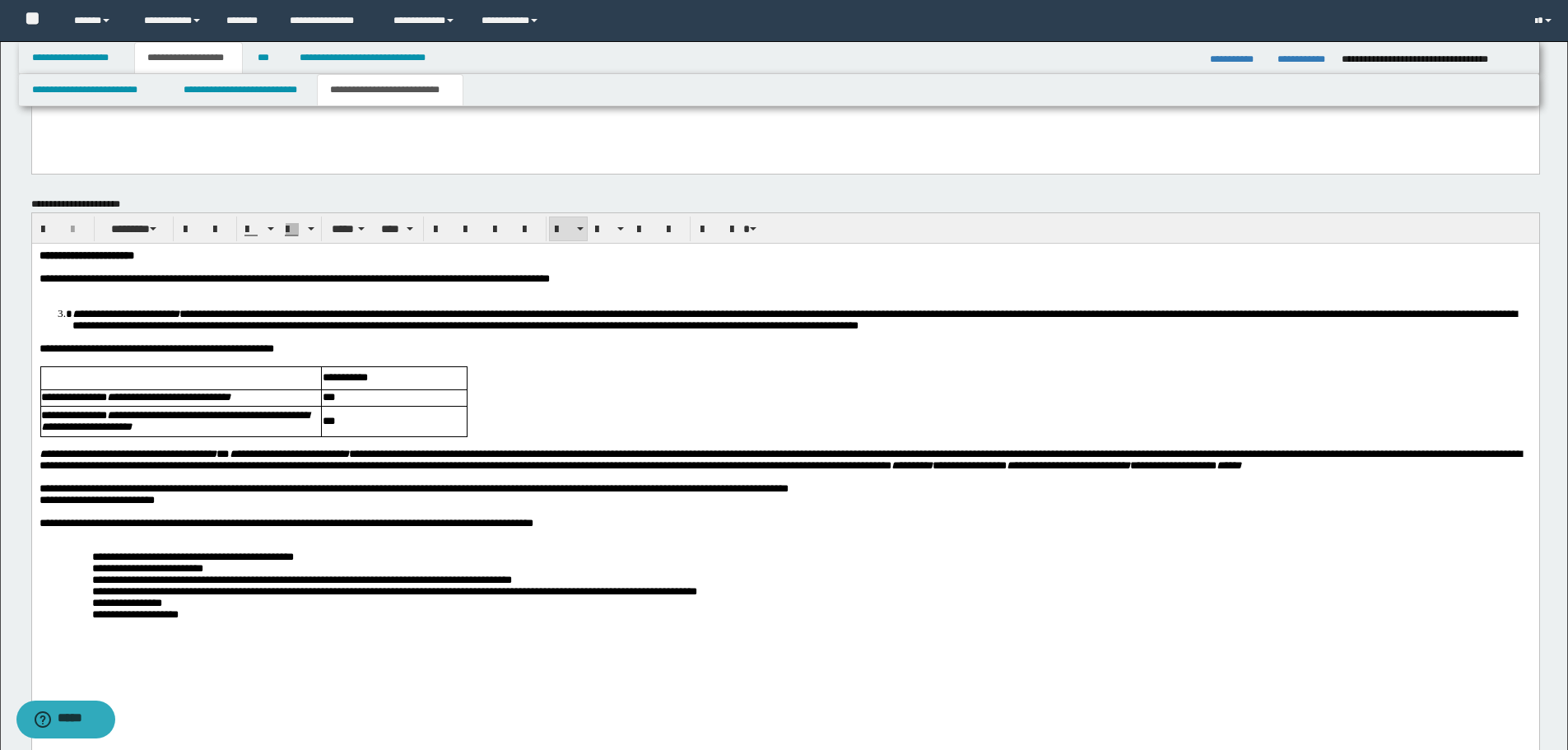 scroll, scrollTop: 1482, scrollLeft: 0, axis: vertical 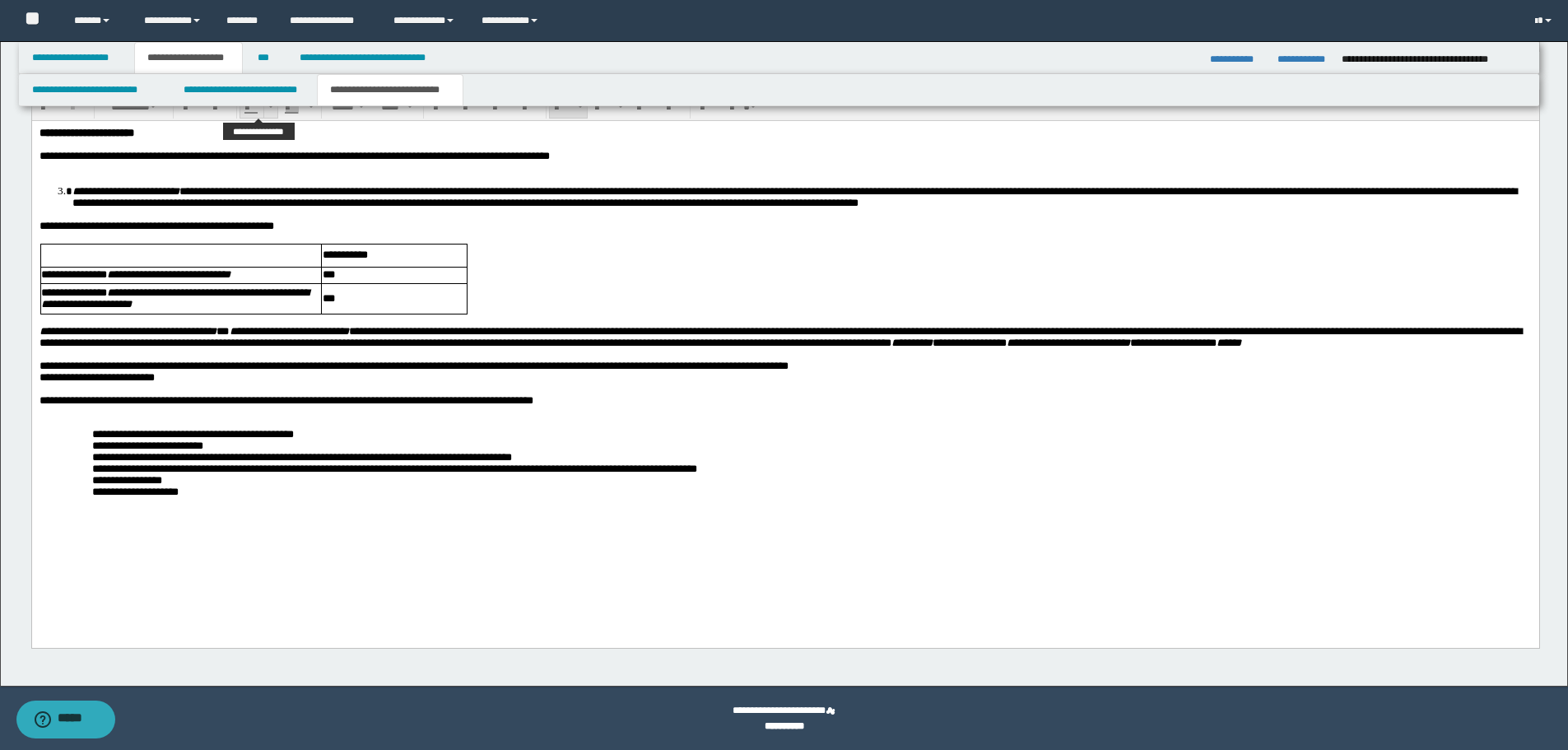 click at bounding box center [270, 106] 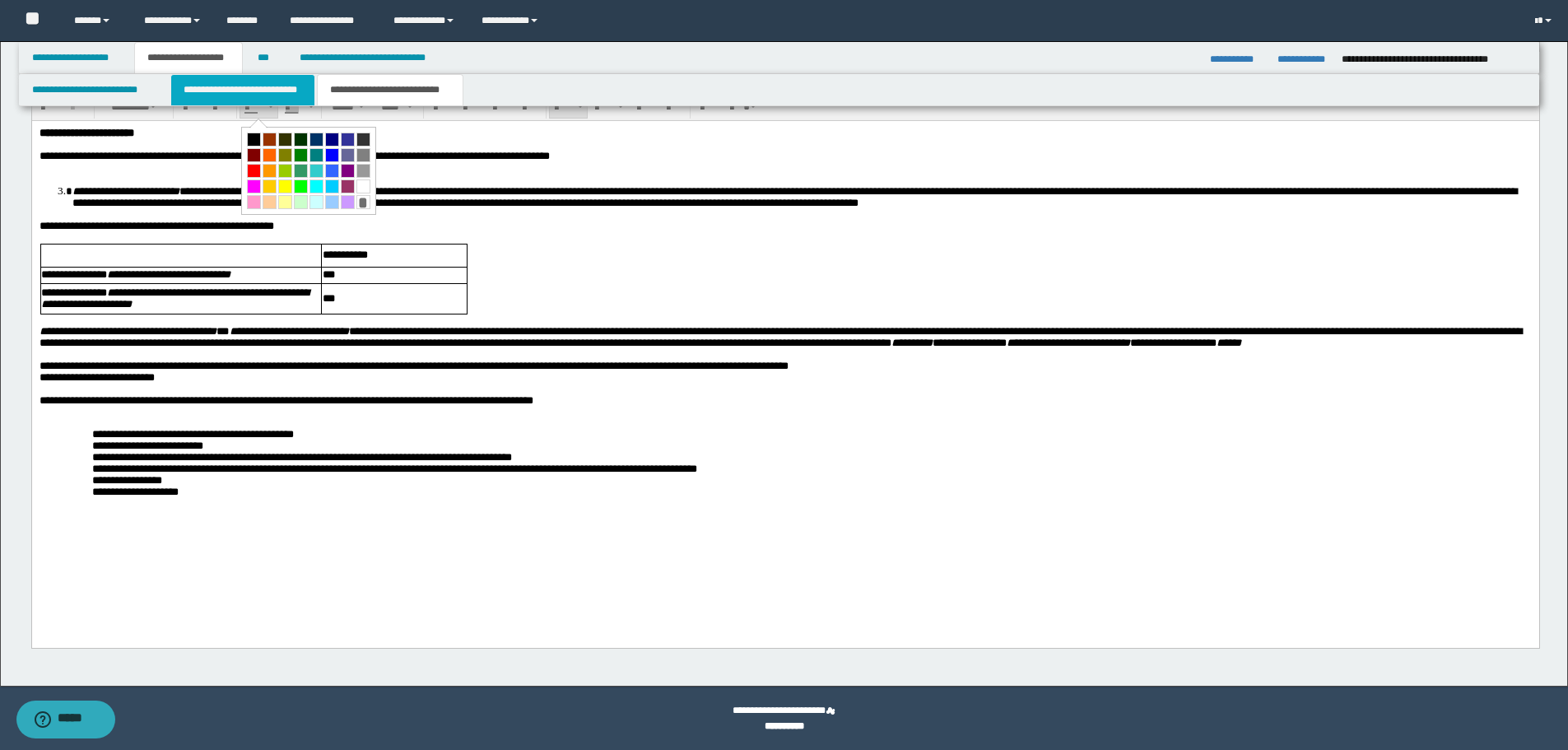 click on "**********" at bounding box center [243, 90] 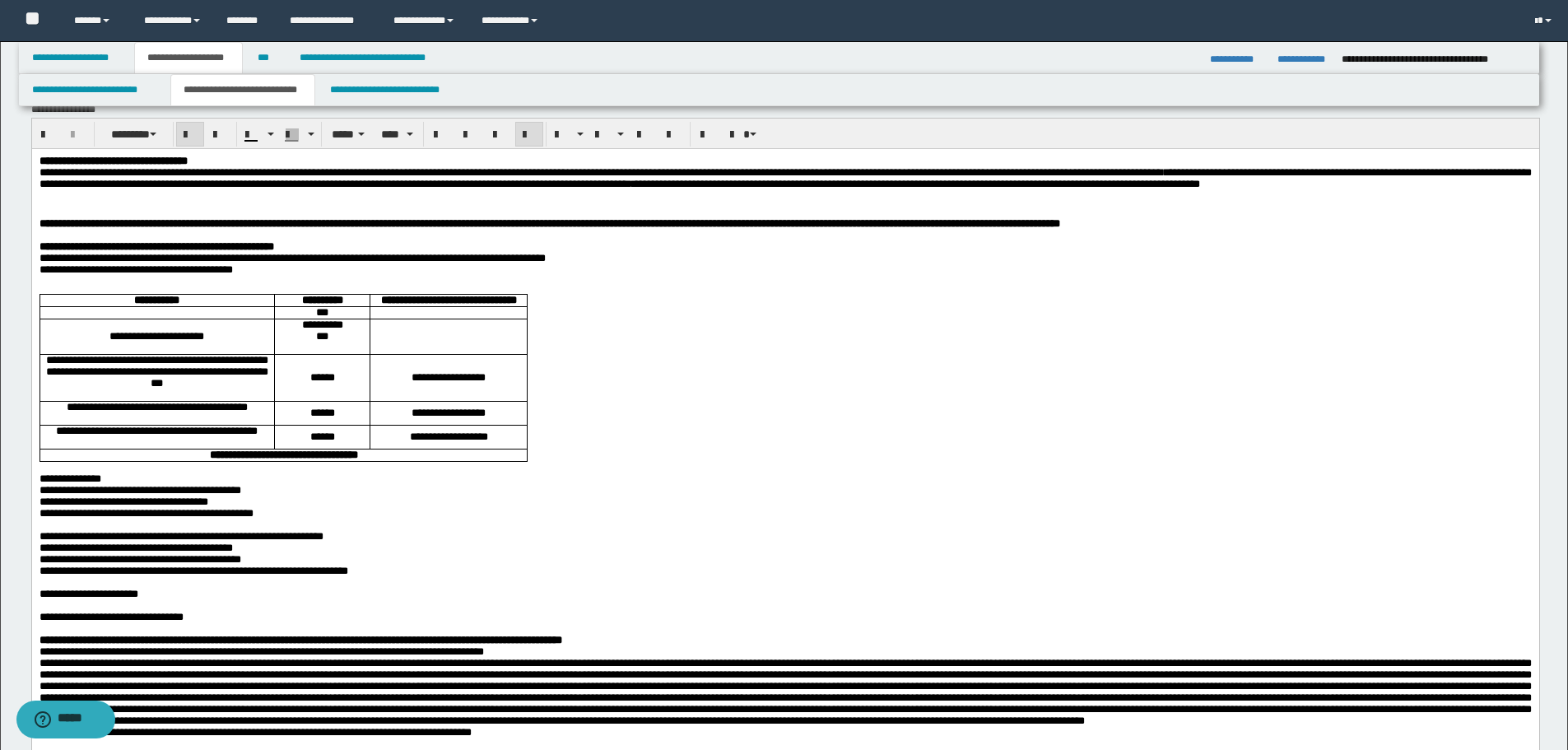 scroll, scrollTop: 0, scrollLeft: 0, axis: both 